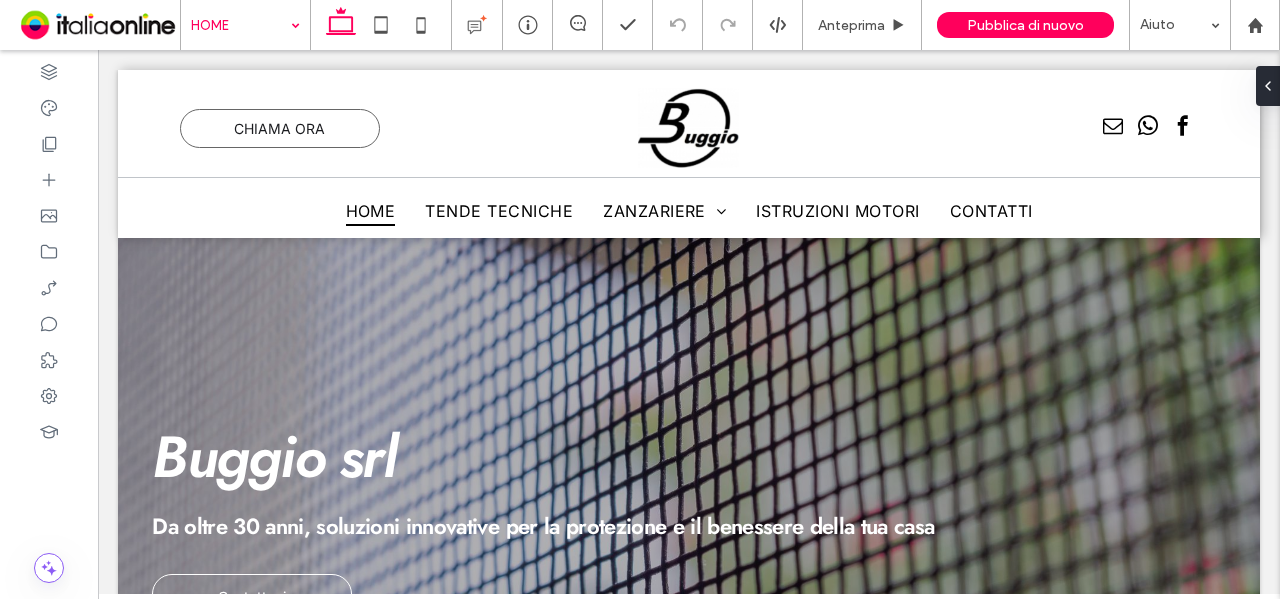 scroll, scrollTop: 1478, scrollLeft: 0, axis: vertical 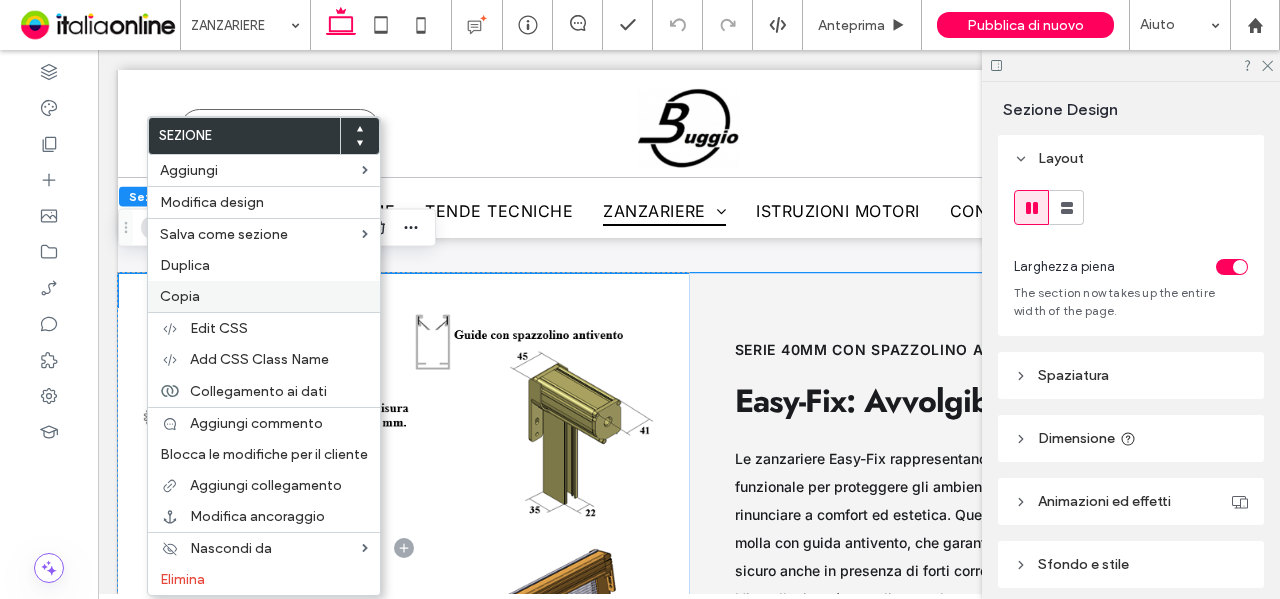 click on "Copia" at bounding box center [264, 296] 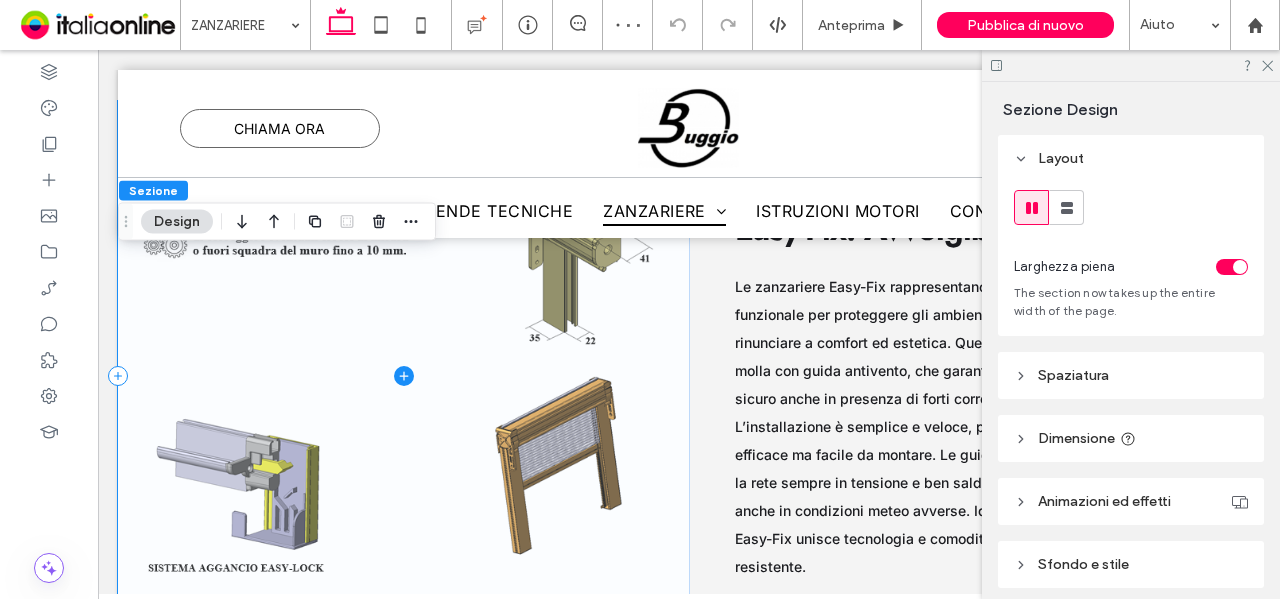 scroll, scrollTop: 2400, scrollLeft: 0, axis: vertical 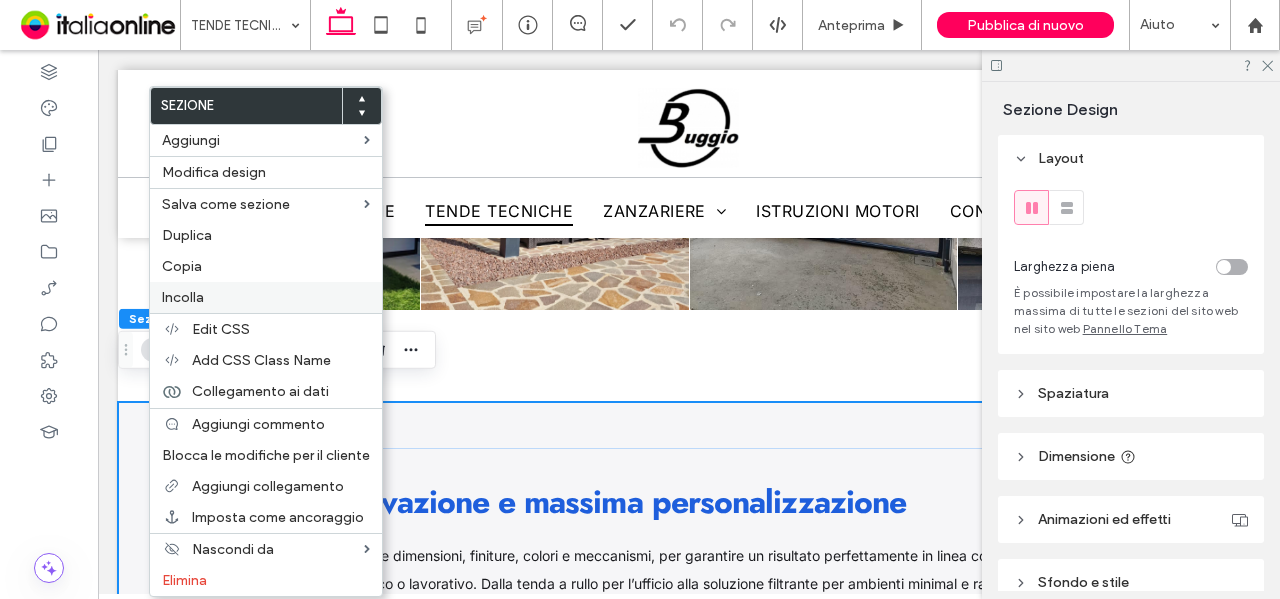 click on "Incolla" at bounding box center (266, 297) 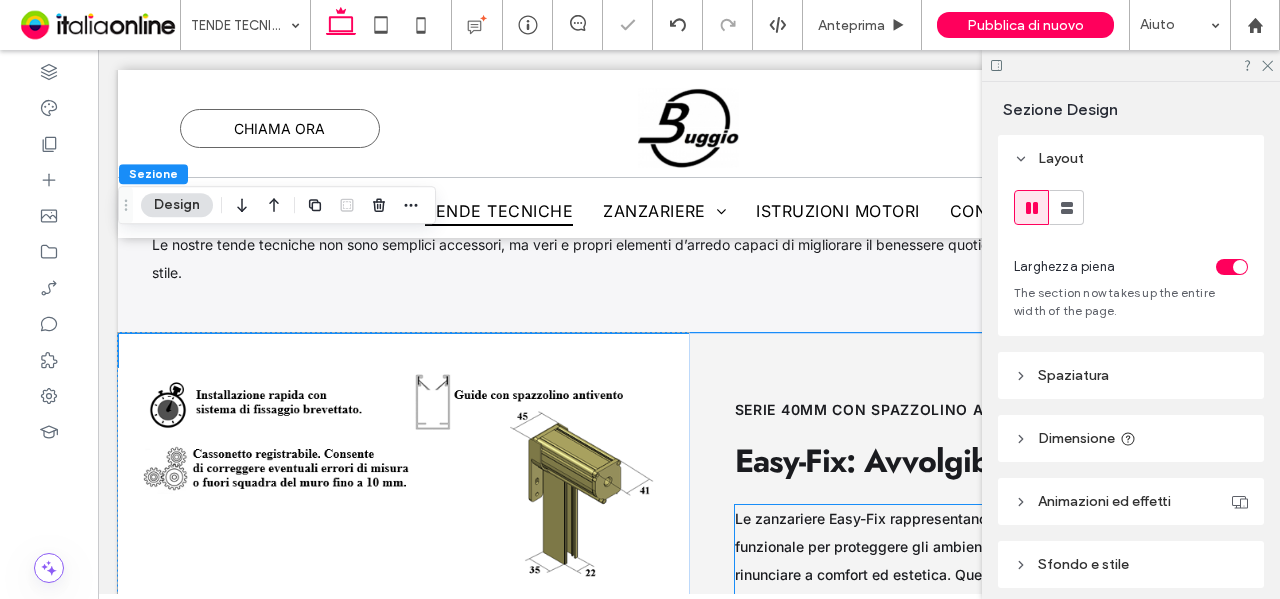 scroll, scrollTop: 2602, scrollLeft: 0, axis: vertical 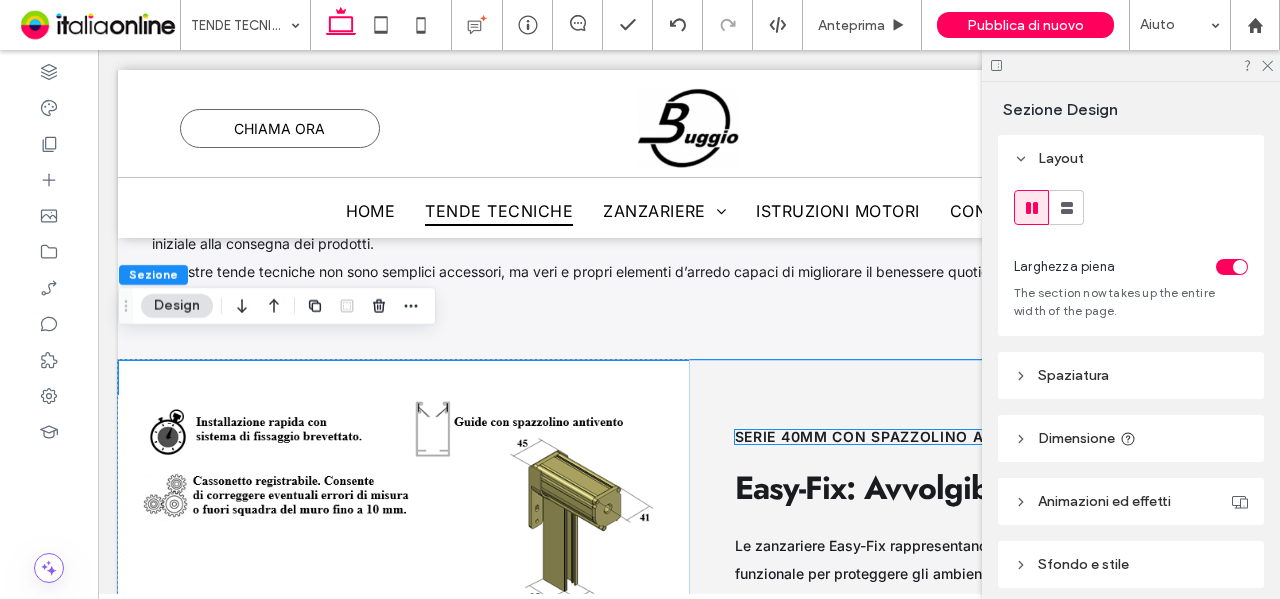 click on "serie 40mm con spazzolino antivento" at bounding box center [899, 436] 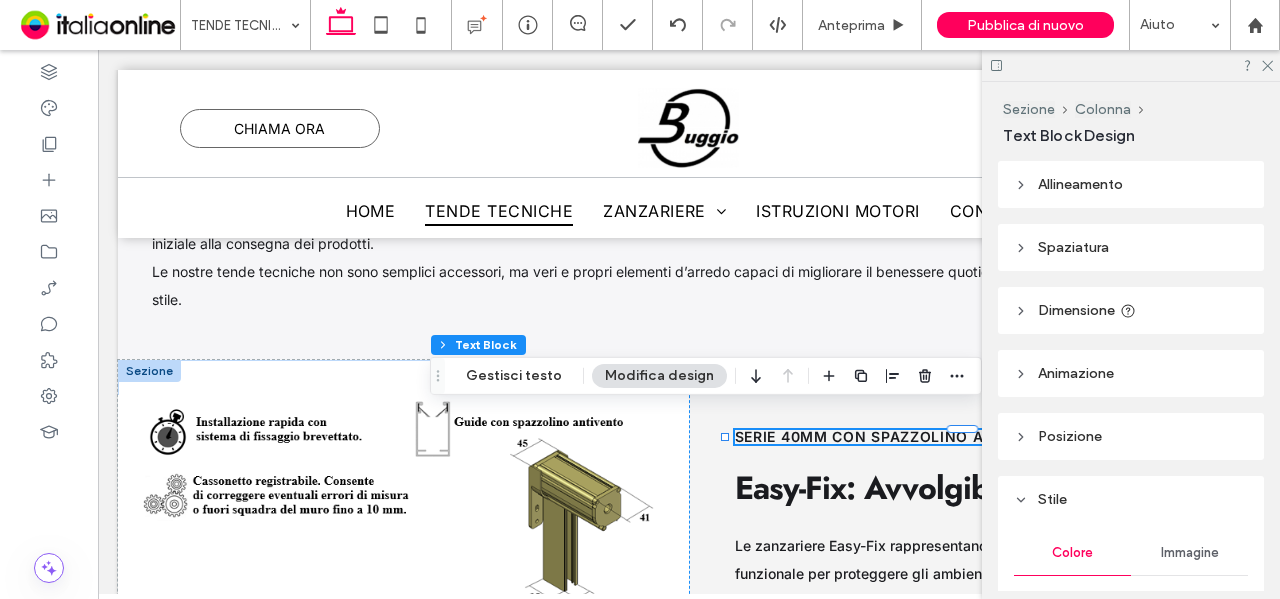 click on "serie 40mm con spazzolino antivento" at bounding box center (975, 437) 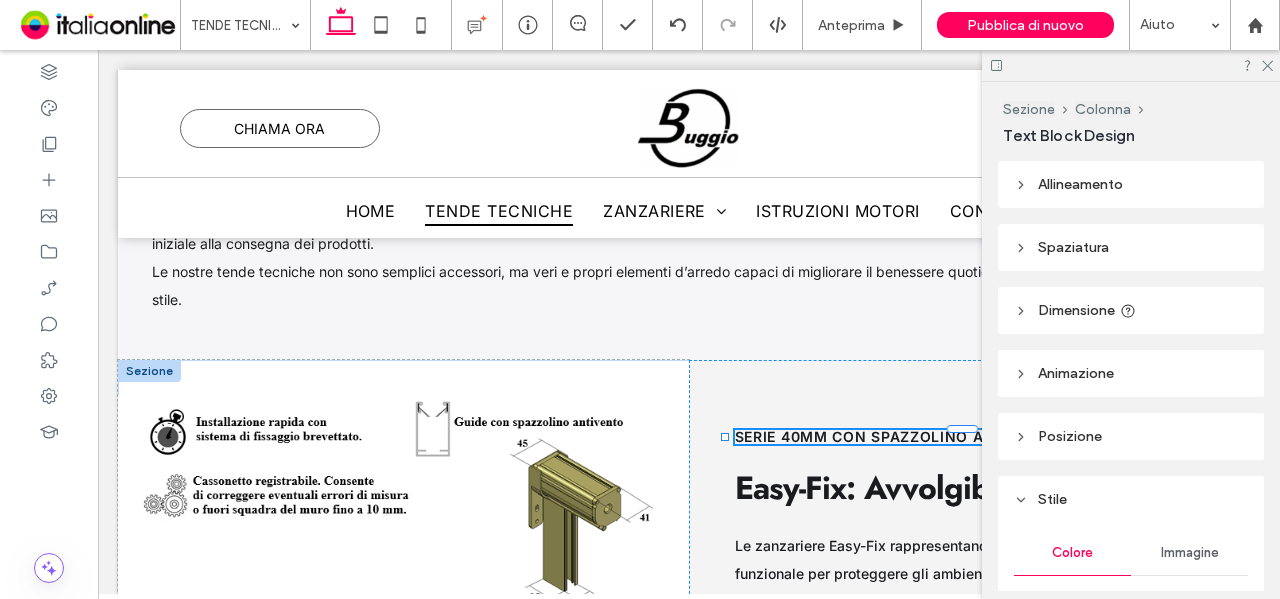 click on "serie 40mm con spazzolino antivento" at bounding box center (899, 436) 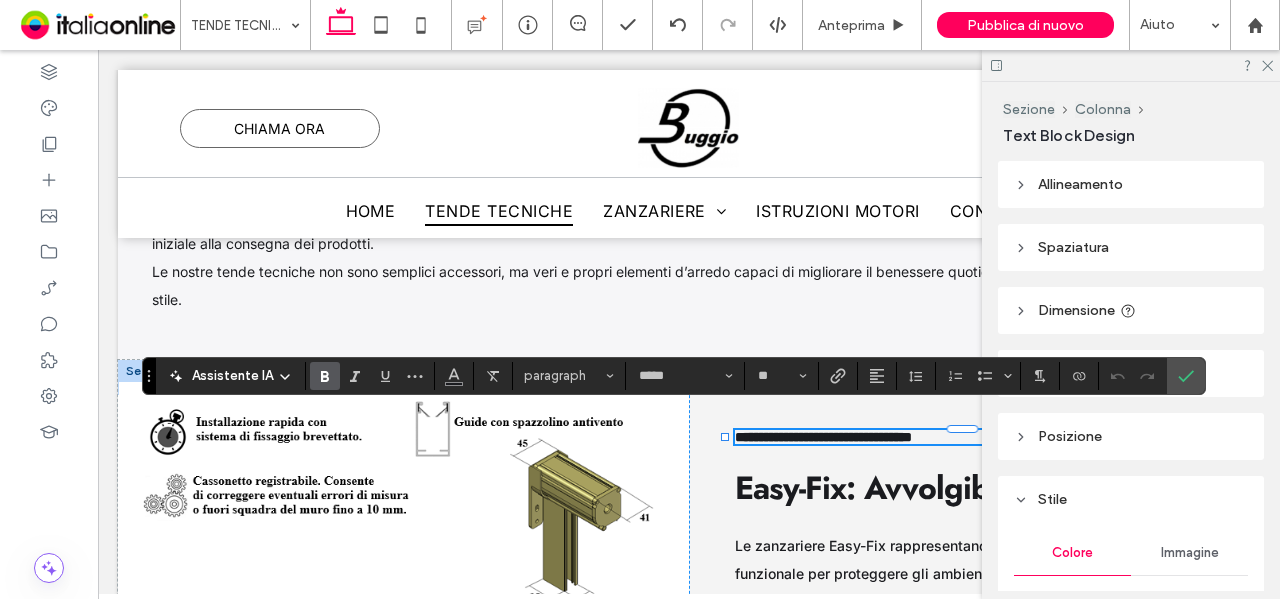 click on "**********" at bounding box center (823, 437) 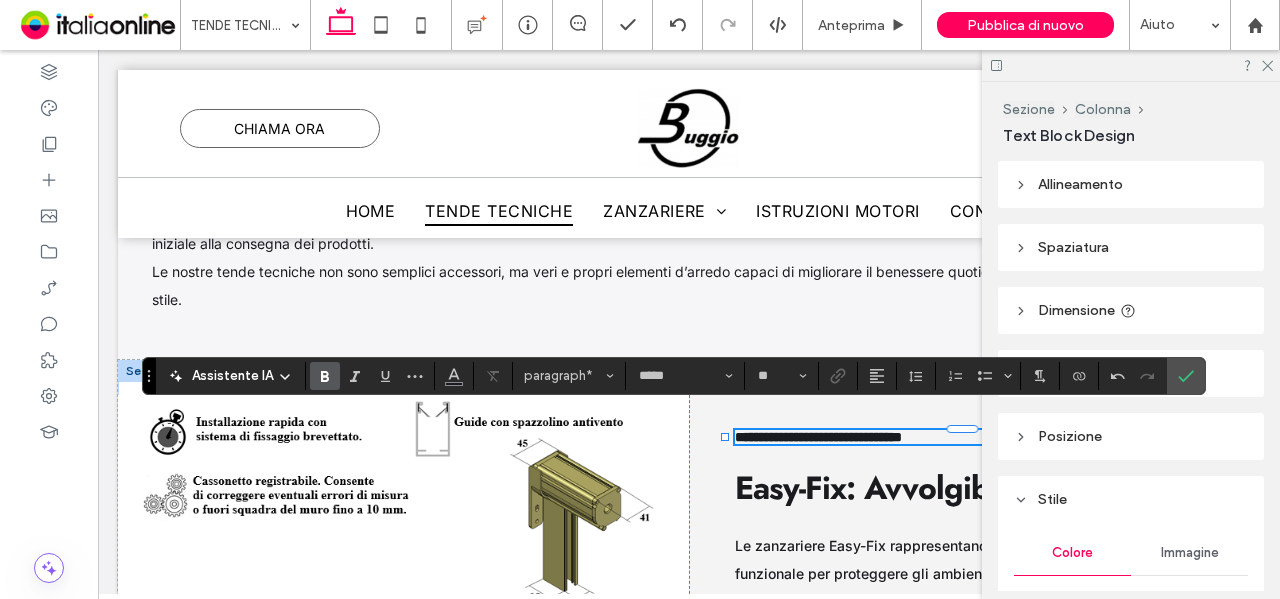 type 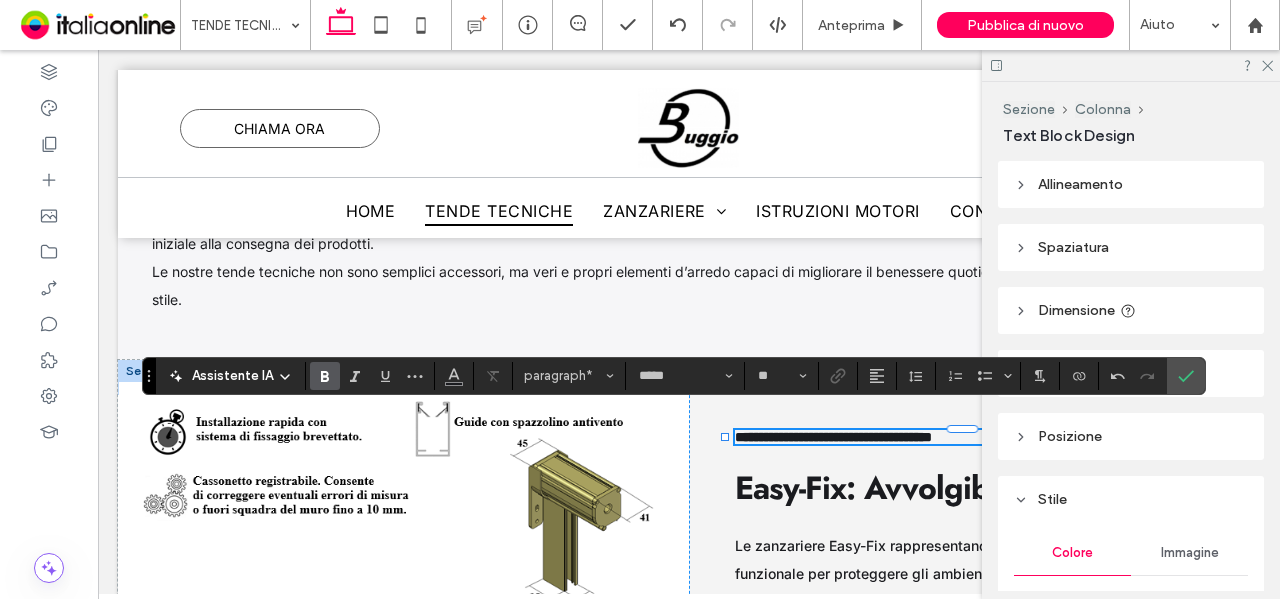 drag, startPoint x: 1265, startPoint y: 67, endPoint x: 1175, endPoint y: 197, distance: 158.11388 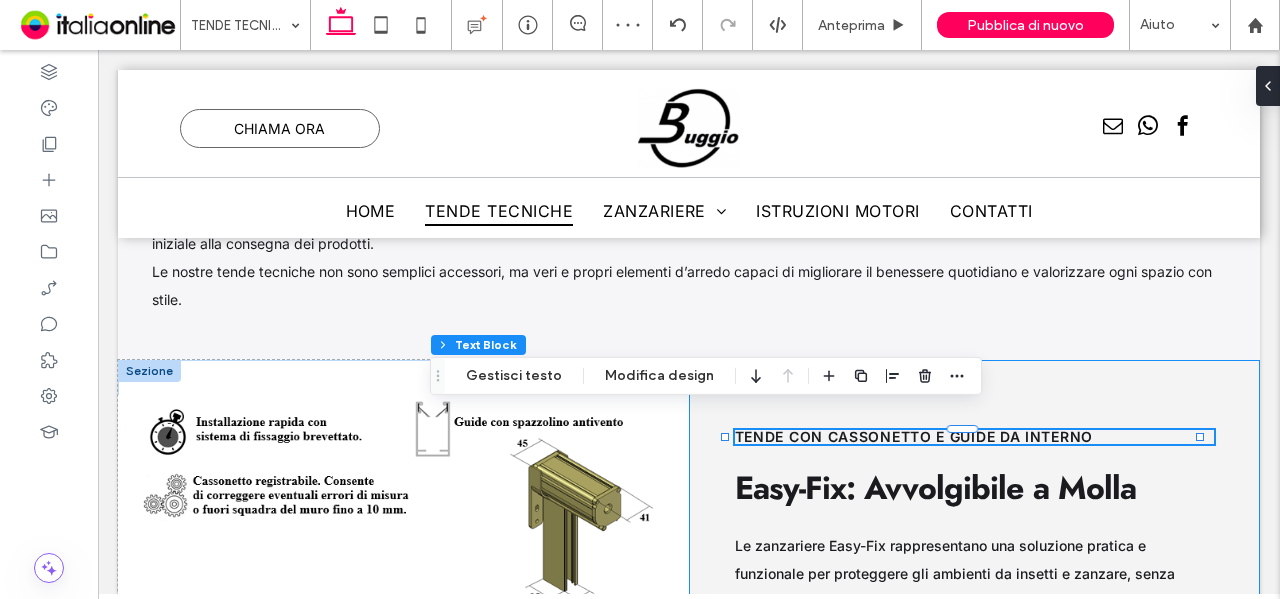 click on "Easy-Fix: Avvolgibile a Molla
tende con cassonetto e guide da interno
Le
zanzariere Easy-Fix   rappresentano una soluzione pratica e funzionale per proteggere gli ambienti da insetti e zanzare, senza rinunciare a comfort ed estetica. Questo modello è una
zanzariera a molla   con
guida antivento , che garantisce un funzionamento fluido e sicuro anche in presenza di forti correnti d’aria. L’installazione è semplice e veloce, perfetta per chi cerca un sistema efficace ma facile da montare. Le guide laterali antivento mantengono la rete sempre in tensione e ben salda, evitando fuoriuscite o rotture anche in condizioni meteo avverse. Ideale per finestre e portefinestre, Easy-Fix unisce tecnologia e comodità in un design discreto e resistente." at bounding box center (974, 635) 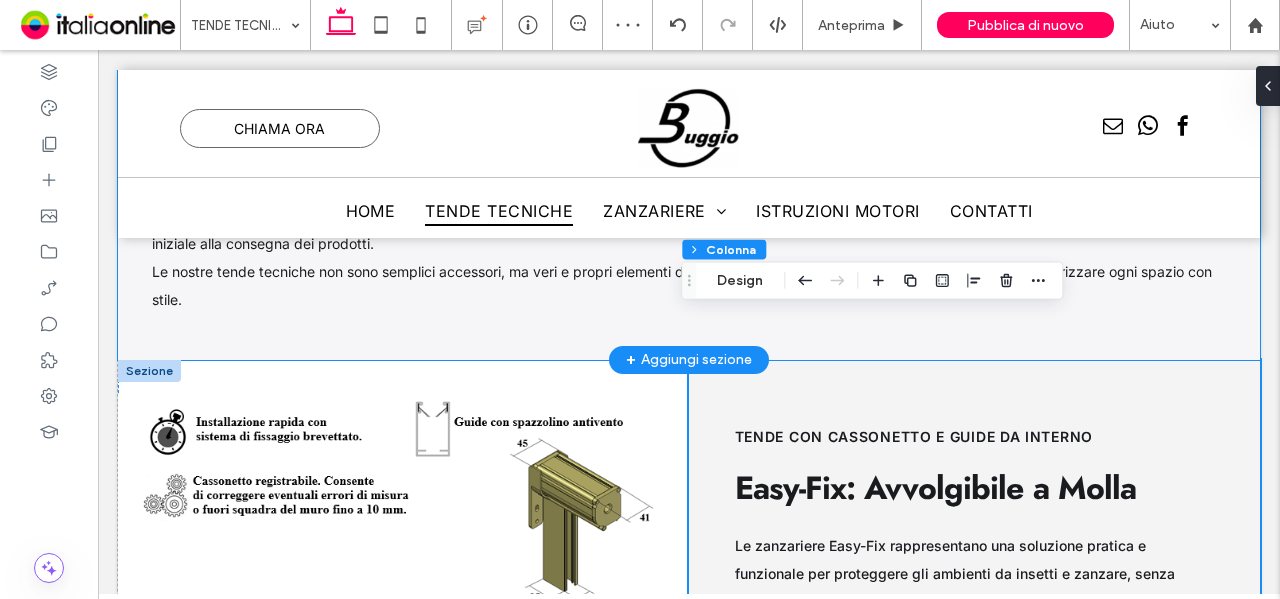 scroll, scrollTop: 2702, scrollLeft: 0, axis: vertical 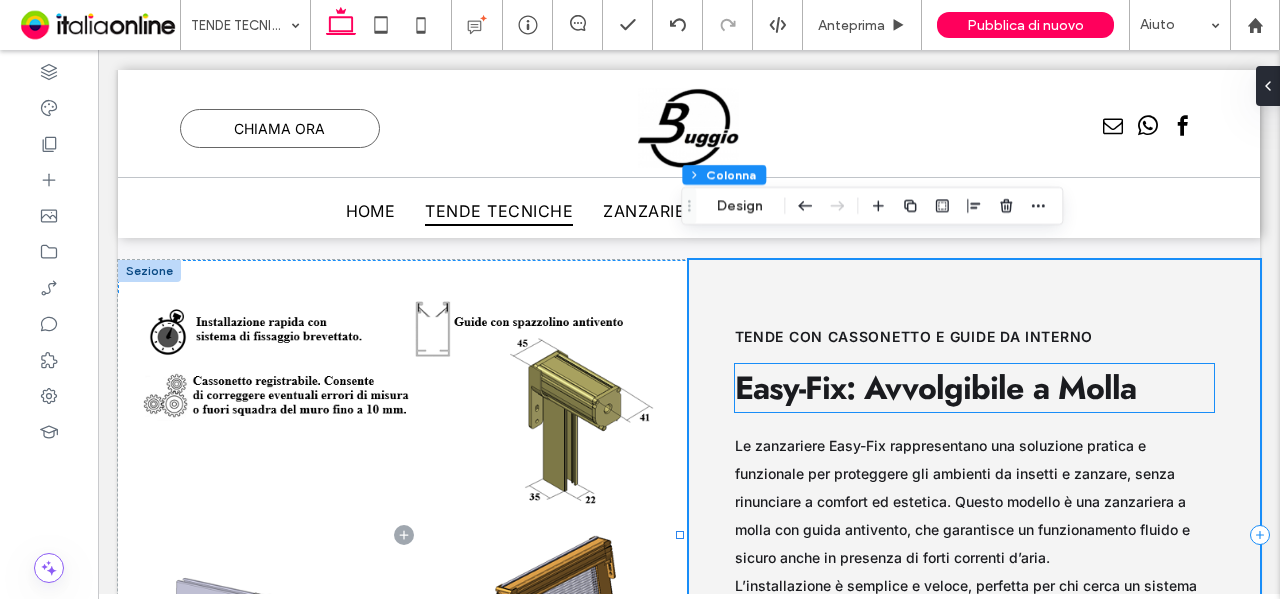 click on "Easy-Fix: Avvolgibile a Molla" at bounding box center [975, 388] 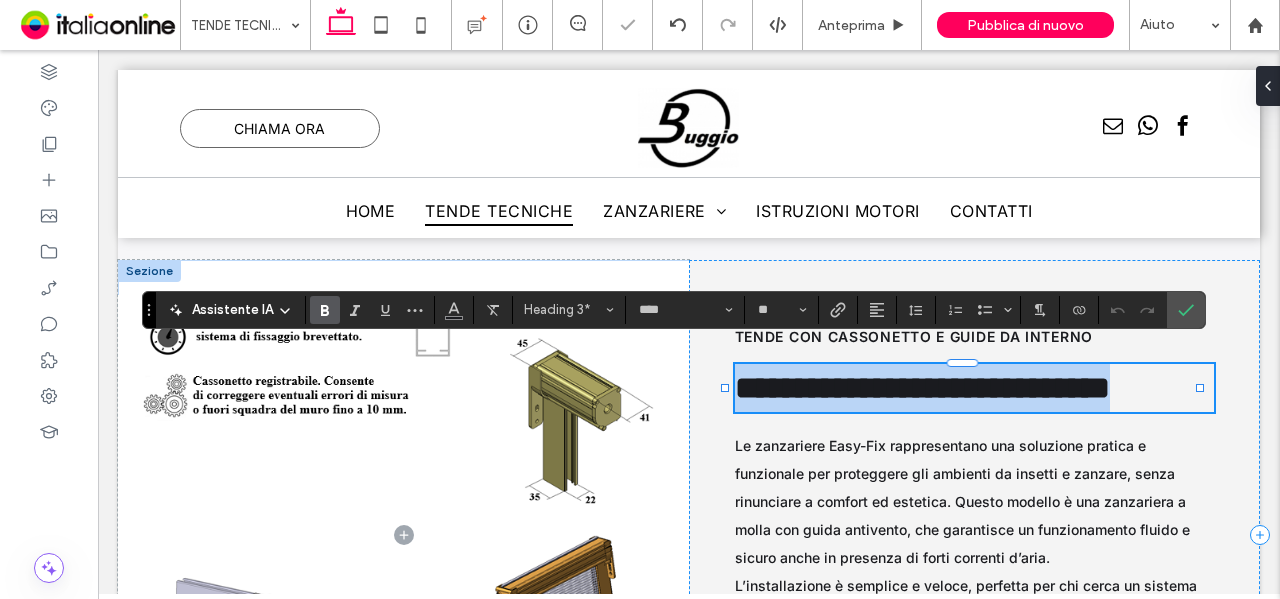 paste 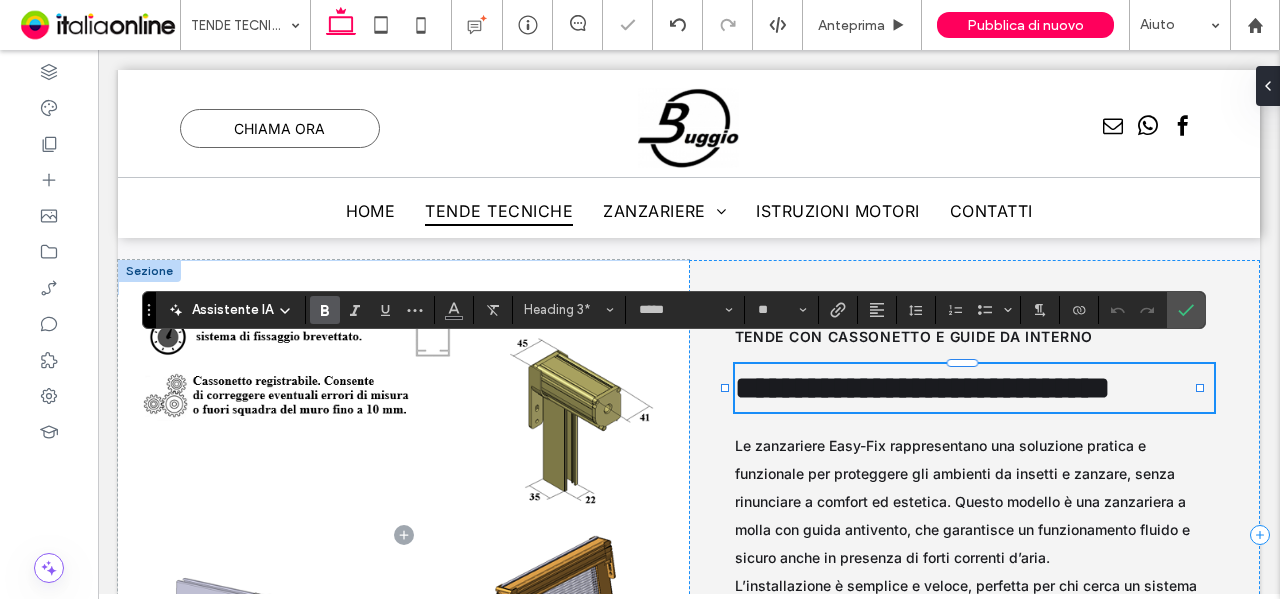 type on "**" 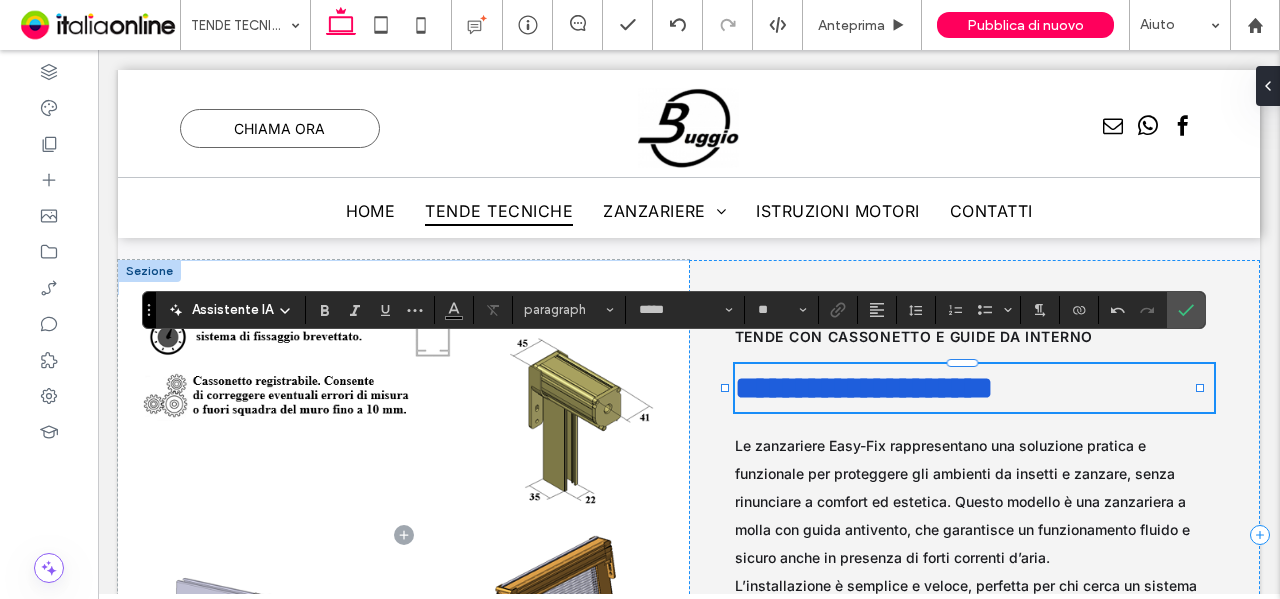 type 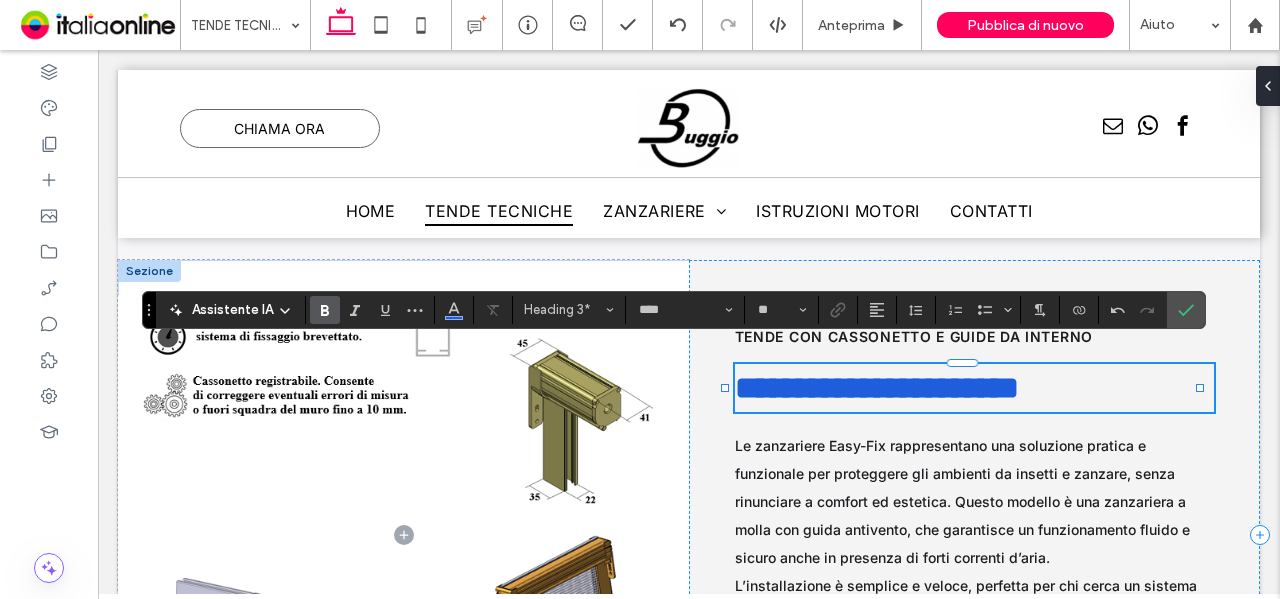 type on "*****" 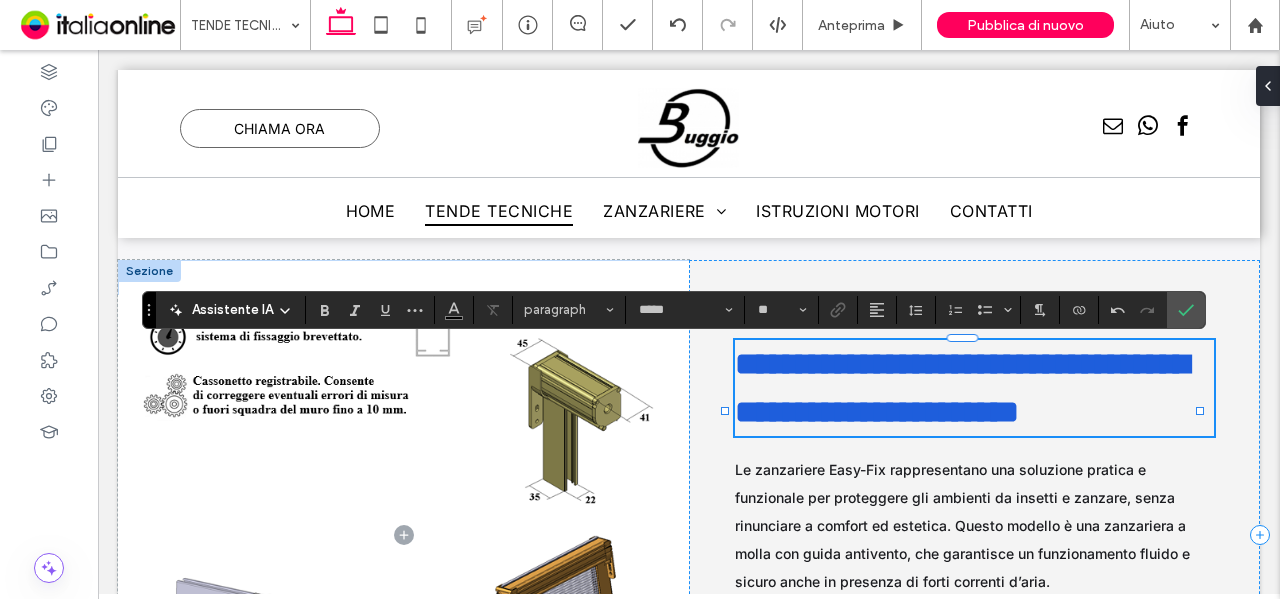 scroll, scrollTop: 0, scrollLeft: 0, axis: both 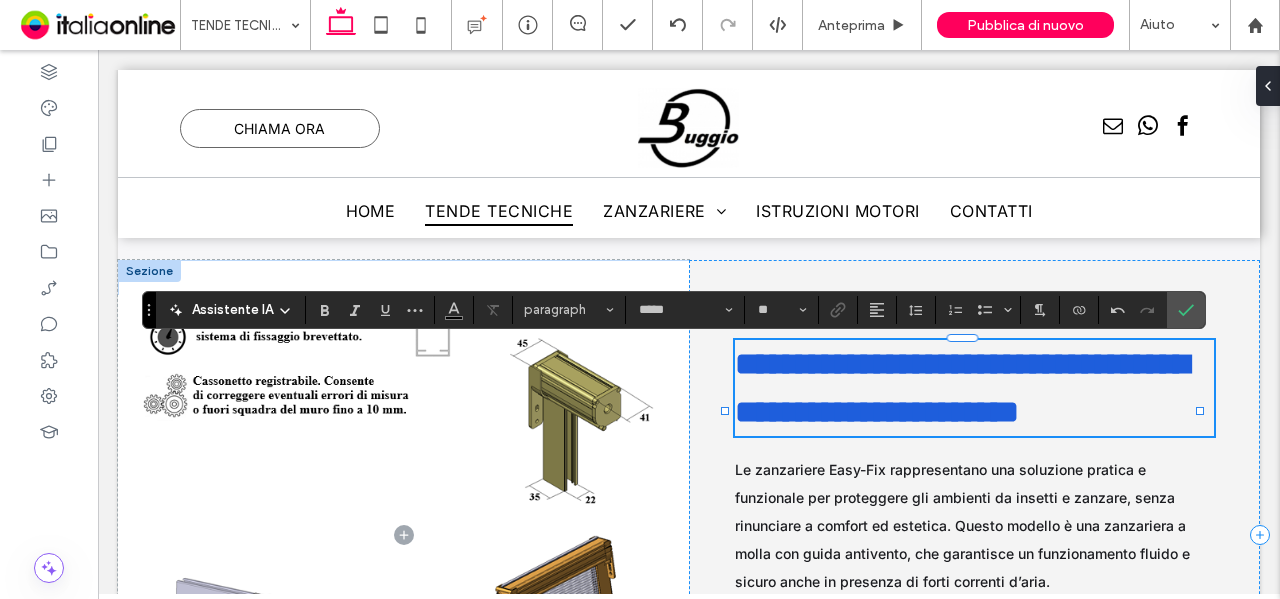 type on "****" 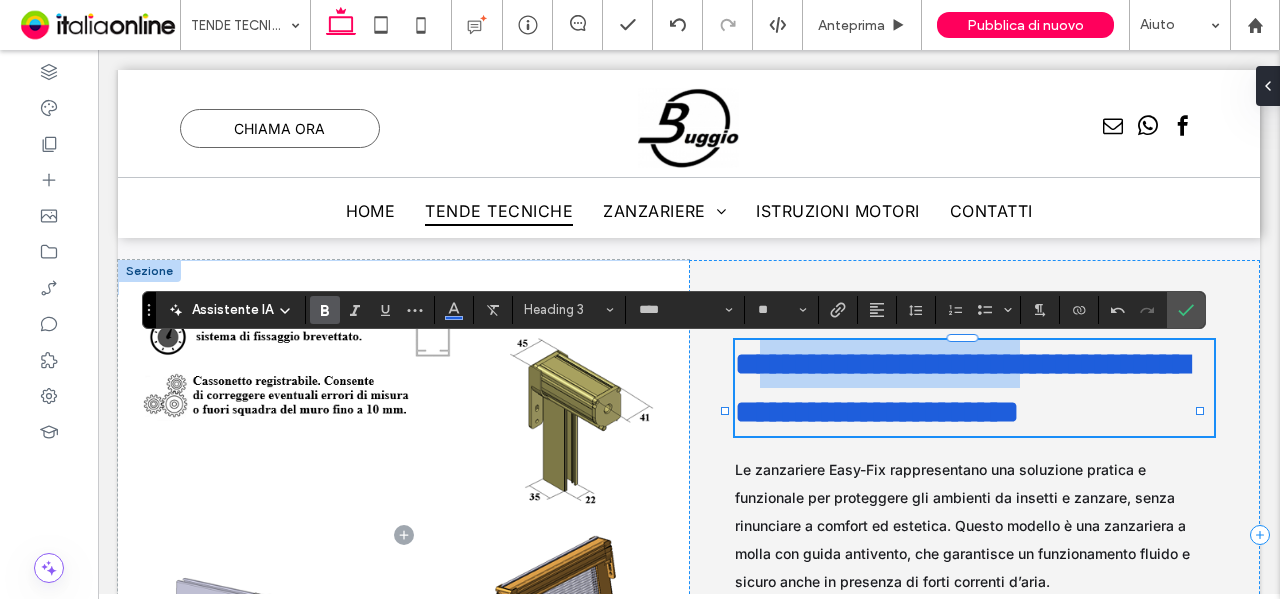 drag, startPoint x: 1119, startPoint y: 337, endPoint x: 756, endPoint y: 329, distance: 363.08813 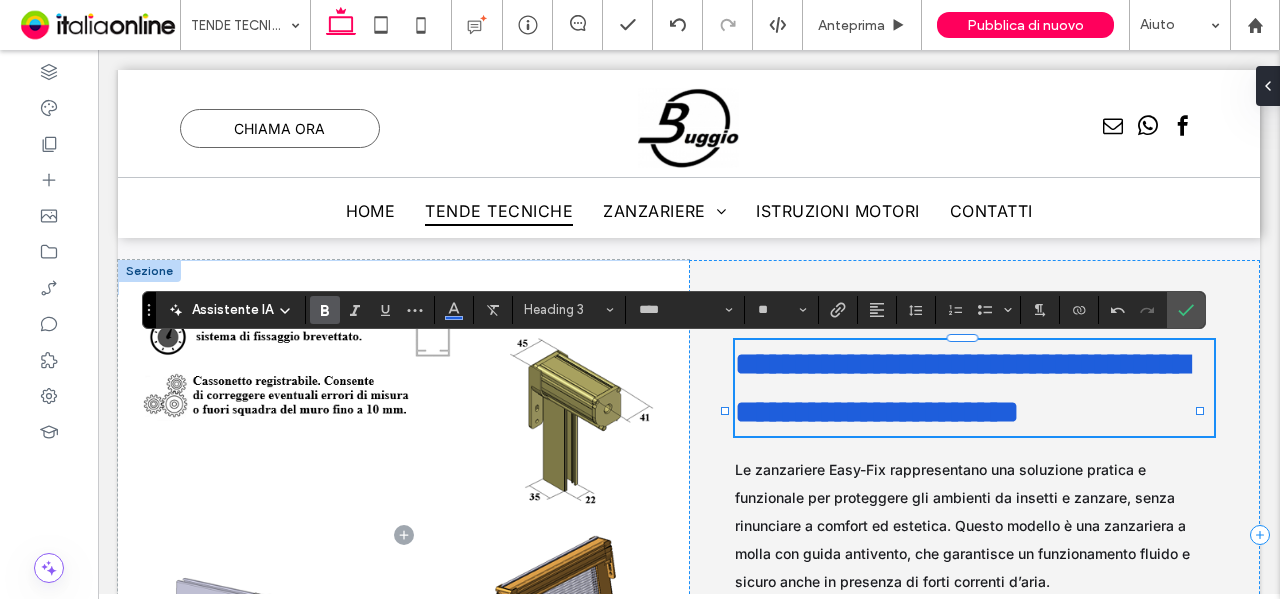 scroll, scrollTop: 2704, scrollLeft: 0, axis: vertical 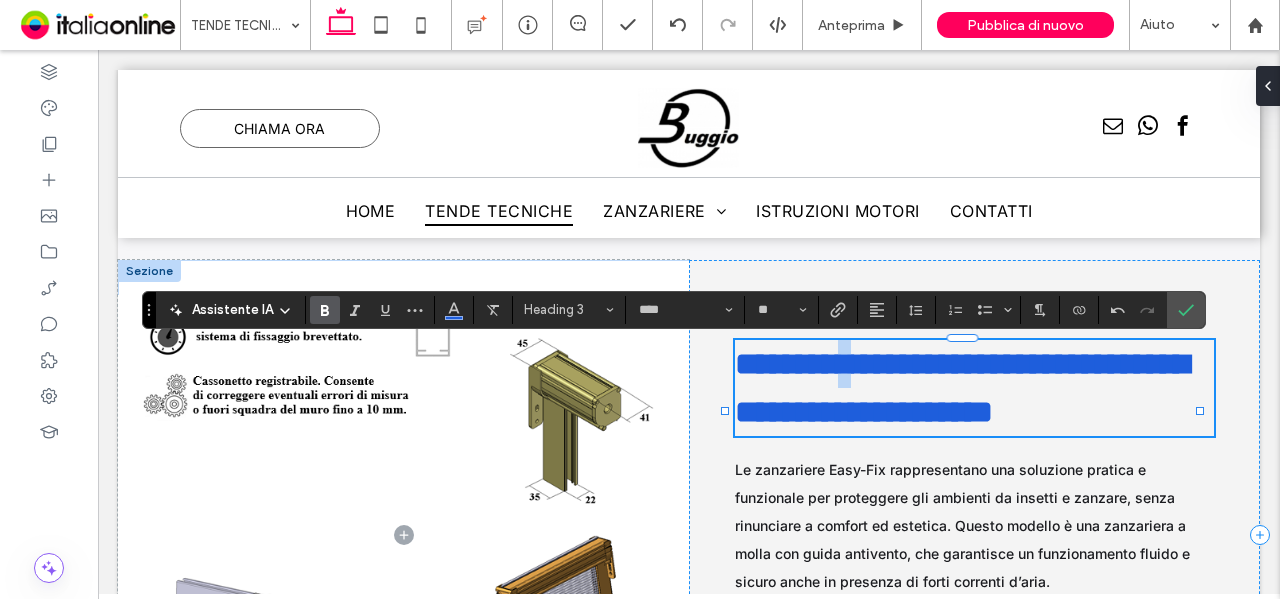 click on "**********" at bounding box center (962, 388) 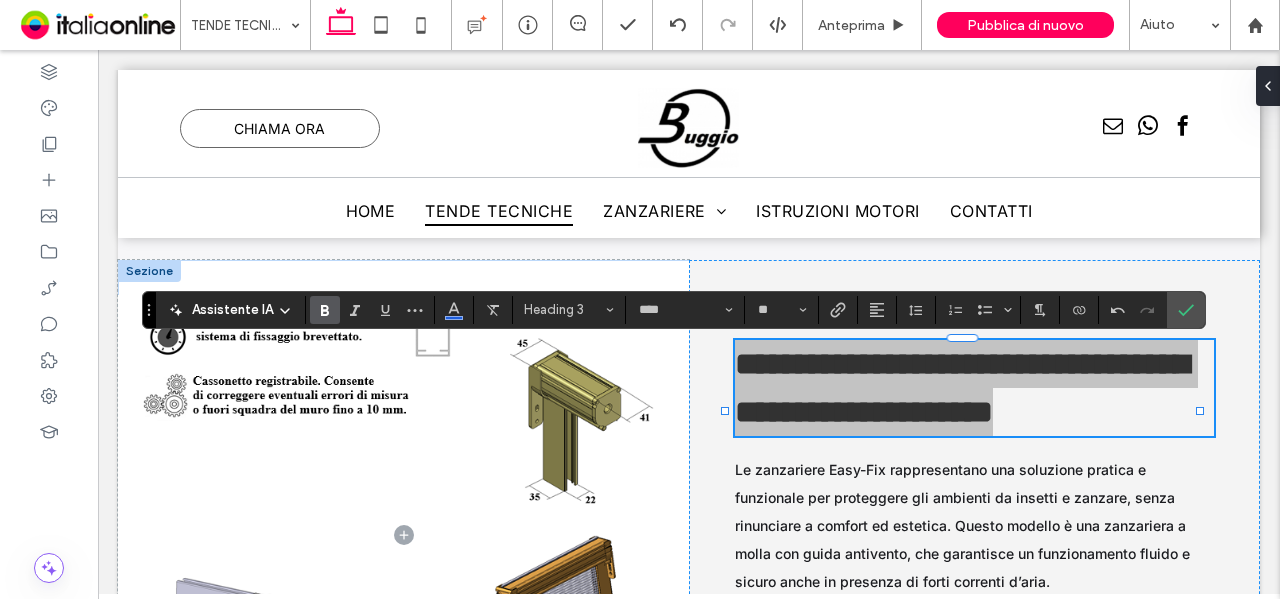 click at bounding box center (370, 310) 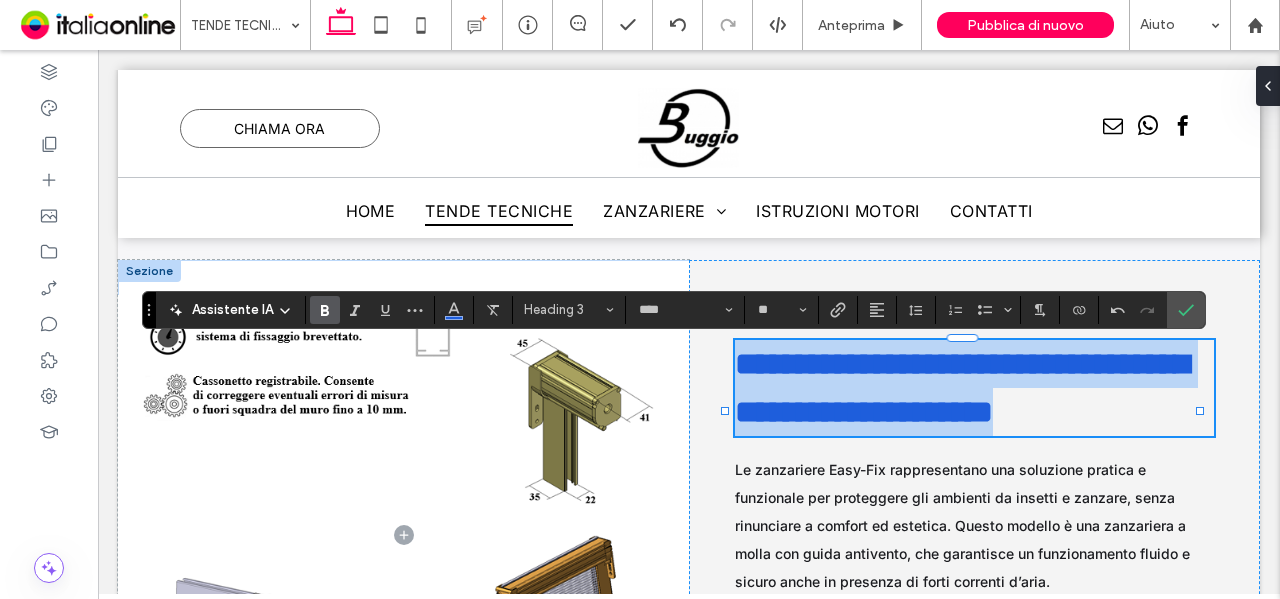 scroll, scrollTop: 2704, scrollLeft: 0, axis: vertical 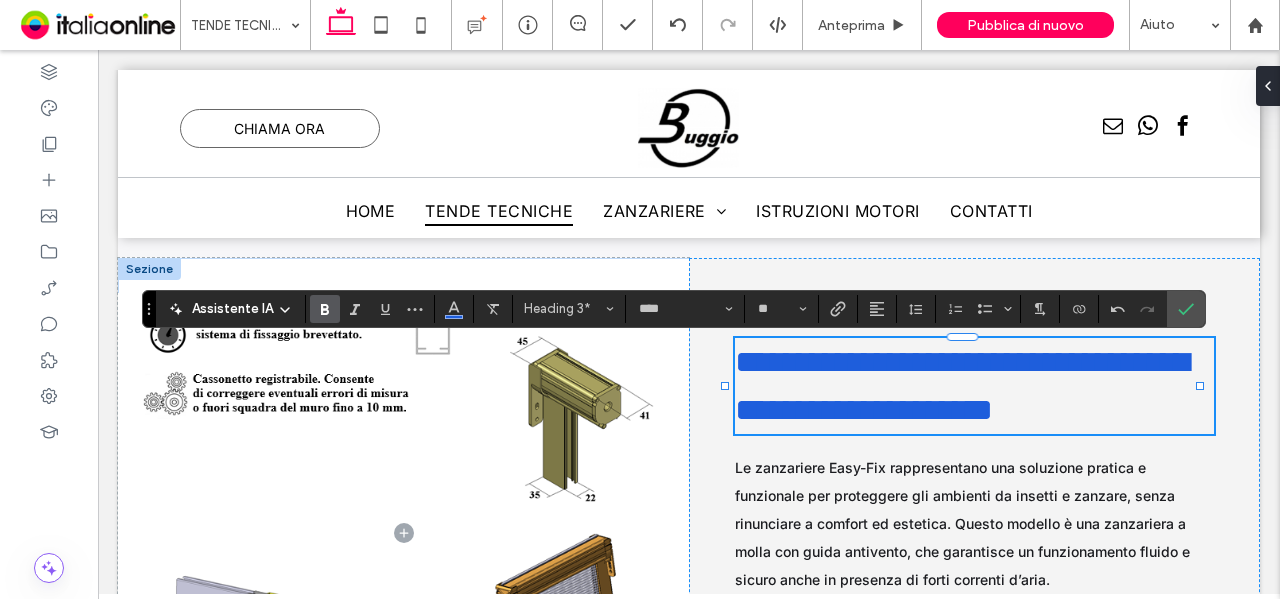 click 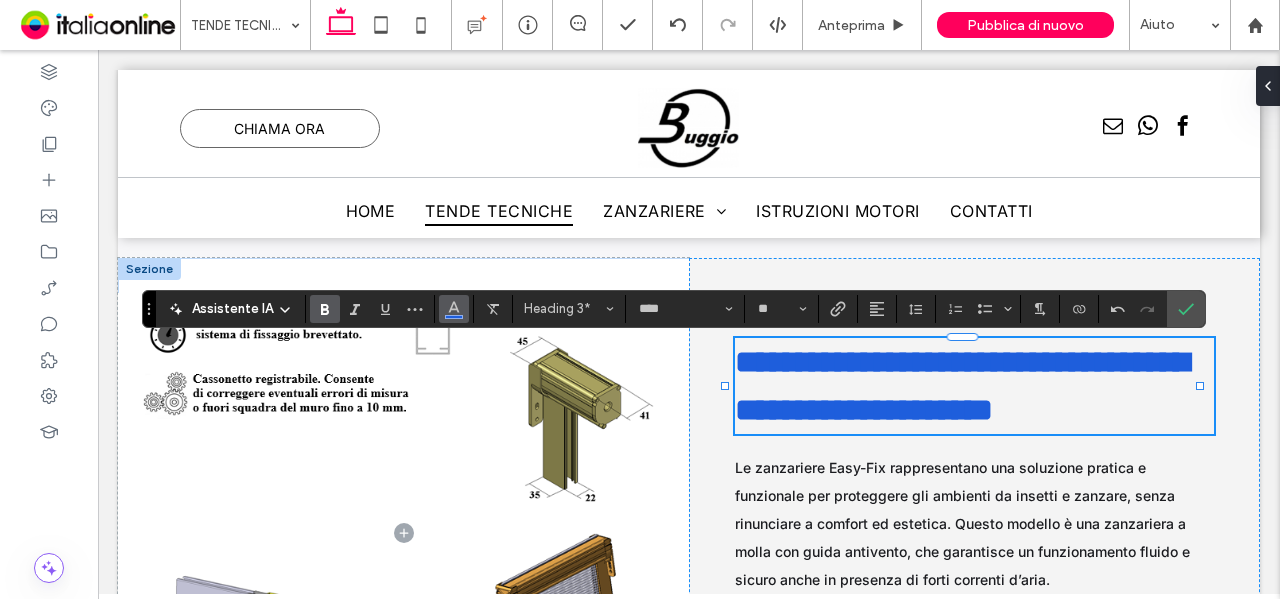 click 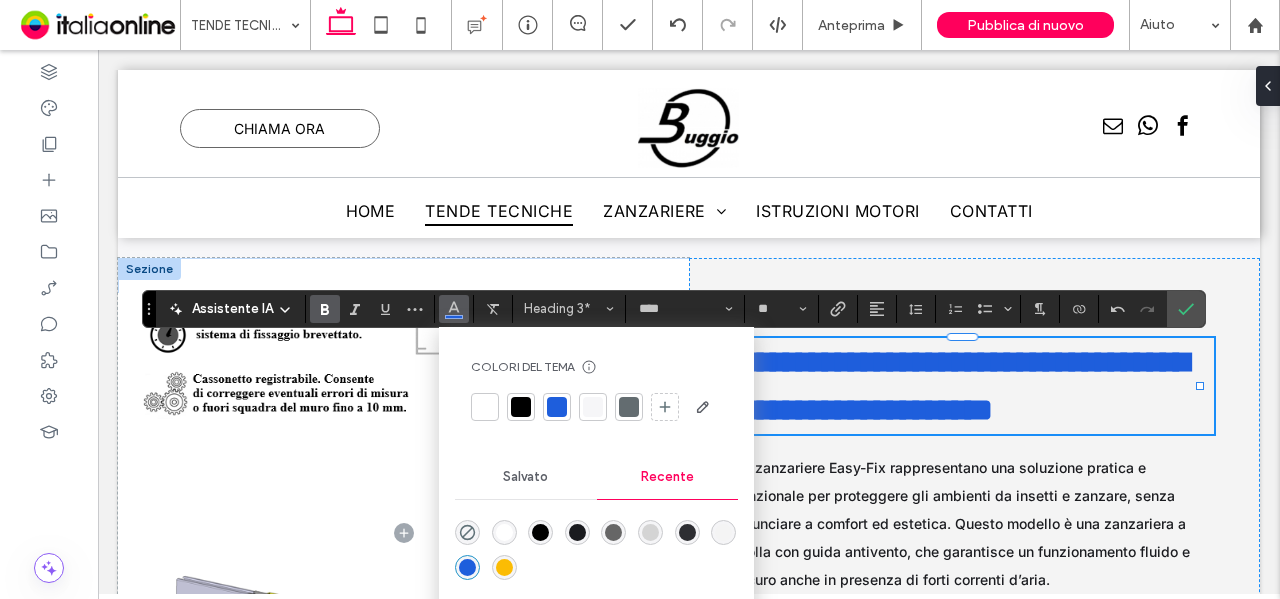 click at bounding box center [577, 532] 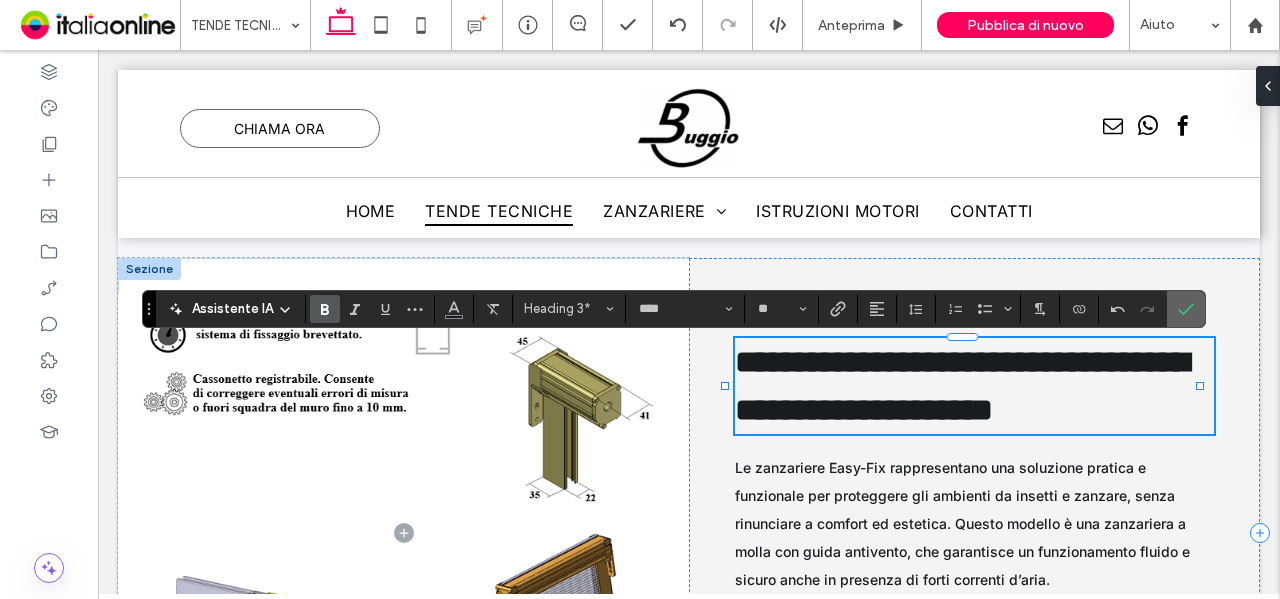 drag, startPoint x: 1077, startPoint y: 260, endPoint x: 1174, endPoint y: 310, distance: 109.128365 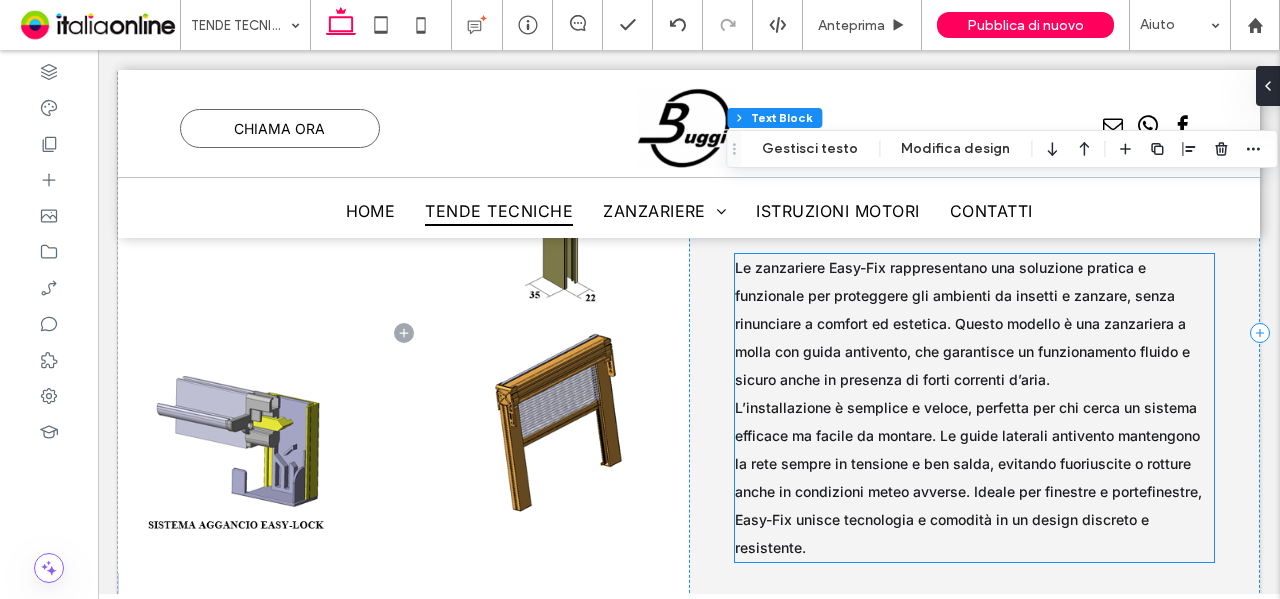 scroll, scrollTop: 2704, scrollLeft: 0, axis: vertical 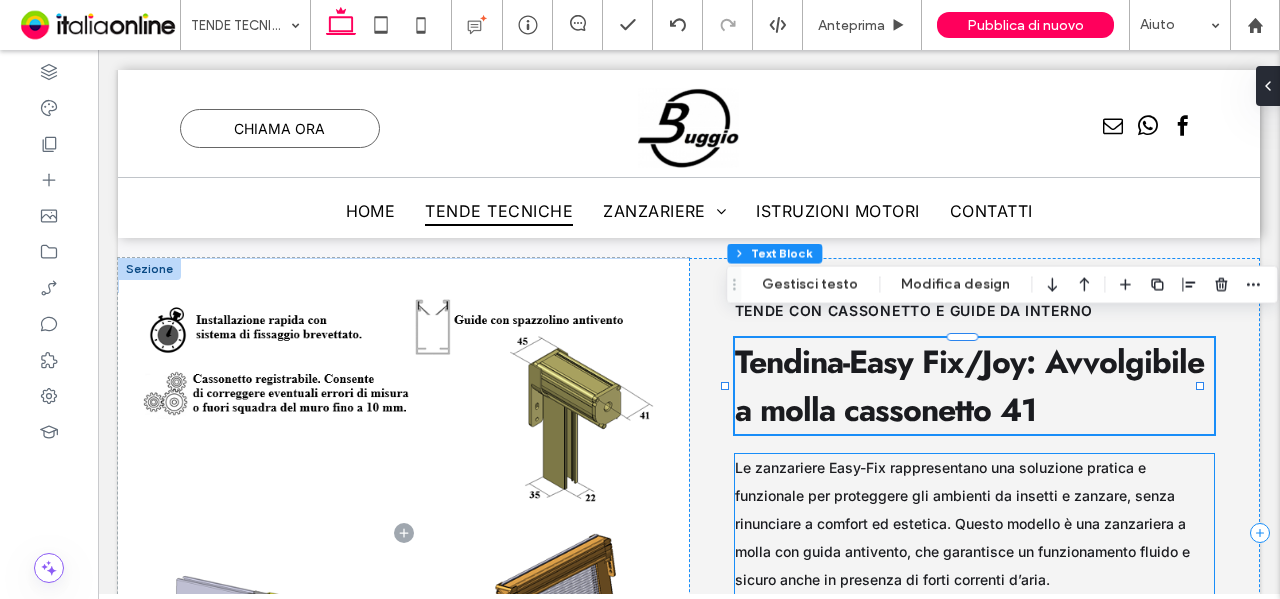 click on "rappresentano una soluzione pratica e funzionale per proteggere gli ambienti da insetti e zanzare, senza rinunciare a comfort ed estetica. Questo modello è una" at bounding box center [955, 495] 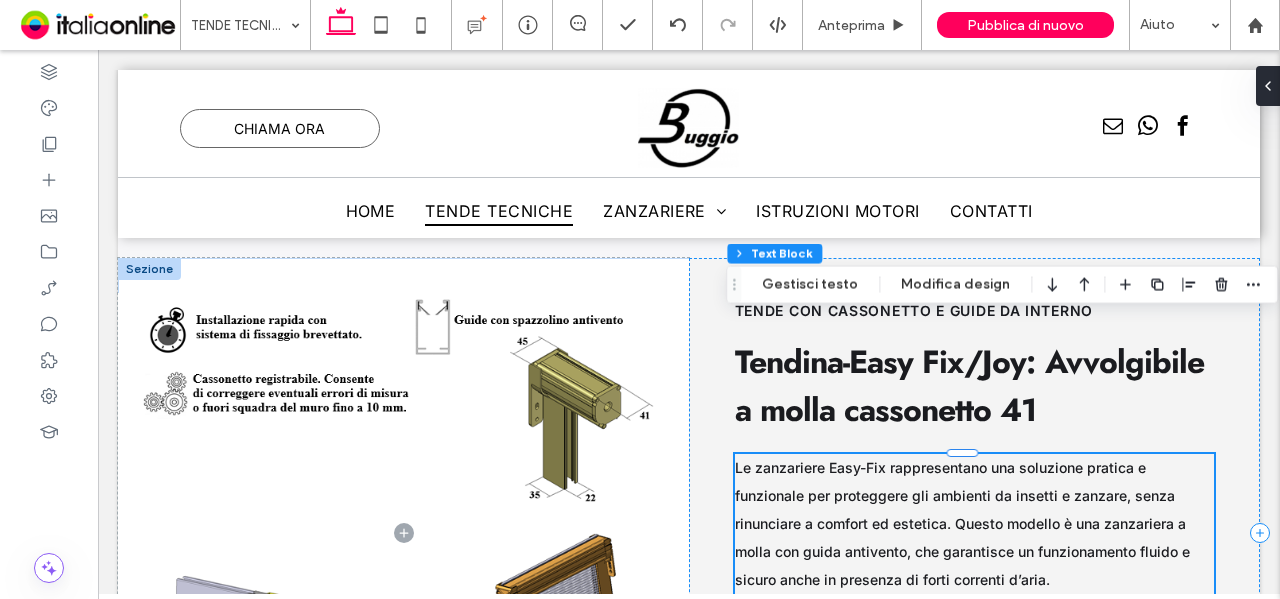 click on "Le
zanzariere Easy-Fix   rappresentano una soluzione pratica e funzionale per proteggere gli ambienti da insetti e zanzare, senza rinunciare a comfort ed estetica. Questo modello è una
zanzariera a molla   con
guida antivento , che garantisce un funzionamento fluido e sicuro anche in presenza di forti correnti d’aria. L’installazione è semplice e veloce, perfetta per chi cerca un sistema efficace ma facile da montare. Le guide laterali antivento mantengono la rete sempre in tensione e ben salda, evitando fuoriuscite o rotture anche in condizioni meteo avverse. Ideale per finestre e portefinestre, Easy-Fix unisce tecnologia e comodità in un design discreto e resistente." at bounding box center [975, 608] 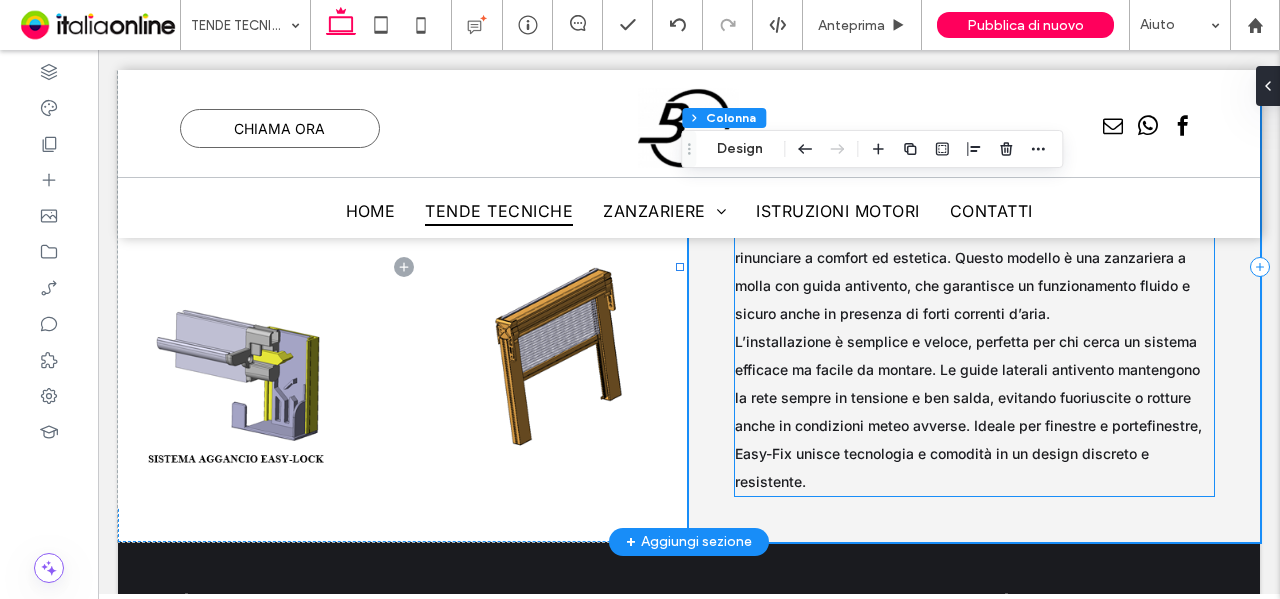 click on "Le   zanzariere Easy-Fix   rappresentano una soluzione pratica e funzionale per proteggere gli ambienti da insetti e zanzare, senza rinunciare a comfort ed estetica. Questo modello è una   zanzariera a molla   con   guida antivento , che garantisce un funzionamento fluido e sicuro anche in presenza di forti correnti d’aria." at bounding box center (975, 258) 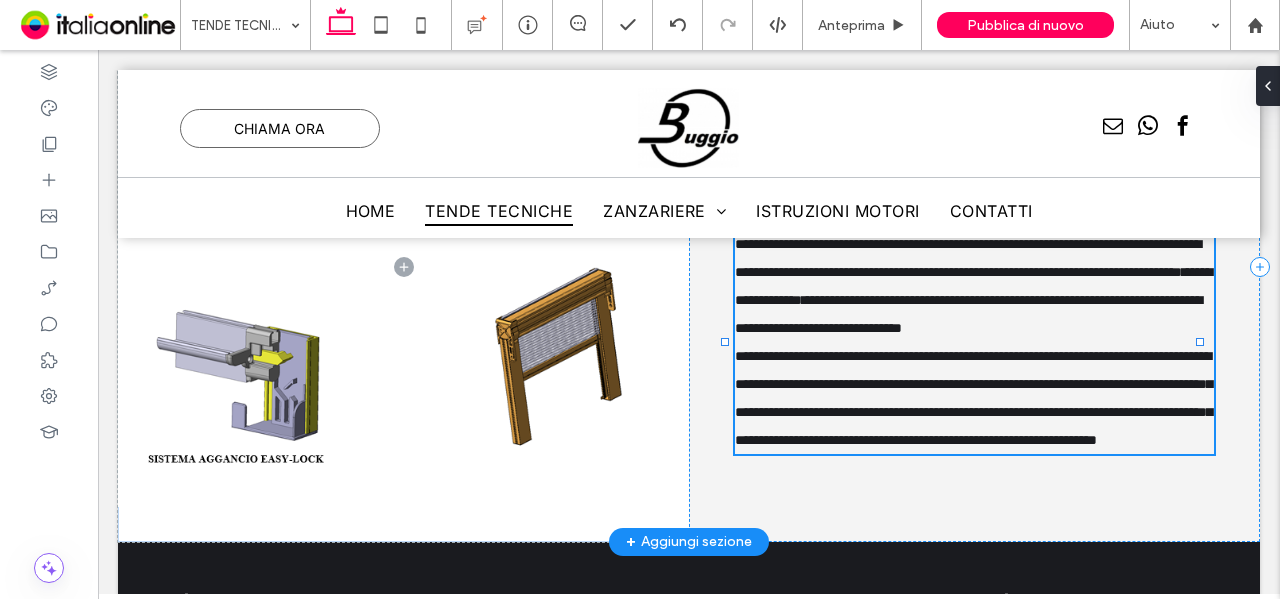click on "**********" at bounding box center [975, 286] 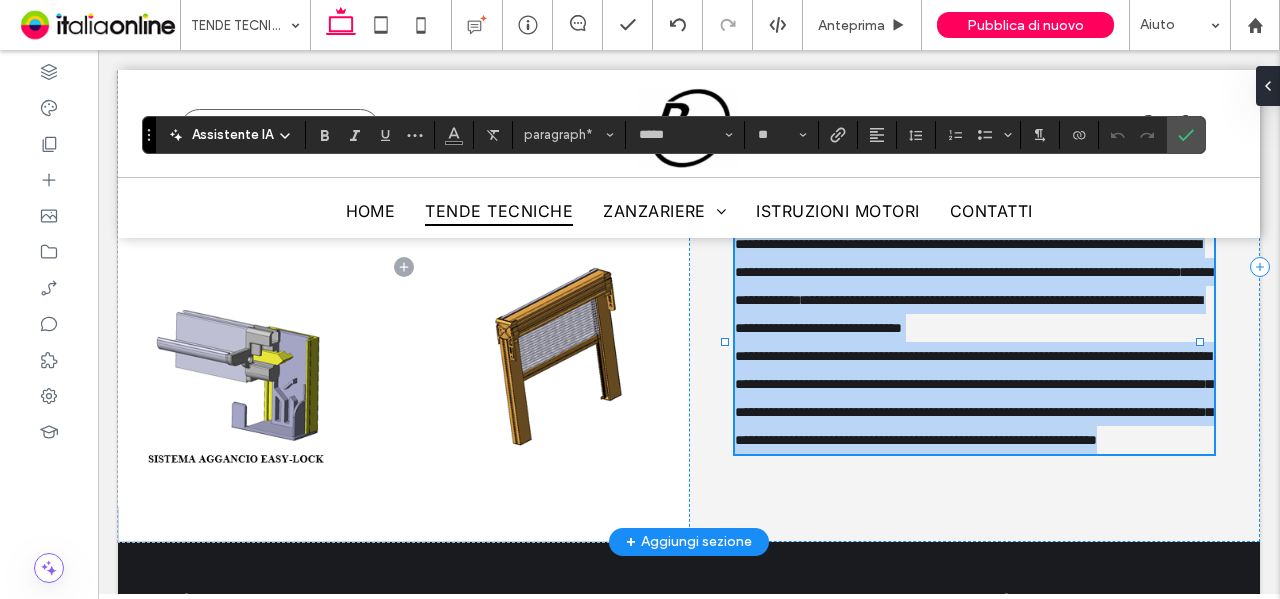 type on "**" 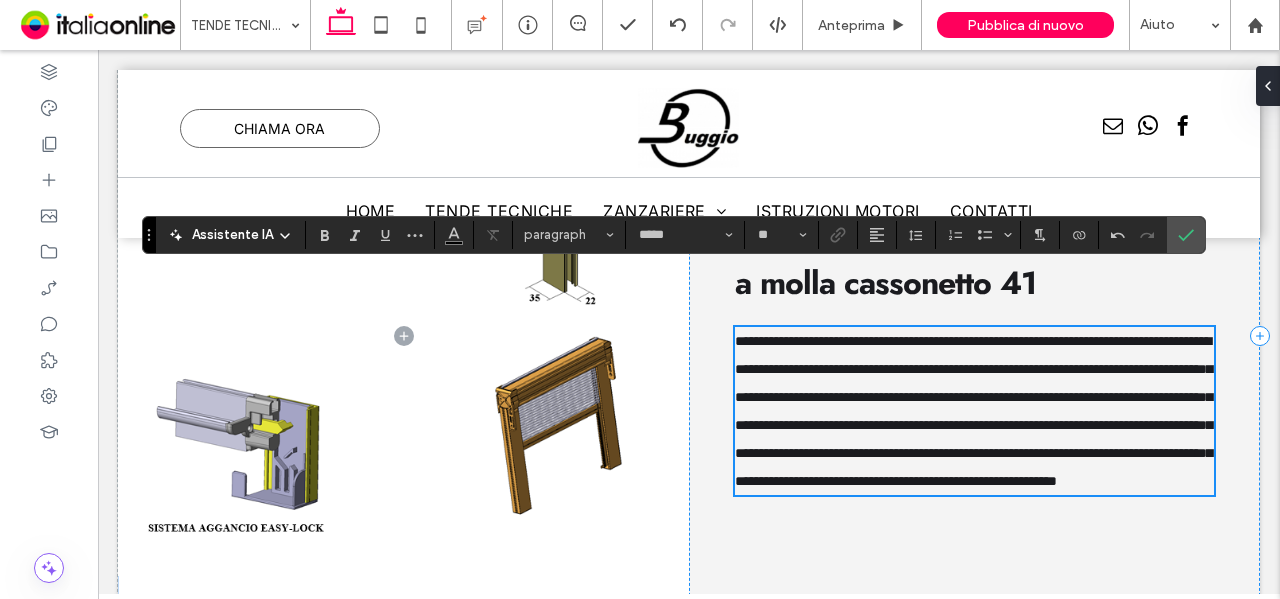scroll, scrollTop: 2870, scrollLeft: 0, axis: vertical 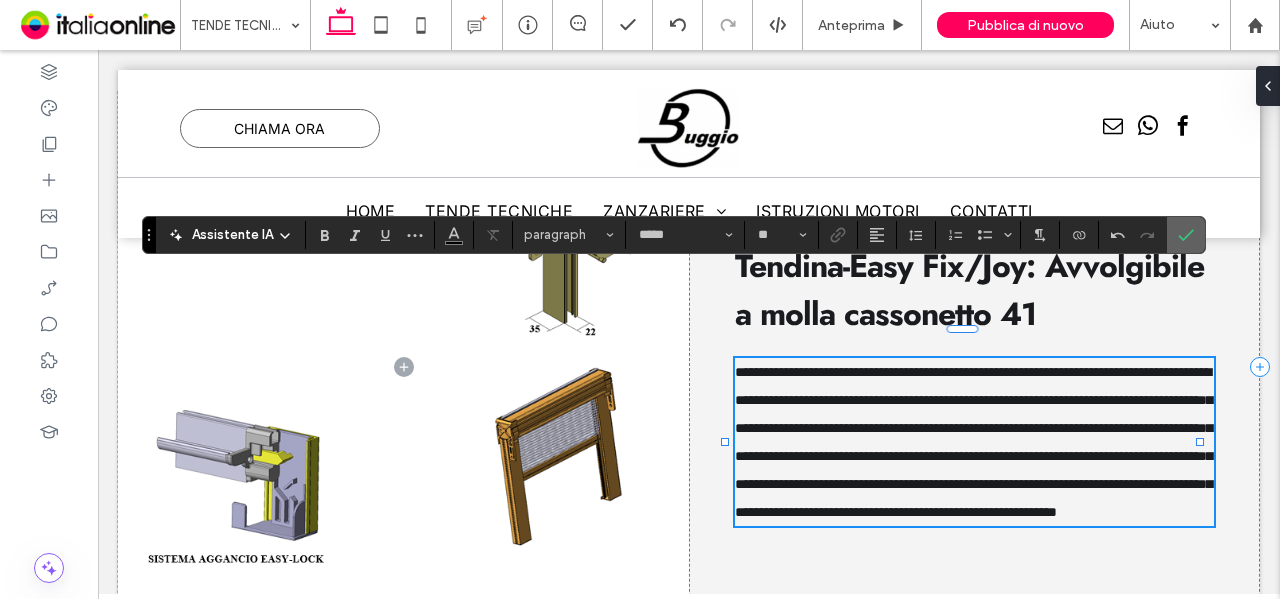 drag, startPoint x: 1178, startPoint y: 237, endPoint x: 1054, endPoint y: 190, distance: 132.60844 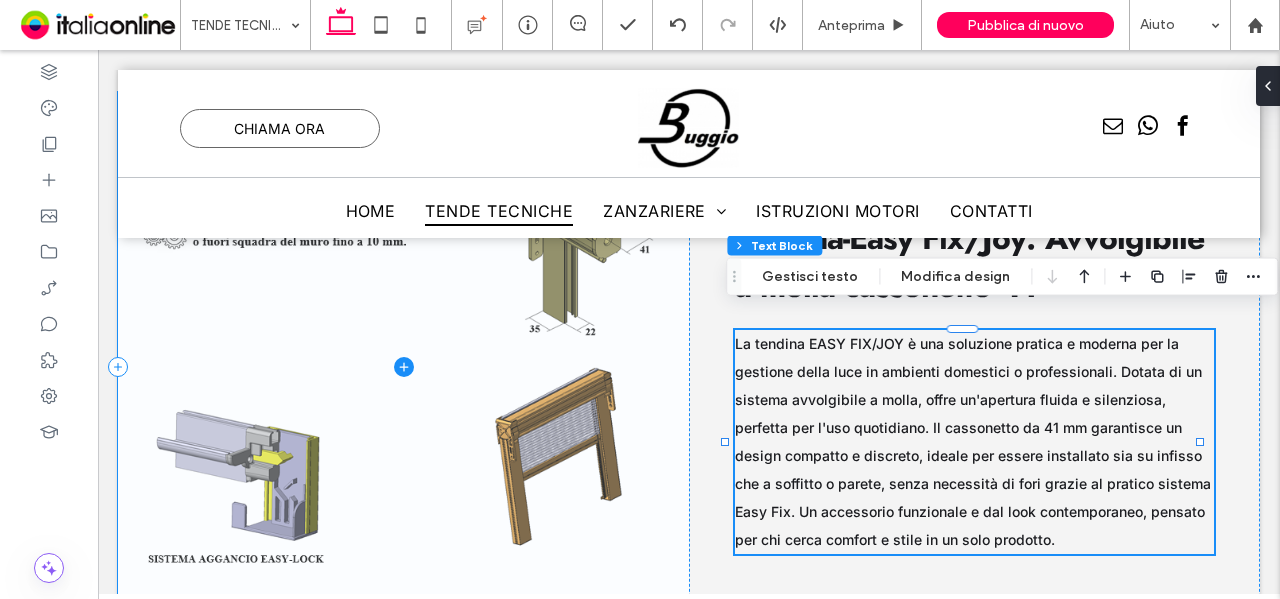 click at bounding box center [403, 367] 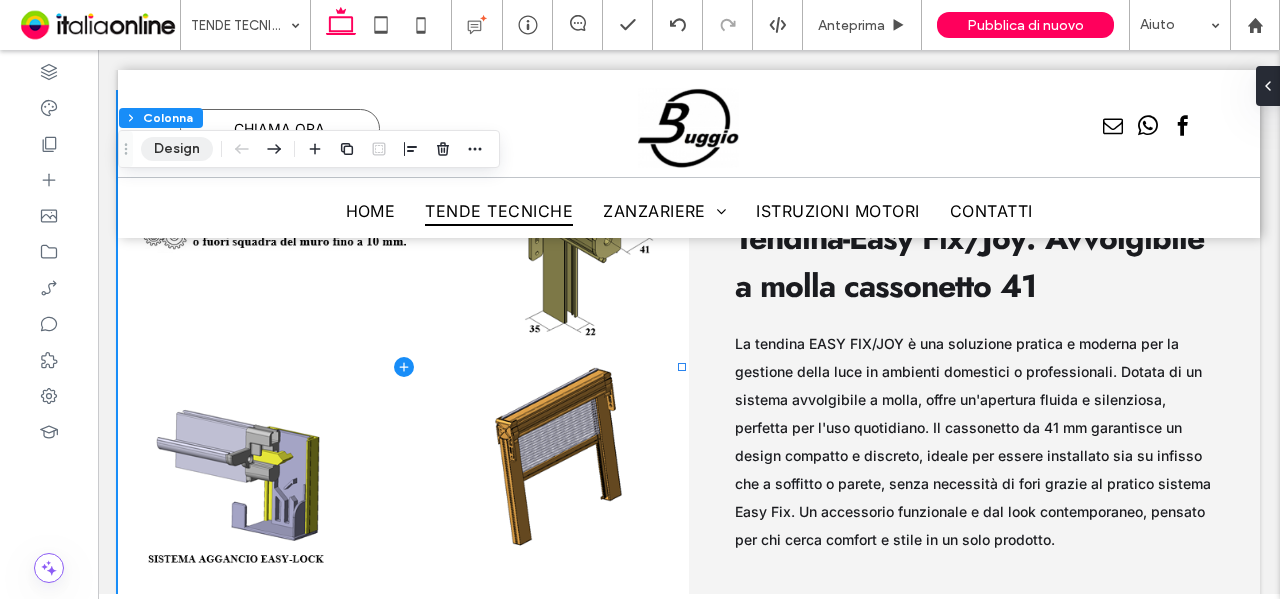 click on "Design" at bounding box center (177, 149) 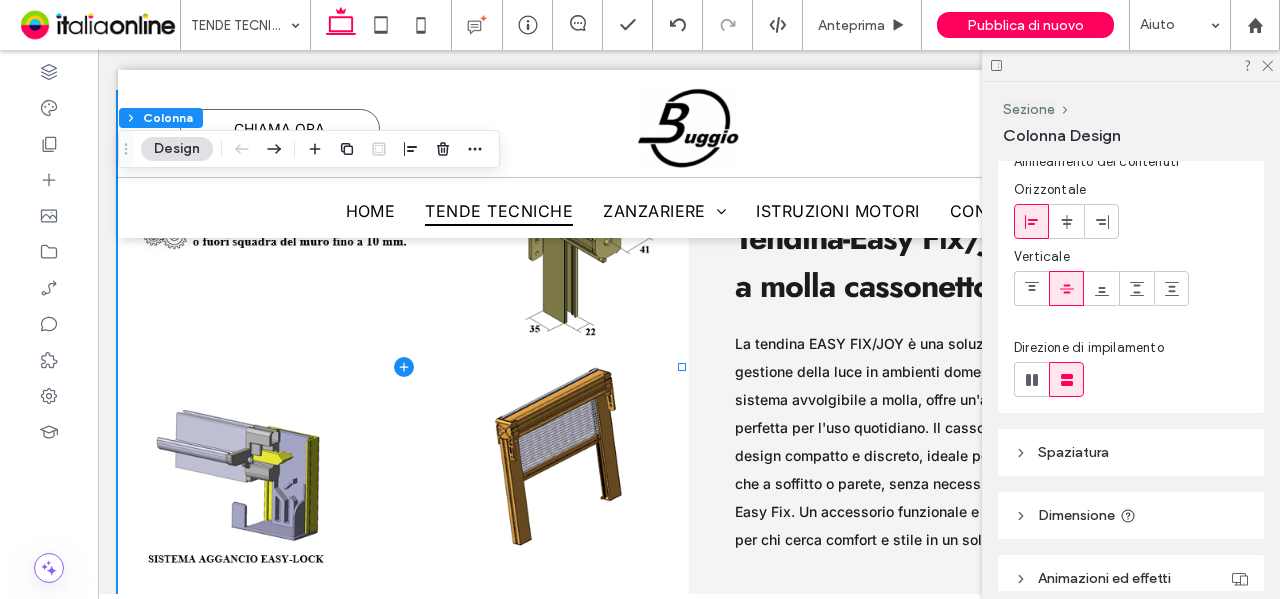 scroll, scrollTop: 0, scrollLeft: 0, axis: both 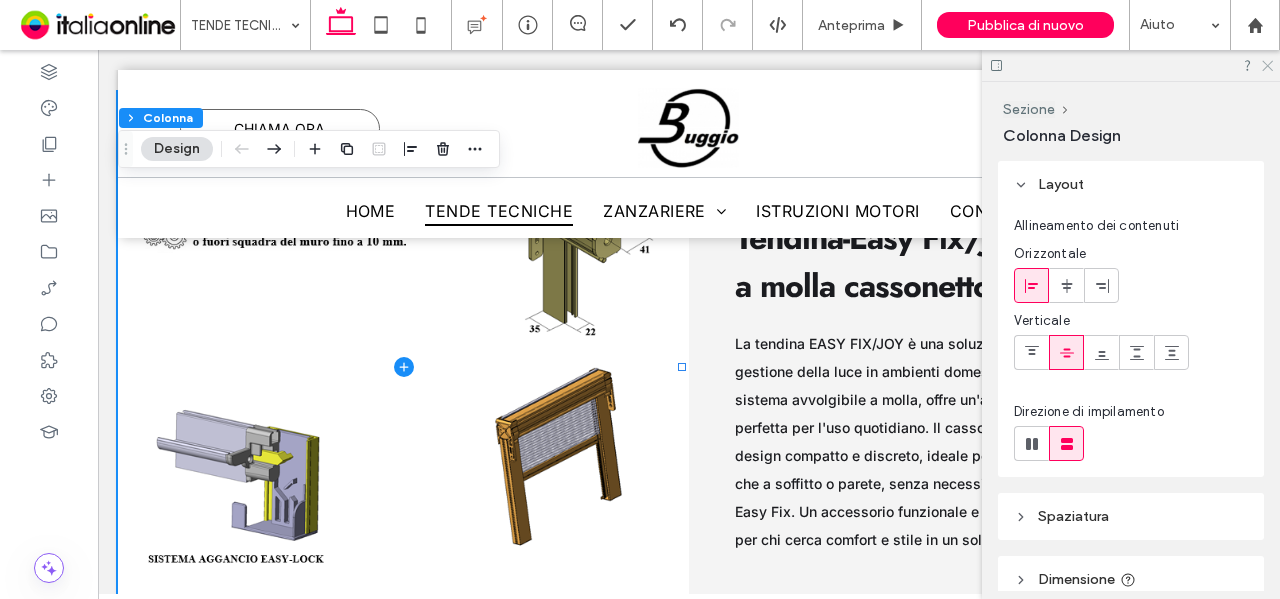 click 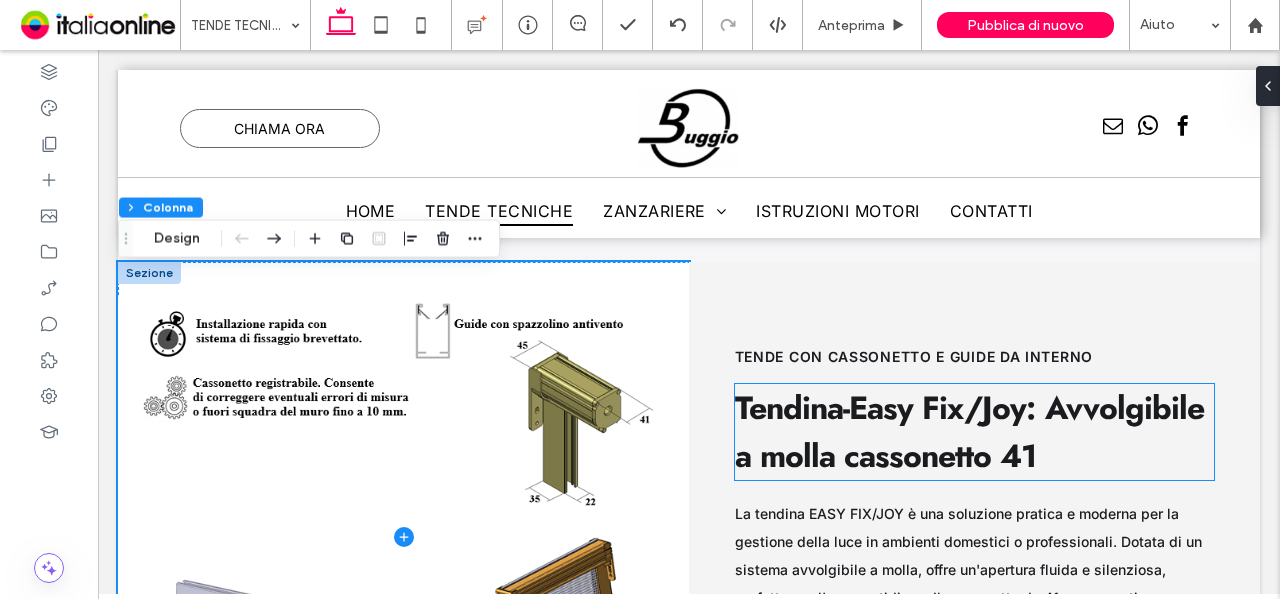 scroll, scrollTop: 2670, scrollLeft: 0, axis: vertical 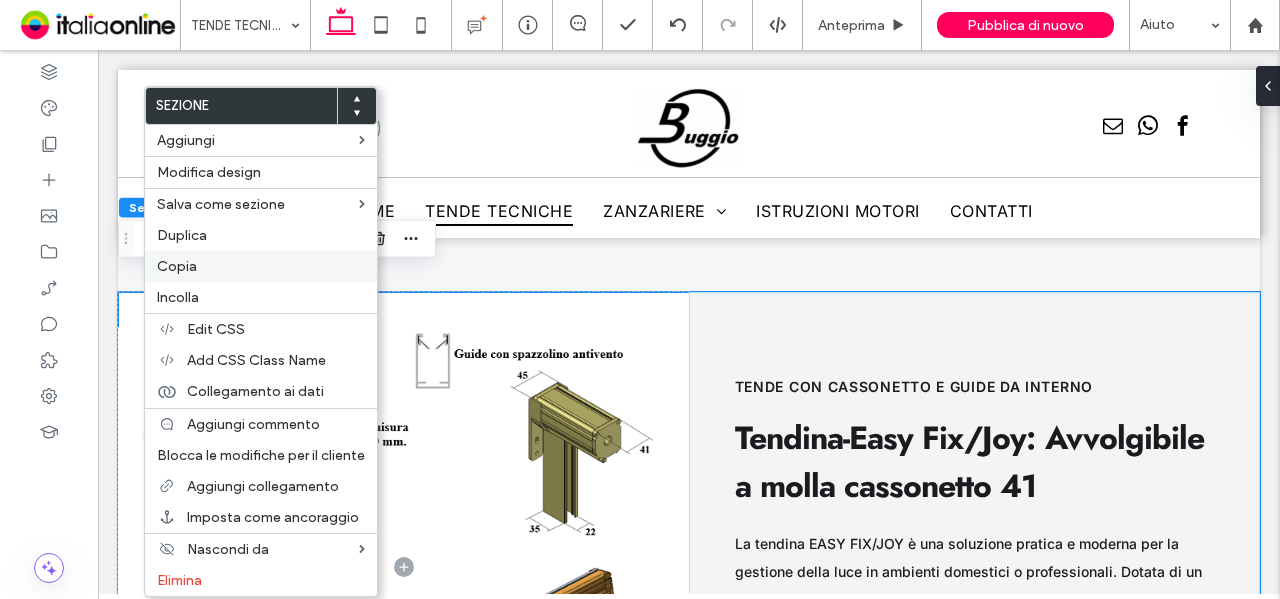 click on "Copia" at bounding box center (261, 266) 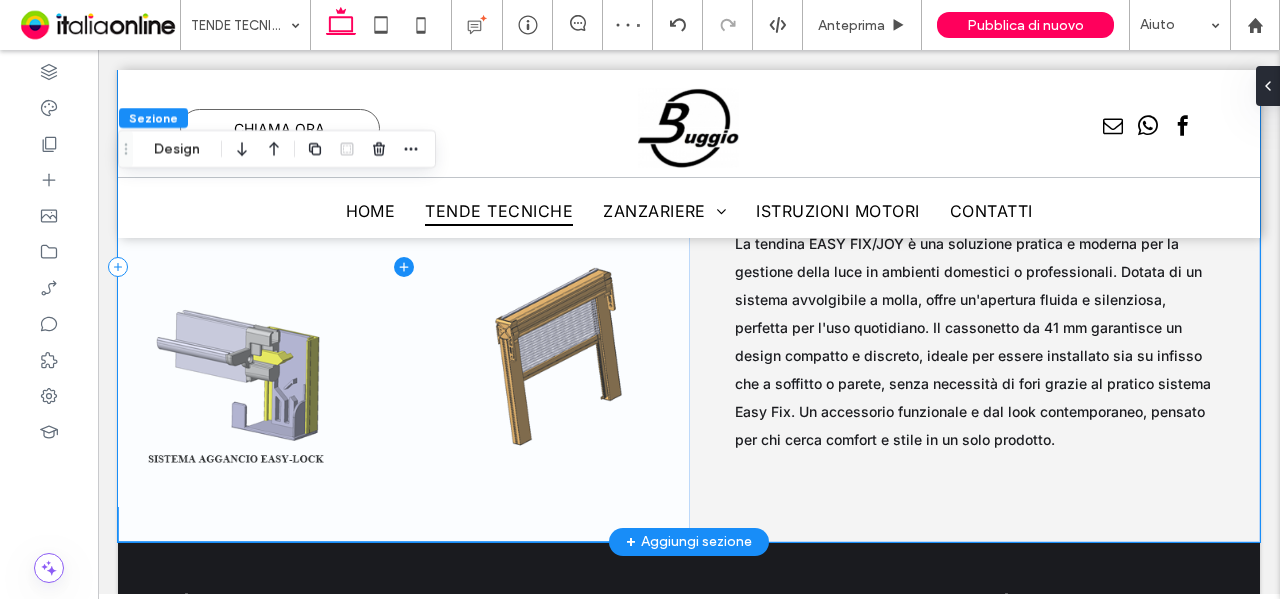 scroll, scrollTop: 3070, scrollLeft: 0, axis: vertical 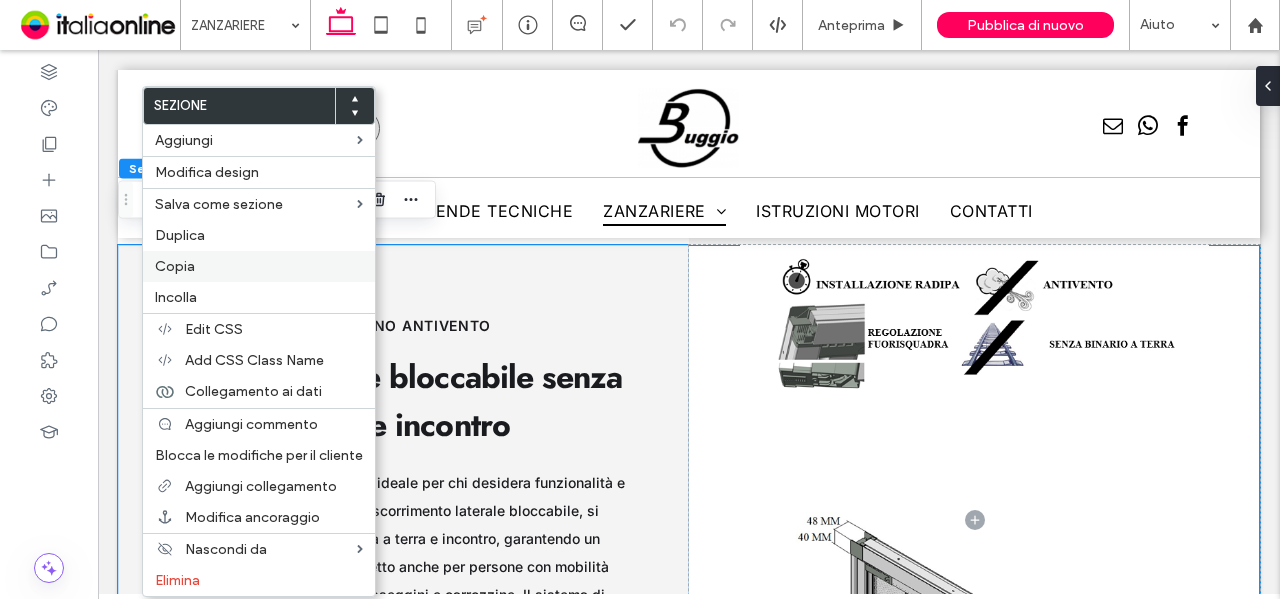 click on "Copia" at bounding box center [259, 266] 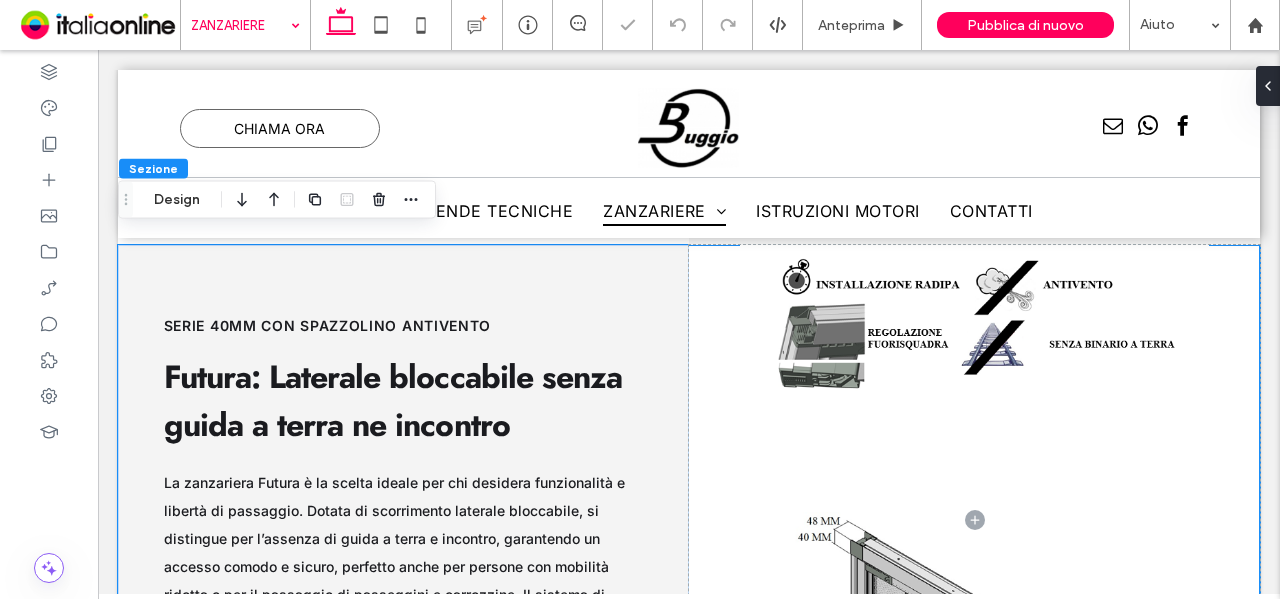 drag, startPoint x: 272, startPoint y: 19, endPoint x: 265, endPoint y: 32, distance: 14.764823 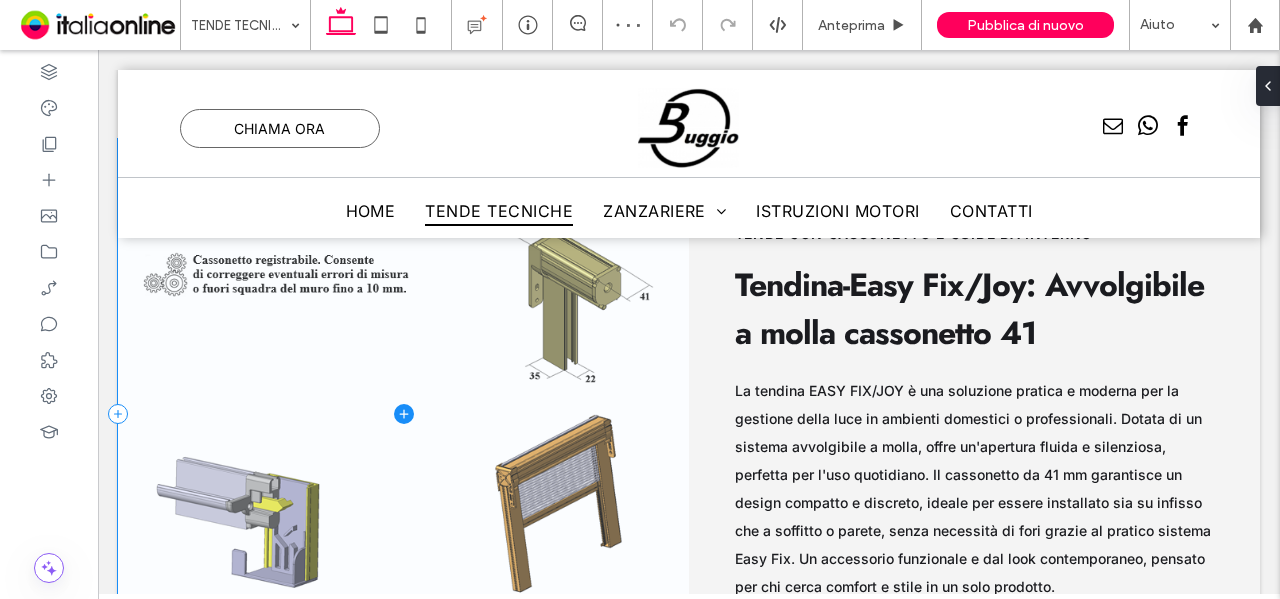 scroll, scrollTop: 2700, scrollLeft: 0, axis: vertical 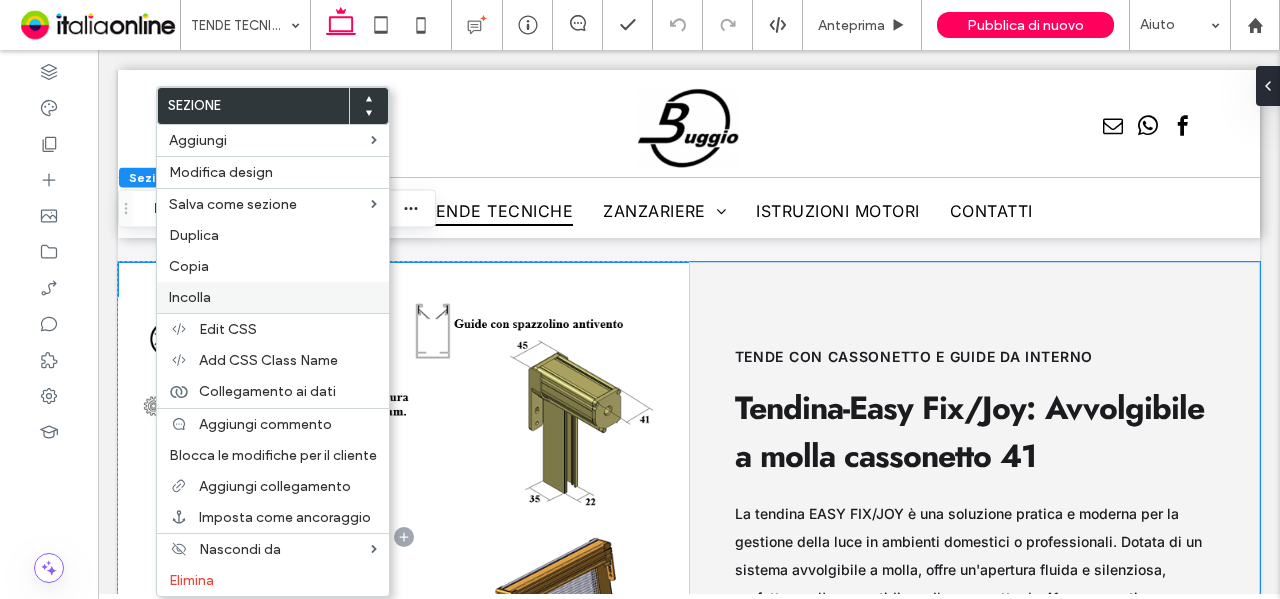 click on "Incolla" at bounding box center (273, 297) 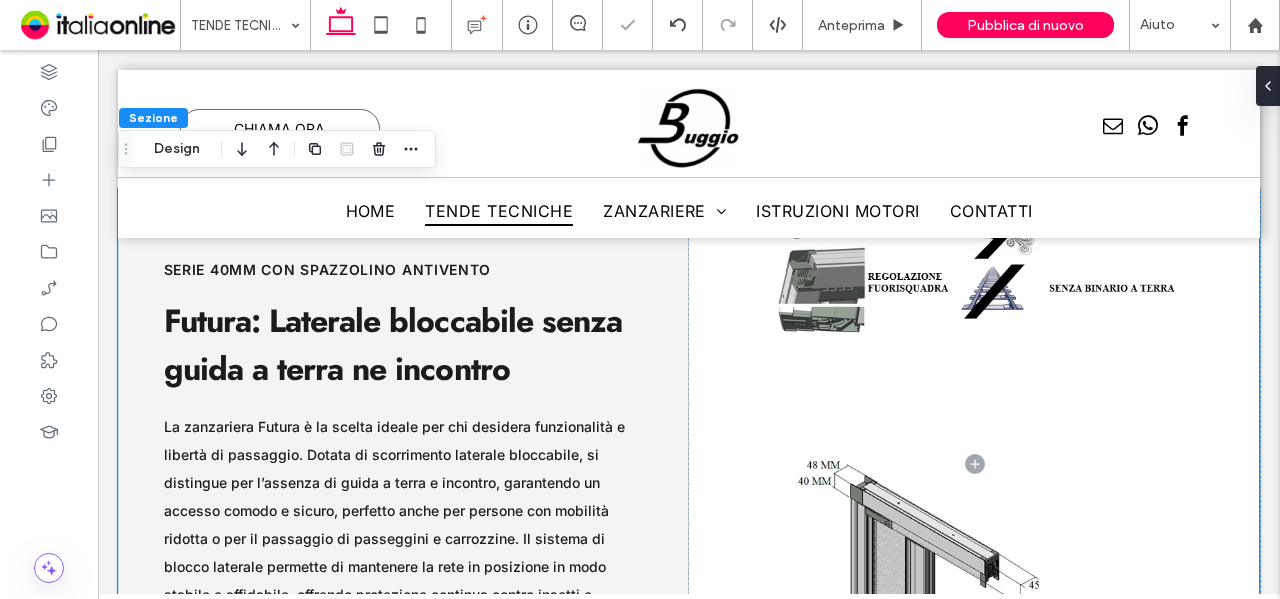scroll, scrollTop: 3445, scrollLeft: 0, axis: vertical 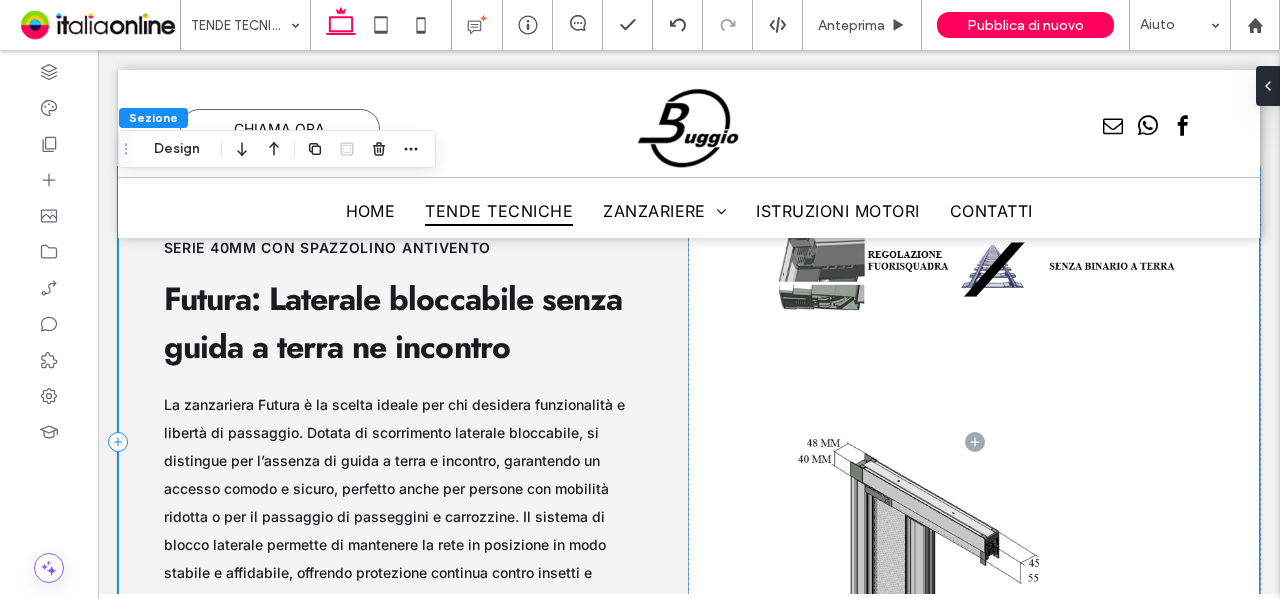 click on "Futura: Laterale bloccabile senza guida a terra ne incontro" at bounding box center (393, 323) 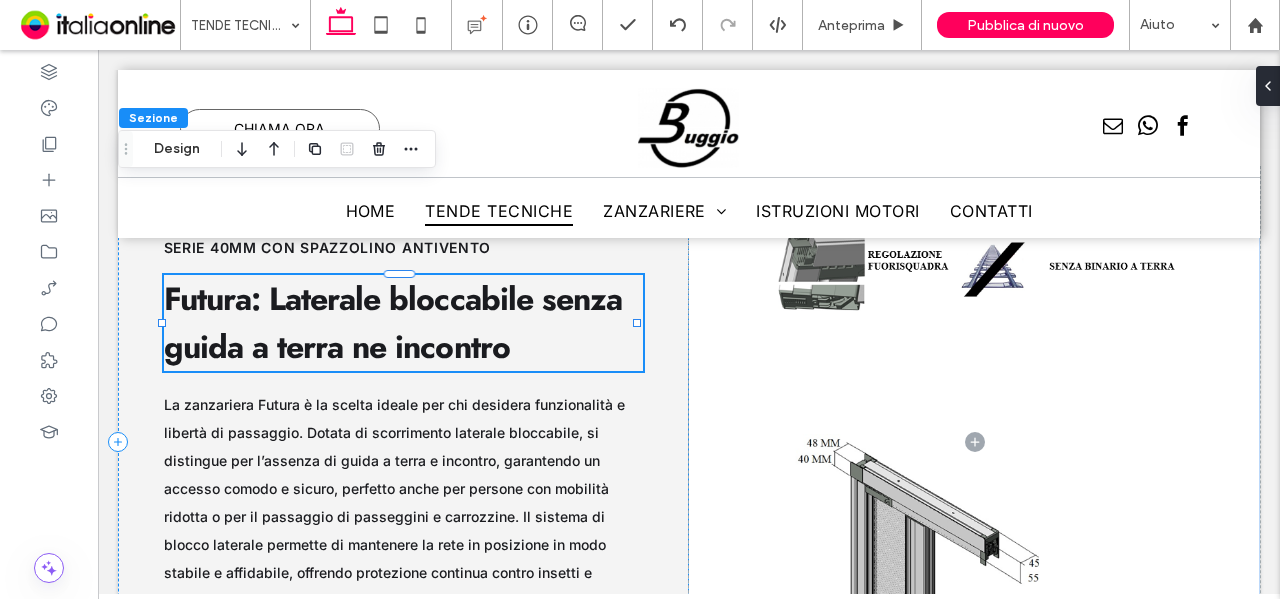 click on "Futura: Laterale bloccabile senza guida a terra ne incontro" at bounding box center (404, 323) 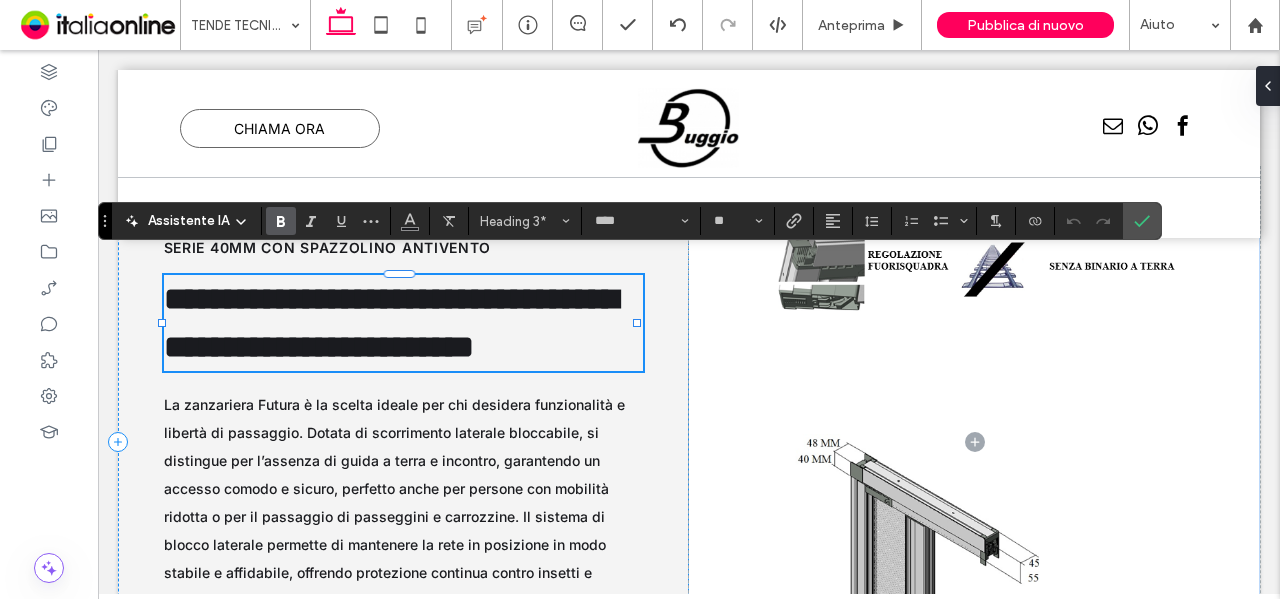 click on "**********" at bounding box center (404, 323) 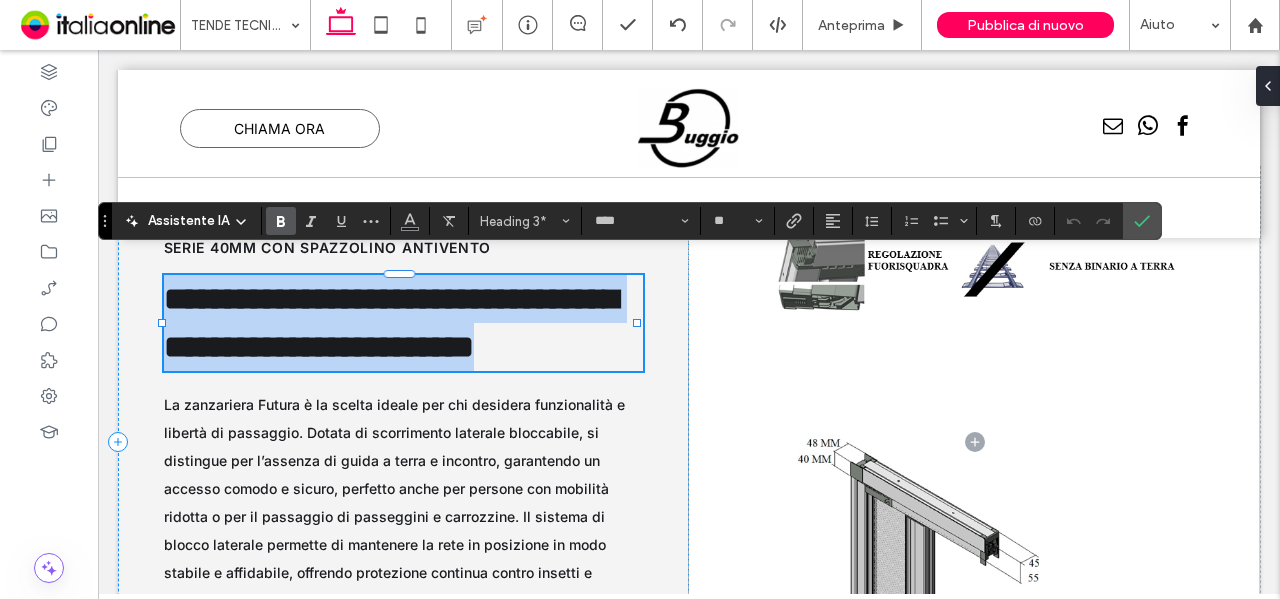 drag, startPoint x: 532, startPoint y: 331, endPoint x: 94, endPoint y: 275, distance: 441.5654 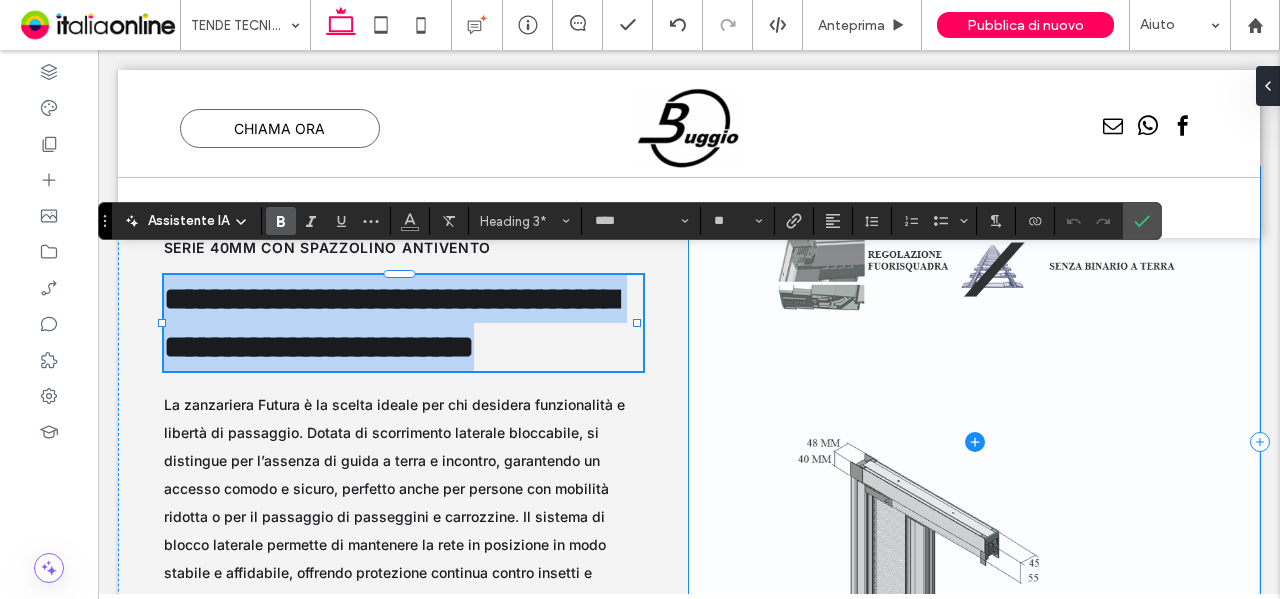 paste 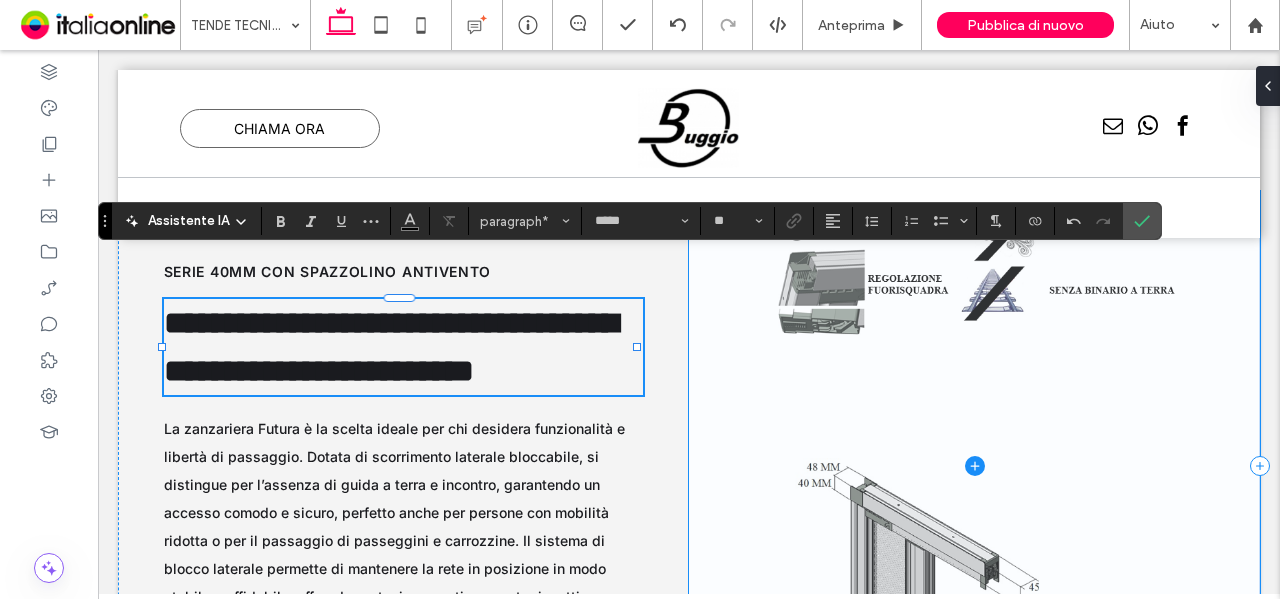 type on "*****" 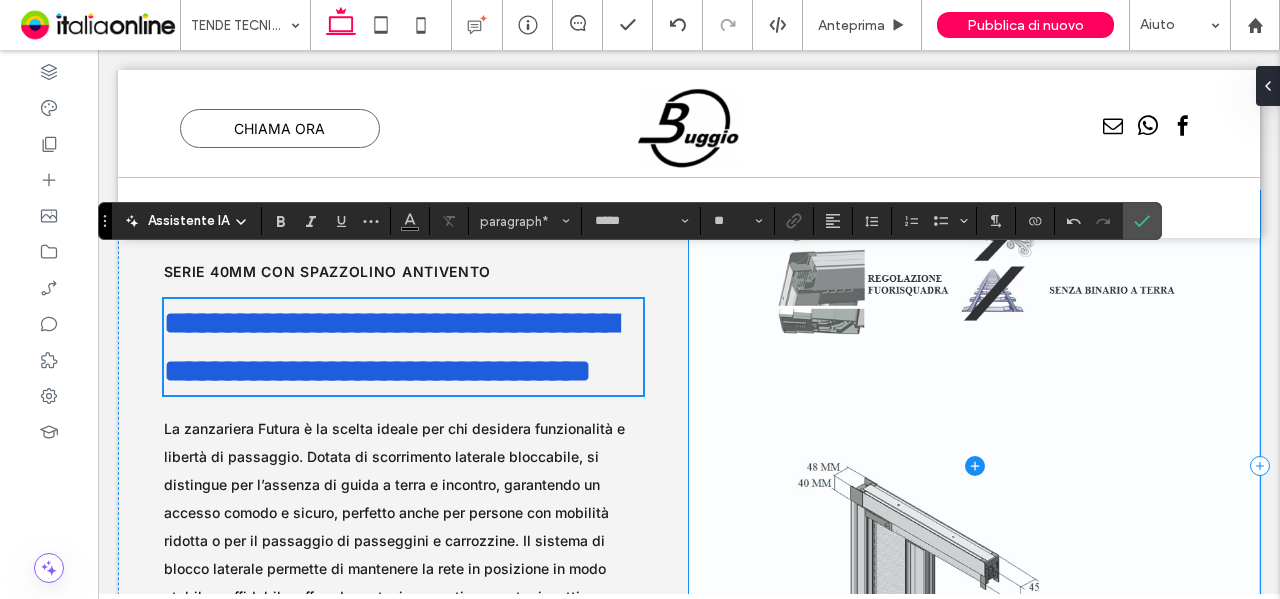 scroll, scrollTop: 3345, scrollLeft: 0, axis: vertical 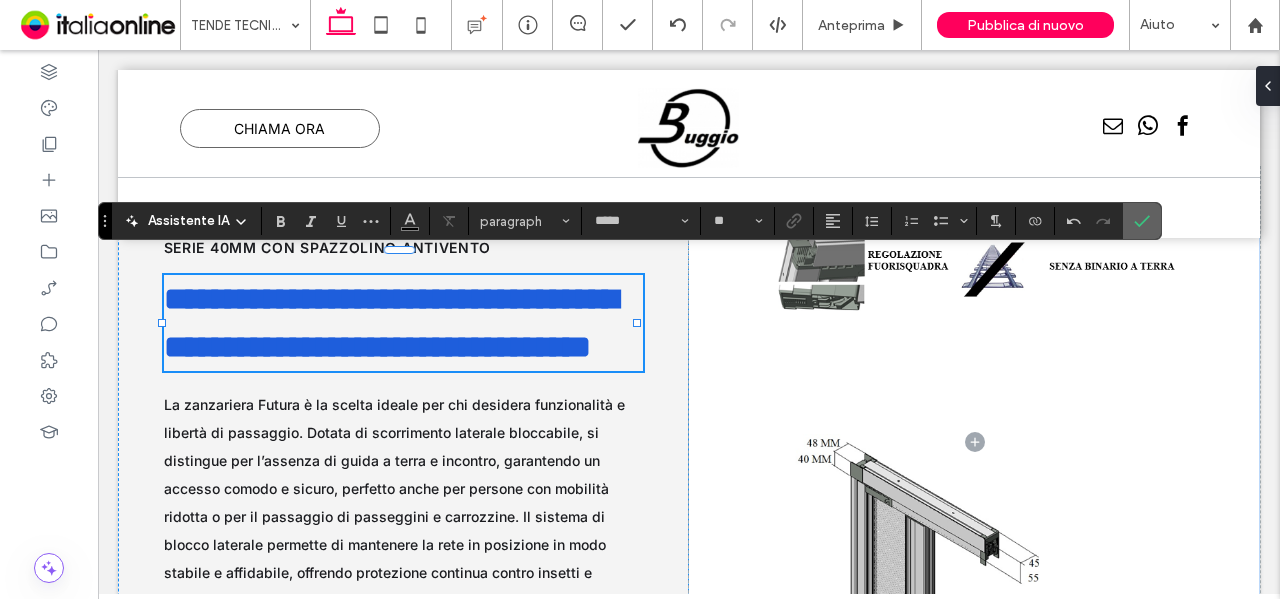 drag, startPoint x: 1147, startPoint y: 213, endPoint x: 1048, endPoint y: 154, distance: 115.24756 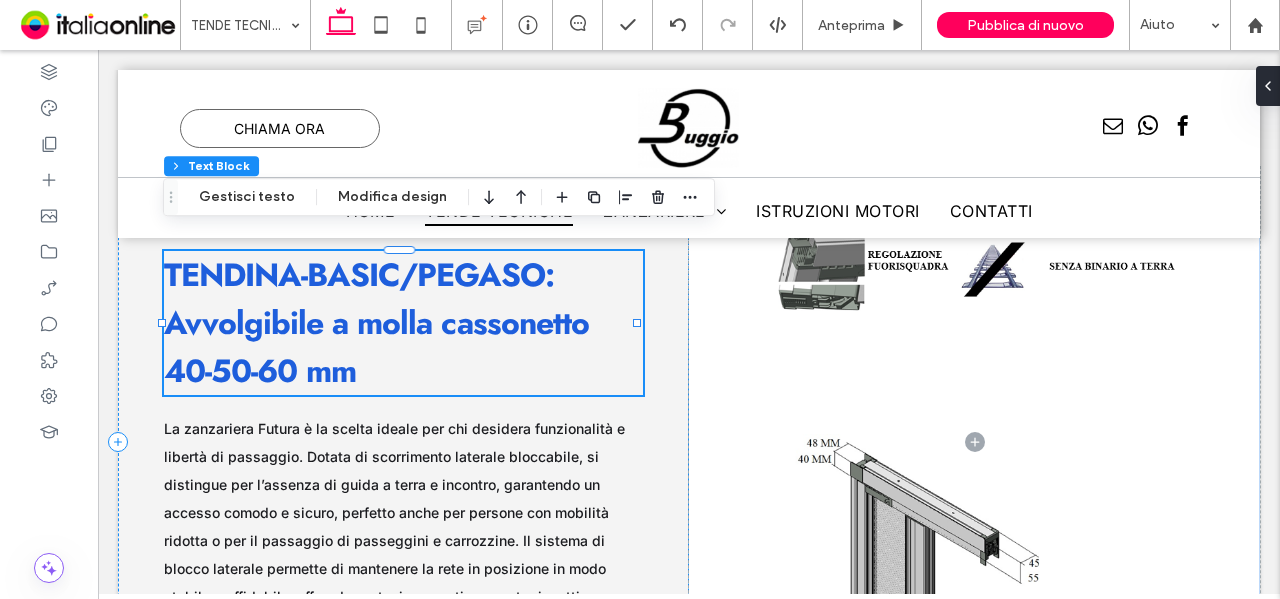 click on ": Avvolgibile a molla cassonetto 40-50-60 mm" at bounding box center [376, 323] 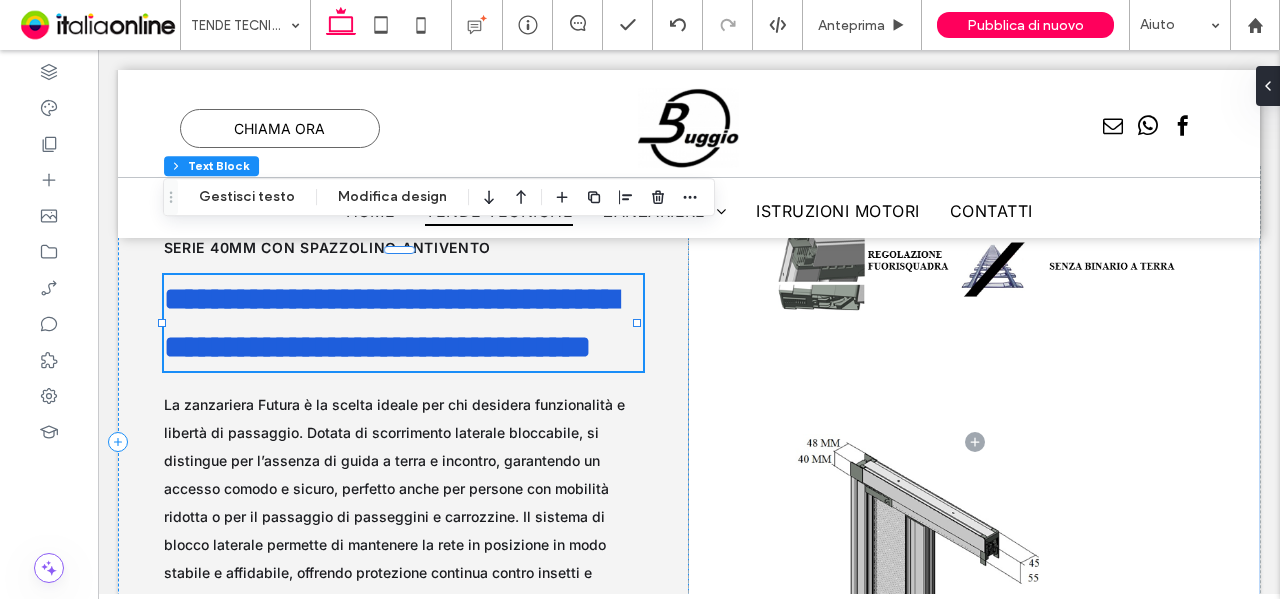 click on "**********" at bounding box center (391, 323) 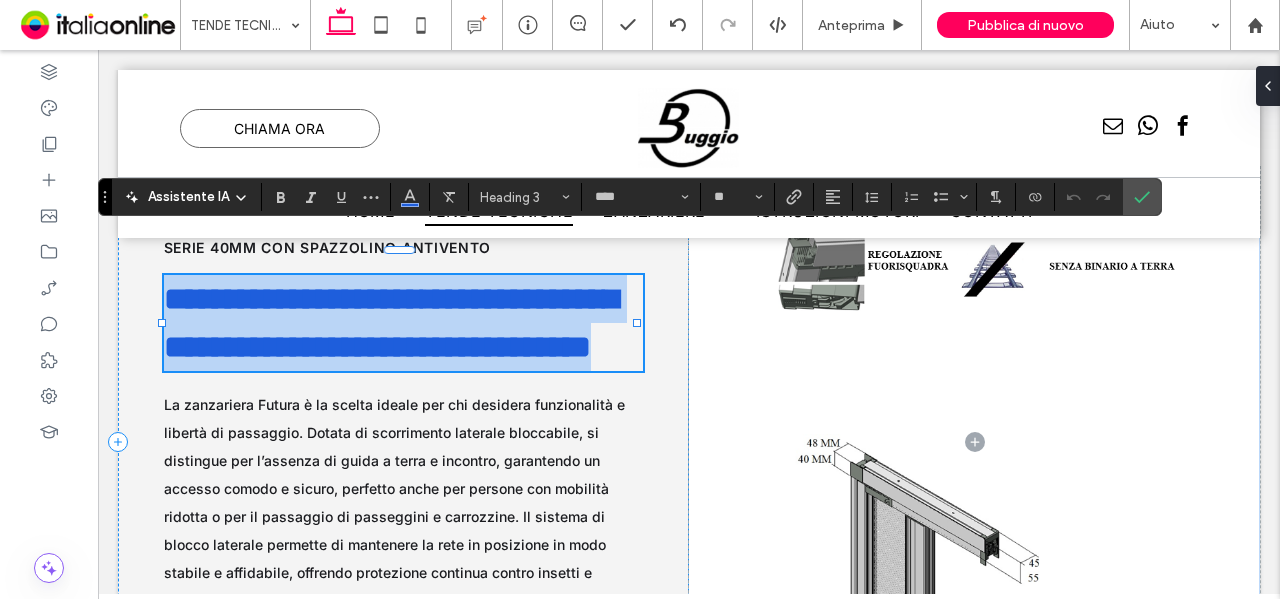 click on "**********" at bounding box center (391, 323) 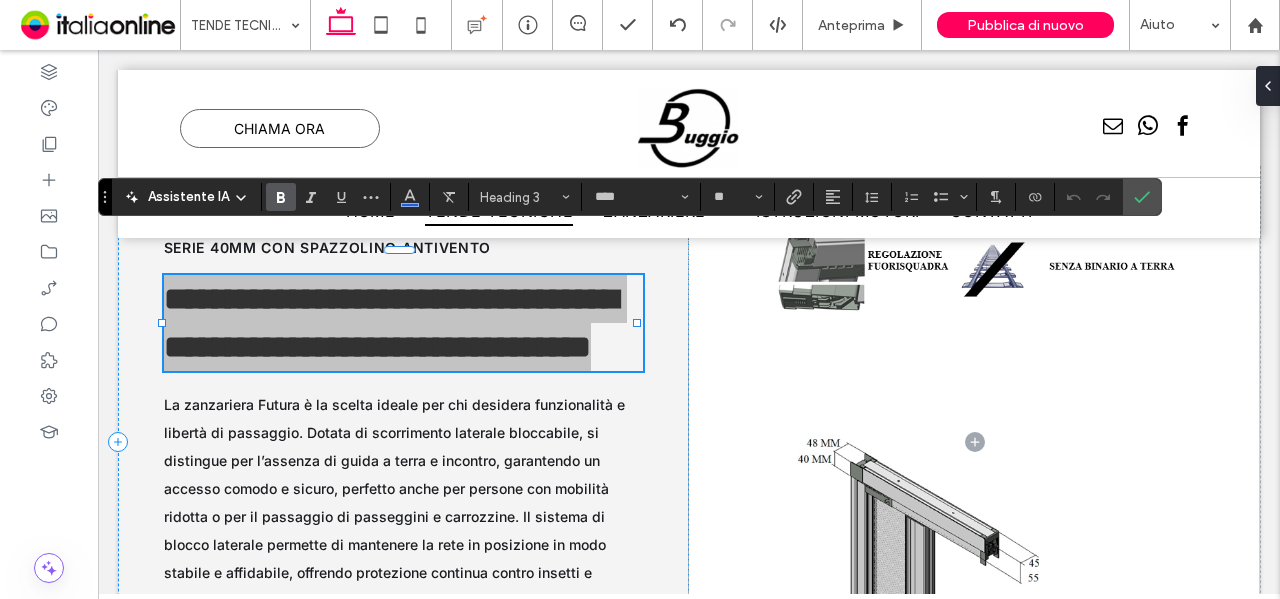 click at bounding box center [281, 197] 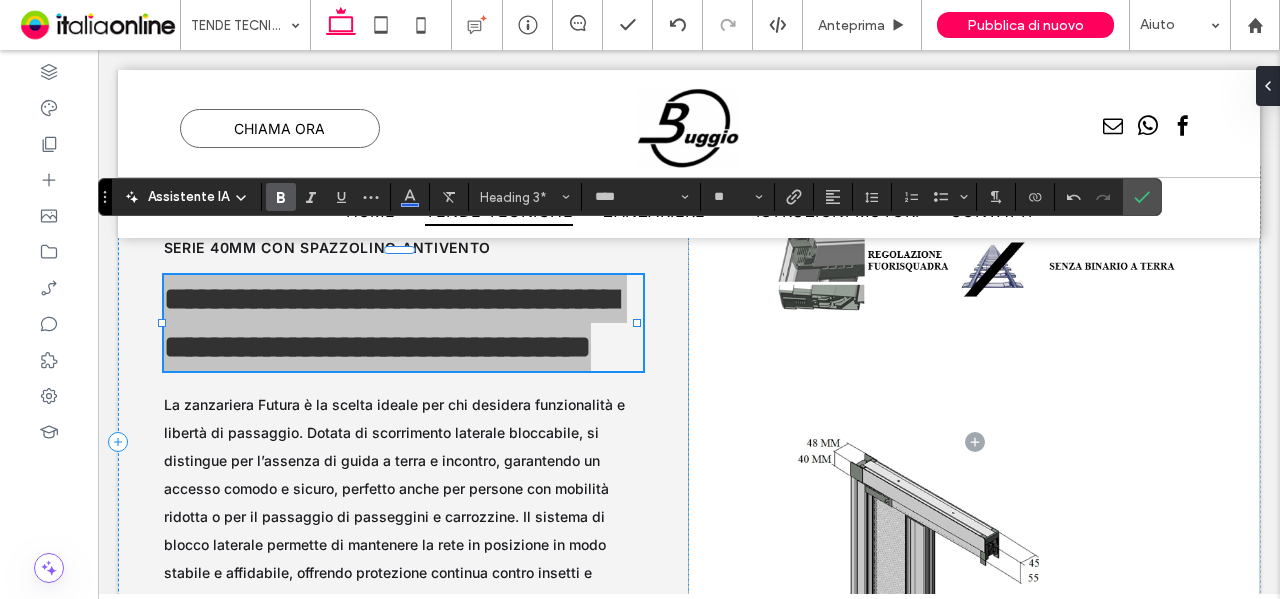 click at bounding box center [281, 197] 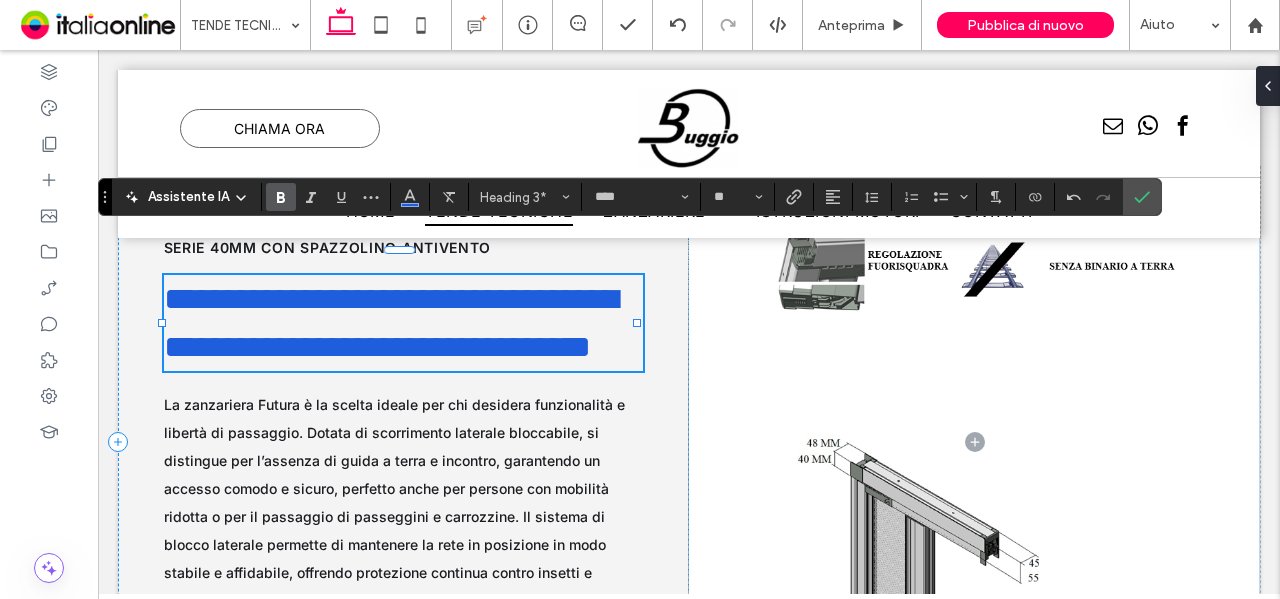 drag, startPoint x: 269, startPoint y: 200, endPoint x: 285, endPoint y: 200, distance: 16 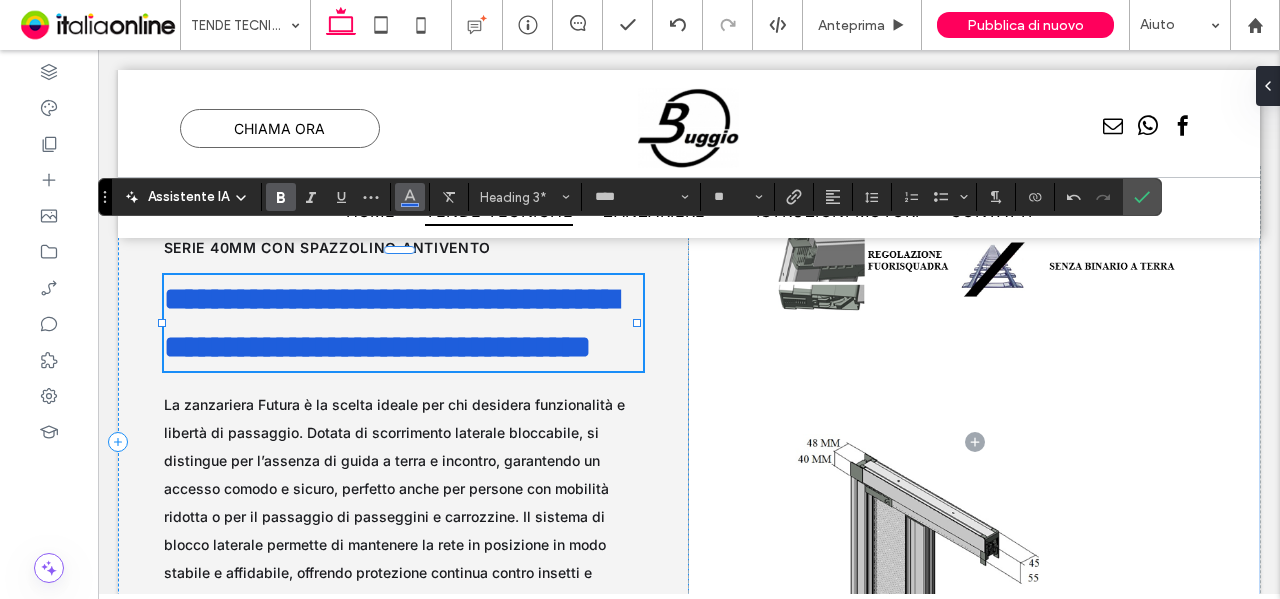 drag, startPoint x: 401, startPoint y: 197, endPoint x: 412, endPoint y: 200, distance: 11.401754 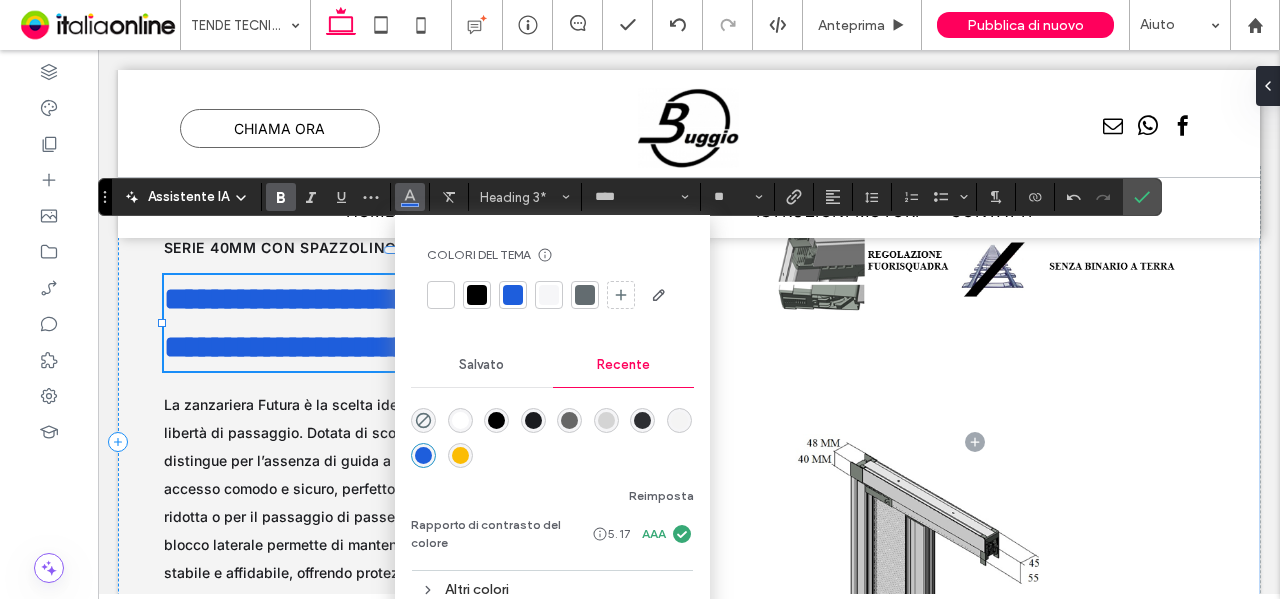 click at bounding box center (533, 420) 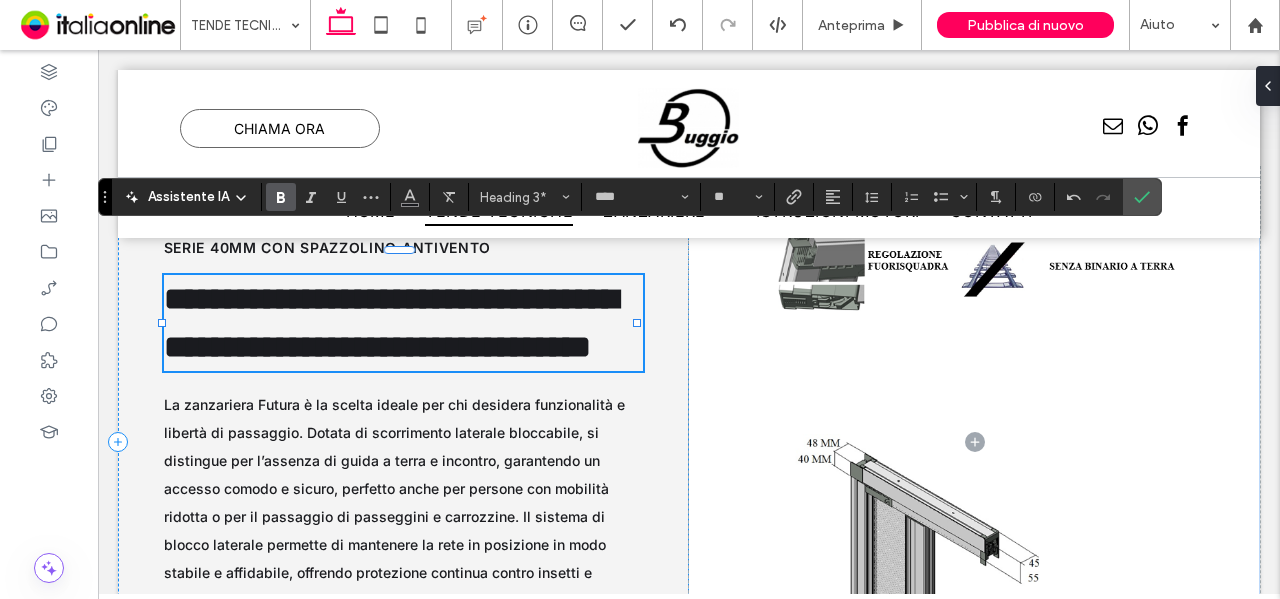 click on "**********" at bounding box center [391, 323] 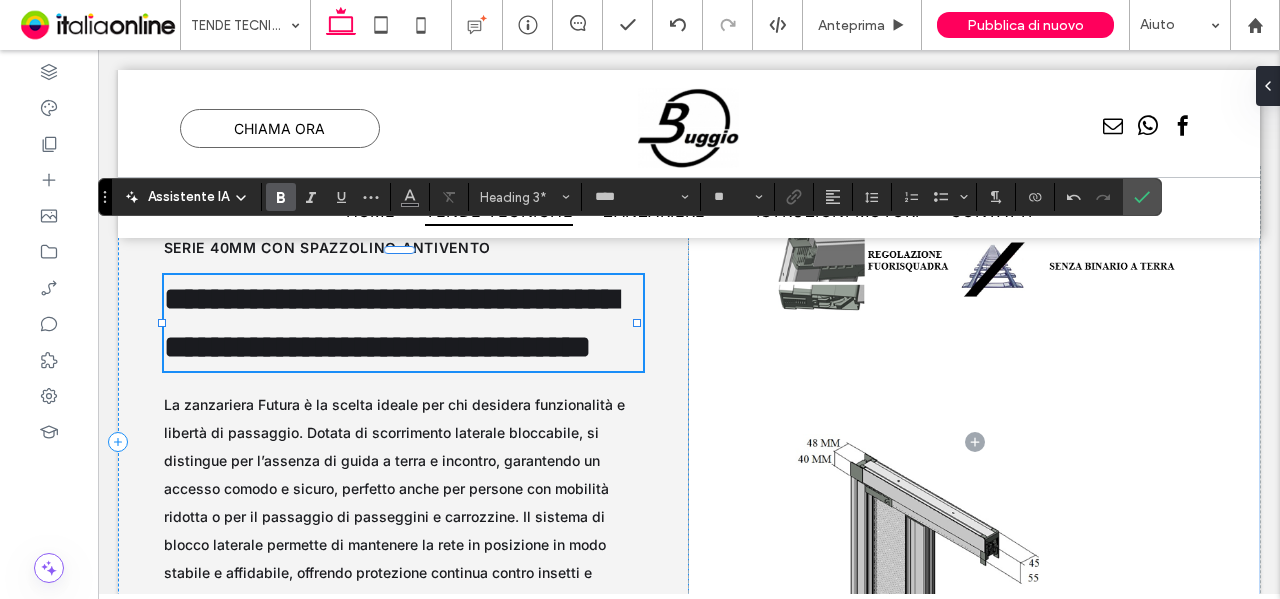 click on "**********" at bounding box center [391, 323] 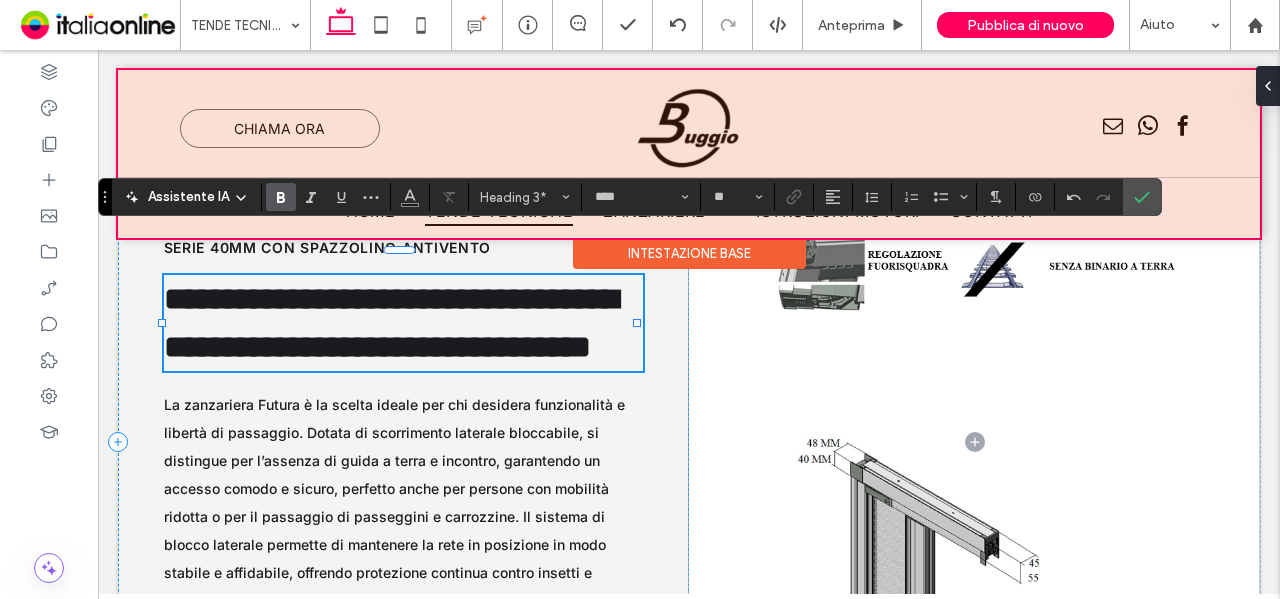 type 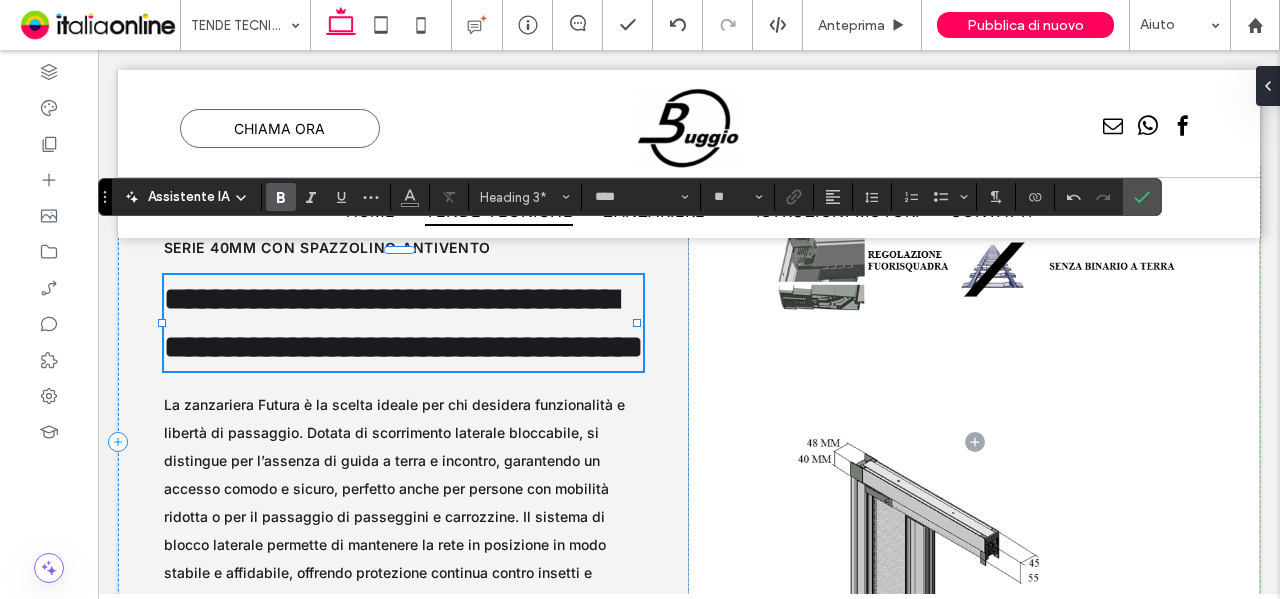 click on "**********" at bounding box center (403, 323) 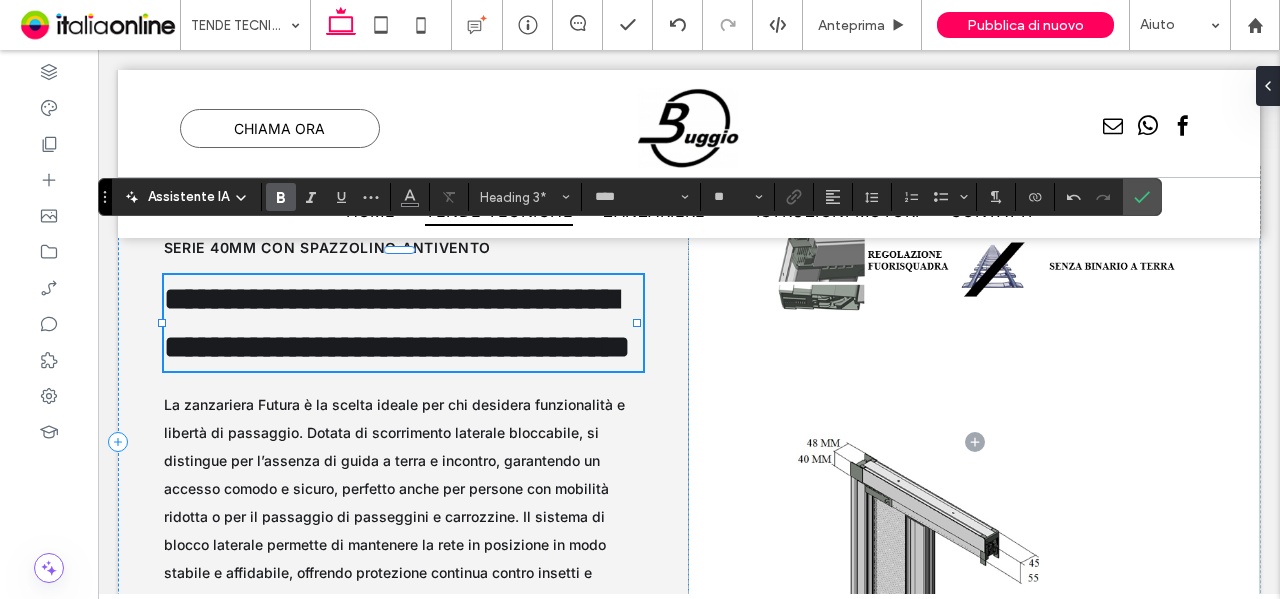 click on "**********" at bounding box center [397, 323] 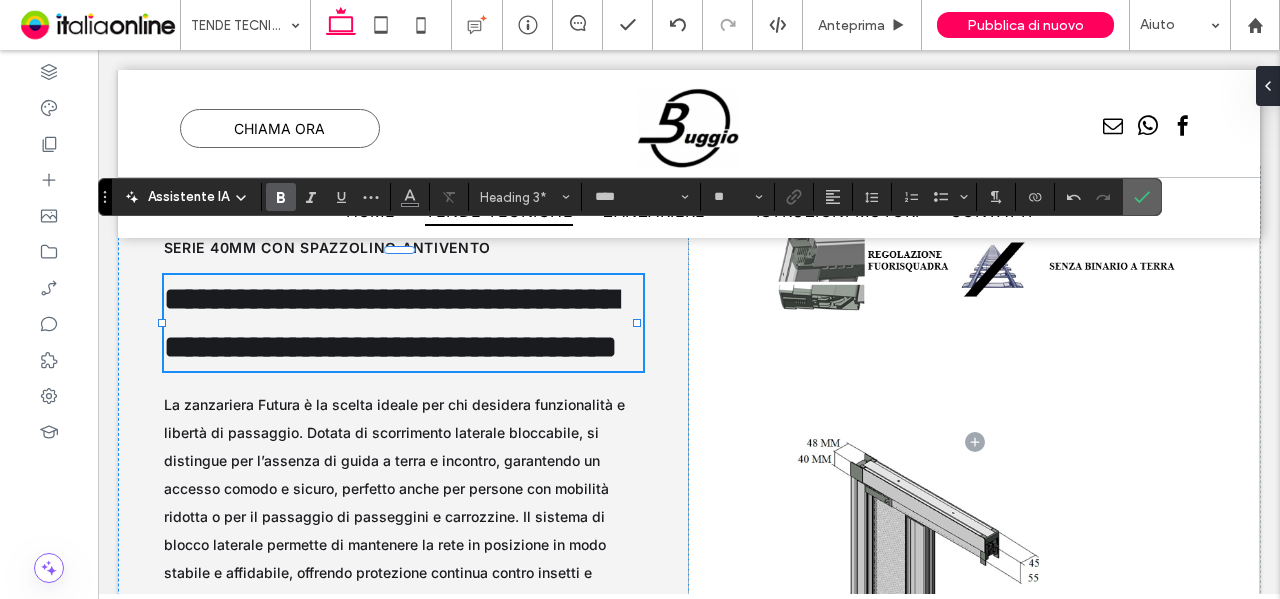 click 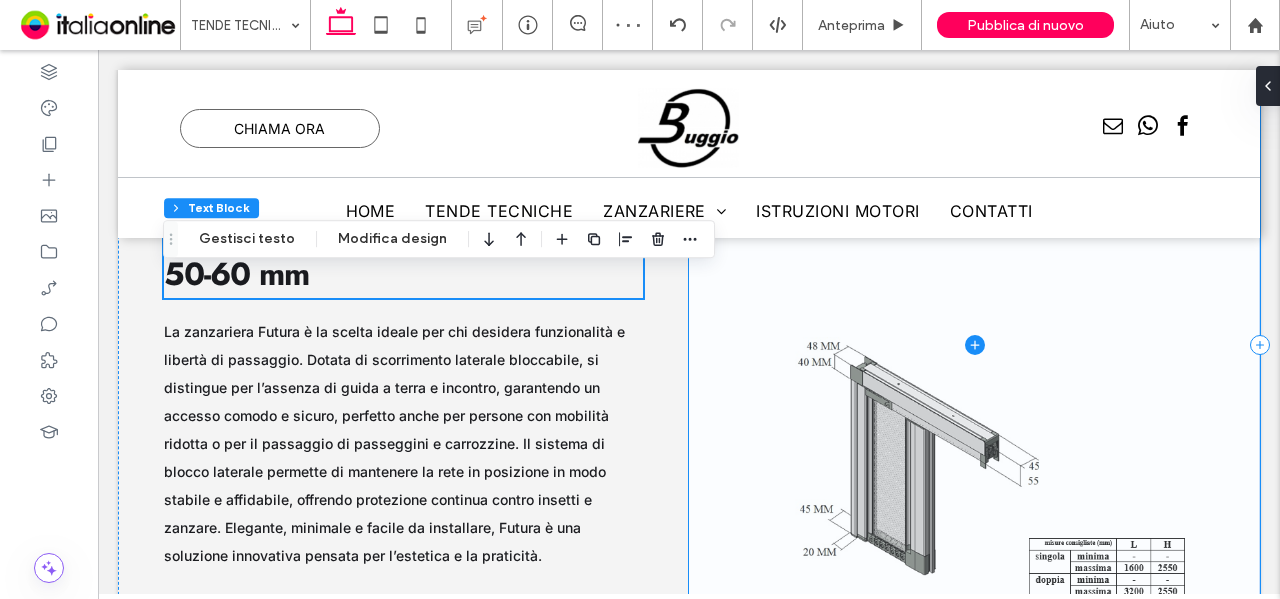 scroll, scrollTop: 3445, scrollLeft: 0, axis: vertical 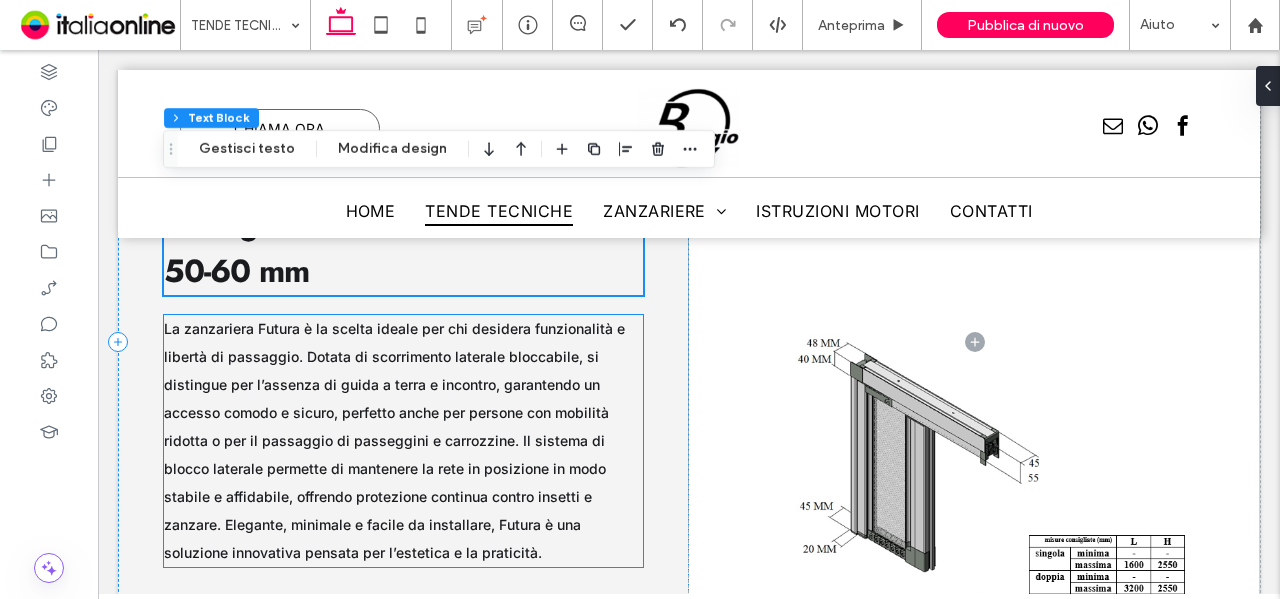 click on "La zanzariera
Futura   è la scelta ideale per chi desidera funzionalità e libertà di passaggio. Dotata di
scorrimento laterale bloccabile , si distingue per l’ assenza di guida a terra e incontro , garantendo un accesso comodo e sicuro, perfetto anche per persone con mobilità ridotta o per il passaggio di passeggini e carrozzine. Il sistema di blocco laterale permette di mantenere la rete in posizione in modo stabile e affidabile, offrendo protezione continua contro insetti e zanzare. Elegante, minimale e facile da installare, Futura è una soluzione innovativa pensata per l’estetica e la praticità." at bounding box center (404, 441) 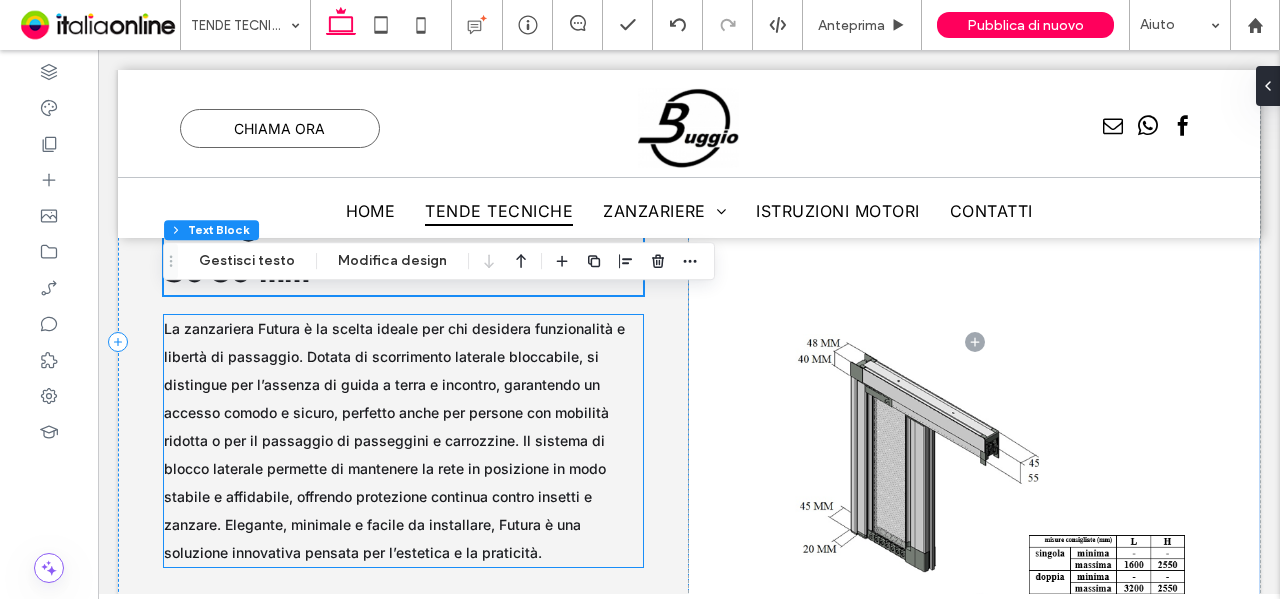 click on "La zanzariera
Futura   è la scelta ideale per chi desidera funzionalità e libertà di passaggio. Dotata di
scorrimento laterale bloccabile , si distingue per l’ assenza di guida a terra e incontro , garantendo un accesso comodo e sicuro, perfetto anche per persone con mobilità ridotta o per il passaggio di passeggini e carrozzine. Il sistema di blocco laterale permette di mantenere la rete in posizione in modo stabile e affidabile, offrendo protezione continua contro insetti e zanzare. Elegante, minimale e facile da installare, Futura è una soluzione innovativa pensata per l’estetica e la praticità." at bounding box center (404, 441) 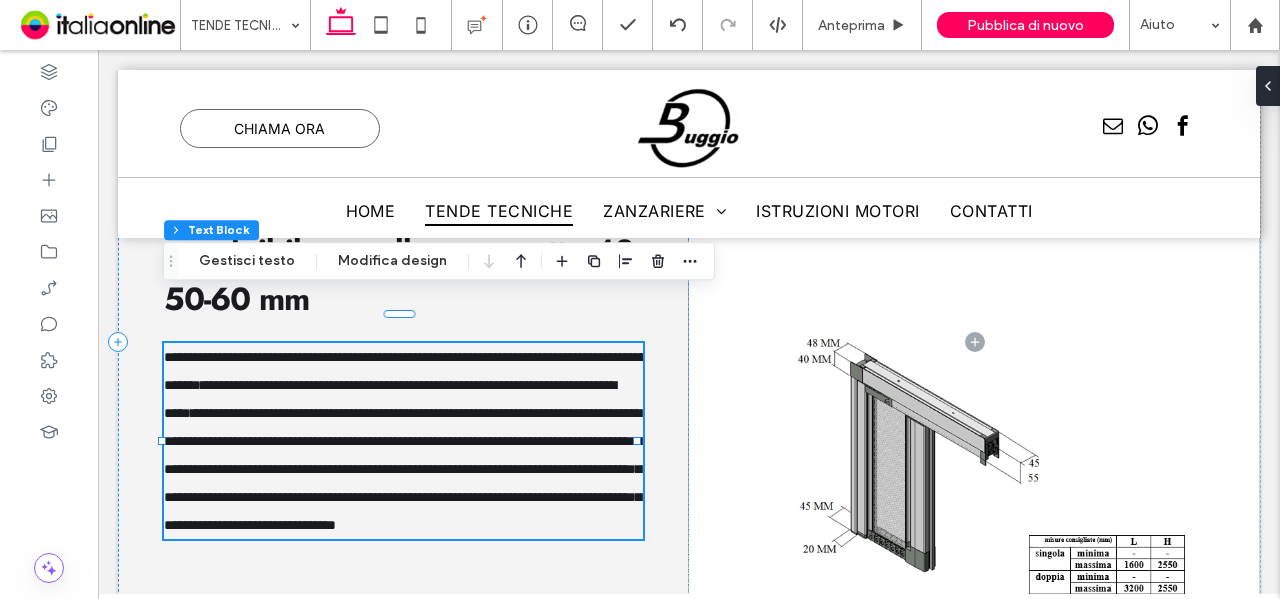 click on "**********" at bounding box center (404, 441) 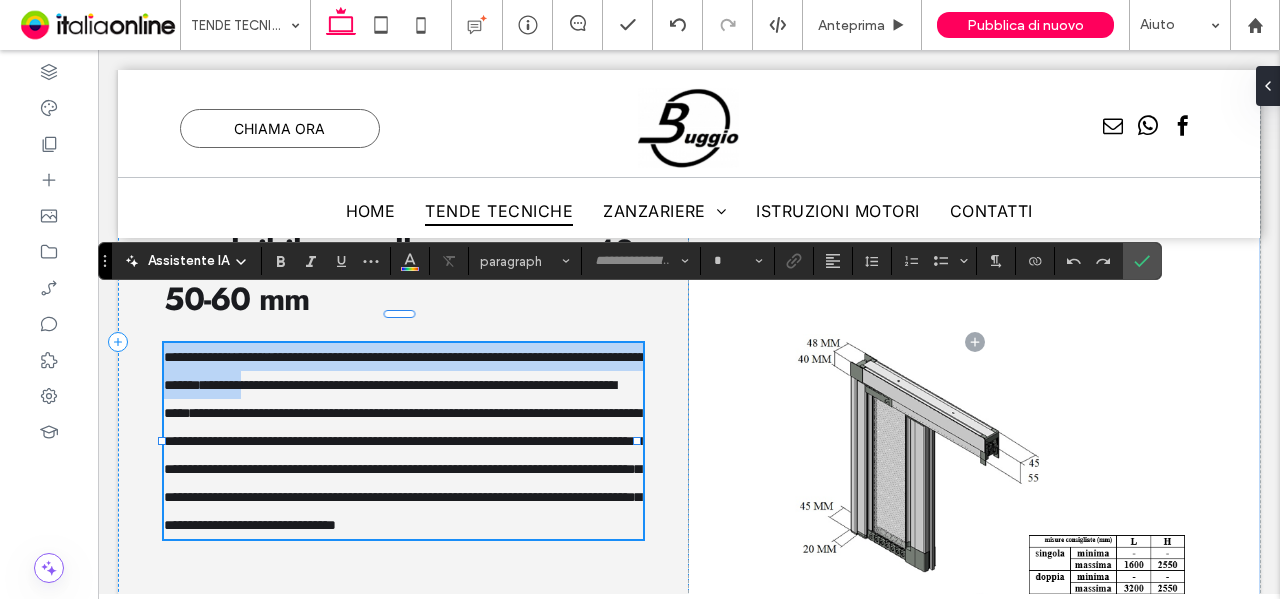 type on "*****" 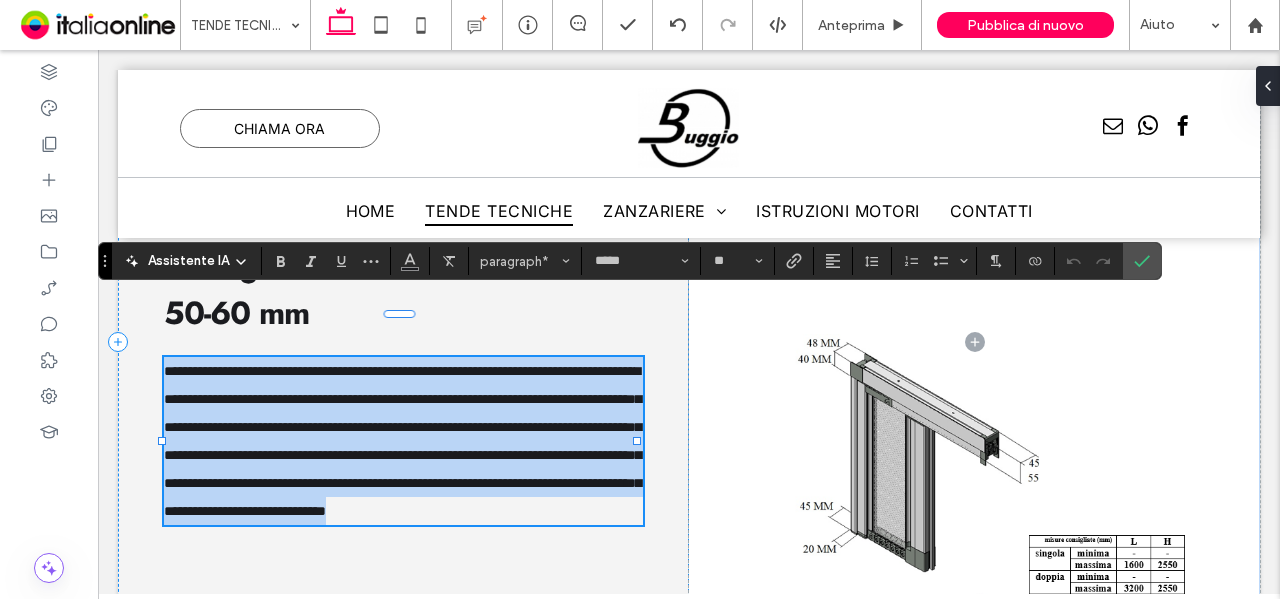 type on "**" 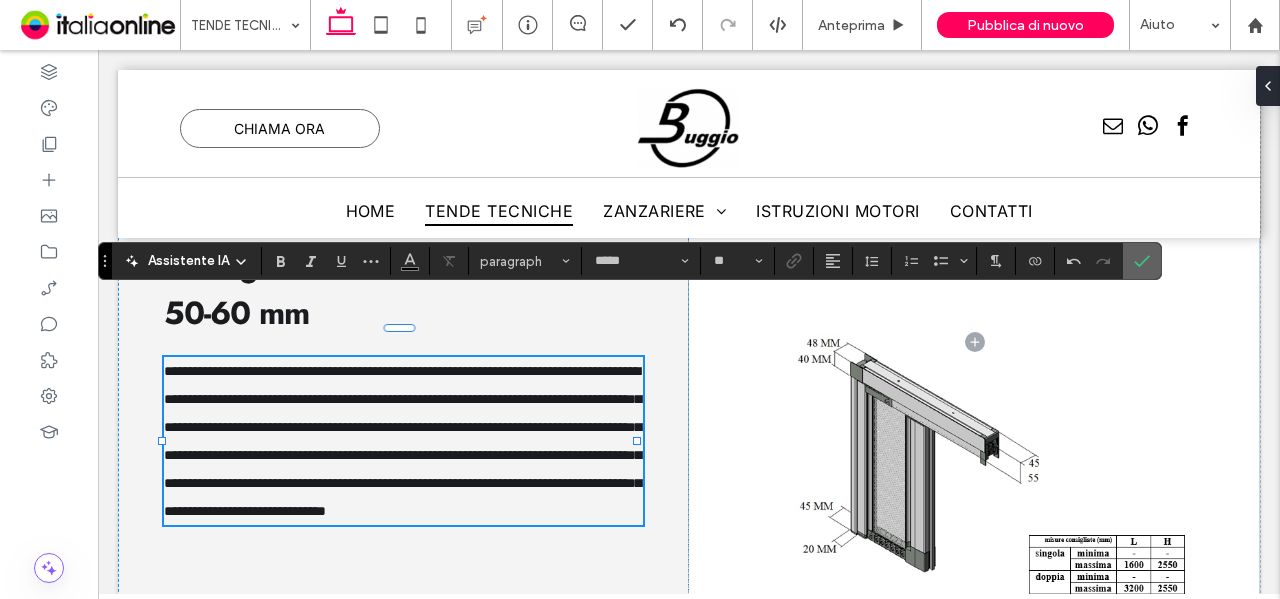 click at bounding box center (1142, 261) 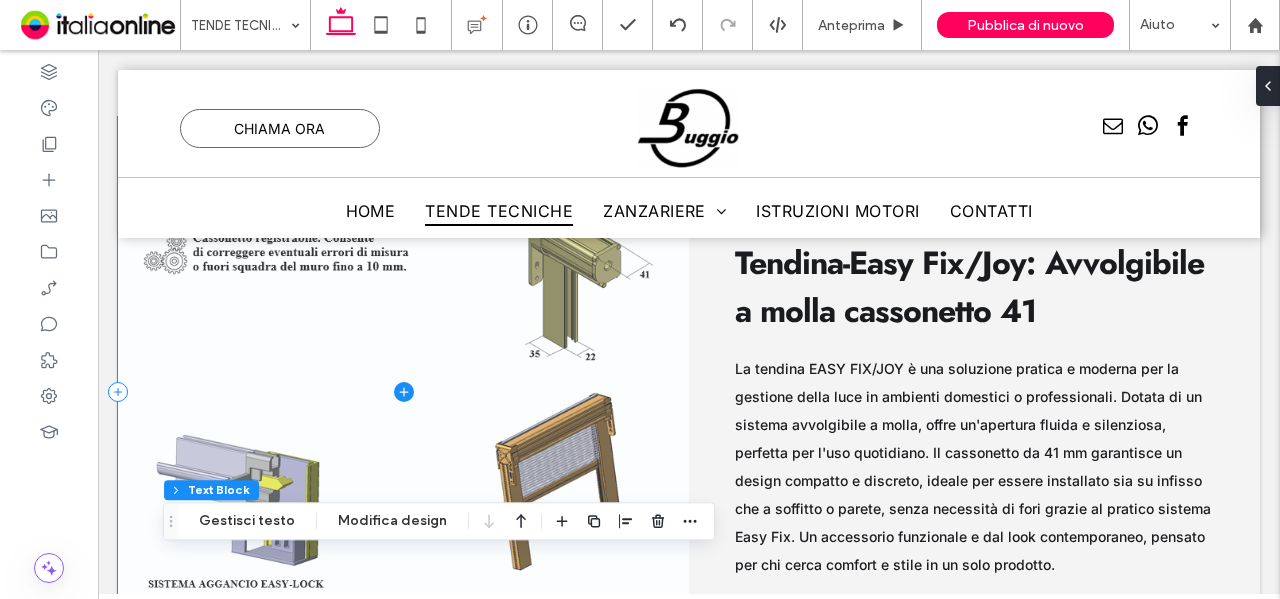 scroll, scrollTop: 2745, scrollLeft: 0, axis: vertical 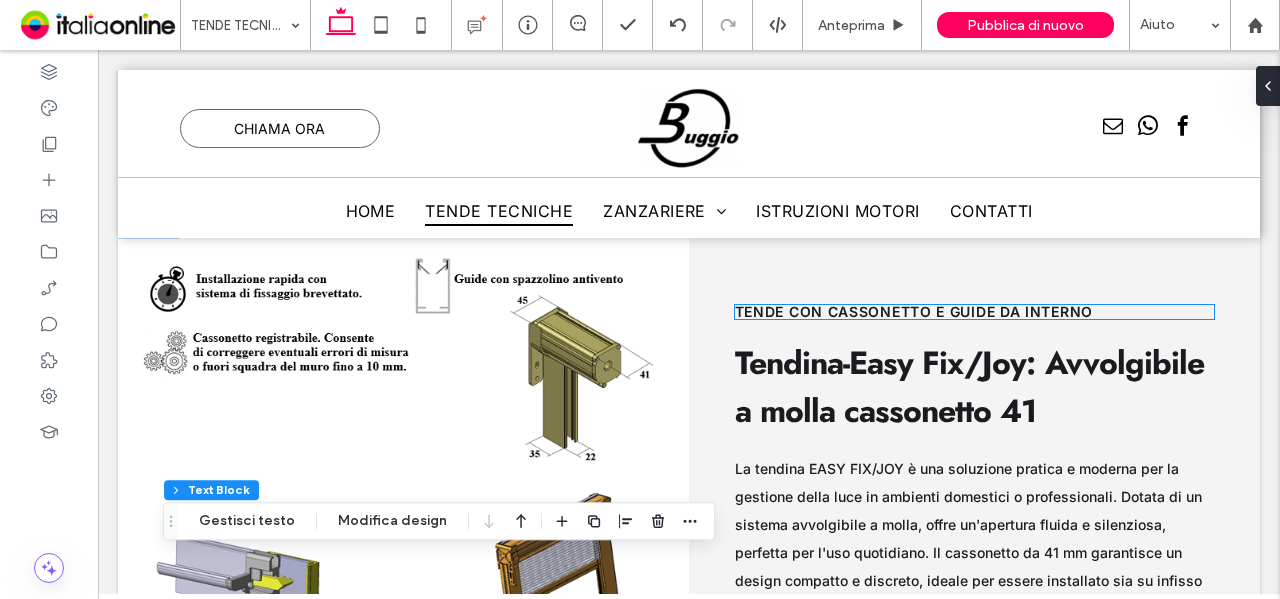click on "tende con cassonetto e guide da interno" at bounding box center [914, 311] 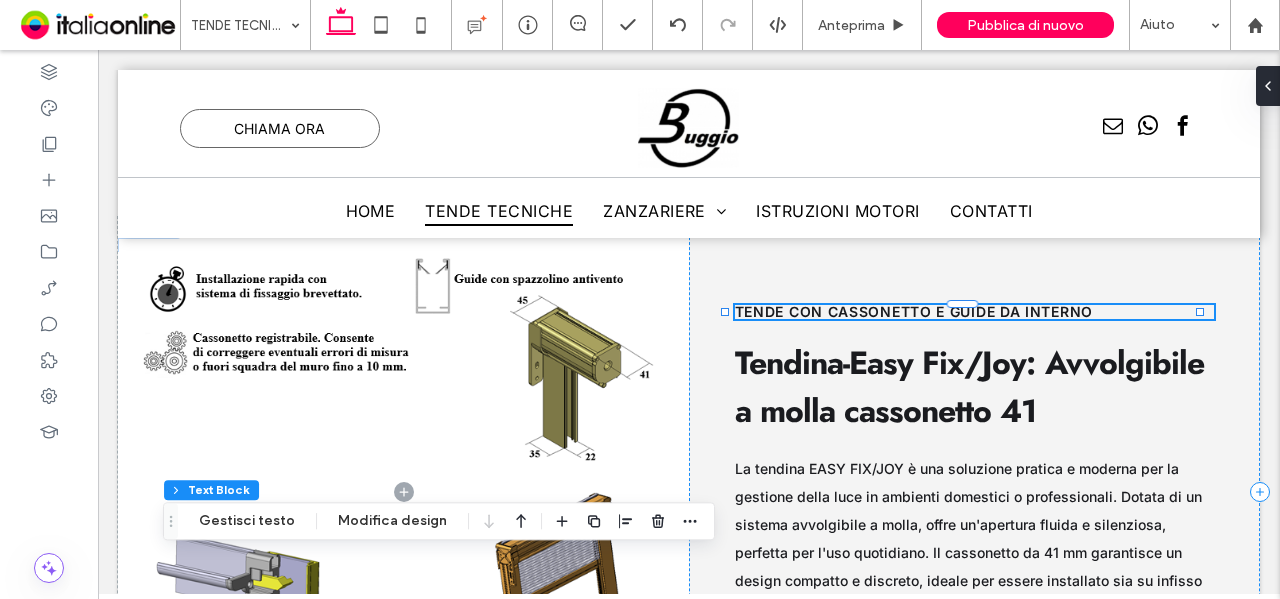 click on "tende con cassonetto e guide da interno" at bounding box center (975, 312) 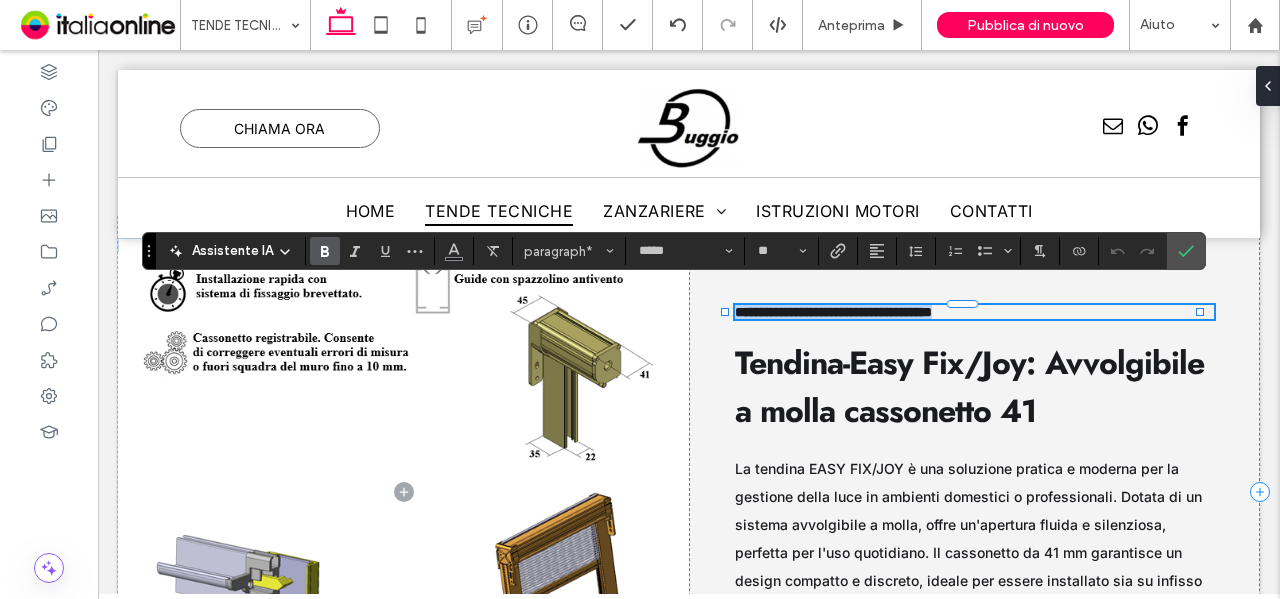 click on "**********" at bounding box center [833, 312] 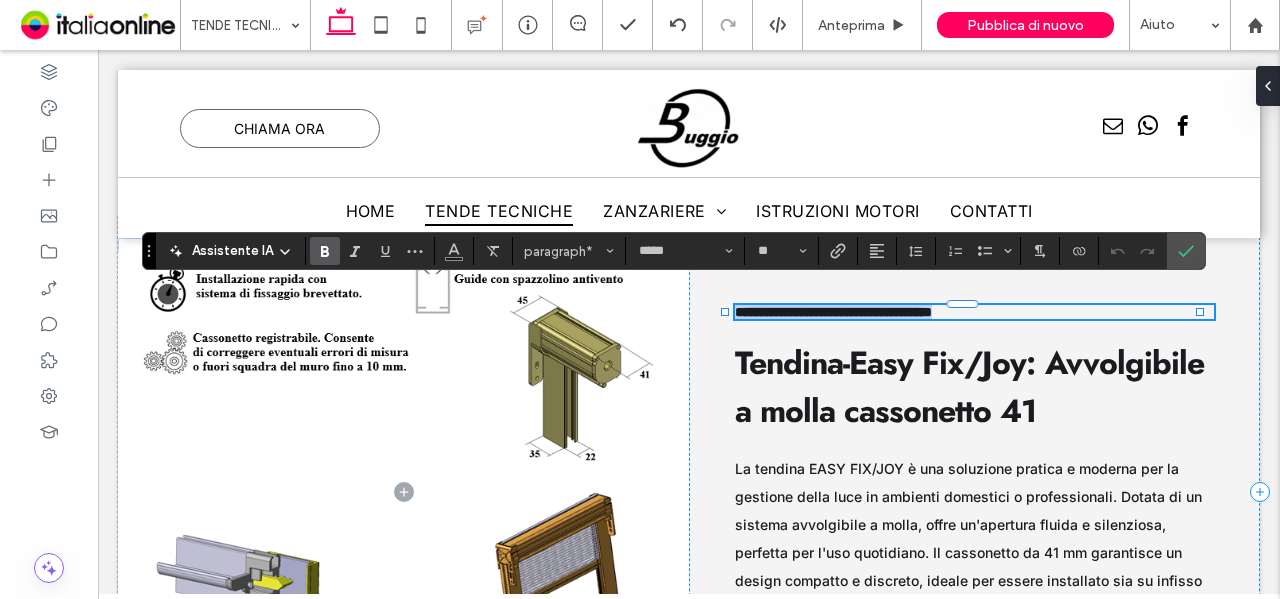 copy on "**********" 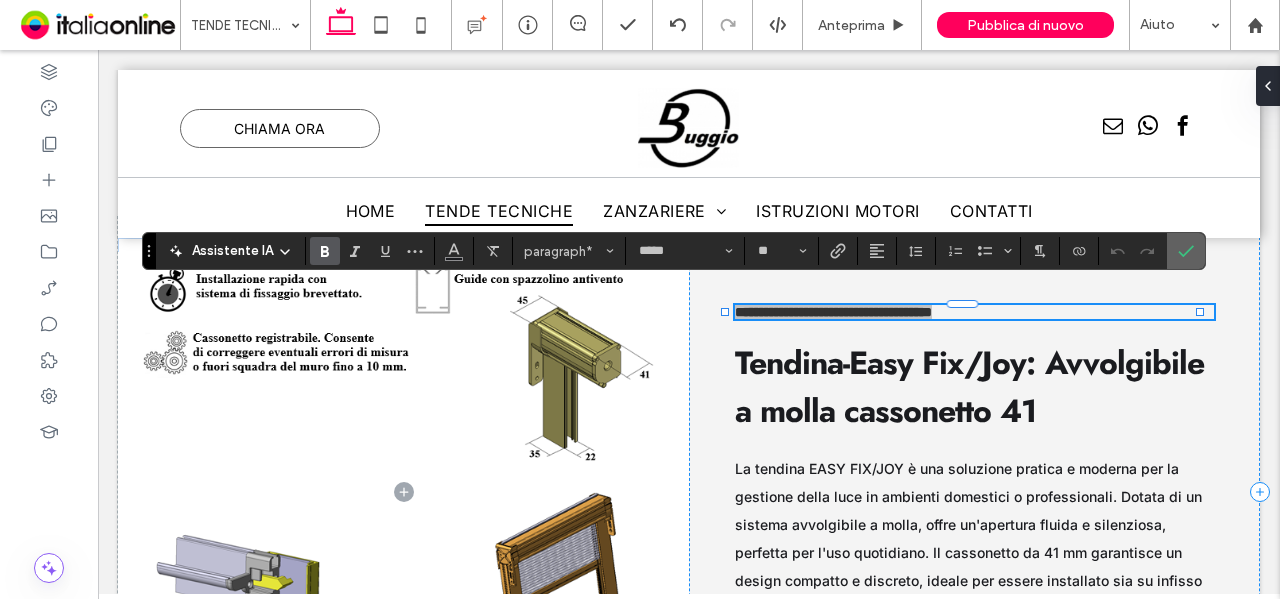 click 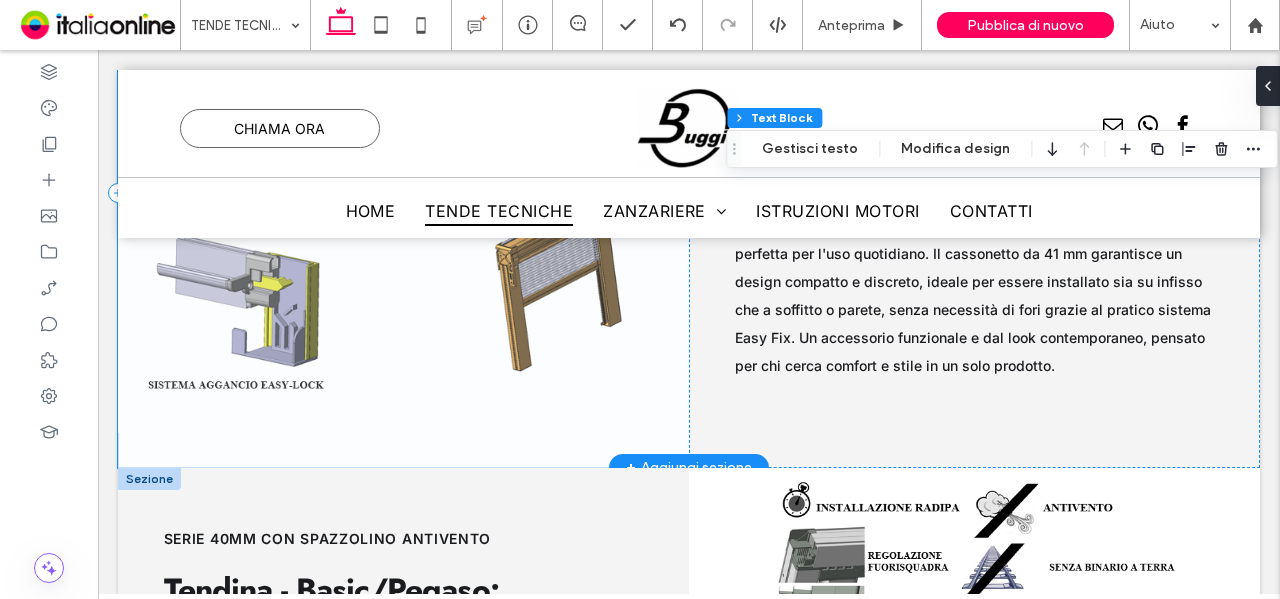 scroll, scrollTop: 3045, scrollLeft: 0, axis: vertical 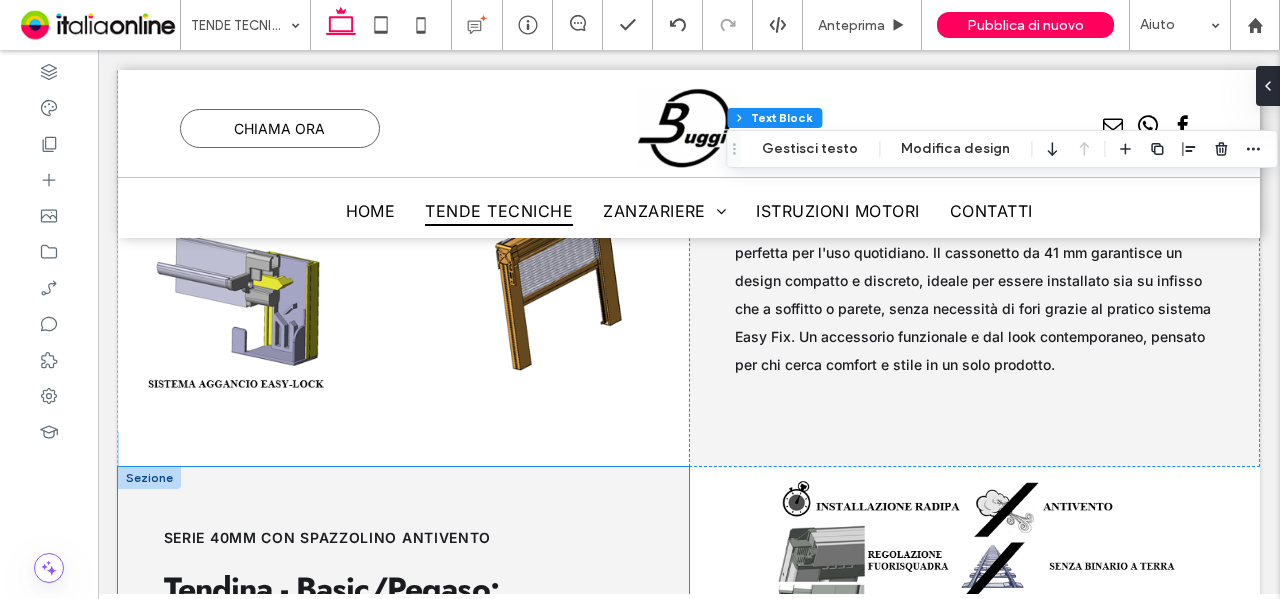 click on "Tendina - Basic/Pegaso: avvolgibile a molla cassonetto 40-50-60 mm
serie 40mm con spazzolino antivento
La tendina BASIC/PEGASO è un sistema avvolgibile a molla solido e funzionale, progettato per adattarsi a diverse esigenze di installazione grazie ai cassonetti disponibili in tre misure: 40, 50 e 60 mm. Robusta e versatile, rappresenta la scelta ideale per ambienti che richiedono protezione solare efficace con un'estetica essenziale. Il meccanismo a molla garantisce un utilizzo pratico e durevole, mentre il design pulito si integra armoniosamente in qualsiasi contesto, sia residenziale che commerciale." at bounding box center (403, 742) 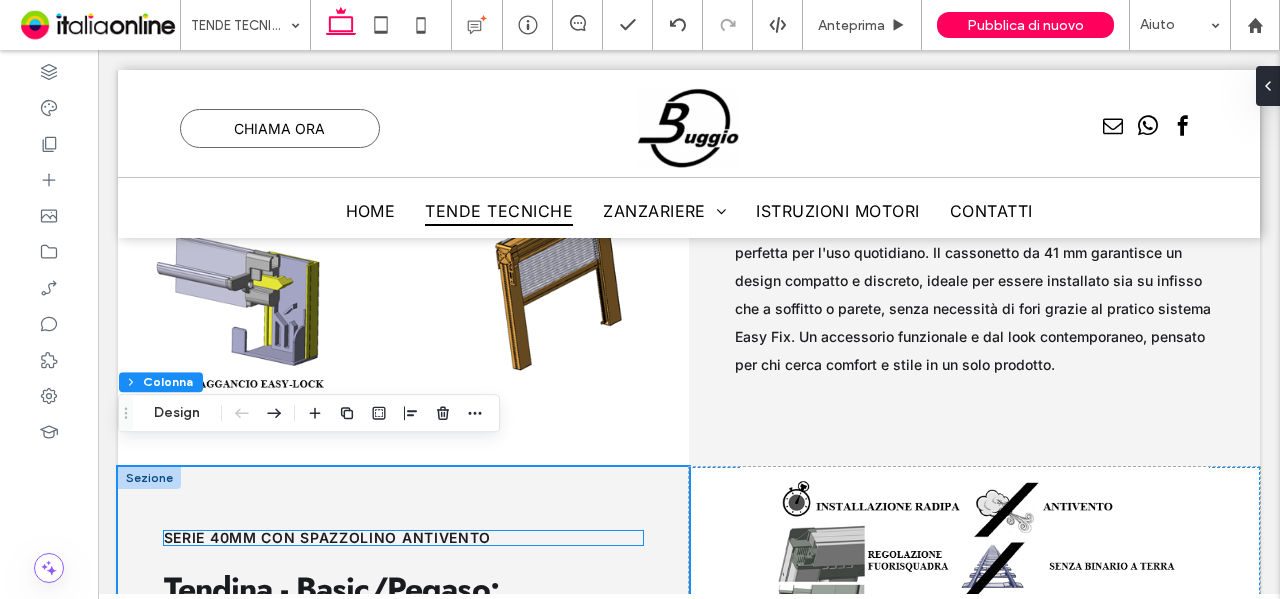click on "serie 40mm con spazzolino antivento" at bounding box center (328, 537) 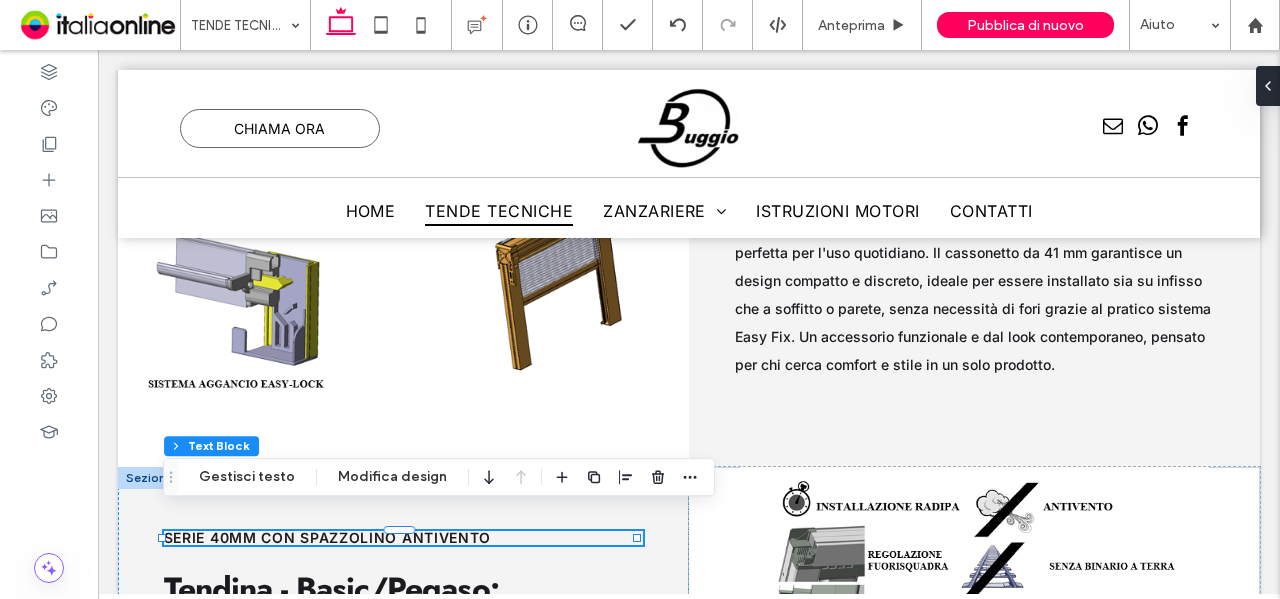 click on "serie 40mm con spazzolino antivento" at bounding box center (404, 538) 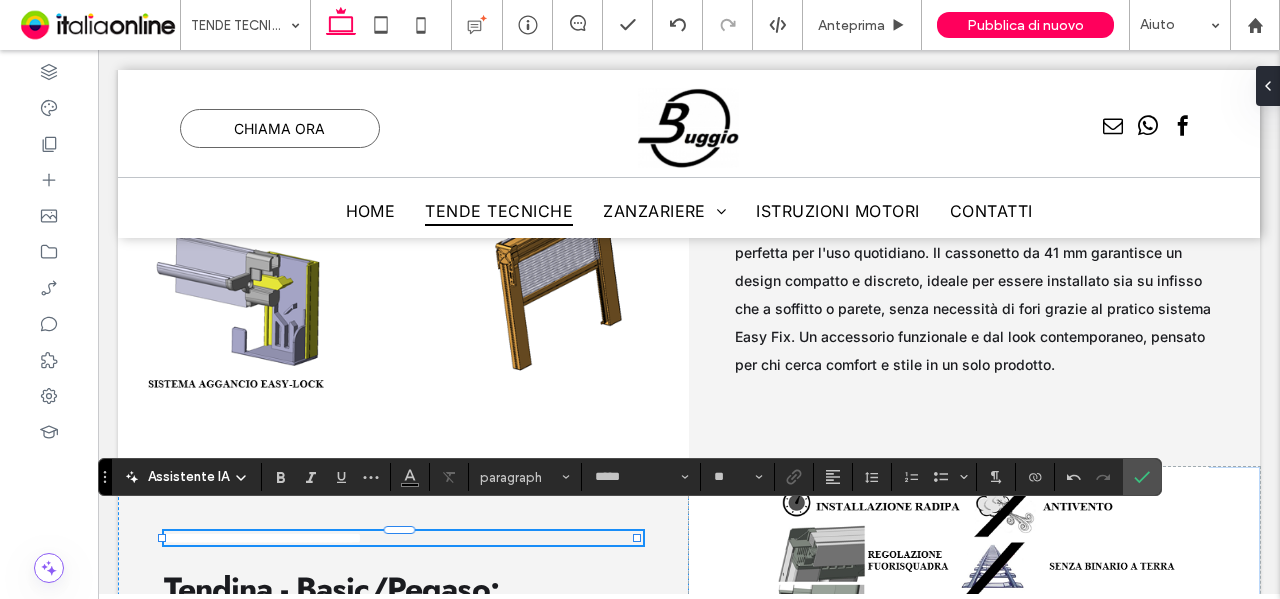 scroll, scrollTop: 0, scrollLeft: 0, axis: both 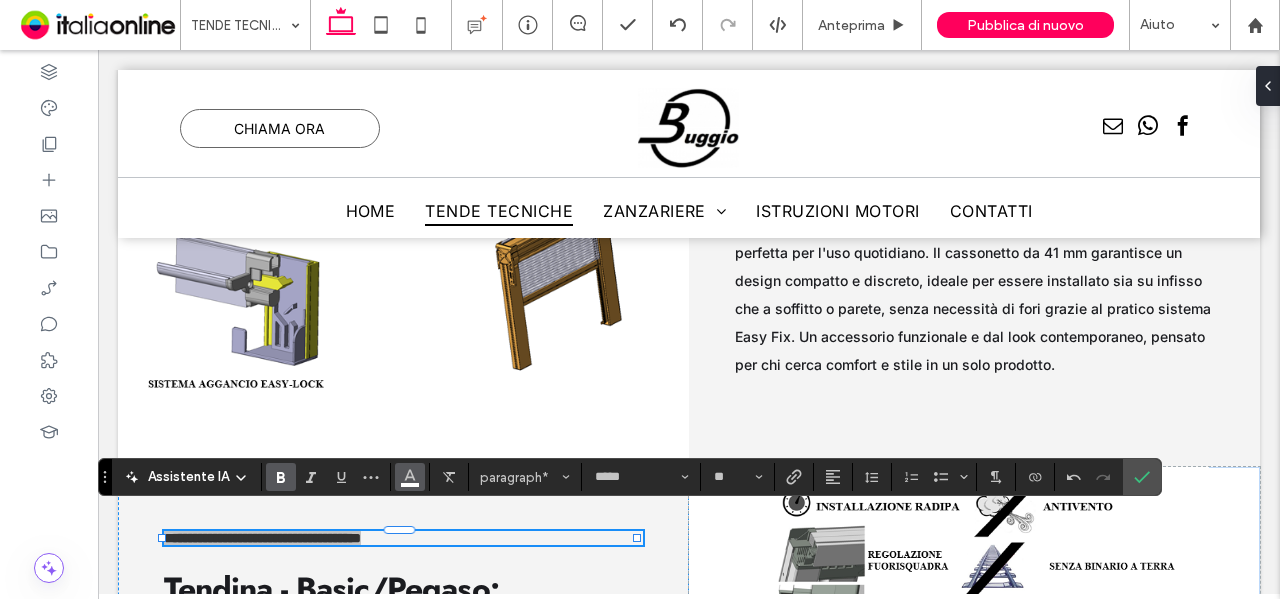 click at bounding box center [410, 477] 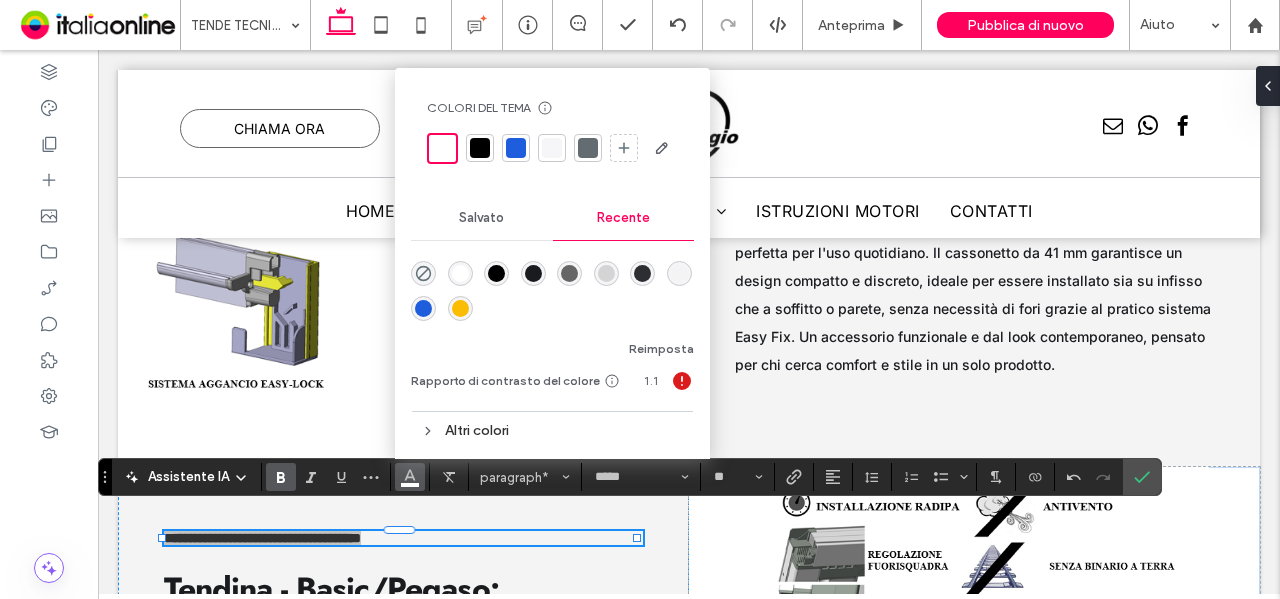 click at bounding box center (533, 273) 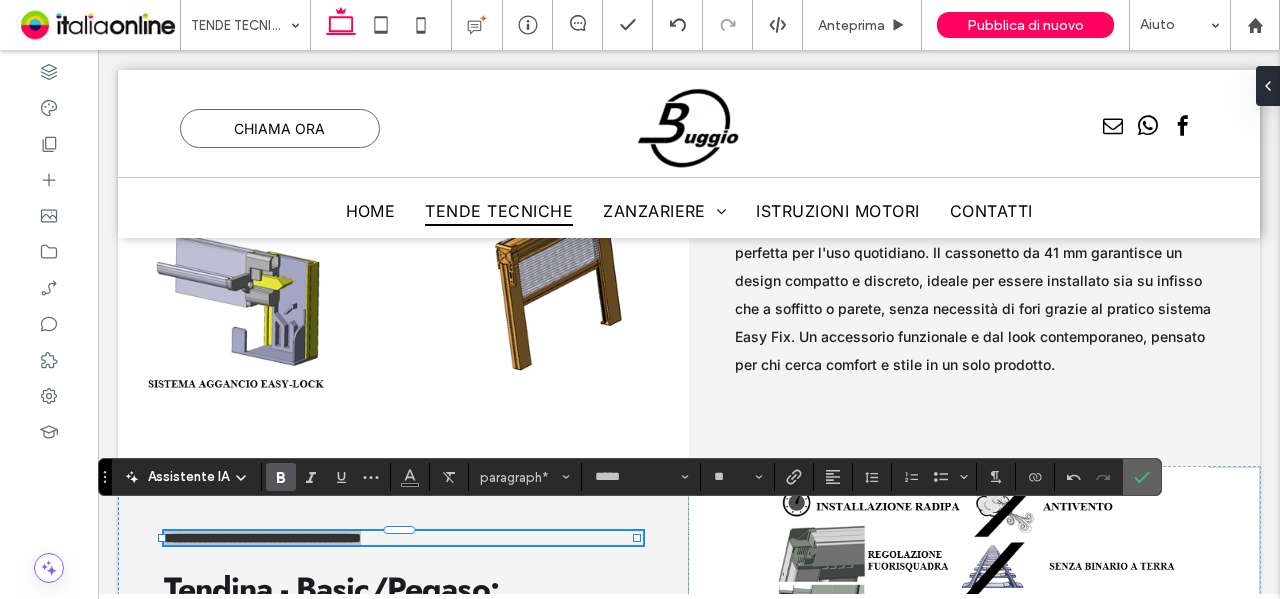 click 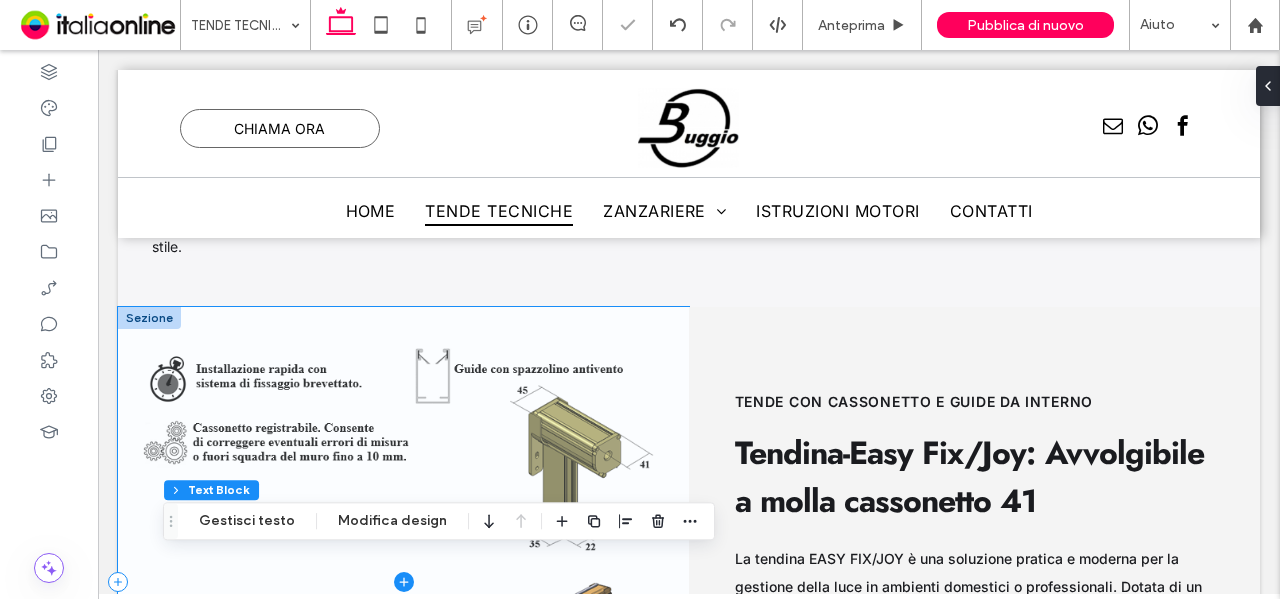 scroll, scrollTop: 2645, scrollLeft: 0, axis: vertical 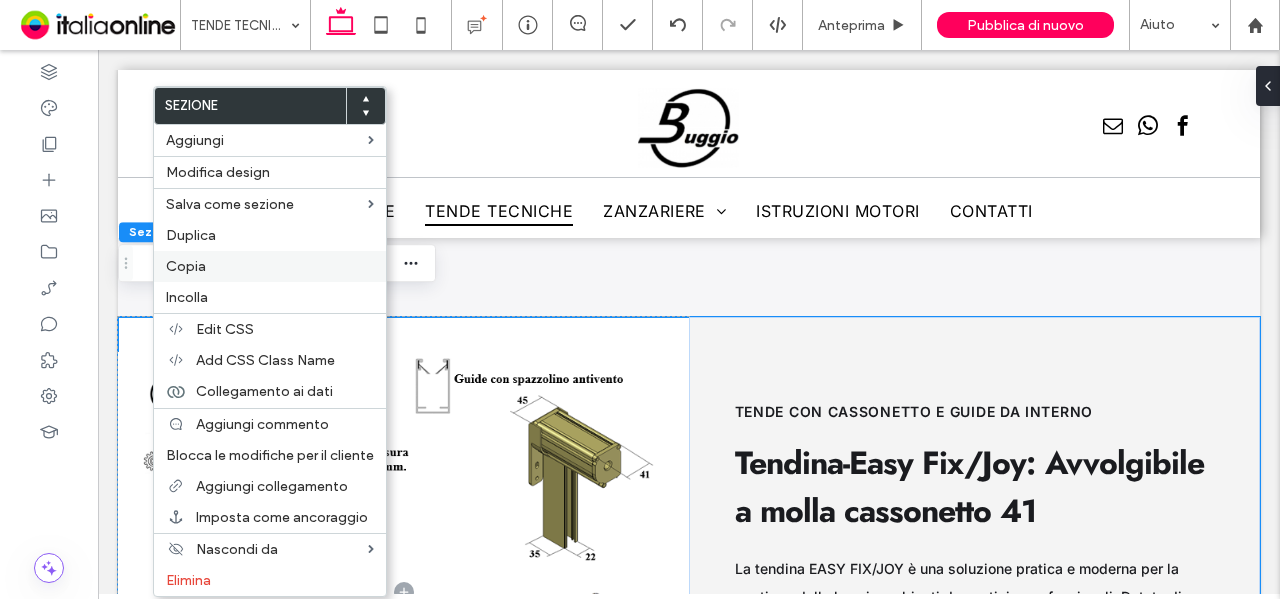 click on "Copia" at bounding box center (270, 266) 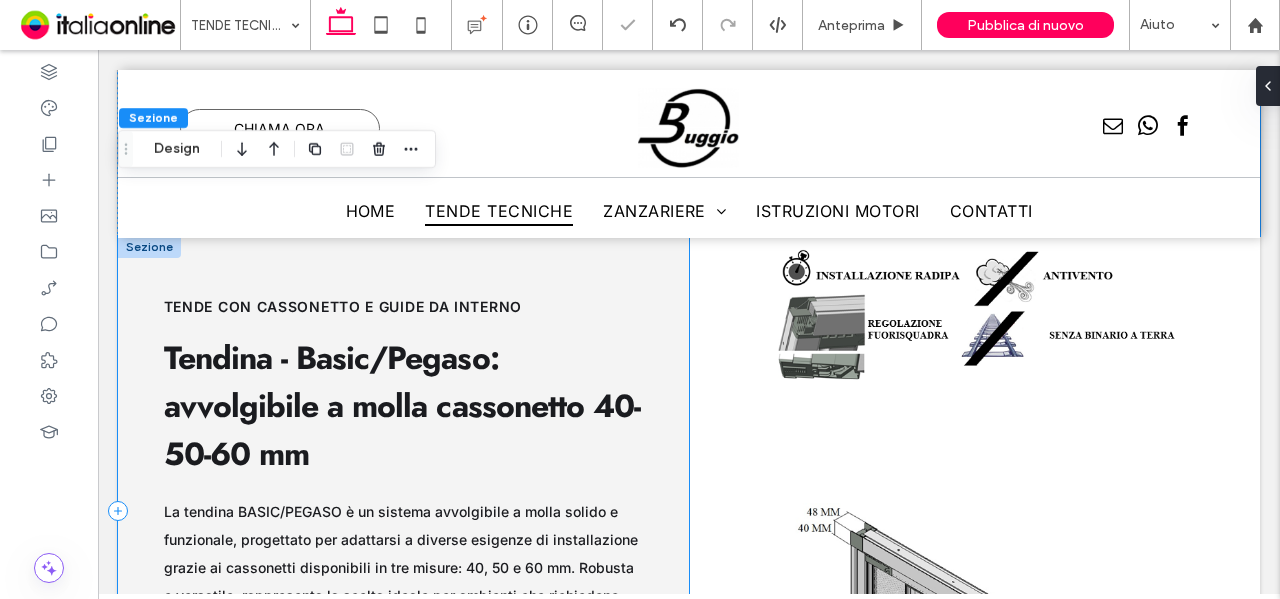 scroll, scrollTop: 3245, scrollLeft: 0, axis: vertical 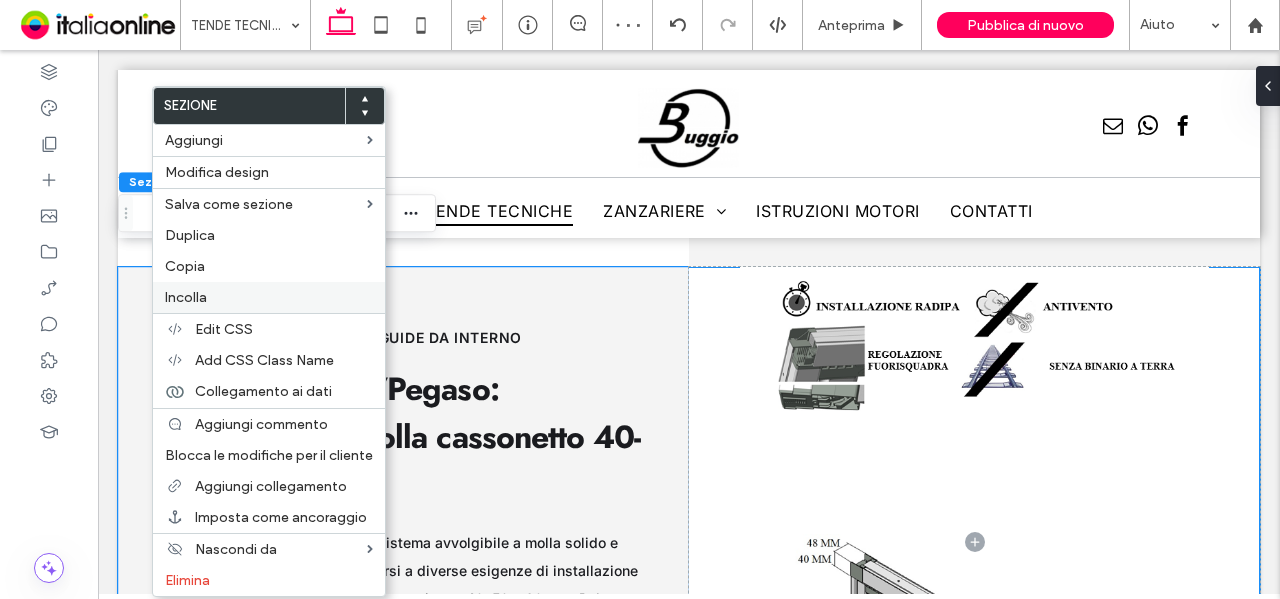click on "Incolla" at bounding box center (269, 297) 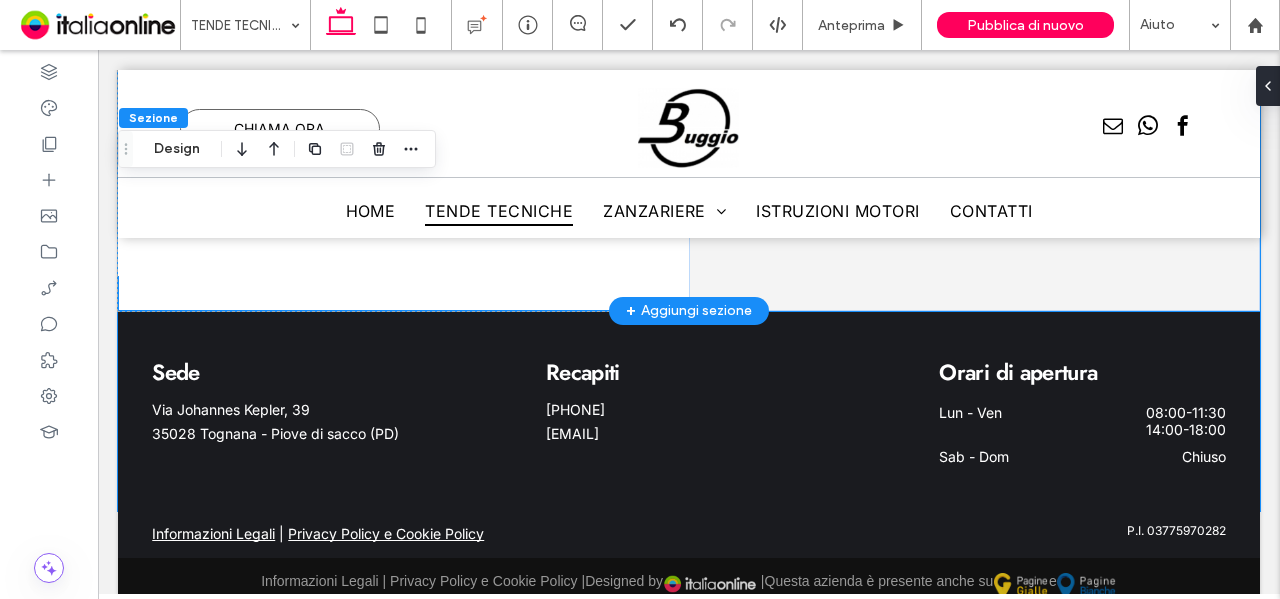 scroll, scrollTop: 3901, scrollLeft: 0, axis: vertical 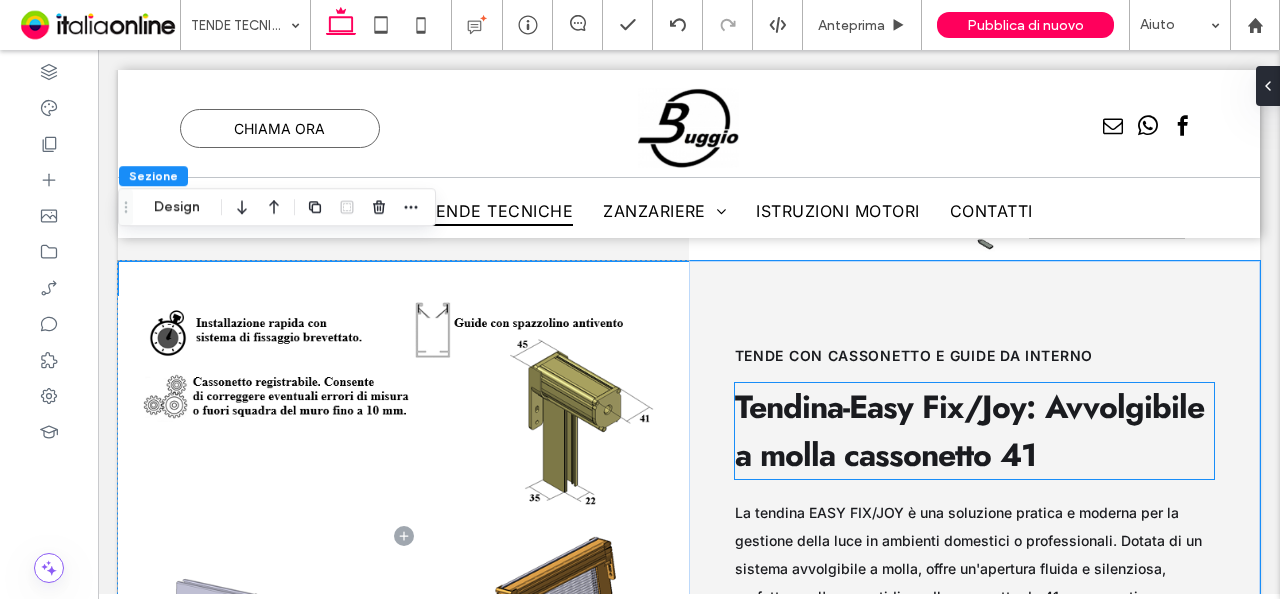 click on "Tendina-Easy Fix/Joy: Avvolgibile a molla cassonetto 41" at bounding box center (969, 431) 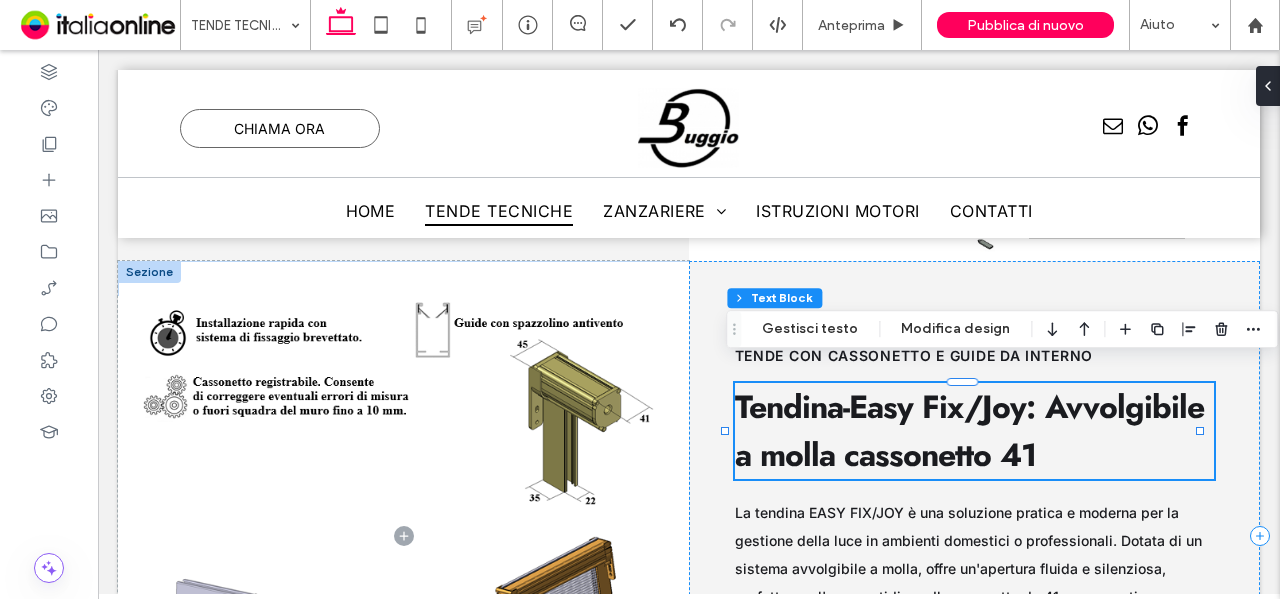 click on "Tendina-Easy Fix/Joy: Avvolgibile a molla cassonetto 41" at bounding box center (975, 431) 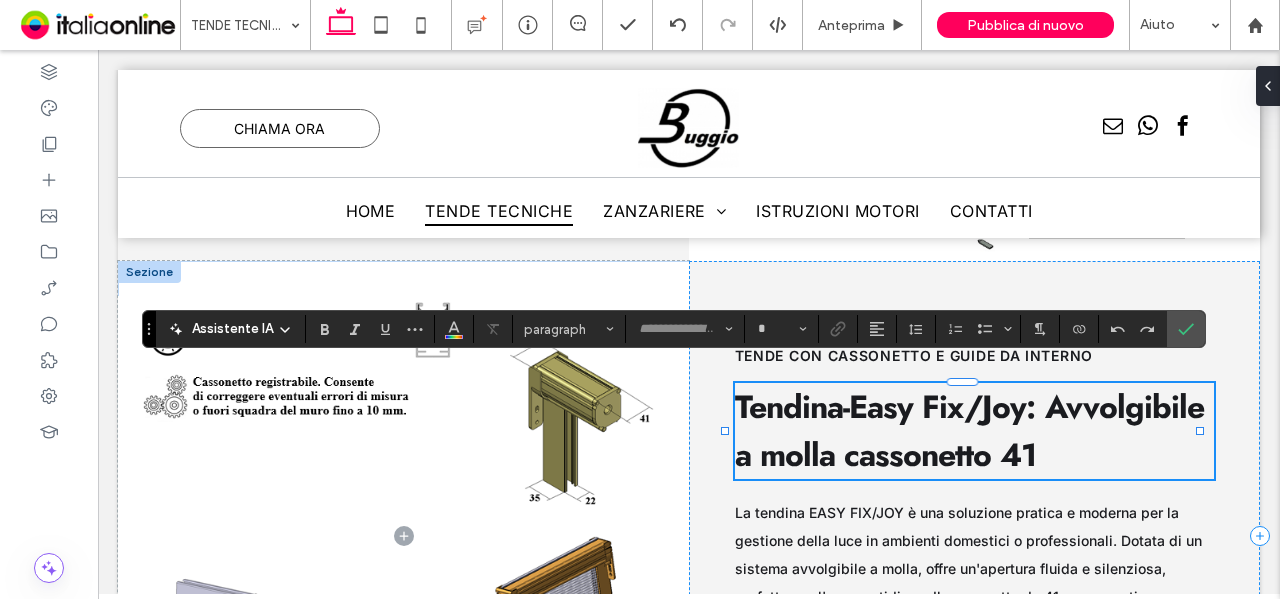 type on "****" 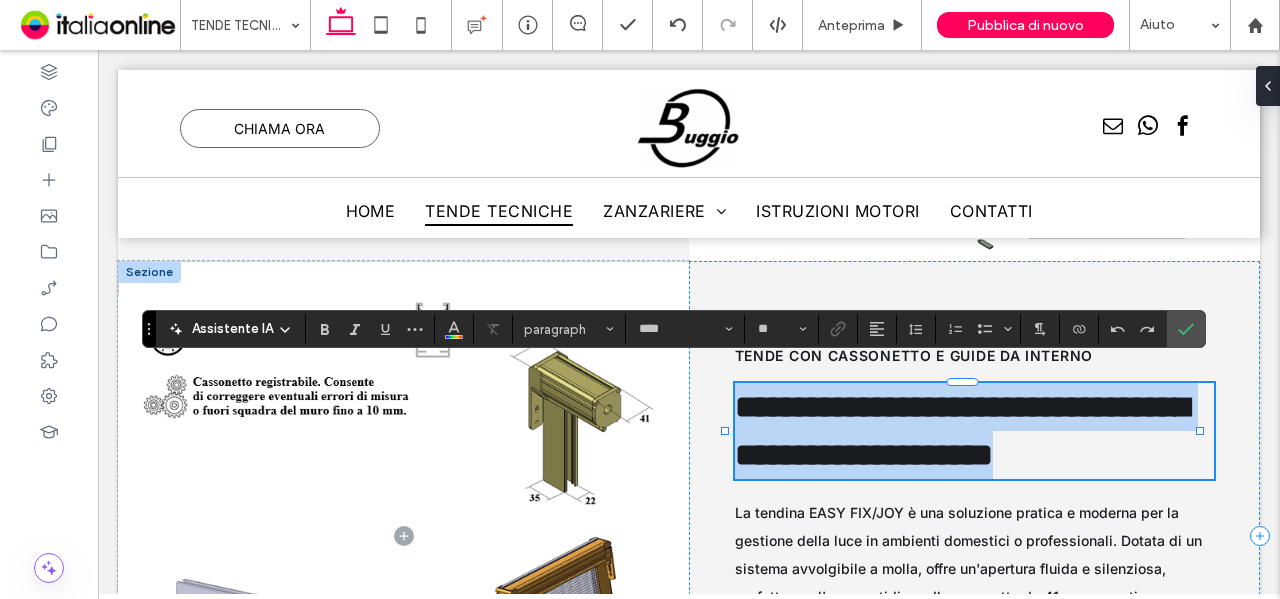 click on "**********" at bounding box center [962, 431] 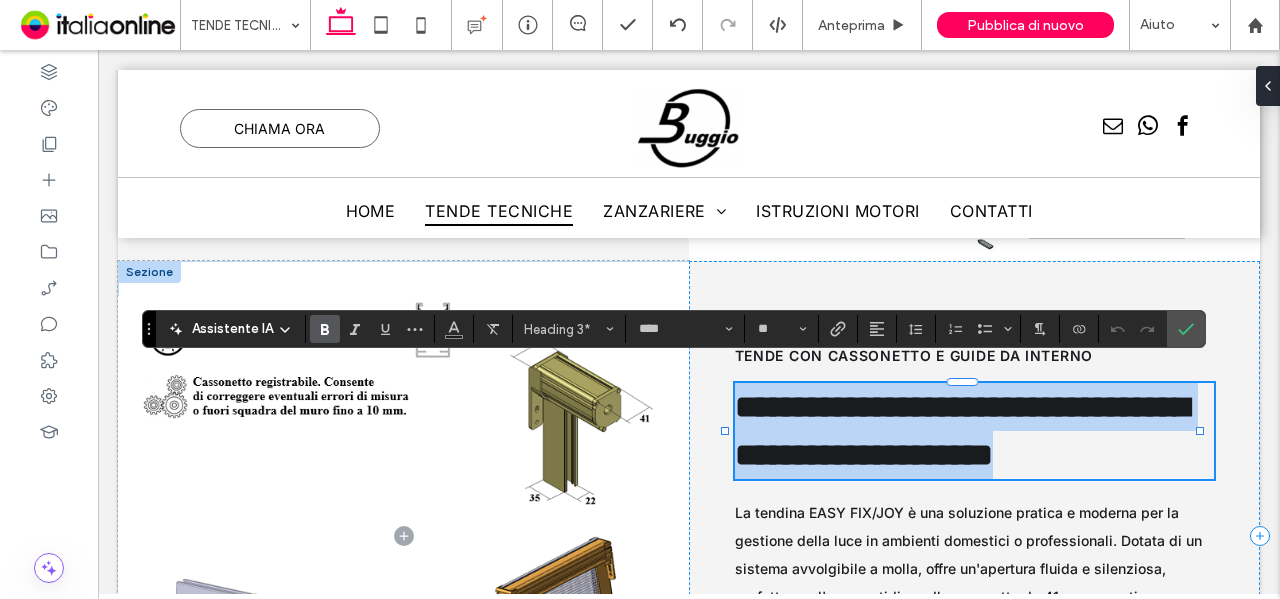 type on "*****" 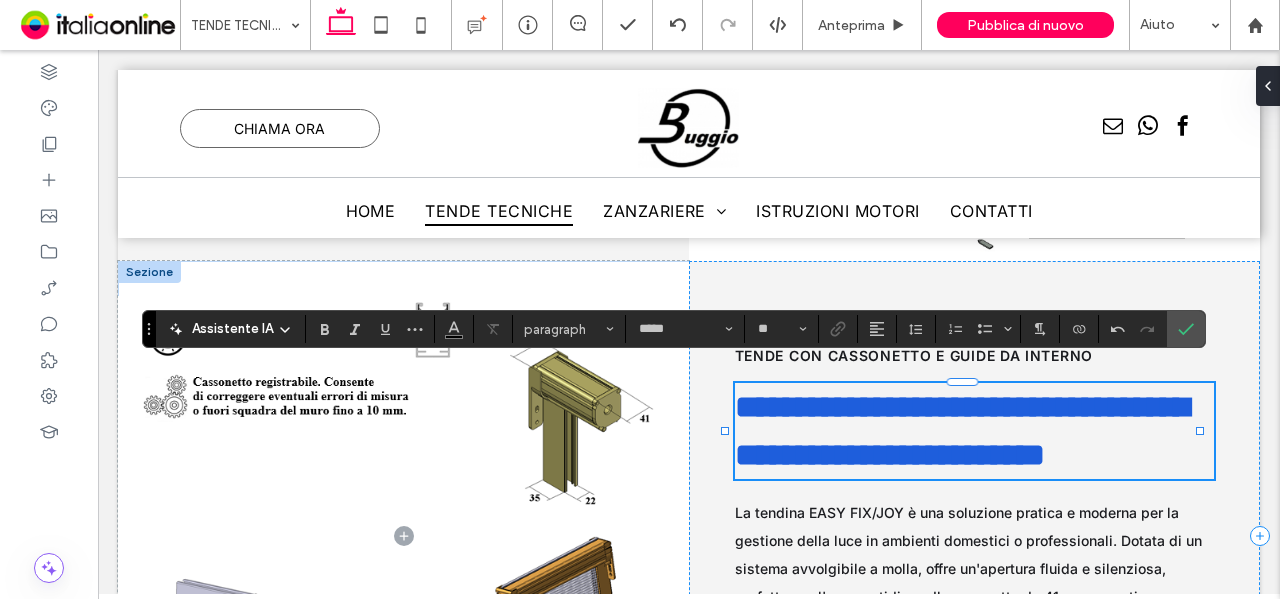 type on "****" 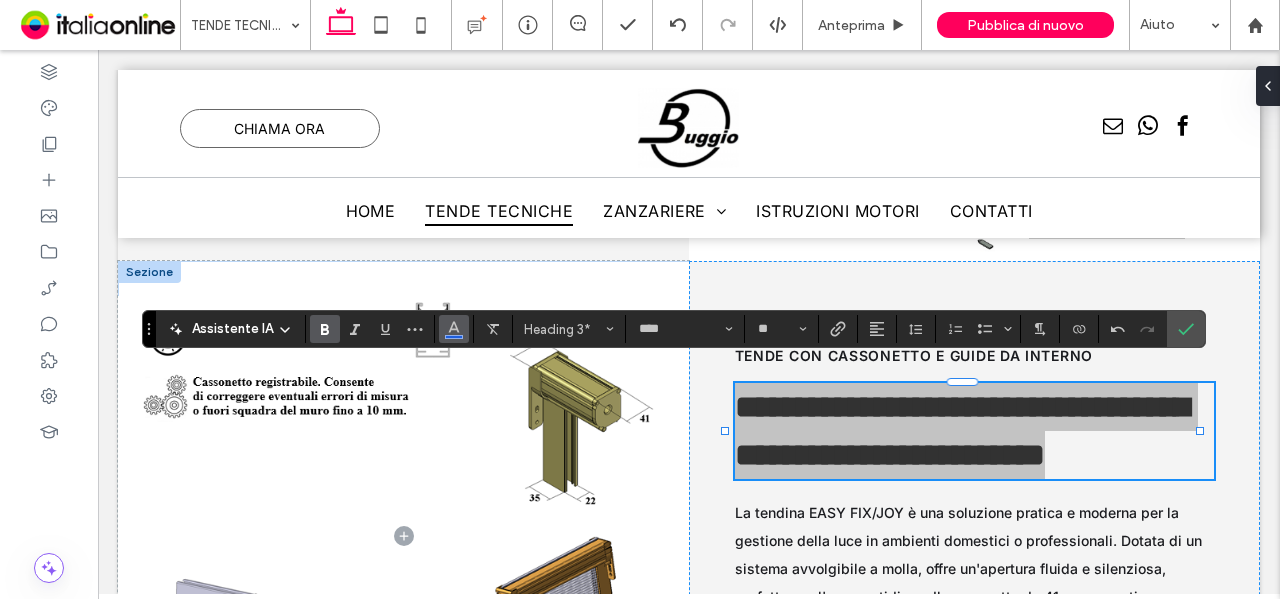 click at bounding box center [454, 327] 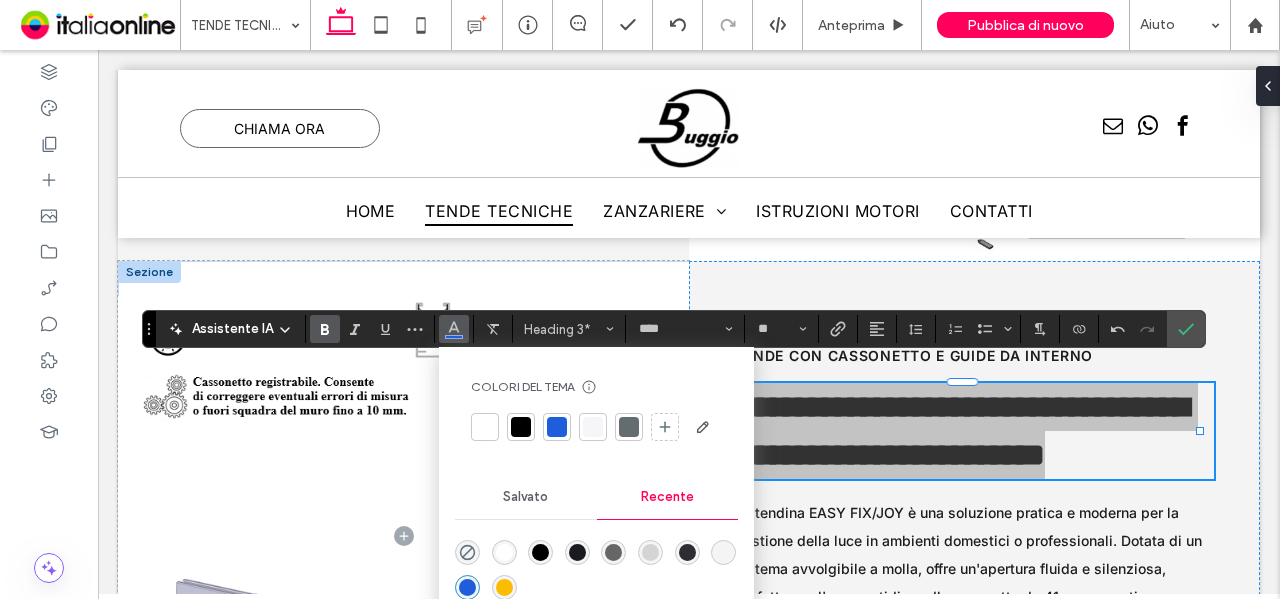click at bounding box center [577, 552] 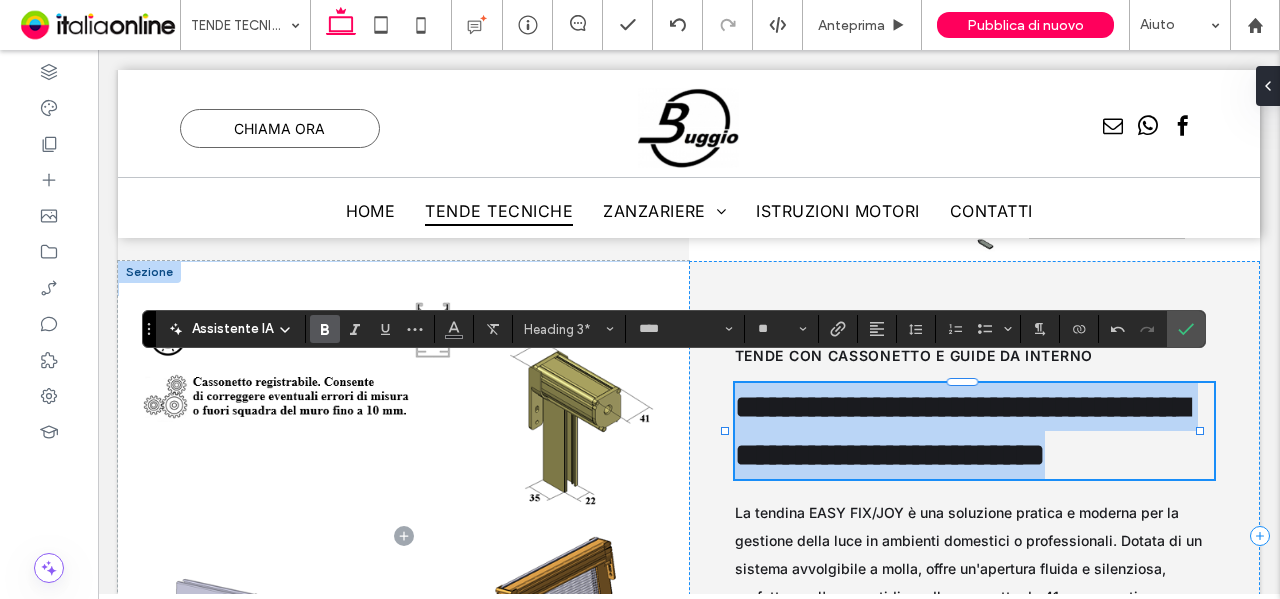 drag, startPoint x: 826, startPoint y: 392, endPoint x: 885, endPoint y: 379, distance: 60.41523 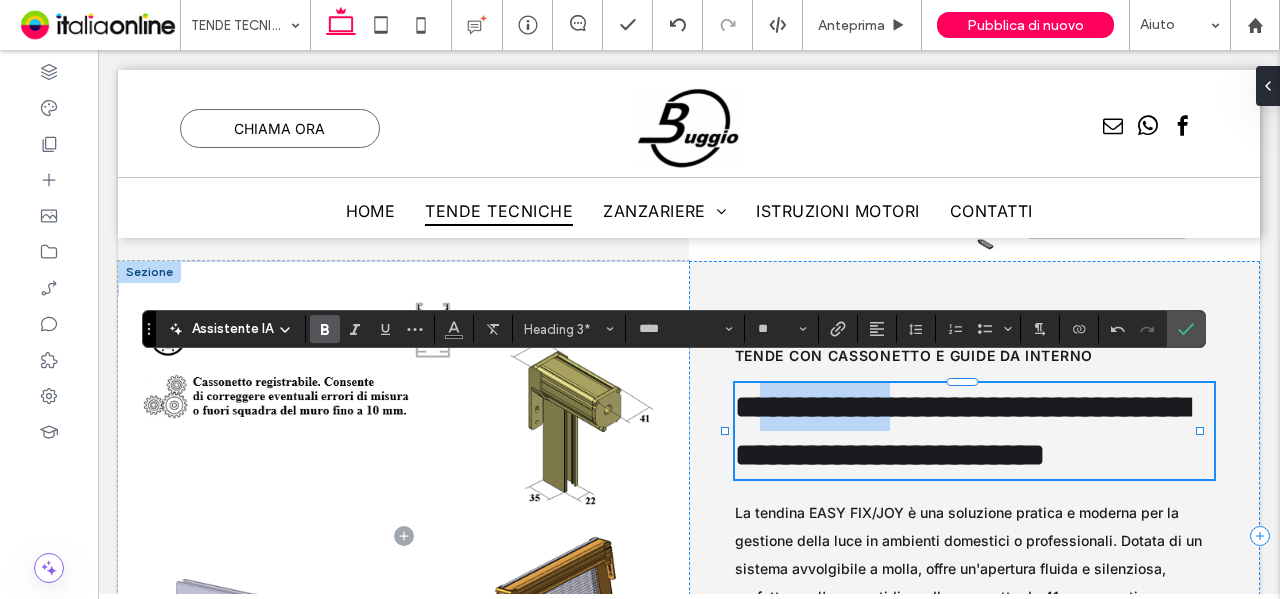 drag, startPoint x: 944, startPoint y: 381, endPoint x: 758, endPoint y: 385, distance: 186.043 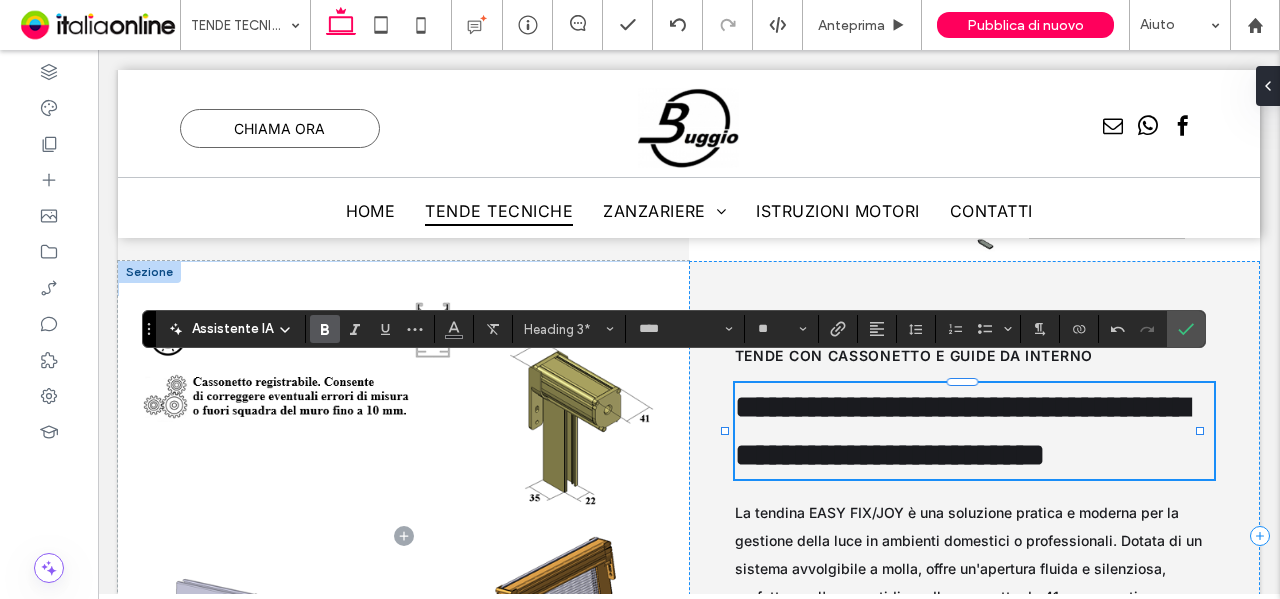 type 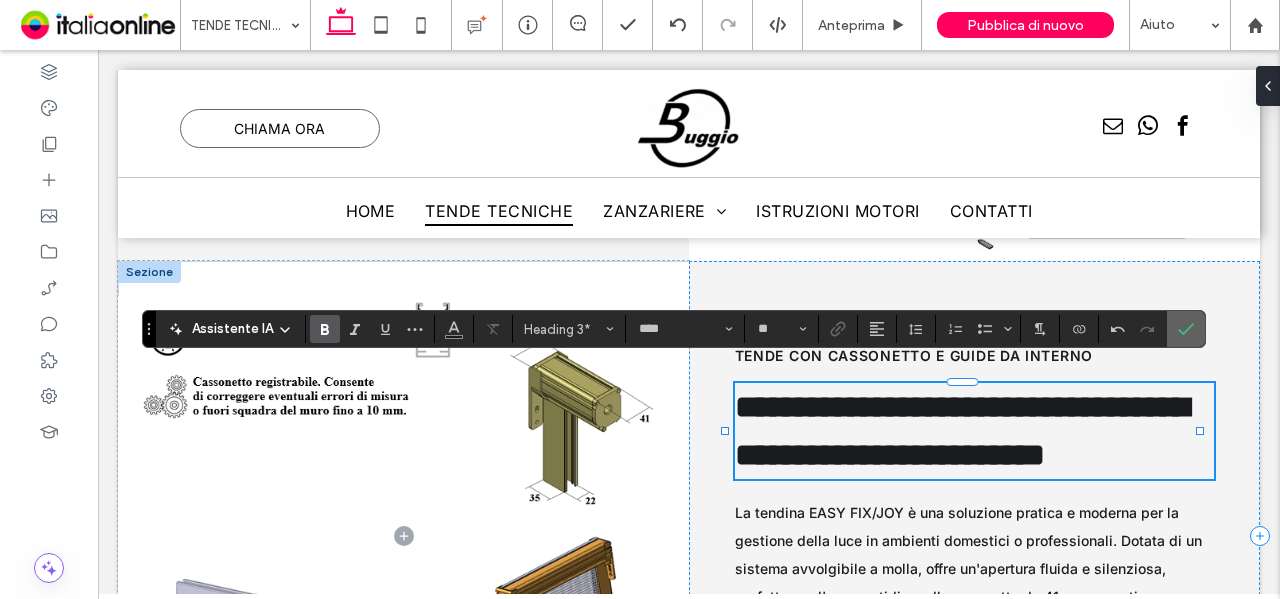 click 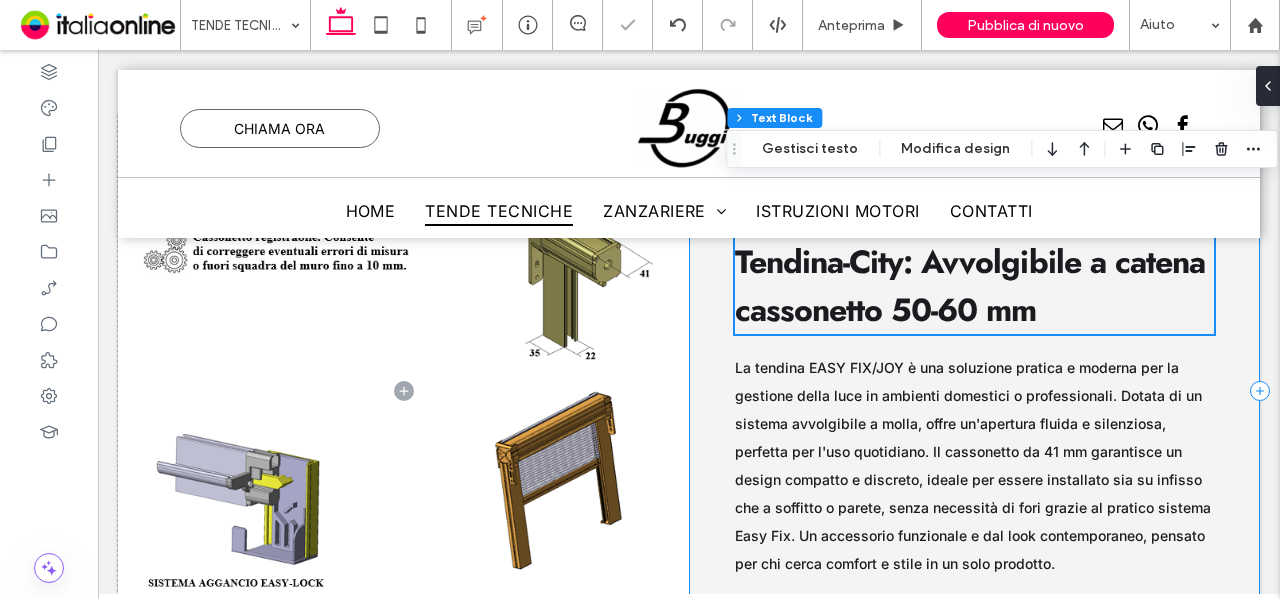 scroll, scrollTop: 4001, scrollLeft: 0, axis: vertical 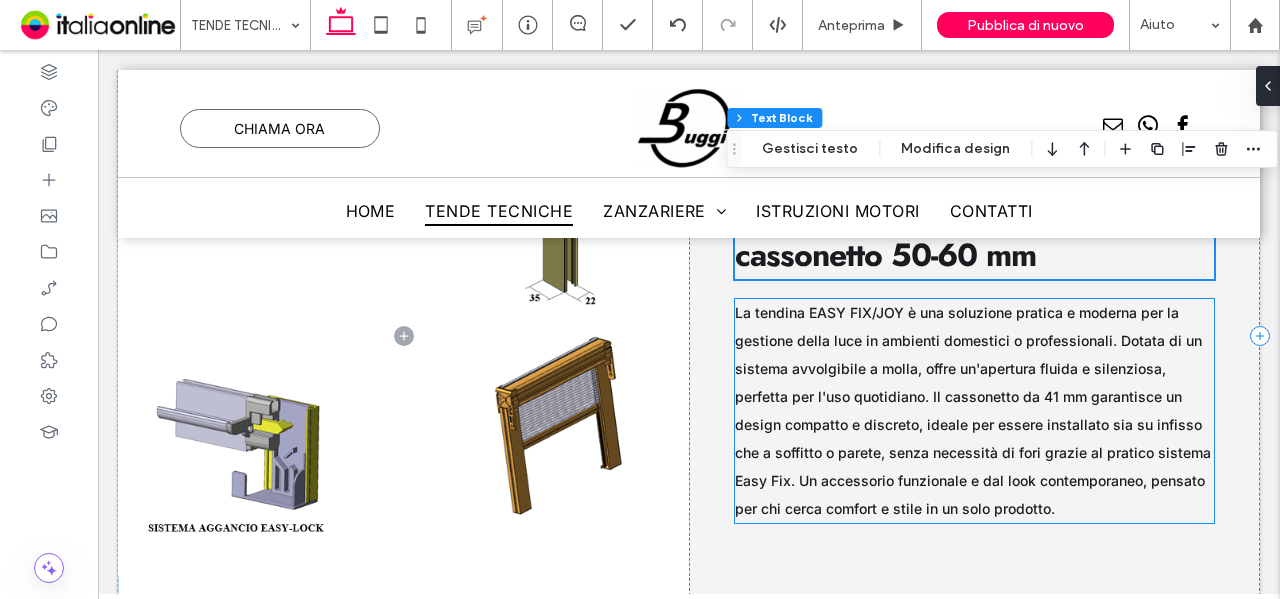 click on "La tendina EASY FIX/JOY è una soluzione pratica e moderna per la gestione della luce in ambienti domestici o professionali. Dotata di un sistema avvolgibile a molla, offre un'apertura fluida e silenziosa, perfetta per l'uso quotidiano. Il cassonetto da 41 mm garantisce un design compatto e discreto, ideale per essere installato sia su infisso che a soffitto o parete, senza necessità di fori grazie al pratico sistema Easy Fix. Un accessorio funzionale e dal look contemporaneo, pensato per chi cerca comfort e stile in un solo prodotto." at bounding box center (973, 410) 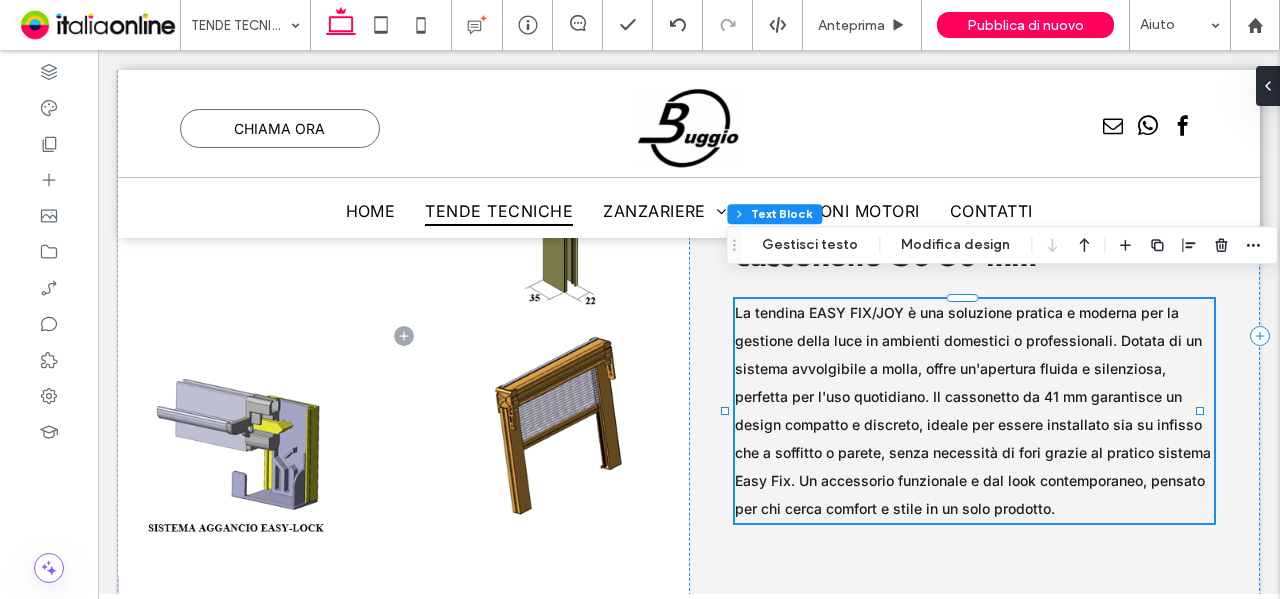 click on "La tendina EASY FIX/JOY è una soluzione pratica e moderna per la gestione della luce in ambienti domestici o professionali. Dotata di un sistema avvolgibile a molla, offre un'apertura fluida e silenziosa, perfetta per l'uso quotidiano. Il cassonetto da 41 mm garantisce un design compatto e discreto, ideale per essere installato sia su infisso che a soffitto o parete, senza necessità di fori grazie al pratico sistema Easy Fix. Un accessorio funzionale e dal look contemporaneo, pensato per chi cerca comfort e stile in un solo prodotto." at bounding box center [975, 411] 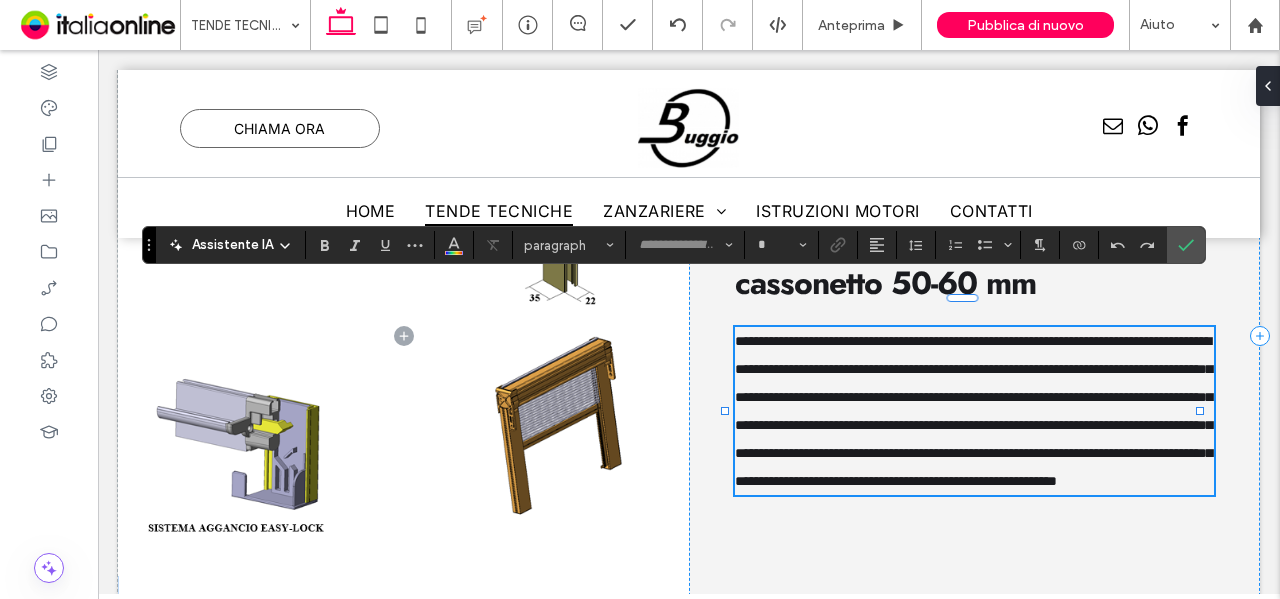 type on "*****" 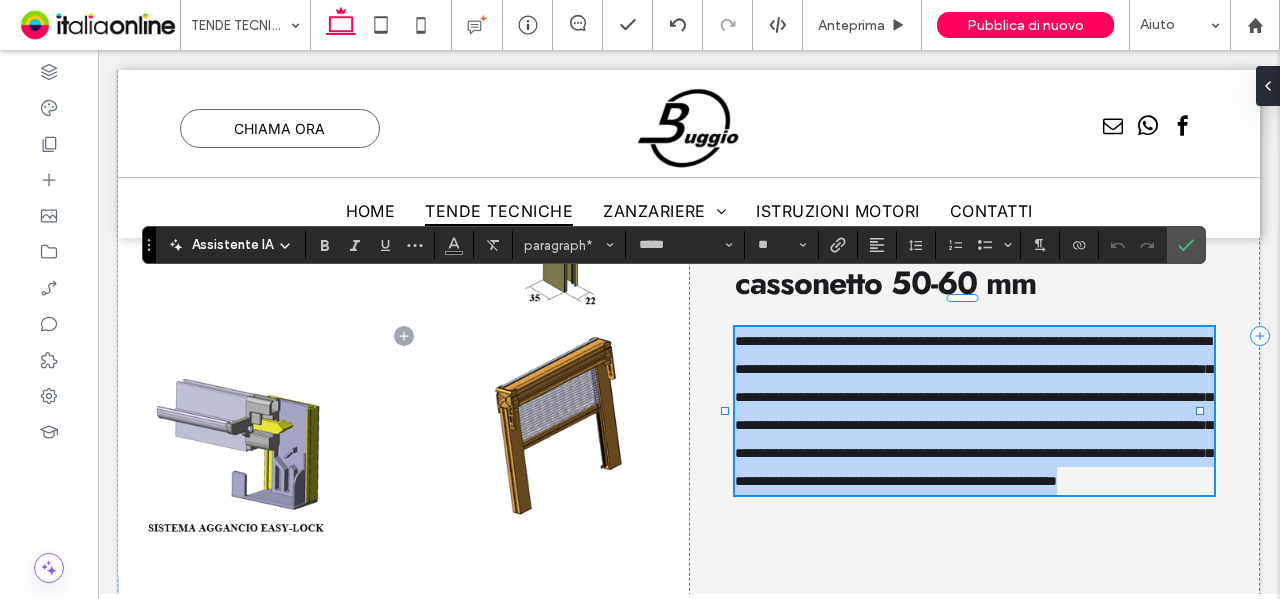 type on "**" 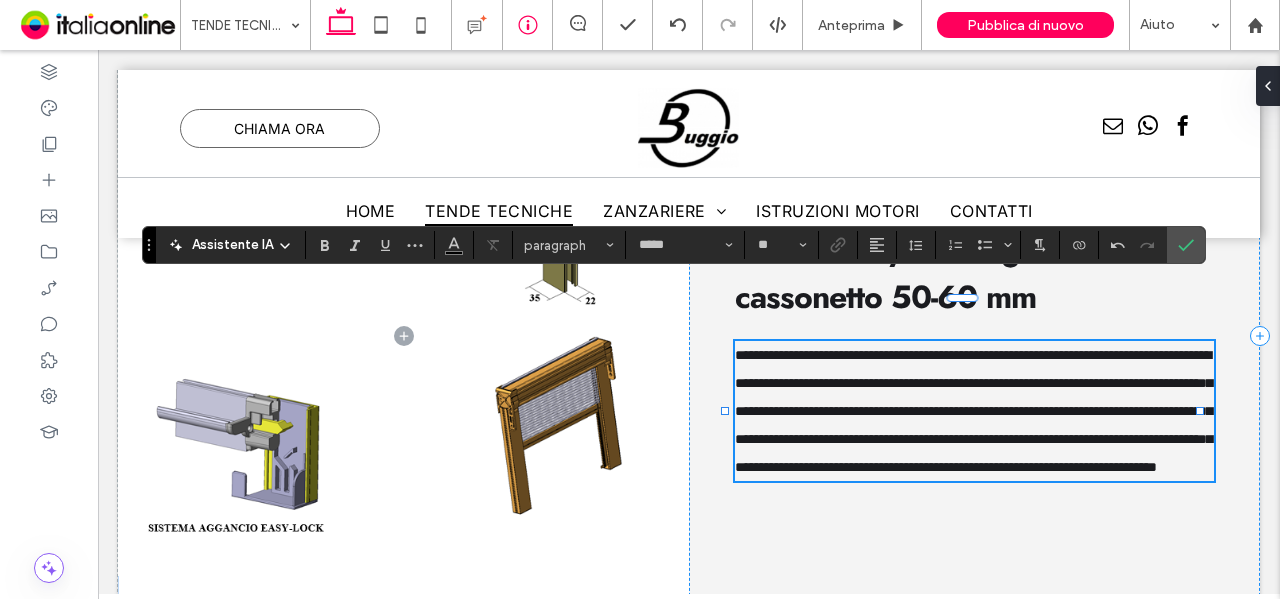 drag, startPoint x: 1170, startPoint y: 247, endPoint x: 510, endPoint y: 21, distance: 697.6217 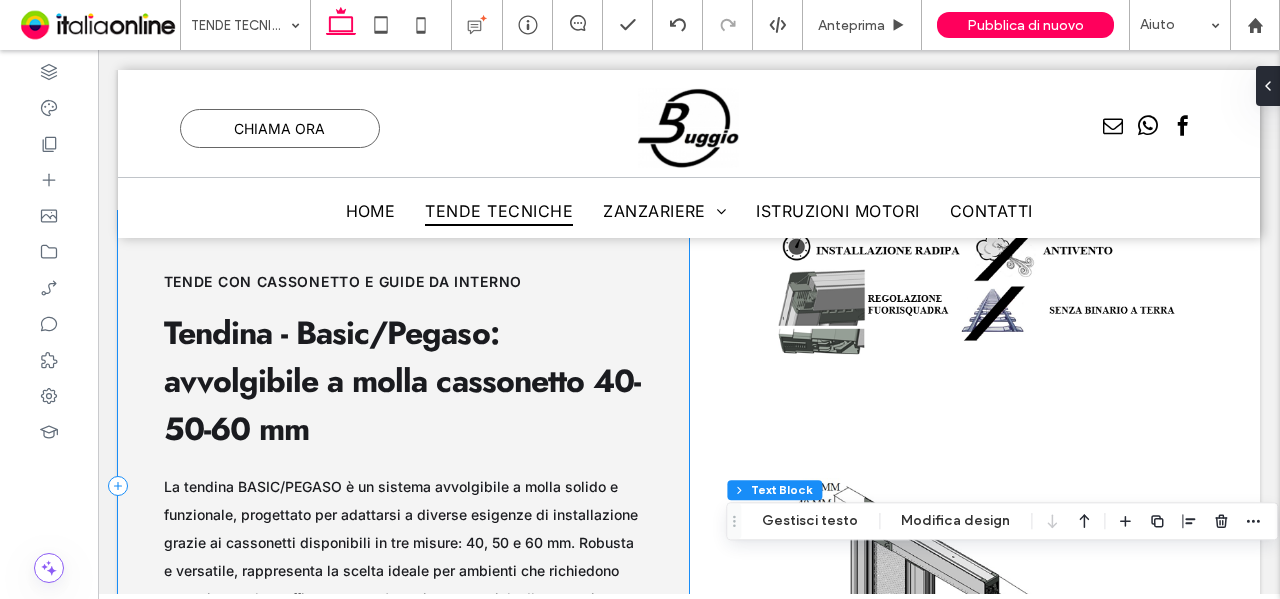 scroll, scrollTop: 3201, scrollLeft: 0, axis: vertical 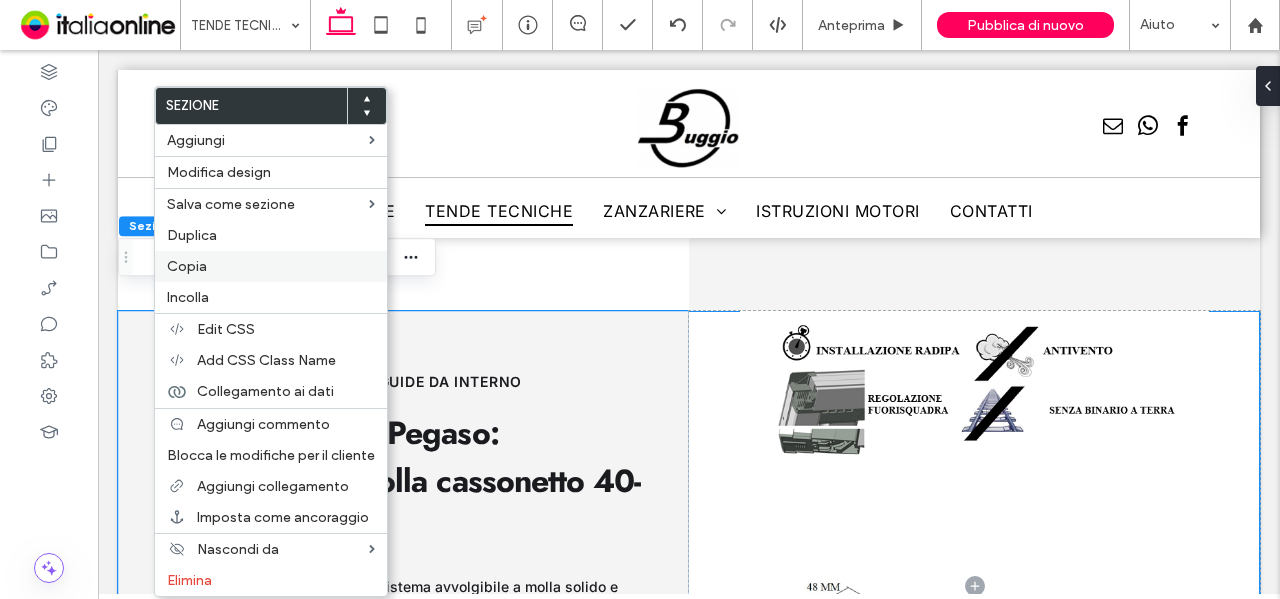 click on "Copia" at bounding box center (187, 266) 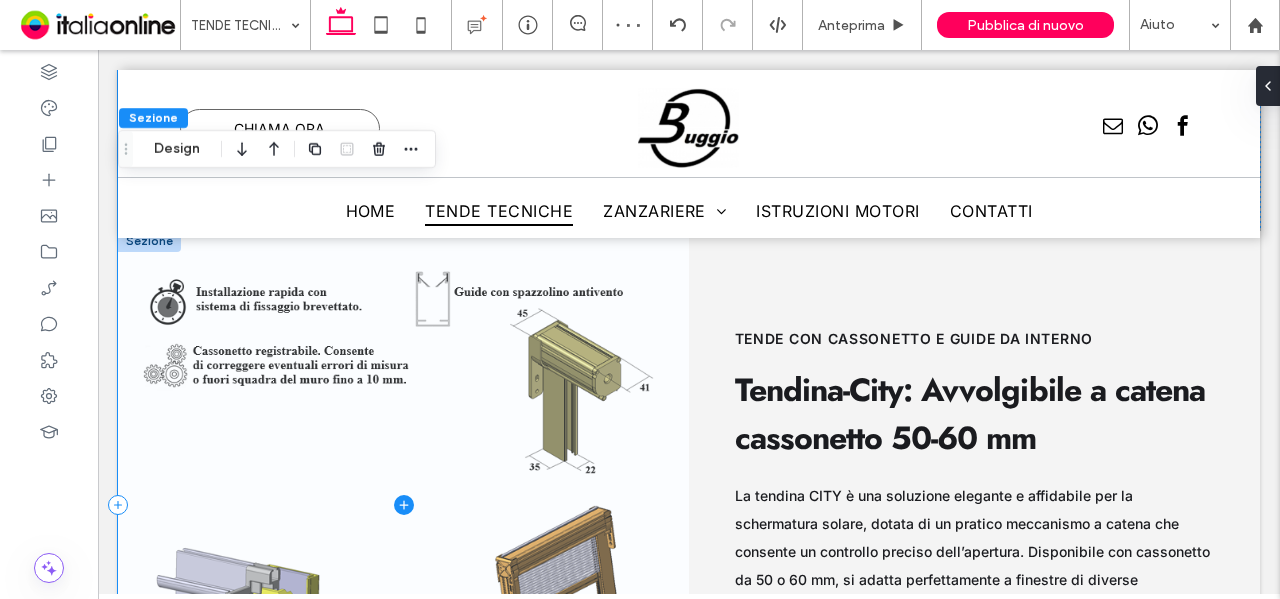 scroll, scrollTop: 3801, scrollLeft: 0, axis: vertical 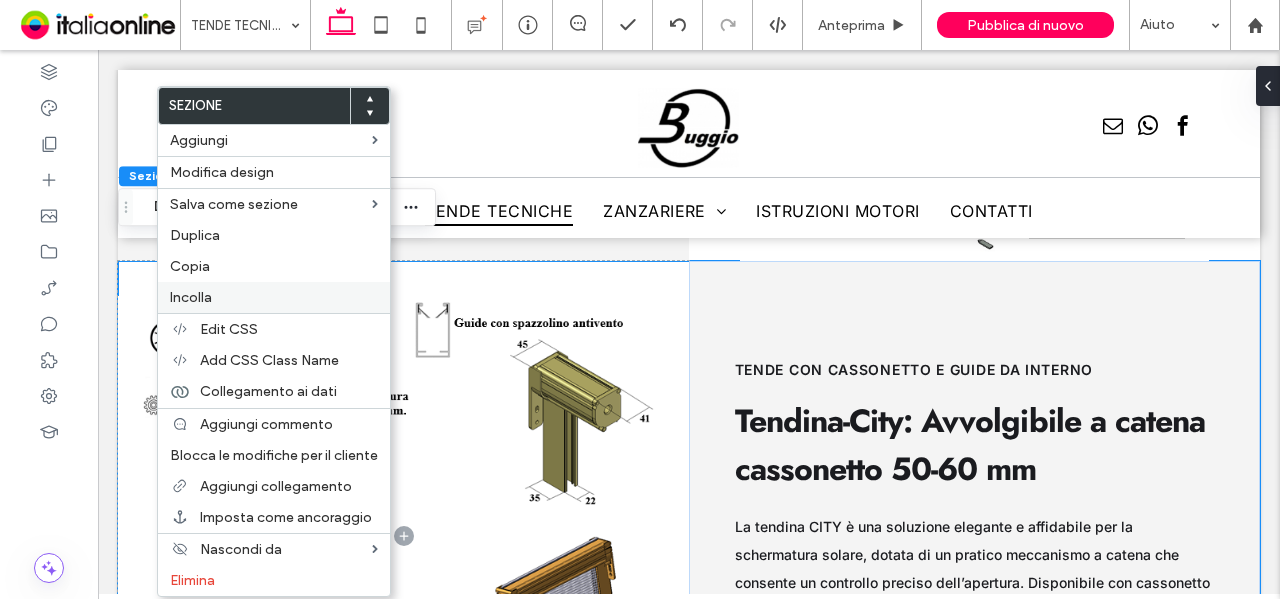 click on "Incolla" at bounding box center (191, 297) 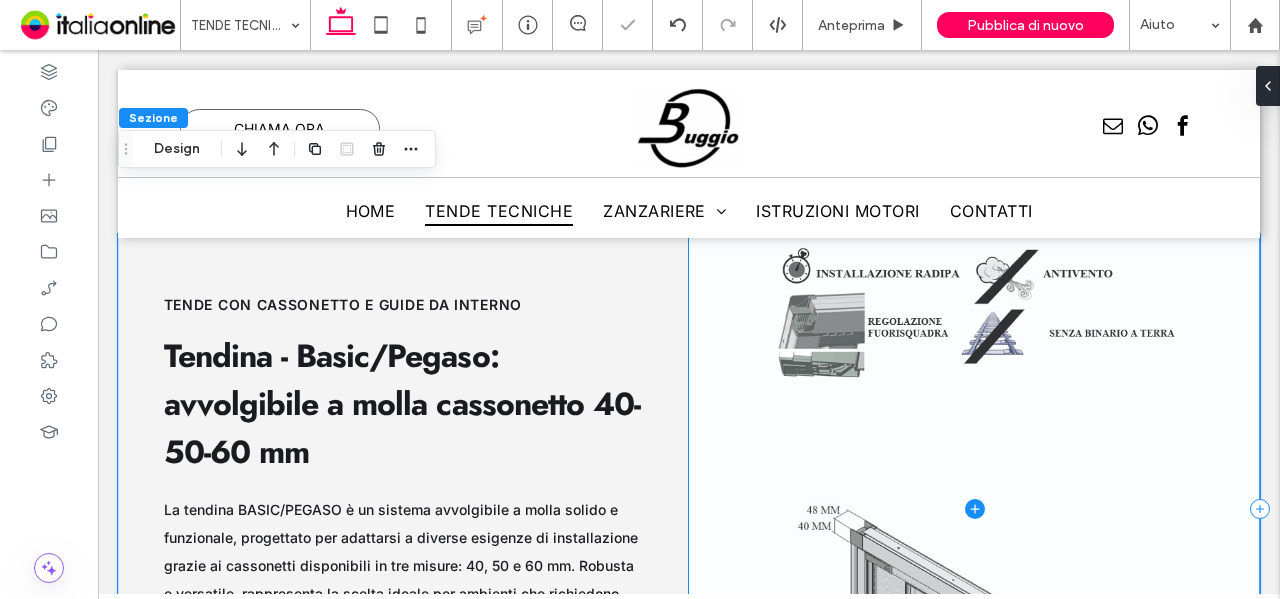scroll, scrollTop: 4447, scrollLeft: 0, axis: vertical 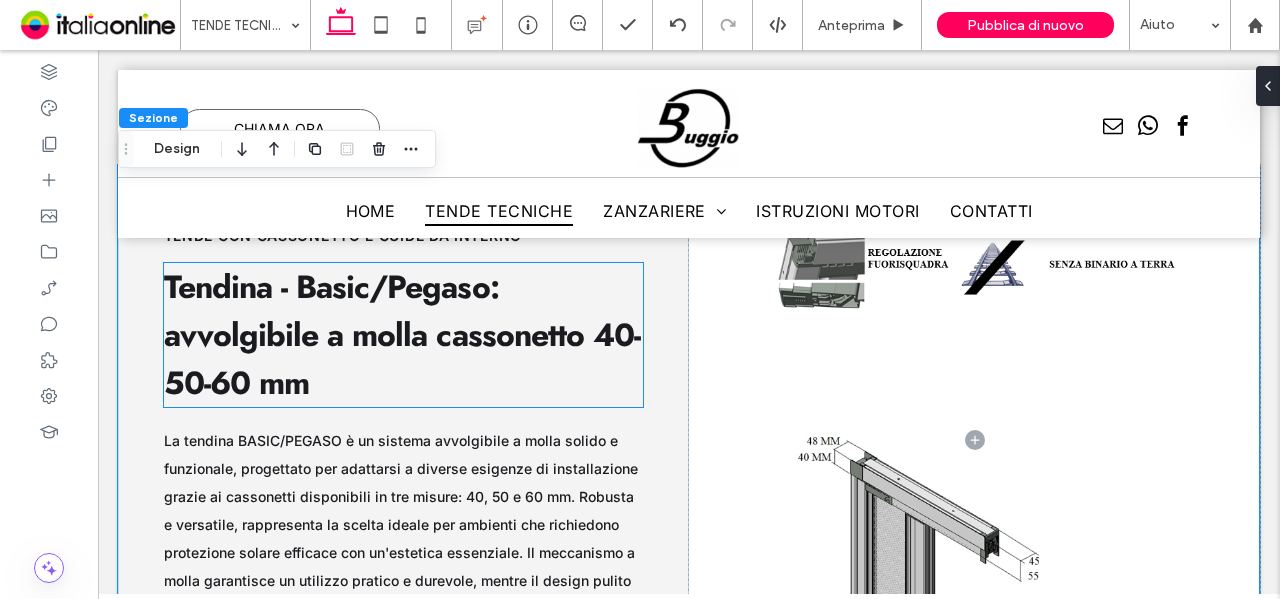 click on "Tendina - Basic/Pegaso: avvolgibile a molla cassonetto 40-50-60 mm" at bounding box center (402, 335) 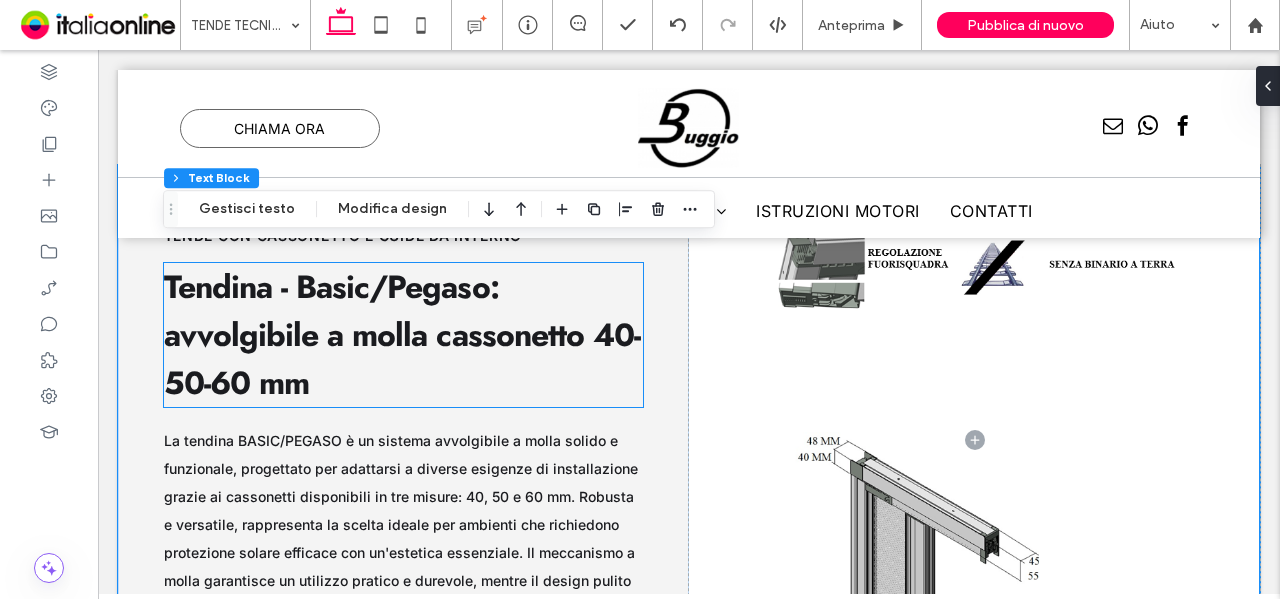 click on "Tendina - Basic/Pegaso: avvolgibile a molla cassonetto 40-50-60 mm" at bounding box center (404, 335) 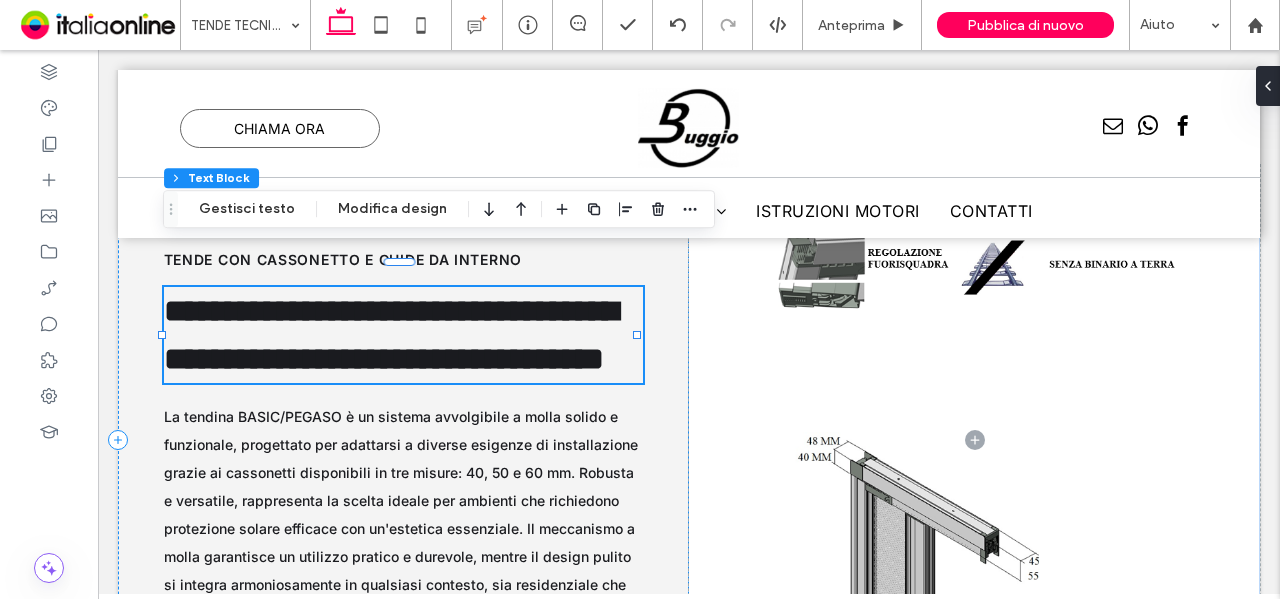 click on "**********" at bounding box center [391, 335] 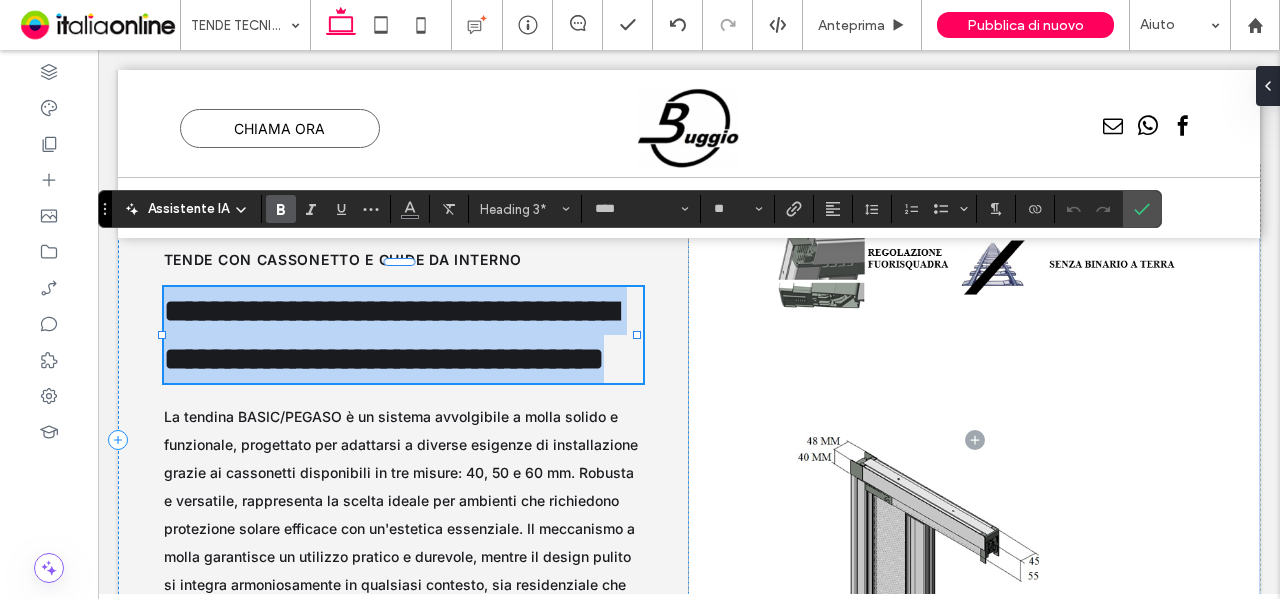 click on "**********" at bounding box center (391, 335) 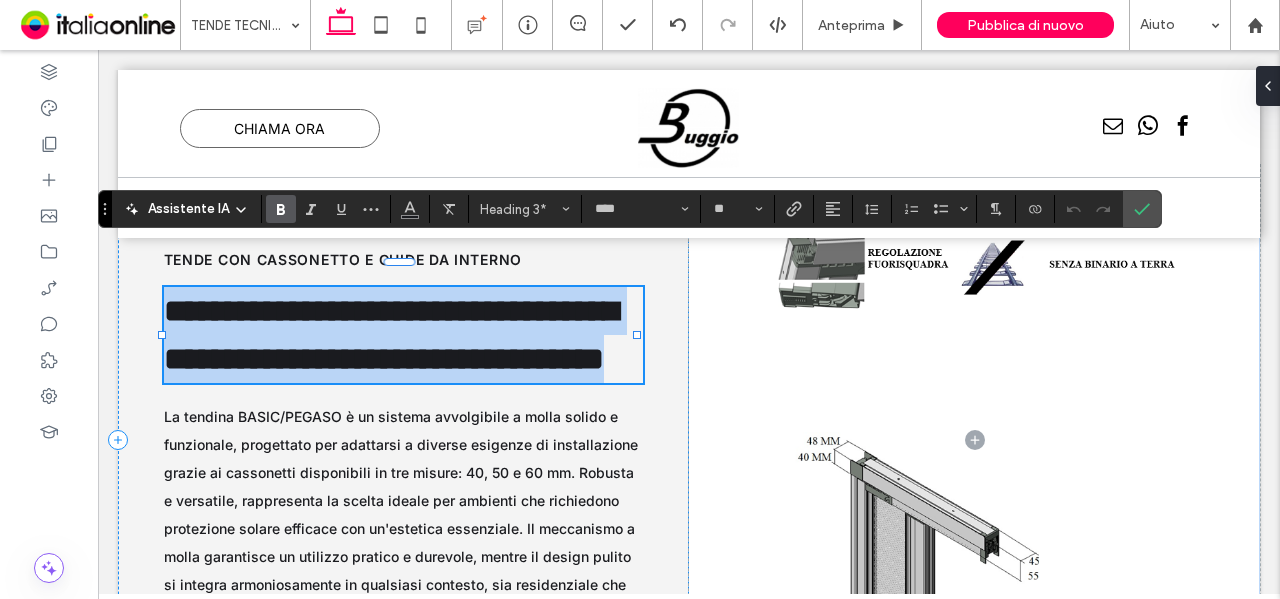 type on "*****" 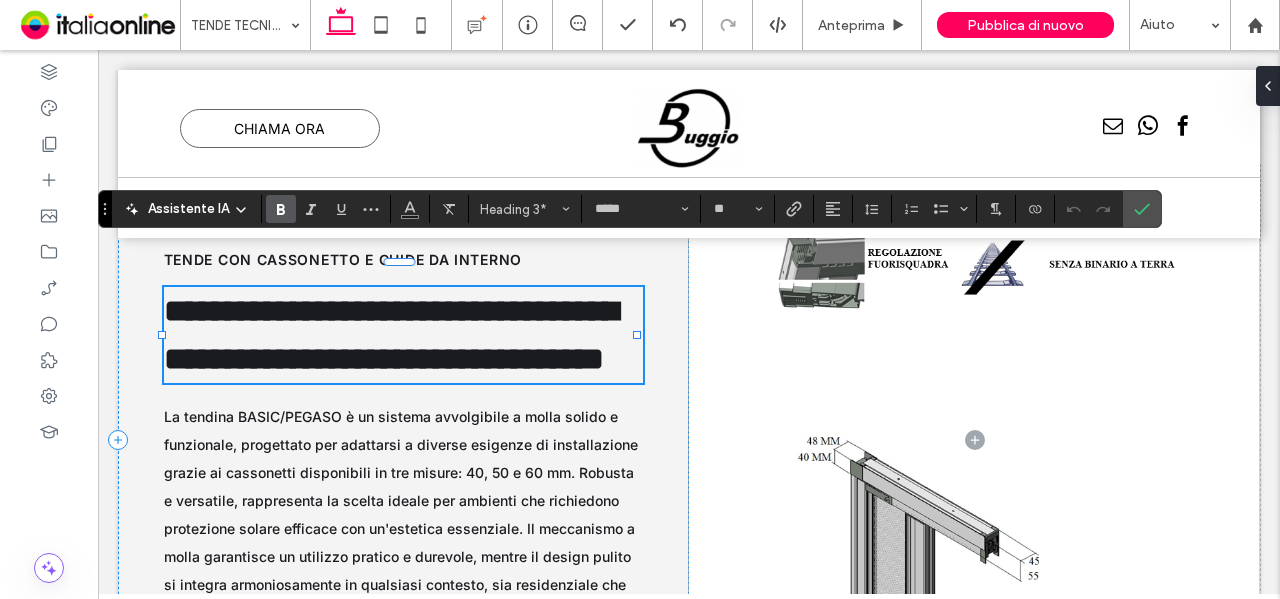 scroll, scrollTop: 0, scrollLeft: 0, axis: both 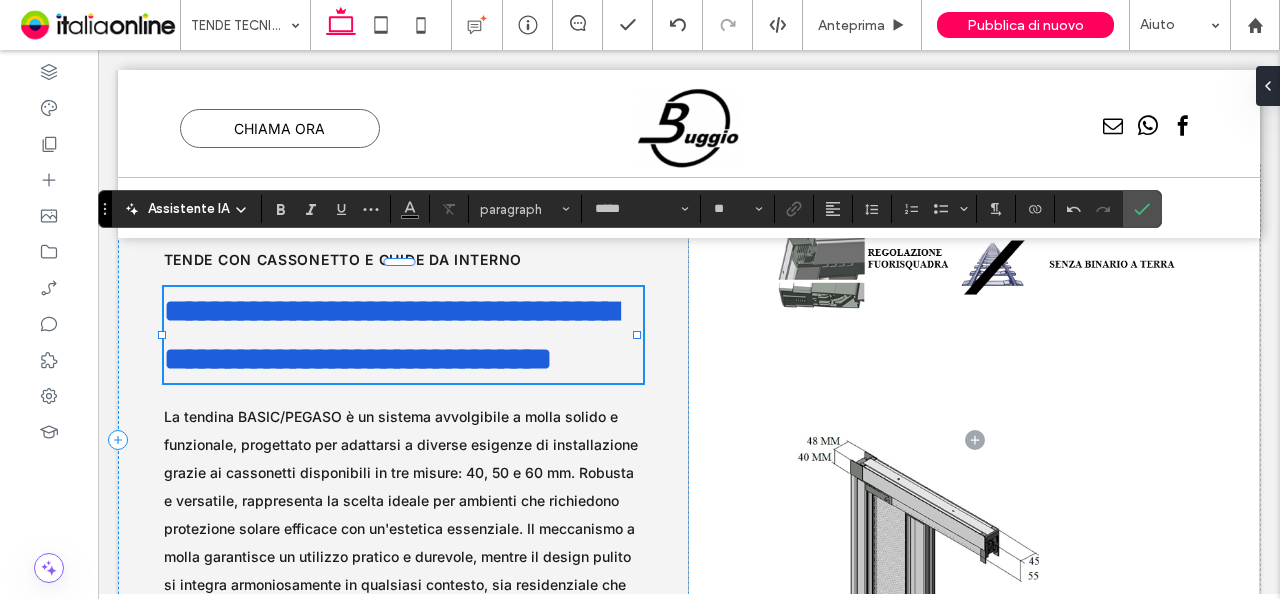 type on "****" 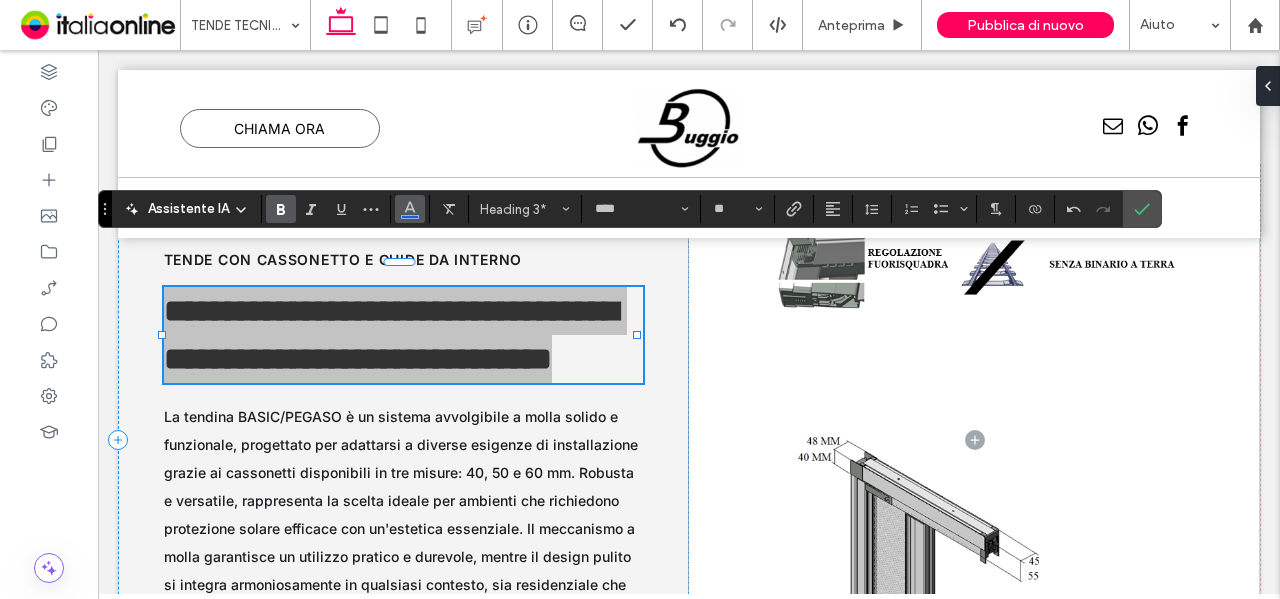 click 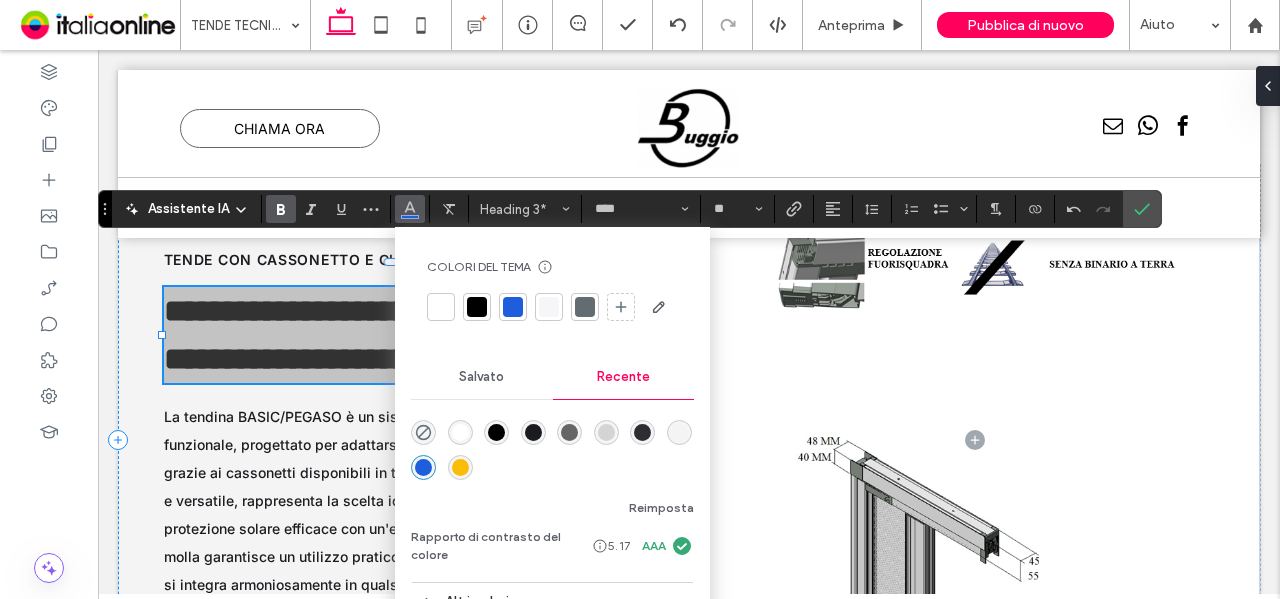 click at bounding box center [533, 432] 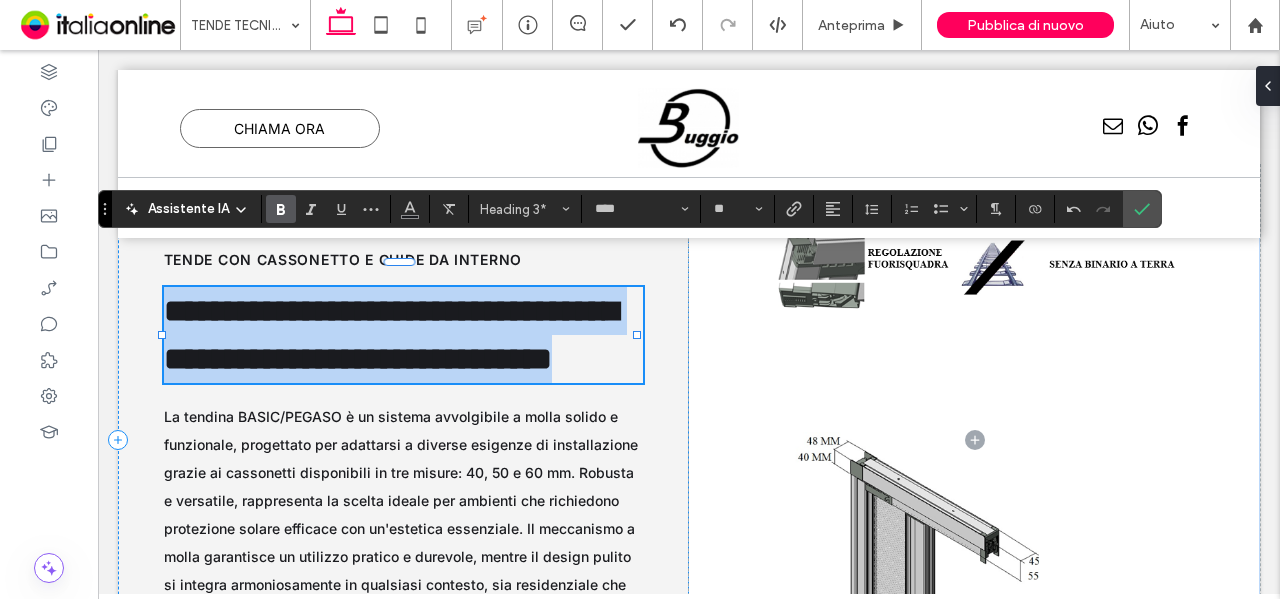 click on "**********" at bounding box center [391, 335] 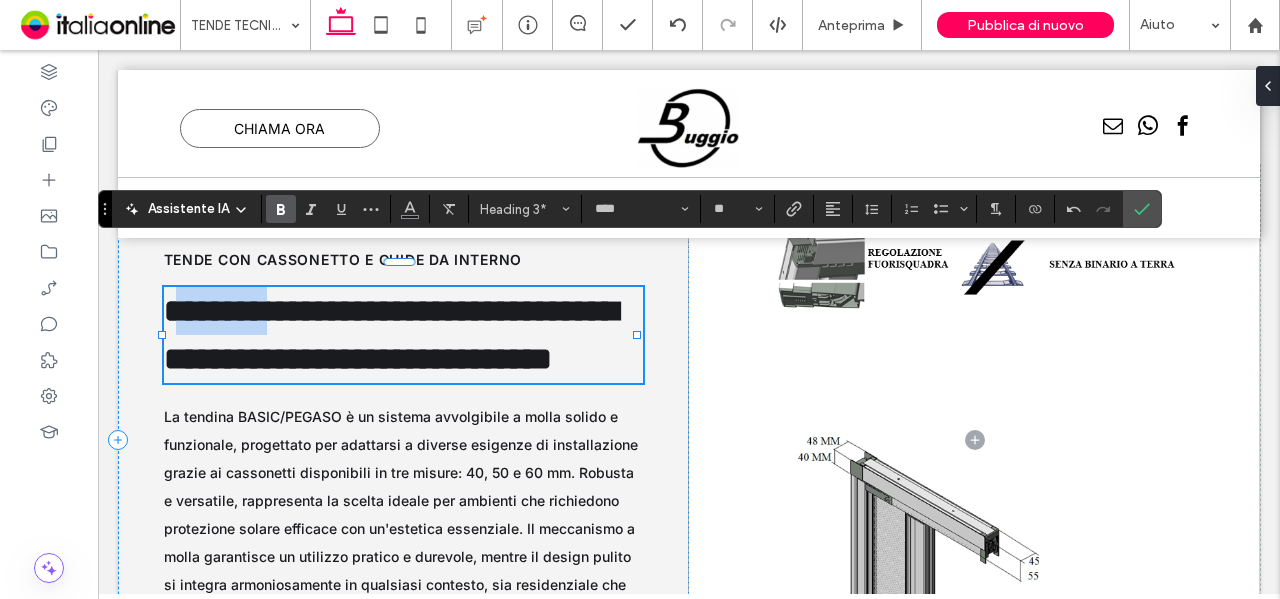 drag, startPoint x: 303, startPoint y: 251, endPoint x: 188, endPoint y: 265, distance: 115.84904 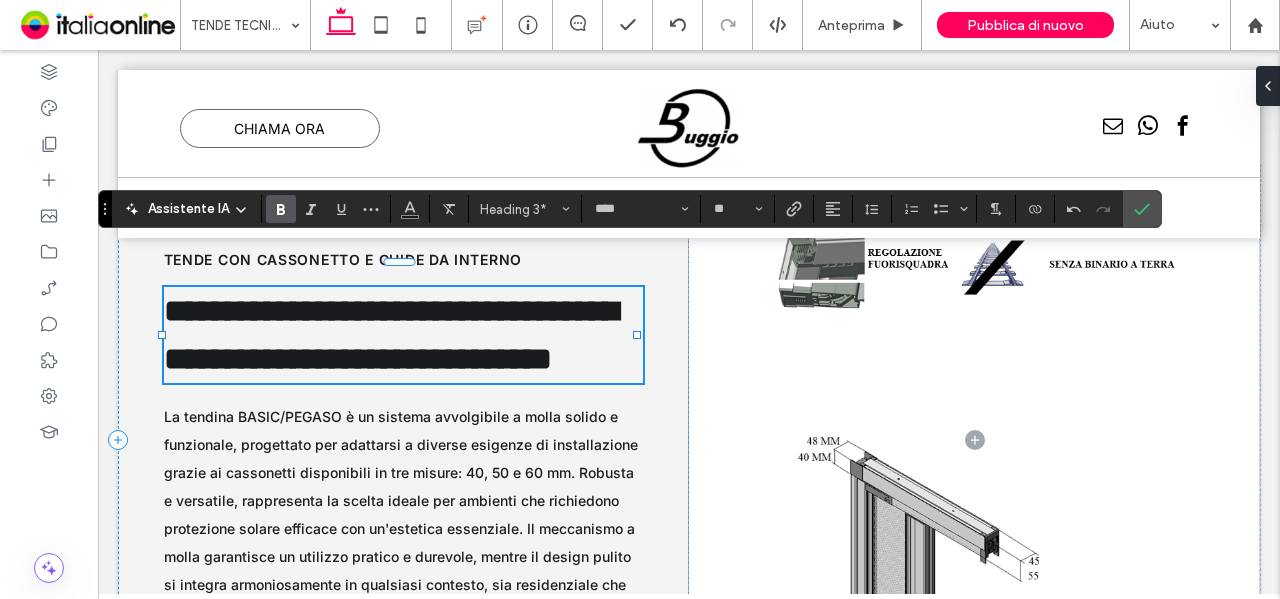 scroll, scrollTop: 4471, scrollLeft: 0, axis: vertical 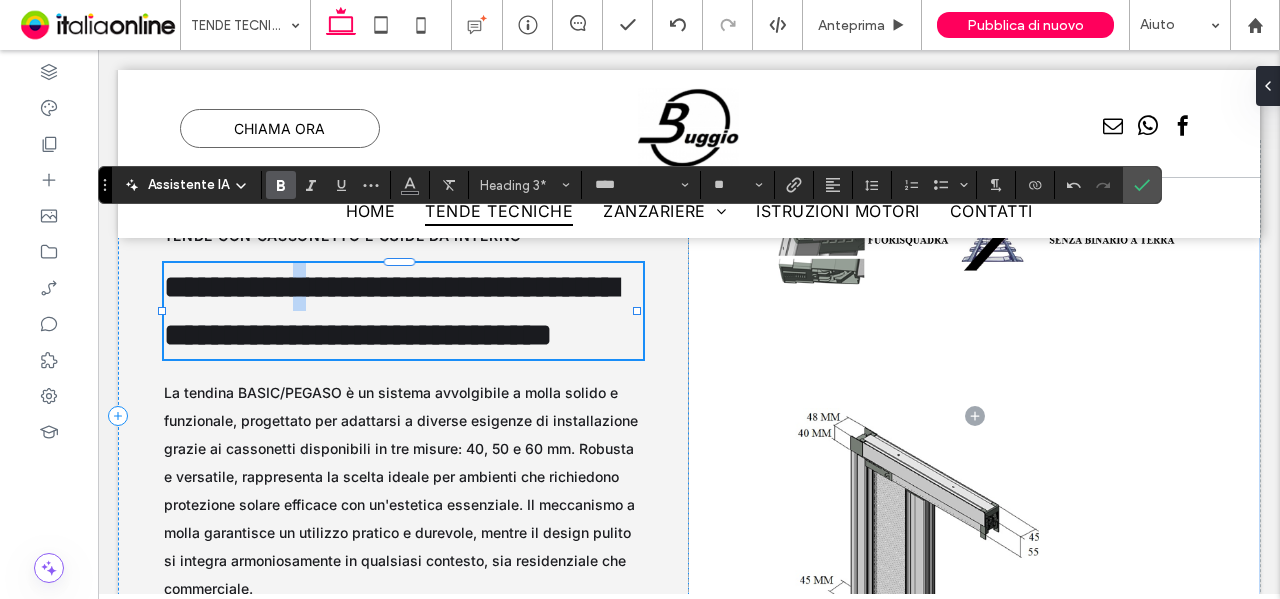 drag, startPoint x: 306, startPoint y: 258, endPoint x: 318, endPoint y: 260, distance: 12.165525 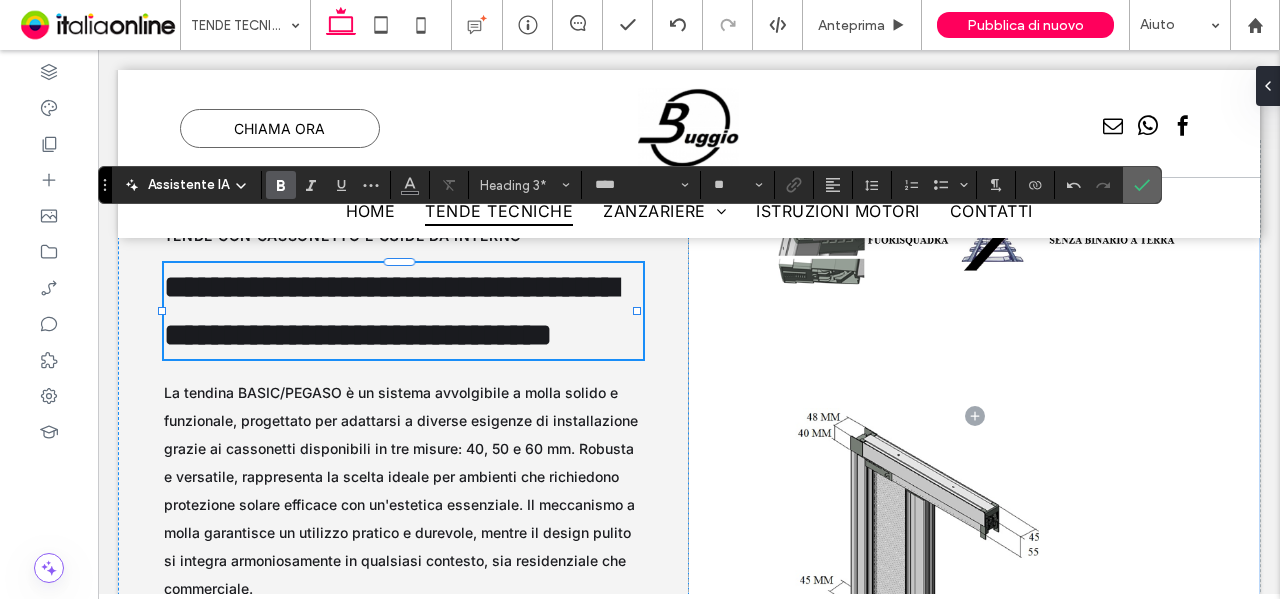 click 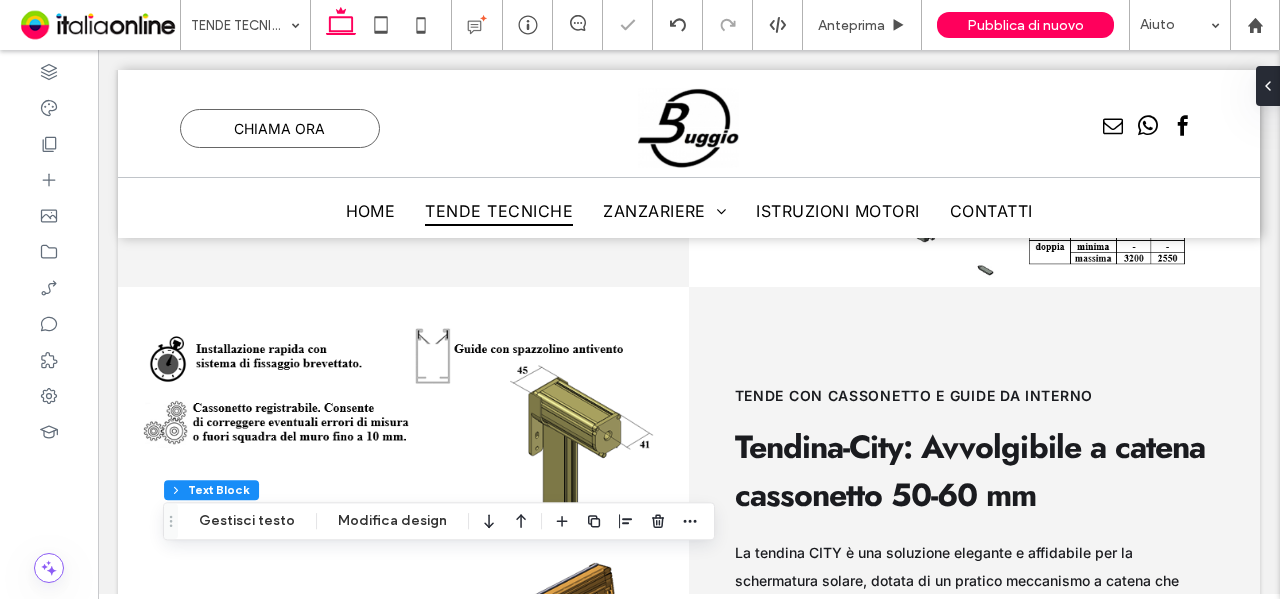 scroll, scrollTop: 3771, scrollLeft: 0, axis: vertical 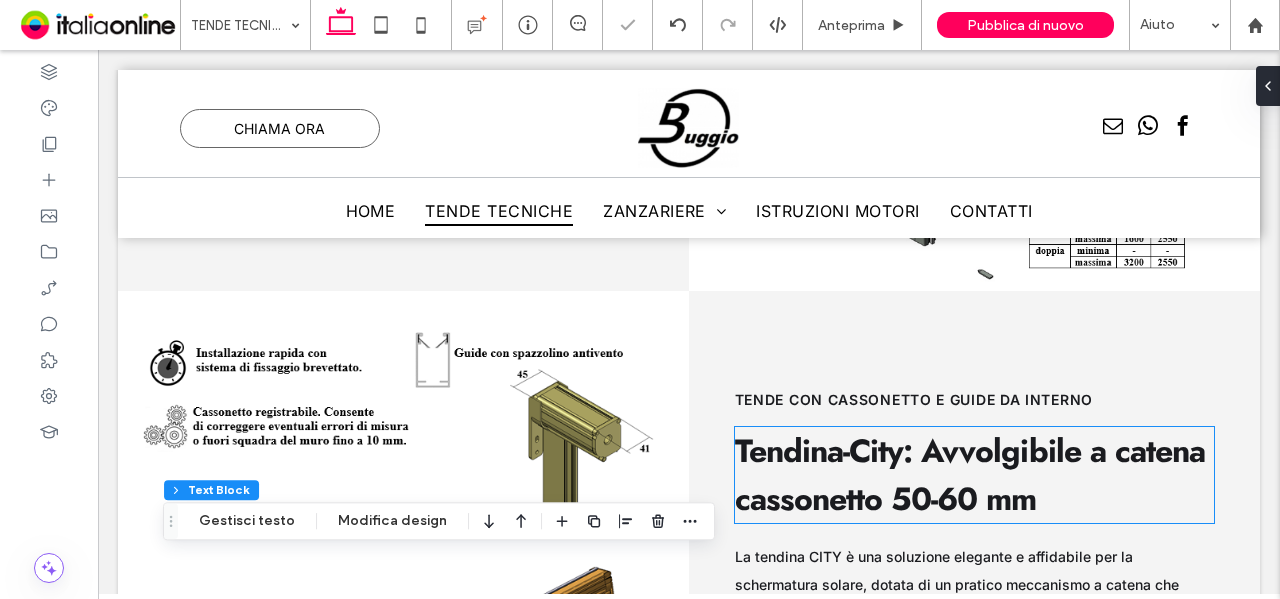 click on "Tendina-City: Avvolgibile a catena cassonetto 50-60 mm" at bounding box center [970, 475] 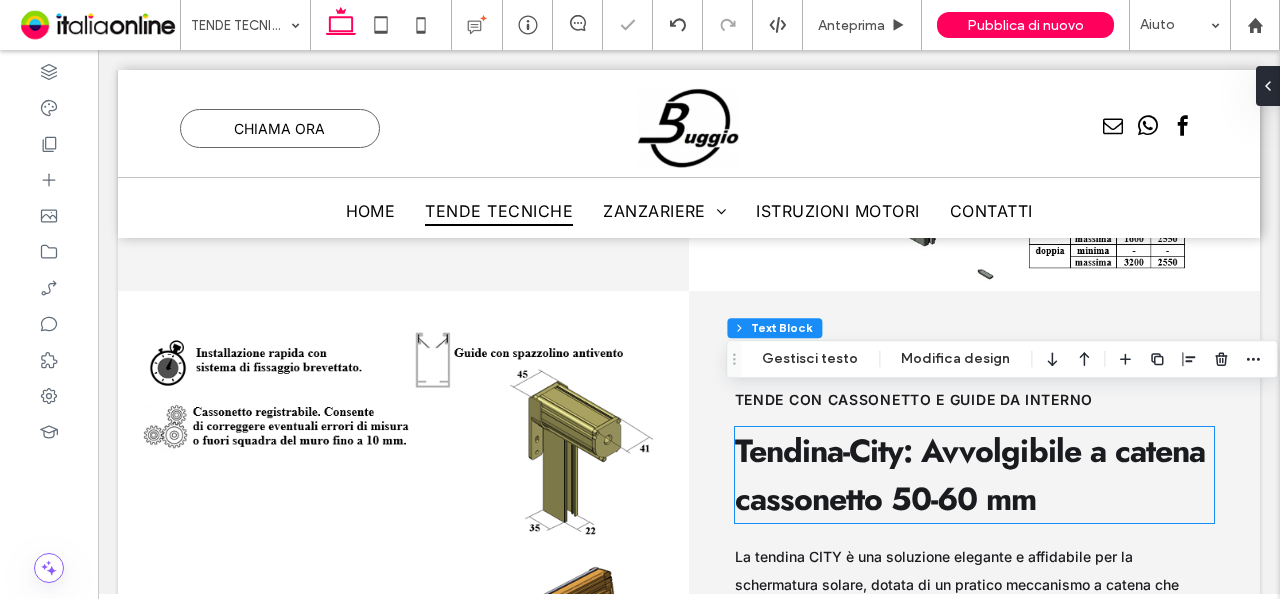 click on "Tendina-City: Avvolgibile a catena cassonetto 50-60 mm" at bounding box center [975, 475] 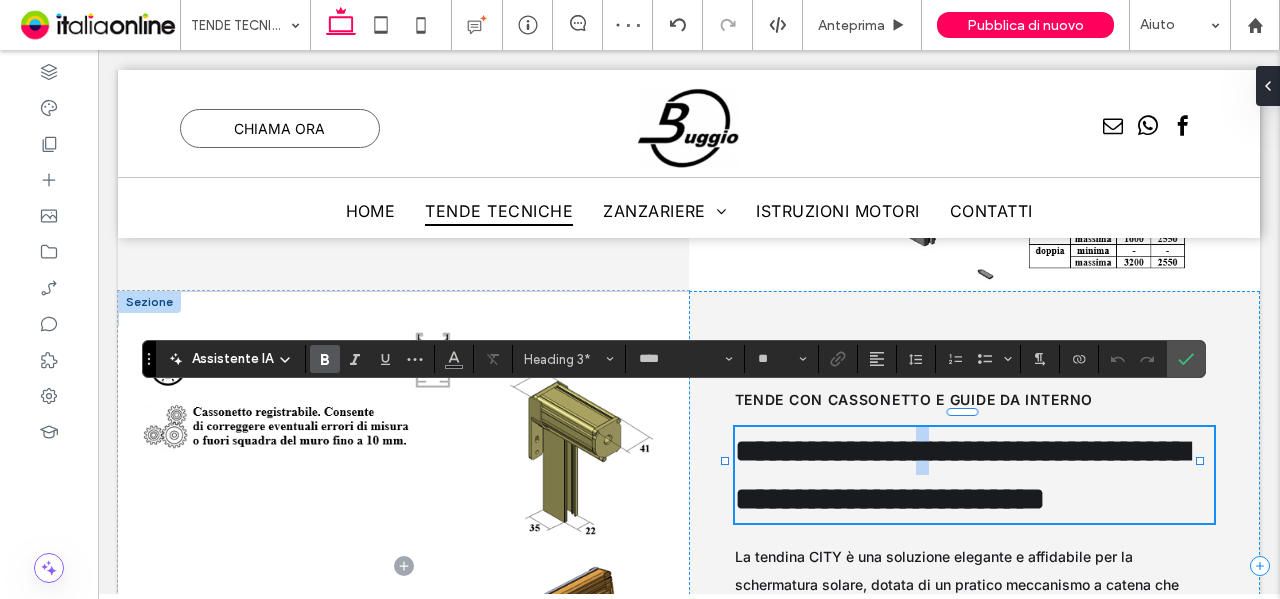 click on "**********" at bounding box center [962, 475] 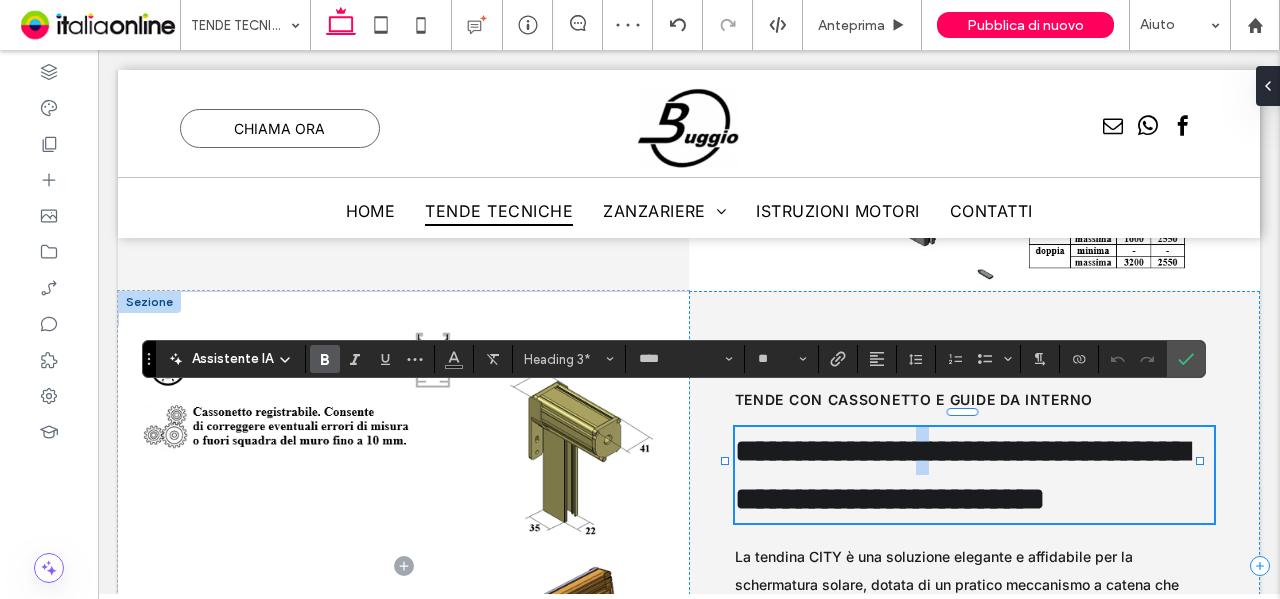 type 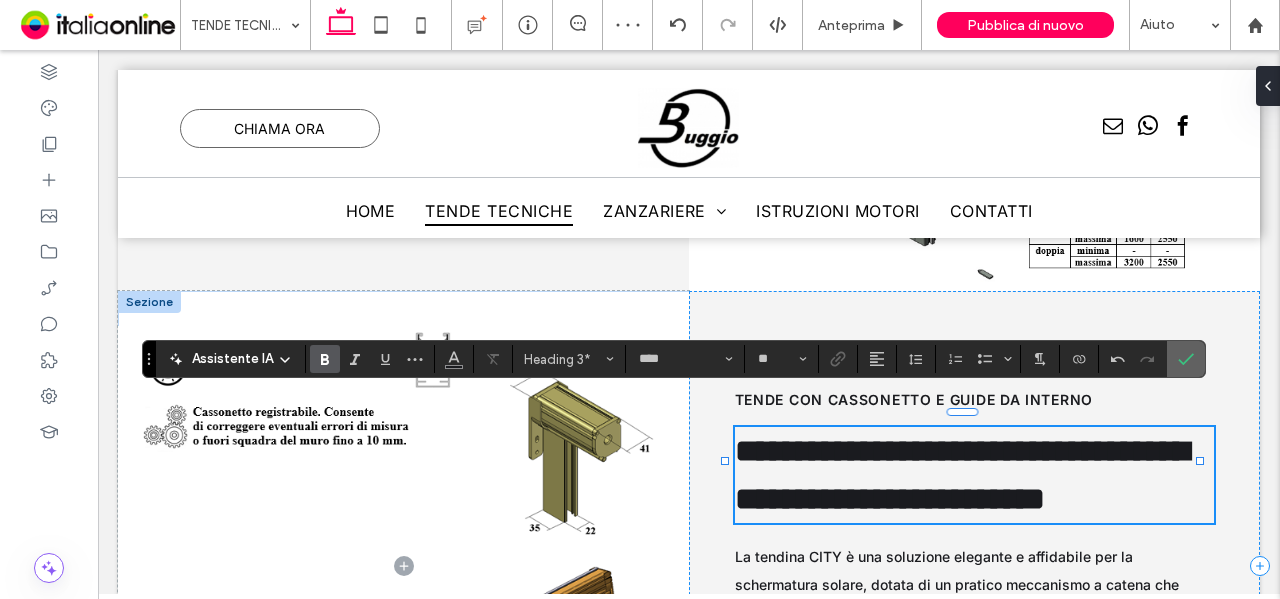 drag, startPoint x: 1176, startPoint y: 357, endPoint x: 1047, endPoint y: 326, distance: 132.67253 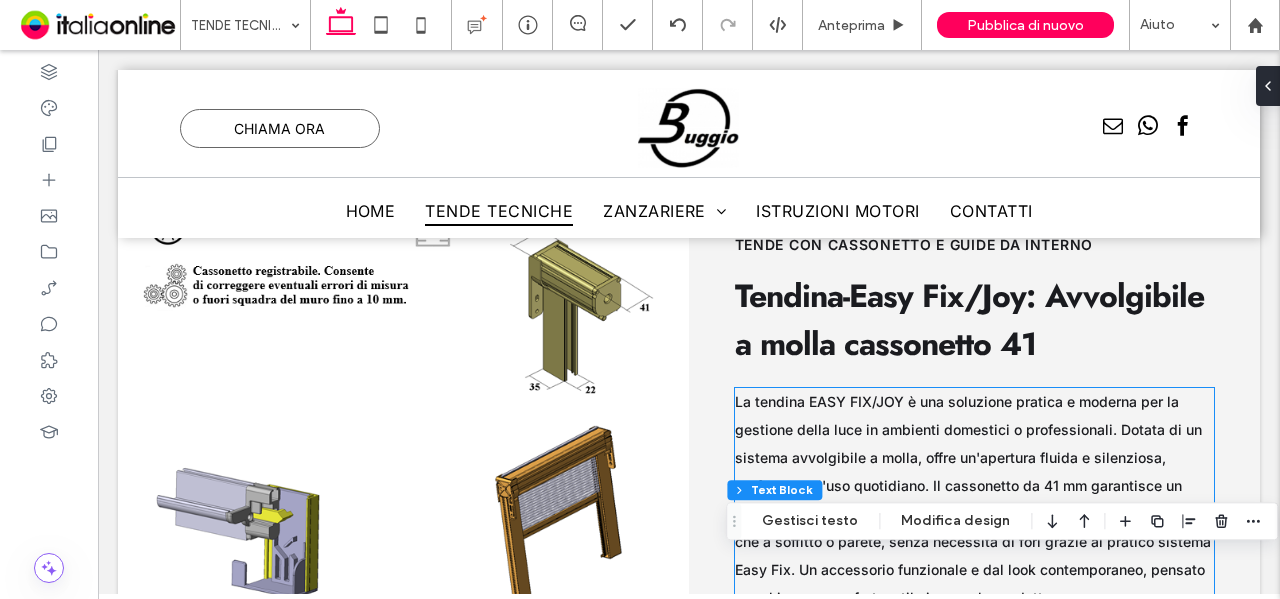 scroll, scrollTop: 2771, scrollLeft: 0, axis: vertical 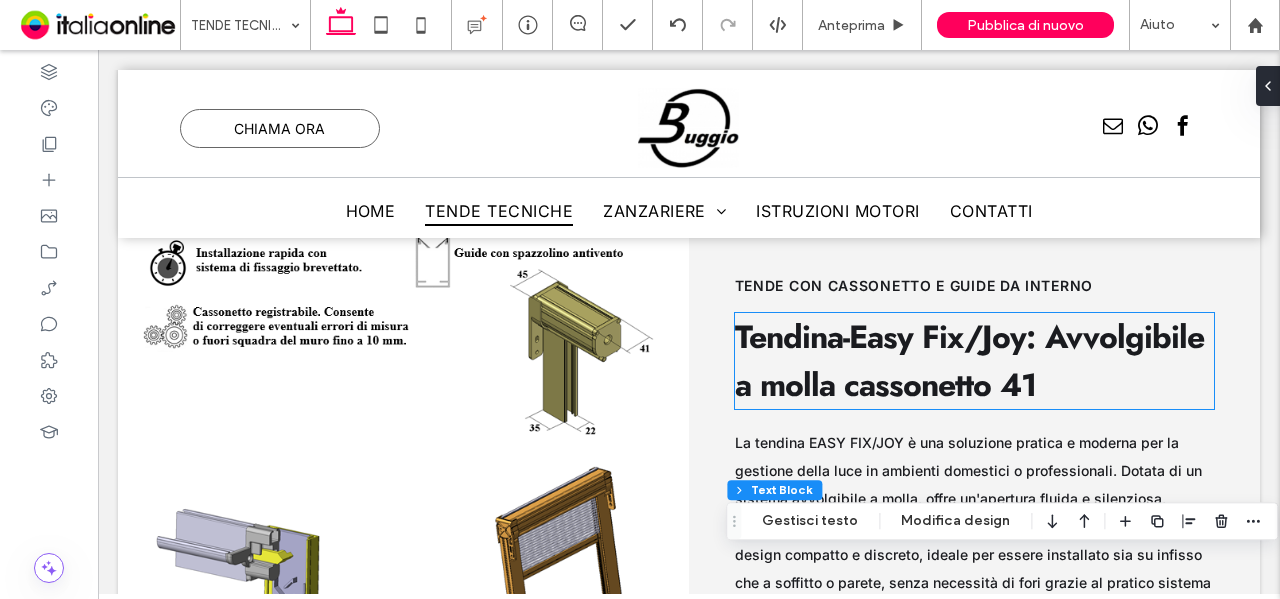 click on "Tendina-Easy Fix/Joy: Avvolgibile a molla cassonetto 41" at bounding box center (969, 361) 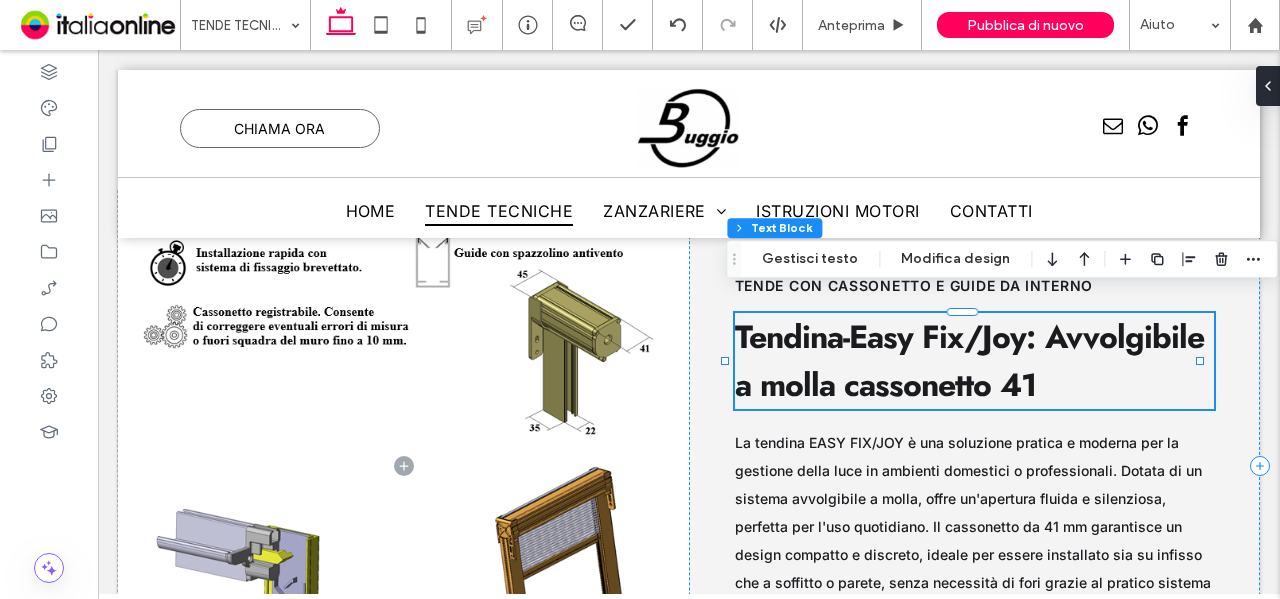 click on "Tendina-Easy Fix/Joy: Avvolgibile a molla cassonetto 41" at bounding box center [975, 361] 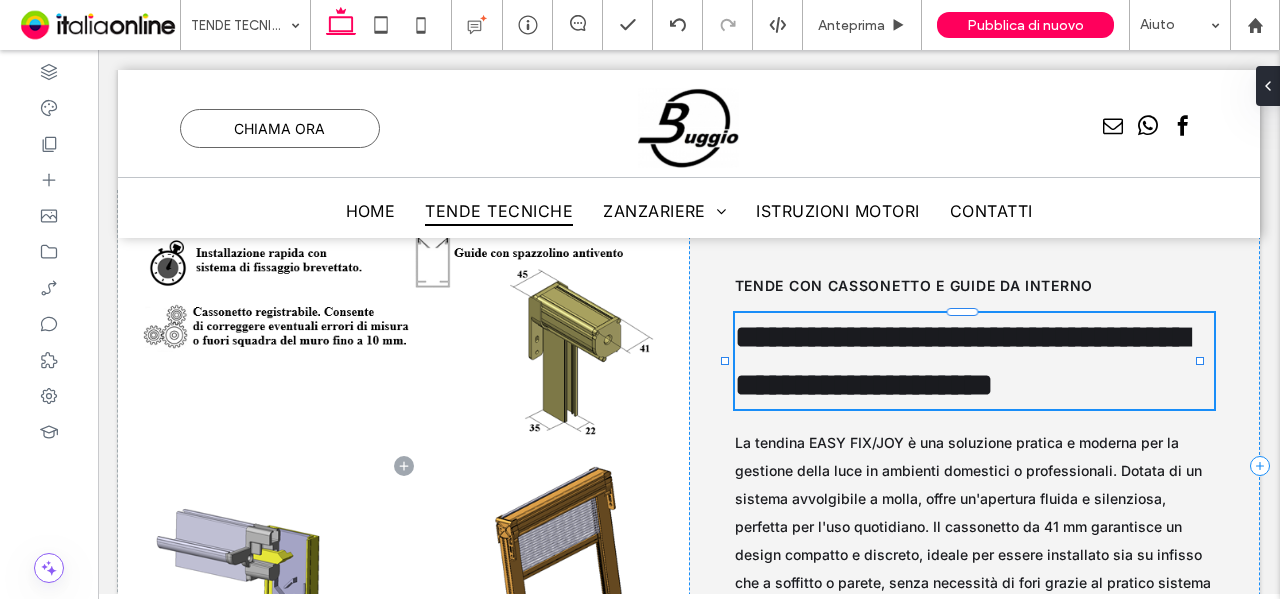 type on "****" 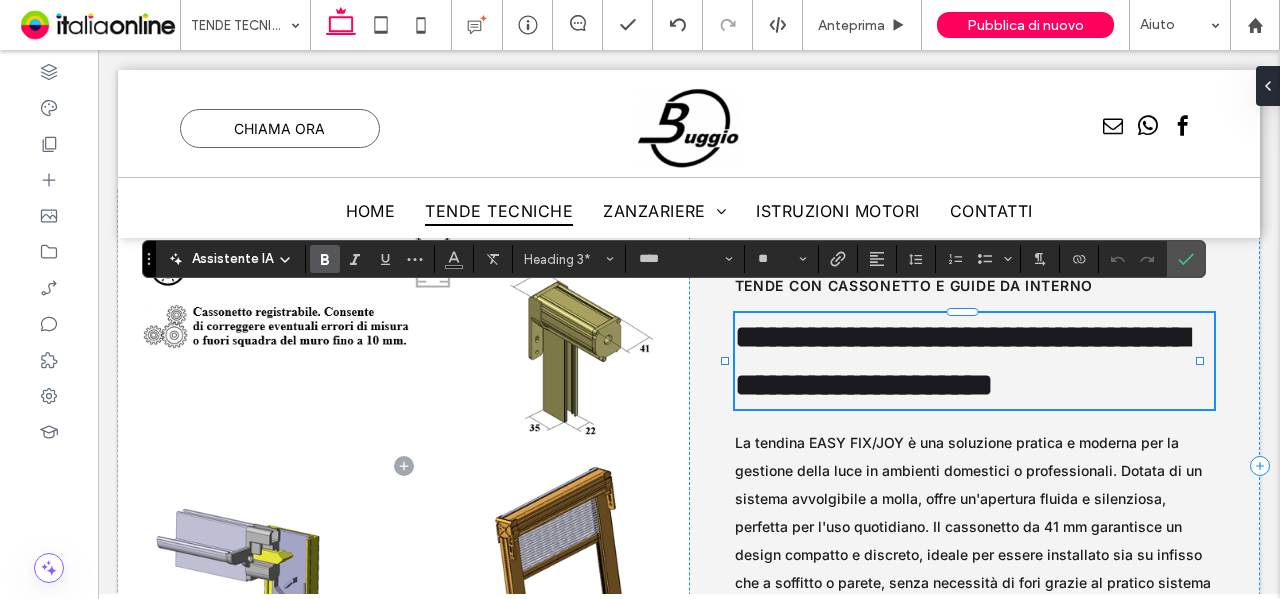 drag, startPoint x: 1052, startPoint y: 319, endPoint x: 1041, endPoint y: 317, distance: 11.18034 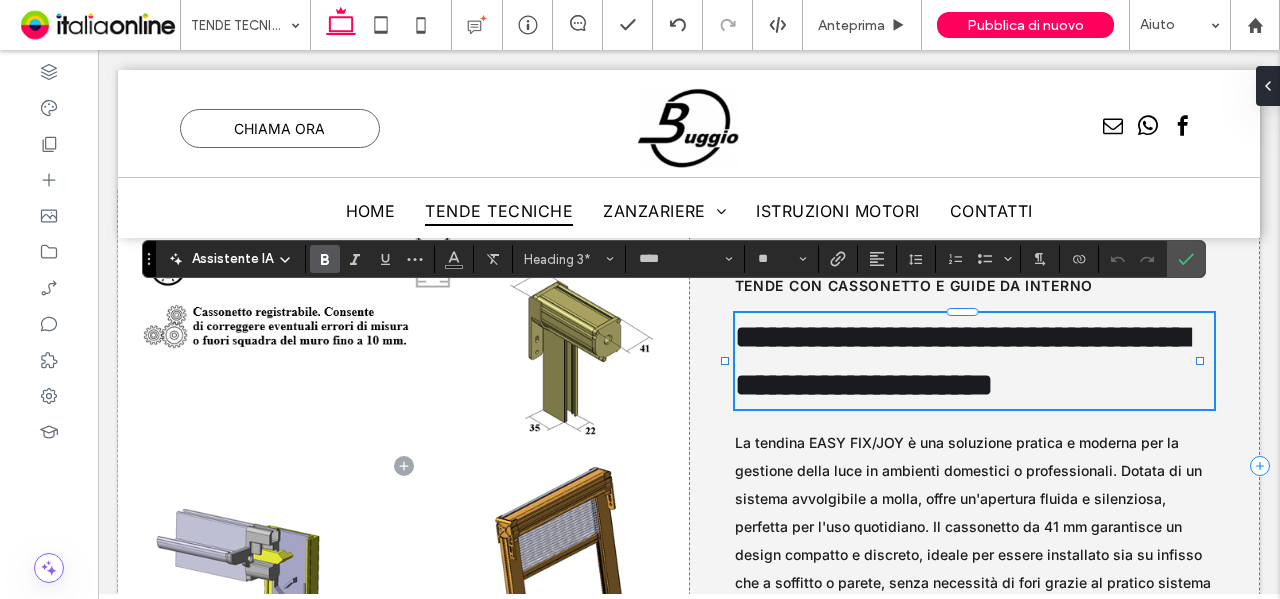 click on "**********" at bounding box center [962, 361] 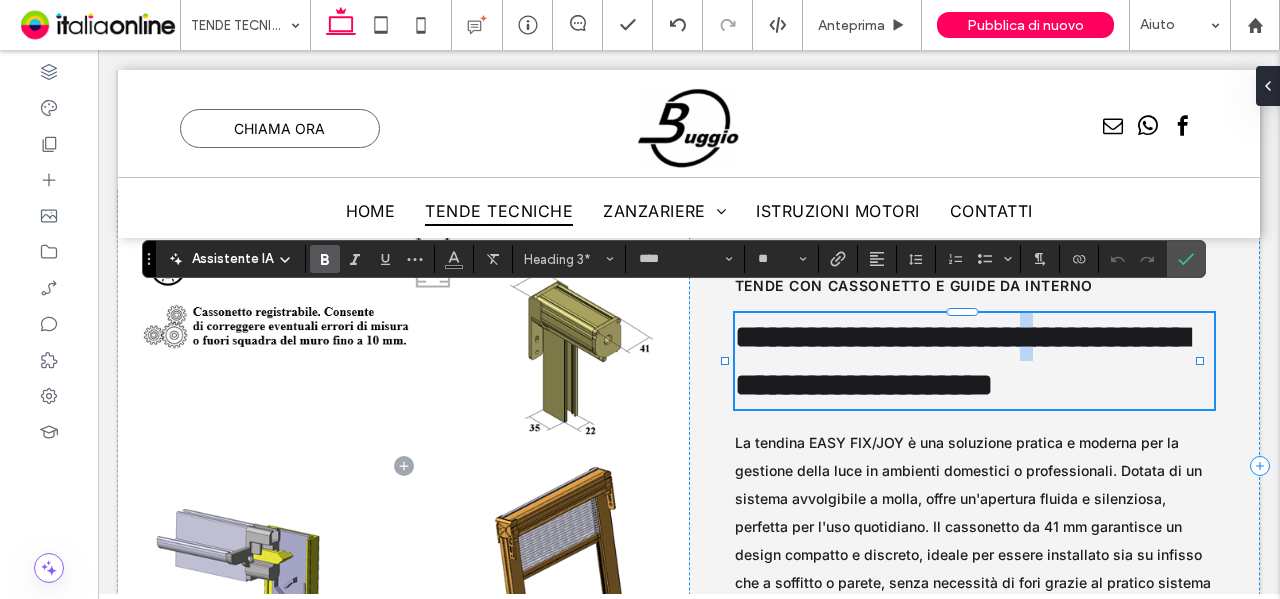 drag, startPoint x: 1041, startPoint y: 313, endPoint x: 1052, endPoint y: 314, distance: 11.045361 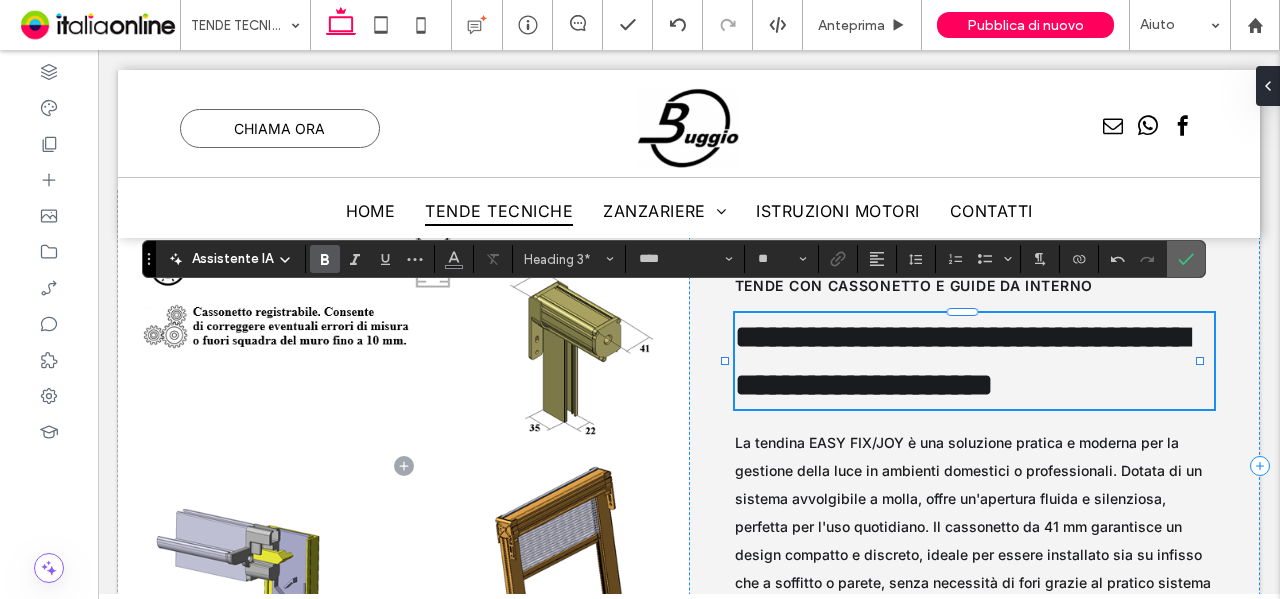 click 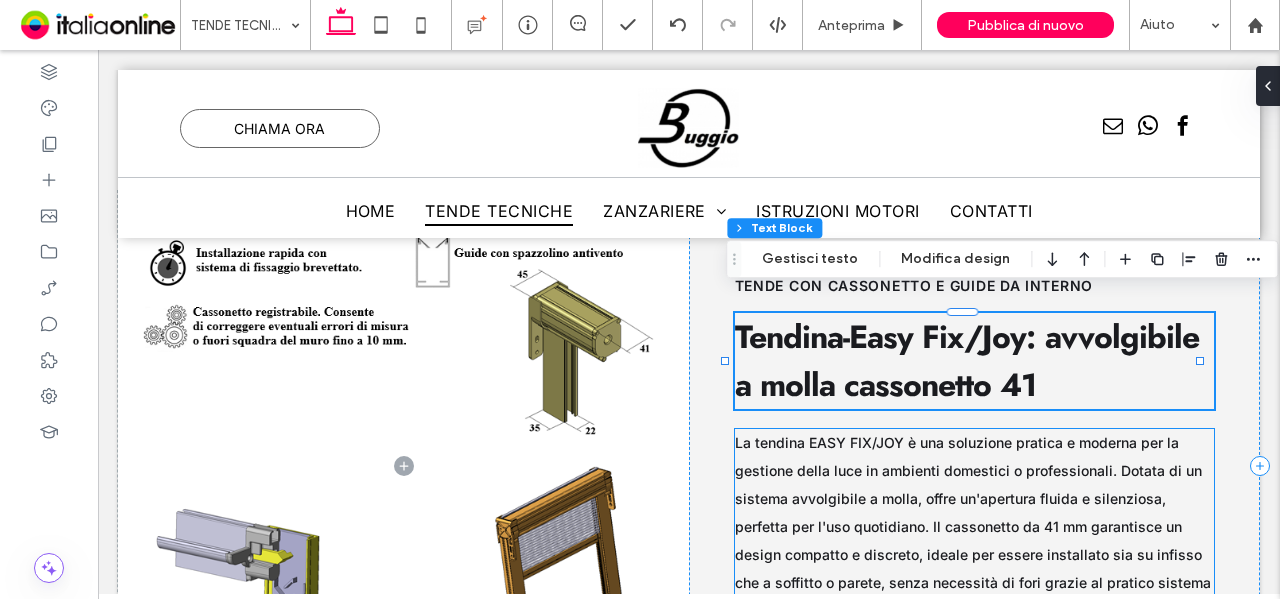 click on "La tendina EASY FIX/JOY è una soluzione pratica e moderna per la gestione della luce in ambienti domestici o professionali. Dotata di un sistema avvolgibile a molla, offre un'apertura fluida e silenziosa, perfetta per l'uso quotidiano. Il cassonetto da 41 mm garantisce un design compatto e discreto, ideale per essere installato sia su infisso che a soffitto o parete, senza necessità di fori grazie al pratico sistema Easy Fix. Un accessorio funzionale e dal look contemporaneo, pensato per chi cerca comfort e stile in un solo prodotto." at bounding box center [975, 541] 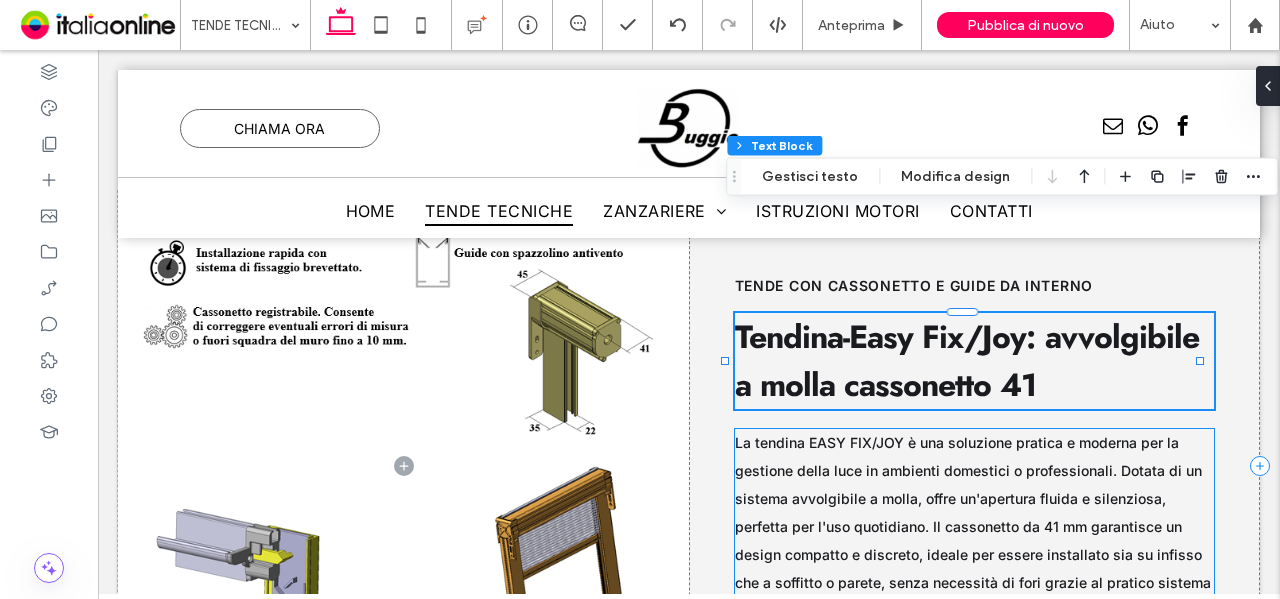 click on "tende con cassonetto e guide da interno
Tendina-Easy Fix/Joy: avvolgibile a molla cassonetto 41
La tendina EASY FIX/JOY è una soluzione pratica e moderna per la gestione della luce in ambienti domestici o professionali. Dotata di un sistema avvolgibile a molla, offre un'apertura fluida e silenziosa, perfetta per l'uso quotidiano. Il cassonetto da 41 mm garantisce un design compatto e discreto, ideale per essere installato sia su infisso che a soffitto o parete, senza necessità di fori grazie al pratico sistema Easy Fix. Un accessorio funzionale e dal look contemporaneo, pensato per chi cerca comfort e stile in un solo prodotto." at bounding box center [974, 466] 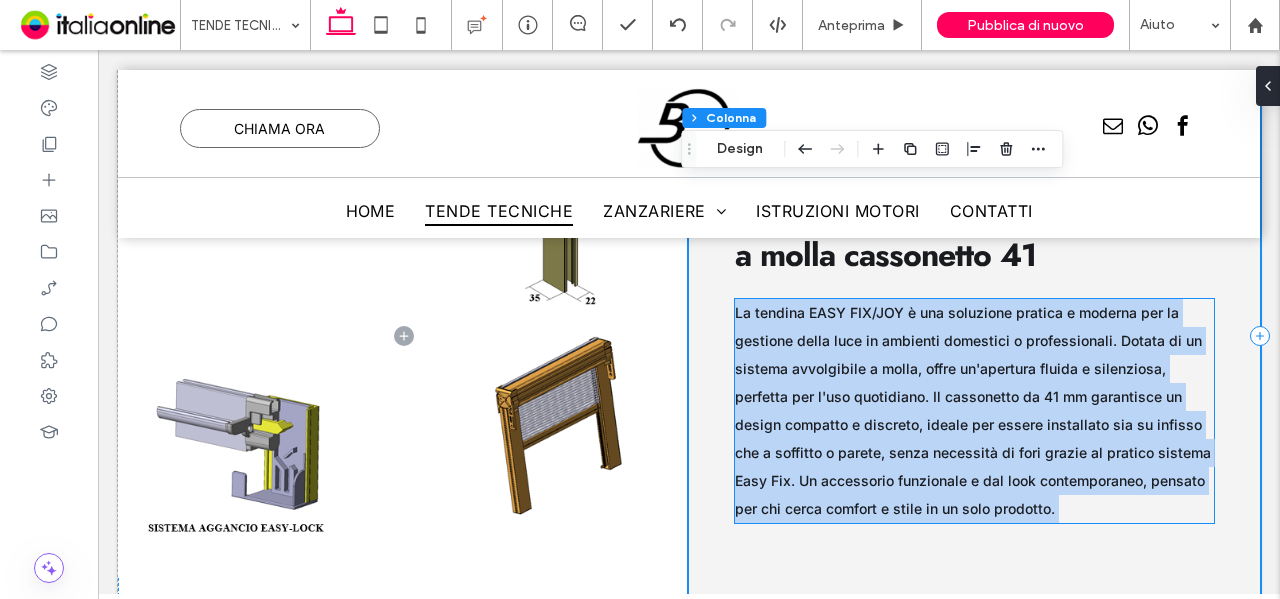 scroll, scrollTop: 2870, scrollLeft: 0, axis: vertical 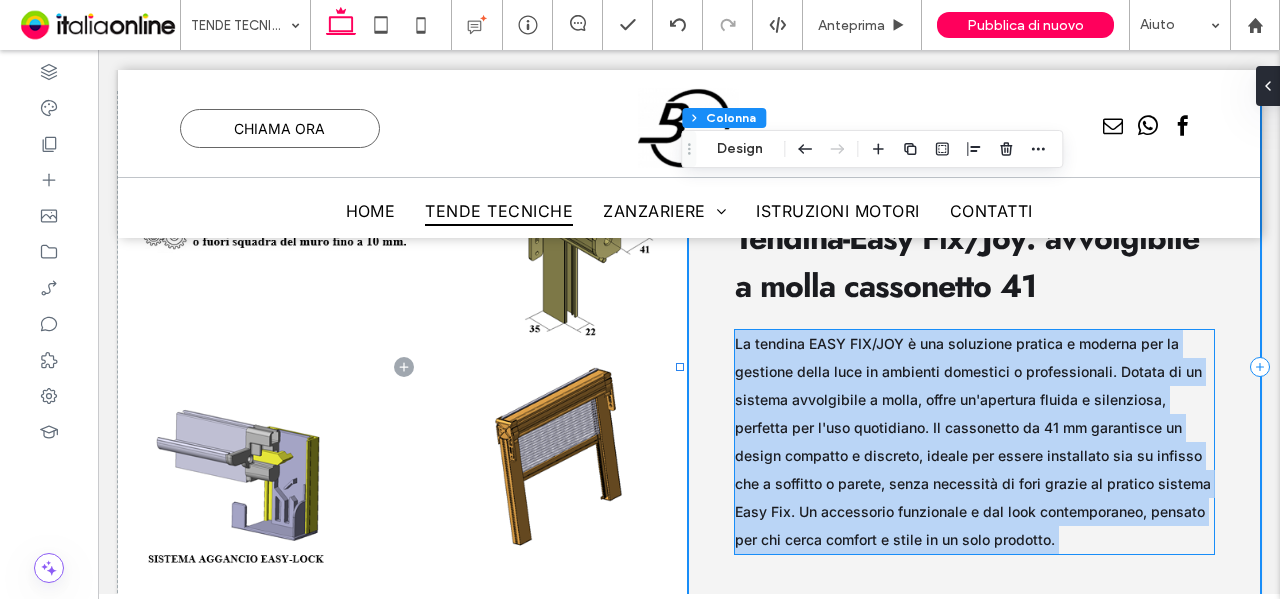 click on "La tendina EASY FIX/JOY è una soluzione pratica e moderna per la gestione della luce in ambienti domestici o professionali. Dotata di un sistema avvolgibile a molla, offre un'apertura fluida e silenziosa, perfetta per l'uso quotidiano. Il cassonetto da 41 mm garantisce un design compatto e discreto, ideale per essere installato sia su infisso che a soffitto o parete, senza necessità di fori grazie al pratico sistema Easy Fix. Un accessorio funzionale e dal look contemporaneo, pensato per chi cerca comfort e stile in un solo prodotto." at bounding box center (973, 441) 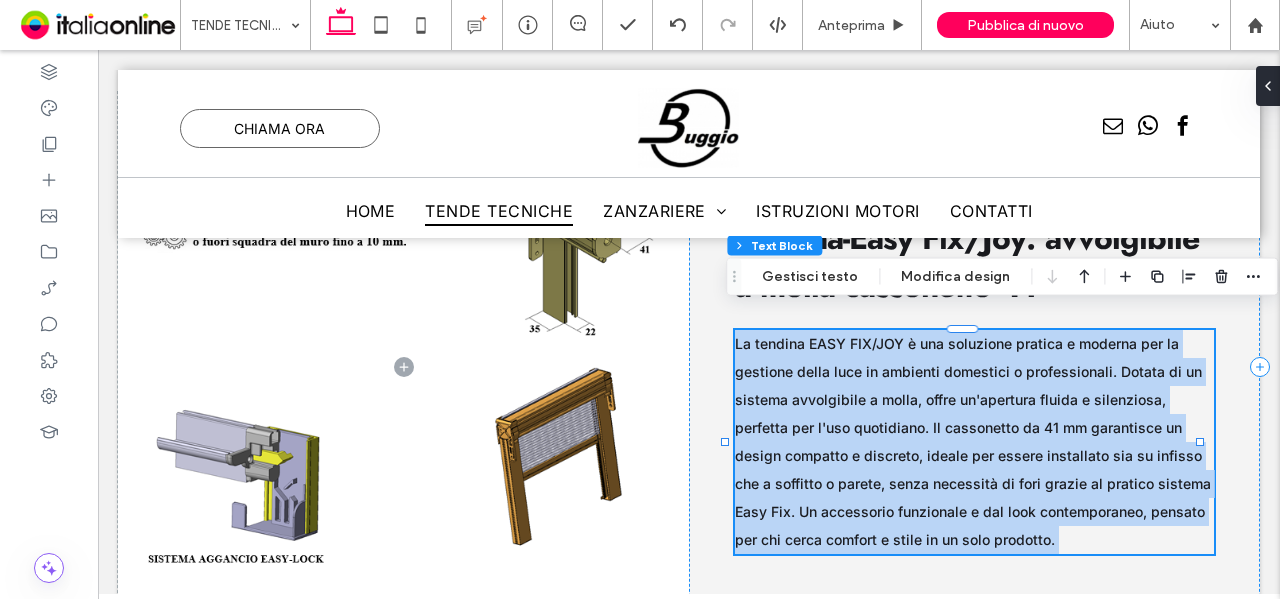 click on "La tendina EASY FIX/JOY è una soluzione pratica e moderna per la gestione della luce in ambienti domestici o professionali. Dotata di un sistema avvolgibile a molla, offre un'apertura fluida e silenziosa, perfetta per l'uso quotidiano. Il cassonetto da 41 mm garantisce un design compatto e discreto, ideale per essere installato sia su infisso che a soffitto o parete, senza necessità di fori grazie al pratico sistema Easy Fix. Un accessorio funzionale e dal look contemporaneo, pensato per chi cerca comfort e stile in un solo prodotto." at bounding box center (973, 441) 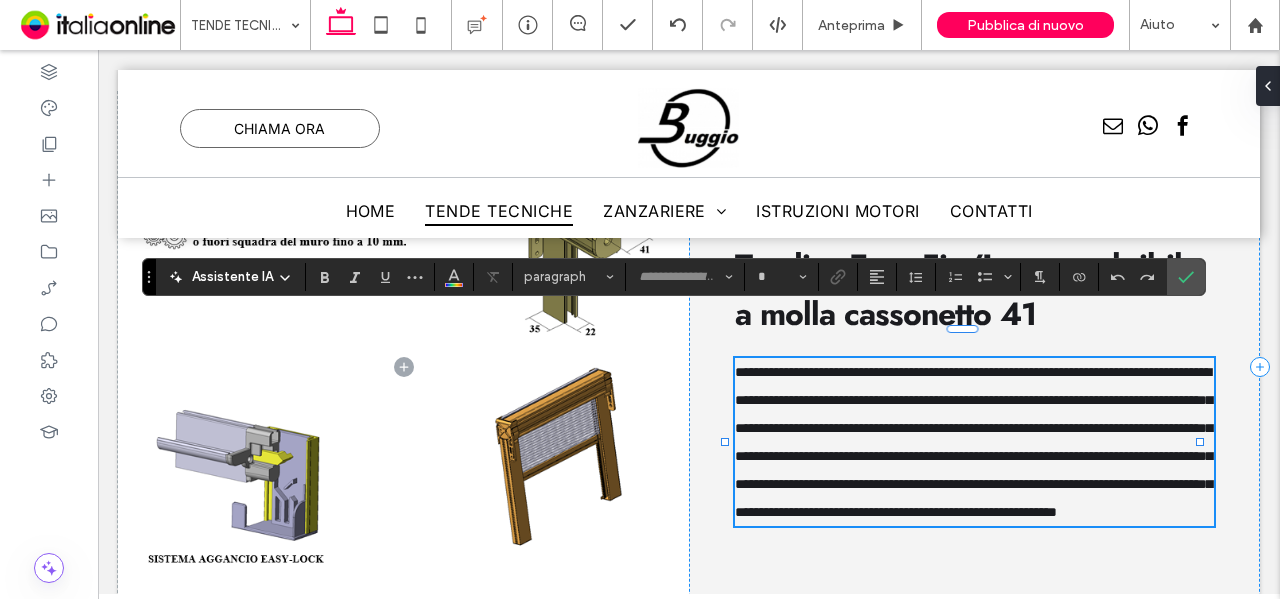 type on "*****" 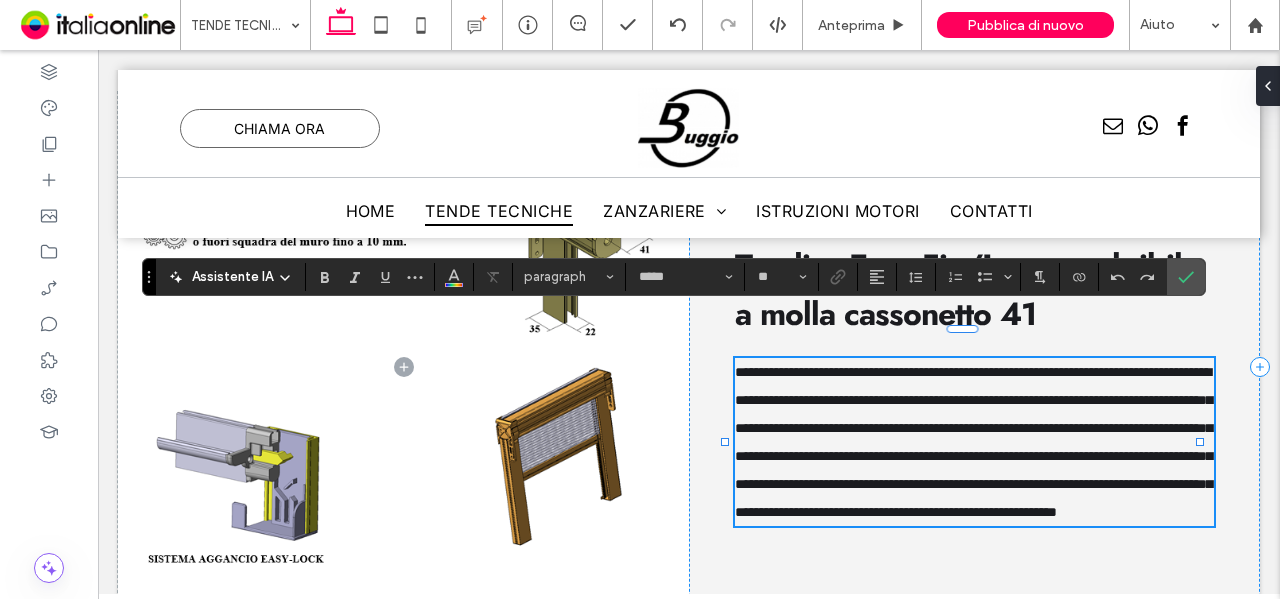 click on "**********" at bounding box center (973, 442) 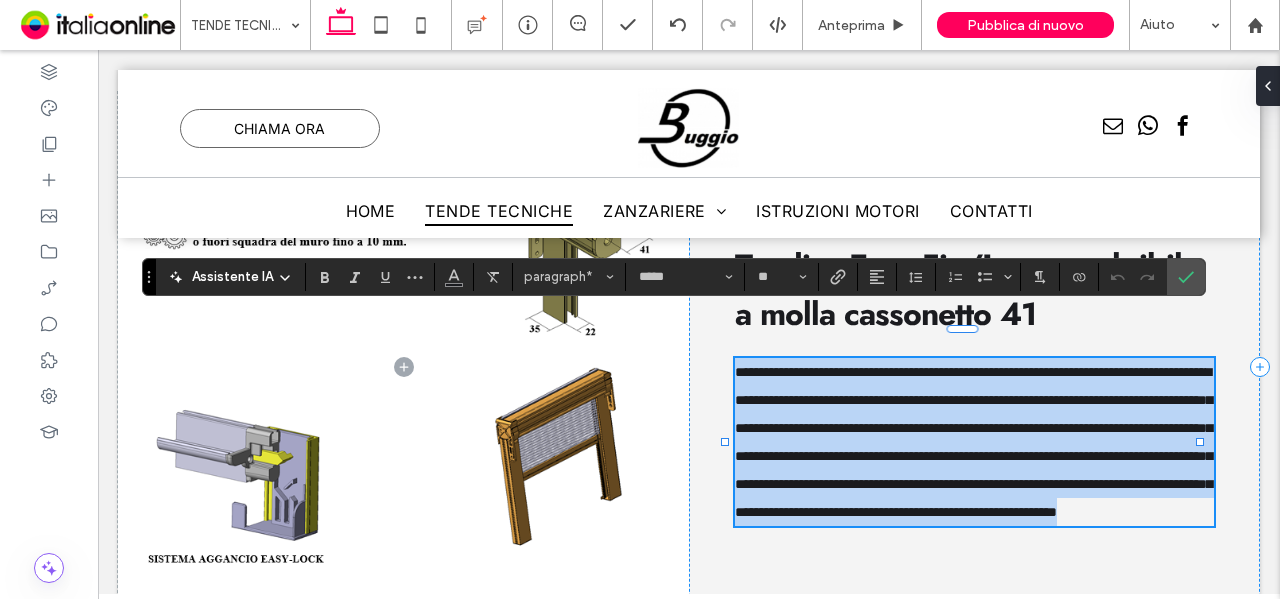 click on "**********" at bounding box center (973, 442) 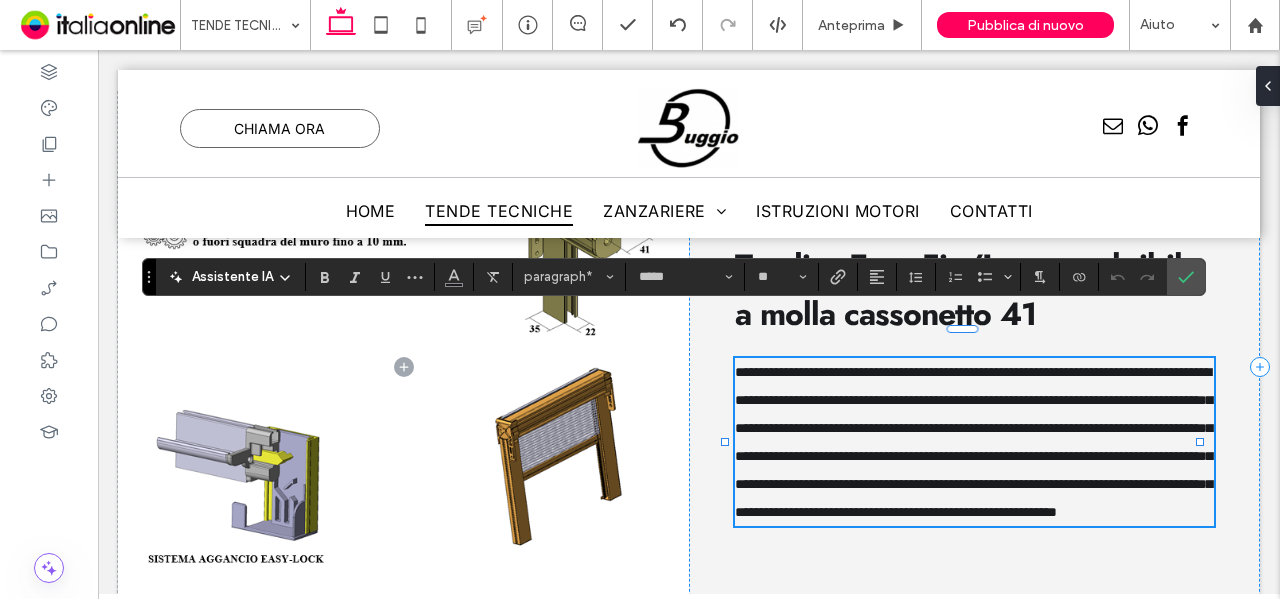 type on "**" 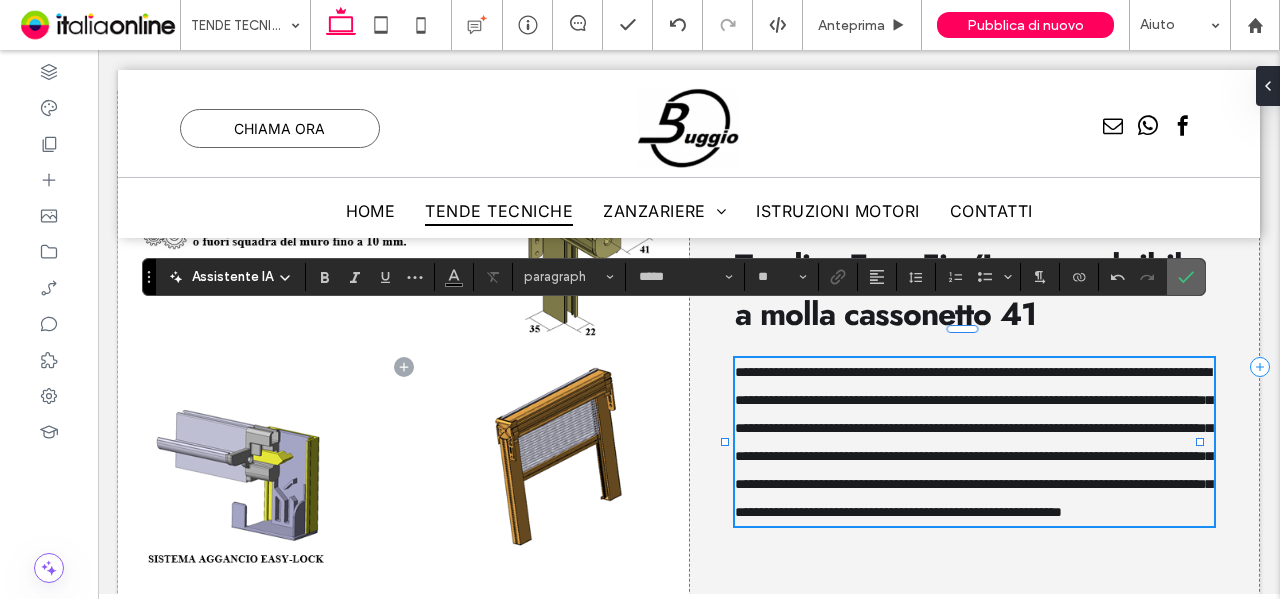 click 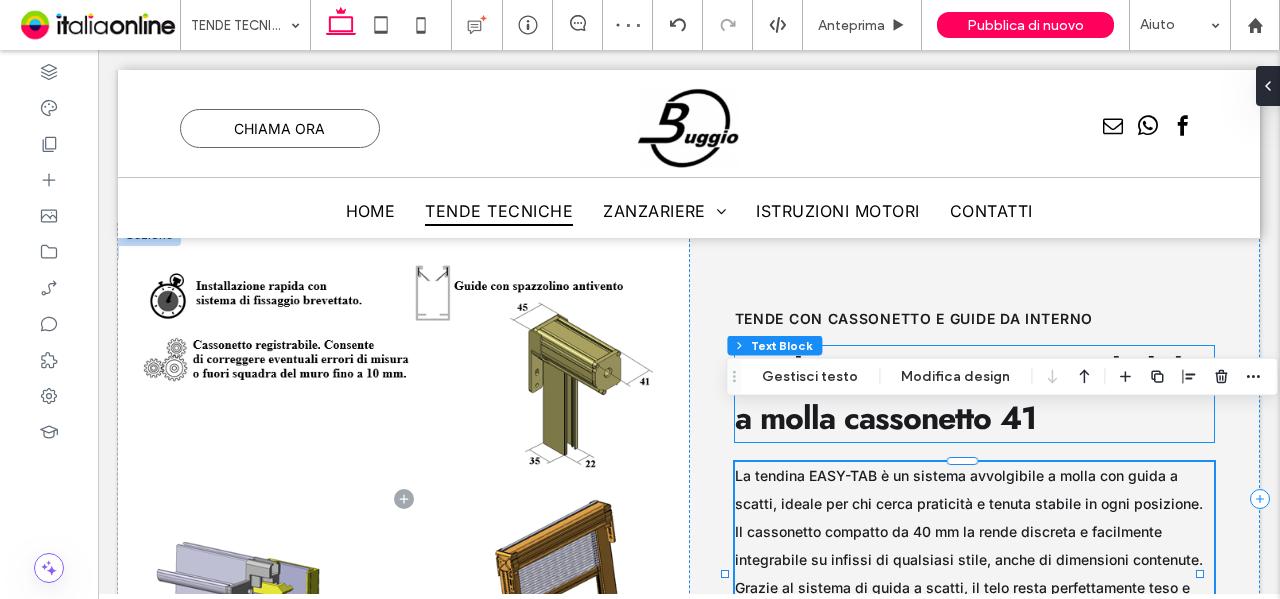 scroll, scrollTop: 2770, scrollLeft: 0, axis: vertical 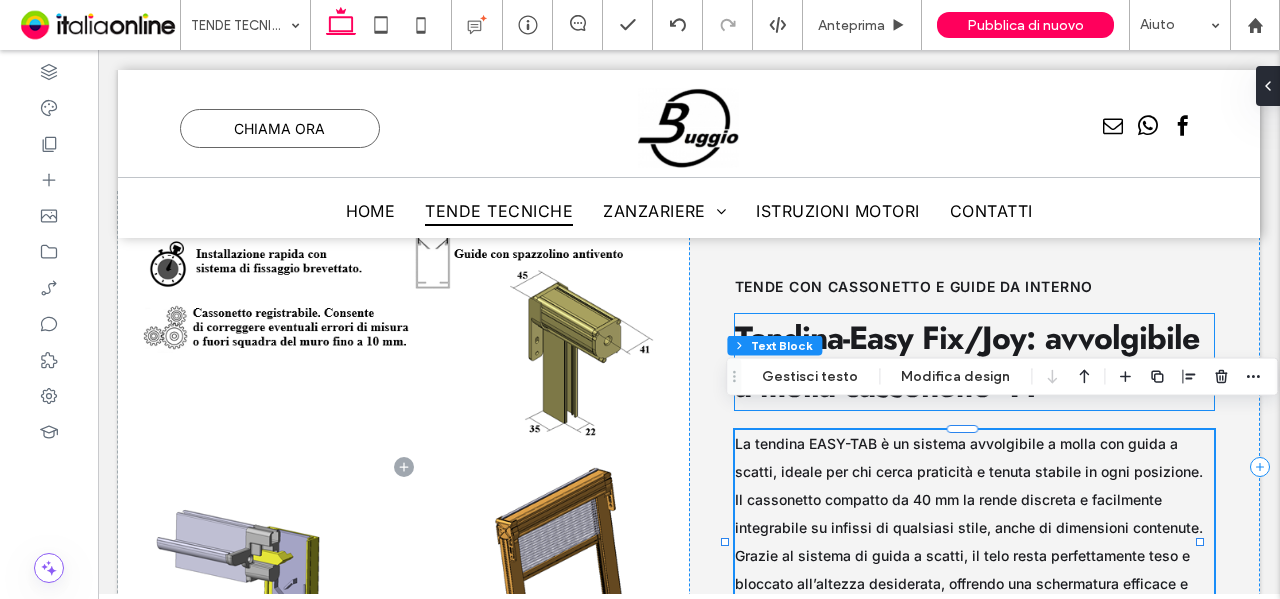click on "Tendina-Easy Fix/Joy: avvolgibile a molla cassonetto 41" at bounding box center (967, 362) 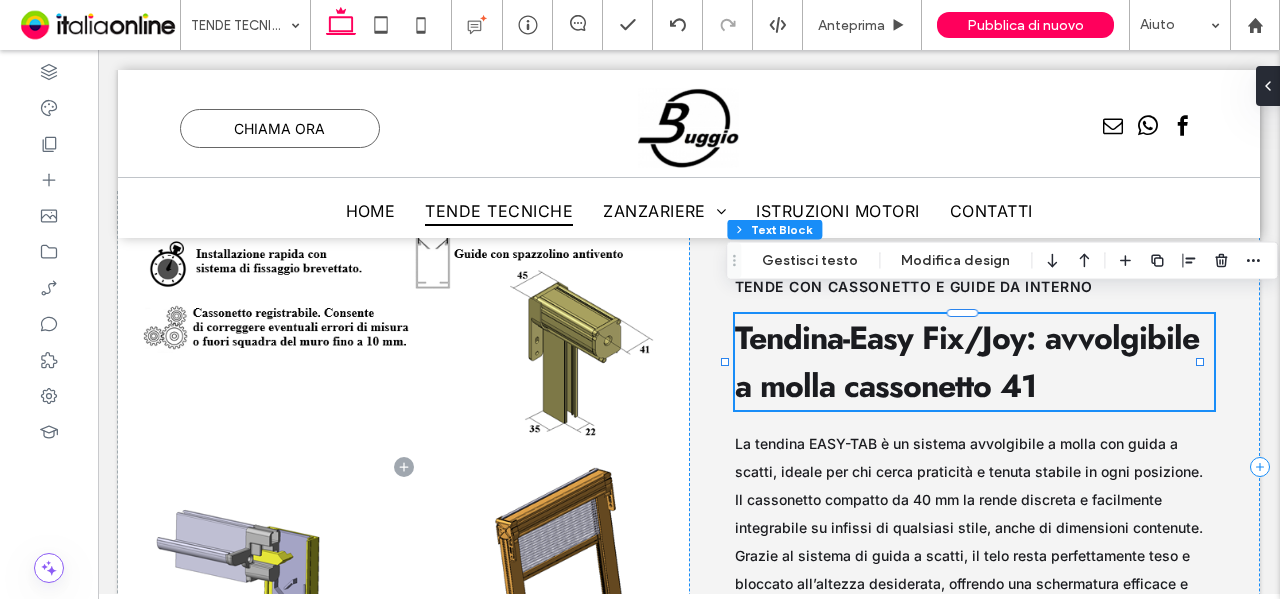 click on "Tendina-Easy Fix/Joy: avvolgibile a molla cassonetto 41" at bounding box center (975, 362) 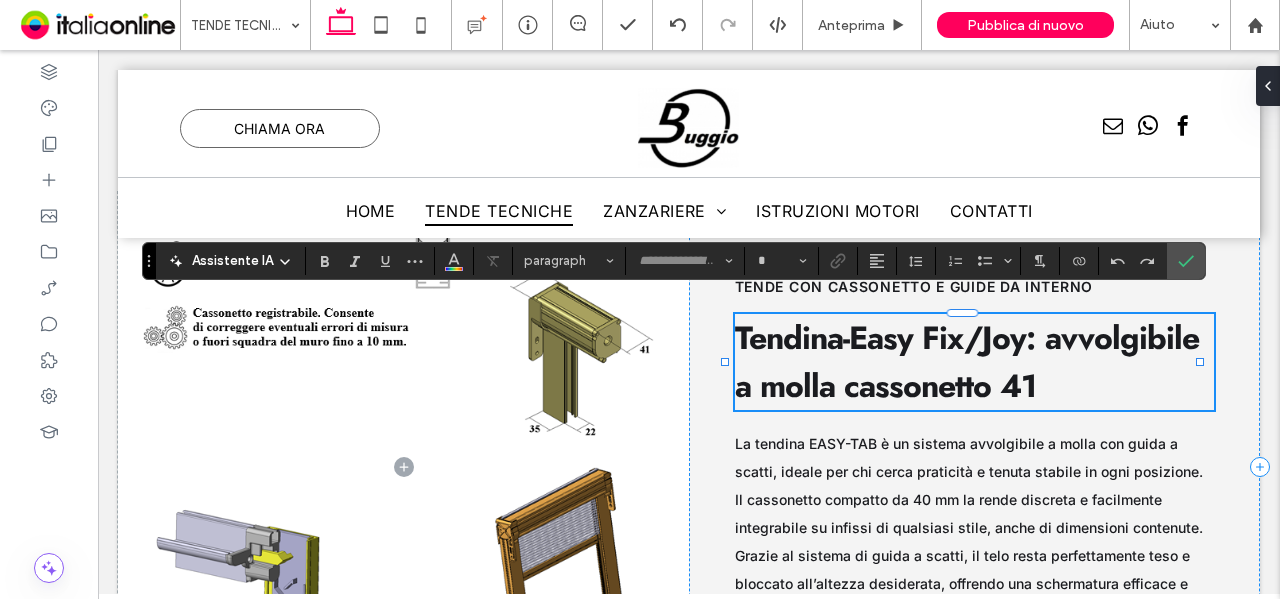 type on "****" 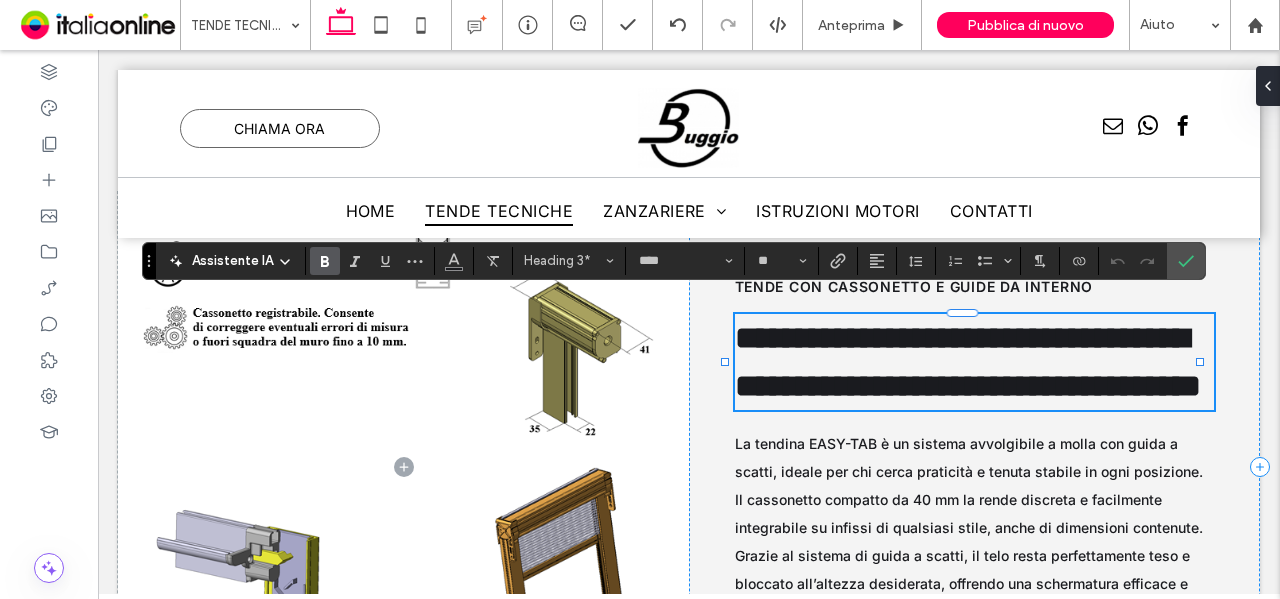type on "*****" 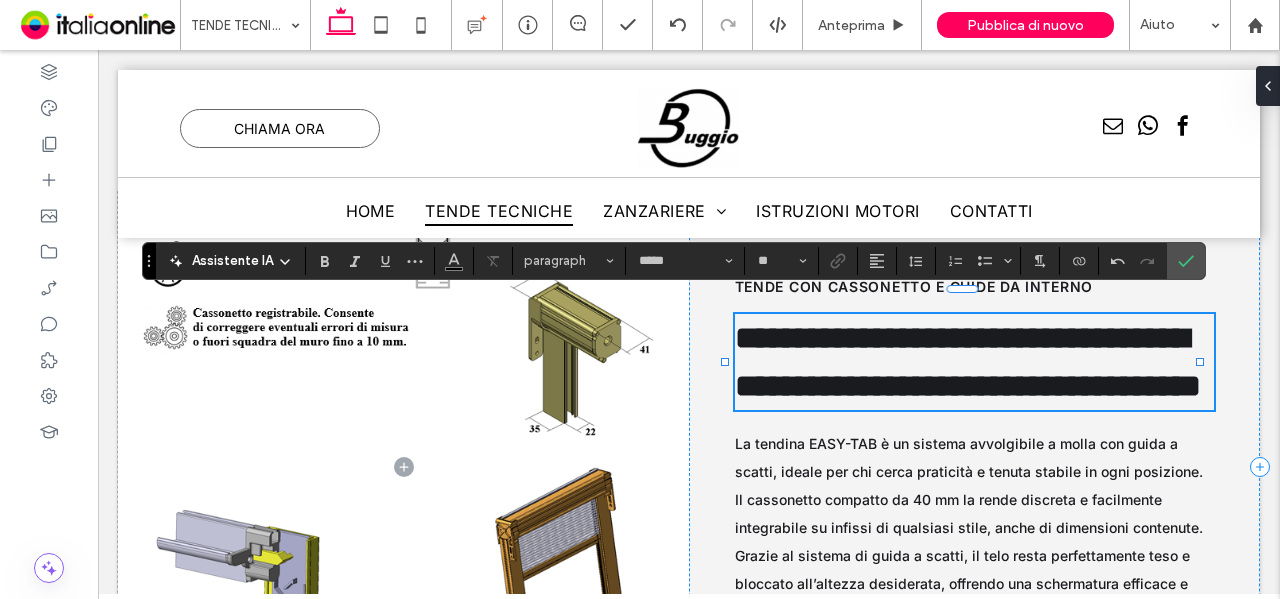 type on "****" 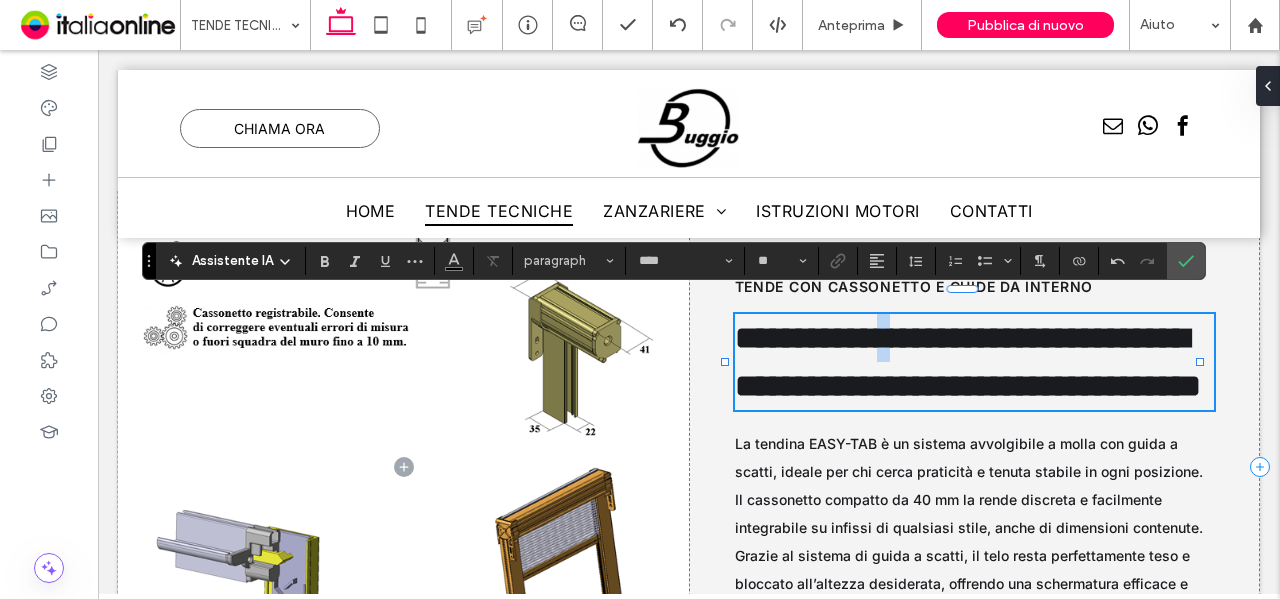 click on "**********" at bounding box center [968, 362] 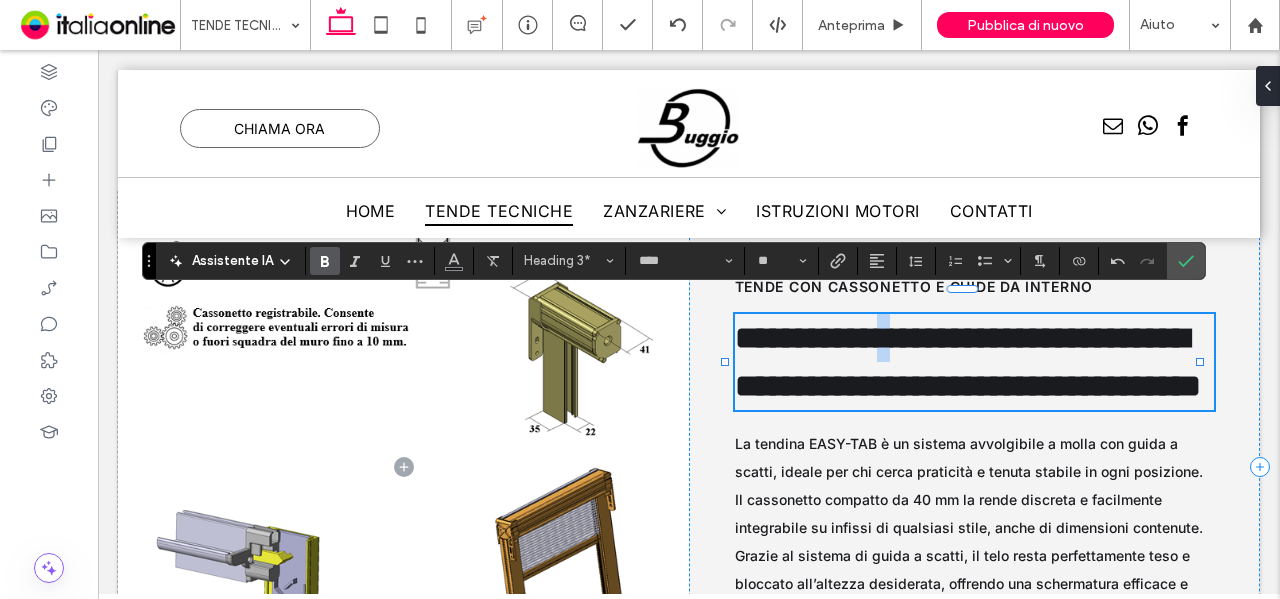 type 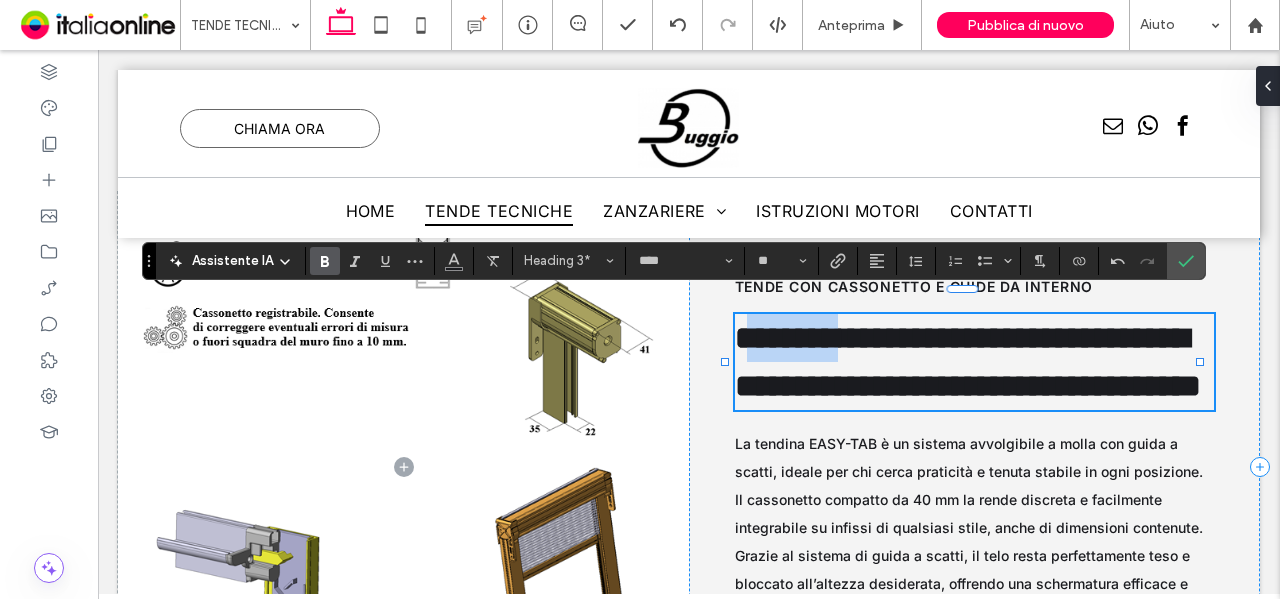 drag, startPoint x: 868, startPoint y: 293, endPoint x: 747, endPoint y: 297, distance: 121.0661 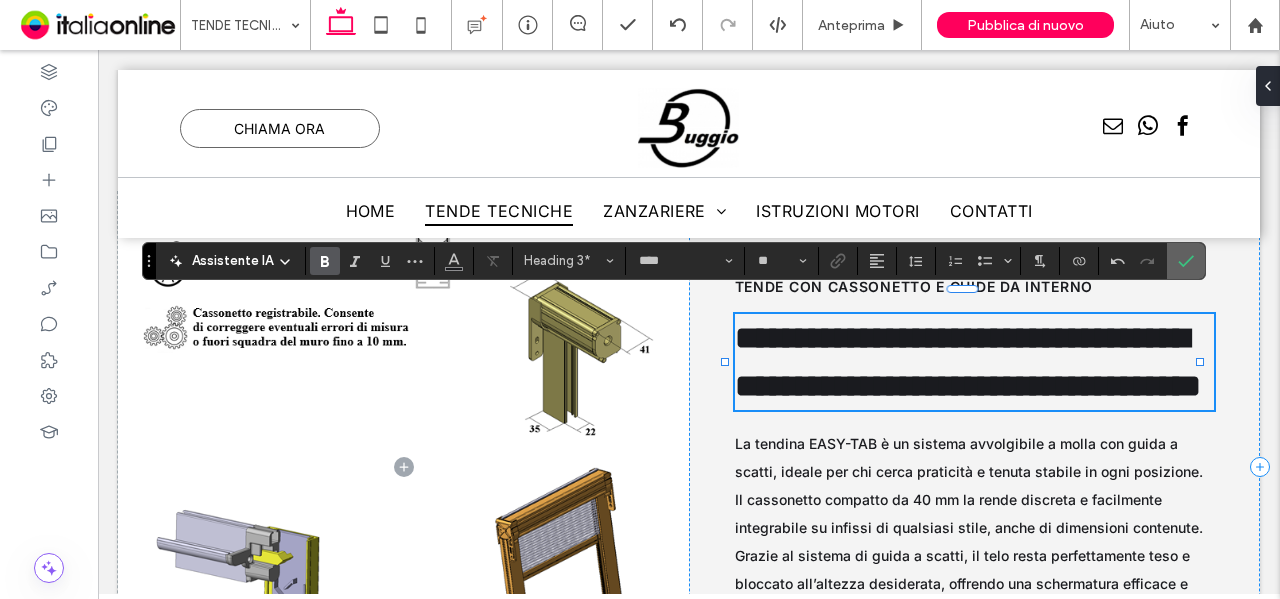 click 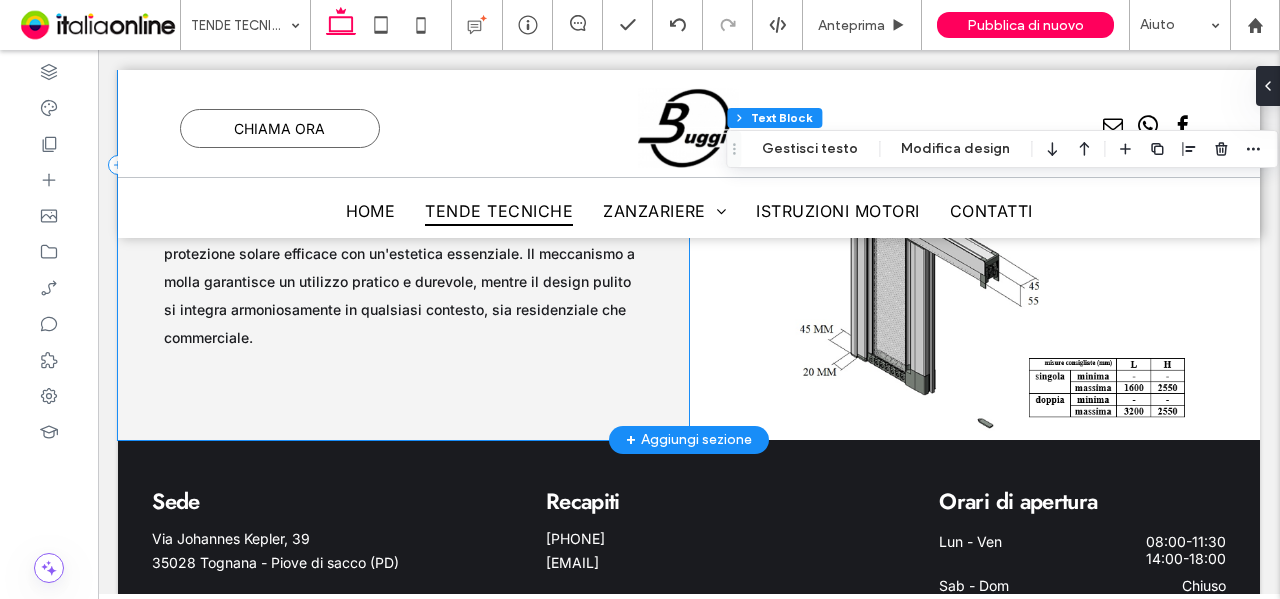 scroll, scrollTop: 4770, scrollLeft: 0, axis: vertical 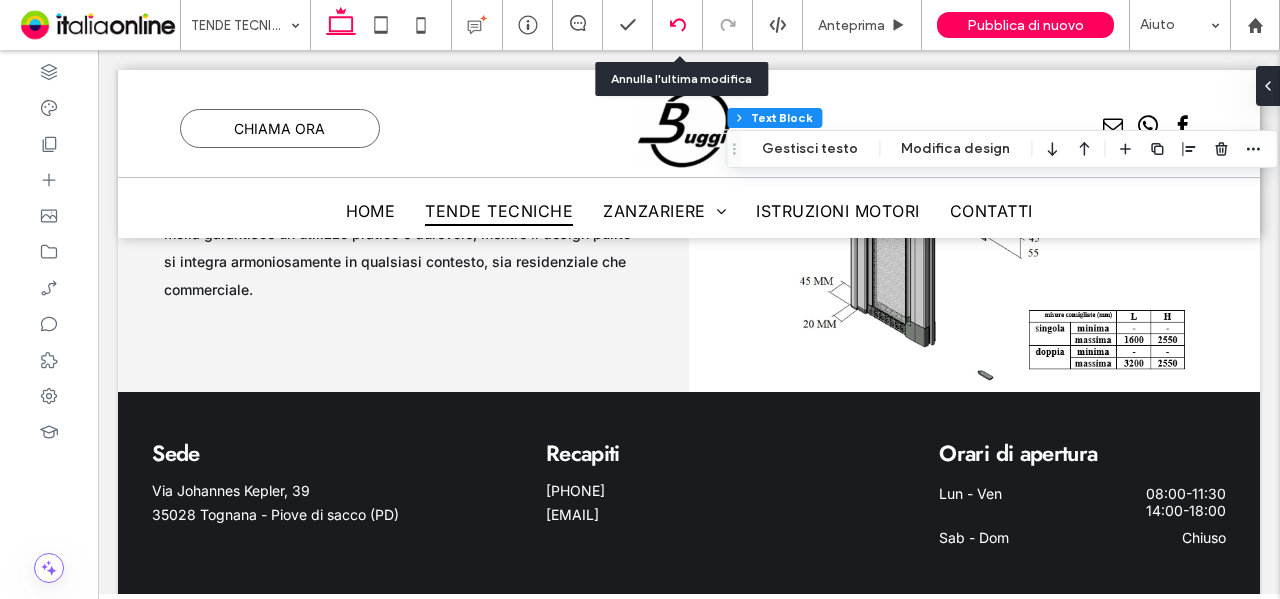 click 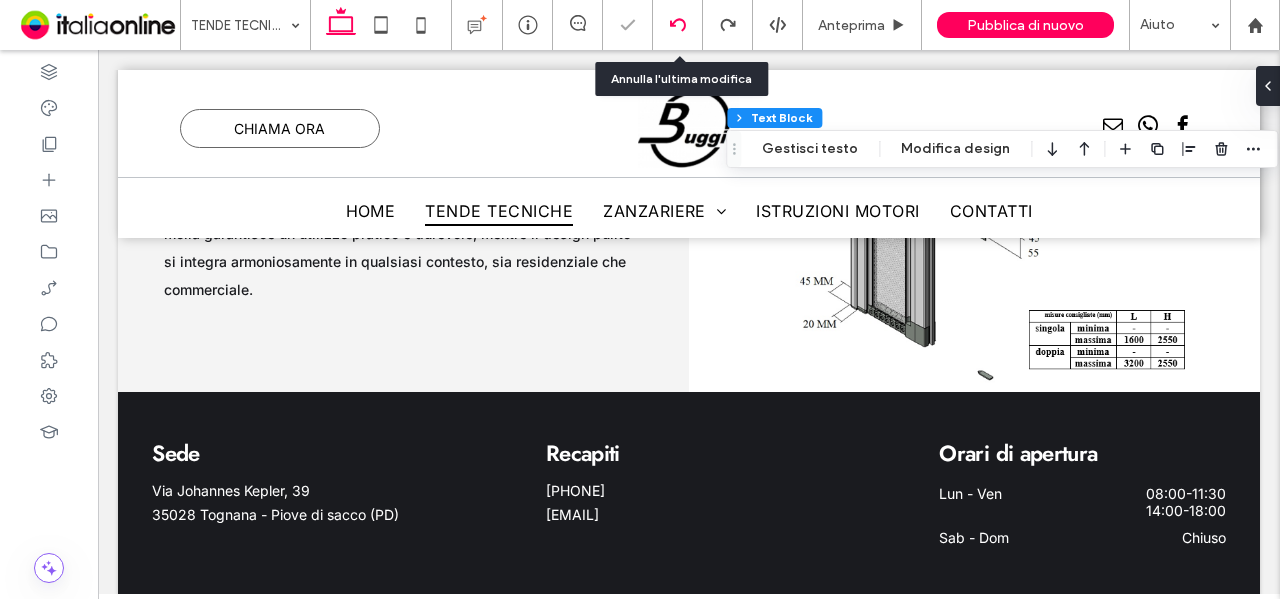 click 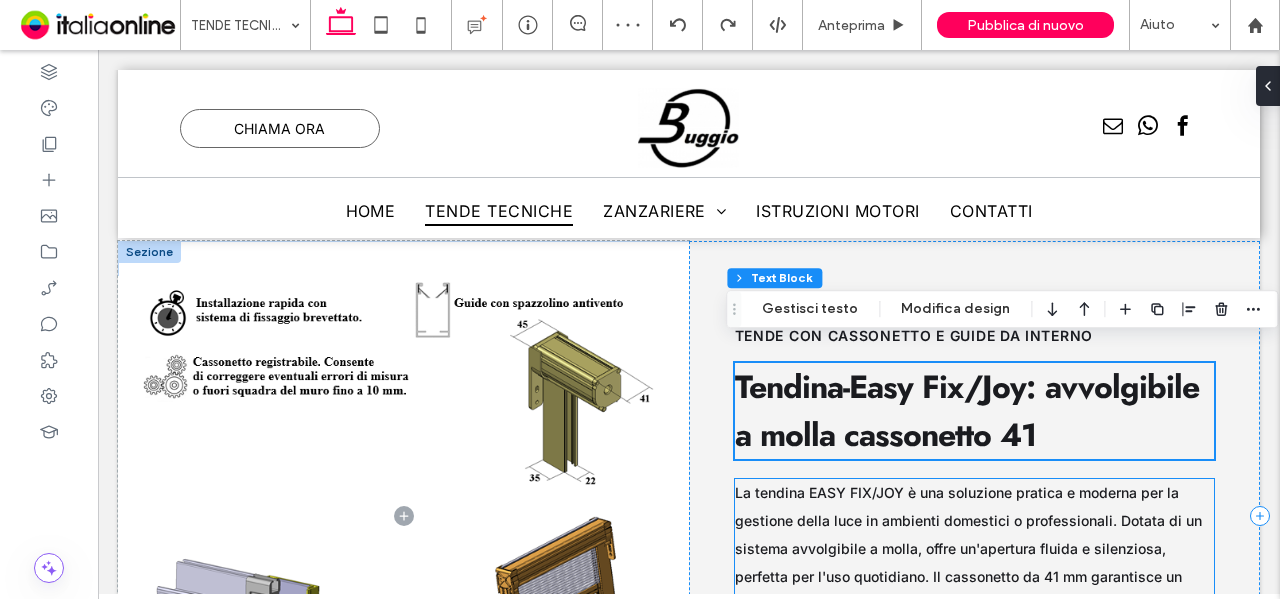 scroll, scrollTop: 2690, scrollLeft: 0, axis: vertical 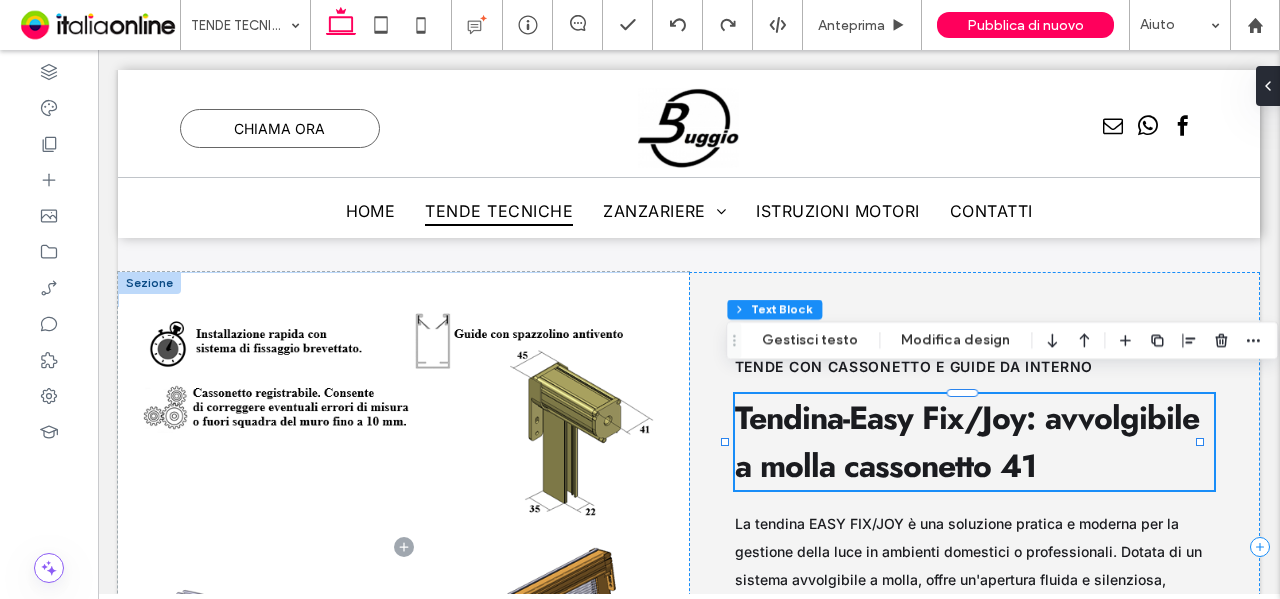 click on "icona telefono
CHIAMA ORA
Sezione
HOME
TENDE TECNICHE
ZANZARIERE
EASY-FIX
FUTURA
OPERA
STAR
MOVOMA
DREAM
BASIC
CITY
ELITE
PLISSÈ
DOOR
PEGASO
NAVY
OPERA INCASSO
STAR INCASSO
JOY
RAY
MAX
CULT
ISTRUZIONI MOTORI
CONTATTI
Sezione
Intestazione base
Sezione" at bounding box center [689, 67] 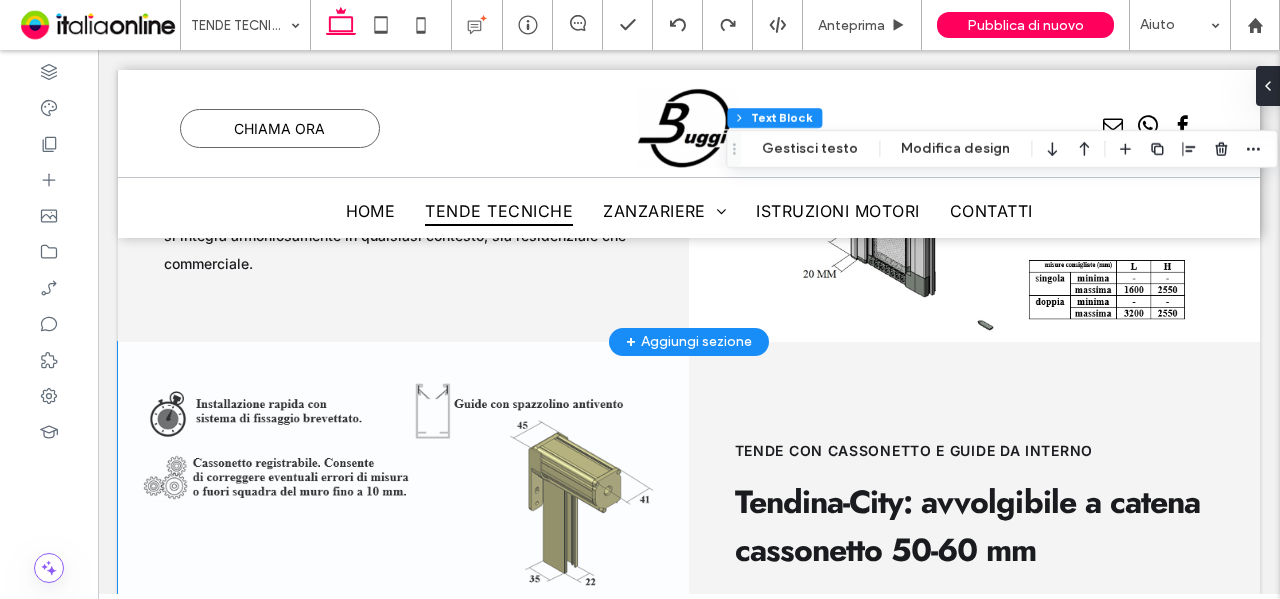 scroll, scrollTop: 3690, scrollLeft: 0, axis: vertical 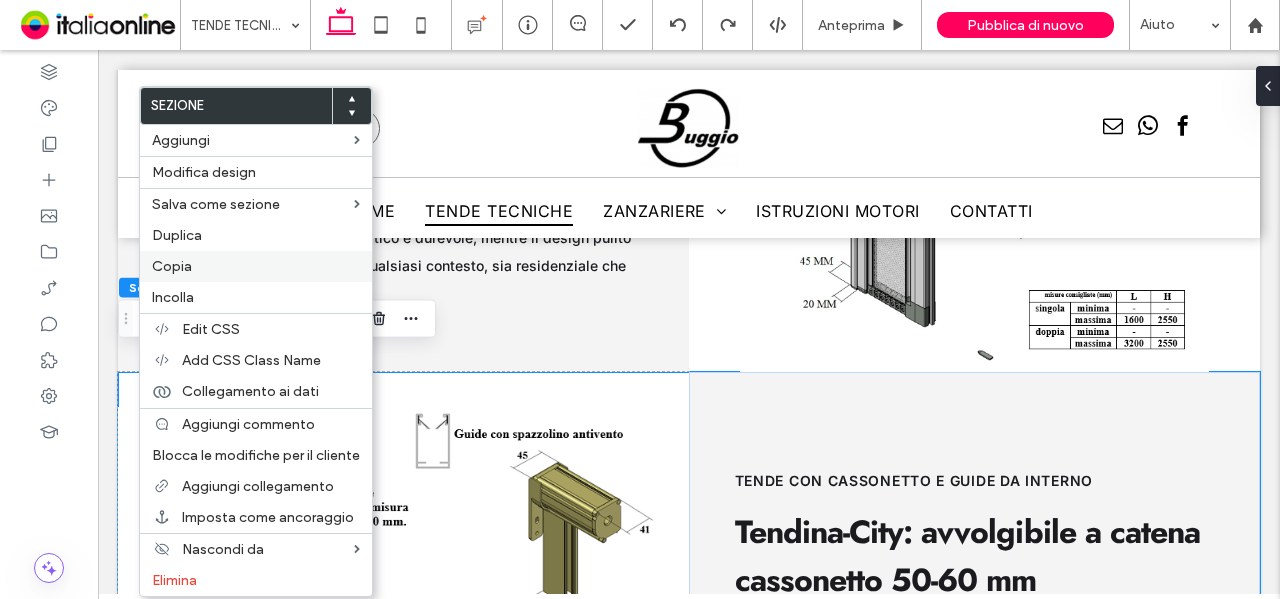 click on "Copia" at bounding box center (256, 266) 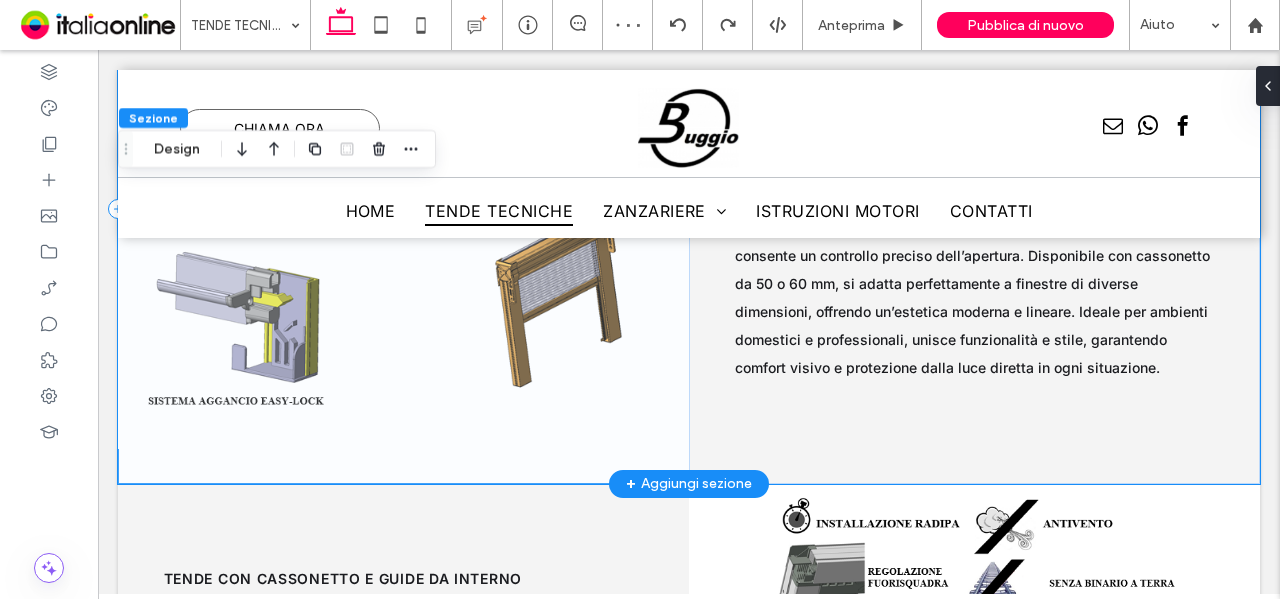 scroll, scrollTop: 4190, scrollLeft: 0, axis: vertical 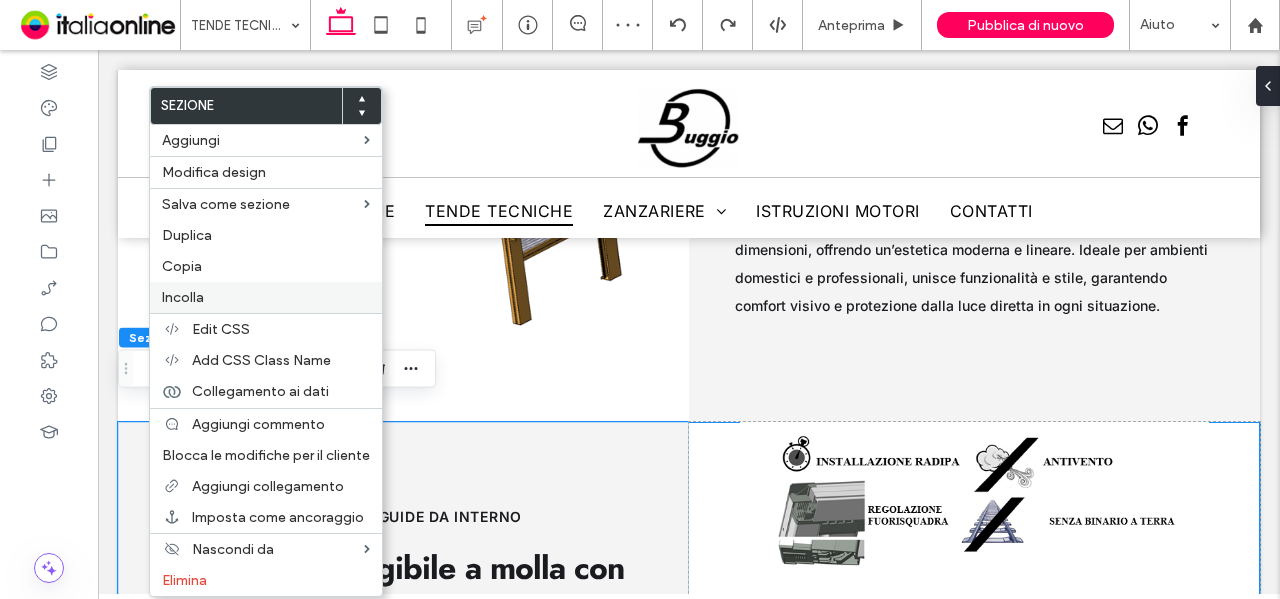 click on "Incolla" at bounding box center (266, 297) 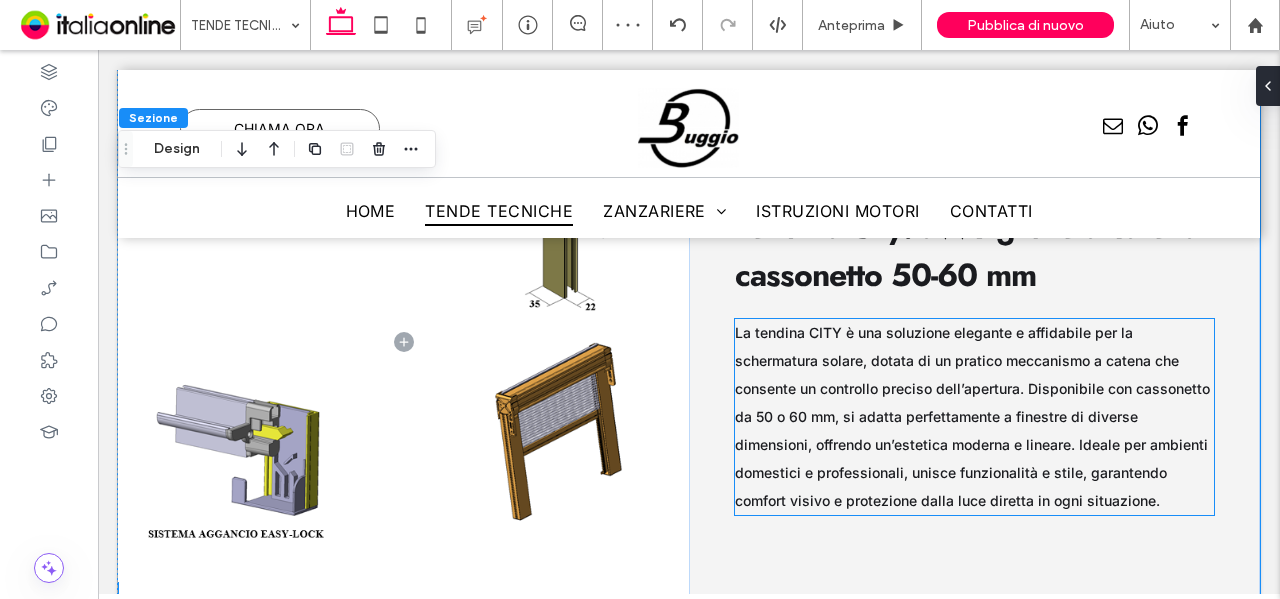 scroll, scrollTop: 4995, scrollLeft: 0, axis: vertical 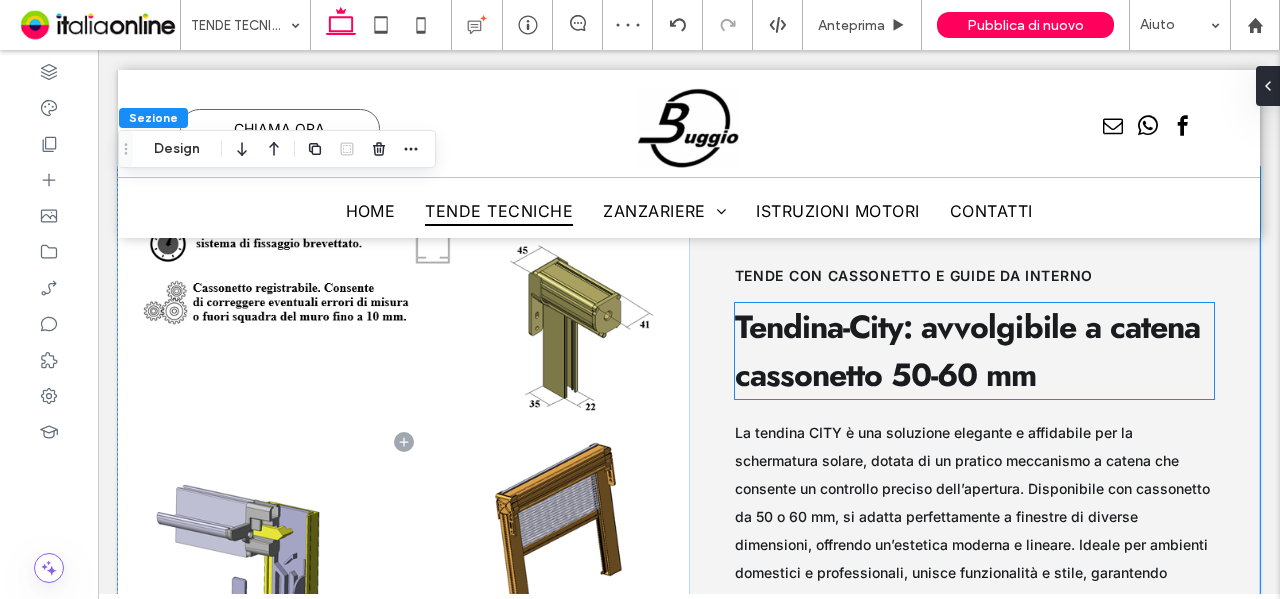 click on "Tendina-City: avvolgibile a catena cassonetto 50-60 mm" at bounding box center (967, 351) 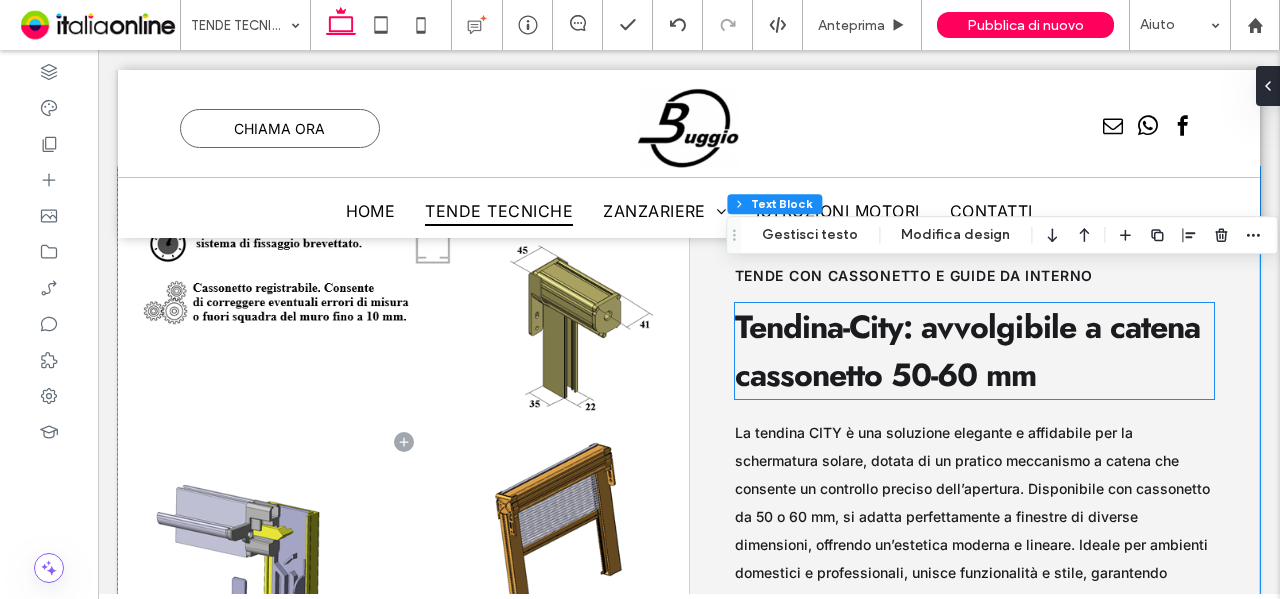 click on "Tendina-City: avvolgibile a catena cassonetto 50-60 mm" at bounding box center [975, 351] 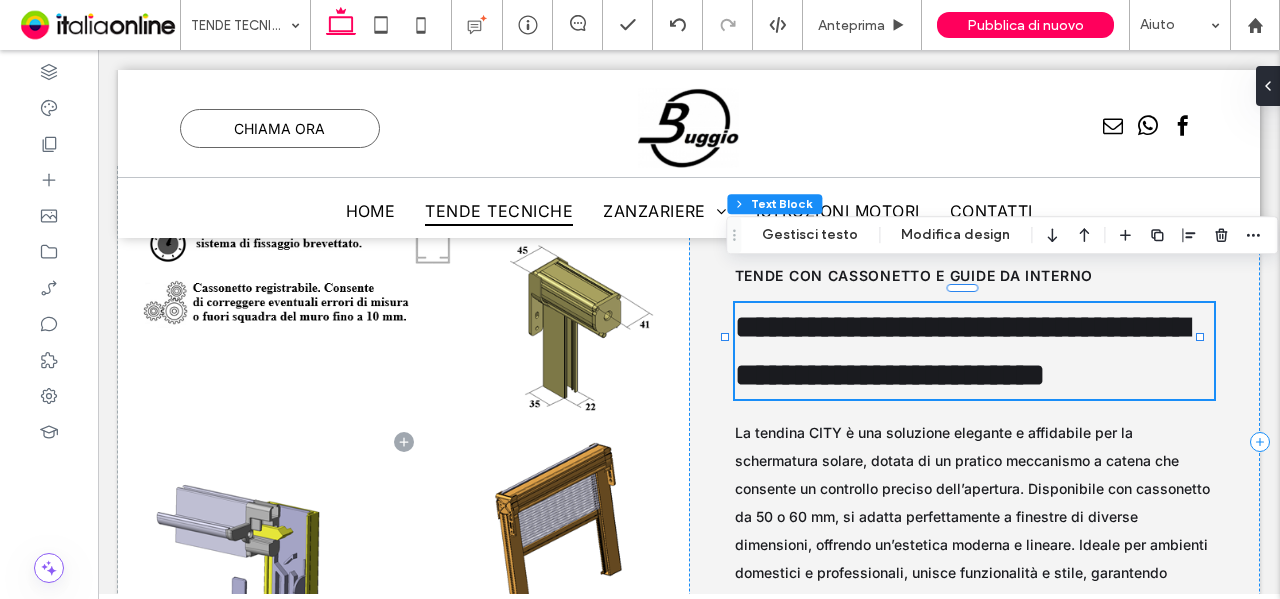 click on "**********" at bounding box center (962, 351) 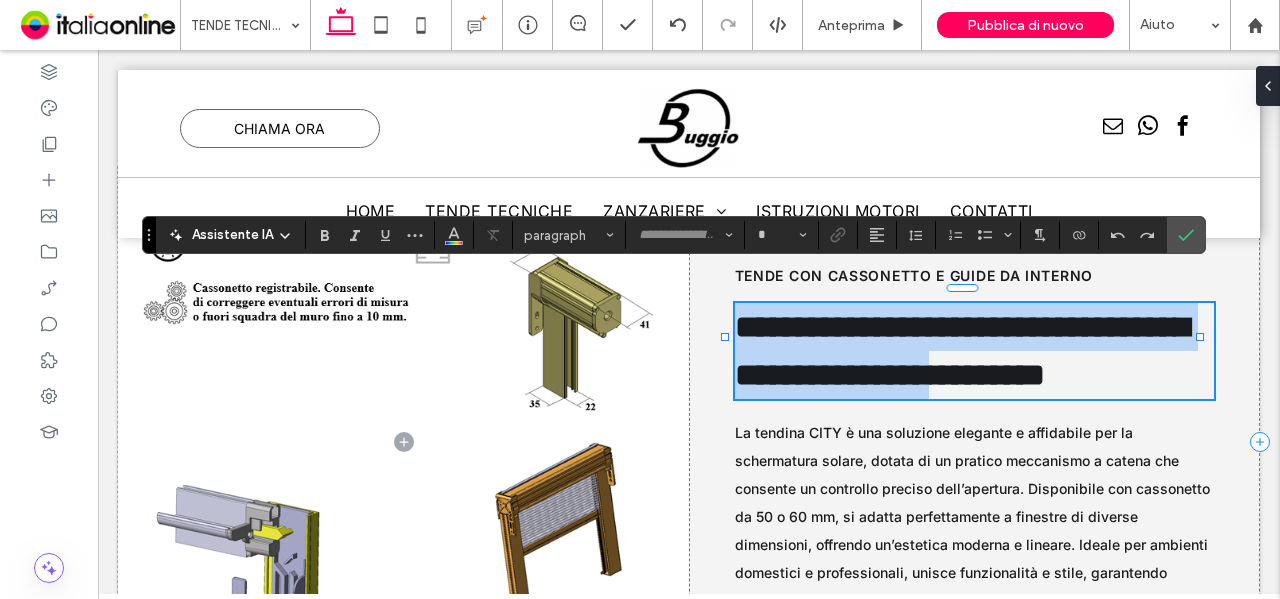 type on "****" 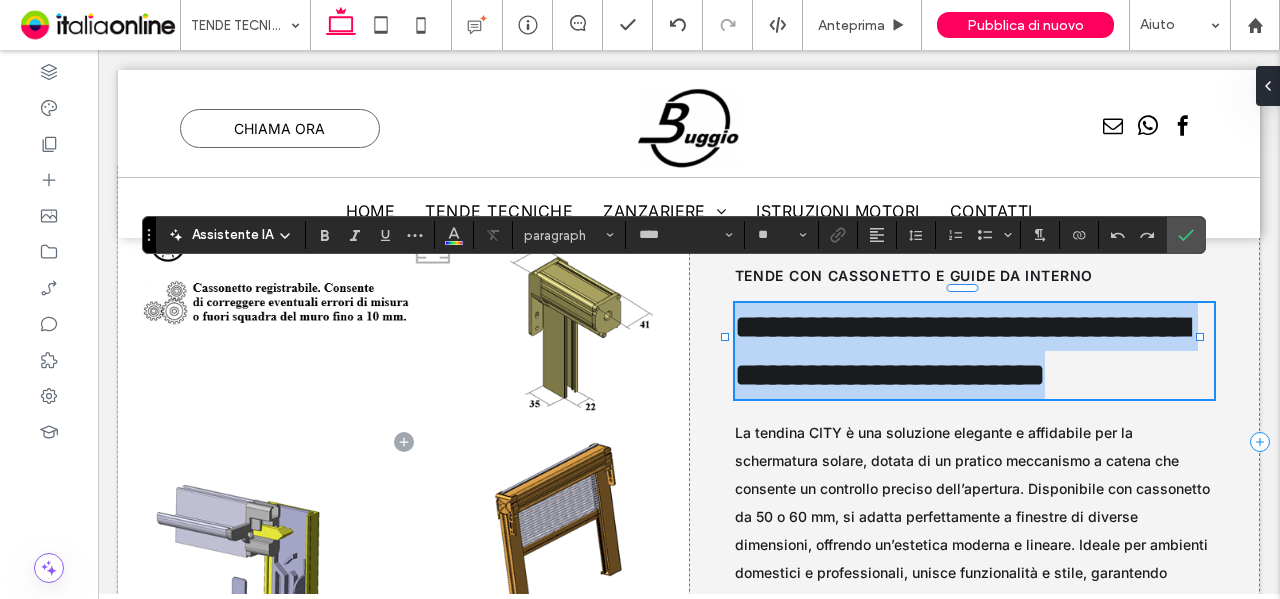 click on "**********" at bounding box center (962, 351) 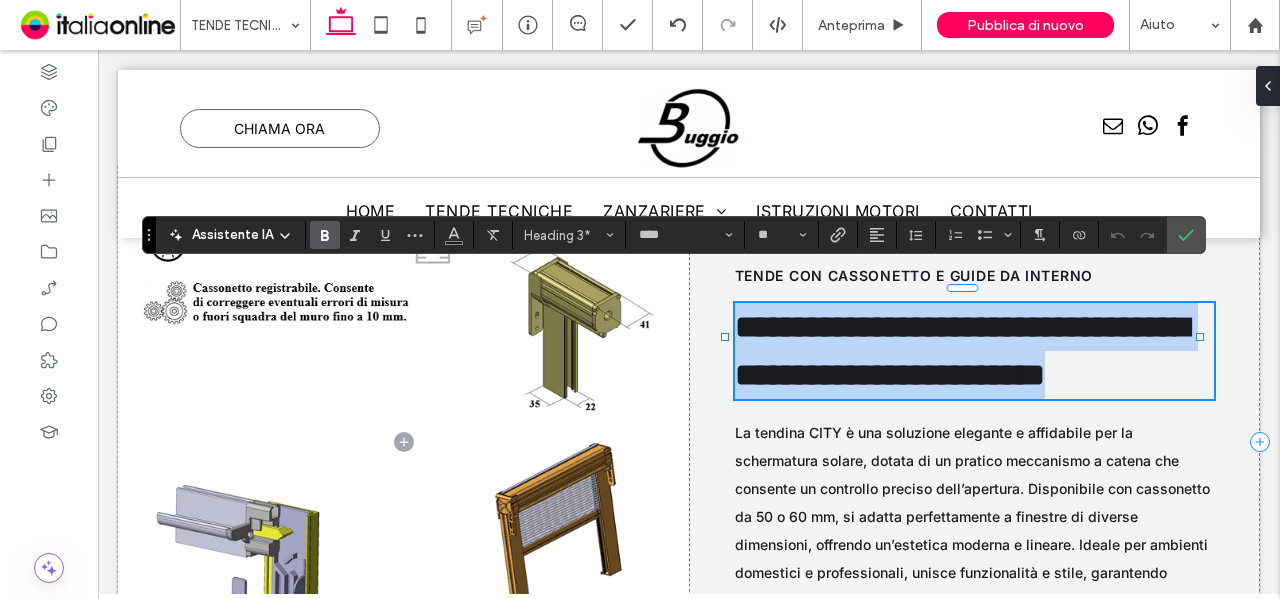 type on "*****" 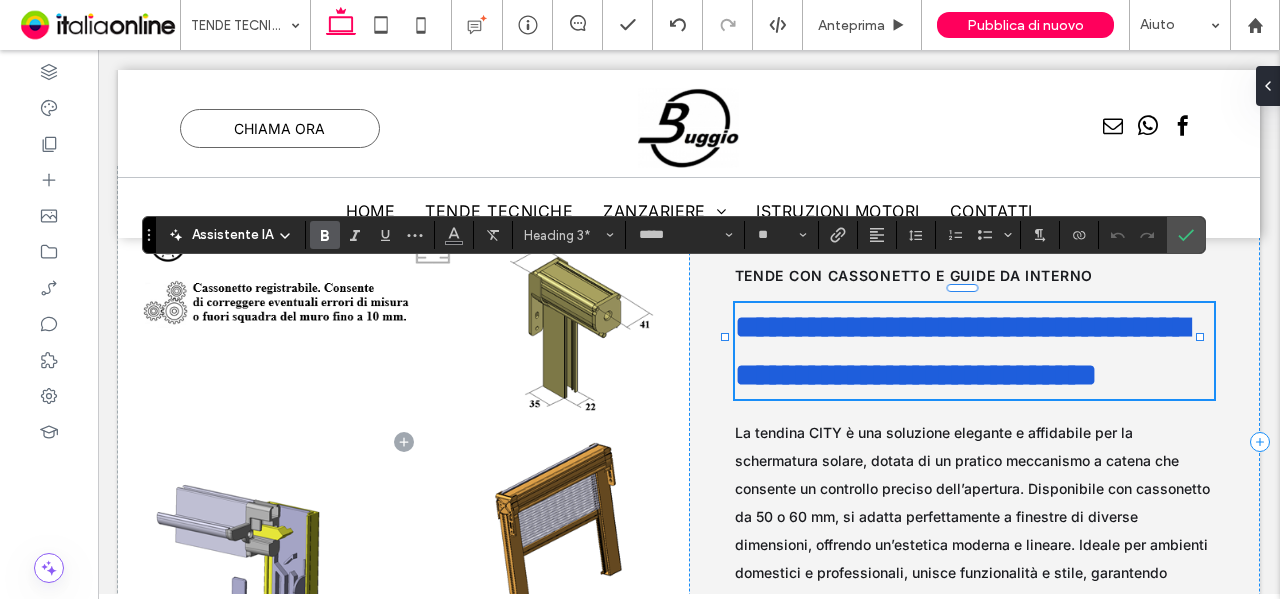 scroll, scrollTop: 0, scrollLeft: 0, axis: both 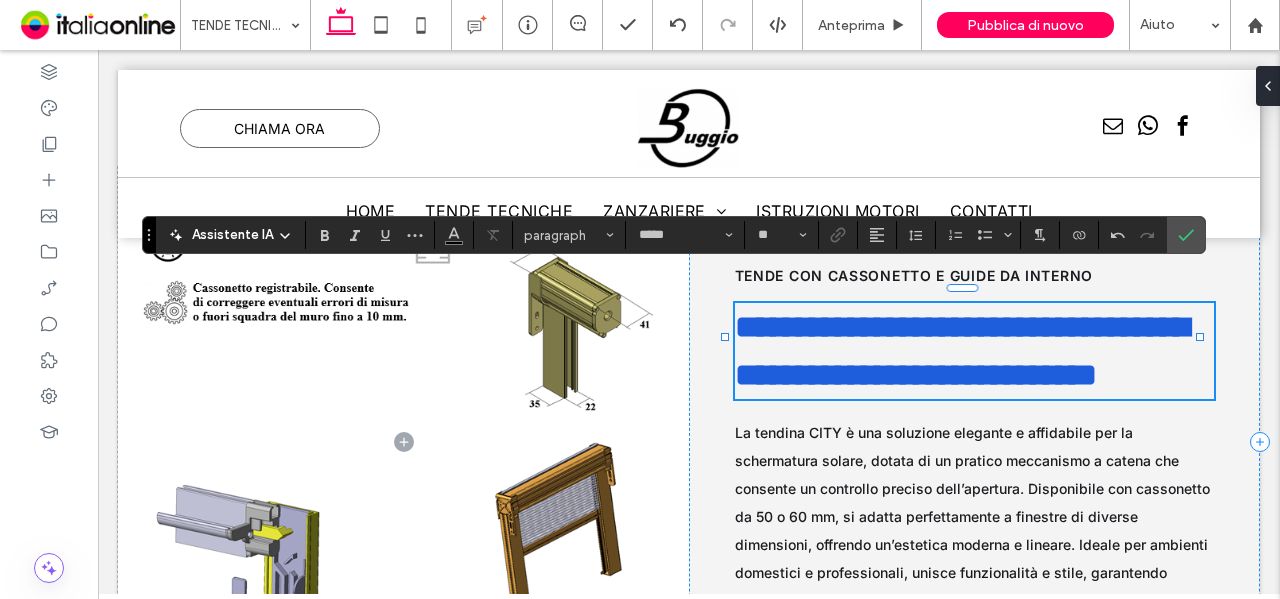 type on "****" 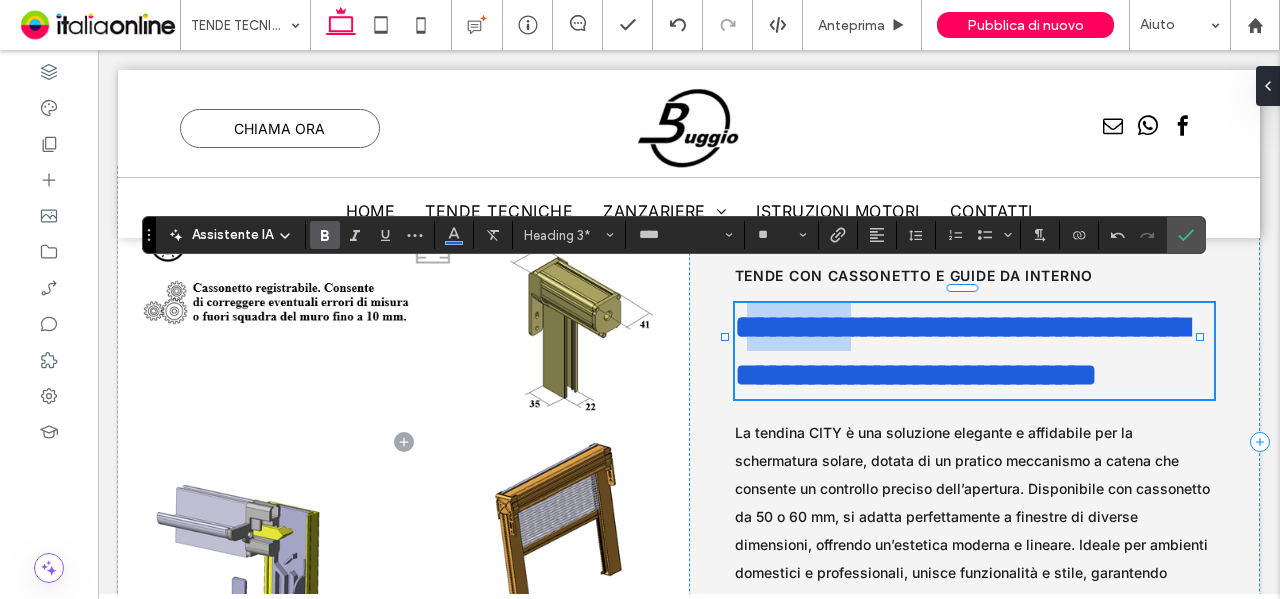 drag, startPoint x: 754, startPoint y: 289, endPoint x: 882, endPoint y: 281, distance: 128.24976 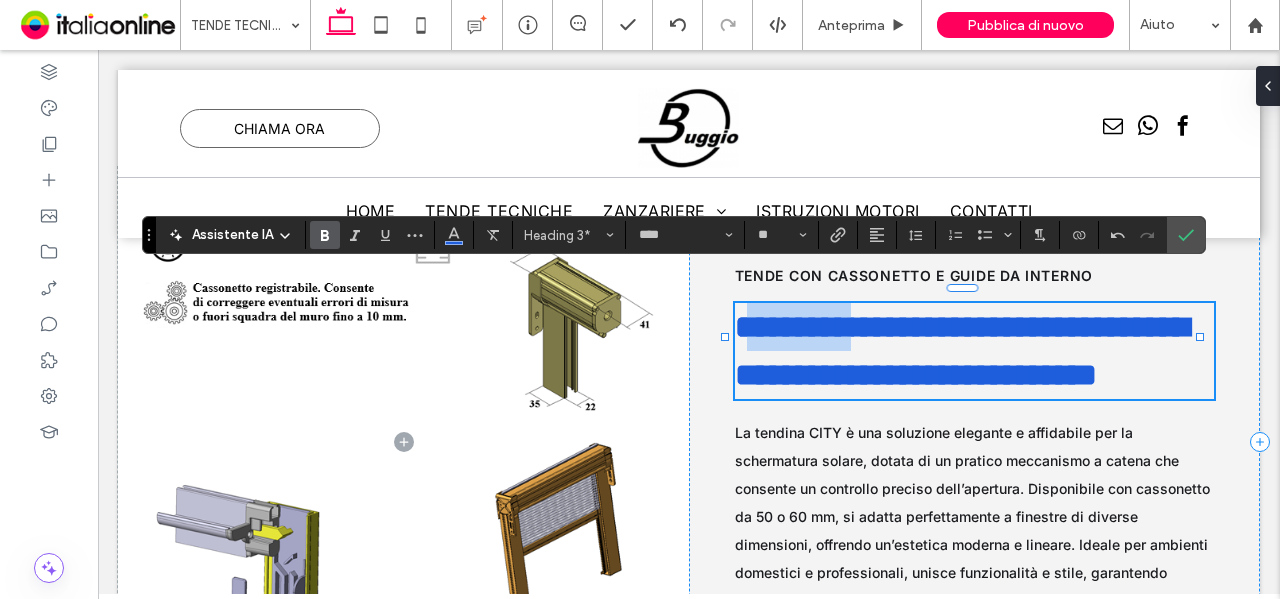 type 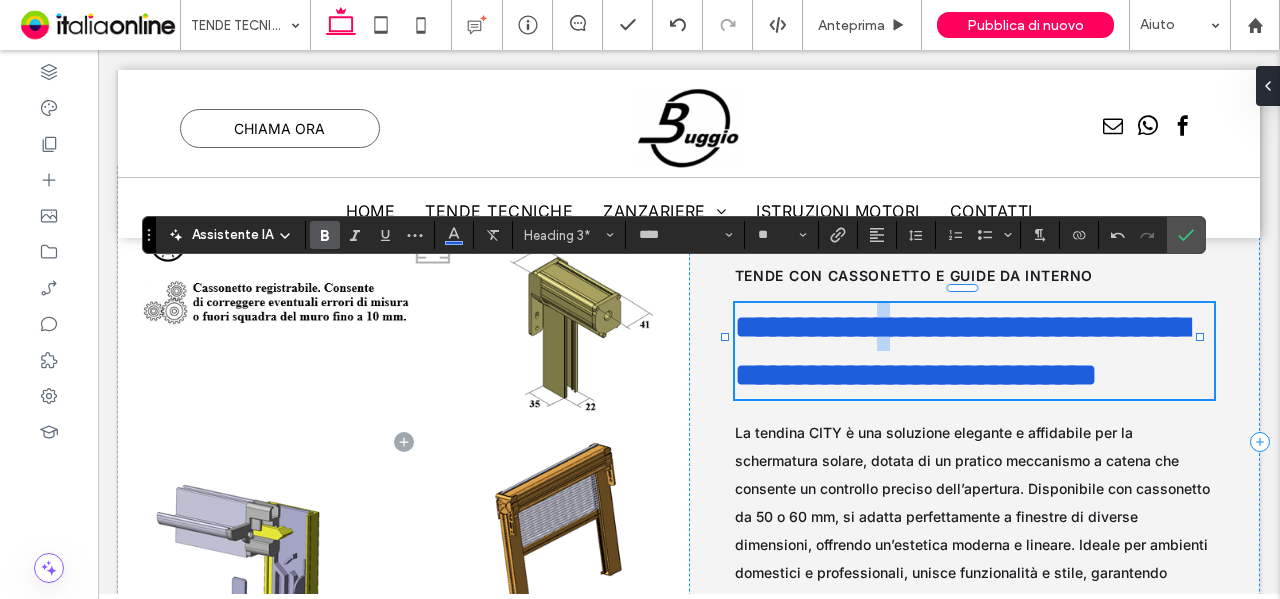 drag, startPoint x: 866, startPoint y: 303, endPoint x: 888, endPoint y: 301, distance: 22.090721 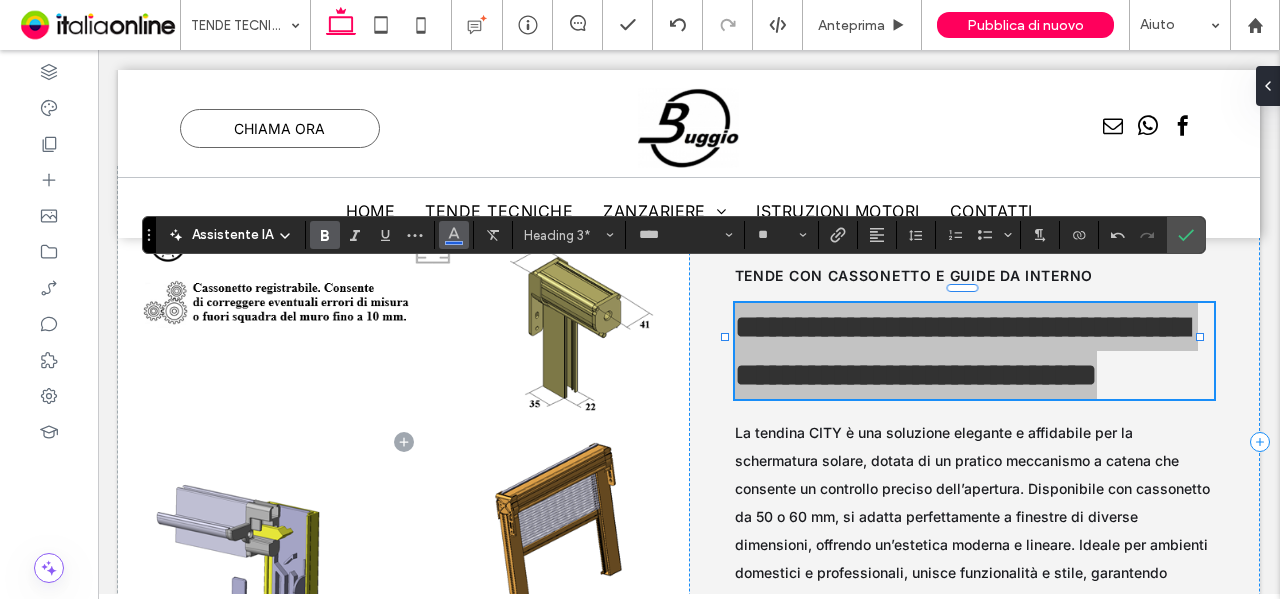 click 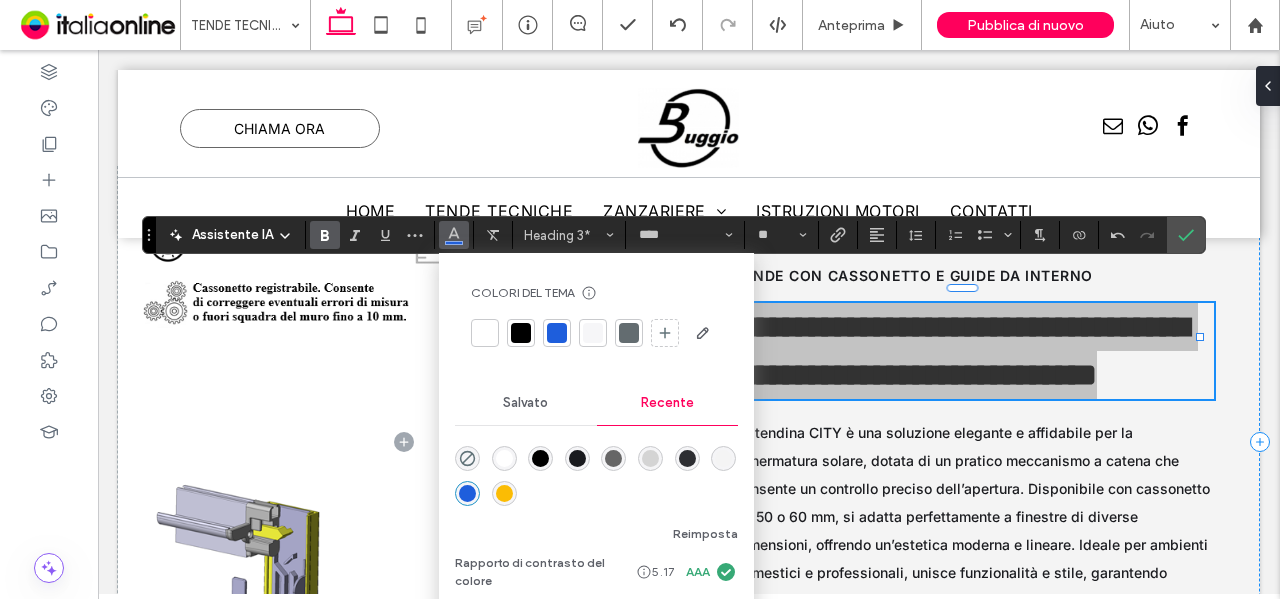click at bounding box center [577, 458] 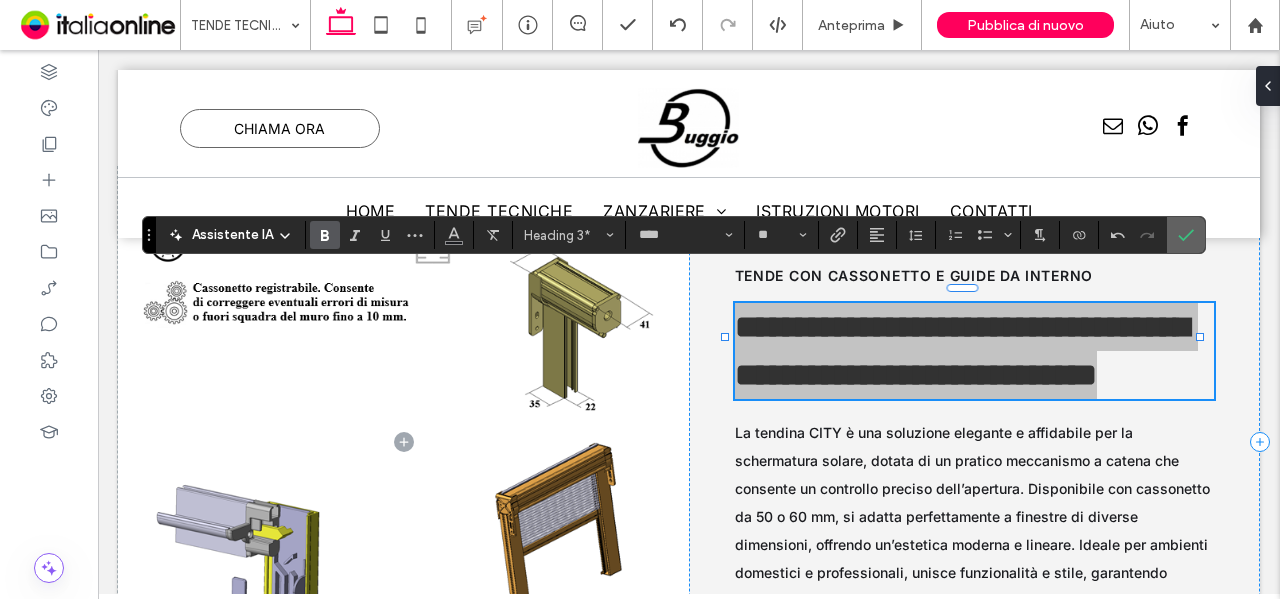 click 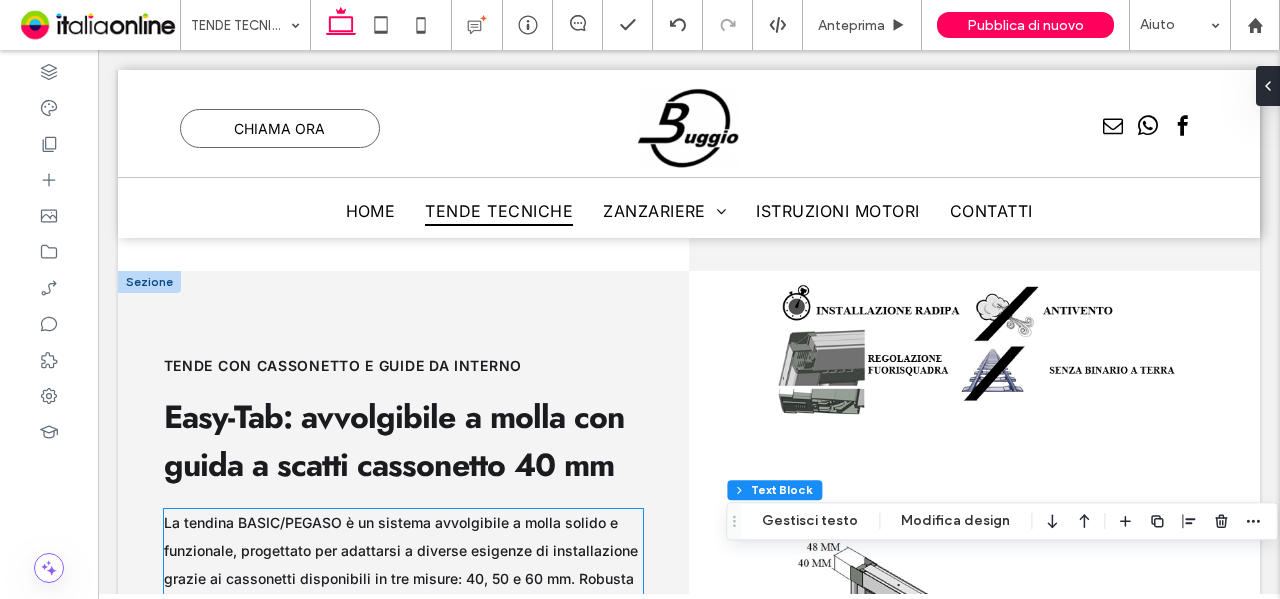 scroll, scrollTop: 4295, scrollLeft: 0, axis: vertical 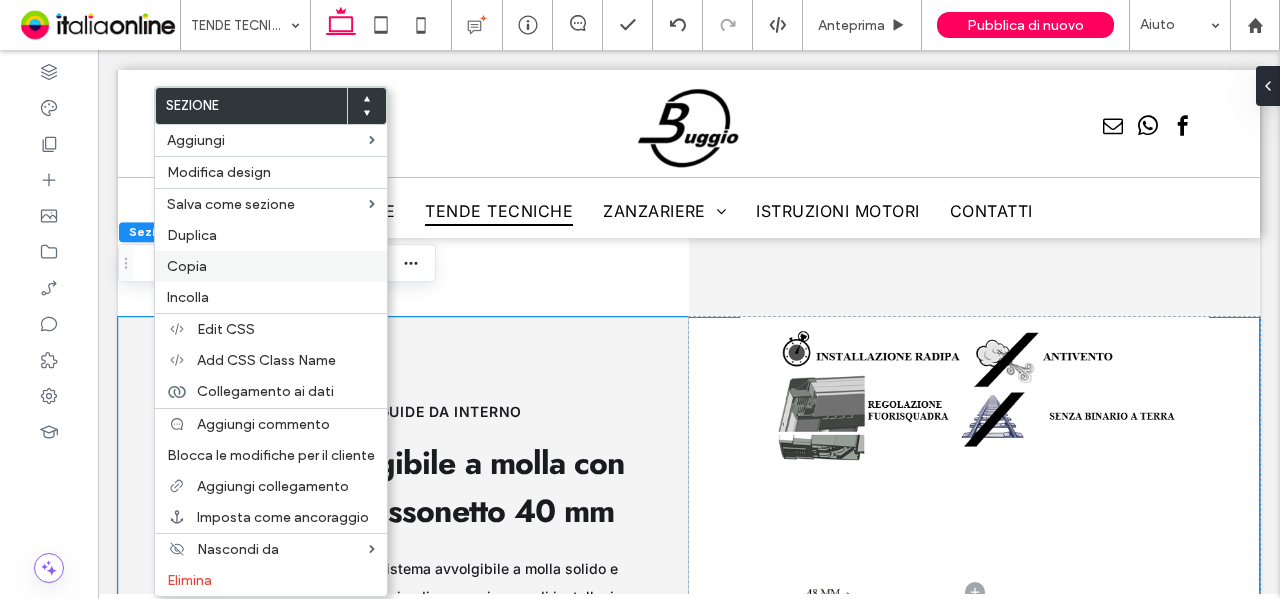 click on "Copia" at bounding box center (187, 266) 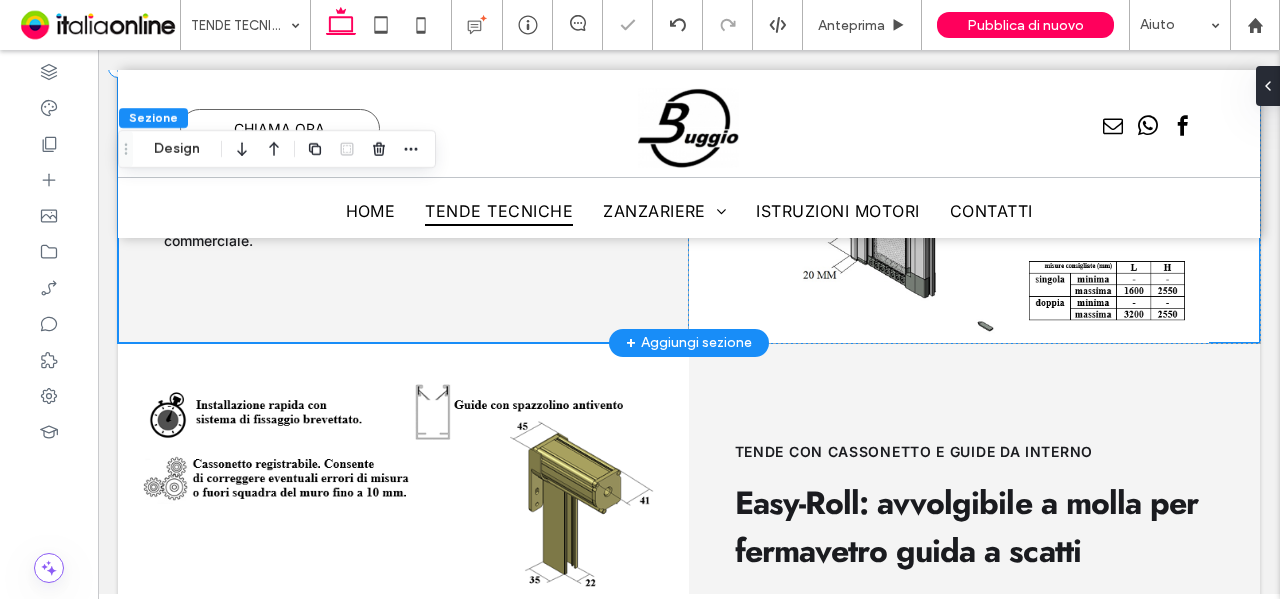 scroll, scrollTop: 4895, scrollLeft: 0, axis: vertical 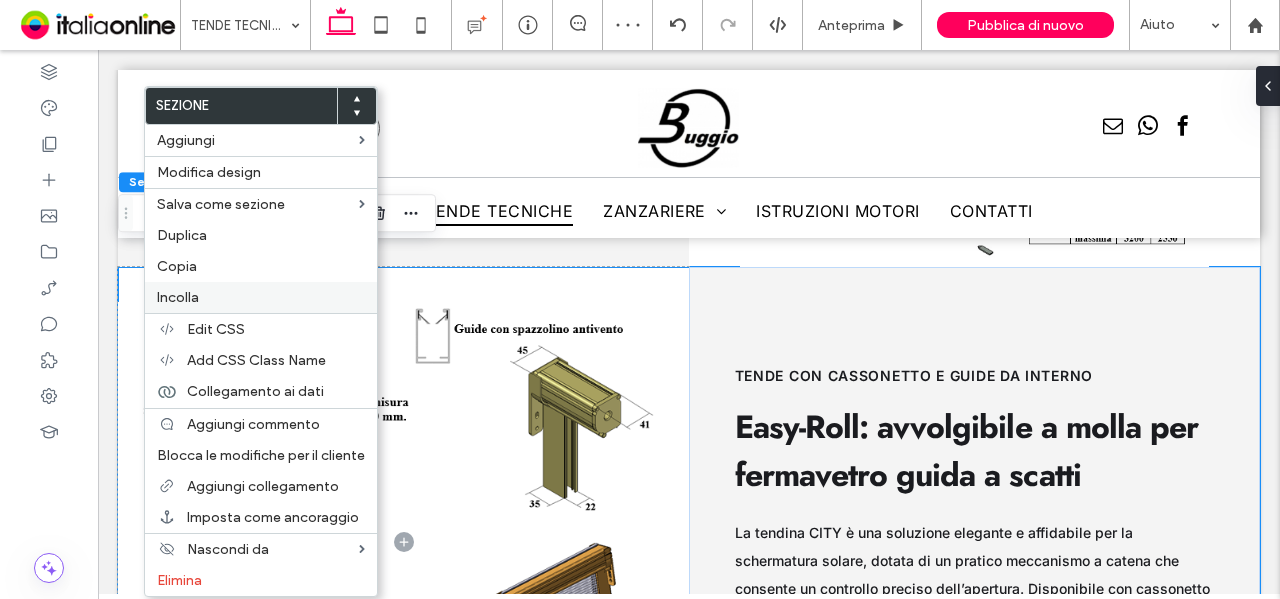 click on "Incolla" at bounding box center [261, 297] 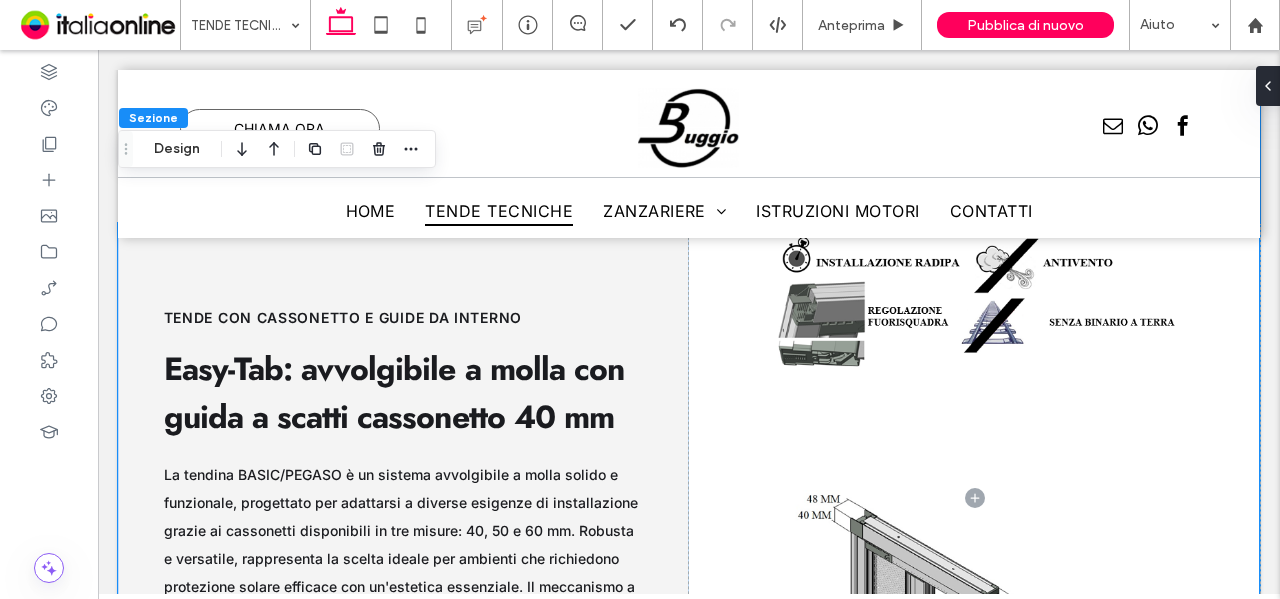 scroll, scrollTop: 5545, scrollLeft: 0, axis: vertical 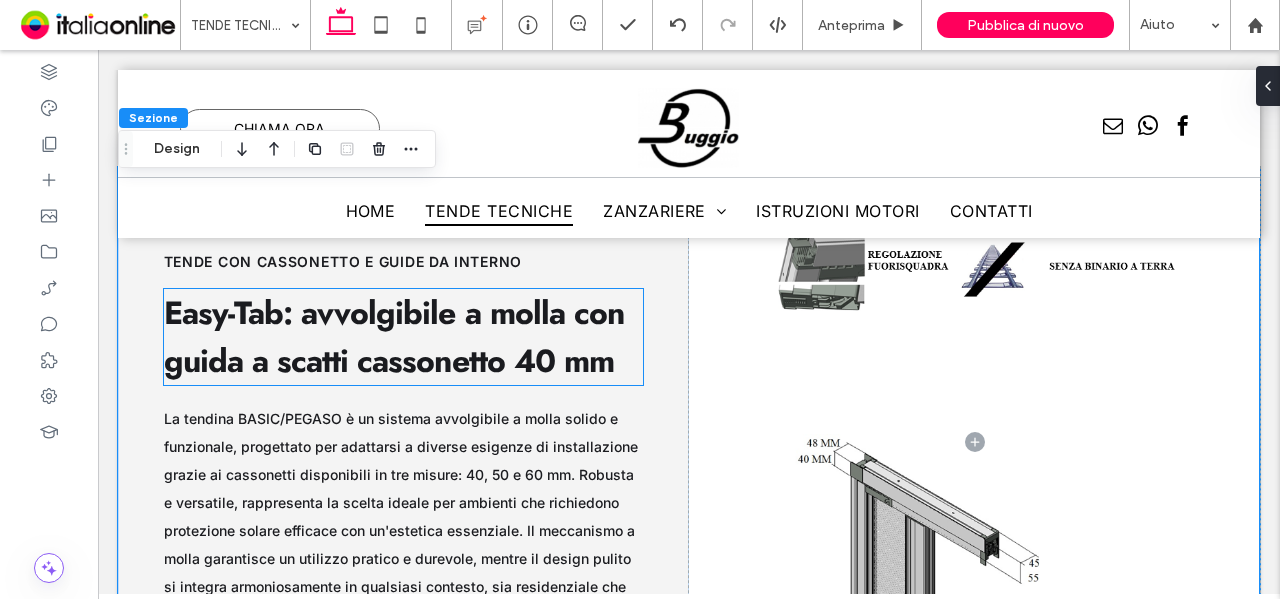 click on "Easy-Tab: avvolgibile a molla con guida a scatti cassonetto 40 mm" at bounding box center [394, 337] 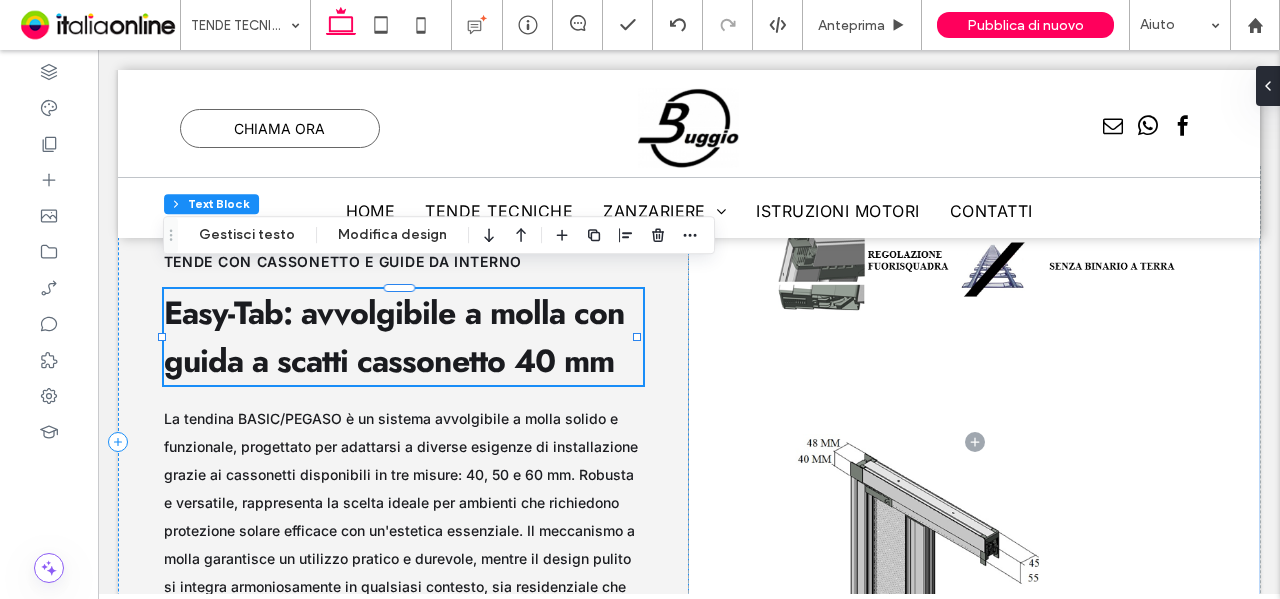 click on "Easy-Tab: avvolgibile a molla con guida a scatti cassonetto 40 mm" at bounding box center (404, 337) 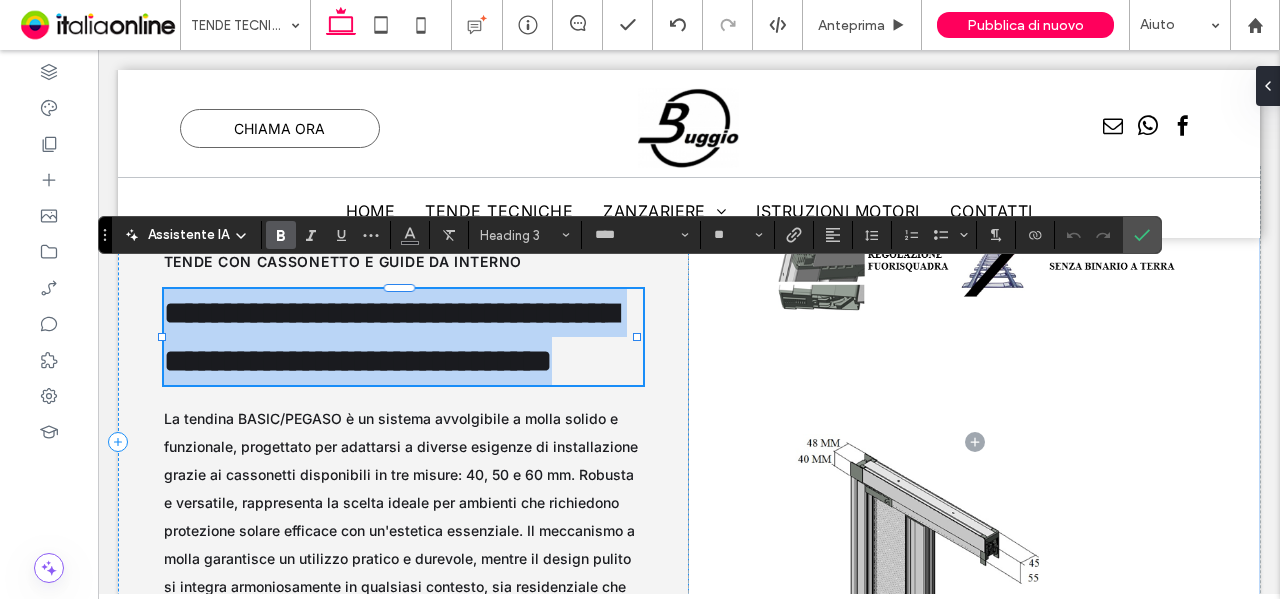 click on "**********" at bounding box center (391, 337) 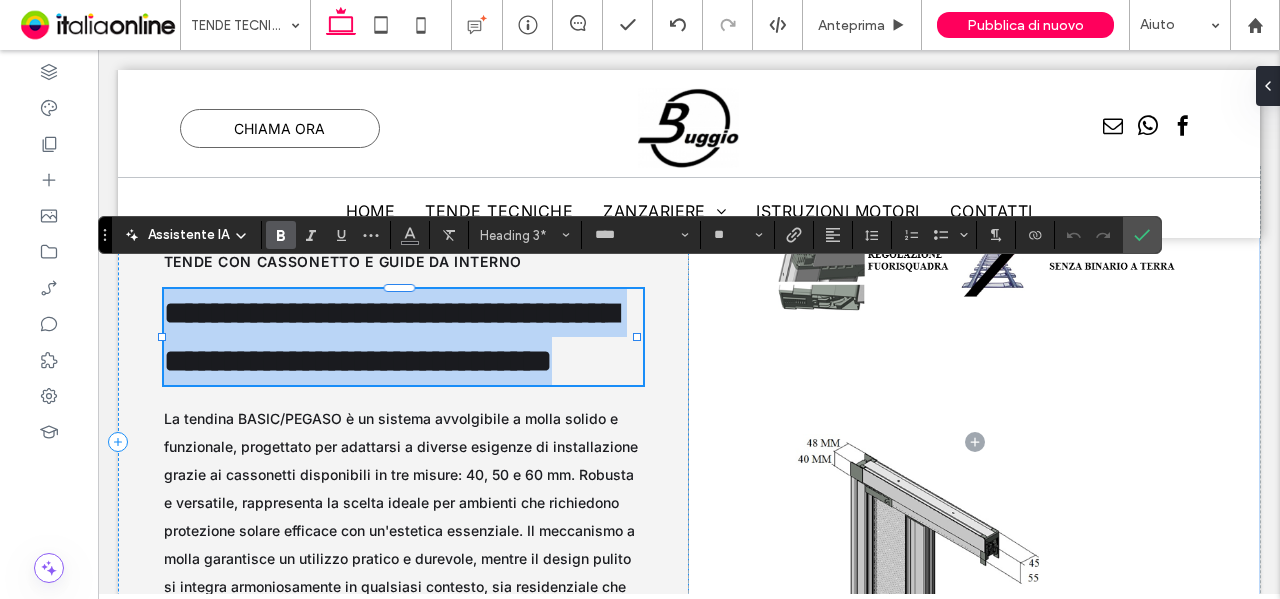 type on "*****" 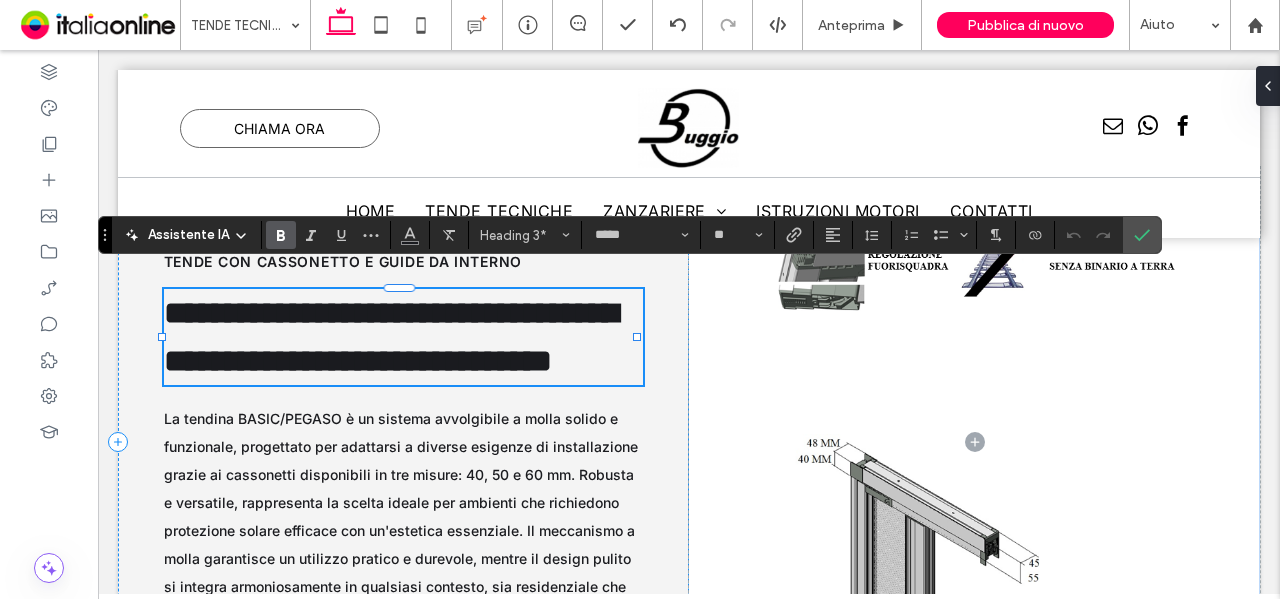 scroll, scrollTop: 0, scrollLeft: 0, axis: both 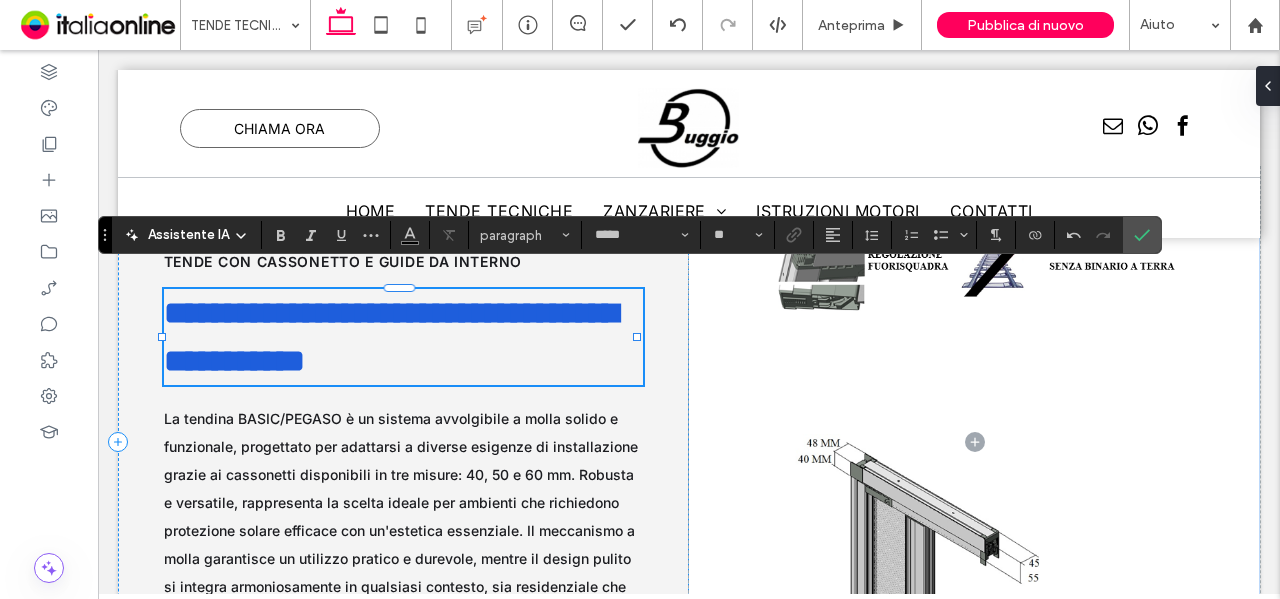 type on "****" 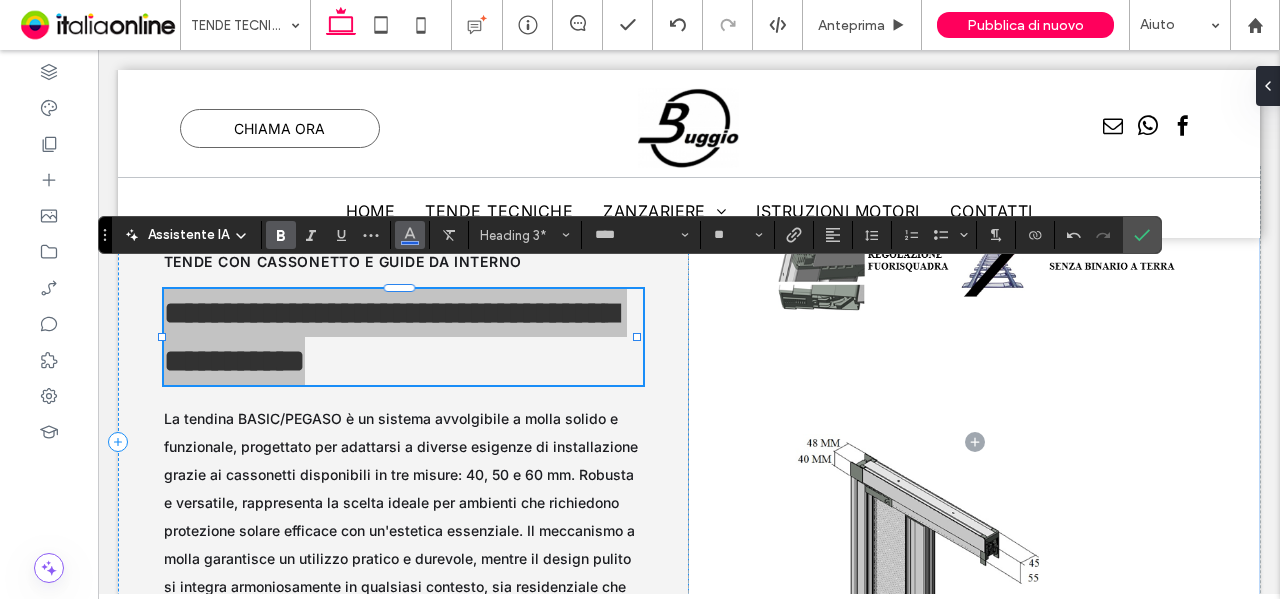 click 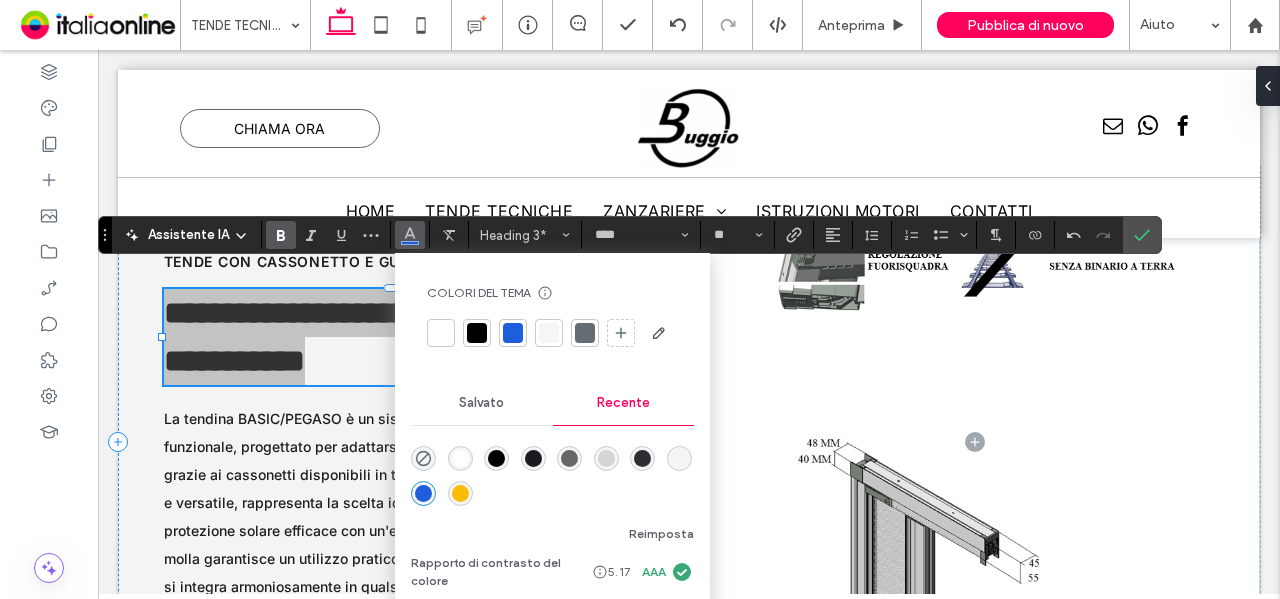 click at bounding box center [533, 458] 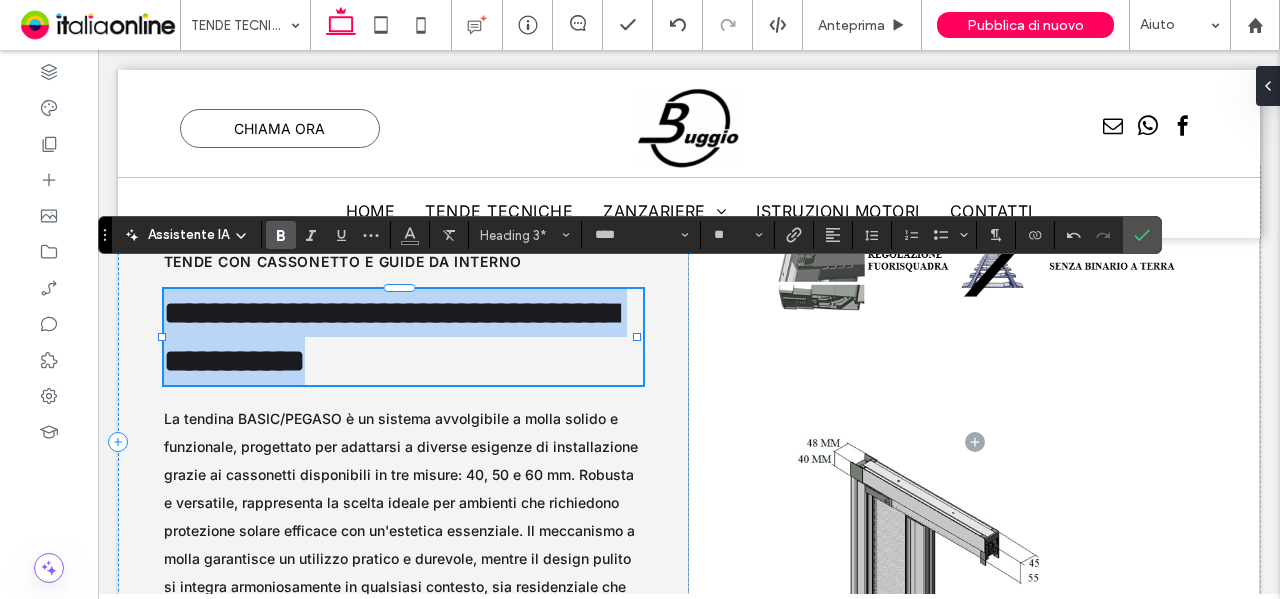 click on "**********" at bounding box center [391, 337] 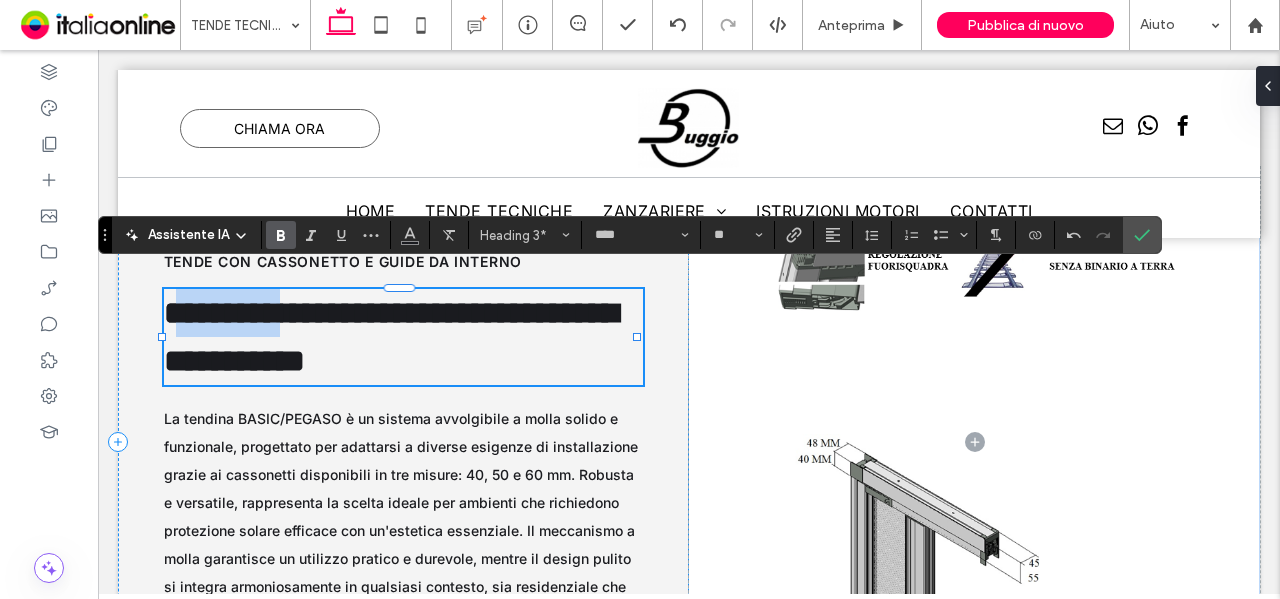 drag, startPoint x: 310, startPoint y: 288, endPoint x: 188, endPoint y: 287, distance: 122.0041 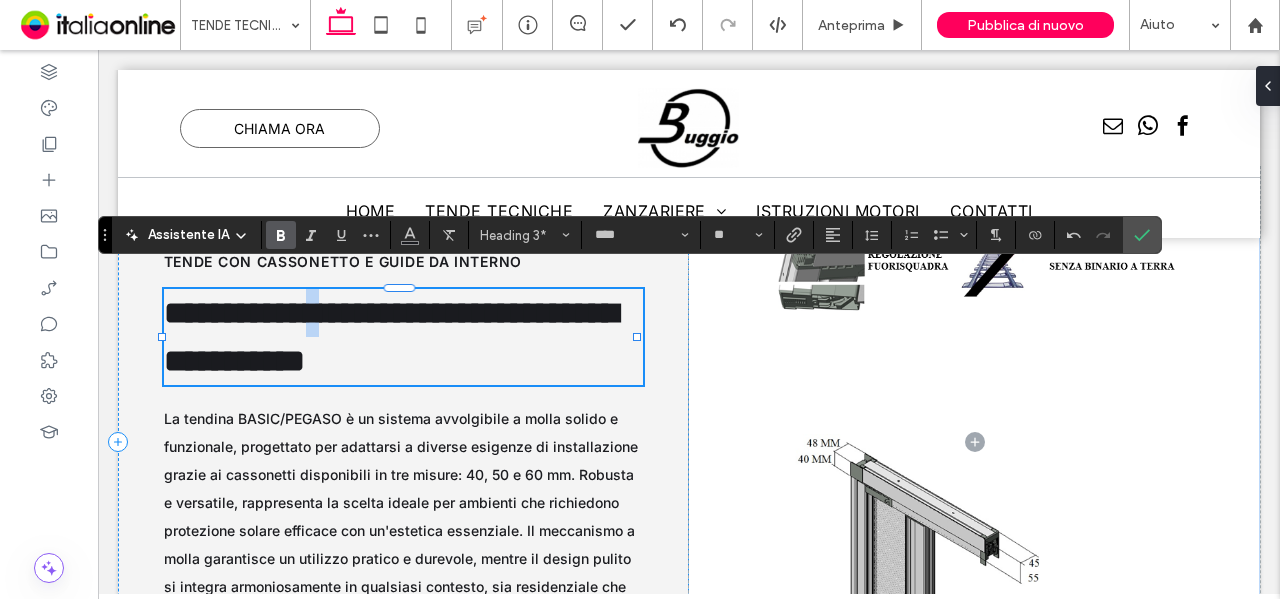 click on "**********" at bounding box center (391, 337) 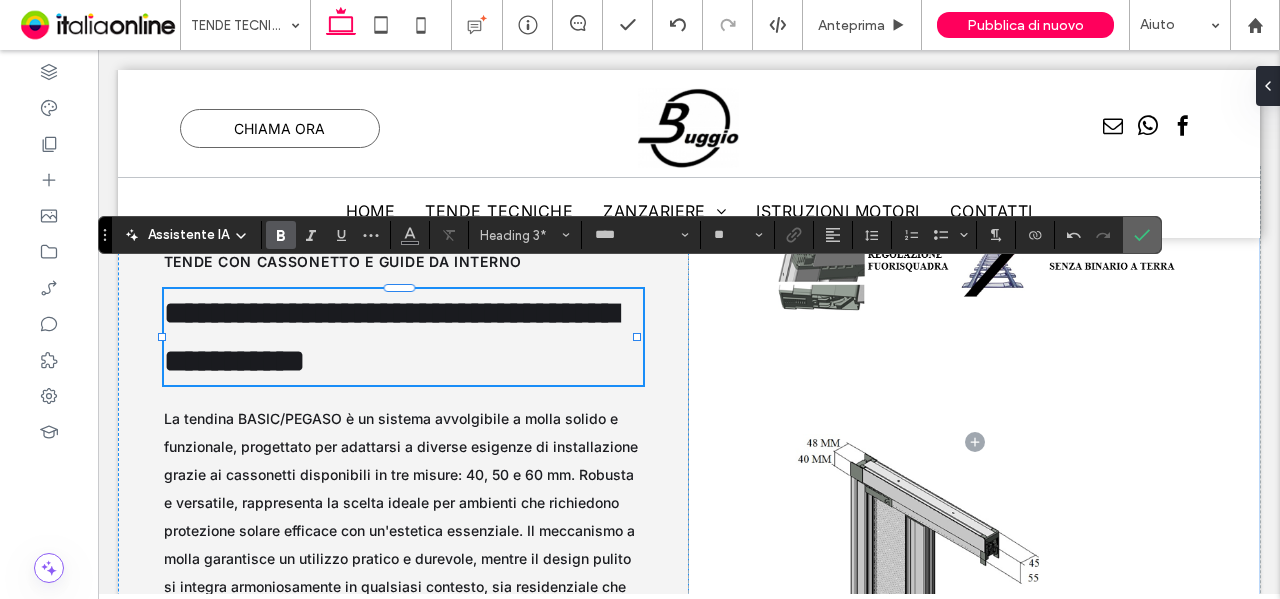 click 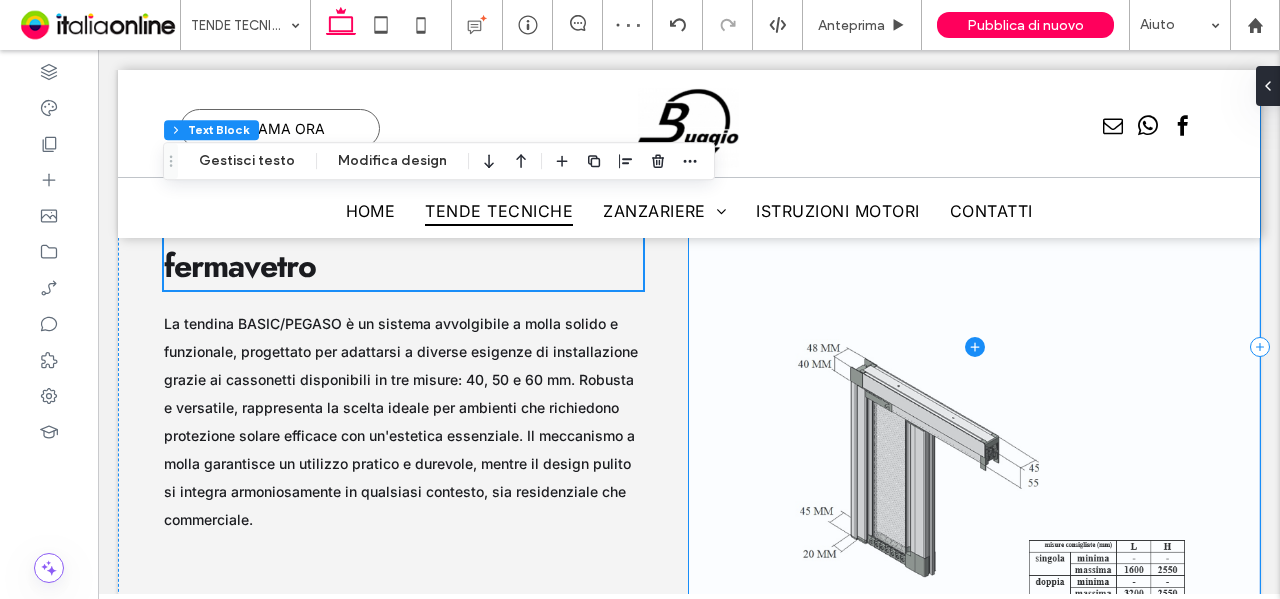 scroll, scrollTop: 5645, scrollLeft: 0, axis: vertical 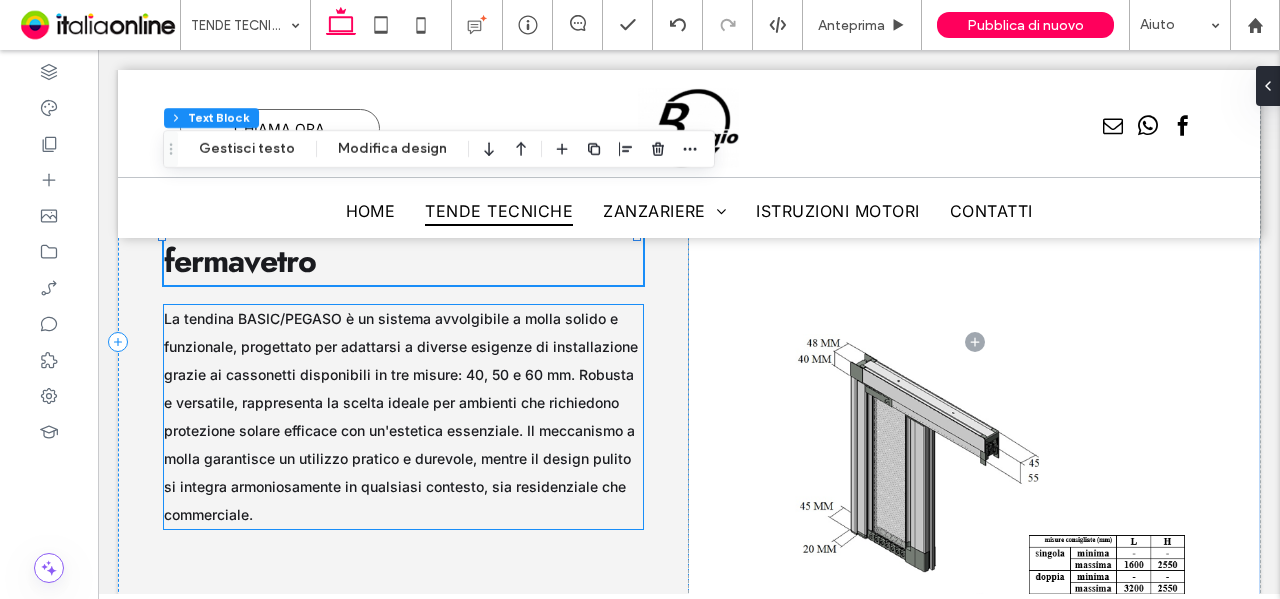 click on "La tendina BASIC/PEGASO è un sistema avvolgibile a molla solido e funzionale, progettato per adattarsi a diverse esigenze di installazione grazie ai cassonetti disponibili in tre misure: 40, 50 e 60 mm. Robusta e versatile, rappresenta la scelta ideale per ambienti che richiedono protezione solare efficace con un'estetica essenziale. Il meccanismo a molla garantisce un utilizzo pratico e durevole, mentre il design pulito si integra armoniosamente in qualsiasi contesto, sia residenziale che commerciale." at bounding box center [404, 417] 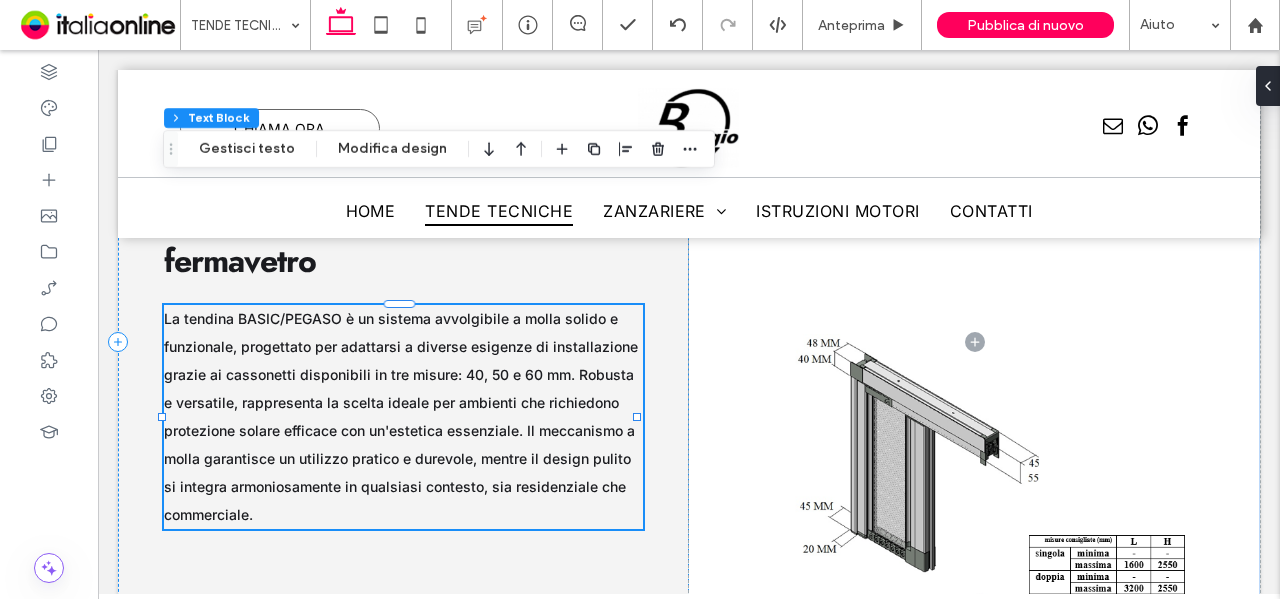 click on "La tendina BASIC/PEGASO è un sistema avvolgibile a molla solido e funzionale, progettato per adattarsi a diverse esigenze di installazione grazie ai cassonetti disponibili in tre misure: 40, 50 e 60 mm. Robusta e versatile, rappresenta la scelta ideale per ambienti che richiedono protezione solare efficace con un'estetica essenziale. Il meccanismo a molla garantisce un utilizzo pratico e durevole, mentre il design pulito si integra armoniosamente in qualsiasi contesto, sia residenziale che commerciale." at bounding box center (404, 417) 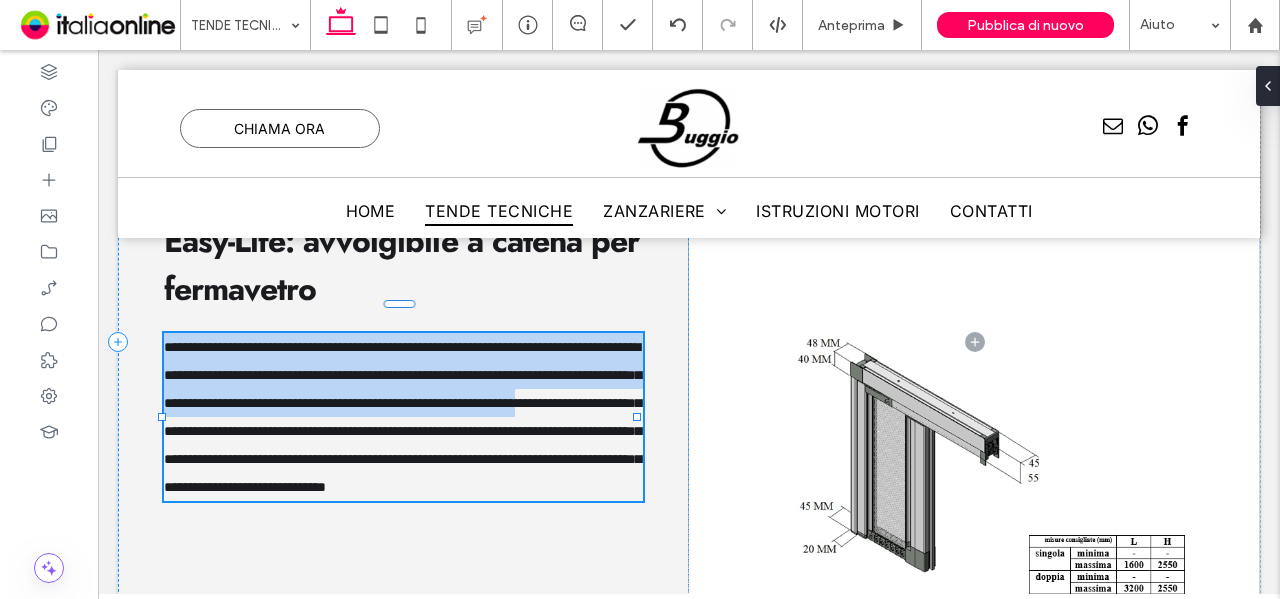 type on "*****" 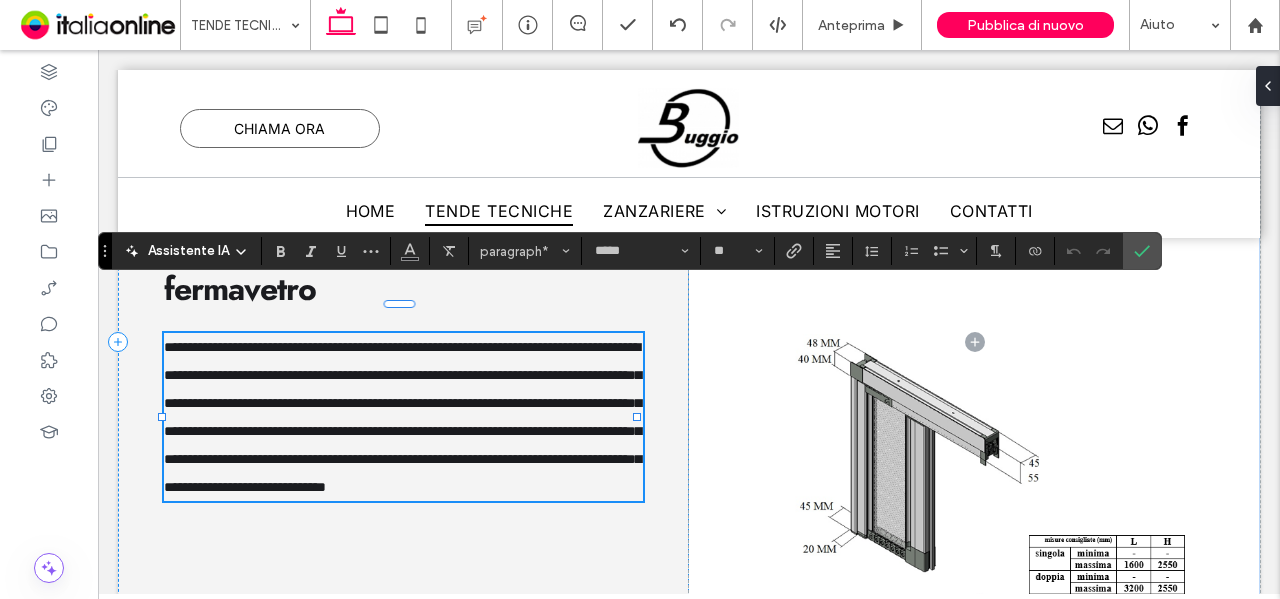 type on "**" 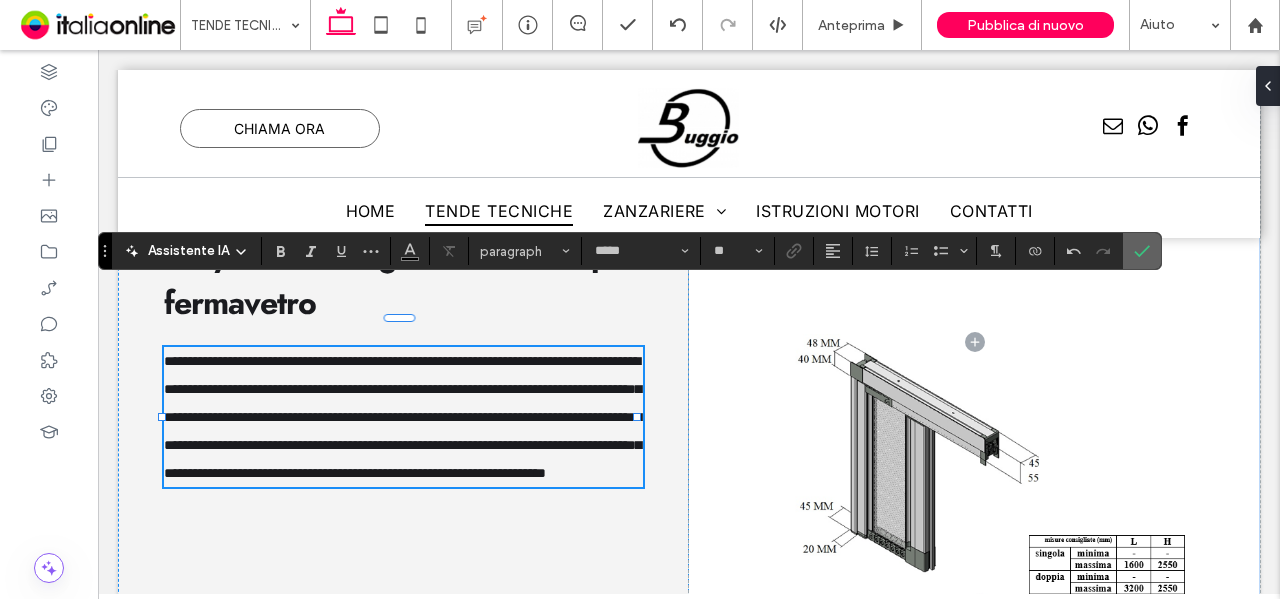 click 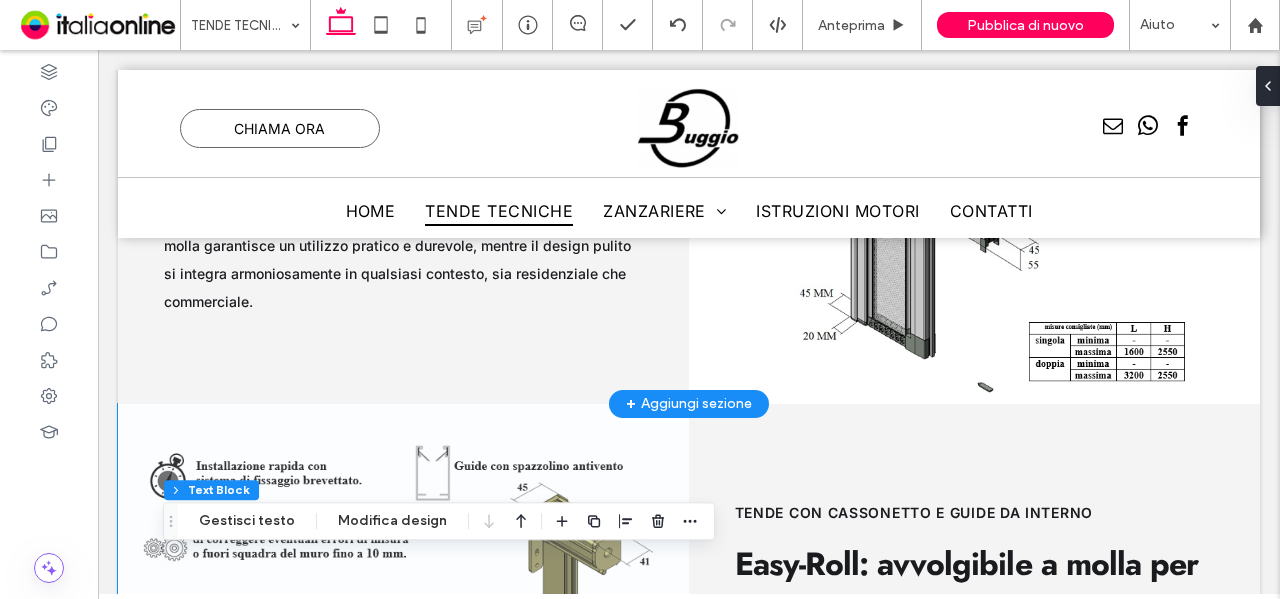 scroll, scrollTop: 4745, scrollLeft: 0, axis: vertical 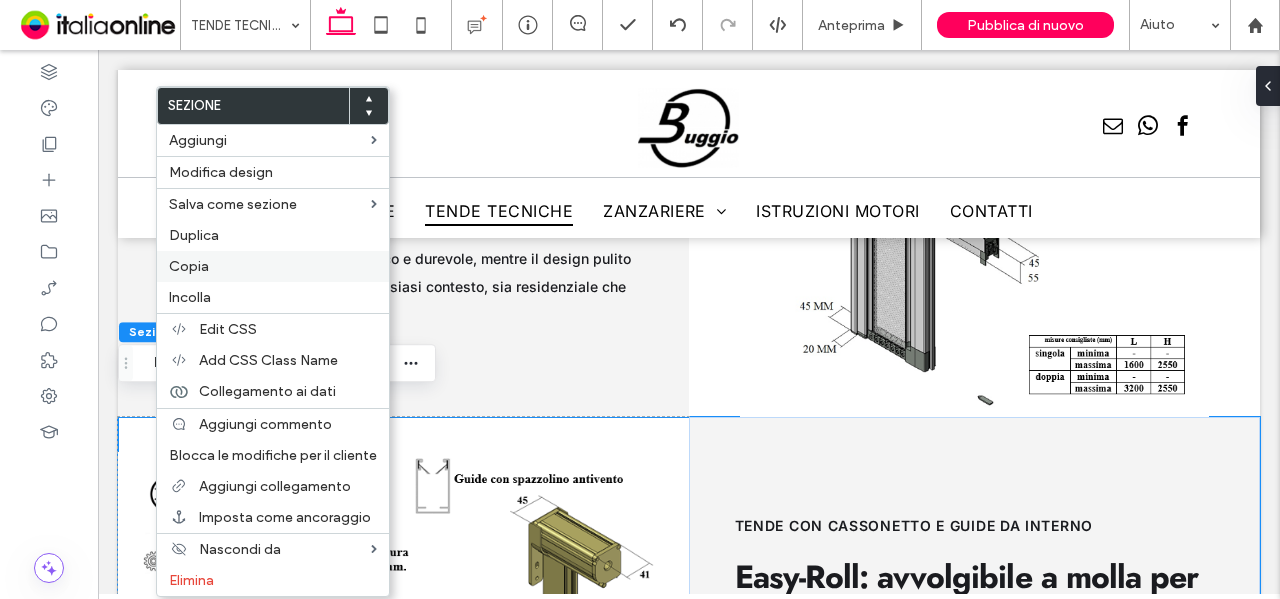 click on "Copia" at bounding box center [273, 266] 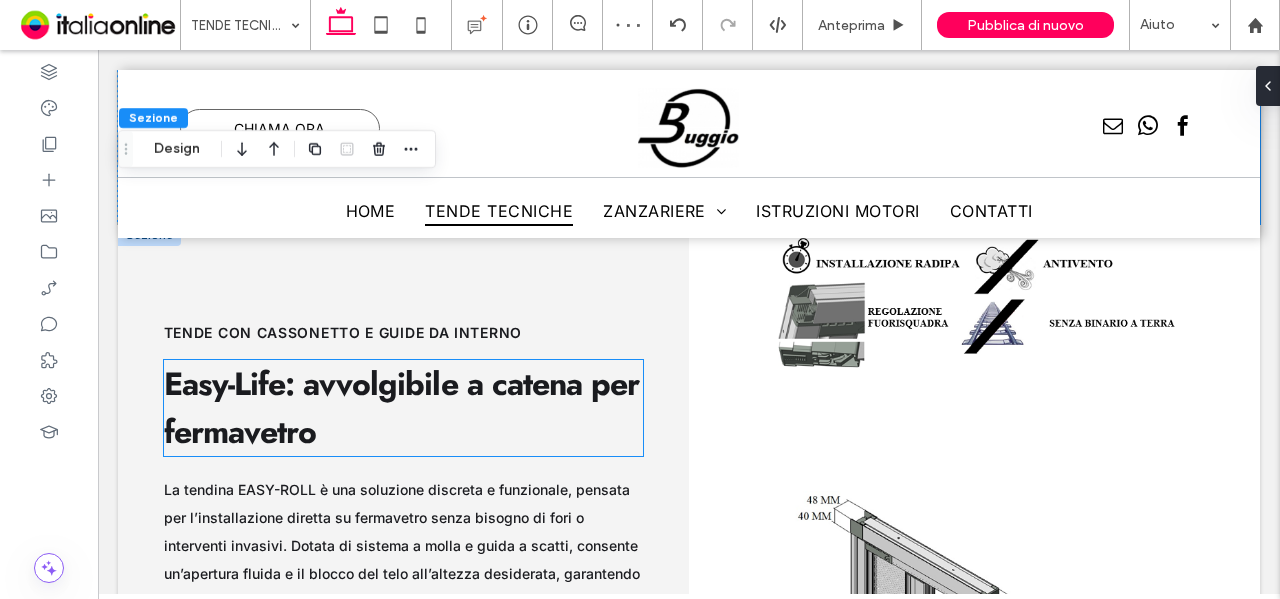 scroll, scrollTop: 5445, scrollLeft: 0, axis: vertical 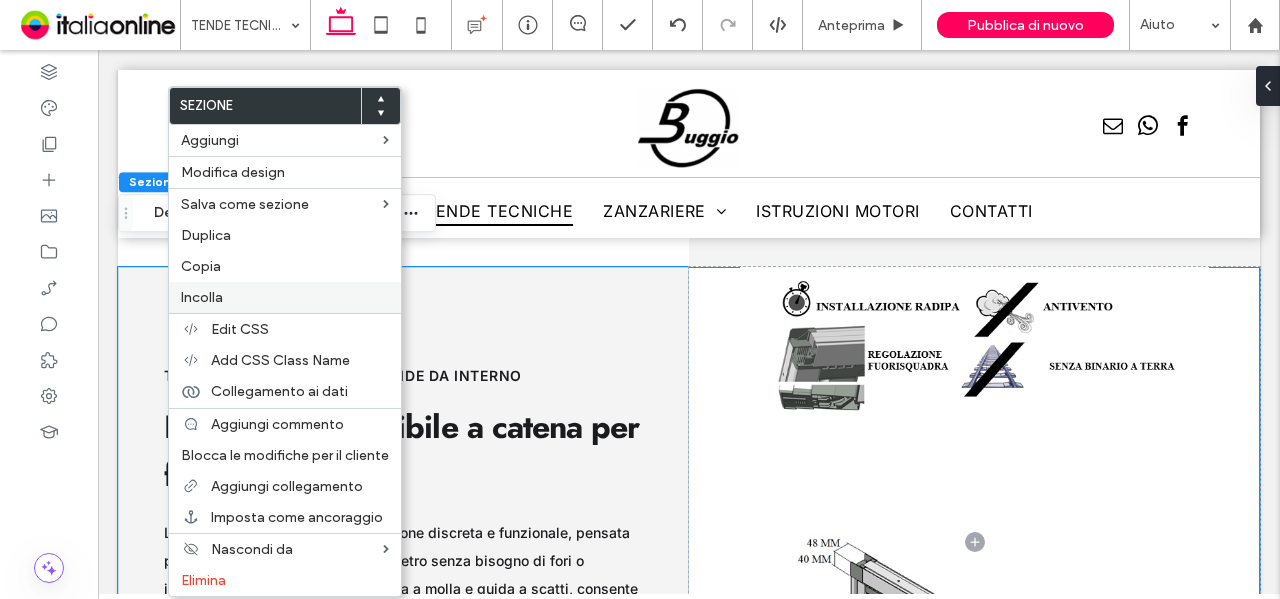 drag, startPoint x: 240, startPoint y: 295, endPoint x: 257, endPoint y: 295, distance: 17 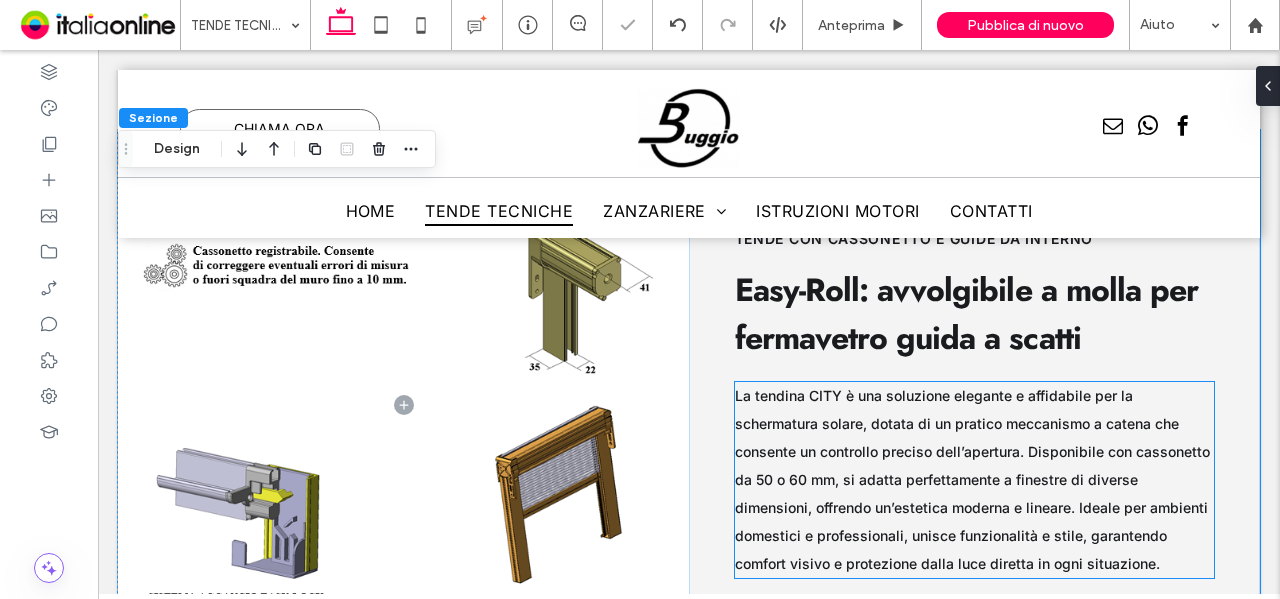 scroll, scrollTop: 6095, scrollLeft: 0, axis: vertical 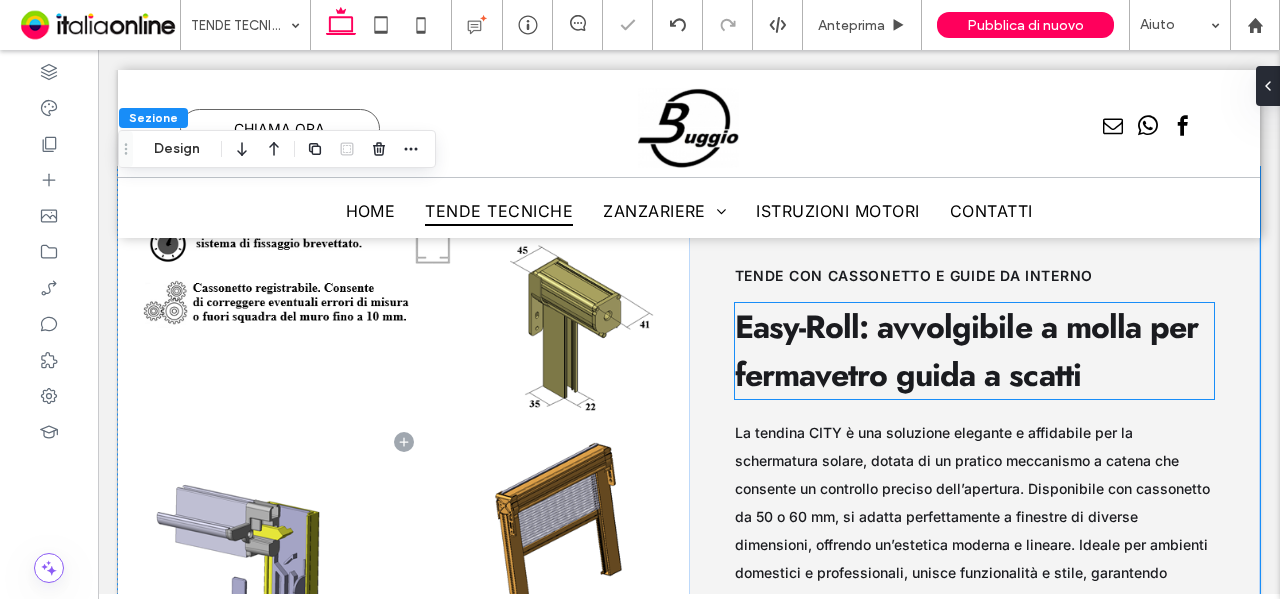 click on "Easy-Roll: avvolgibile a molla per fermavetro guida a scatti" at bounding box center [966, 351] 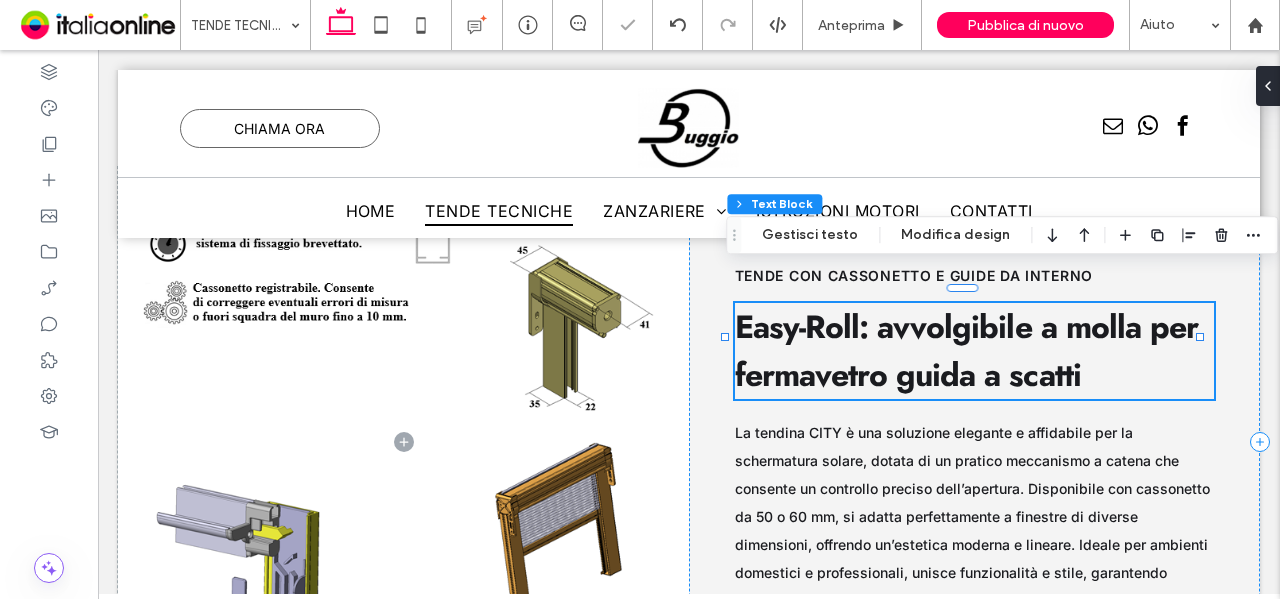 click on "Easy-Roll: avvolgibile a molla per fermavetro guida a scatti" at bounding box center [975, 351] 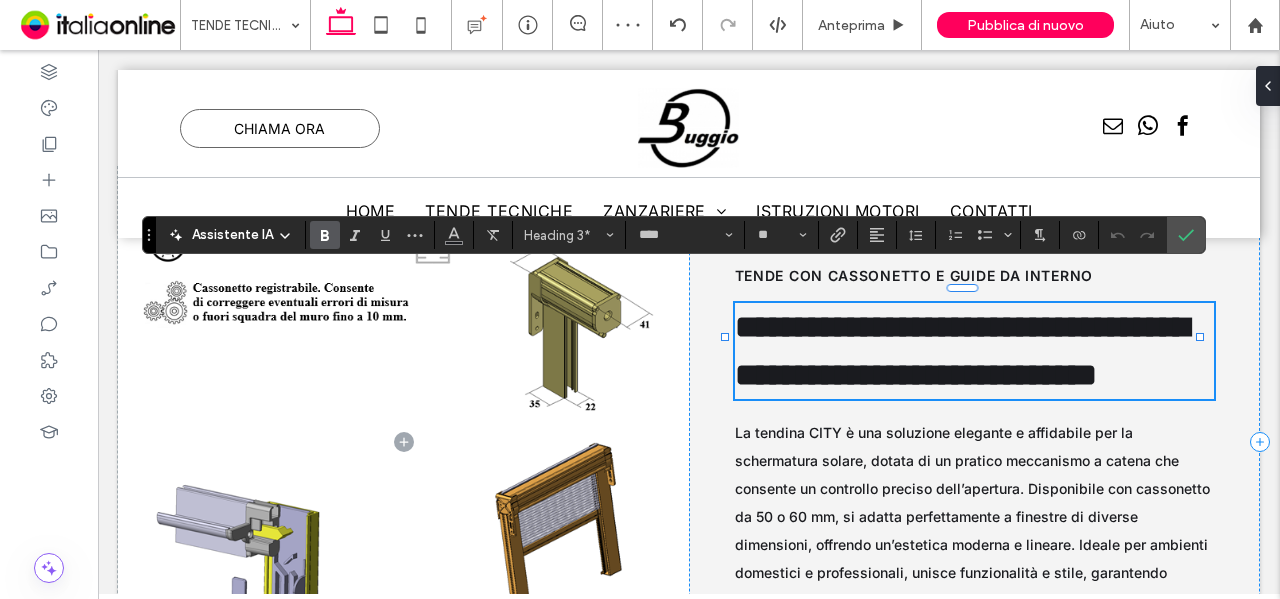 click on "**********" at bounding box center [962, 351] 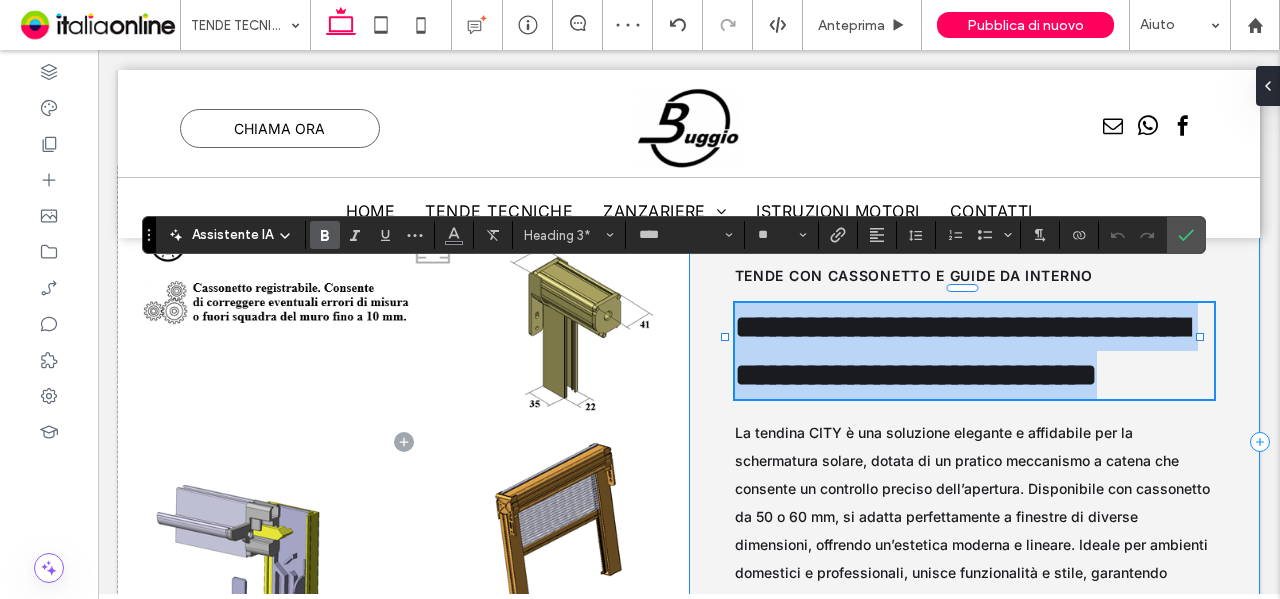 drag, startPoint x: 1104, startPoint y: 349, endPoint x: 686, endPoint y: 288, distance: 422.42752 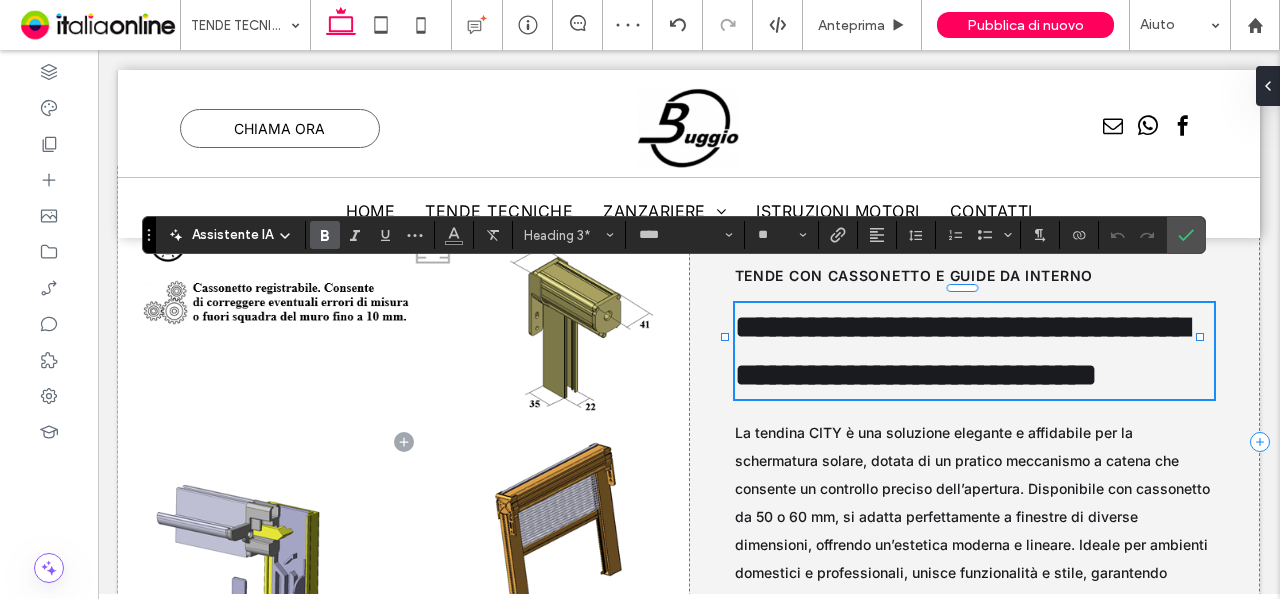 type on "*****" 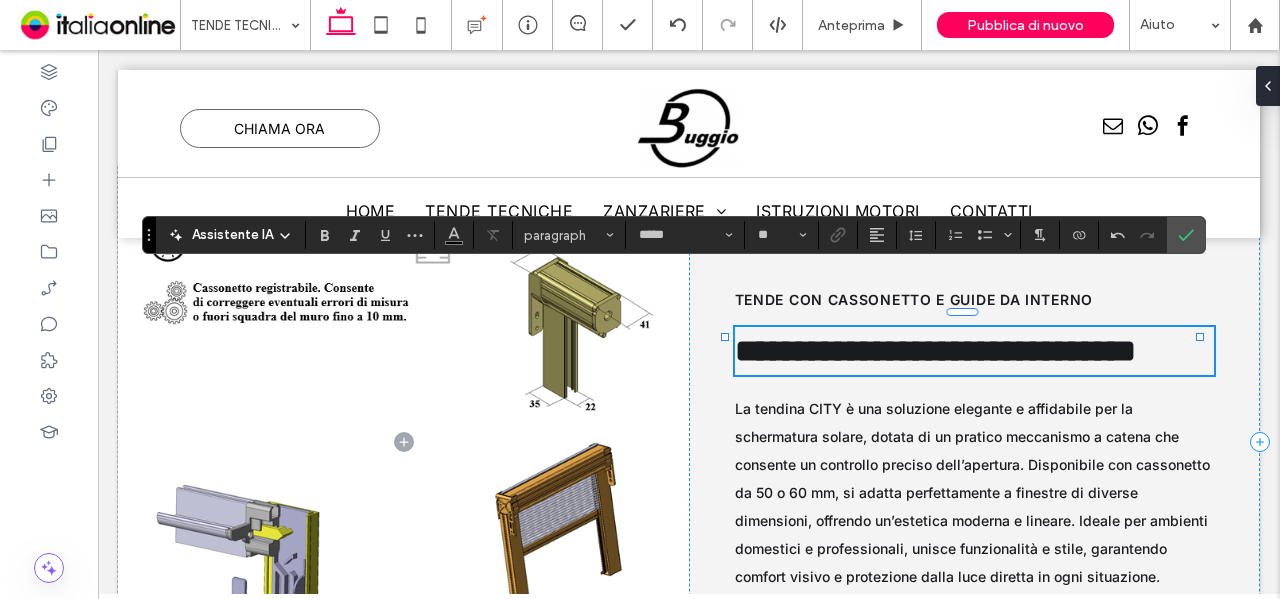 type on "****" 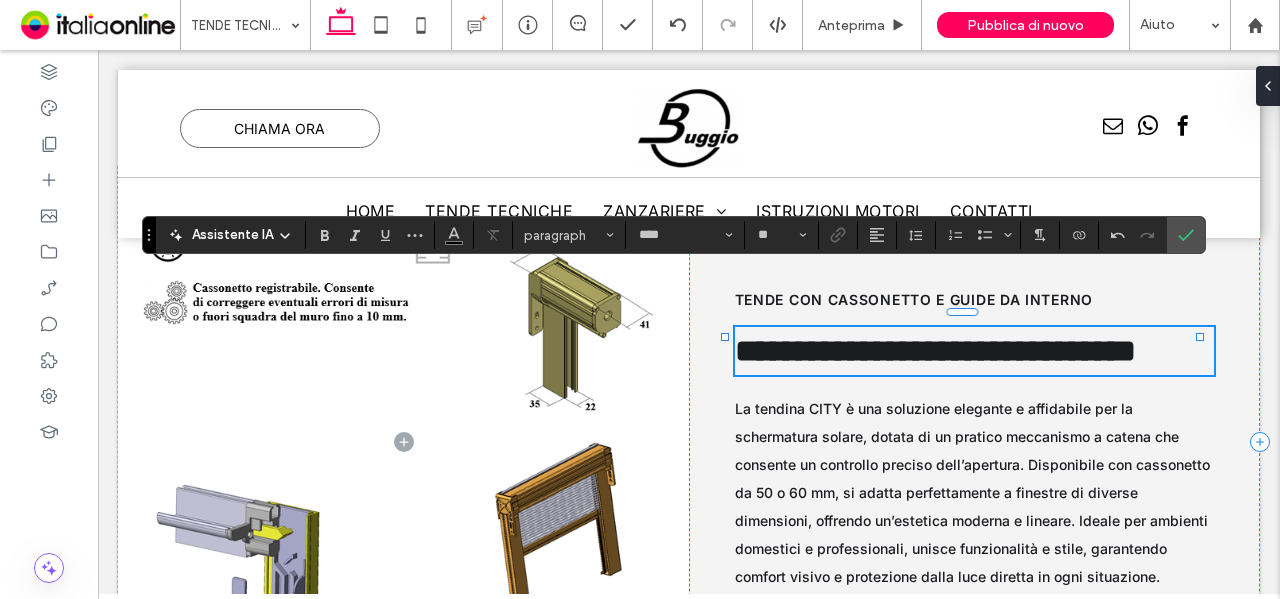 scroll, scrollTop: 6071, scrollLeft: 0, axis: vertical 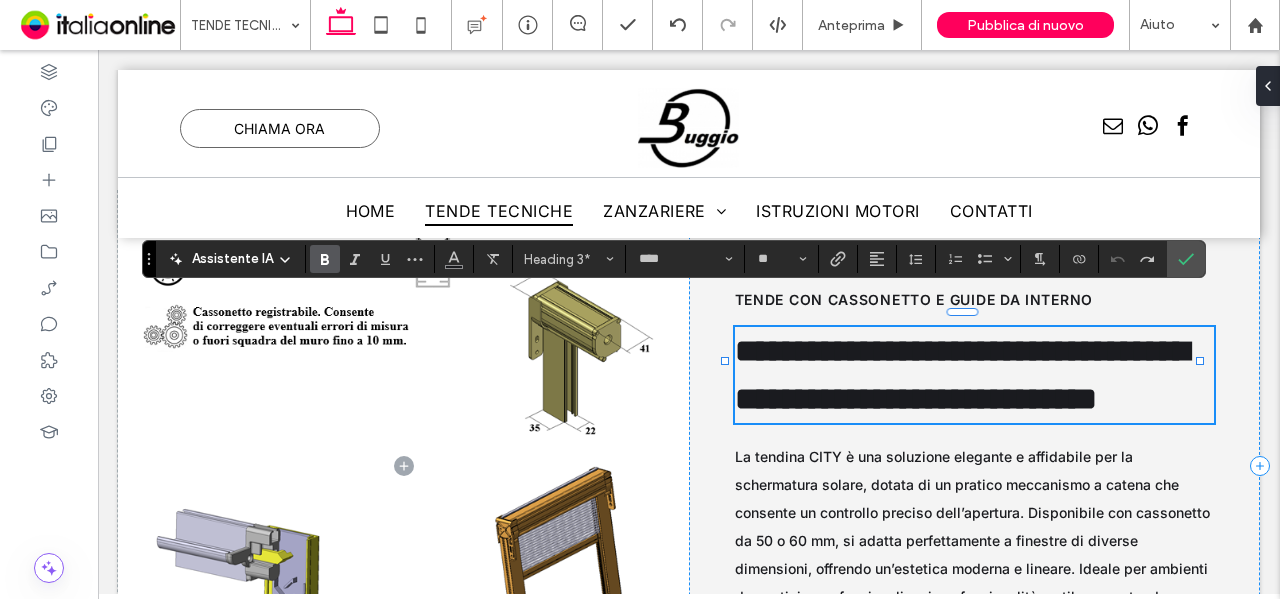 type on "*****" 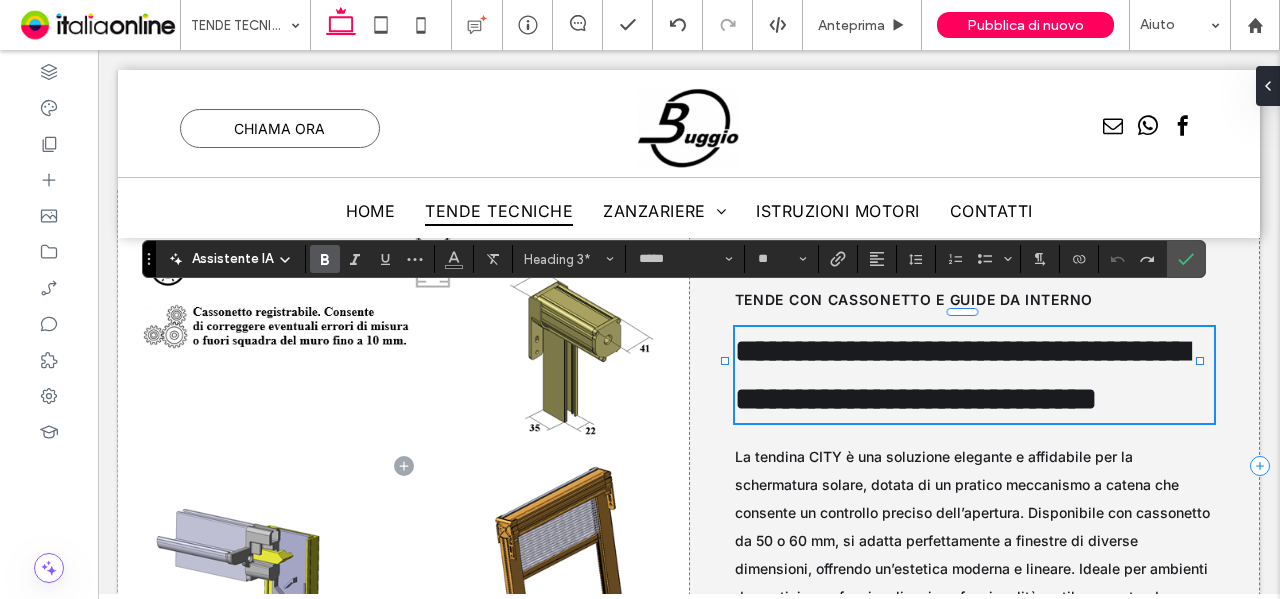 scroll, scrollTop: 0, scrollLeft: 0, axis: both 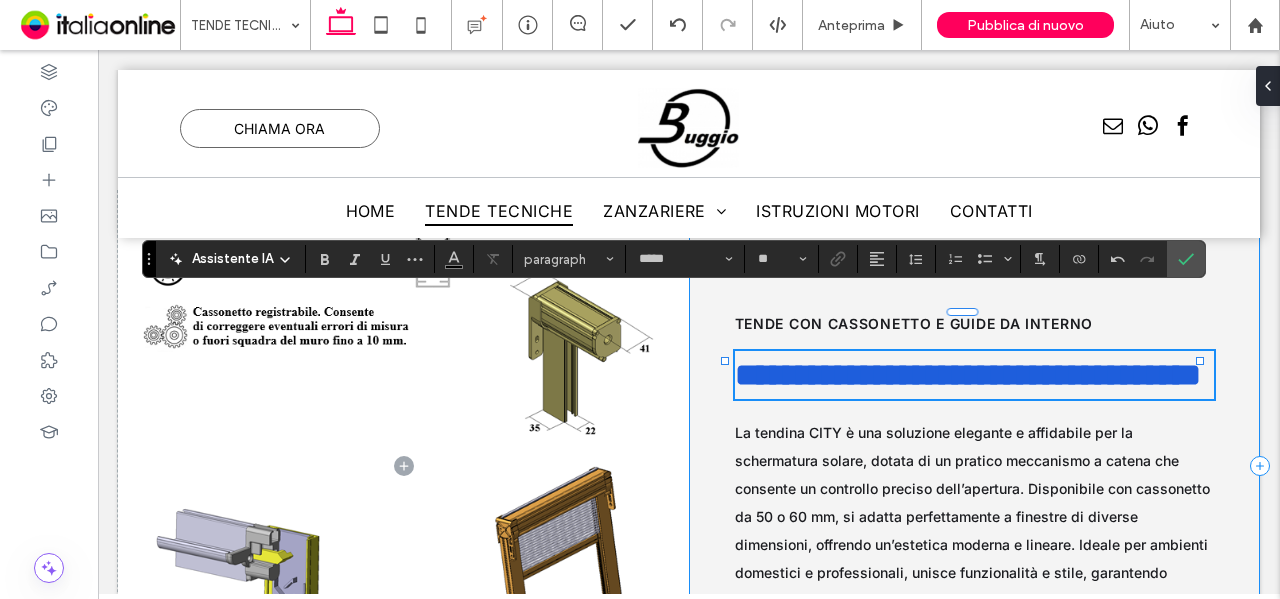 type on "****" 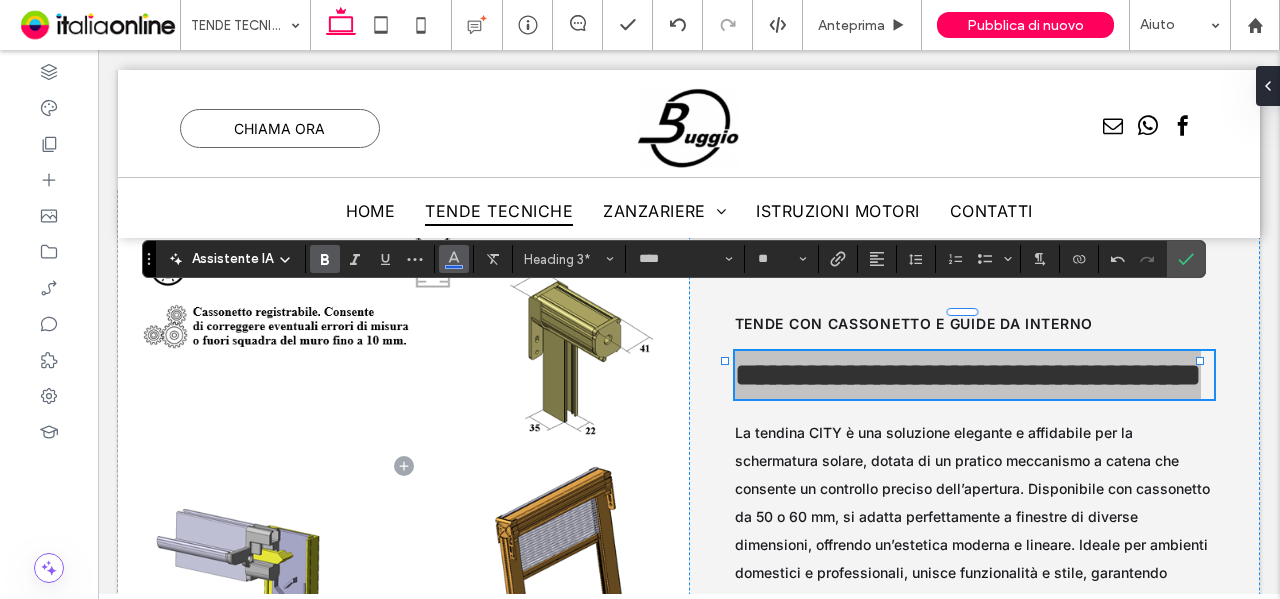 click at bounding box center (454, 259) 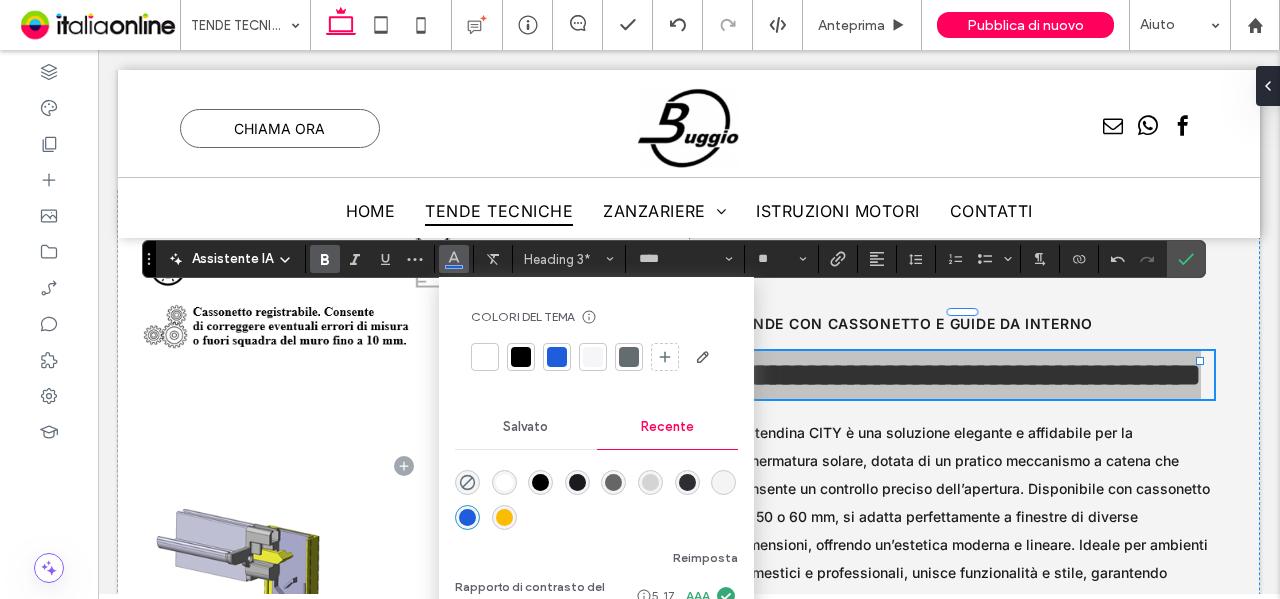click at bounding box center (577, 482) 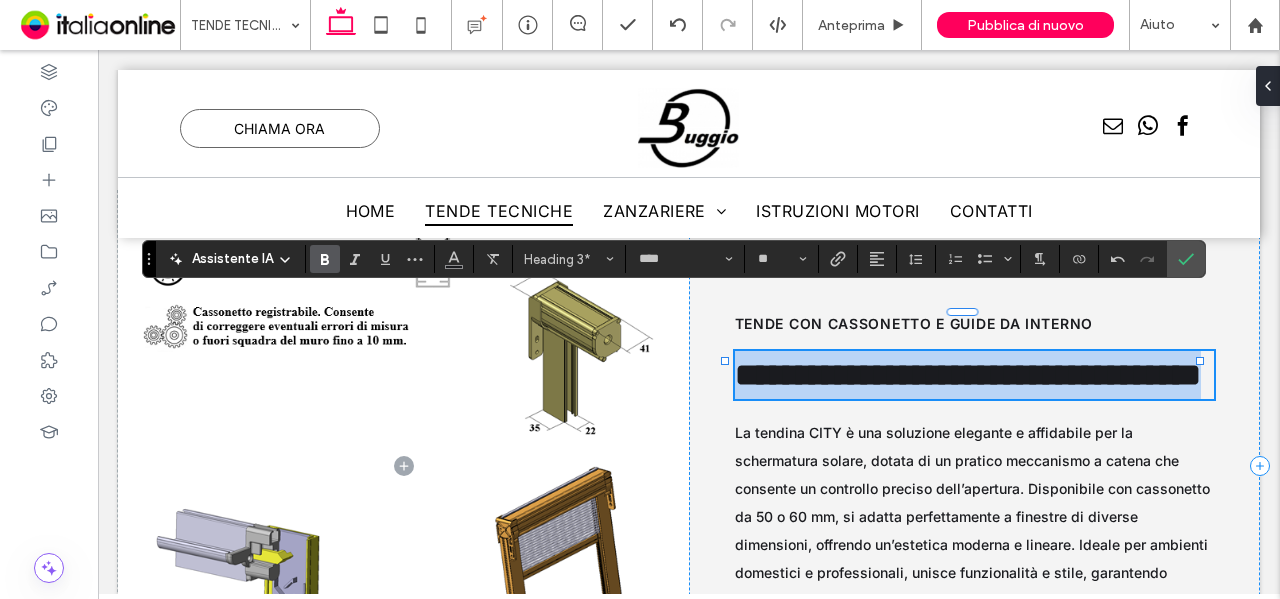 drag, startPoint x: 849, startPoint y: 333, endPoint x: 836, endPoint y: 329, distance: 13.601471 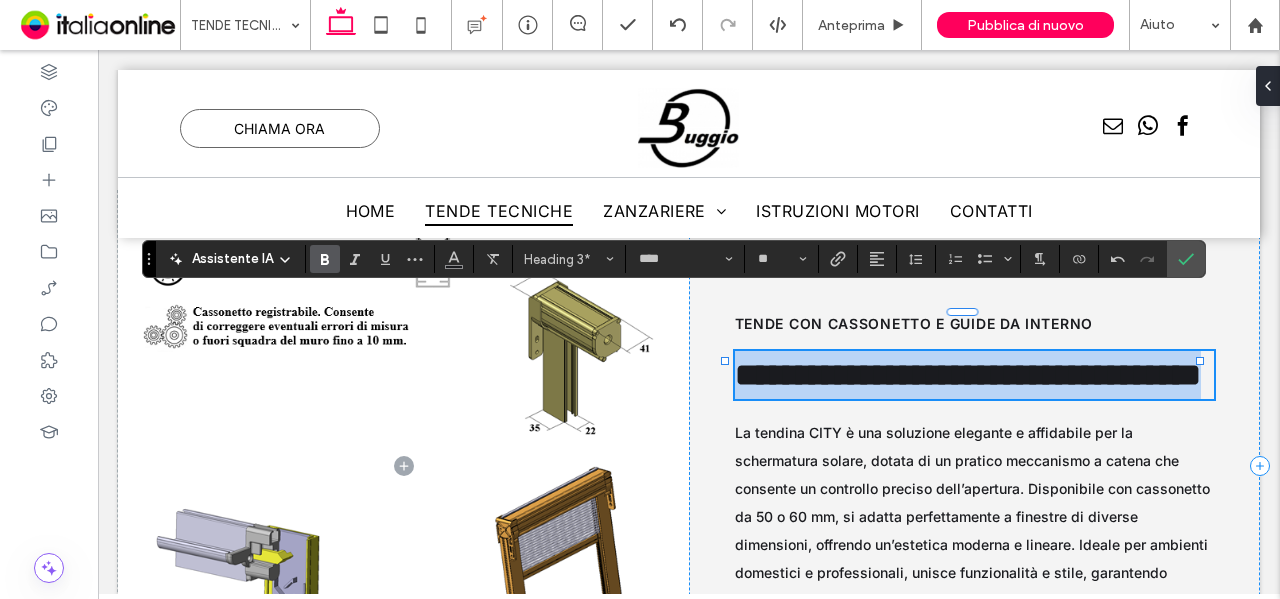click on "**********" at bounding box center (968, 375) 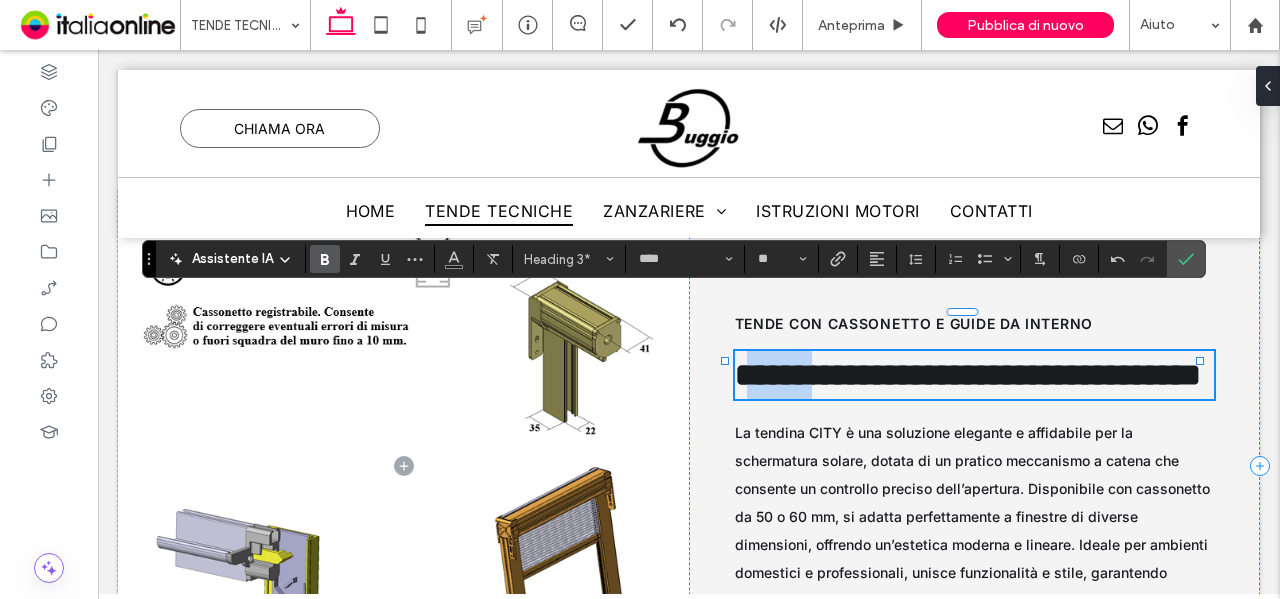 drag, startPoint x: 749, startPoint y: 305, endPoint x: 852, endPoint y: 313, distance: 103.31021 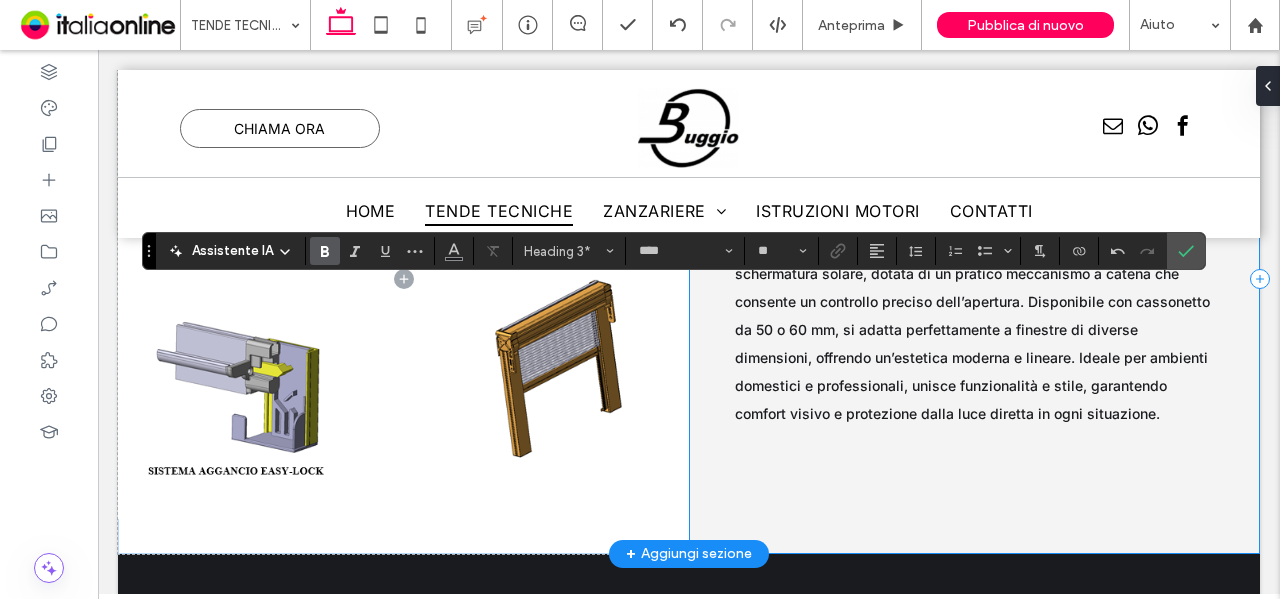 scroll, scrollTop: 6062, scrollLeft: 0, axis: vertical 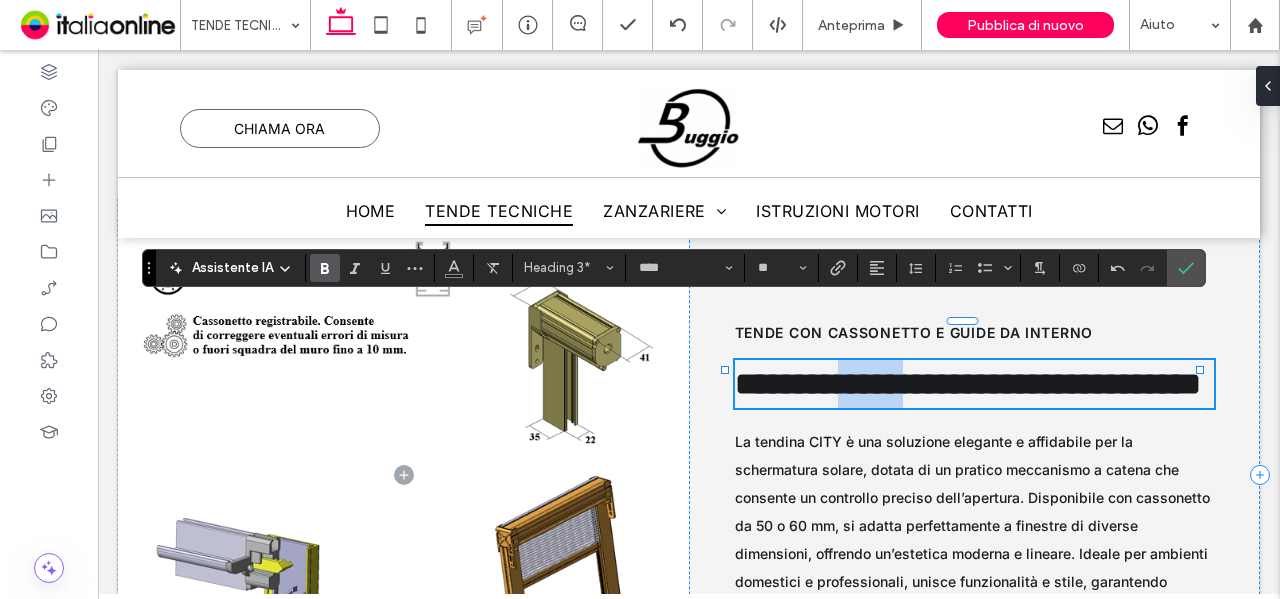 drag, startPoint x: 926, startPoint y: 317, endPoint x: 948, endPoint y: 313, distance: 22.36068 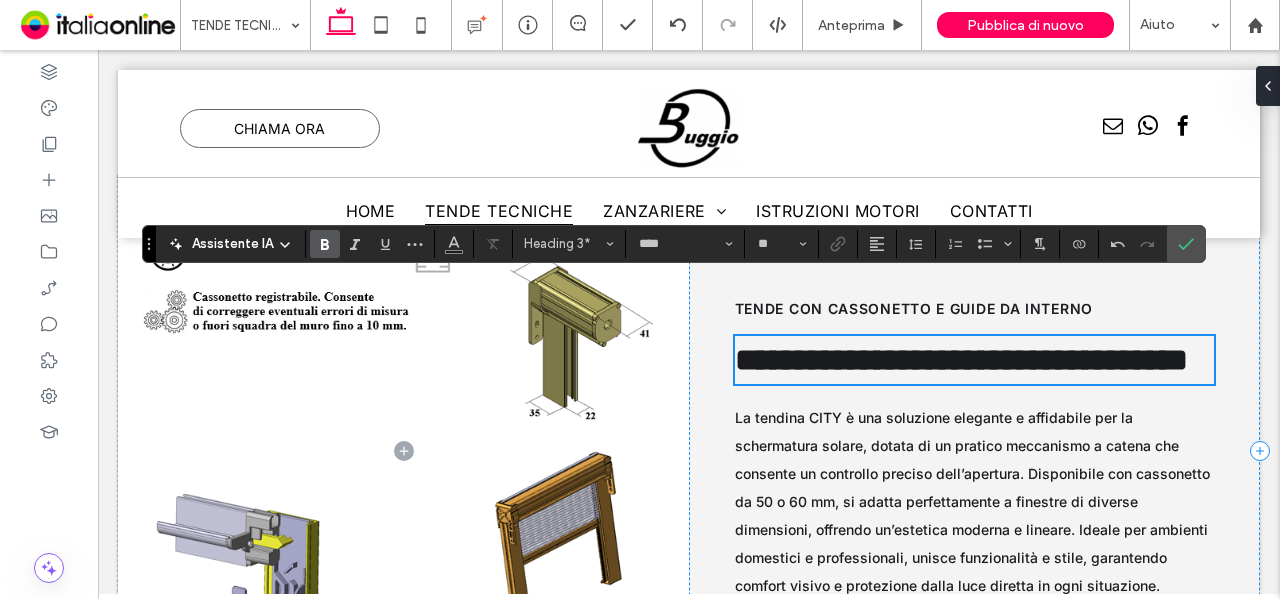 scroll, scrollTop: 6062, scrollLeft: 0, axis: vertical 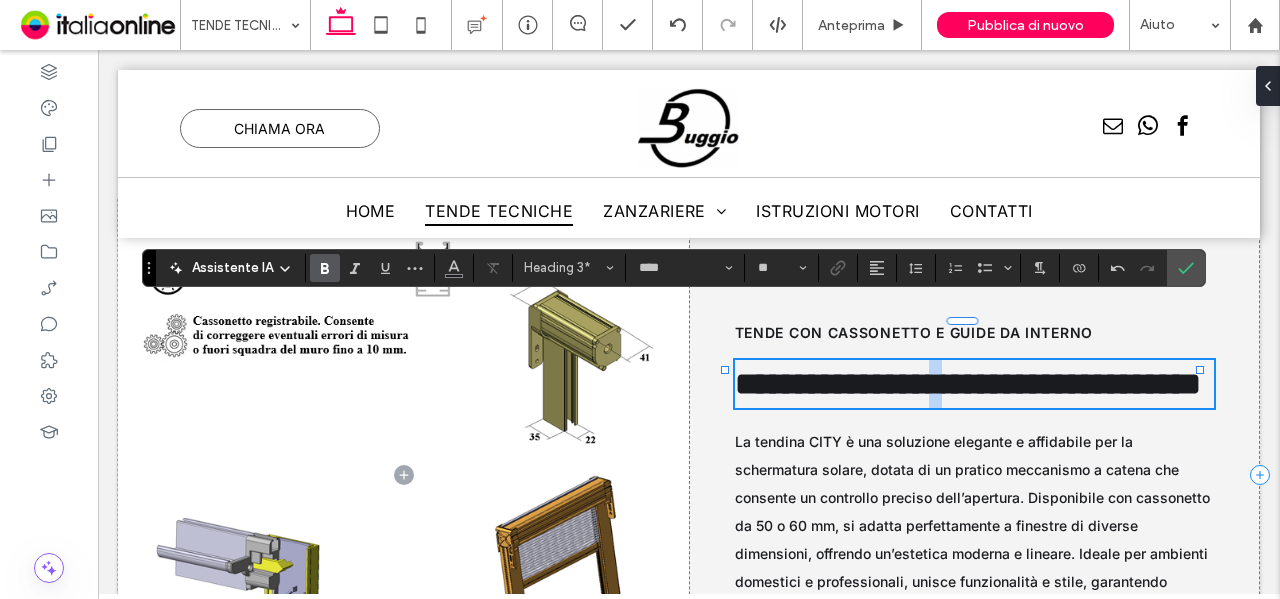 drag, startPoint x: 962, startPoint y: 324, endPoint x: 973, endPoint y: 329, distance: 12.083046 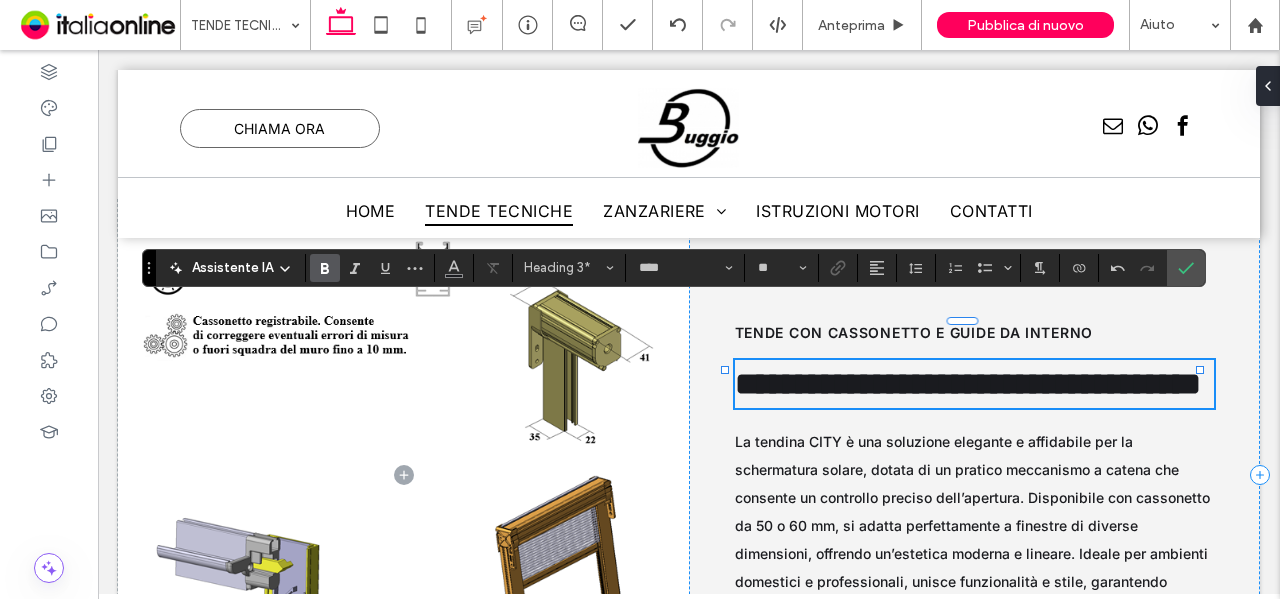 click on "**********" at bounding box center [968, 384] 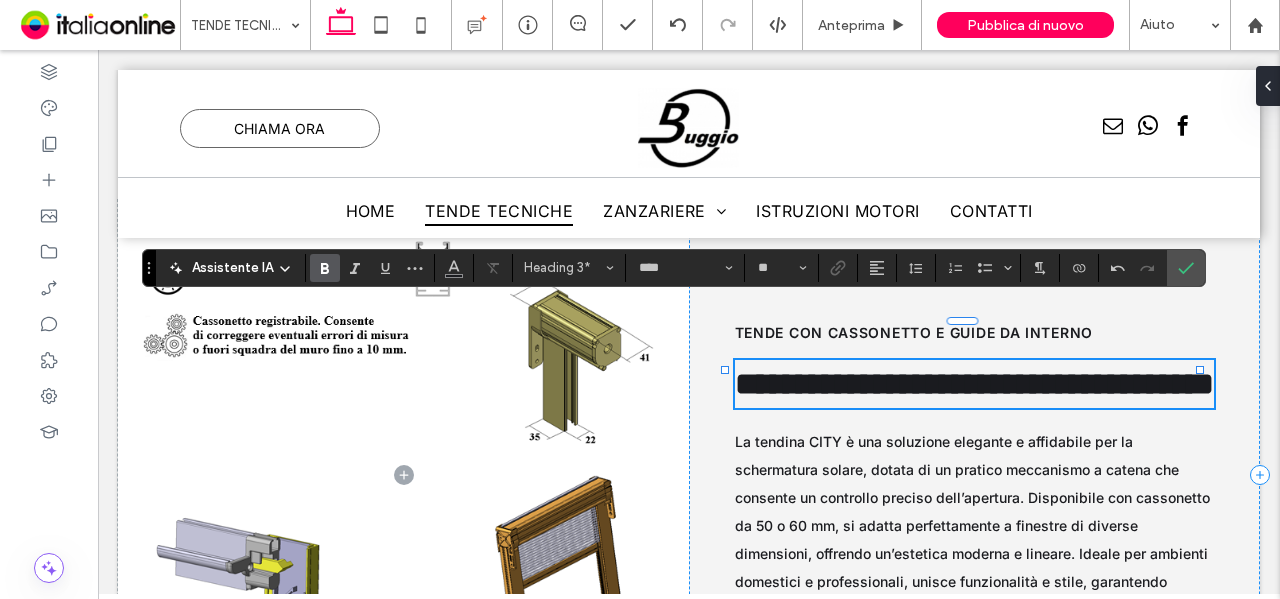 click on "**********" at bounding box center (974, 384) 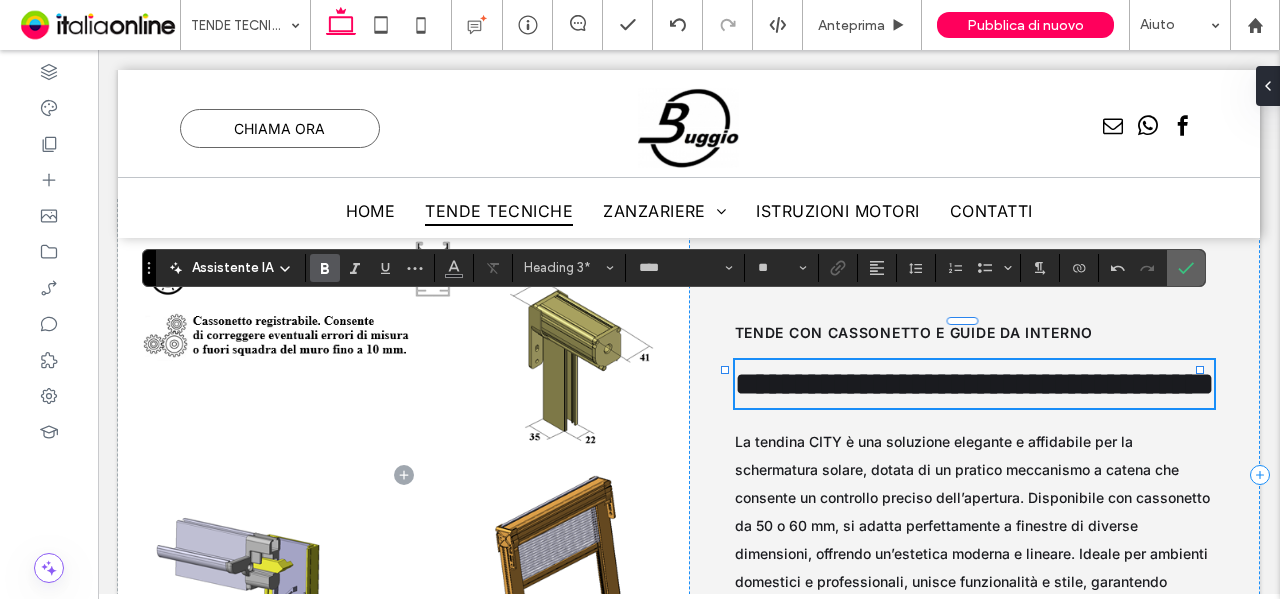 click 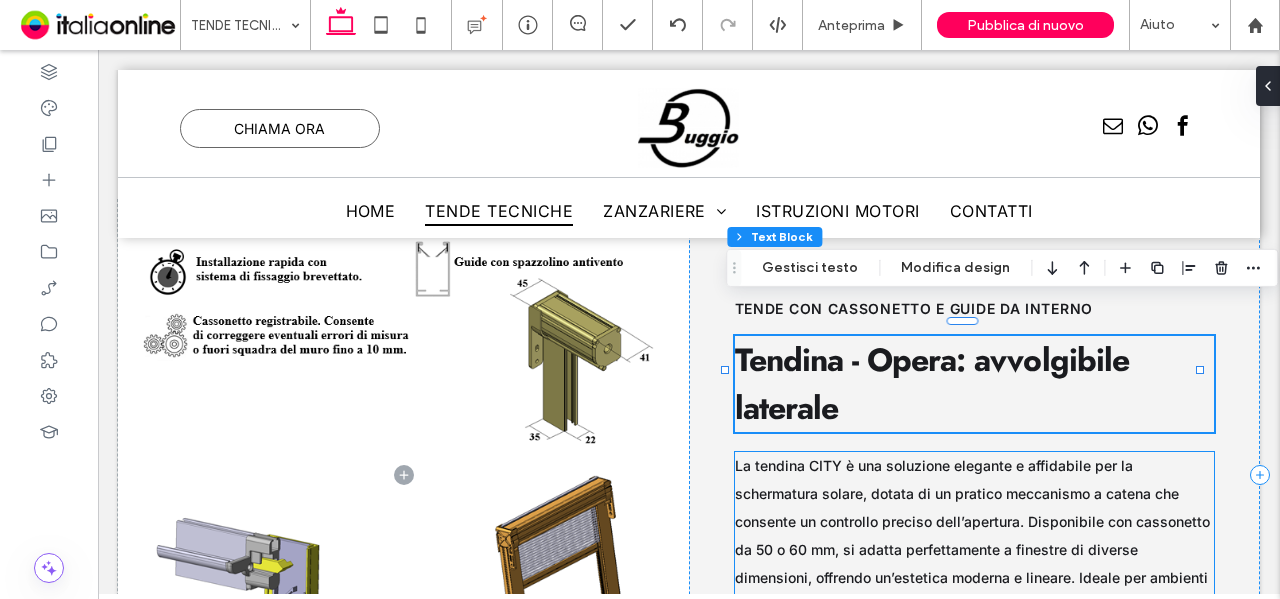 click on "La tendina CITY è una soluzione elegante e affidabile per la schermatura solare, dotata di un pratico meccanismo a catena che consente un controllo preciso dell’apertura. Disponibile con cassonetto da 50 o 60 mm, si adatta perfettamente a finestre di diverse dimensioni, offrendo un’estetica moderna e lineare. Ideale per ambienti domestici e professionali, unisce funzionalità e stile, garantendo comfort visivo e protezione dalla luce diretta in ogni situazione." at bounding box center (972, 549) 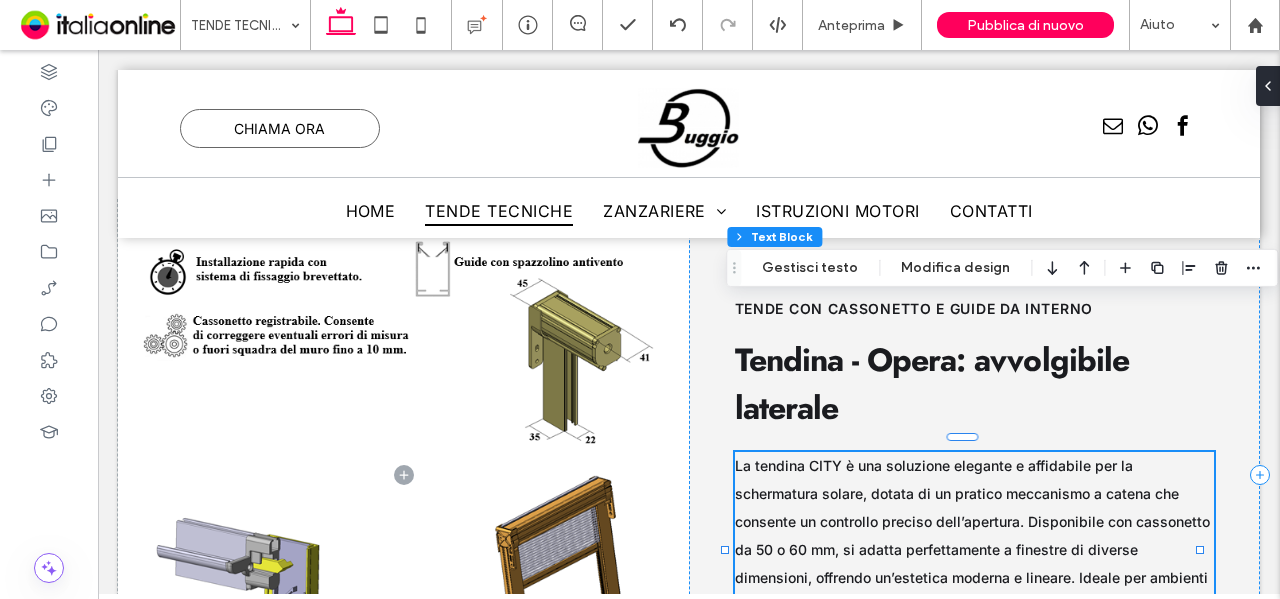 click on "La tendina CITY è una soluzione elegante e affidabile per la schermatura solare, dotata di un pratico meccanismo a catena che consente un controllo preciso dell’apertura. Disponibile con cassonetto da 50 o 60 mm, si adatta perfettamente a finestre di diverse dimensioni, offrendo un’estetica moderna e lineare. Ideale per ambienti domestici e professionali, unisce funzionalità e stile, garantendo comfort visivo e protezione dalla luce diretta in ogni situazione." at bounding box center [975, 550] 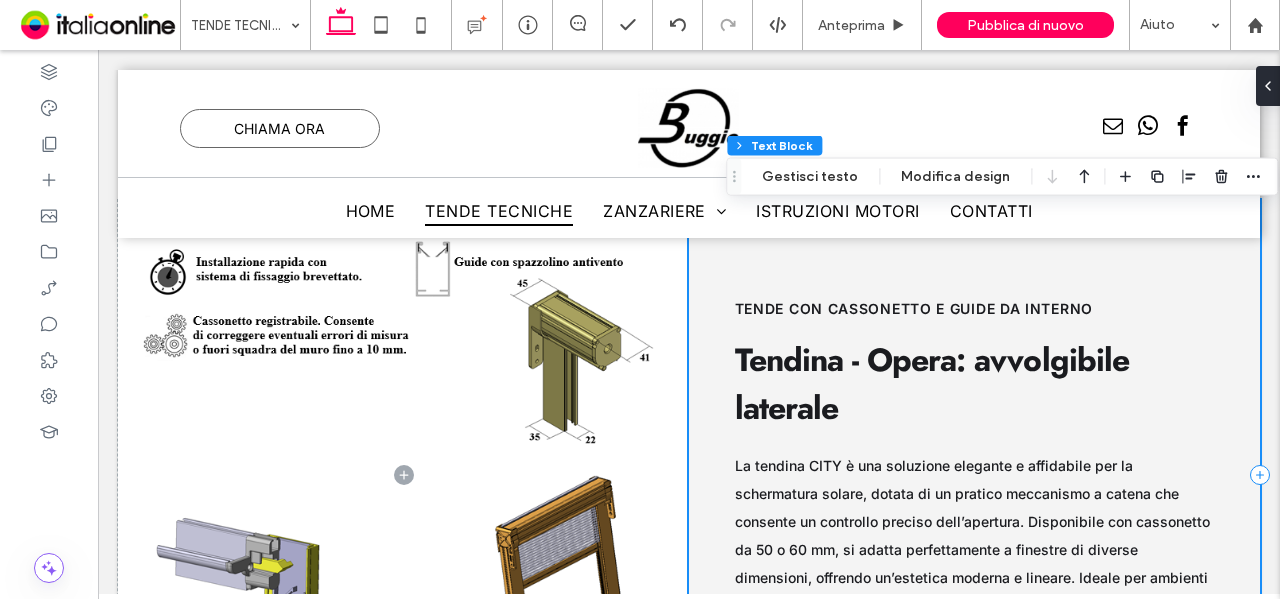 click on "tende con cassonetto e guide da interno
Tendina - Opera: avvolgibile laterale
La tendina CITY è una soluzione elegante e affidabile per la schermatura solare, dotata di un pratico meccanismo a catena che consente un controllo preciso dell’apertura. Disponibile con cassonetto da 50 o 60 mm, si adatta perfettamente a finestre di diverse dimensioni, offrendo un’estetica moderna e lineare. Ideale per ambienti domestici e professionali, unisce funzionalità e stile, garantendo comfort visivo e protezione dalla luce diretta in ogni situazione." at bounding box center (974, 475) 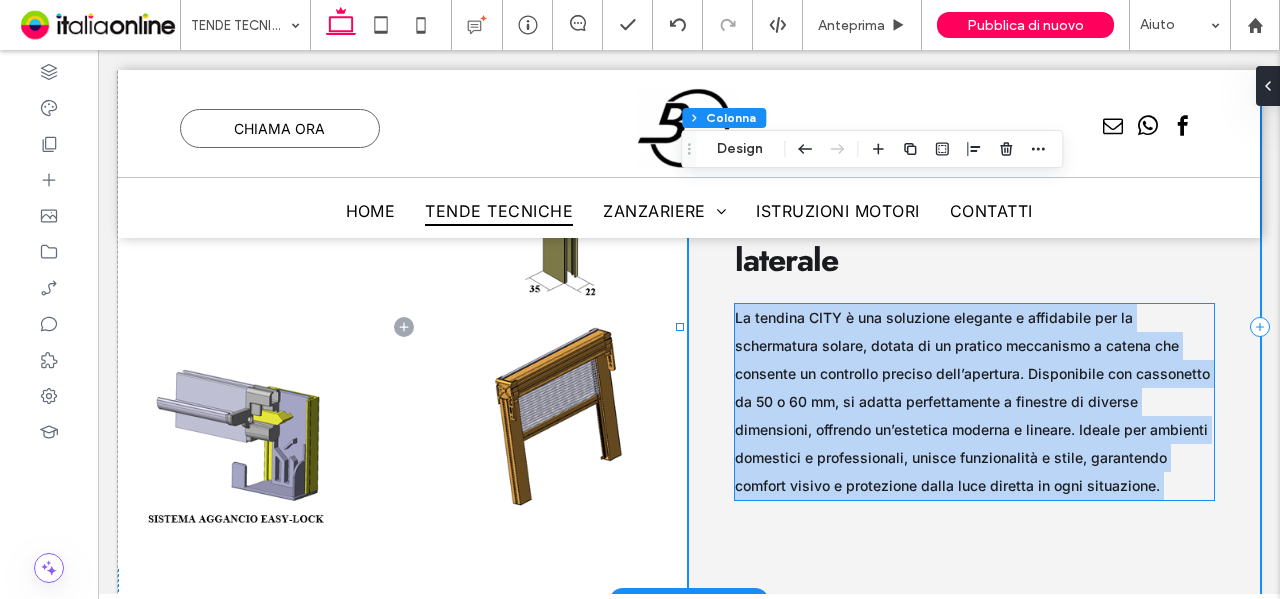 scroll, scrollTop: 6170, scrollLeft: 0, axis: vertical 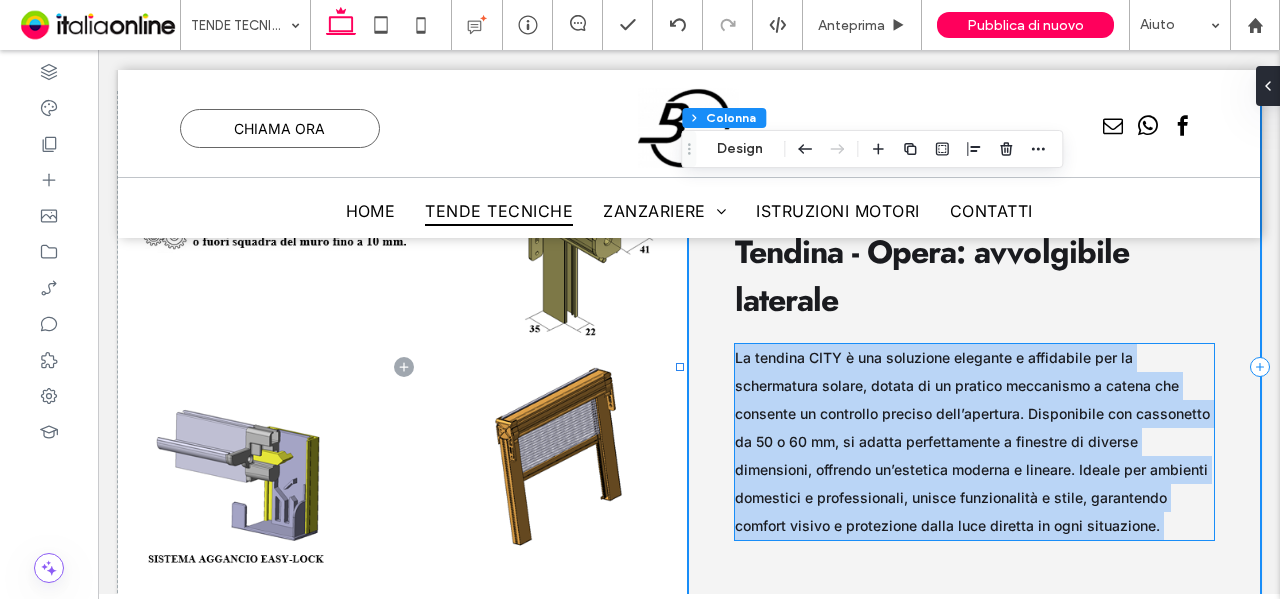 click on "La tendina CITY è una soluzione elegante e affidabile per la schermatura solare, dotata di un pratico meccanismo a catena che consente un controllo preciso dell’apertura. Disponibile con cassonetto da 50 o 60 mm, si adatta perfettamente a finestre di diverse dimensioni, offrendo un’estetica moderna e lineare. Ideale per ambienti domestici e professionali, unisce funzionalità e stile, garantendo comfort visivo e protezione dalla luce diretta in ogni situazione." at bounding box center (972, 441) 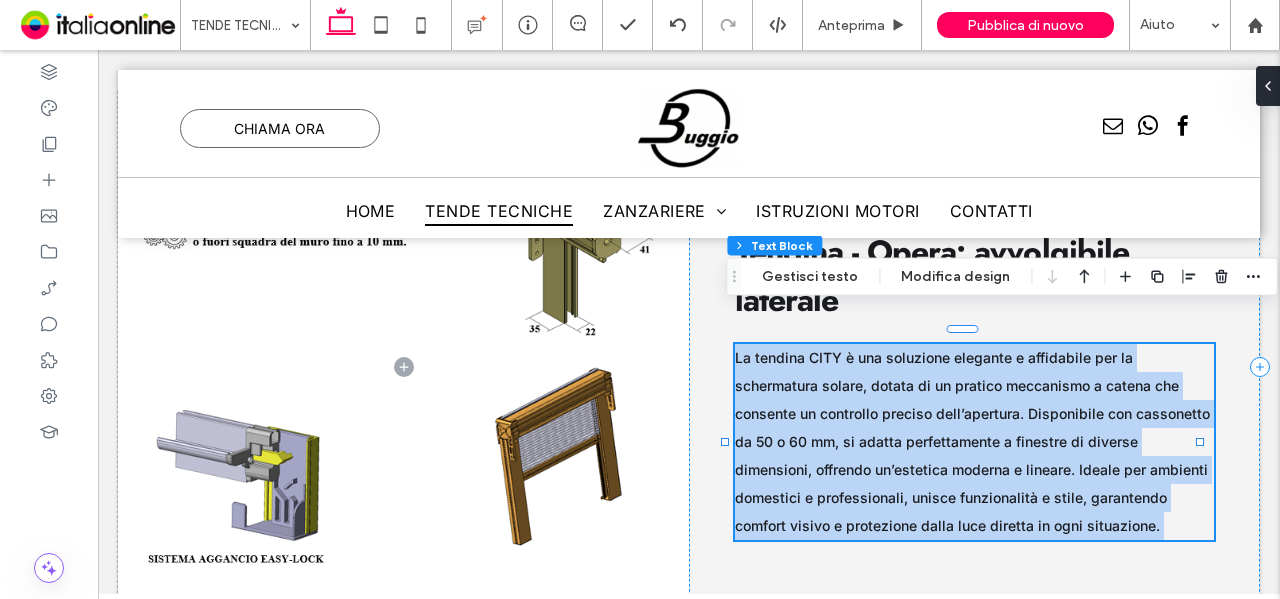 click on "La tendina CITY è una soluzione elegante e affidabile per la schermatura solare, dotata di un pratico meccanismo a catena che consente un controllo preciso dell’apertura. Disponibile con cassonetto da 50 o 60 mm, si adatta perfettamente a finestre di diverse dimensioni, offrendo un’estetica moderna e lineare. Ideale per ambienti domestici e professionali, unisce funzionalità e stile, garantendo comfort visivo e protezione dalla luce diretta in ogni situazione." at bounding box center [972, 441] 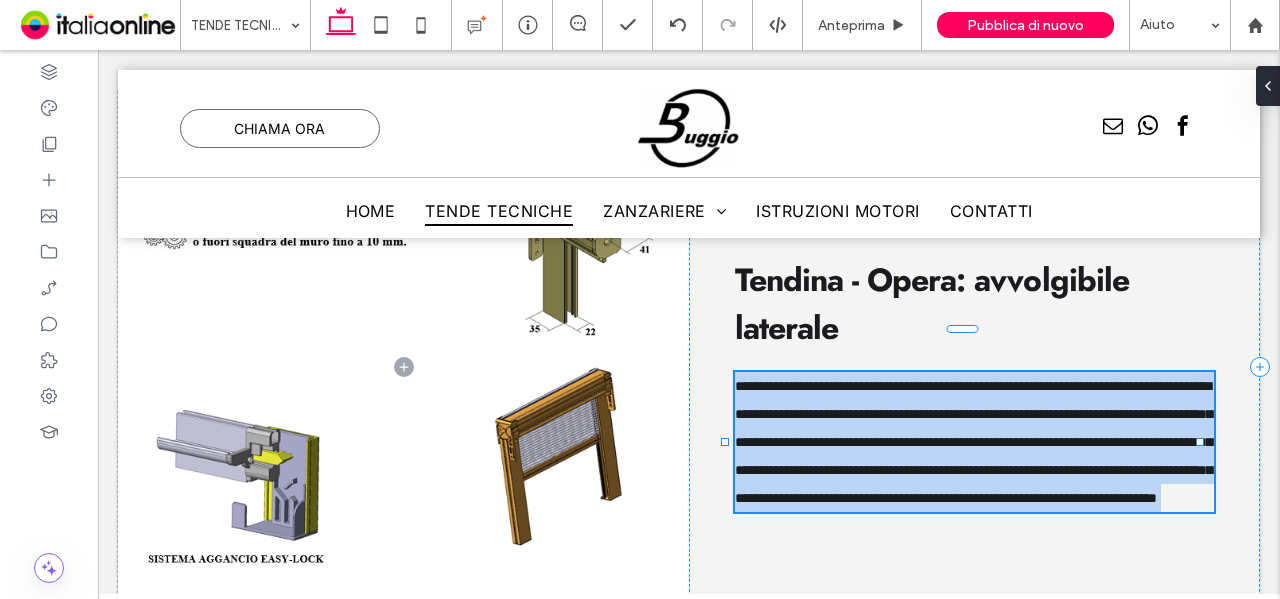 click on "**********" at bounding box center (973, 442) 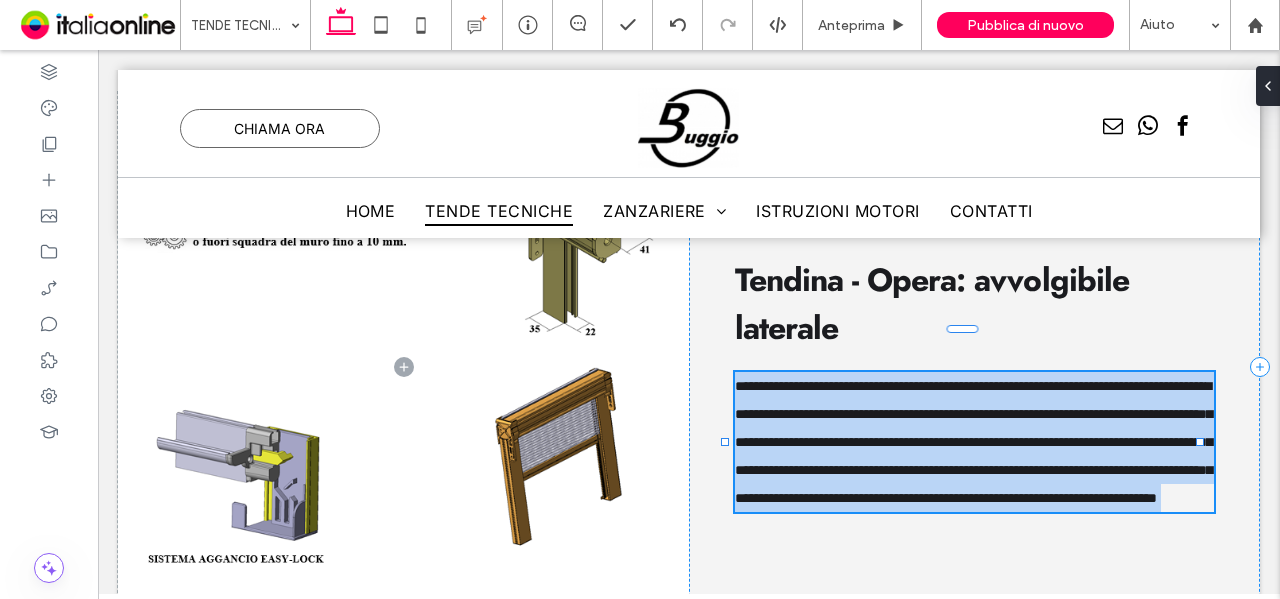 click on "**********" at bounding box center (973, 442) 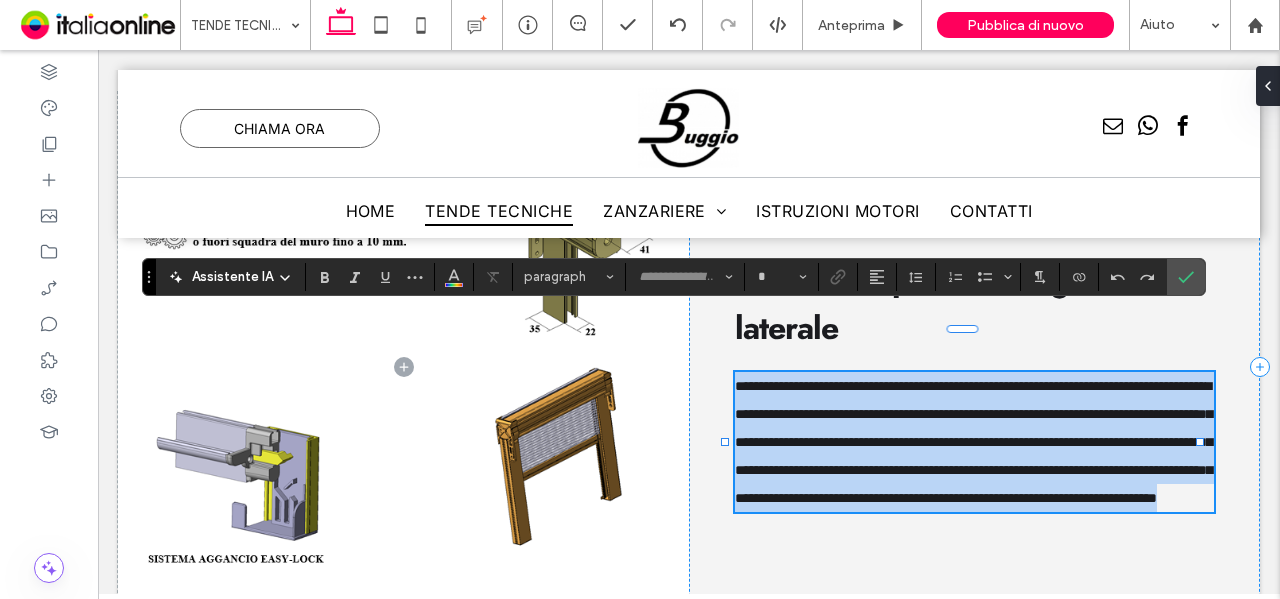 type on "*****" 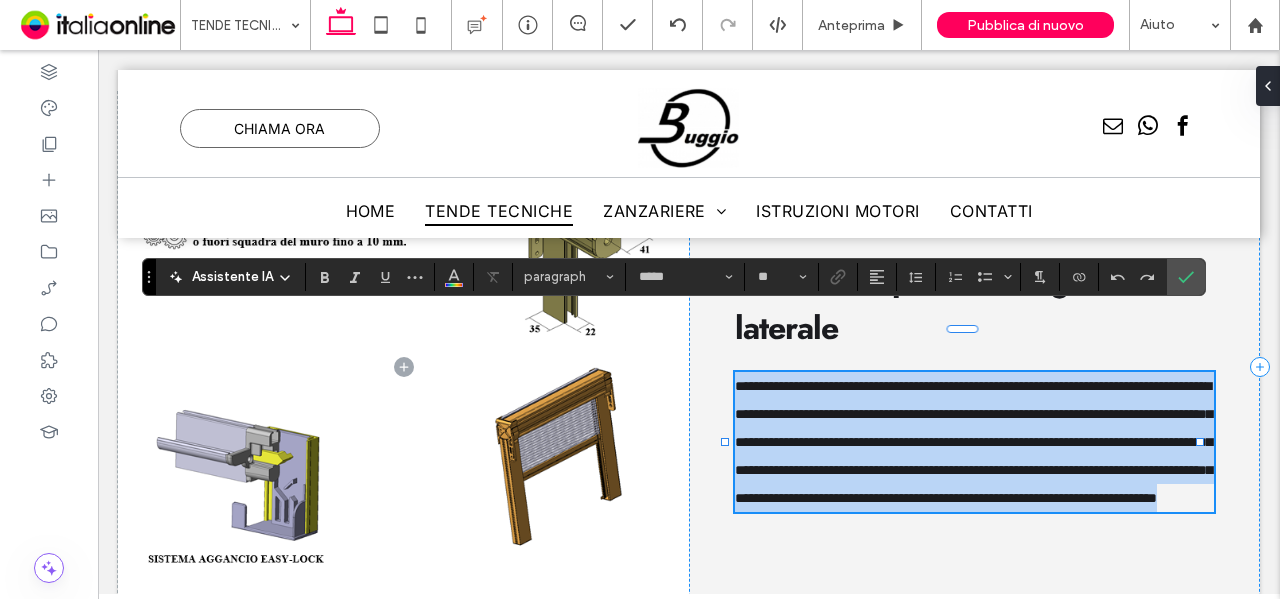 click on "**********" at bounding box center (973, 442) 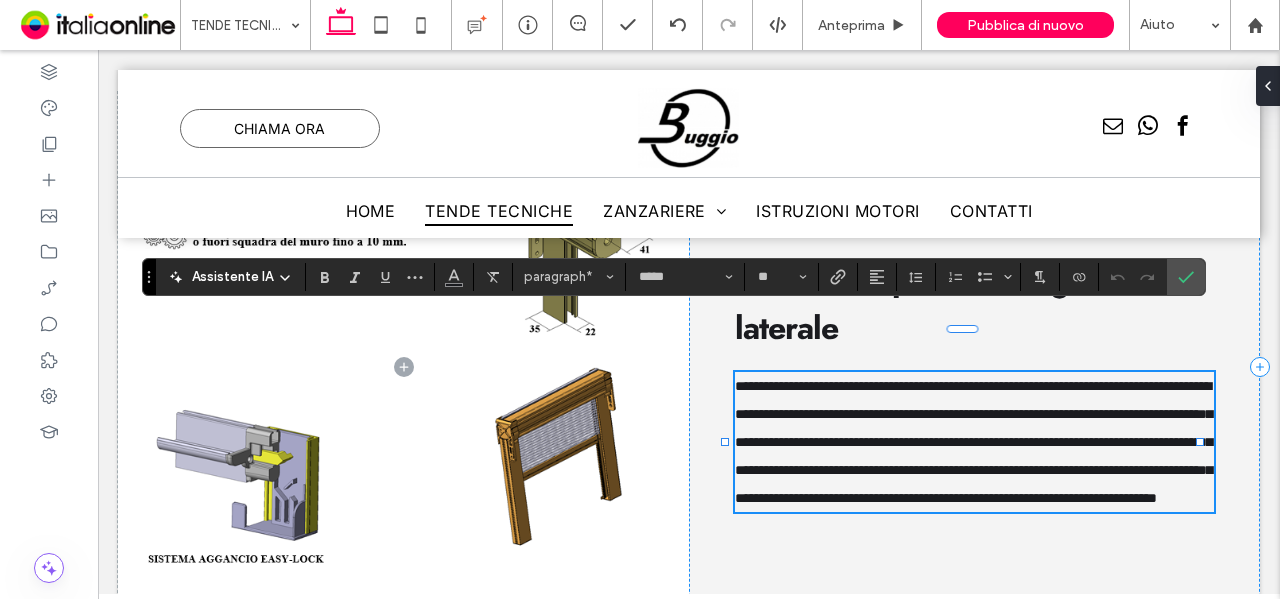 type on "**" 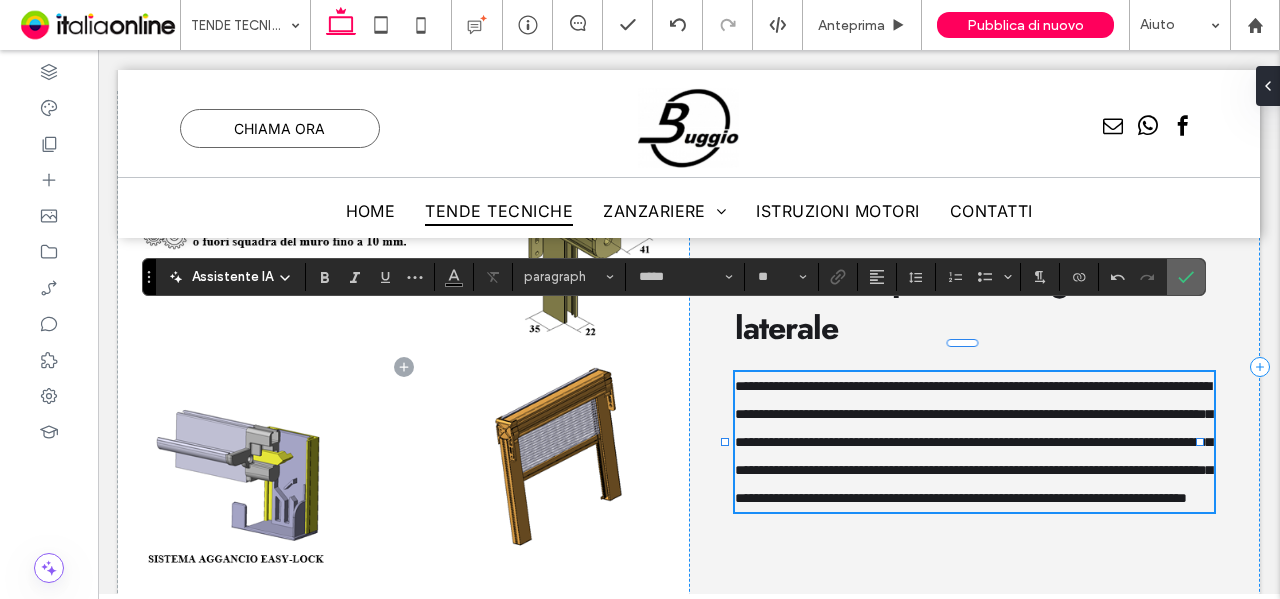 click 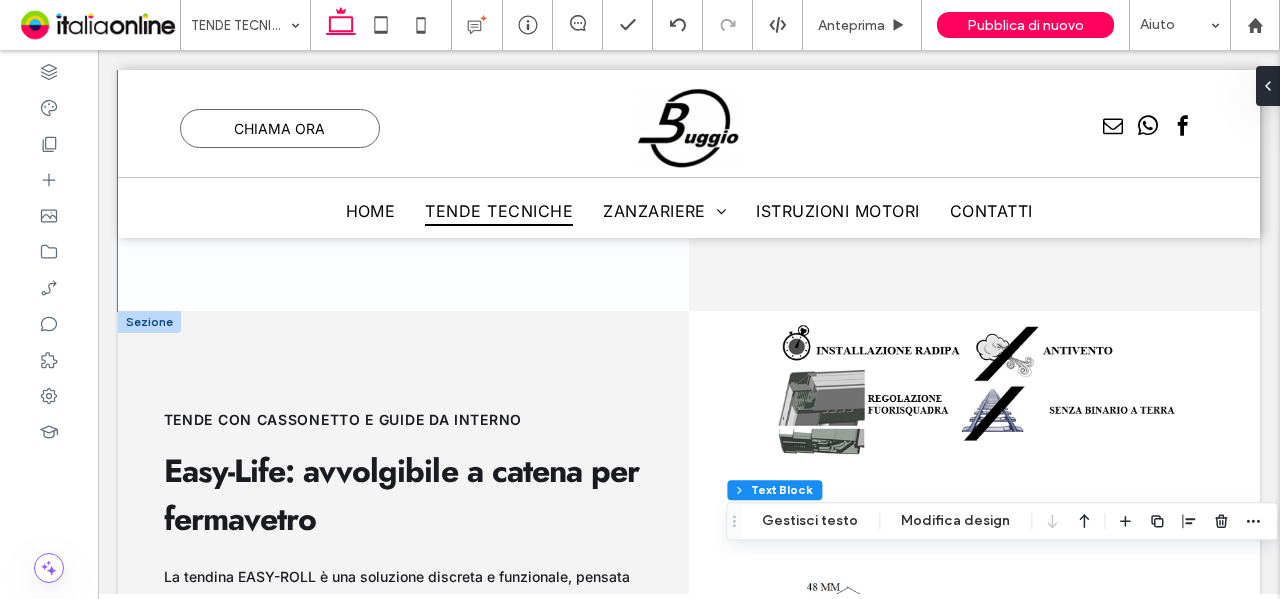 scroll, scrollTop: 5370, scrollLeft: 0, axis: vertical 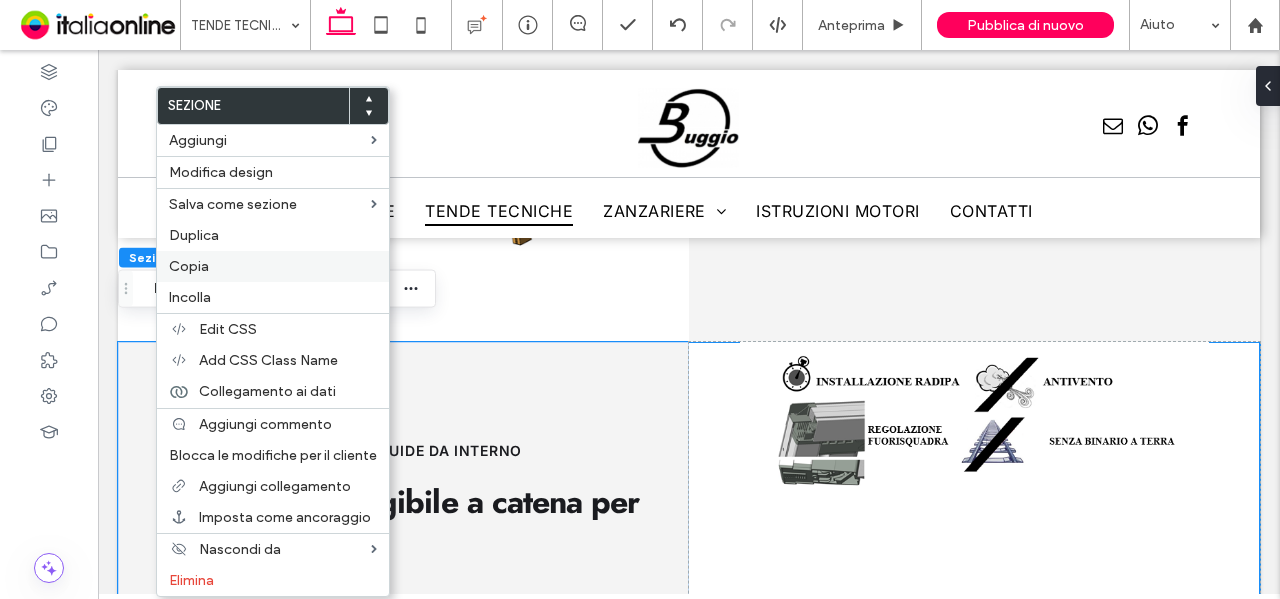 click on "Copia" at bounding box center (273, 266) 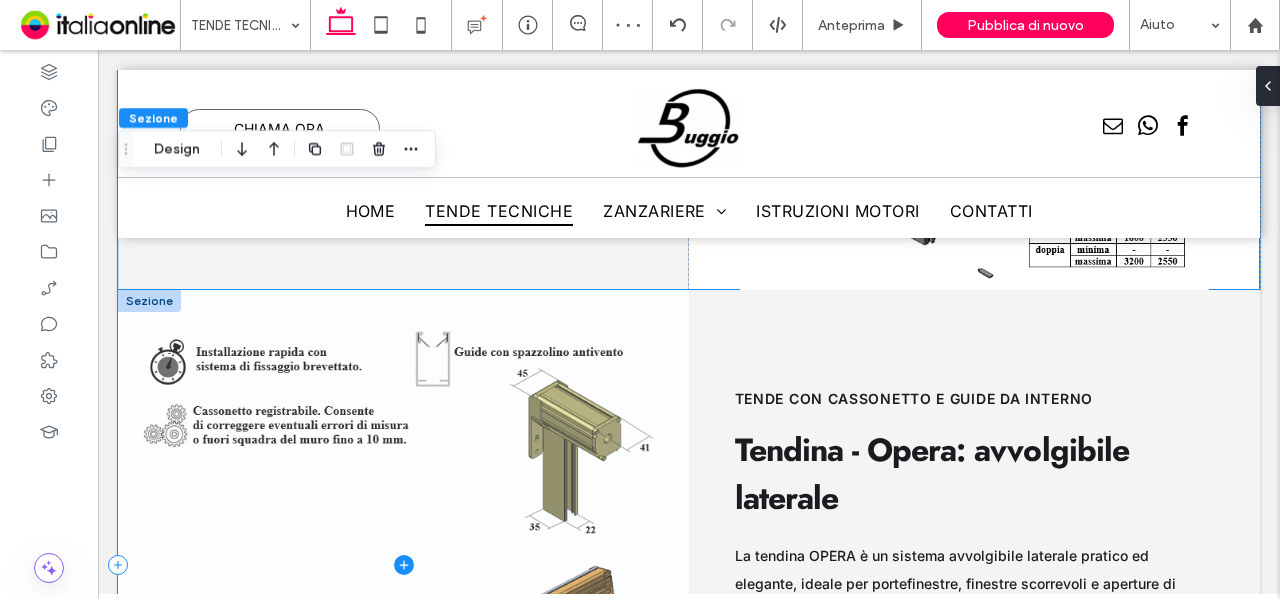 scroll, scrollTop: 5970, scrollLeft: 0, axis: vertical 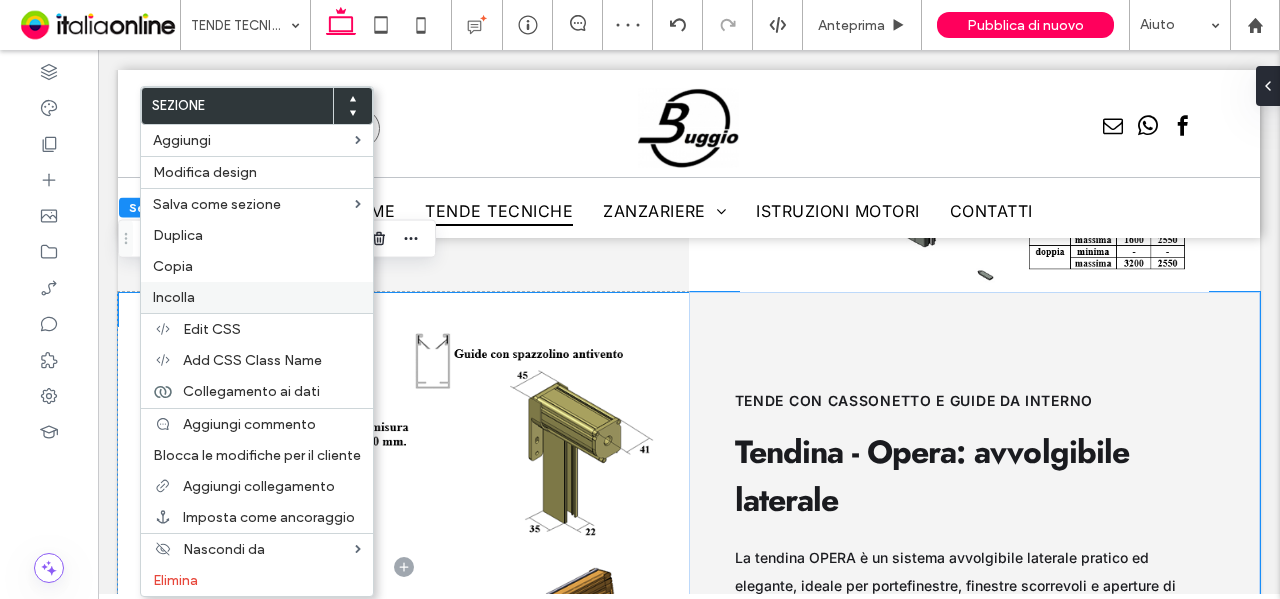 click on "Incolla" at bounding box center [257, 297] 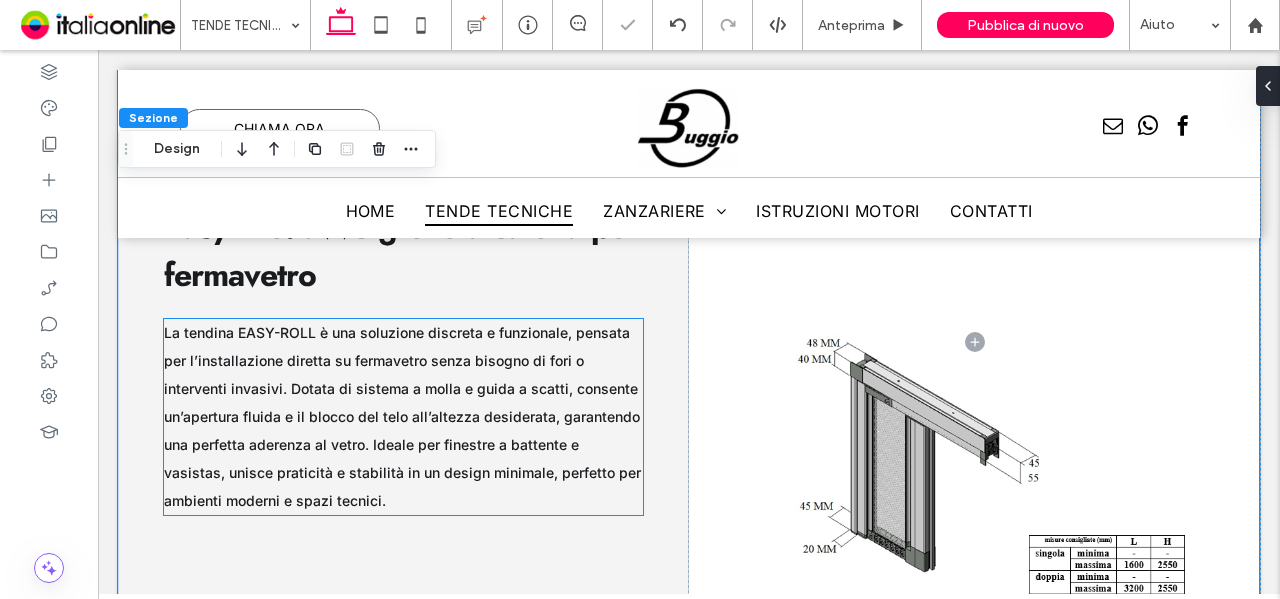 scroll, scrollTop: 6645, scrollLeft: 0, axis: vertical 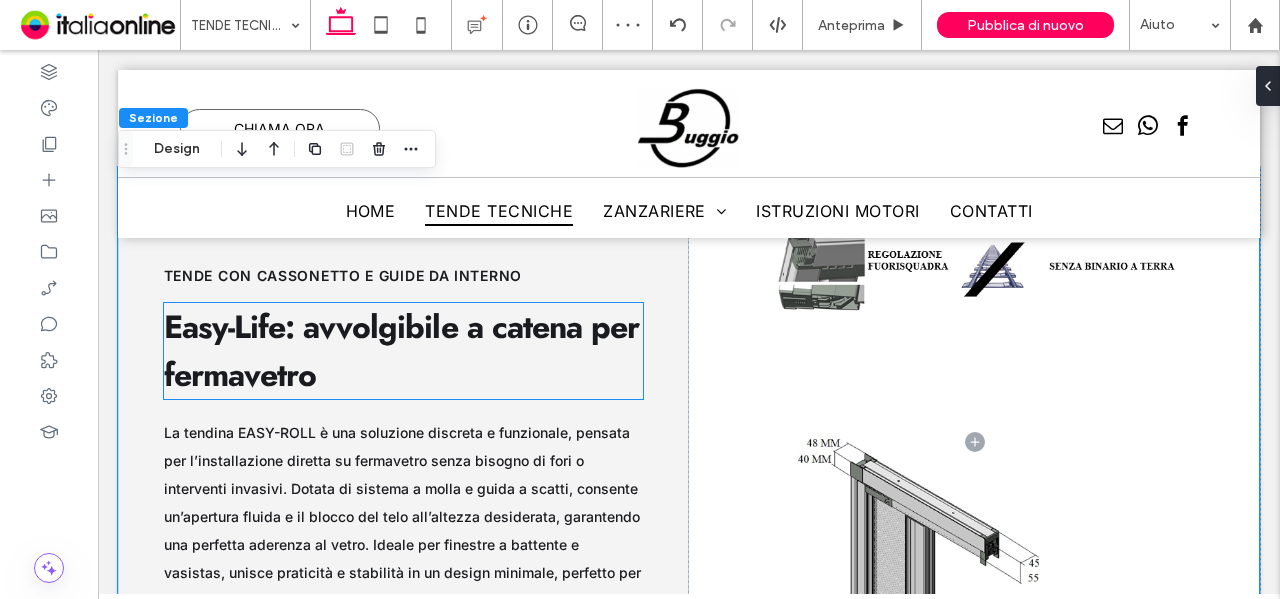 click on "Easy-Life: avvolgibile a catena per fermavetro" at bounding box center [404, 351] 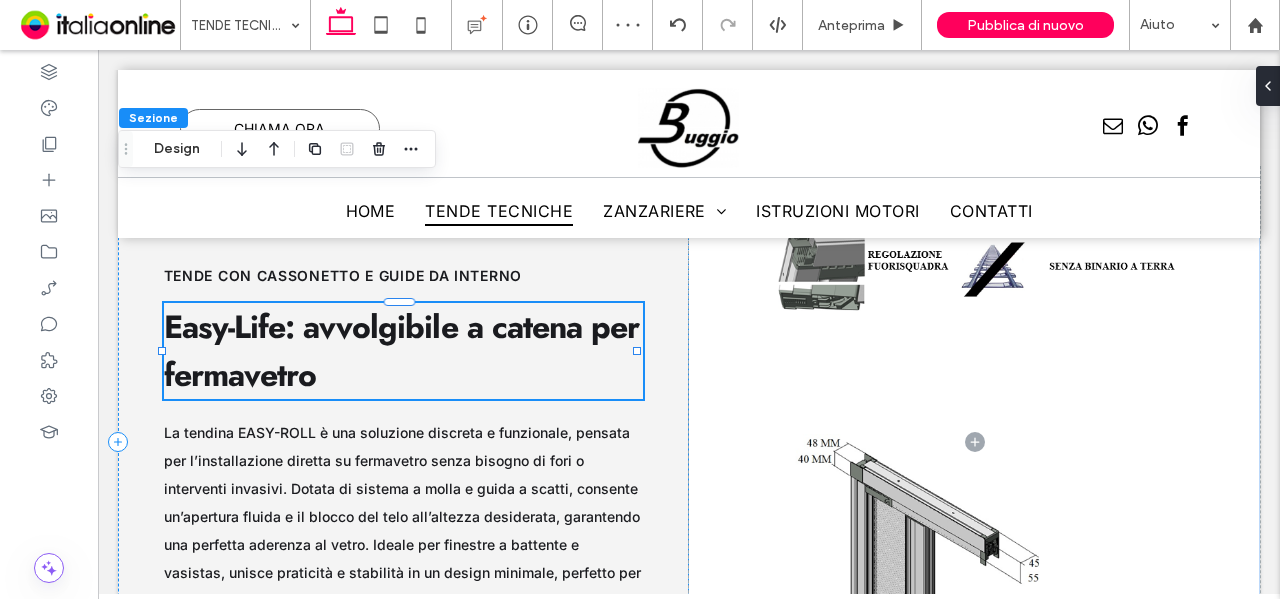 click on "Easy-Life: avvolgibile a catena per fermavetro" at bounding box center [404, 351] 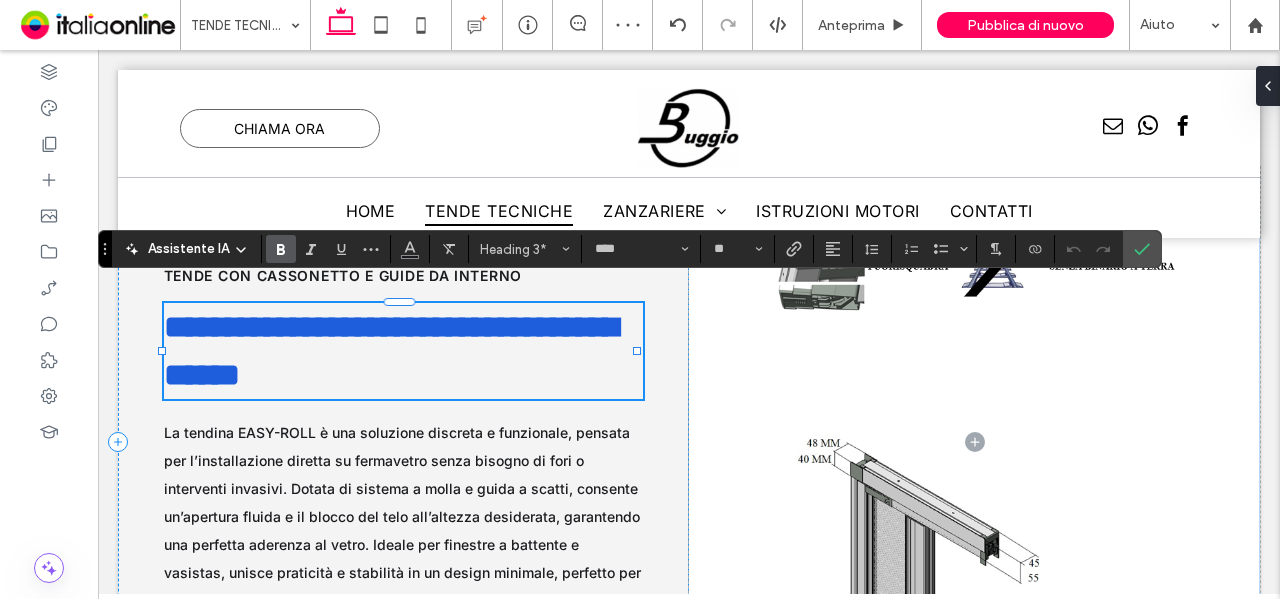 type on "*****" 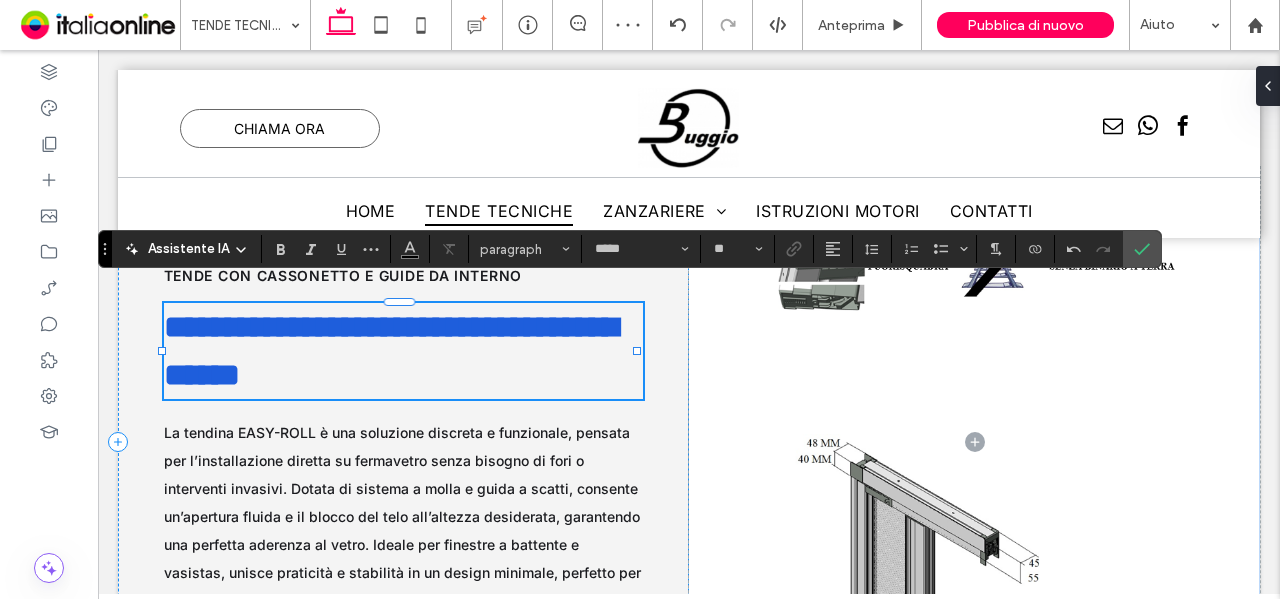 type on "****" 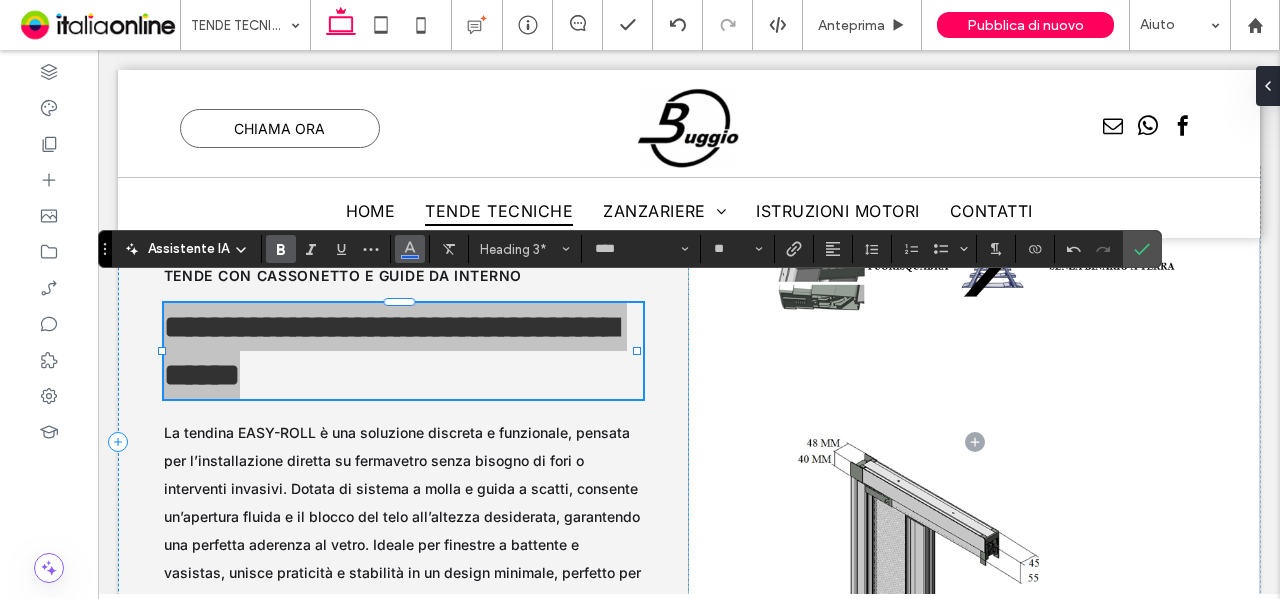 click 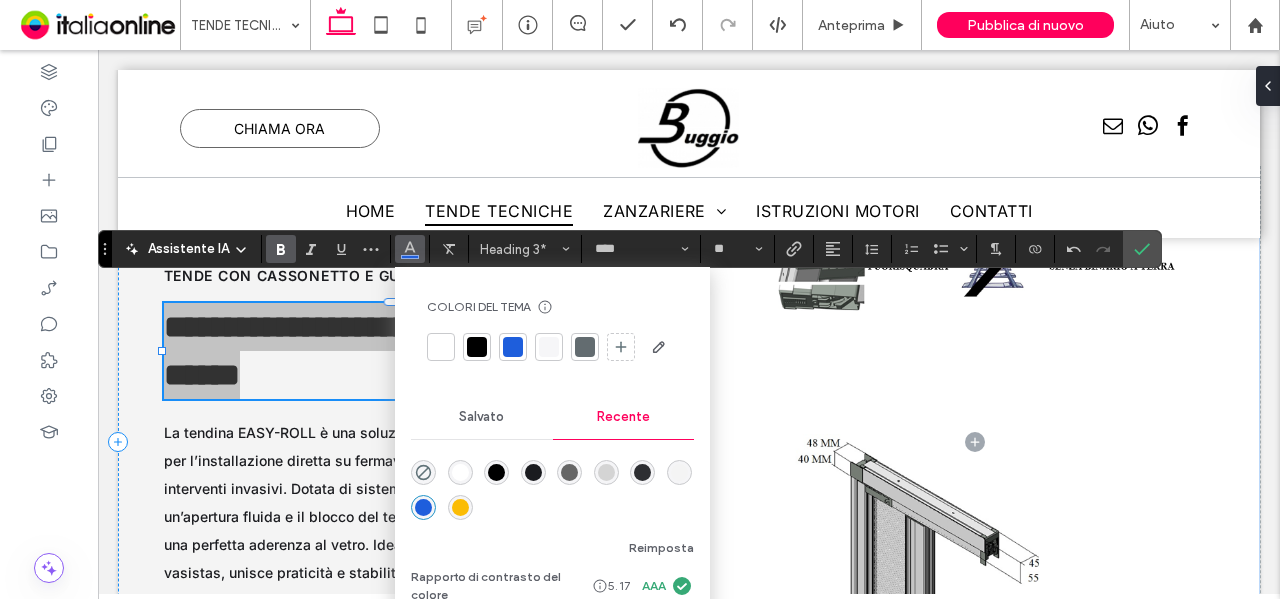click at bounding box center [533, 472] 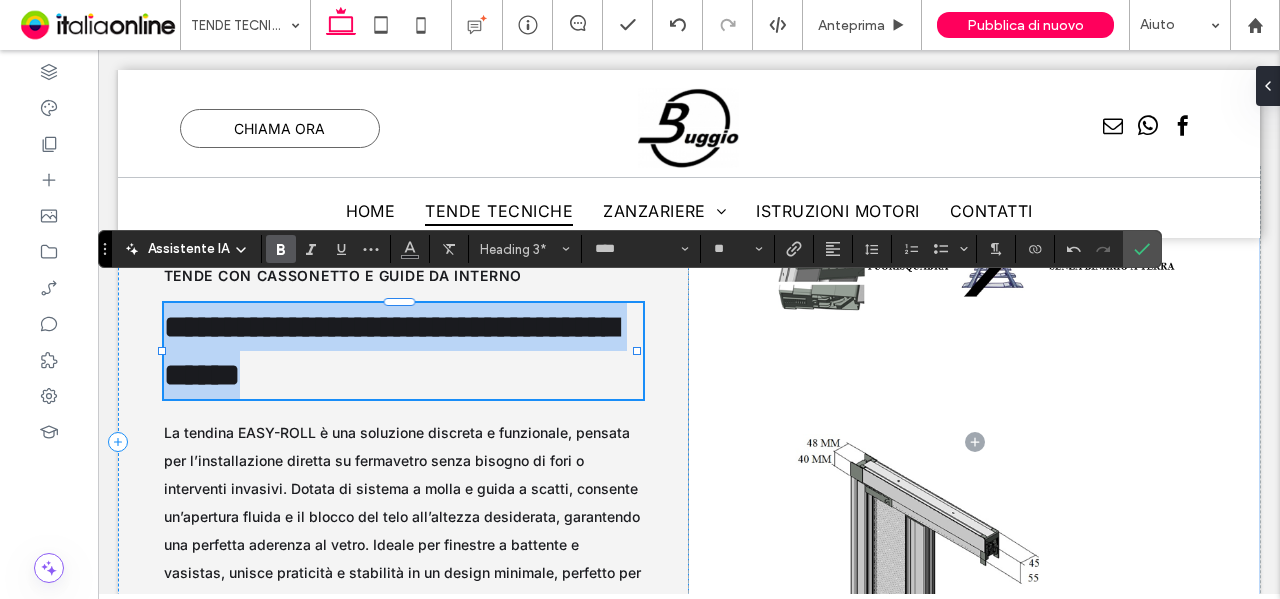 click on "**********" at bounding box center [391, 351] 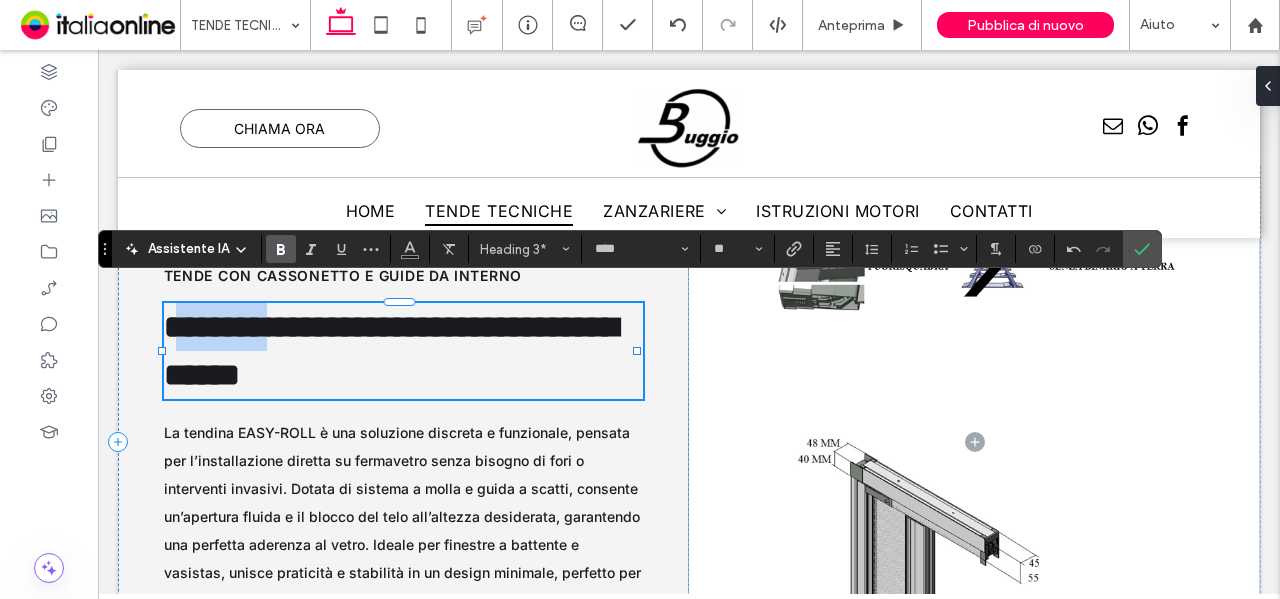 drag, startPoint x: 301, startPoint y: 303, endPoint x: 184, endPoint y: 305, distance: 117.01709 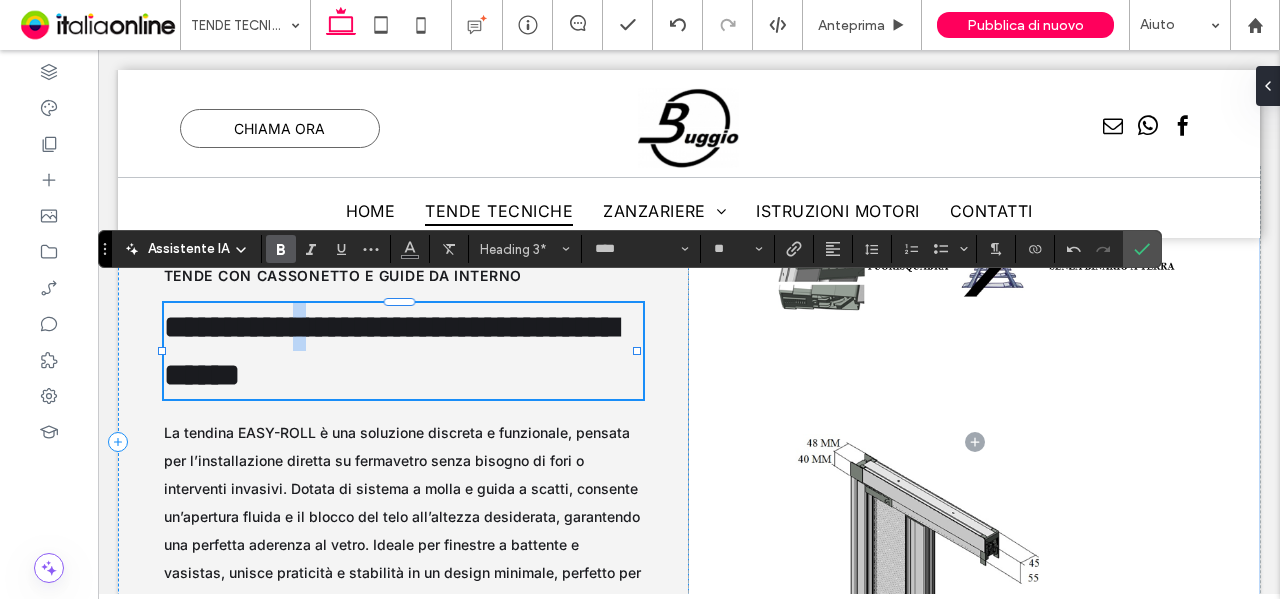 click on "**********" at bounding box center [391, 351] 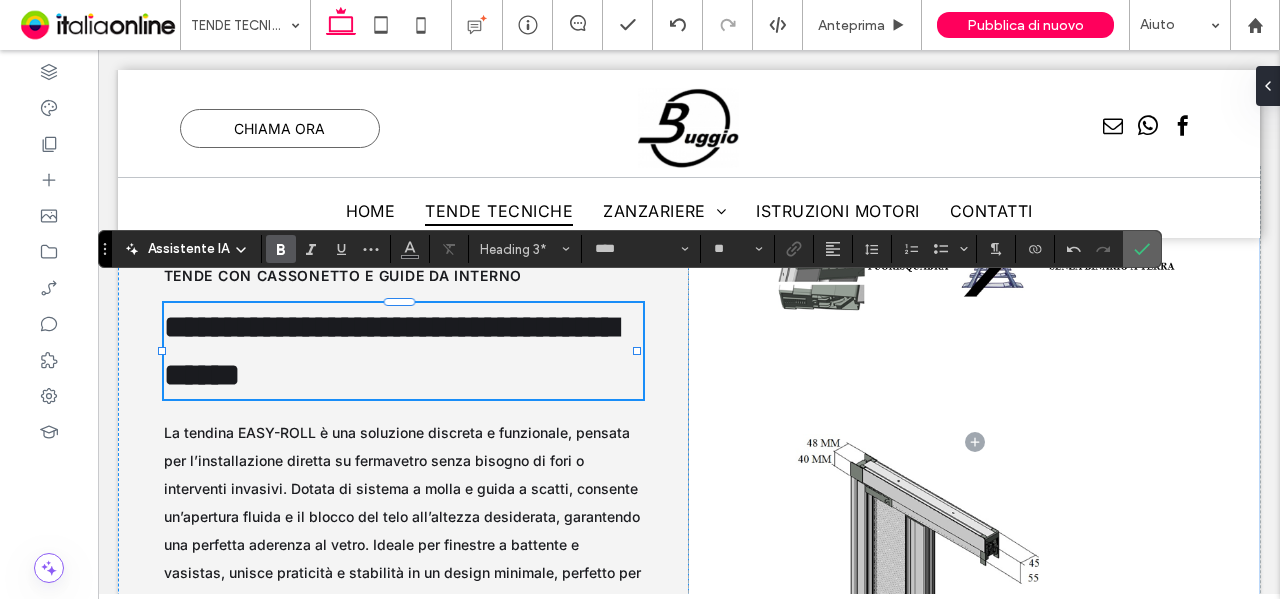 click 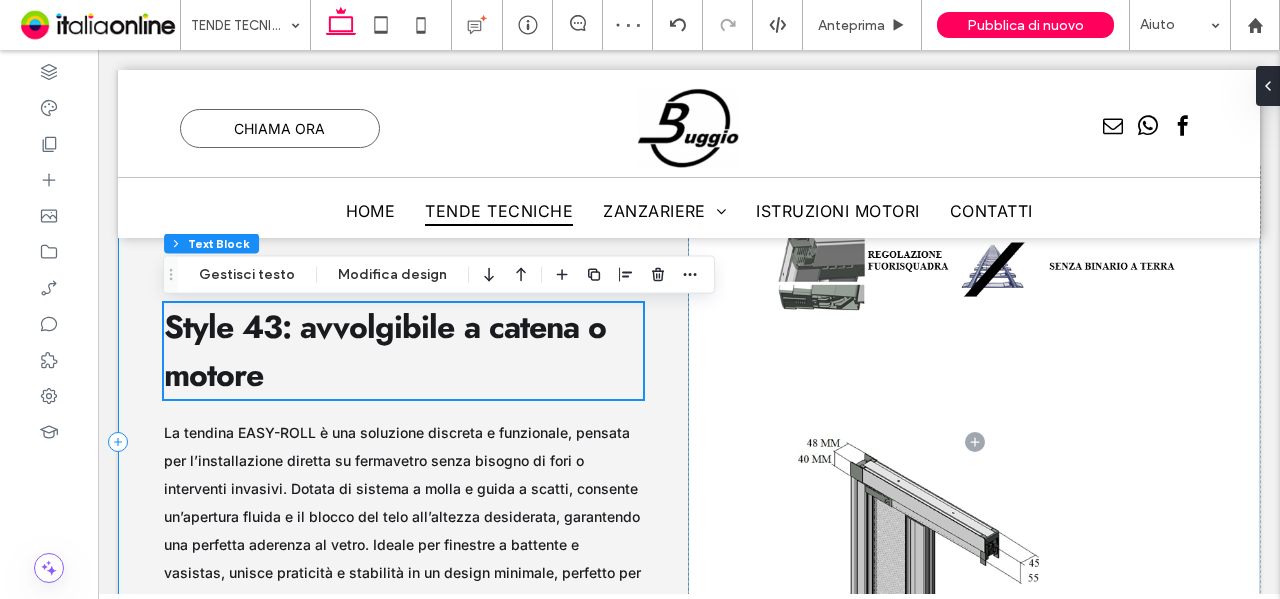 scroll, scrollTop: 6545, scrollLeft: 0, axis: vertical 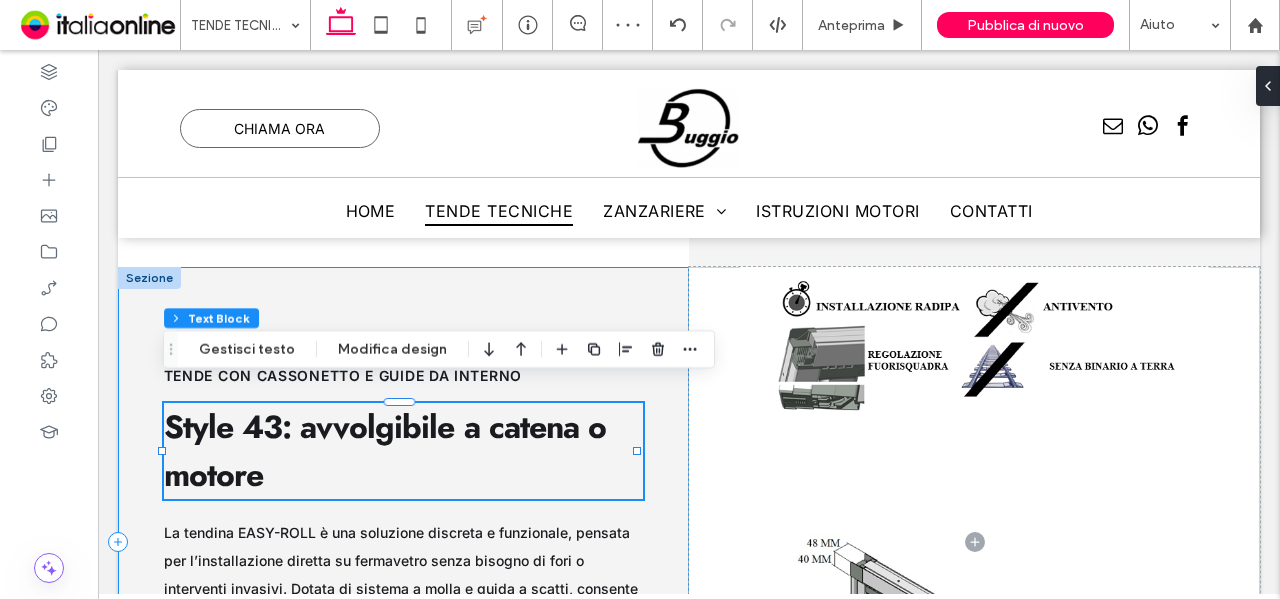 click on "Style 43: avvolgibile a catena o motore
tende con cassonetto e guide da interno
La tendina EASY-ROLL è una soluzione discreta e funzionale, pensata per l’installazione diretta su fermavetro senza bisogno di fori o interventi invasivi. Dotata di sistema a molla e guida a scatti, consente un’apertura fluida e il blocco del telo all’altezza desiderata, garantendo una perfetta aderenza al vetro. Ideale per finestre a battente e vasistas, unisce praticità e stabilità in un design minimale, perfetto per ambienti moderni e spazi tecnici." at bounding box center (403, 542) 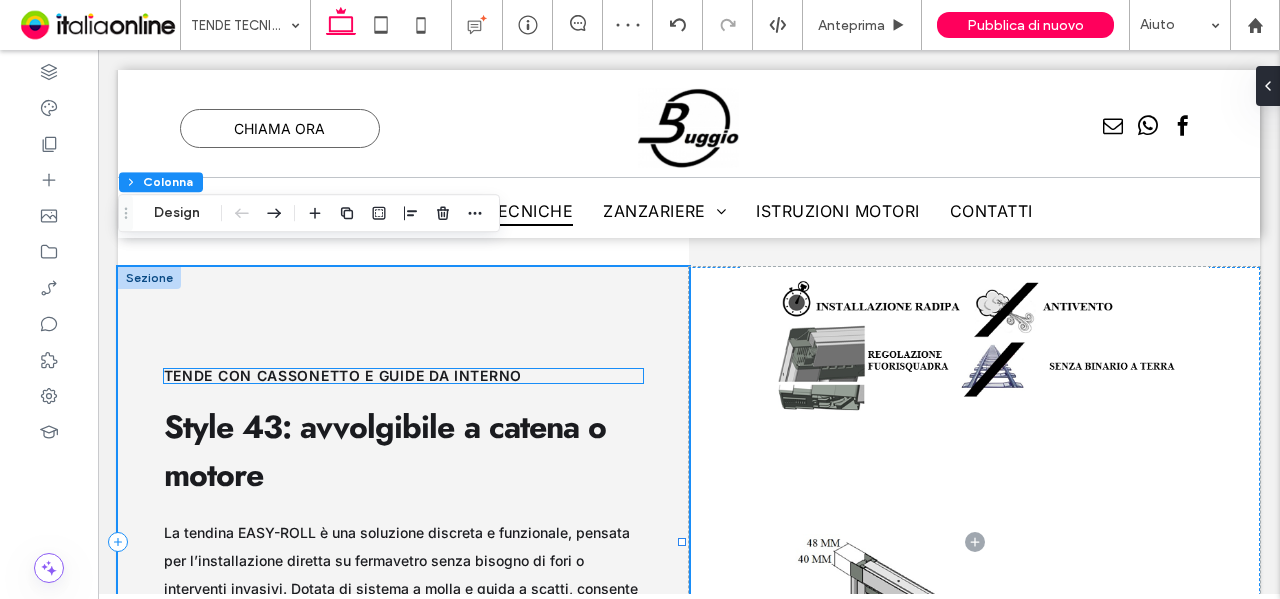 click on "tende con cassonetto e guide da interno" at bounding box center [343, 375] 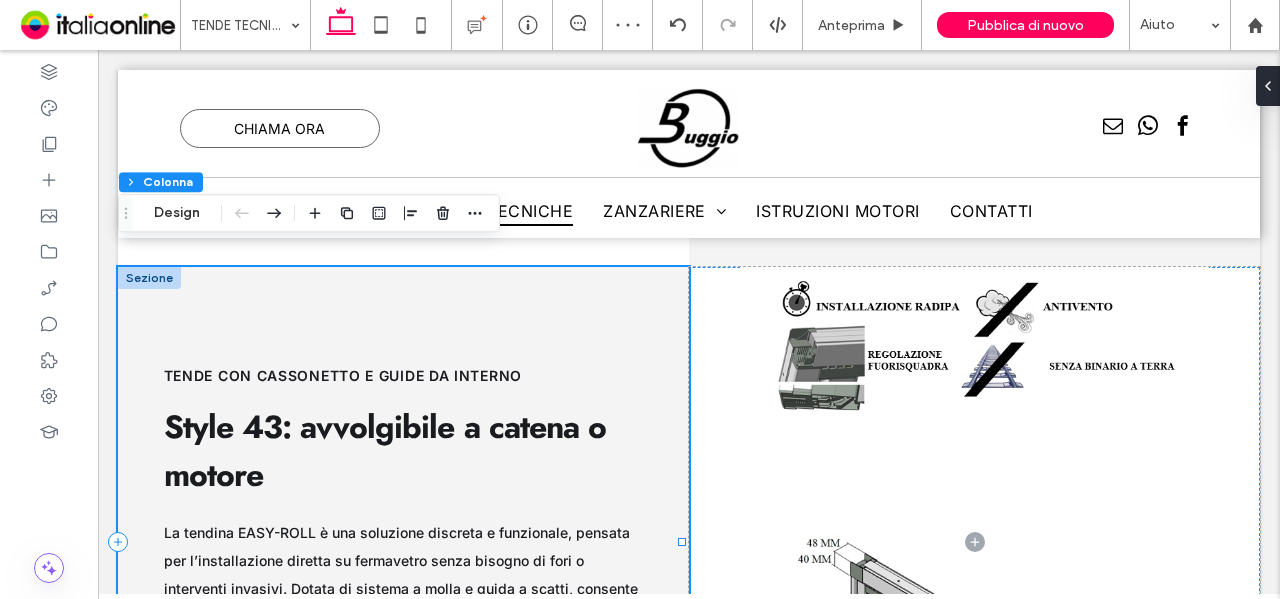 click on "Style 43: avvolgibile a catena o motore
tende con cassonetto e guide da interno
La tendina EASY-ROLL è una soluzione discreta e funzionale, pensata per l’installazione diretta su fermavetro senza bisogno di fori o interventi invasivi. Dotata di sistema a molla e guida a scatti, consente un’apertura fluida e il blocco del telo all’altezza desiderata, garantendo una perfetta aderenza al vetro. Ideale per finestre a battente e vasistas, unisce praticità e stabilità in un design minimale, perfetto per ambienti moderni e spazi tecnici." at bounding box center (403, 542) 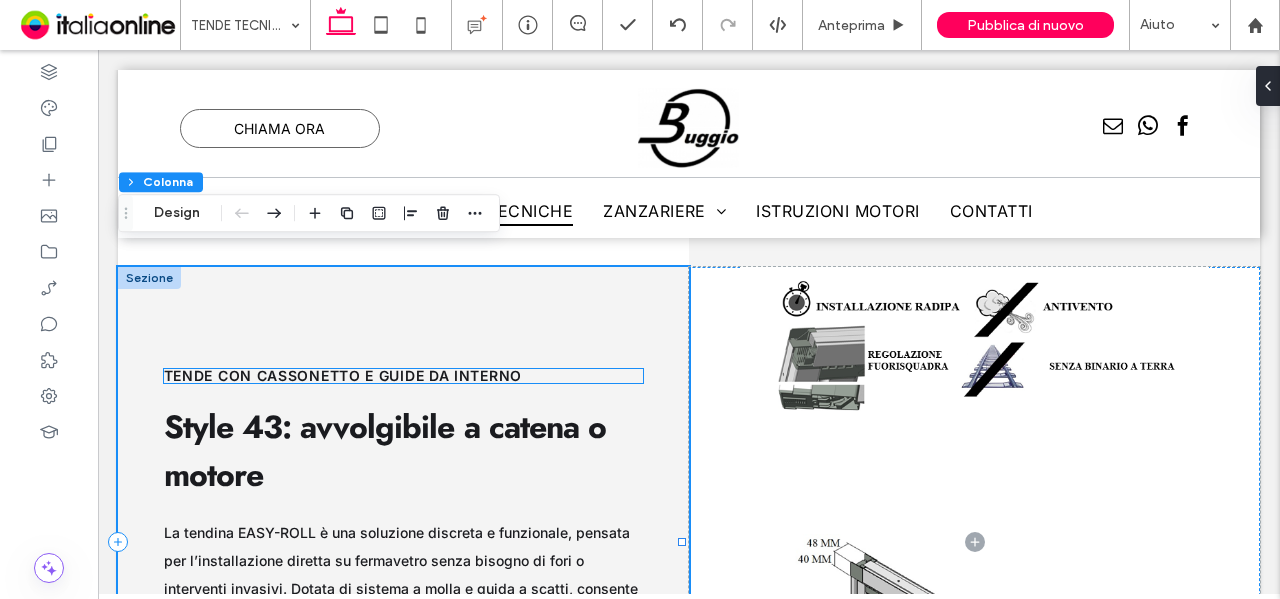 click on "tende con cassonetto e guide da interno" at bounding box center (343, 375) 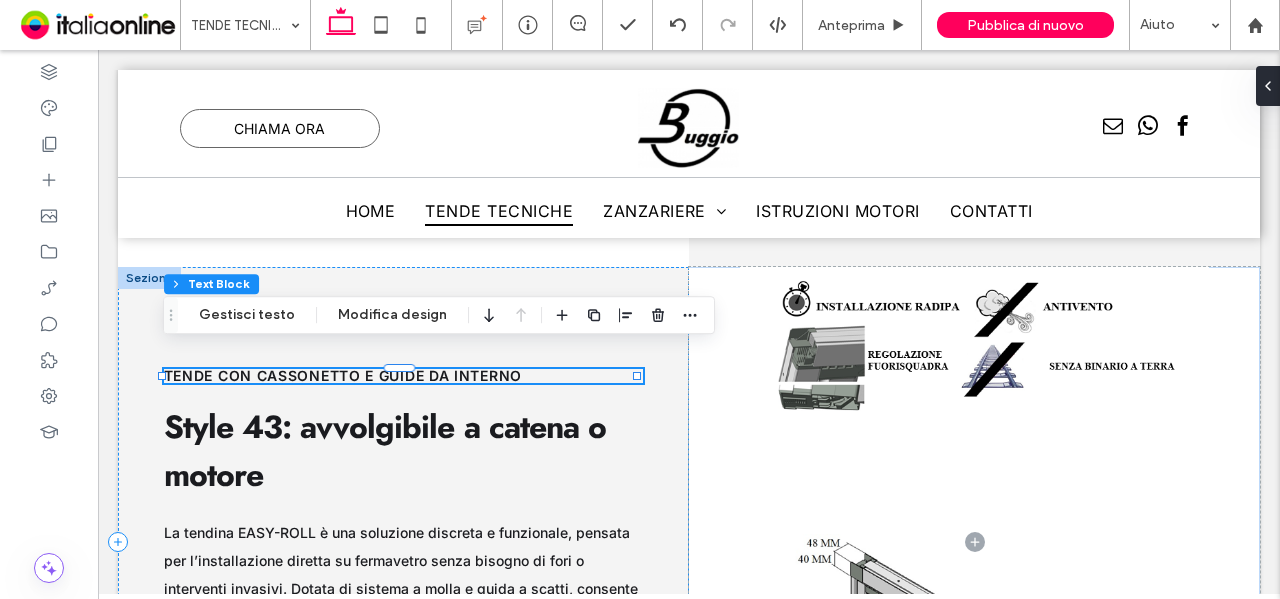 click at bounding box center [399, 368] 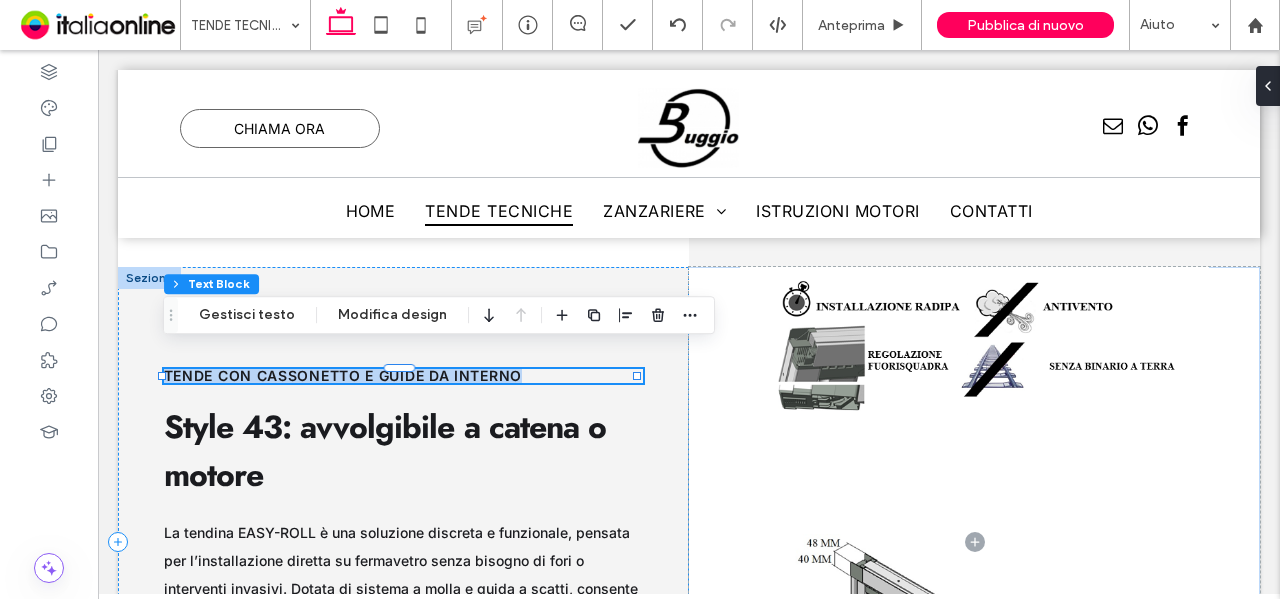 click on "tende con cassonetto e guide da interno" at bounding box center [343, 375] 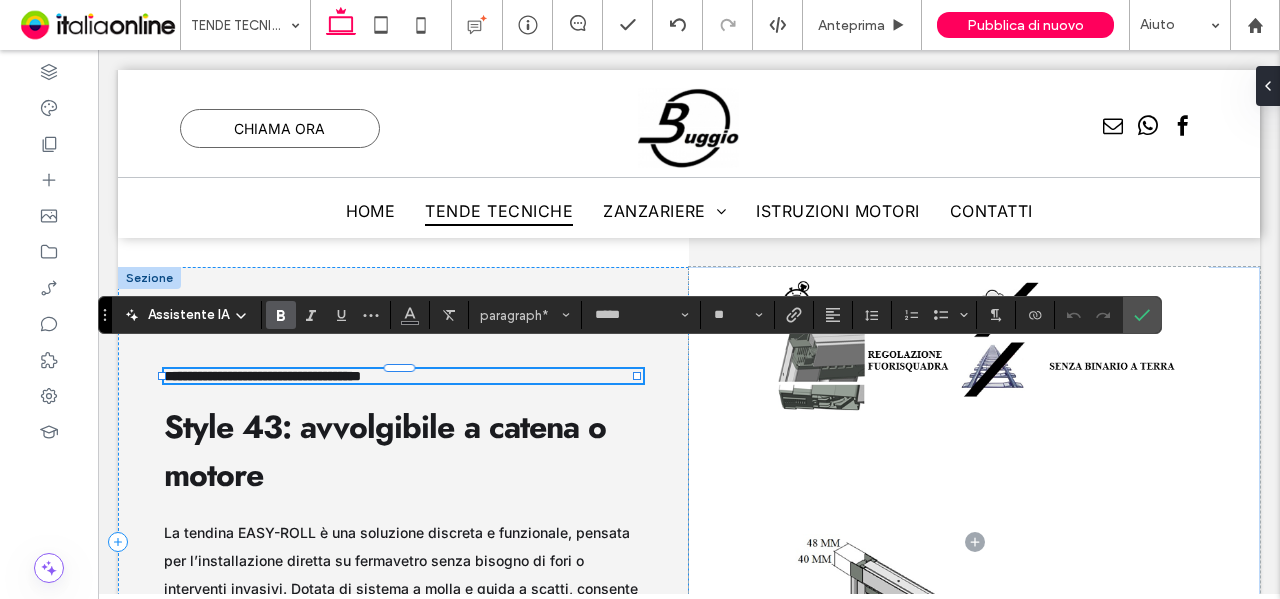 click on "**********" at bounding box center (262, 376) 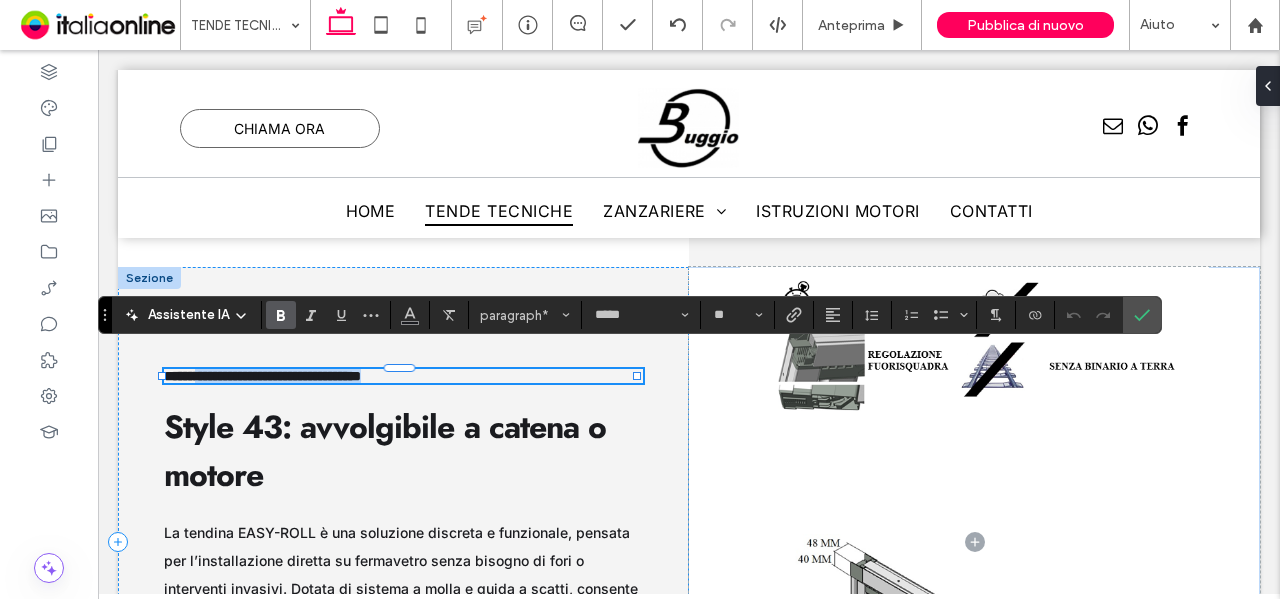 drag, startPoint x: 226, startPoint y: 351, endPoint x: 546, endPoint y: 353, distance: 320.00626 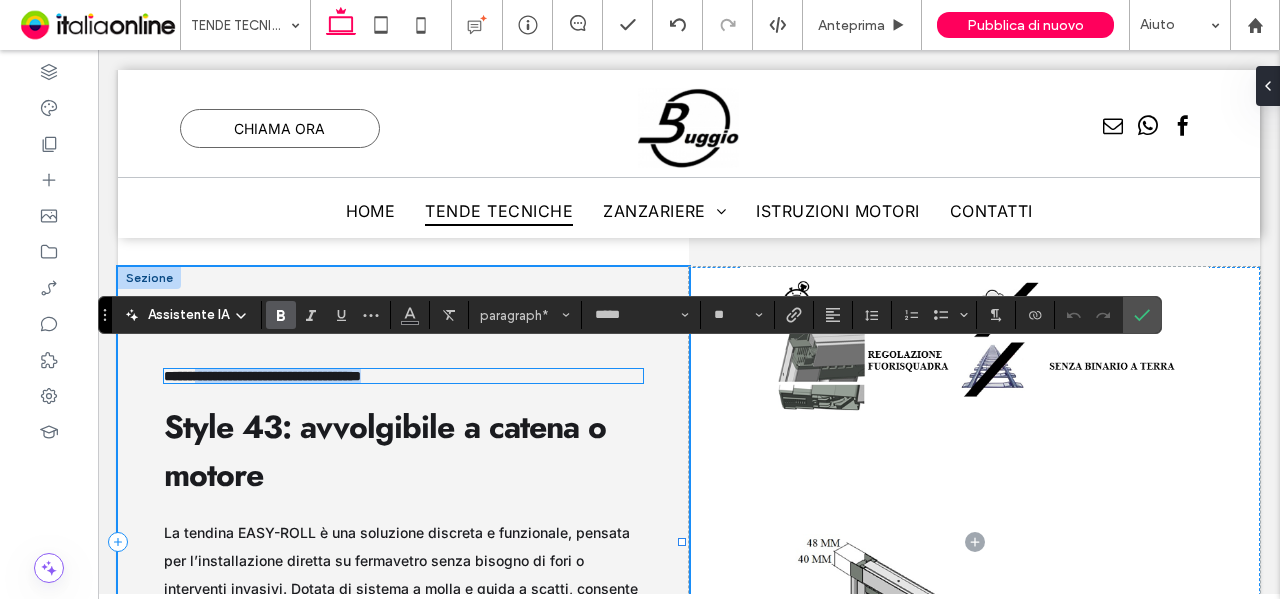 type 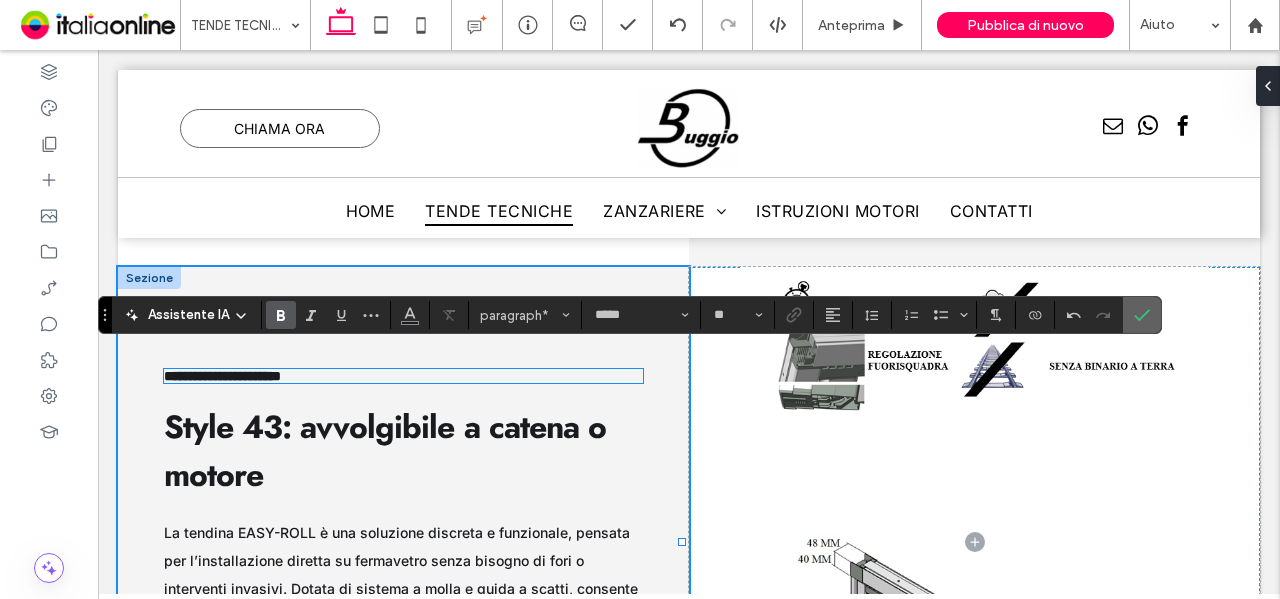 click 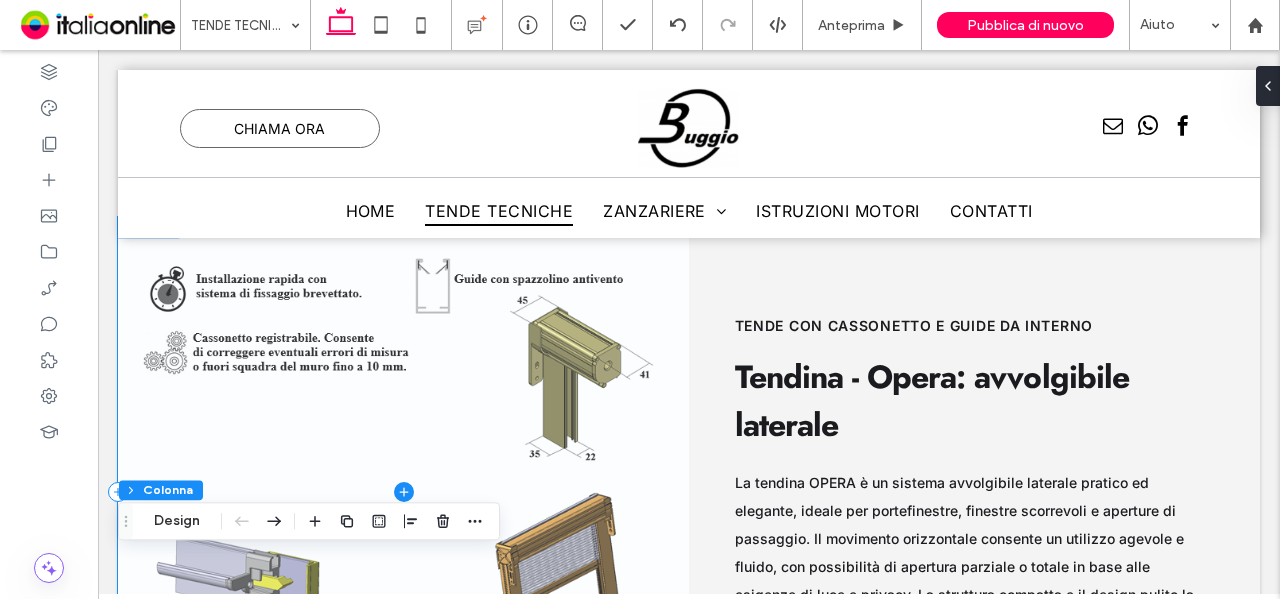 scroll, scrollTop: 5945, scrollLeft: 0, axis: vertical 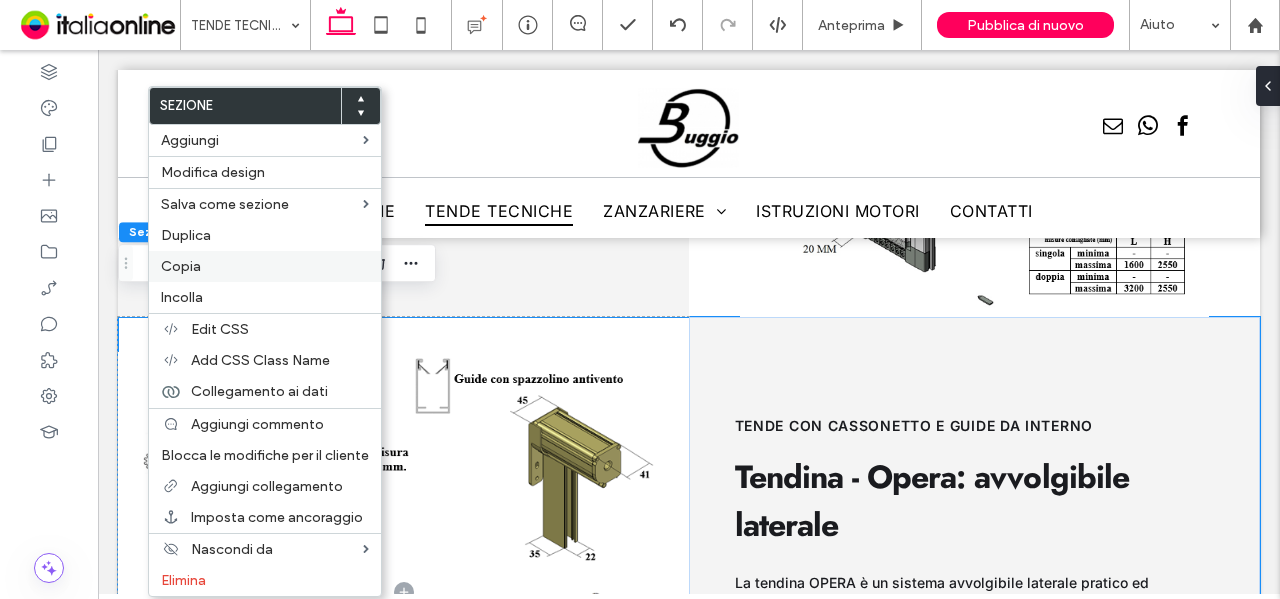 click on "Copia" at bounding box center [181, 266] 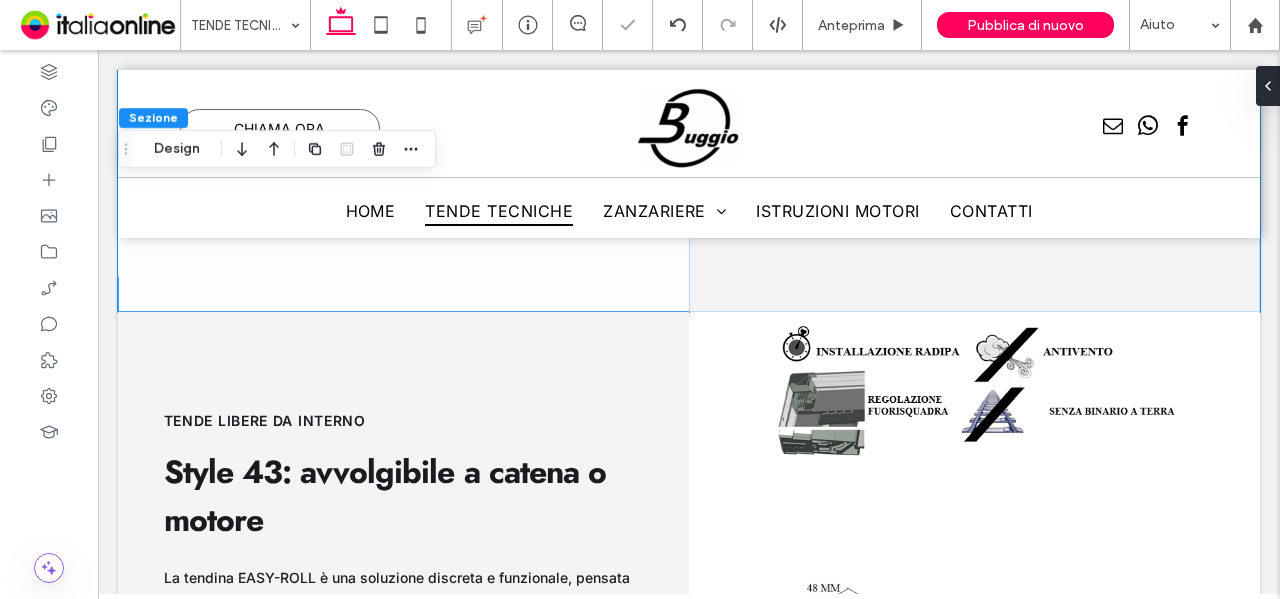 scroll, scrollTop: 6545, scrollLeft: 0, axis: vertical 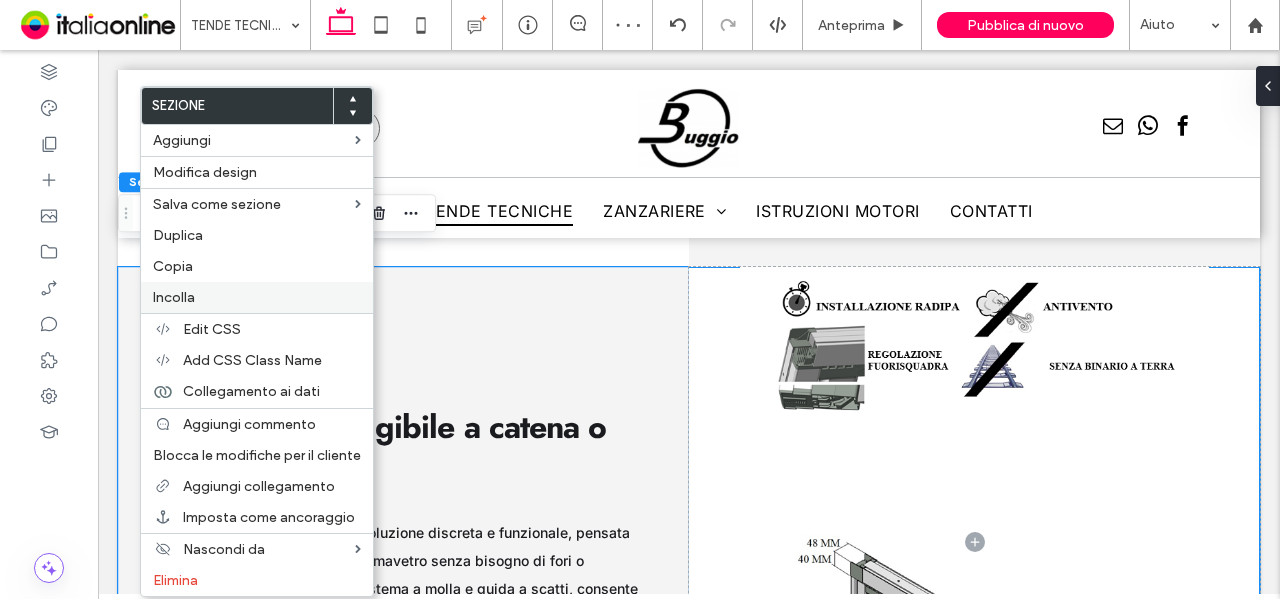 click on "Incolla" at bounding box center (257, 297) 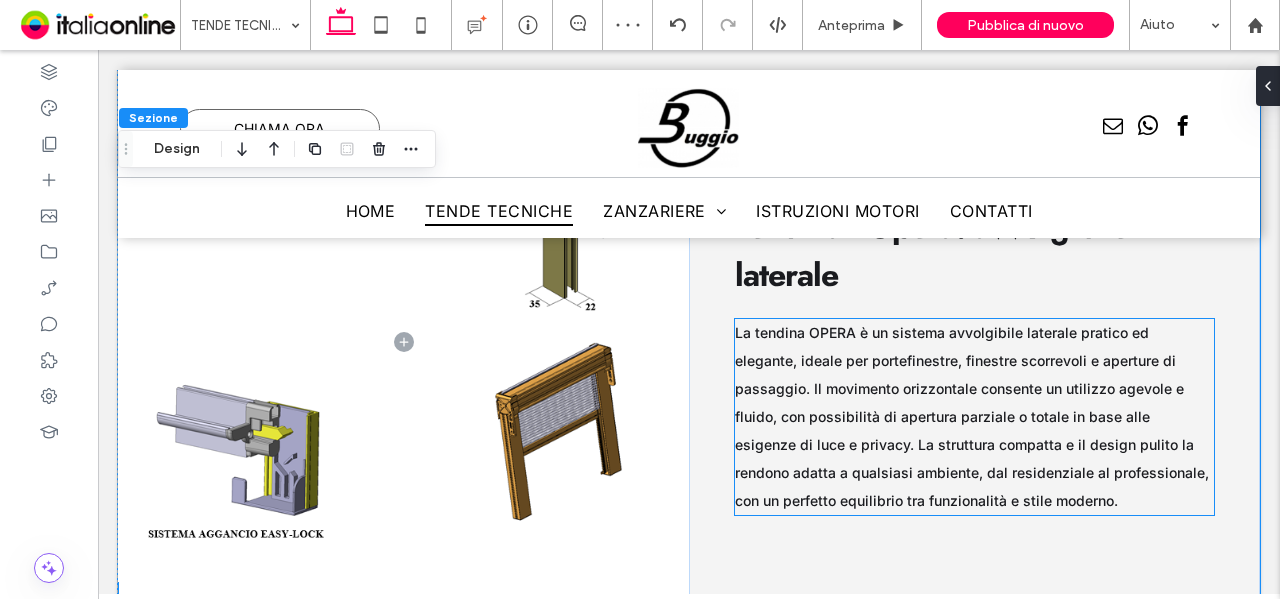 scroll, scrollTop: 7195, scrollLeft: 0, axis: vertical 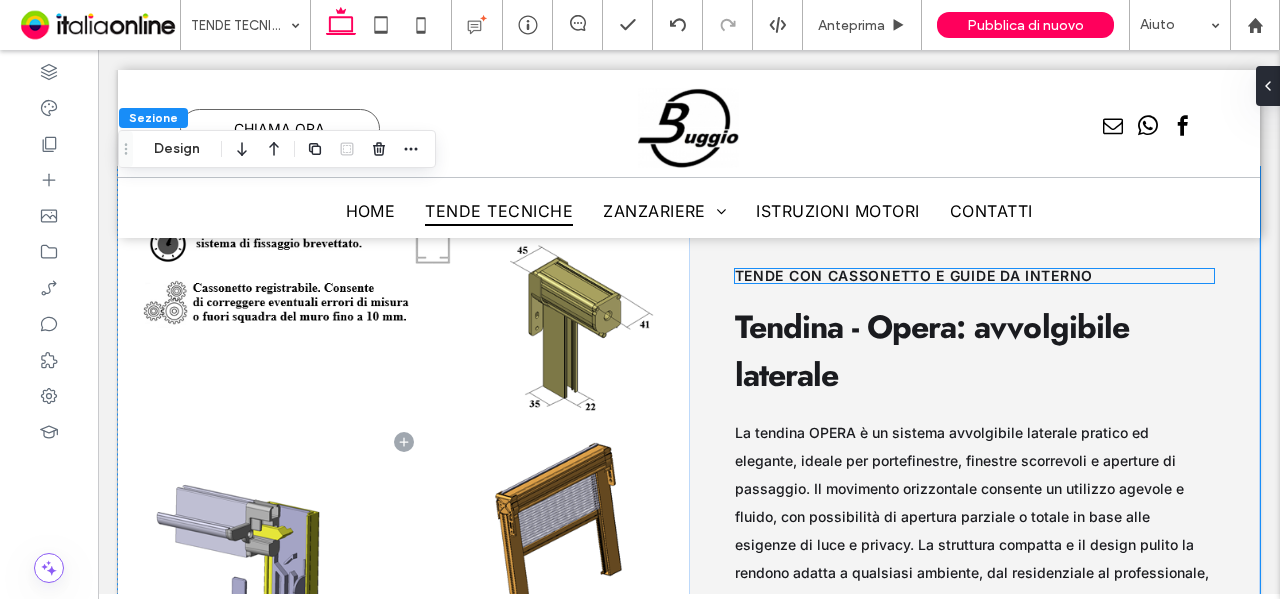 click on "tende con cassonetto e guide da interno" at bounding box center [914, 275] 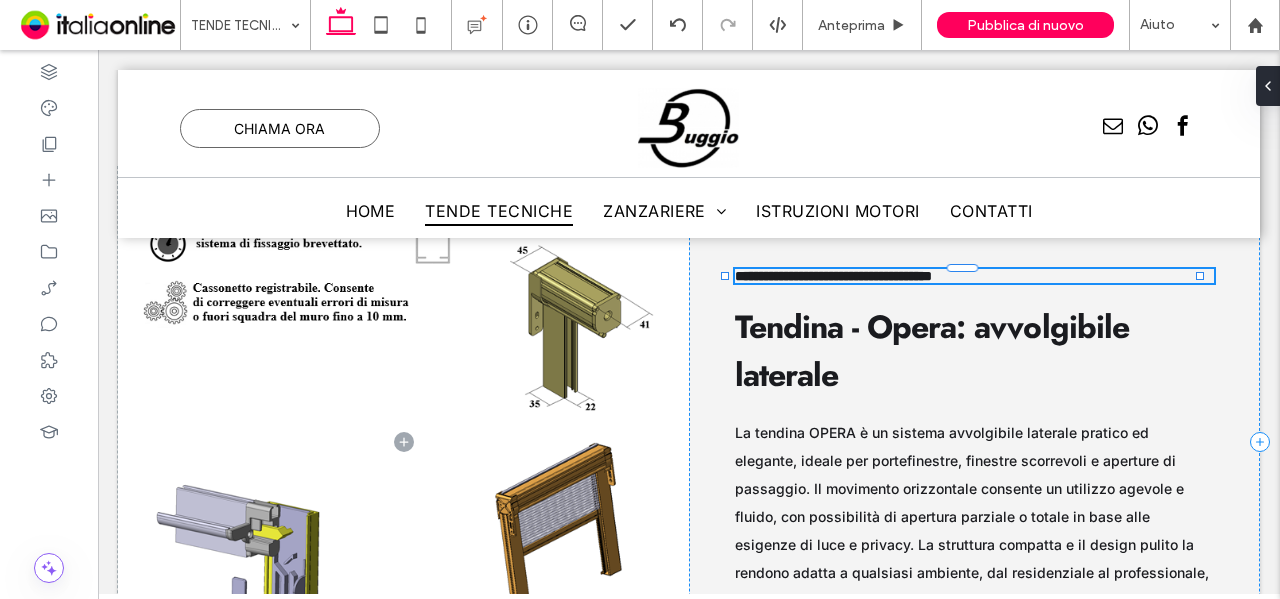 type on "*****" 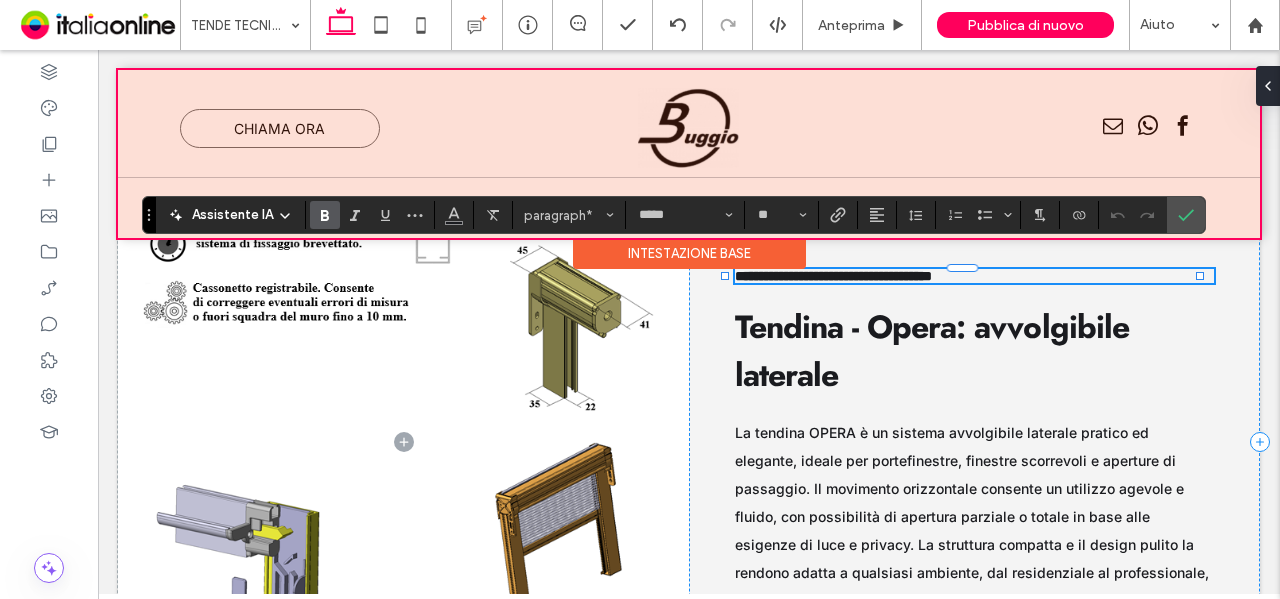 click on "Intestazione base" at bounding box center (689, 253) 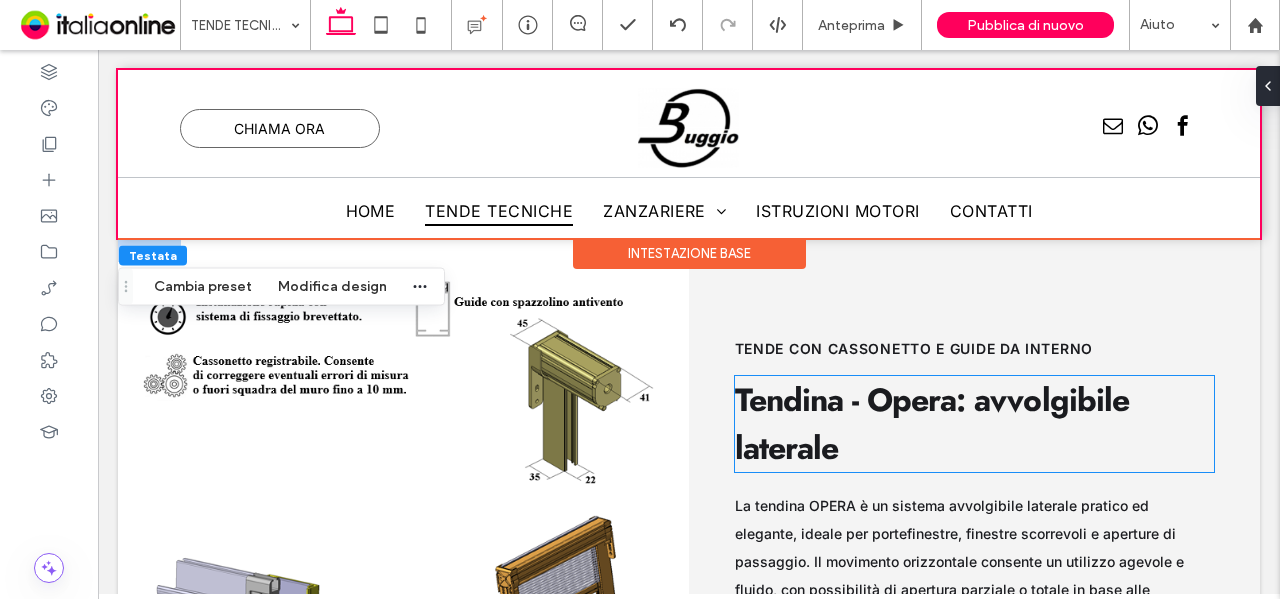 scroll, scrollTop: 7095, scrollLeft: 0, axis: vertical 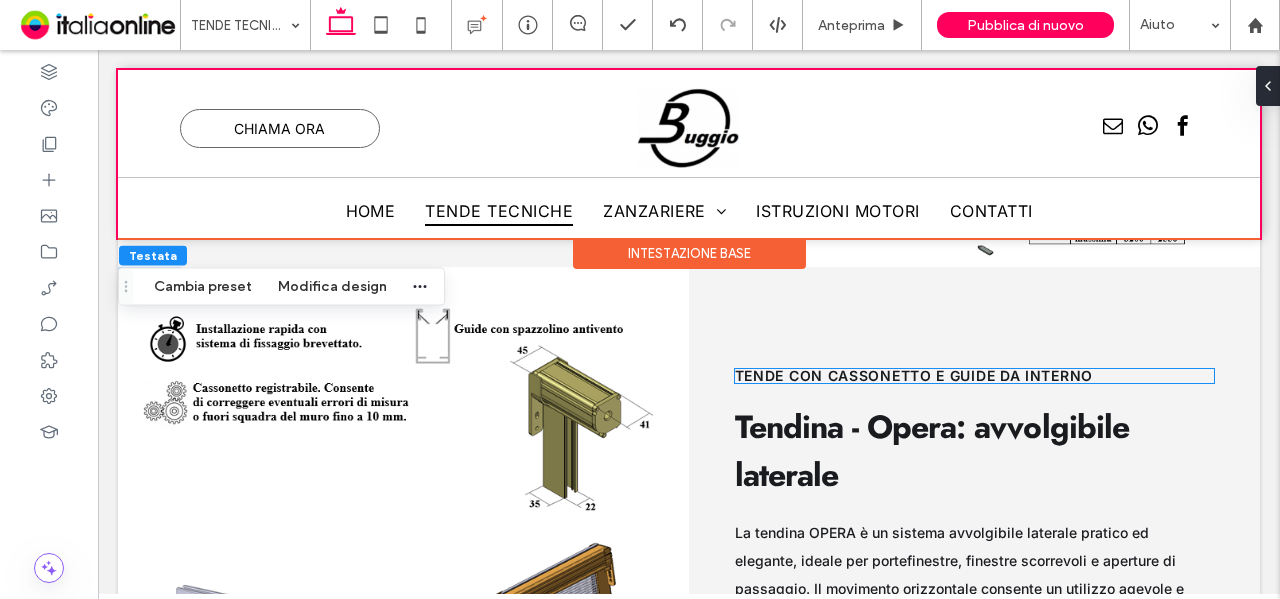 click on "tende con cassonetto e guide da interno" at bounding box center [914, 375] 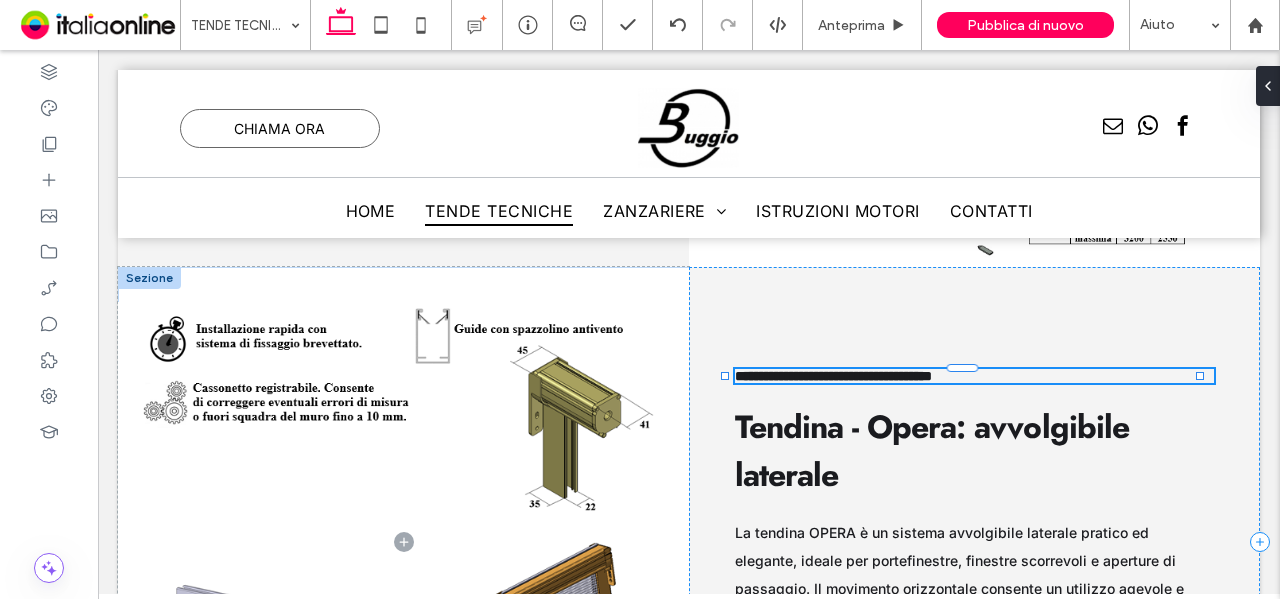 click on "**********" at bounding box center (833, 376) 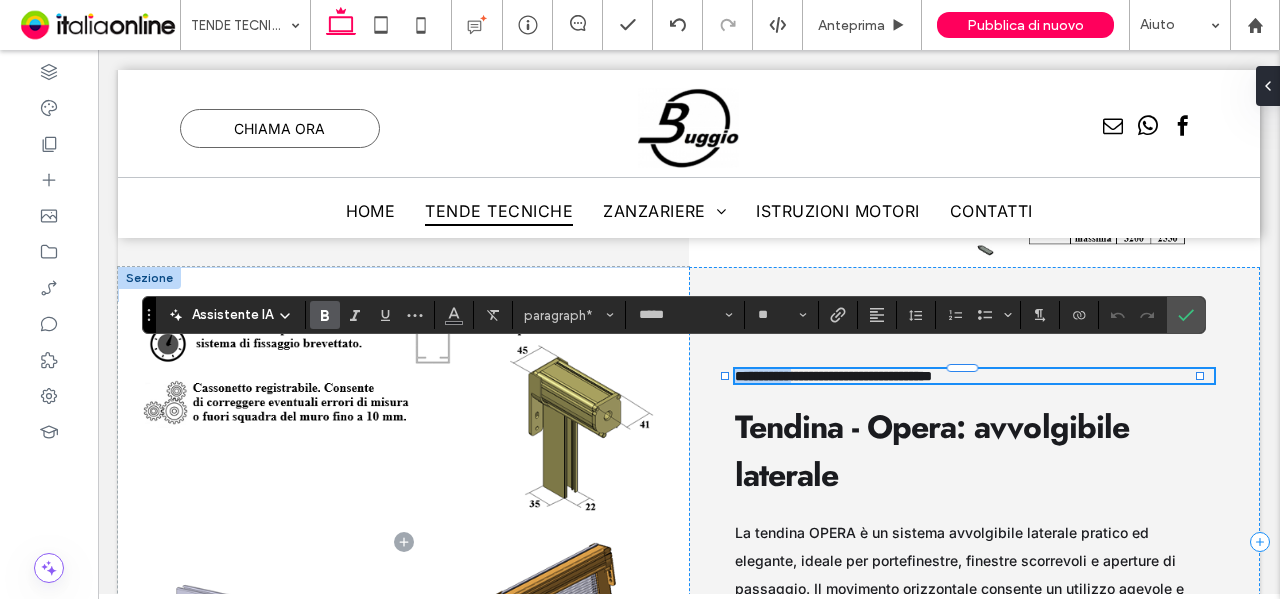 click on "**********" at bounding box center (833, 376) 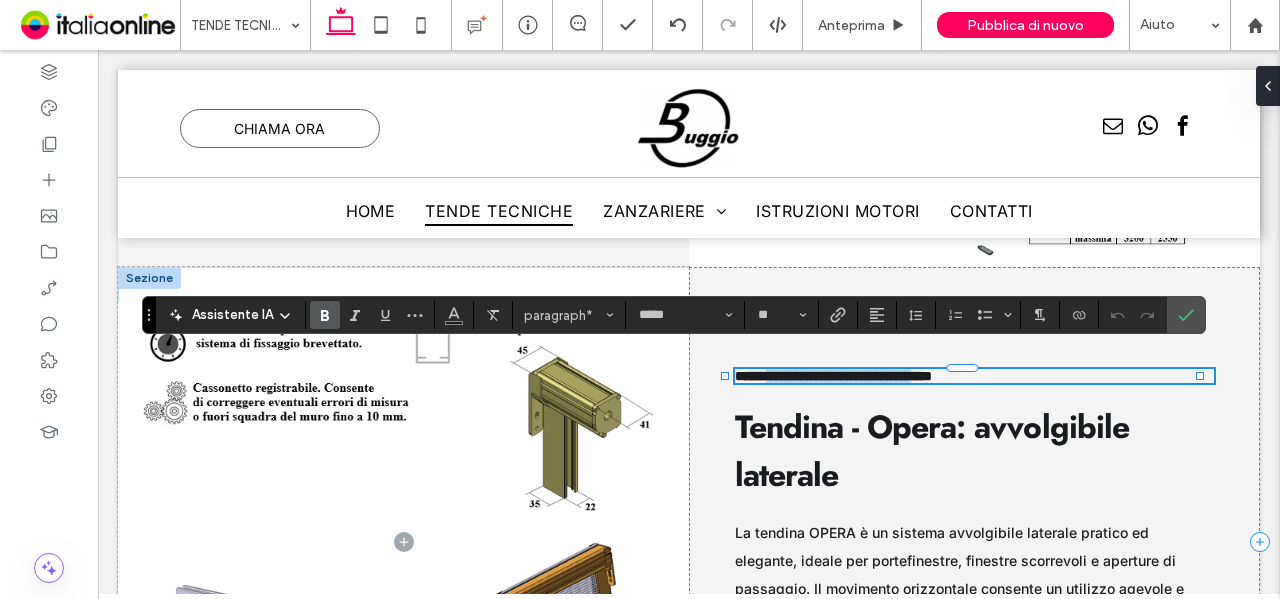 drag, startPoint x: 794, startPoint y: 353, endPoint x: 1042, endPoint y: 358, distance: 248.0504 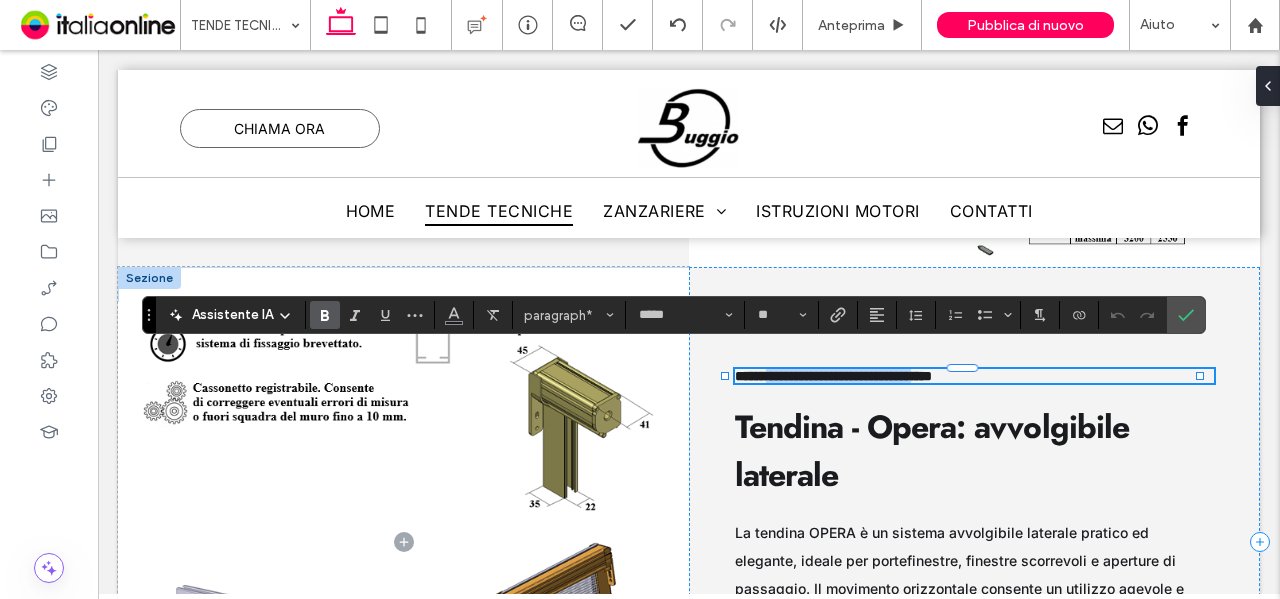 type 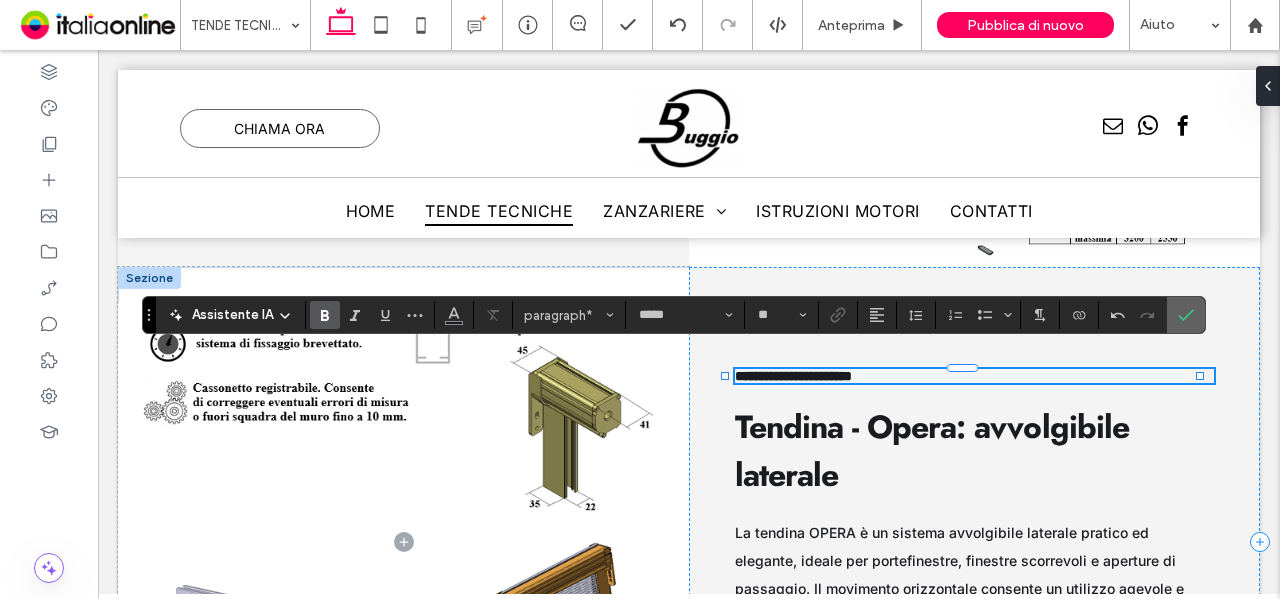 click 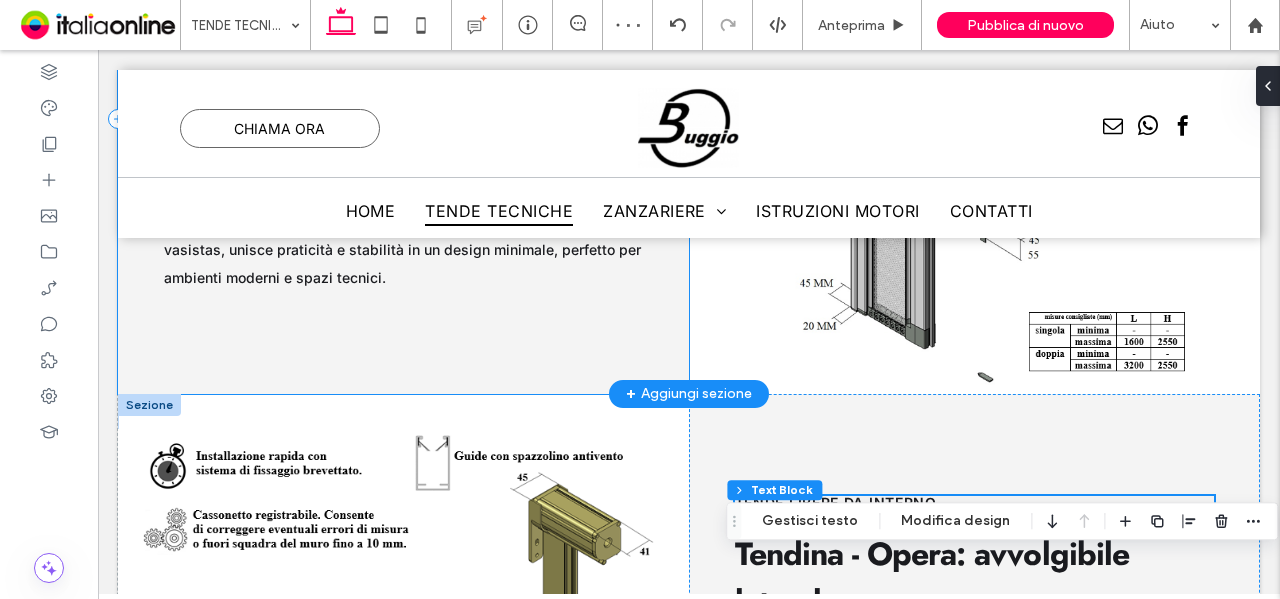 scroll, scrollTop: 6795, scrollLeft: 0, axis: vertical 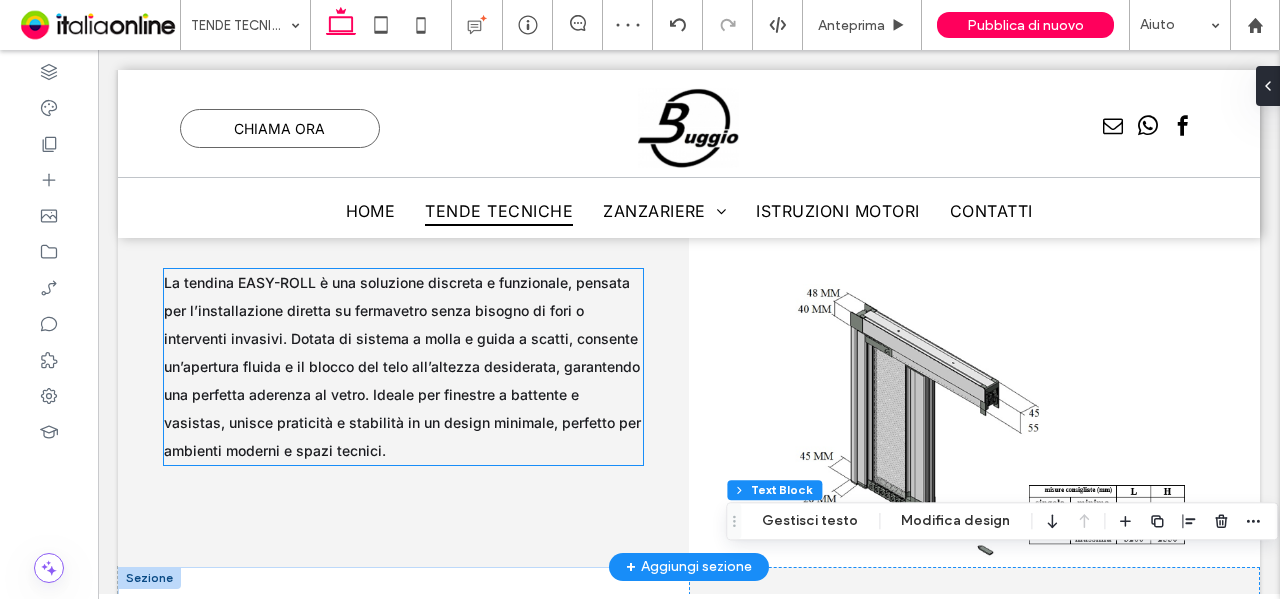 click on "La tendina EASY-ROLL è una soluzione discreta e funzionale, pensata per l’installazione diretta su fermavetro senza bisogno di fori o interventi invasivi. Dotata di sistema a molla e guida a scatti, consente un’apertura fluida e il blocco del telo all’altezza desiderata, garantendo una perfetta aderenza al vetro. Ideale per finestre a battente e vasistas, unisce praticità e stabilità in un design minimale, perfetto per ambienti moderni e spazi tecnici." at bounding box center [402, 366] 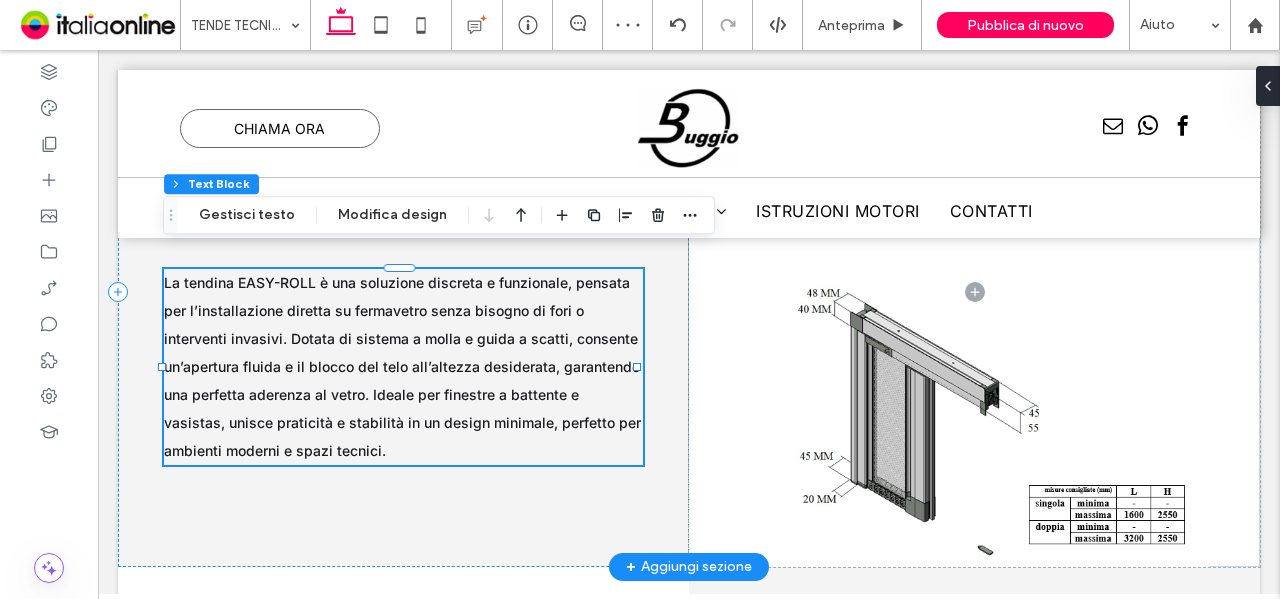 click on "La tendina EASY-ROLL è una soluzione discreta e funzionale, pensata per l’installazione diretta su fermavetro senza bisogno di fori o interventi invasivi. Dotata di sistema a molla e guida a scatti, consente un’apertura fluida e il blocco del telo all’altezza desiderata, garantendo una perfetta aderenza al vetro. Ideale per finestre a battente e vasistas, unisce praticità e stabilità in un design minimale, perfetto per ambienti moderni e spazi tecnici." at bounding box center (402, 366) 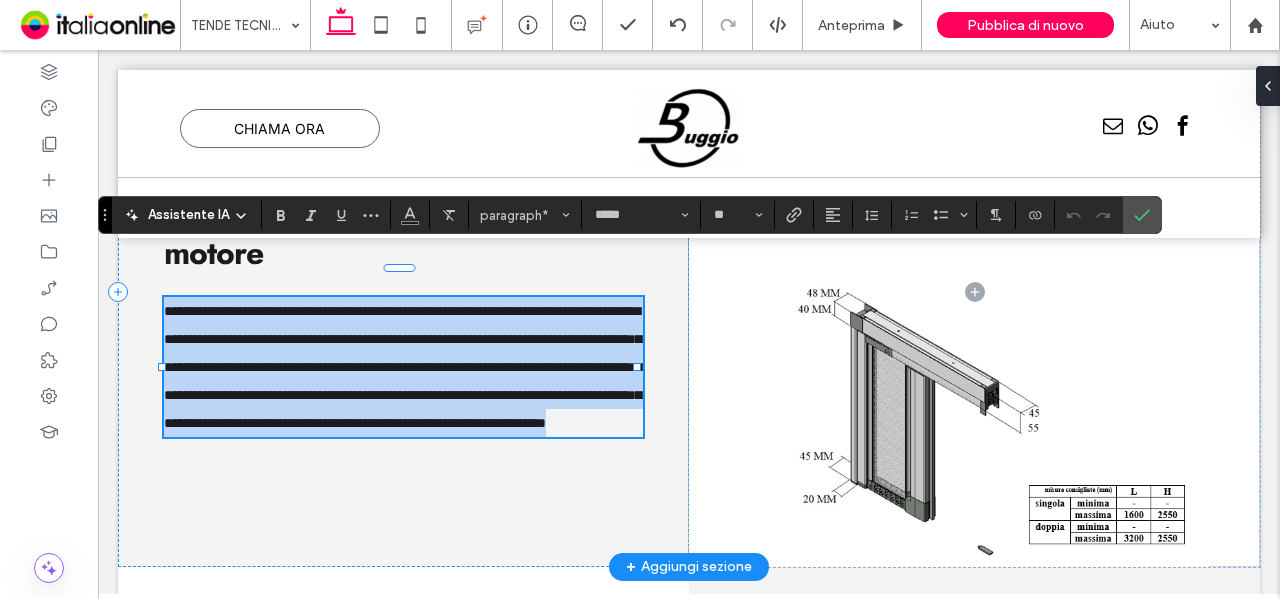 type on "**" 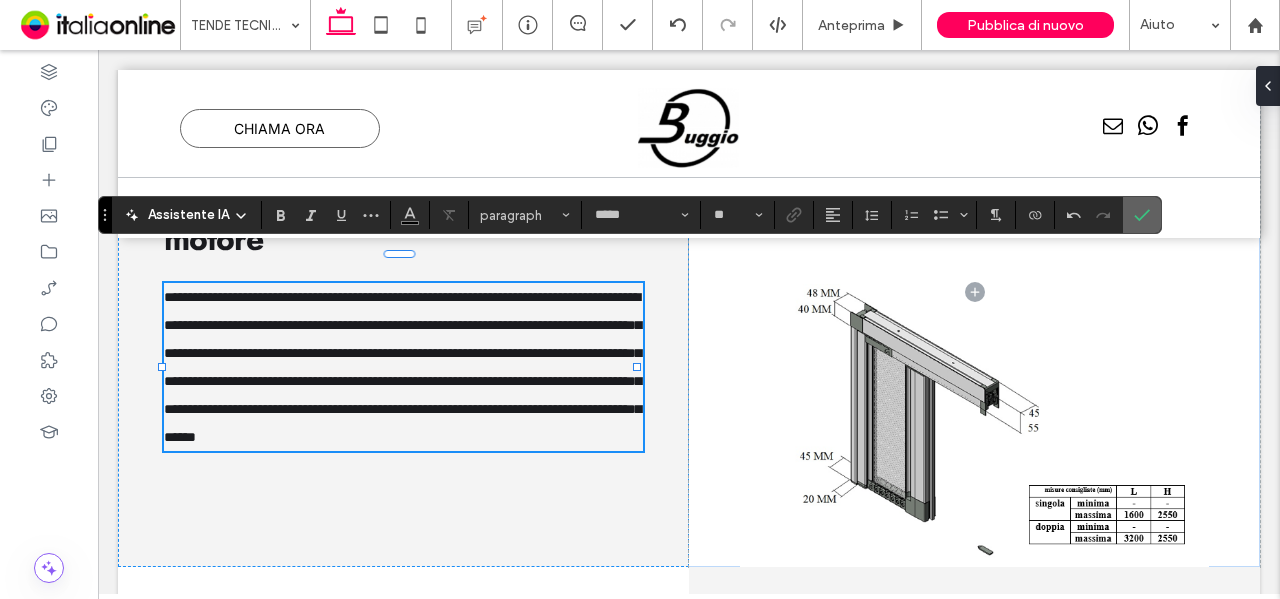 click 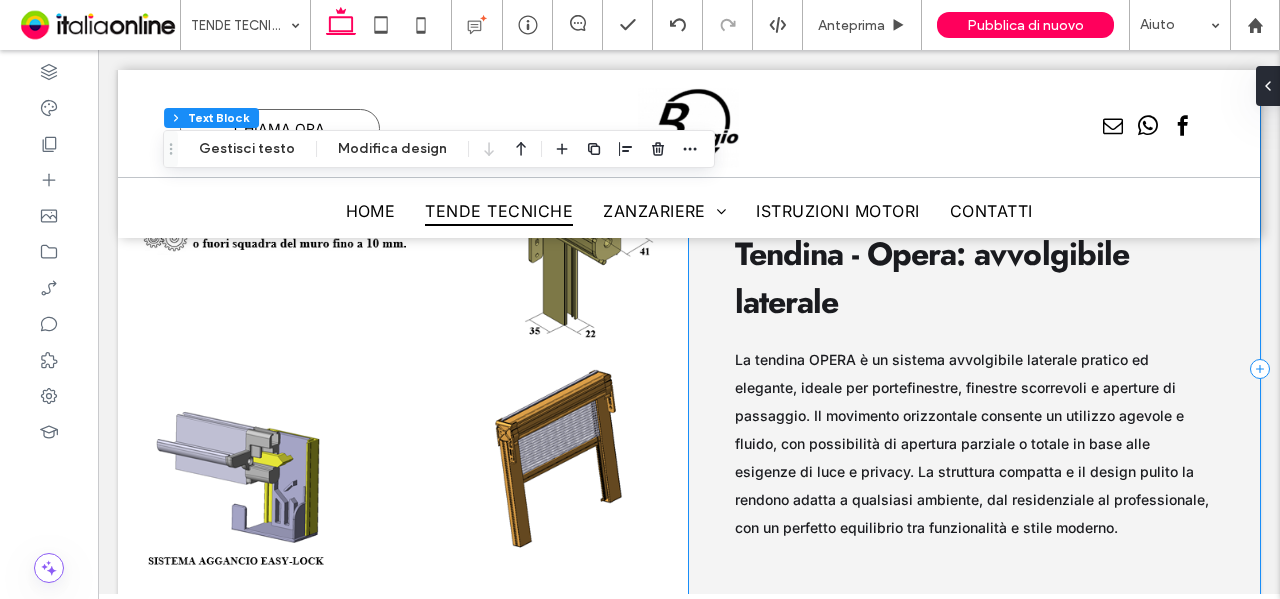 scroll, scrollTop: 7195, scrollLeft: 0, axis: vertical 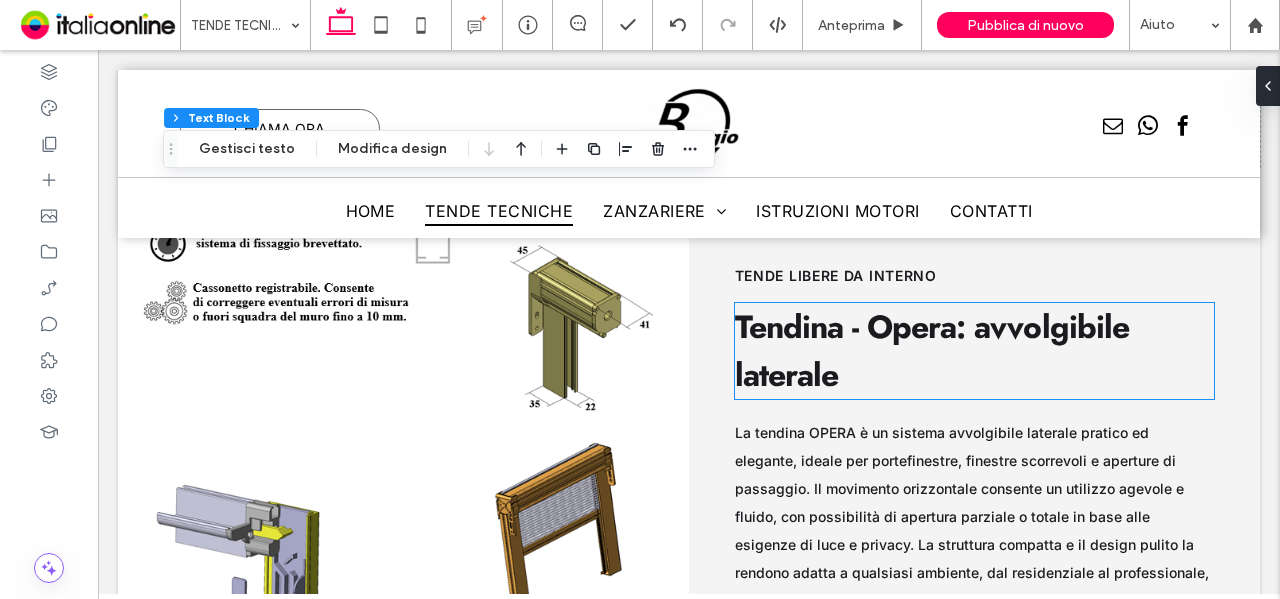 click on "Tendina - Opera: avvolgibile laterale" at bounding box center [932, 351] 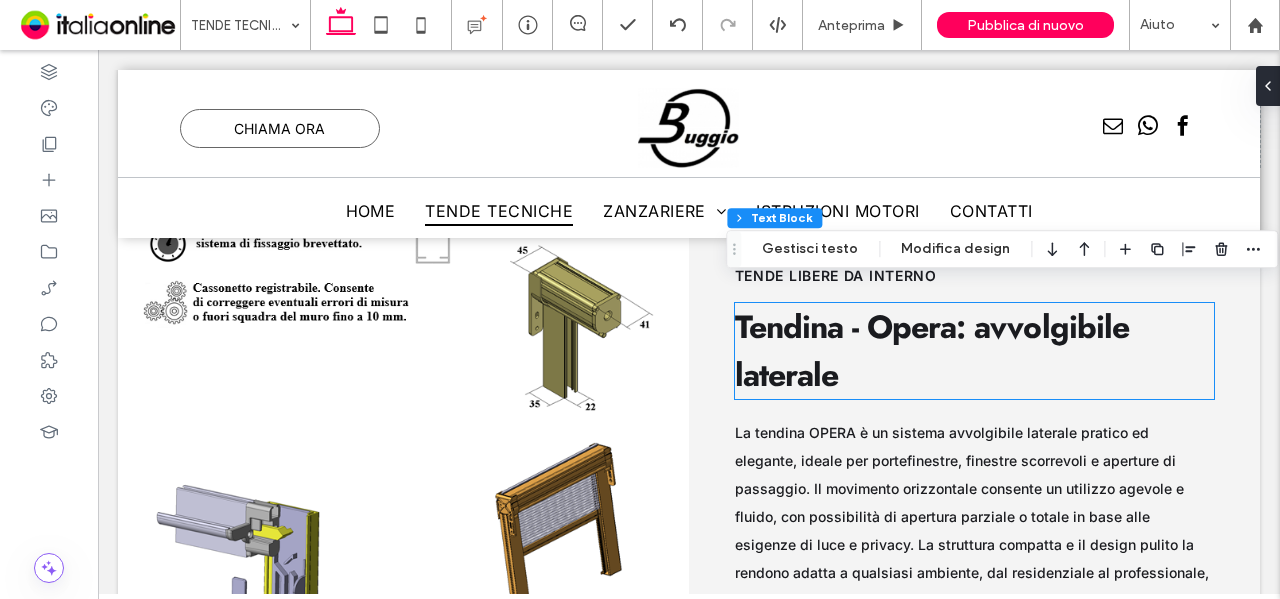 click on "Tendina - Opera: avvolgibile laterale" at bounding box center [975, 351] 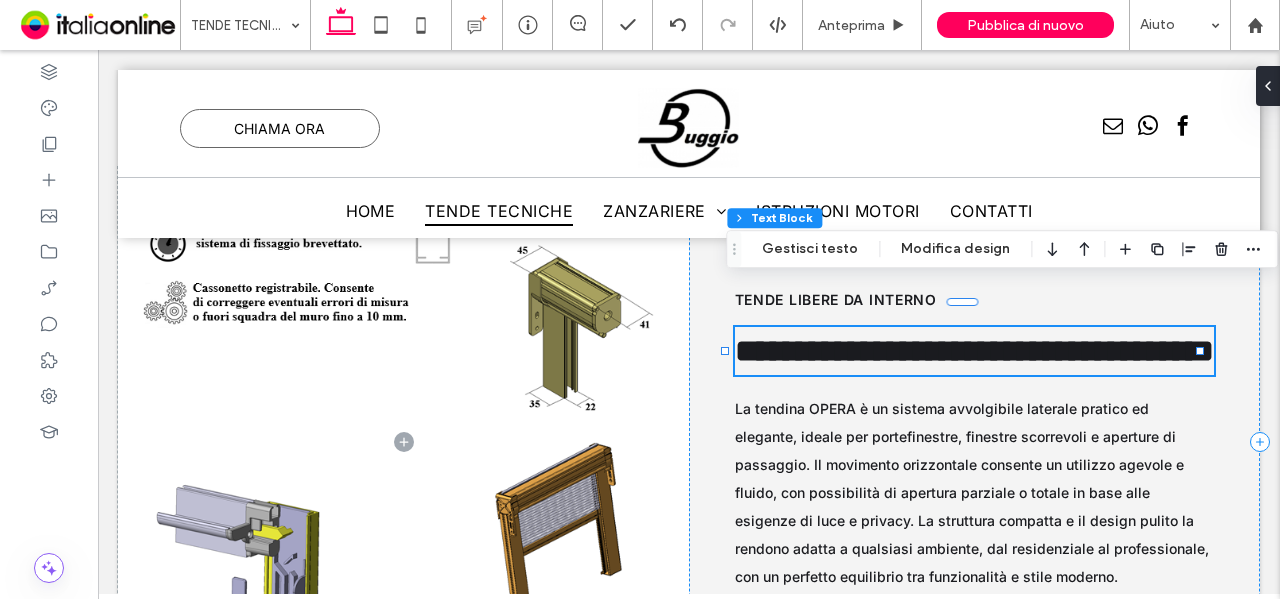 click on "**********" at bounding box center [974, 351] 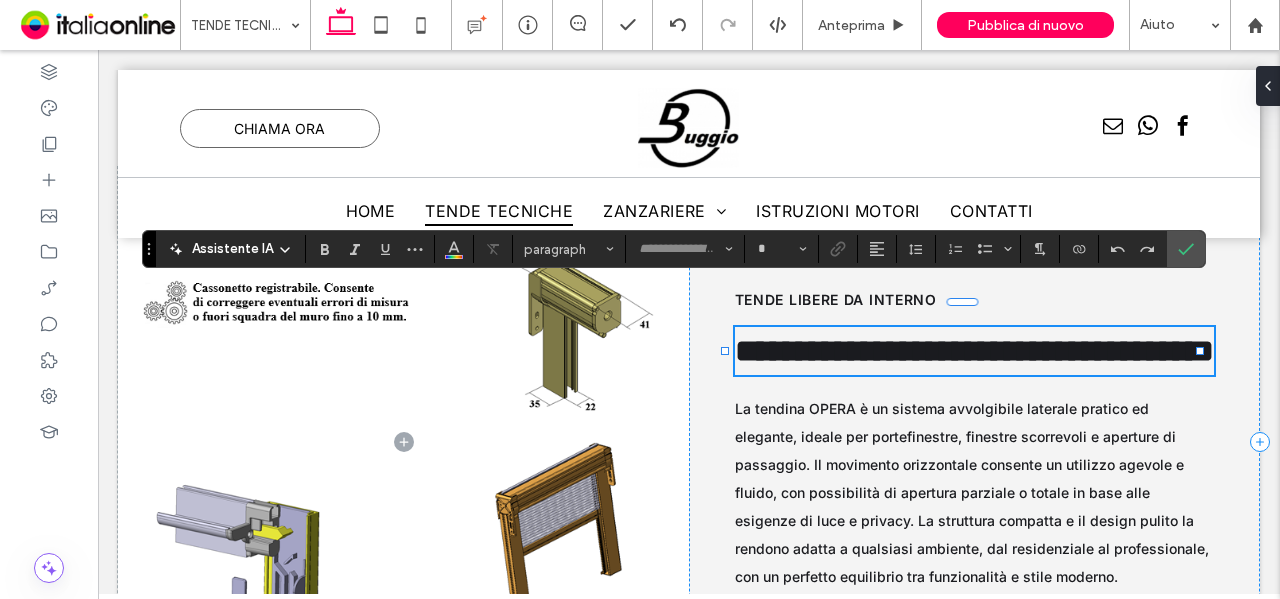 type on "****" 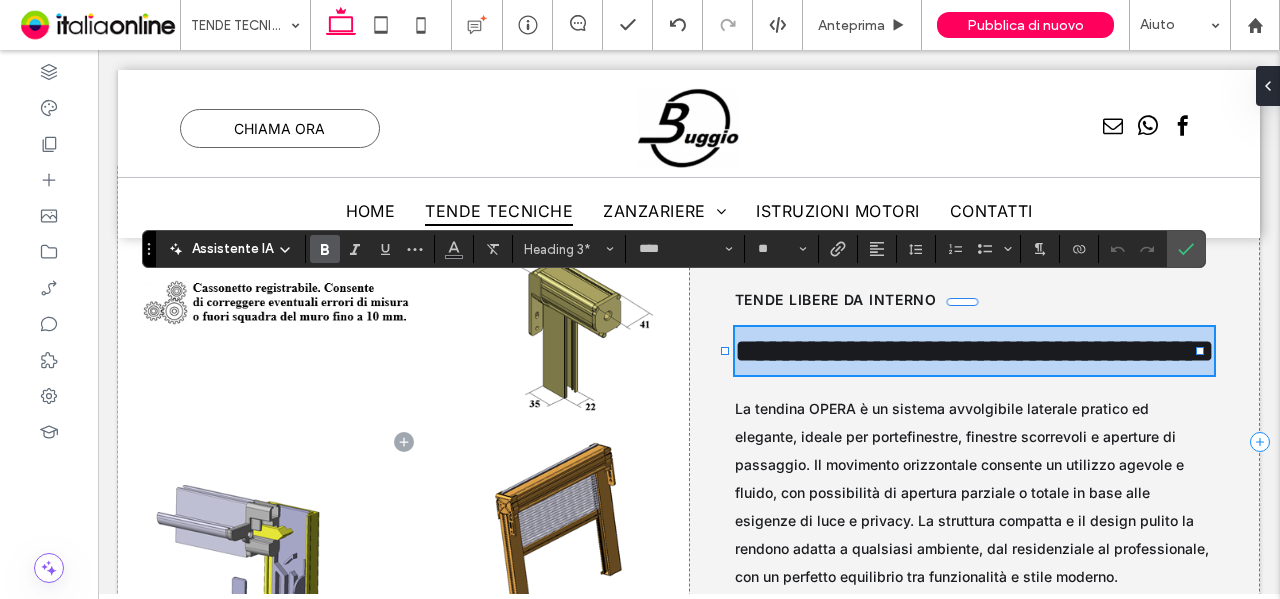 type on "*****" 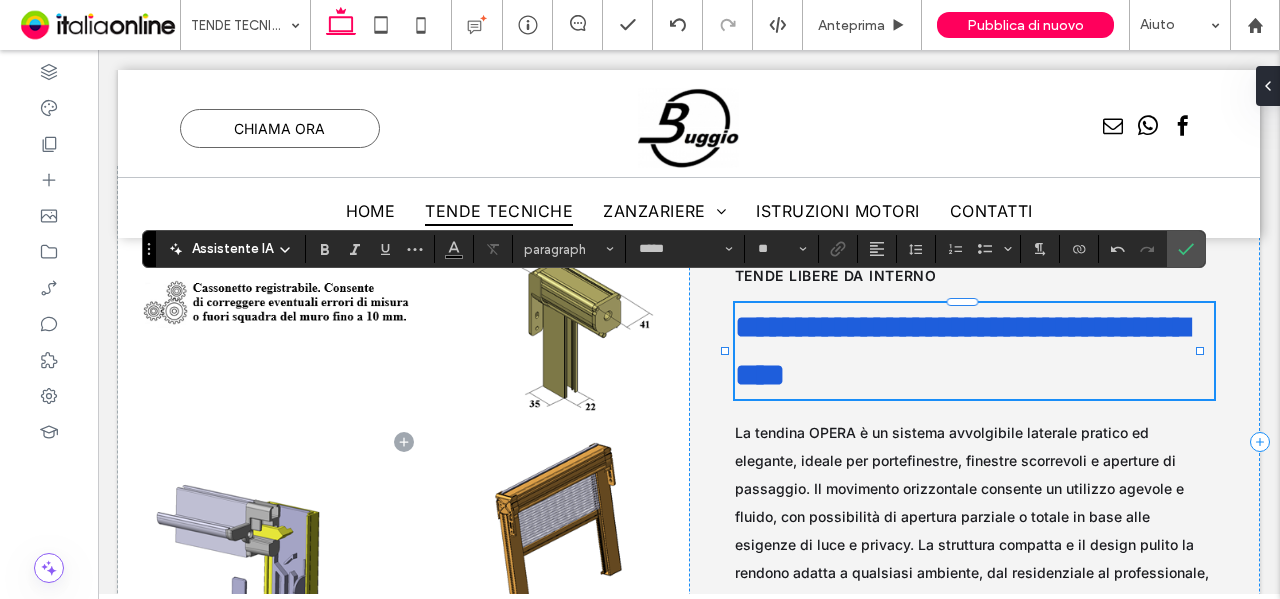 scroll, scrollTop: 0, scrollLeft: 0, axis: both 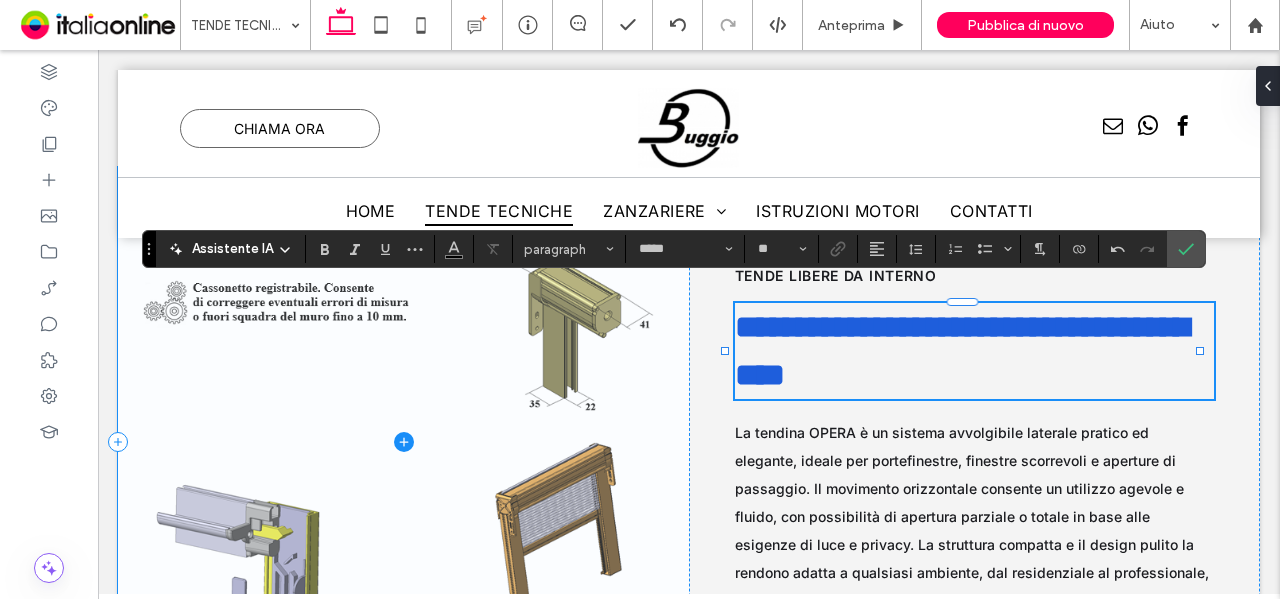 type on "****" 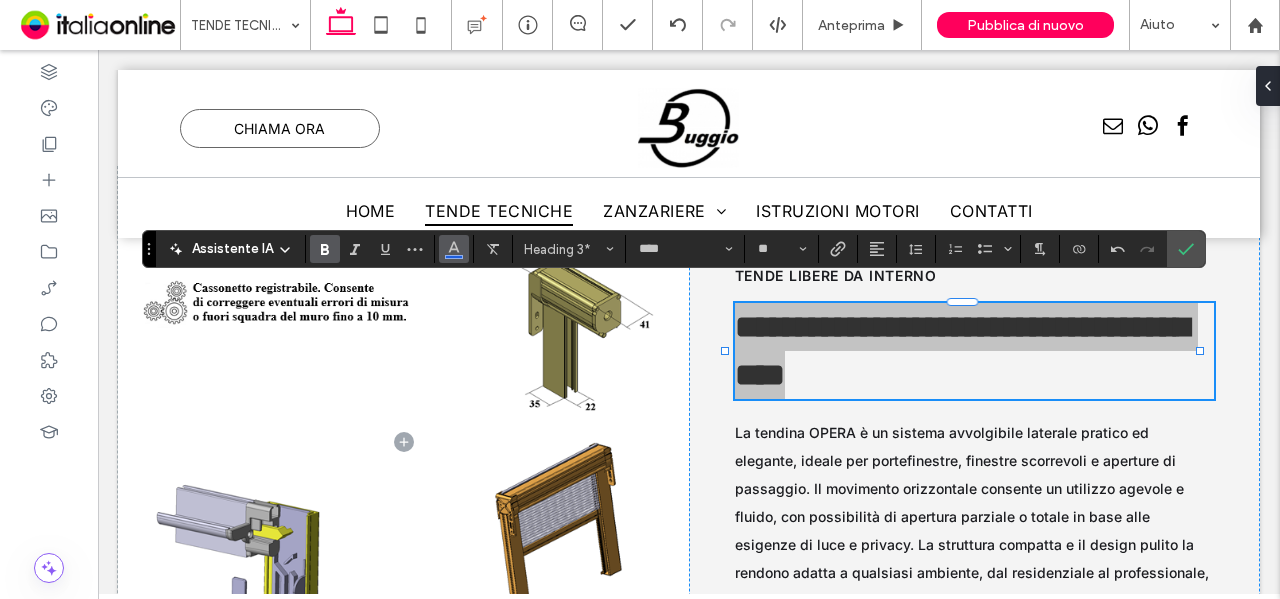 click 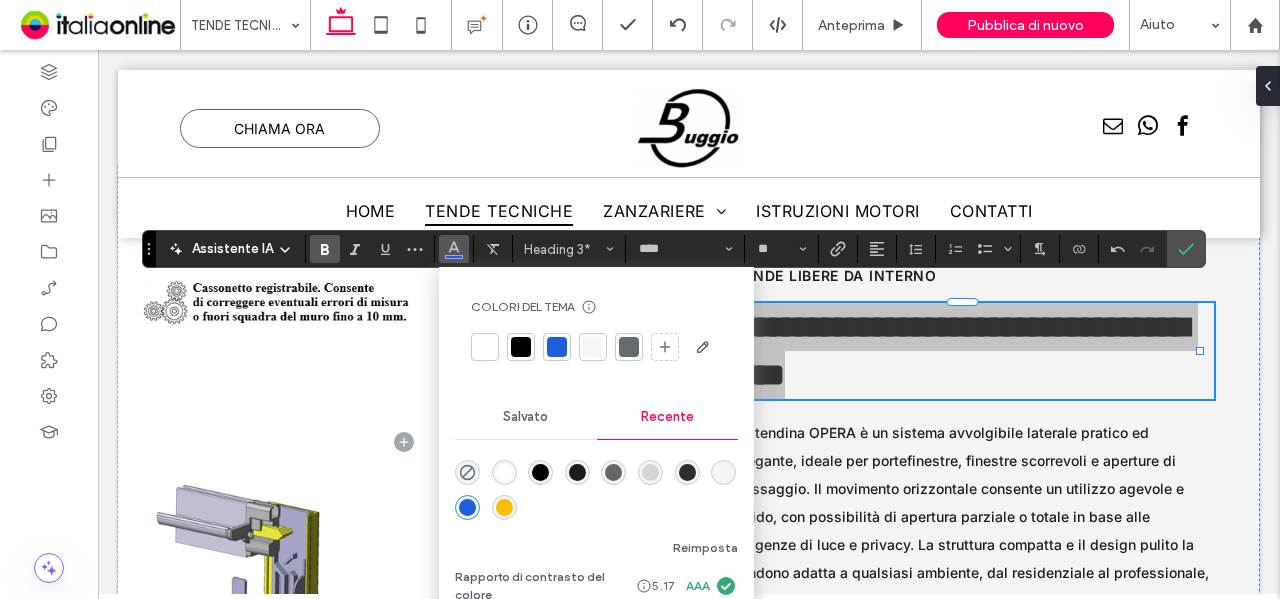click at bounding box center (577, 472) 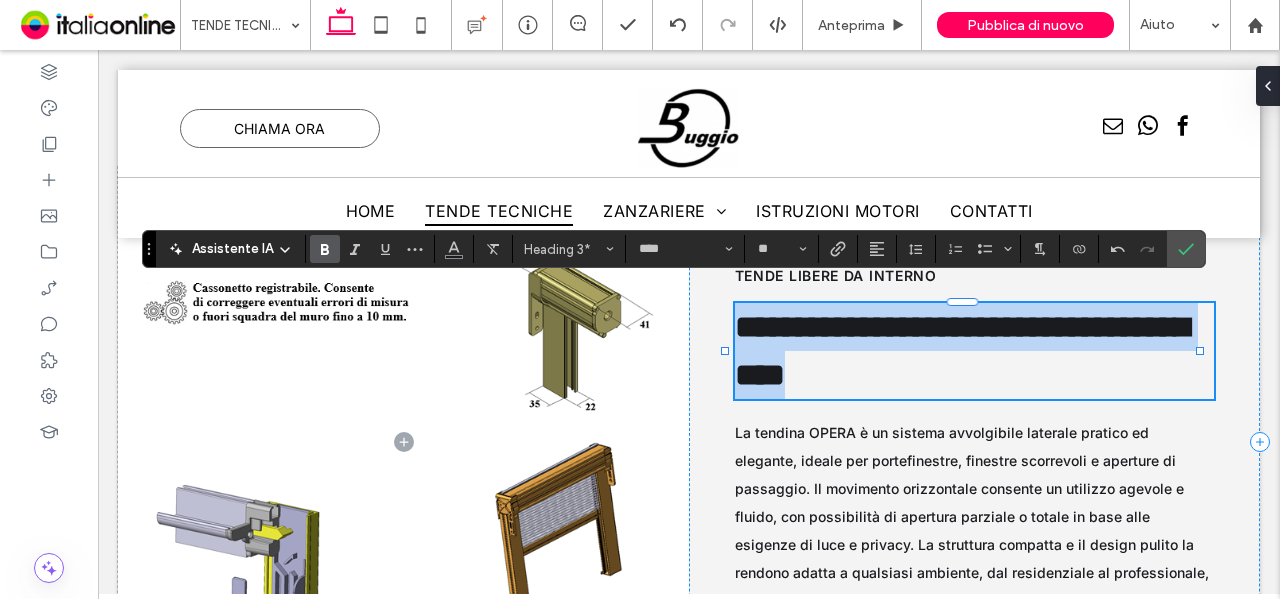 click on "**********" at bounding box center (962, 351) 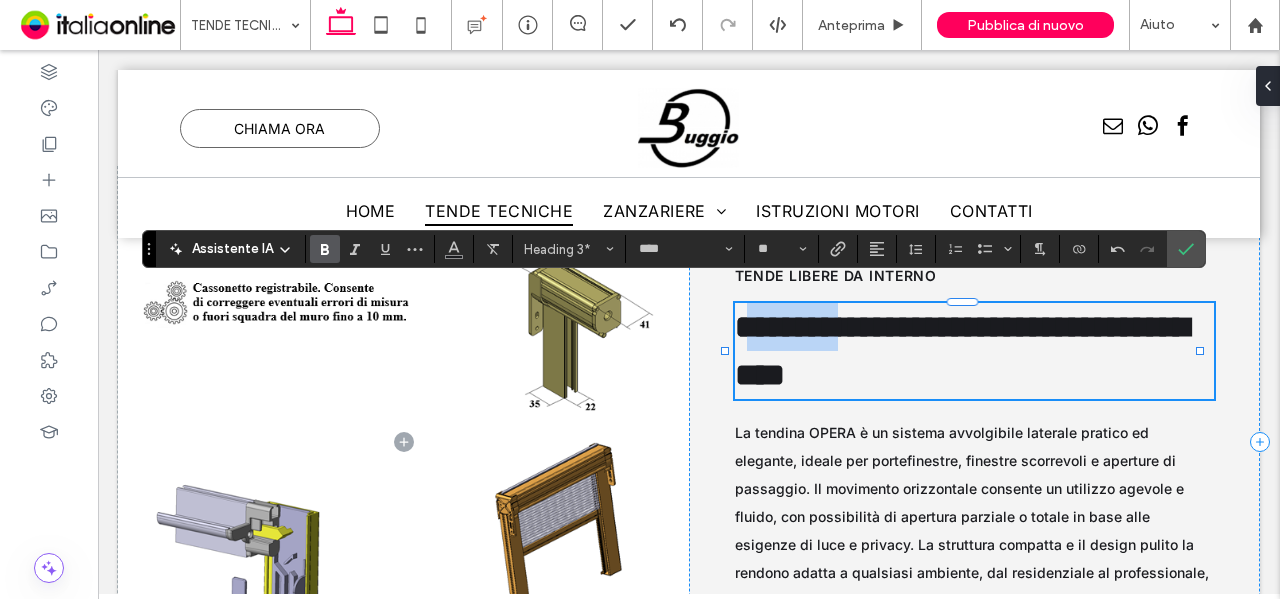 drag, startPoint x: 868, startPoint y: 299, endPoint x: 745, endPoint y: 289, distance: 123.40584 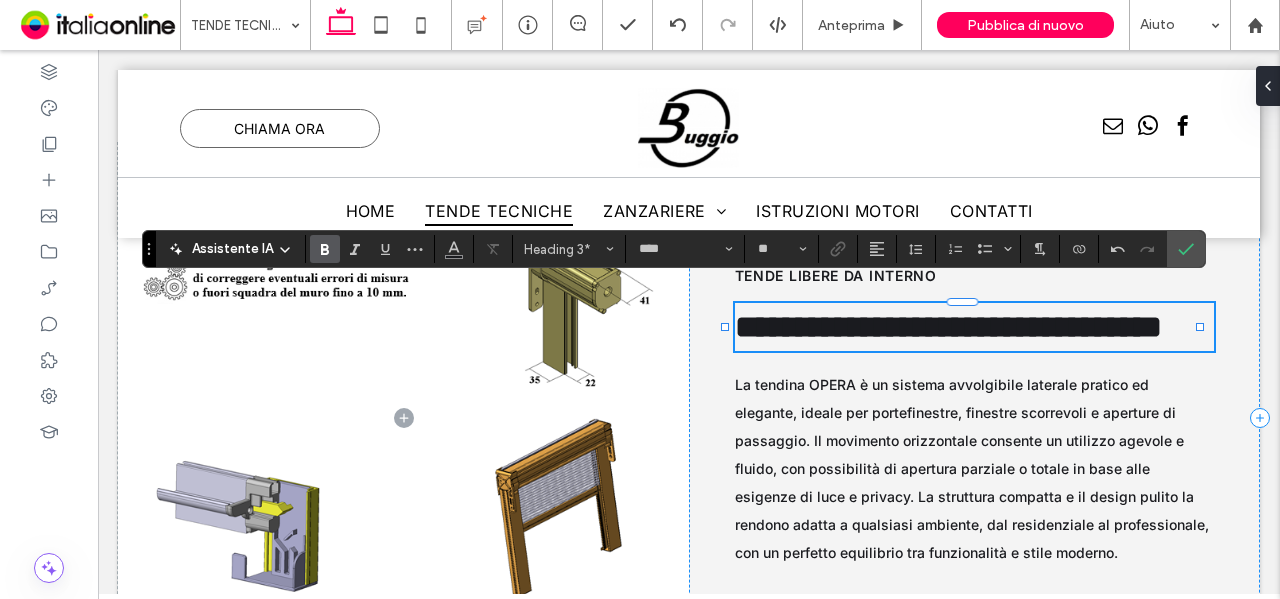 scroll, scrollTop: 7195, scrollLeft: 0, axis: vertical 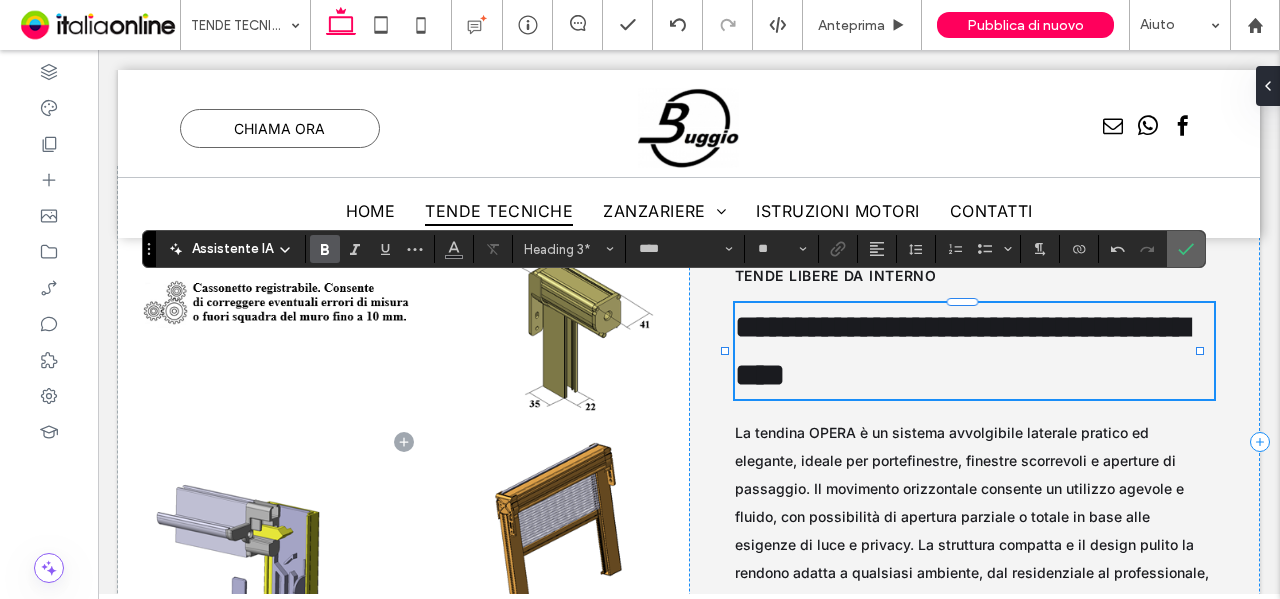 click 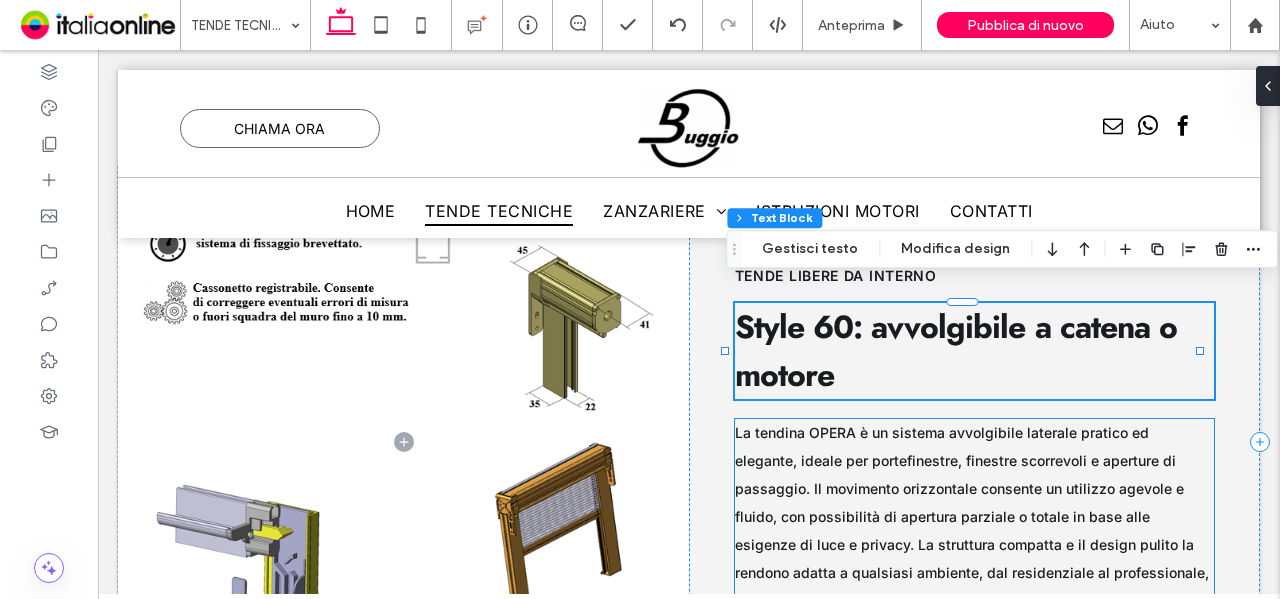 click on "La tendina OPERA è un sistema avvolgibile laterale pratico ed elegante, ideale per portefinestre, finestre scorrevoli e aperture di passaggio. Il movimento orizzontale consente un utilizzo agevole e fluido, con possibilità di apertura parziale o totale in base alle esigenze di luce e privacy. La struttura compatta e il design pulito la rendono adatta a qualsiasi ambiente, dal residenziale al professionale, con un perfetto equilibrio tra funzionalità e stile moderno." at bounding box center [972, 516] 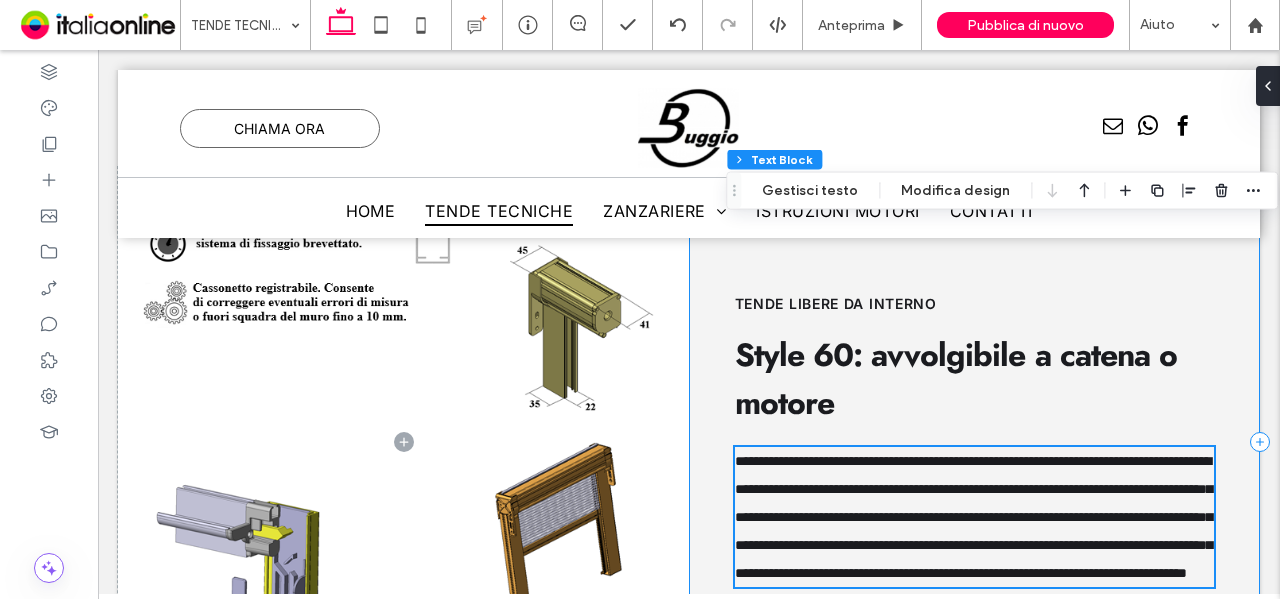 click on "**********" at bounding box center [974, 442] 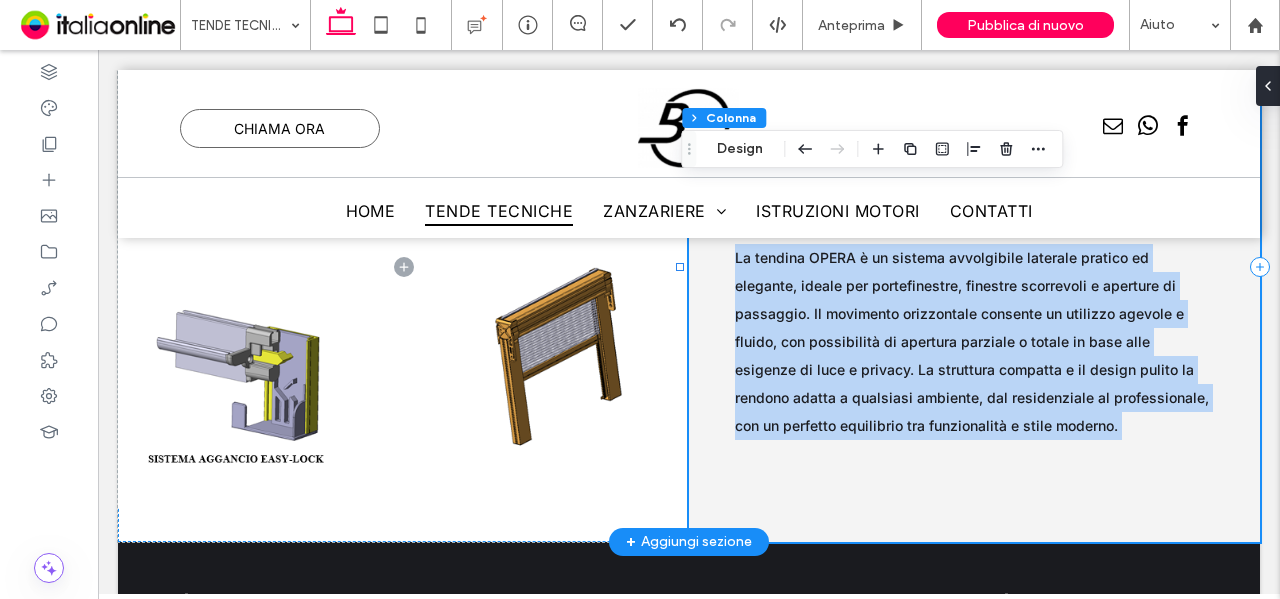 click on "tende libere da interno
Style 60: avvolgibile a catena o motore
La tendina OPERA è un sistema avvolgibile laterale pratico ed elegante, ideale per portefinestre, finestre scorrevoli e aperture di passaggio. Il movimento orizzontale consente un utilizzo agevole e fluido, con possibilità di apertura parziale o totale in base alle esigenze di luce e privacy. La struttura compatta e il design pulito la rendono adatta a qualsiasi ambiente, dal residenziale al professionale, con un perfetto equilibrio tra funzionalità e stile moderno." at bounding box center [974, 267] 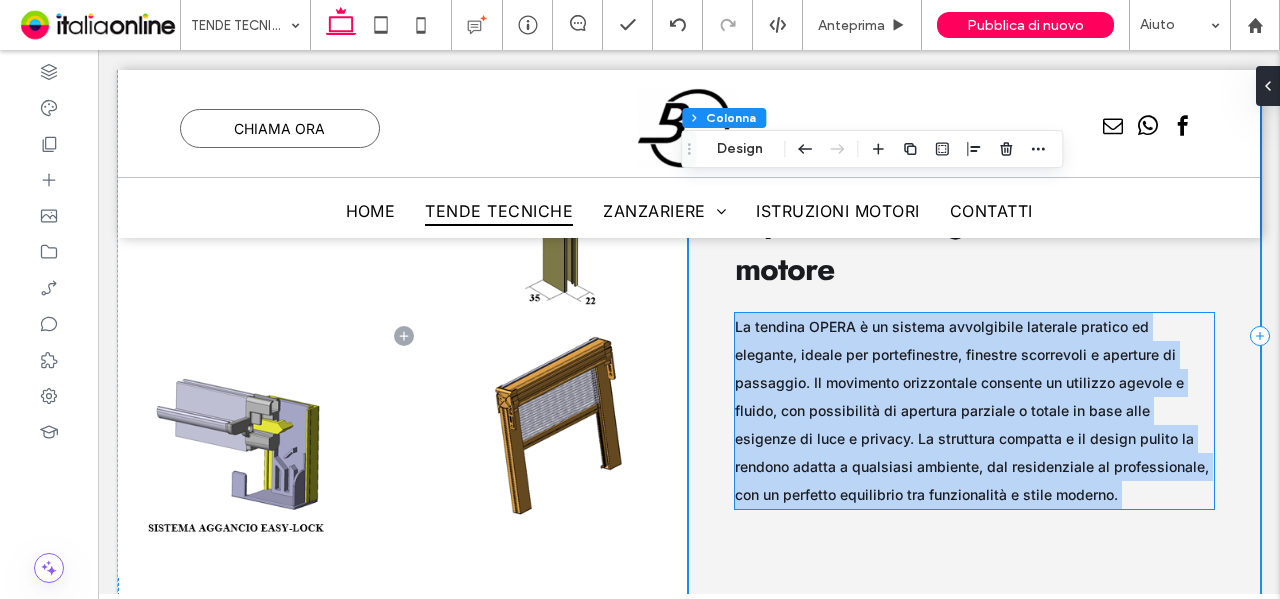 scroll, scrollTop: 7270, scrollLeft: 0, axis: vertical 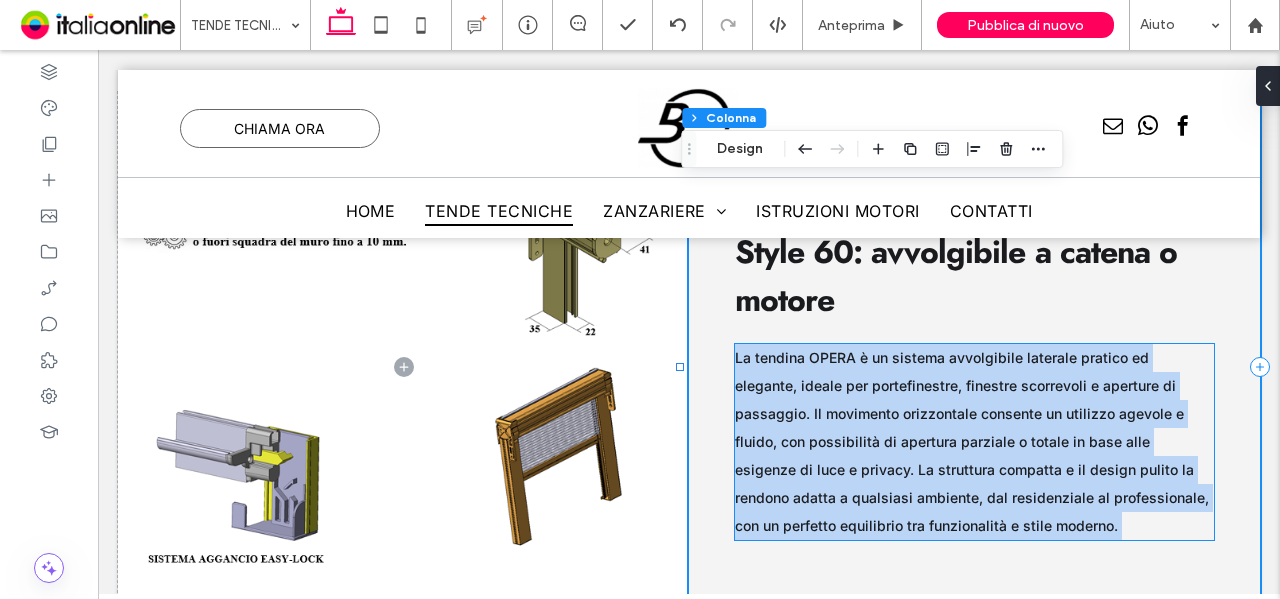 click on "La tendina OPERA è un sistema avvolgibile laterale pratico ed elegante, ideale per portefinestre, finestre scorrevoli e aperture di passaggio. Il movimento orizzontale consente un utilizzo agevole e fluido, con possibilità di apertura parziale o totale in base alle esigenze di luce e privacy. La struttura compatta e il design pulito la rendono adatta a qualsiasi ambiente, dal residenziale al professionale, con un perfetto equilibrio tra funzionalità e stile moderno." at bounding box center [972, 441] 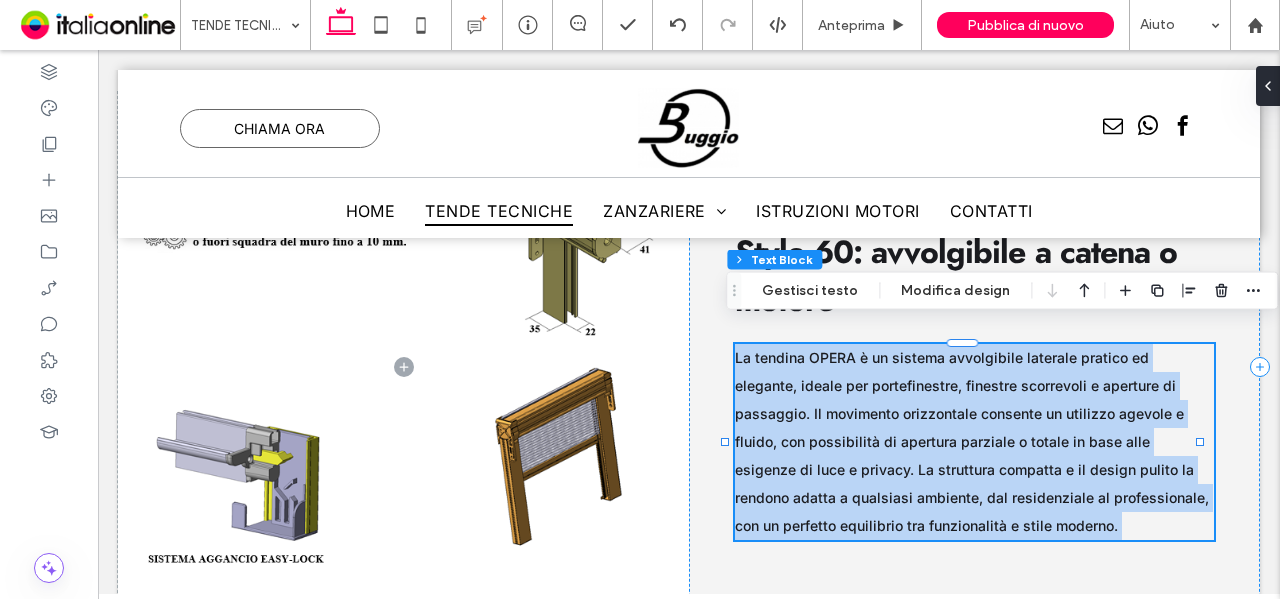 click on "La tendina OPERA è un sistema avvolgibile laterale pratico ed elegante, ideale per portefinestre, finestre scorrevoli e aperture di passaggio. Il movimento orizzontale consente un utilizzo agevole e fluido, con possibilità di apertura parziale o totale in base alle esigenze di luce e privacy. La struttura compatta e il design pulito la rendono adatta a qualsiasi ambiente, dal residenziale al professionale, con un perfetto equilibrio tra funzionalità e stile moderno." at bounding box center [972, 441] 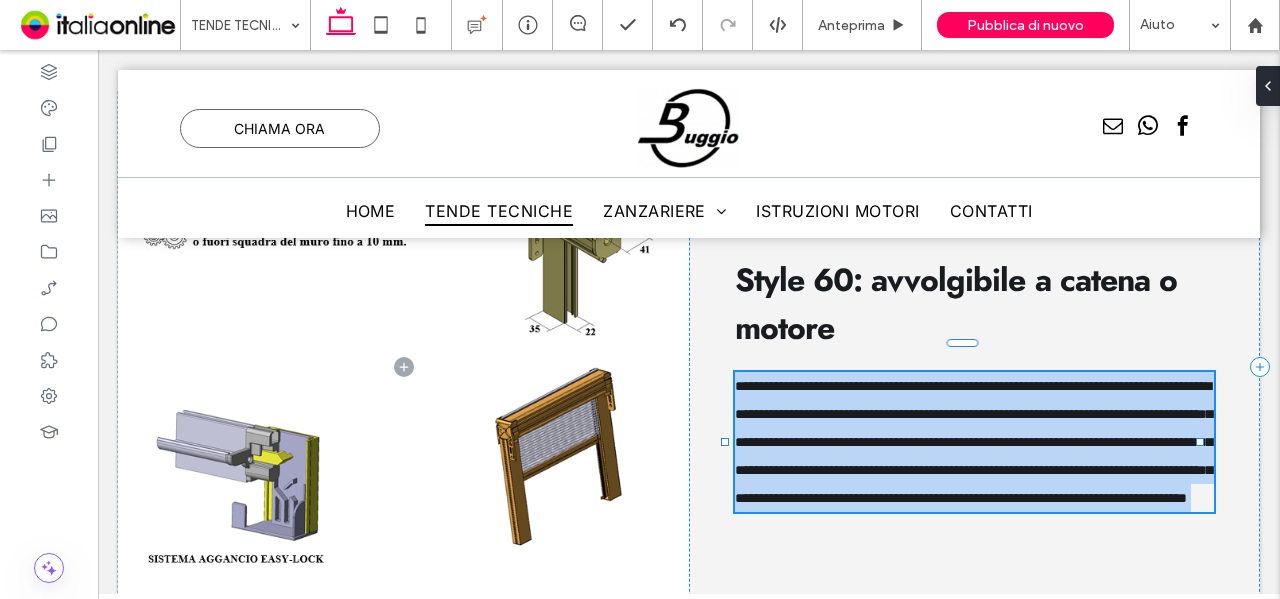 click on "**********" at bounding box center (973, 442) 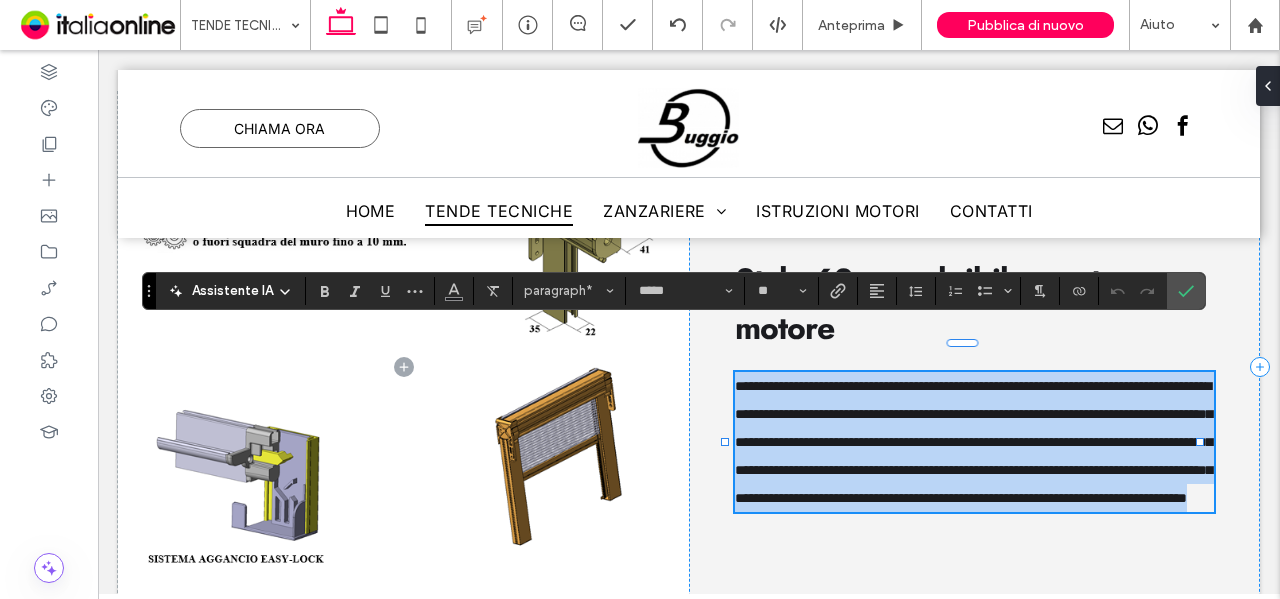 click on "**********" at bounding box center (973, 442) 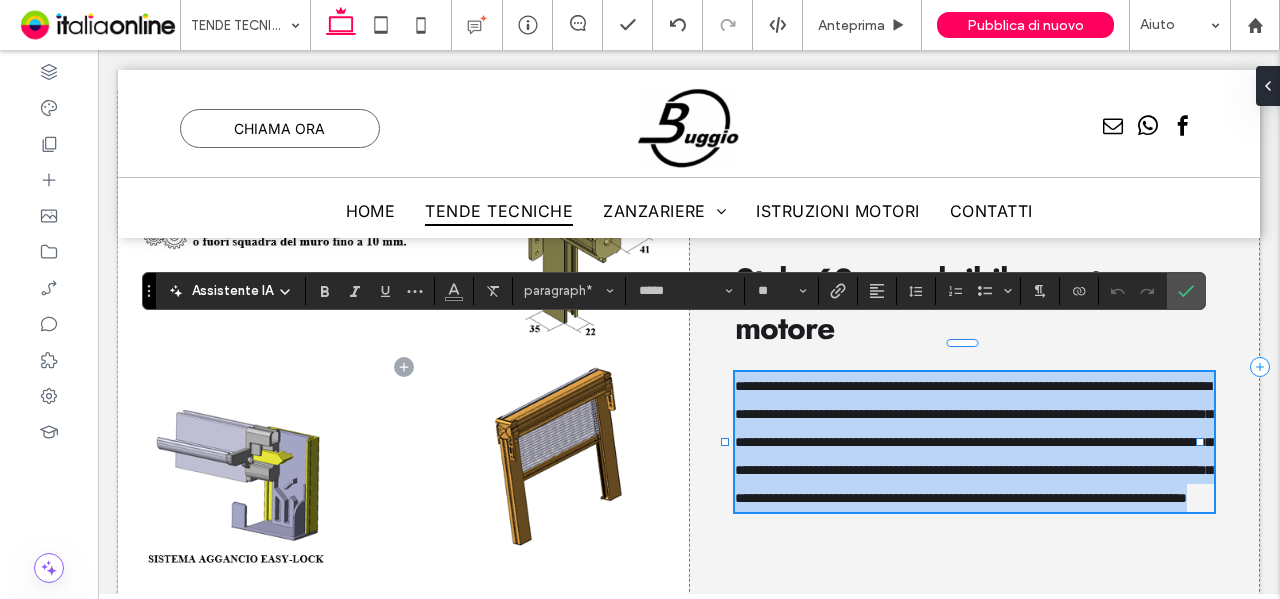 type on "**" 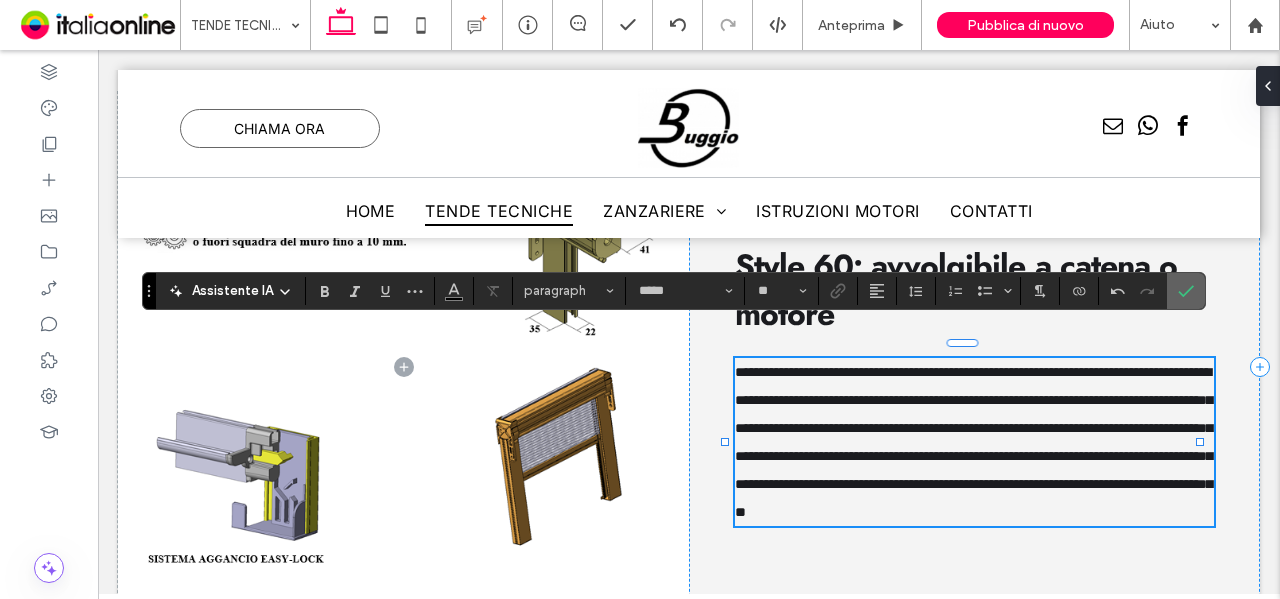 click 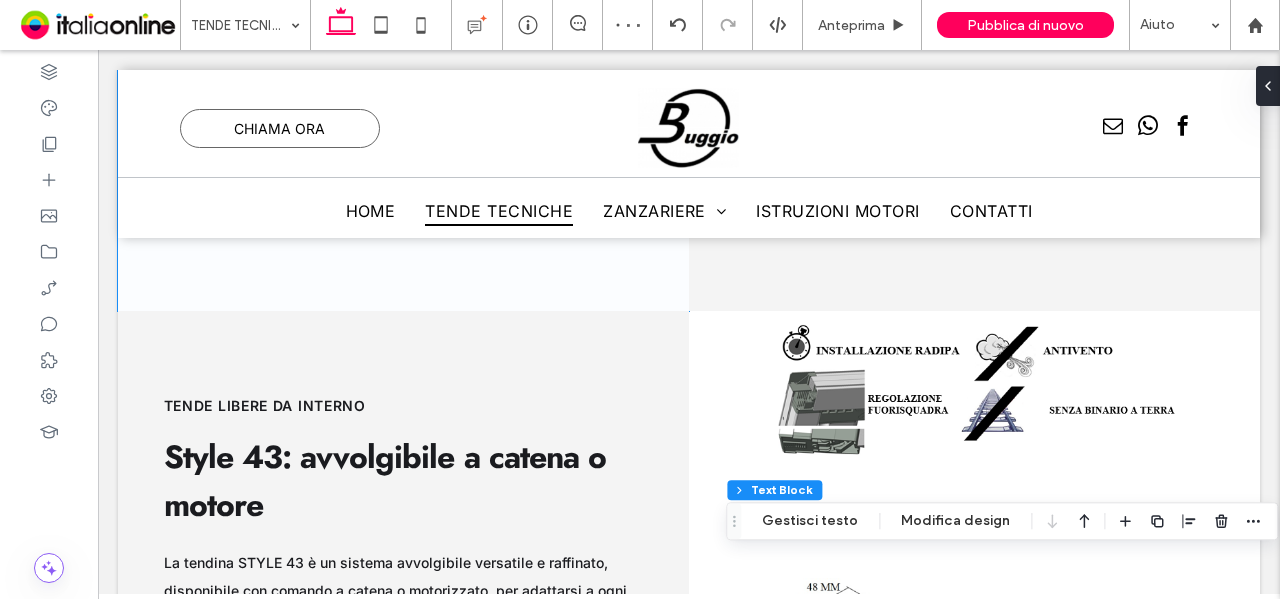 scroll, scrollTop: 6470, scrollLeft: 0, axis: vertical 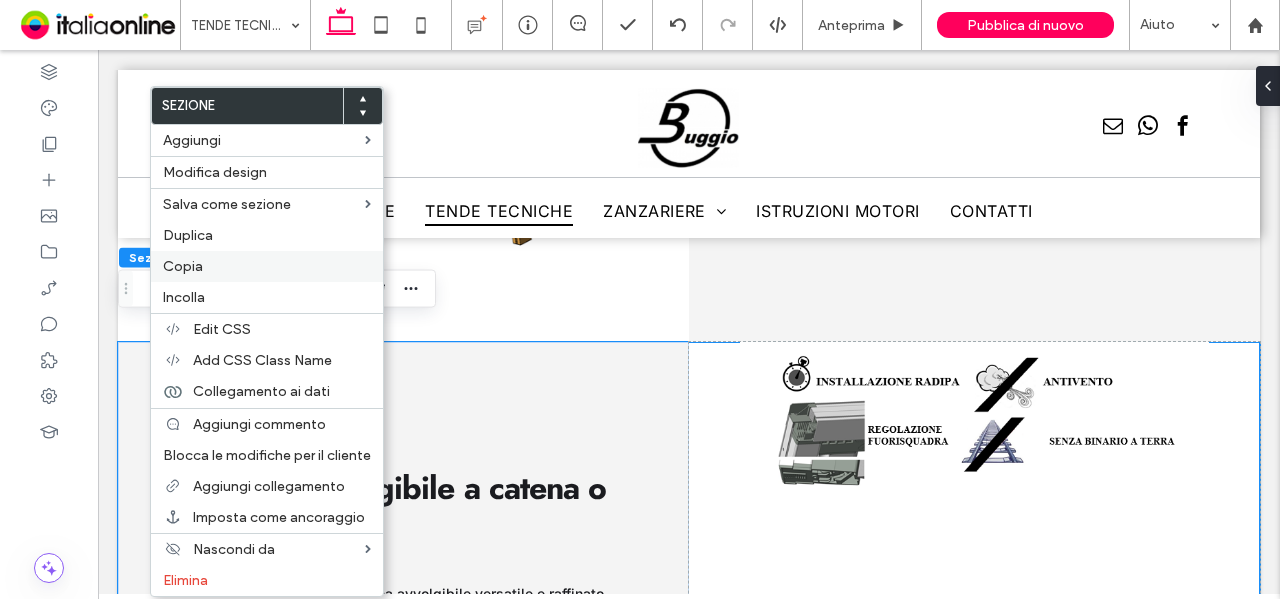 drag, startPoint x: 220, startPoint y: 259, endPoint x: 222, endPoint y: 287, distance: 28.071337 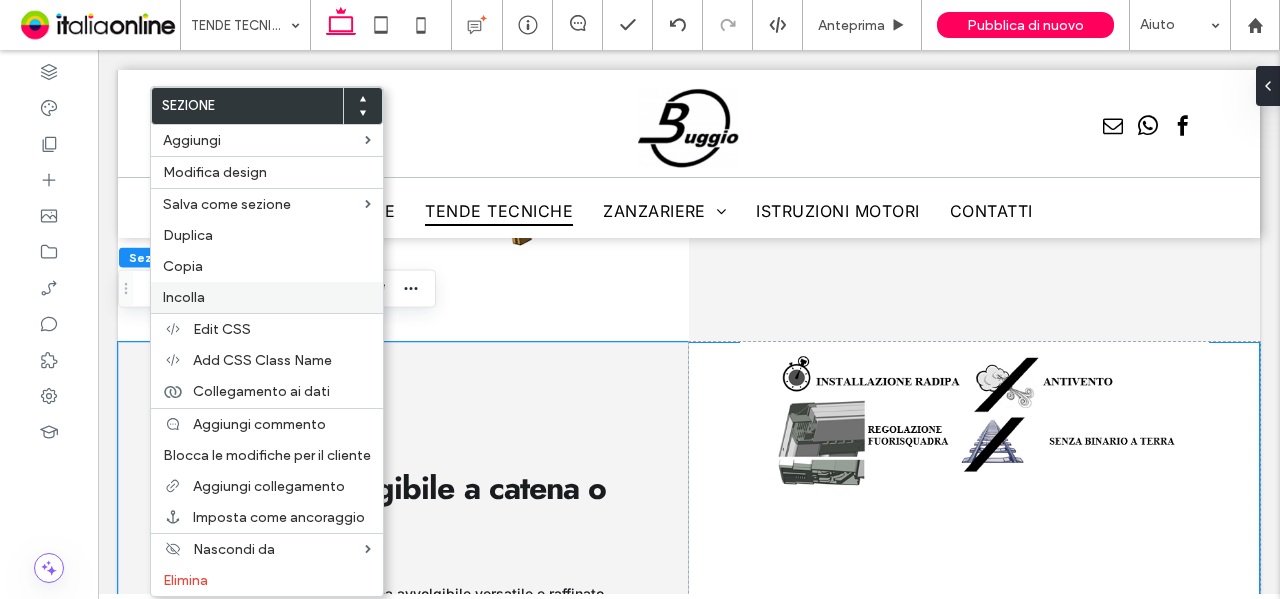 click on "Copia" at bounding box center [267, 266] 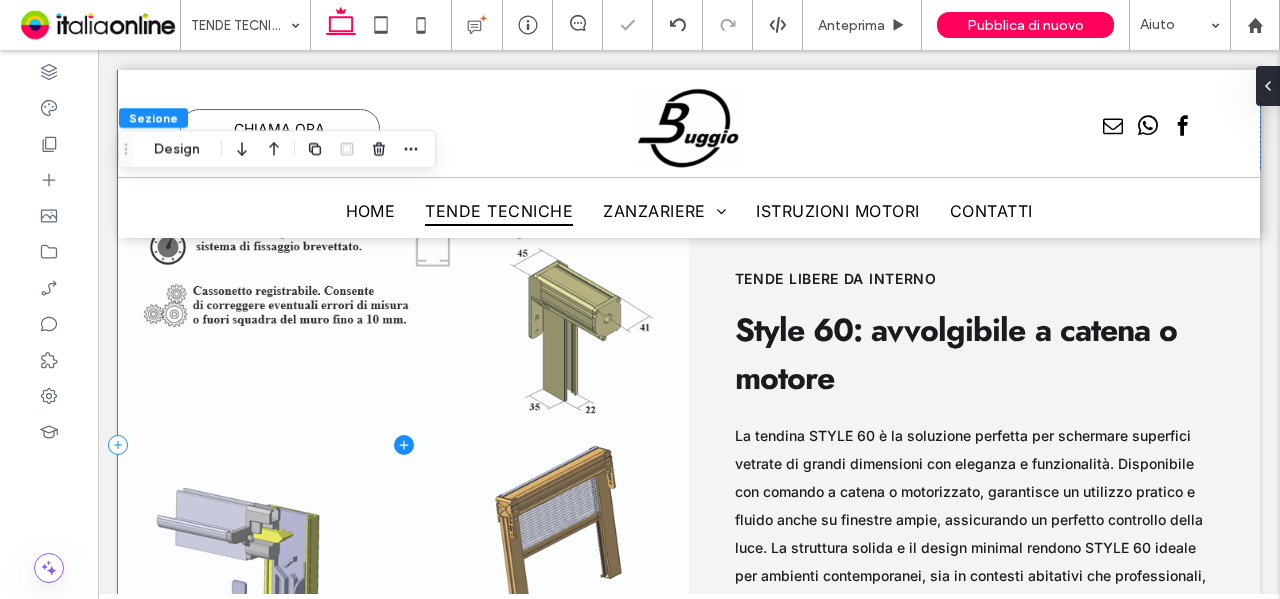 scroll, scrollTop: 7070, scrollLeft: 0, axis: vertical 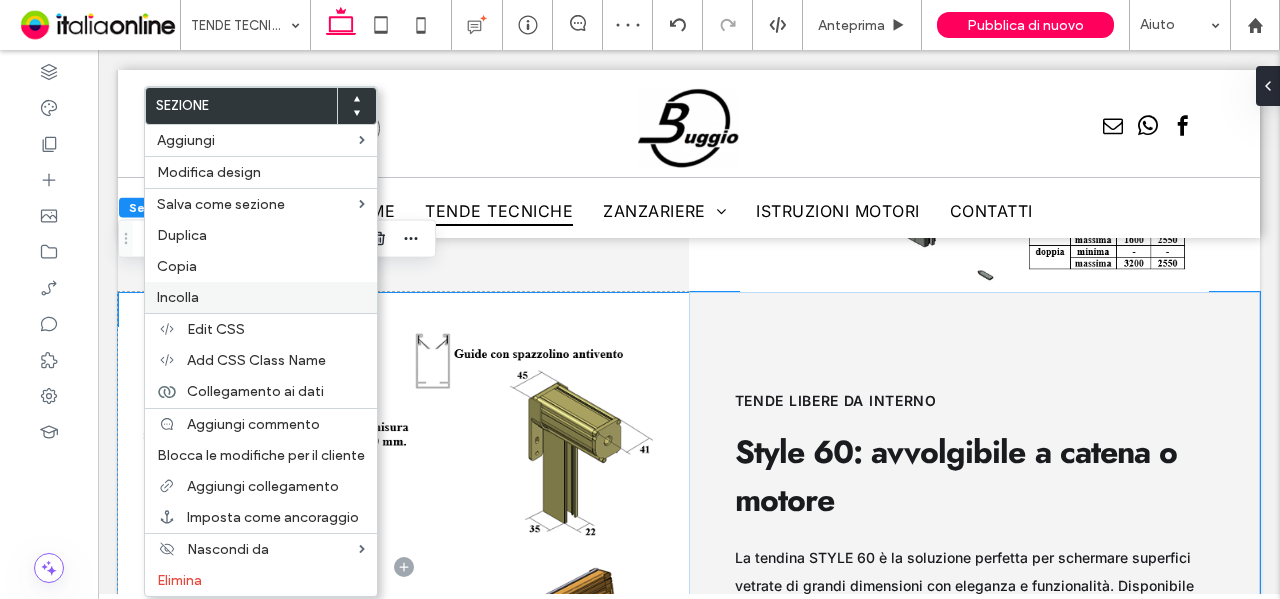 drag, startPoint x: 198, startPoint y: 288, endPoint x: 219, endPoint y: 289, distance: 21.023796 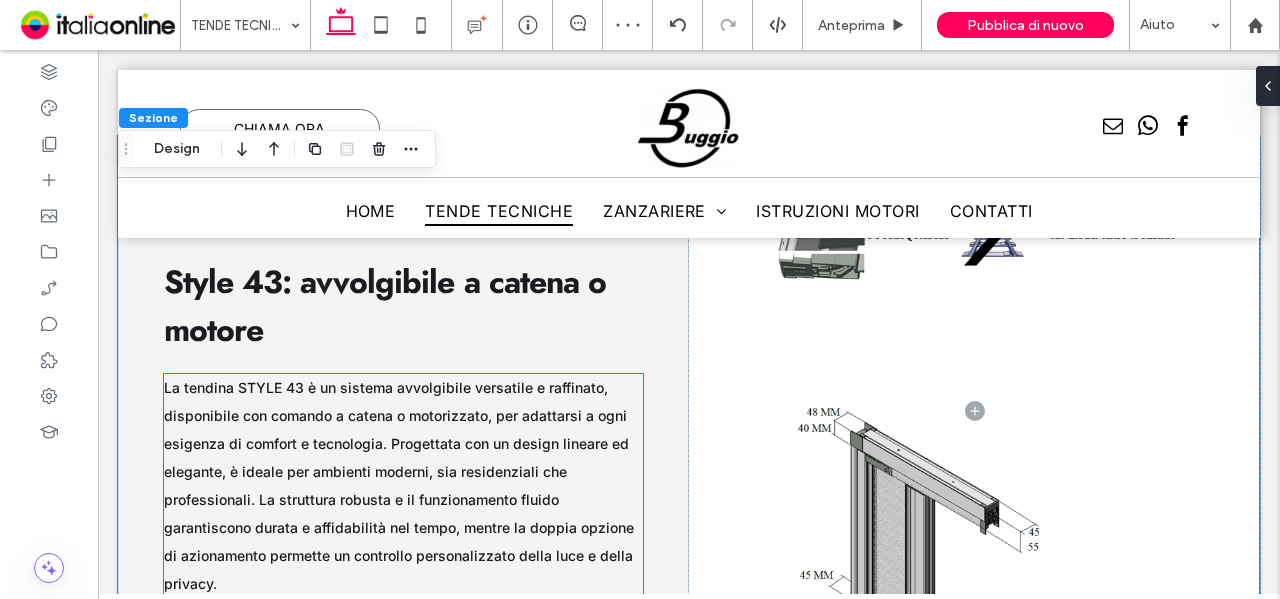 scroll, scrollTop: 7745, scrollLeft: 0, axis: vertical 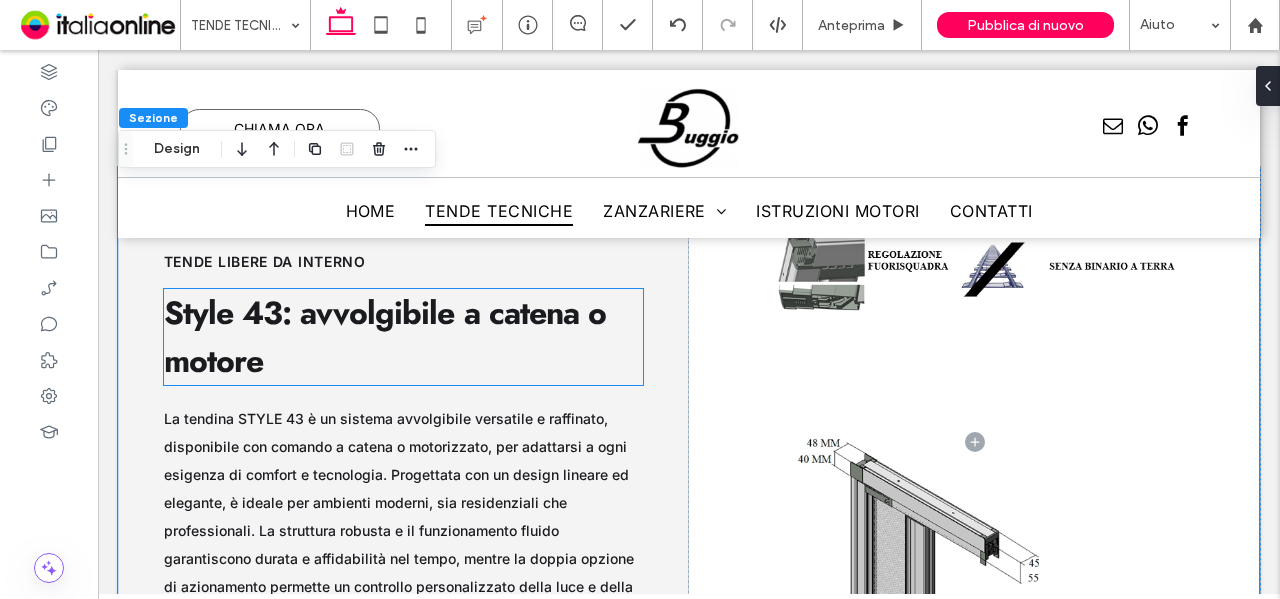 click on "Style 43: avvolgibile a catena o motore" at bounding box center [385, 337] 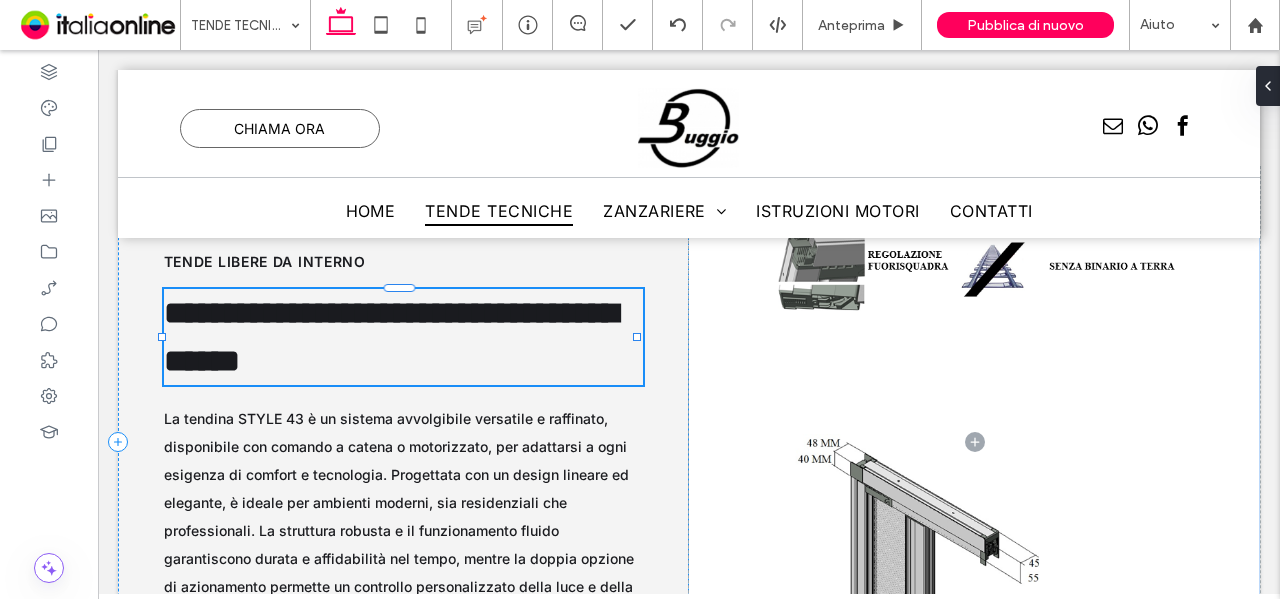 type on "****" 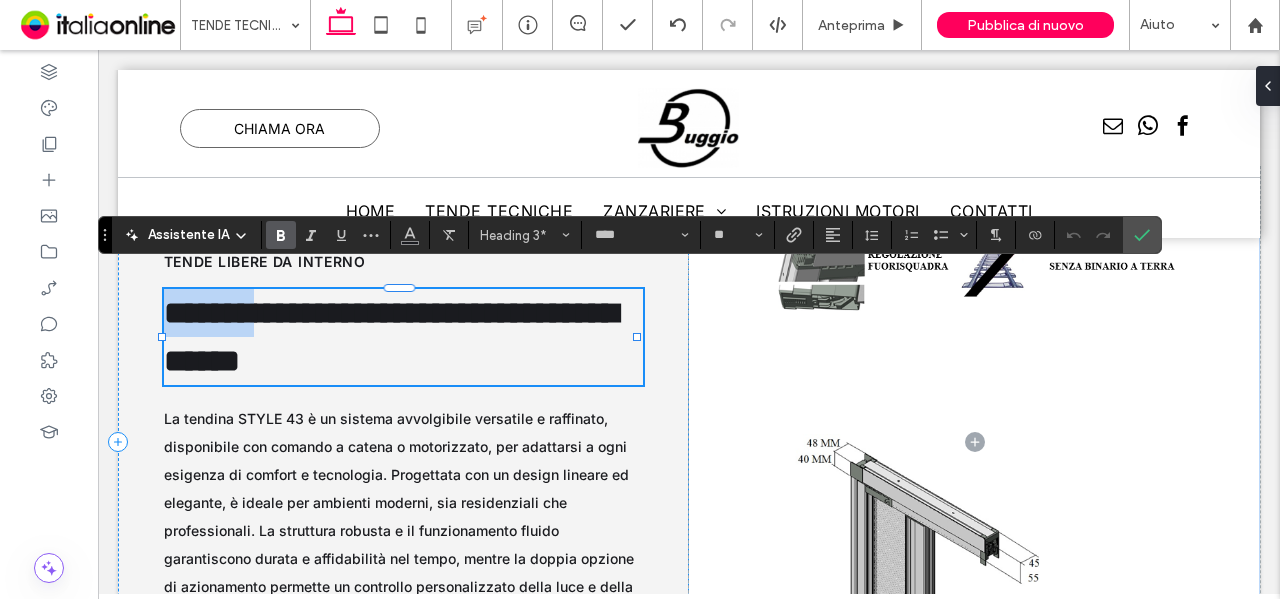 type on "*****" 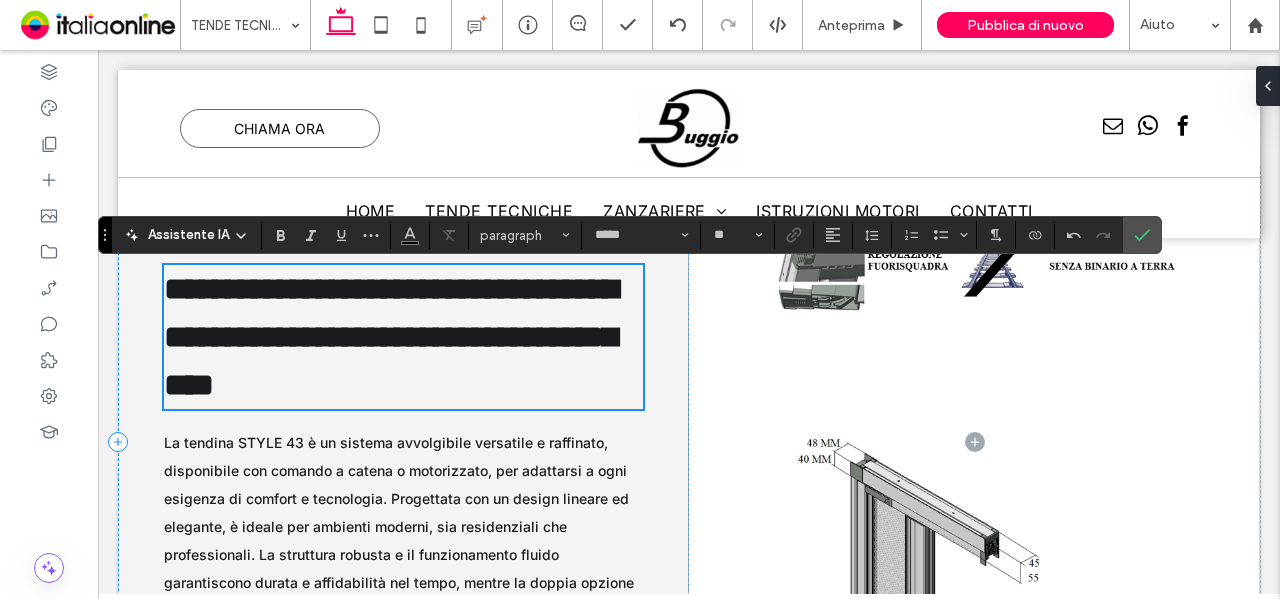 type on "****" 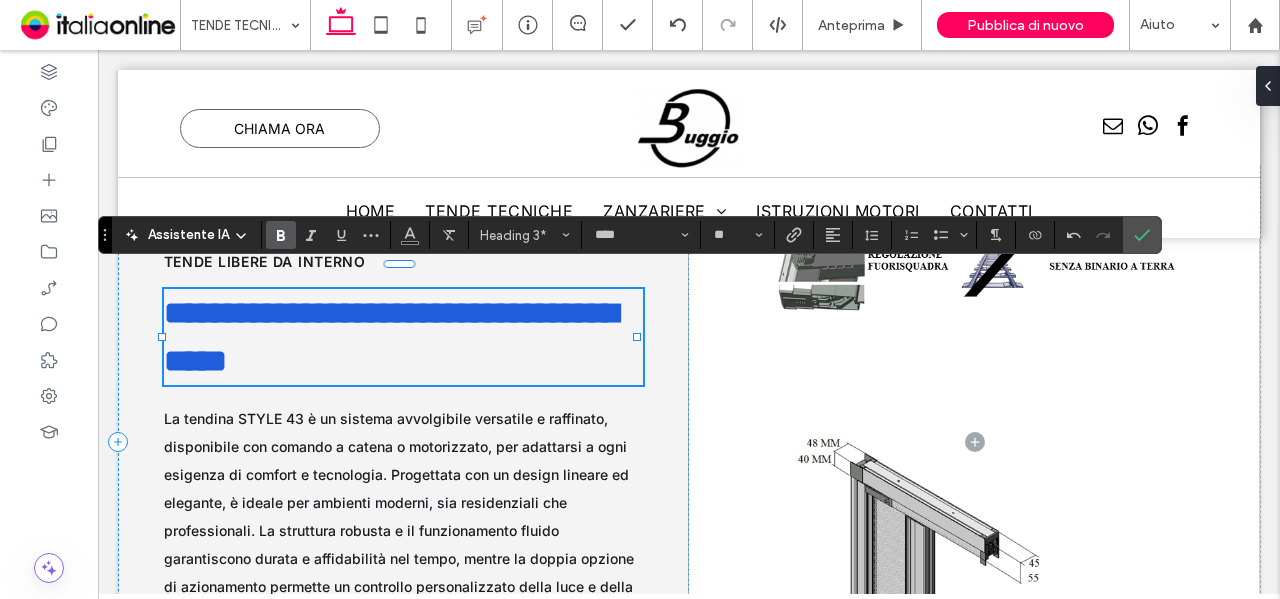 type on "*****" 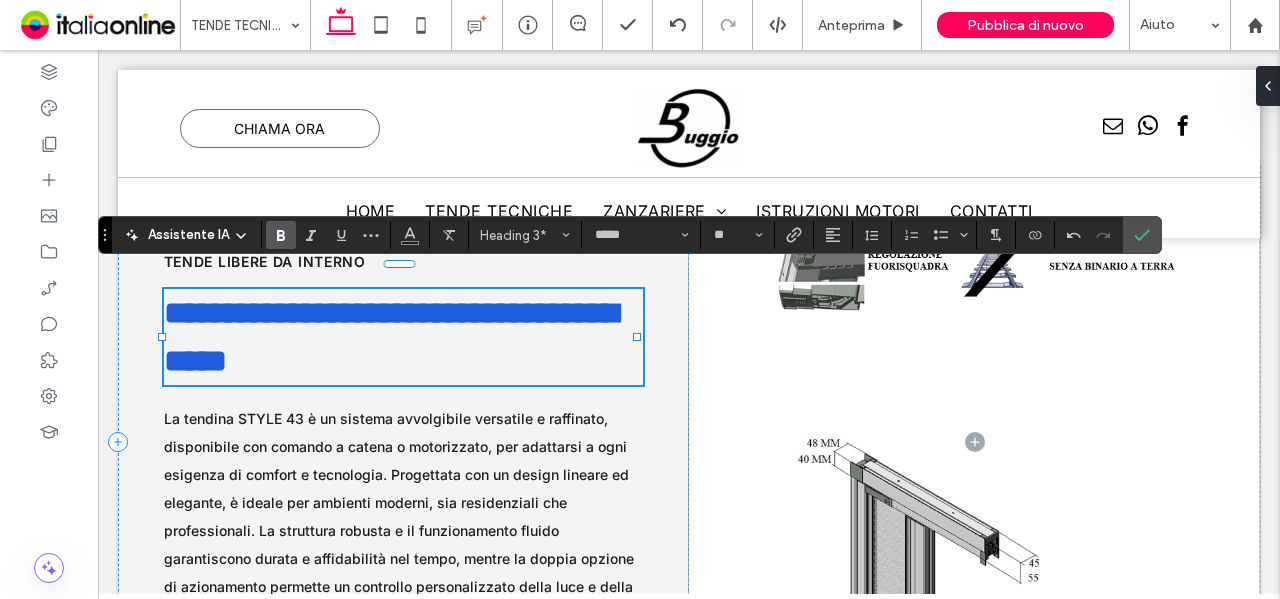 scroll, scrollTop: 0, scrollLeft: 0, axis: both 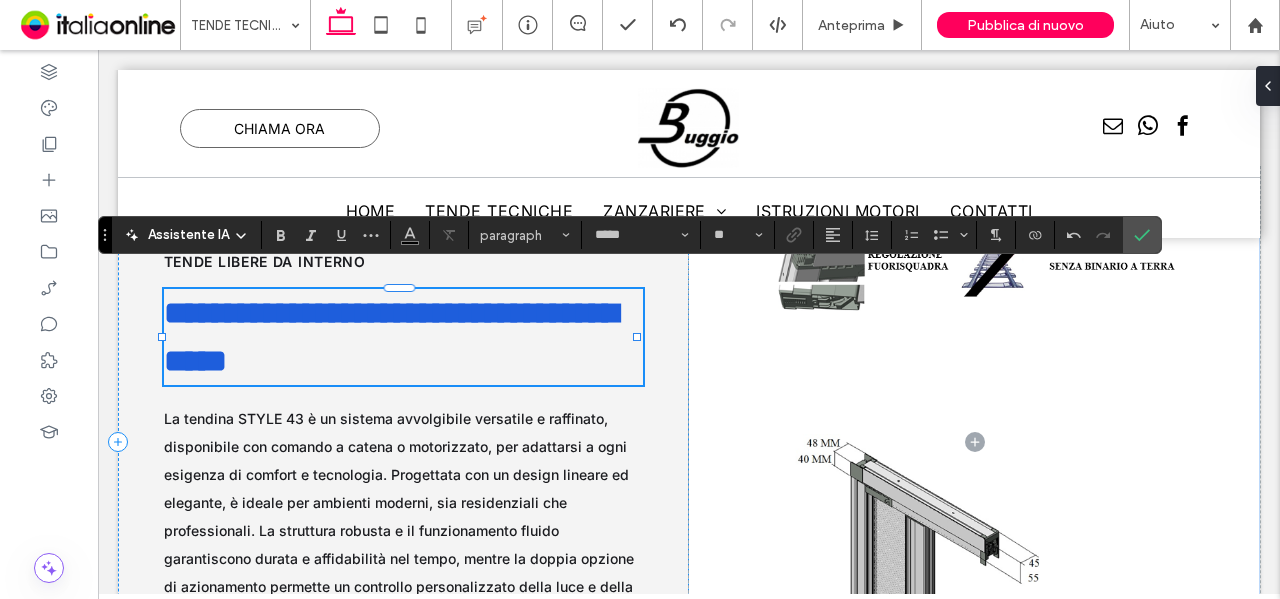 type on "****" 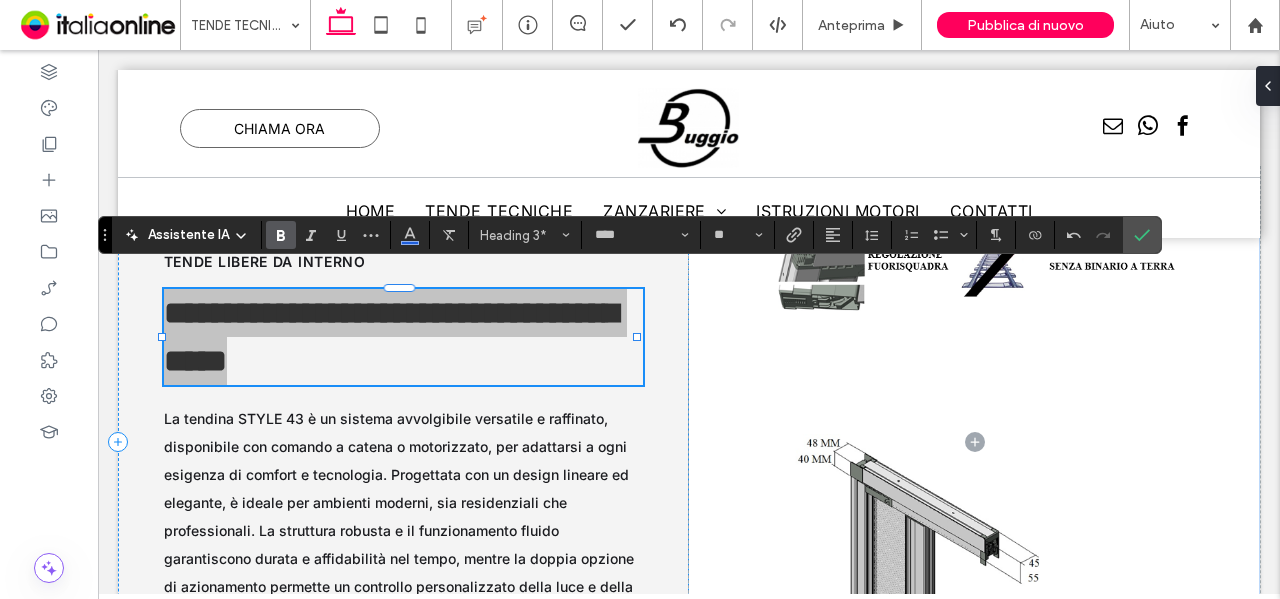 click at bounding box center [410, 235] 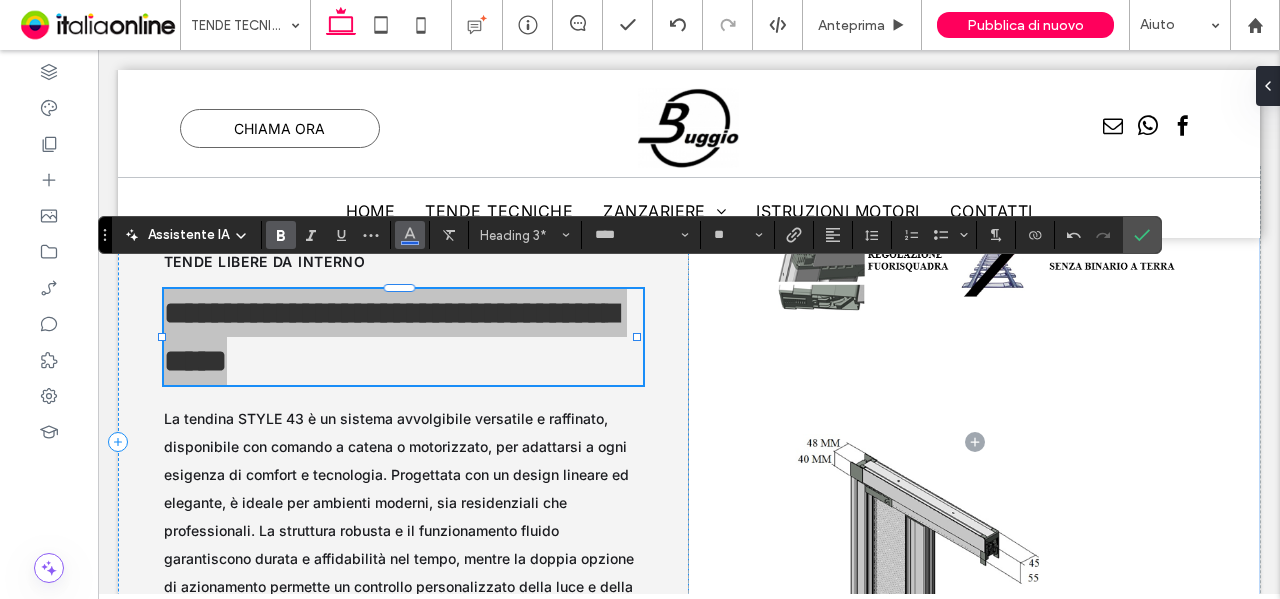 click at bounding box center [410, 235] 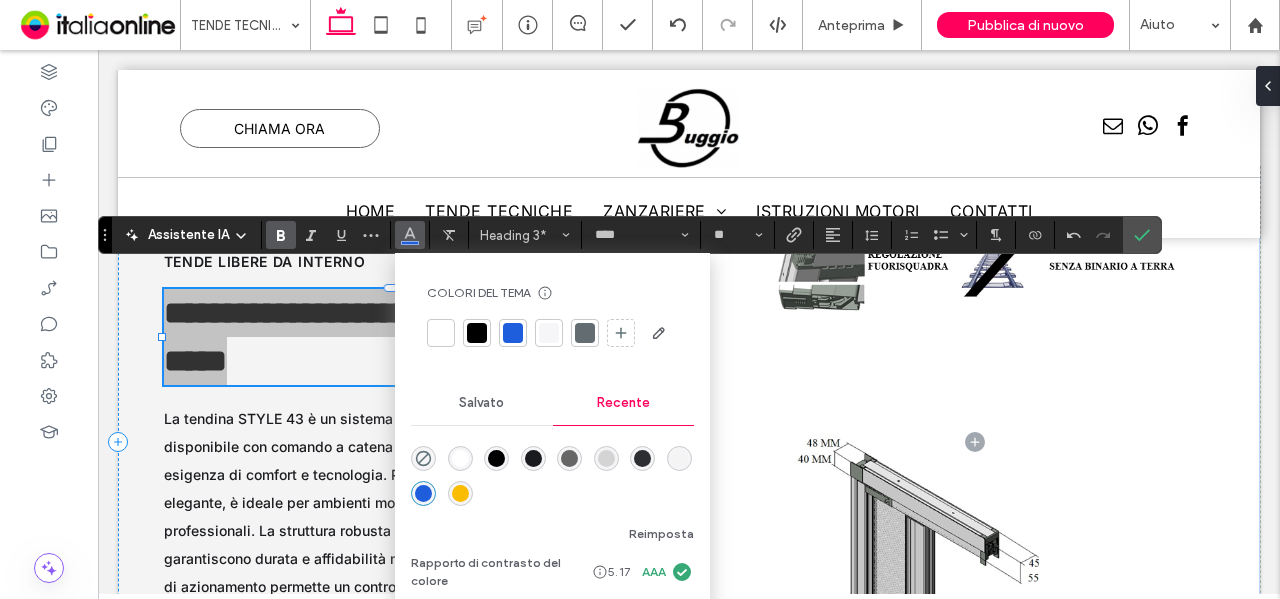 click at bounding box center [533, 458] 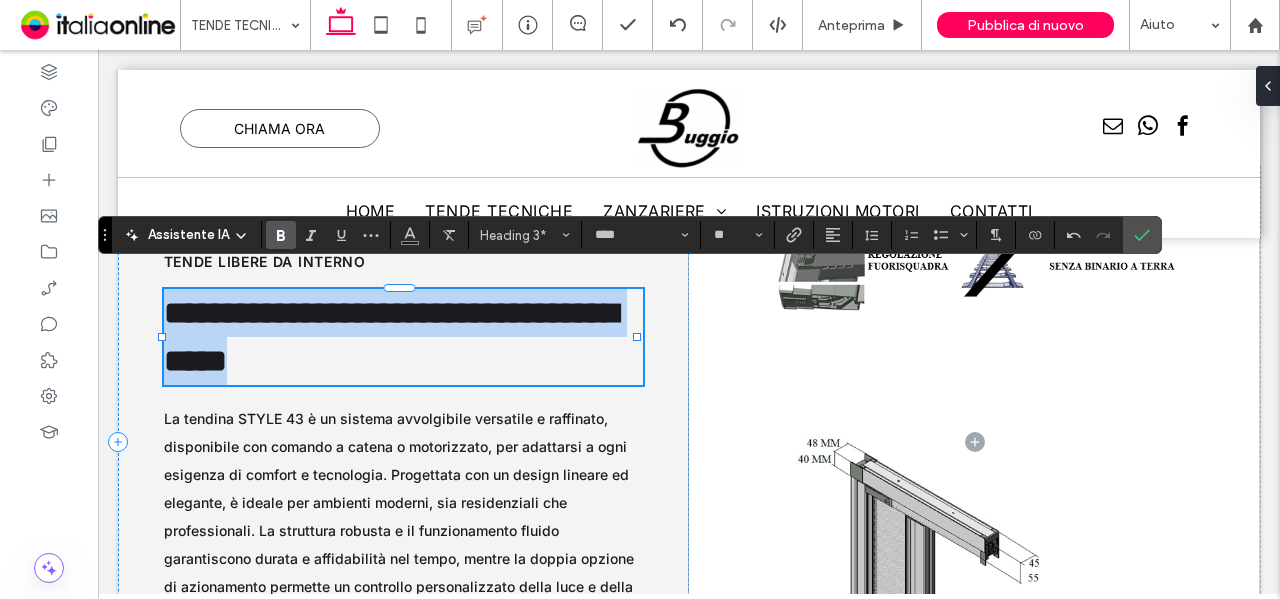 click on "**********" at bounding box center (404, 337) 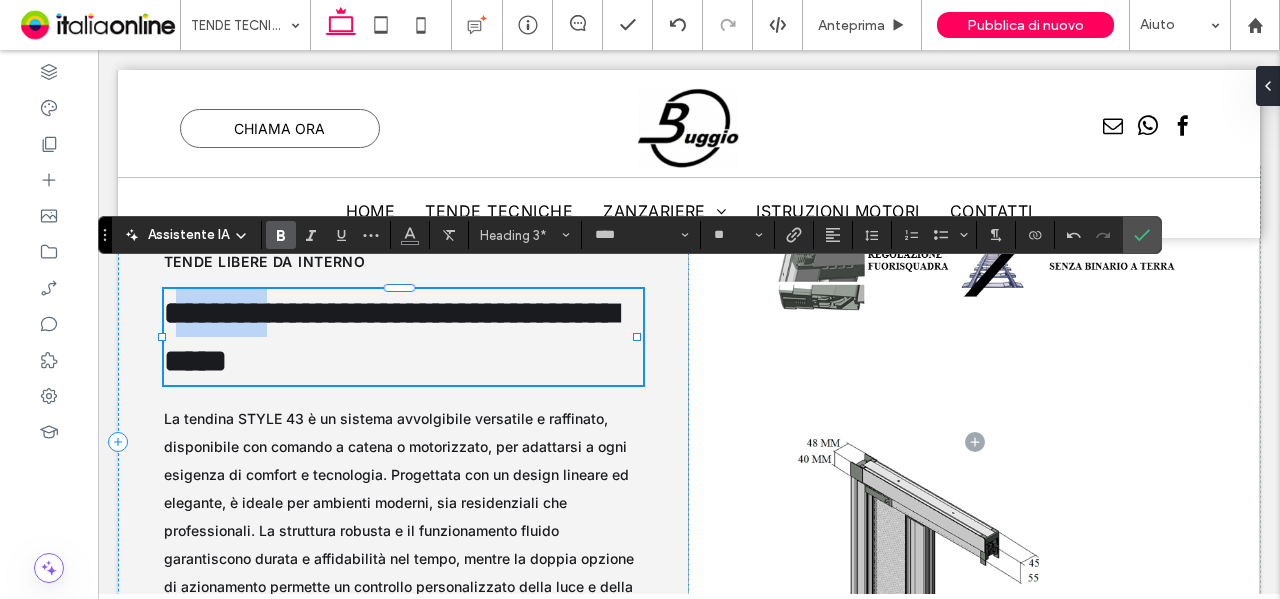 drag, startPoint x: 218, startPoint y: 285, endPoint x: 182, endPoint y: 292, distance: 36.67424 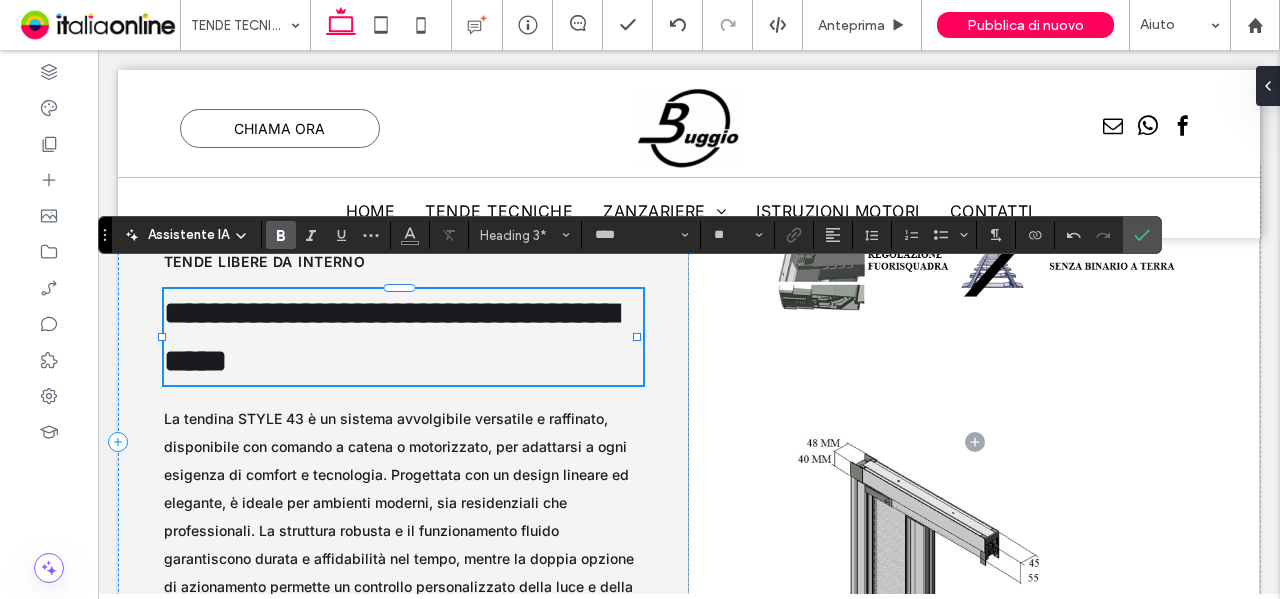 click on "**********" at bounding box center [391, 337] 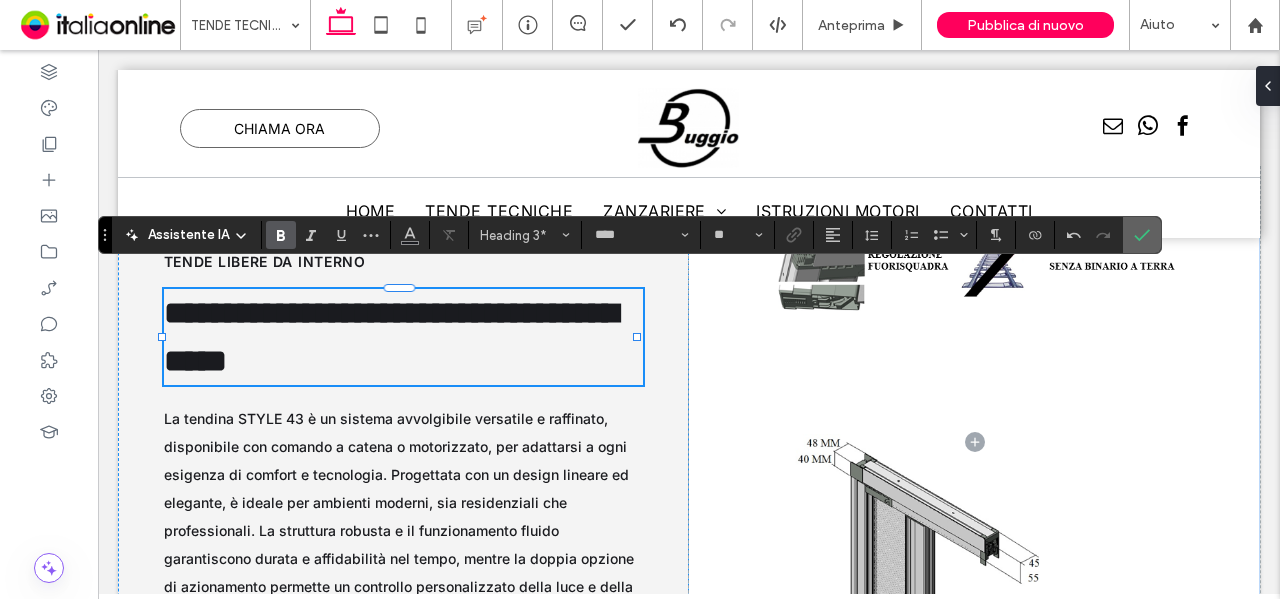 drag, startPoint x: 1137, startPoint y: 233, endPoint x: 1038, endPoint y: 183, distance: 110.909874 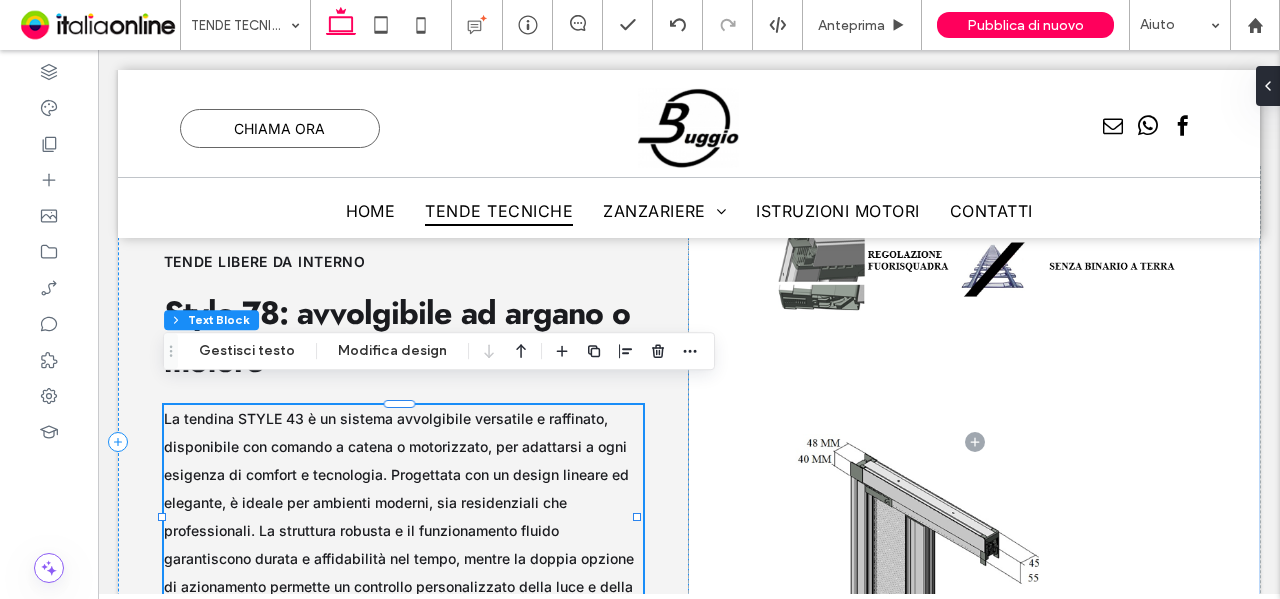 click on "La tendina STYLE 43 è un sistema avvolgibile versatile e raffinato, disponibile con comando a catena o motorizzato, per adattarsi a ogni esigenza di comfort e tecnologia. Progettata con un design lineare ed elegante, è ideale per ambienti moderni, sia residenziali che professionali. La struttura robusta e il funzionamento fluido garantiscono durata e affidabilità nel tempo, mentre la doppia opzione di azionamento permette un controllo personalizzato della luce e della privacy." at bounding box center [404, 517] 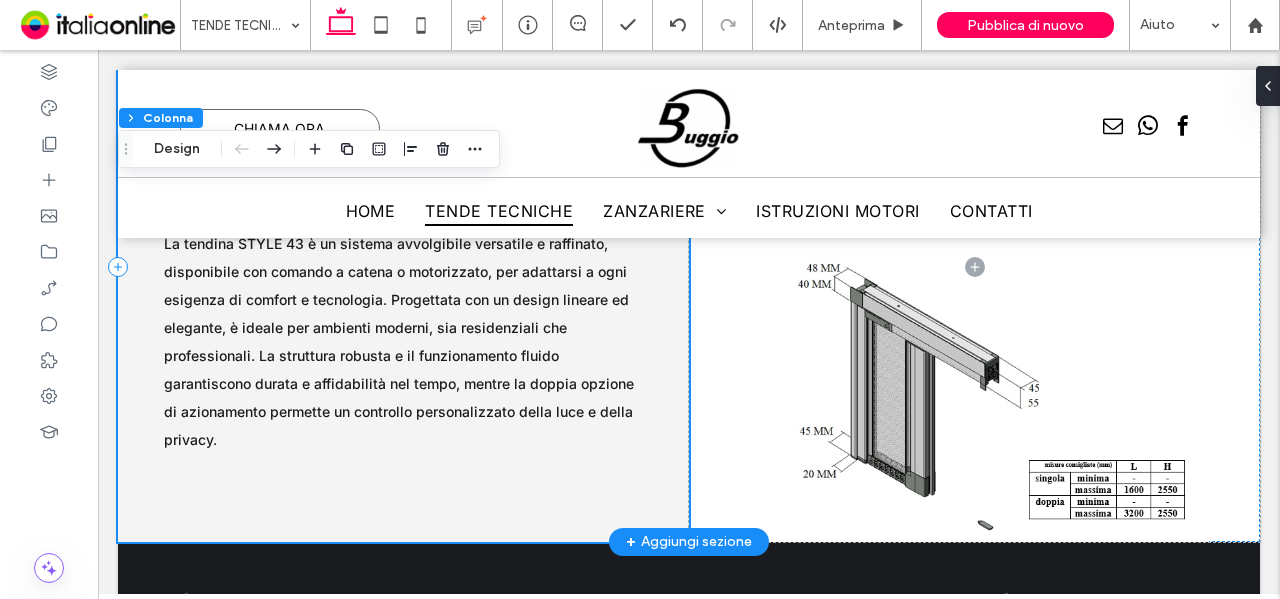 click on "Style 78: avvolgibile ad argano o motore
tende libere da interno
La tendina STYLE 43 è un sistema avvolgibile versatile e raffinato, disponibile con comando a catena o motorizzato, per adattarsi a ogni esigenza di comfort e tecnologia. Progettata con un design lineare ed elegante, è ideale per ambienti moderni, sia residenziali che professionali. La struttura robusta e il funzionamento fluido garantiscono durata e affidabilità nel tempo, mentre la doppia opzione di azionamento permette un controllo personalizzato della luce e della privacy." at bounding box center (403, 267) 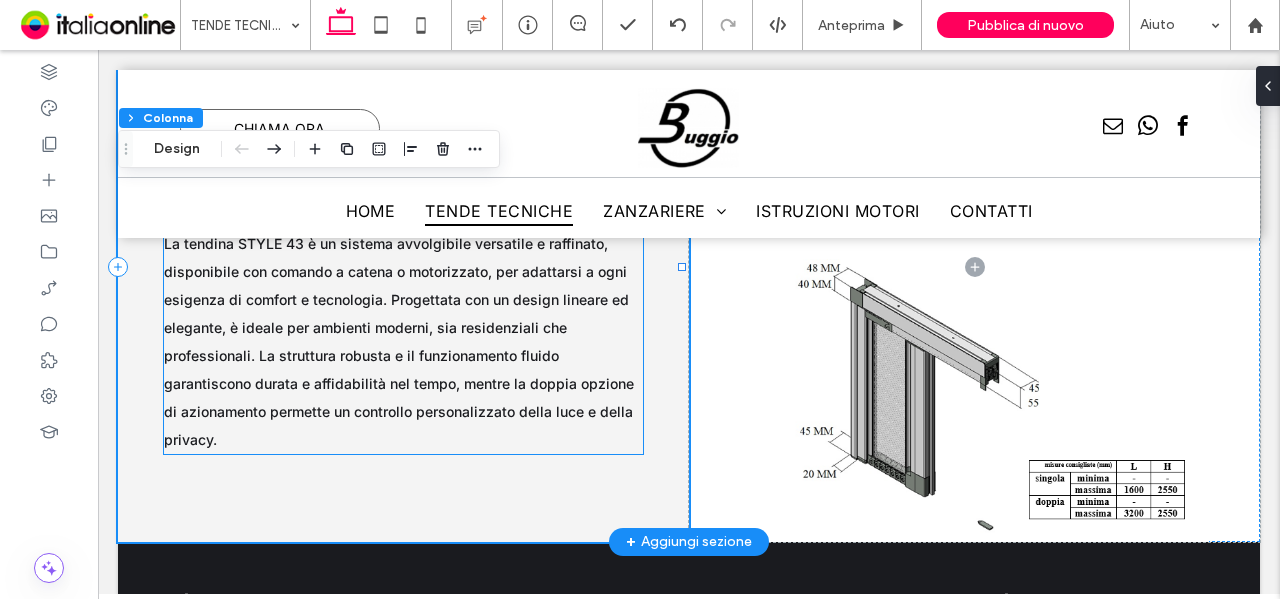 click on "La tendina STYLE 43 è un sistema avvolgibile versatile e raffinato, disponibile con comando a catena o motorizzato, per adattarsi a ogni esigenza di comfort e tecnologia. Progettata con un design lineare ed elegante, è ideale per ambienti moderni, sia residenziali che professionali. La struttura robusta e il funzionamento fluido garantiscono durata e affidabilità nel tempo, mentre la doppia opzione di azionamento permette un controllo personalizzato della luce e della privacy." at bounding box center (399, 341) 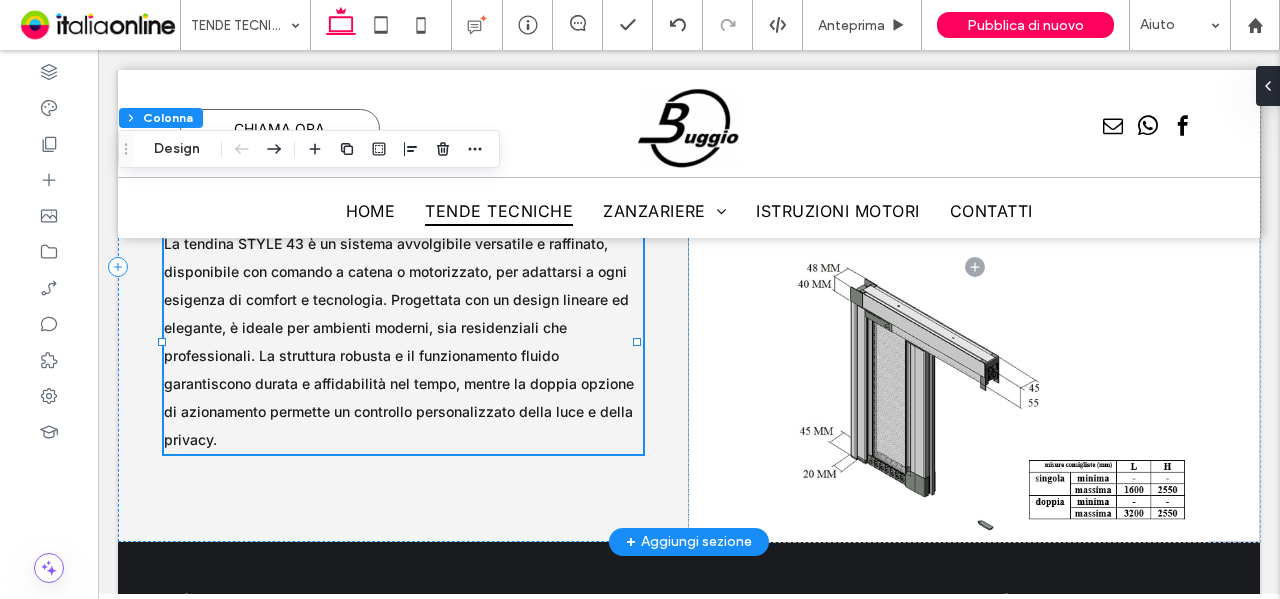 click on "La tendina STYLE 43 è un sistema avvolgibile versatile e raffinato, disponibile con comando a catena o motorizzato, per adattarsi a ogni esigenza di comfort e tecnologia. Progettata con un design lineare ed elegante, è ideale per ambienti moderni, sia residenziali che professionali. La struttura robusta e il funzionamento fluido garantiscono durata e affidabilità nel tempo, mentre la doppia opzione di azionamento permette un controllo personalizzato della luce e della privacy." at bounding box center (404, 342) 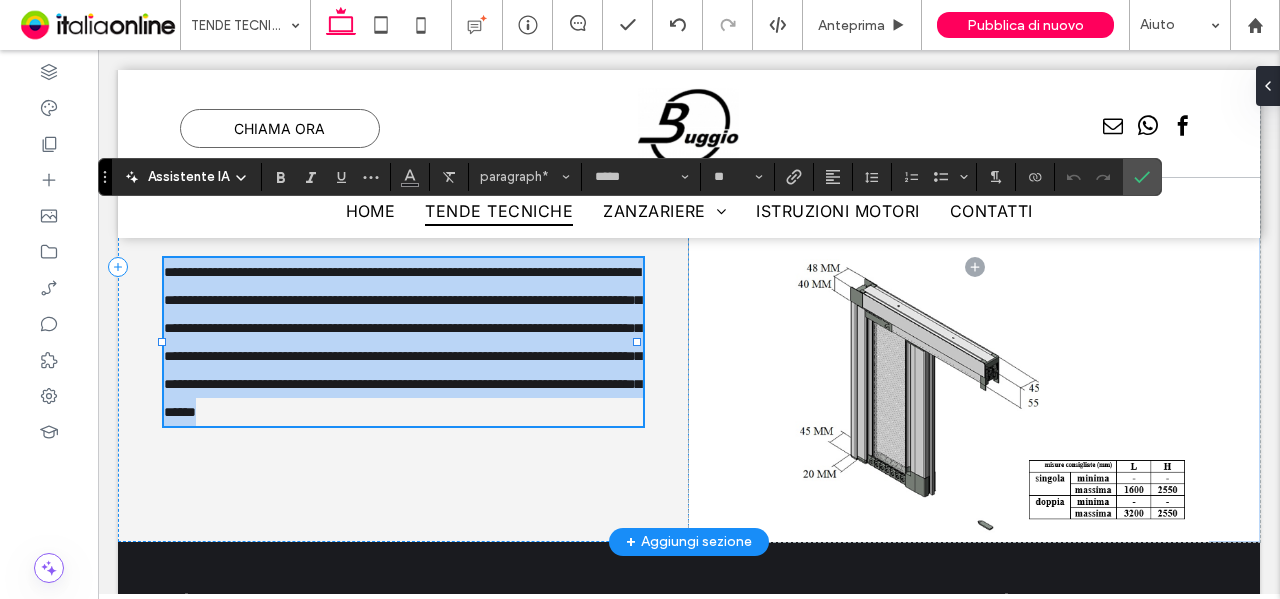 type on "**" 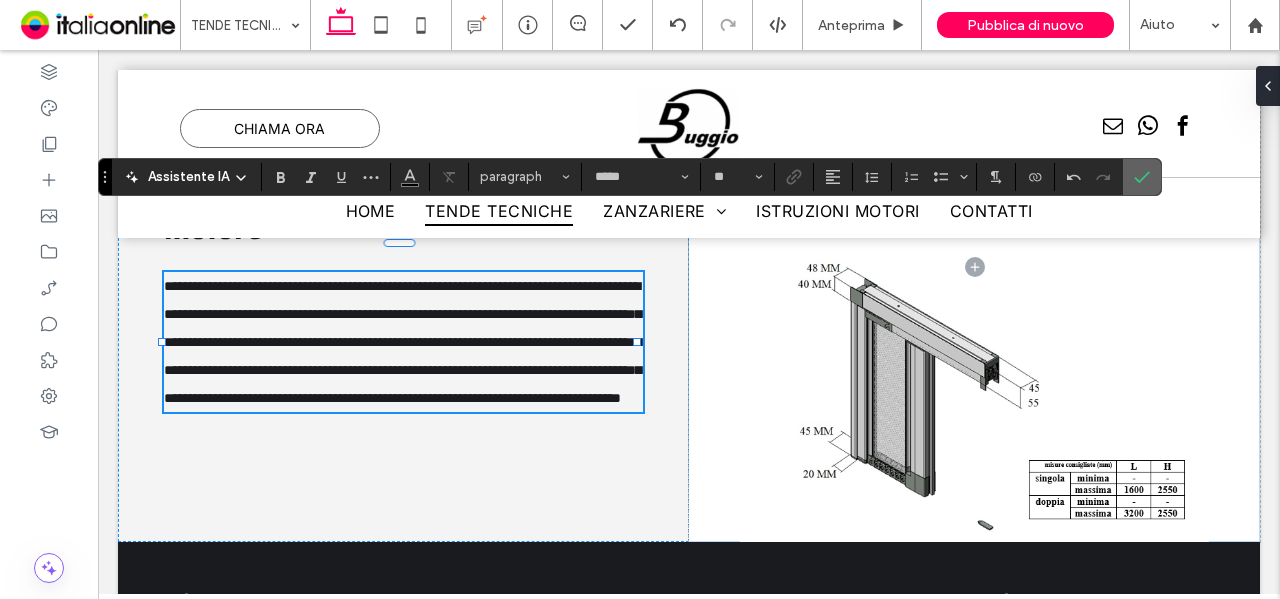 drag, startPoint x: 1140, startPoint y: 181, endPoint x: 833, endPoint y: 321, distance: 337.41516 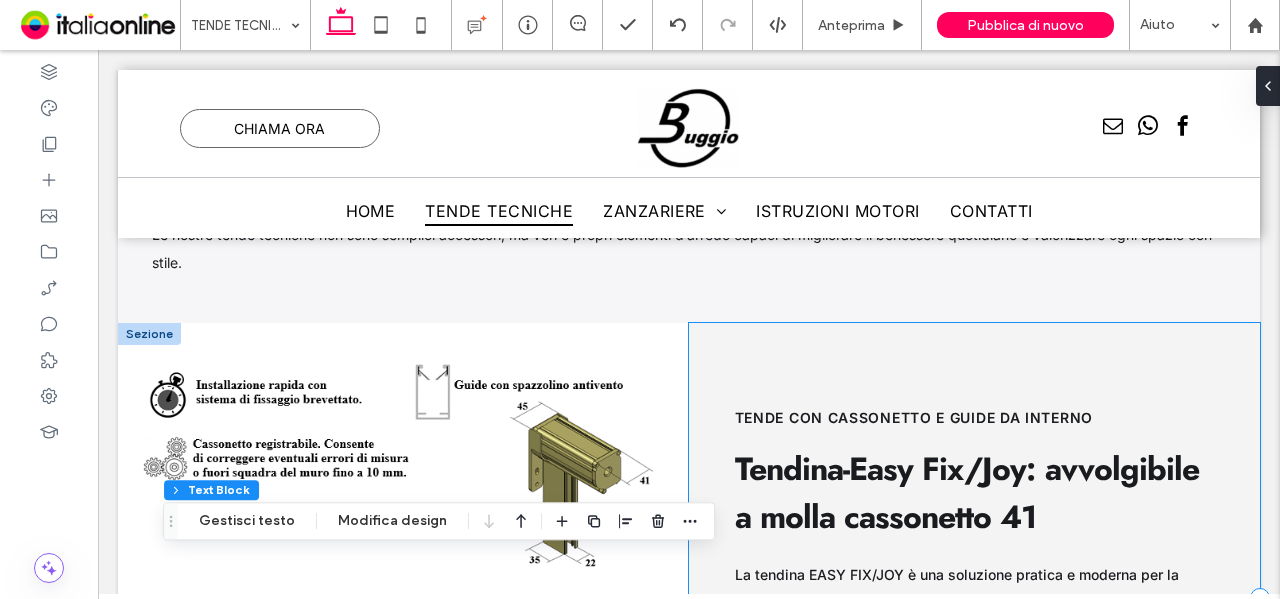 scroll, scrollTop: 2620, scrollLeft: 0, axis: vertical 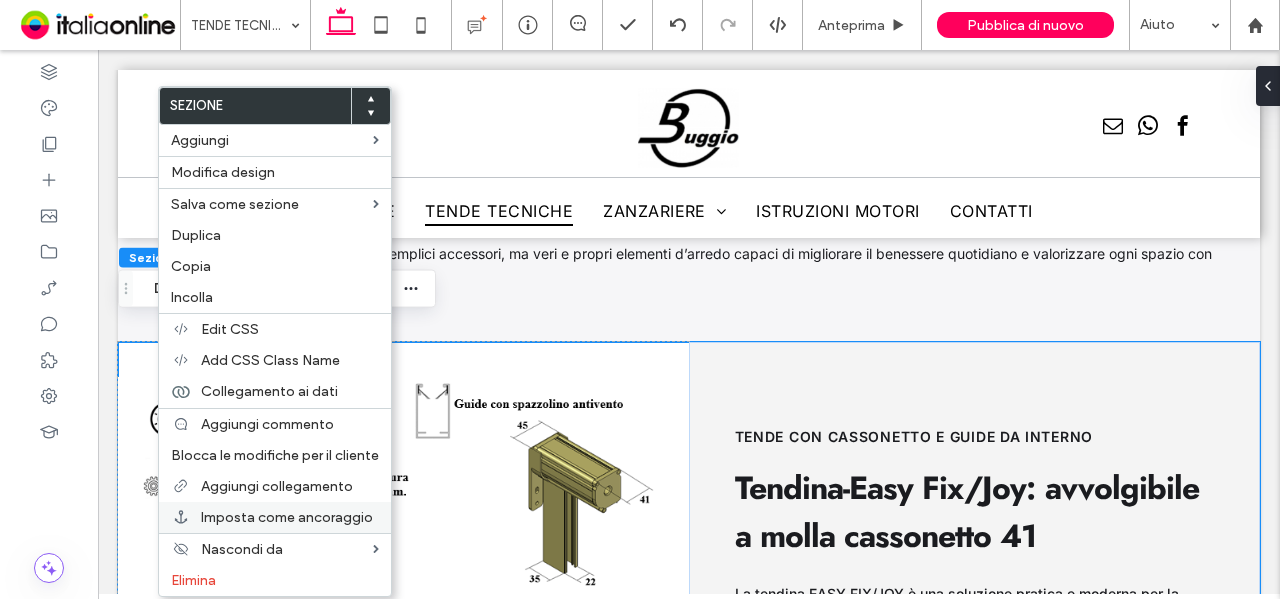 click on "Imposta come ancoraggio" at bounding box center (287, 517) 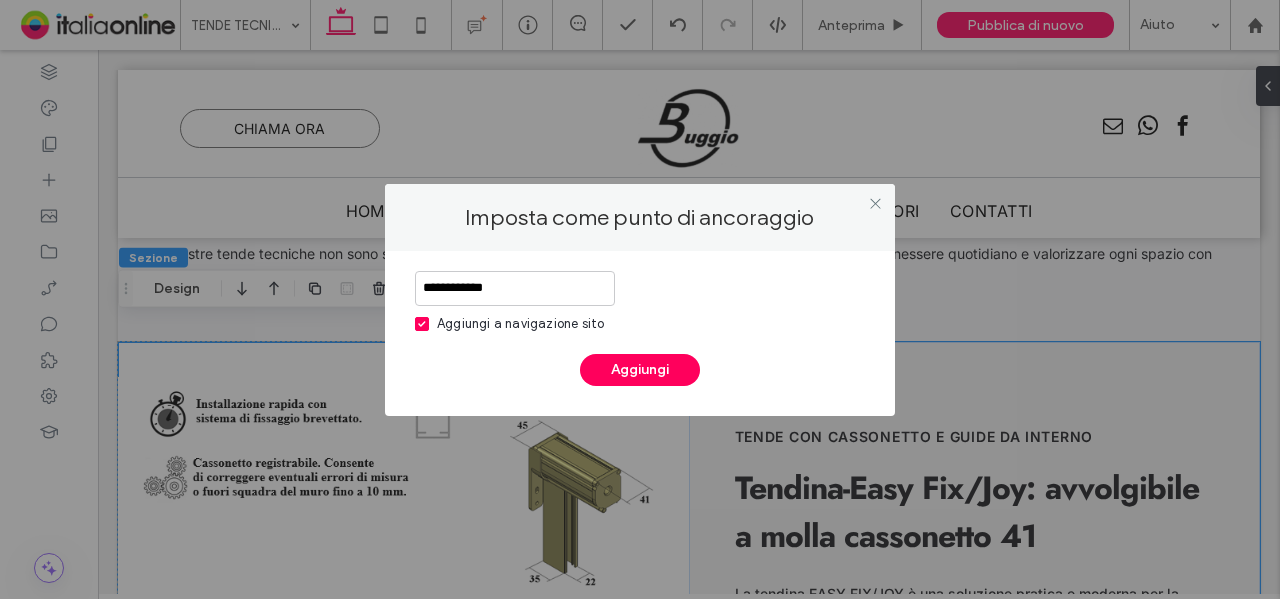 click on "**********" at bounding box center [515, 288] 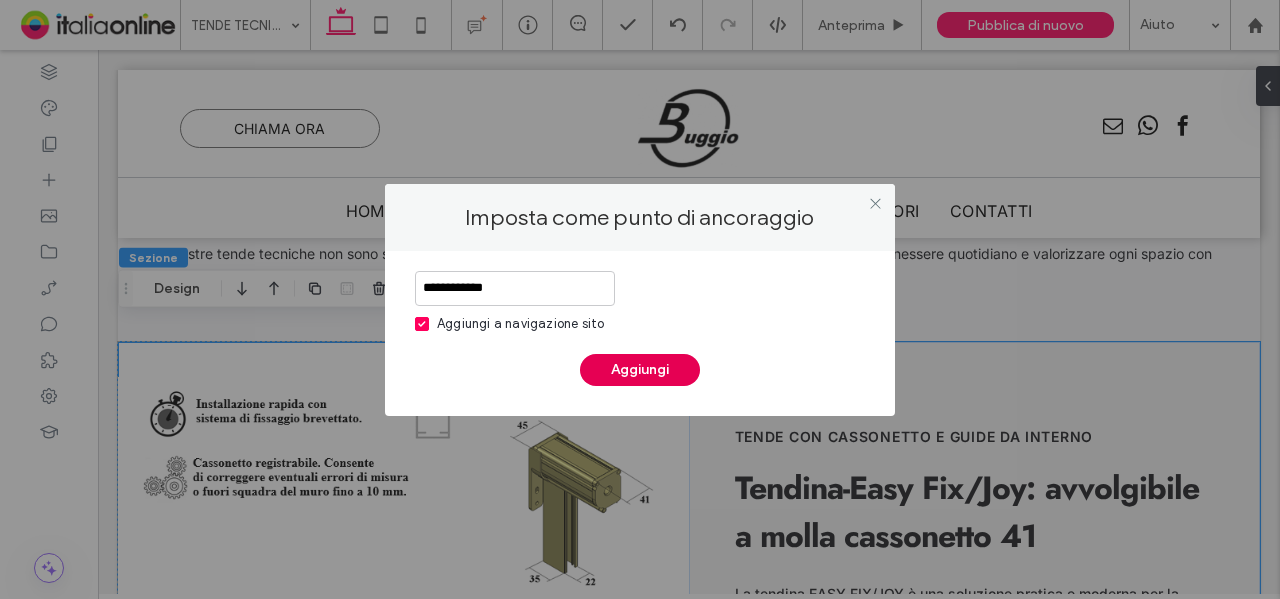 type on "**********" 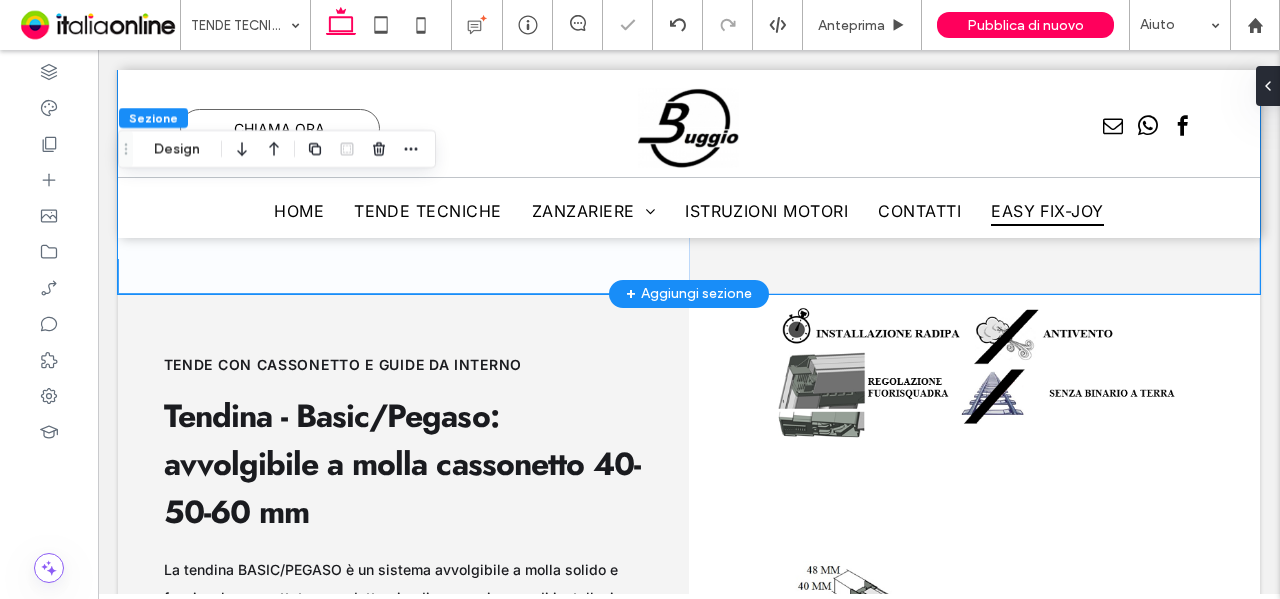 scroll, scrollTop: 3220, scrollLeft: 0, axis: vertical 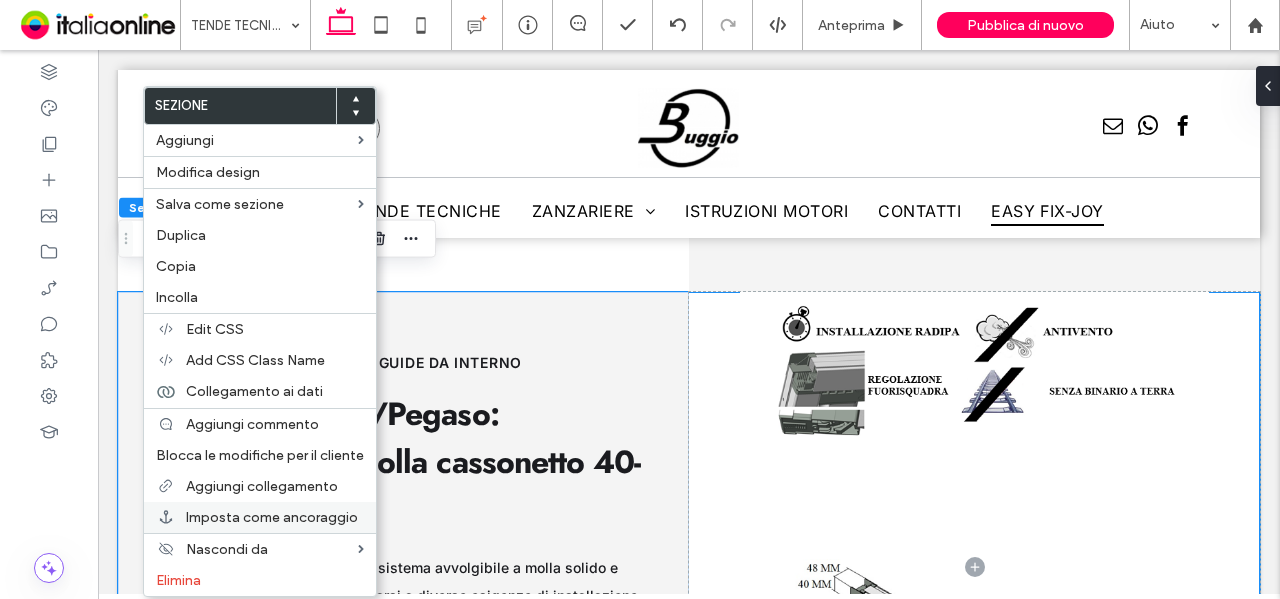 click on "Imposta come ancoraggio" at bounding box center [272, 517] 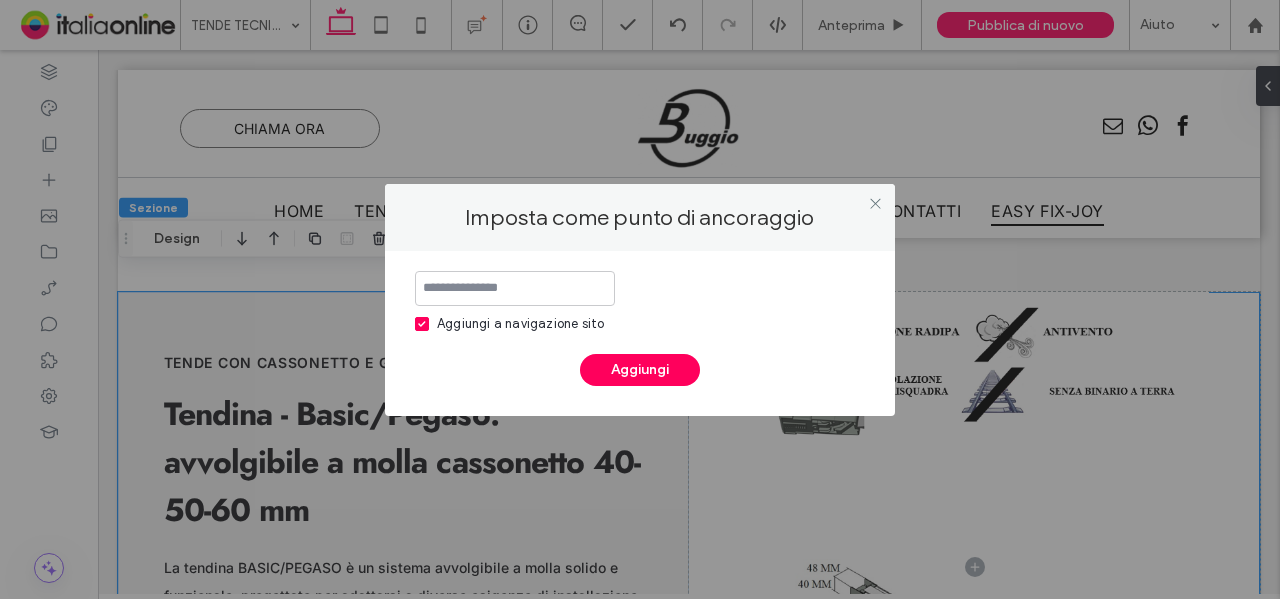 type on "*" 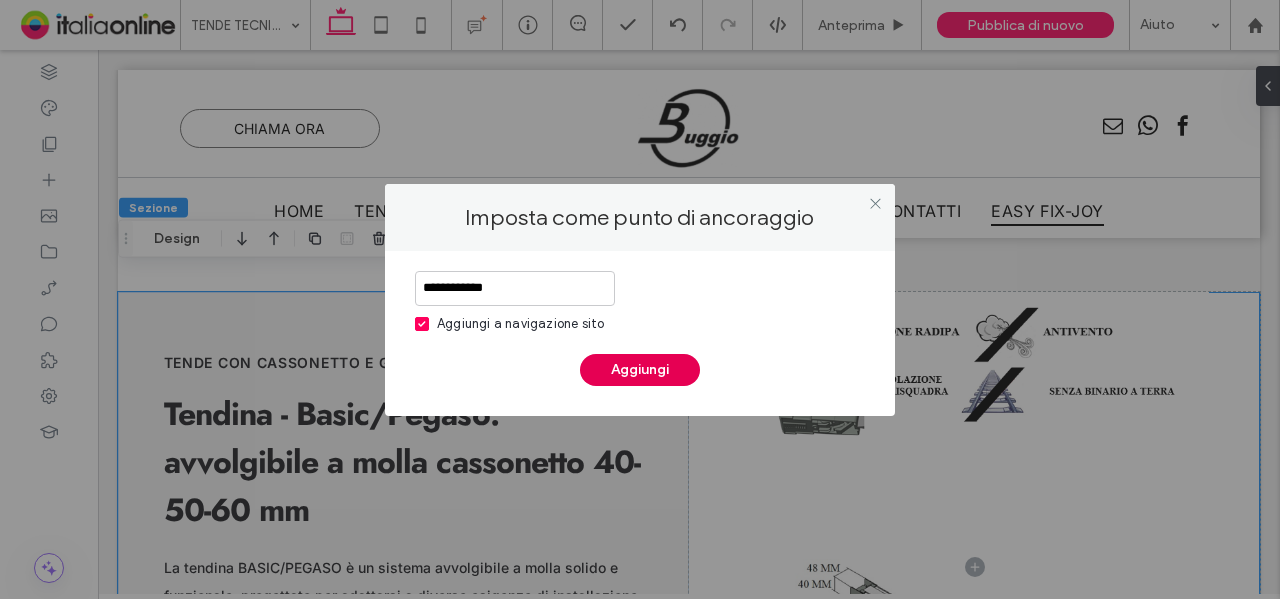 type on "**********" 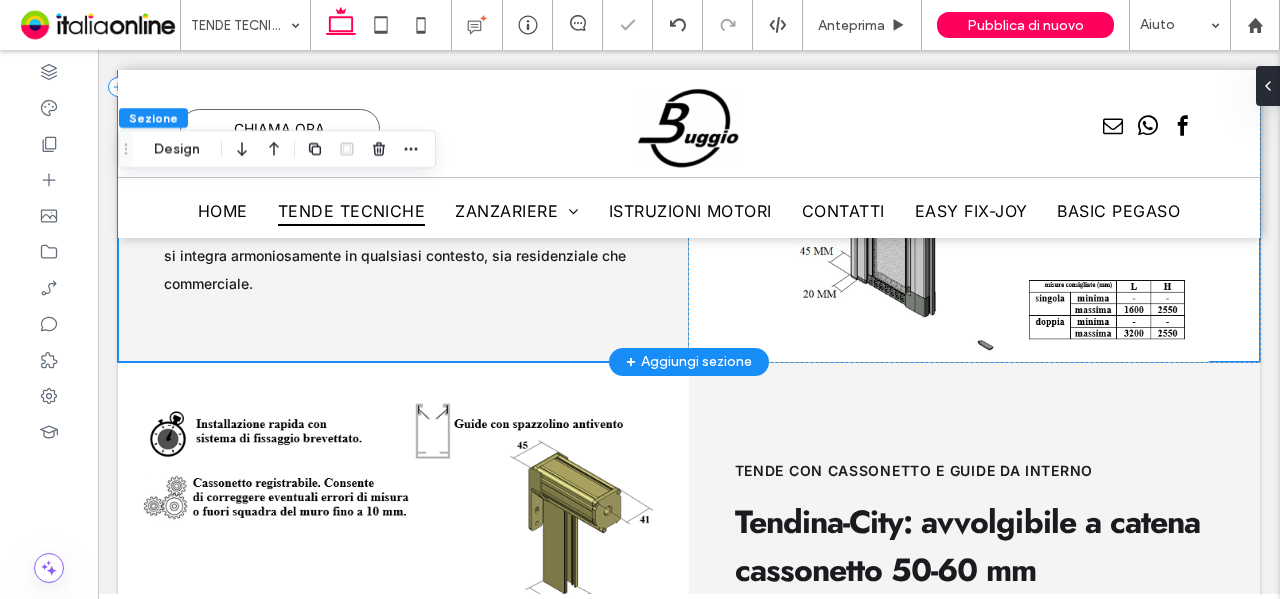 scroll, scrollTop: 3720, scrollLeft: 0, axis: vertical 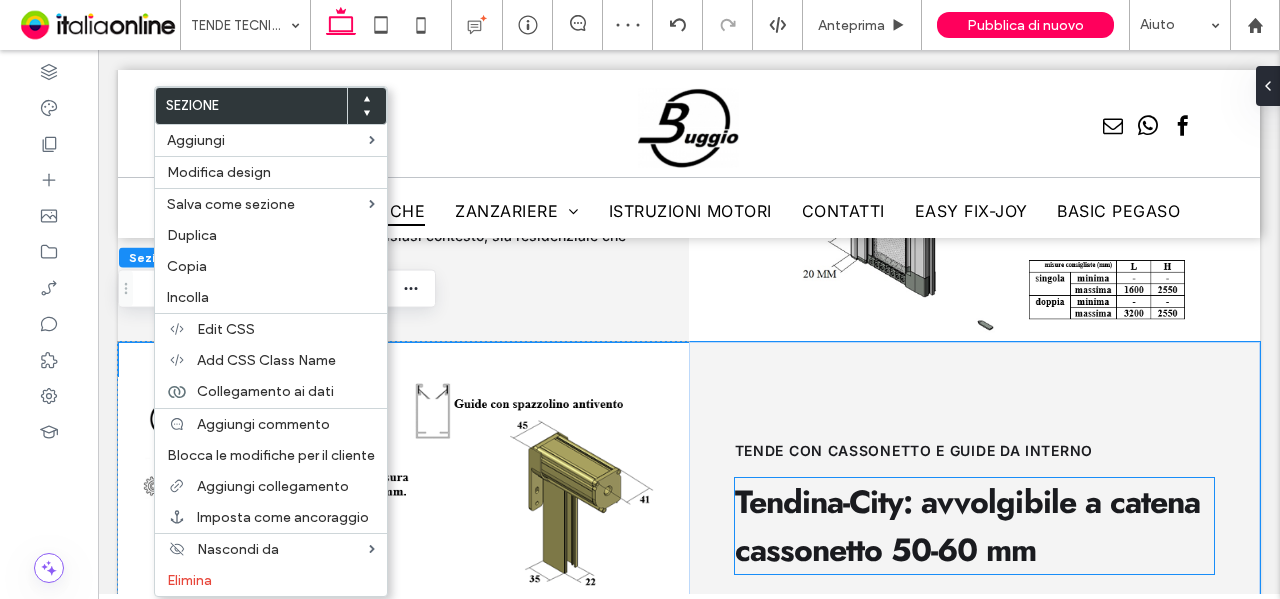 click on "Tendina-City: avvolgibile a catena cassonetto 50-60 mm" at bounding box center (967, 526) 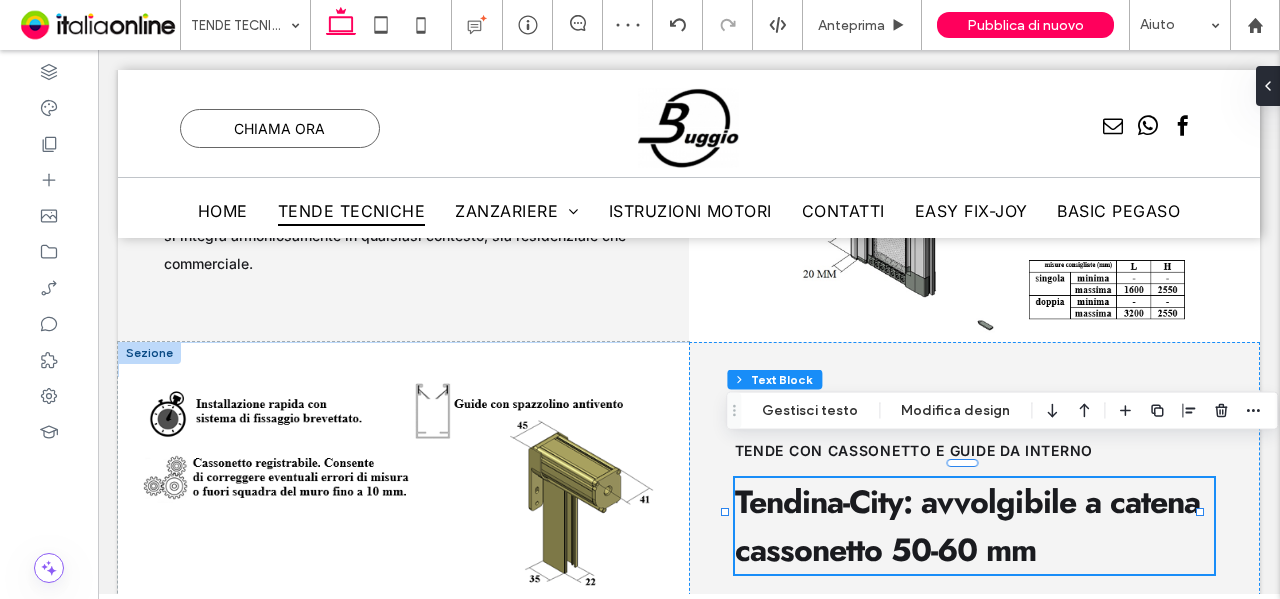 click on "Tendina-City: avvolgibile a catena cassonetto 50-60 mm" at bounding box center (967, 526) 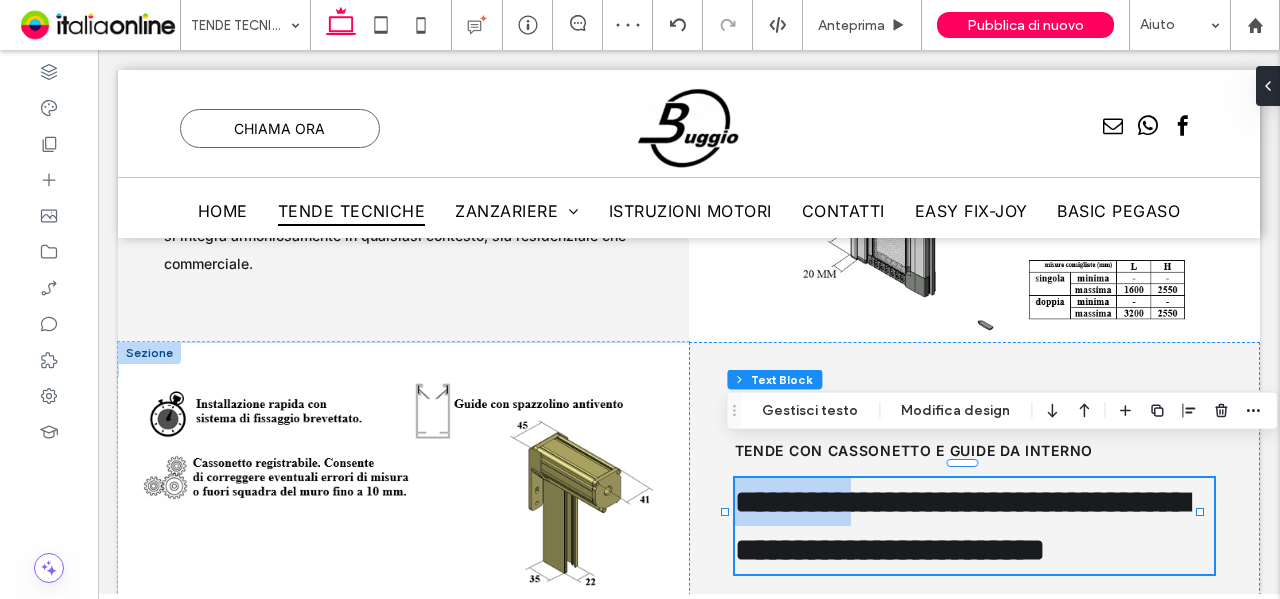 click on "**********" at bounding box center [962, 526] 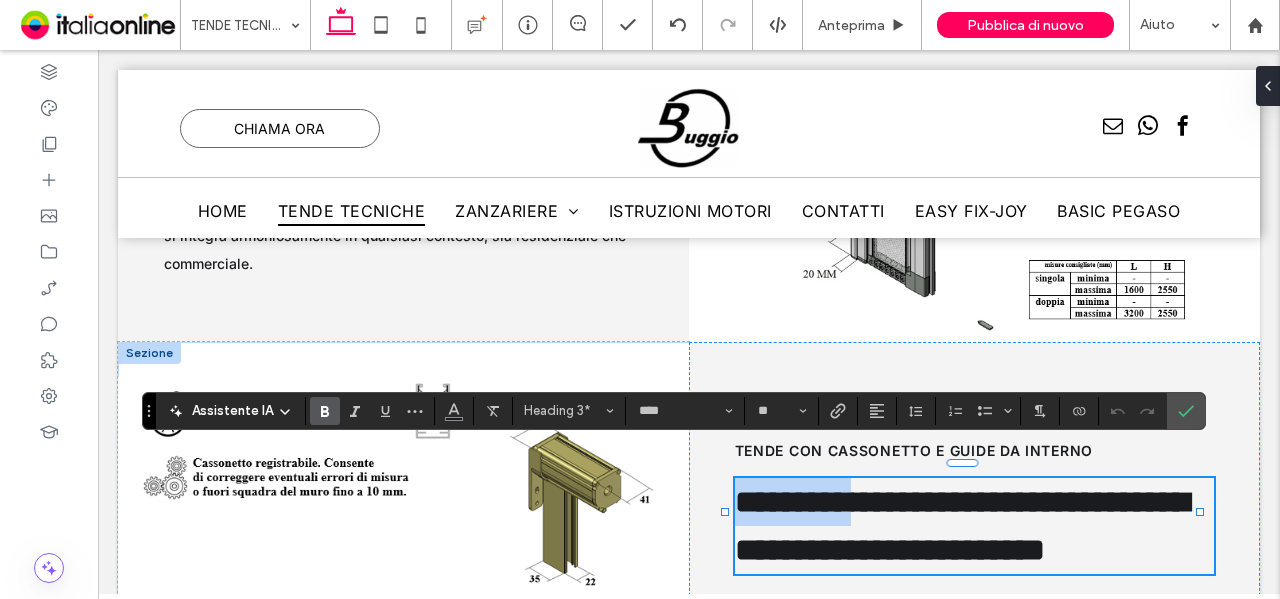 click on "**********" at bounding box center (962, 526) 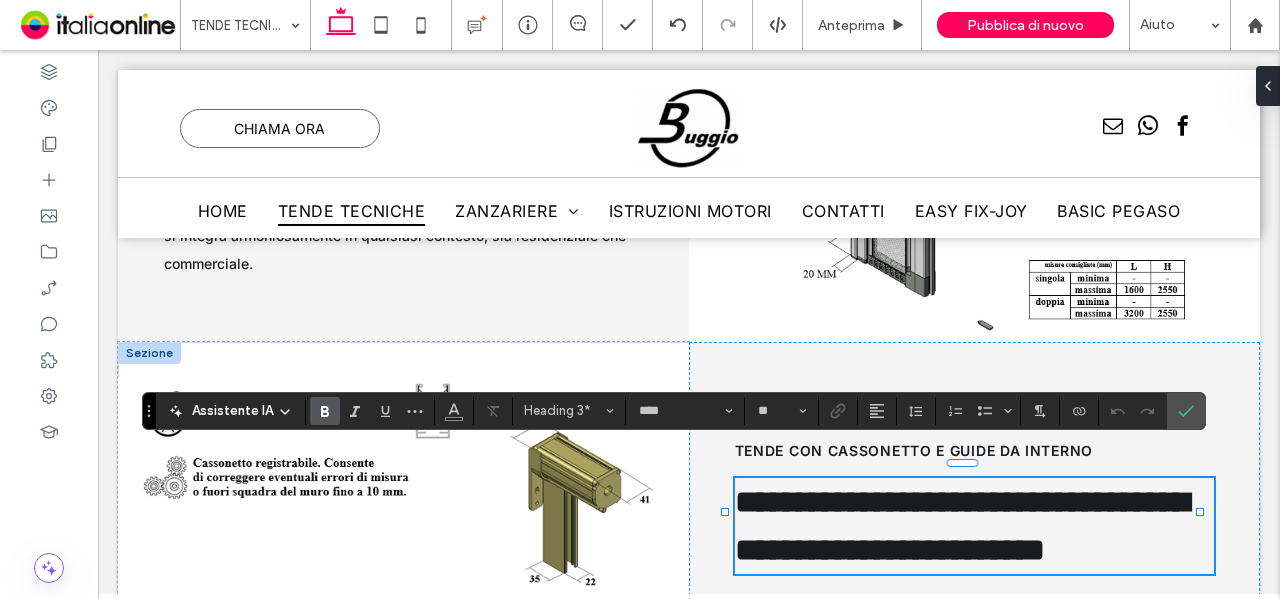 type 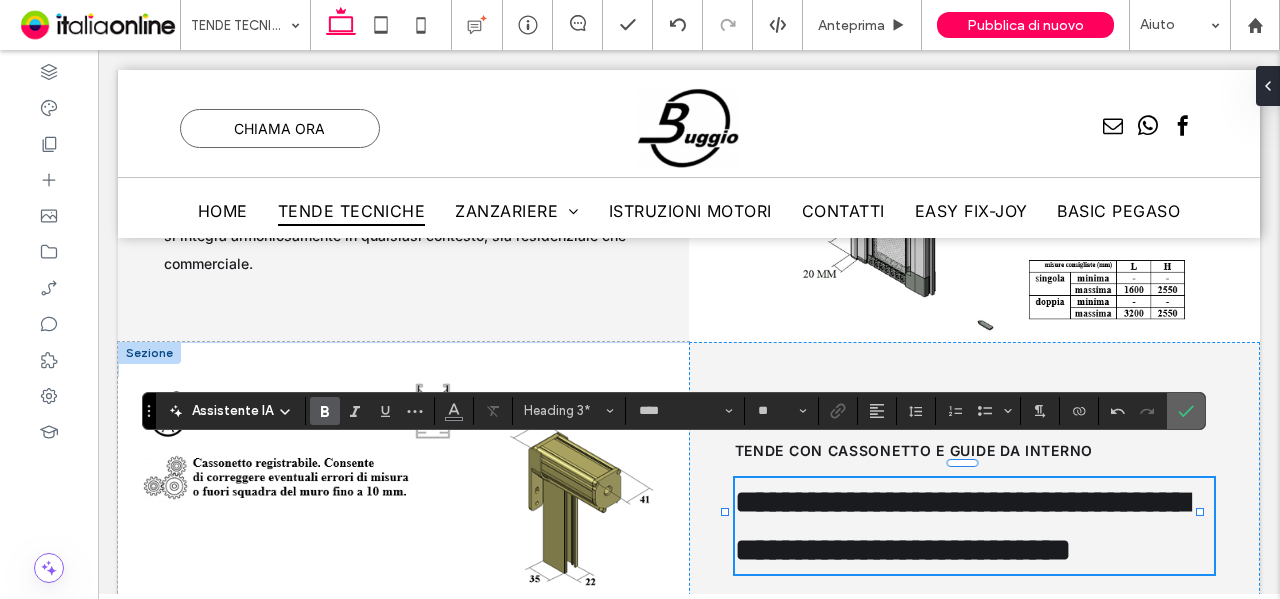 click 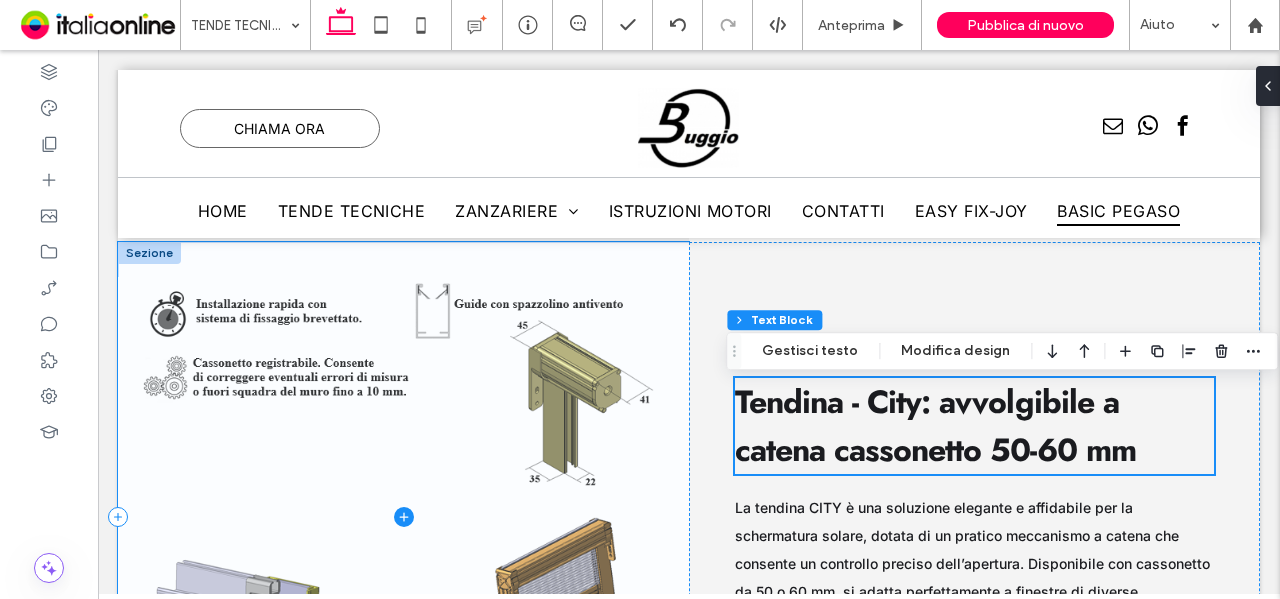 scroll, scrollTop: 3620, scrollLeft: 0, axis: vertical 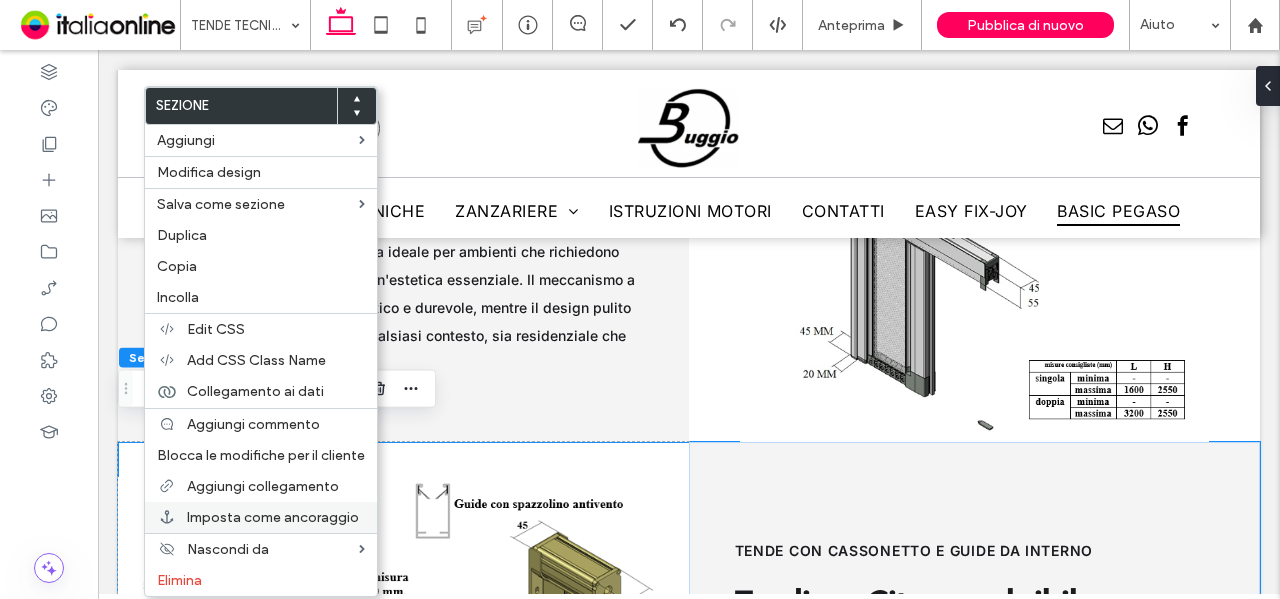 click on "Imposta come ancoraggio" at bounding box center [273, 517] 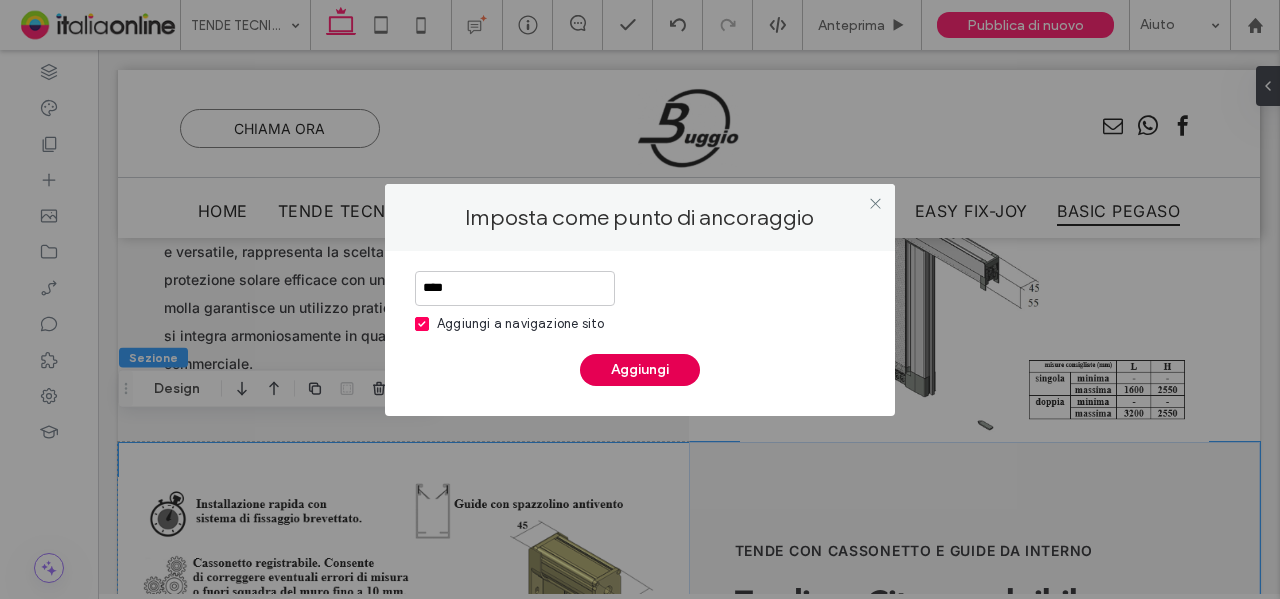 type on "****" 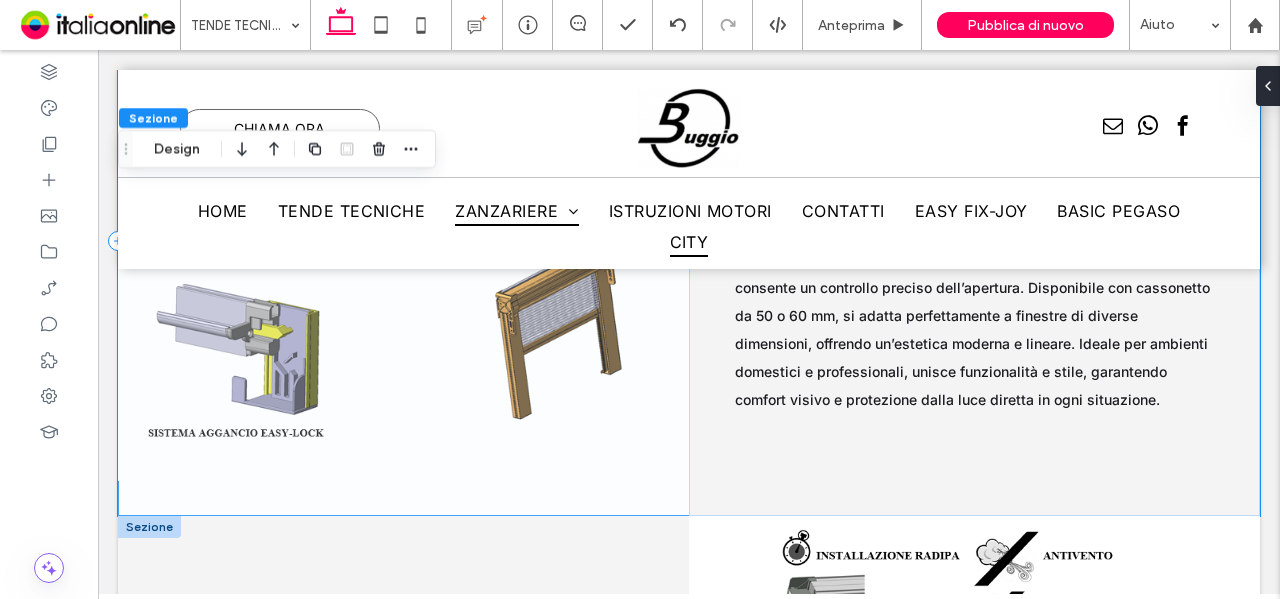 scroll, scrollTop: 4249, scrollLeft: 0, axis: vertical 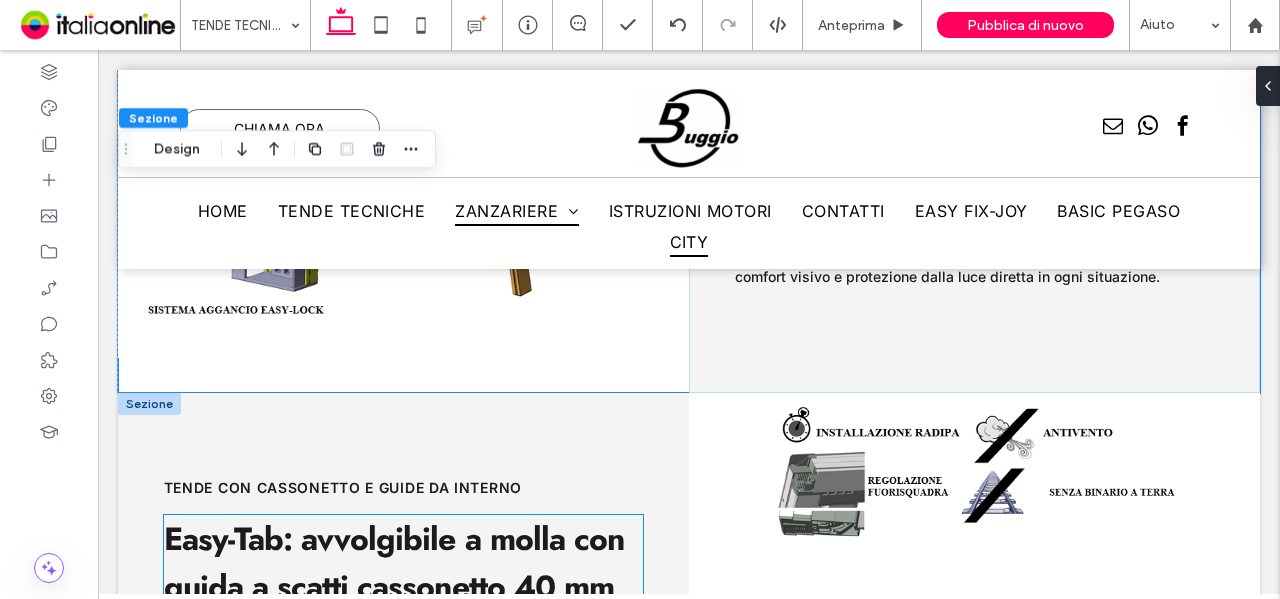 click on "Easy-Tab: avvolgibile a molla con guida a scatti cassonetto 40 mm" at bounding box center [394, 563] 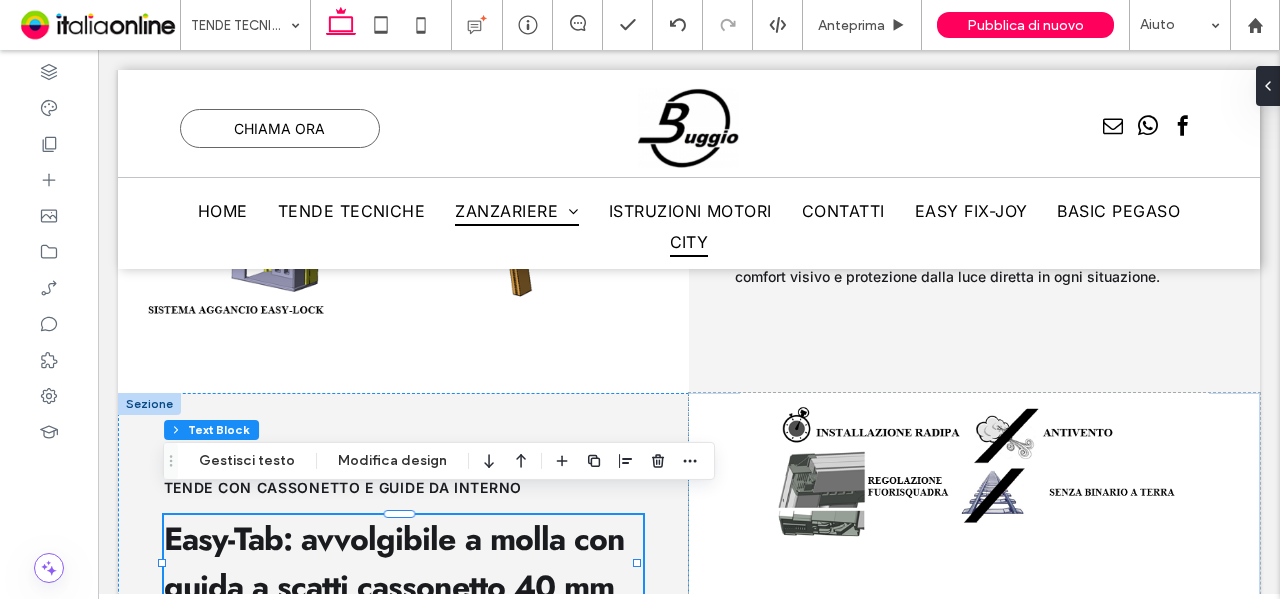 click on "Easy-Tab: avvolgibile a molla con guida a scatti cassonetto 40 mm" at bounding box center (394, 563) 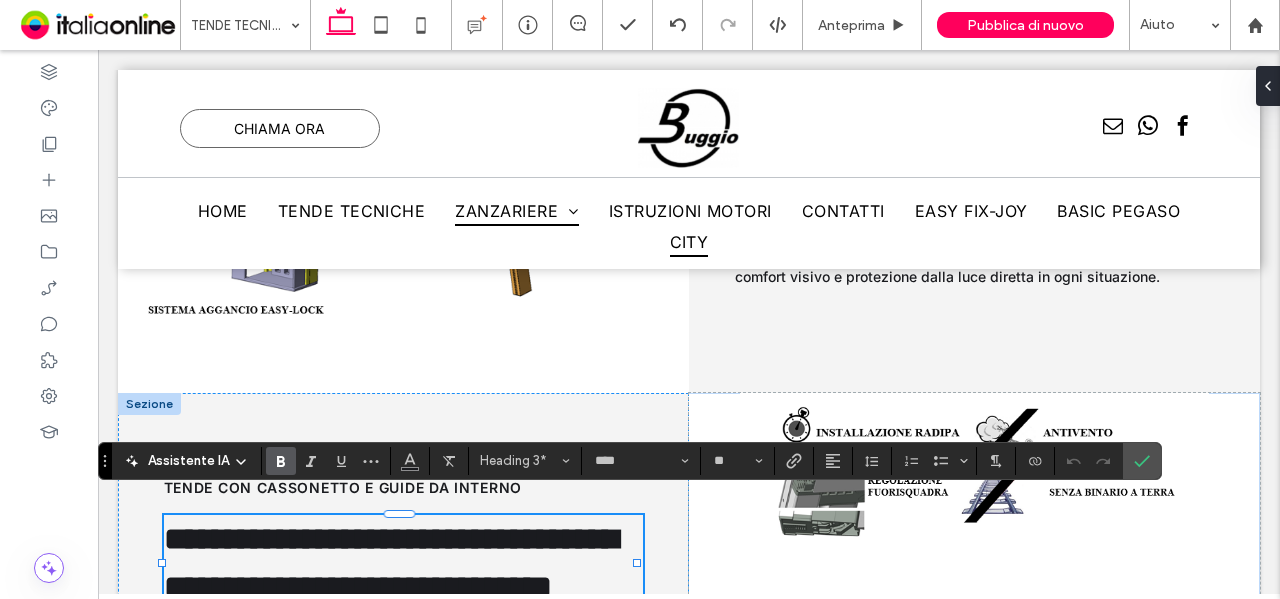click on "**********" at bounding box center (391, 563) 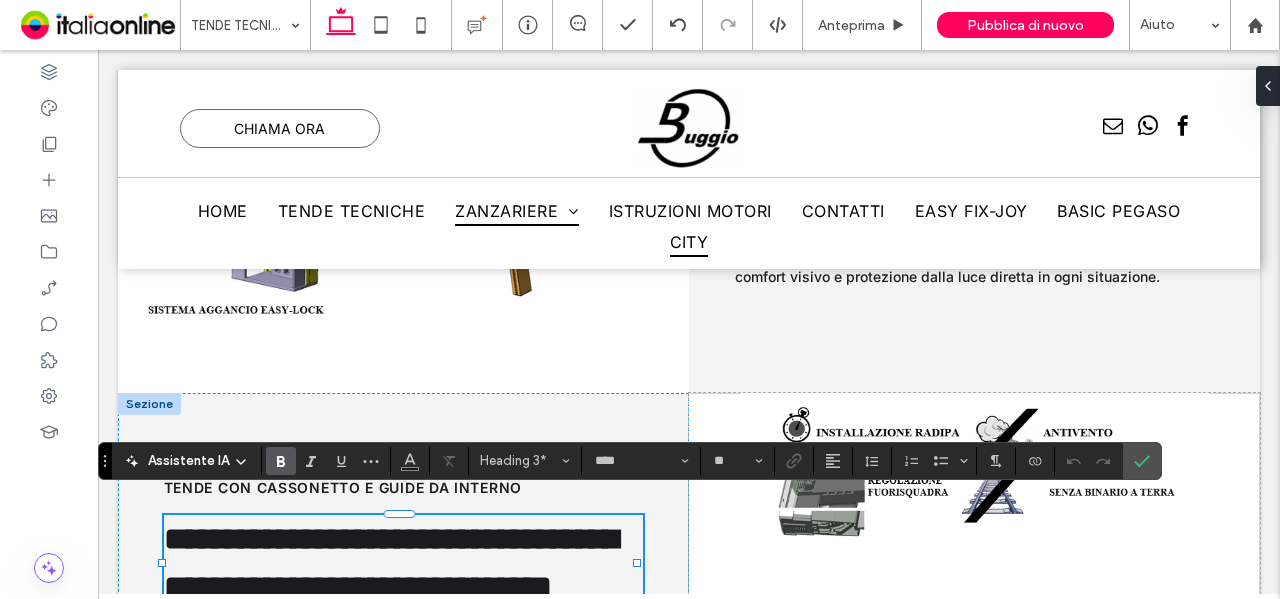 type 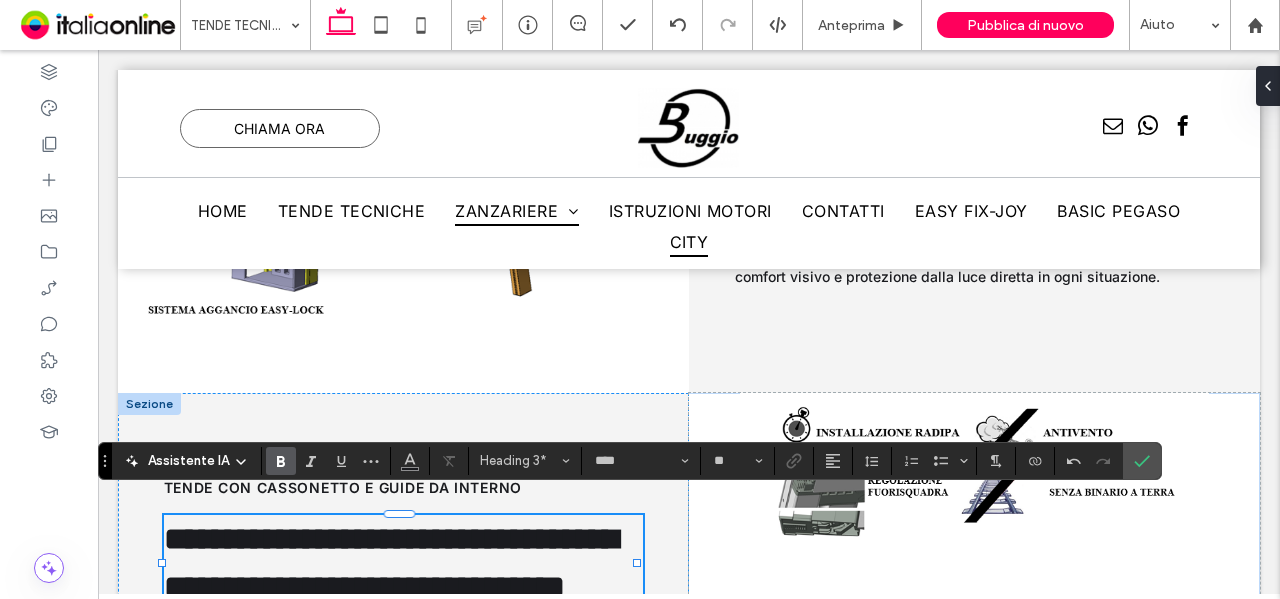 drag, startPoint x: 226, startPoint y: 515, endPoint x: 474, endPoint y: 517, distance: 248.00807 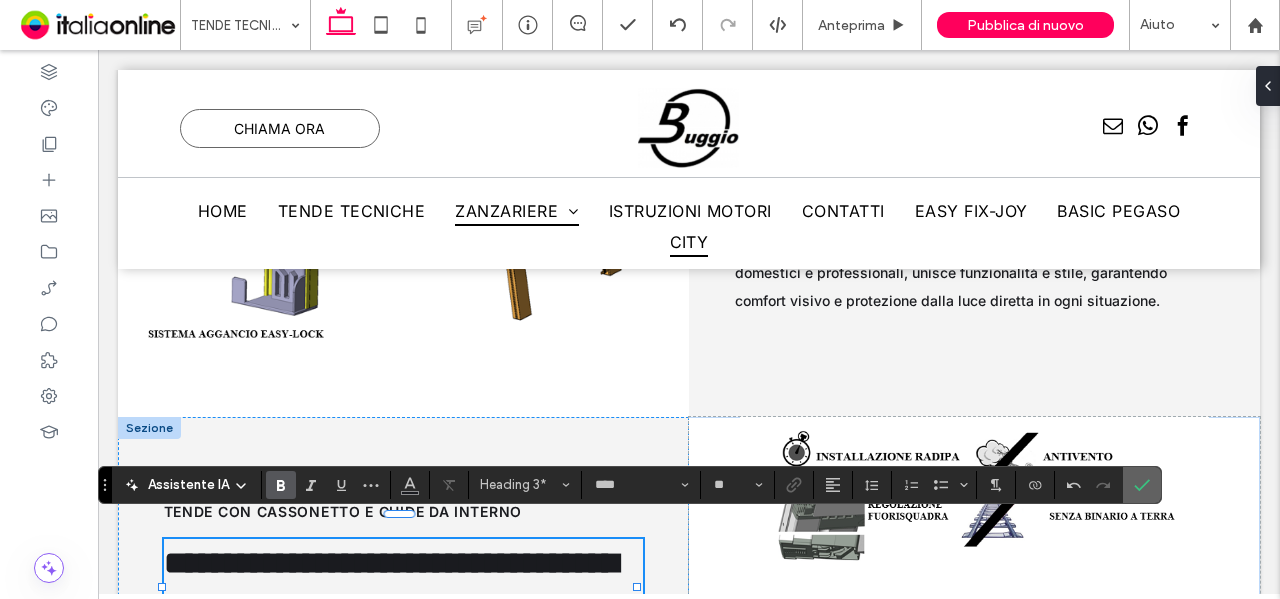 click 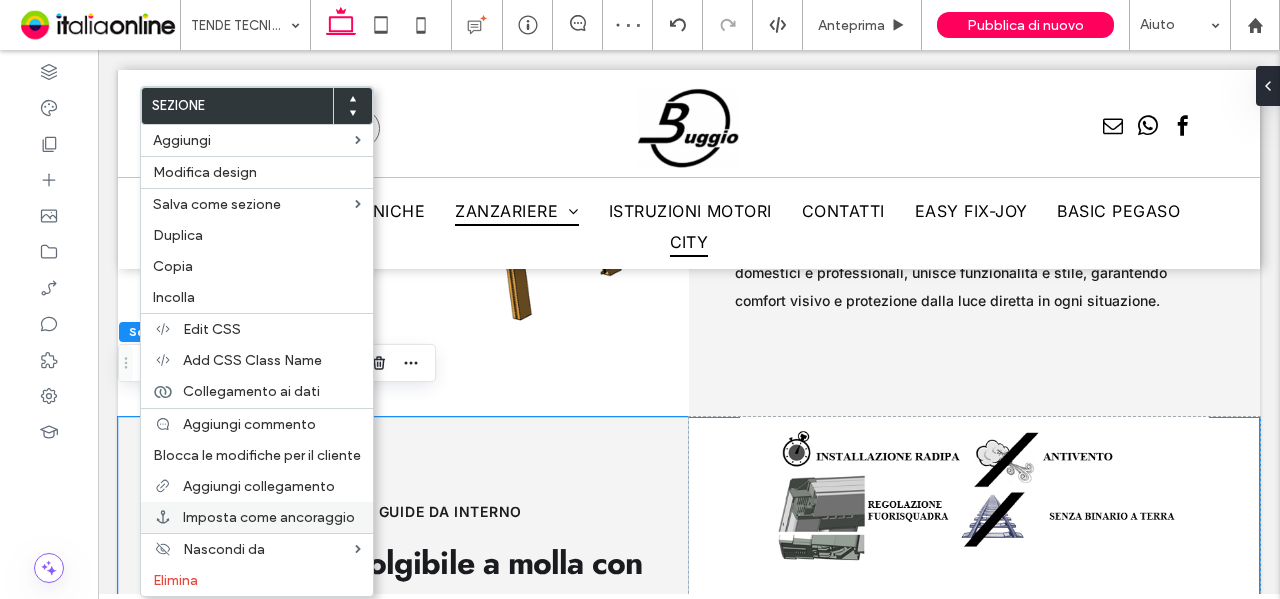 click on "Imposta come ancoraggio" at bounding box center [269, 517] 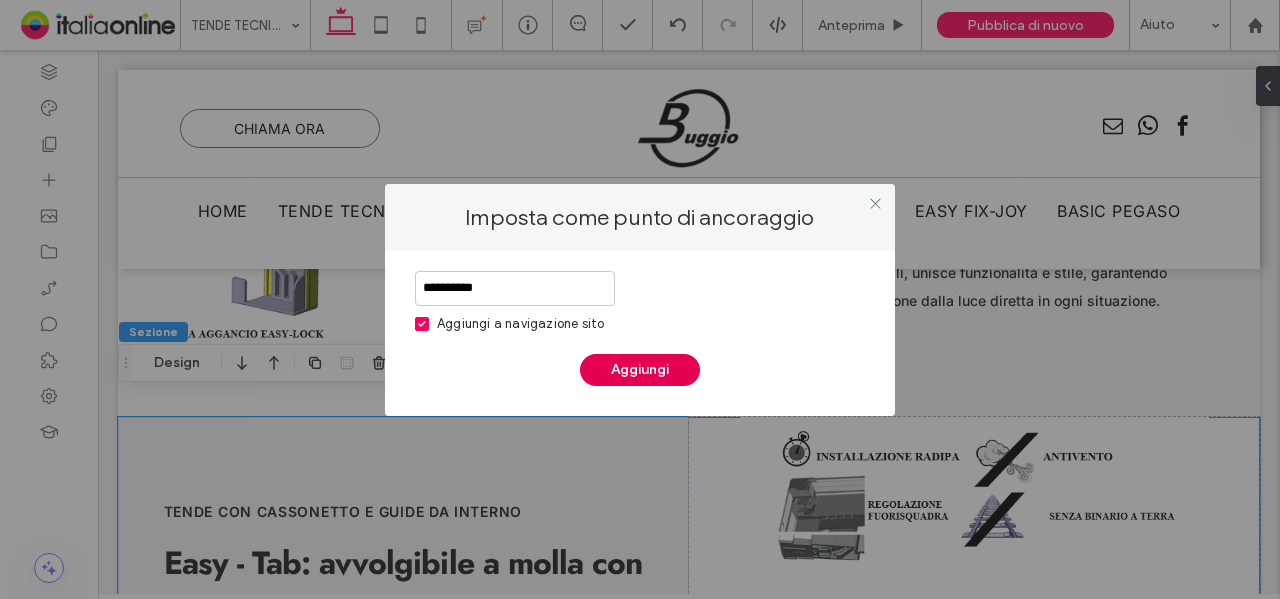 type on "**********" 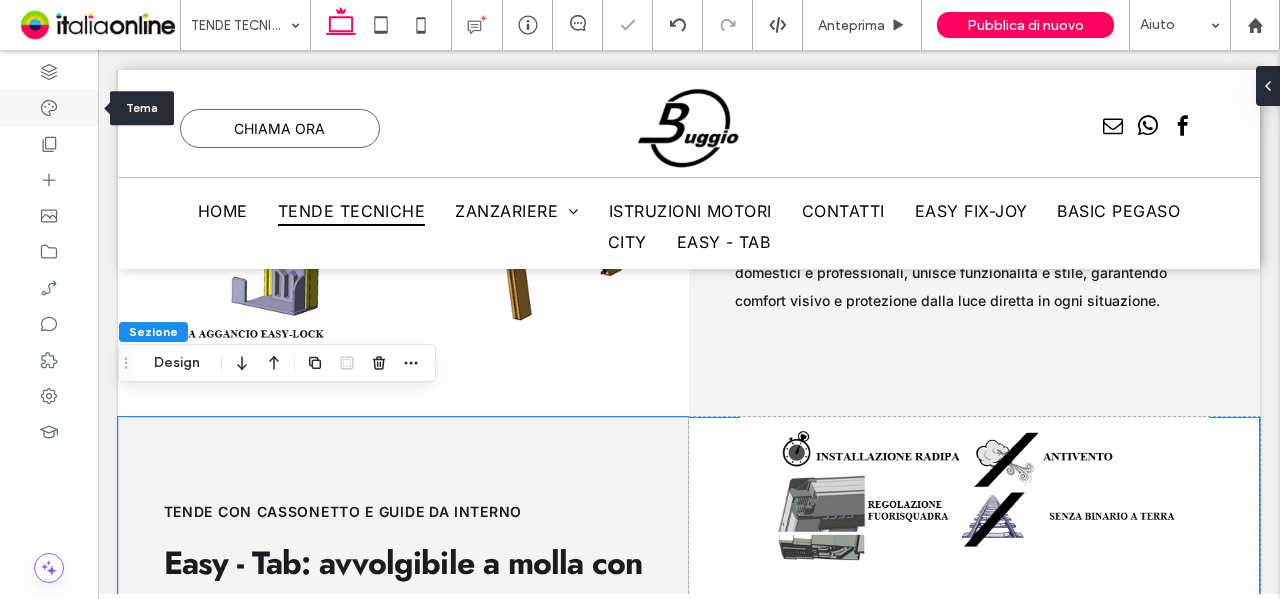 drag, startPoint x: 48, startPoint y: 103, endPoint x: 204, endPoint y: 289, distance: 242.75914 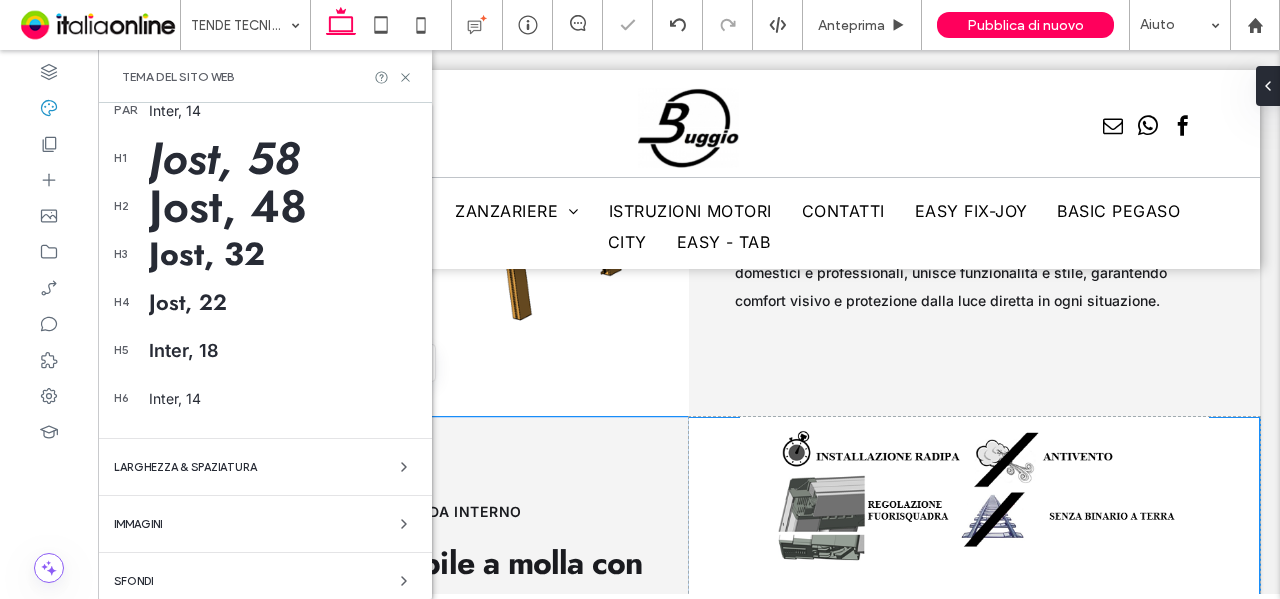 scroll, scrollTop: 390, scrollLeft: 0, axis: vertical 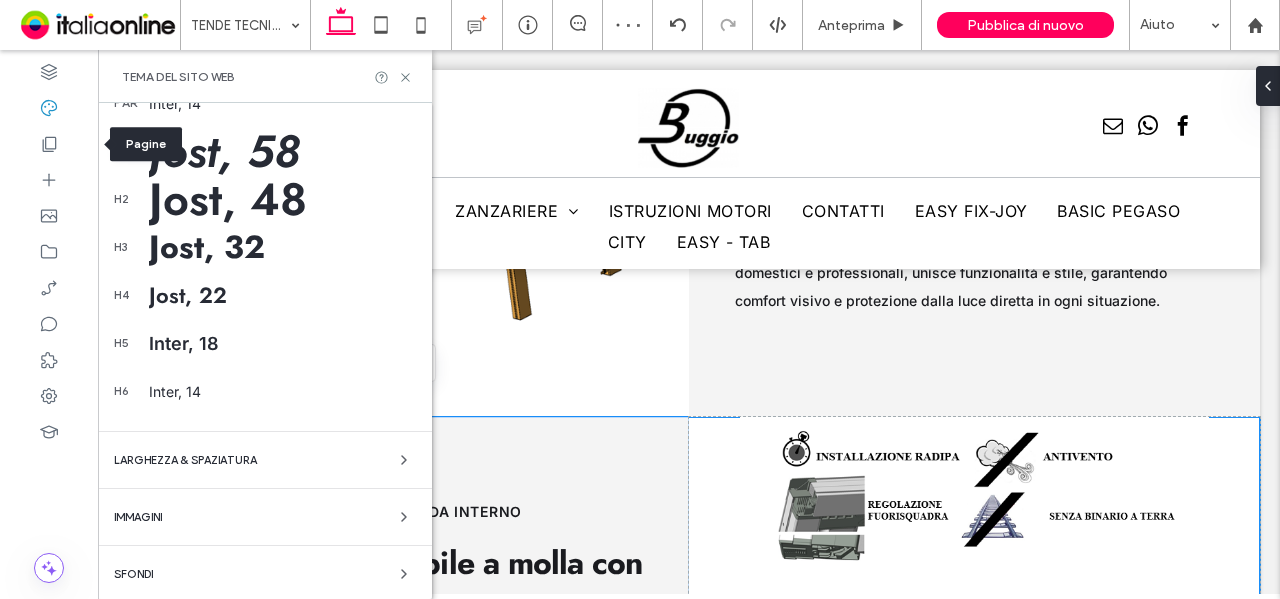 drag, startPoint x: 62, startPoint y: 139, endPoint x: 310, endPoint y: 370, distance: 338.9174 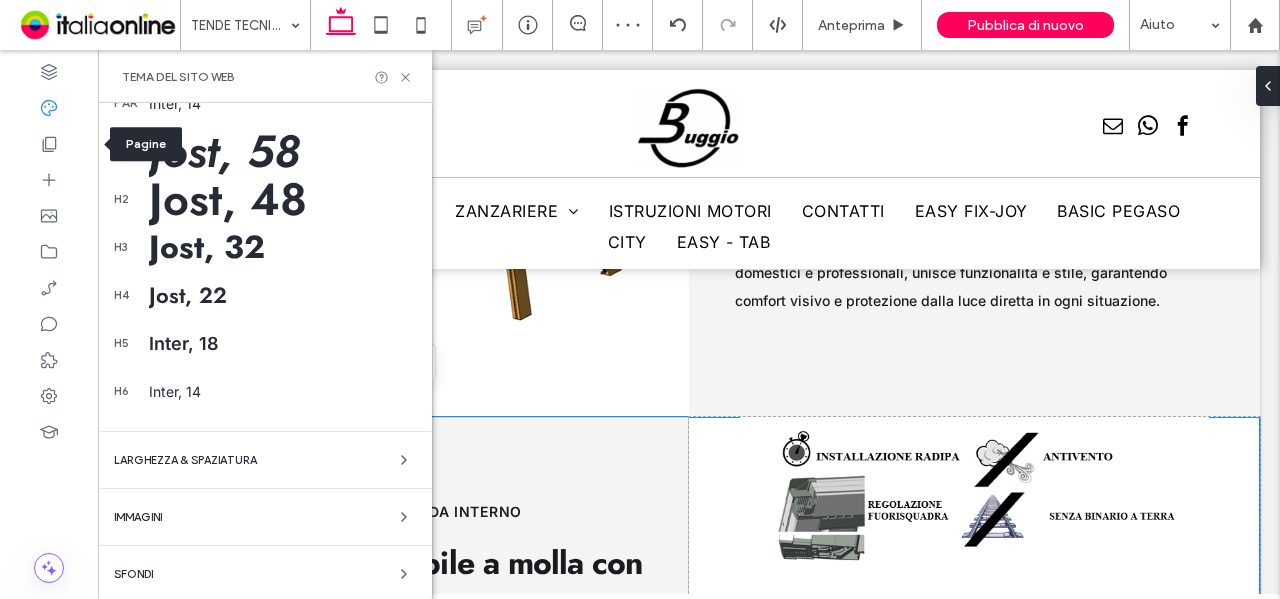 click at bounding box center (49, 144) 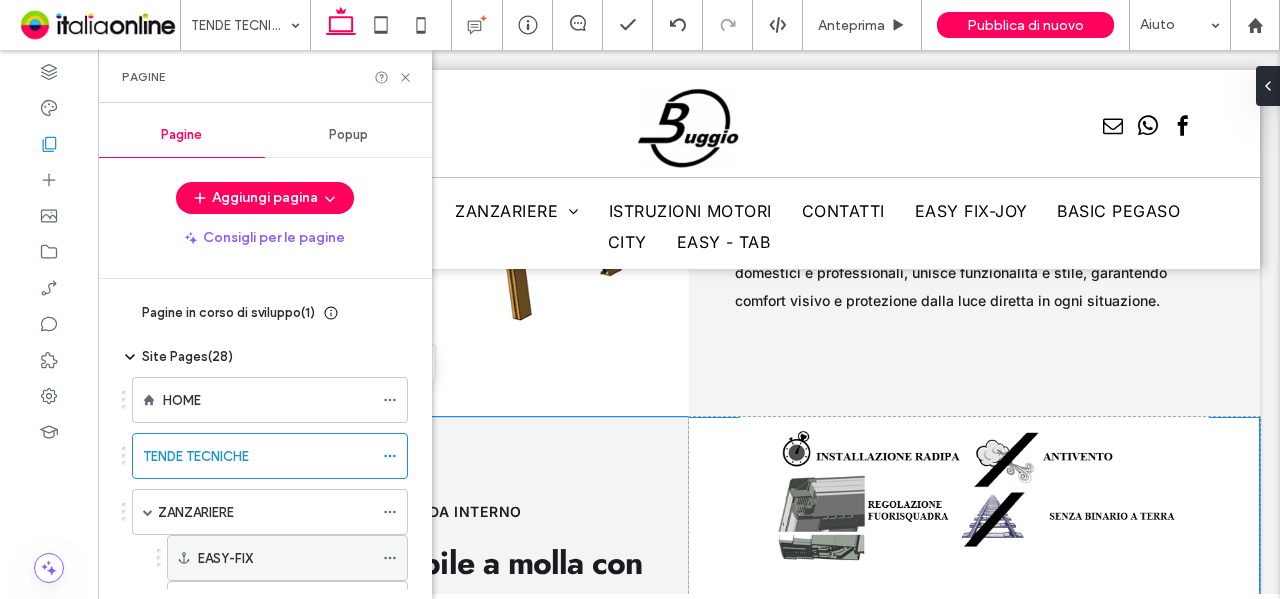 click 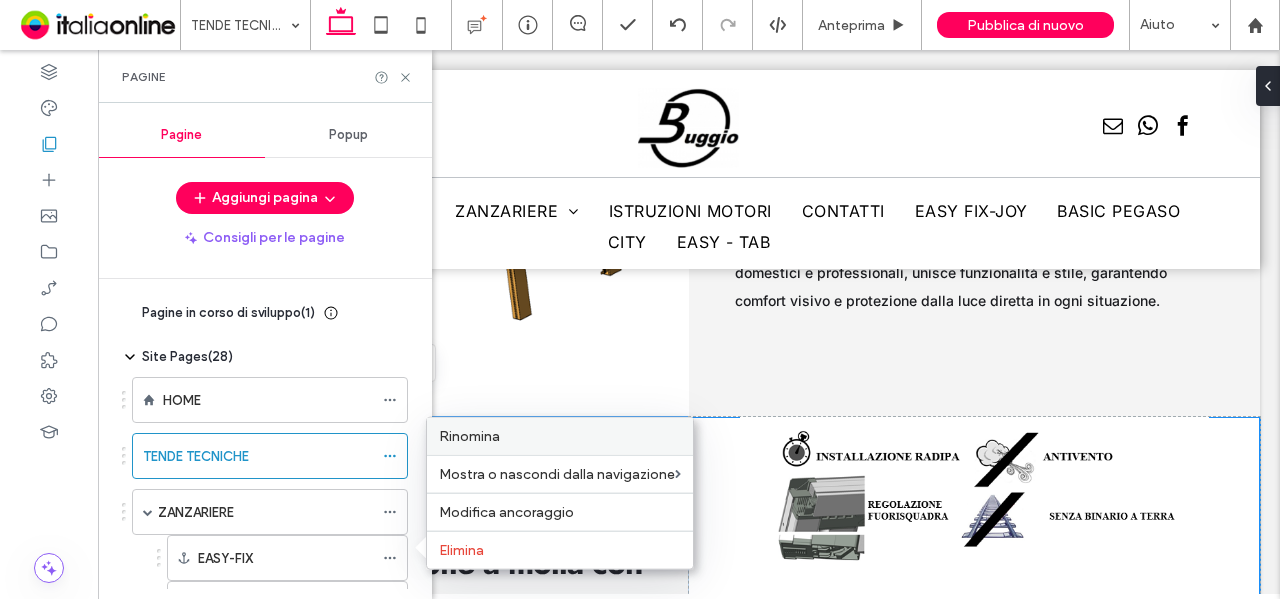 click on "Rinomina" at bounding box center (560, 436) 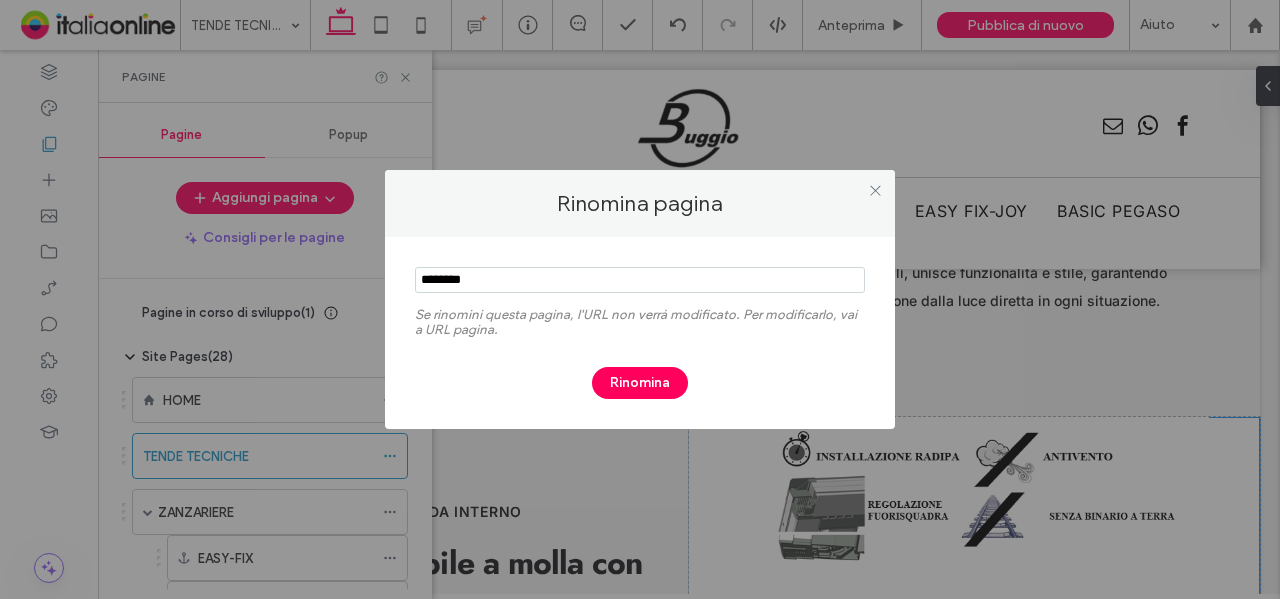 drag, startPoint x: 453, startPoint y: 283, endPoint x: 465, endPoint y: 285, distance: 12.165525 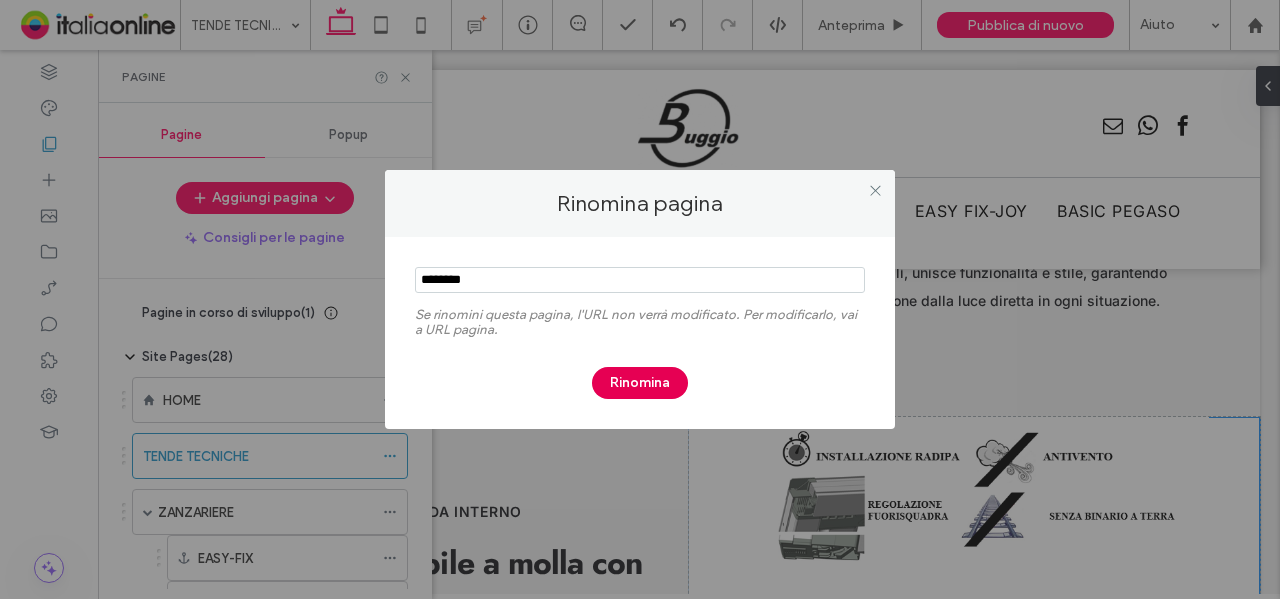 type on "********" 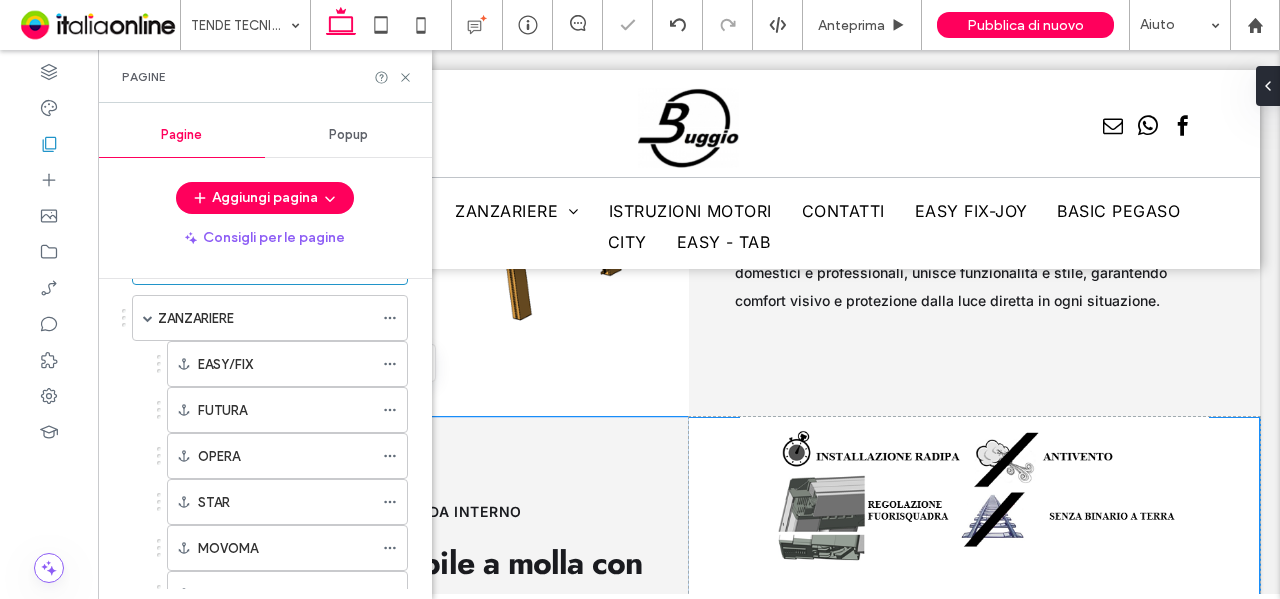 scroll, scrollTop: 200, scrollLeft: 0, axis: vertical 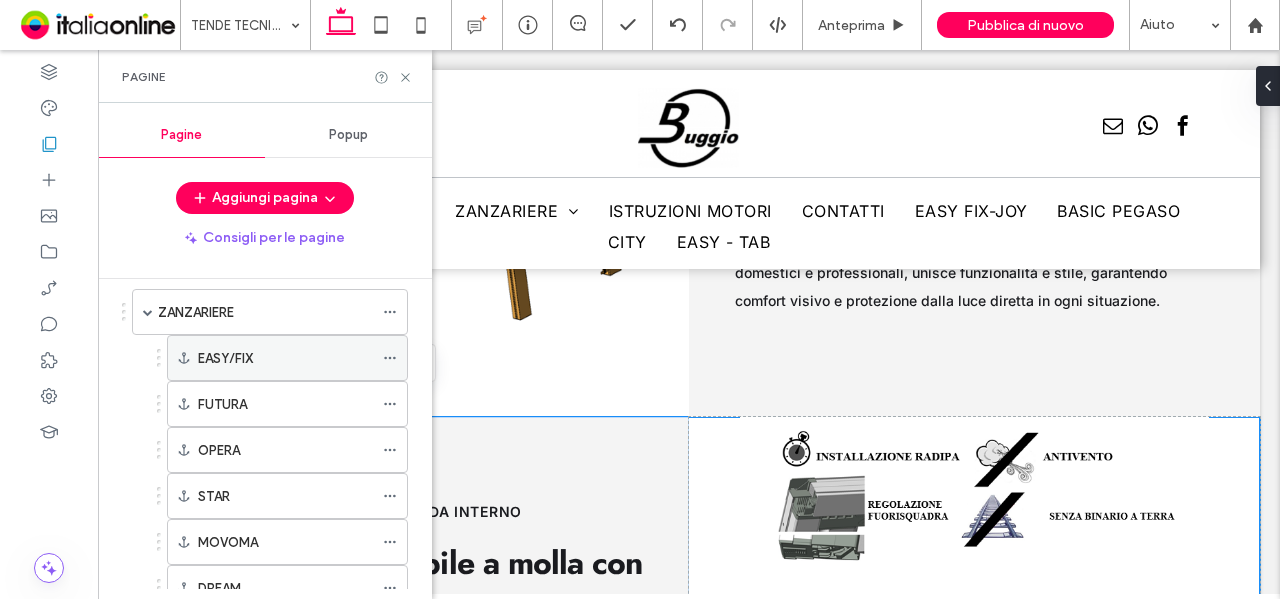 click 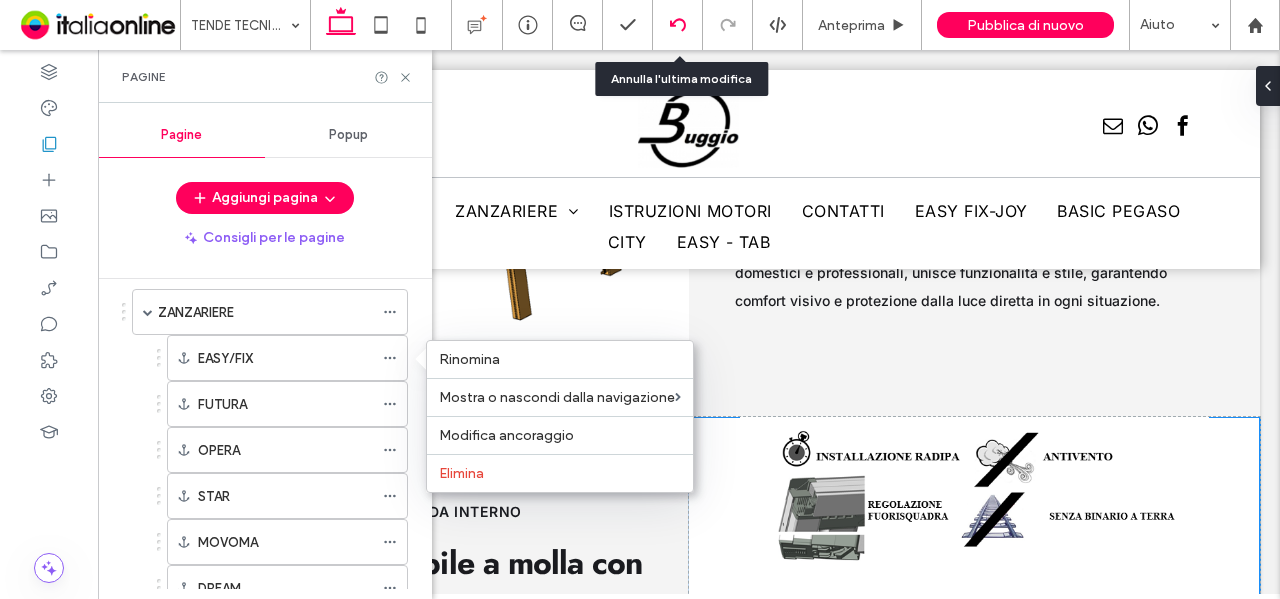 click 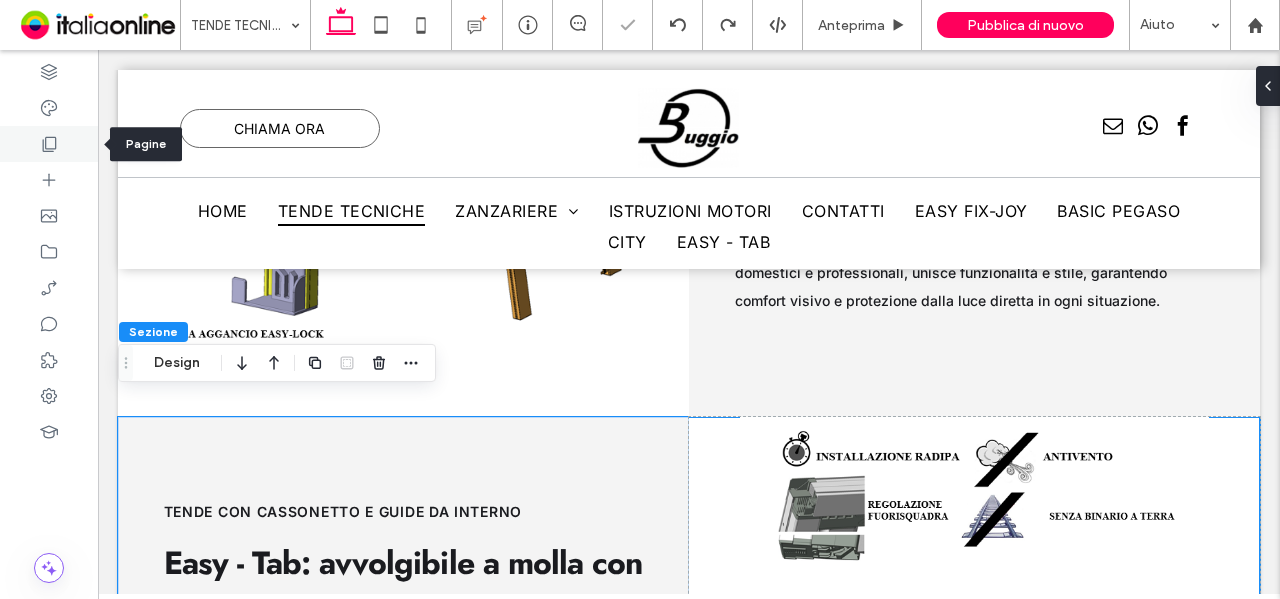 click at bounding box center [49, 144] 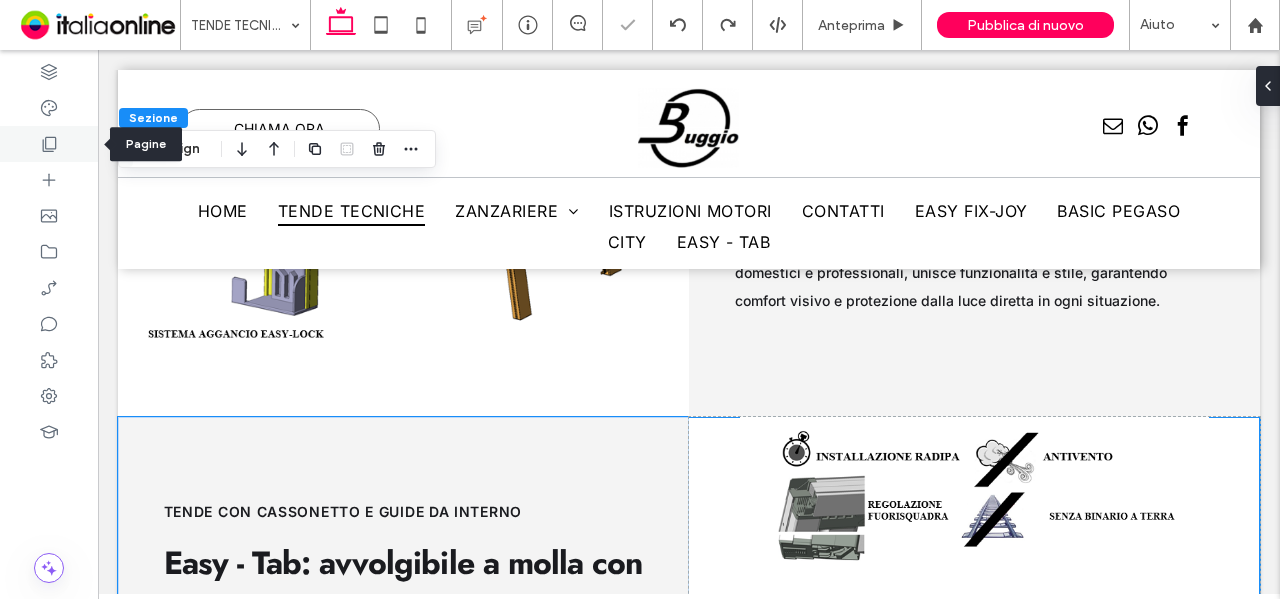 click 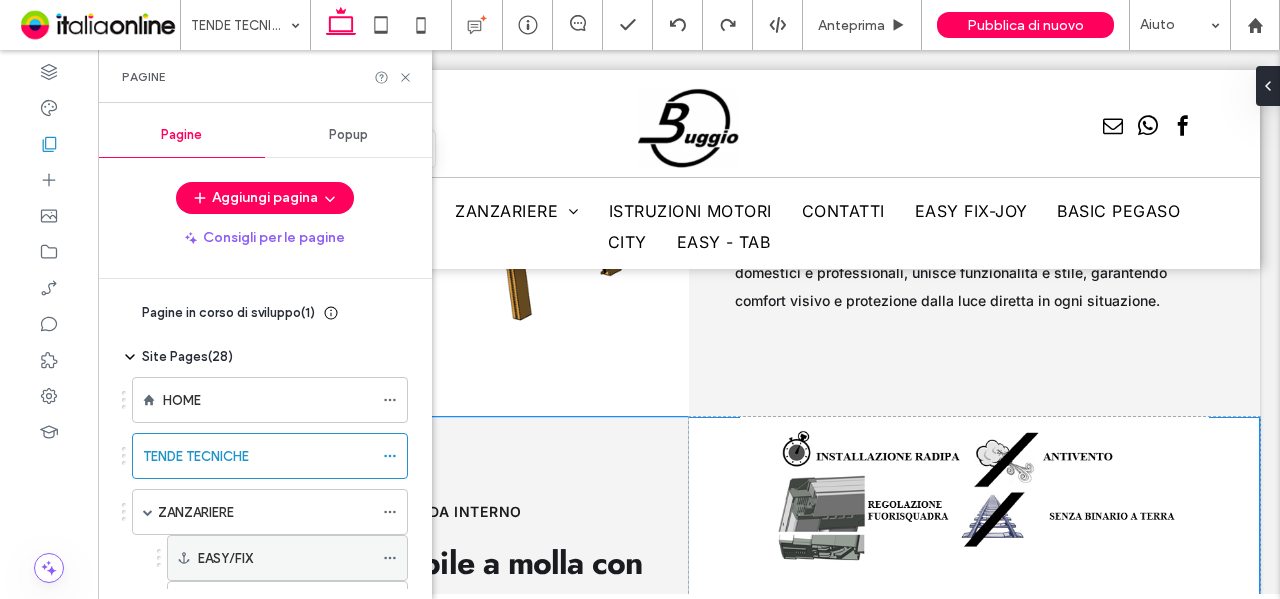 click at bounding box center [390, 558] 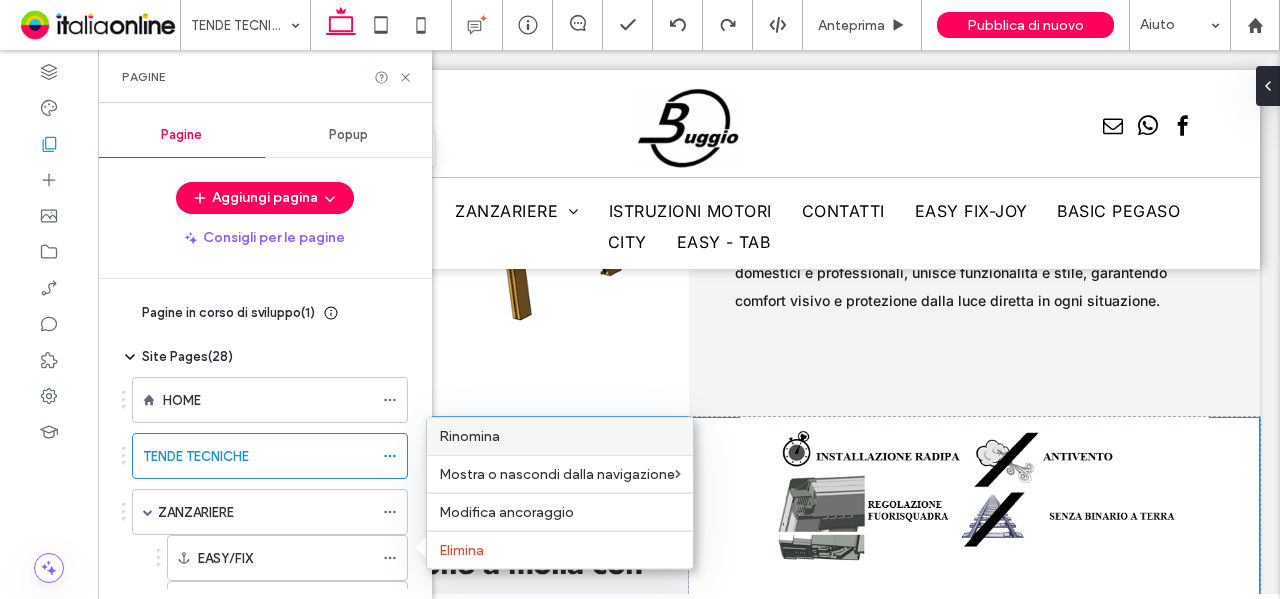 click on "Rinomina" at bounding box center (560, 436) 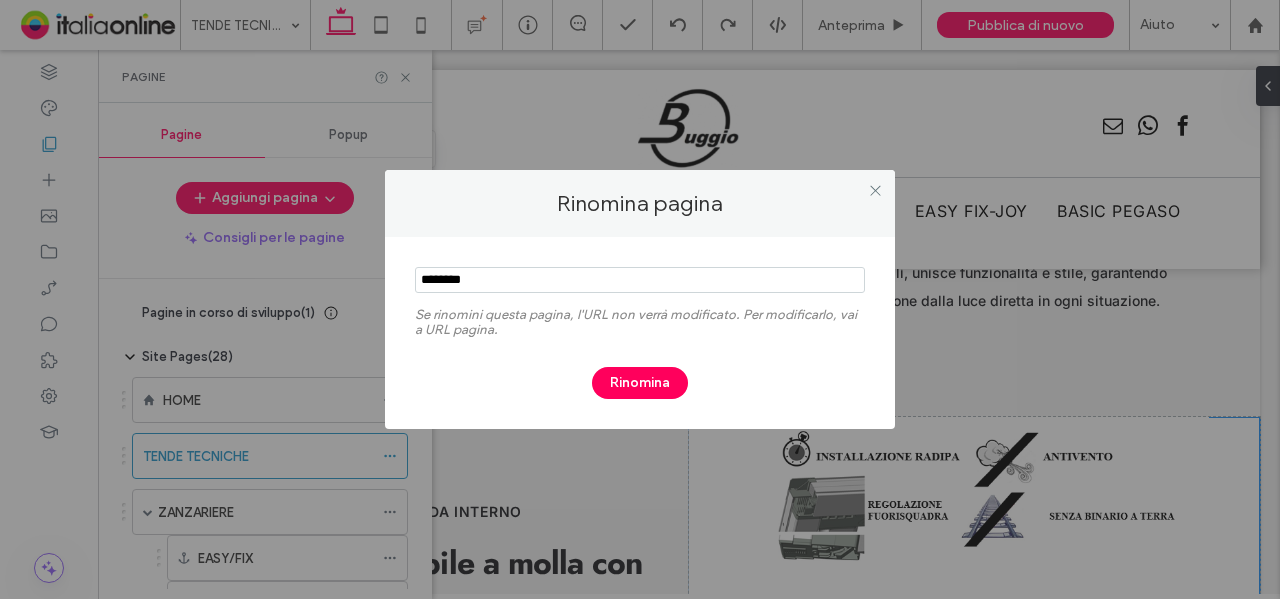 click at bounding box center (640, 280) 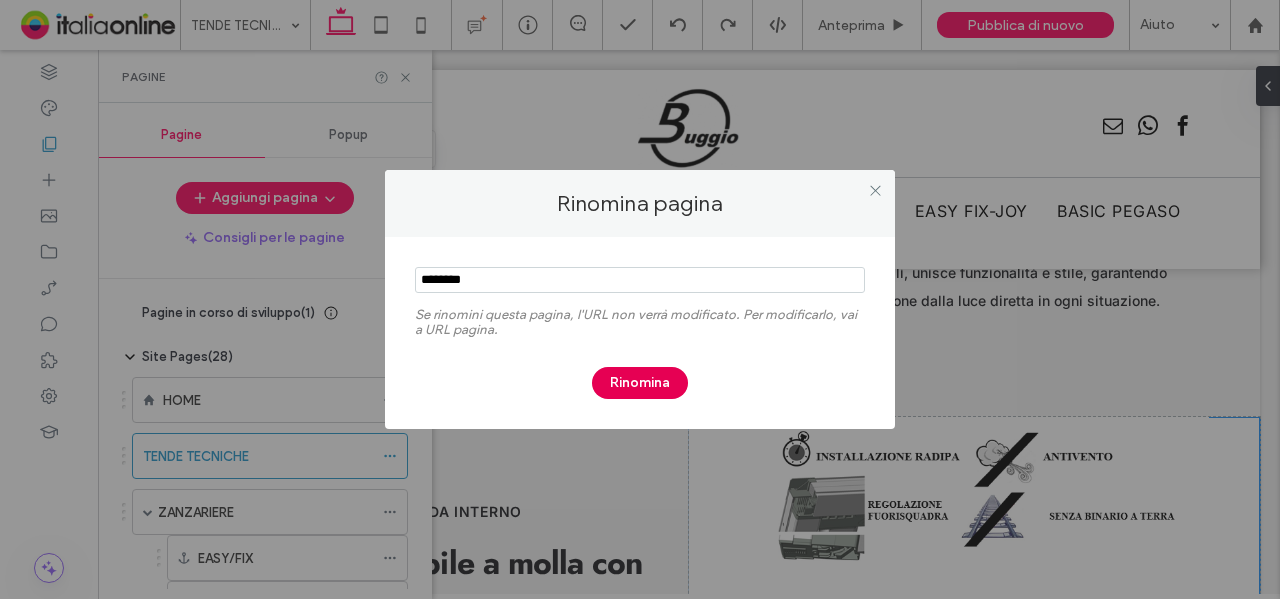 type on "********" 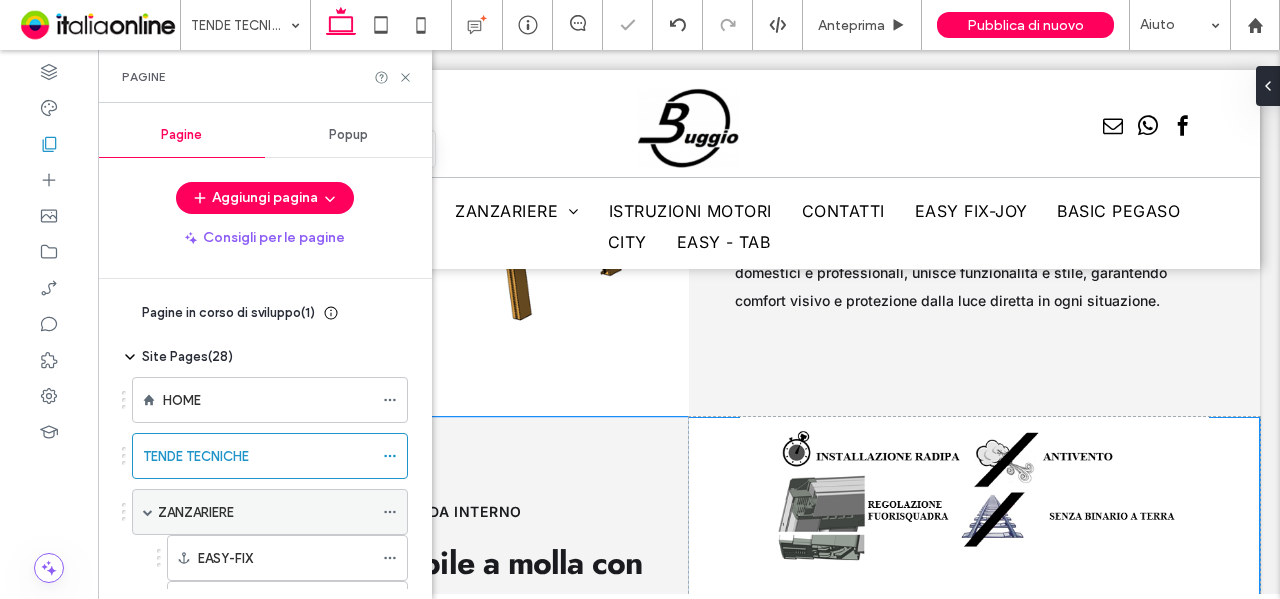 click at bounding box center [148, 512] 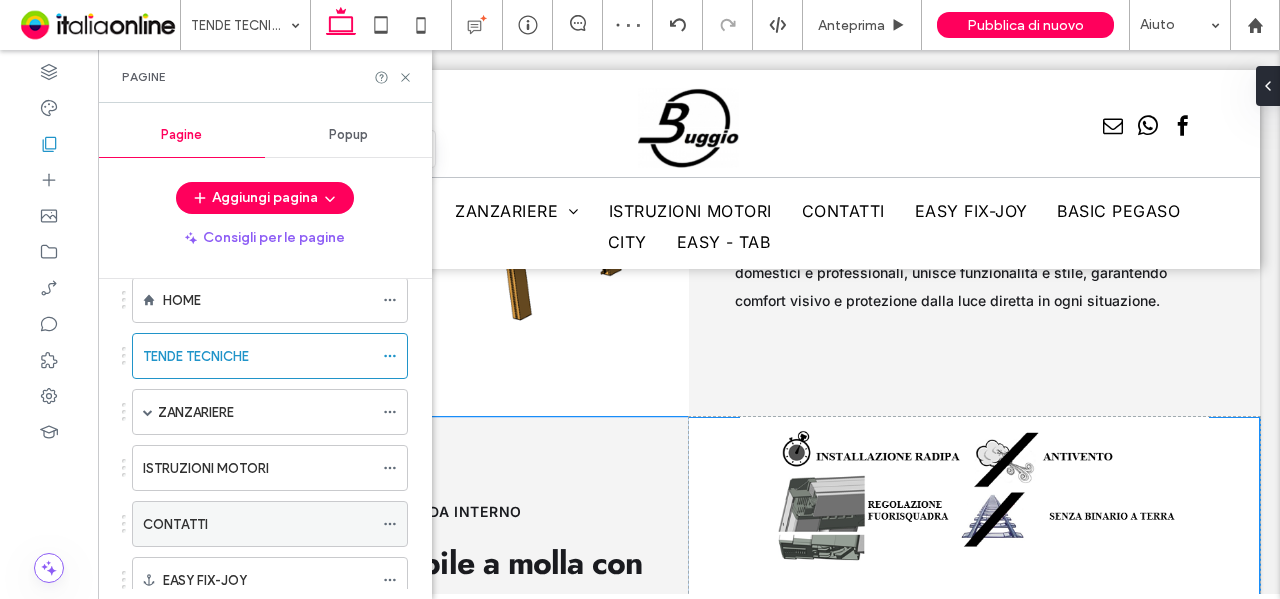 scroll, scrollTop: 120, scrollLeft: 0, axis: vertical 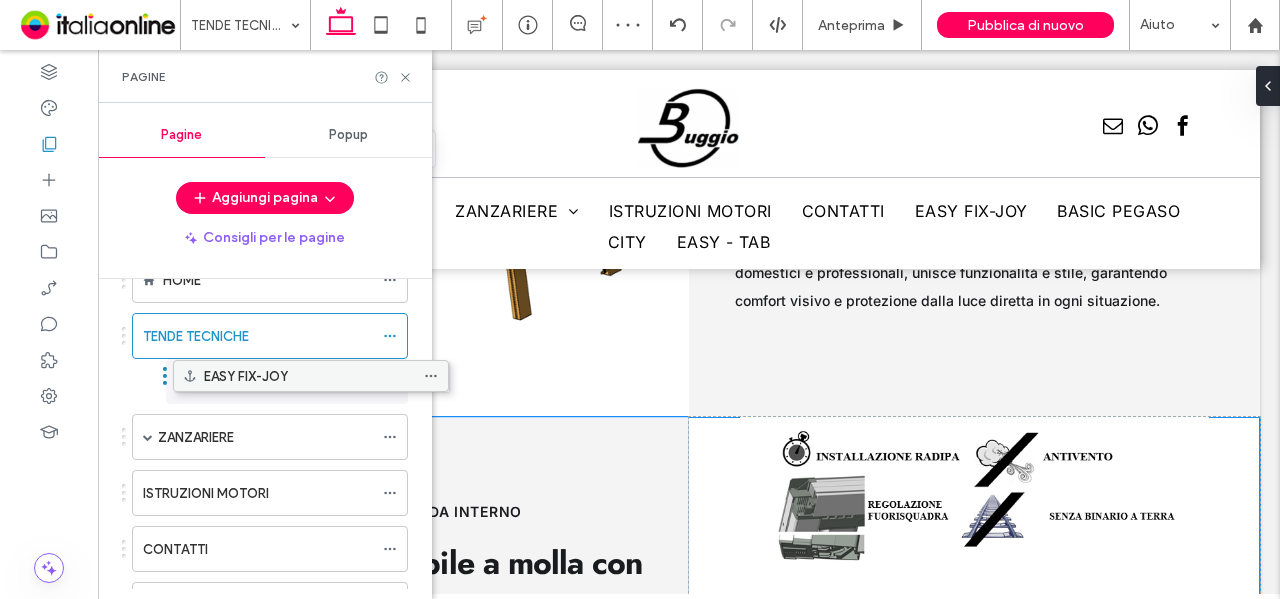 drag, startPoint x: 250, startPoint y: 576, endPoint x: 291, endPoint y: 383, distance: 197.30687 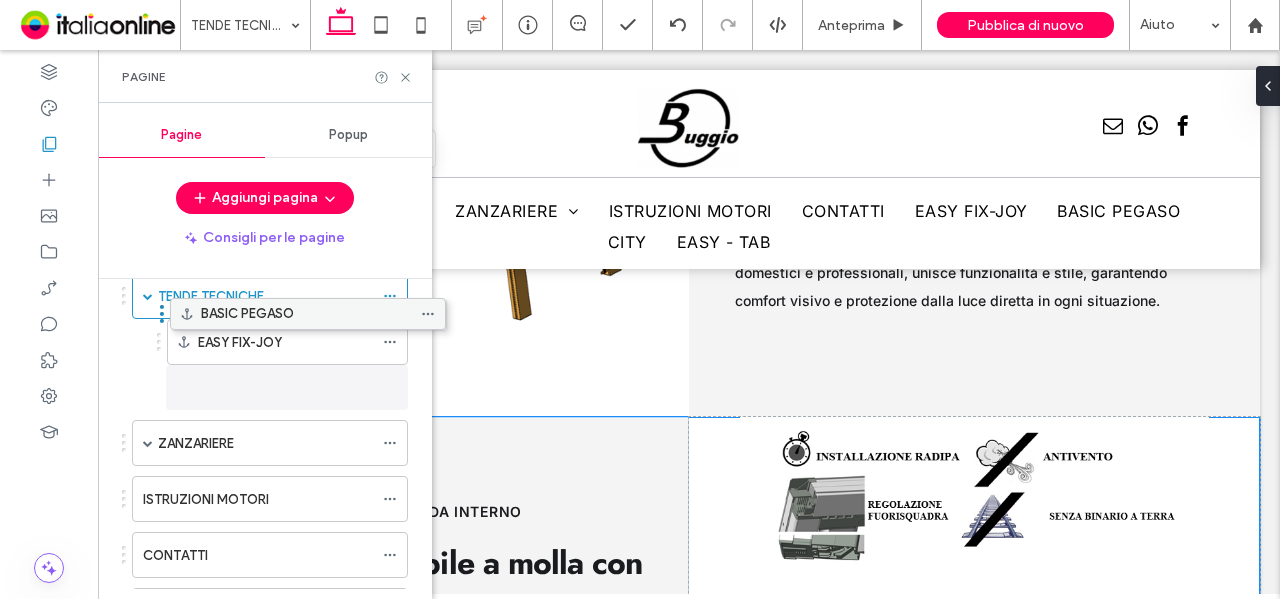 scroll, scrollTop: 120, scrollLeft: 0, axis: vertical 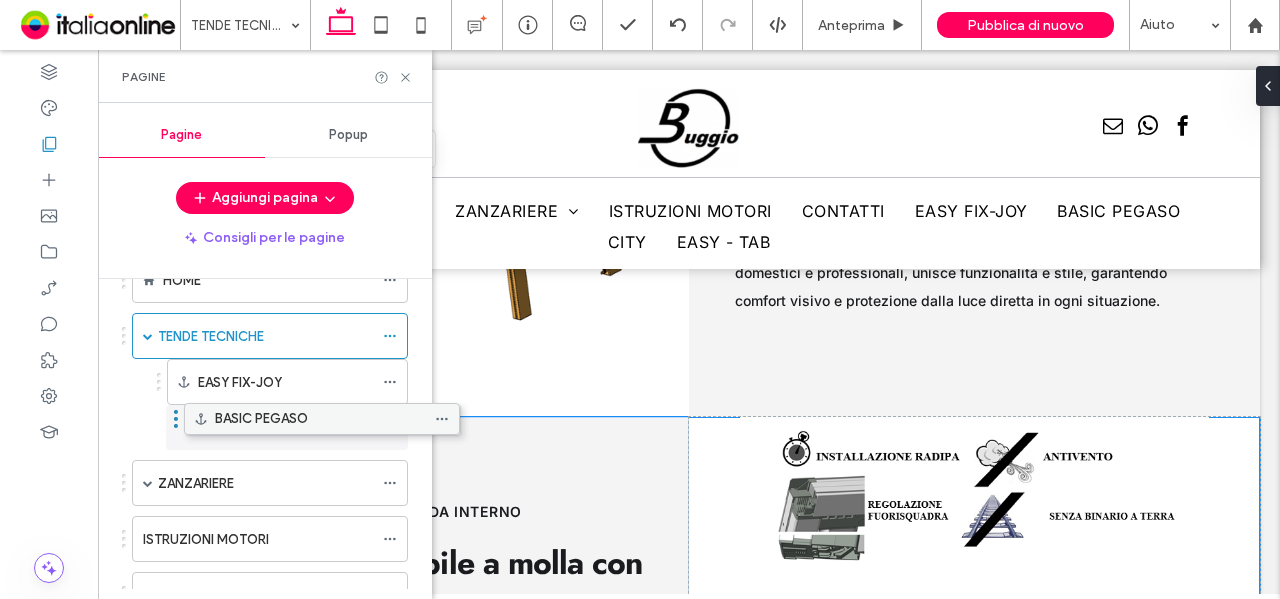 drag, startPoint x: 234, startPoint y: 503, endPoint x: 286, endPoint y: 421, distance: 97.097885 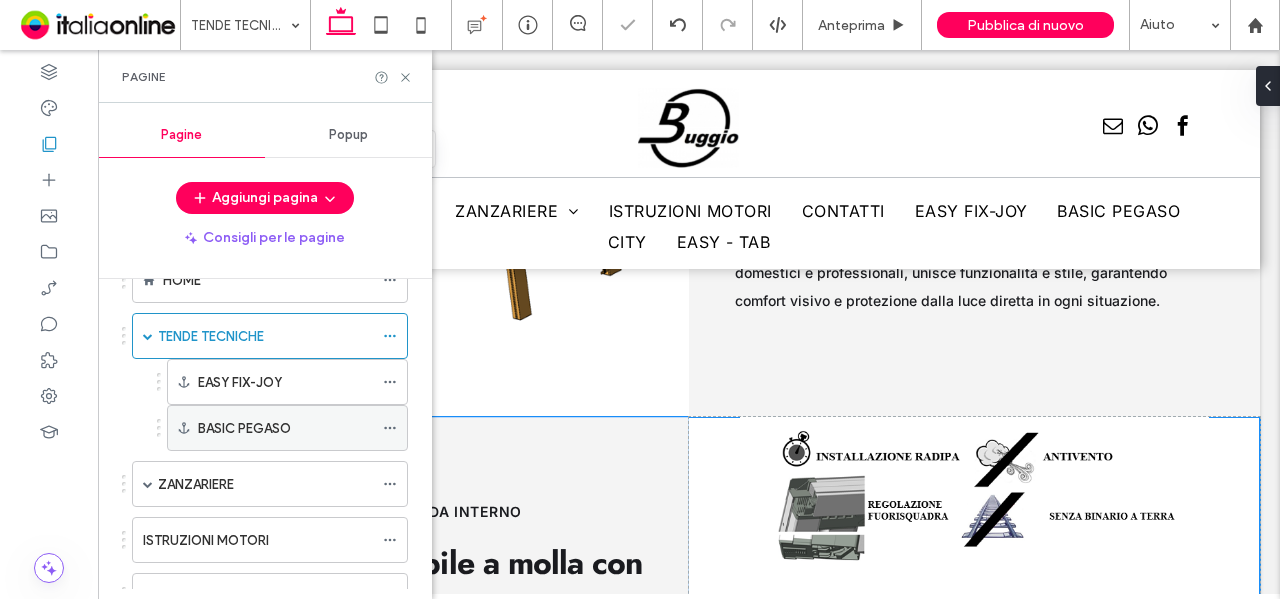 click 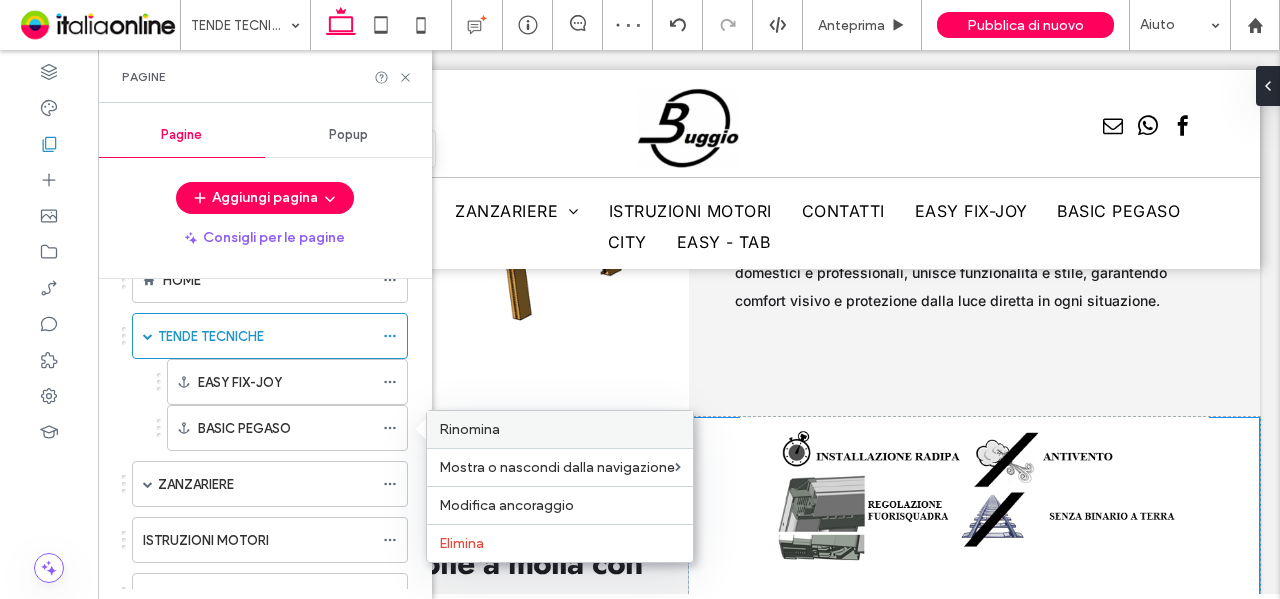 click on "Rinomina" at bounding box center (560, 429) 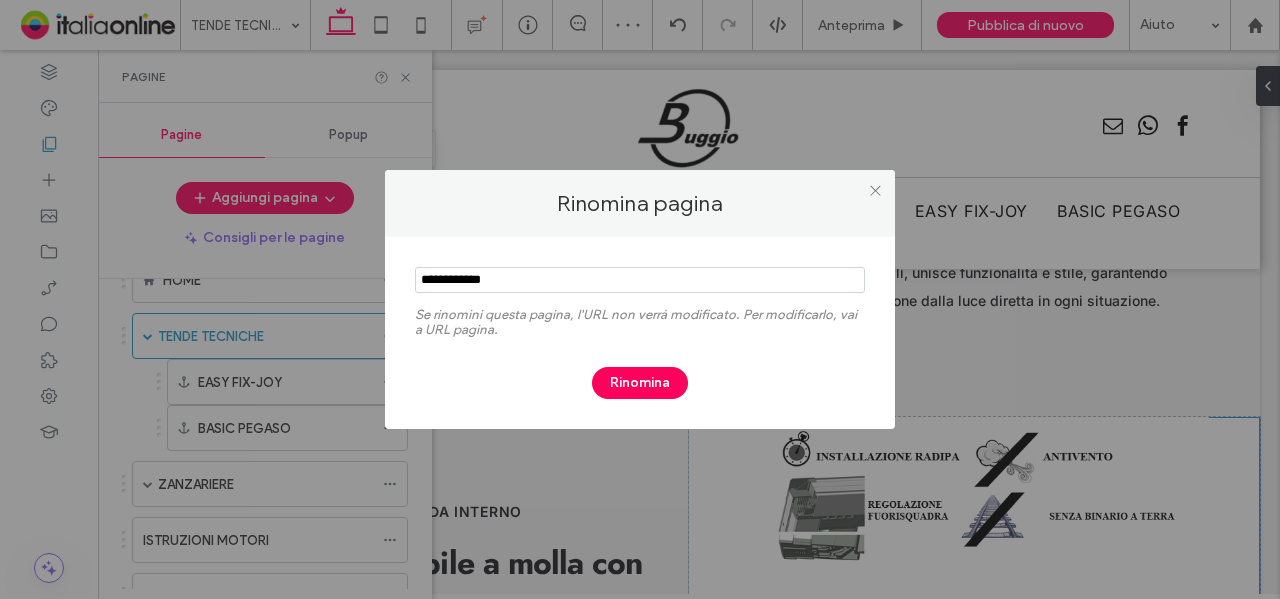 click at bounding box center (640, 280) 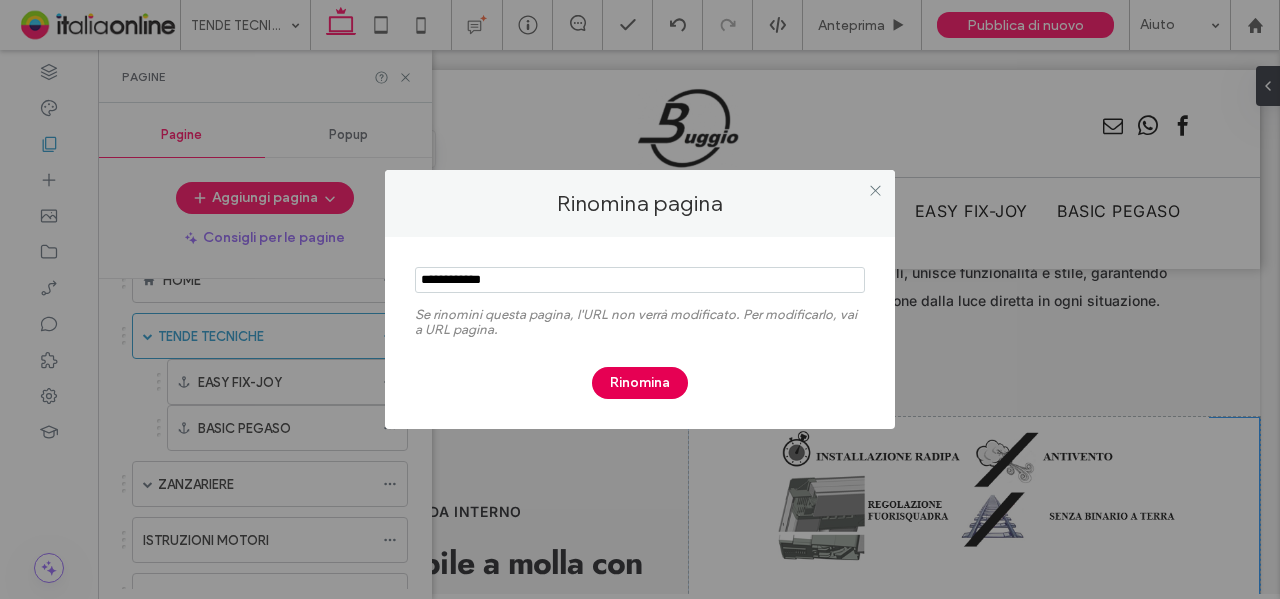 type on "**********" 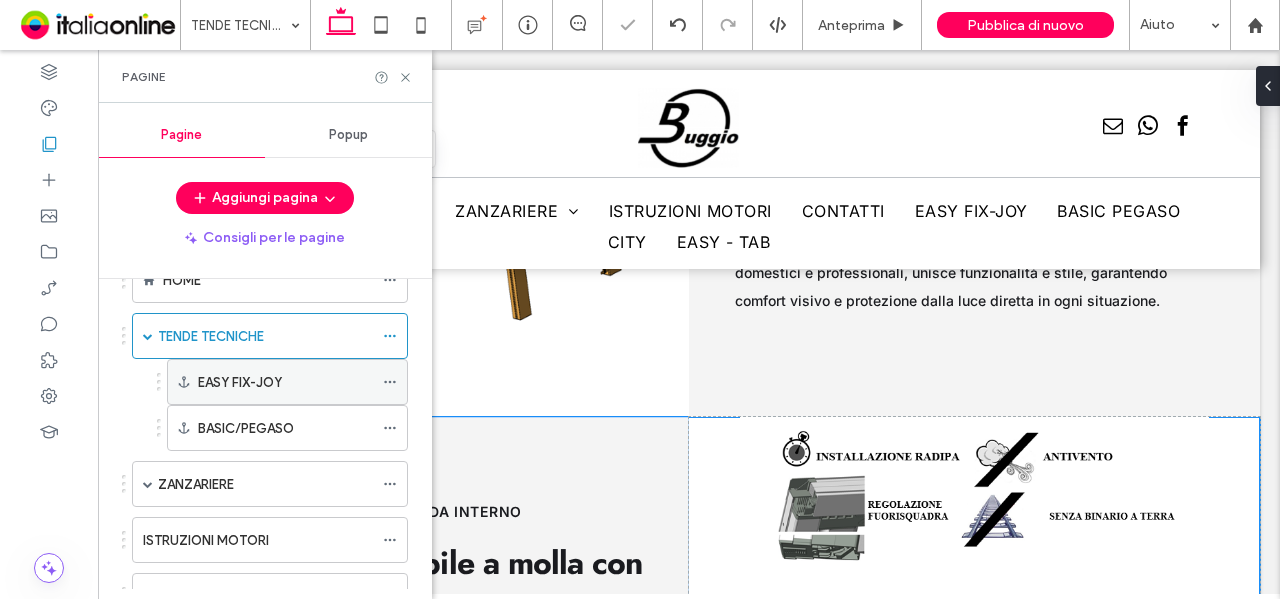 click 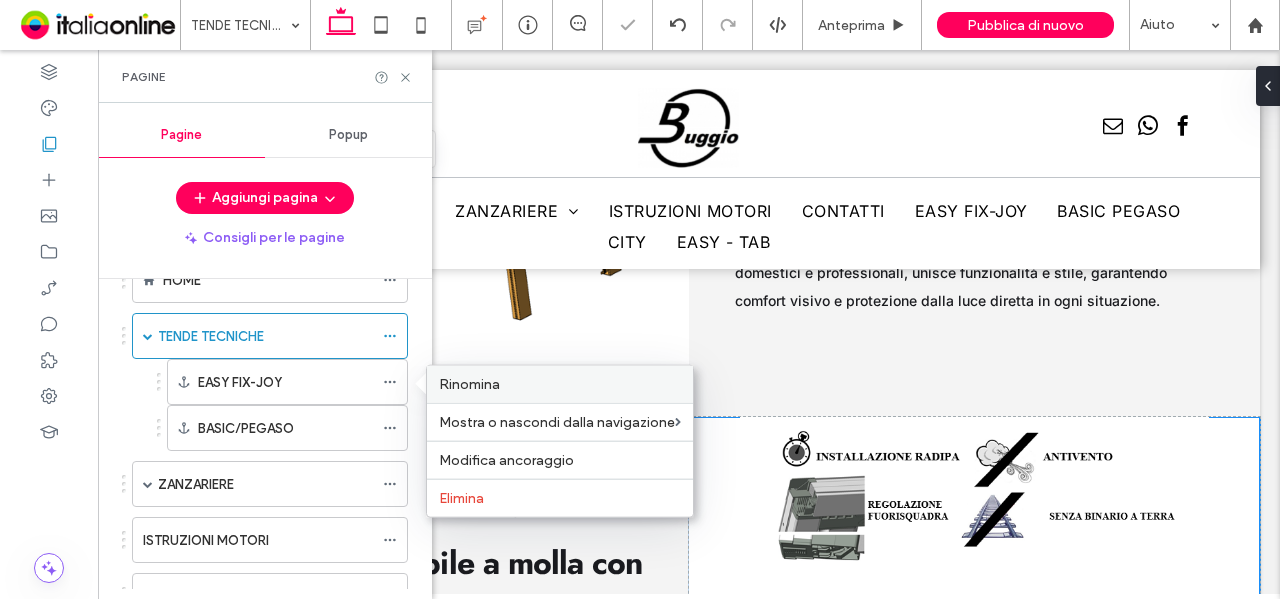 click on "Rinomina" at bounding box center [469, 384] 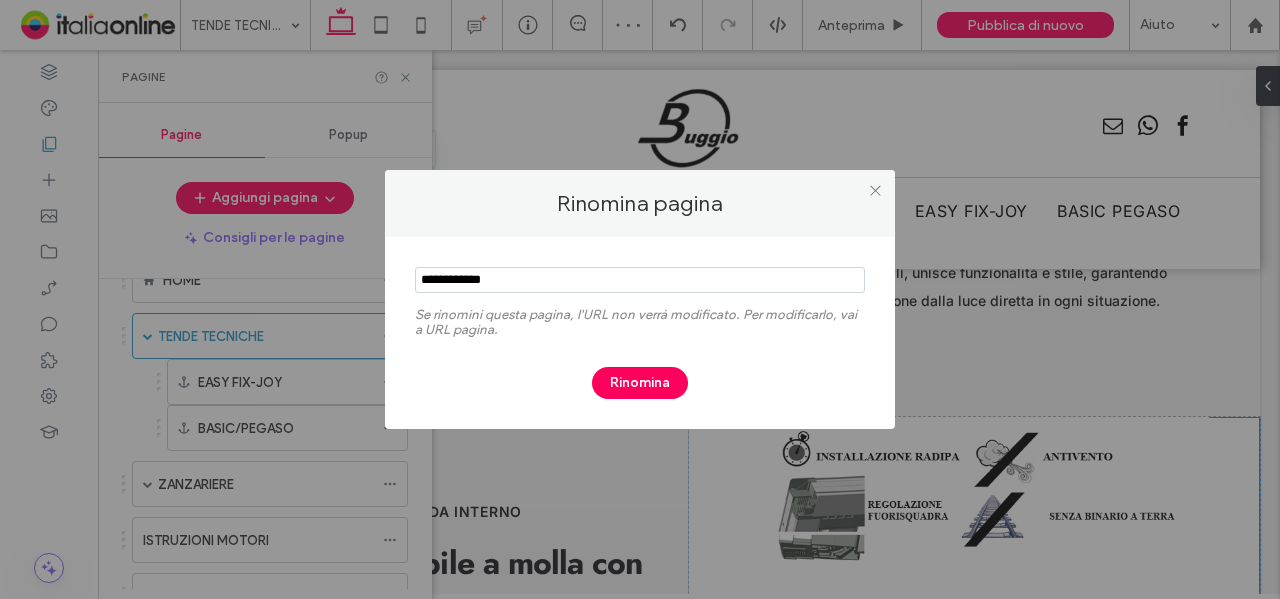 click at bounding box center (640, 280) 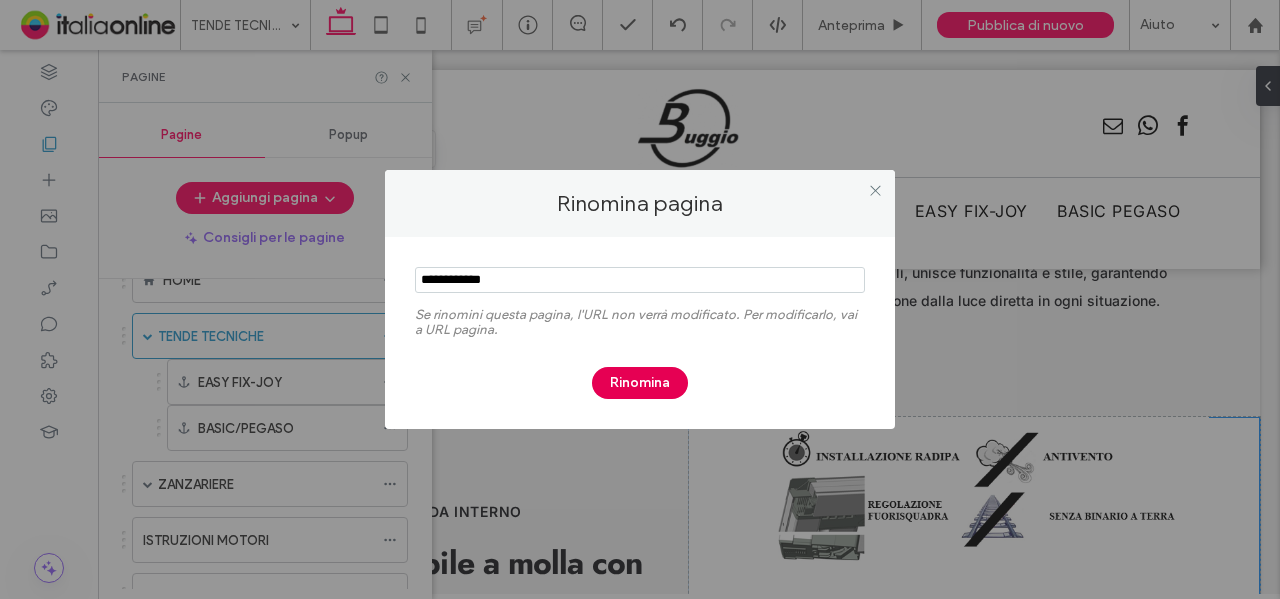 type on "**********" 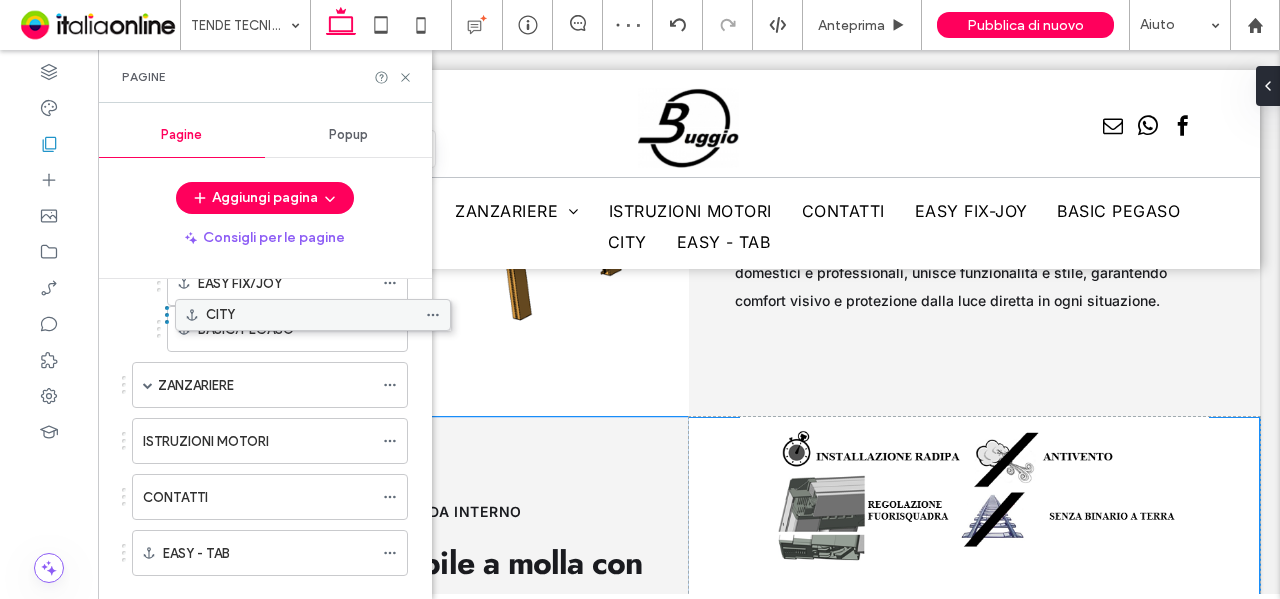 scroll, scrollTop: 220, scrollLeft: 0, axis: vertical 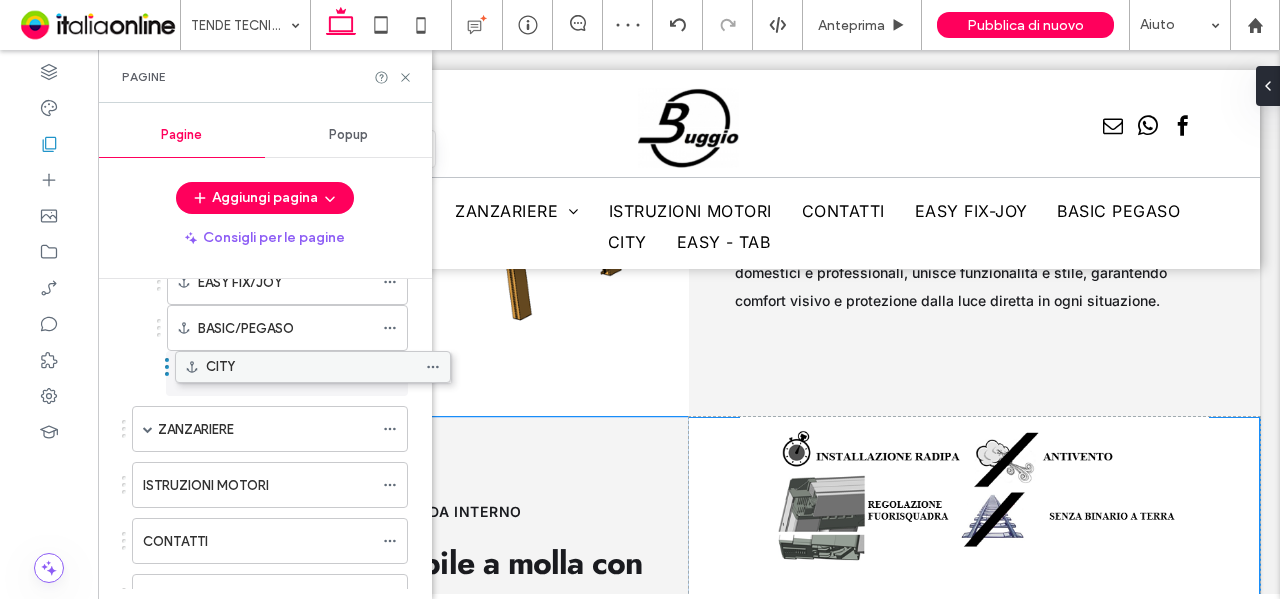 drag, startPoint x: 270, startPoint y: 549, endPoint x: 313, endPoint y: 376, distance: 178.26385 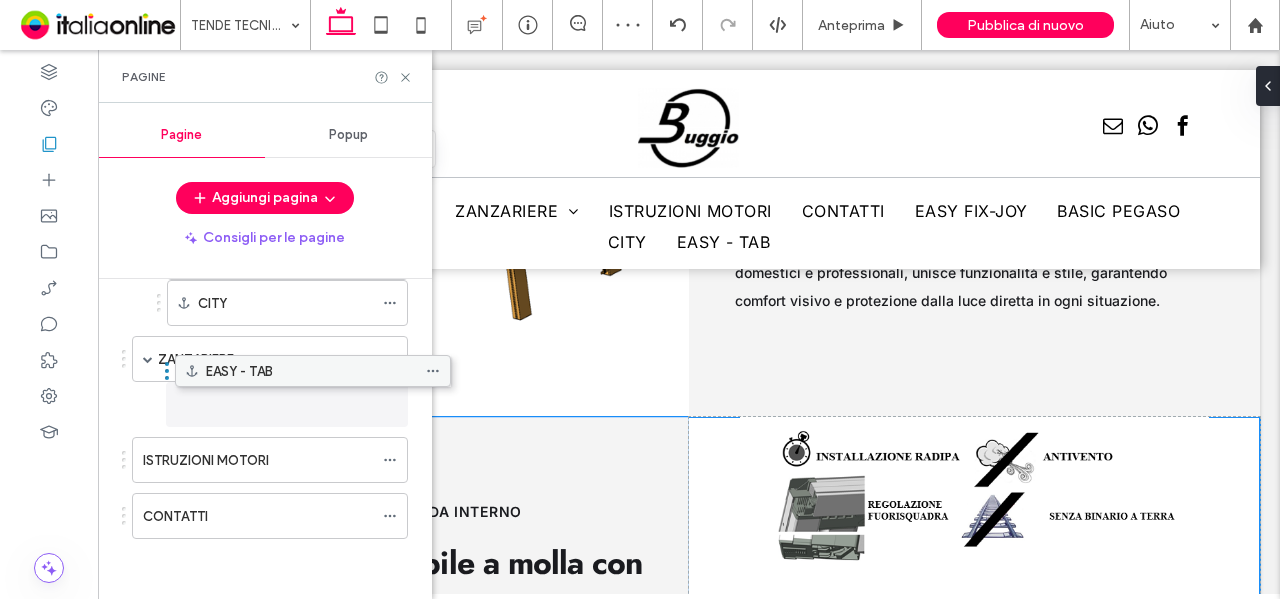 scroll, scrollTop: 284, scrollLeft: 0, axis: vertical 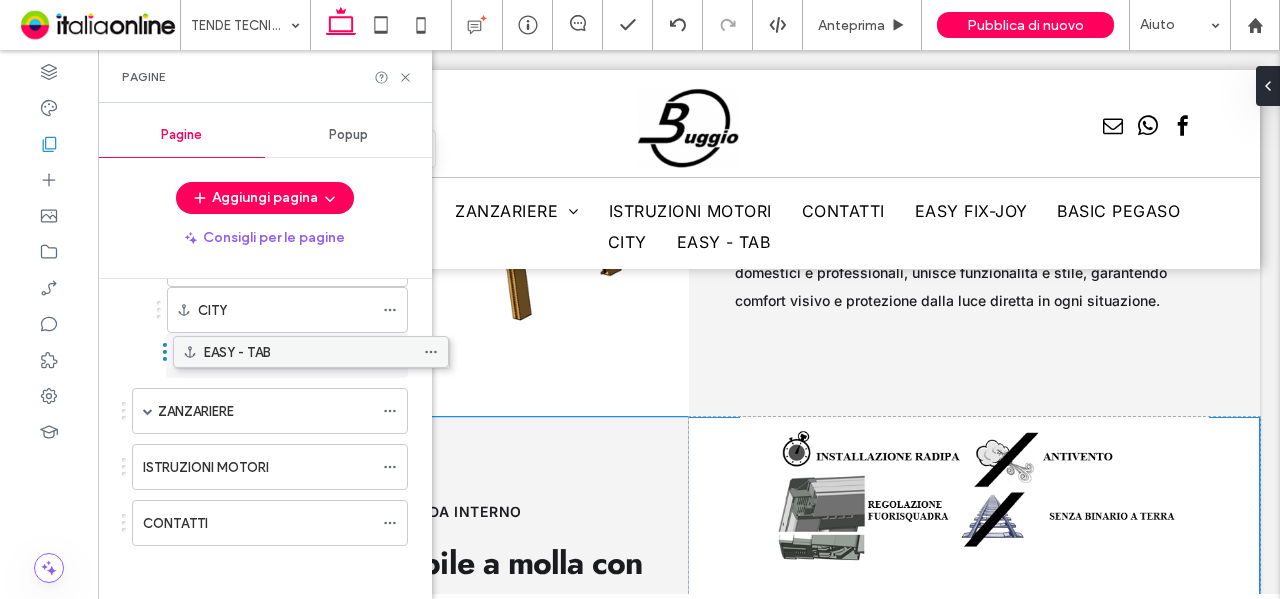 drag, startPoint x: 256, startPoint y: 520, endPoint x: 297, endPoint y: 362, distance: 163.23296 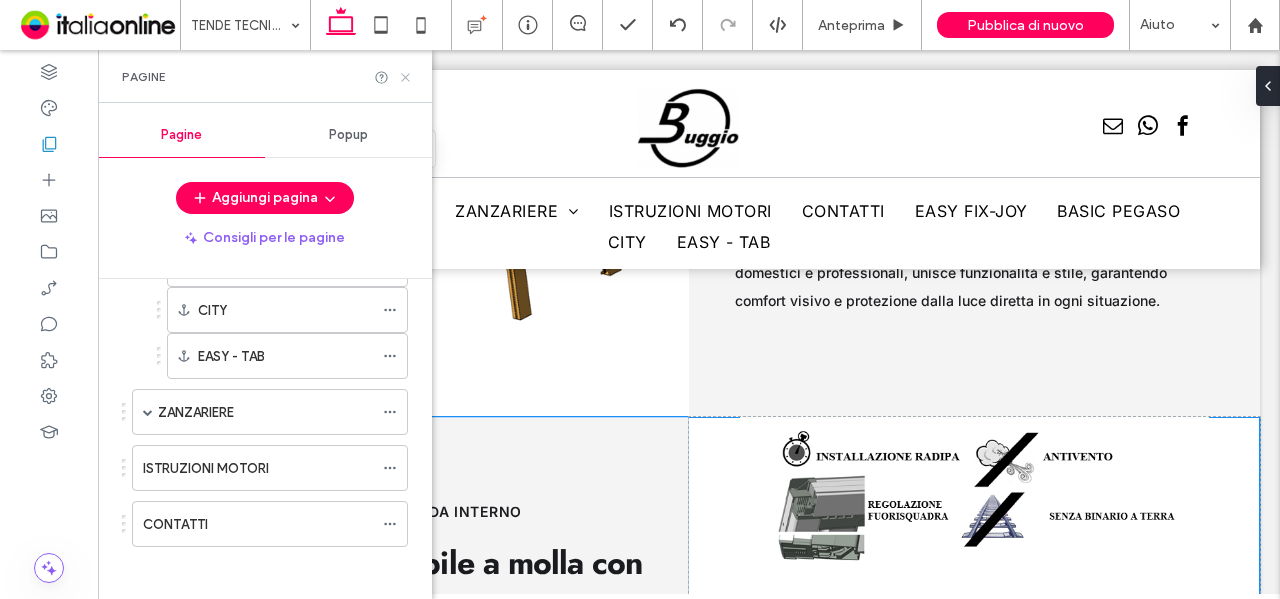 click 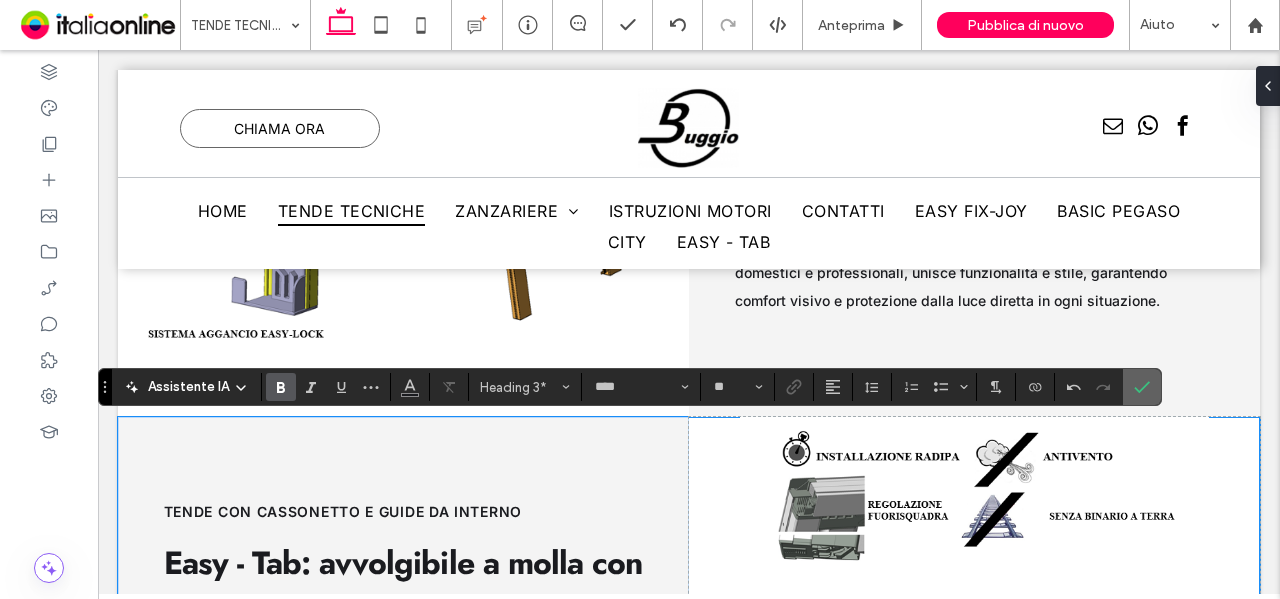 click 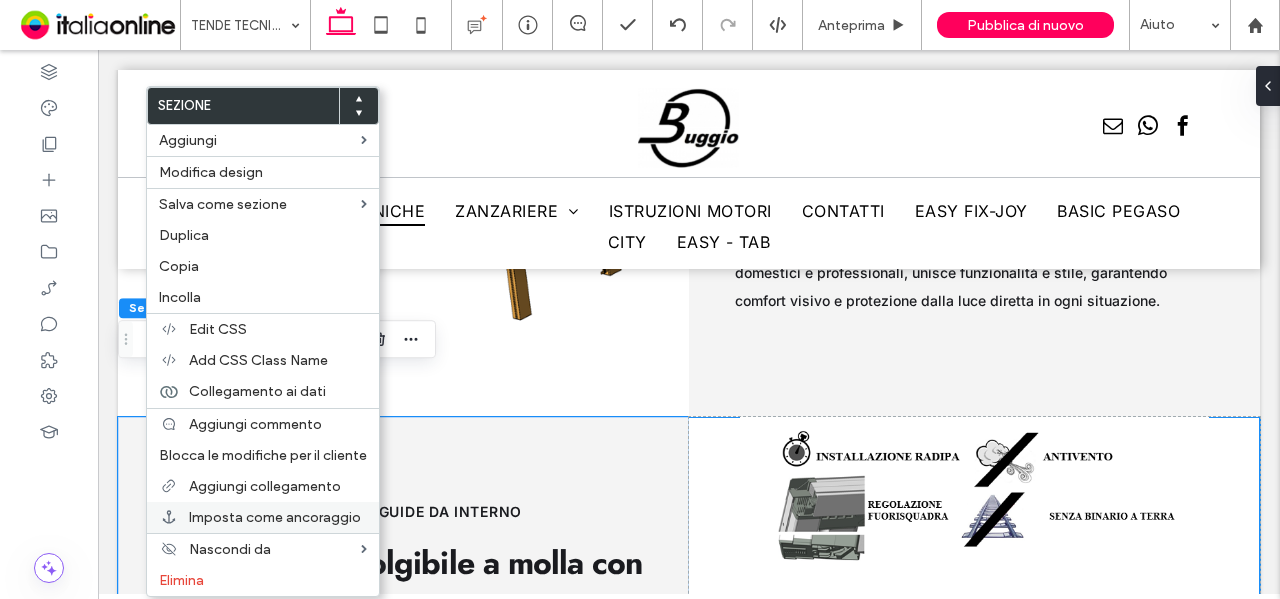 click on "Imposta come ancoraggio" at bounding box center [275, 517] 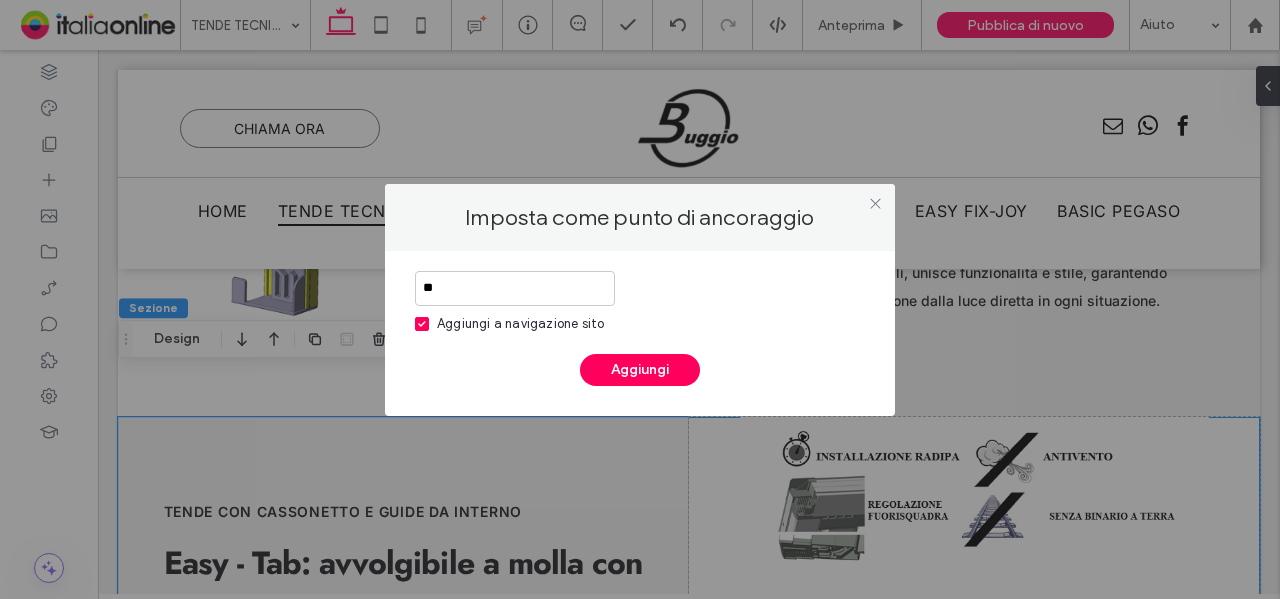 type on "*" 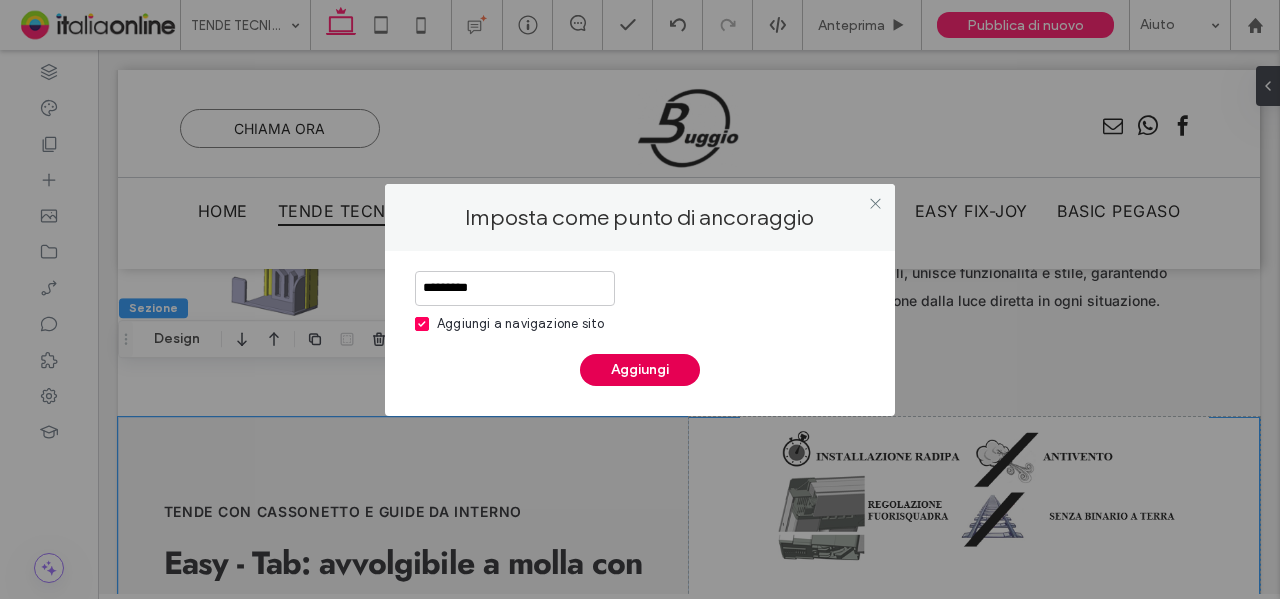 type on "*********" 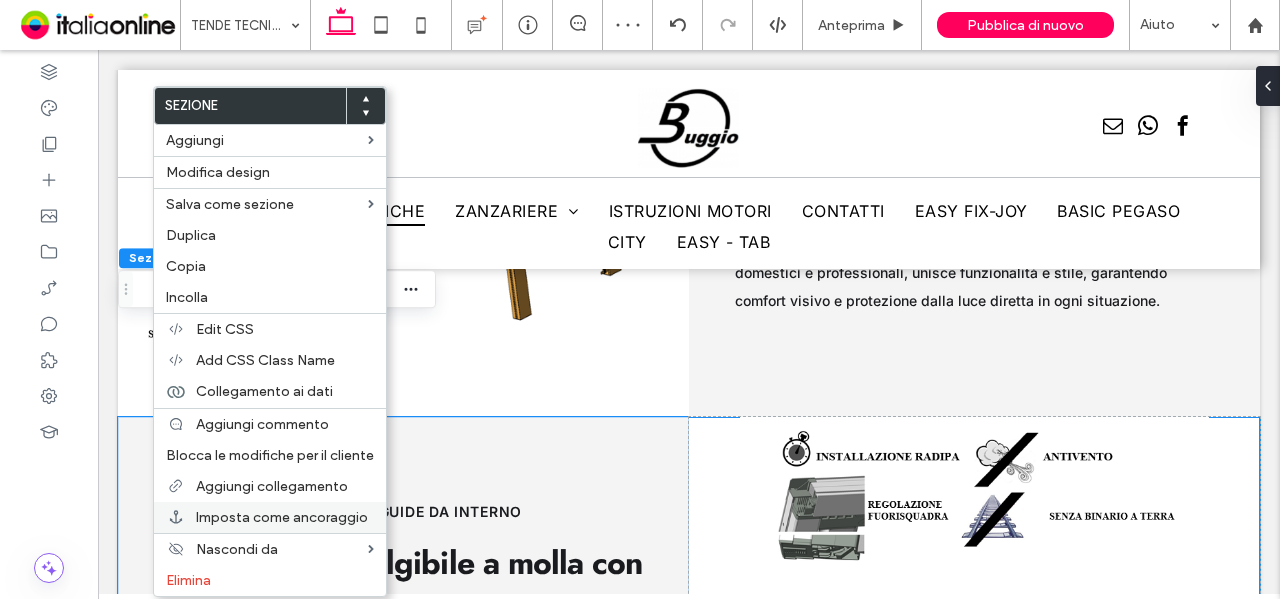 click on "Imposta come ancoraggio" at bounding box center [282, 517] 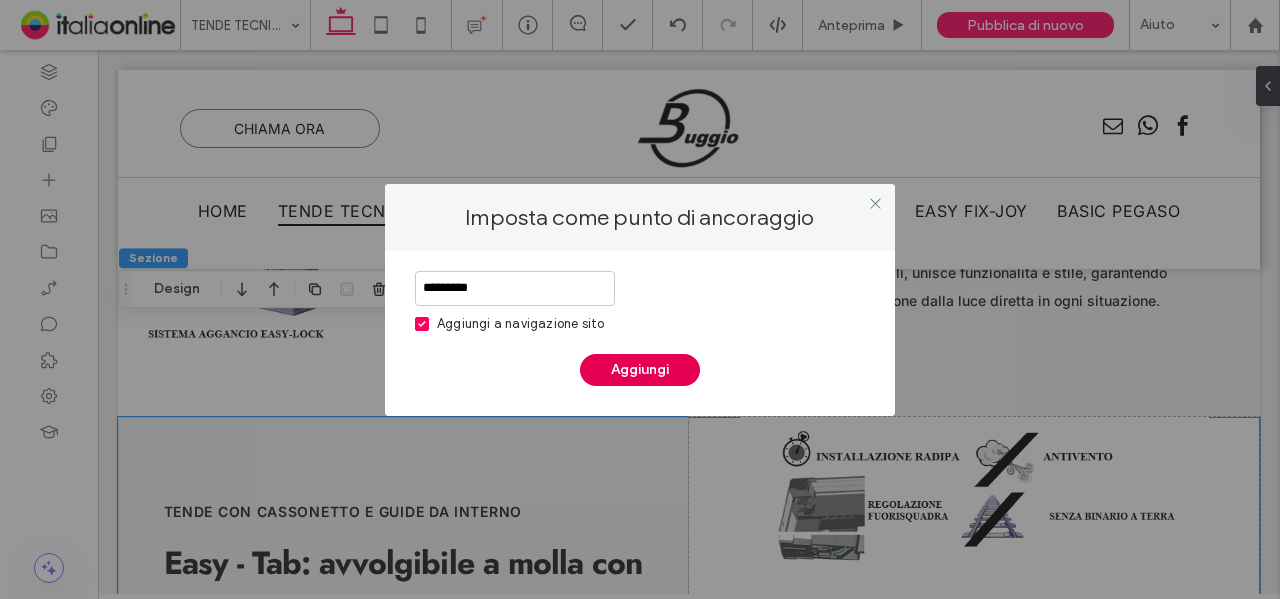 type on "*********" 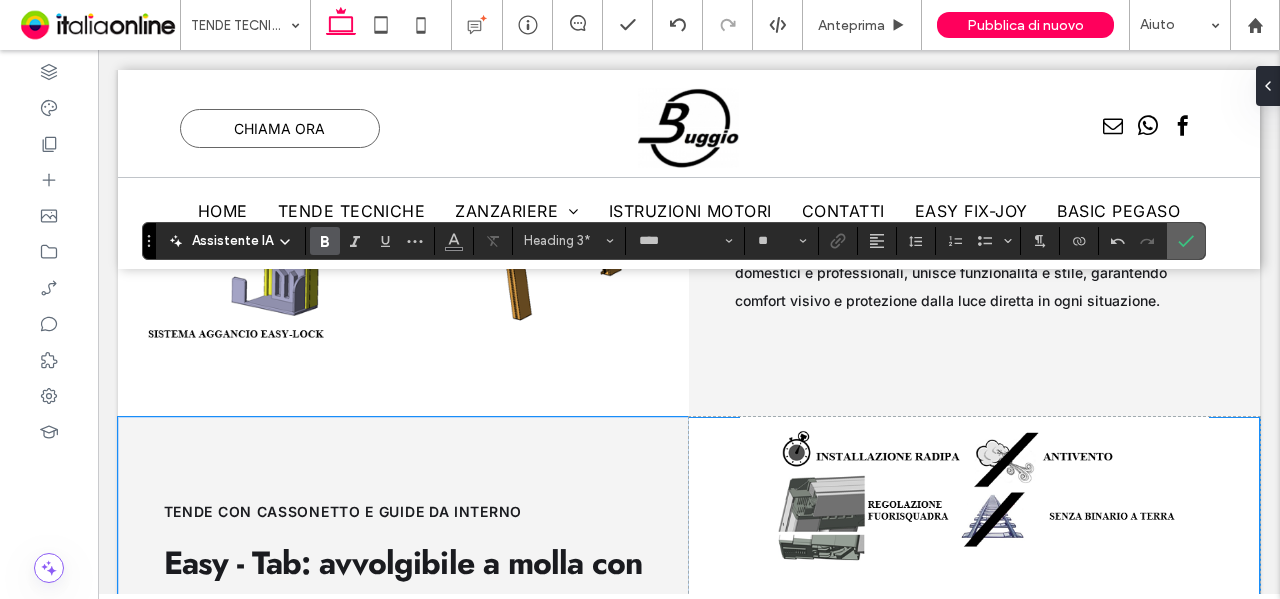 click 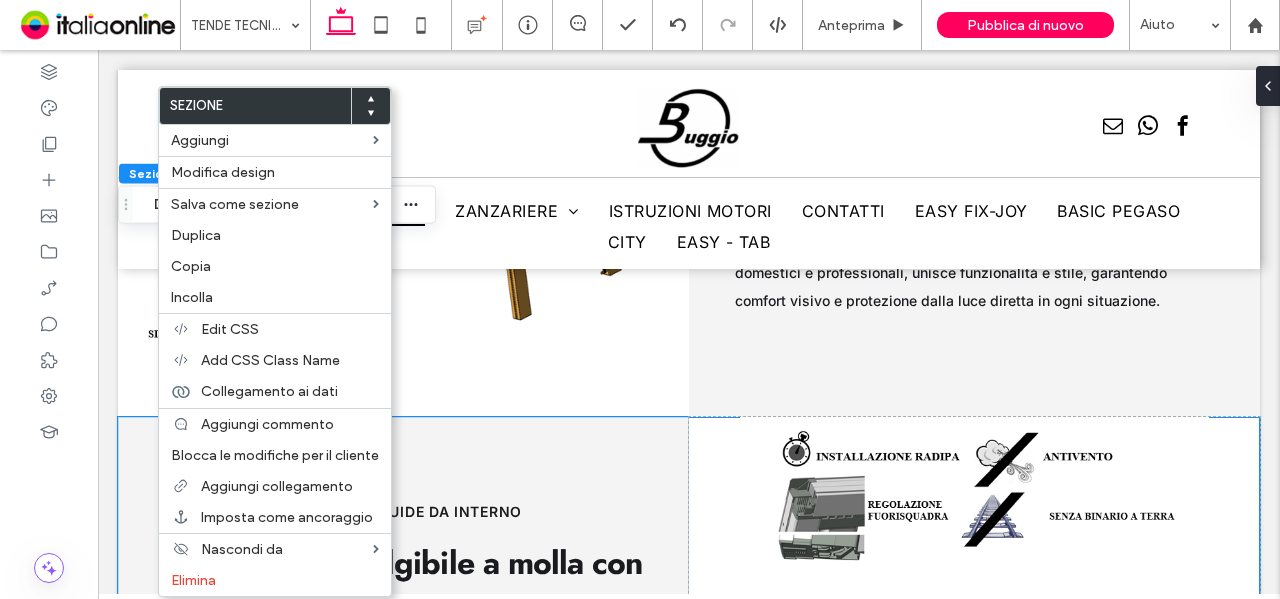 drag, startPoint x: 255, startPoint y: 223, endPoint x: 466, endPoint y: 265, distance: 215.1395 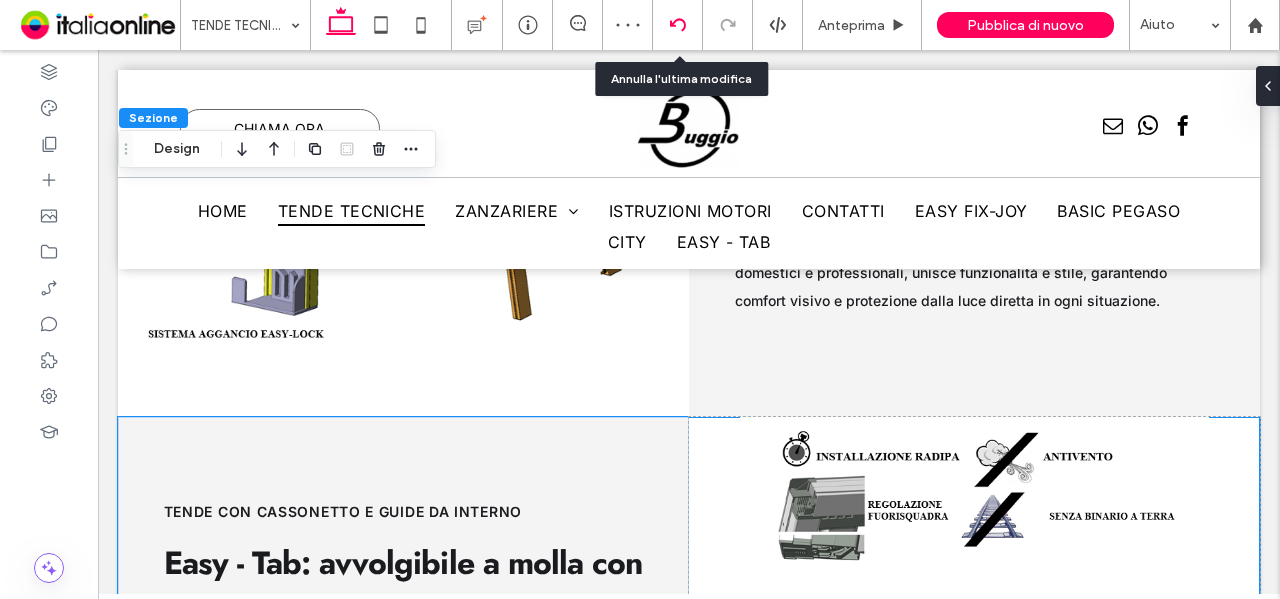 click at bounding box center (677, 25) 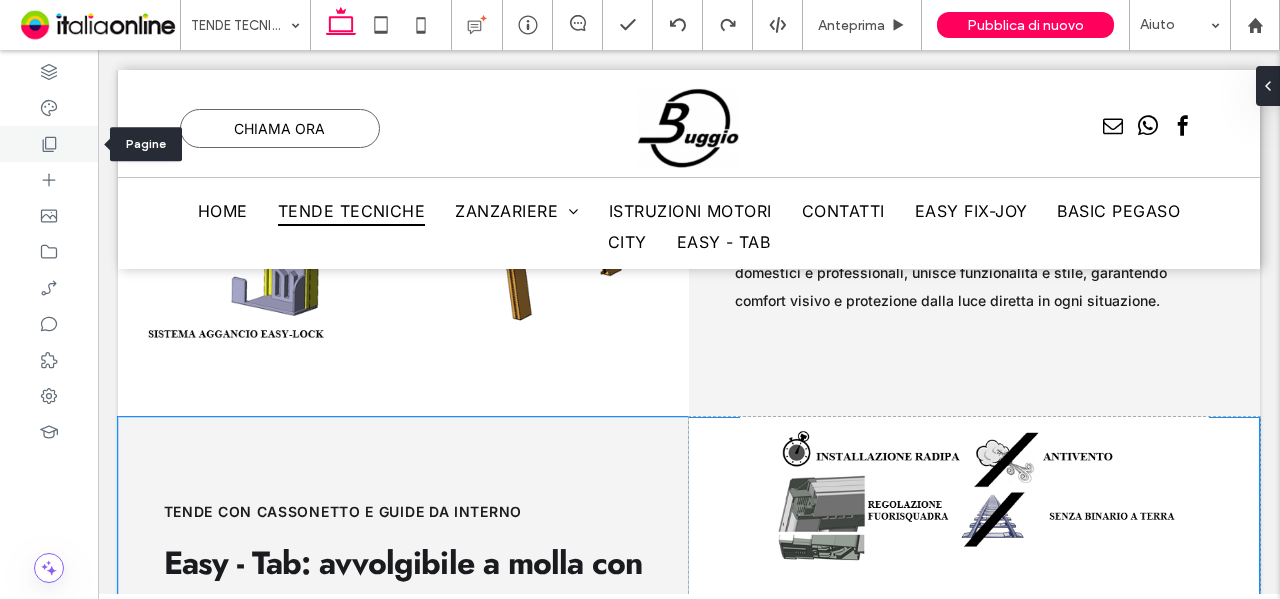 drag, startPoint x: 61, startPoint y: 145, endPoint x: 74, endPoint y: 158, distance: 18.384777 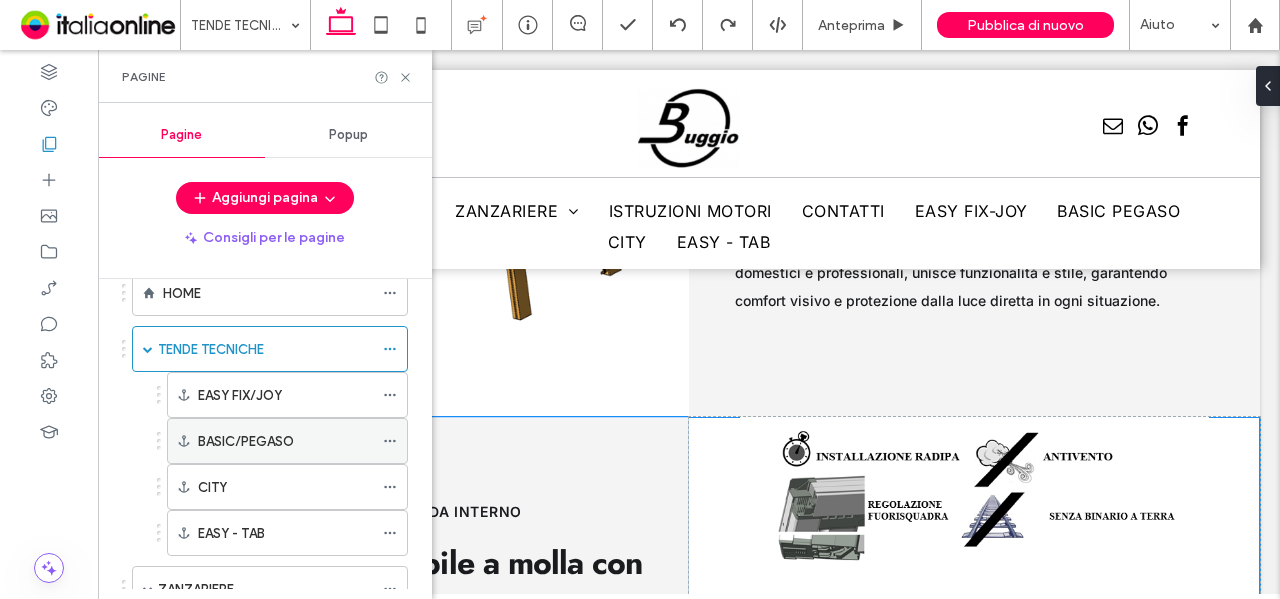 scroll, scrollTop: 300, scrollLeft: 0, axis: vertical 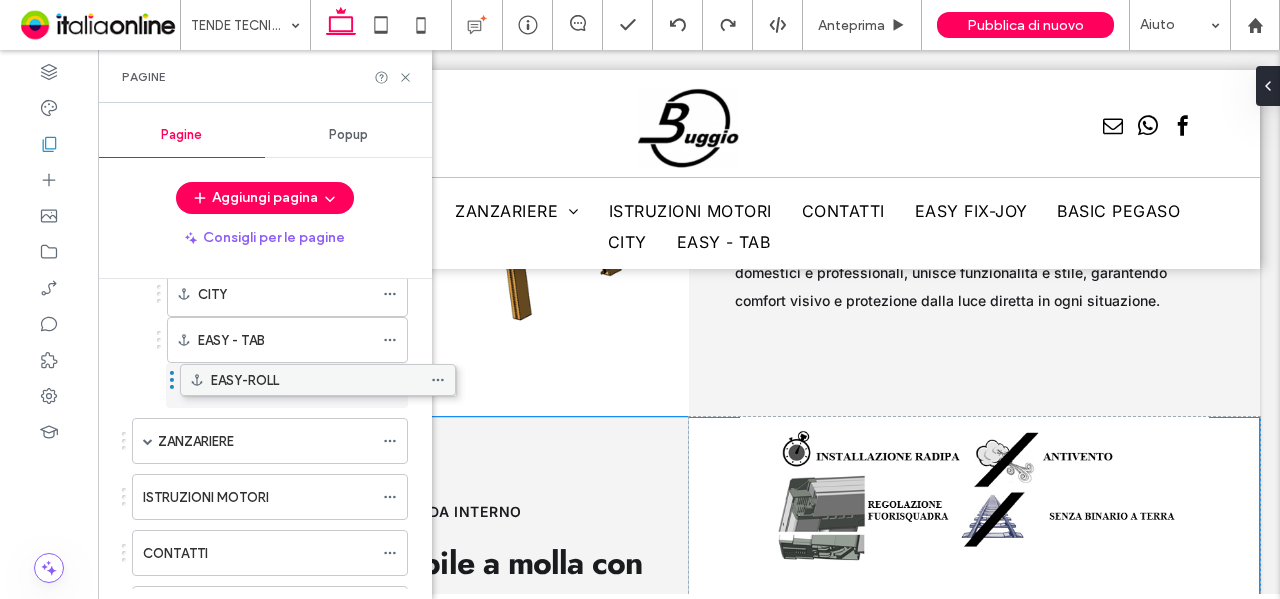 drag, startPoint x: 246, startPoint y: 546, endPoint x: 294, endPoint y: 376, distance: 176.64655 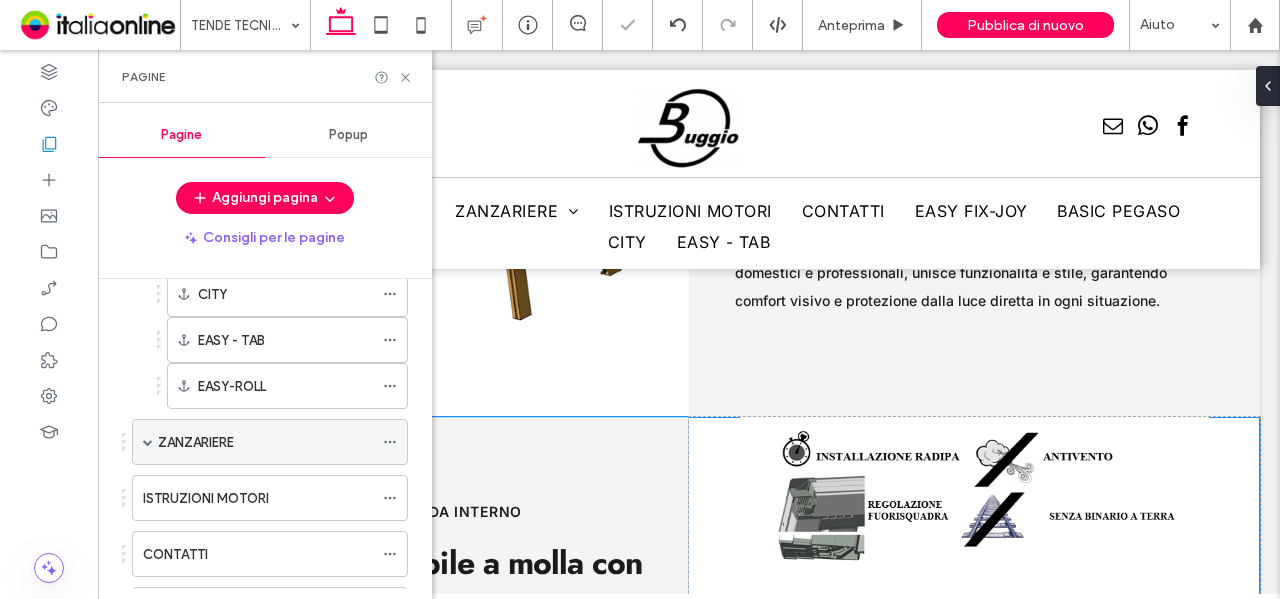 scroll, scrollTop: 385, scrollLeft: 0, axis: vertical 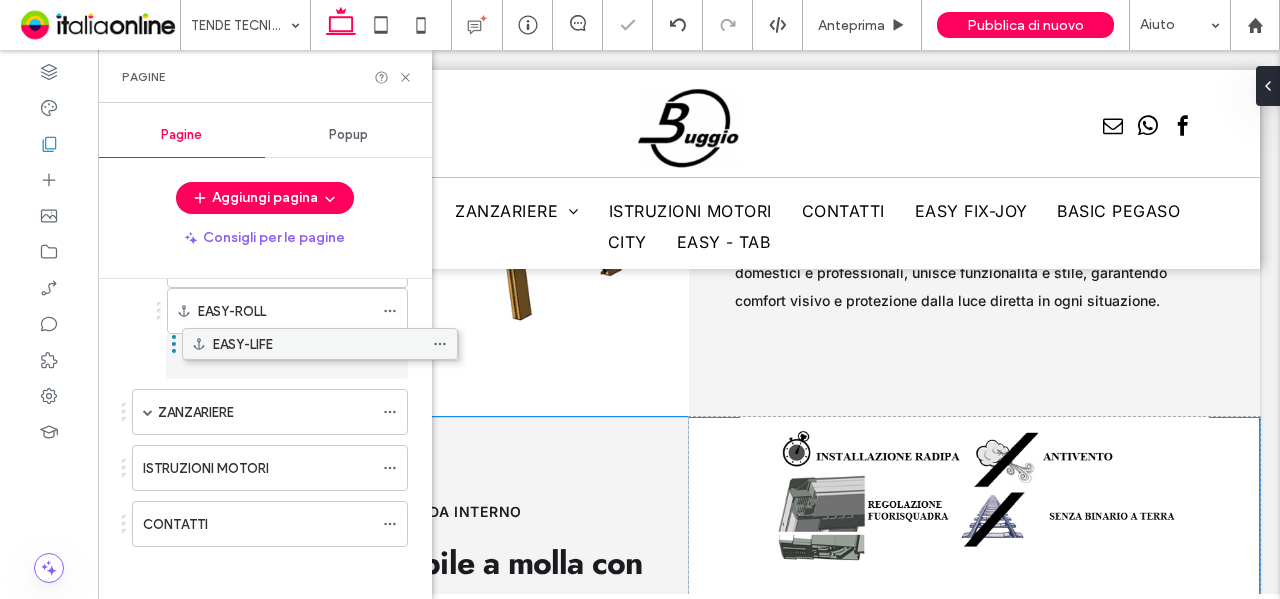 drag, startPoint x: 274, startPoint y: 513, endPoint x: 324, endPoint y: 347, distance: 173.36667 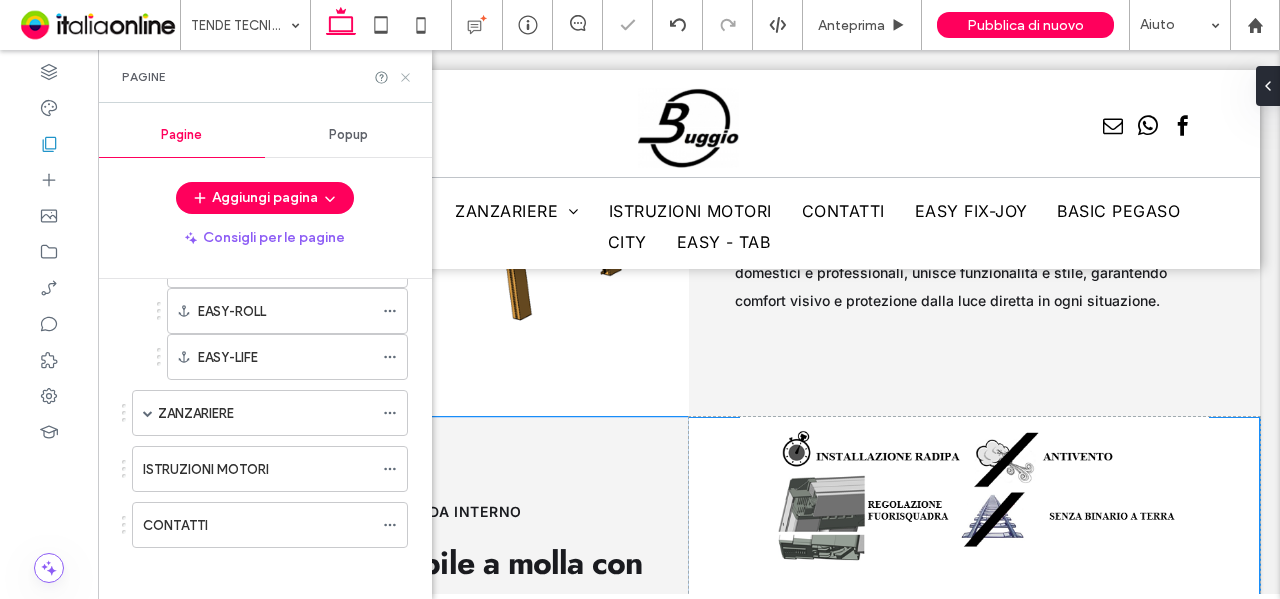 click 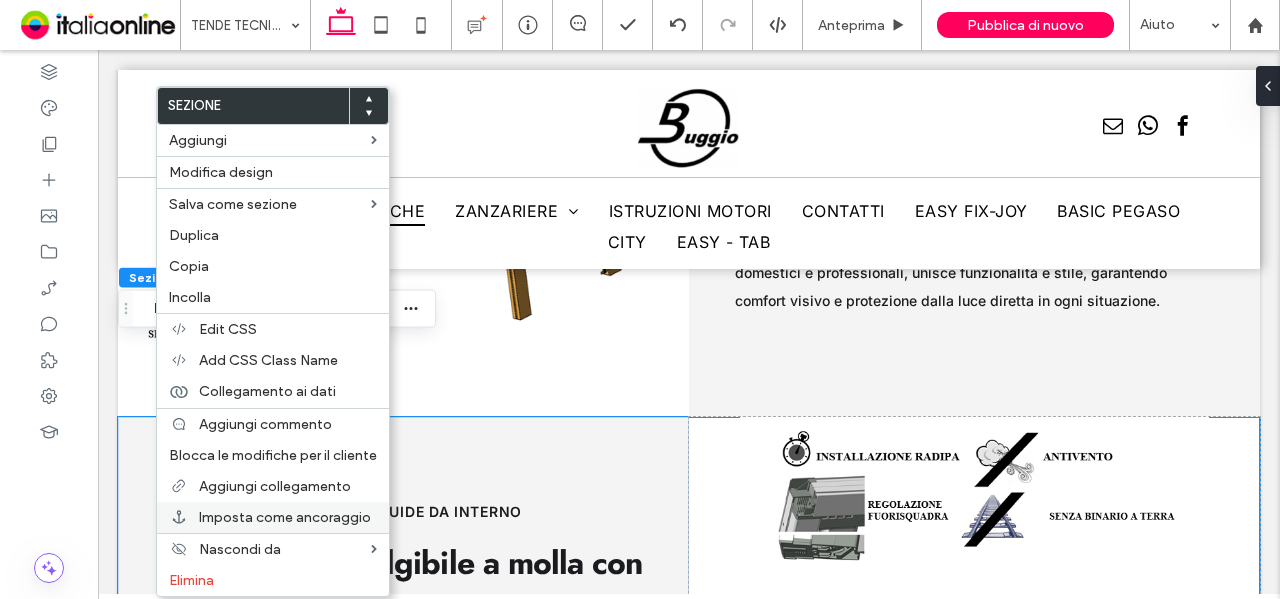 click on "Imposta come ancoraggio" at bounding box center [273, 517] 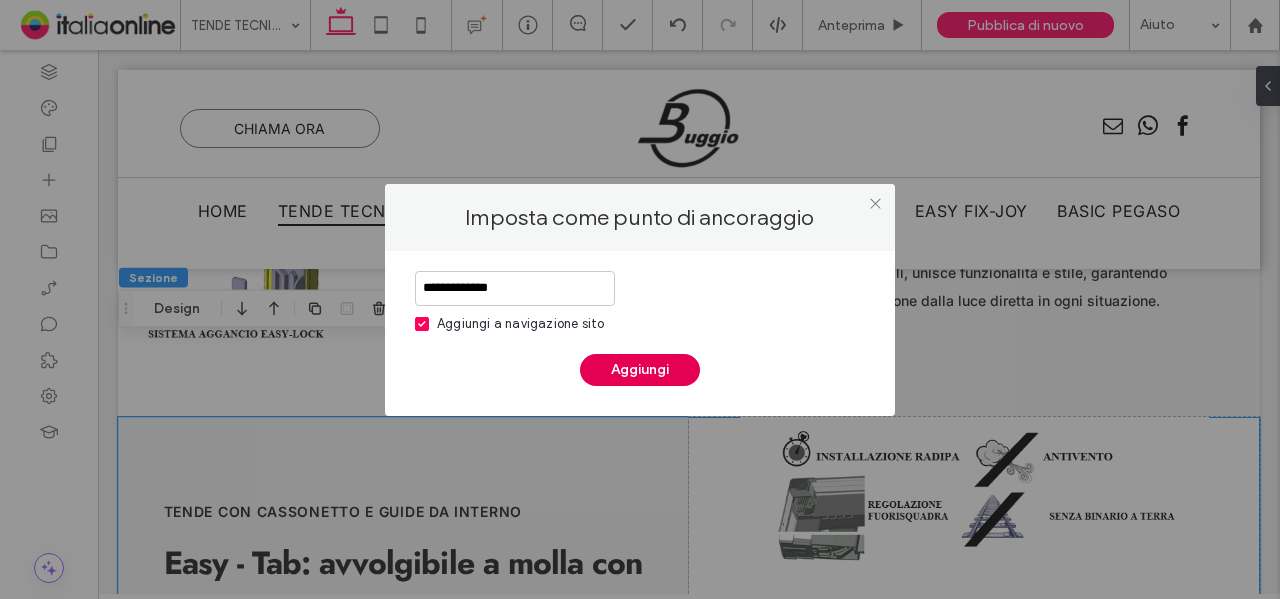 type on "**********" 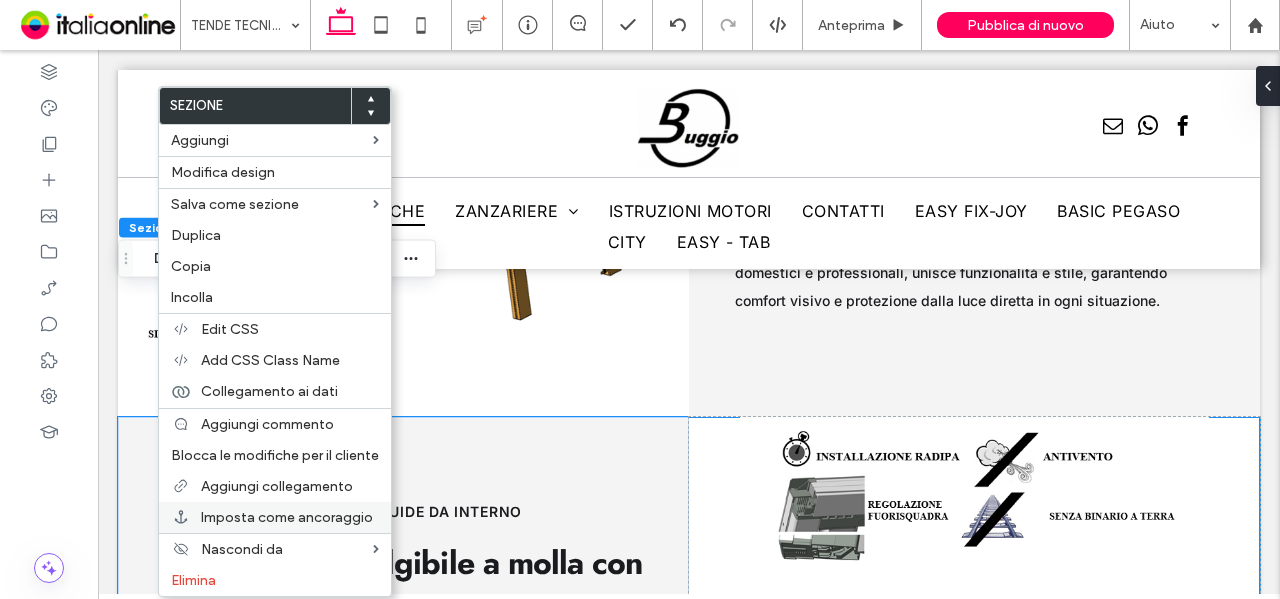 click on "Imposta come ancoraggio" at bounding box center [287, 517] 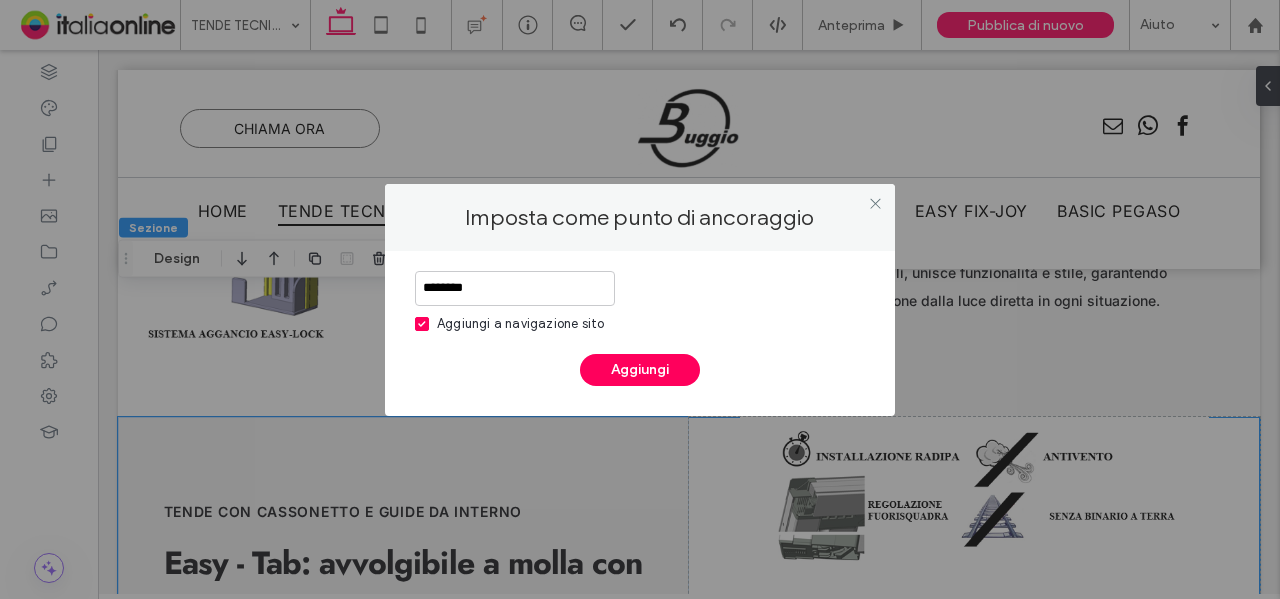 type on "********" 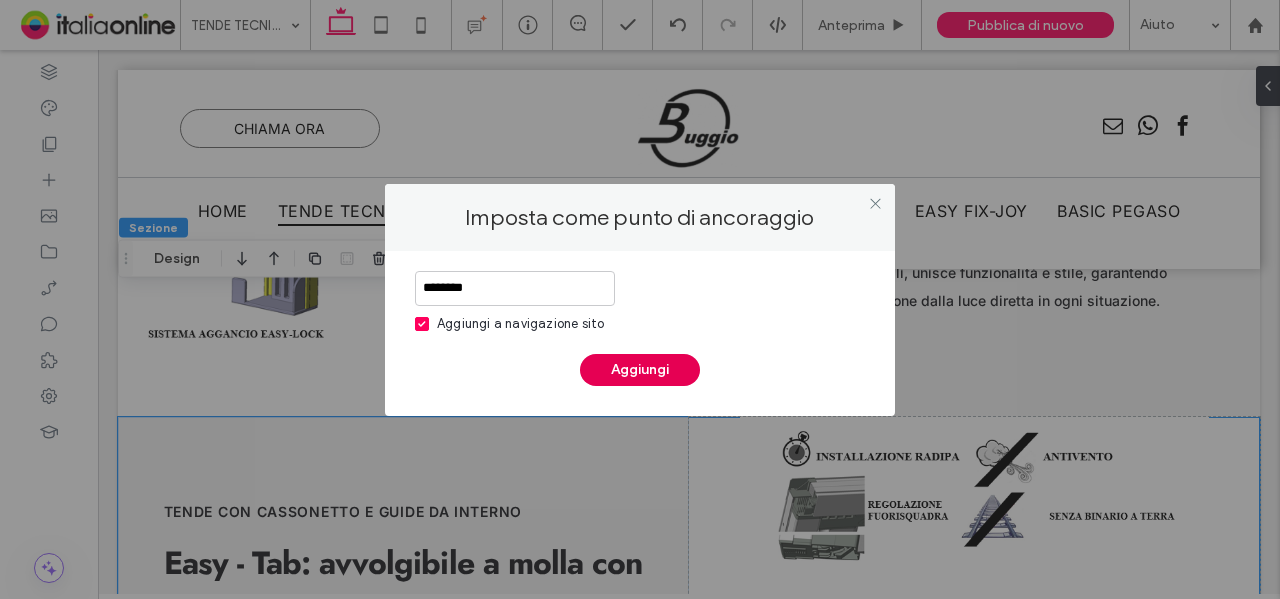click on "Aggiungi" at bounding box center (640, 370) 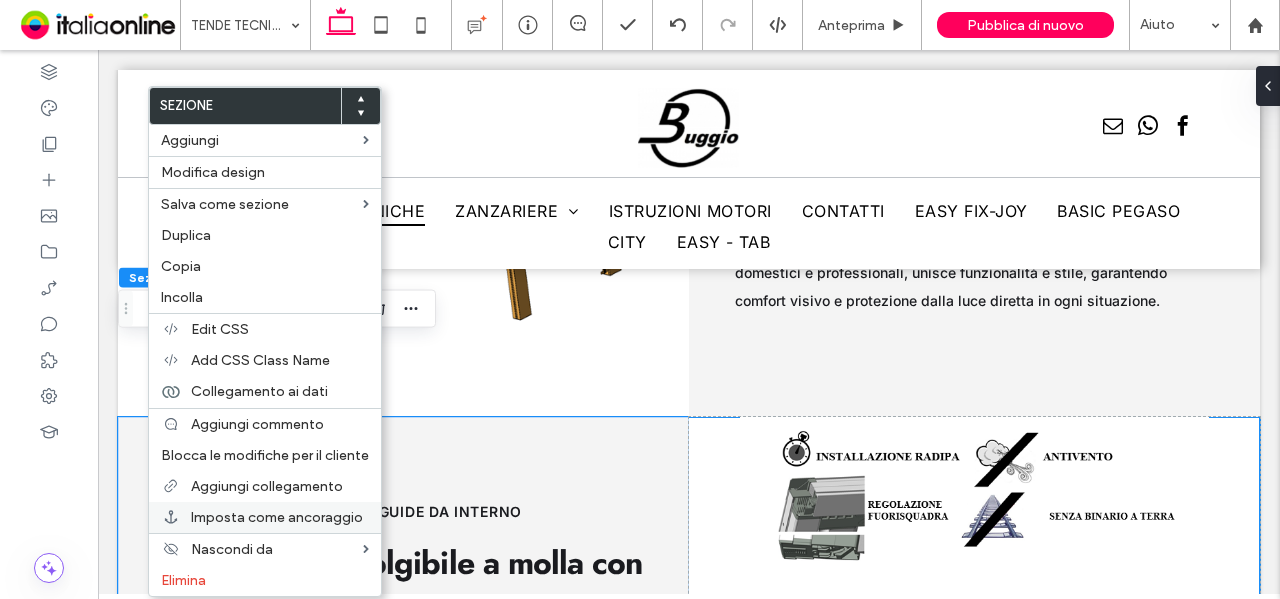 click on "Imposta come ancoraggio" at bounding box center [277, 517] 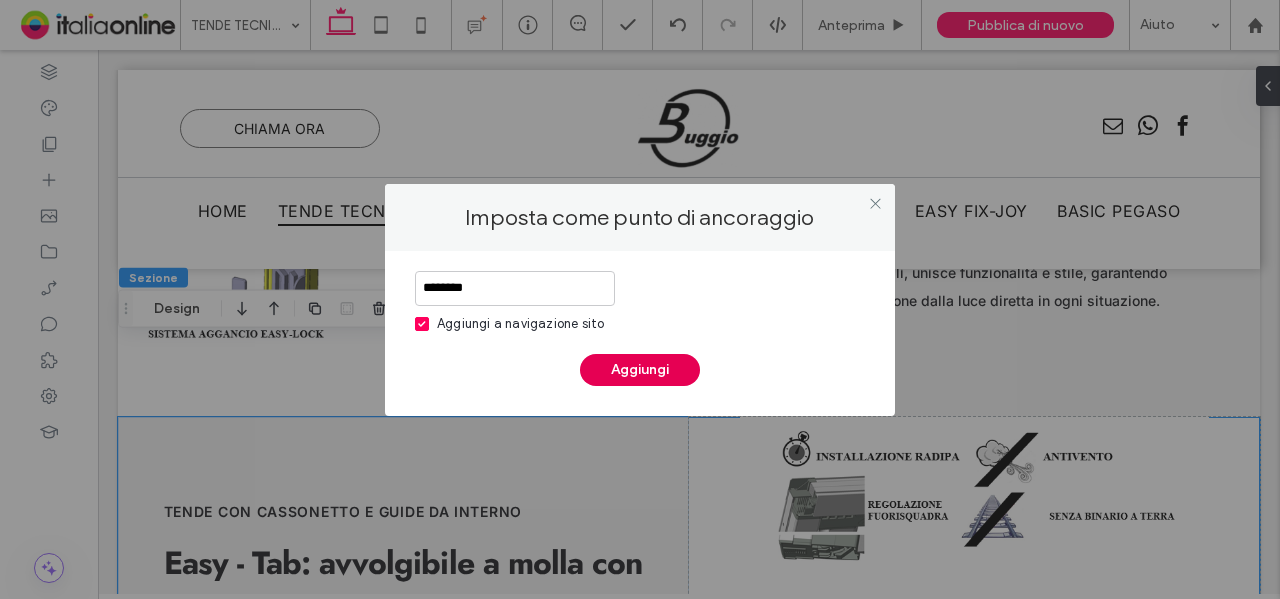 type on "********" 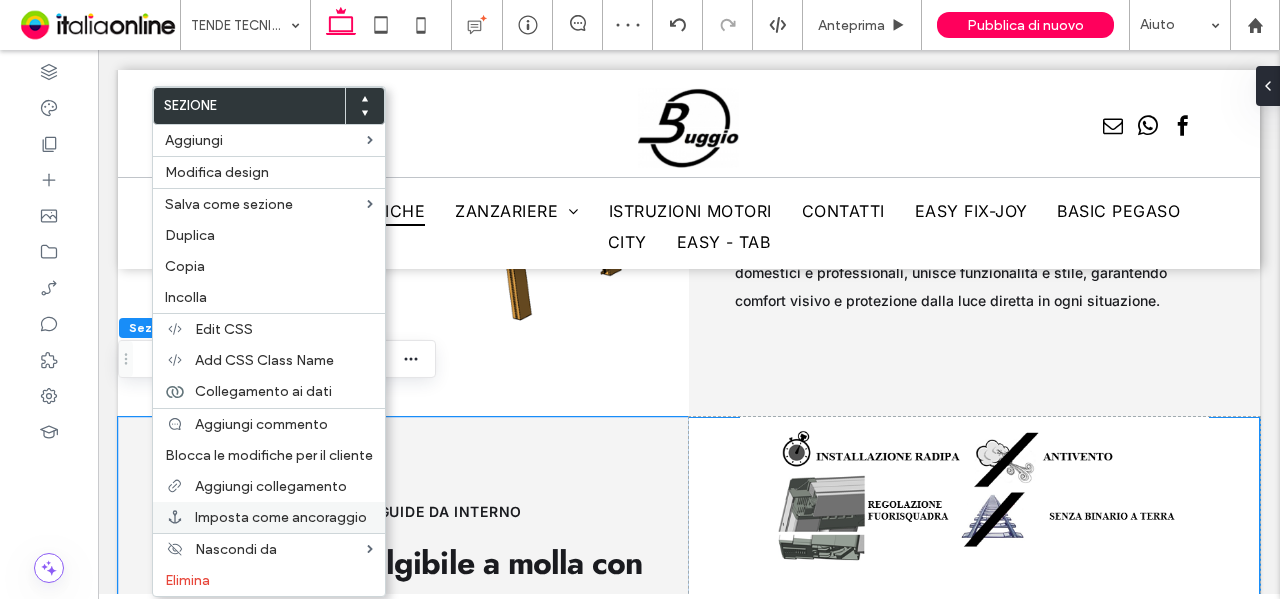 click on "Imposta come ancoraggio" at bounding box center [281, 517] 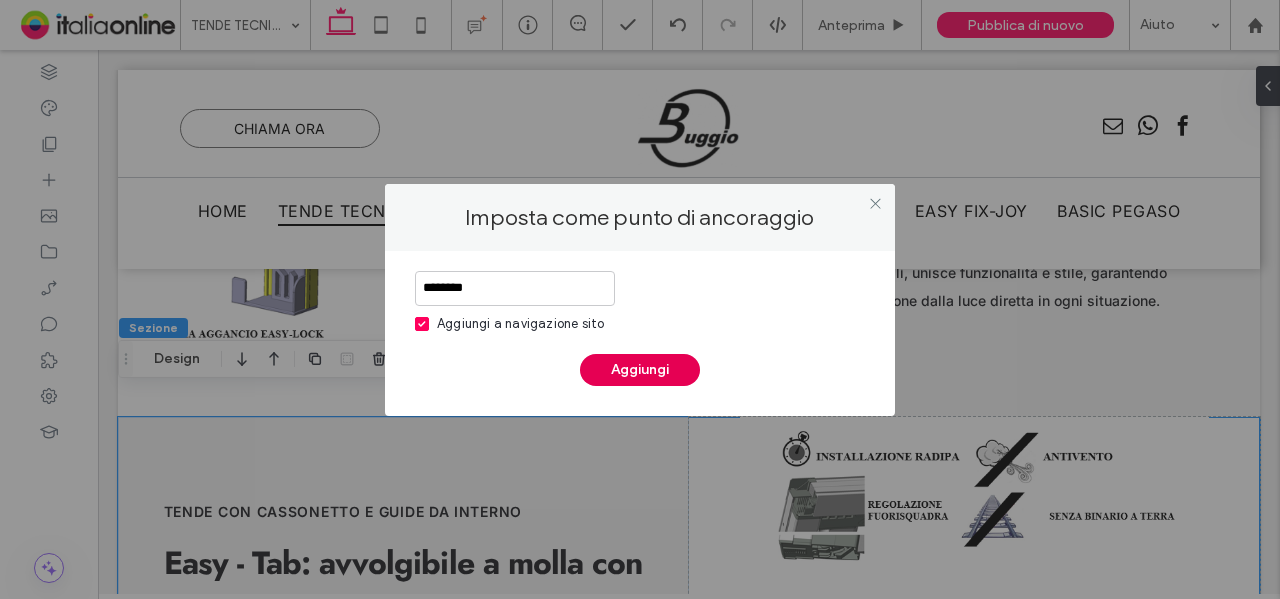 type on "********" 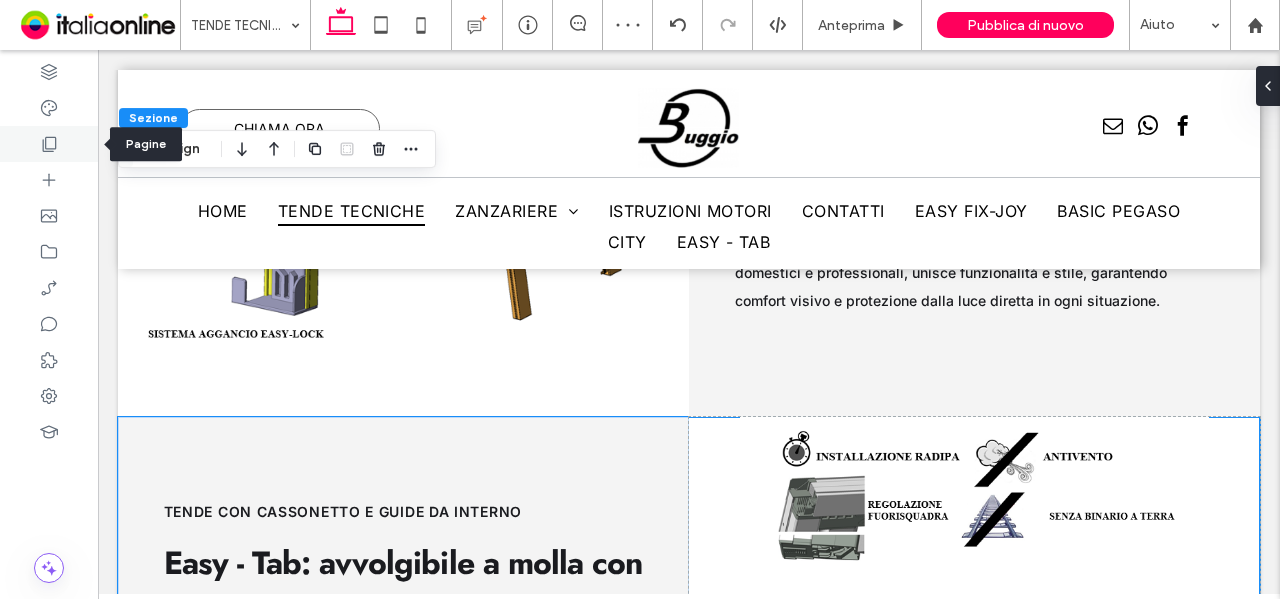 drag, startPoint x: 68, startPoint y: 137, endPoint x: 68, endPoint y: 152, distance: 15 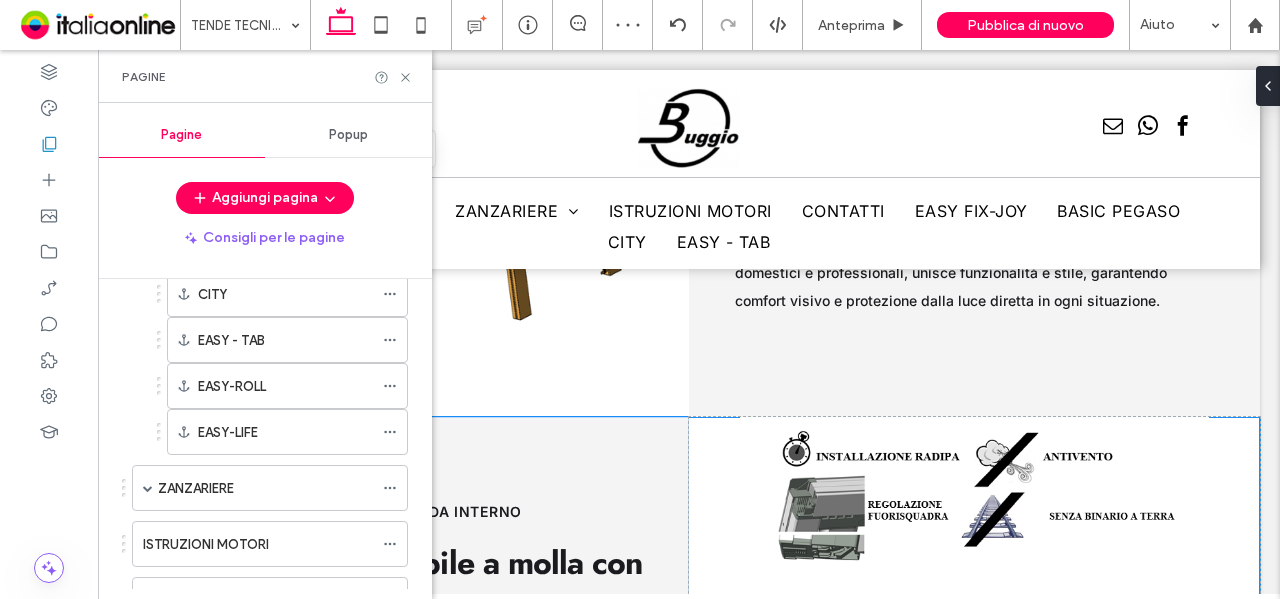 scroll, scrollTop: 400, scrollLeft: 0, axis: vertical 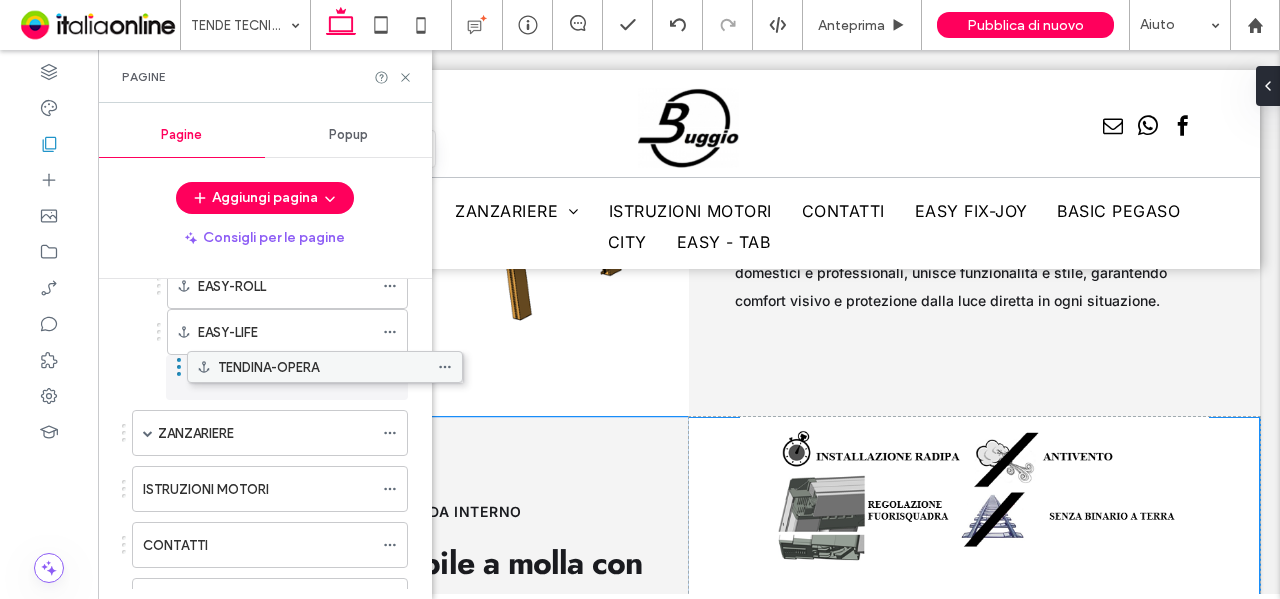 drag, startPoint x: 270, startPoint y: 395, endPoint x: 320, endPoint y: 363, distance: 59.36329 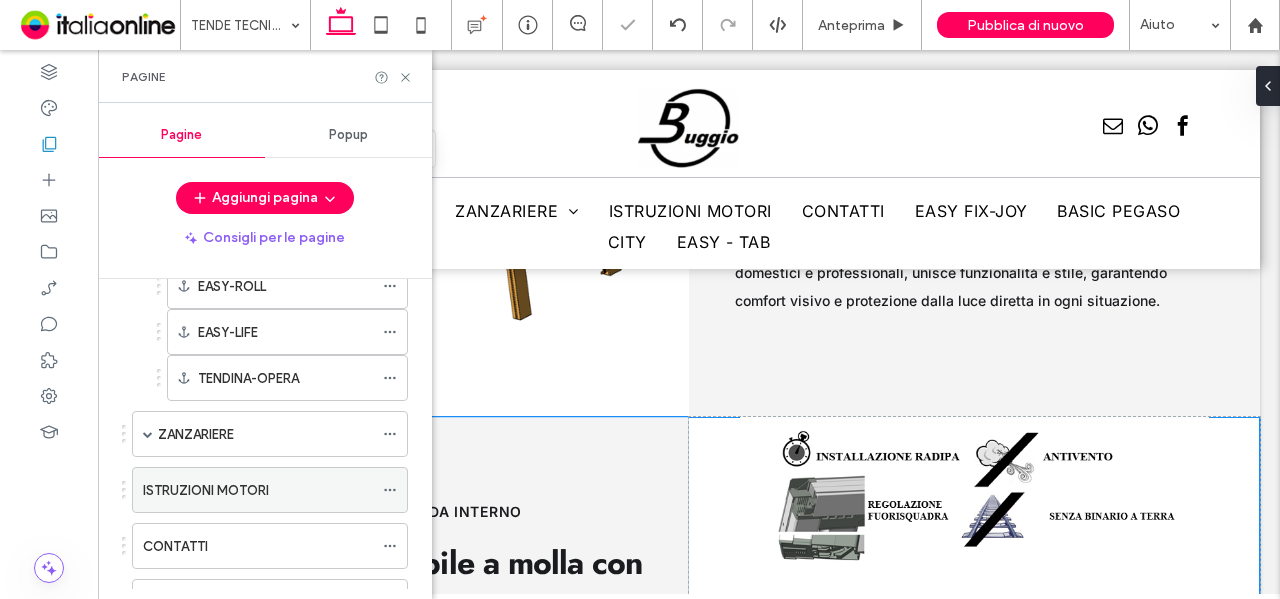scroll, scrollTop: 500, scrollLeft: 0, axis: vertical 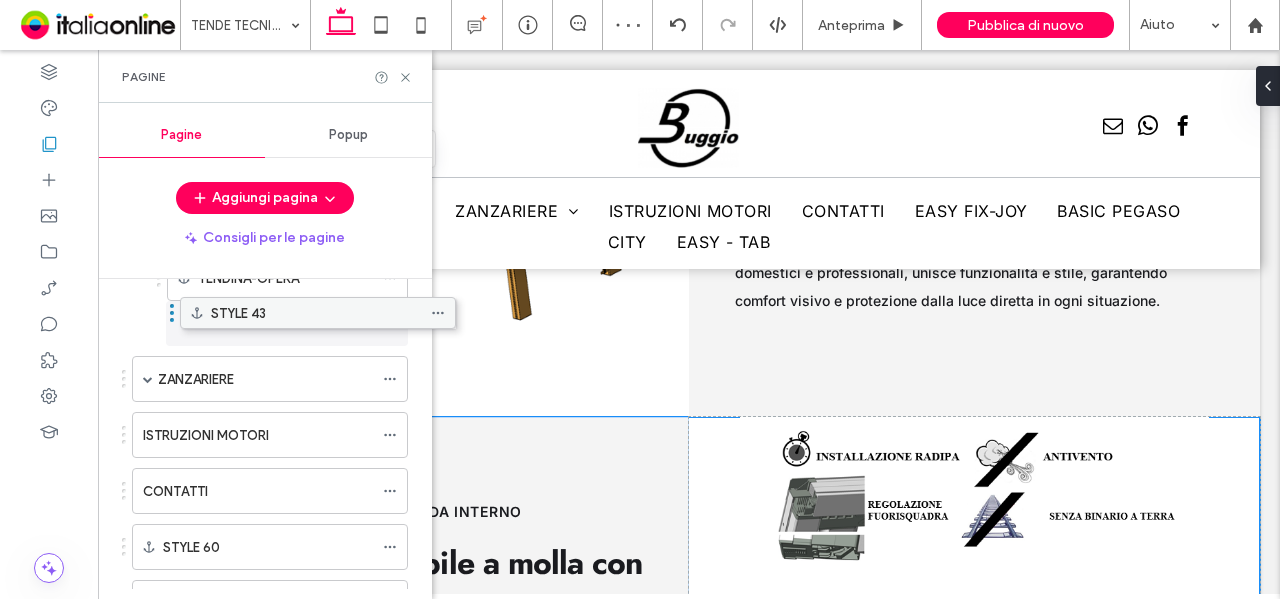 drag, startPoint x: 292, startPoint y: 488, endPoint x: 340, endPoint y: 315, distance: 179.5355 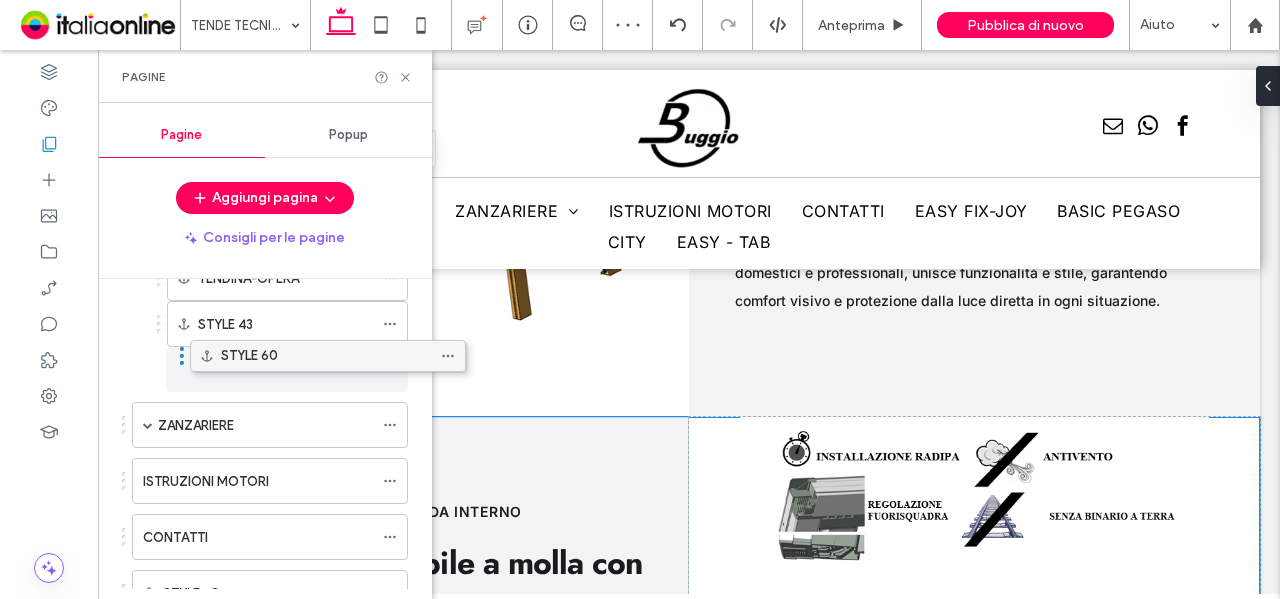 drag, startPoint x: 228, startPoint y: 539, endPoint x: 282, endPoint y: 369, distance: 178.3704 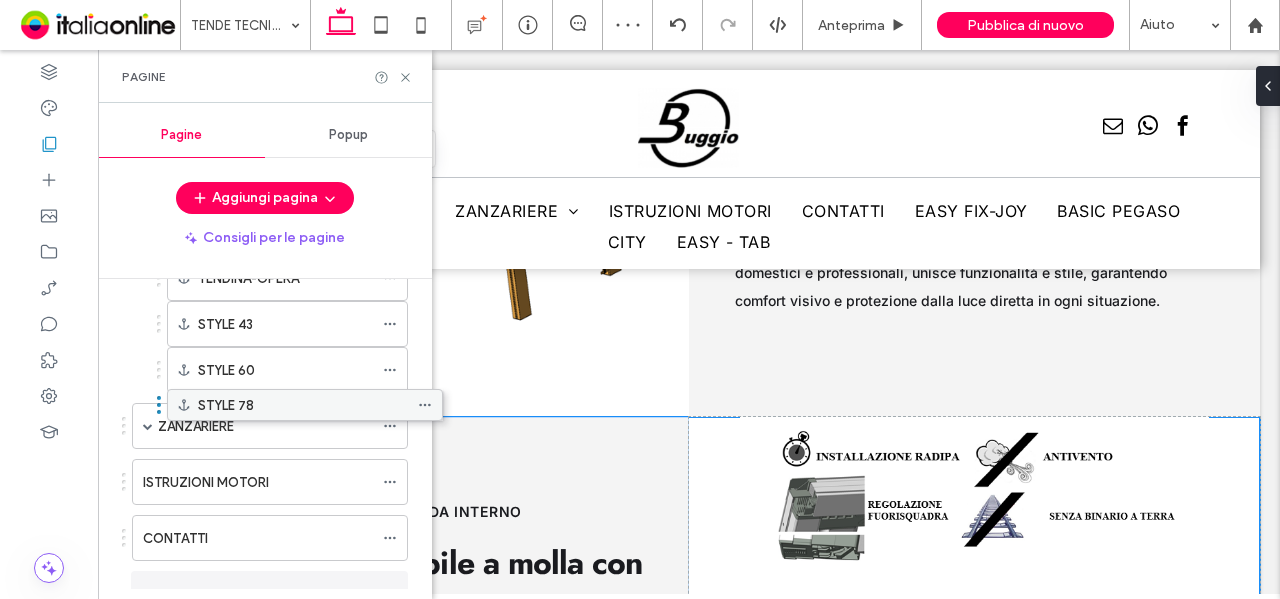 scroll, scrollTop: 520, scrollLeft: 0, axis: vertical 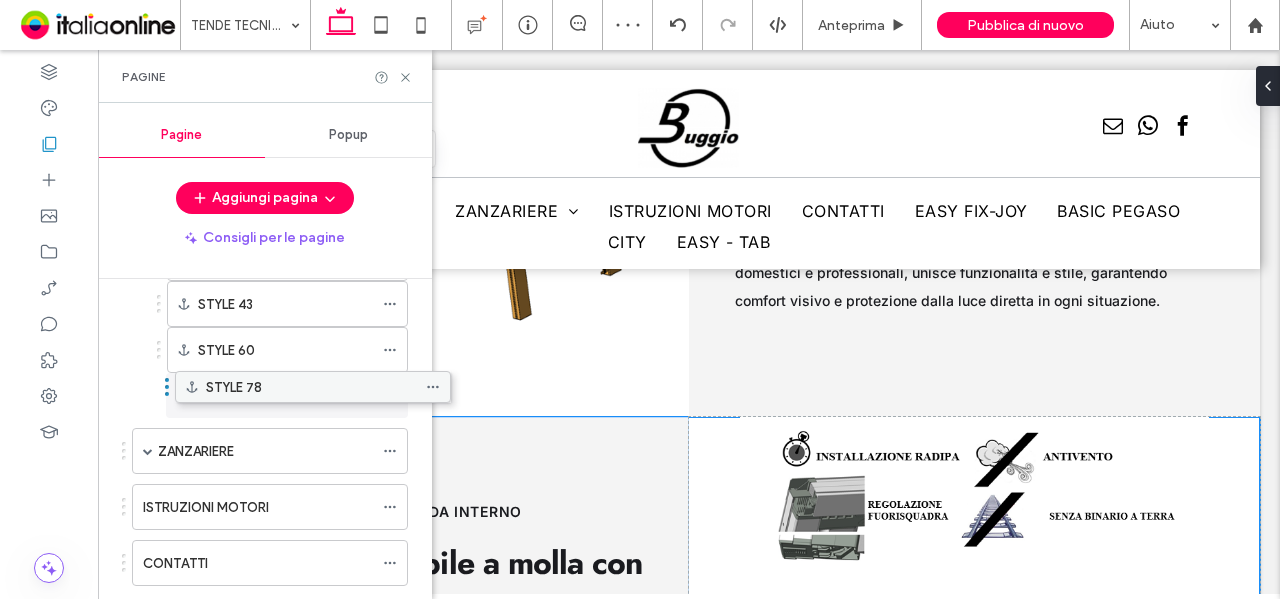 drag, startPoint x: 264, startPoint y: 579, endPoint x: 308, endPoint y: 391, distance: 193.08029 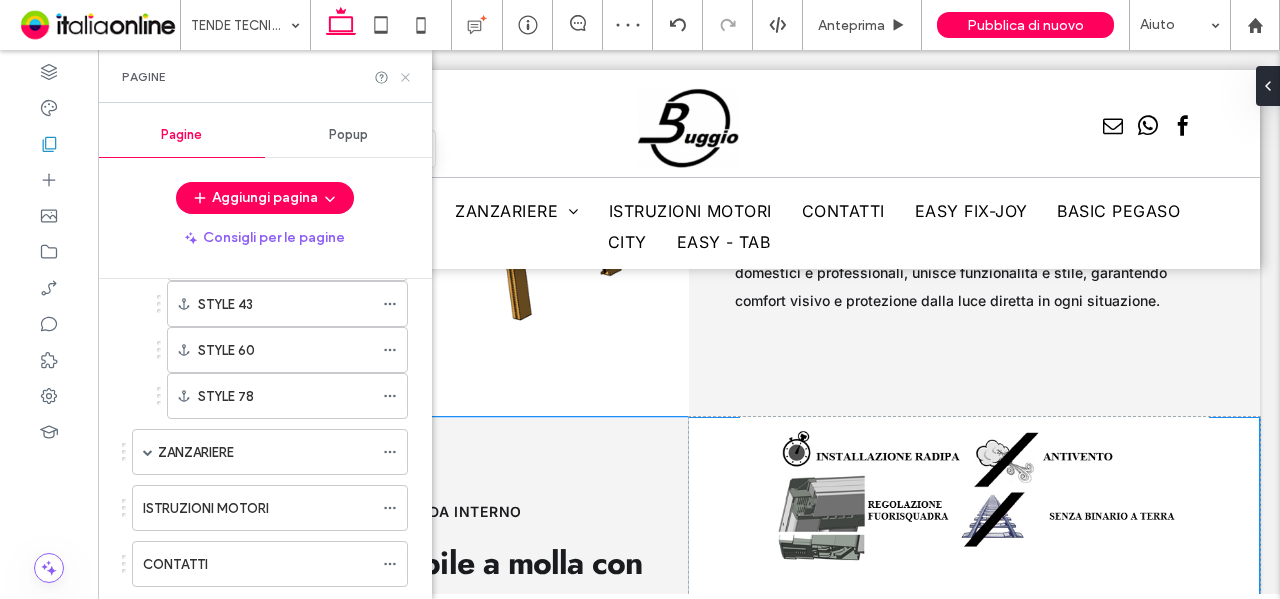 click 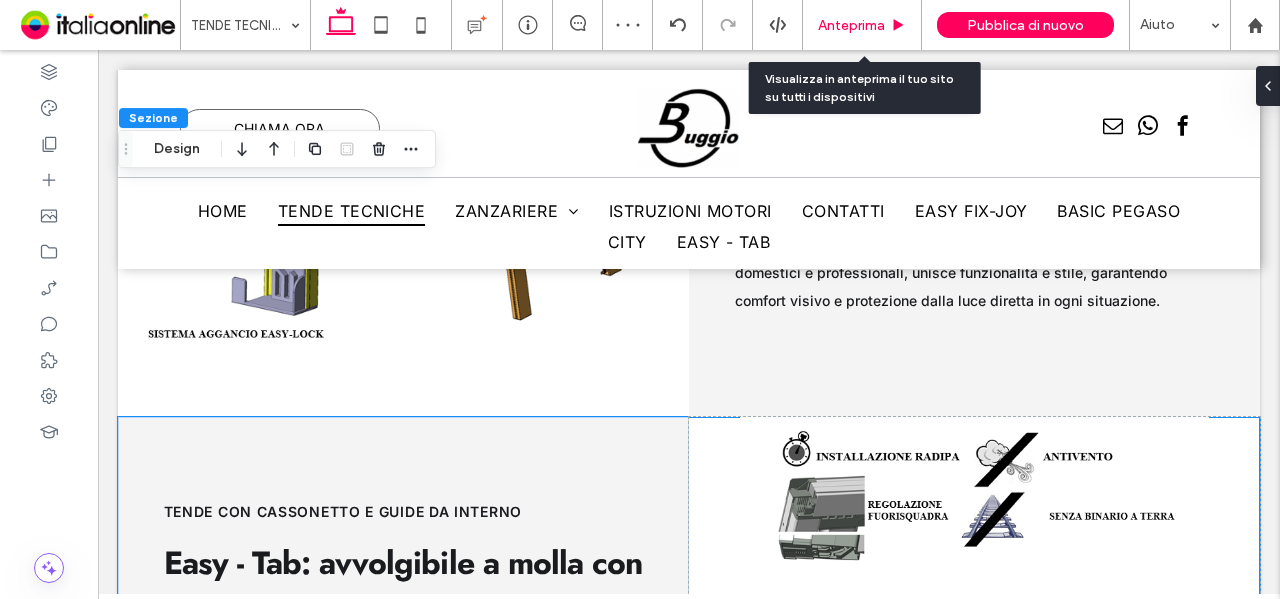 click on "Anteprima" at bounding box center [851, 25] 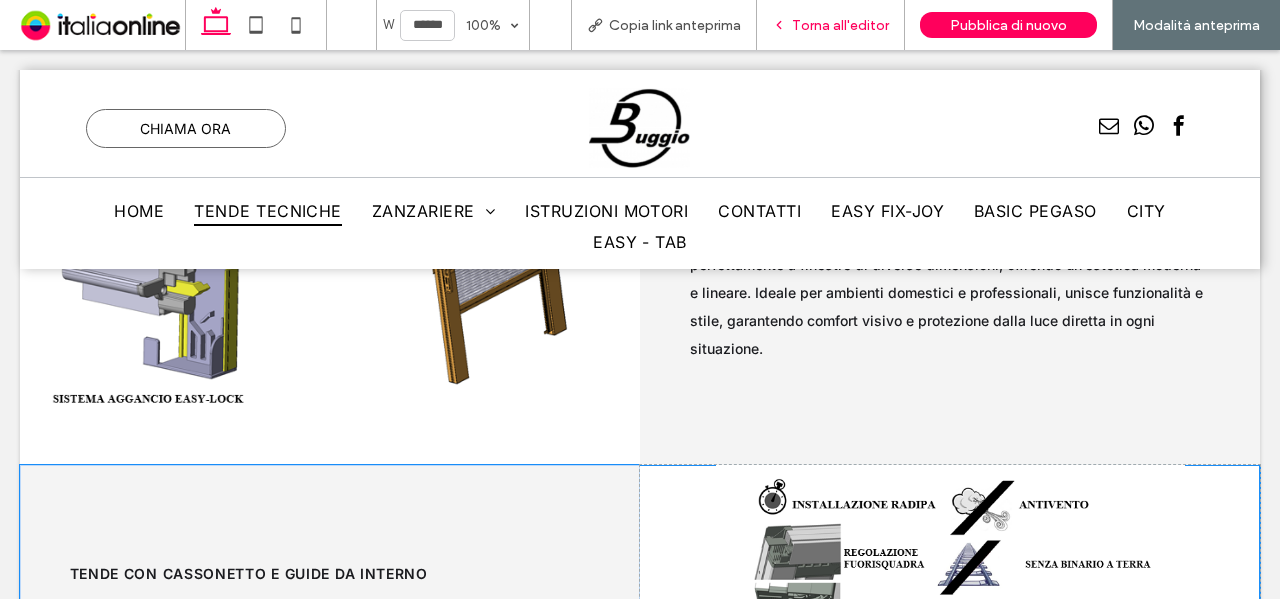 click on "Torna all'editor" at bounding box center (840, 25) 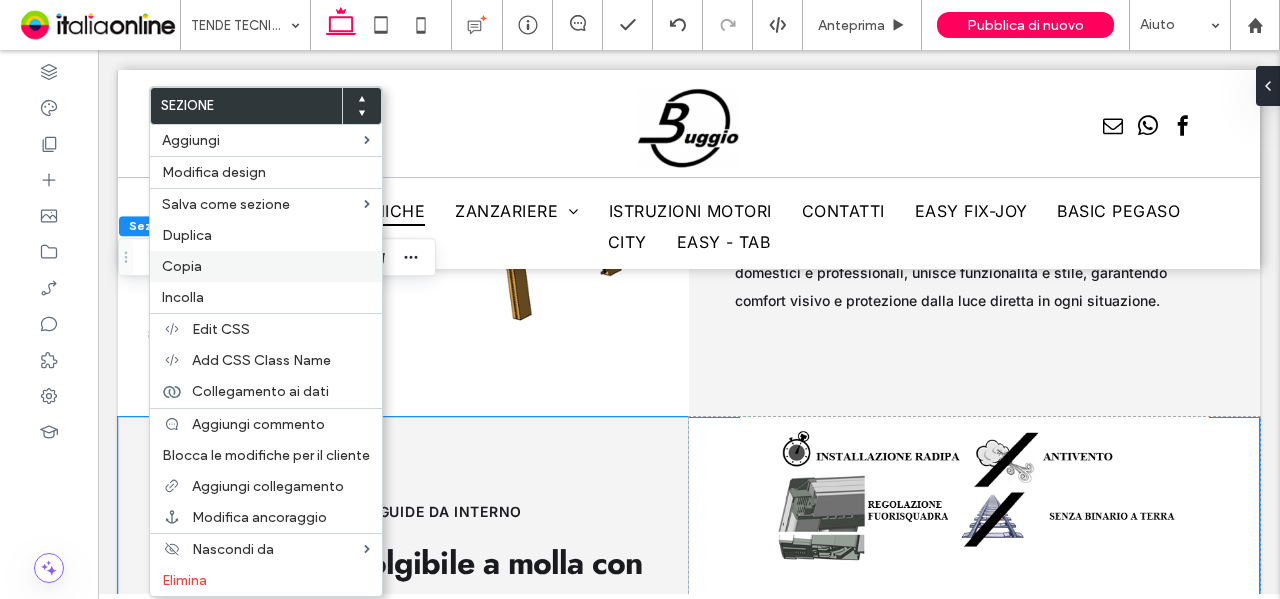 click on "Copia" at bounding box center [266, 266] 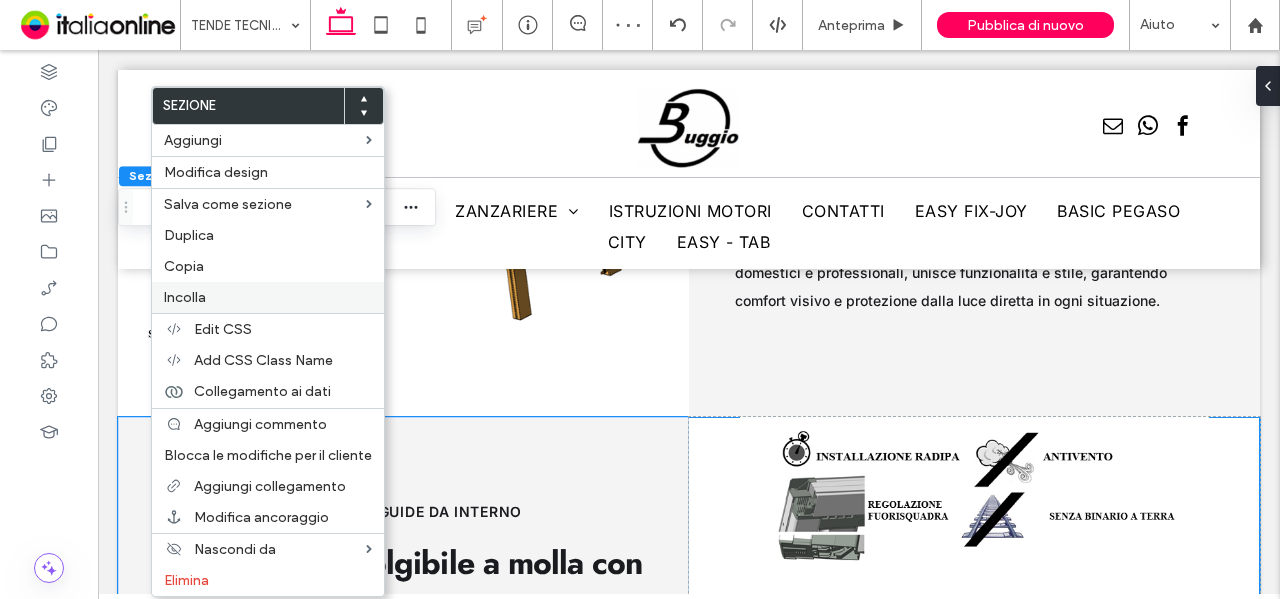 click on "Incolla" at bounding box center [185, 297] 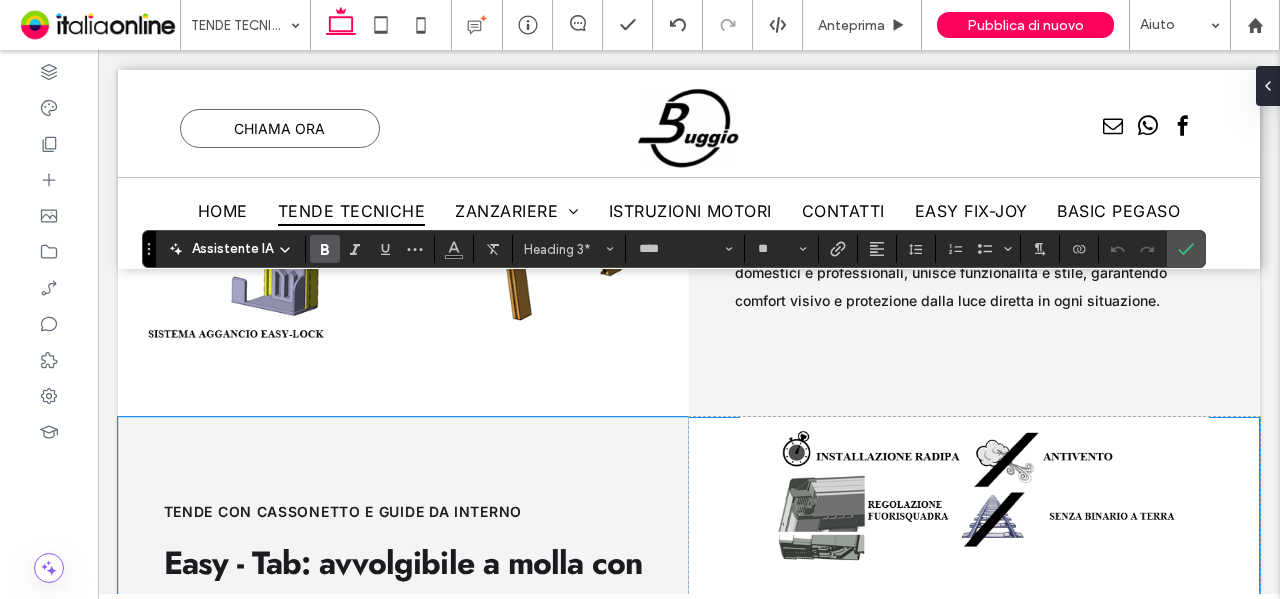 type on "*****" 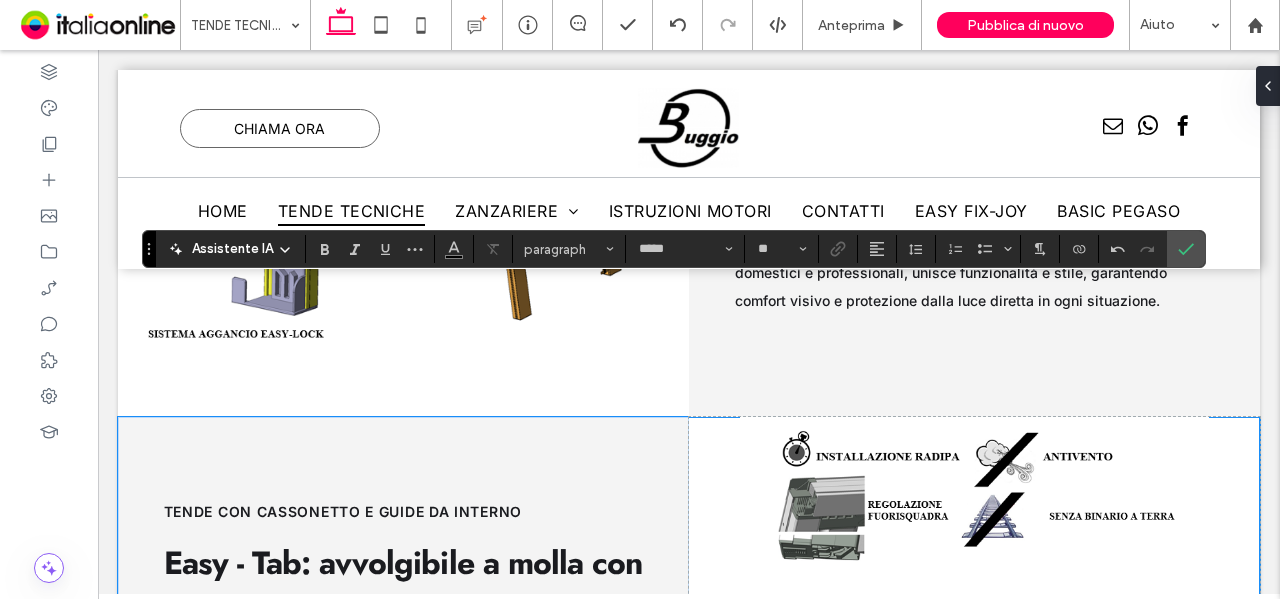 type on "****" 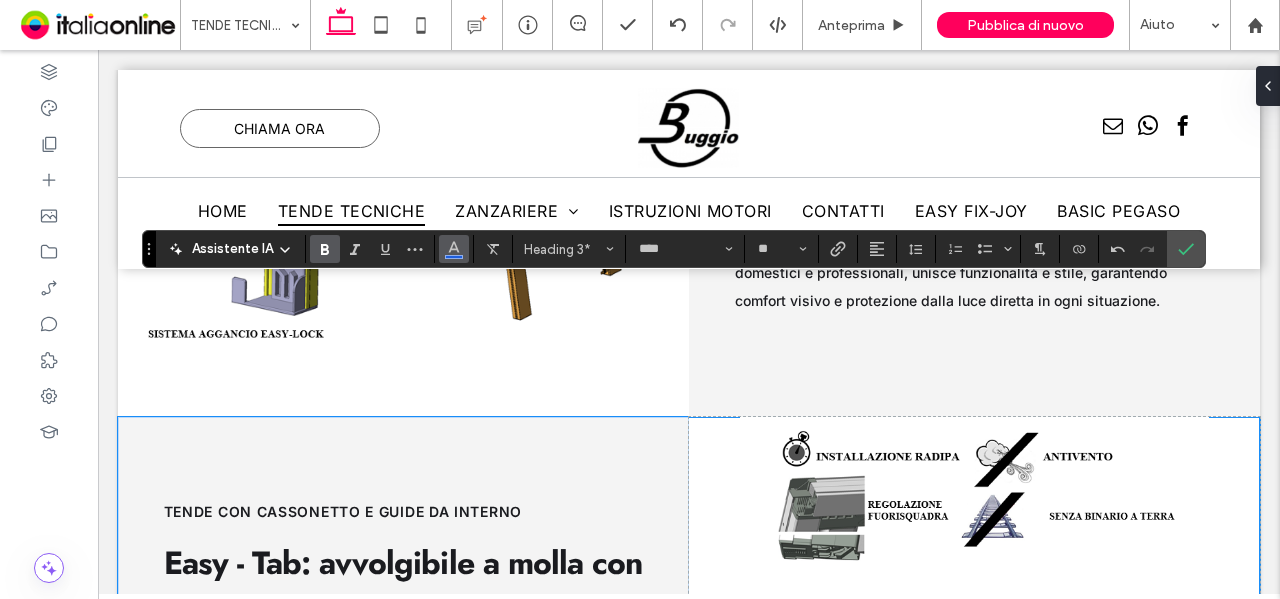 click at bounding box center [454, 249] 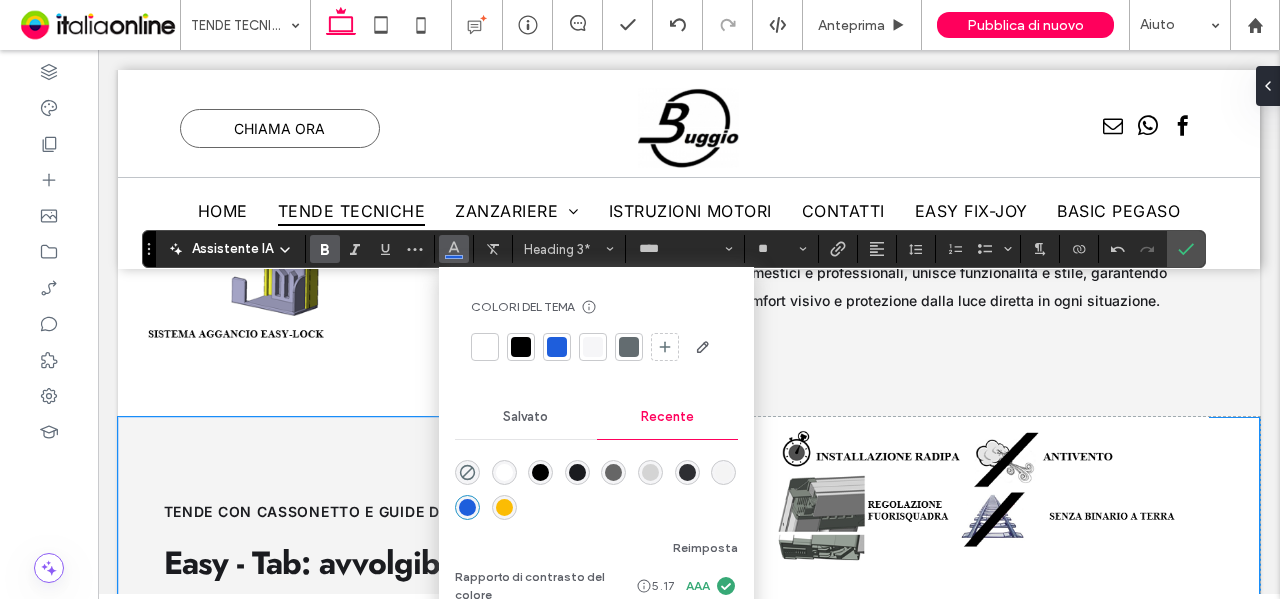 click at bounding box center [577, 472] 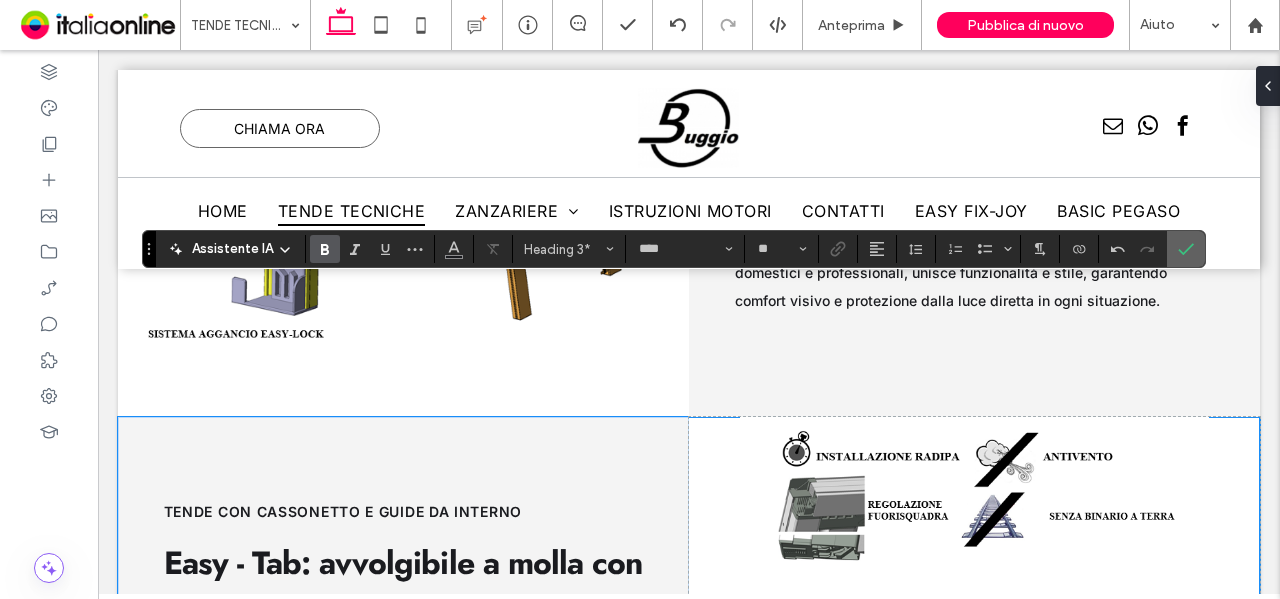 click 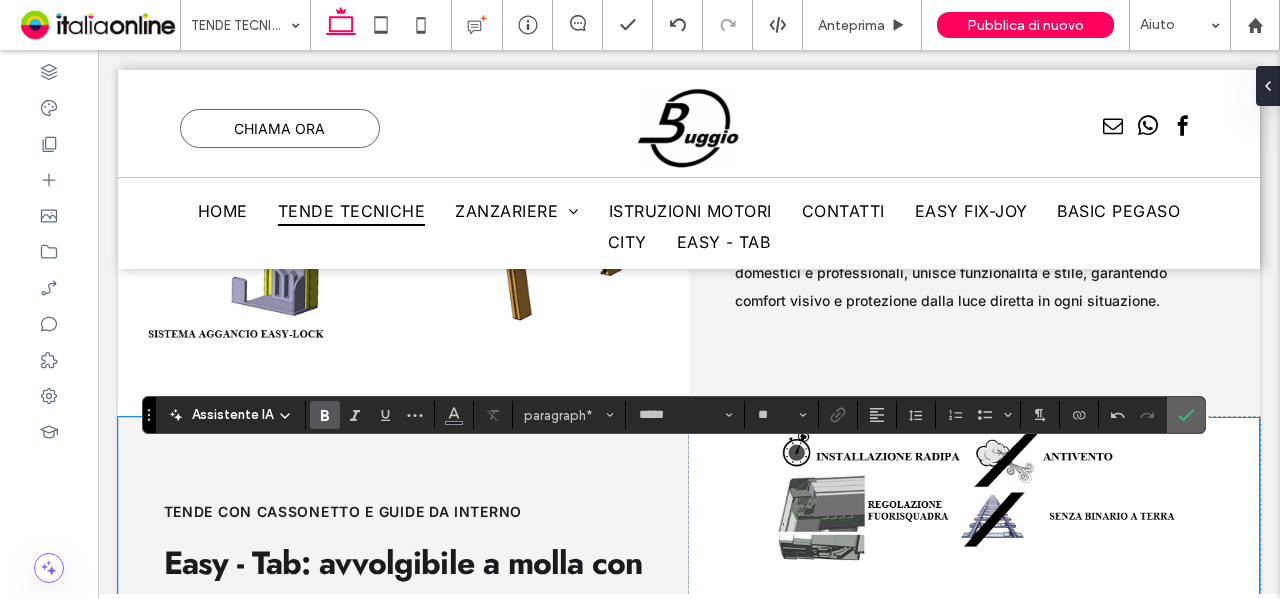click 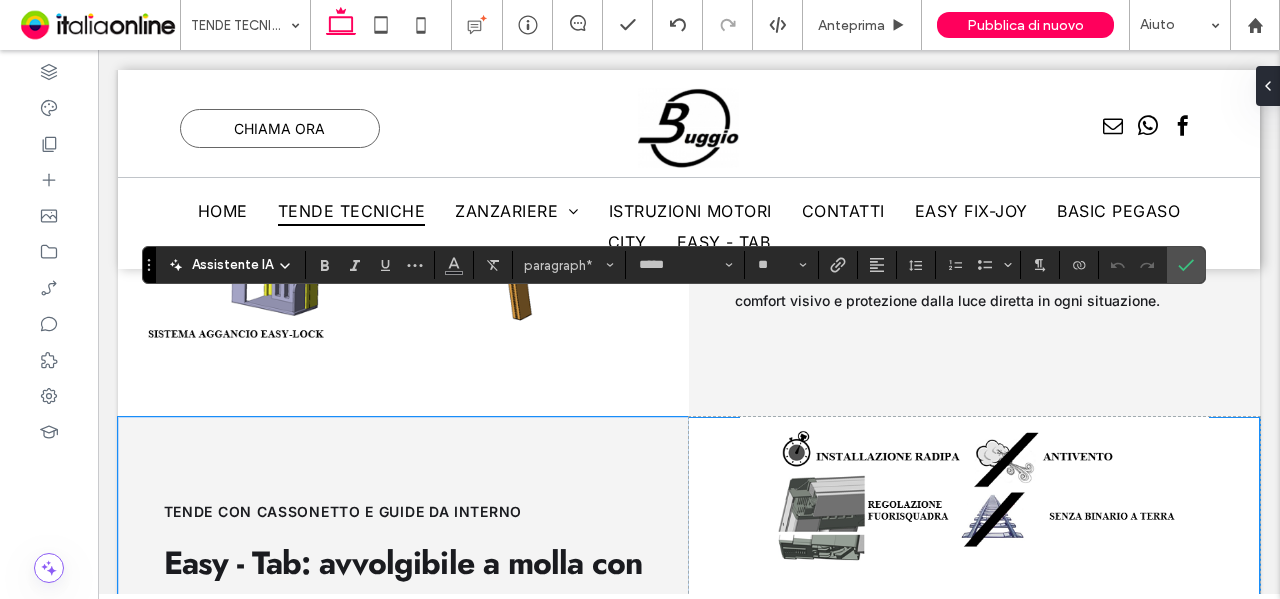 type on "**" 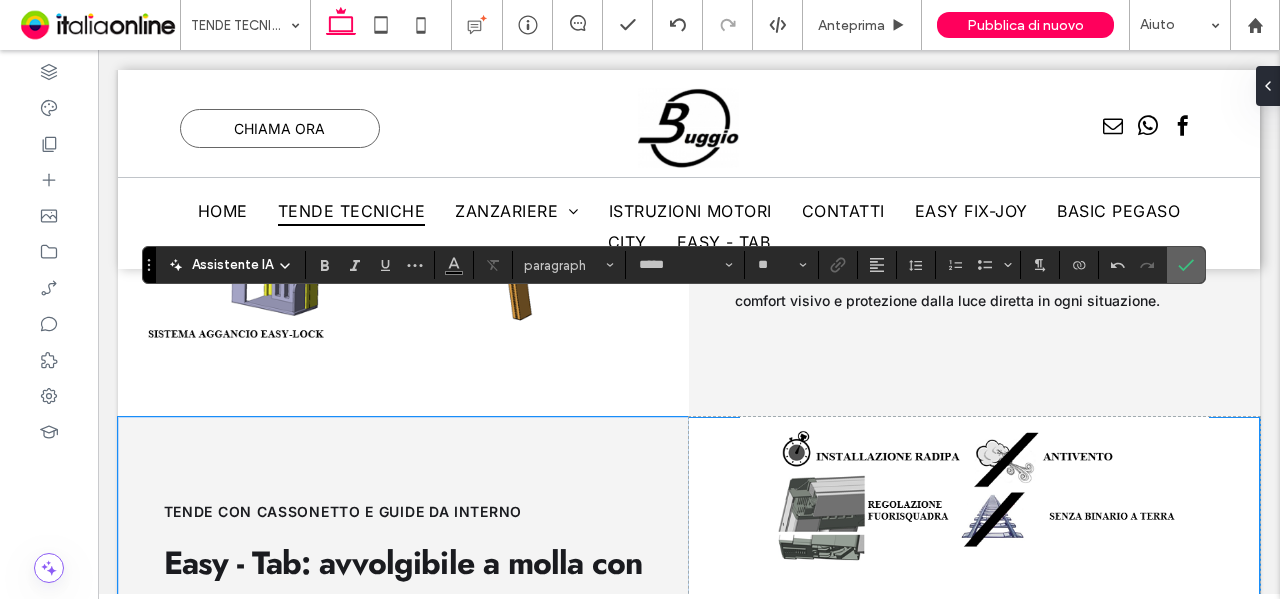 click at bounding box center [1186, 265] 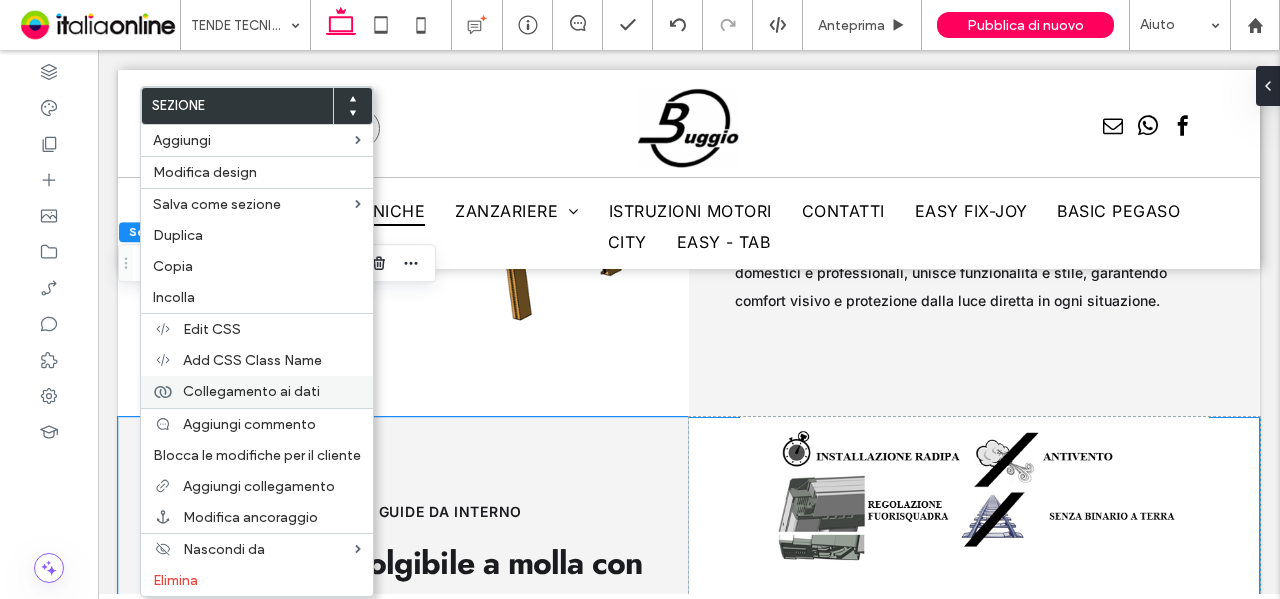 drag, startPoint x: 213, startPoint y: 264, endPoint x: 209, endPoint y: 379, distance: 115.06954 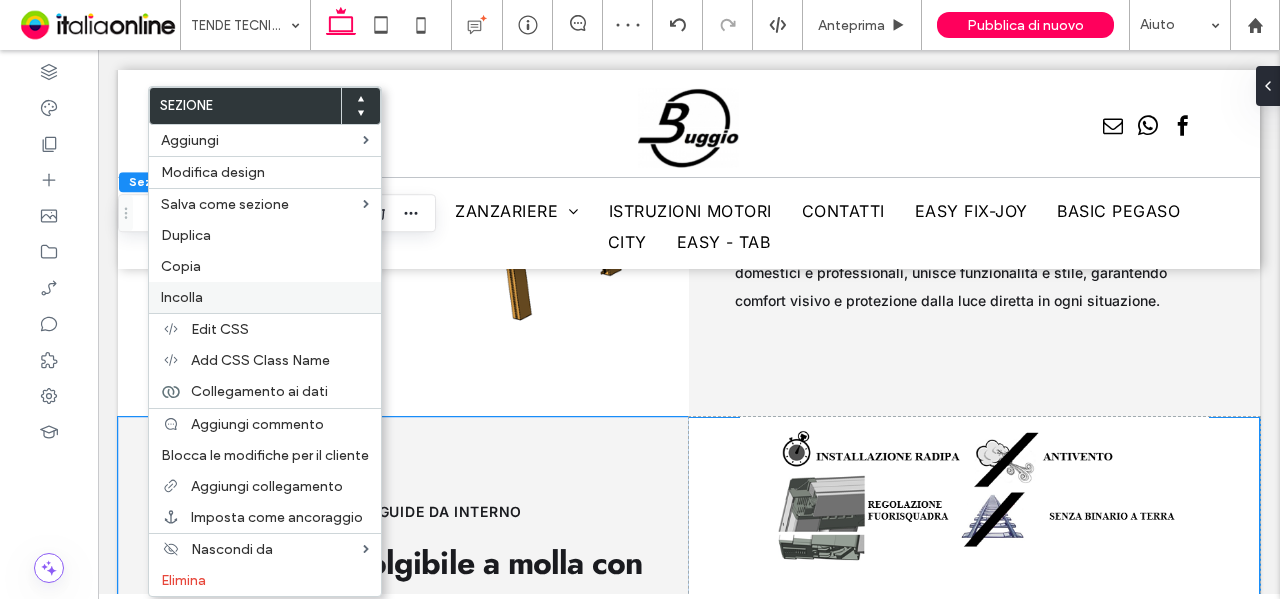 click on "Incolla" at bounding box center (265, 297) 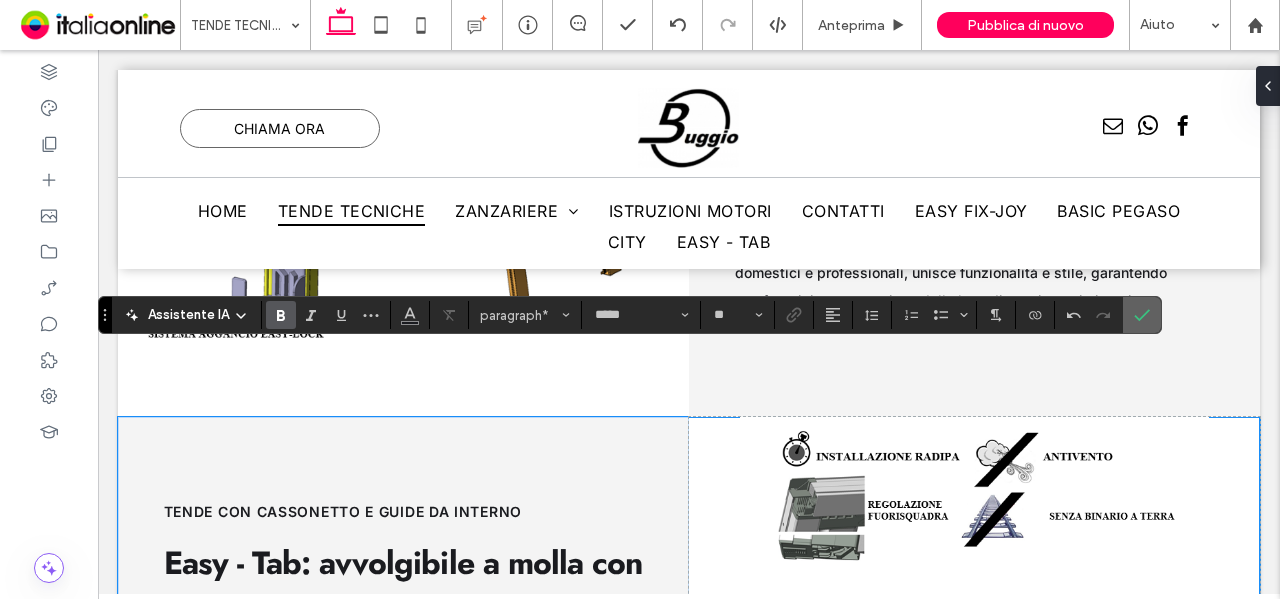 click 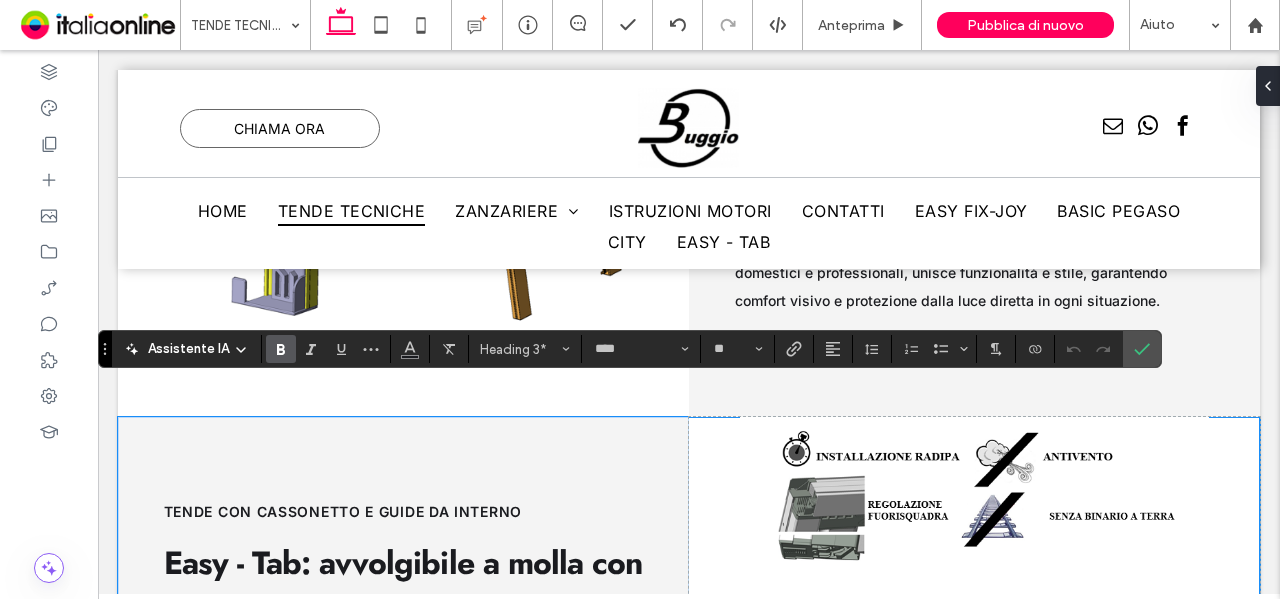 type on "*****" 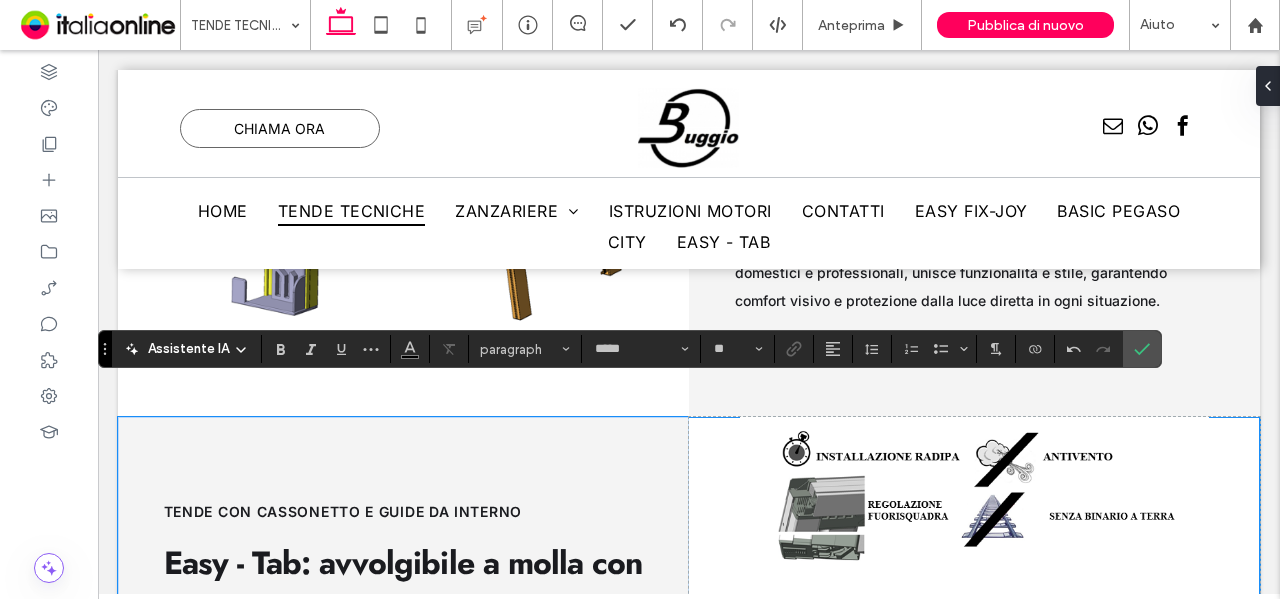 type on "****" 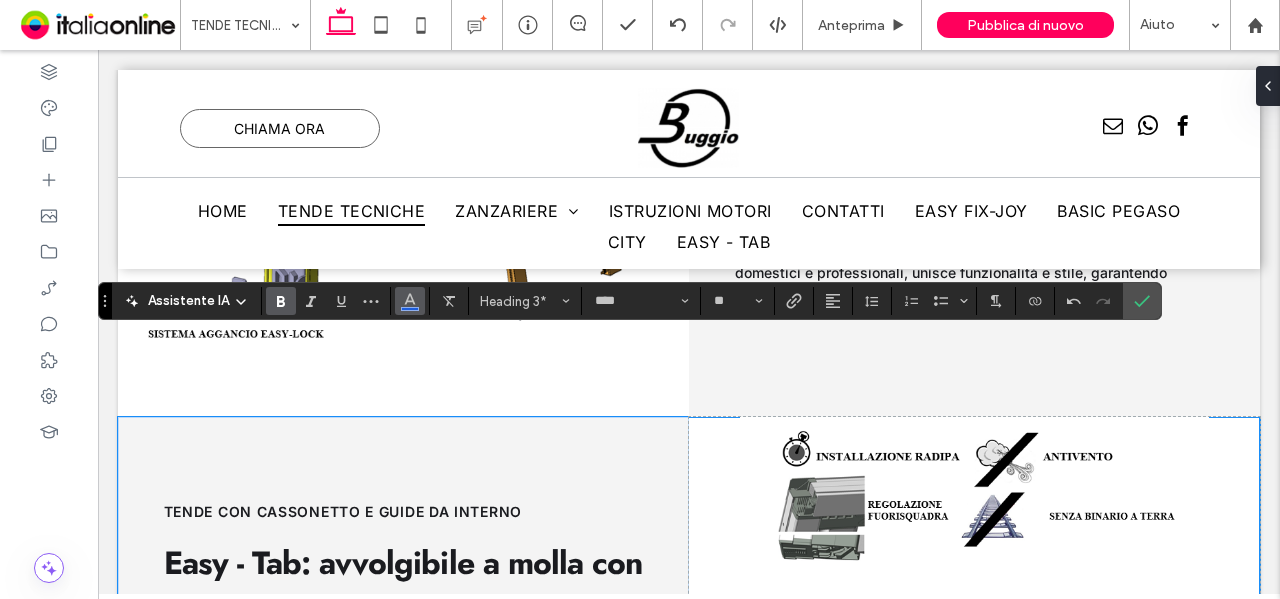 click 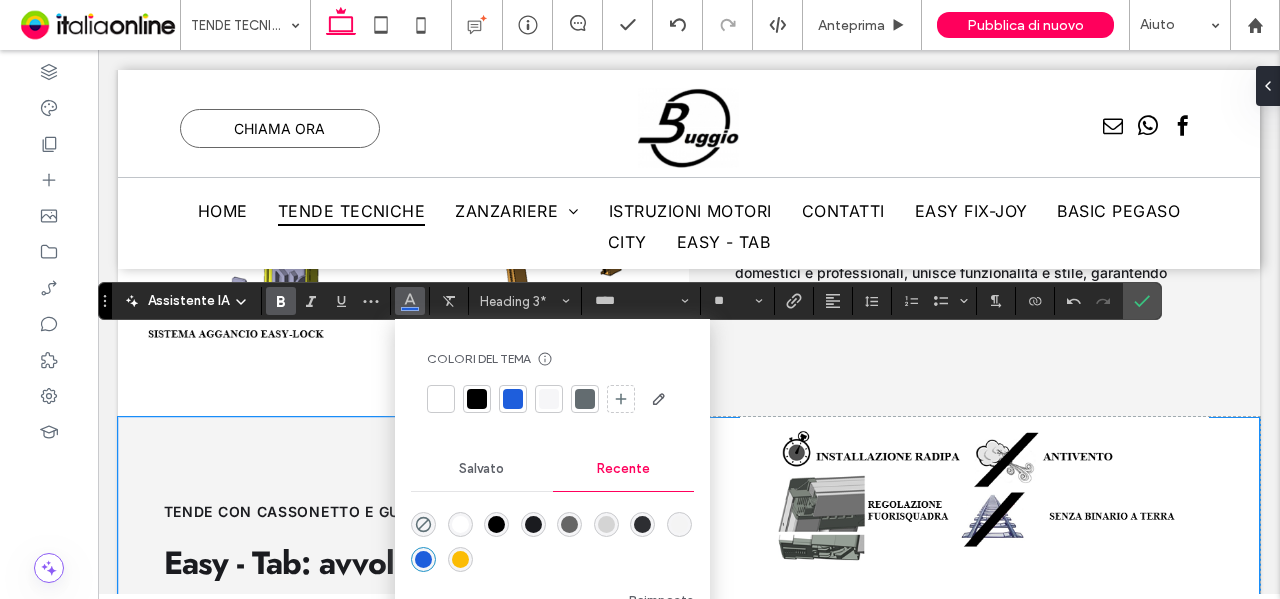 click at bounding box center (533, 524) 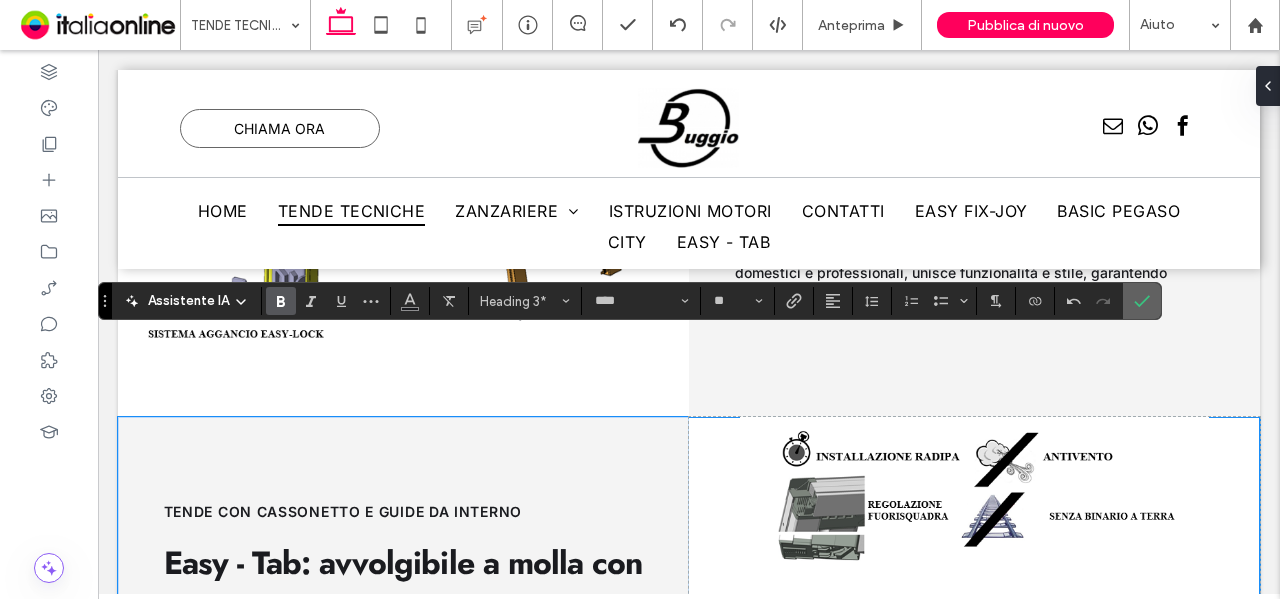 click at bounding box center [1142, 301] 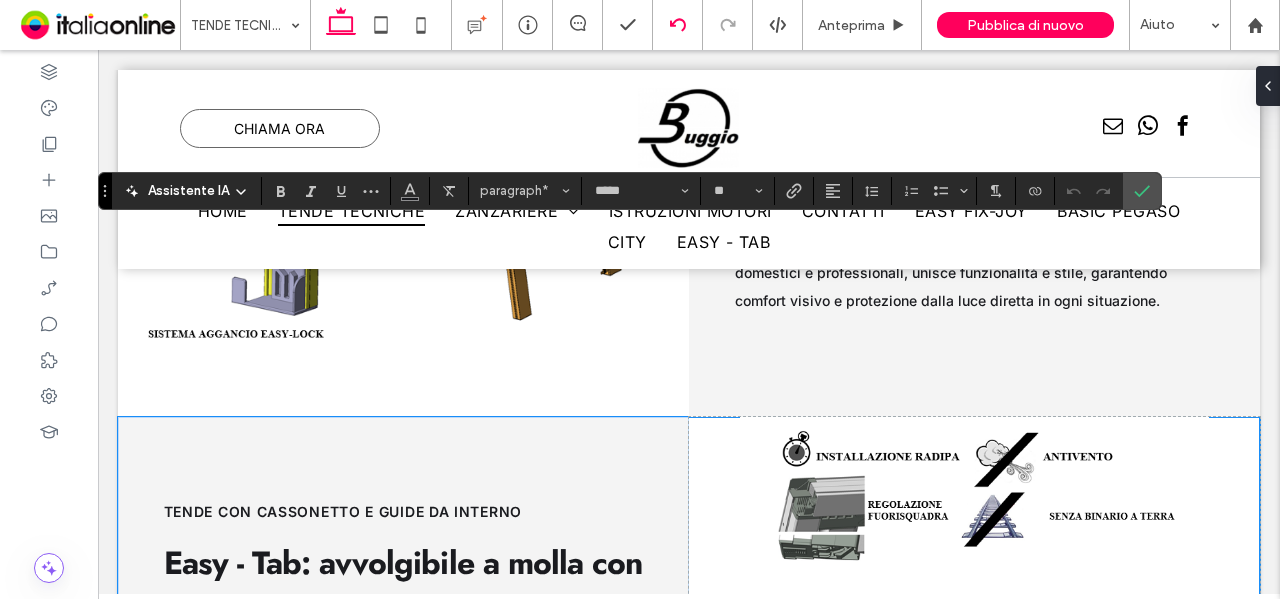 type on "**" 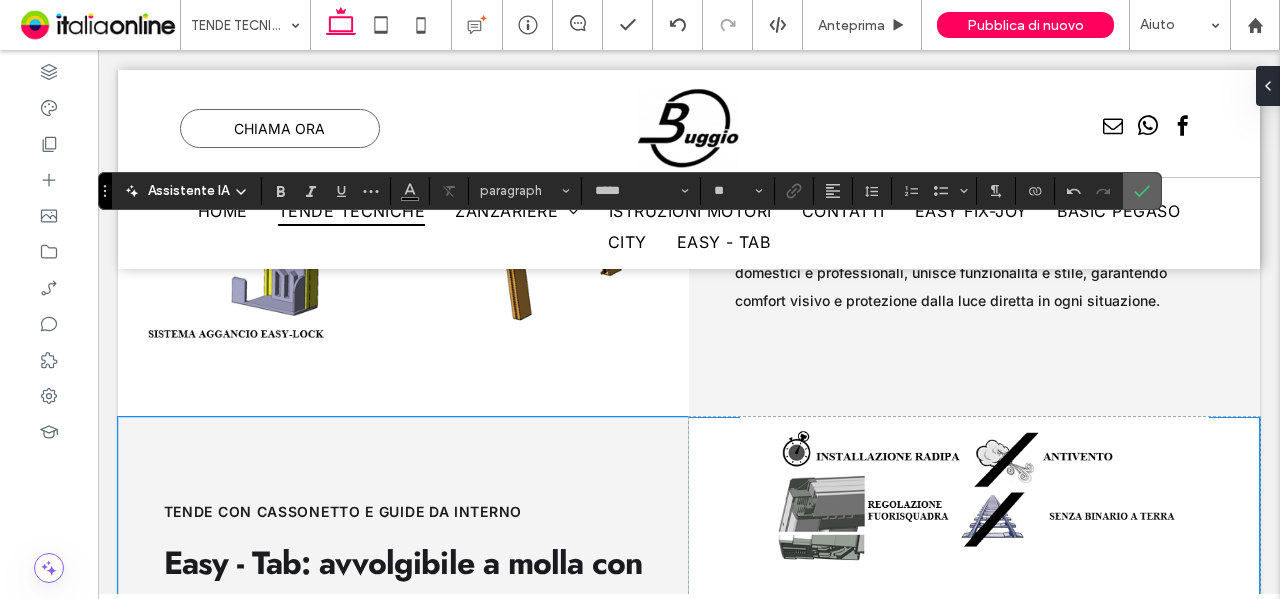 click 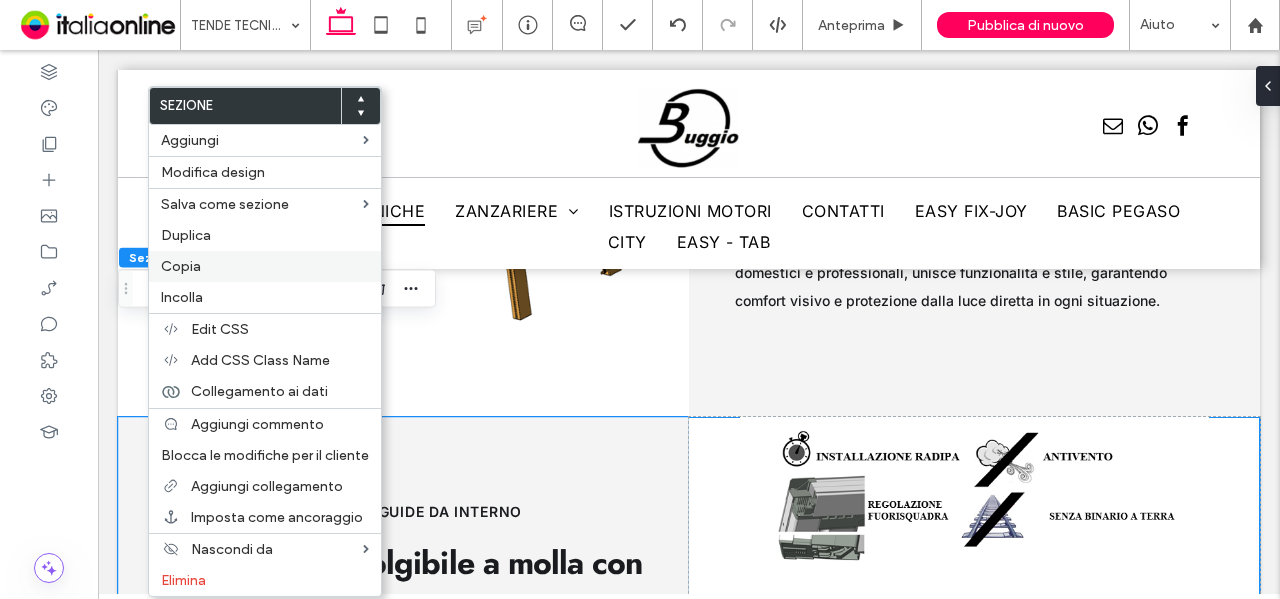 click on "Copia" at bounding box center (265, 266) 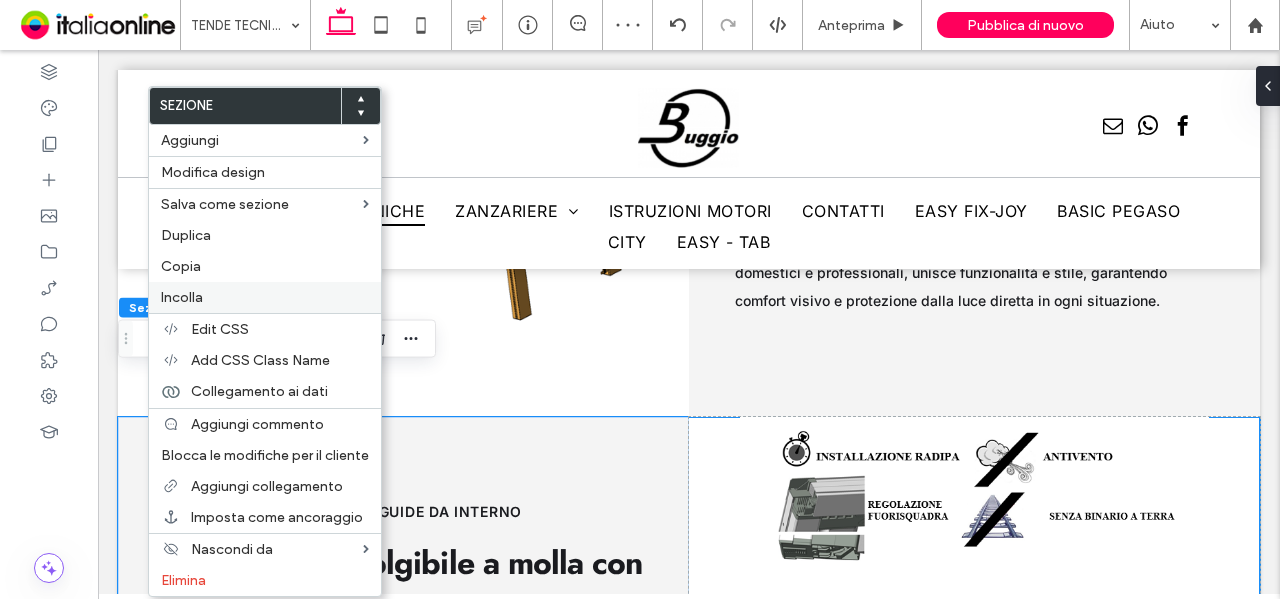 click on "Incolla" at bounding box center [265, 297] 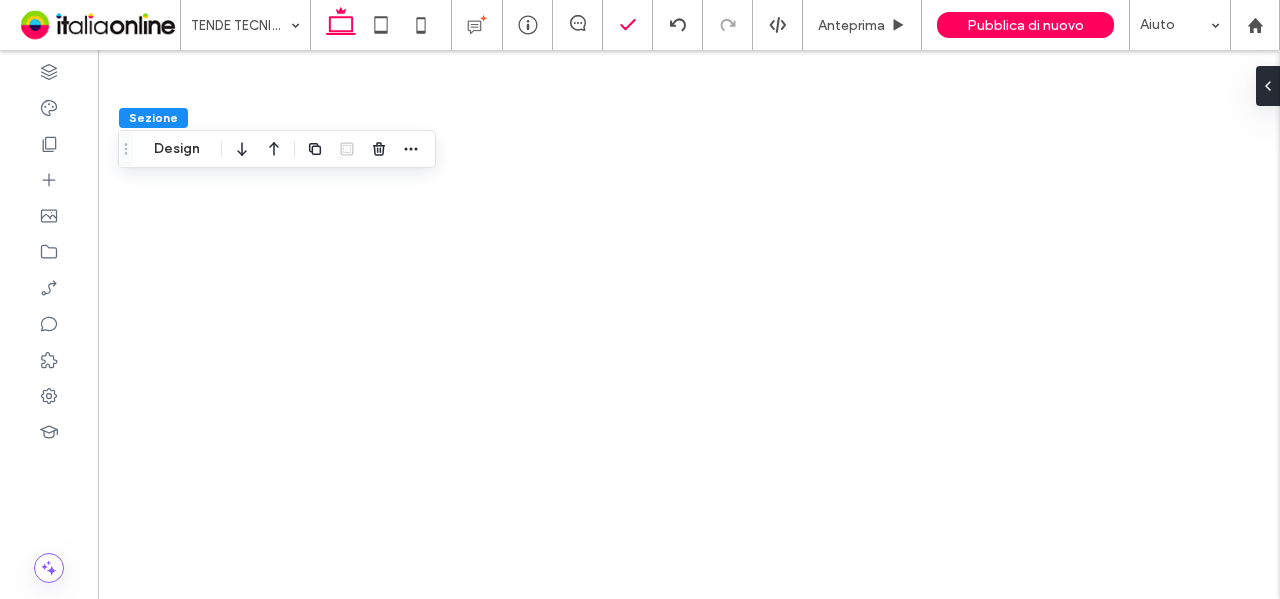 scroll, scrollTop: 0, scrollLeft: 0, axis: both 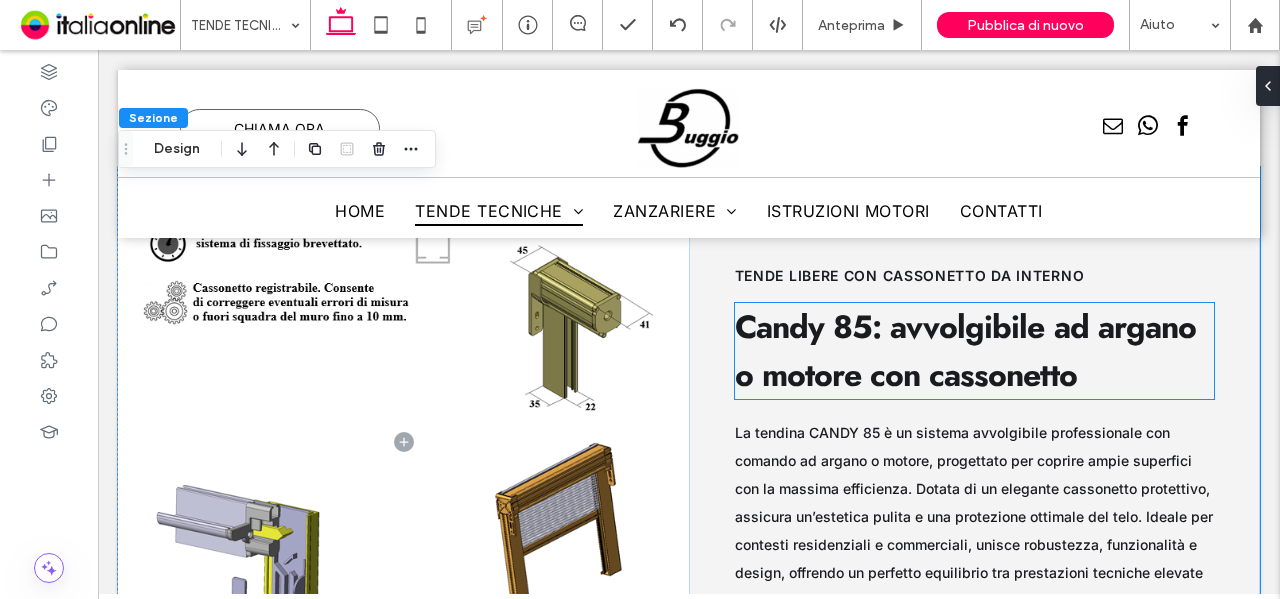 click on "Candy 85: avvolgibile ad argano o motore con cassonetto" at bounding box center (965, 351) 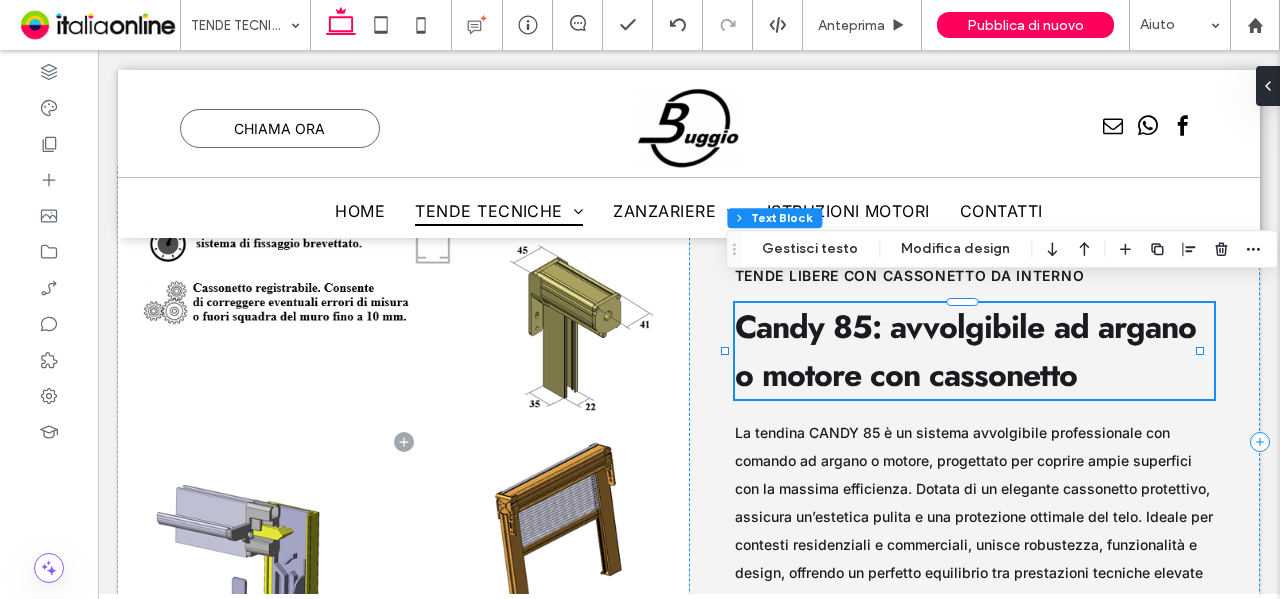 click on "Candy 85: avvolgibile ad argano o motore con cassonetto" at bounding box center [965, 351] 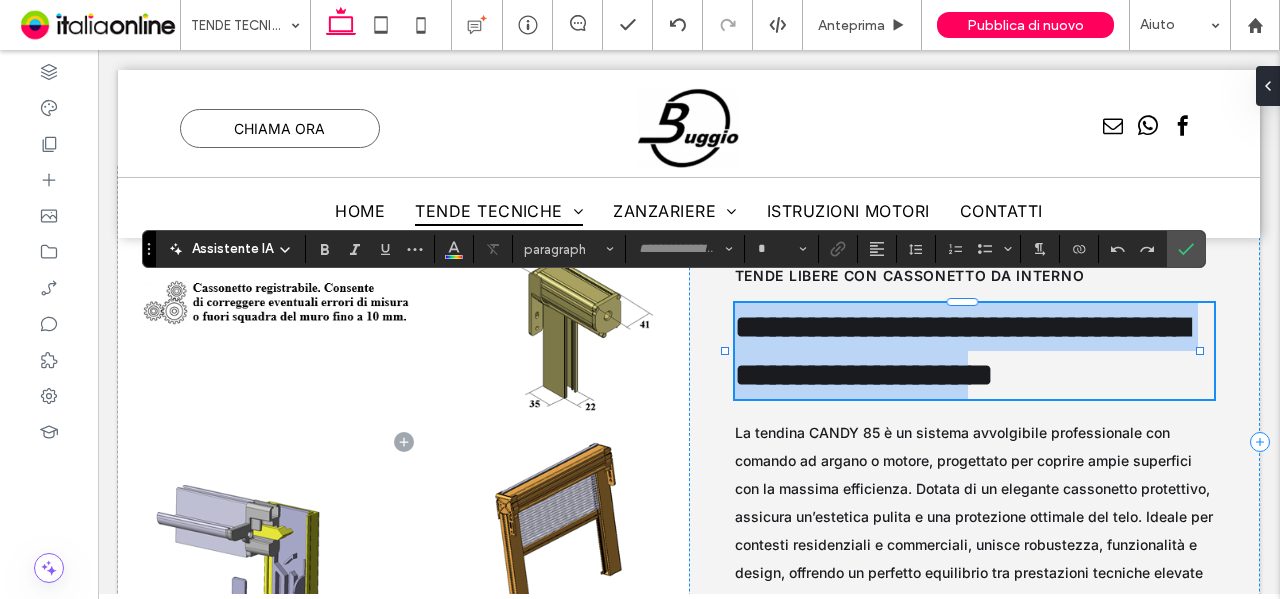 click on "**********" at bounding box center (962, 351) 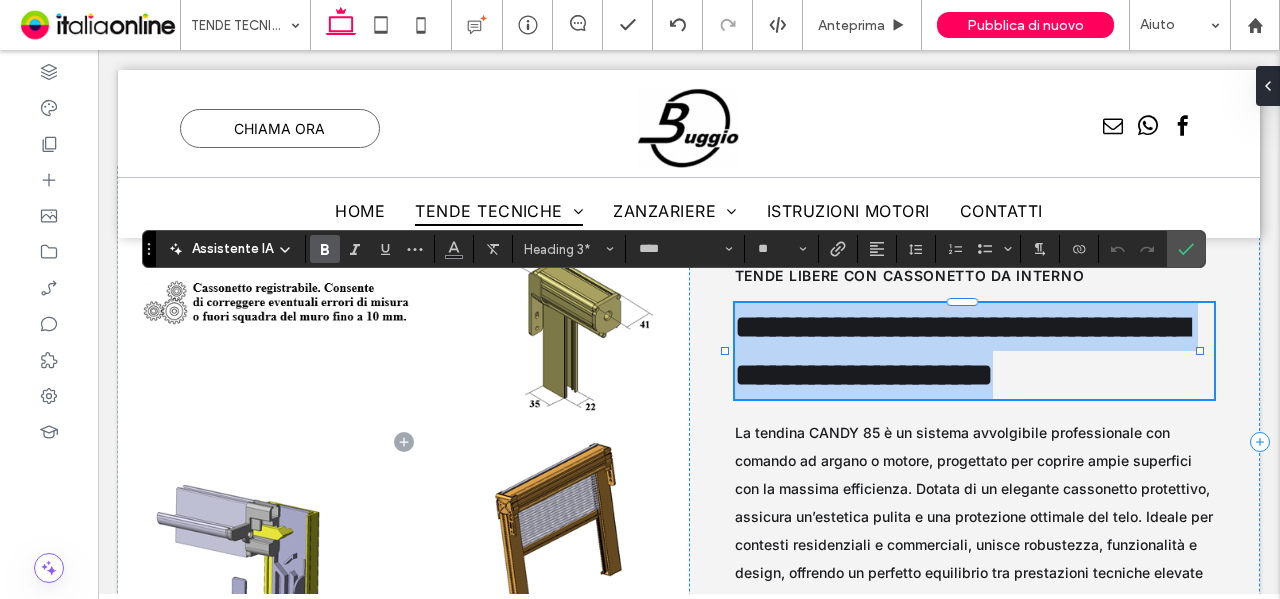 type on "*****" 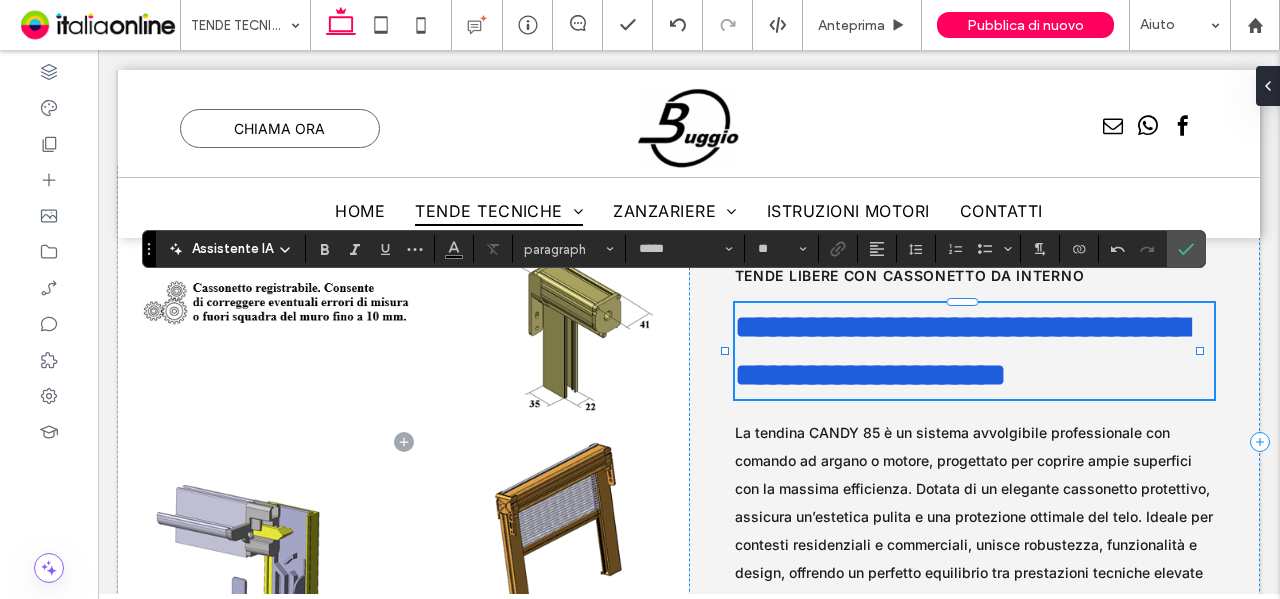 scroll, scrollTop: 0, scrollLeft: 0, axis: both 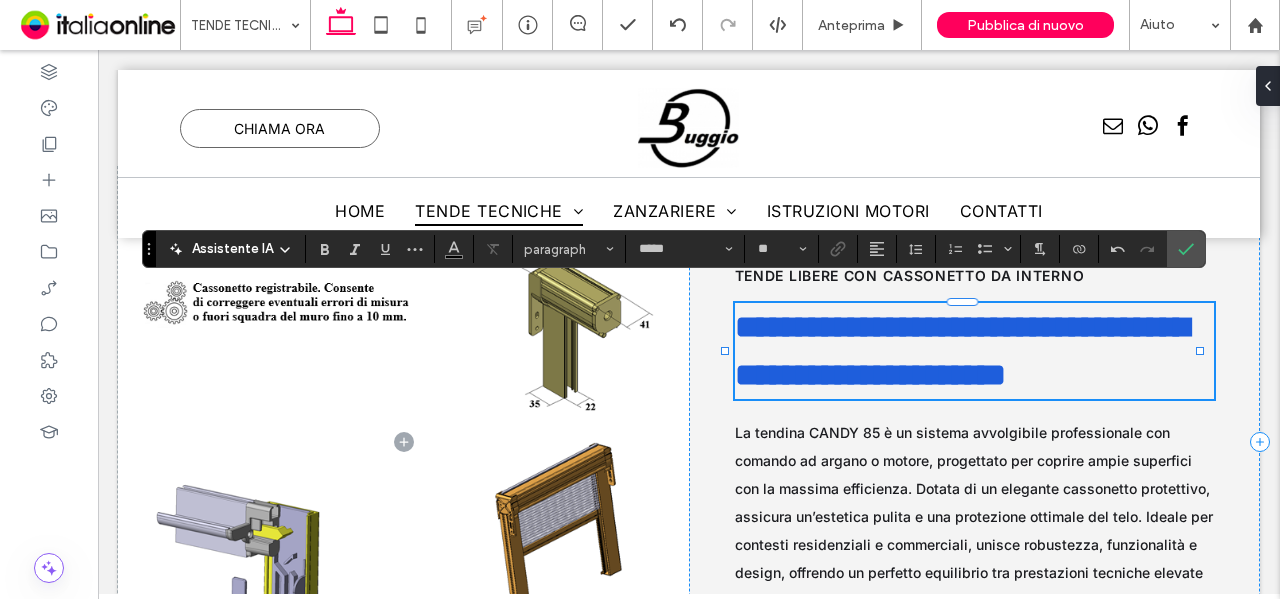 type on "****" 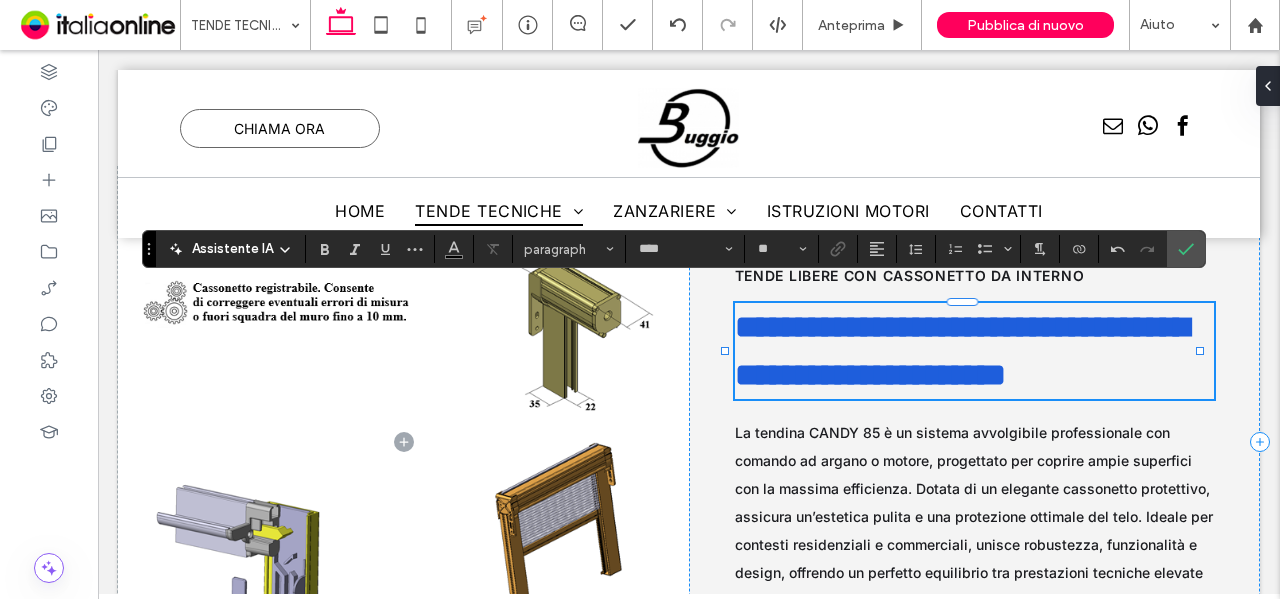 type on "**" 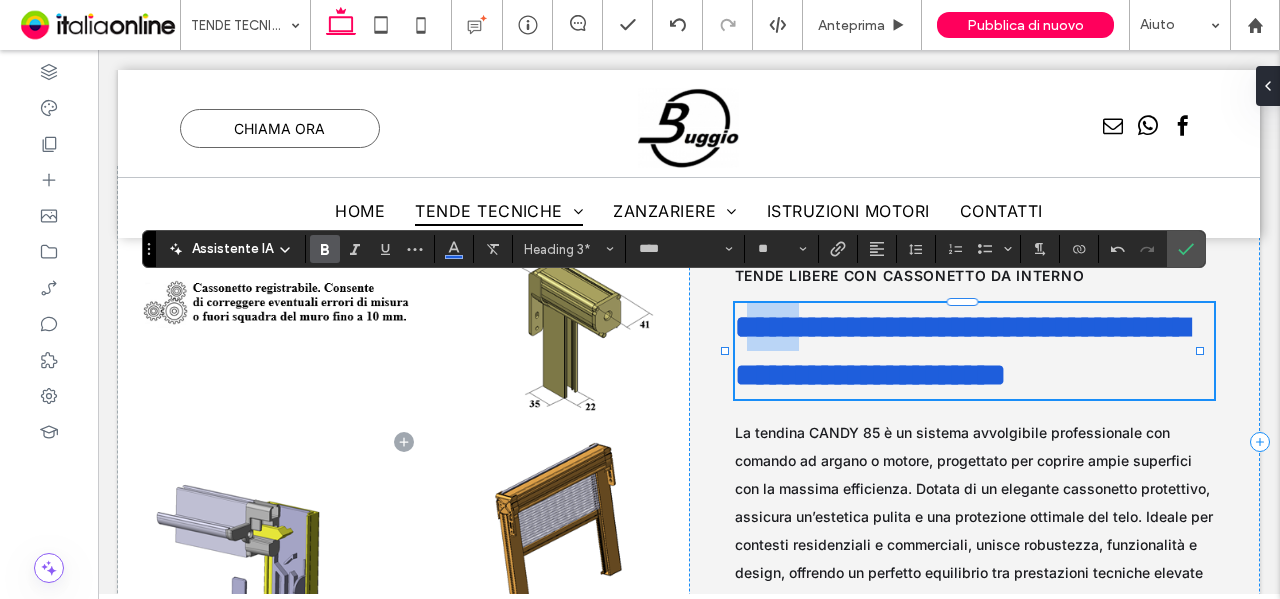 drag, startPoint x: 833, startPoint y: 301, endPoint x: 756, endPoint y: 307, distance: 77.23341 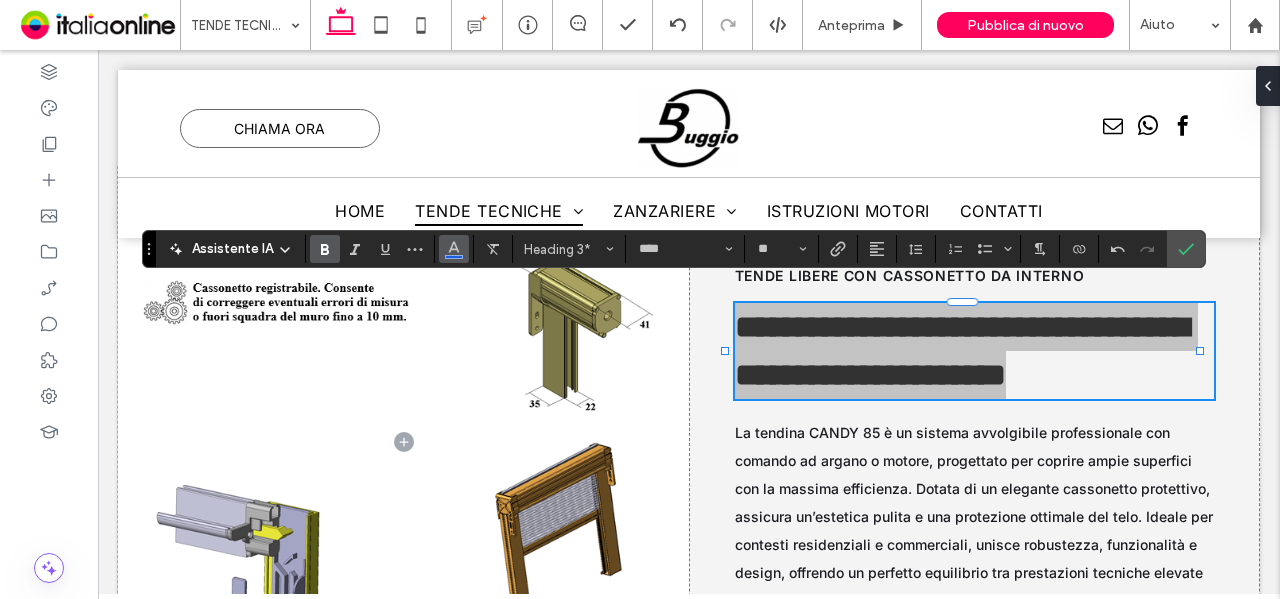 click 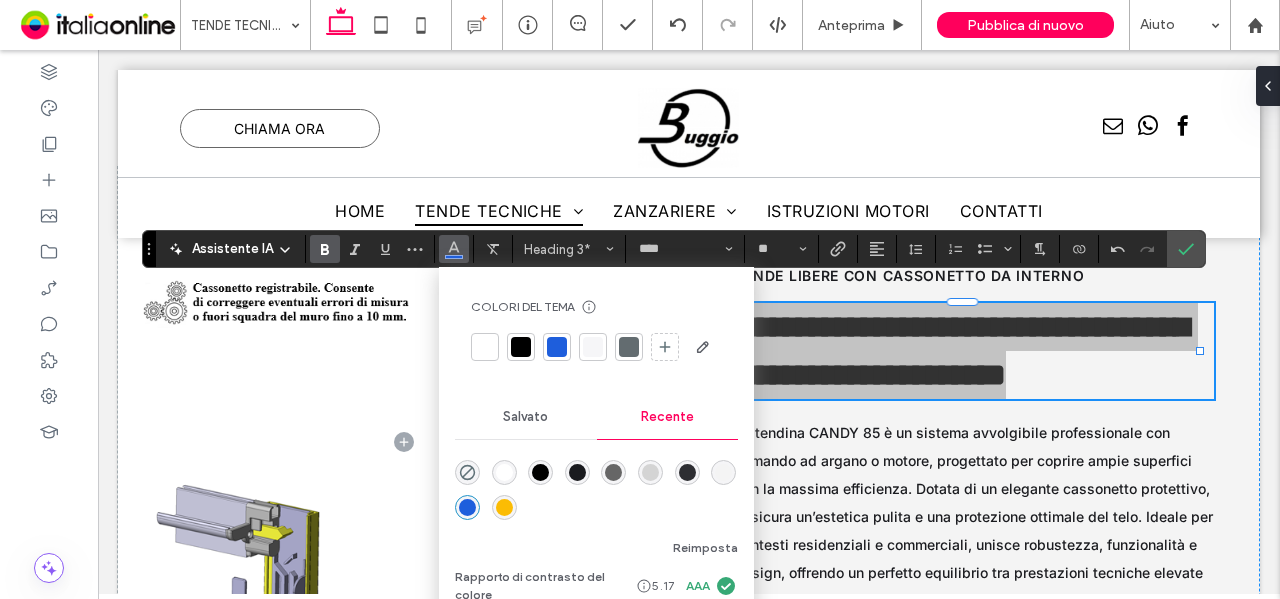 click at bounding box center (577, 472) 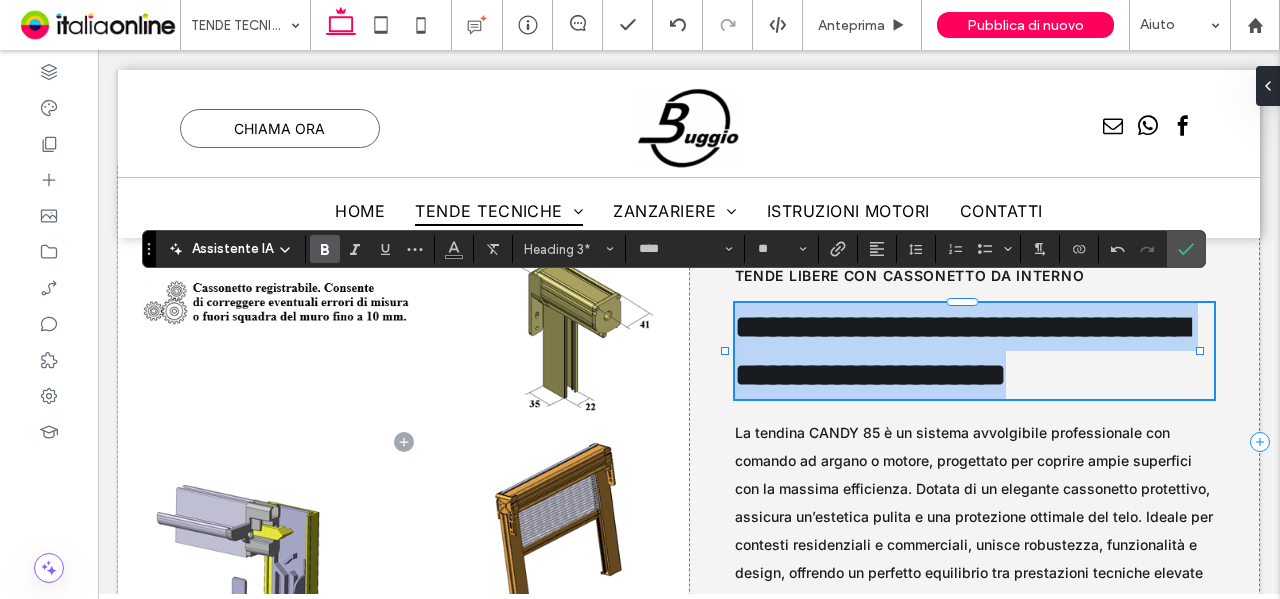 click on "**********" at bounding box center [962, 351] 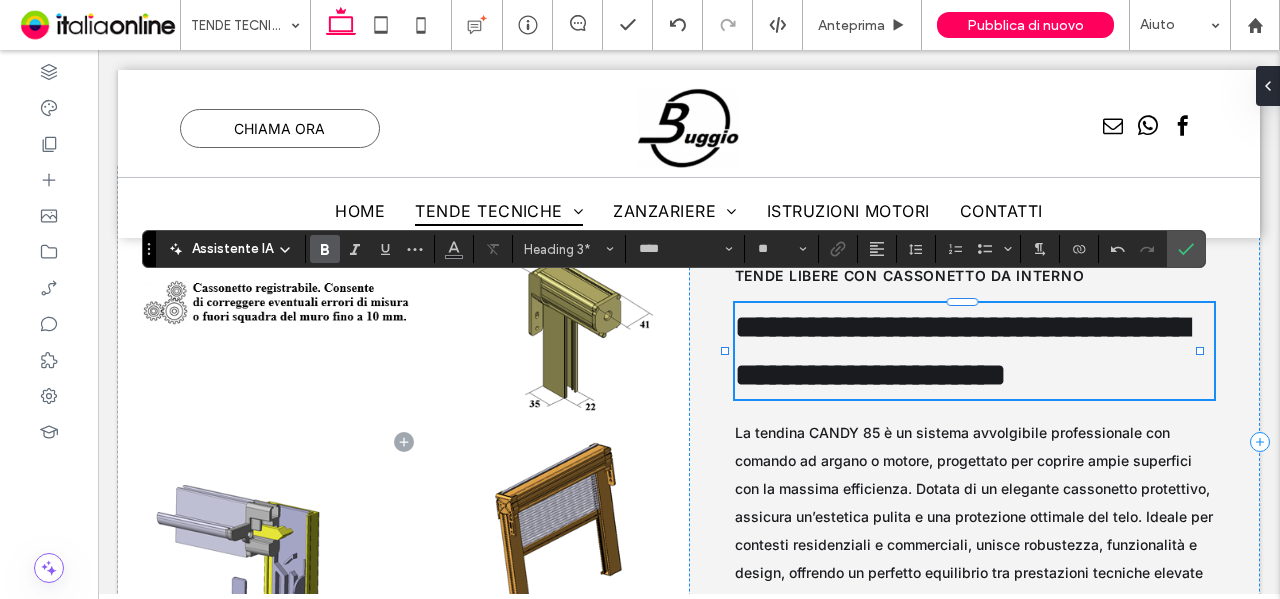click on "**********" at bounding box center (962, 351) 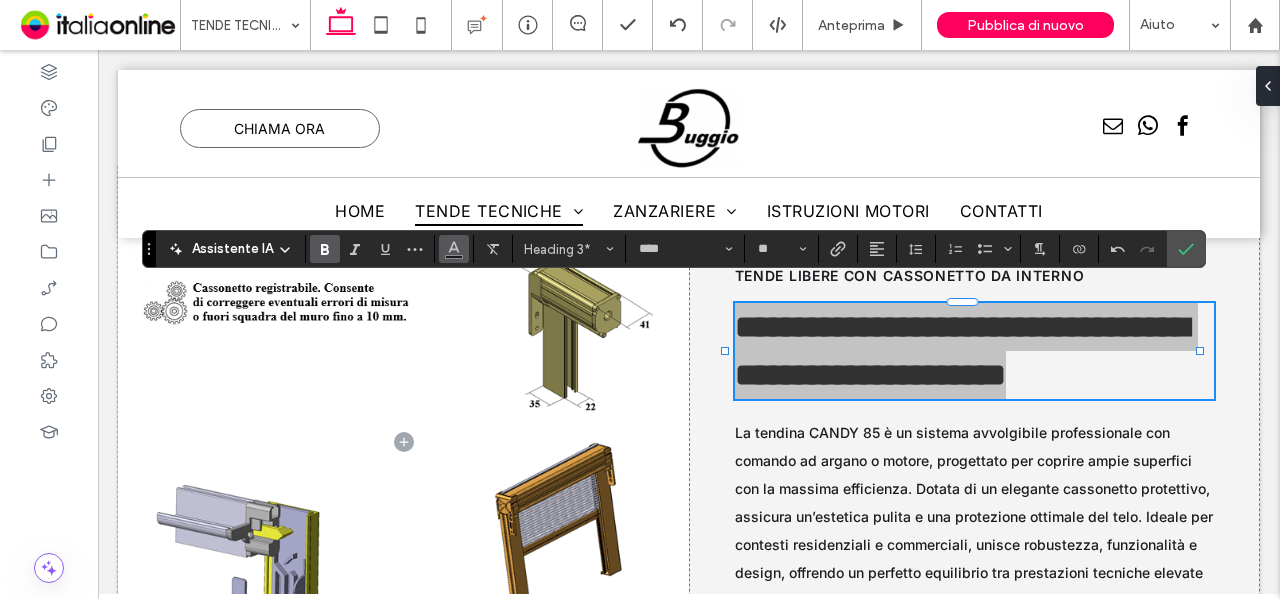 click 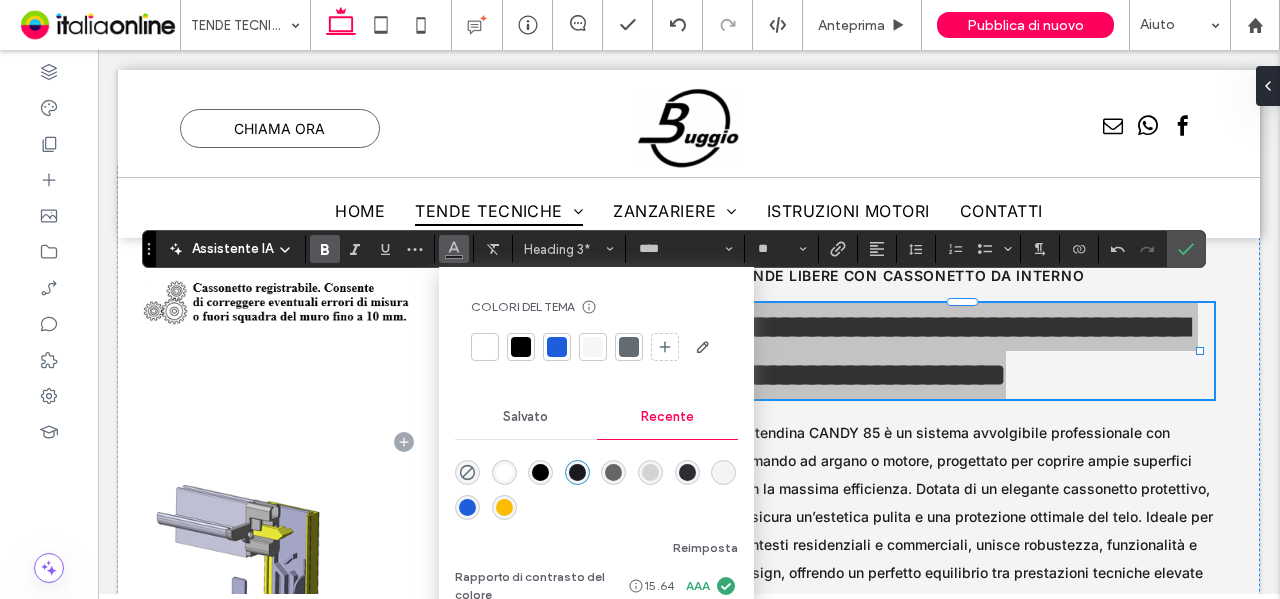 click at bounding box center [577, 472] 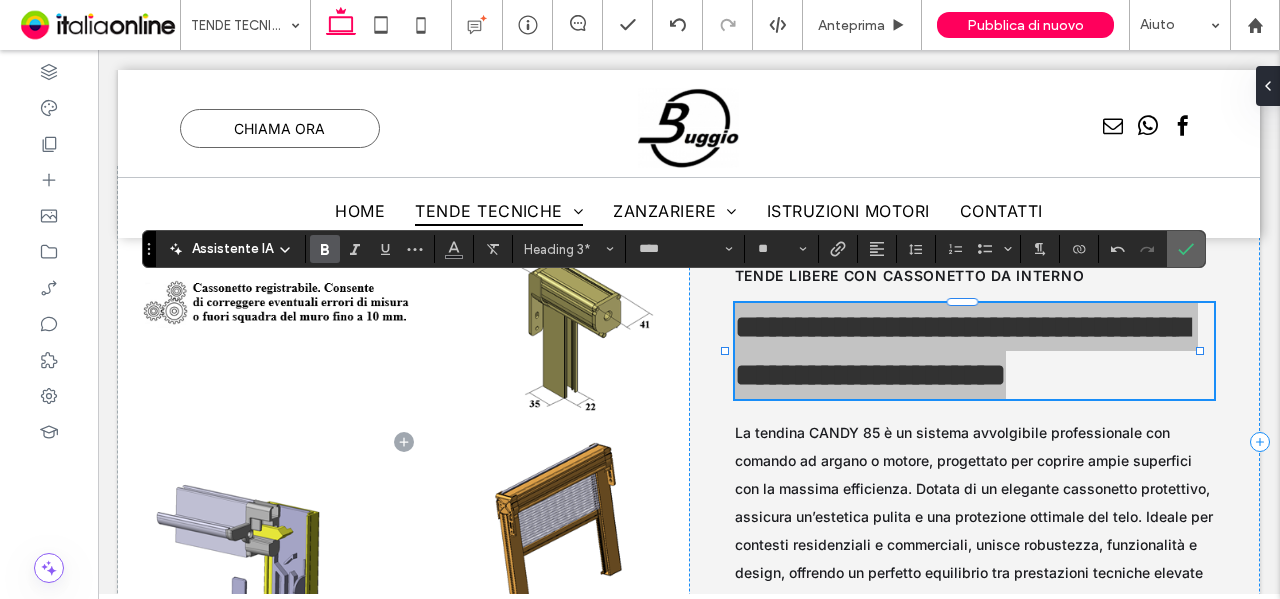 click at bounding box center [1186, 249] 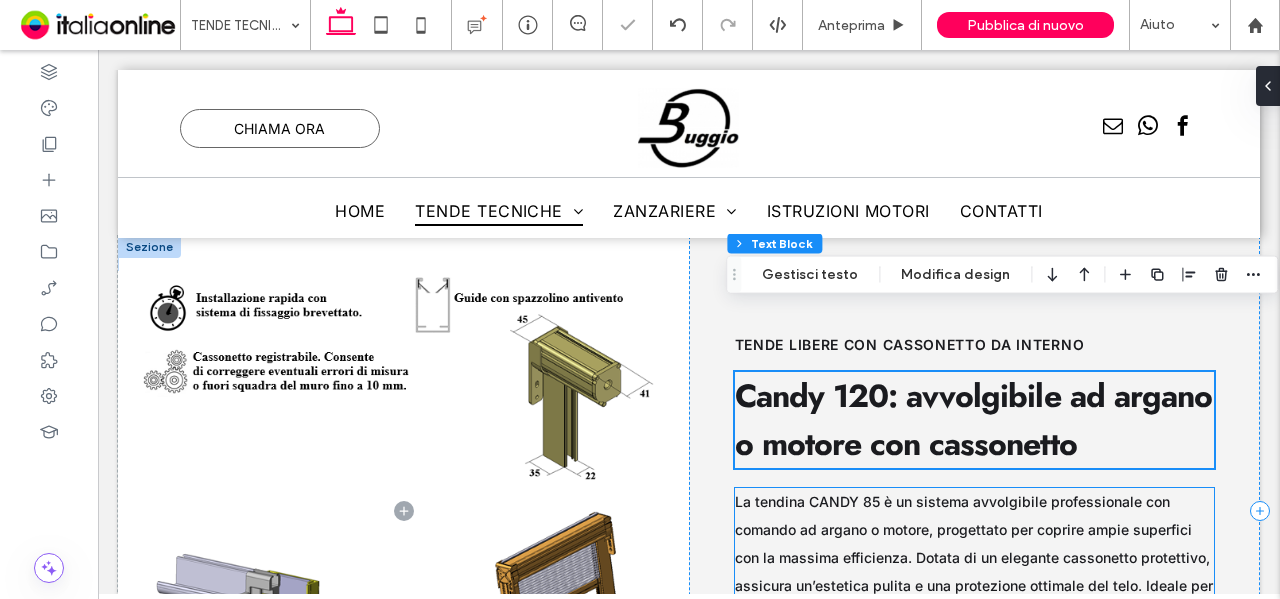 scroll, scrollTop: 9295, scrollLeft: 0, axis: vertical 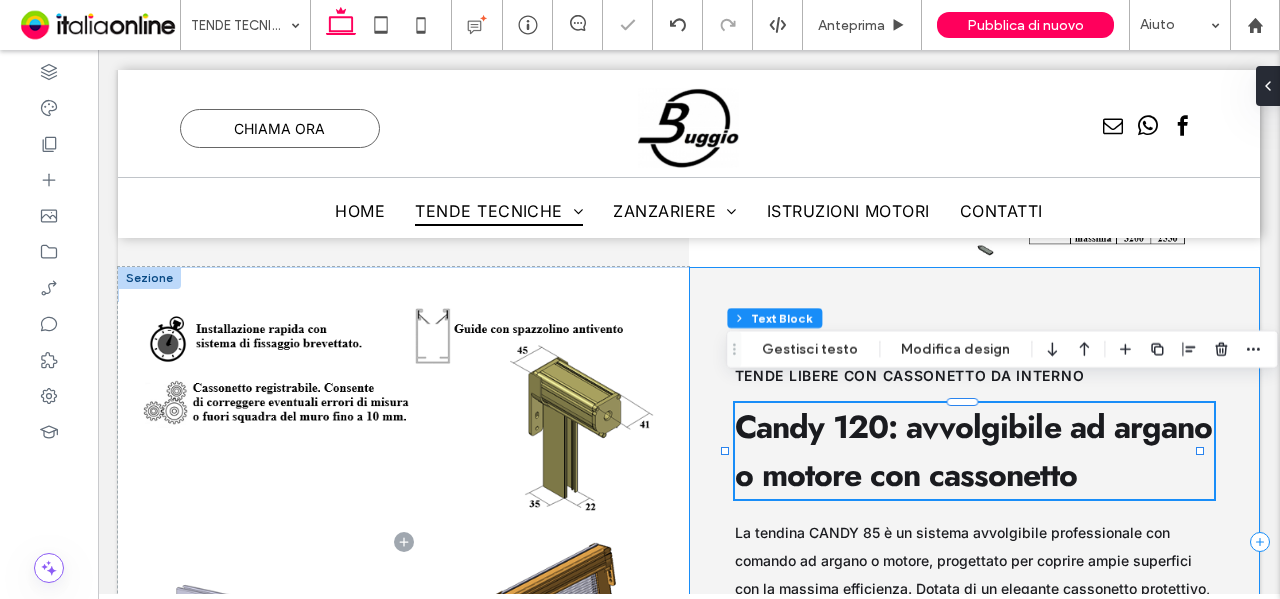 click on "tende libere con cassonetto da interno
Candy 120: avvolgibile ad argano o motore con cassonetto
La tendina CANDY 85 è un sistema avvolgibile professionale con comando ad argano o motore, progettato per coprire ampie superfici con la massima efficienza. Dotata di un elegante cassonetto protettivo, assicura un’estetica pulita e una protezione ottimale del telo. Ideale per contesti residenziali e commerciali, unisce robustezza, funzionalità e design, offrendo un perfetto equilibrio tra prestazioni tecniche elevate e cura del dettaglio." at bounding box center (974, 542) 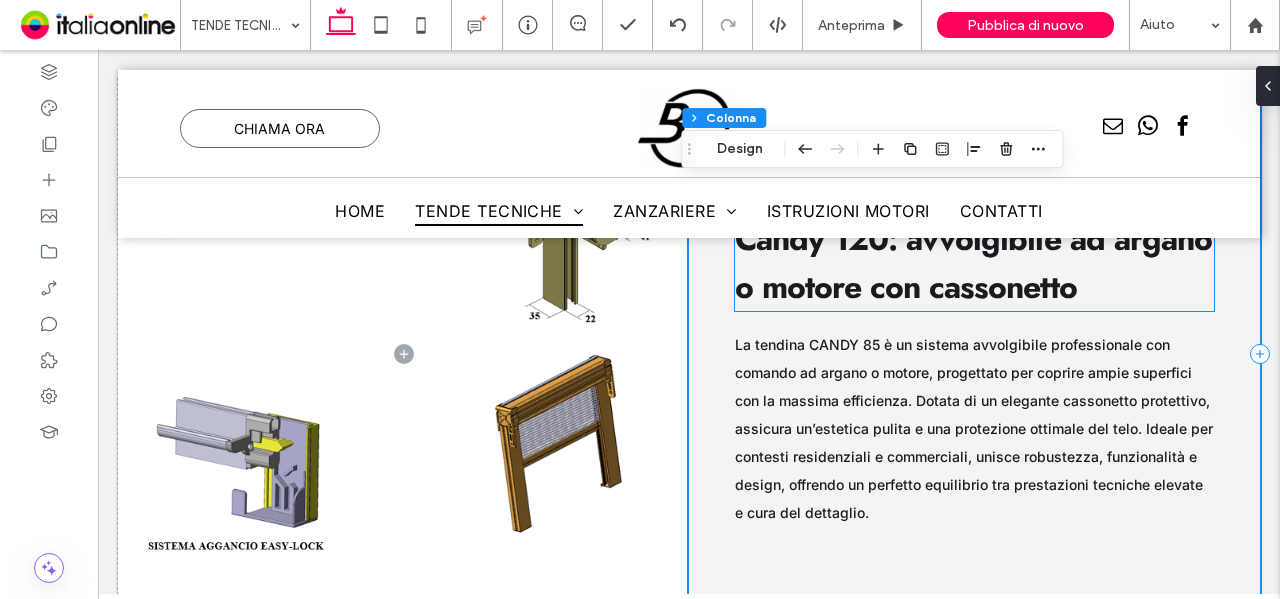 scroll, scrollTop: 9495, scrollLeft: 0, axis: vertical 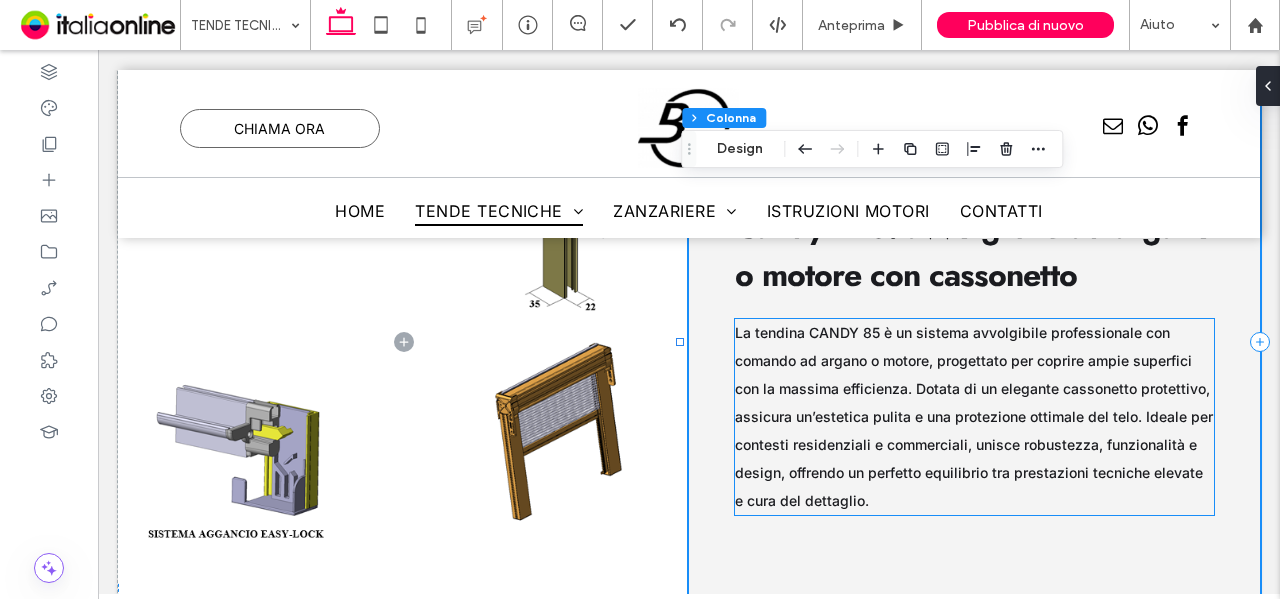 click on "La tendina CANDY 85 è un sistema avvolgibile professionale con comando ad argano o motore, progettato per coprire ampie superfici con la massima efficienza. Dotata di un elegante cassonetto protettivo, assicura un’estetica pulita e una protezione ottimale del telo. Ideale per contesti residenziali e commerciali, unisce robustezza, funzionalità e design, offrendo un perfetto equilibrio tra prestazioni tecniche elevate e cura del dettaglio." at bounding box center (975, 417) 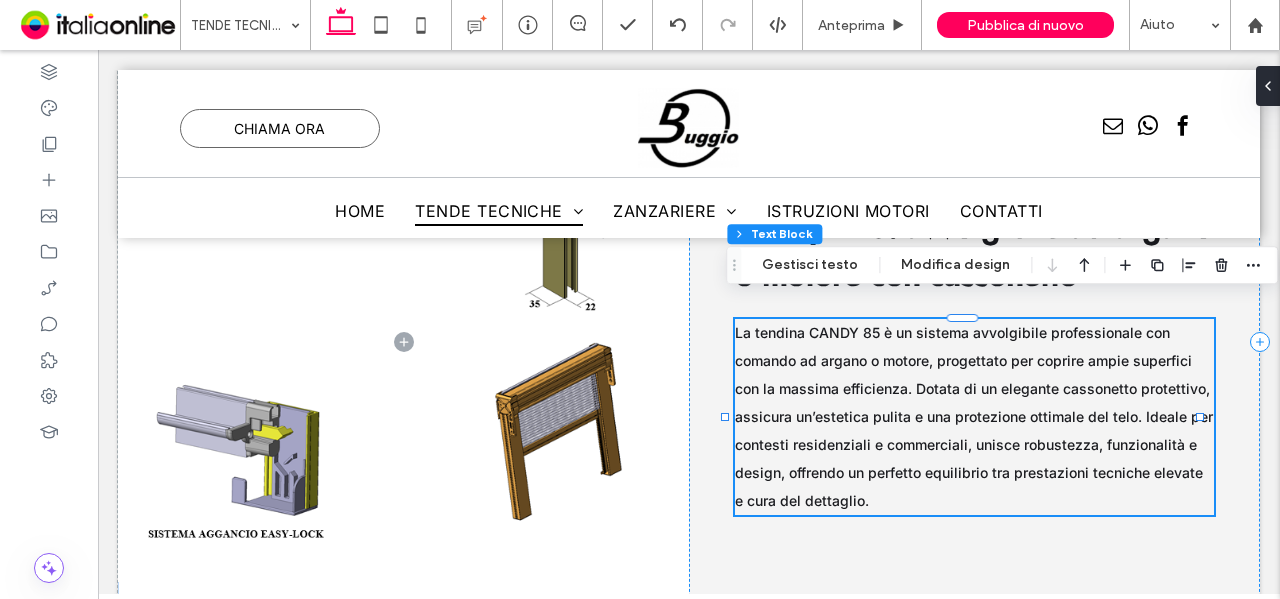 click on "La tendina CANDY 85 è un sistema avvolgibile professionale con comando ad argano o motore, progettato per coprire ampie superfici con la massima efficienza. Dotata di un elegante cassonetto protettivo, assicura un’estetica pulita e una protezione ottimale del telo. Ideale per contesti residenziali e commerciali, unisce robustezza, funzionalità e design, offrendo un perfetto equilibrio tra prestazioni tecniche elevate e cura del dettaglio." at bounding box center [975, 417] 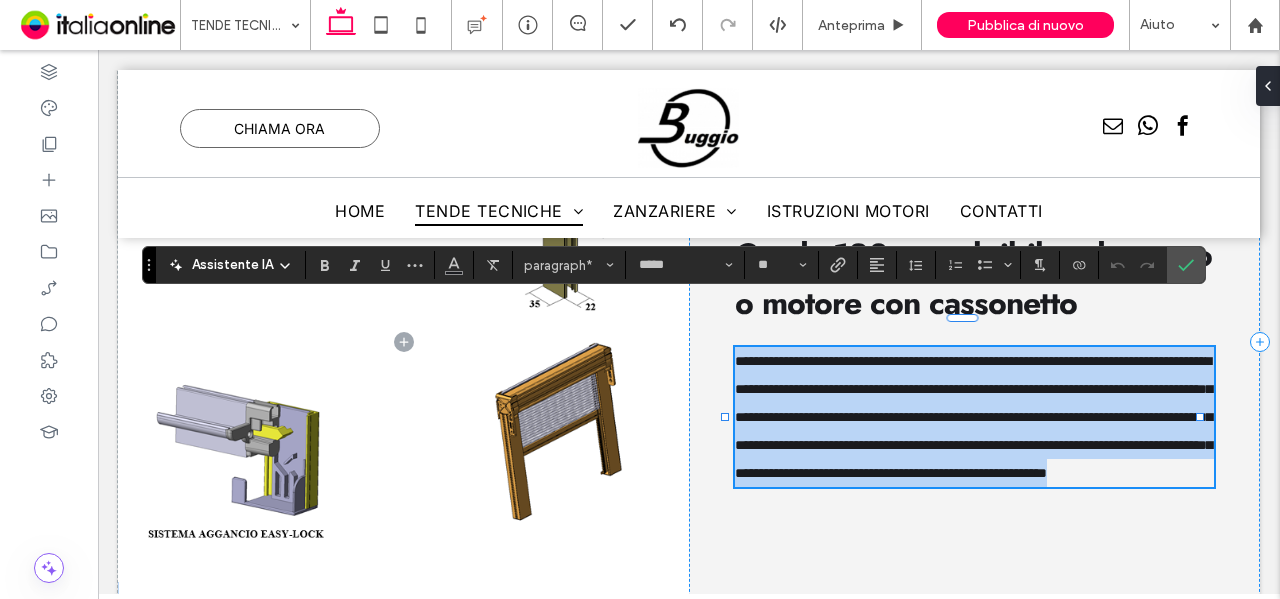 type on "**" 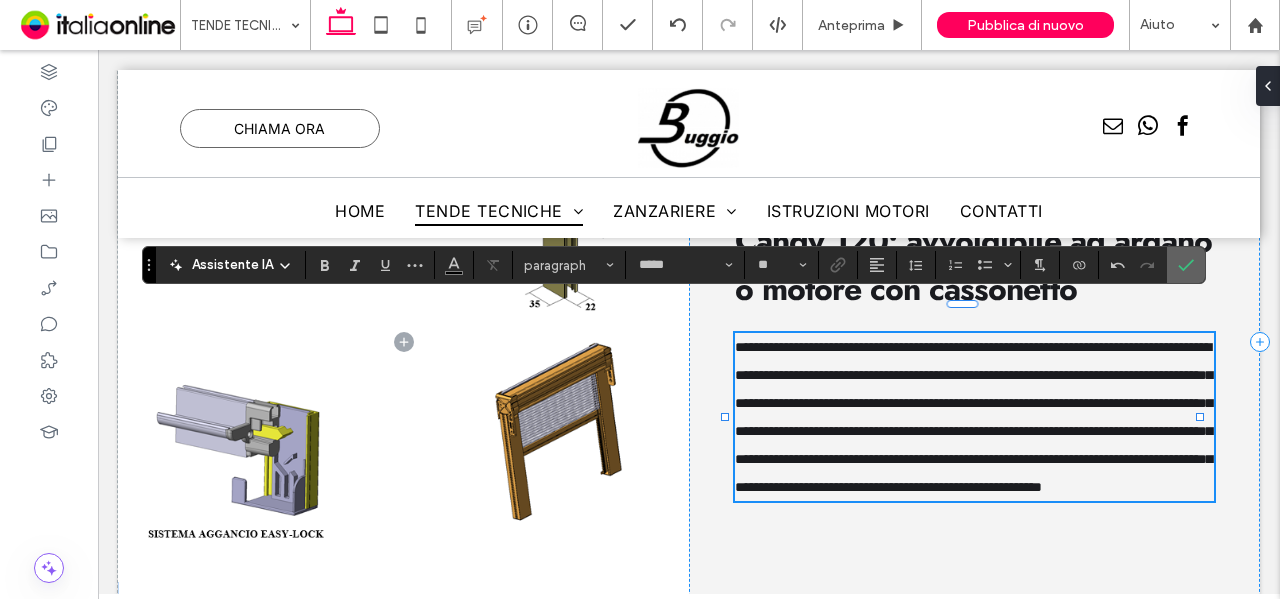 click 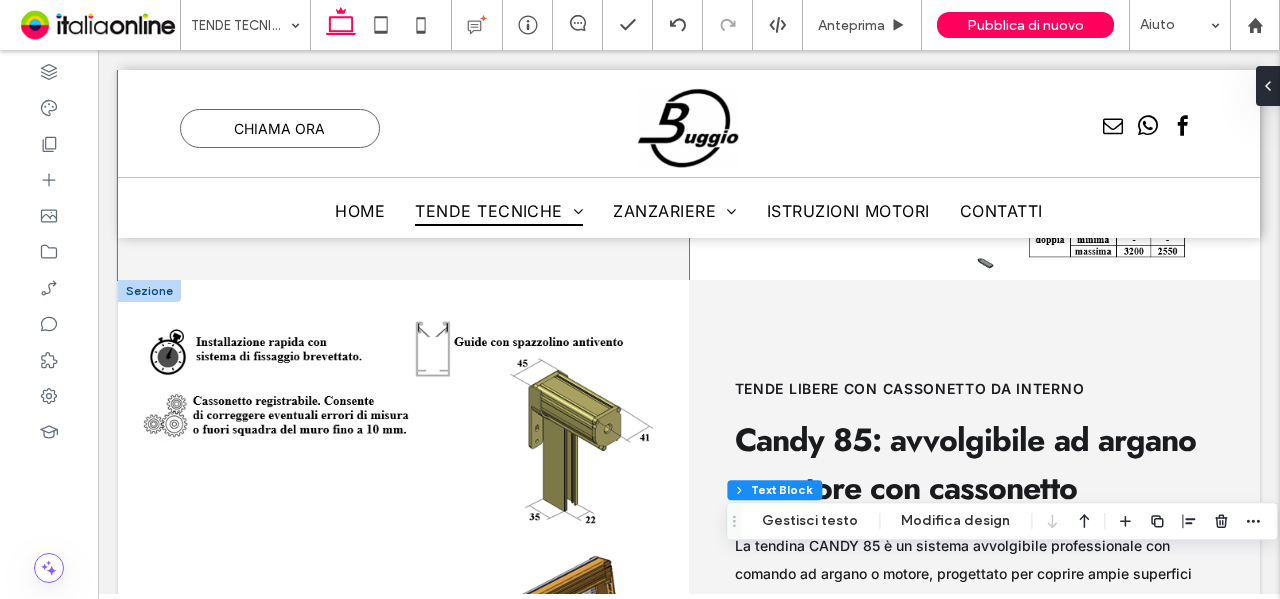 scroll, scrollTop: 8195, scrollLeft: 0, axis: vertical 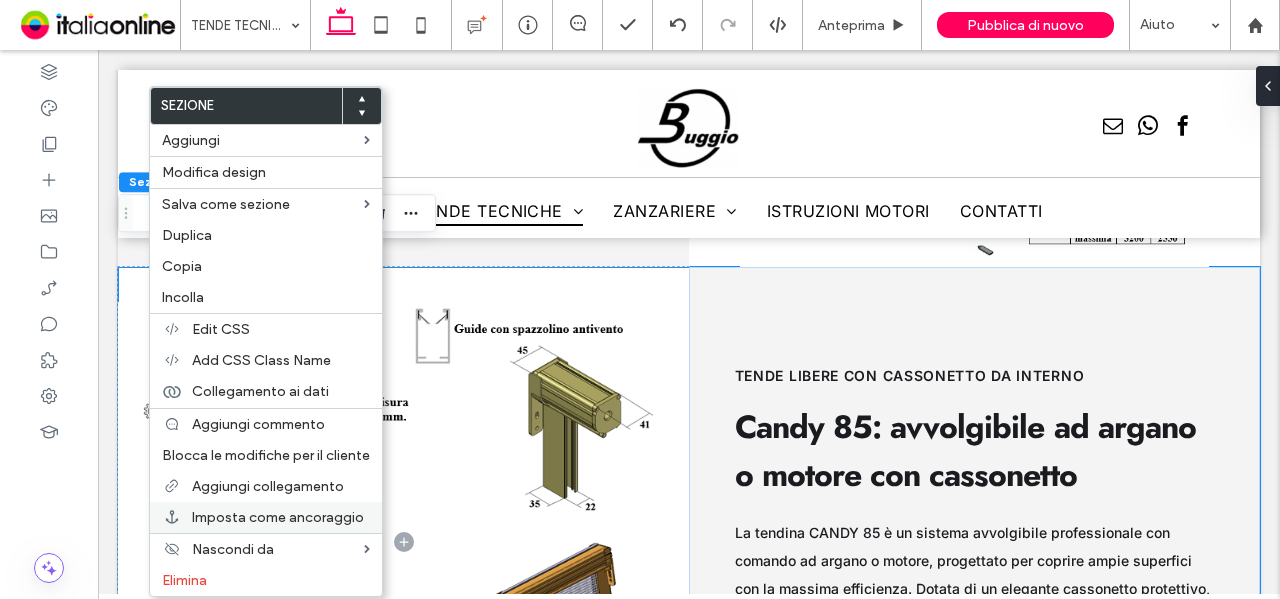 click on "Imposta come ancoraggio" at bounding box center [278, 517] 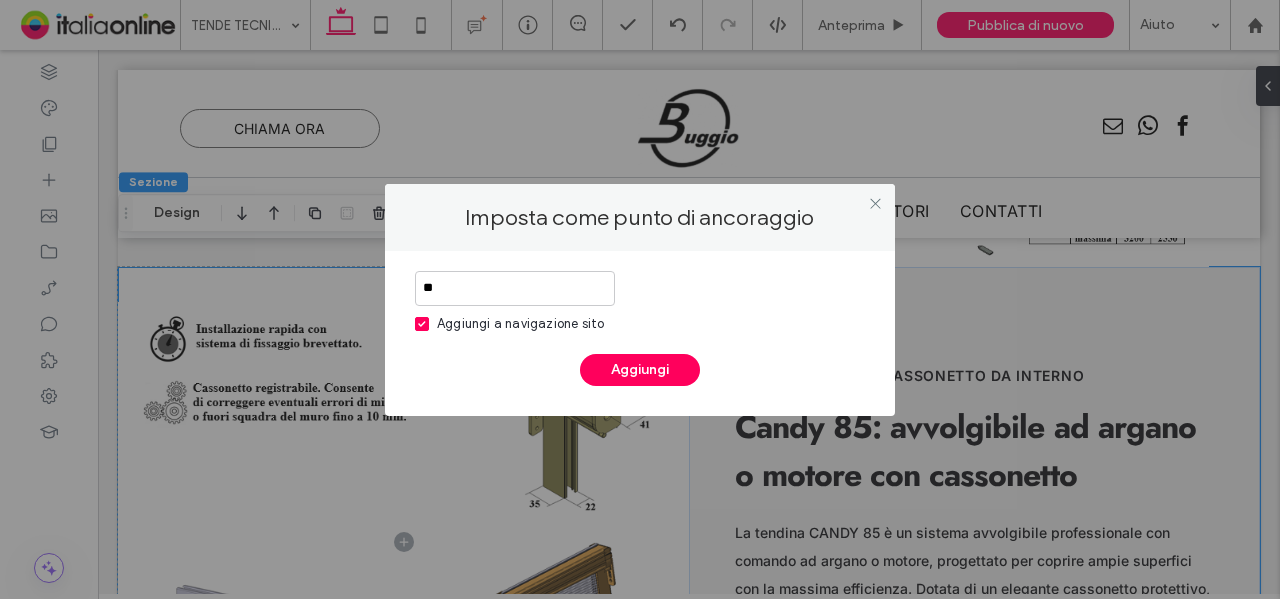 type on "*" 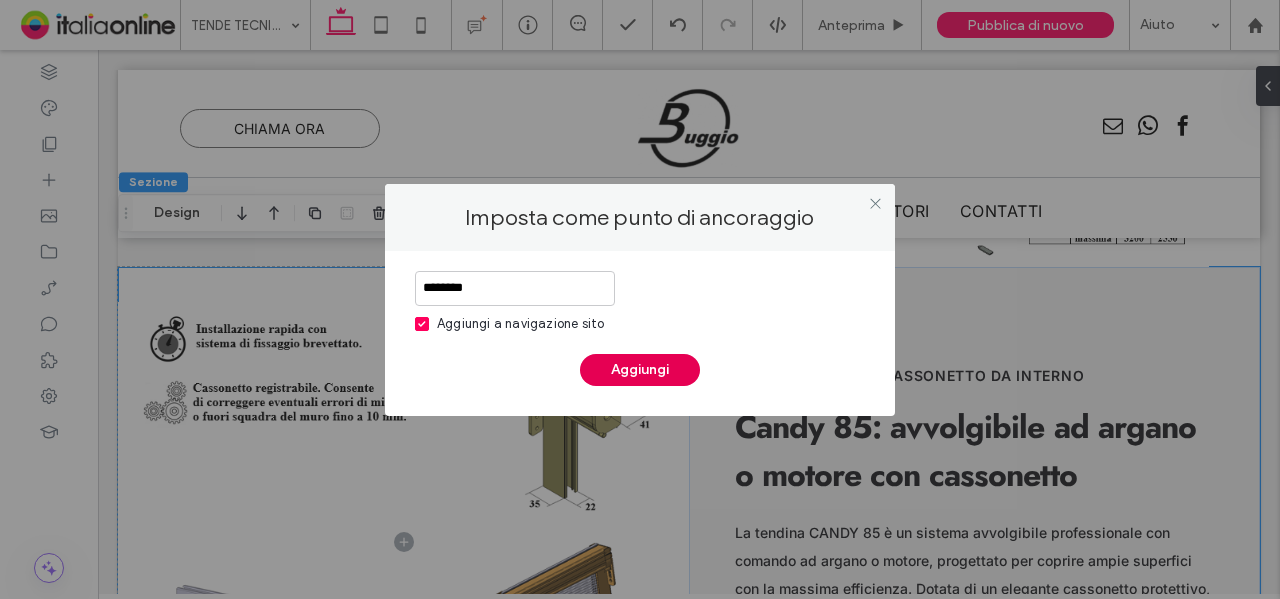 type on "********" 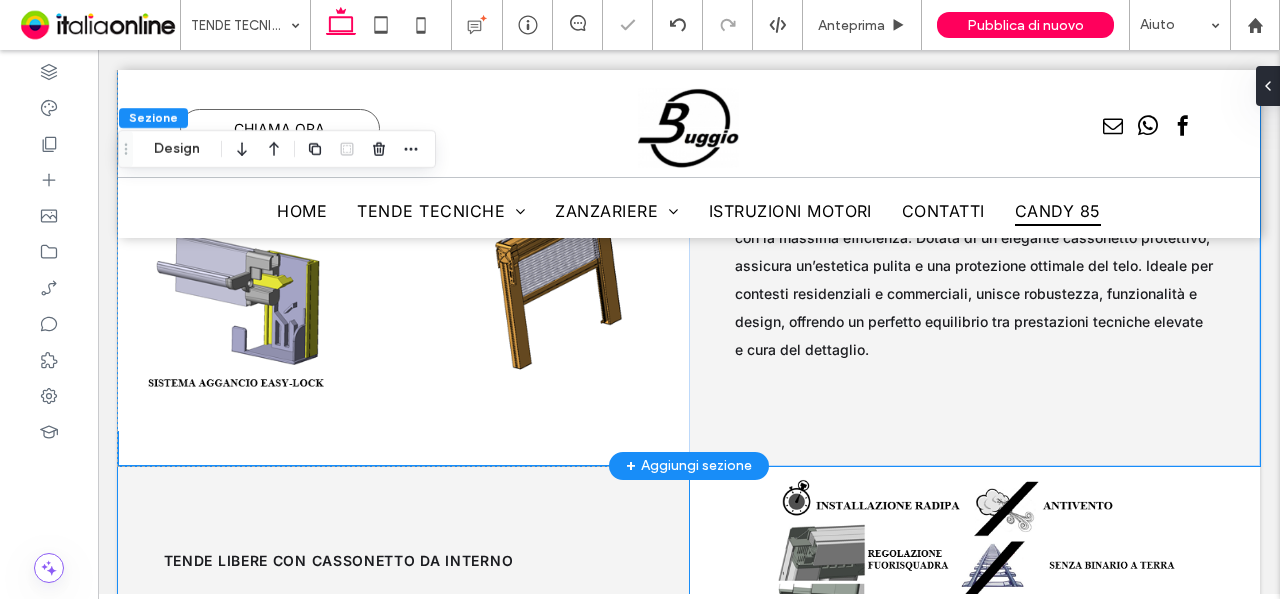 scroll, scrollTop: 8595, scrollLeft: 0, axis: vertical 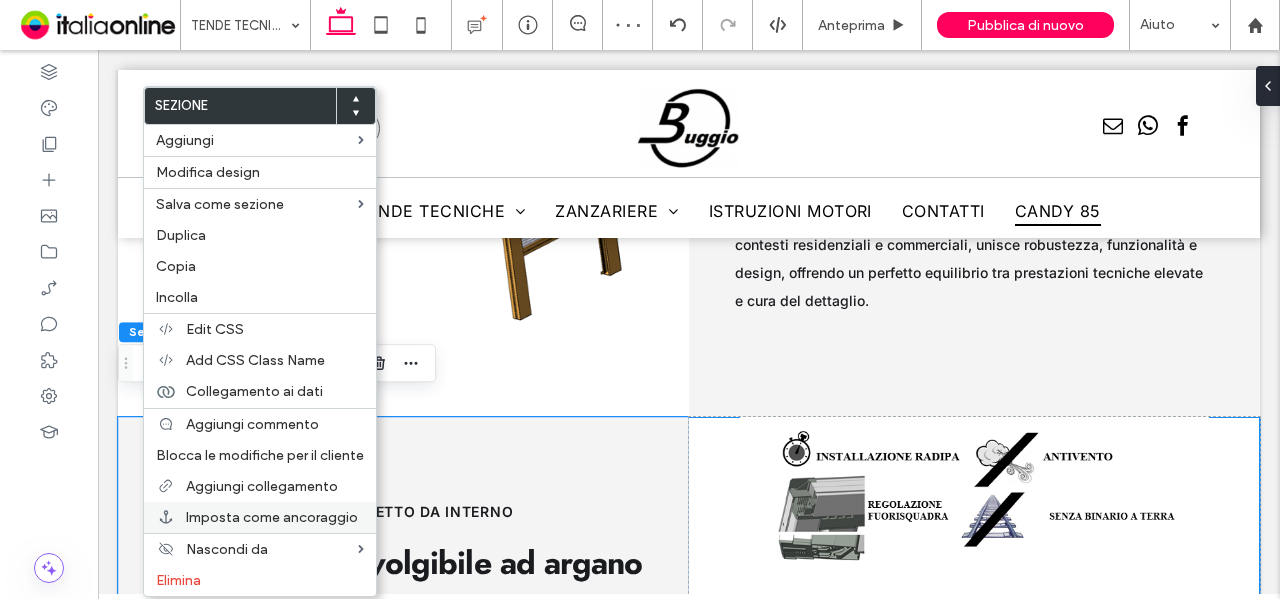 click on "Imposta come ancoraggio" at bounding box center (272, 517) 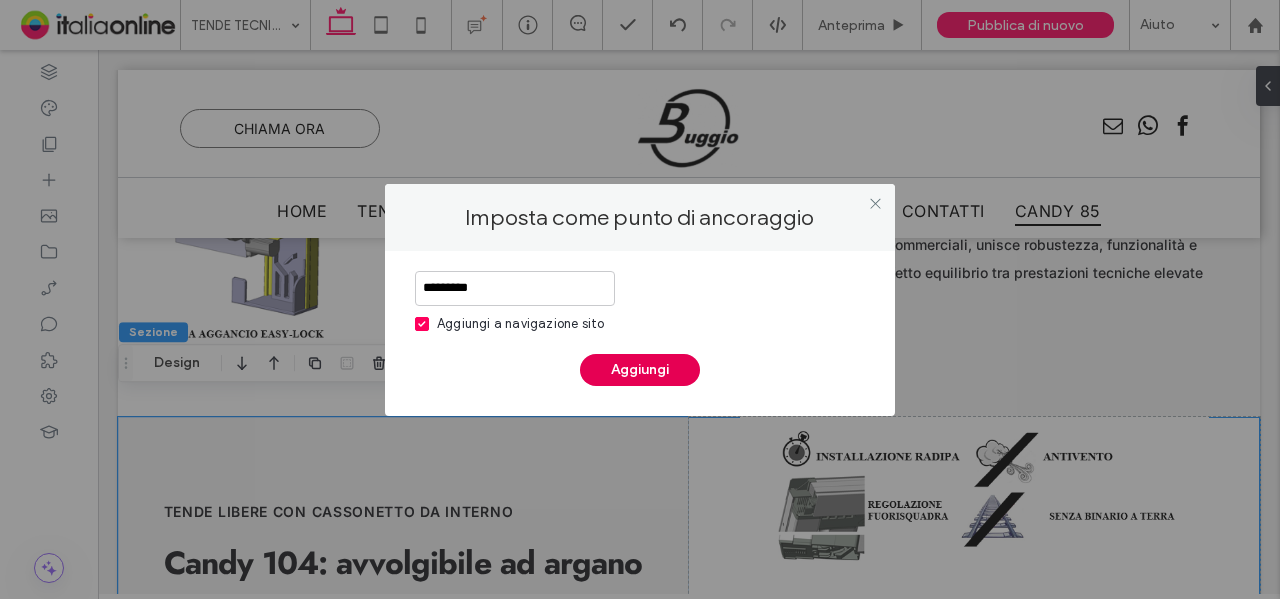 type on "*********" 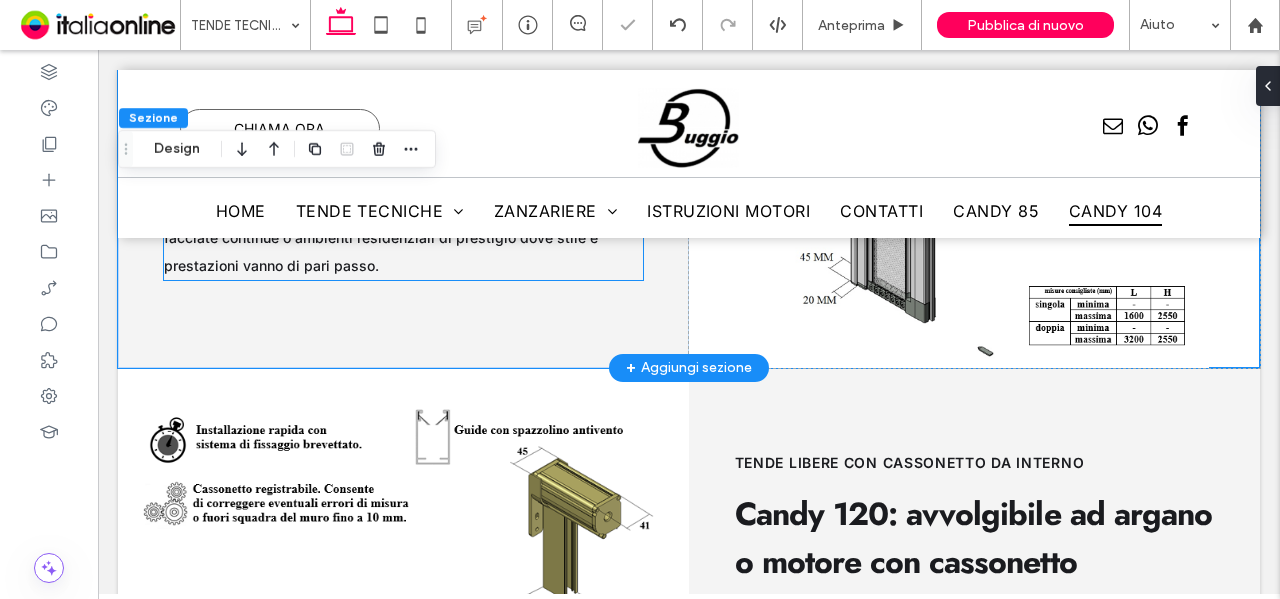 scroll, scrollTop: 9195, scrollLeft: 0, axis: vertical 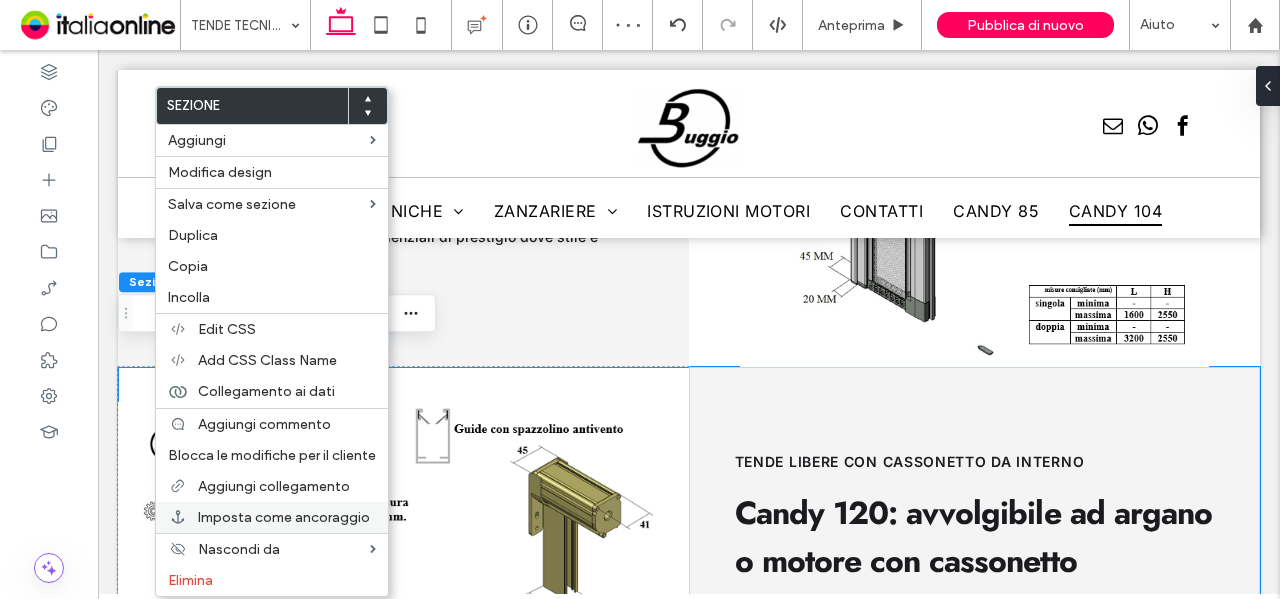 click on "Imposta come ancoraggio" at bounding box center (284, 517) 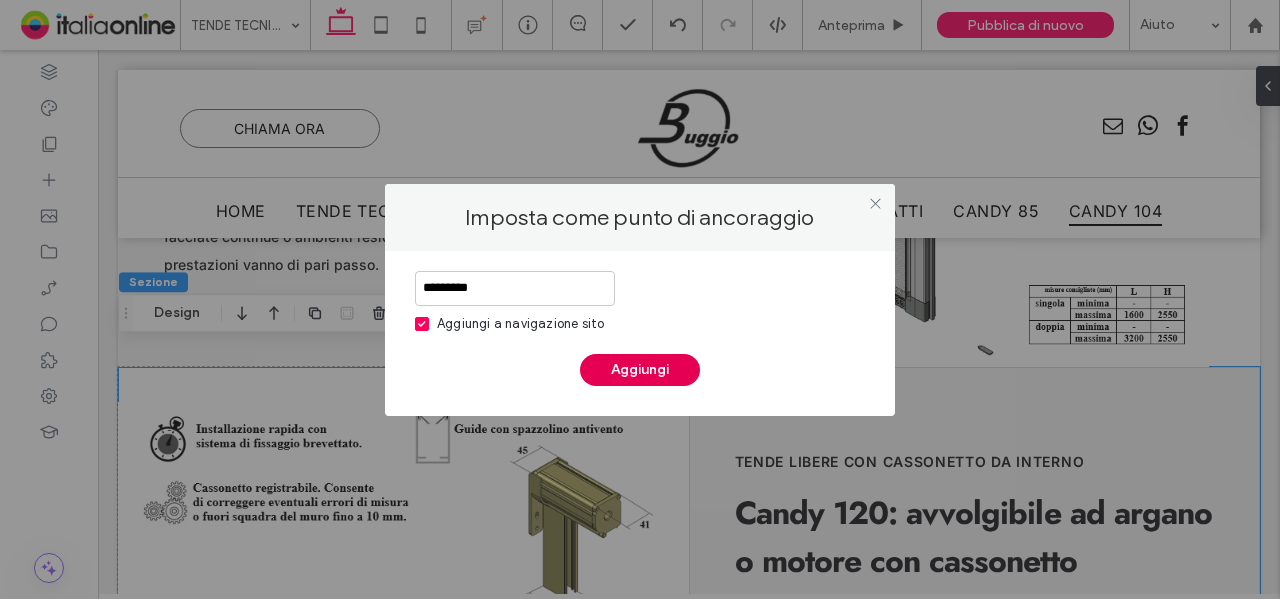 type on "*********" 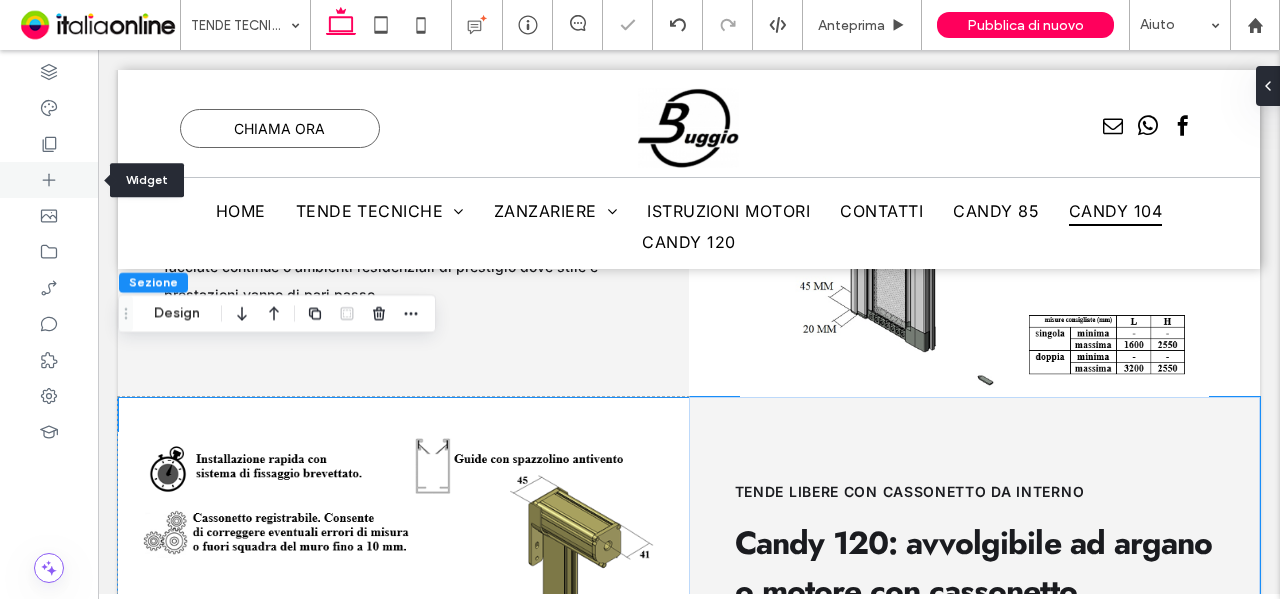 scroll, scrollTop: 9224, scrollLeft: 0, axis: vertical 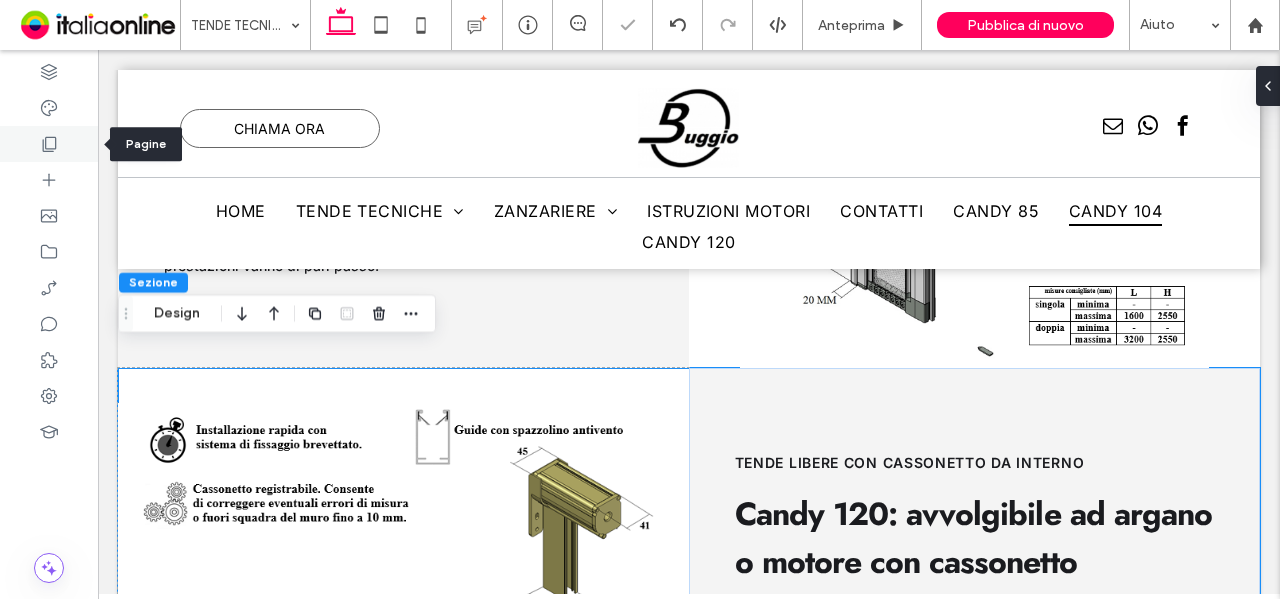 click at bounding box center (49, 144) 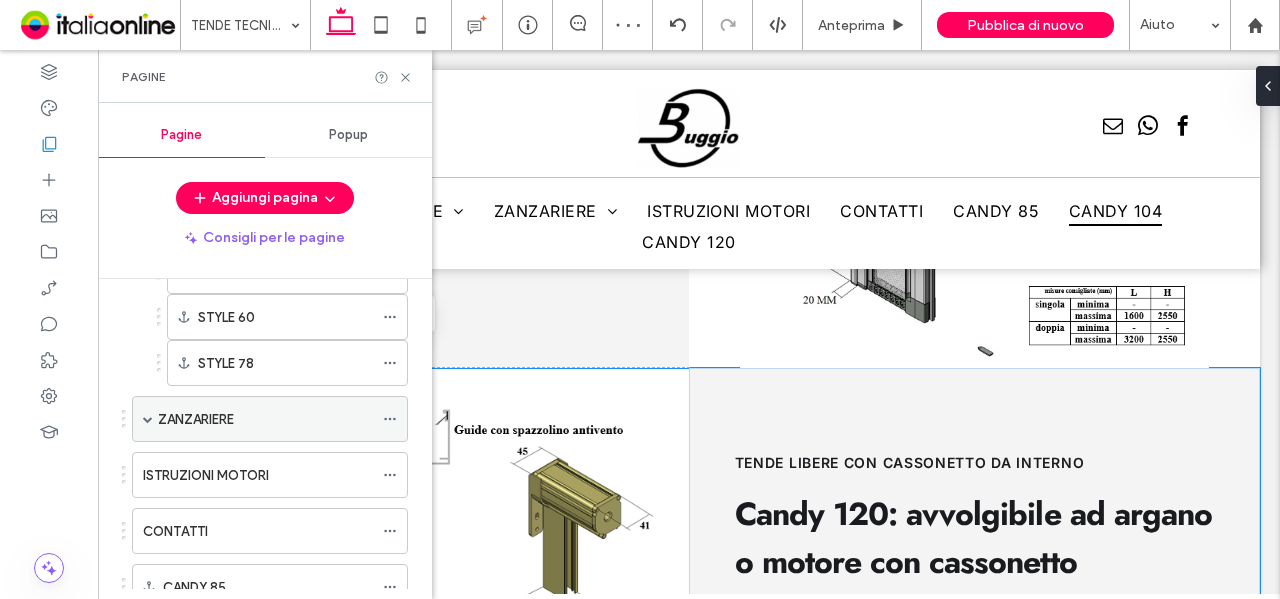 scroll, scrollTop: 600, scrollLeft: 0, axis: vertical 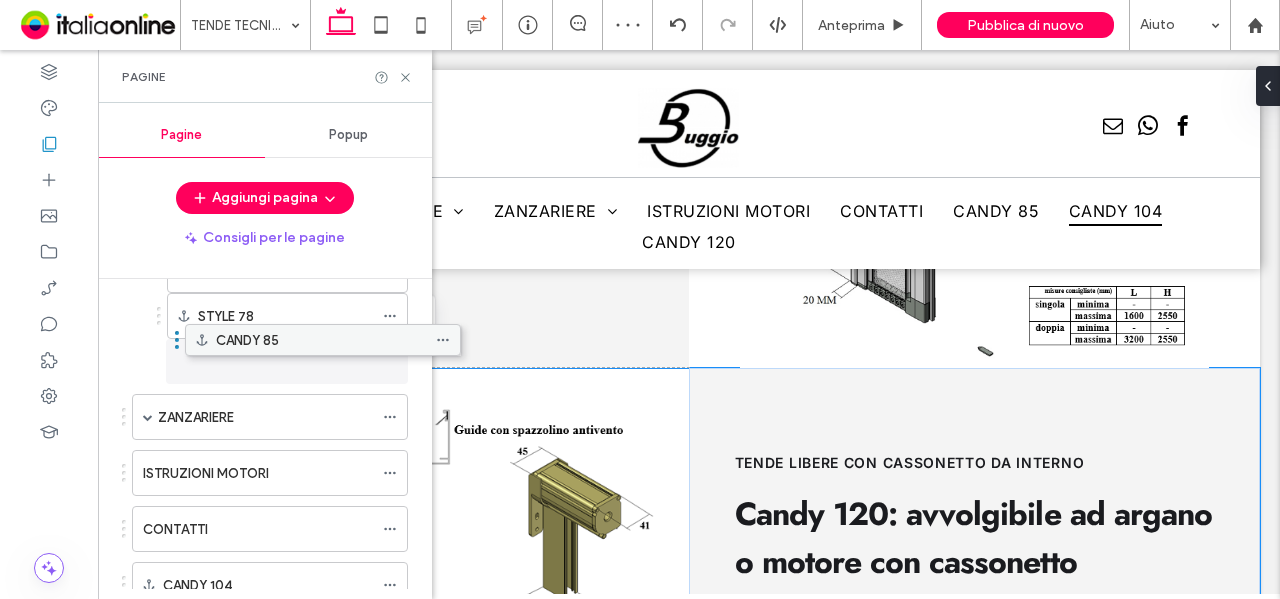 drag, startPoint x: 219, startPoint y: 527, endPoint x: 272, endPoint y: 353, distance: 181.89282 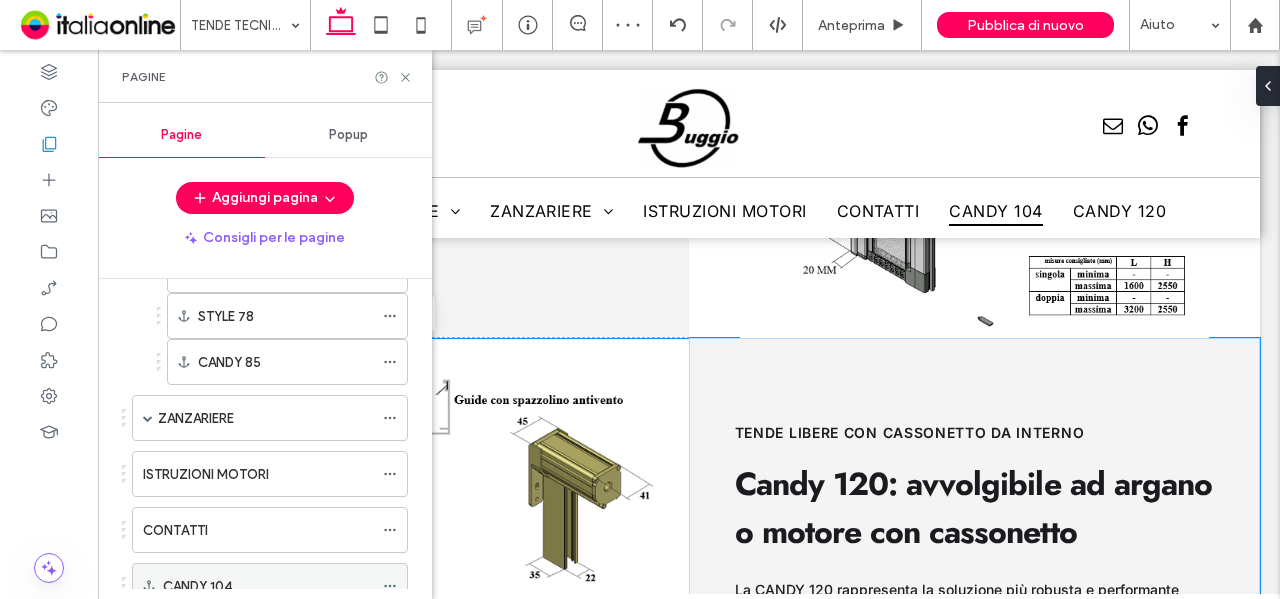 scroll, scrollTop: 9195, scrollLeft: 0, axis: vertical 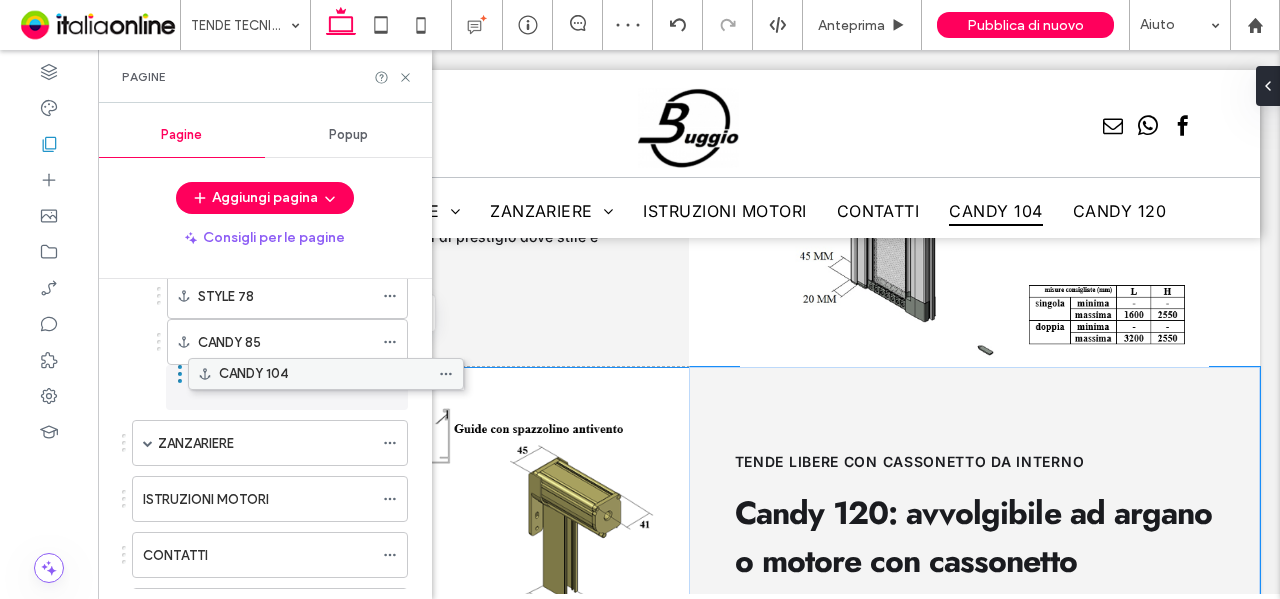 drag, startPoint x: 230, startPoint y: 581, endPoint x: 286, endPoint y: 390, distance: 199.04019 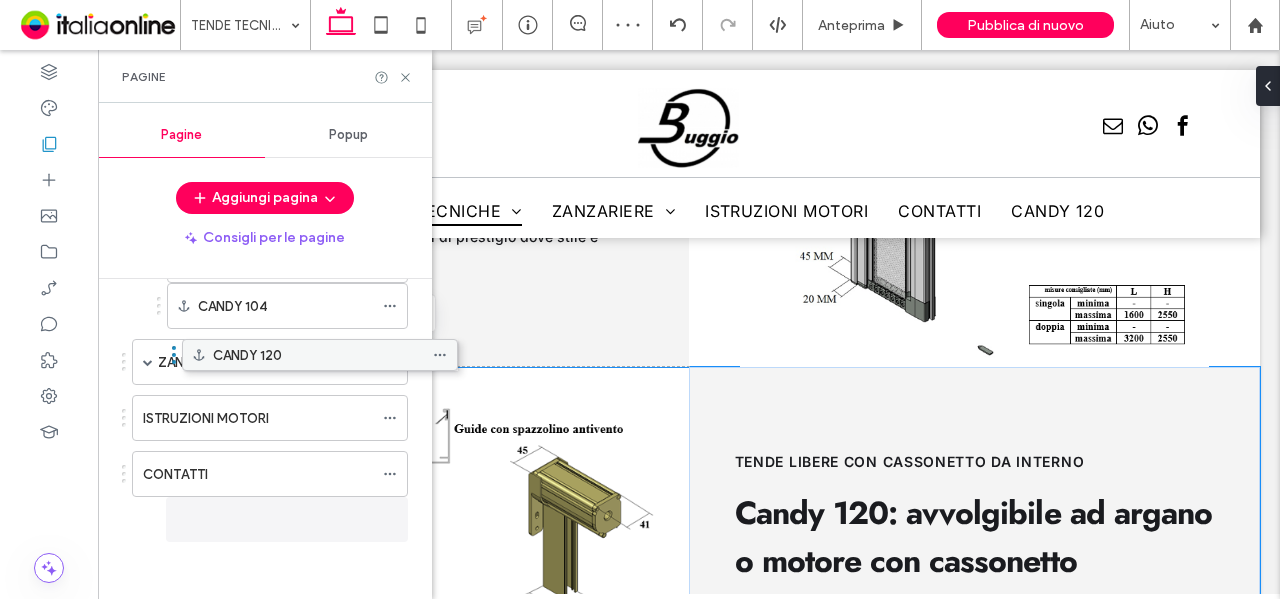 scroll, scrollTop: 692, scrollLeft: 0, axis: vertical 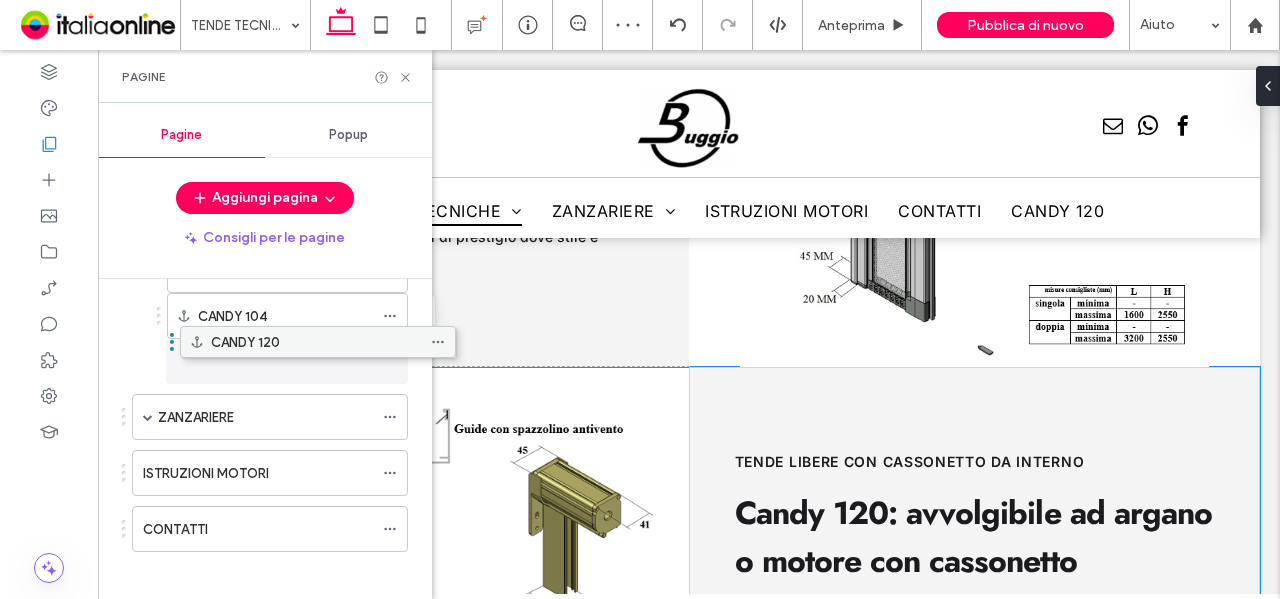 drag, startPoint x: 220, startPoint y: 521, endPoint x: 268, endPoint y: 353, distance: 174.72264 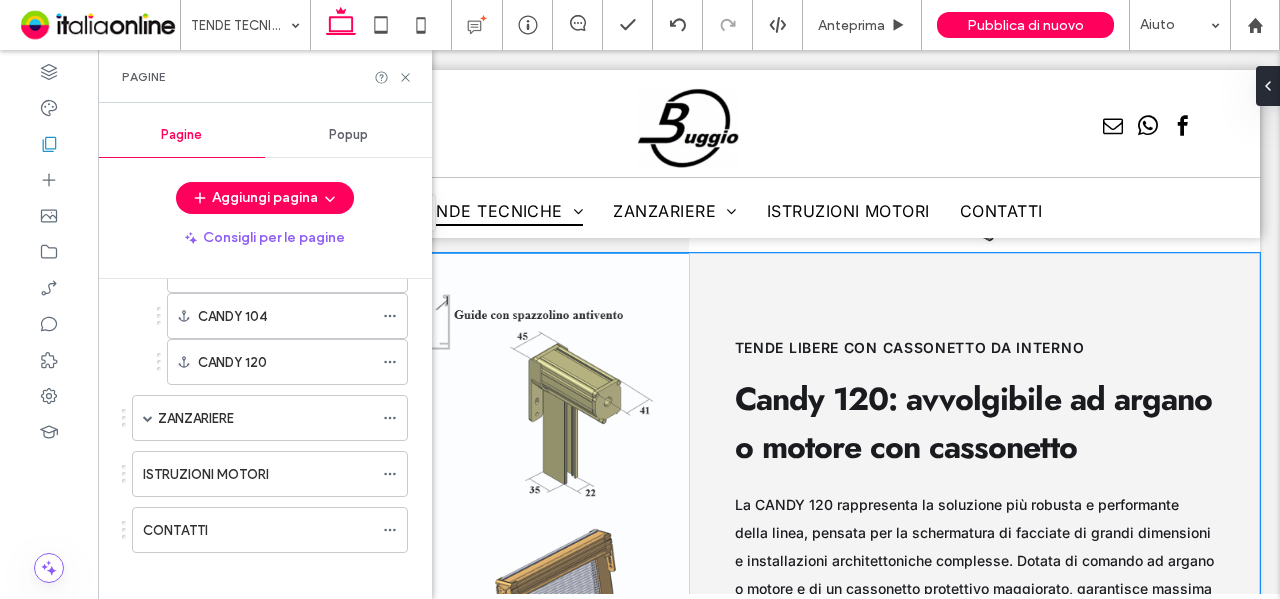 scroll, scrollTop: 9495, scrollLeft: 0, axis: vertical 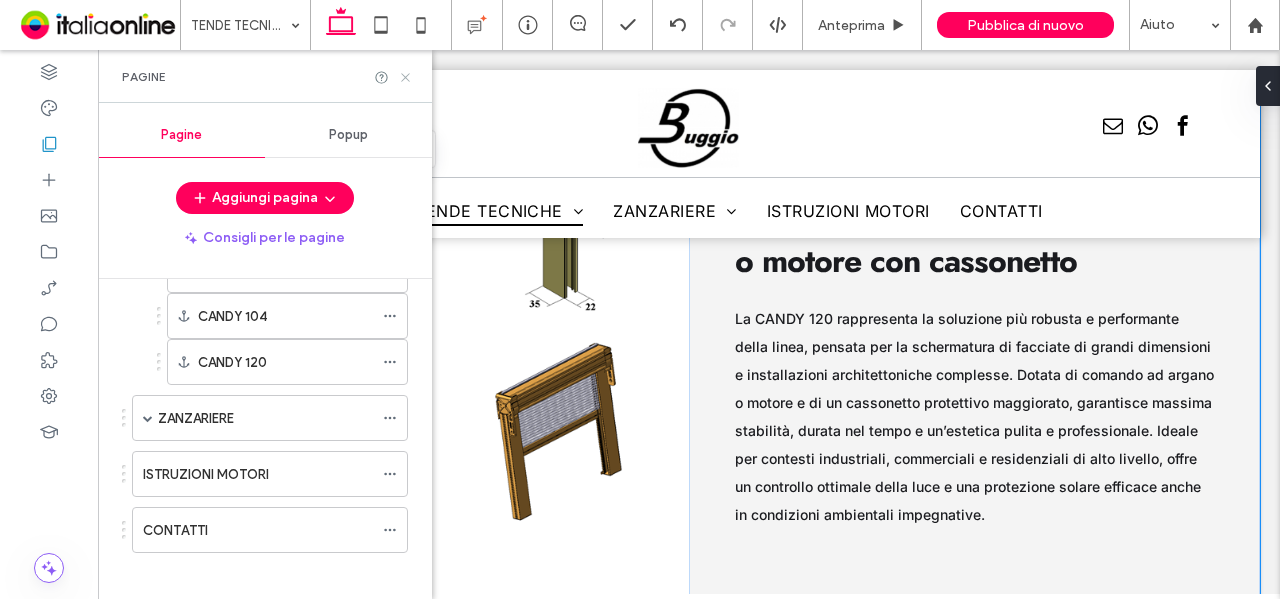 click 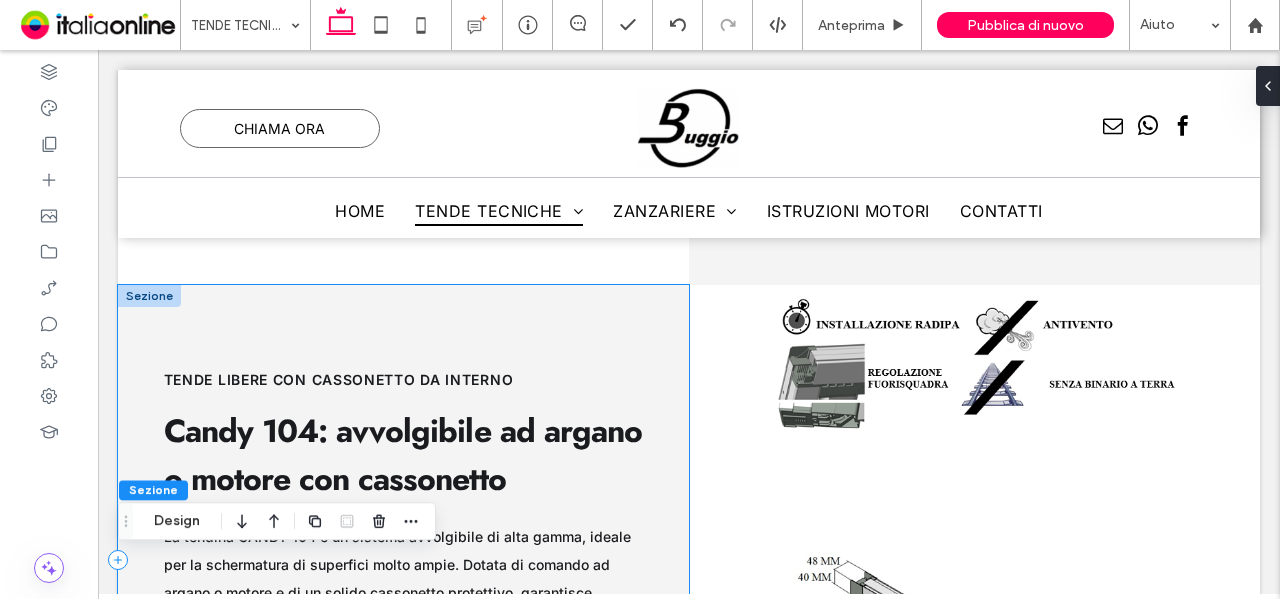 scroll, scrollTop: 8695, scrollLeft: 0, axis: vertical 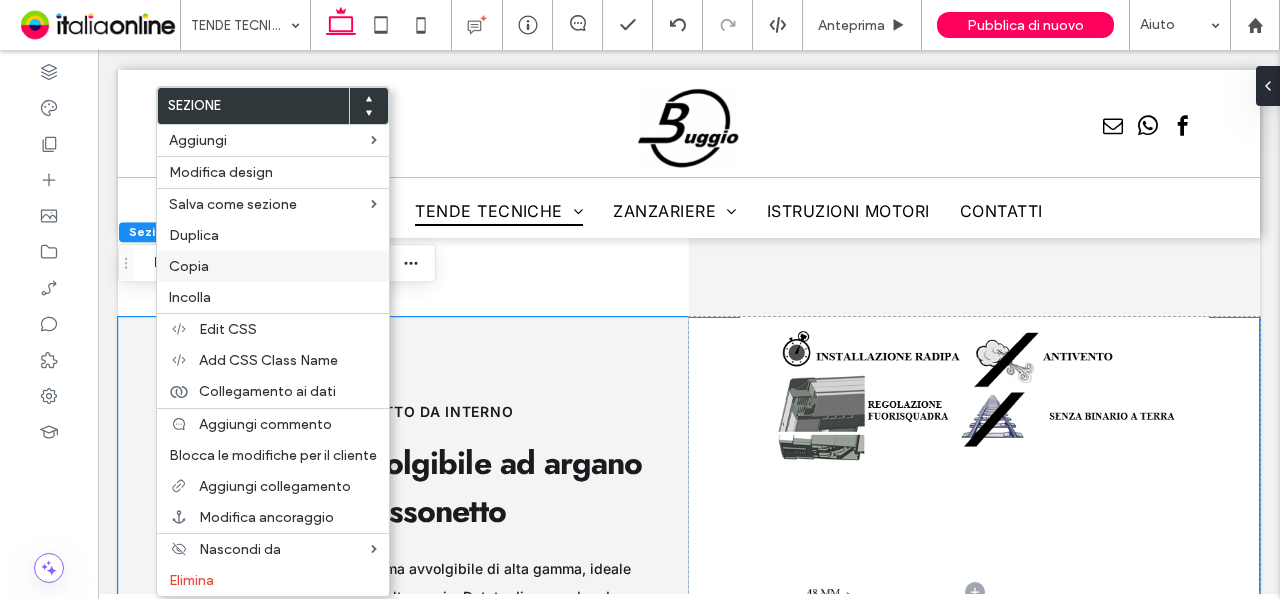 drag, startPoint x: 56, startPoint y: 253, endPoint x: 176, endPoint y: 263, distance: 120.41595 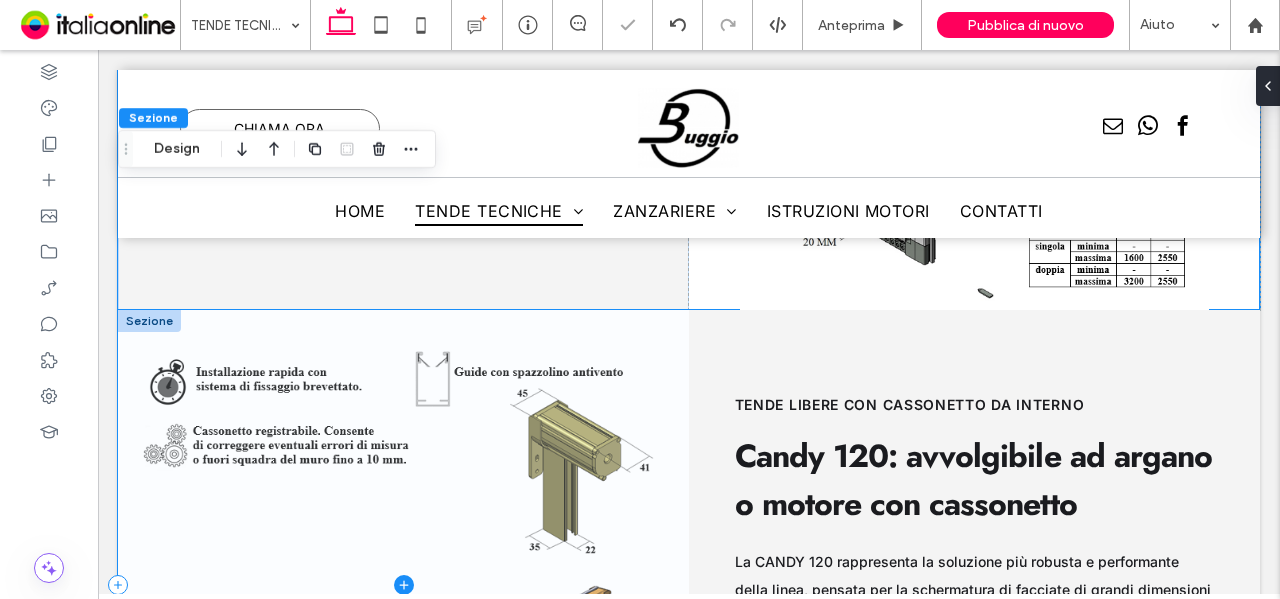 scroll, scrollTop: 9195, scrollLeft: 0, axis: vertical 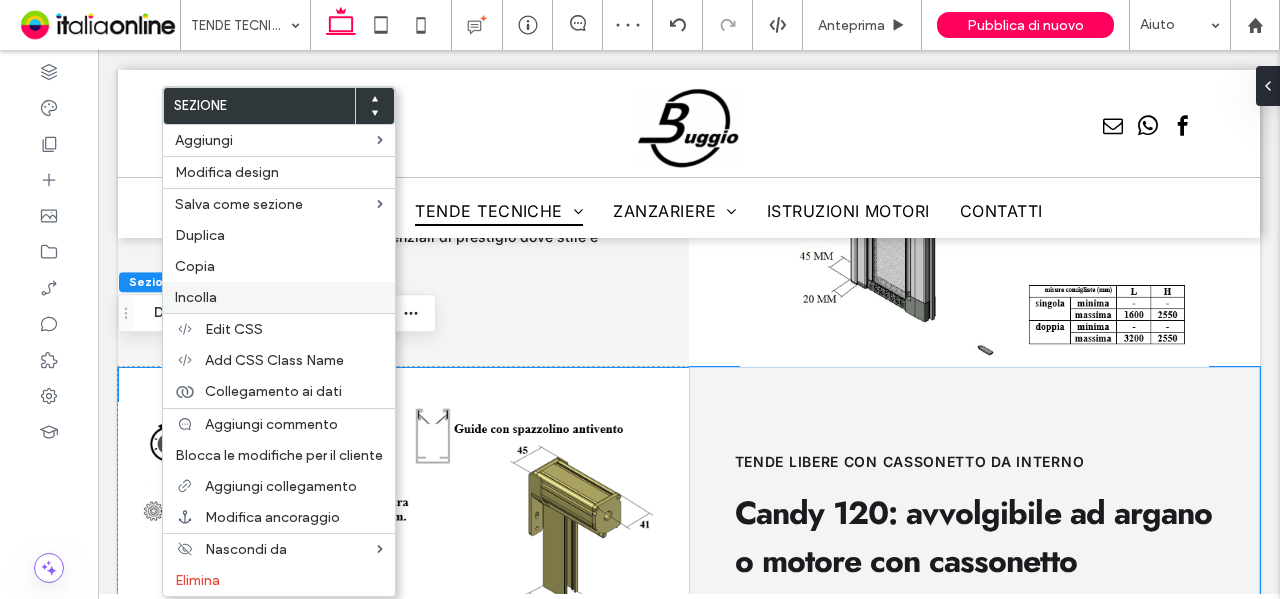 click on "Incolla" at bounding box center (279, 297) 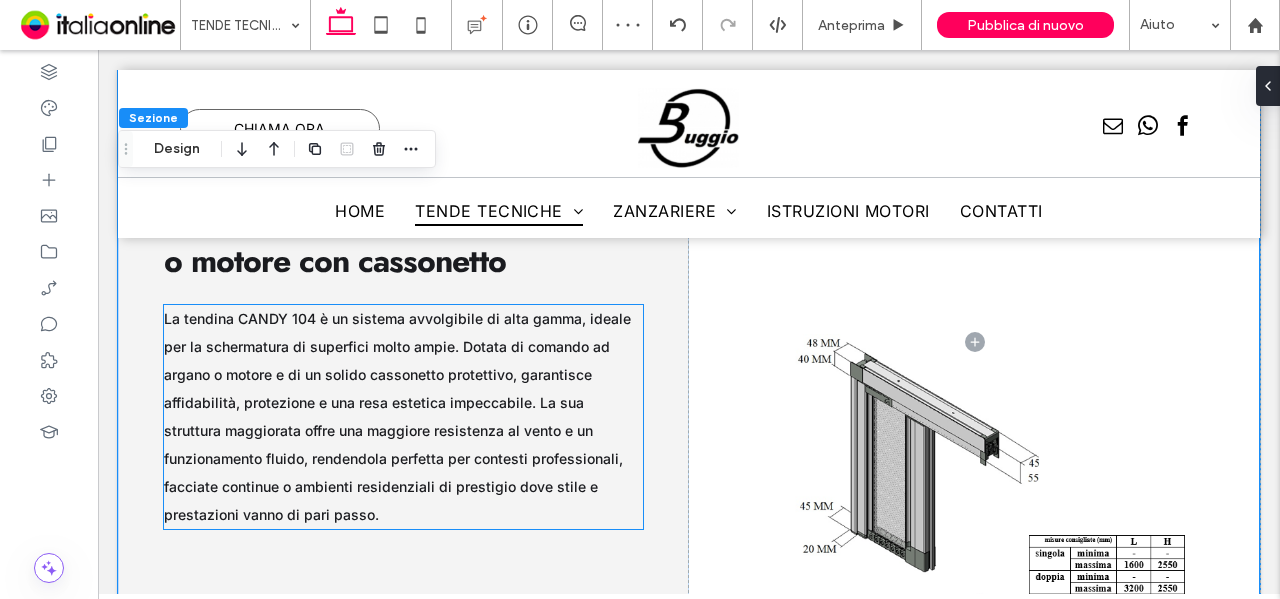 scroll, scrollTop: 9945, scrollLeft: 0, axis: vertical 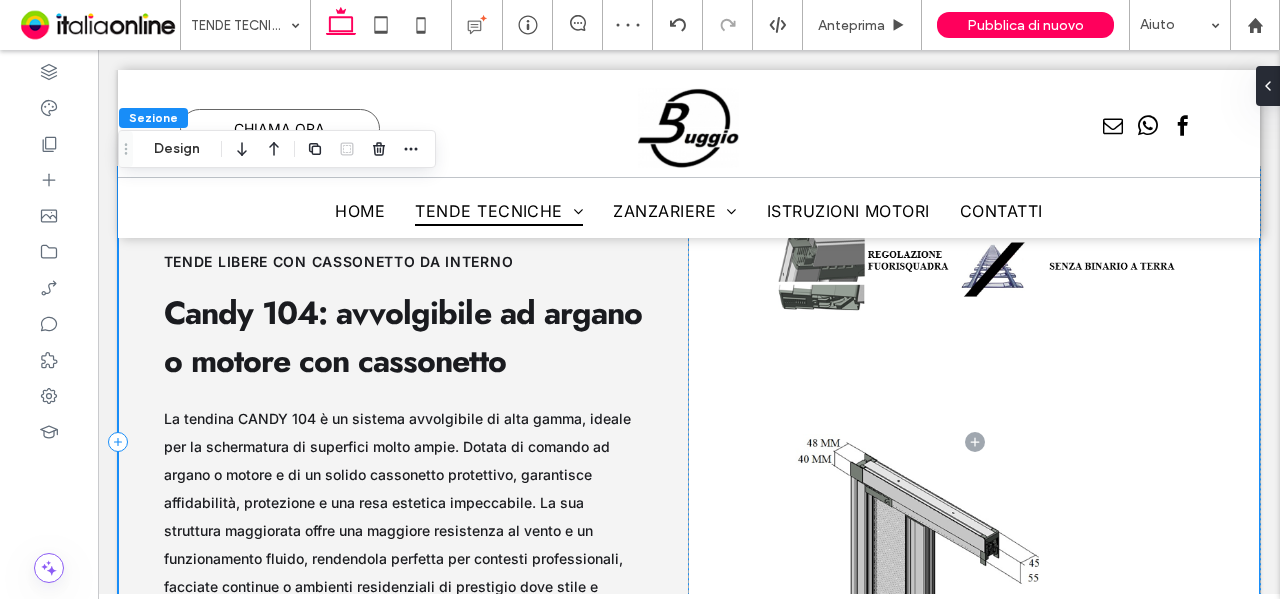 click on "Candy 104: avvolgibile ad argano o motore con cassonetto" at bounding box center (403, 337) 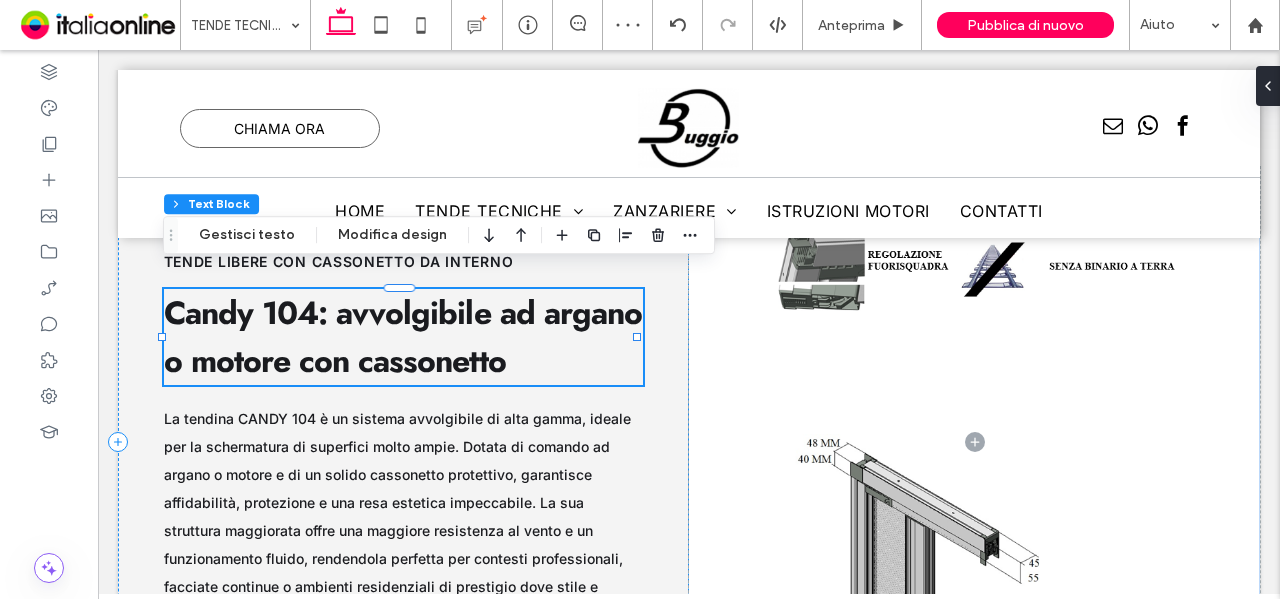 click on "Candy 104: avvolgibile ad argano o motore con cassonetto" at bounding box center (403, 337) 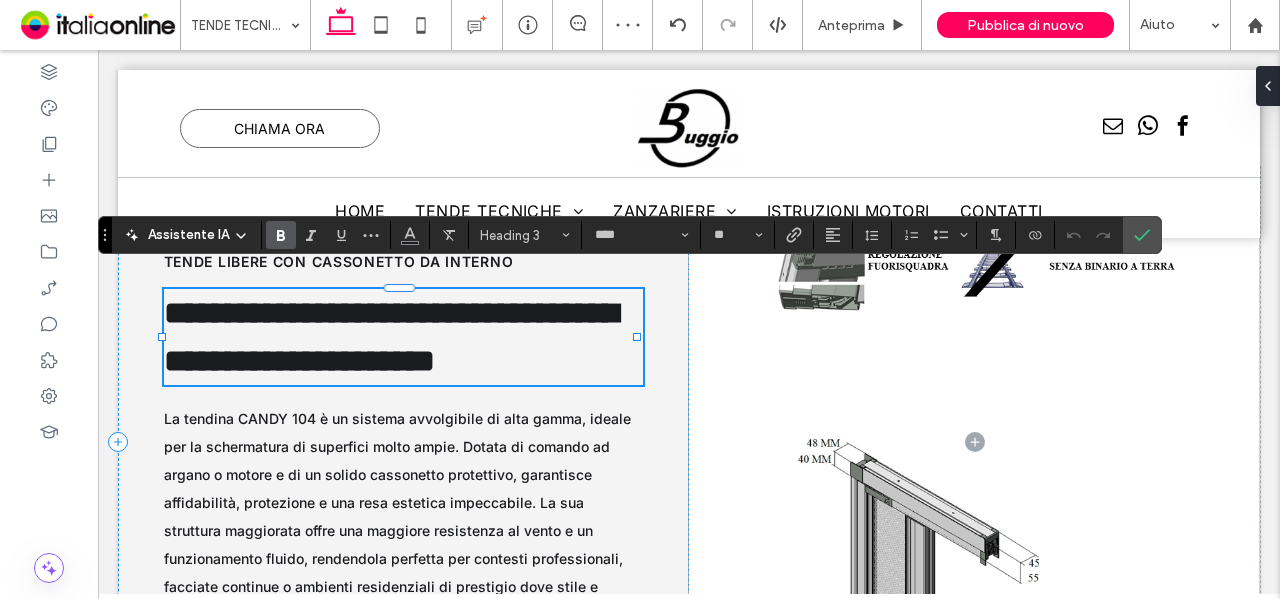 click on "**********" at bounding box center [391, 337] 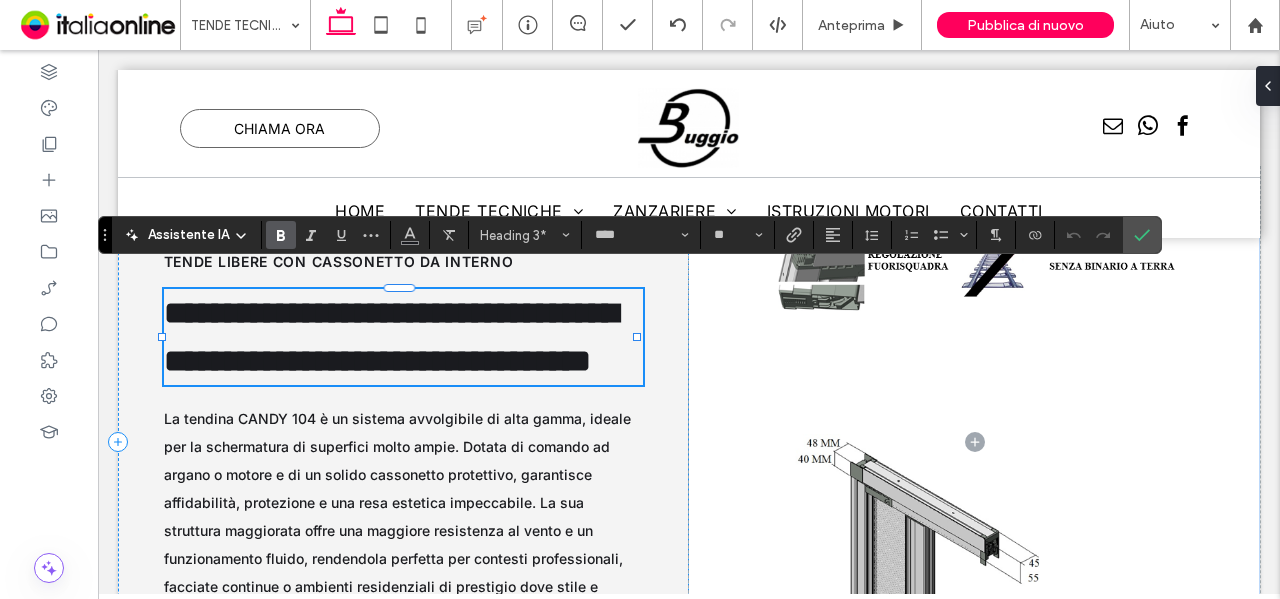 type on "*****" 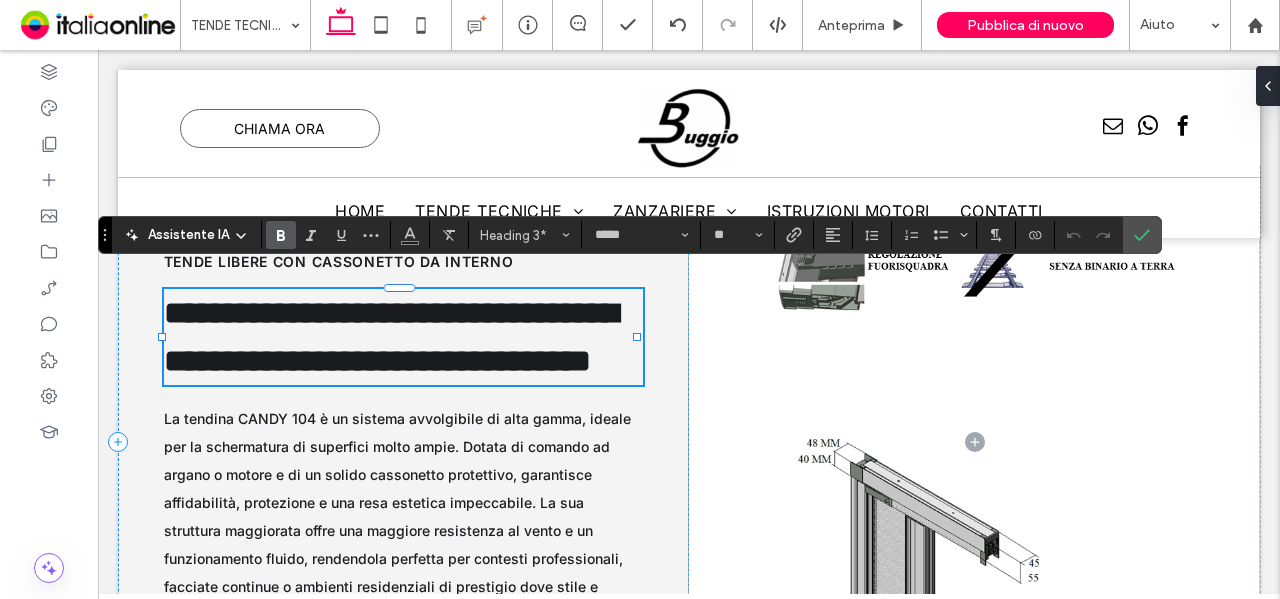 scroll, scrollTop: 0, scrollLeft: 0, axis: both 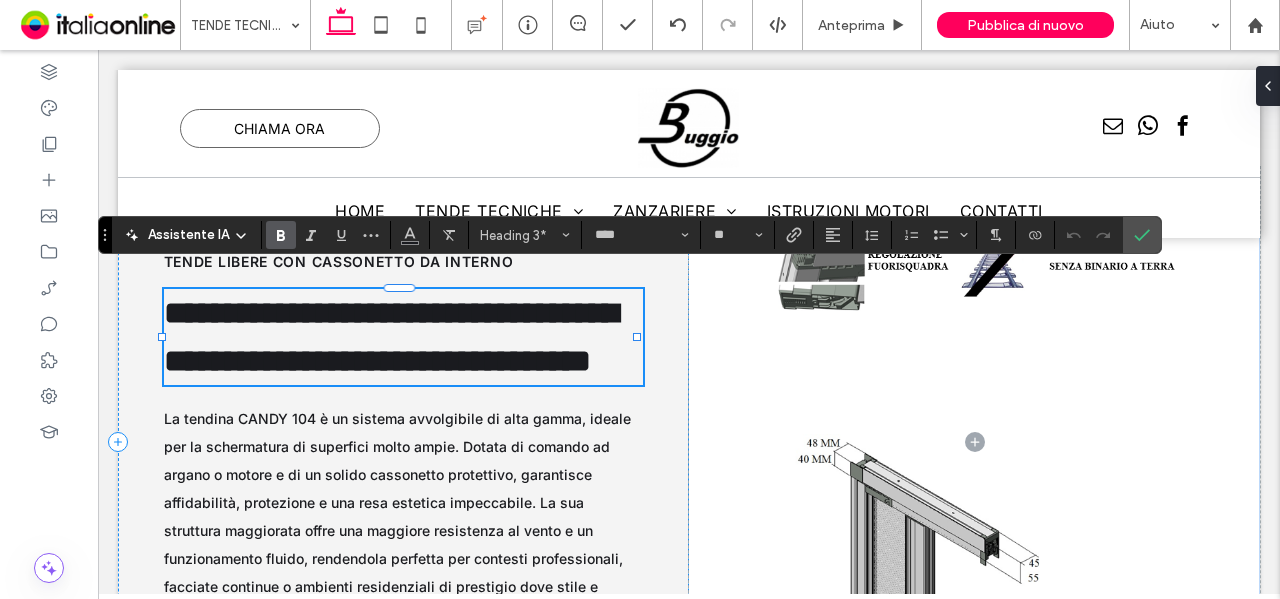 type on "**" 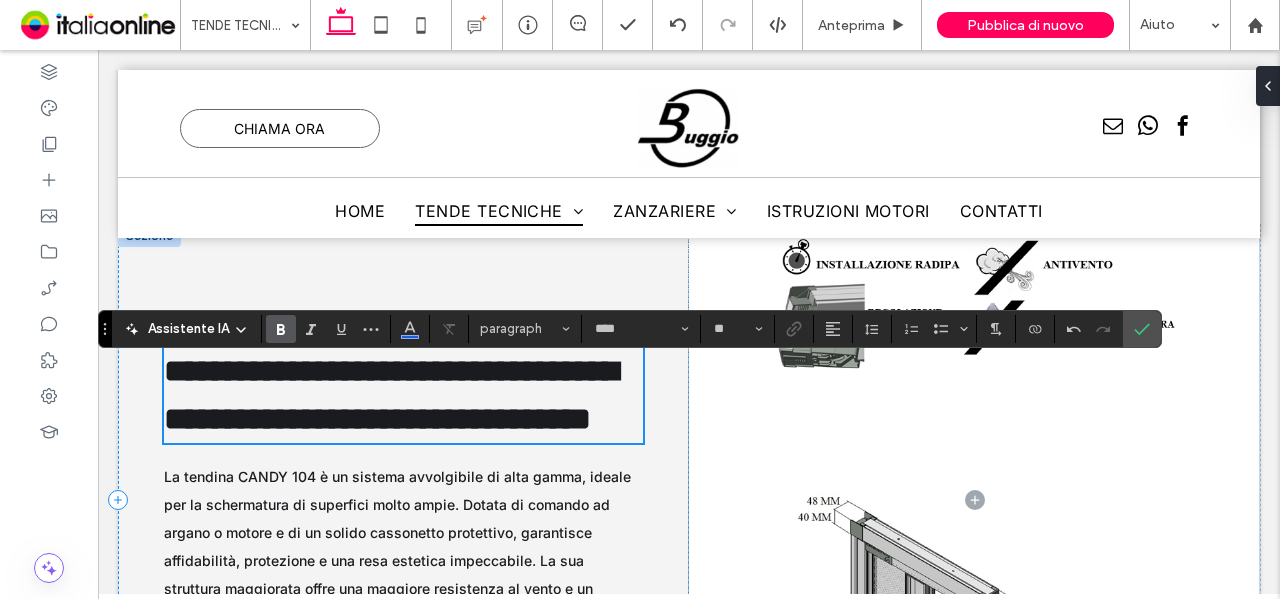 scroll, scrollTop: 9845, scrollLeft: 0, axis: vertical 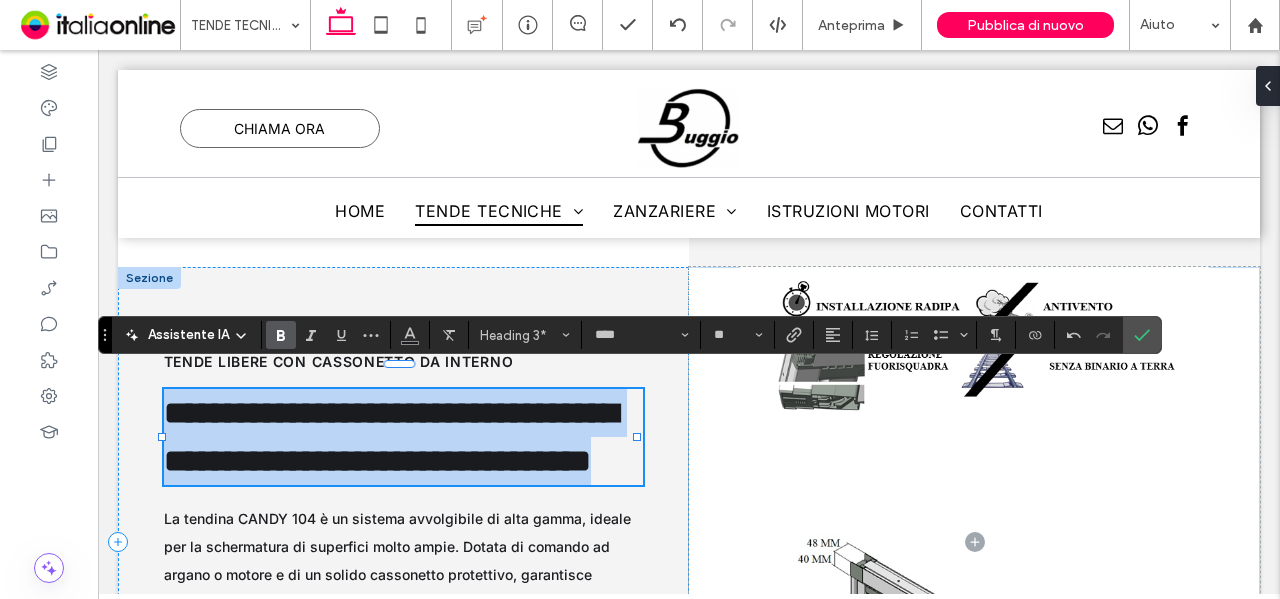 type on "*****" 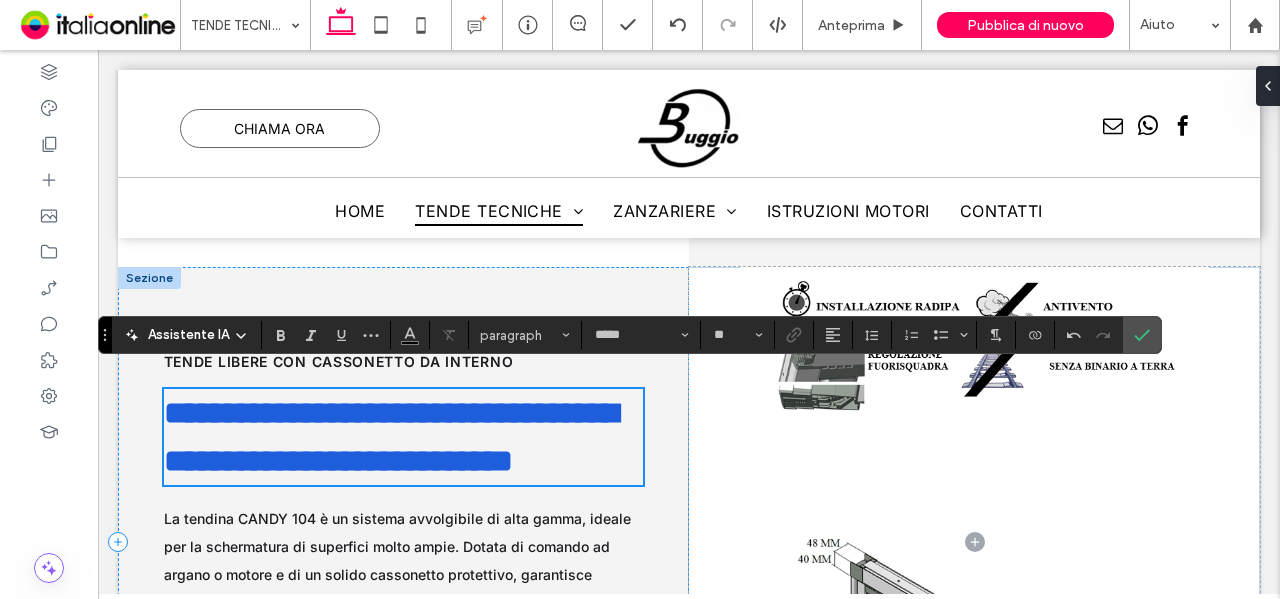 scroll, scrollTop: 0, scrollLeft: 0, axis: both 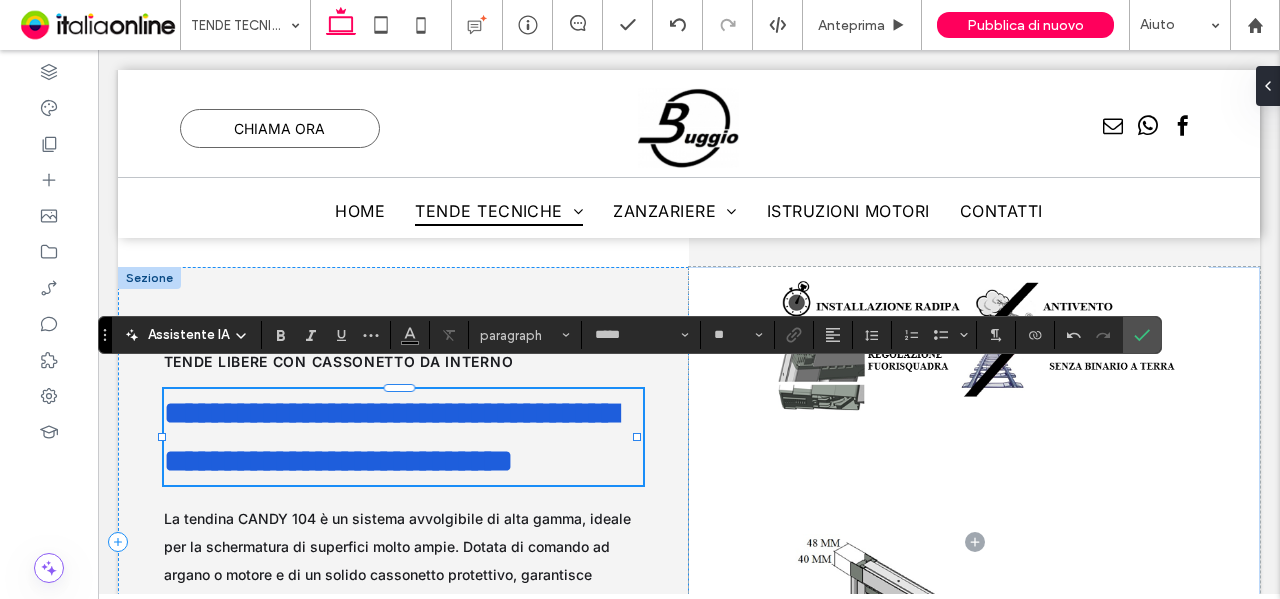type on "****" 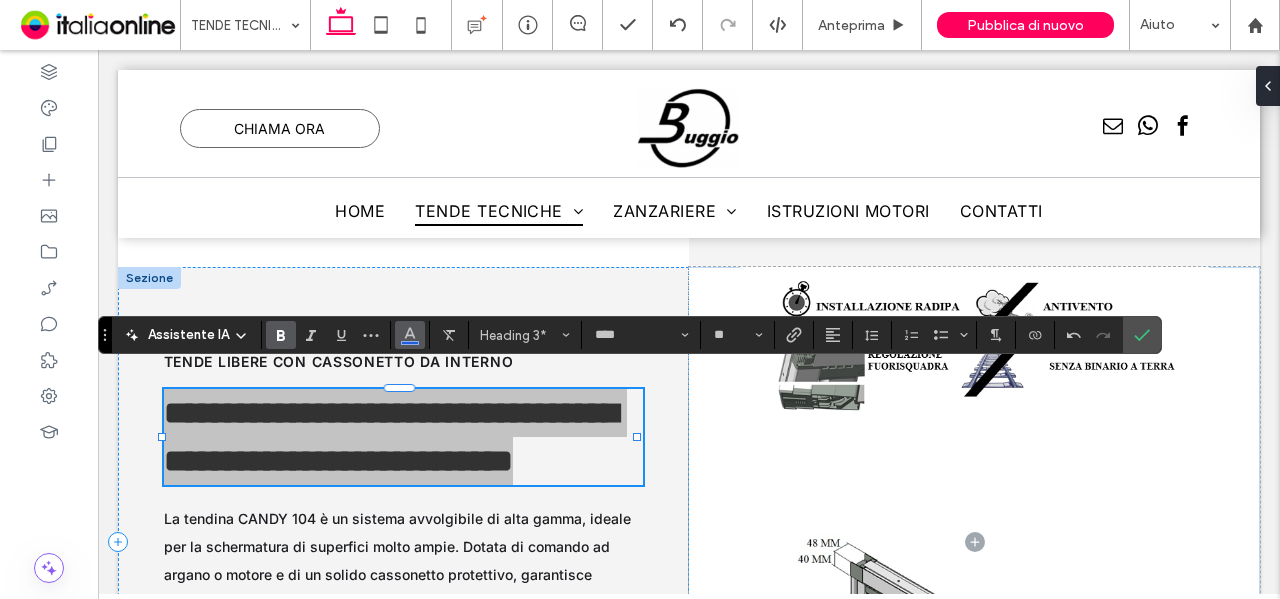 click 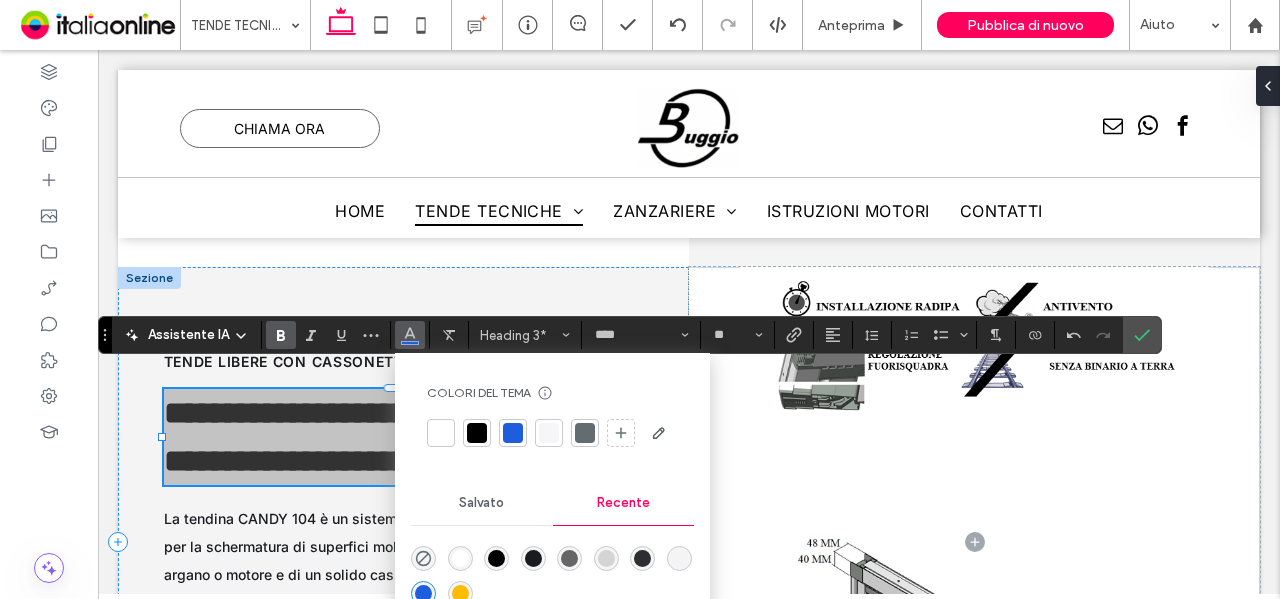 click at bounding box center [533, 558] 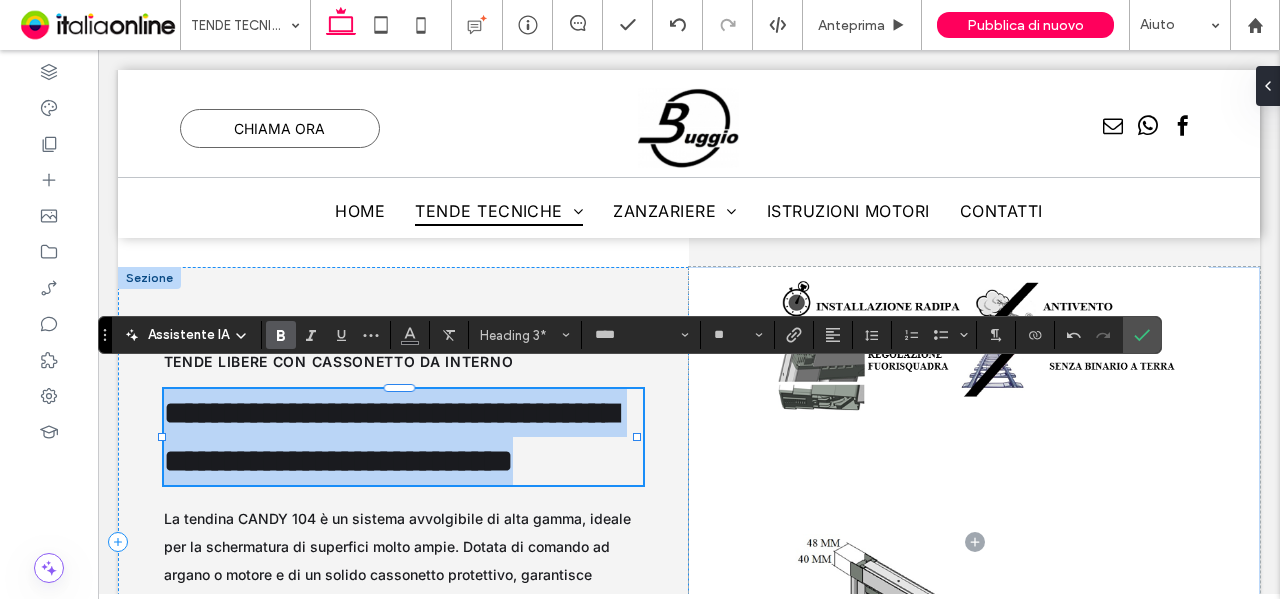 click on "**********" at bounding box center [391, 437] 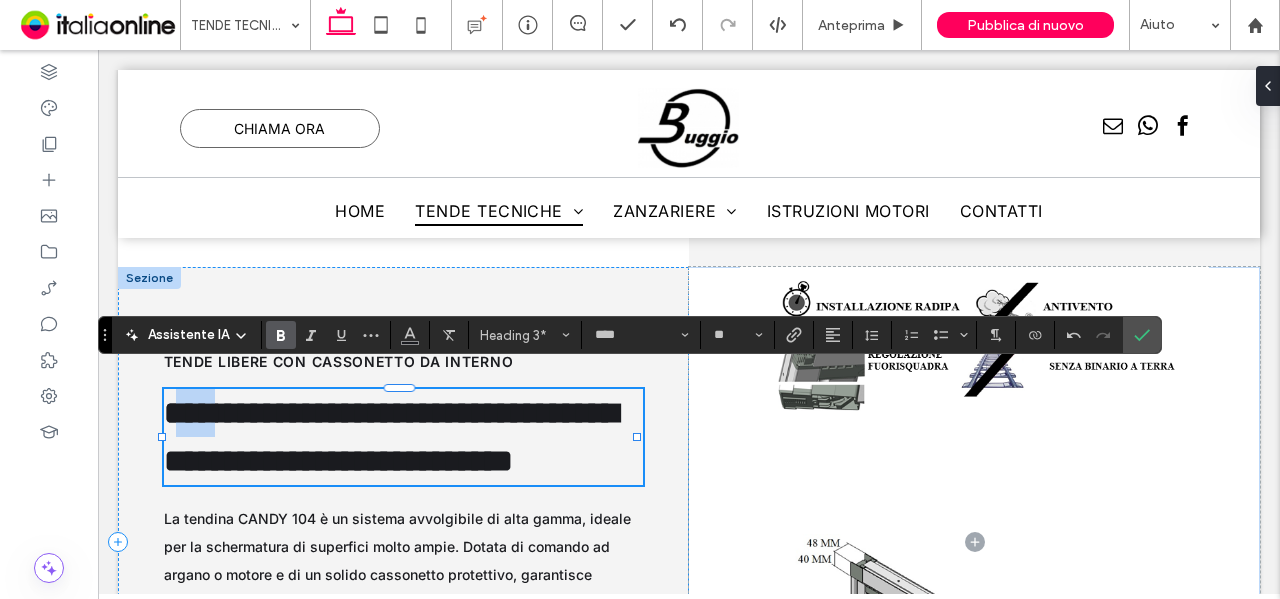 drag, startPoint x: 194, startPoint y: 379, endPoint x: 263, endPoint y: 377, distance: 69.02898 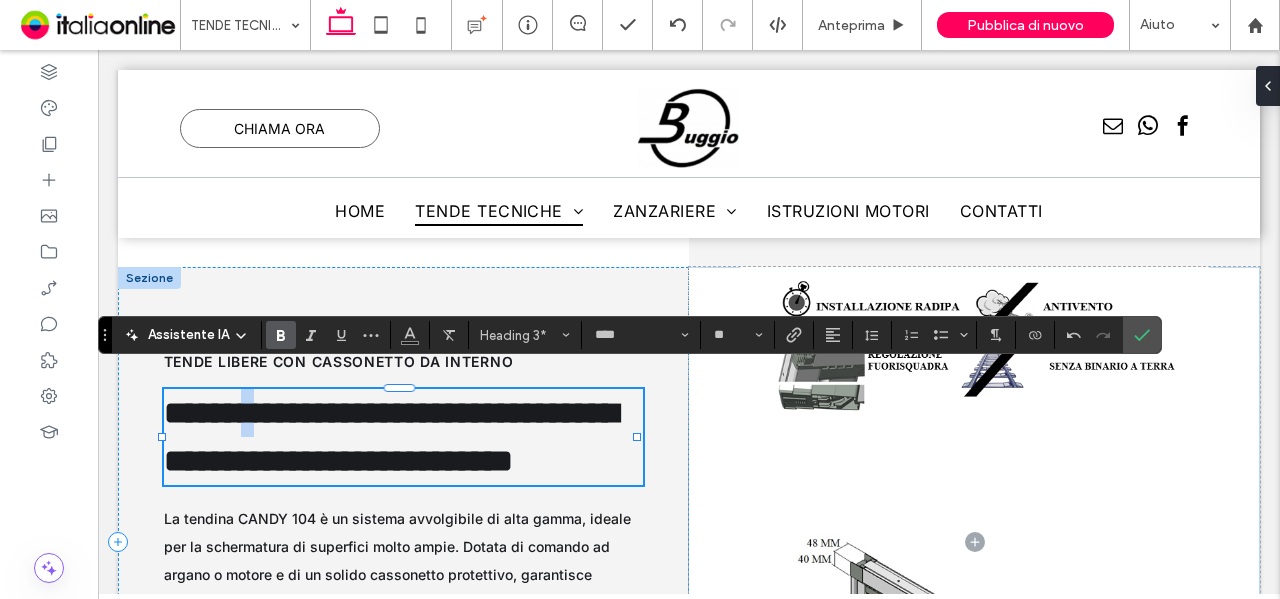 drag, startPoint x: 271, startPoint y: 385, endPoint x: 281, endPoint y: 389, distance: 10.770329 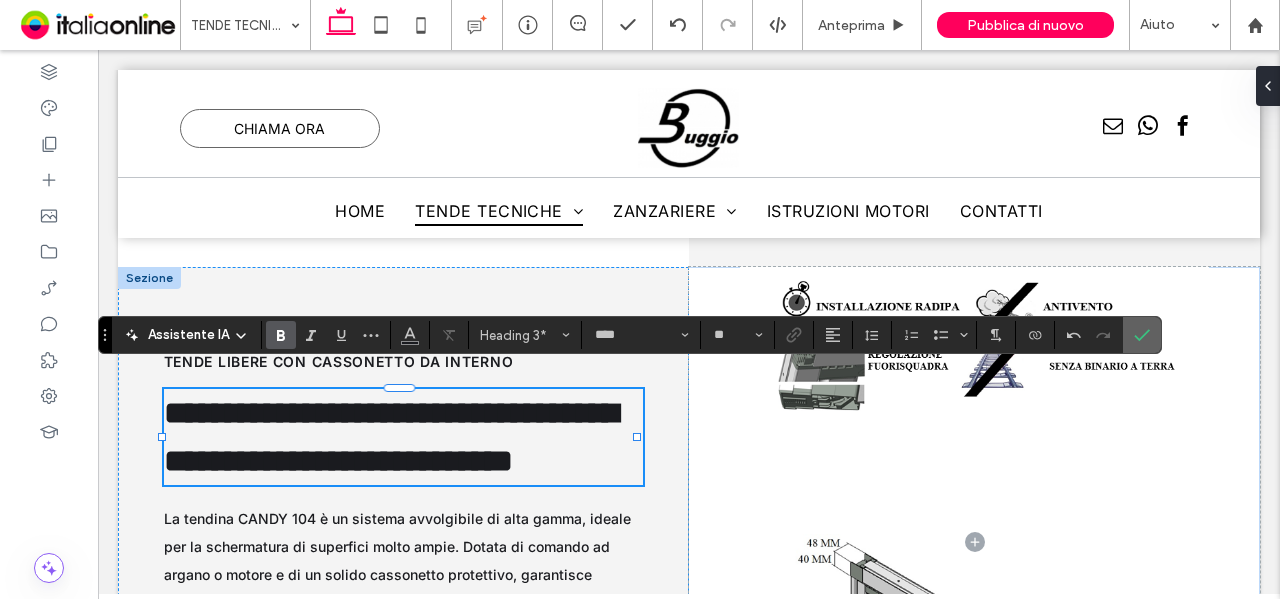 click 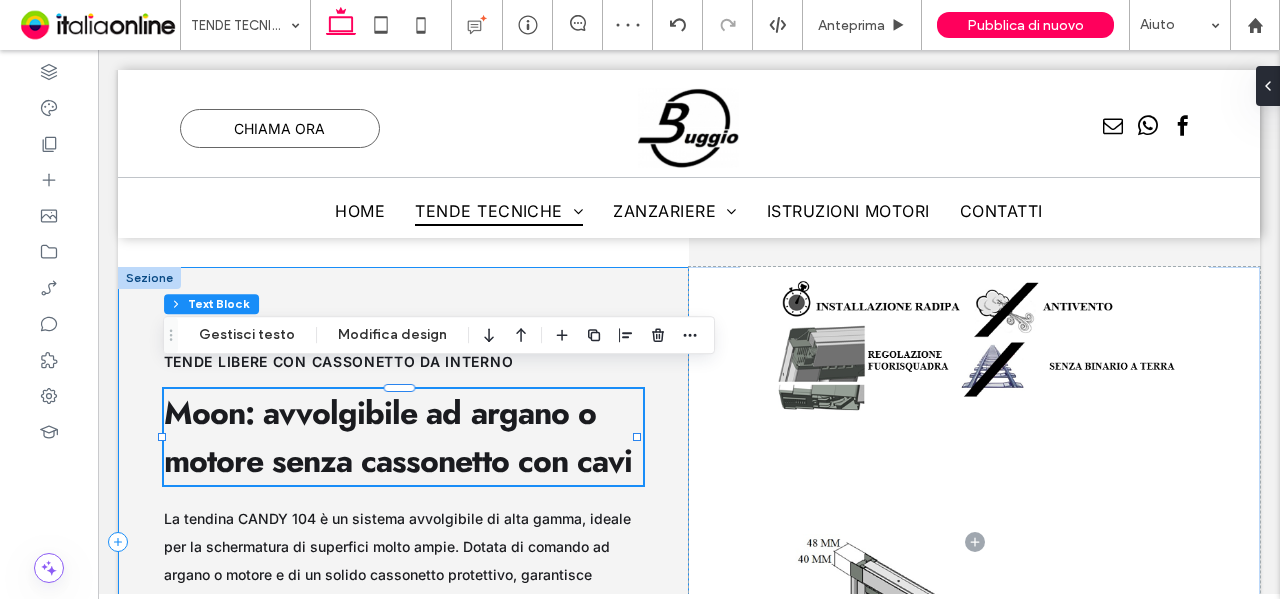 click on "Moon: avvolgibile ad argano o motore senza cassonetto con cavi
tende libere con cassonetto da interno
La tendina CANDY 104 è un sistema avvolgibile di alta gamma, ideale per la schermatura di superfici molto ampie. Dotata di comando ad argano o motore e di un solido cassonetto protettivo, garantisce affidabilità, protezione e una resa estetica impeccabile. La sua struttura maggiorata offre una maggiore resistenza al vento e un funzionamento fluido, rendendola perfetta per contesti professionali, facciate continue o ambienti residenziali di prestigio dove stile e prestazioni vanno di pari passo." at bounding box center (403, 542) 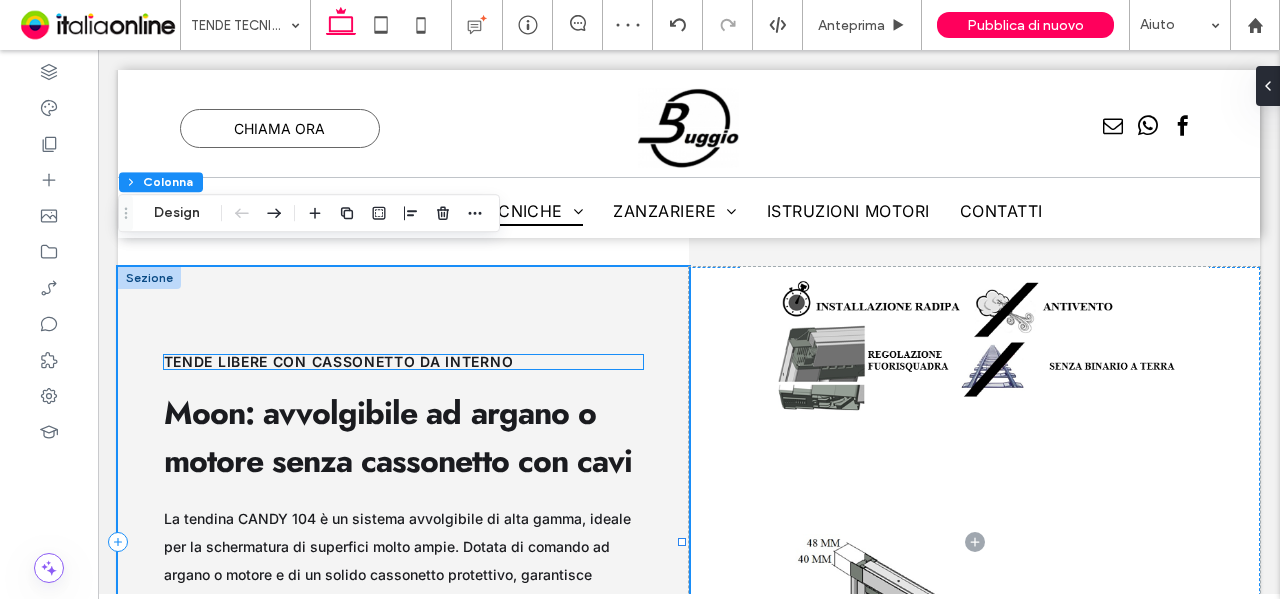 click on "tende libere con cassonetto da interno" at bounding box center [339, 361] 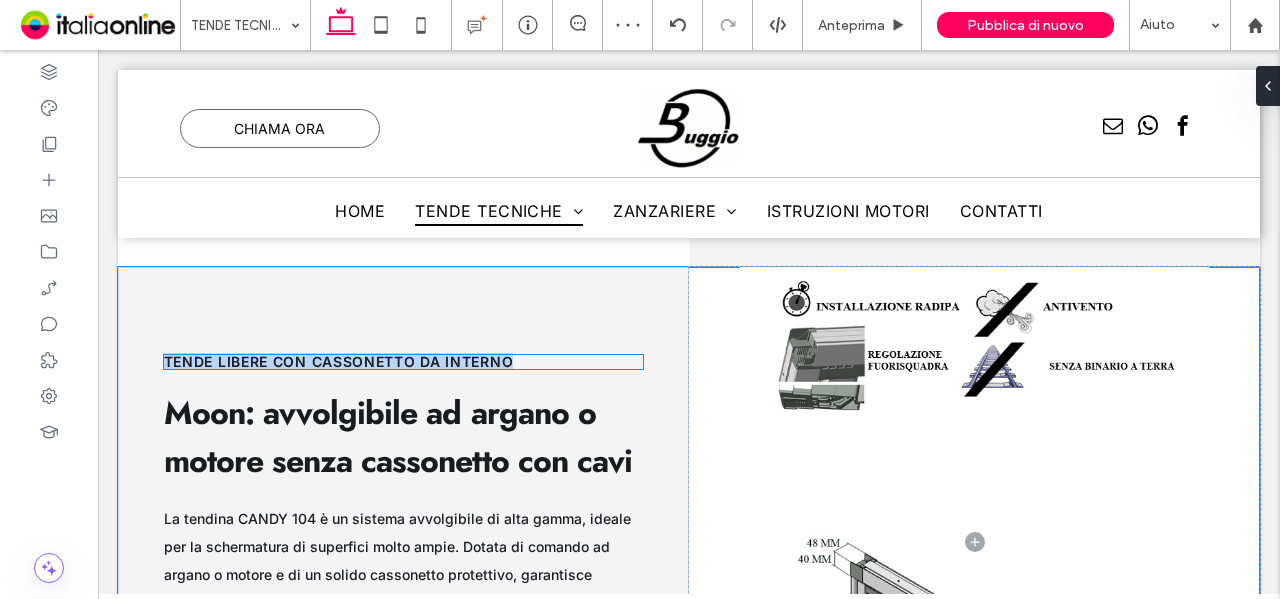 click on "tende libere con cassonetto da interno" at bounding box center (339, 361) 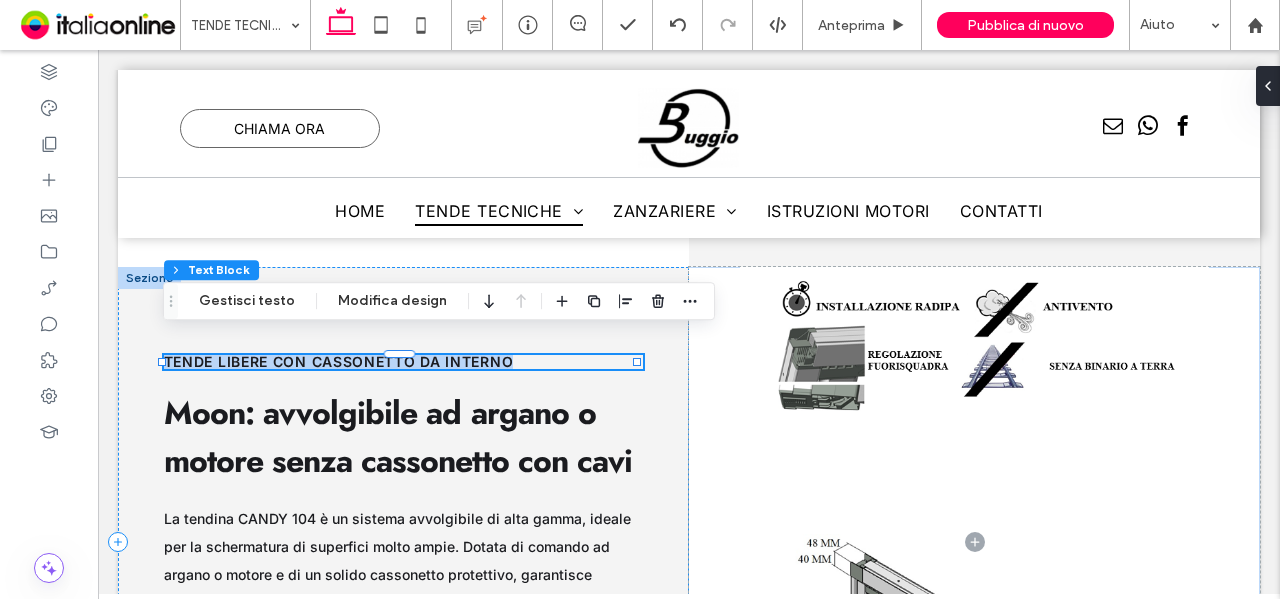 click on "tende libere con cassonetto da interno" at bounding box center (339, 361) 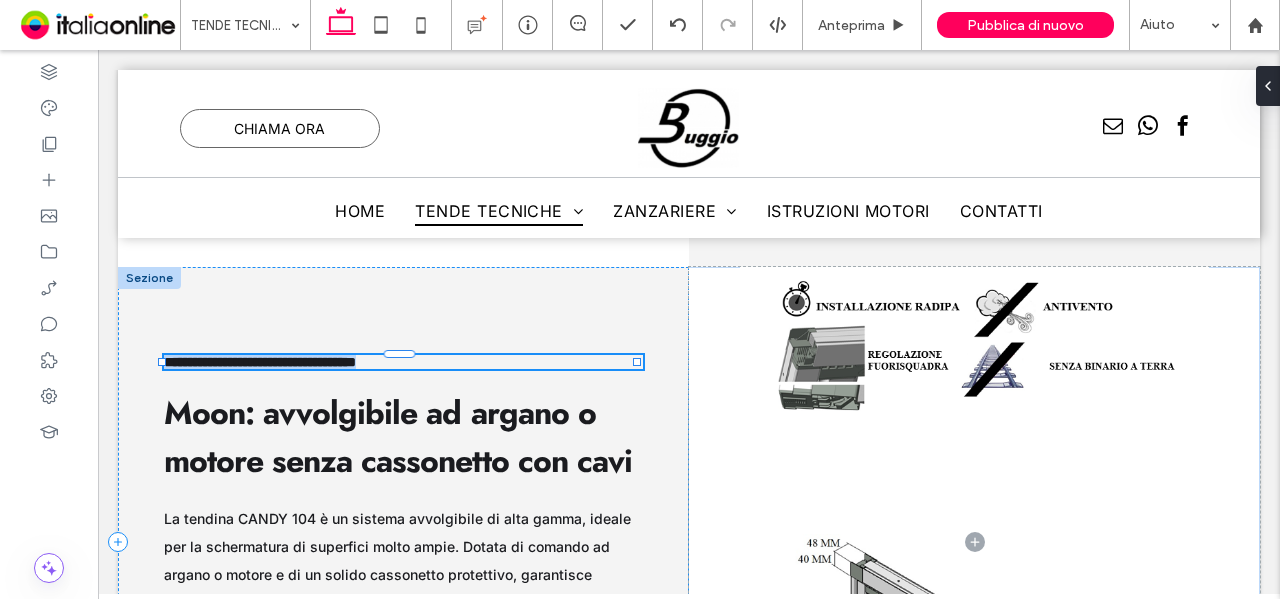type on "*****" 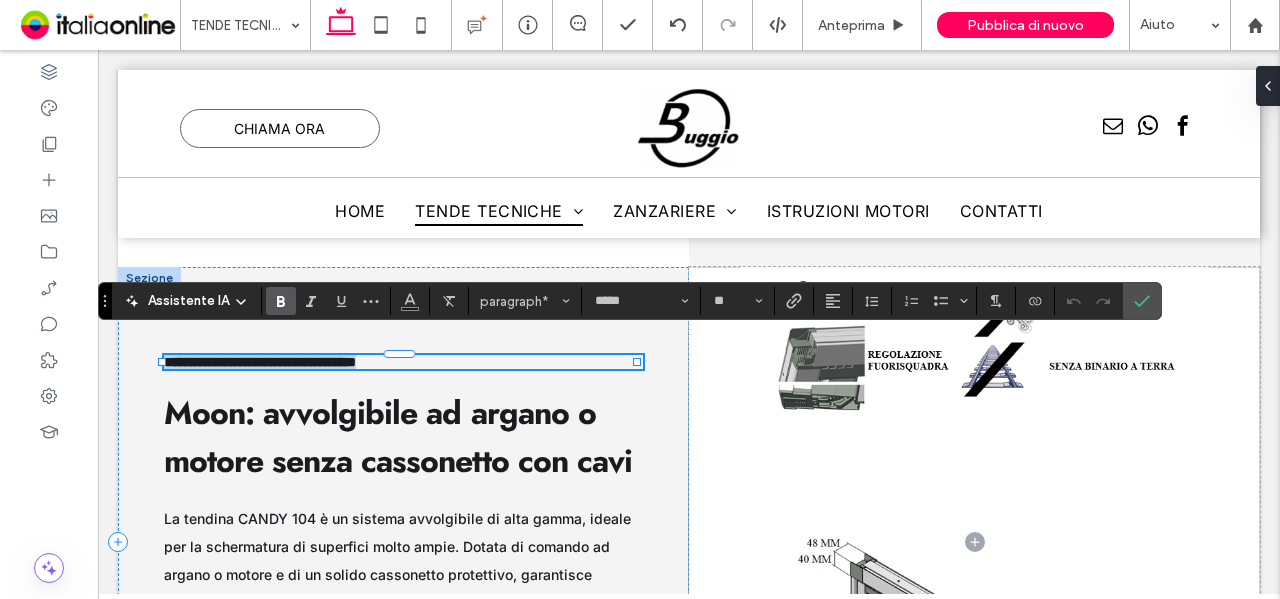 click on "**********" at bounding box center [260, 362] 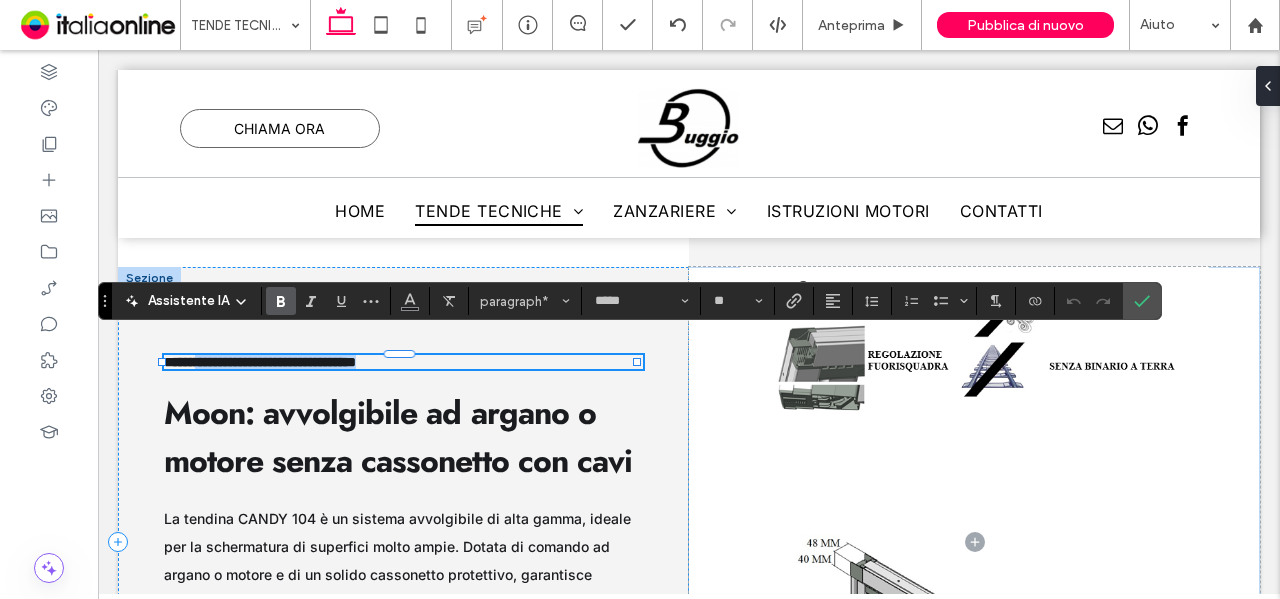 drag, startPoint x: 318, startPoint y: 341, endPoint x: 669, endPoint y: 340, distance: 351.00143 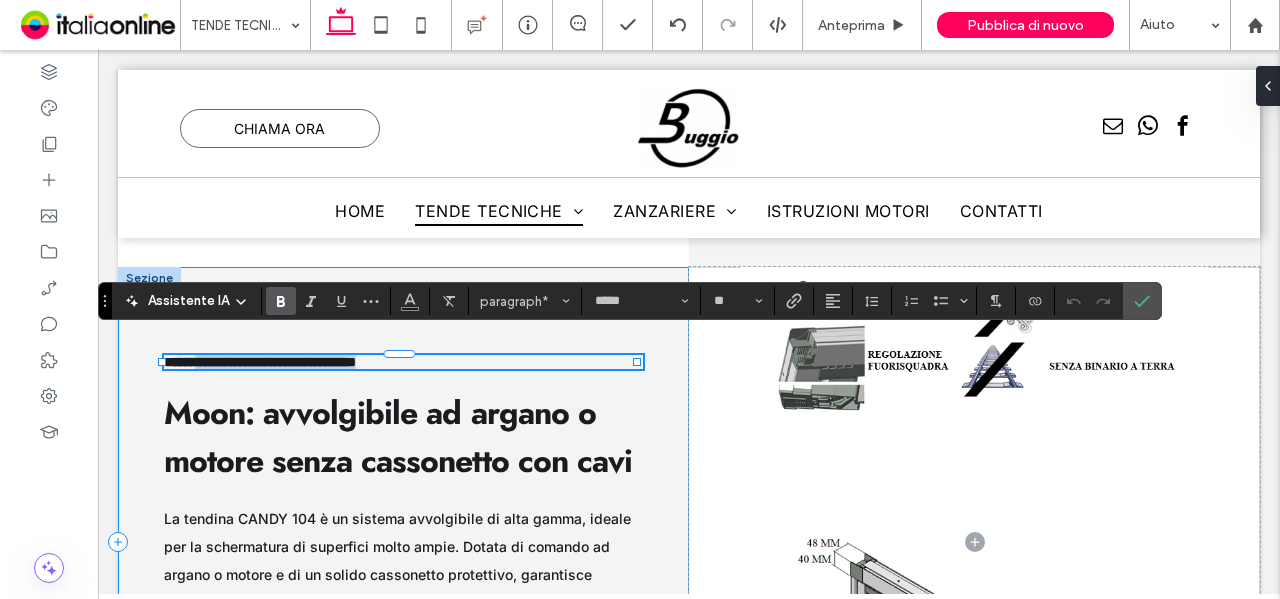 type 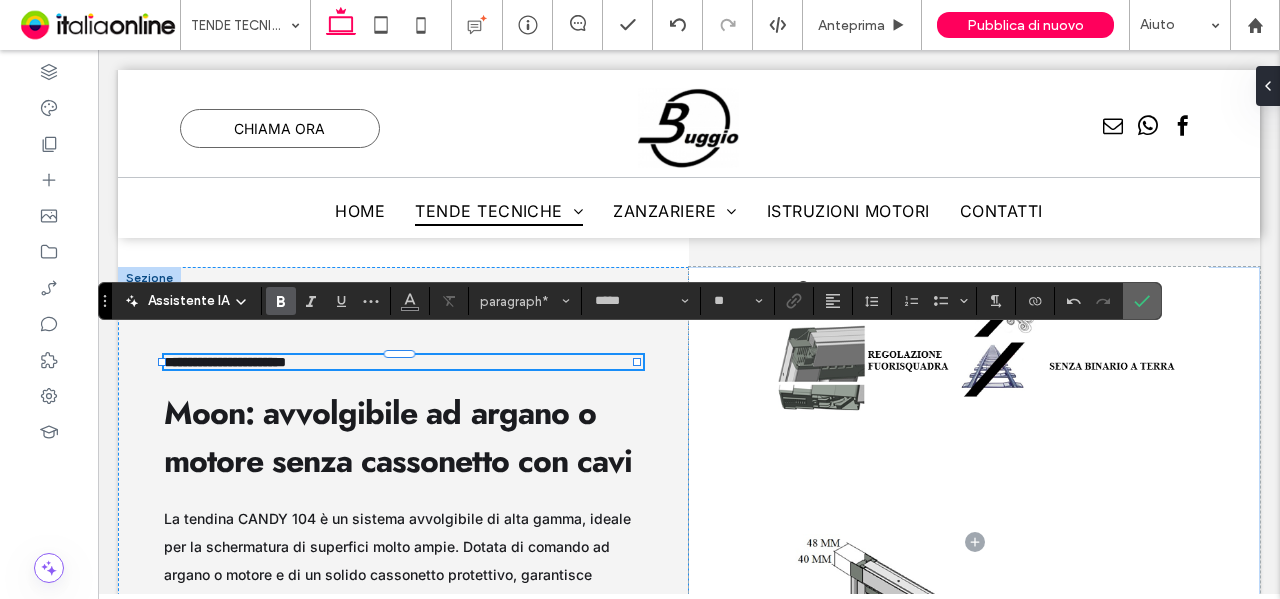 click at bounding box center [1142, 301] 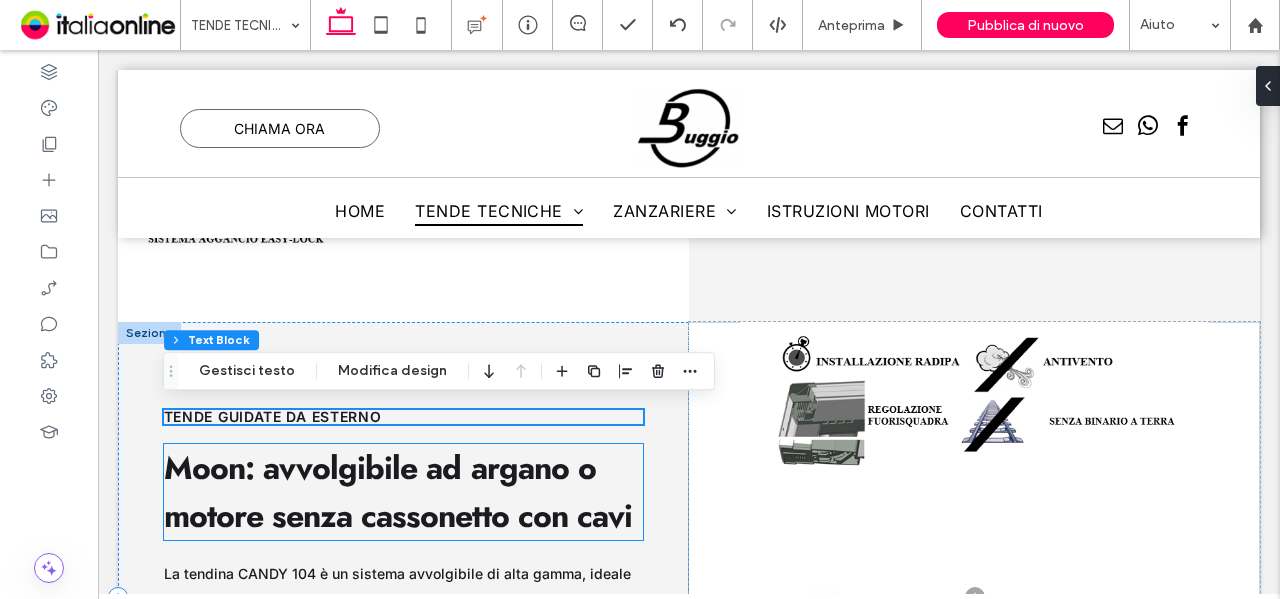scroll, scrollTop: 9745, scrollLeft: 0, axis: vertical 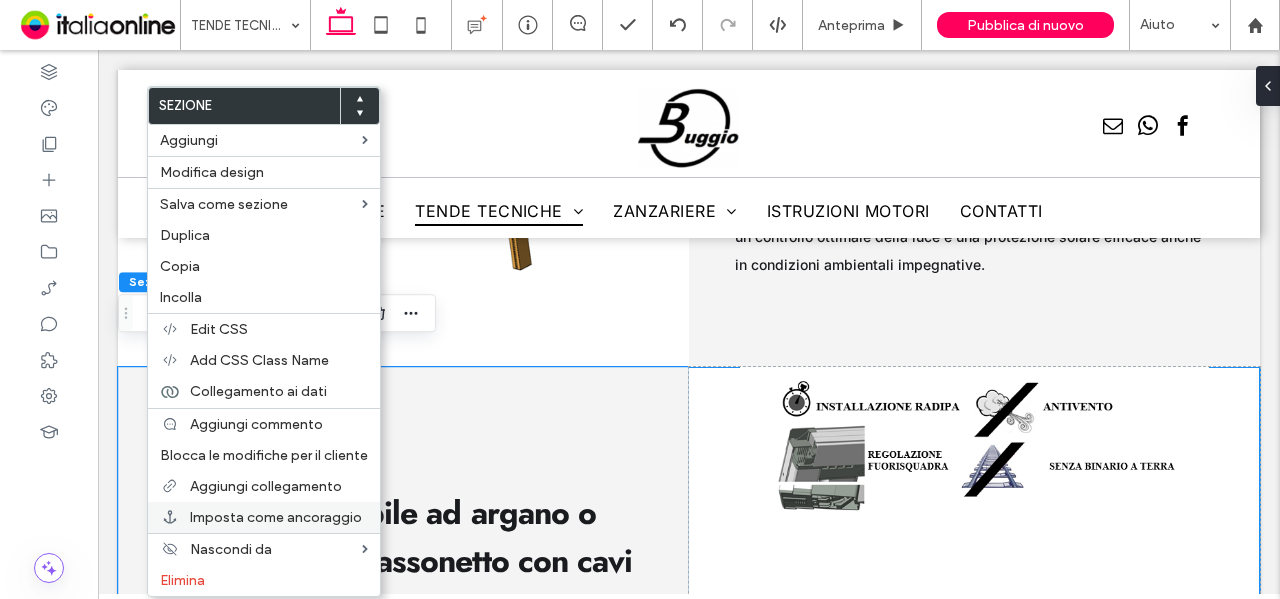 click on "Imposta come ancoraggio" at bounding box center [276, 517] 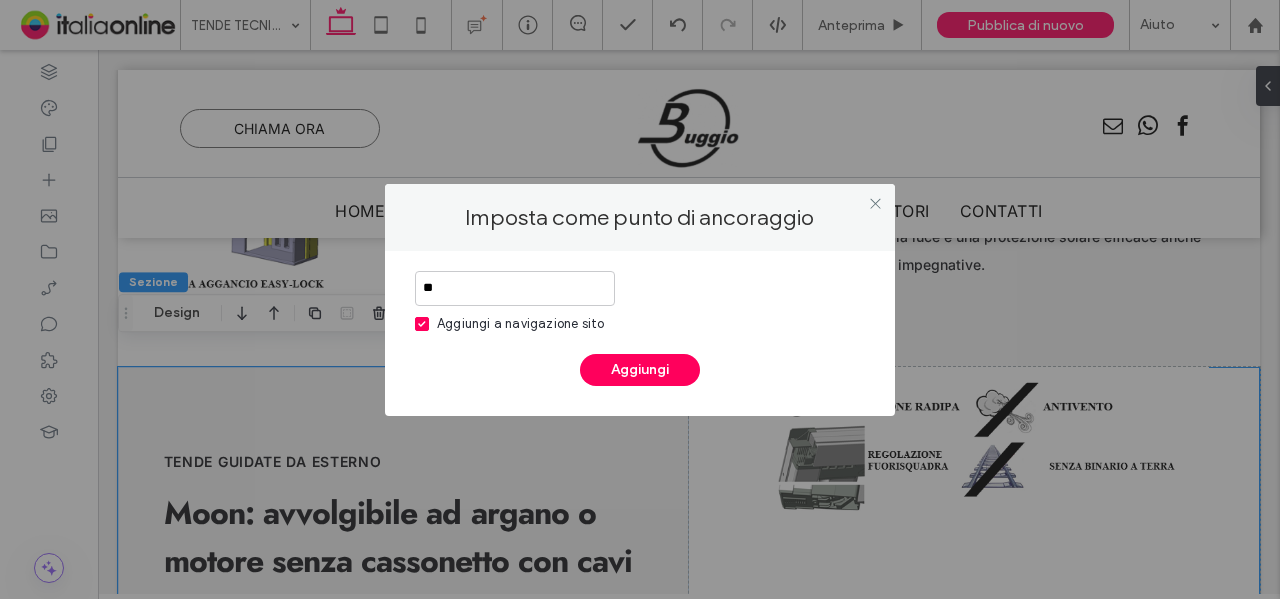 type on "*" 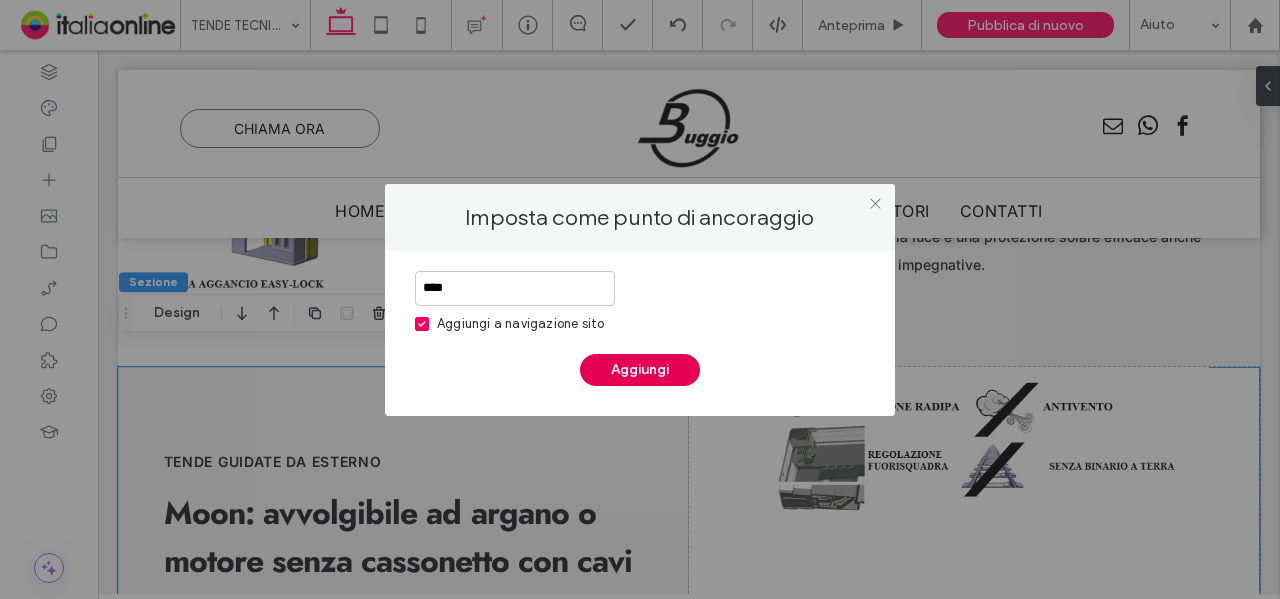 type on "****" 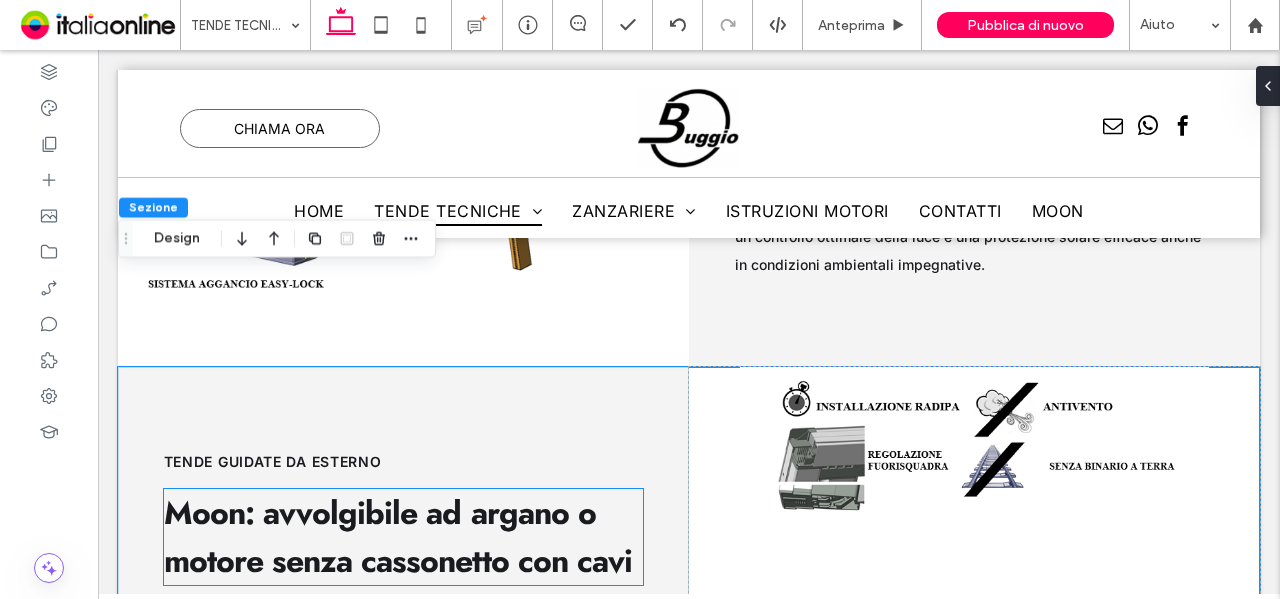 scroll, scrollTop: 10045, scrollLeft: 0, axis: vertical 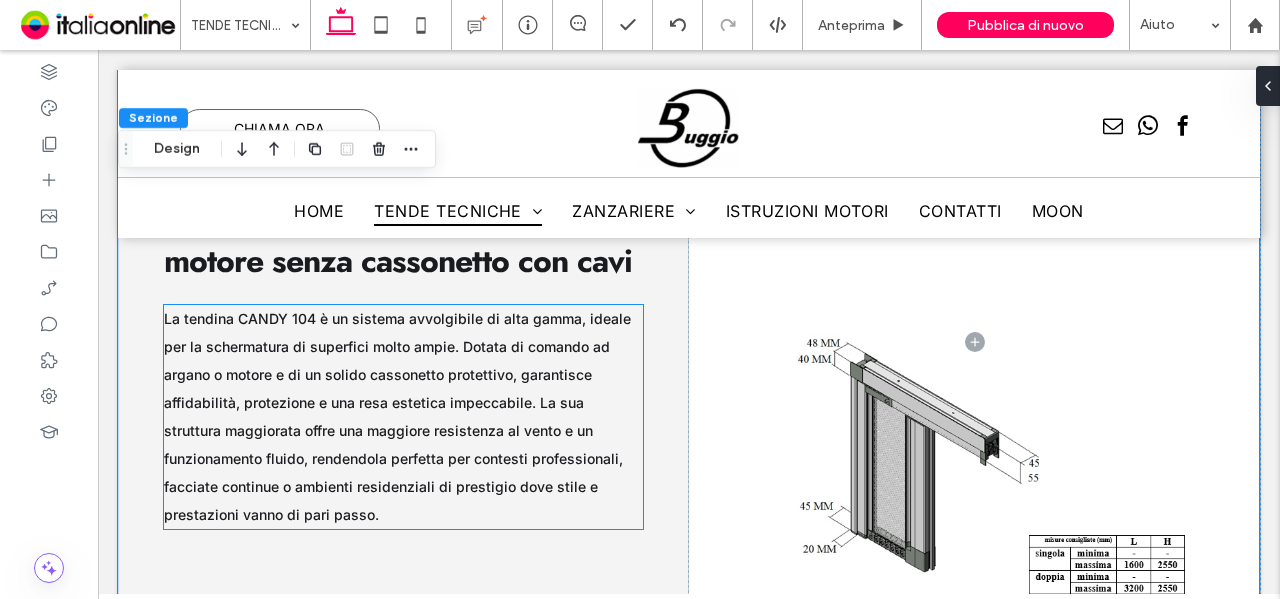 click on "La tendina CANDY 104 è un sistema avvolgibile di alta gamma, ideale per la schermatura di superfici molto ampie. Dotata di comando ad argano o motore e di un solido cassonetto protettivo, garantisce affidabilità, protezione e una resa estetica impeccabile. La sua struttura maggiorata offre una maggiore resistenza al vento e un funzionamento fluido, rendendola perfetta per contesti professionali, facciate continue o ambienti residenziali di prestigio dove stile e prestazioni vanno di pari passo." at bounding box center [397, 416] 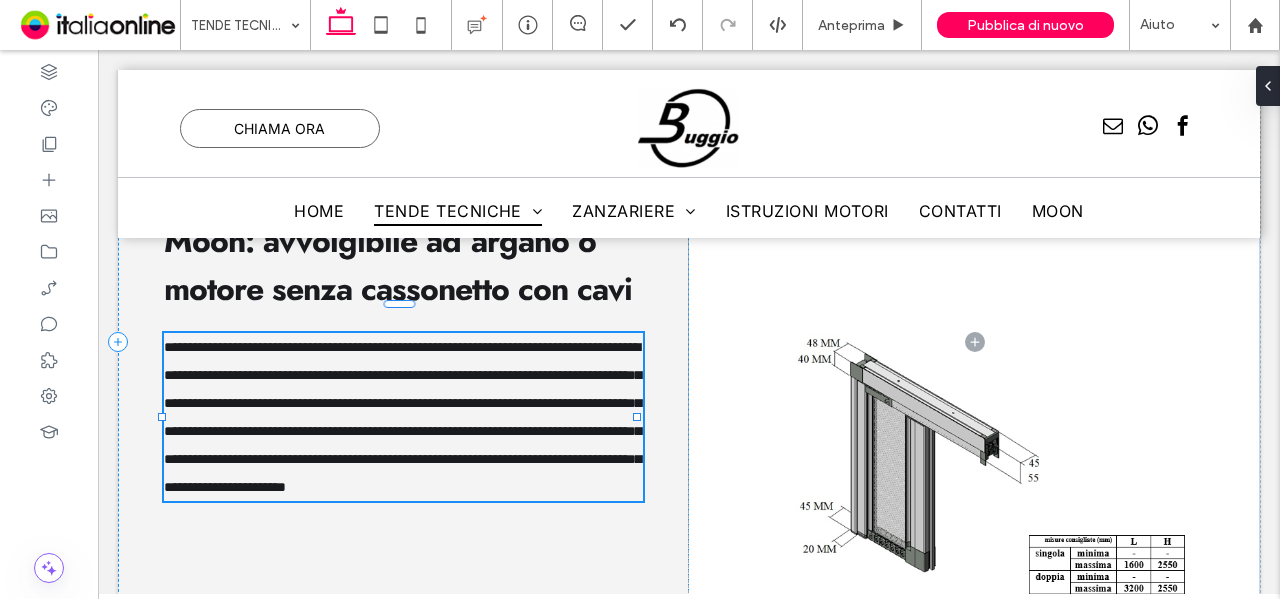 click on "**********" at bounding box center [402, 417] 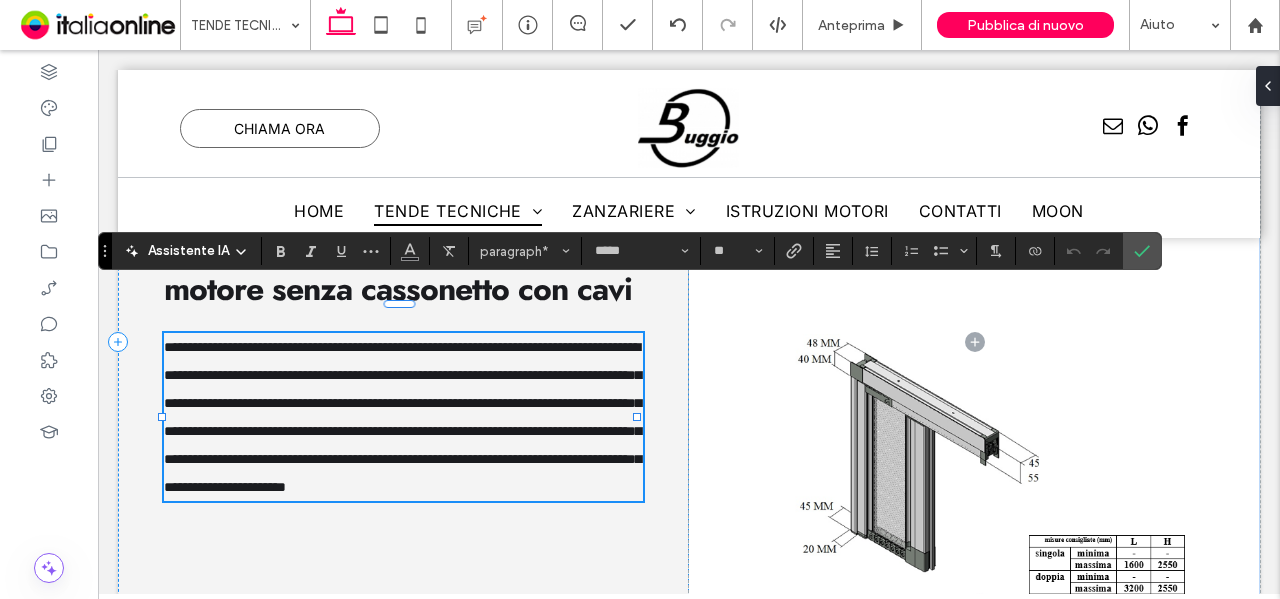 type on "**" 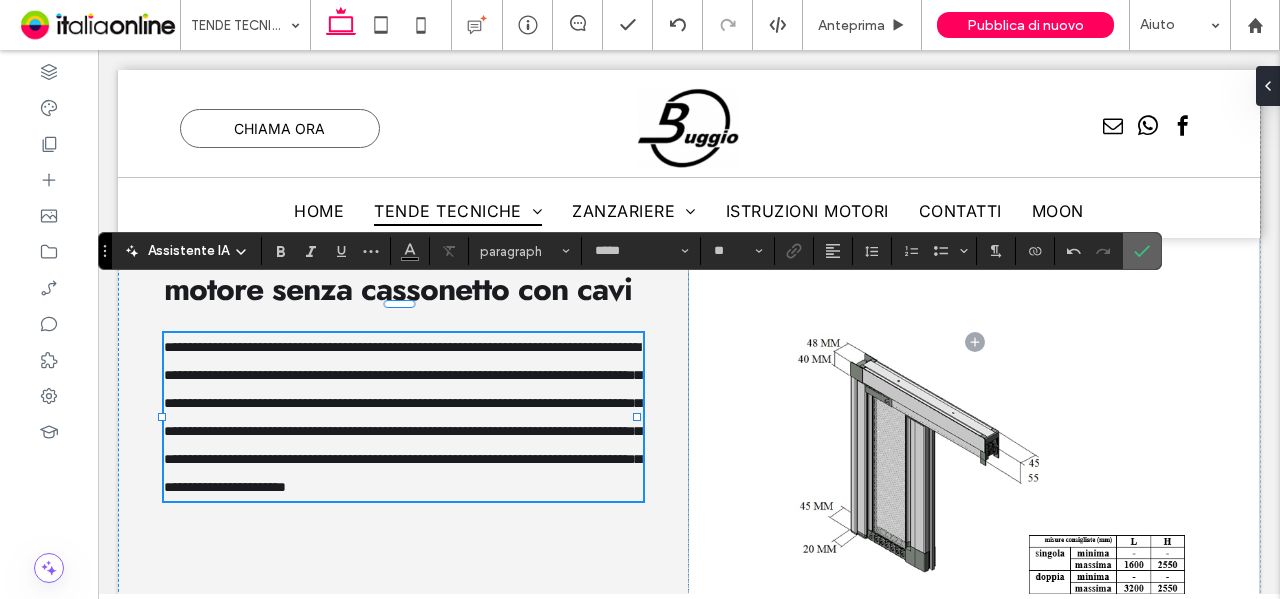 click at bounding box center [1142, 251] 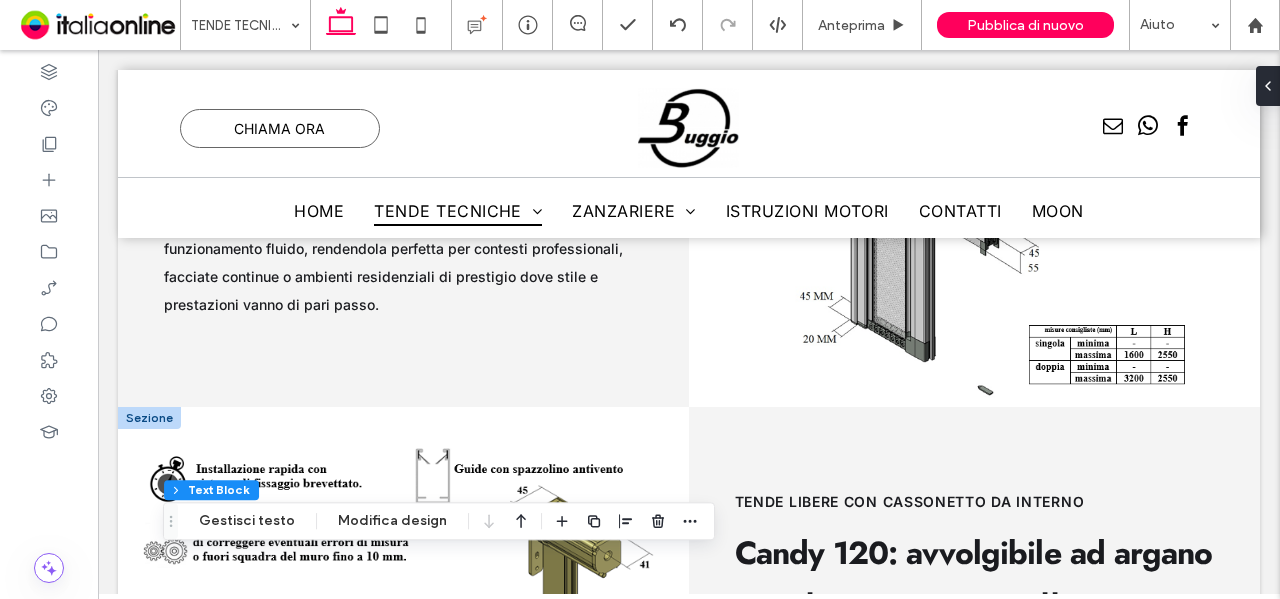 scroll, scrollTop: 9145, scrollLeft: 0, axis: vertical 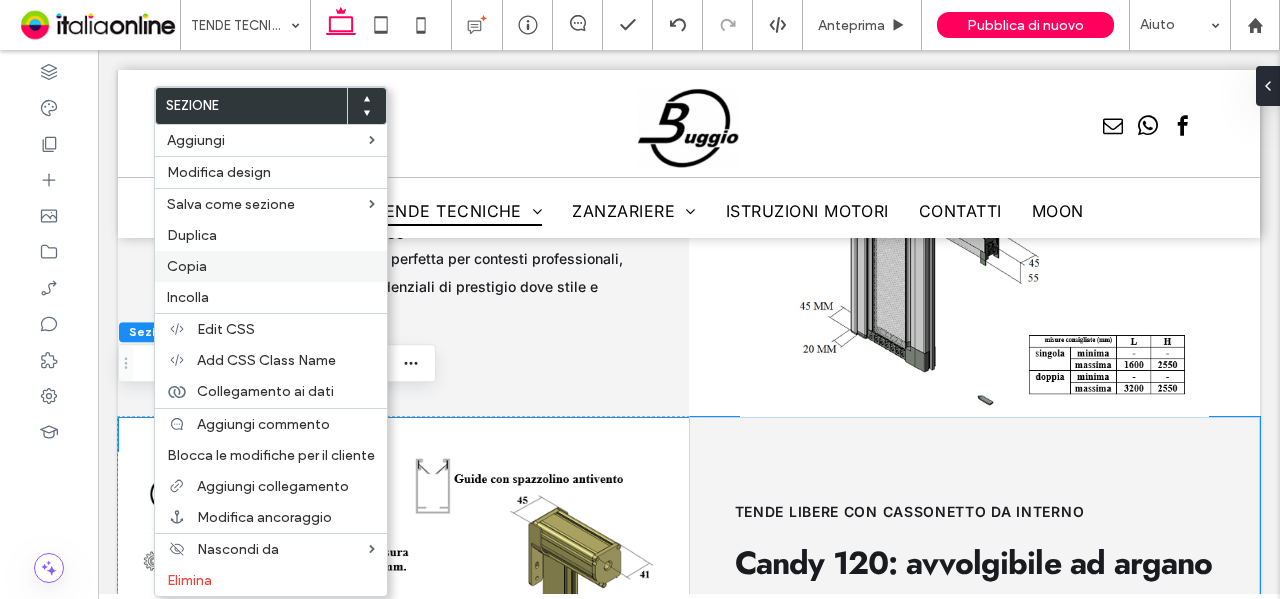 click on "Copia" at bounding box center (271, 266) 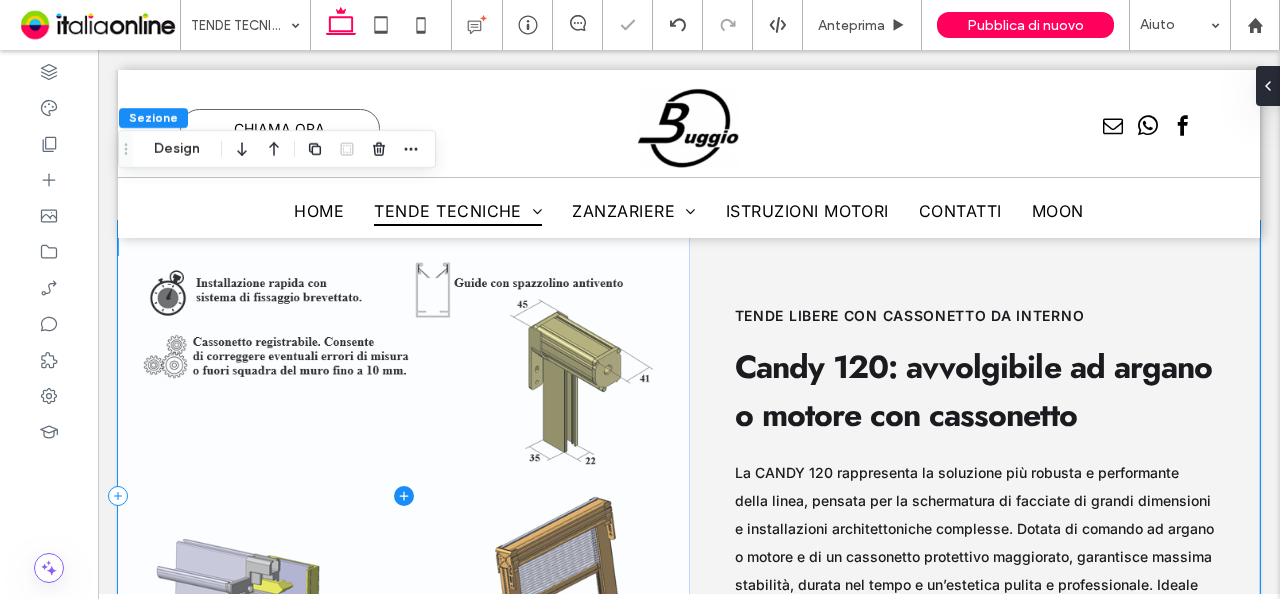 scroll, scrollTop: 9645, scrollLeft: 0, axis: vertical 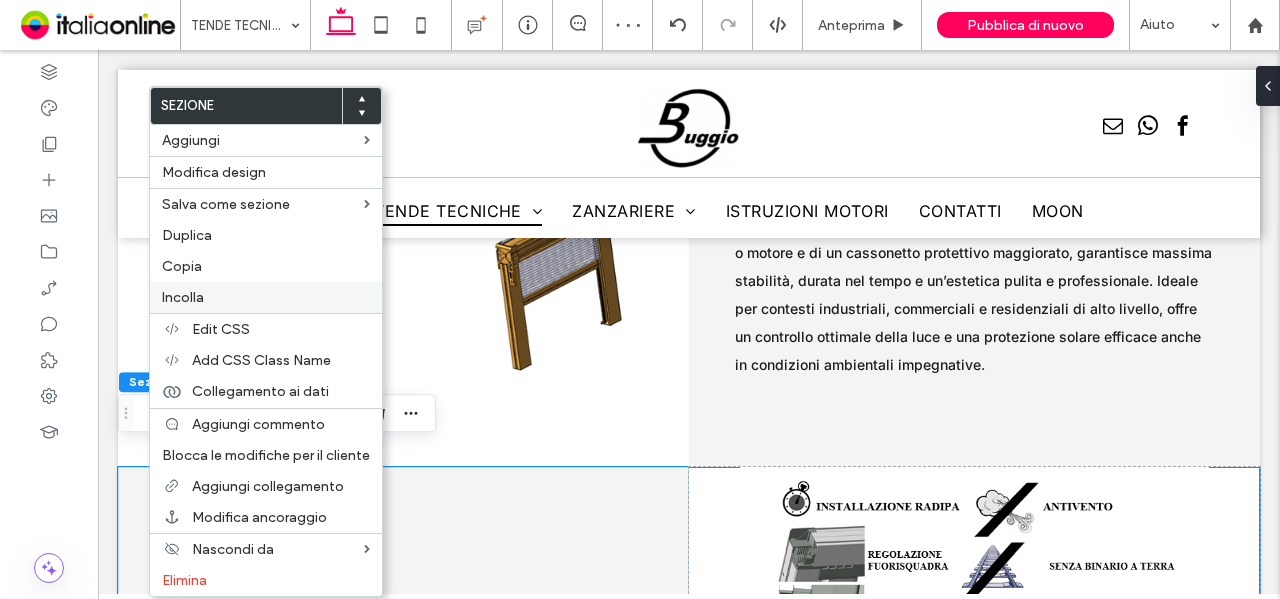 click on "Incolla" at bounding box center [266, 297] 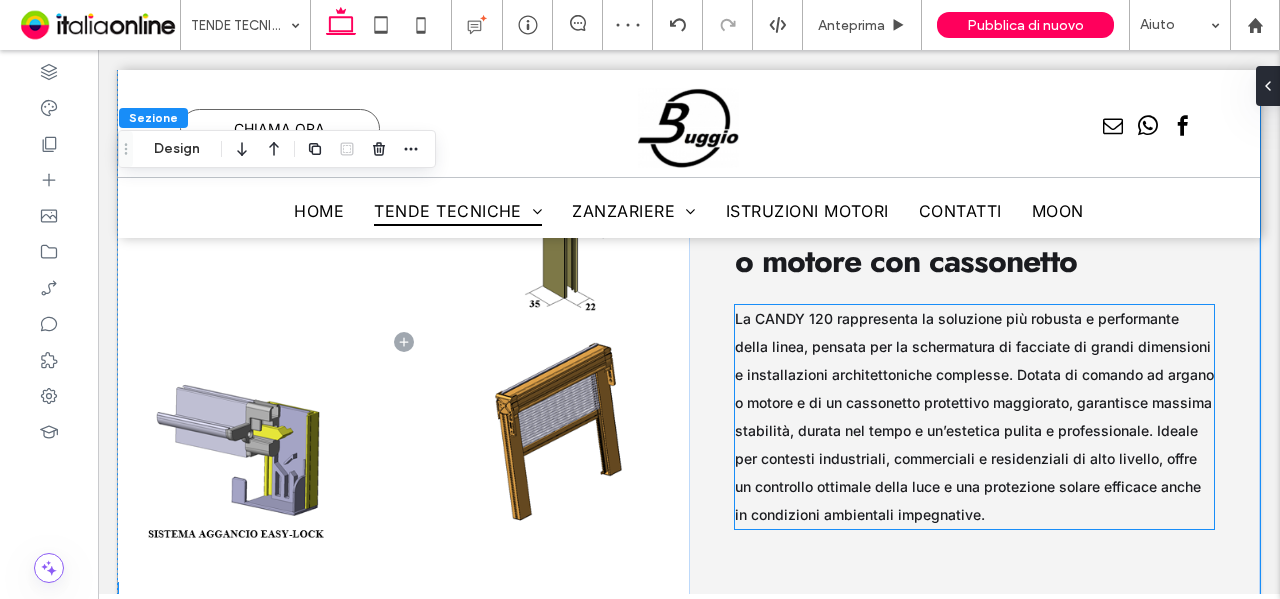 scroll, scrollTop: 10395, scrollLeft: 0, axis: vertical 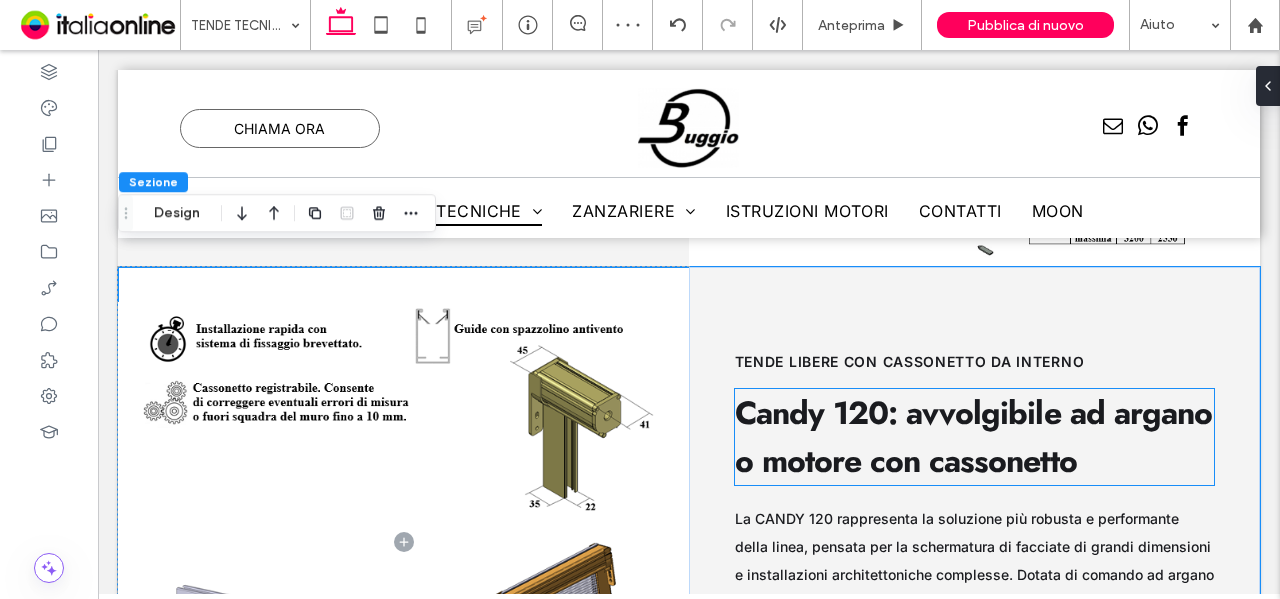 click on "Candy 120: avvolgibile ad argano o motore con cassonetto" at bounding box center [973, 437] 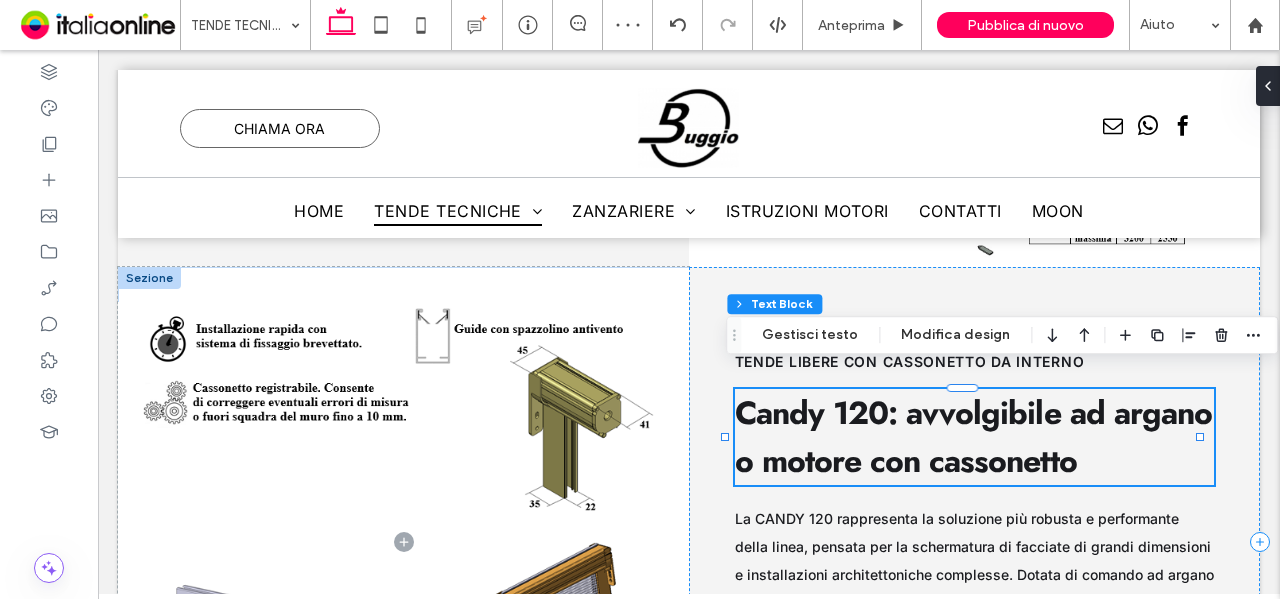 click on "Candy 120: avvolgibile ad argano o motore con cassonetto" at bounding box center [973, 437] 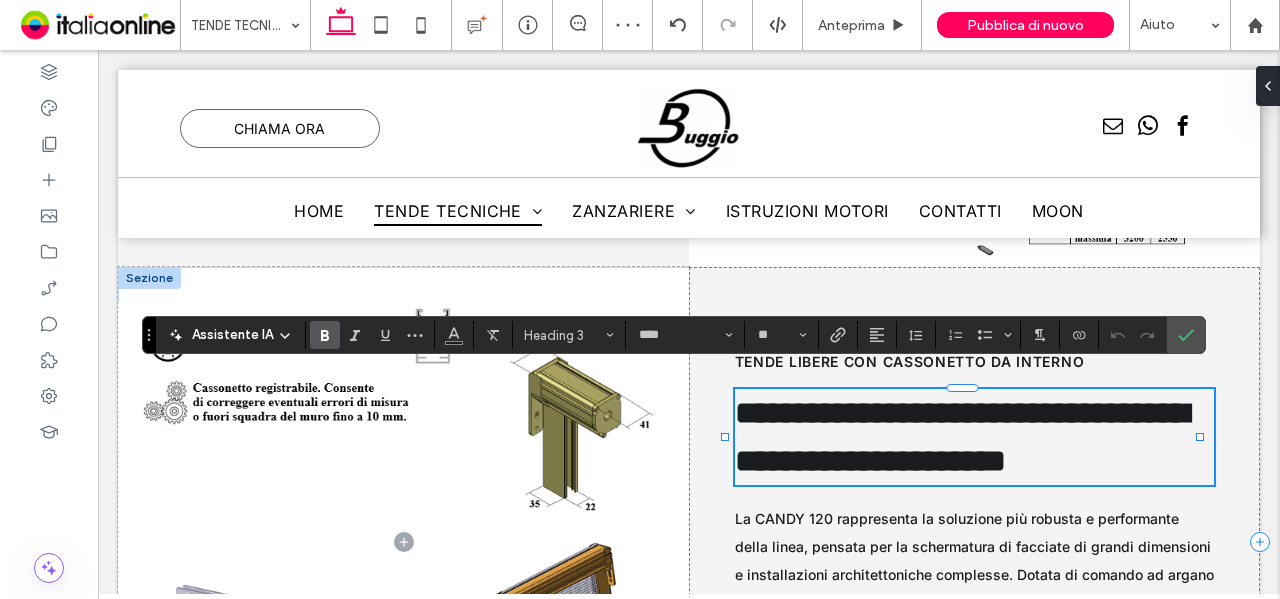 click on "**********" at bounding box center [962, 437] 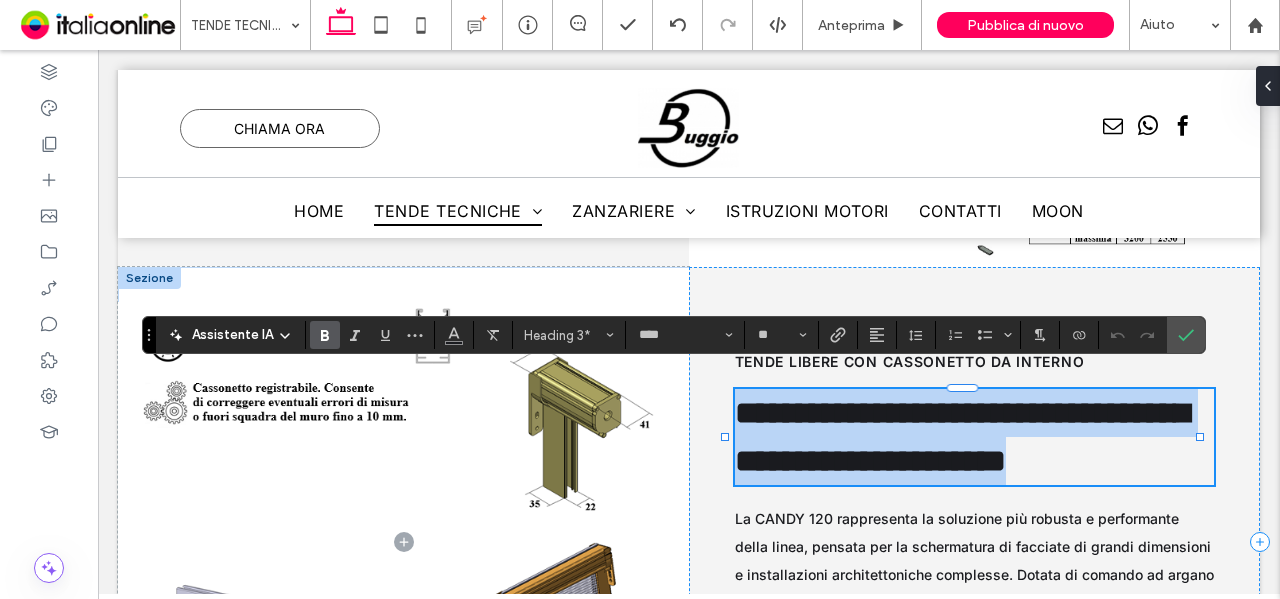 type on "*****" 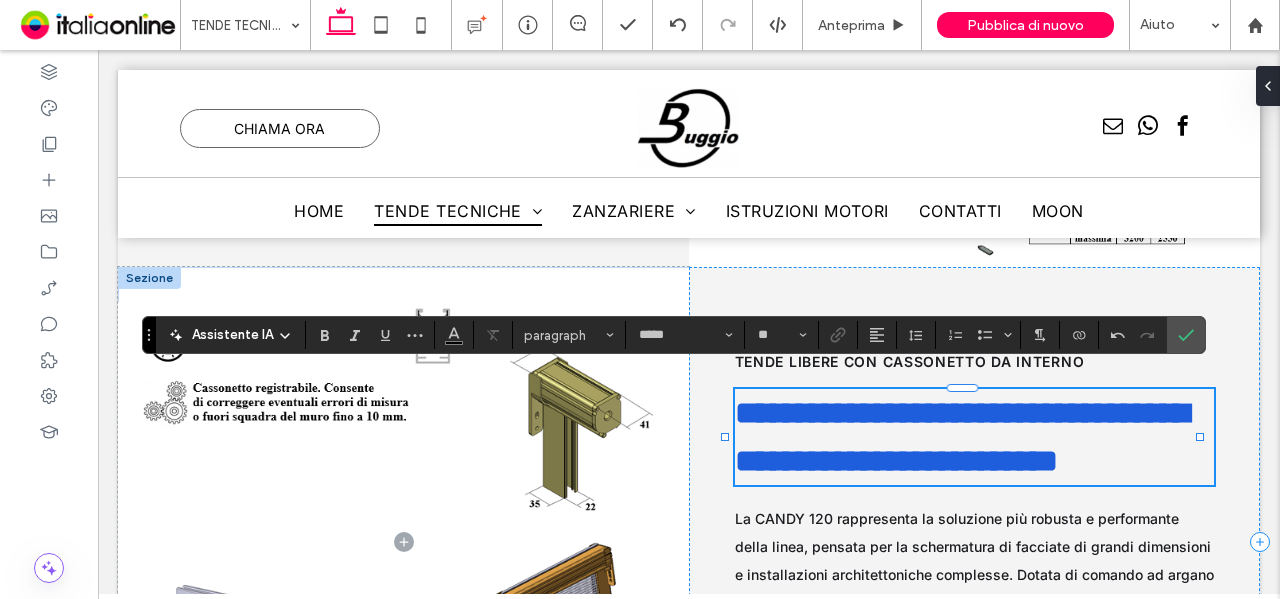 scroll, scrollTop: 0, scrollLeft: 0, axis: both 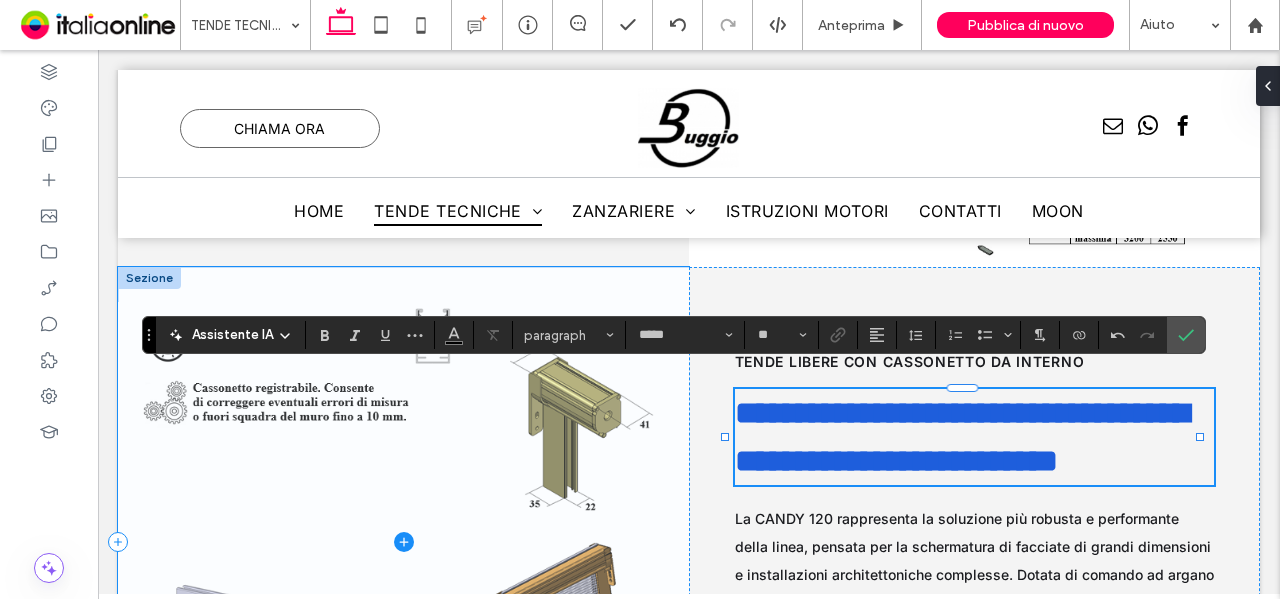 type on "****" 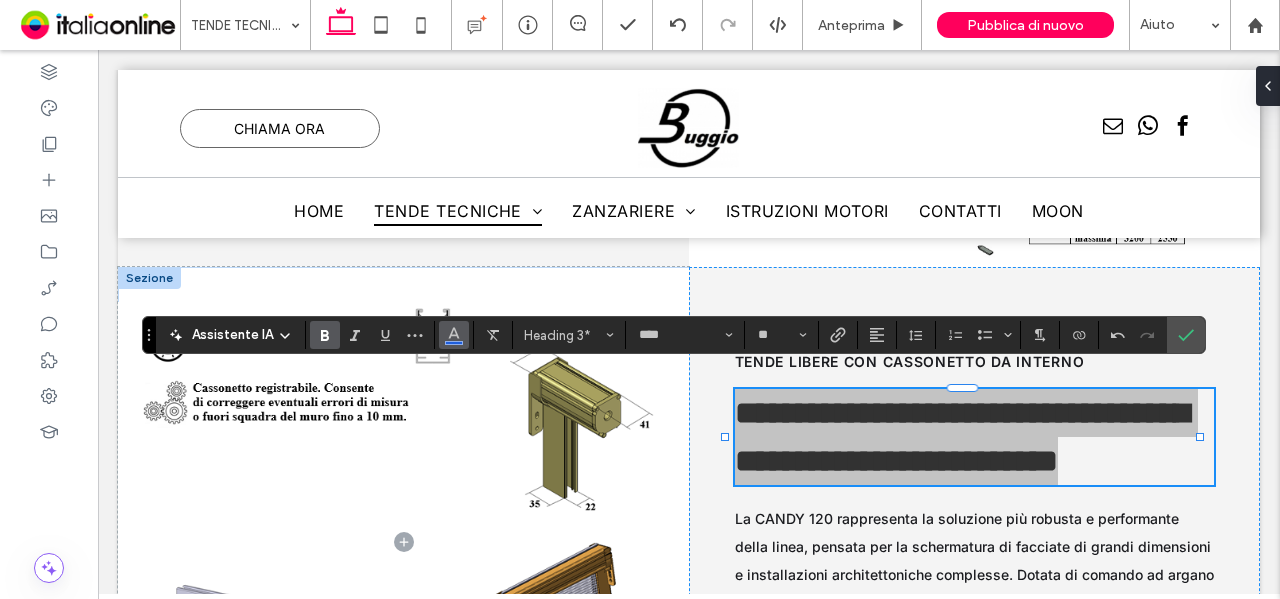 click 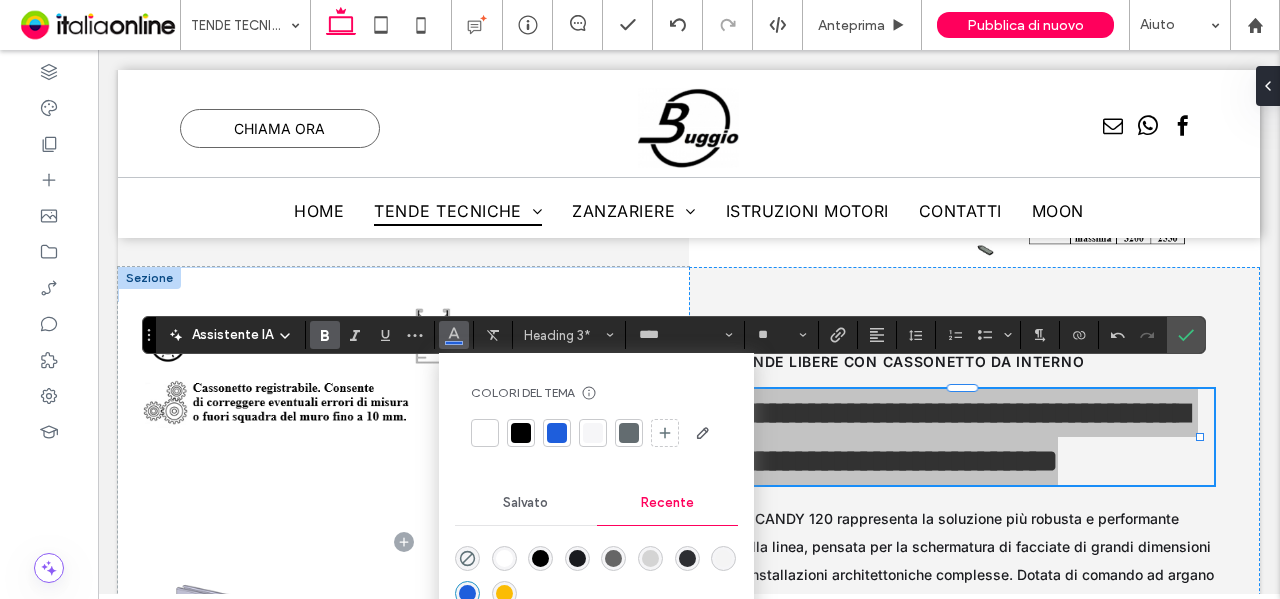 click at bounding box center (577, 558) 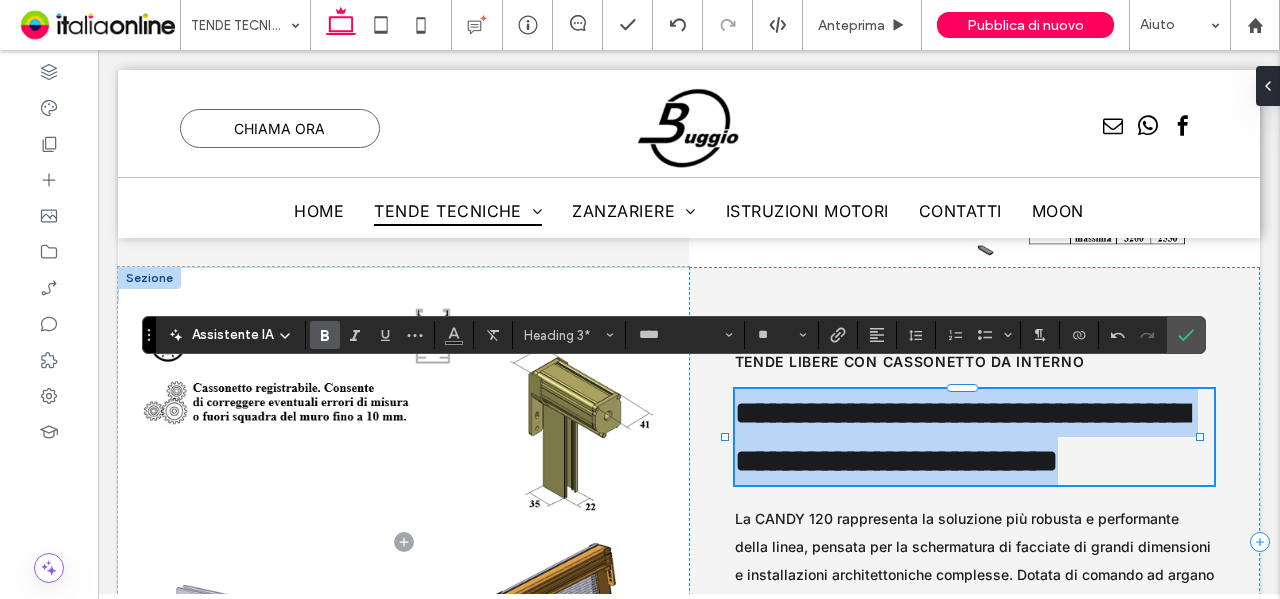 click on "**********" at bounding box center [962, 437] 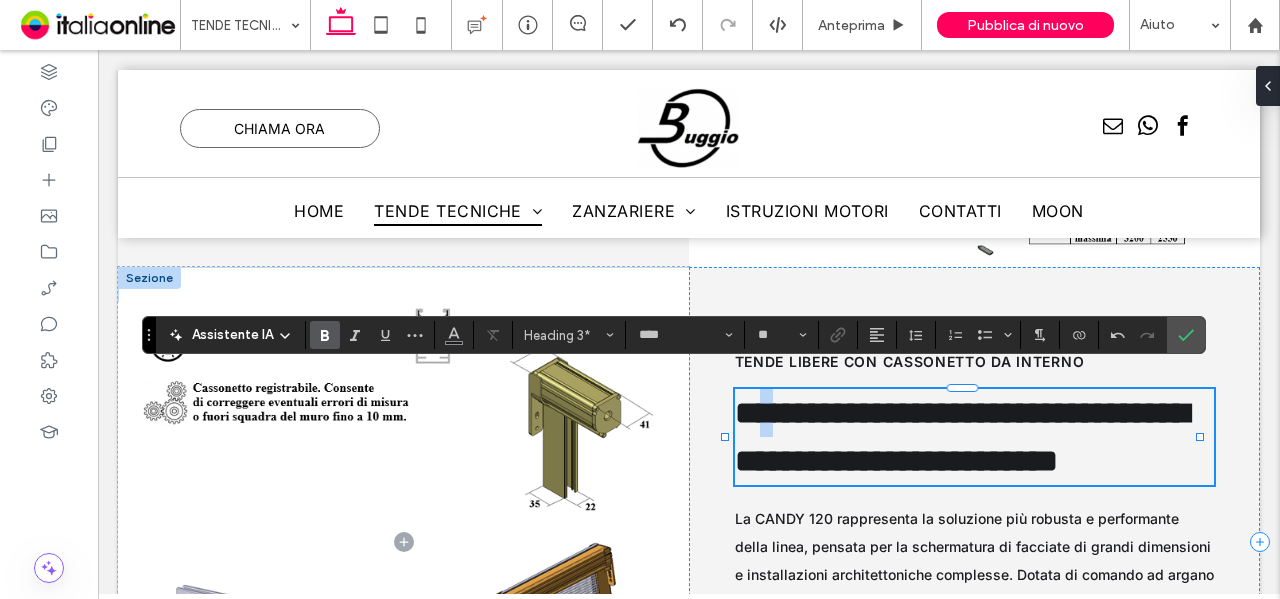 drag, startPoint x: 790, startPoint y: 387, endPoint x: 760, endPoint y: 391, distance: 30.265491 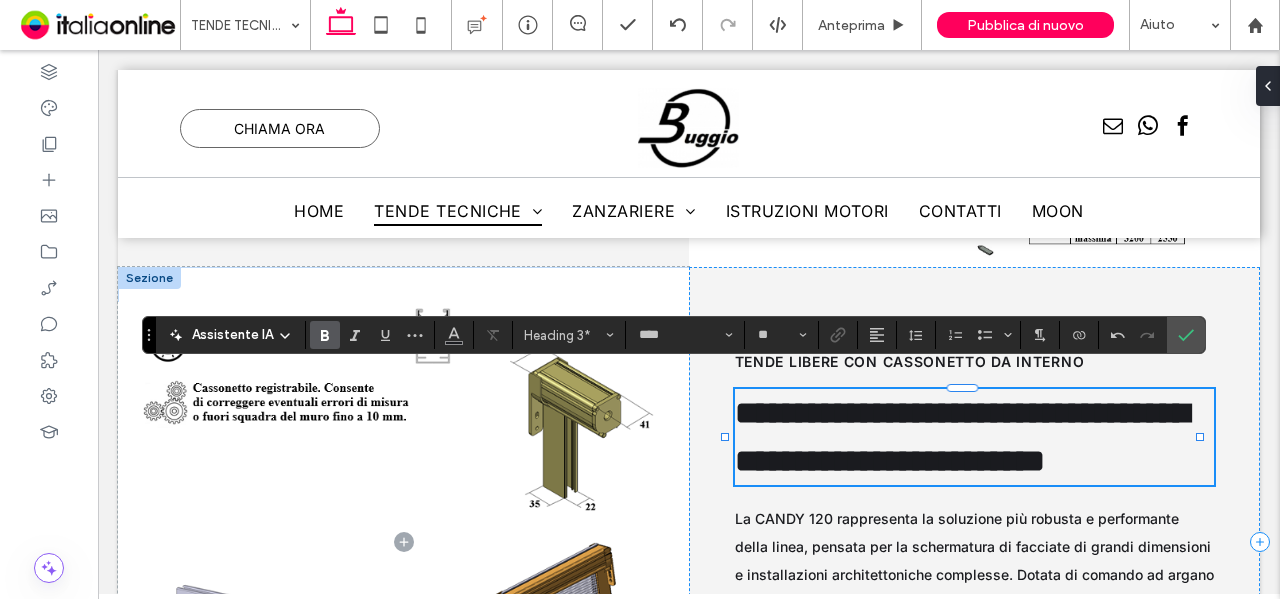 type 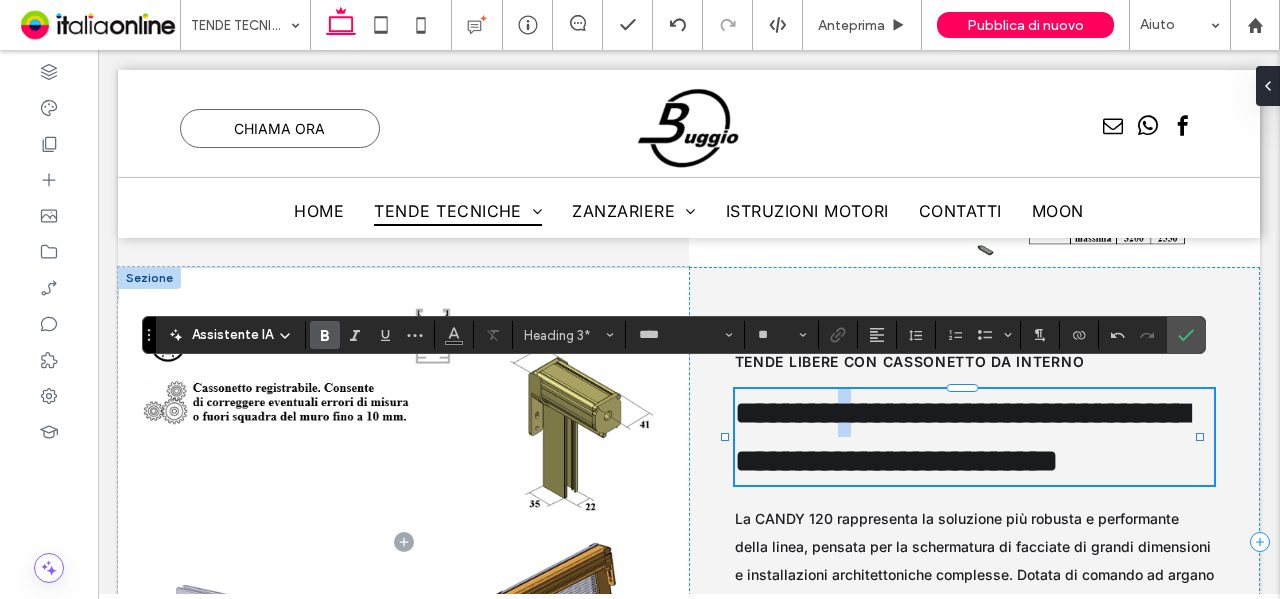 click on "**********" at bounding box center [962, 437] 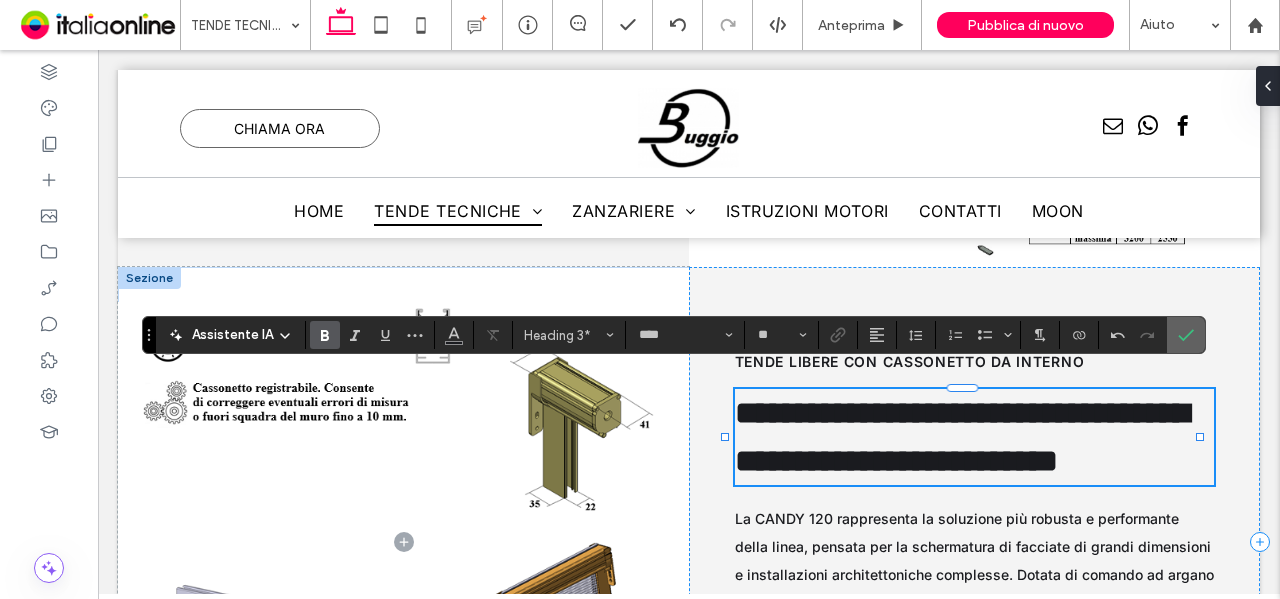 click 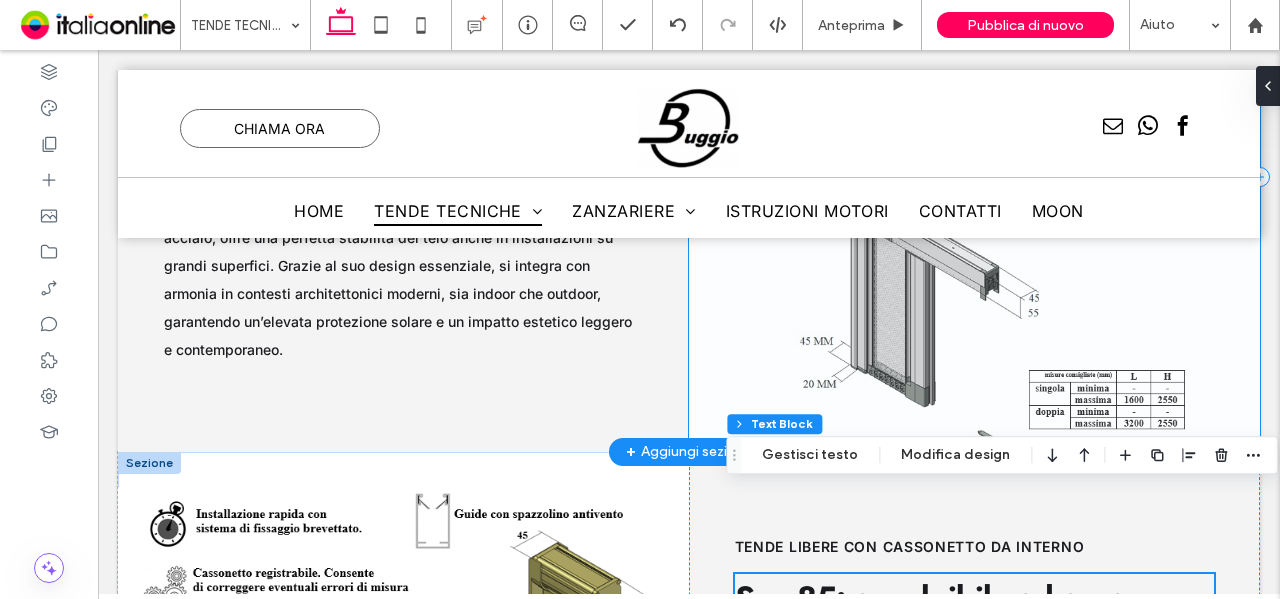 scroll, scrollTop: 10295, scrollLeft: 0, axis: vertical 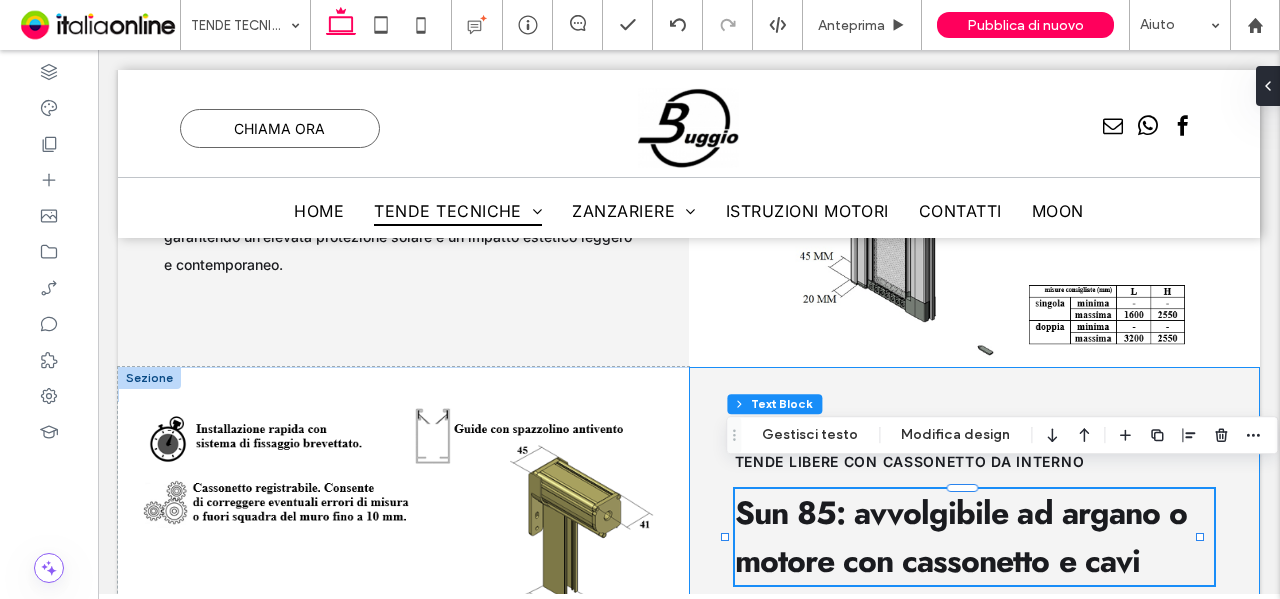 click on "tende libere con cassonetto da interno
Sun 85: avvolgibile ad argano o motore con cassonetto e cavi
La CANDY 120 rappresenta la soluzione più robusta e performante della linea, pensata per la schermatura di facciate di grandi dimensioni e installazioni architettoniche complesse. Dotata di comando ad argano o motore e di un cassonetto protettivo maggiorato, garantisce massima stabilità, durata nel tempo e un’estetica pulita e professionale. Ideale per contesti industriali, commerciali e residenziali di alto livello, offre un controllo ottimale della luce e una protezione solare efficace anche in condizioni ambientali impegnative." at bounding box center (974, 642) 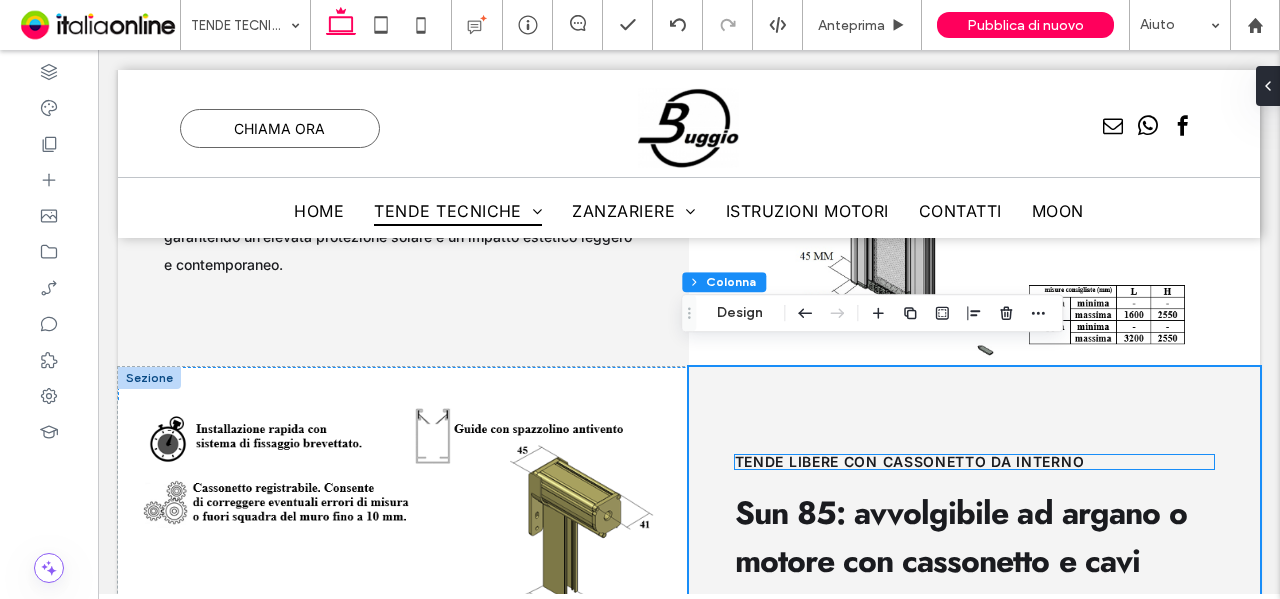 click on "tende libere con cassonetto da interno" at bounding box center [910, 461] 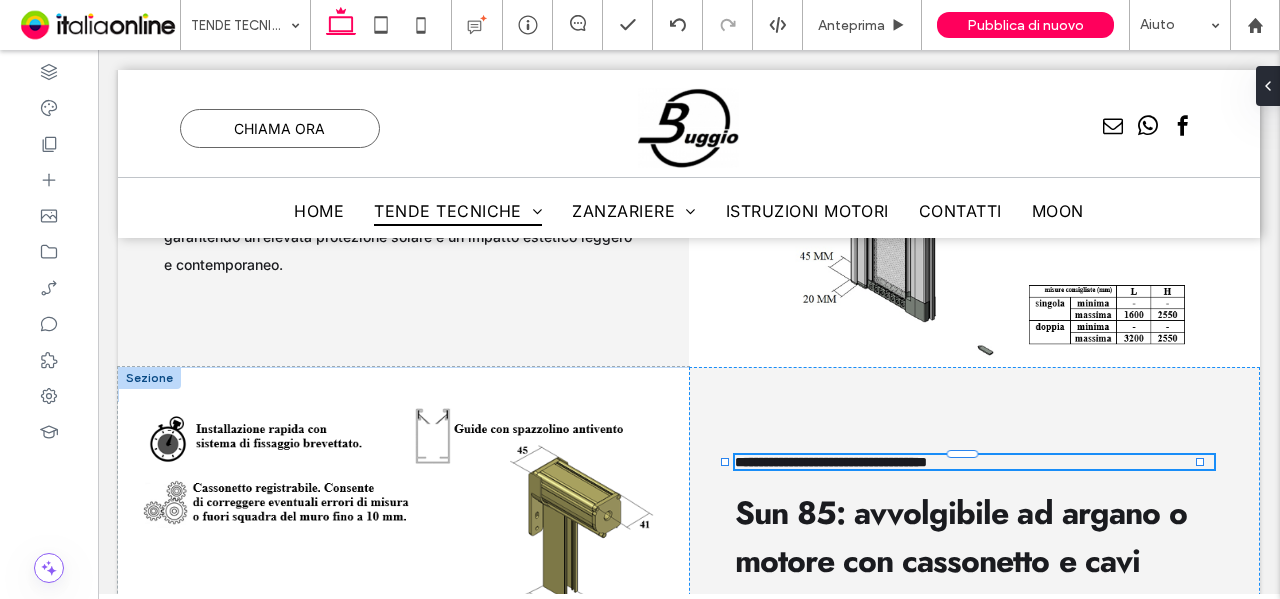 type on "*****" 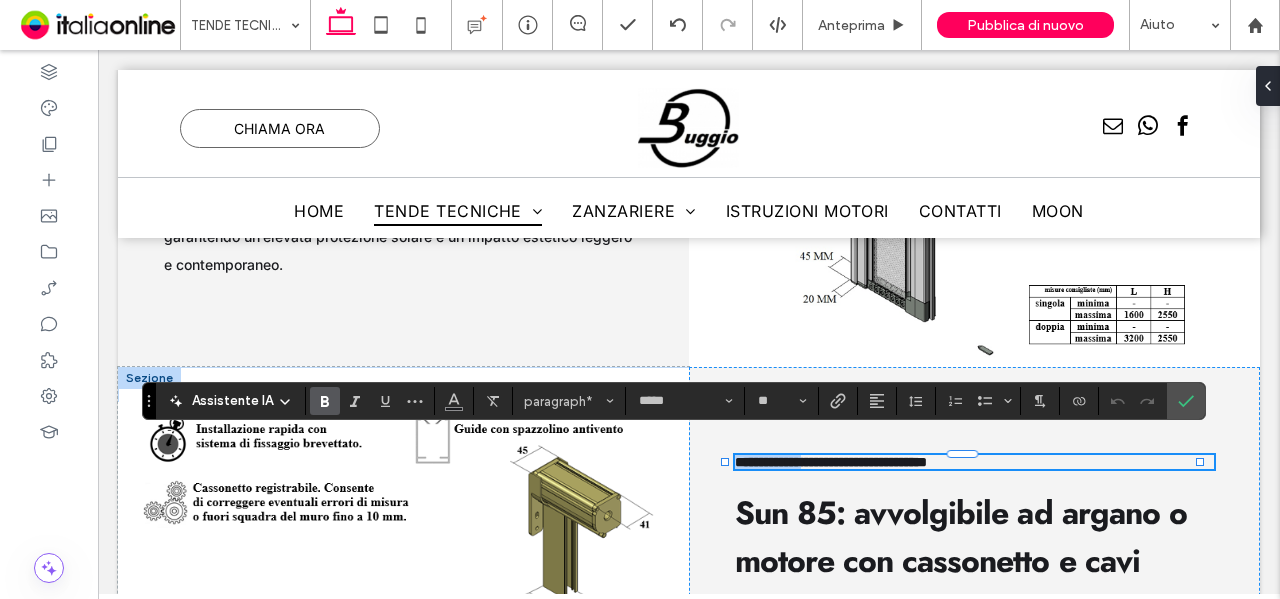 click on "**********" at bounding box center [831, 462] 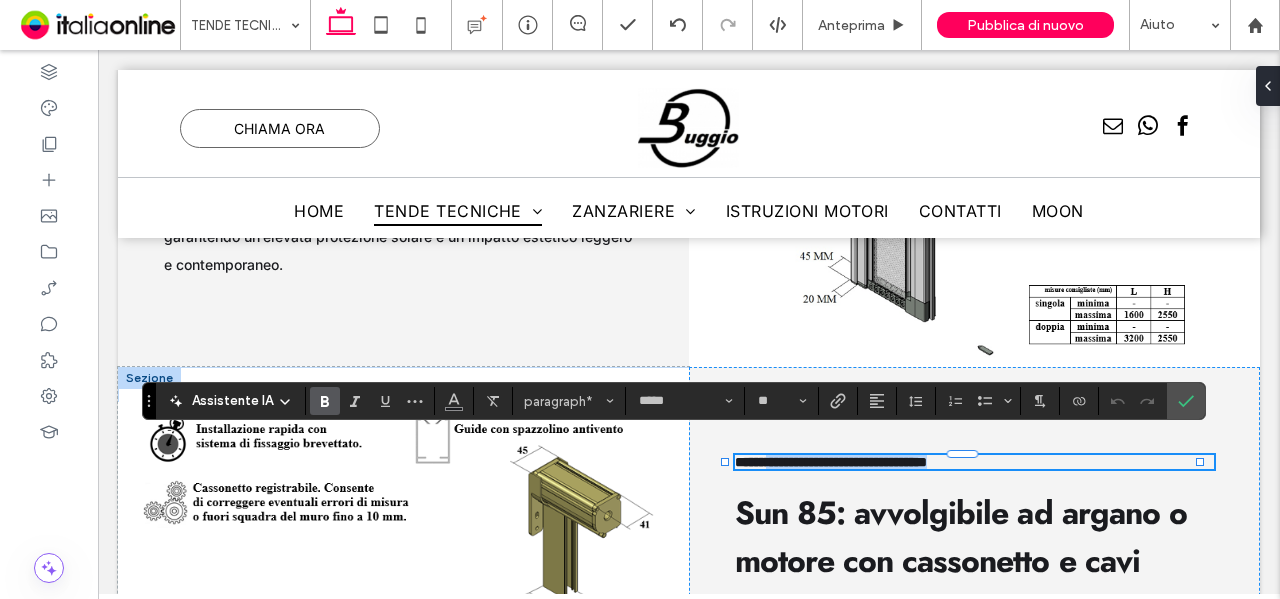 drag, startPoint x: 780, startPoint y: 441, endPoint x: 1075, endPoint y: 426, distance: 295.3811 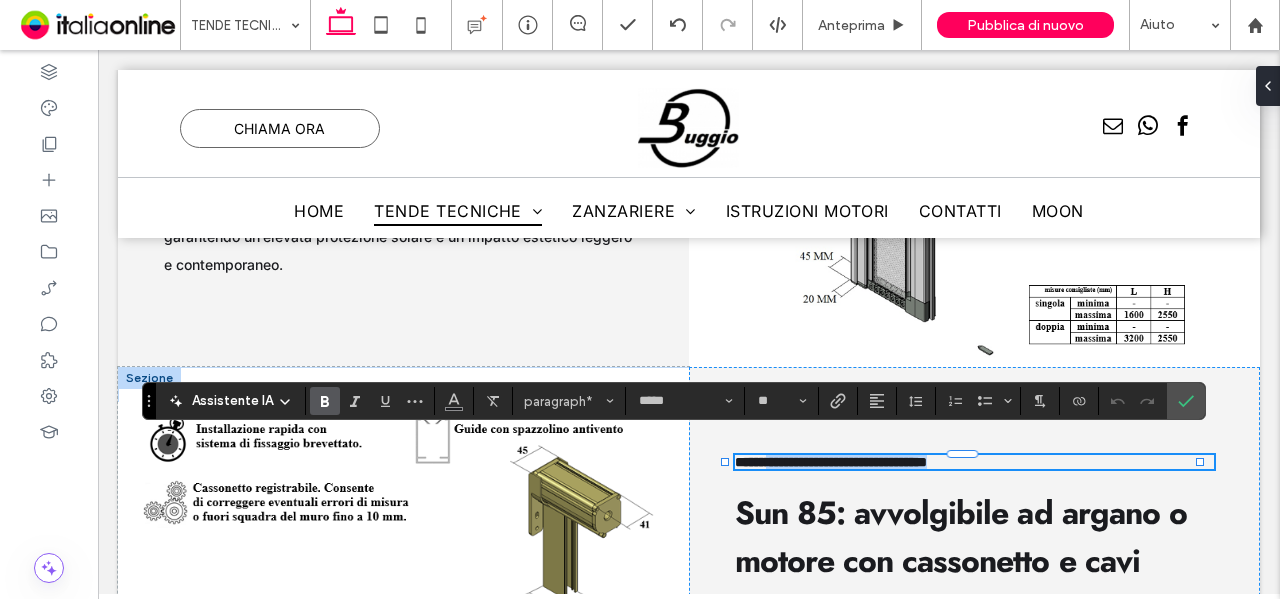 click on "**********" at bounding box center [831, 462] 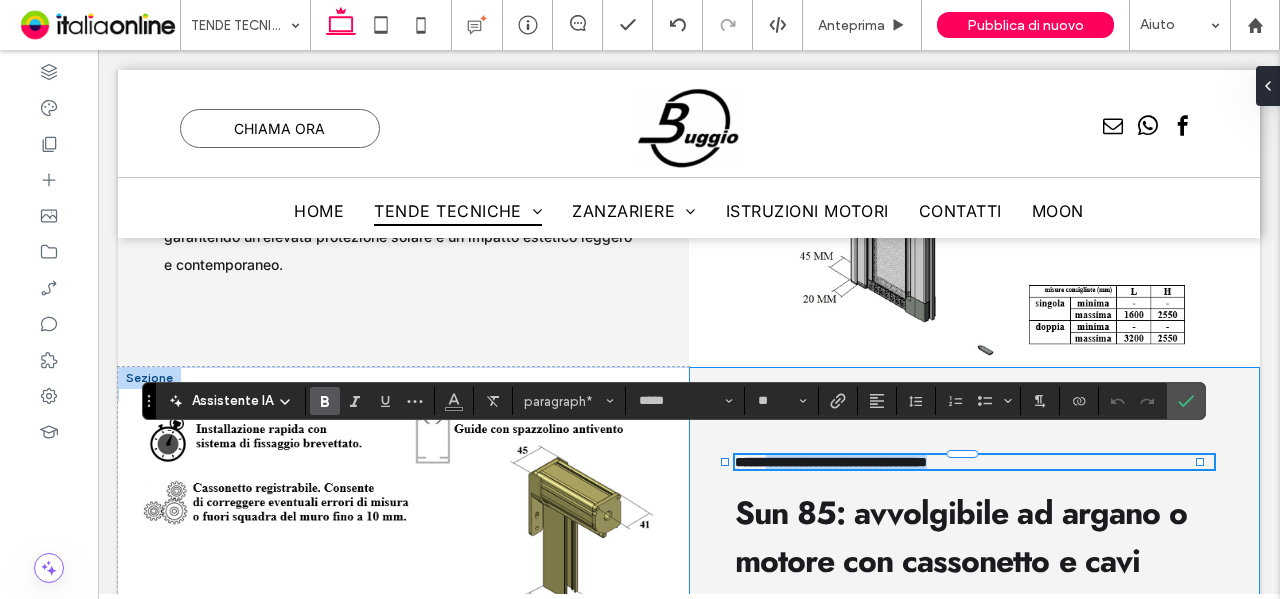 type 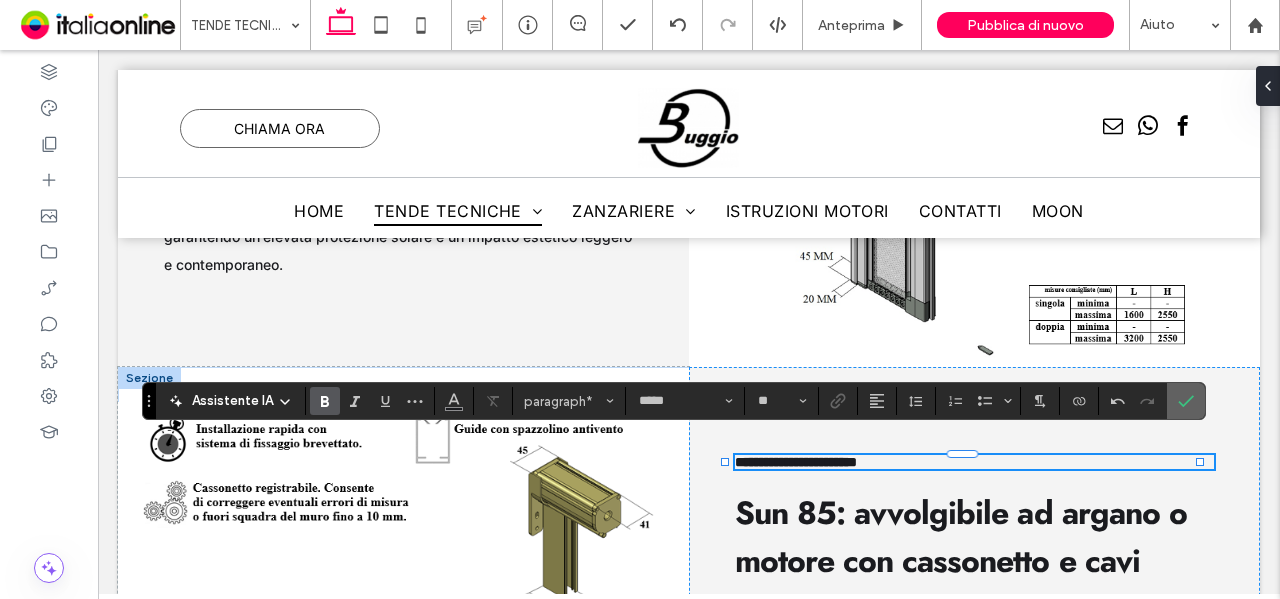 click 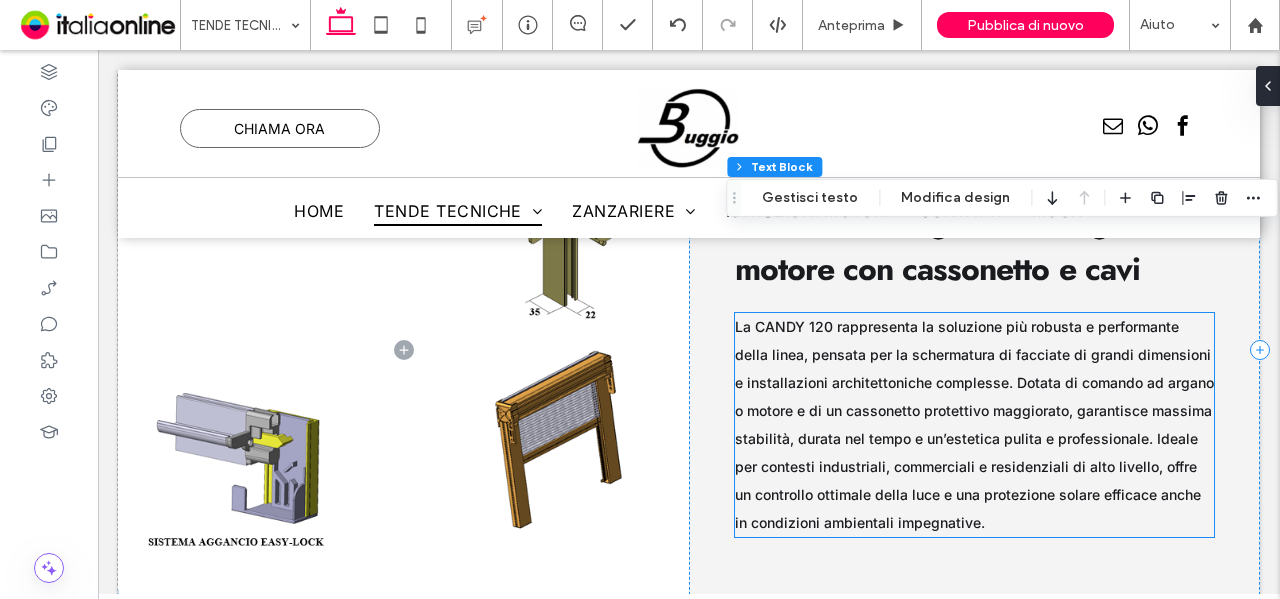 scroll, scrollTop: 10495, scrollLeft: 0, axis: vertical 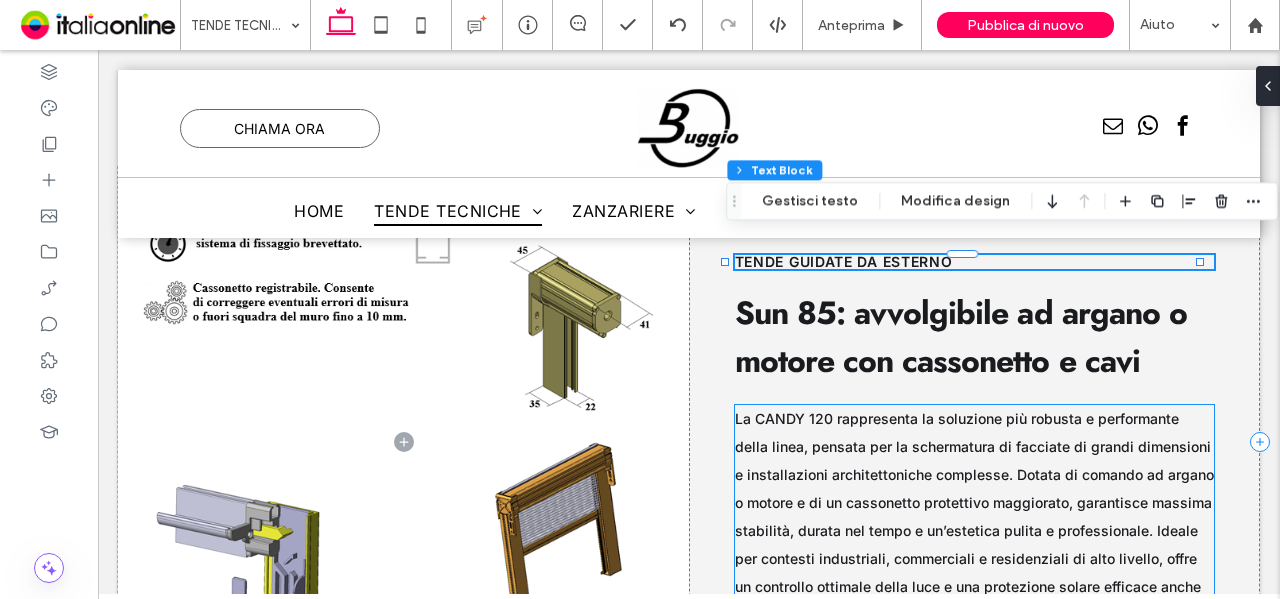 click on "La CANDY 120 rappresenta la soluzione più robusta e performante della linea, pensata per la schermatura di facciate di grandi dimensioni e installazioni architettoniche complesse. Dotata di comando ad argano o motore e di un cassonetto protettivo maggiorato, garantisce massima stabilità, durata nel tempo e un’estetica pulita e professionale. Ideale per contesti industriali, commerciali e residenziali di alto livello, offre un controllo ottimale della luce e una protezione solare efficace anche in condizioni ambientali impegnative." at bounding box center [975, 517] 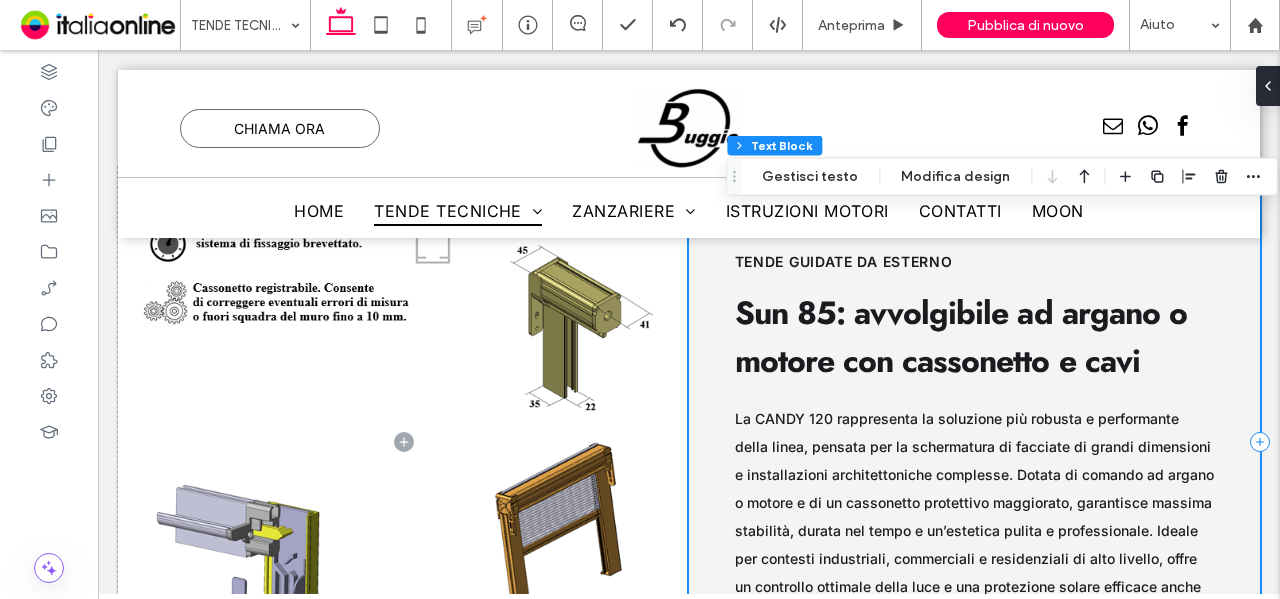 scroll, scrollTop: 10670, scrollLeft: 0, axis: vertical 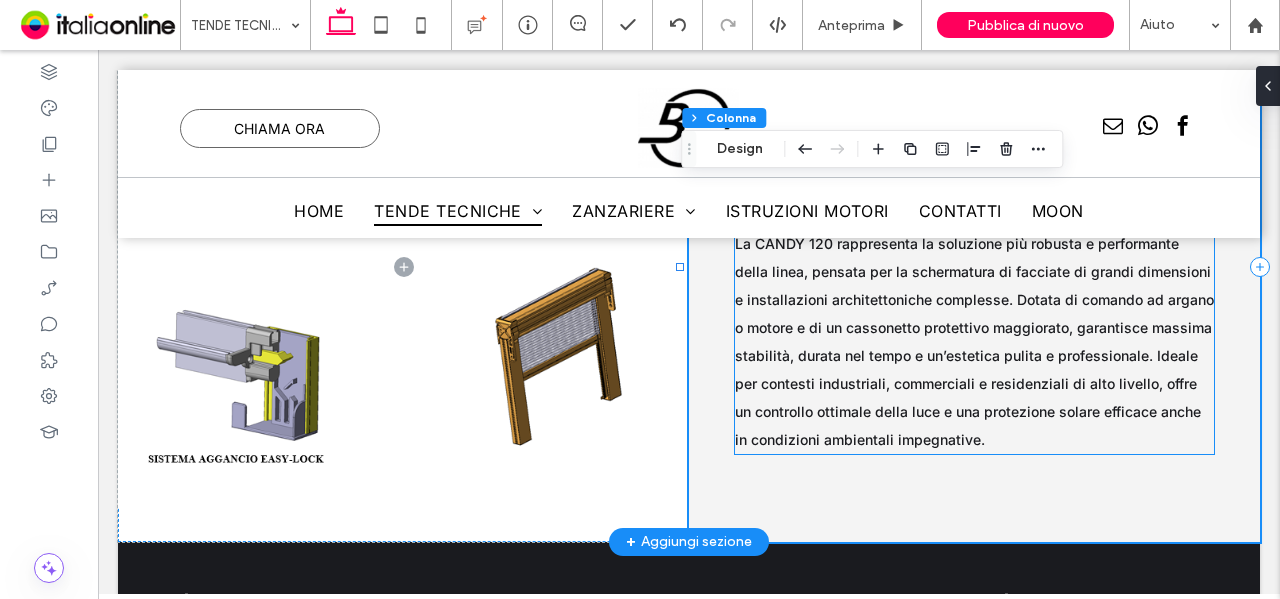 click on "La CANDY 120 rappresenta la soluzione più robusta e performante della linea, pensata per la schermatura di facciate di grandi dimensioni e installazioni architettoniche complesse. Dotata di comando ad argano o motore e di un cassonetto protettivo maggiorato, garantisce massima stabilità, durata nel tempo e un’estetica pulita e professionale. Ideale per contesti industriali, commerciali e residenziali di alto livello, offre un controllo ottimale della luce e una protezione solare efficace anche in condizioni ambientali impegnative." at bounding box center [975, 342] 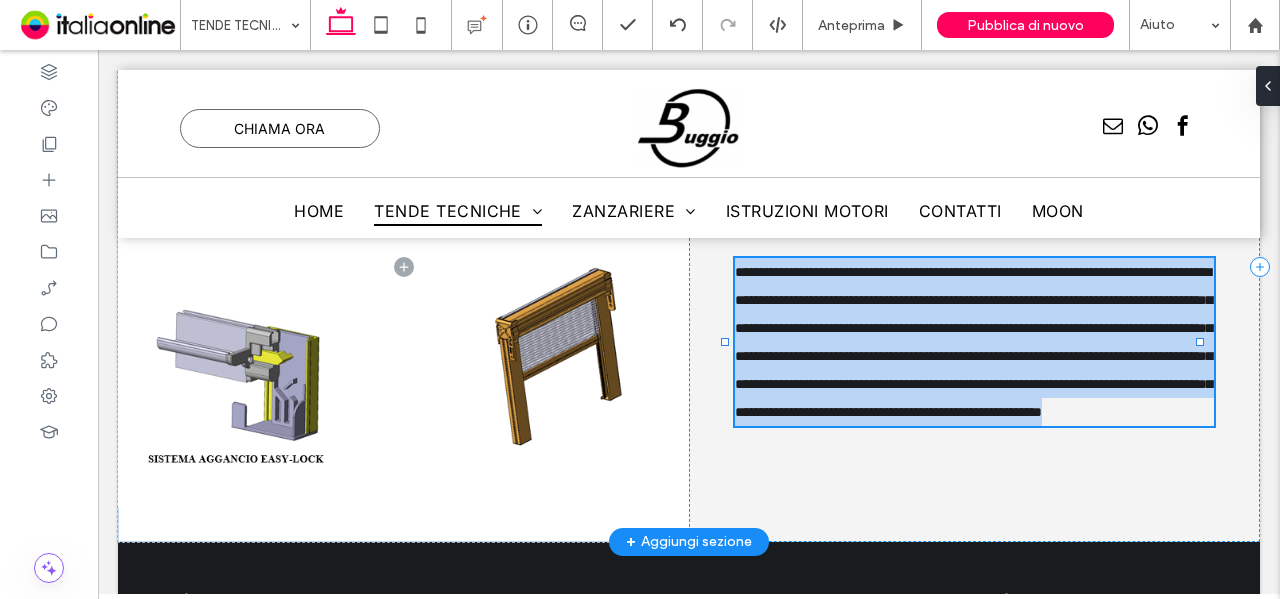 click on "**********" at bounding box center (975, 342) 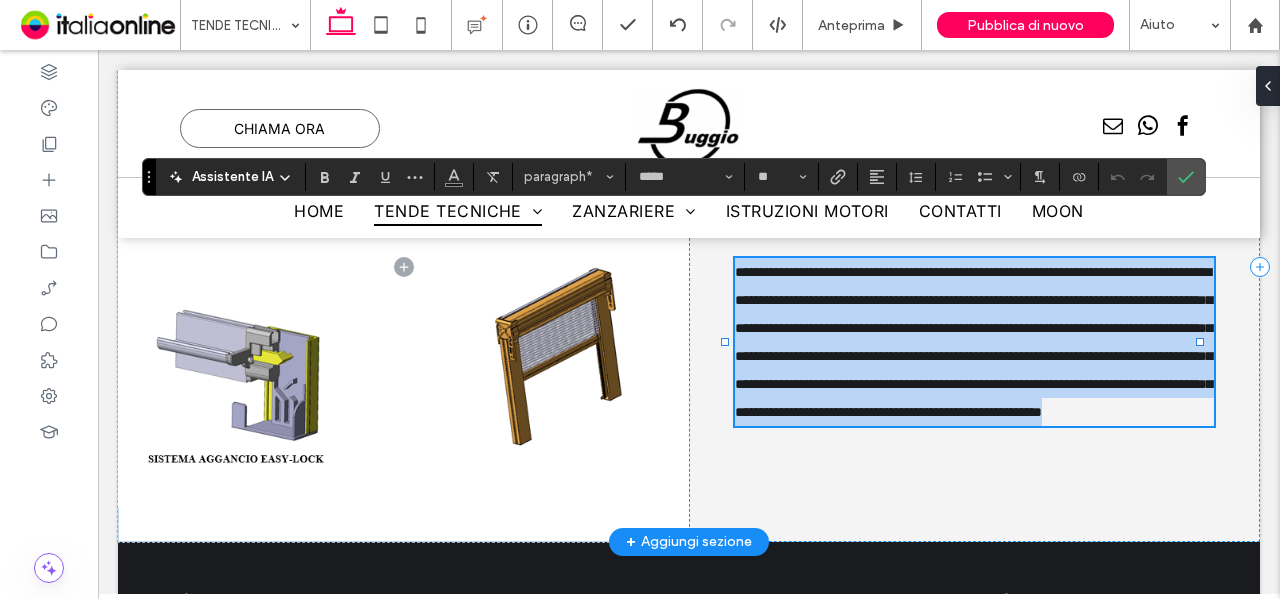 type on "**" 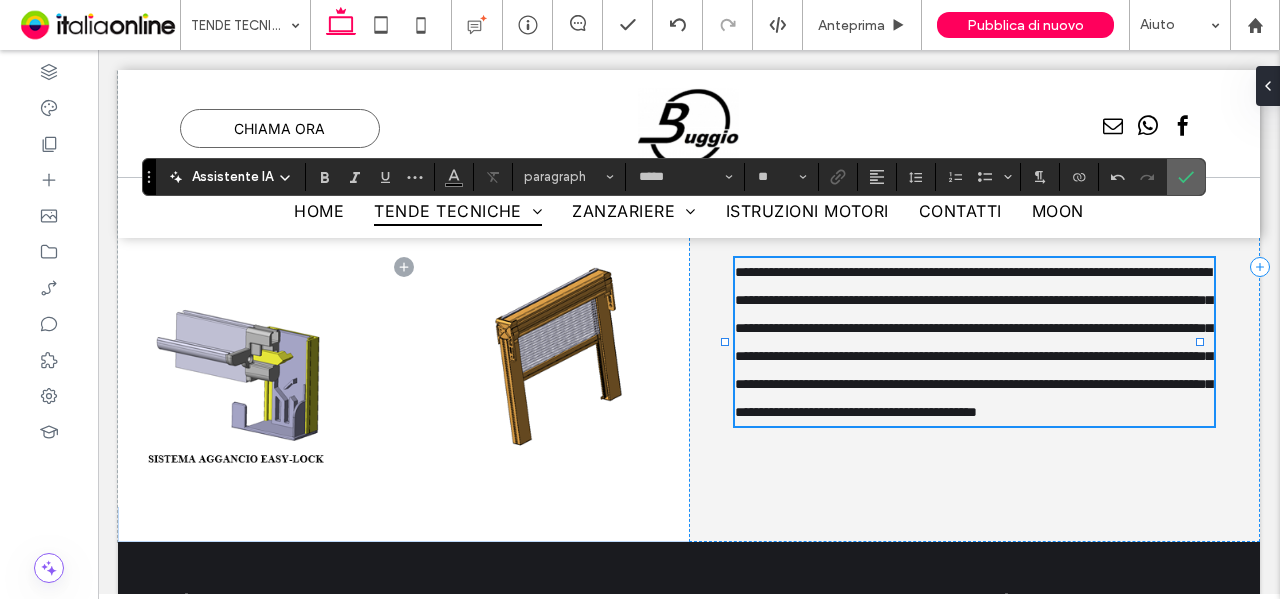 drag, startPoint x: 1179, startPoint y: 180, endPoint x: 166, endPoint y: 335, distance: 1024.7898 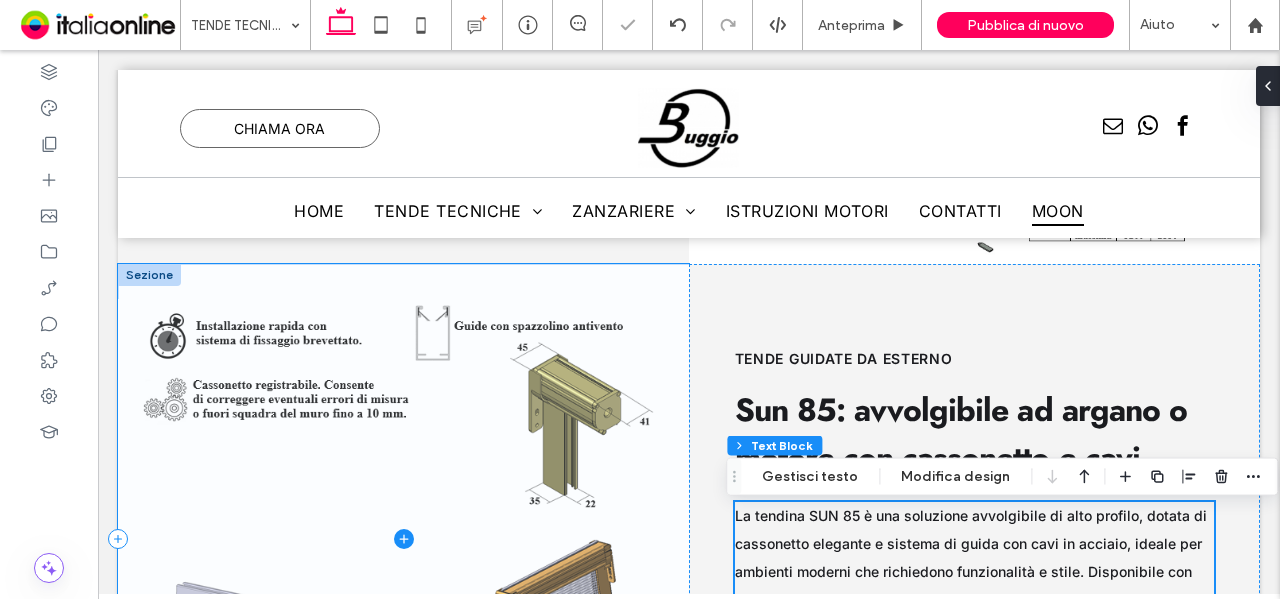 scroll, scrollTop: 10370, scrollLeft: 0, axis: vertical 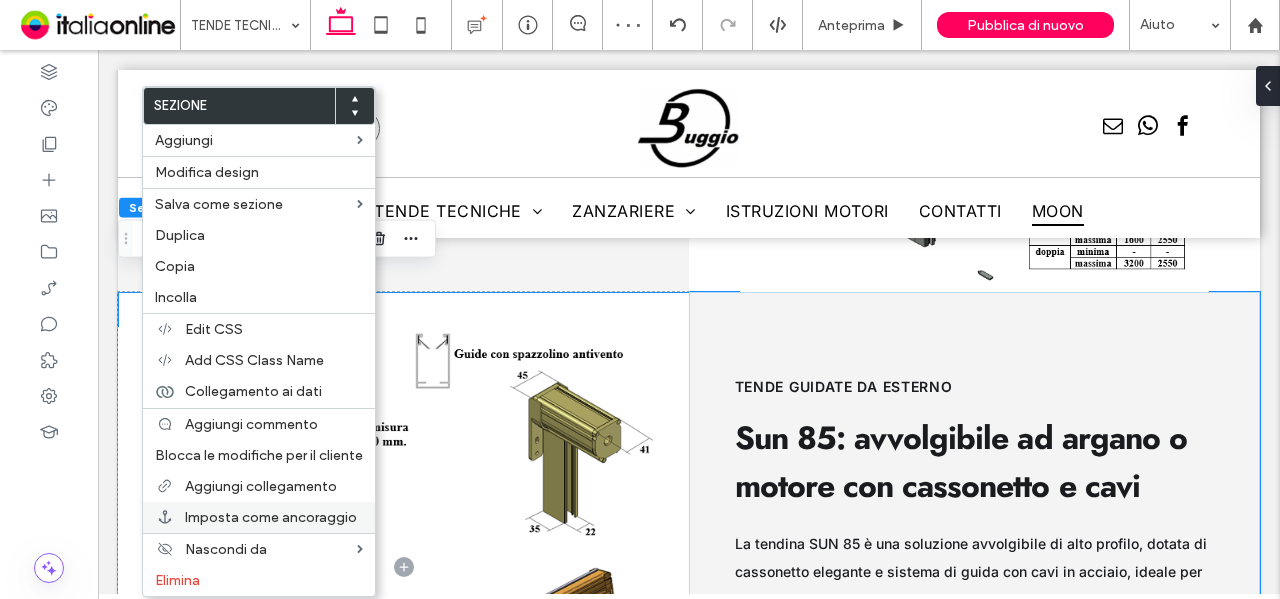 click on "Imposta come ancoraggio" at bounding box center (271, 517) 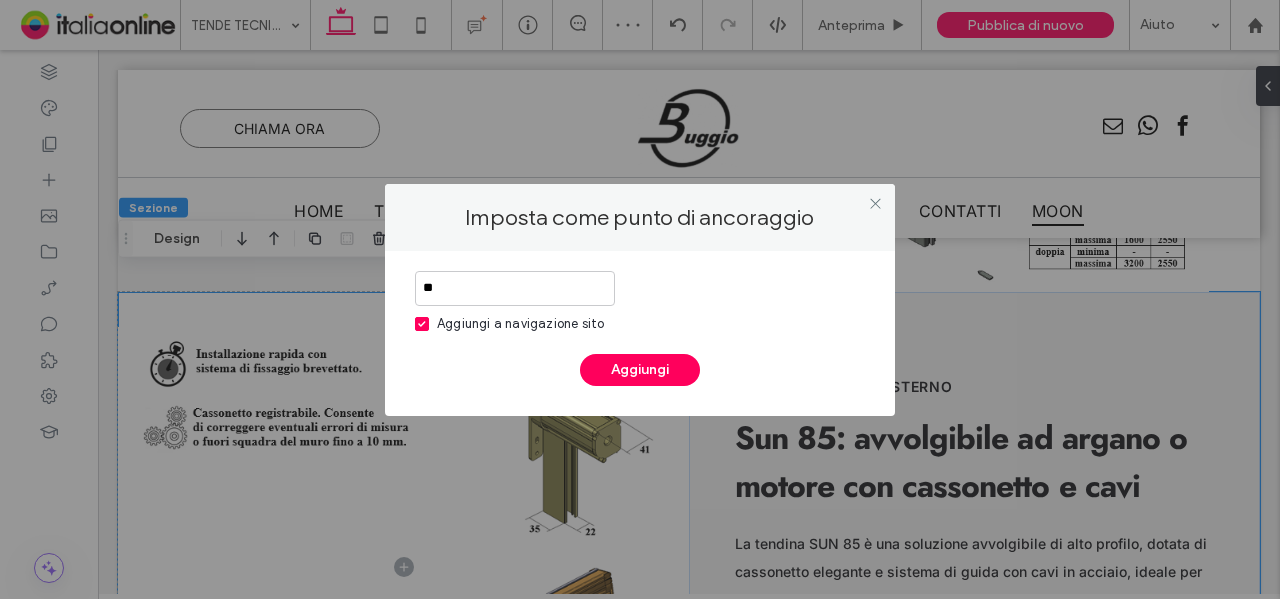 type on "*" 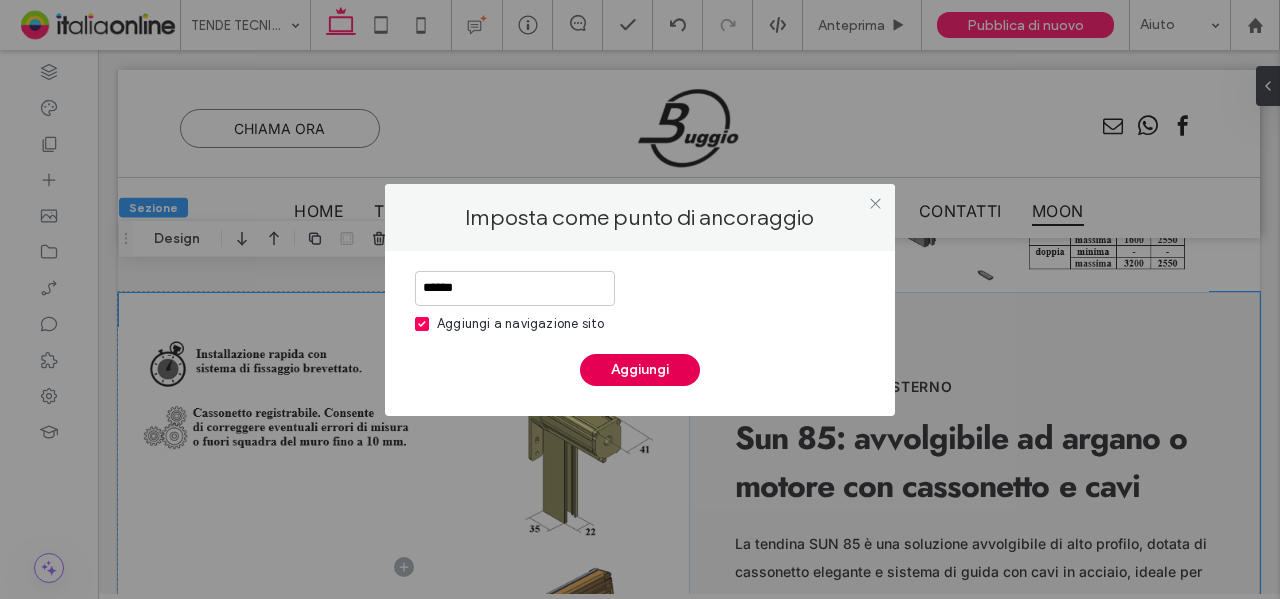 type on "******" 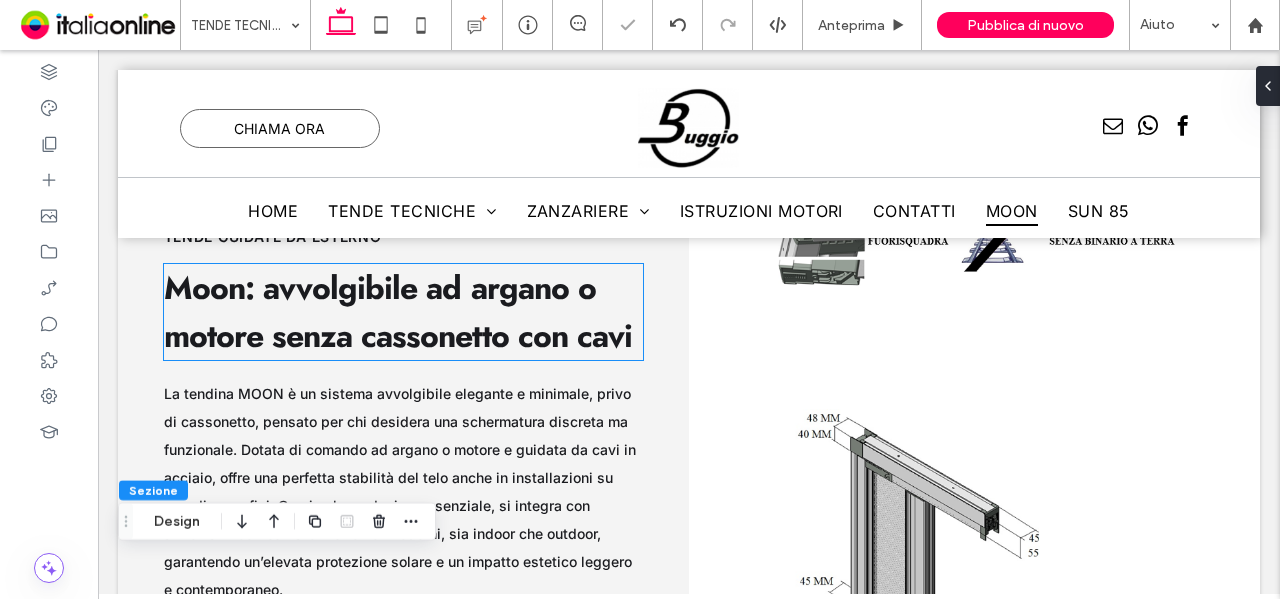 scroll, scrollTop: 9870, scrollLeft: 0, axis: vertical 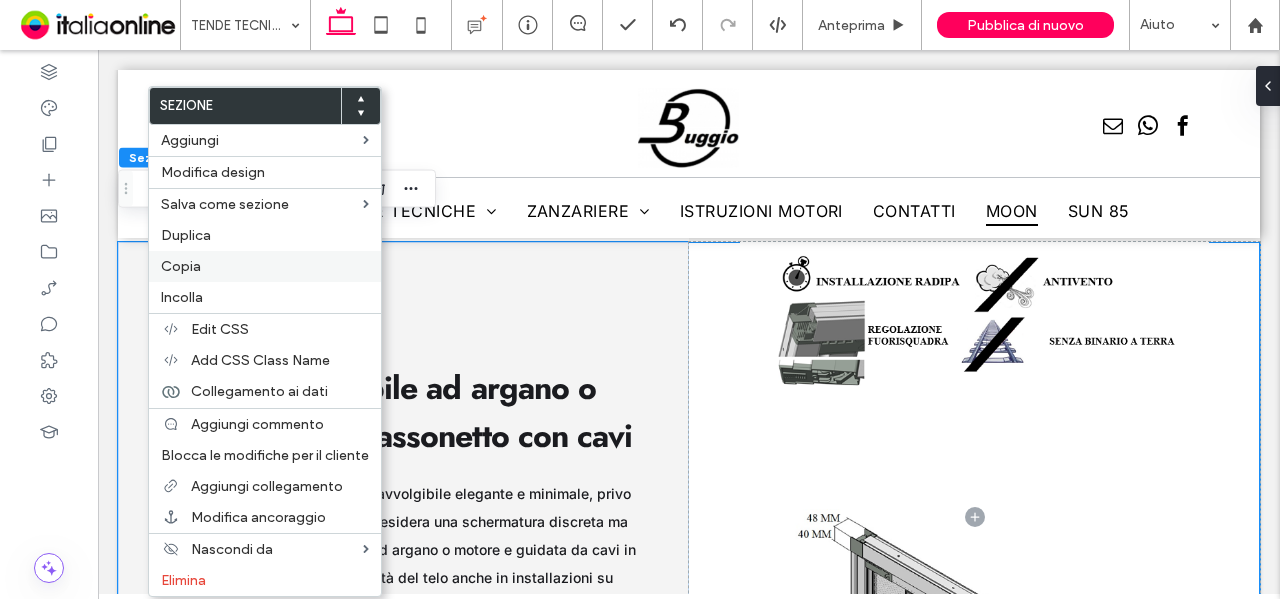 click on "Copia" at bounding box center [265, 266] 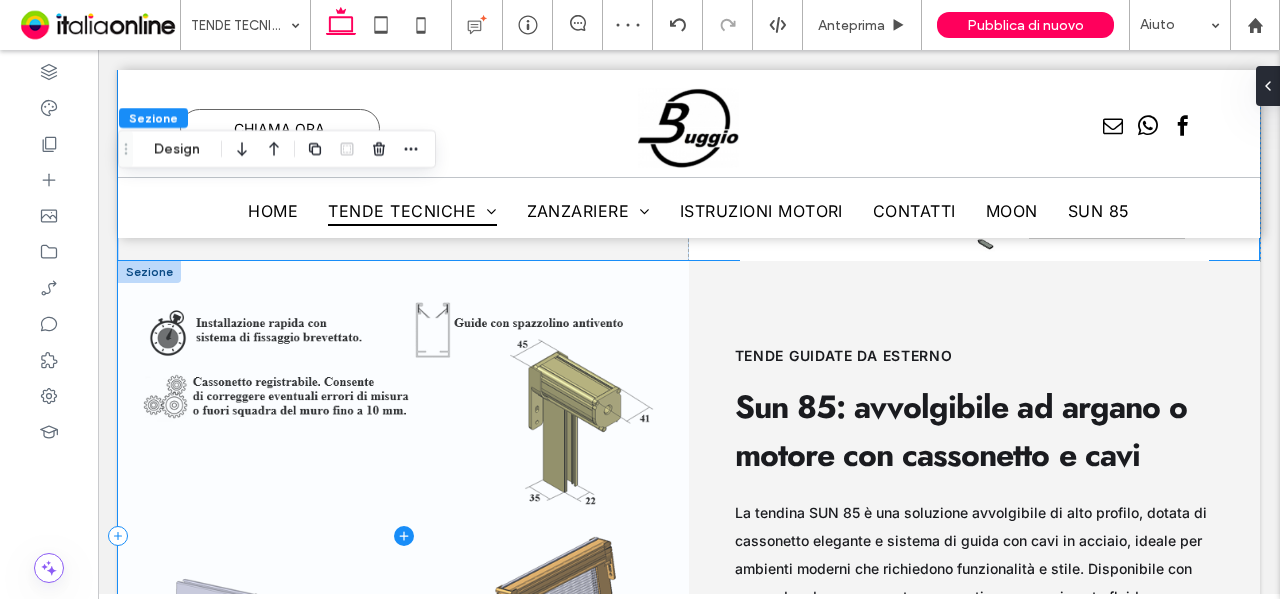 scroll, scrollTop: 10370, scrollLeft: 0, axis: vertical 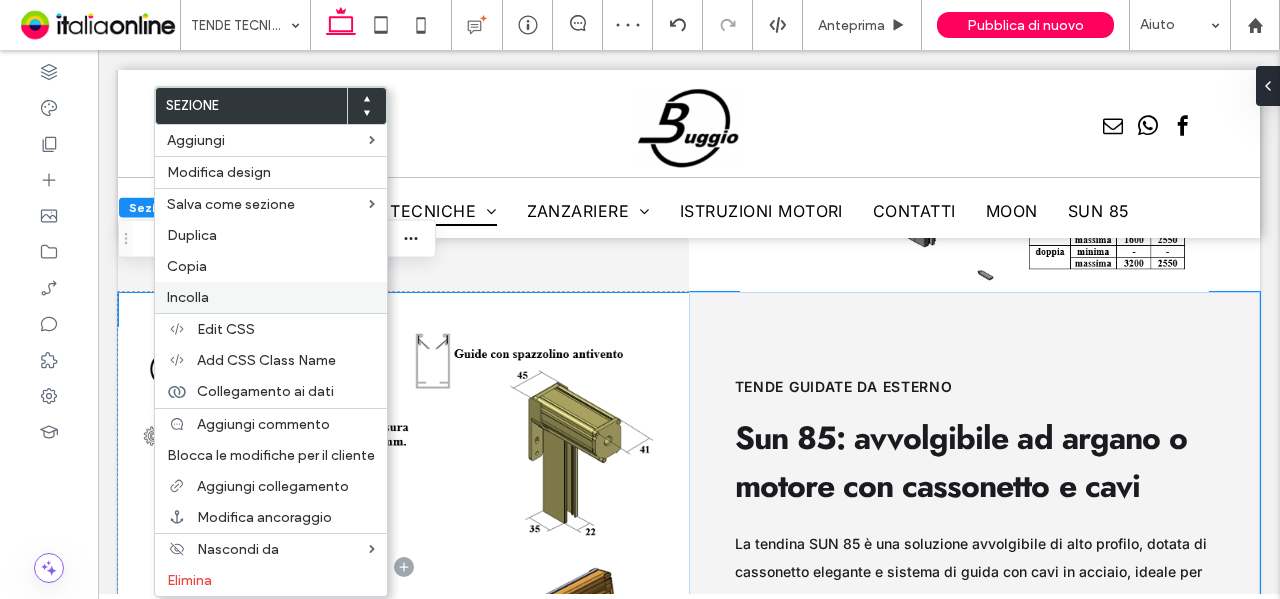 click on "Incolla" at bounding box center [188, 297] 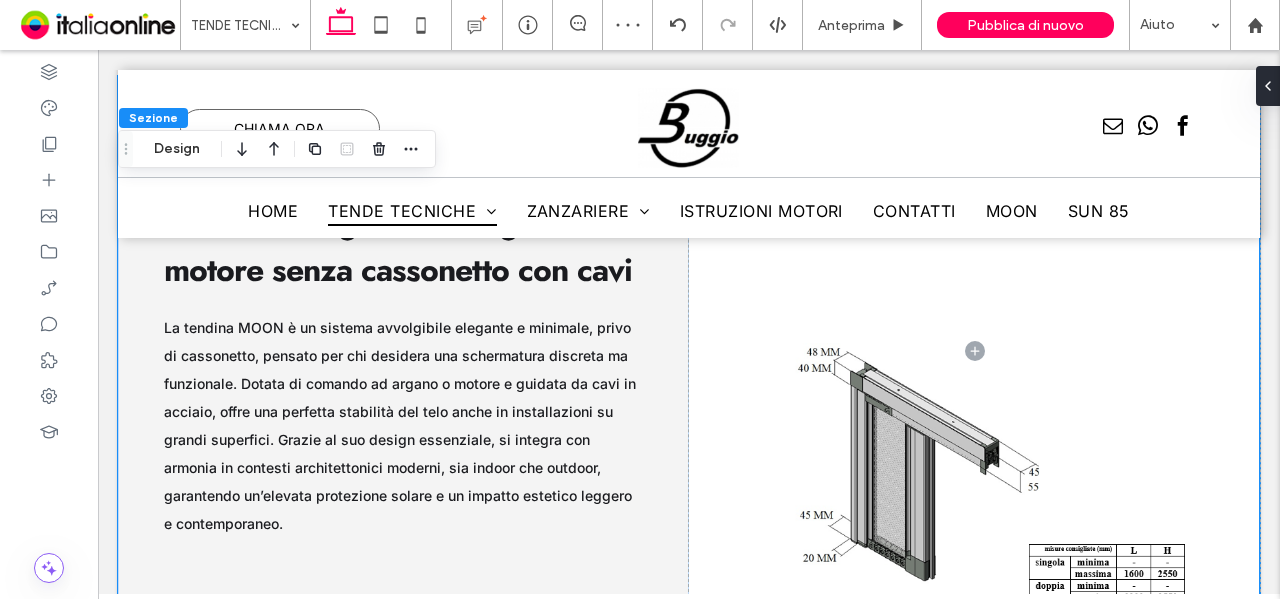 scroll, scrollTop: 11145, scrollLeft: 0, axis: vertical 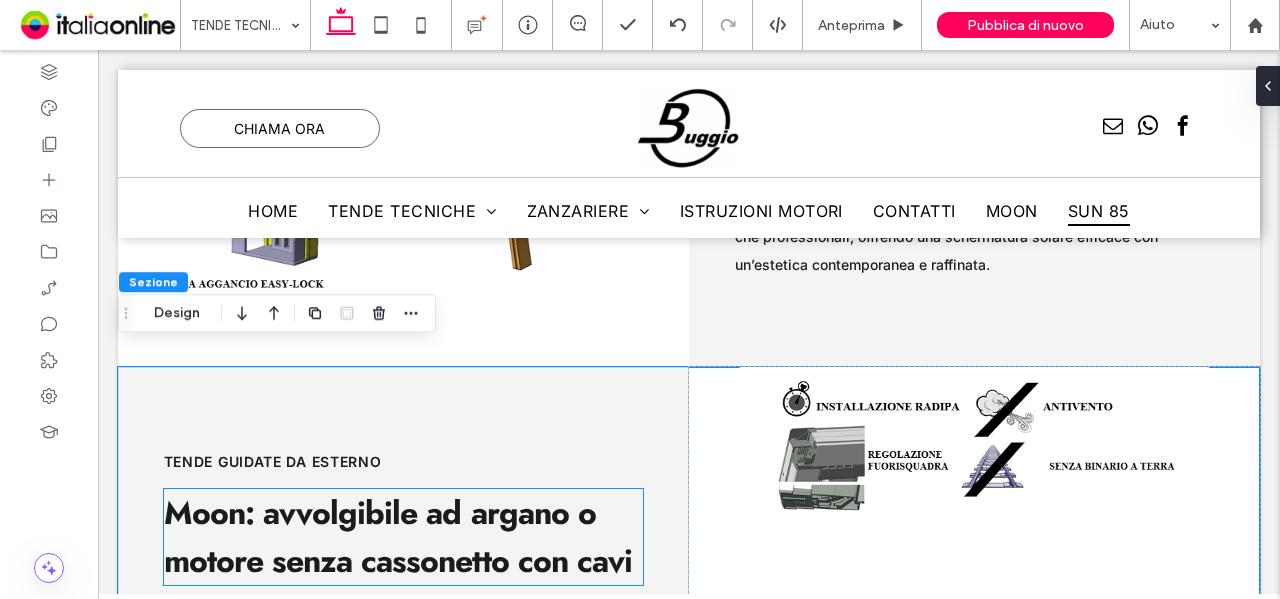 click on "Moon: avvolgibile ad argano o motore senza cassonetto con cavi" at bounding box center [398, 537] 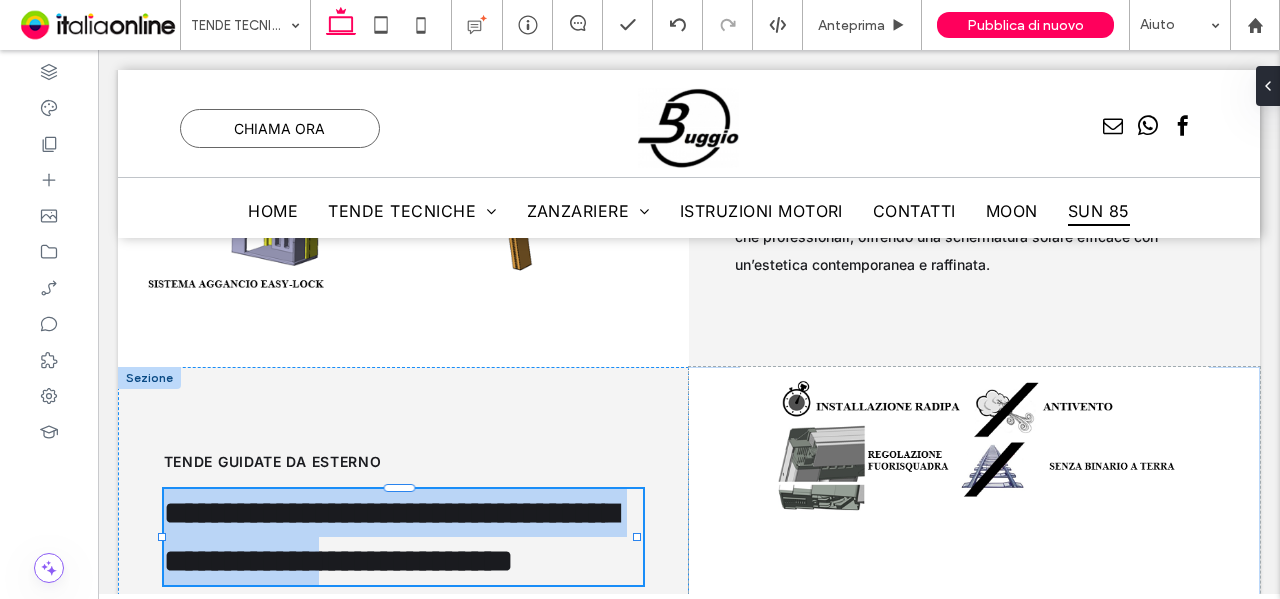 click on "**********" at bounding box center [391, 537] 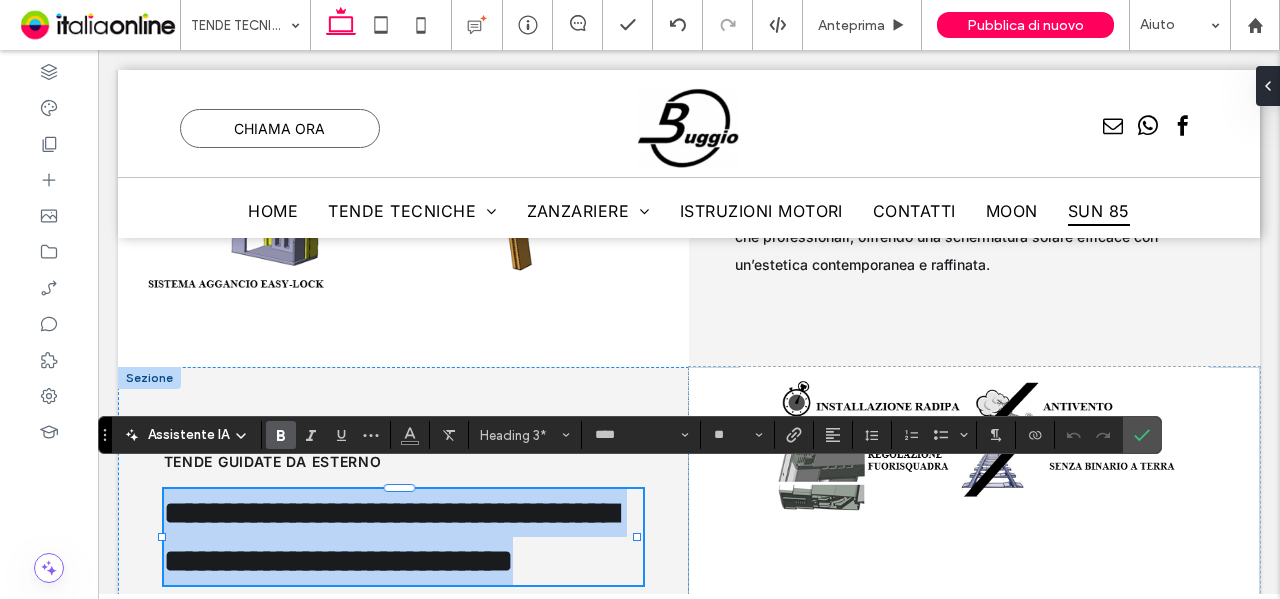paste 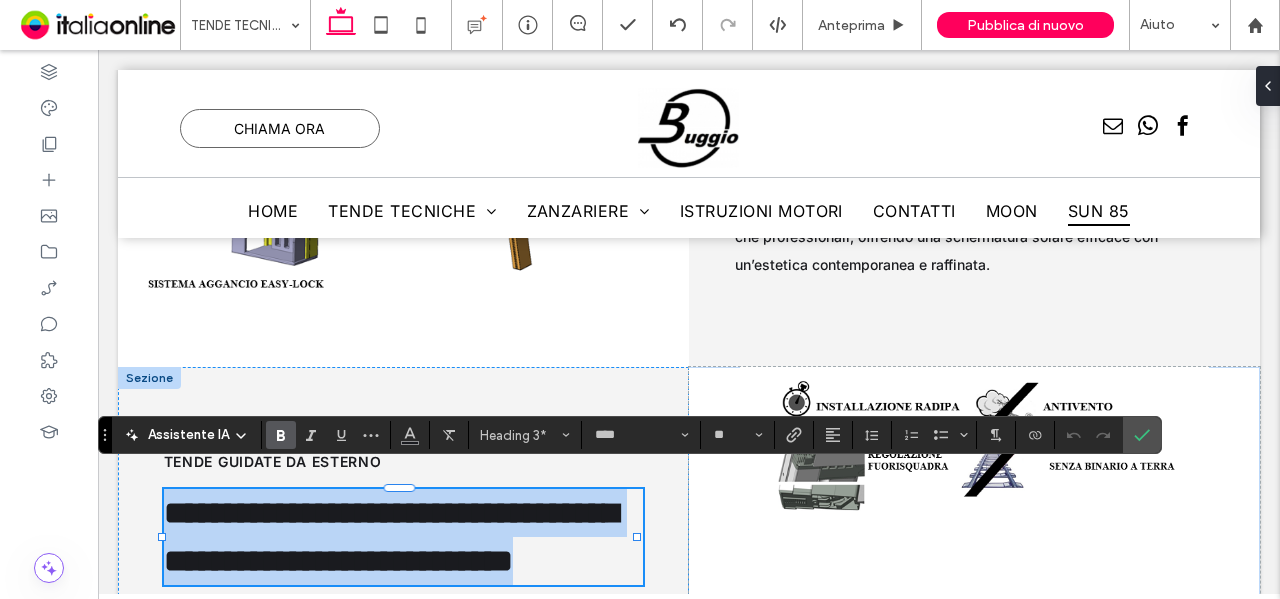 type on "*****" 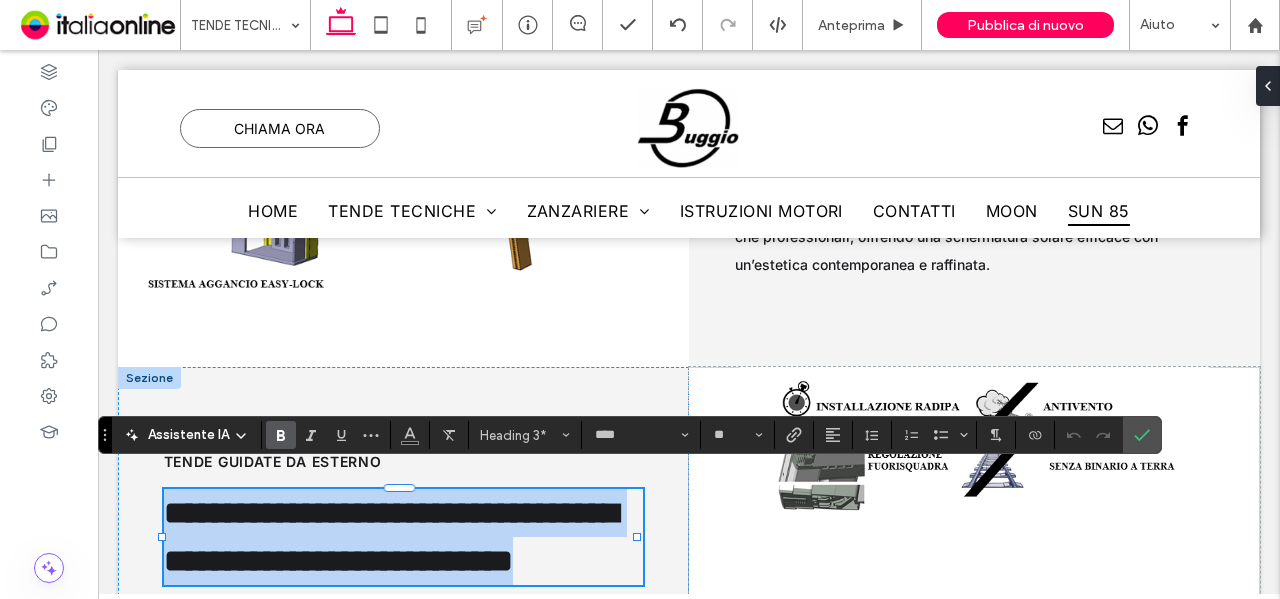 type on "**" 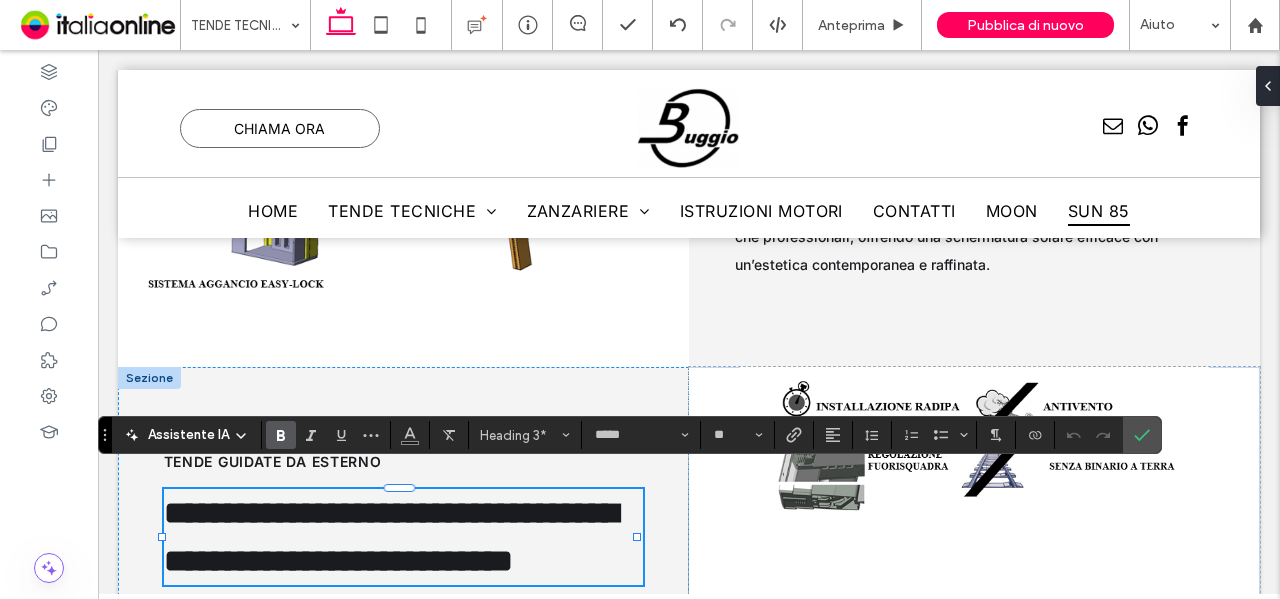 scroll, scrollTop: 0, scrollLeft: 0, axis: both 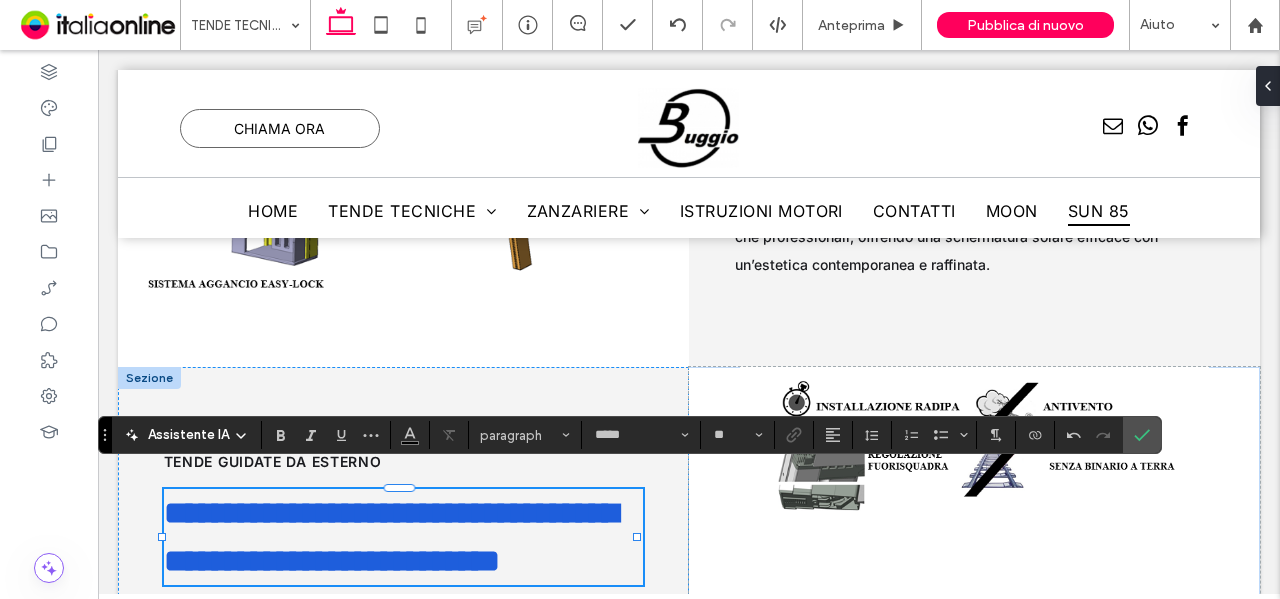 type on "****" 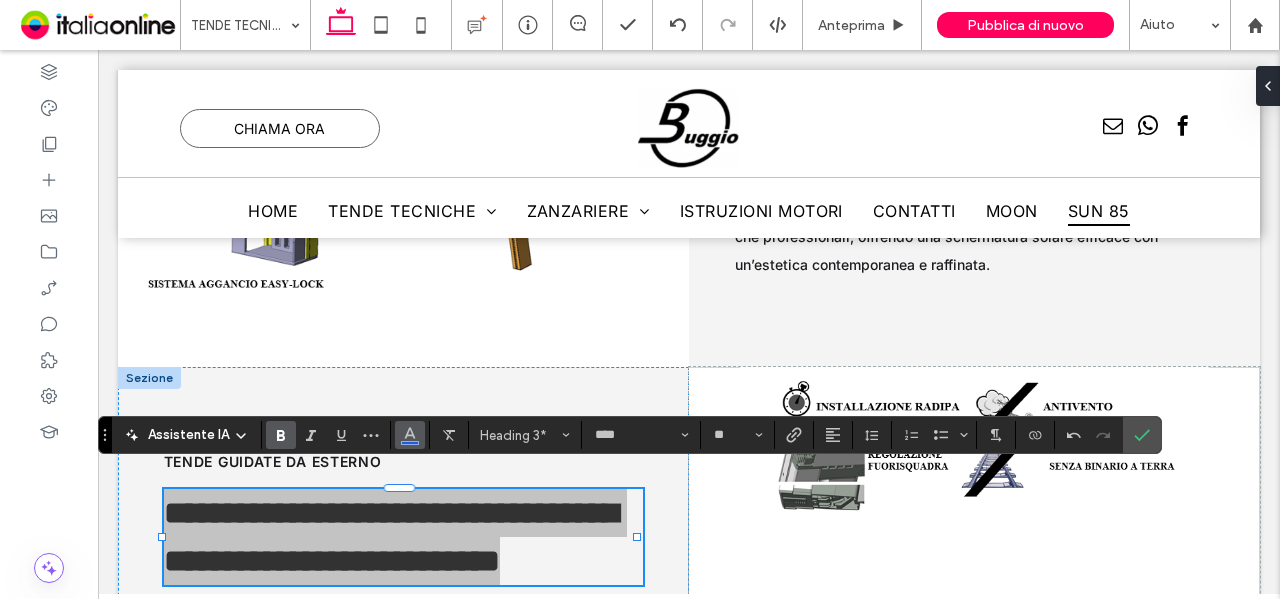 click 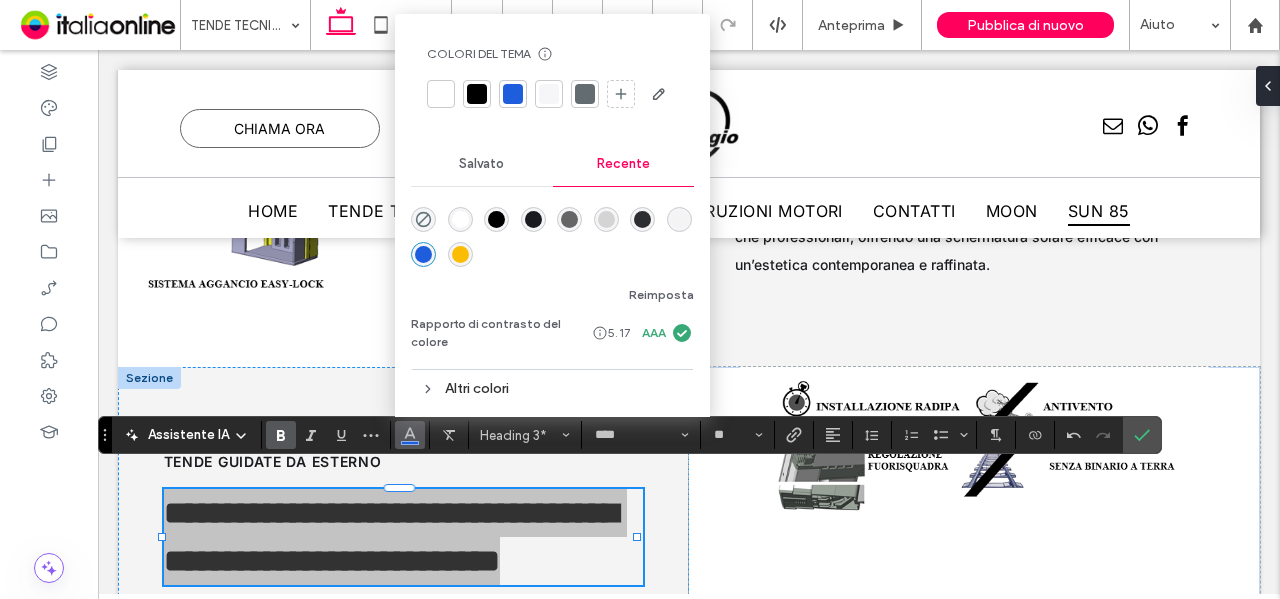 click at bounding box center (533, 219) 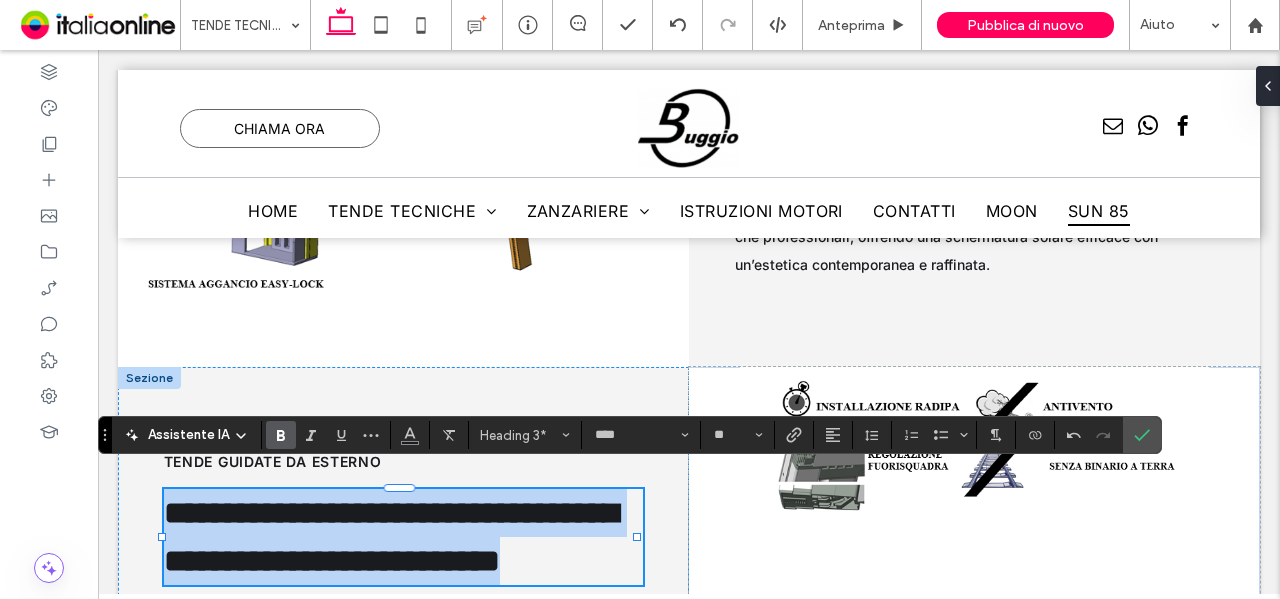 click on "**********" at bounding box center [391, 537] 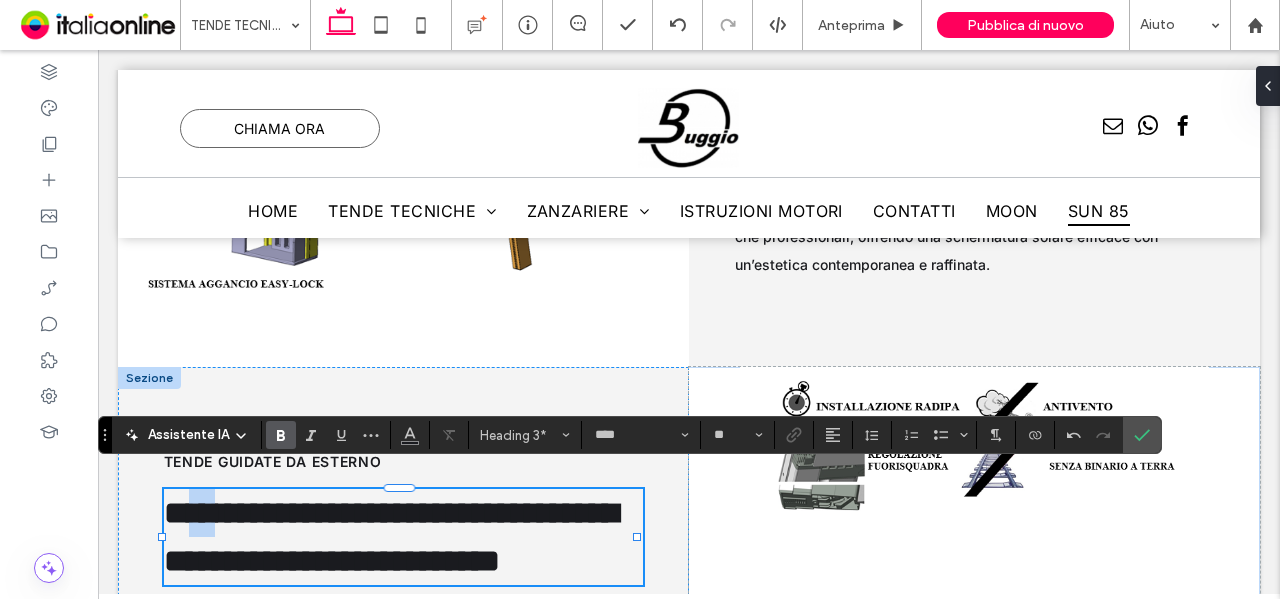 click on "**********" at bounding box center (391, 537) 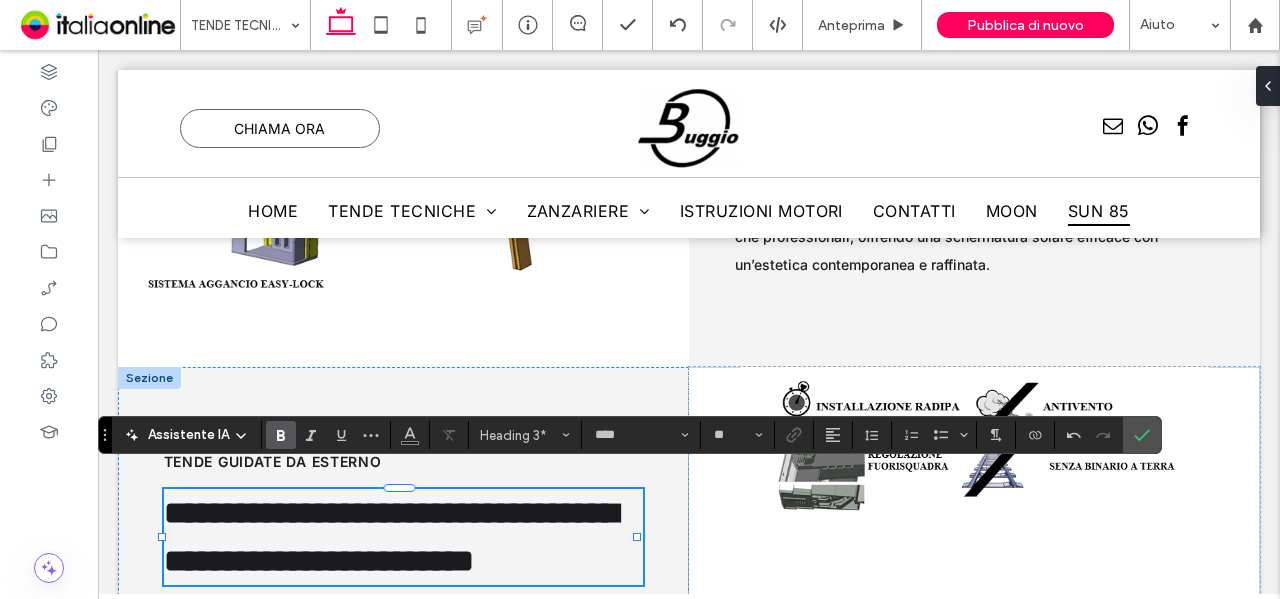 type 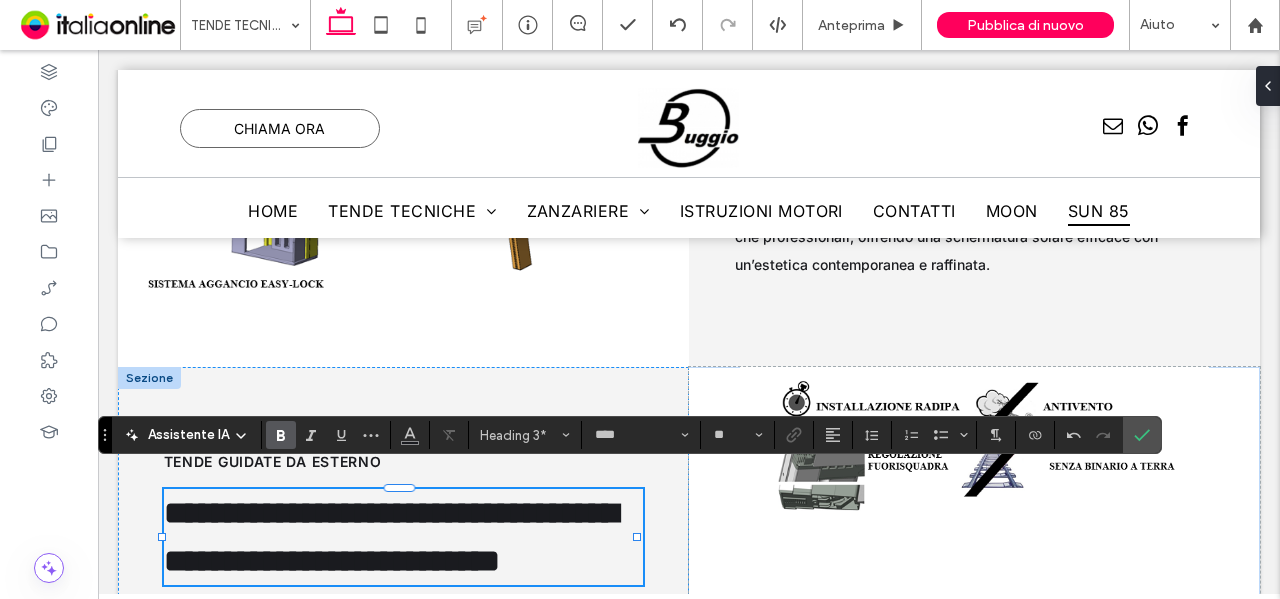 click on "**********" at bounding box center [391, 537] 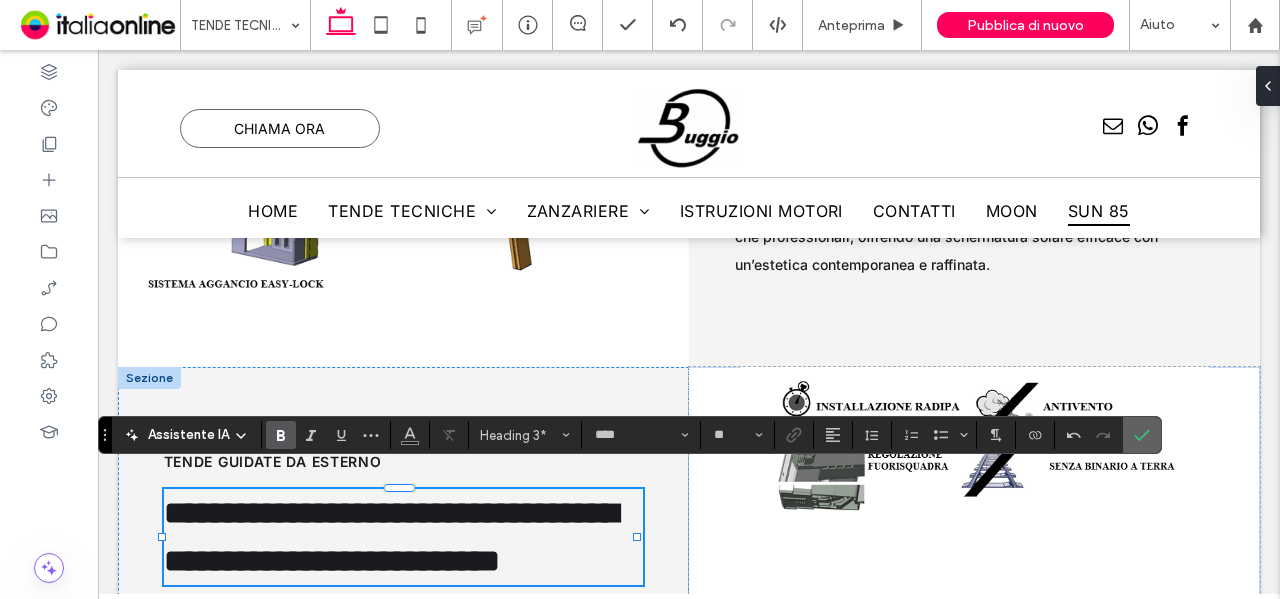 click at bounding box center (1142, 435) 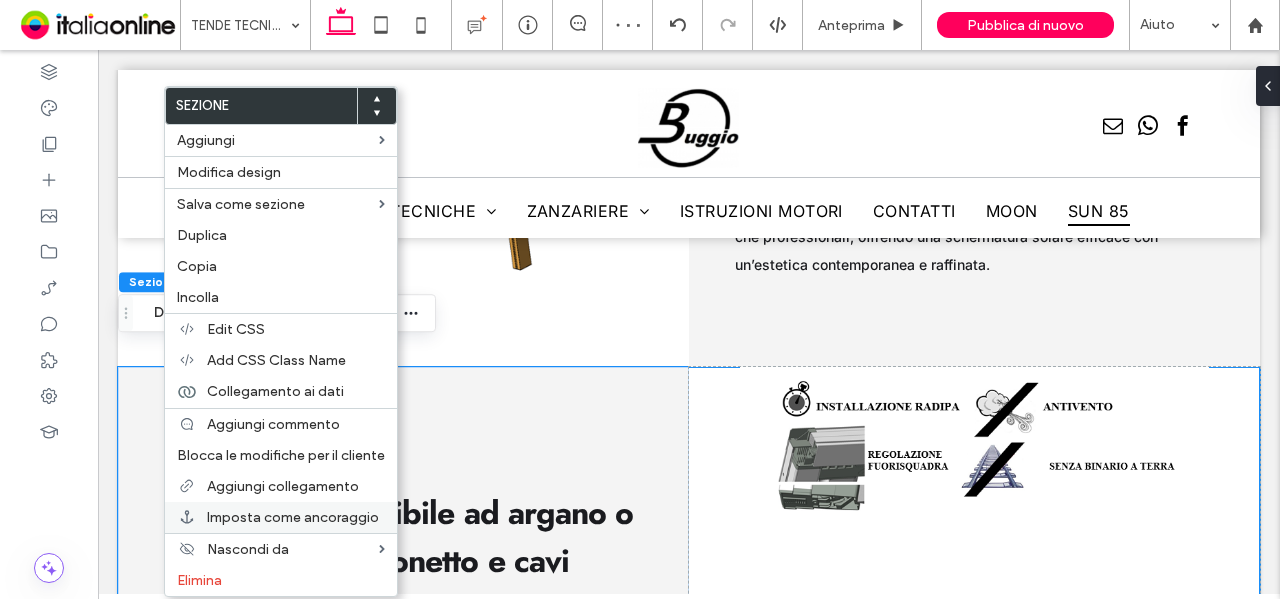 click on "Imposta come ancoraggio" at bounding box center [293, 517] 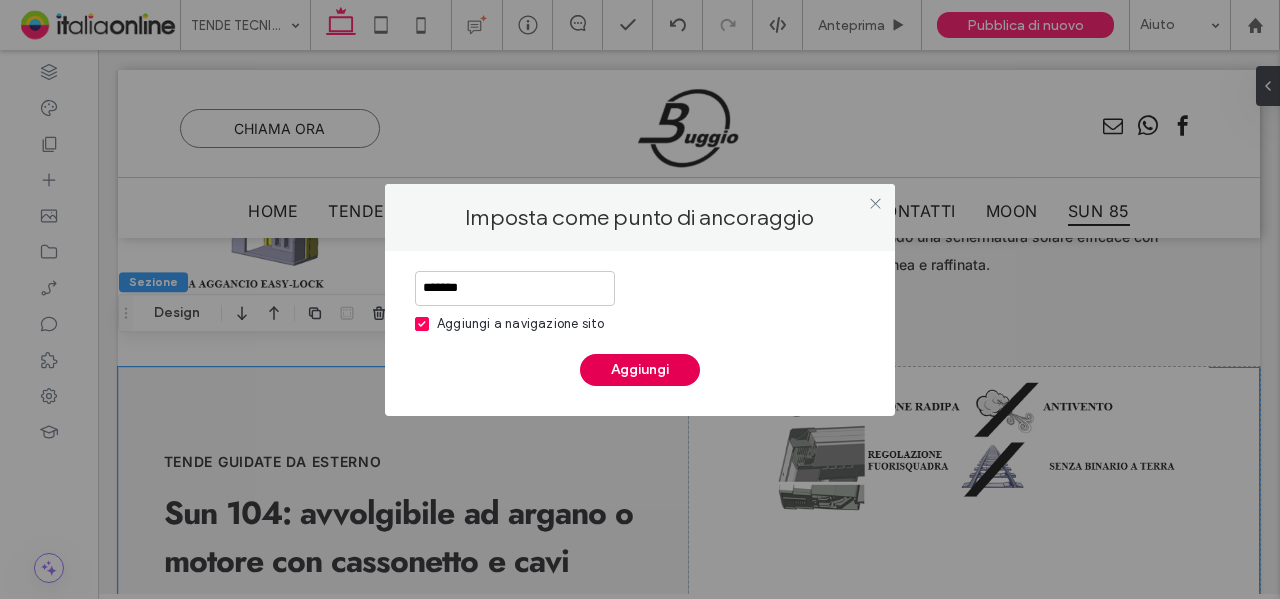 type on "*******" 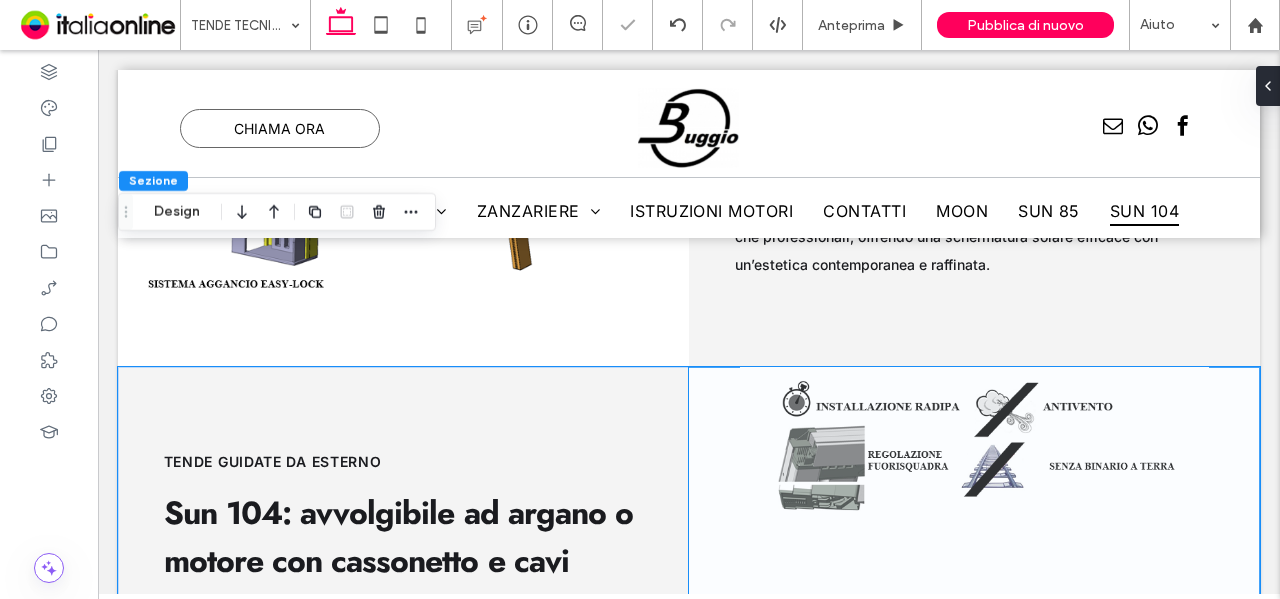 scroll, scrollTop: 11045, scrollLeft: 0, axis: vertical 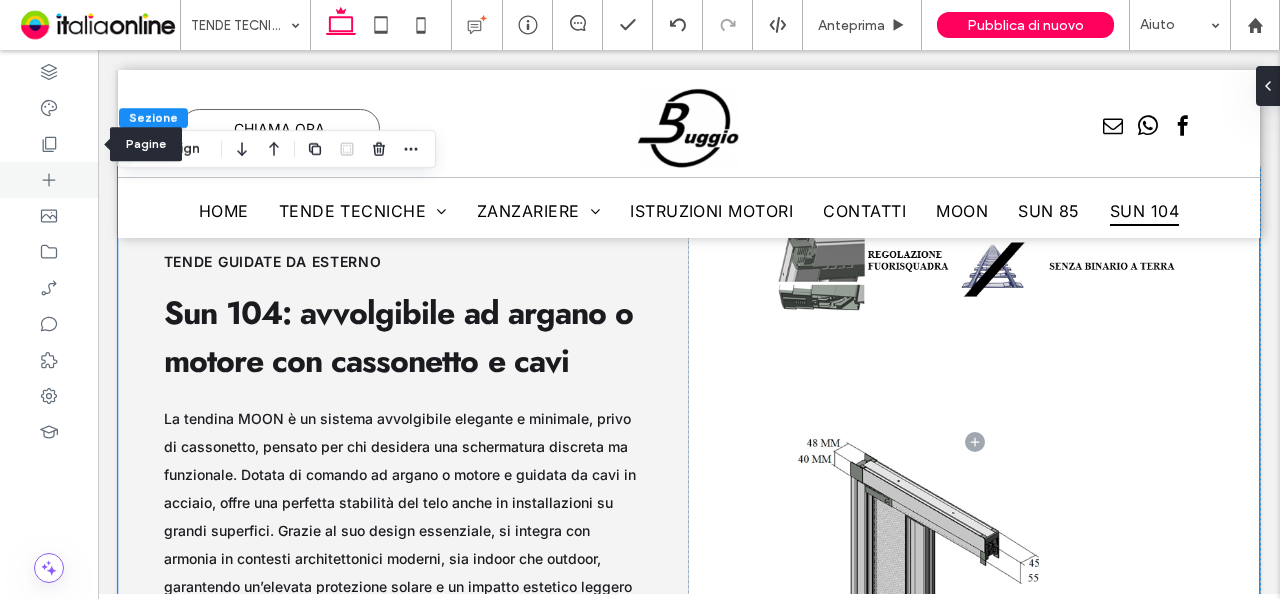 drag, startPoint x: 49, startPoint y: 133, endPoint x: 81, endPoint y: 180, distance: 56.859474 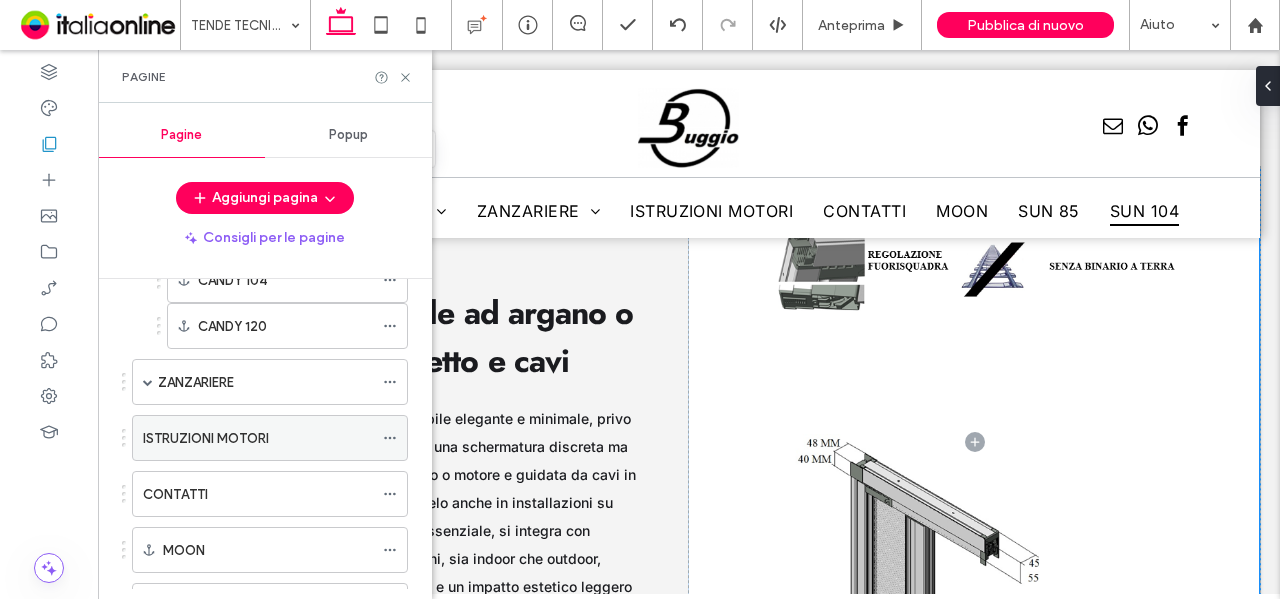 scroll, scrollTop: 758, scrollLeft: 0, axis: vertical 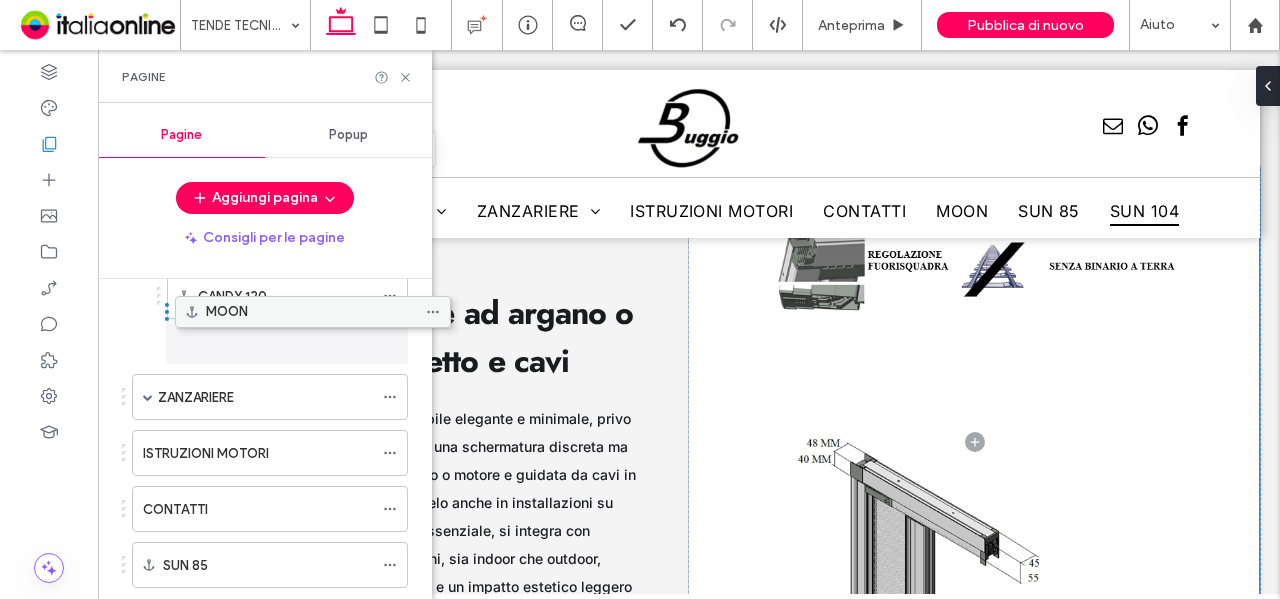drag, startPoint x: 256, startPoint y: 501, endPoint x: 303, endPoint y: 328, distance: 179.27075 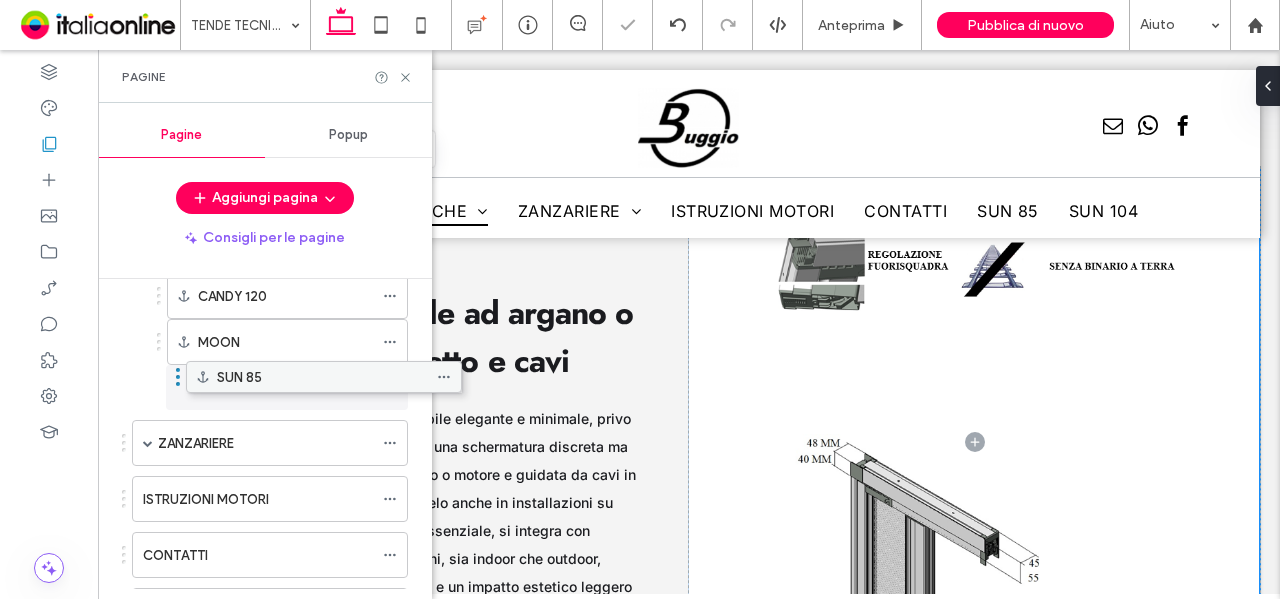 drag, startPoint x: 253, startPoint y: 549, endPoint x: 307, endPoint y: 381, distance: 176.4653 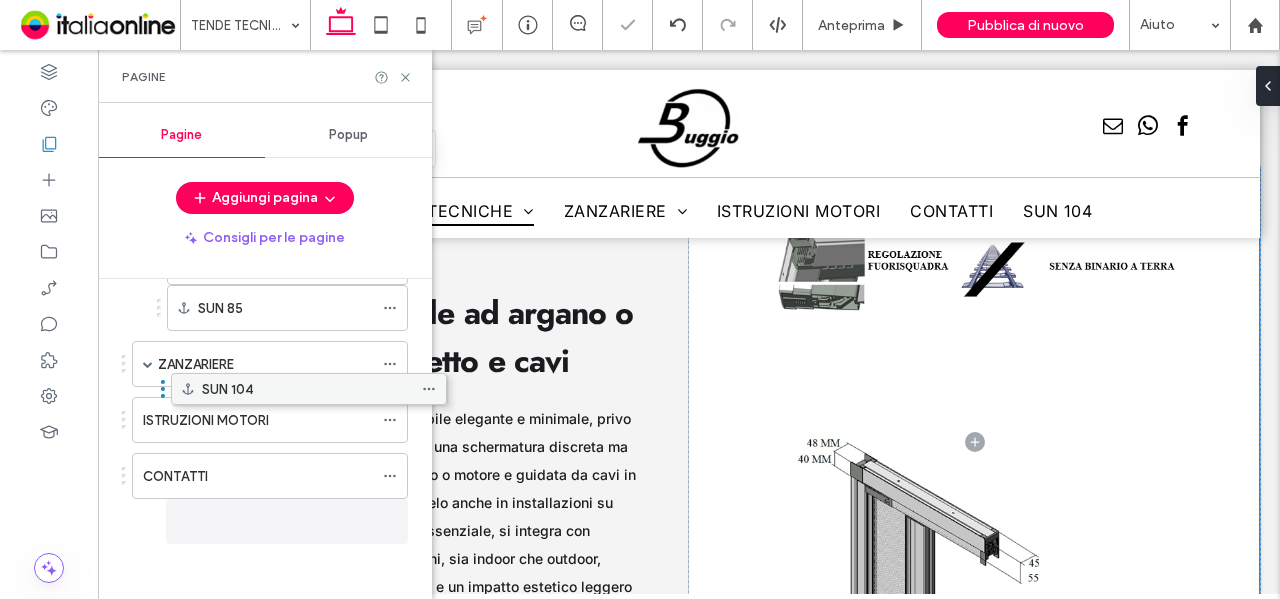 scroll, scrollTop: 828, scrollLeft: 0, axis: vertical 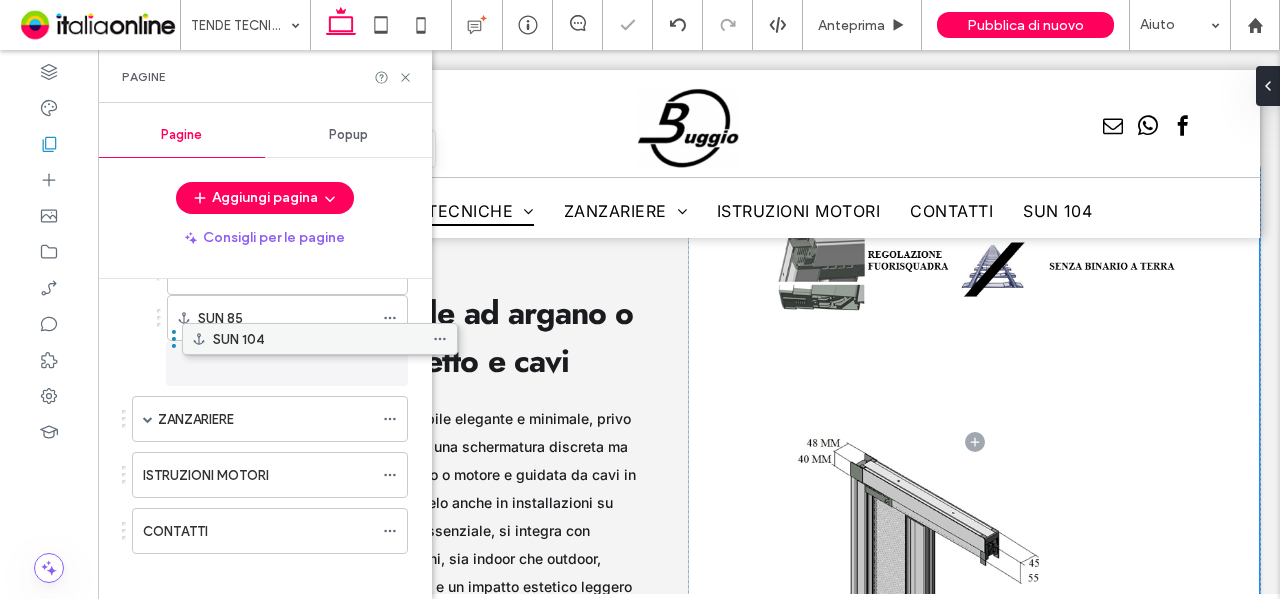 drag, startPoint x: 264, startPoint y: 518, endPoint x: 314, endPoint y: 347, distance: 178.16003 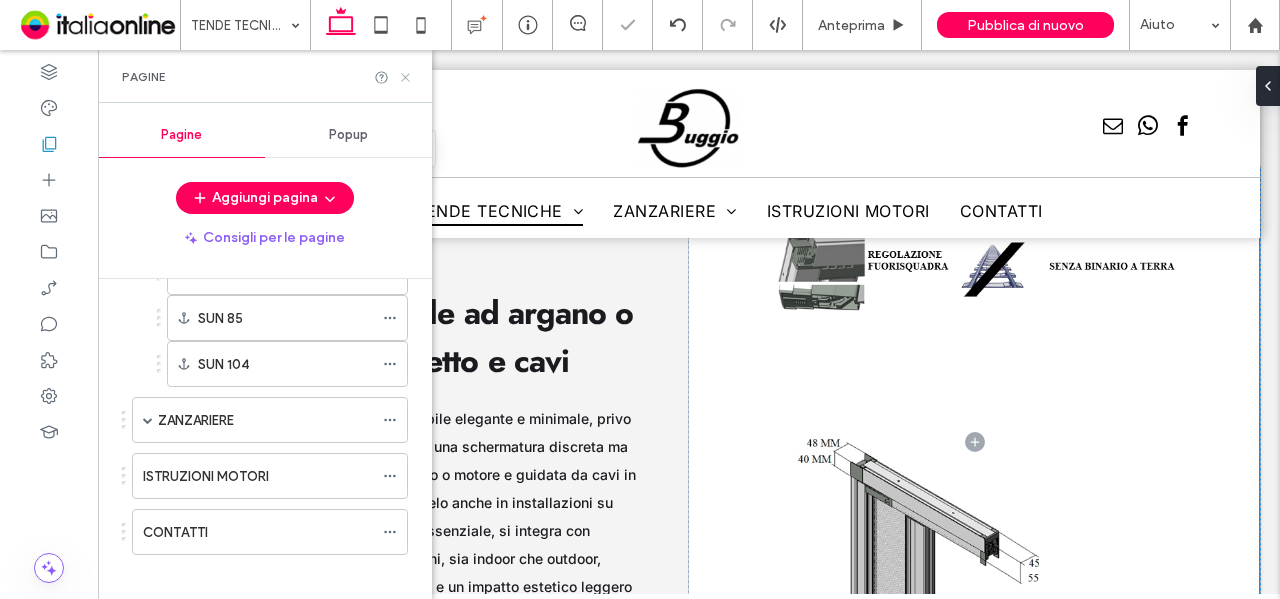 drag, startPoint x: 410, startPoint y: 75, endPoint x: 386, endPoint y: 3, distance: 75.89466 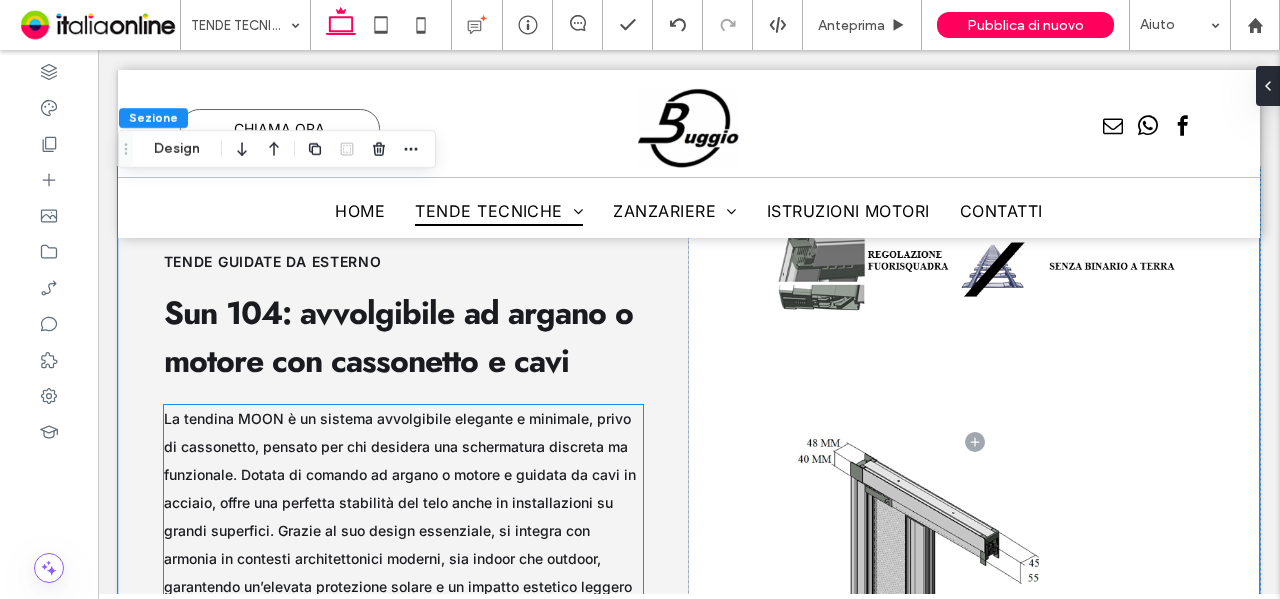 click on "La tendina MOON è un sistema avvolgibile elegante e minimale, privo di cassonetto, pensato per chi desidera una schermatura discreta ma funzionale. Dotata di comando ad argano o motore e guidata da cavi in acciaio, offre una perfetta stabilità del telo anche in installazioni su grandi superfici. Grazie al suo design essenziale, si integra con armonia in contesti architettonici moderni, sia indoor che outdoor, garantendo un’elevata protezione solare e un impatto estetico leggero e contemporaneo." at bounding box center [404, 517] 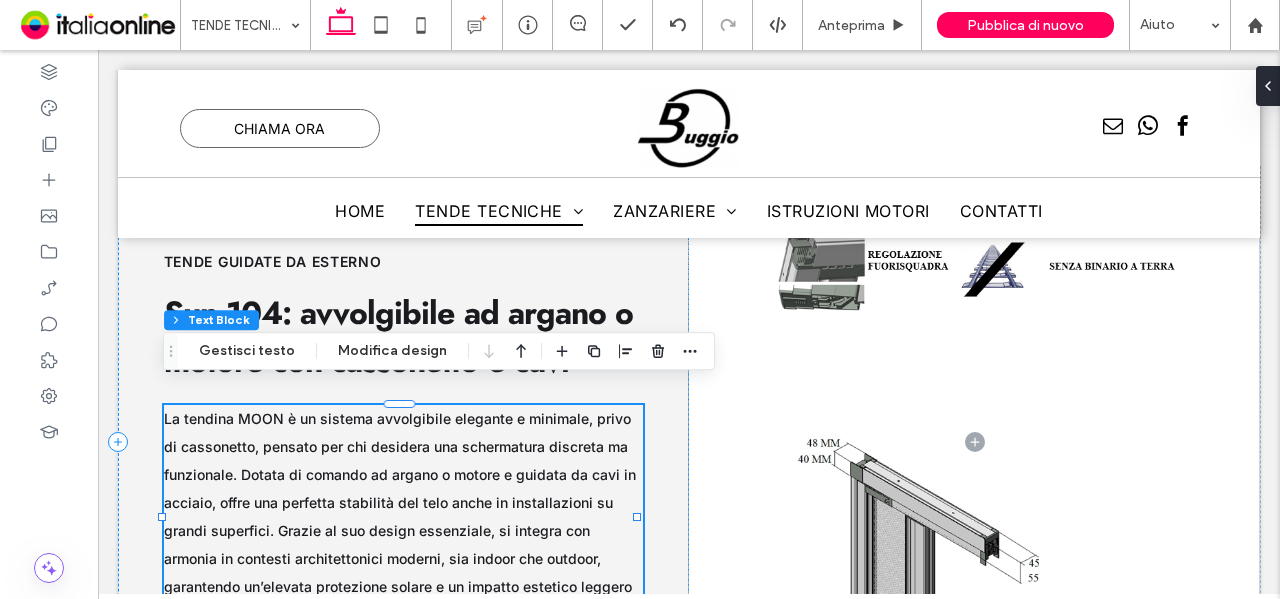 click on "La tendina MOON è un sistema avvolgibile elegante e minimale, privo di cassonetto, pensato per chi desidera una schermatura discreta ma funzionale. Dotata di comando ad argano o motore e guidata da cavi in acciaio, offre una perfetta stabilità del telo anche in installazioni su grandi superfici. Grazie al suo design essenziale, si integra con armonia in contesti architettonici moderni, sia indoor che outdoor, garantendo un’elevata protezione solare e un impatto estetico leggero e contemporaneo." at bounding box center (404, 517) 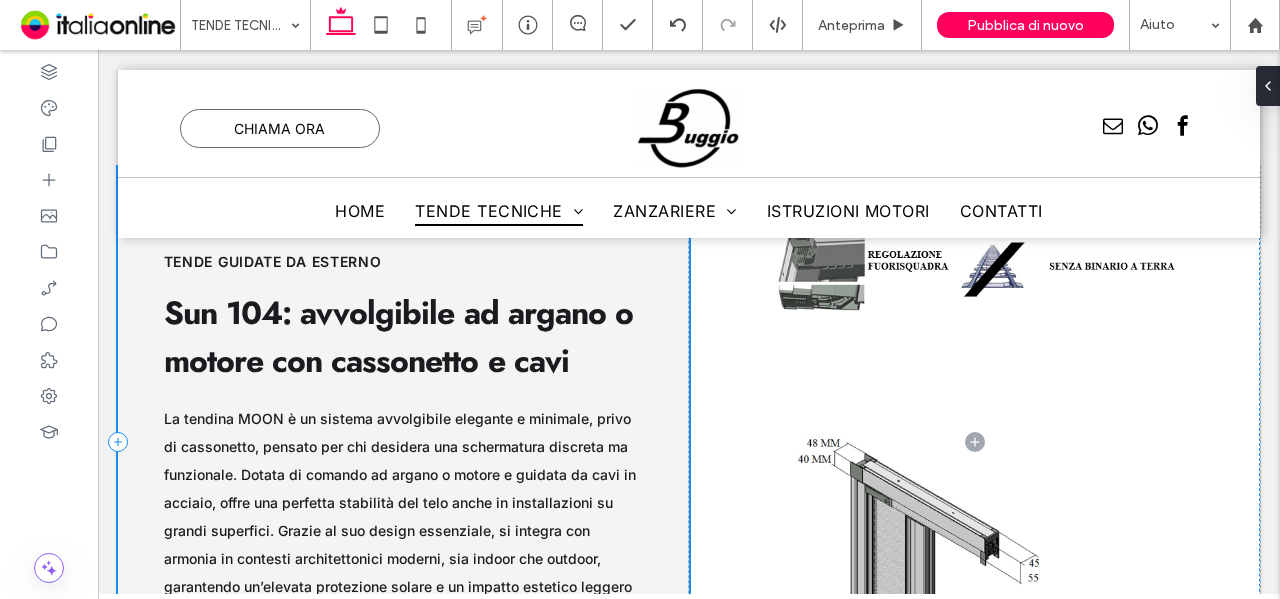 scroll, scrollTop: 11220, scrollLeft: 0, axis: vertical 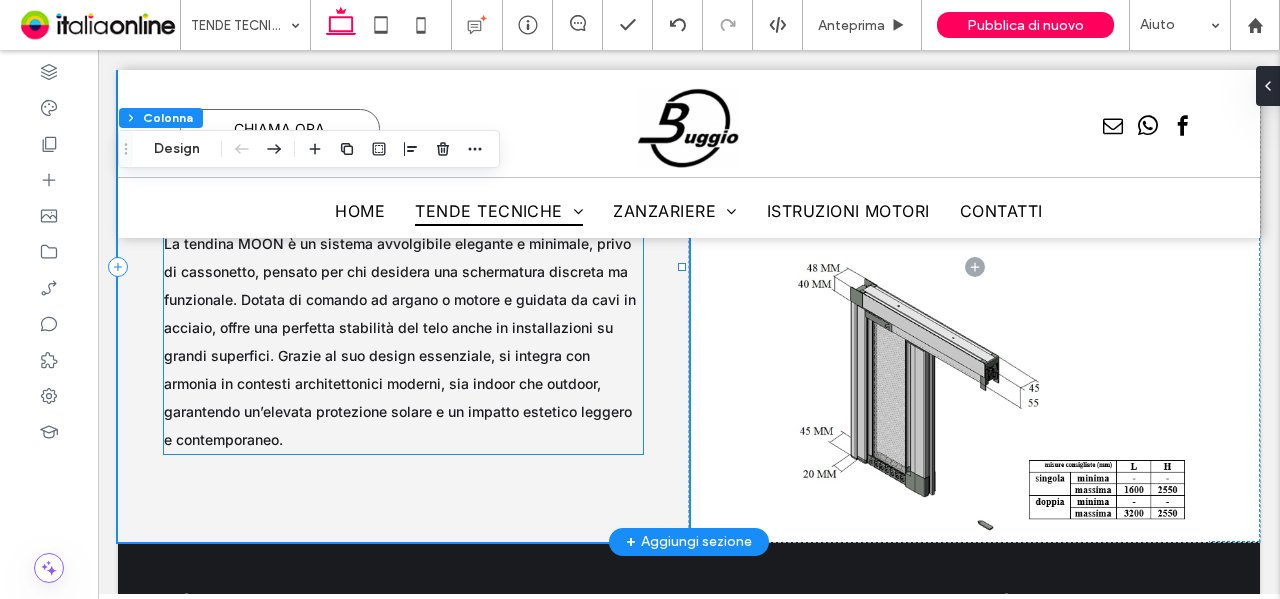 click on "La tendina MOON è un sistema avvolgibile elegante e minimale, privo di cassonetto, pensato per chi desidera una schermatura discreta ma funzionale. Dotata di comando ad argano o motore e guidata da cavi in acciaio, offre una perfetta stabilità del telo anche in installazioni su grandi superfici. Grazie al suo design essenziale, si integra con armonia in contesti architettonici moderni, sia indoor che outdoor, garantendo un’elevata protezione solare e un impatto estetico leggero e contemporaneo." at bounding box center (404, 342) 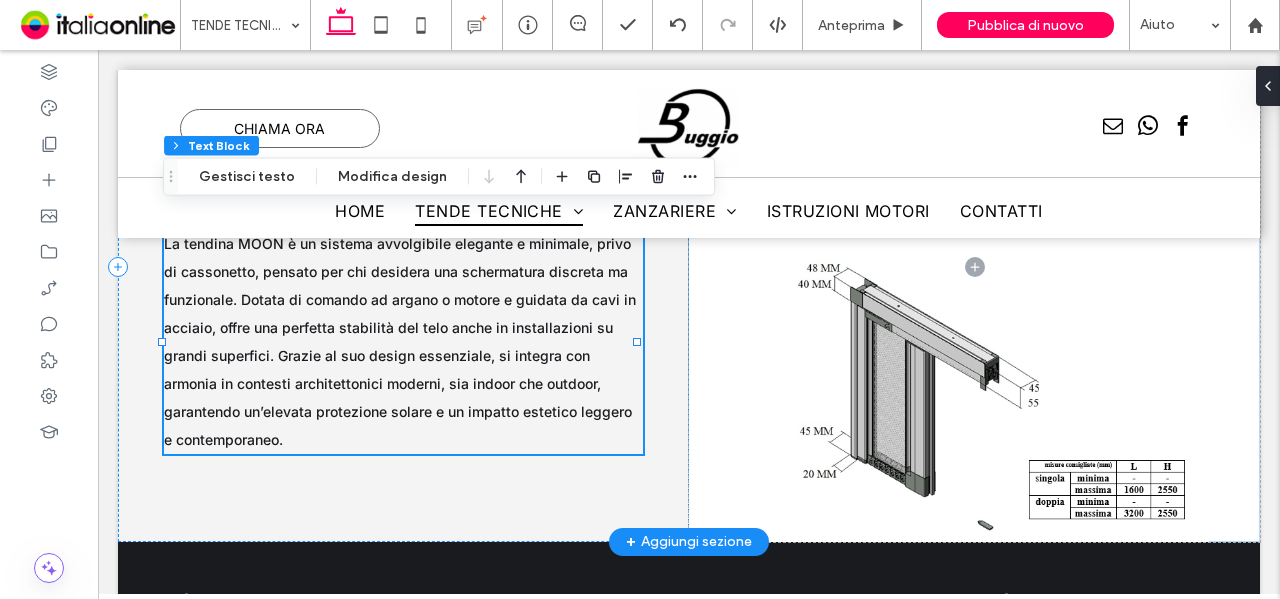 click on "La tendina MOON è un sistema avvolgibile elegante e minimale, privo di cassonetto, pensato per chi desidera una schermatura discreta ma funzionale. Dotata di comando ad argano o motore e guidata da cavi in acciaio, offre una perfetta stabilità del telo anche in installazioni su grandi superfici. Grazie al suo design essenziale, si integra con armonia in contesti architettonici moderni, sia indoor che outdoor, garantendo un’elevata protezione solare e un impatto estetico leggero e contemporaneo." at bounding box center (404, 342) 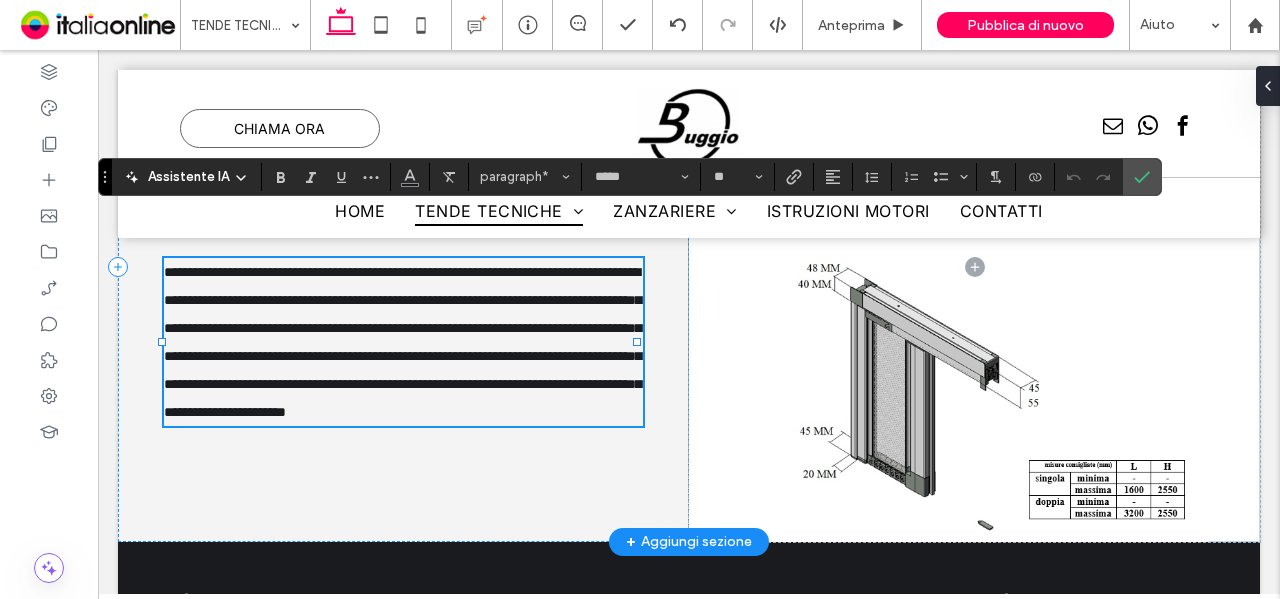 type on "**" 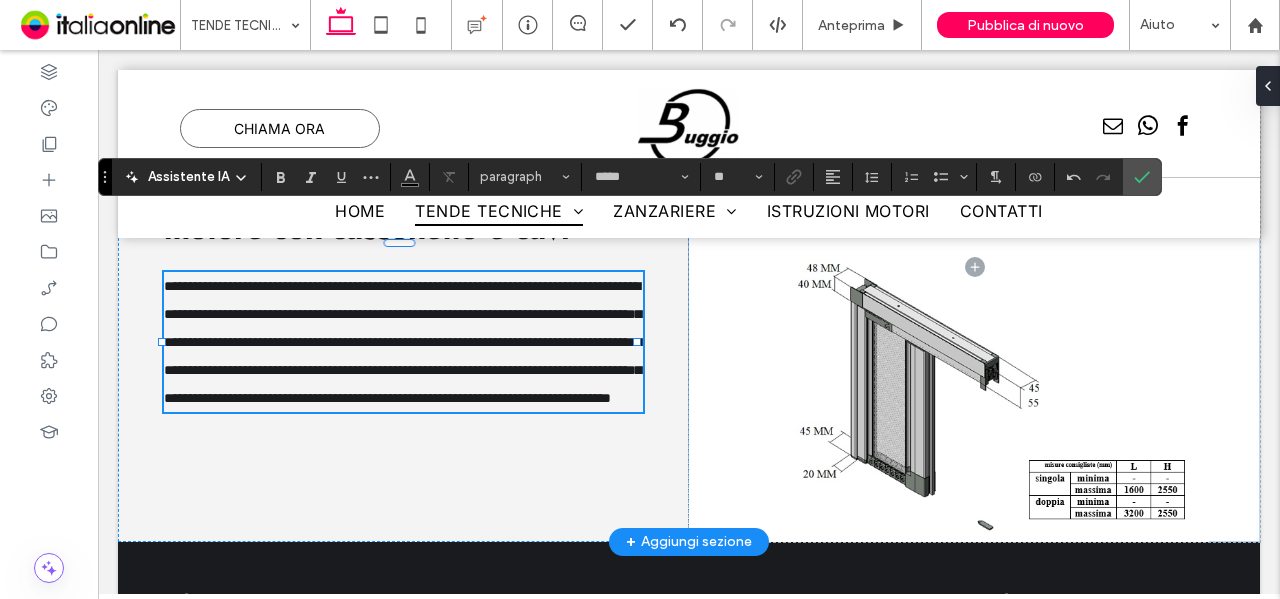 drag, startPoint x: 1136, startPoint y: 172, endPoint x: 955, endPoint y: 7, distance: 244.9204 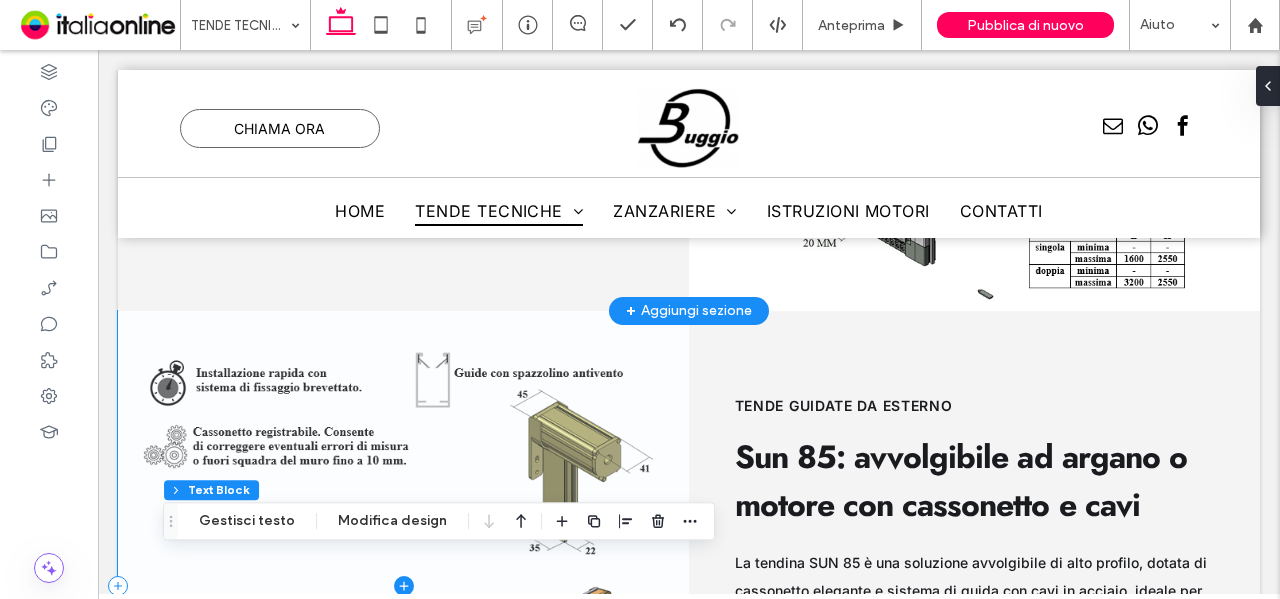 scroll, scrollTop: 10320, scrollLeft: 0, axis: vertical 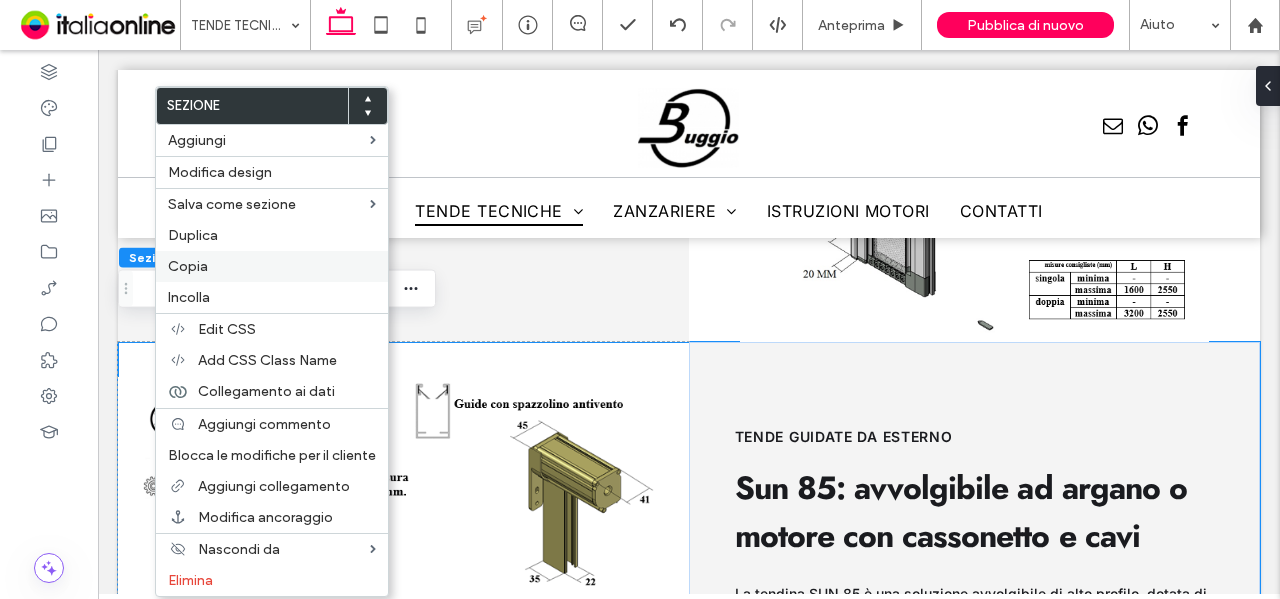 click on "Copia" at bounding box center (272, 266) 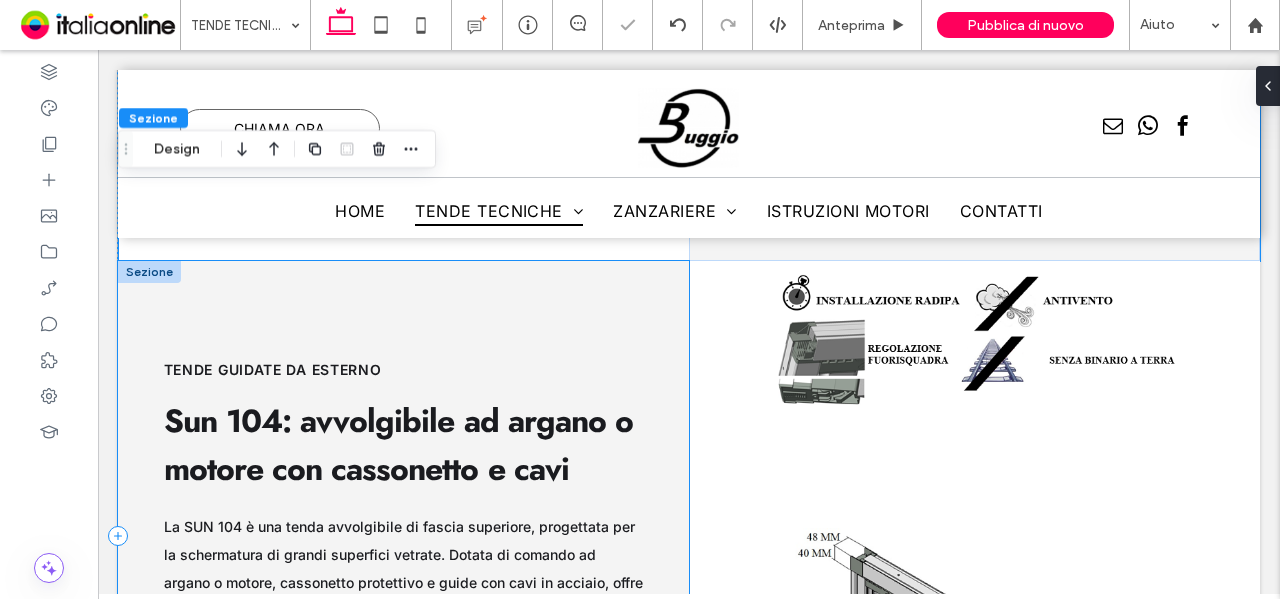 scroll, scrollTop: 10920, scrollLeft: 0, axis: vertical 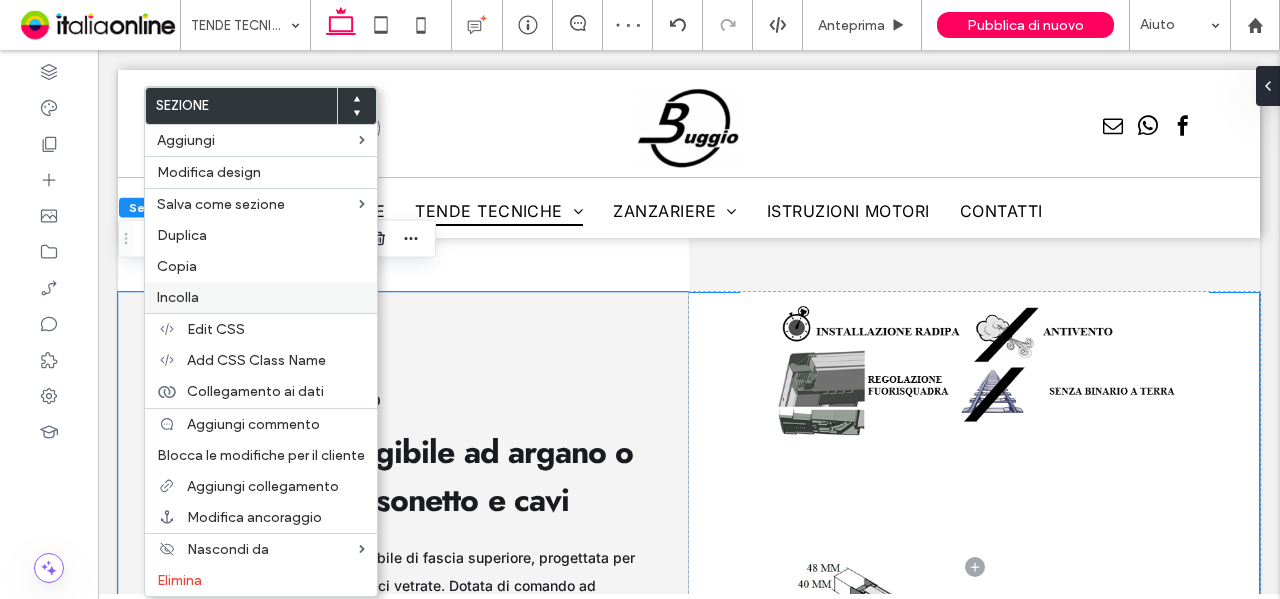 click on "Incolla" at bounding box center (261, 297) 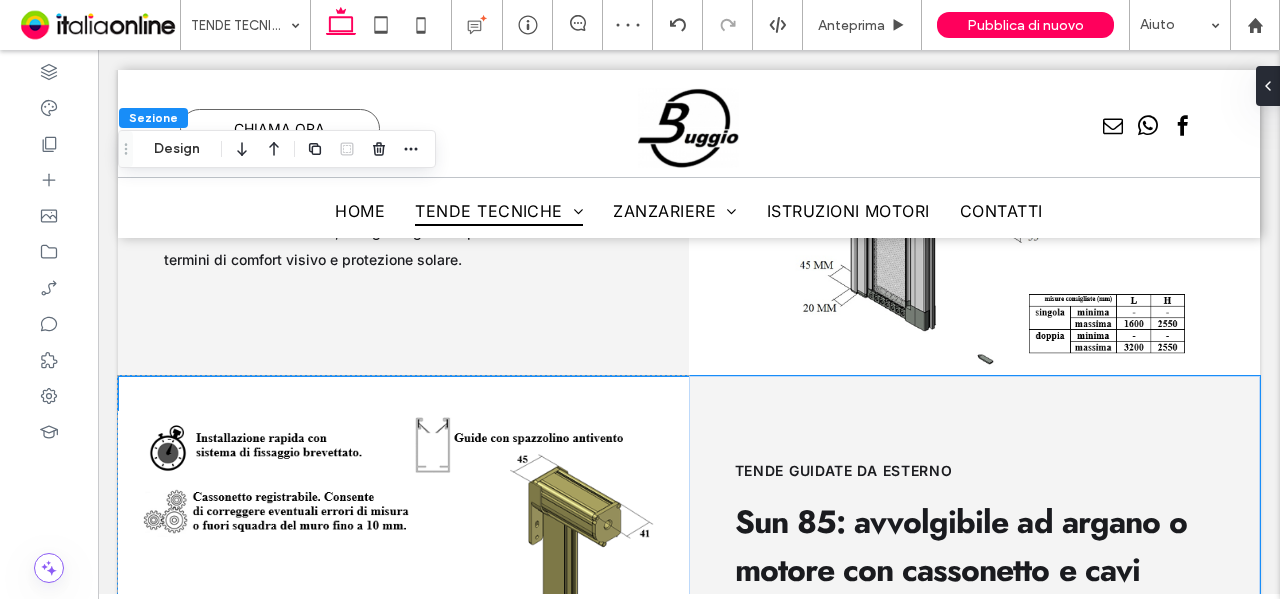 scroll, scrollTop: 11695, scrollLeft: 0, axis: vertical 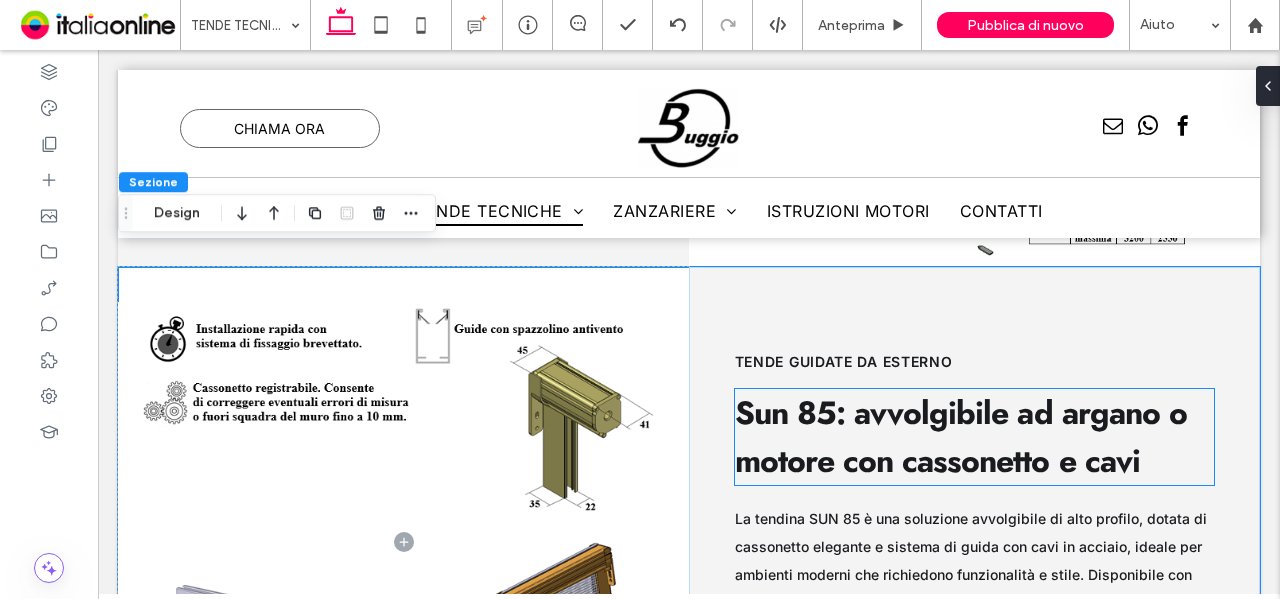 click on "Sun 85: avvolgibile ad argano o motore con cassonetto e cavi" at bounding box center [961, 437] 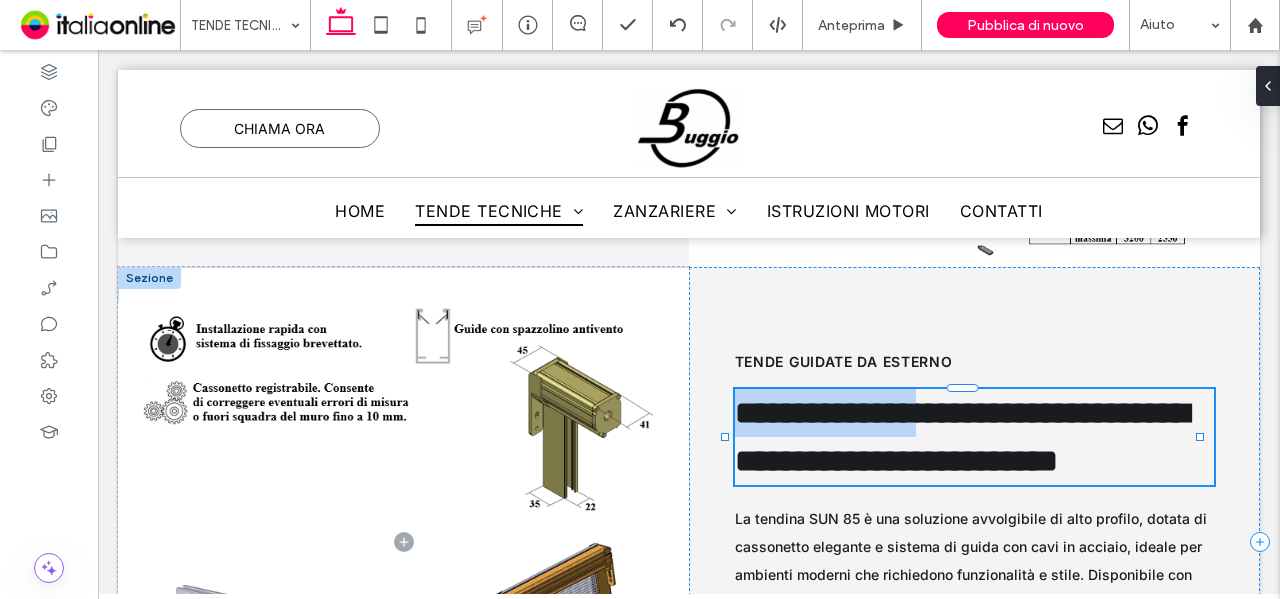 click on "**********" at bounding box center (962, 437) 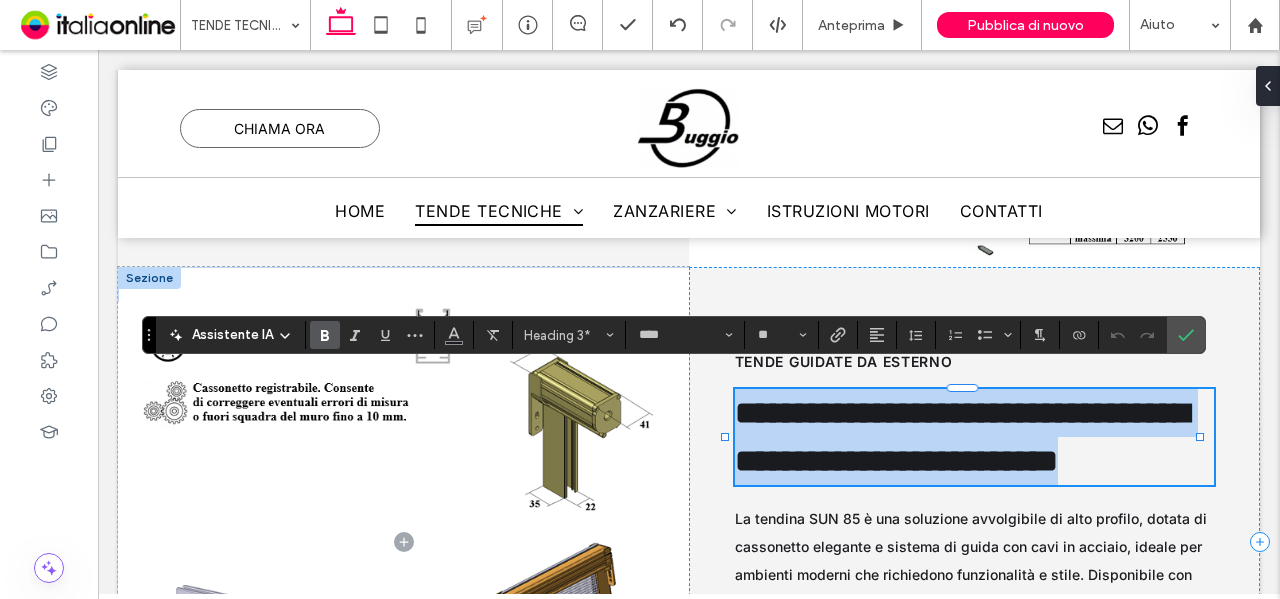 click on "**********" at bounding box center (962, 437) 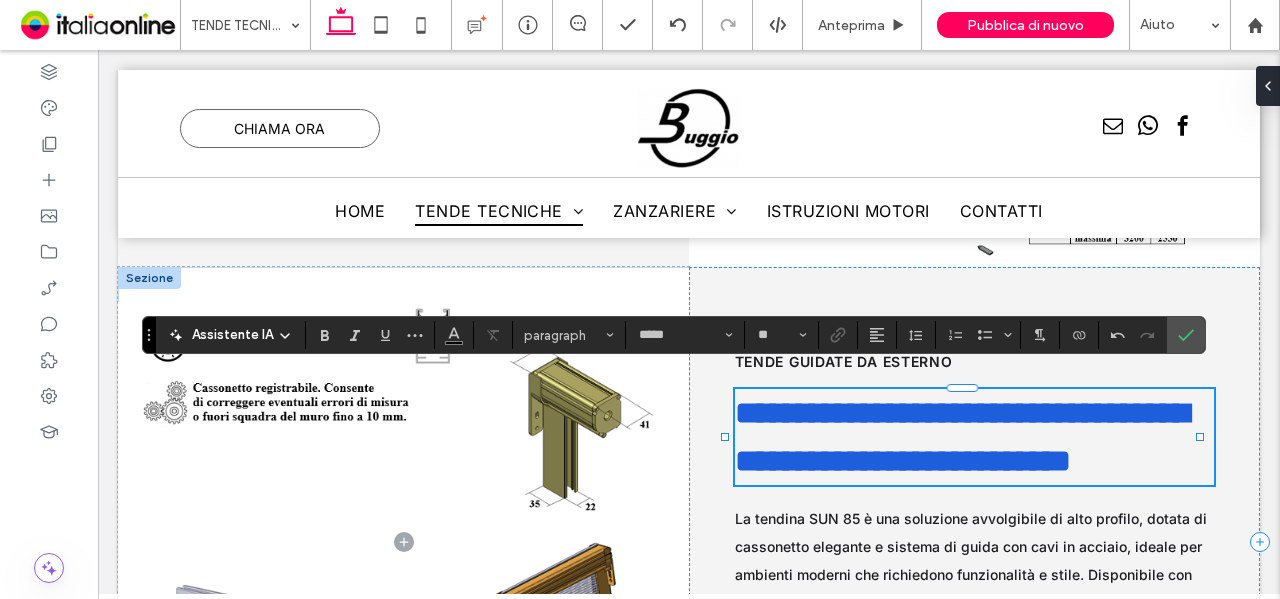 scroll, scrollTop: 0, scrollLeft: 0, axis: both 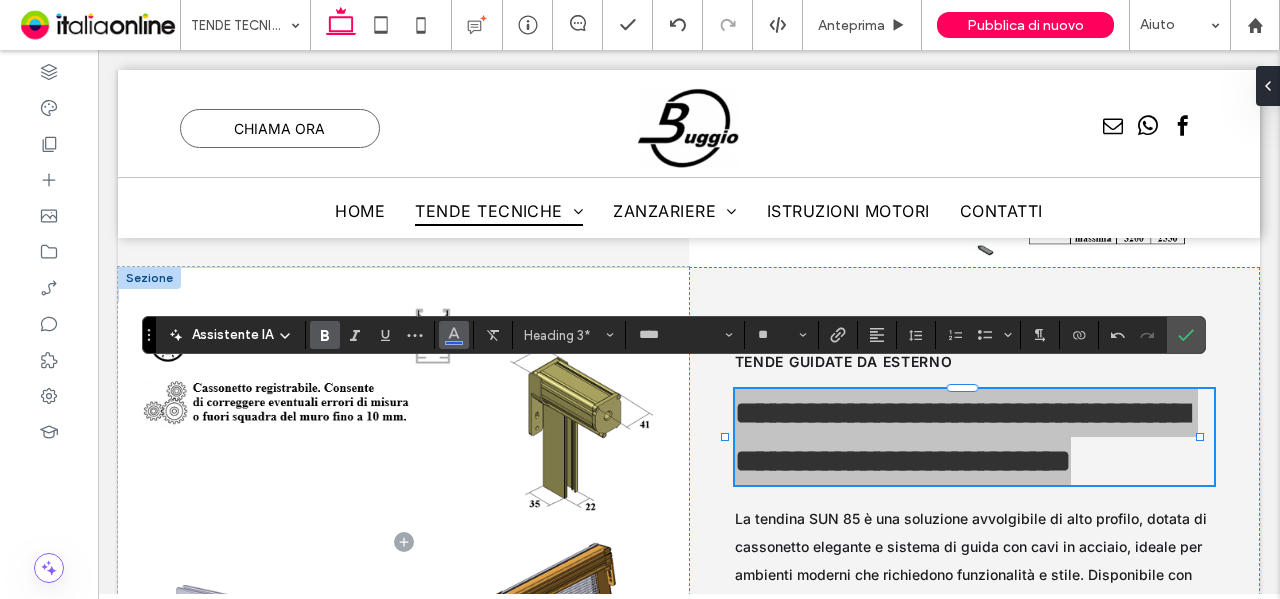 click 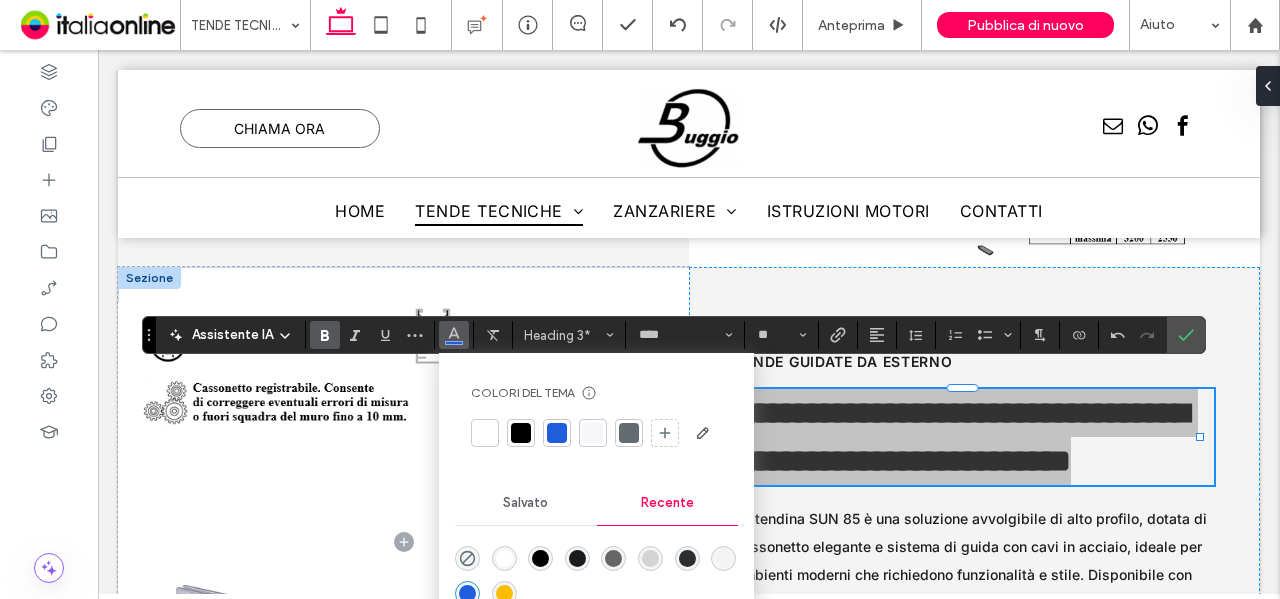 click at bounding box center [578, 559] 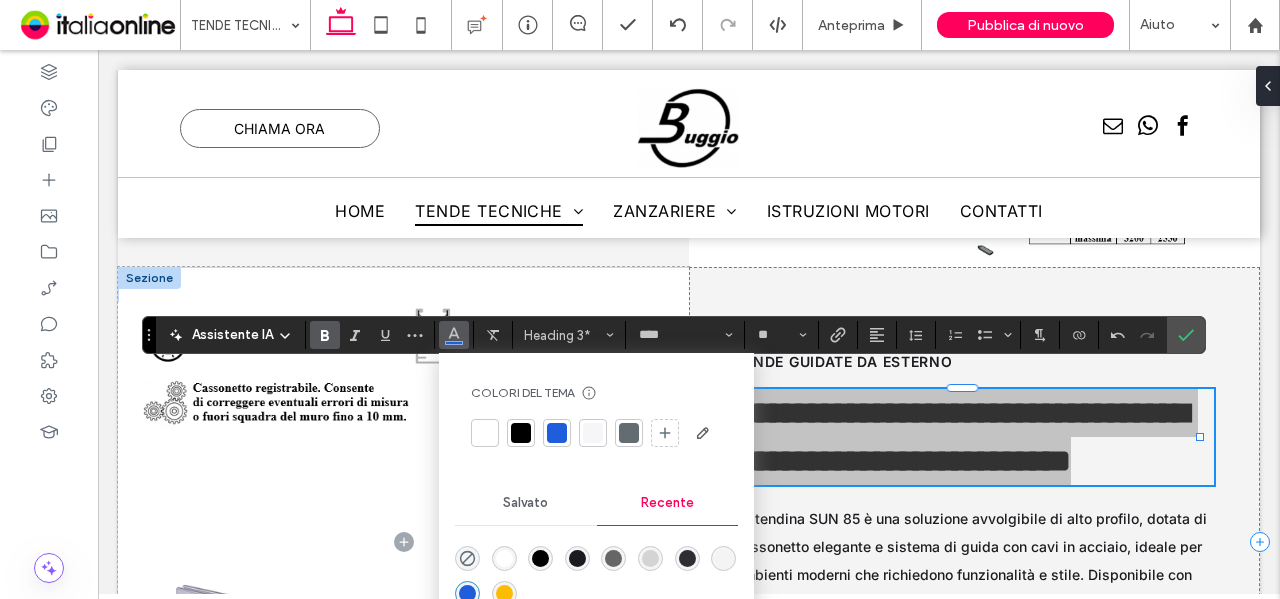 drag, startPoint x: 573, startPoint y: 559, endPoint x: 707, endPoint y: 309, distance: 283.64767 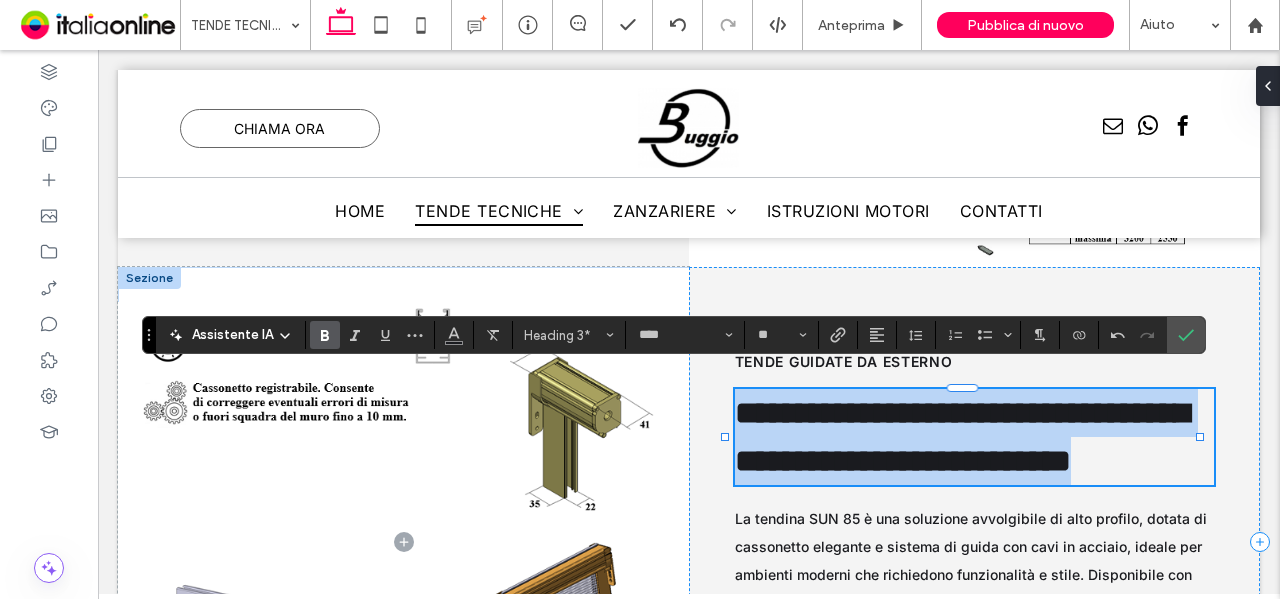 click on "**********" at bounding box center (962, 437) 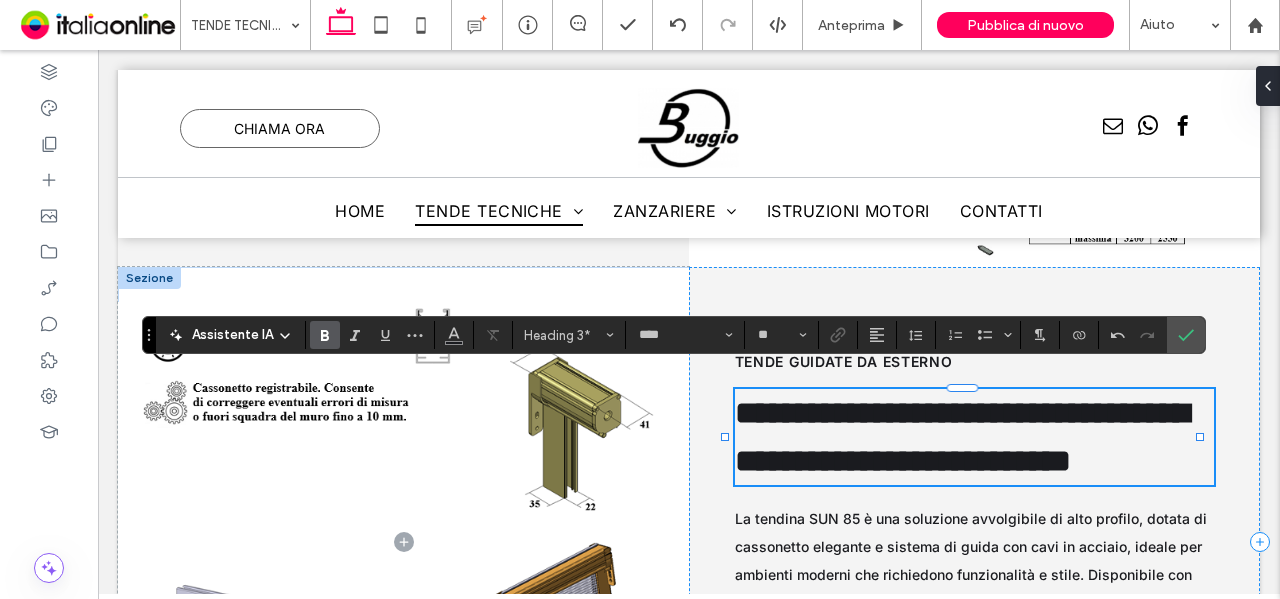 type 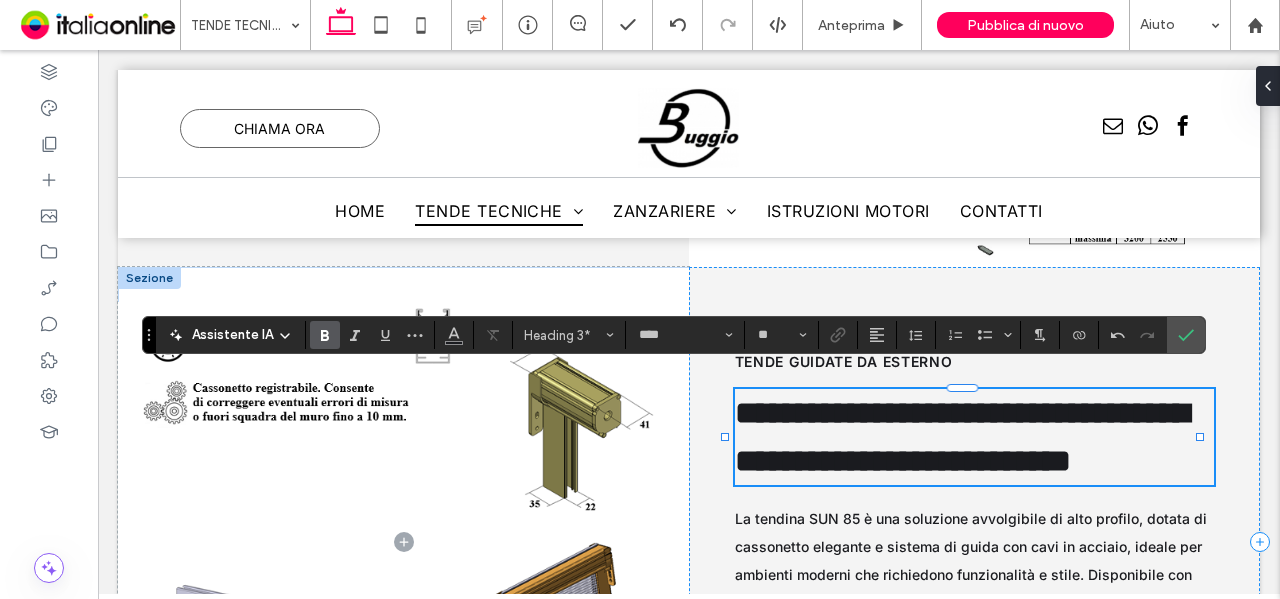 click on "**********" at bounding box center (962, 437) 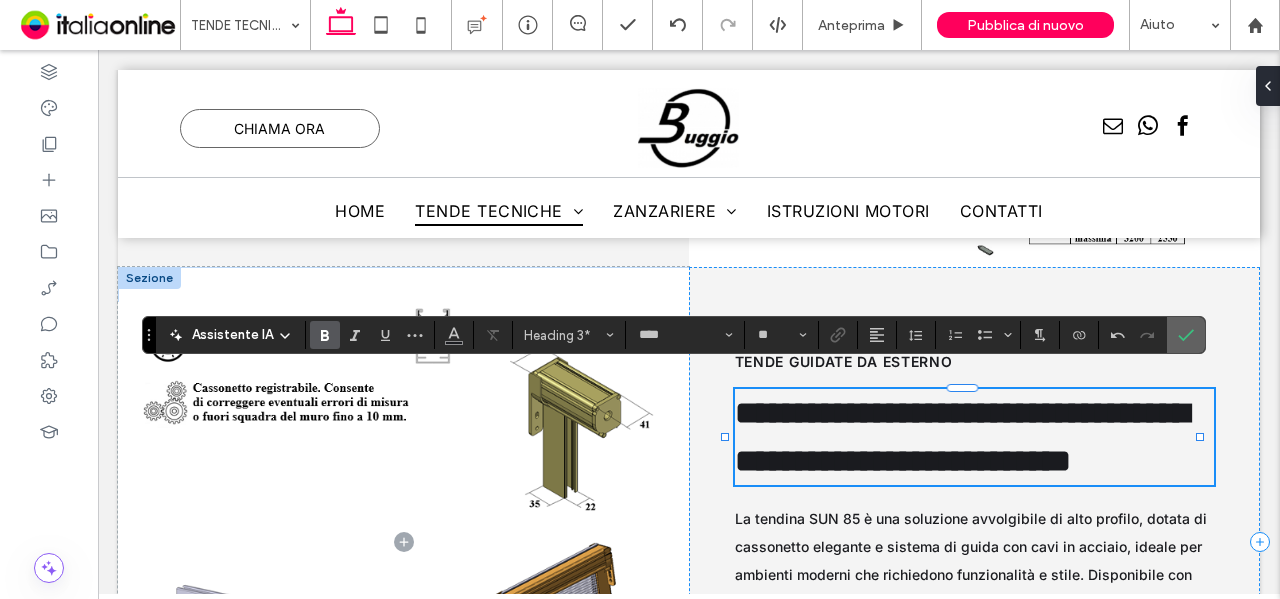 click 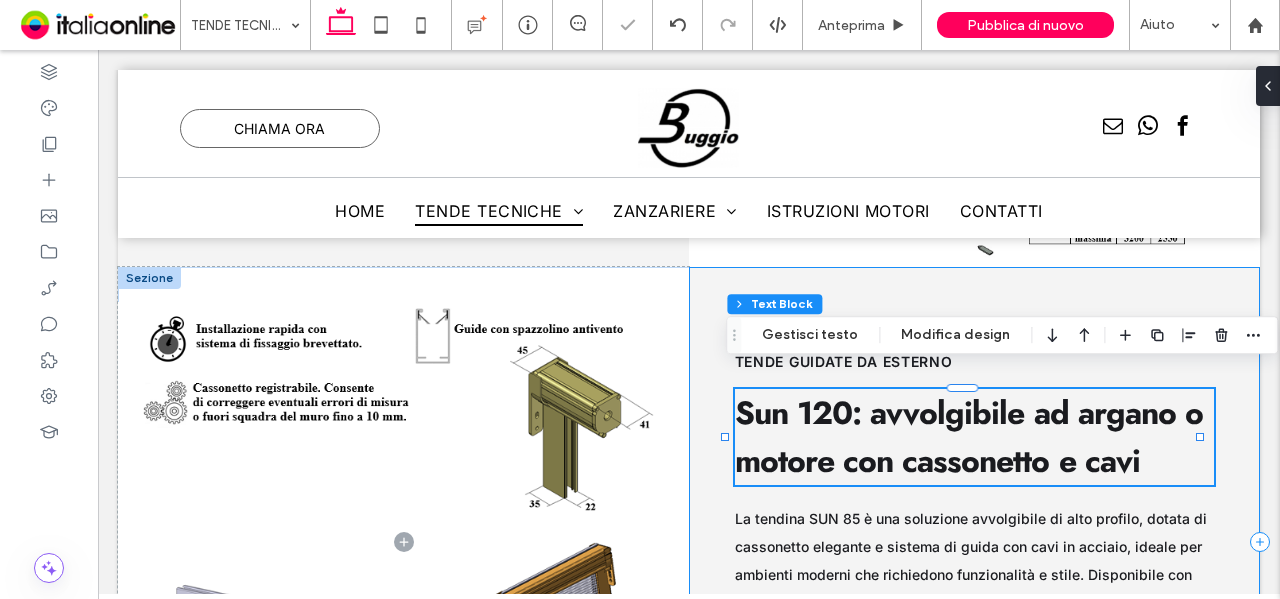 click on "tende guidate da esterno
Sun 120: avvolgibile ad argano o motore con cassonetto e cavi
La tendina SUN 85 è una soluzione avvolgibile di alto profilo, dotata di cassonetto elegante e sistema di guida con cavi in acciaio, ideale per ambienti moderni che richiedono funzionalità e stile. Disponibile con comando ad argano o motore, garantisce un movimento fluido e una perfetta tensione del telo. Grazie alla sua struttura solida e al design compatto, SUN 85 si adatta perfettamente a contesti sia residenziali che professionali, offrendo una schermatura solare efficace con un’estetica contemporanea e raffinata." at bounding box center (974, 542) 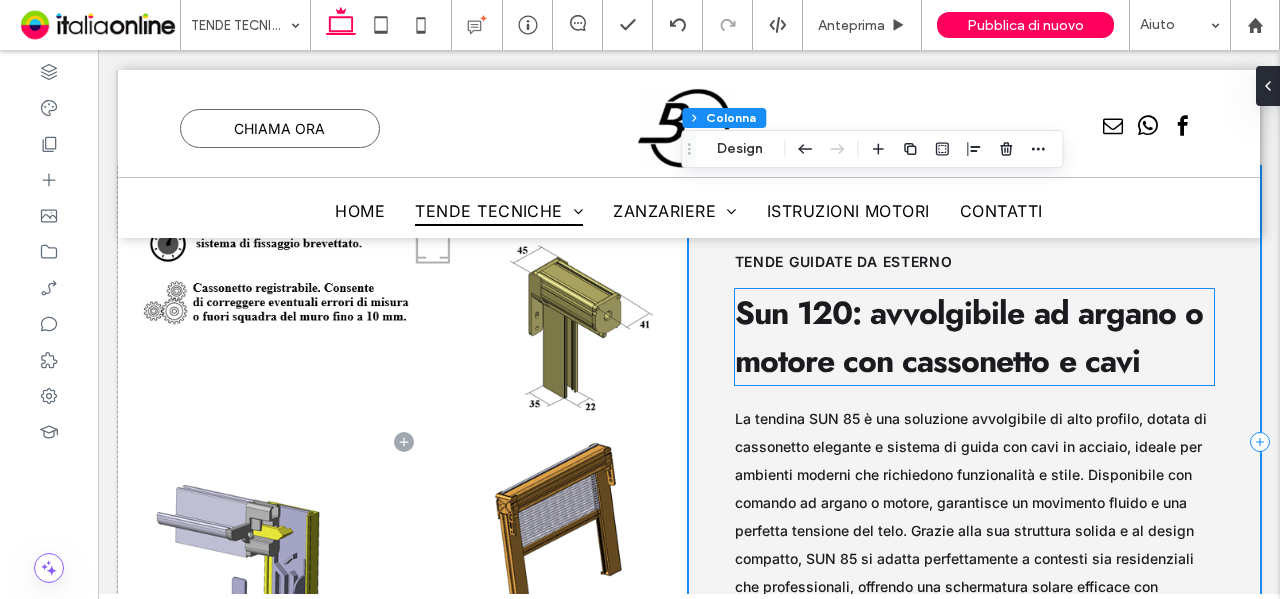 scroll, scrollTop: 11695, scrollLeft: 0, axis: vertical 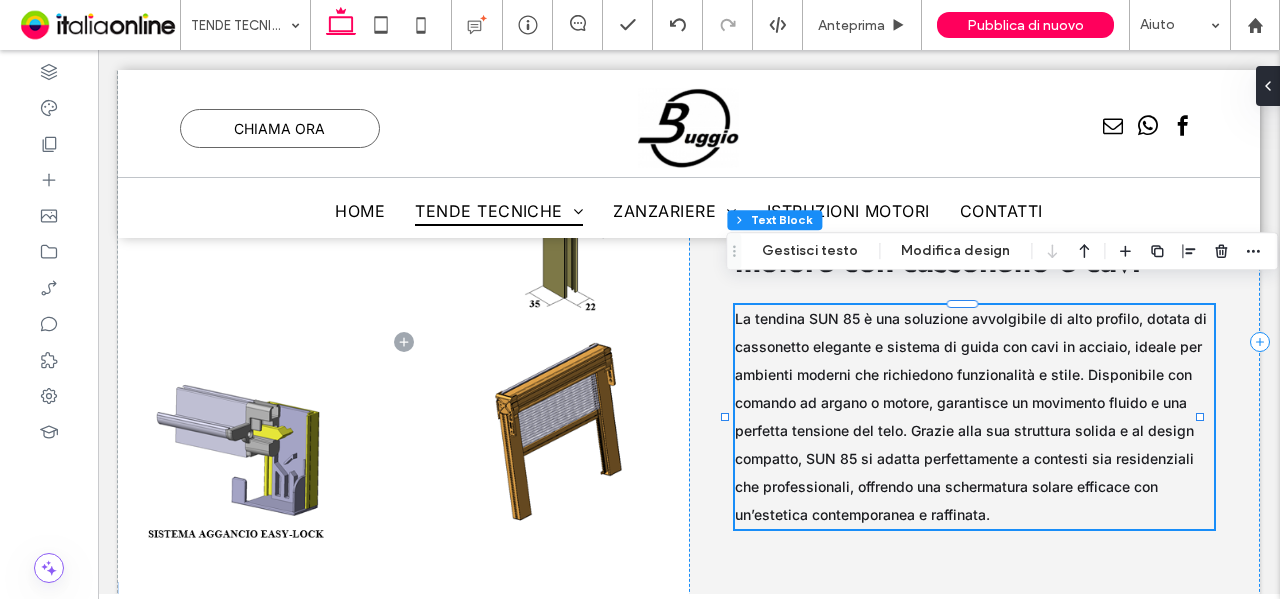 click on "La tendina SUN 85 è una soluzione avvolgibile di alto profilo, dotata di cassonetto elegante e sistema di guida con cavi in acciaio, ideale per ambienti moderni che richiedono funzionalità e stile. Disponibile con comando ad argano o motore, garantisce un movimento fluido e una perfetta tensione del telo. Grazie alla sua struttura solida e al design compatto, SUN 85 si adatta perfettamente a contesti sia residenziali che professionali, offrendo una schermatura solare efficace con un’estetica contemporanea e raffinata." at bounding box center [975, 417] 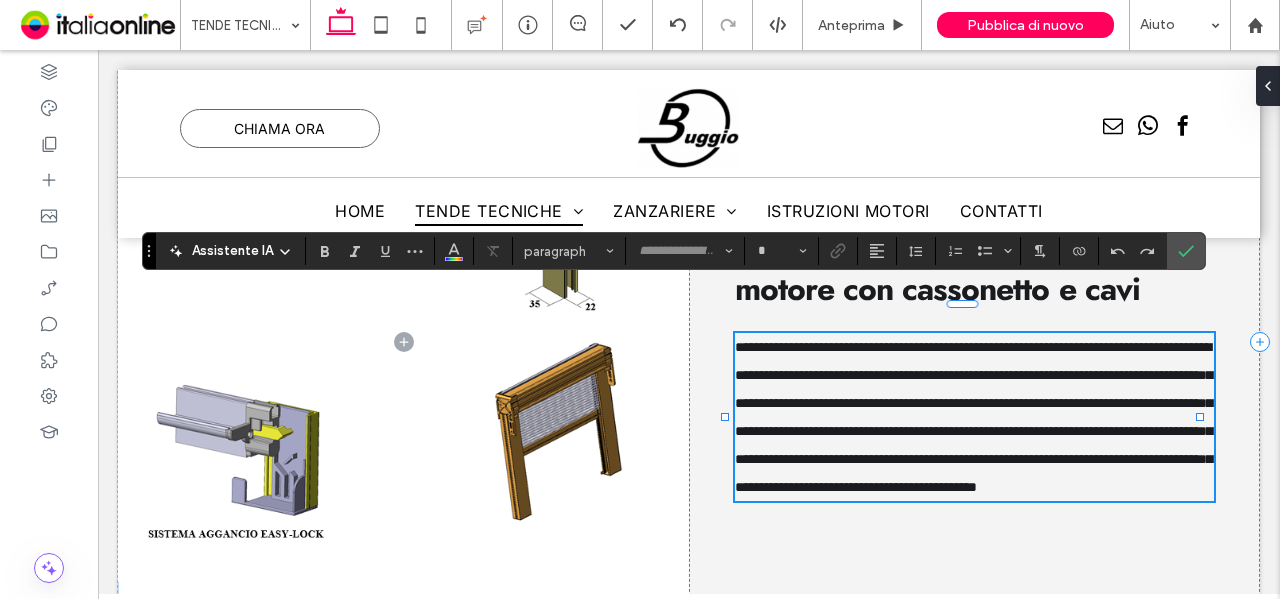 type on "*****" 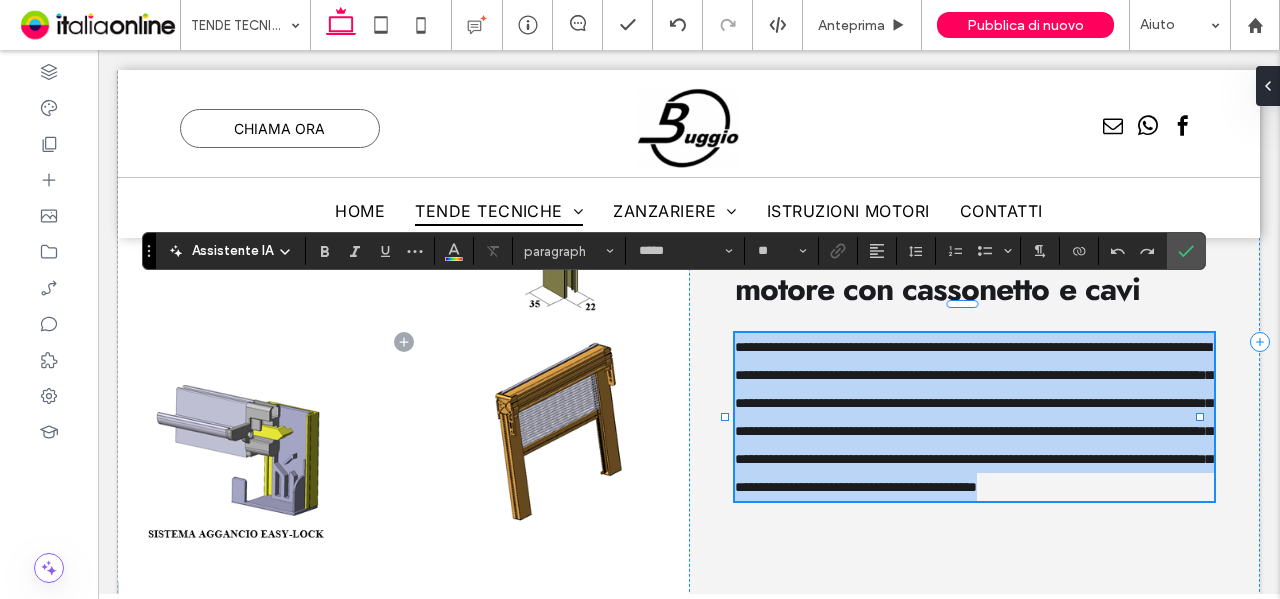 click on "**********" at bounding box center (973, 417) 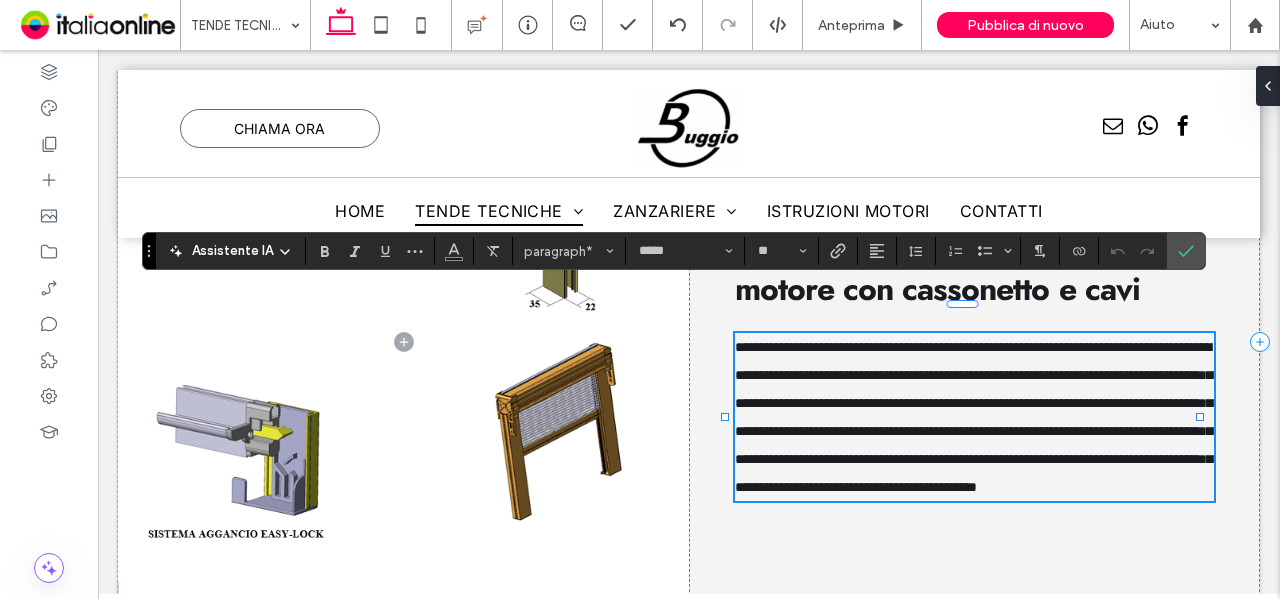 type on "**" 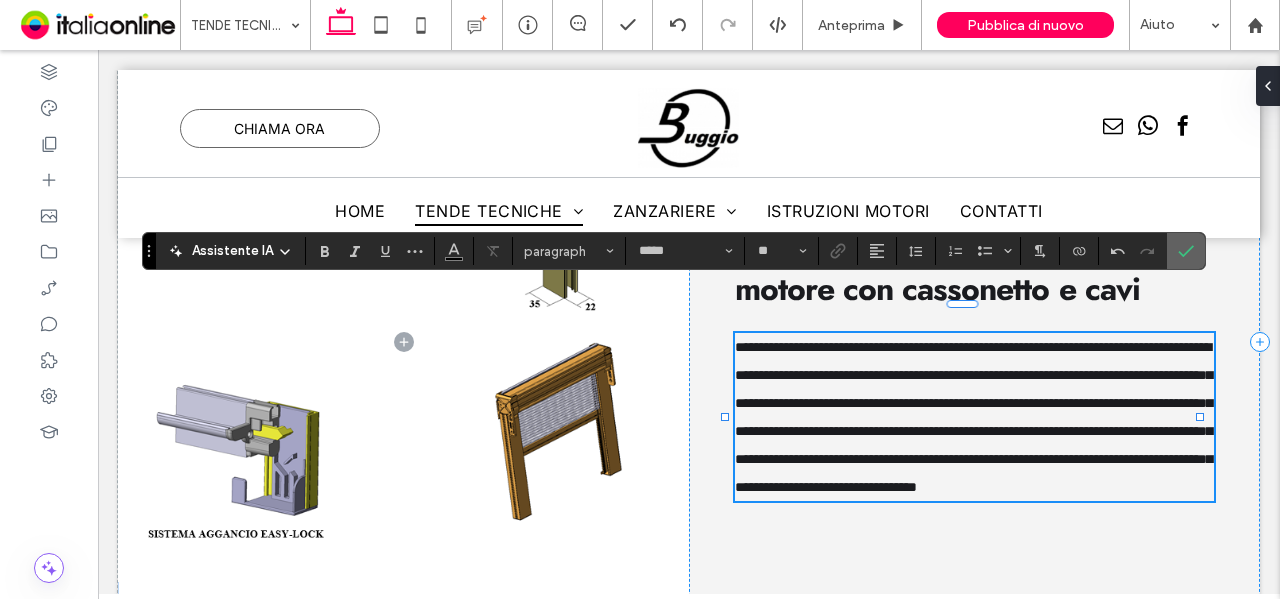 click 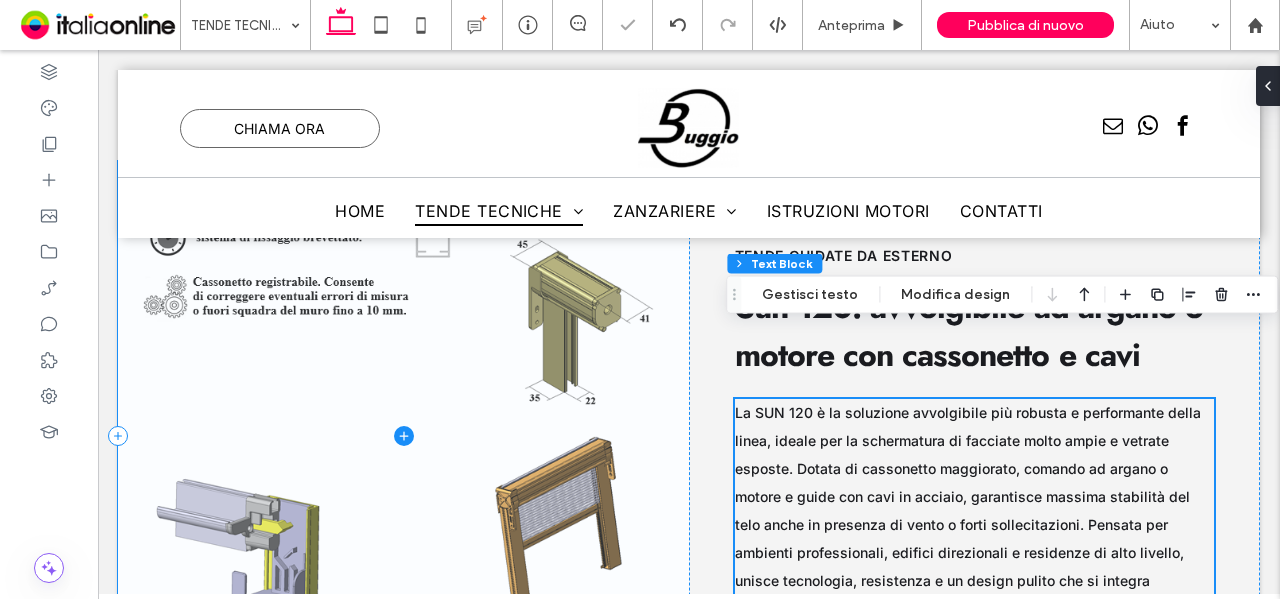 scroll, scrollTop: 11495, scrollLeft: 0, axis: vertical 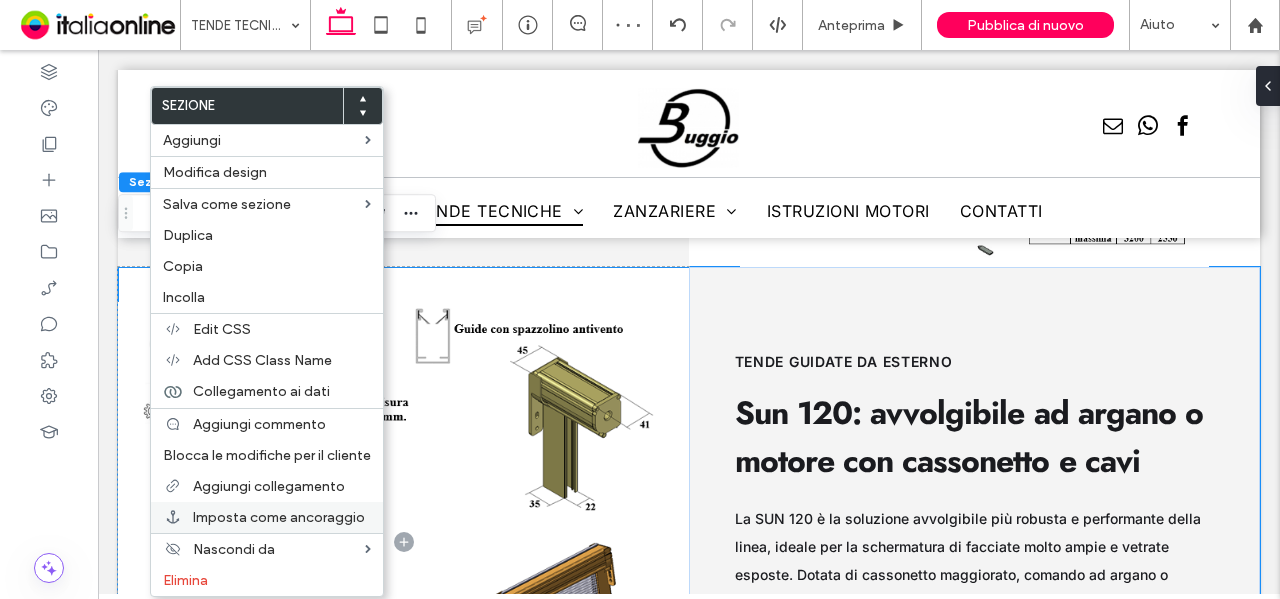 click on "Imposta come ancoraggio" at bounding box center [279, 517] 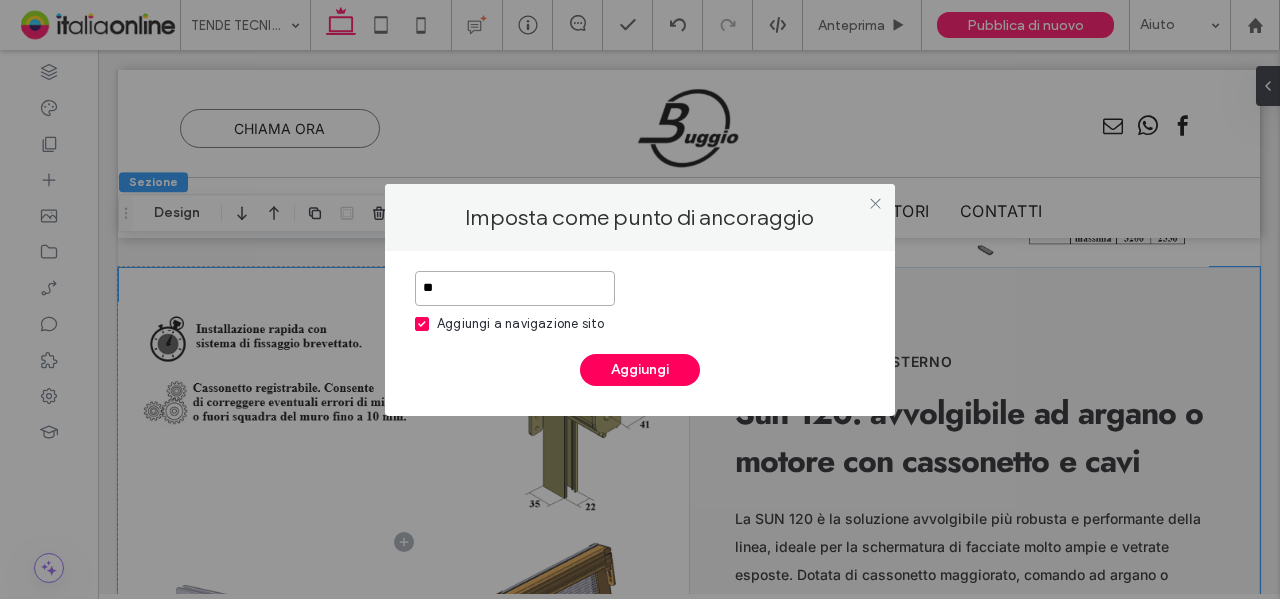 type on "*" 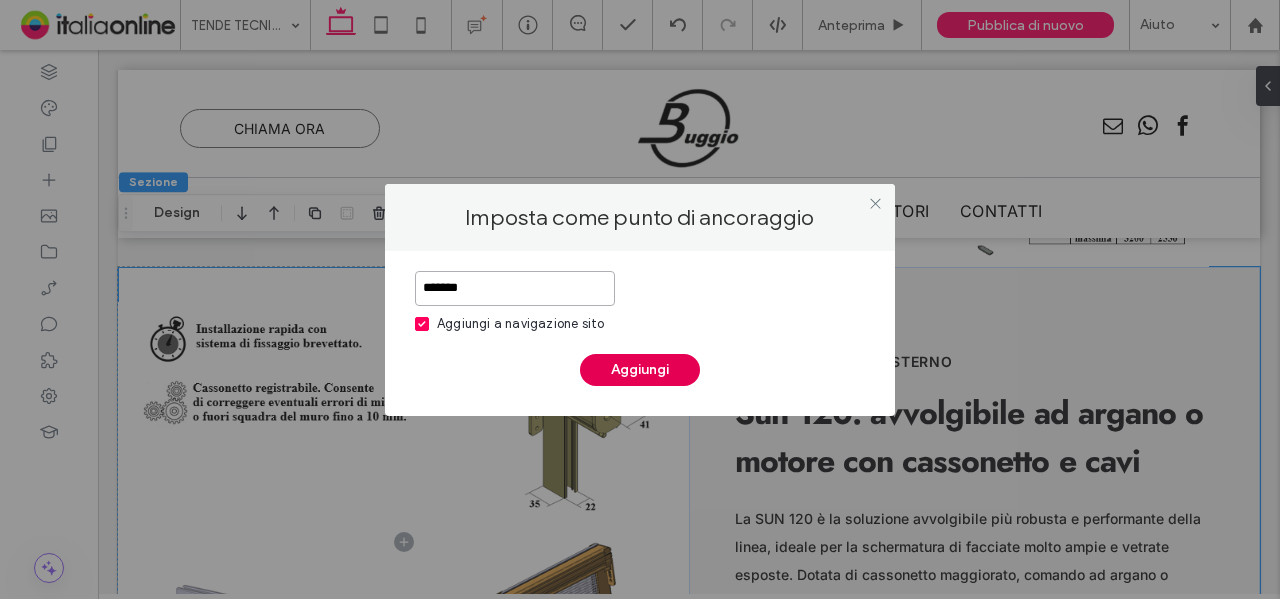 type on "*******" 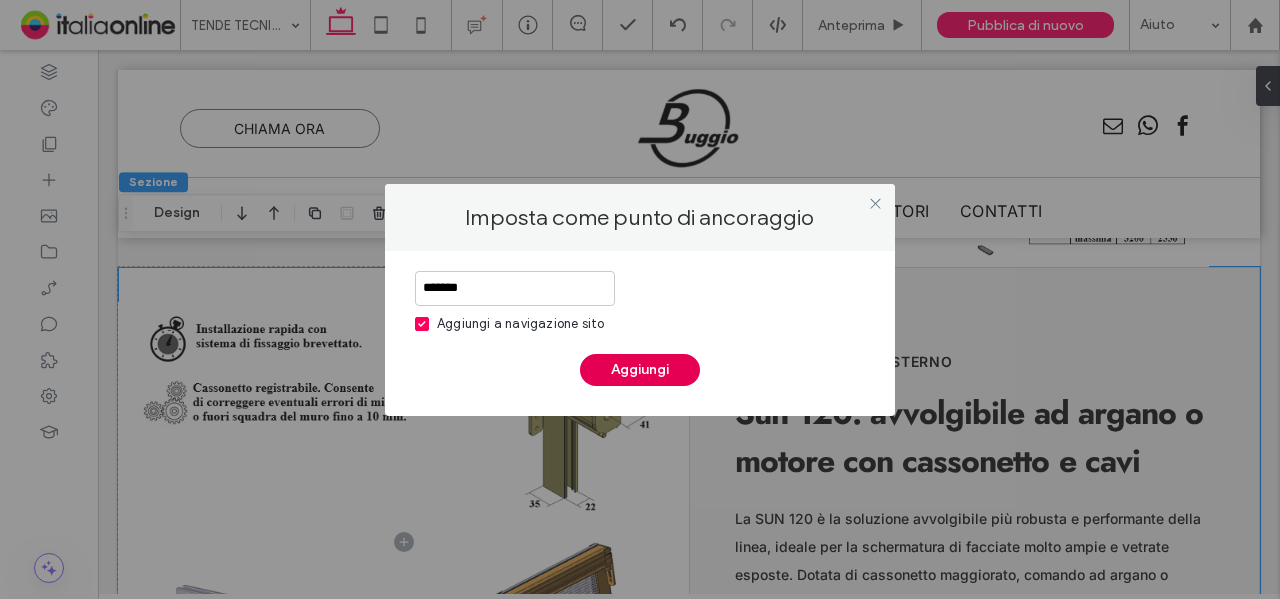 click on "Aggiungi" at bounding box center (640, 370) 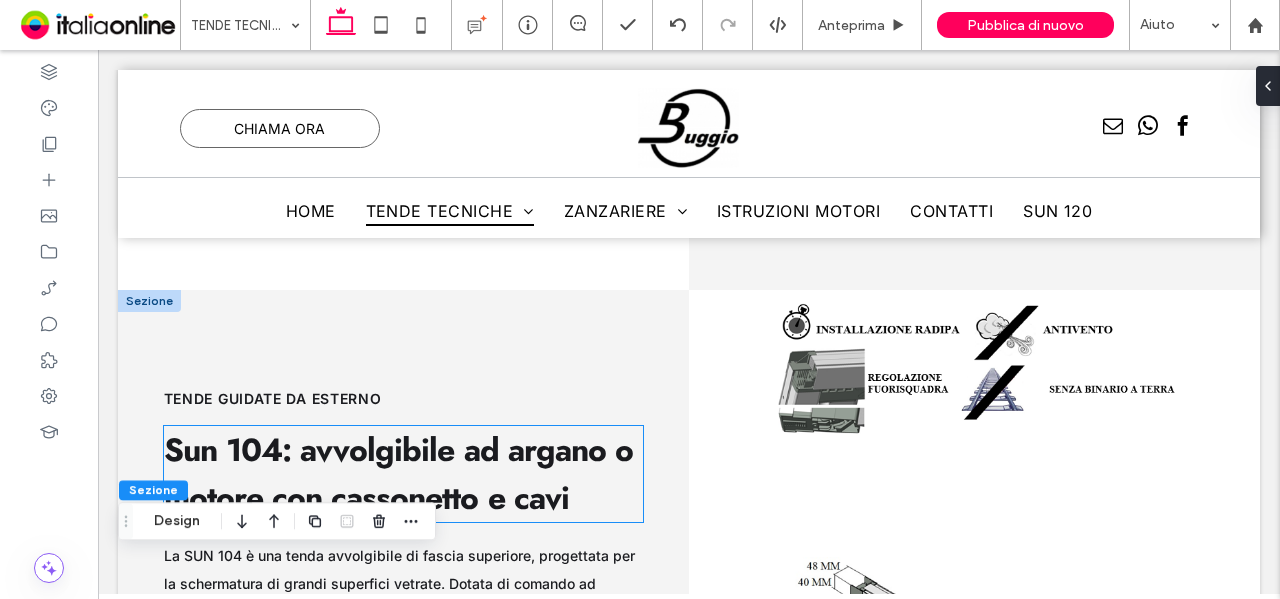scroll, scrollTop: 10895, scrollLeft: 0, axis: vertical 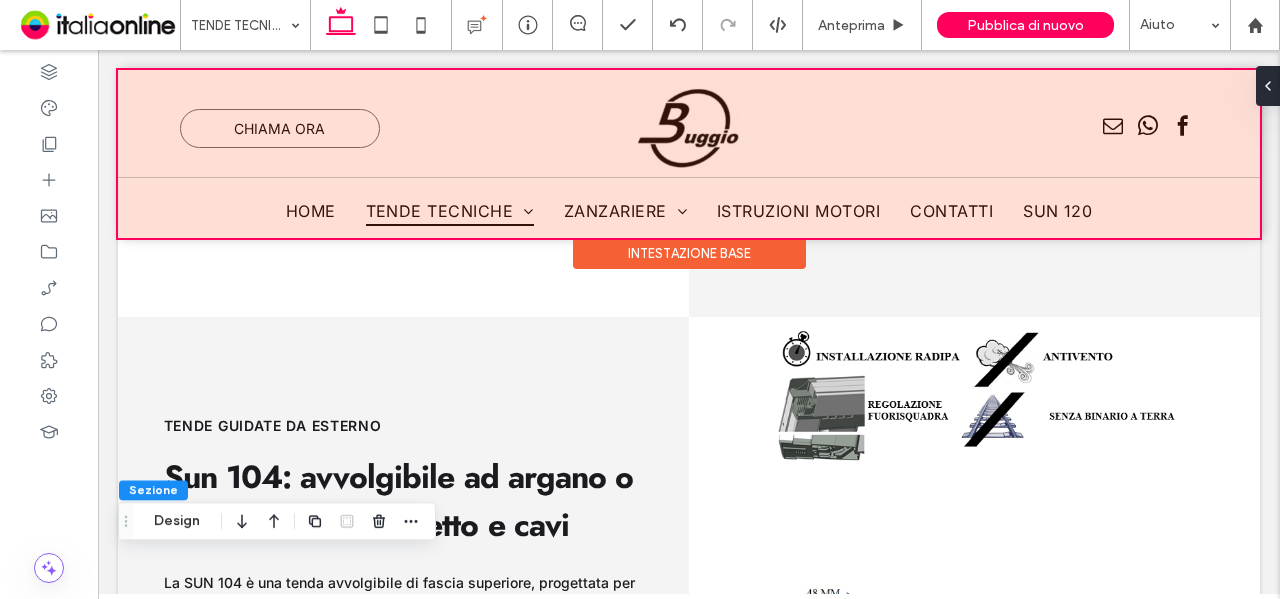 drag, startPoint x: 116, startPoint y: 311, endPoint x: 577, endPoint y: 75, distance: 517.8967 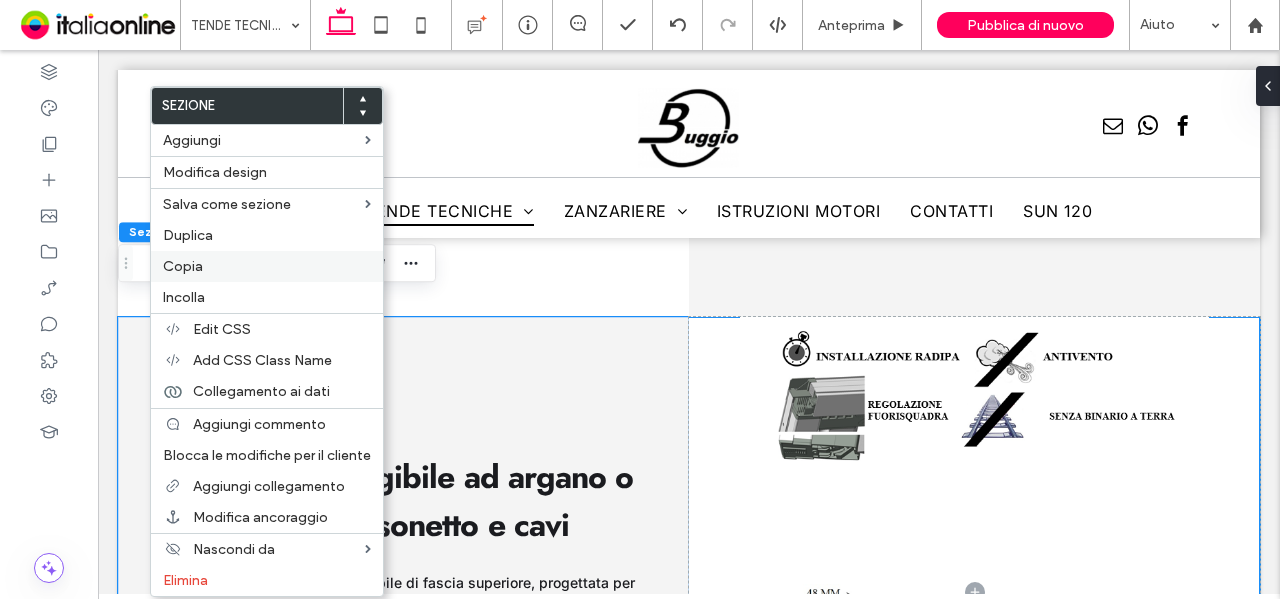 click on "Copia" at bounding box center [183, 266] 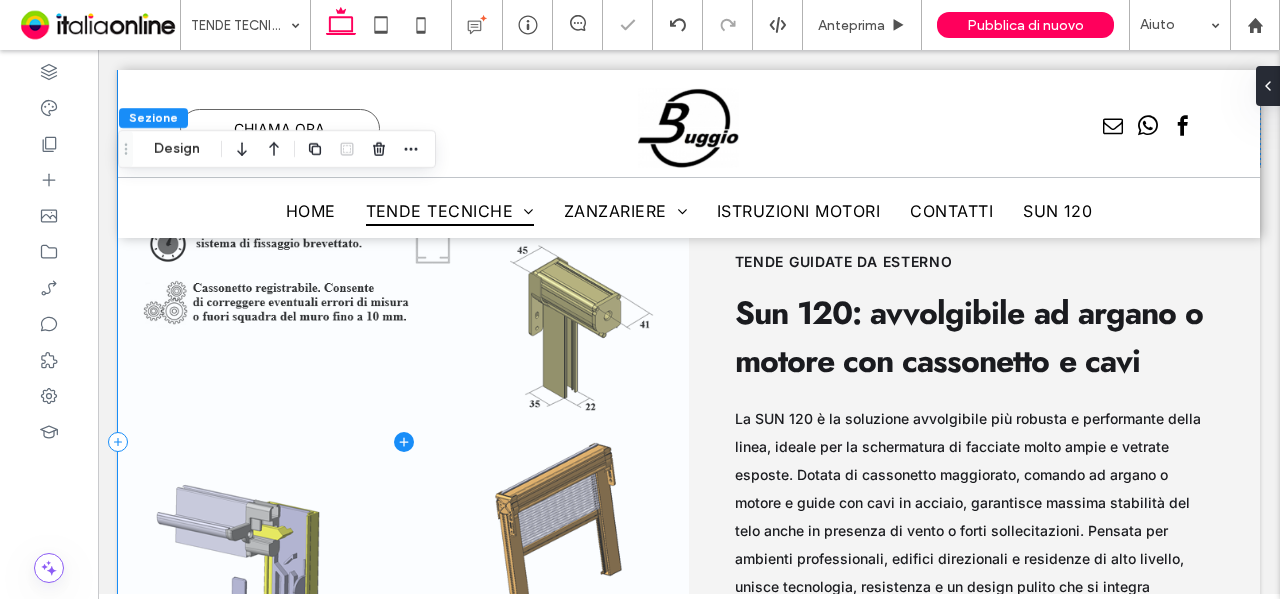 scroll, scrollTop: 11495, scrollLeft: 0, axis: vertical 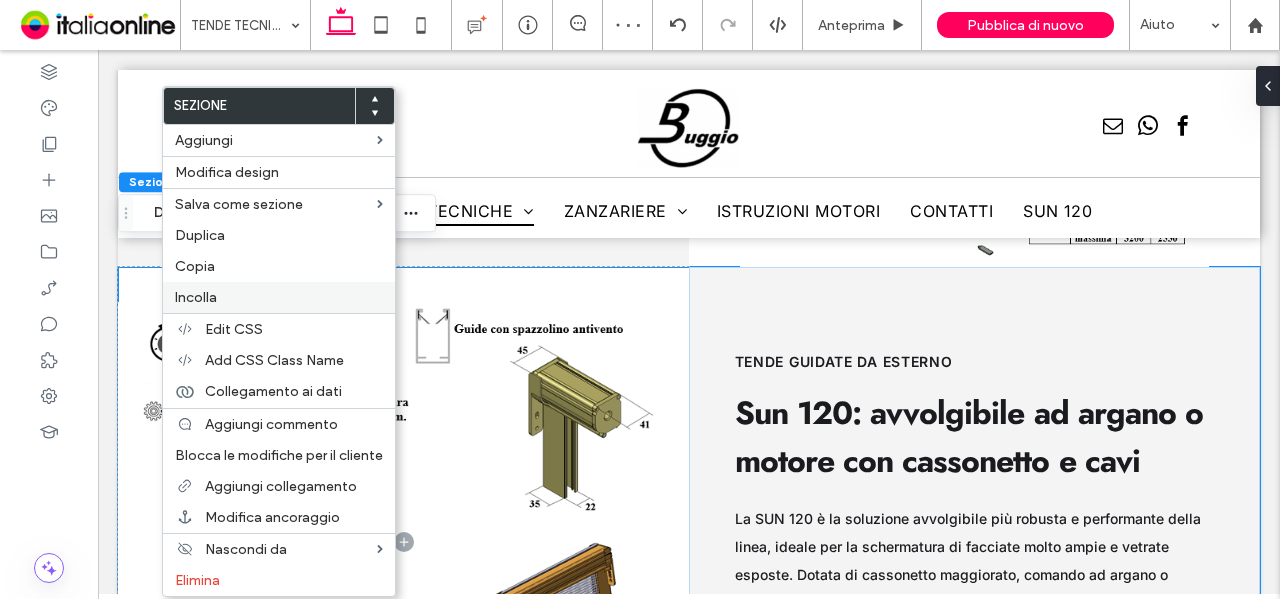 click on "Incolla" at bounding box center [279, 297] 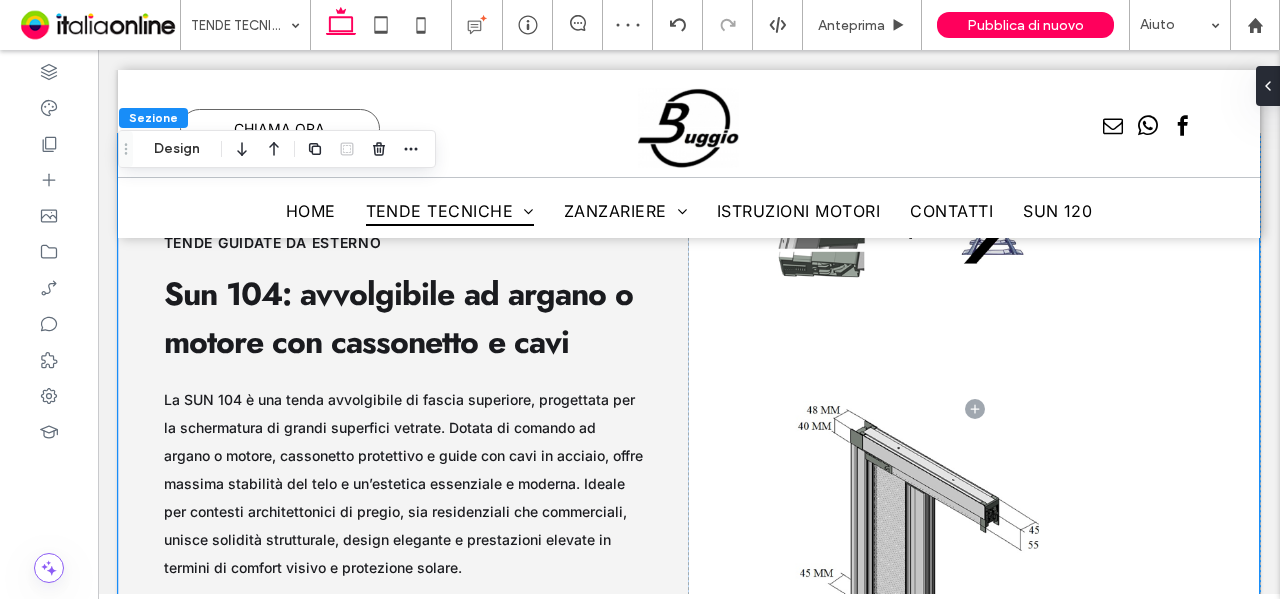 scroll, scrollTop: 12245, scrollLeft: 0, axis: vertical 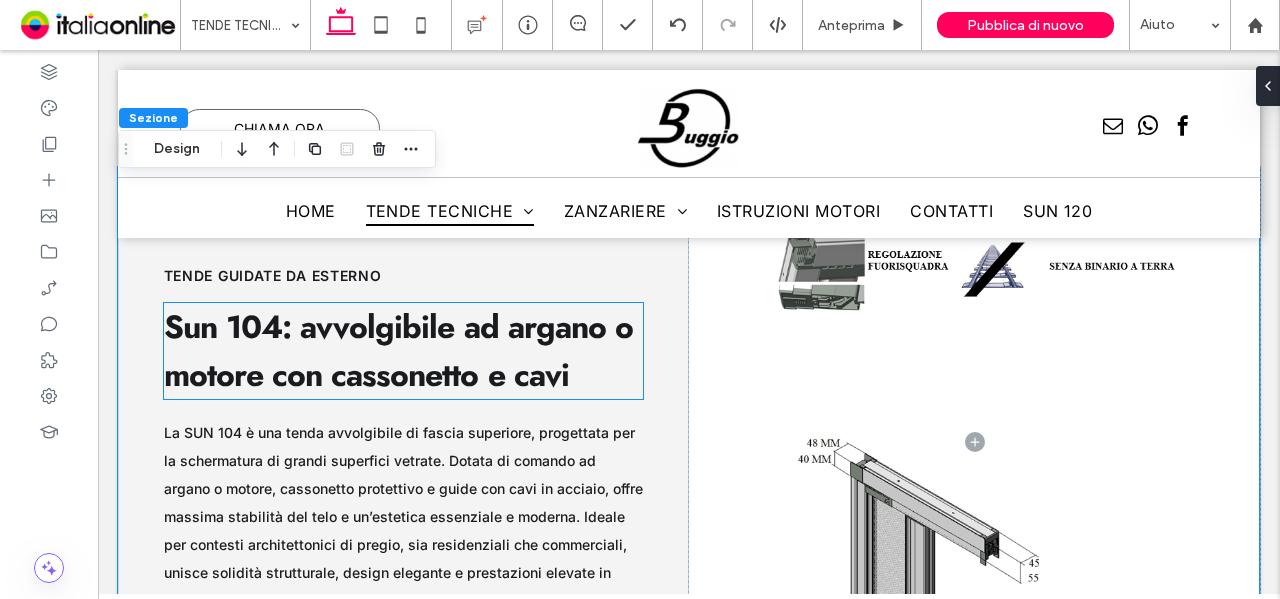 click on "Sun 104: avvolgibile ad argano o motore con cassonetto e cavi" at bounding box center [398, 351] 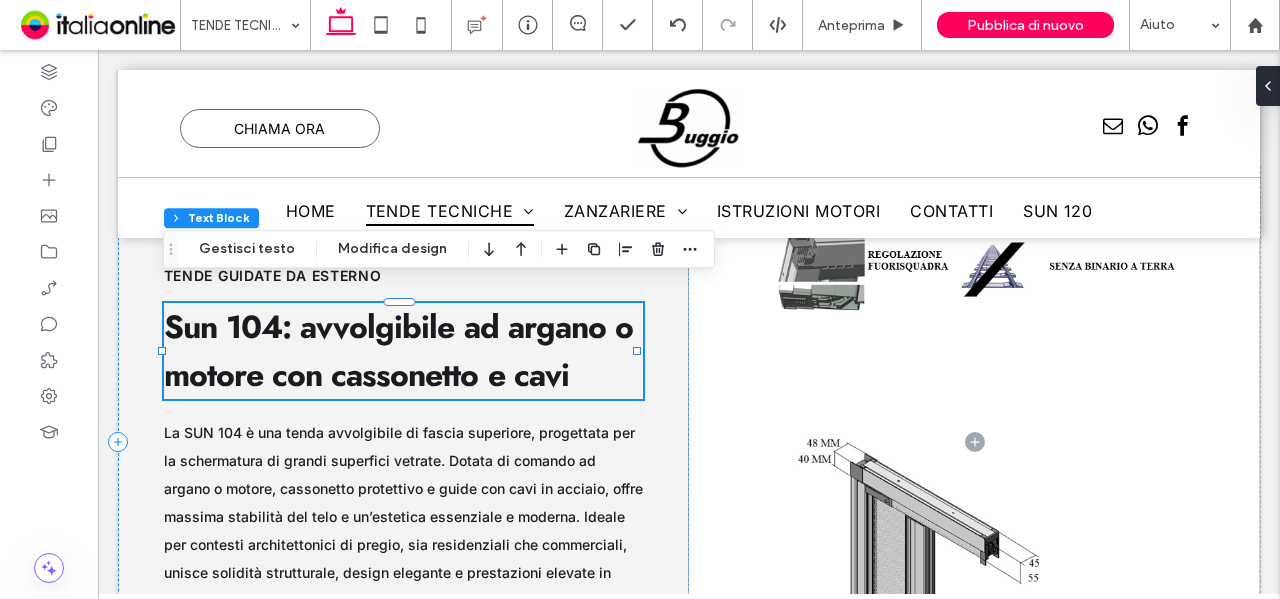 click on "Sun 104: avvolgibile ad argano o motore con cassonetto e cavi" at bounding box center [398, 351] 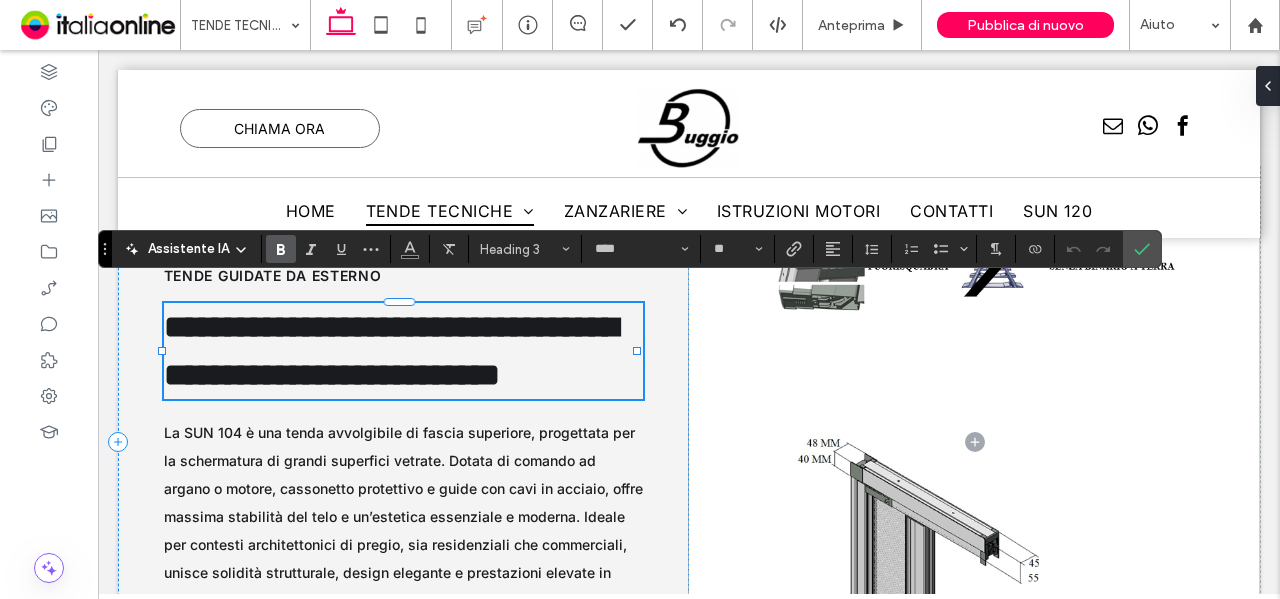 click on "**********" at bounding box center (391, 351) 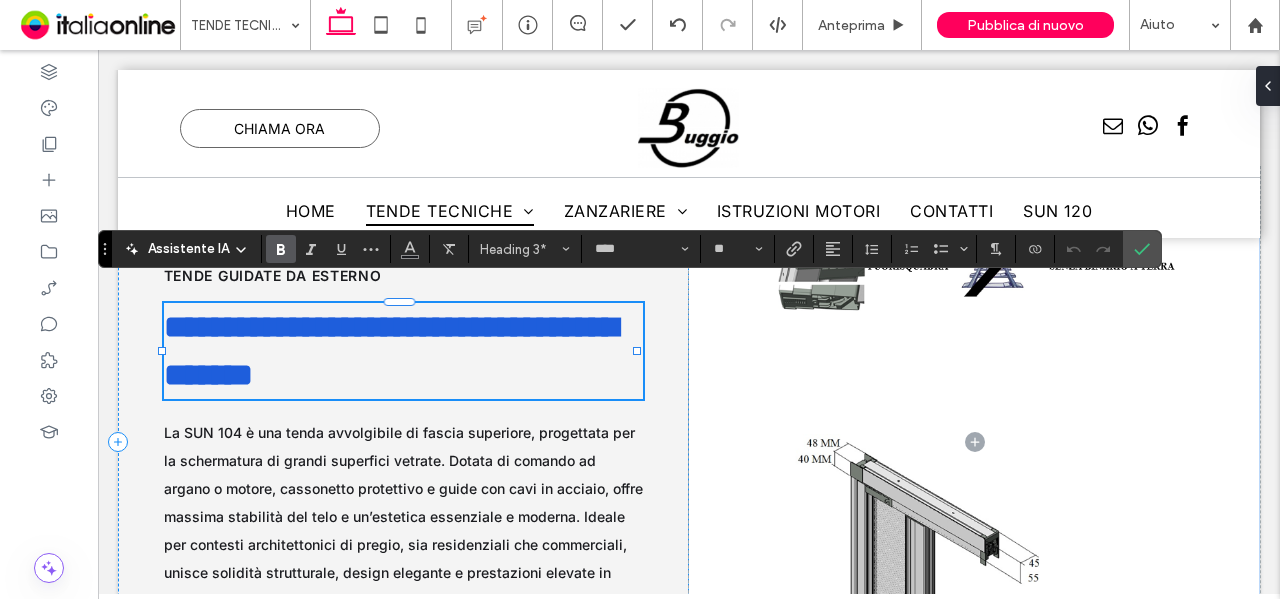 type on "*****" 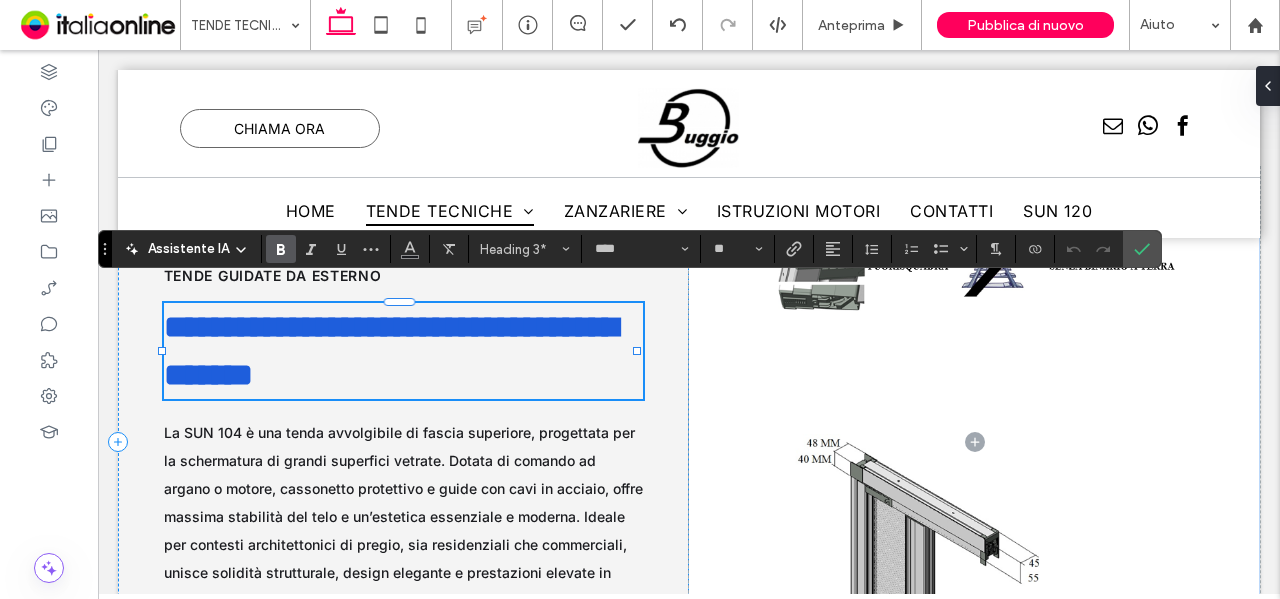 type on "**" 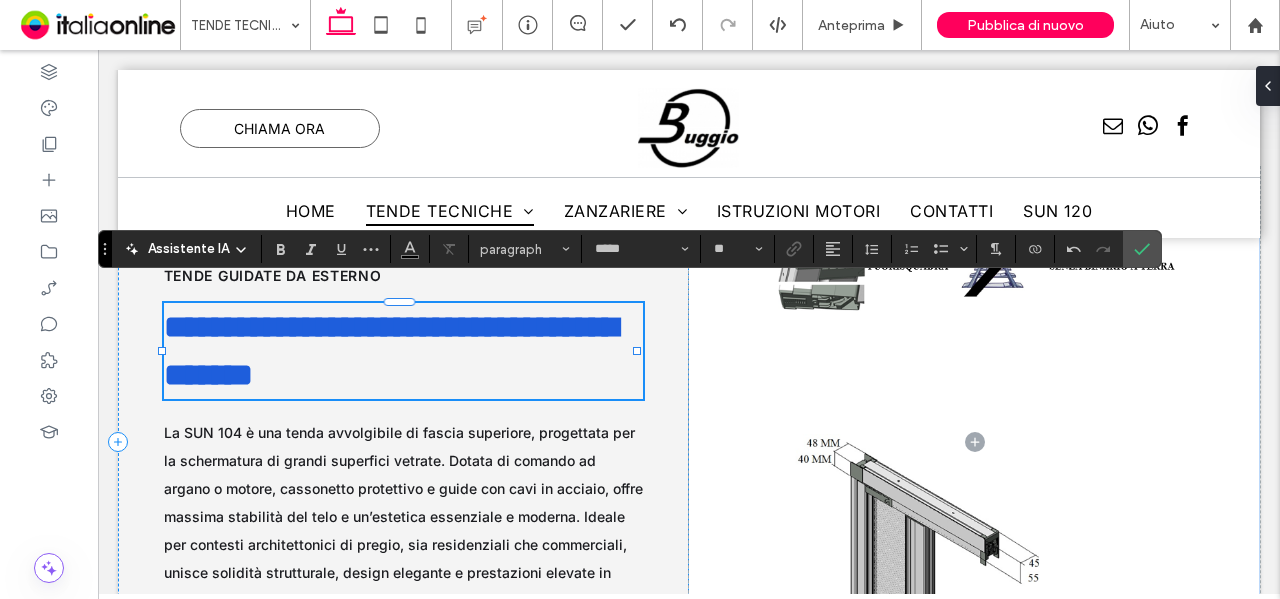type on "****" 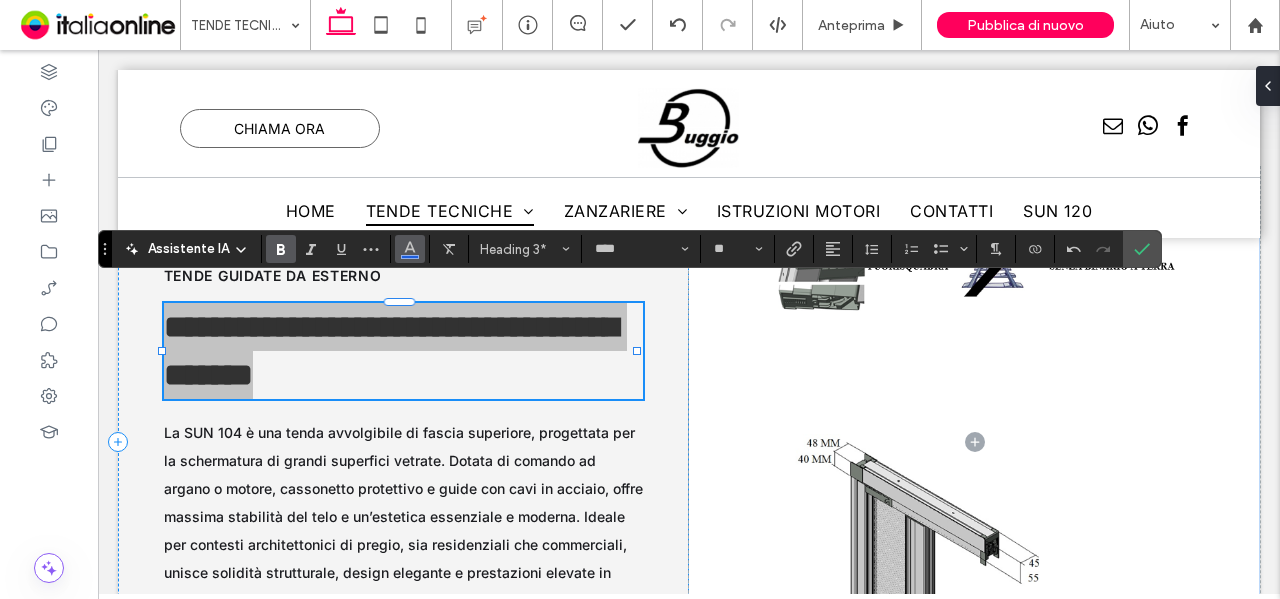 click 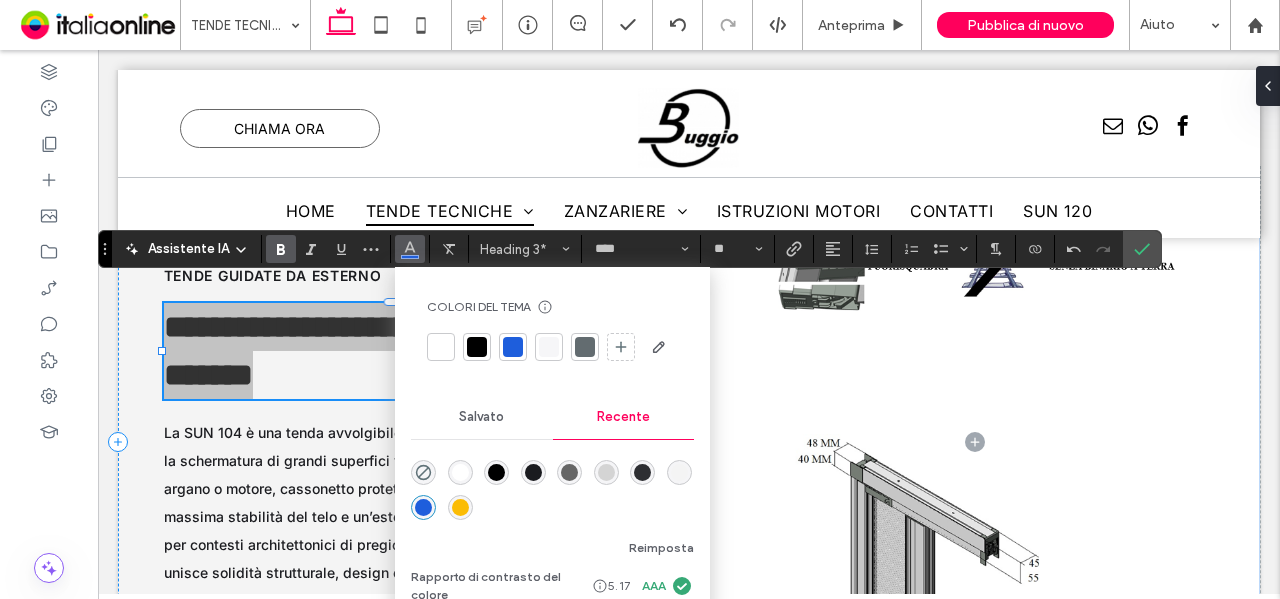 click at bounding box center [533, 472] 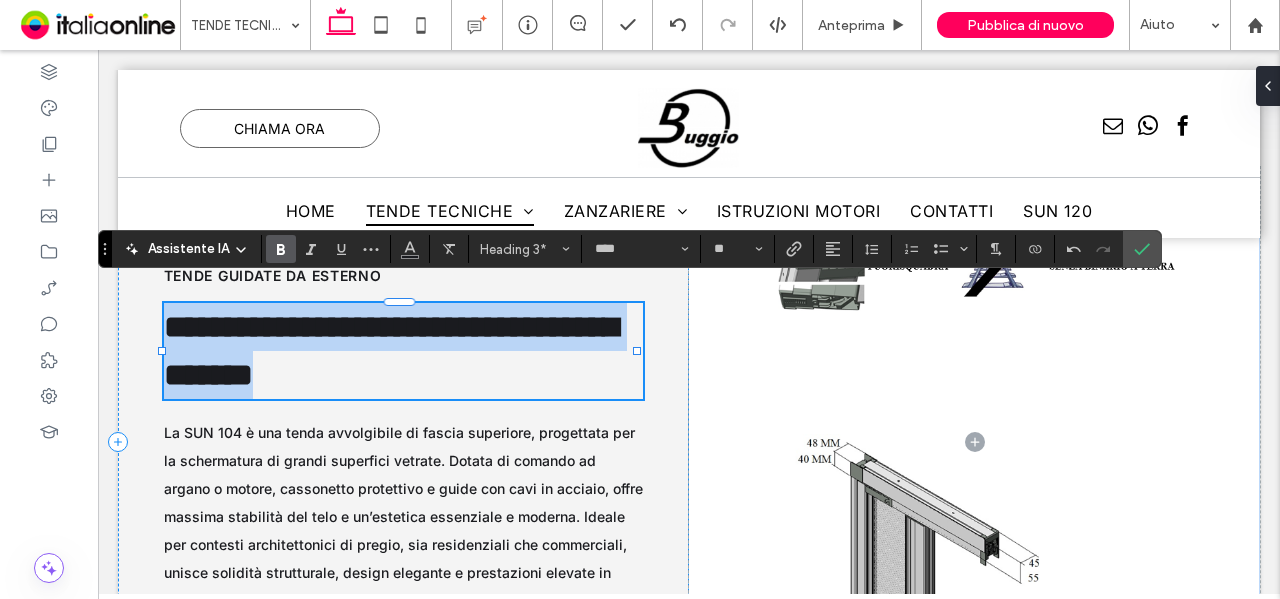 click on "**********" at bounding box center [391, 351] 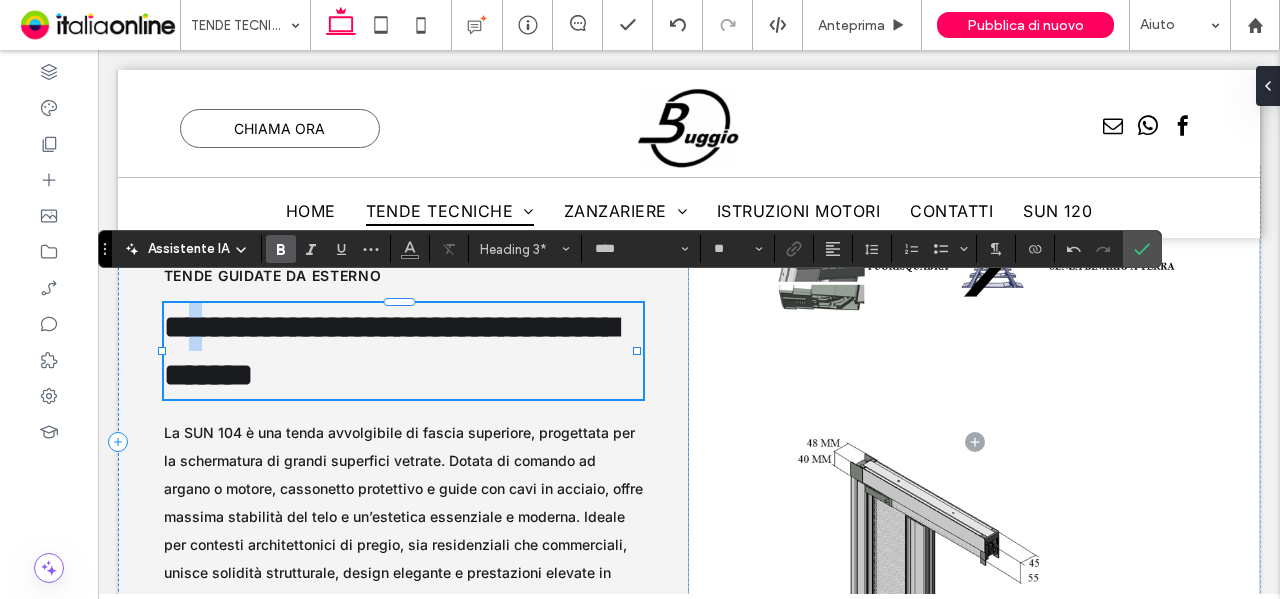 click on "**********" at bounding box center [391, 351] 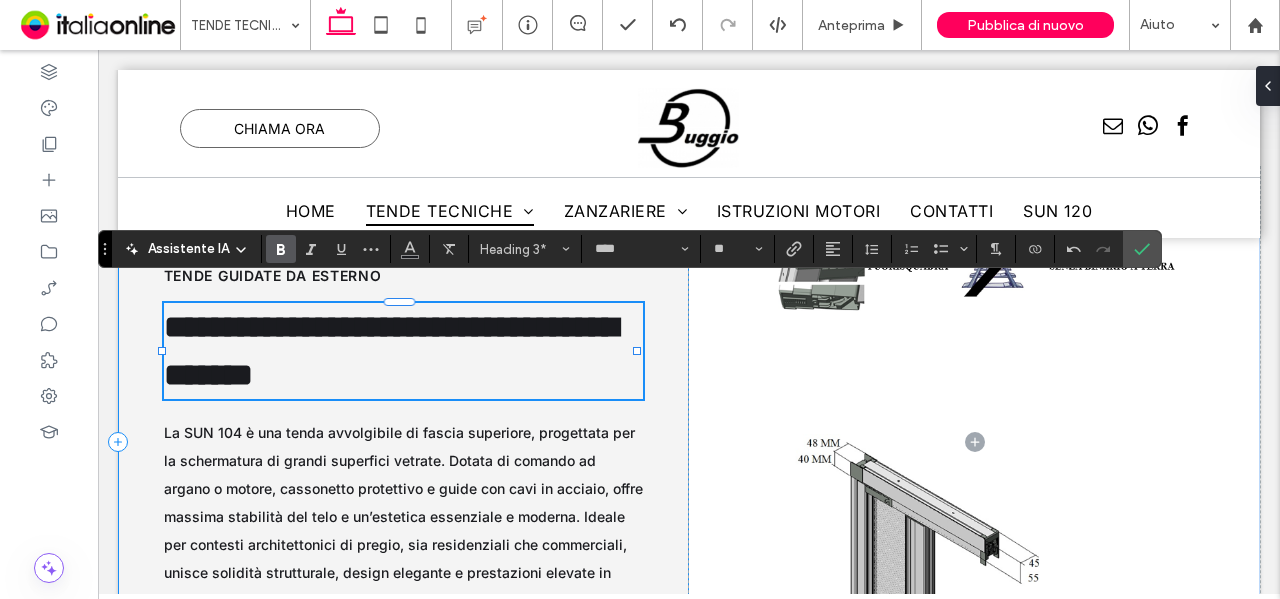 type 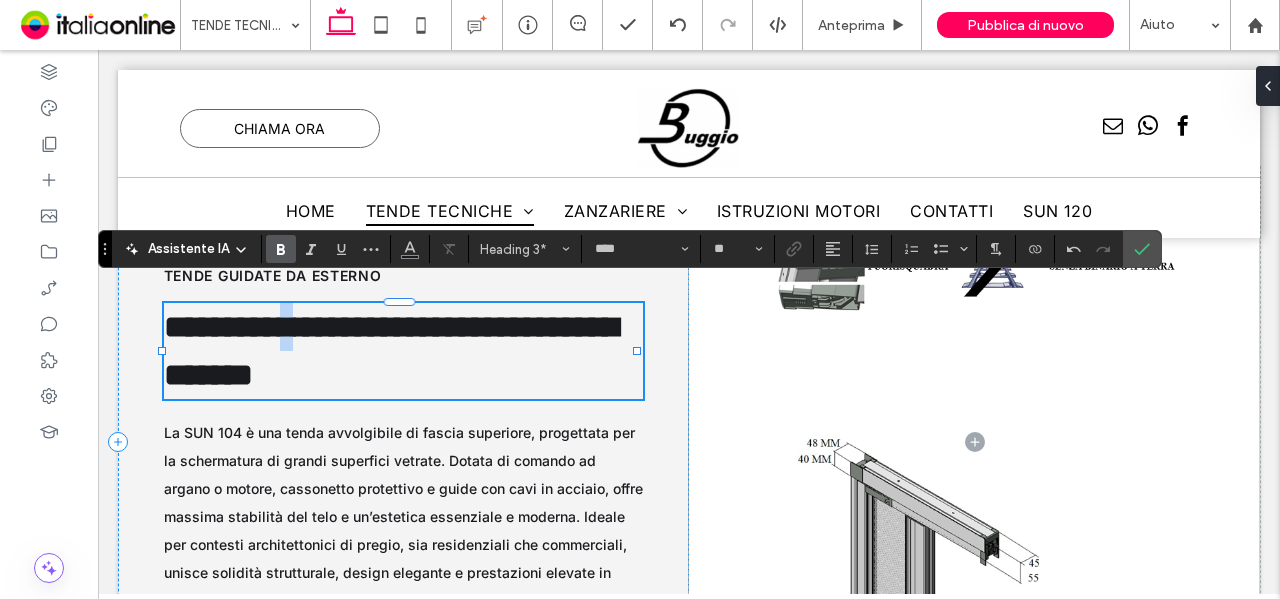 click on "**********" at bounding box center [391, 351] 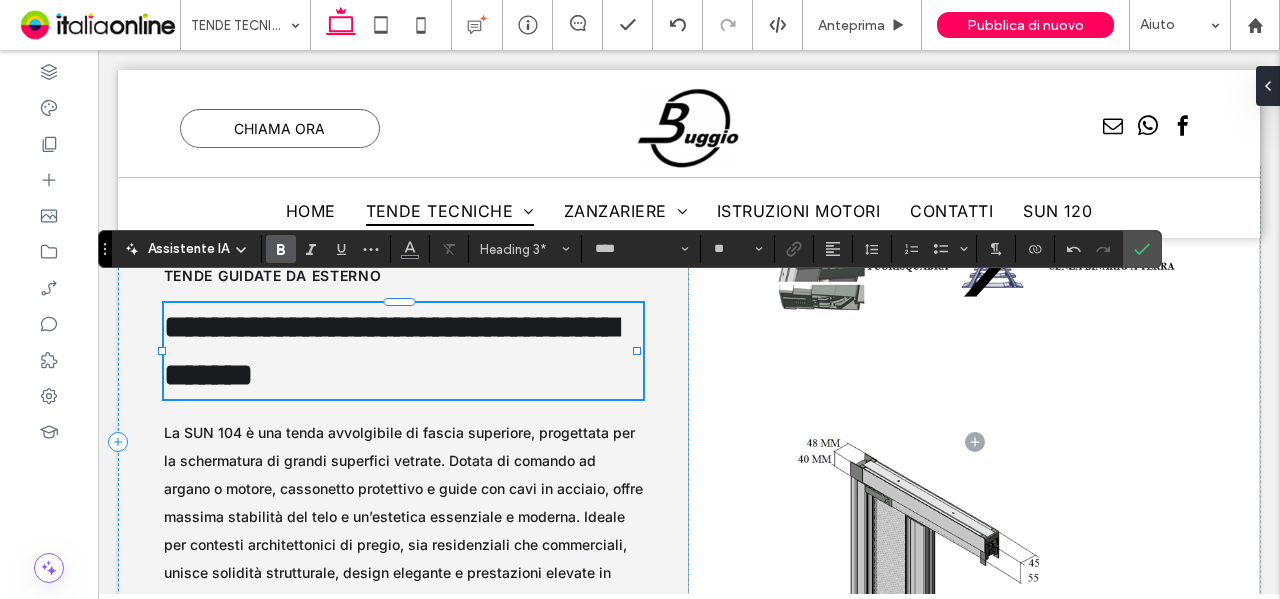 click on "**********" at bounding box center (404, 351) 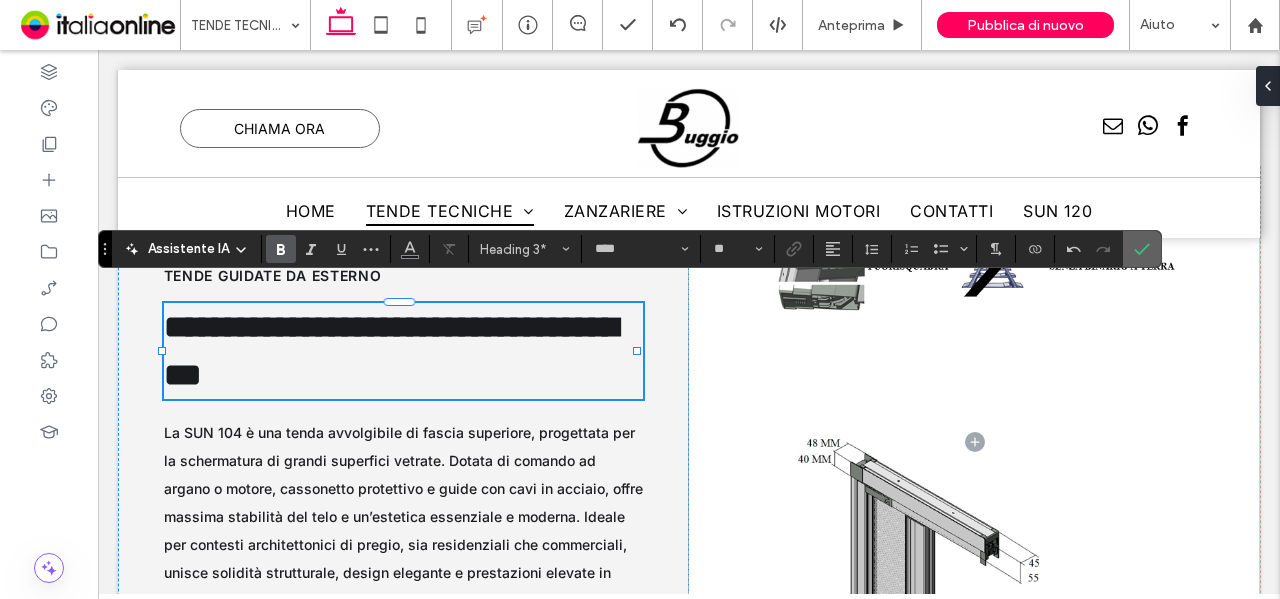 click 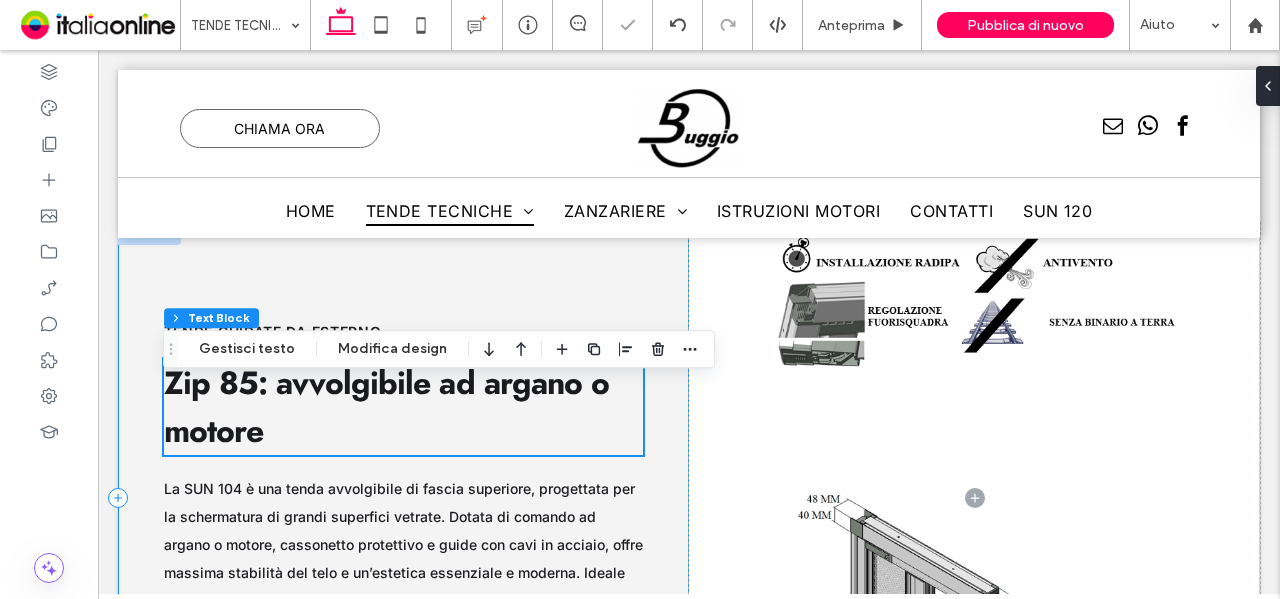 scroll, scrollTop: 12045, scrollLeft: 0, axis: vertical 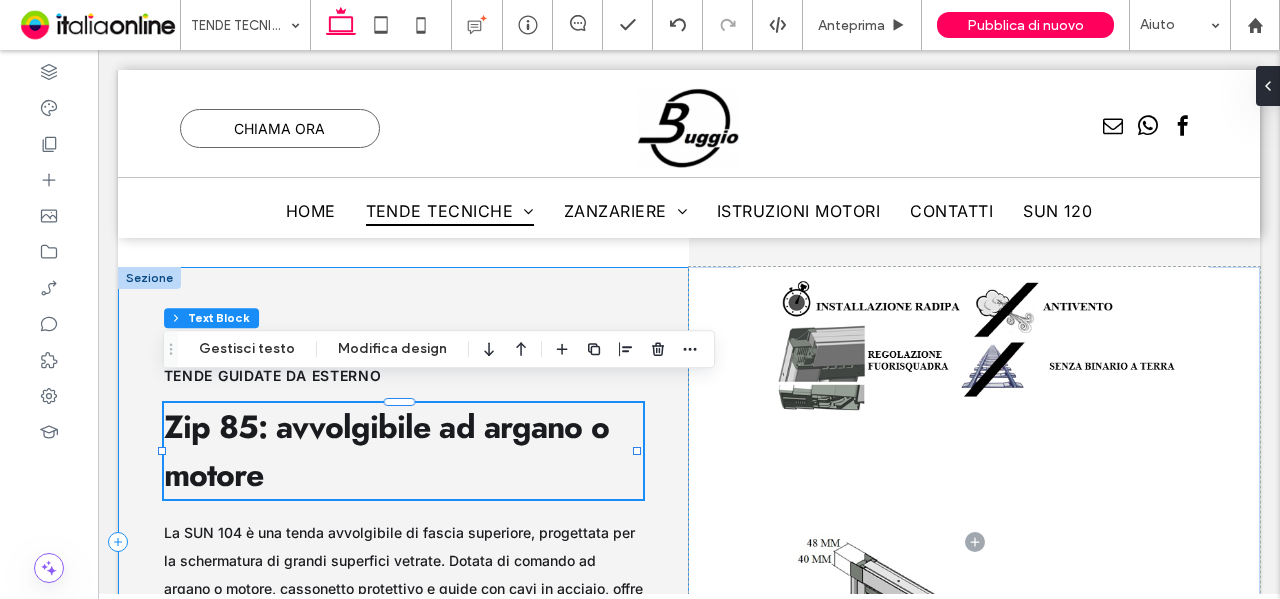 click on "Zip 85: avvolgibile ad argano o motore
tende guidate da esterno
La SUN 104 è una tenda avvolgibile di fascia superiore, progettata per la schermatura di grandi superfici vetrate. Dotata di comando ad argano o motore, cassonetto protettivo e guide con cavi in acciaio, offre massima stabilità del telo e un’estetica essenziale e moderna. Ideale per contesti architettonici di pregio, sia residenziali che commerciali, unisce solidità strutturale, design elegante e prestazioni elevate in termini di comfort visivo e protezione solare." at bounding box center (403, 542) 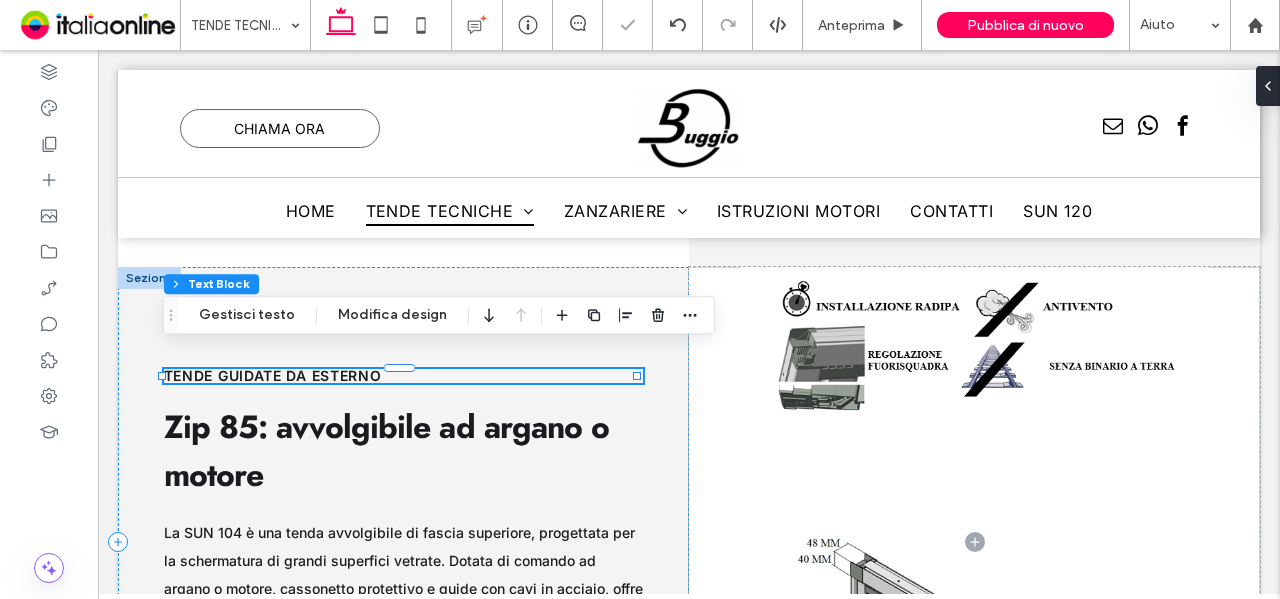 click on "tende guidate da esterno" at bounding box center (273, 375) 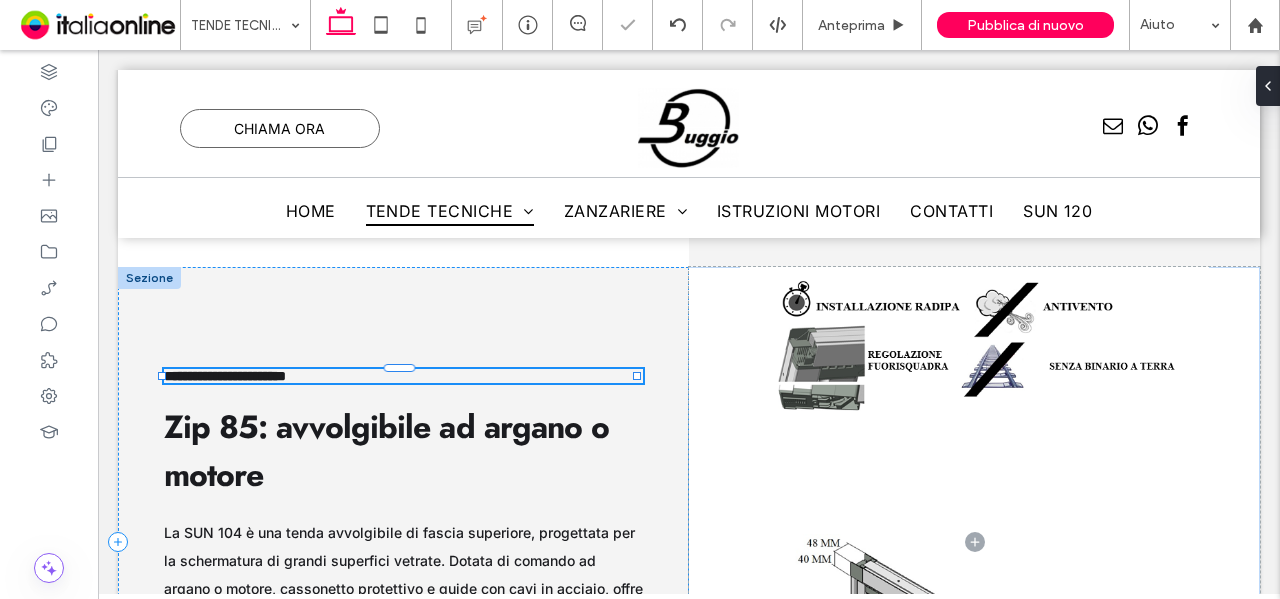 click on "**********" at bounding box center (225, 376) 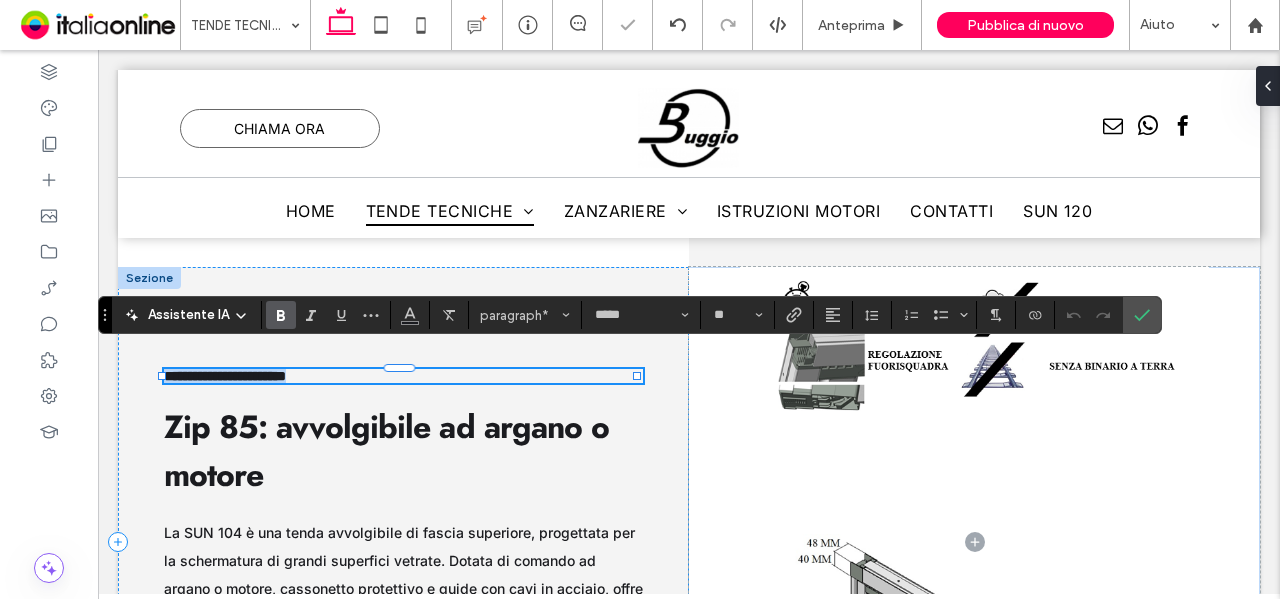 click on "**********" at bounding box center [225, 376] 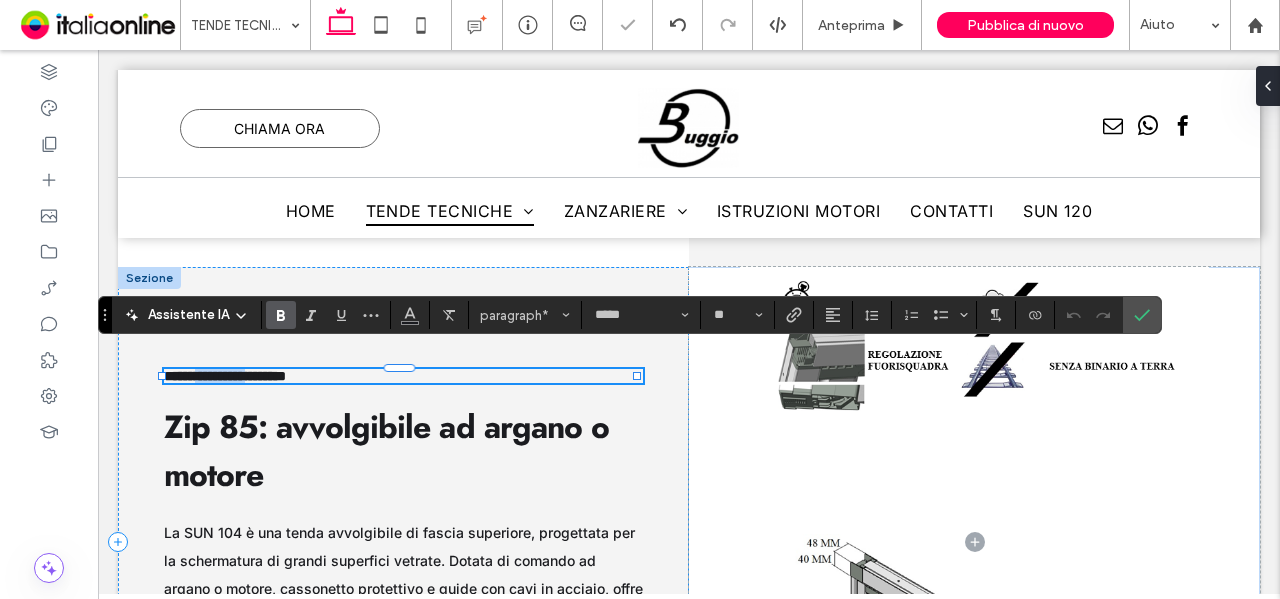drag, startPoint x: 220, startPoint y: 353, endPoint x: 316, endPoint y: 345, distance: 96.332756 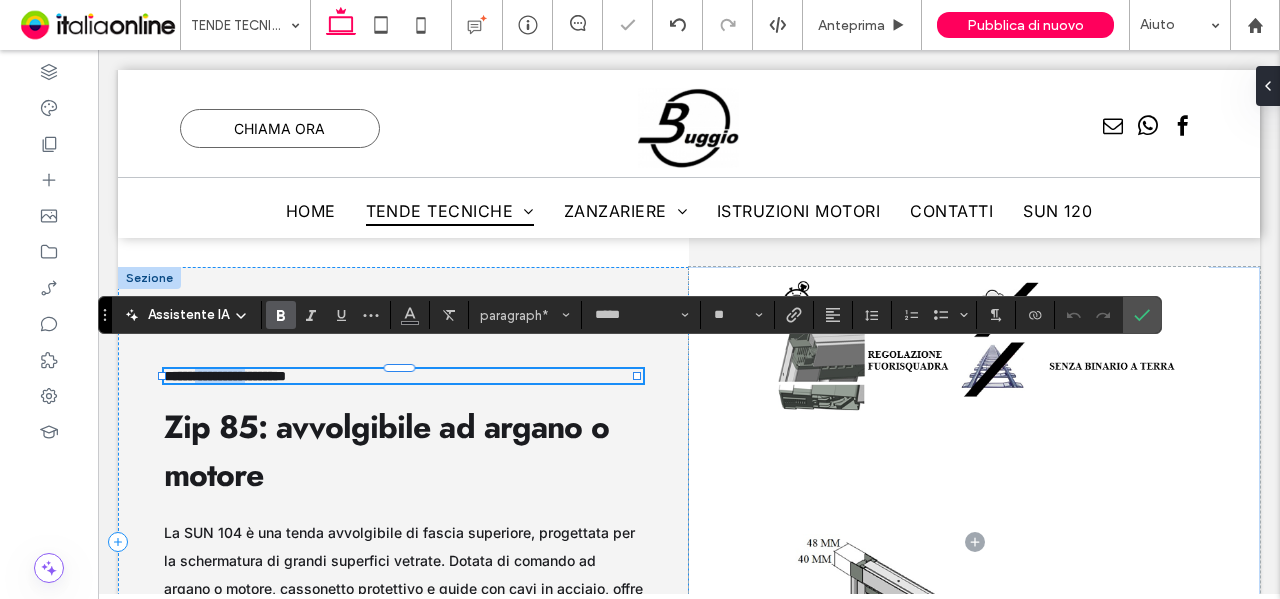 click on "**********" at bounding box center [225, 376] 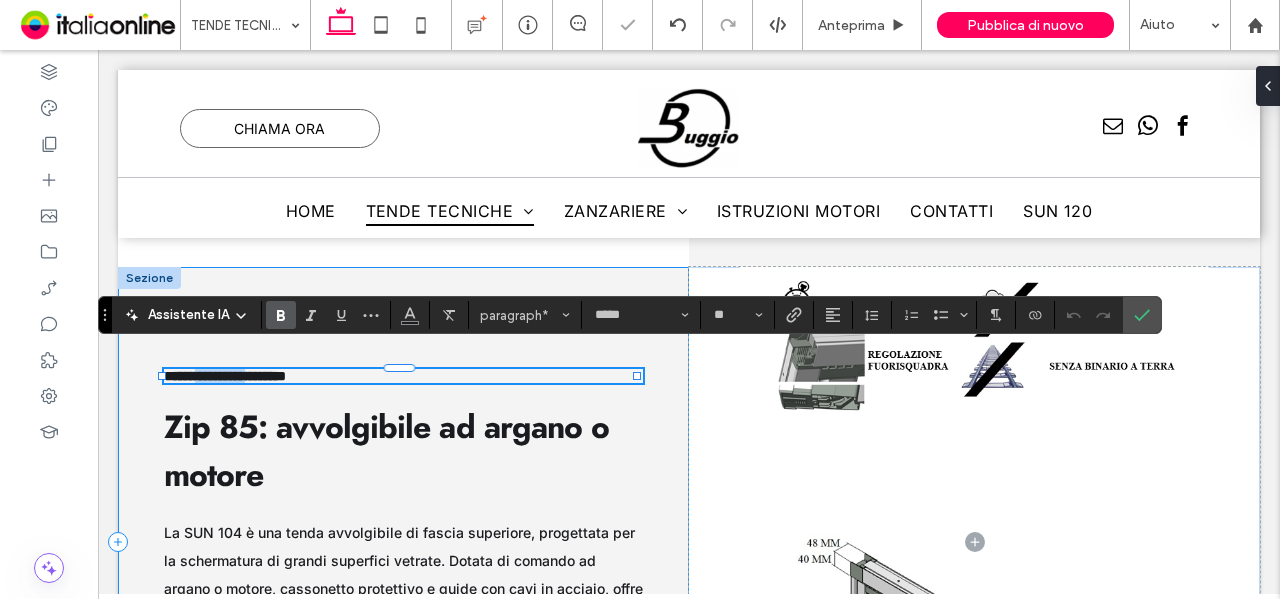 type 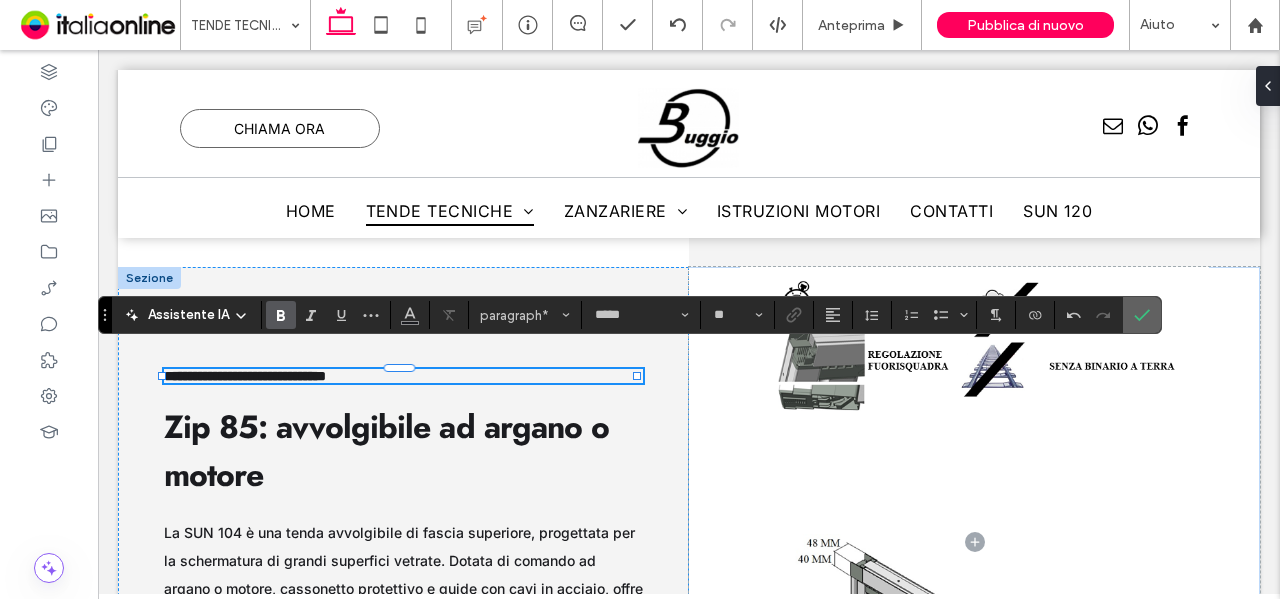 click 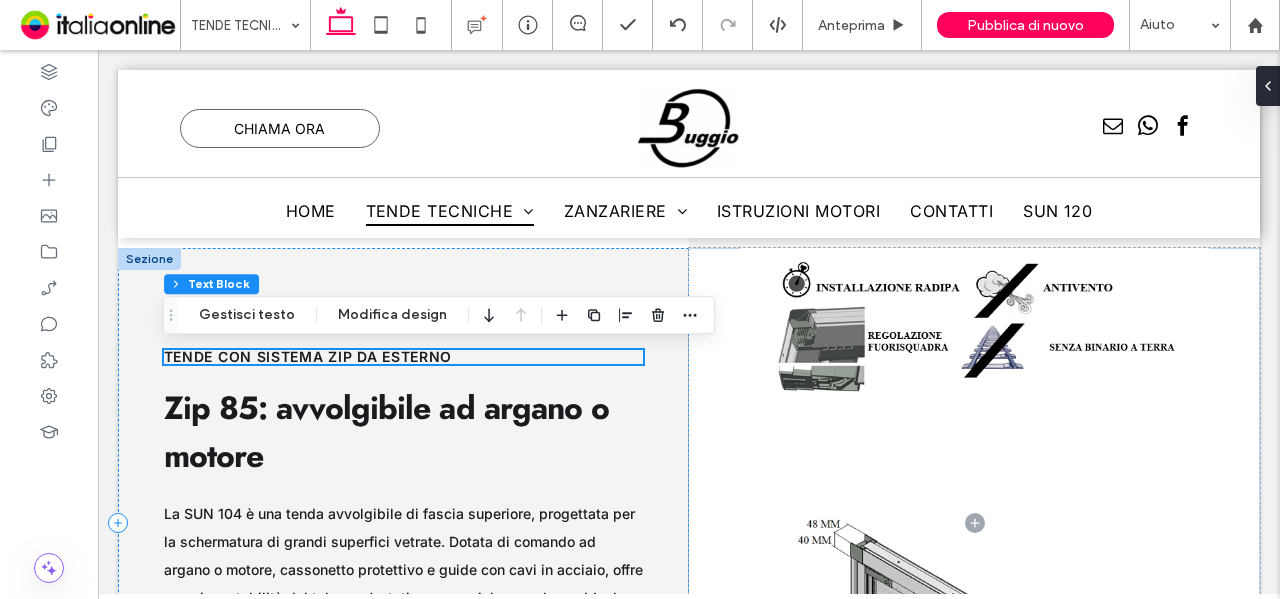 scroll, scrollTop: 12045, scrollLeft: 0, axis: vertical 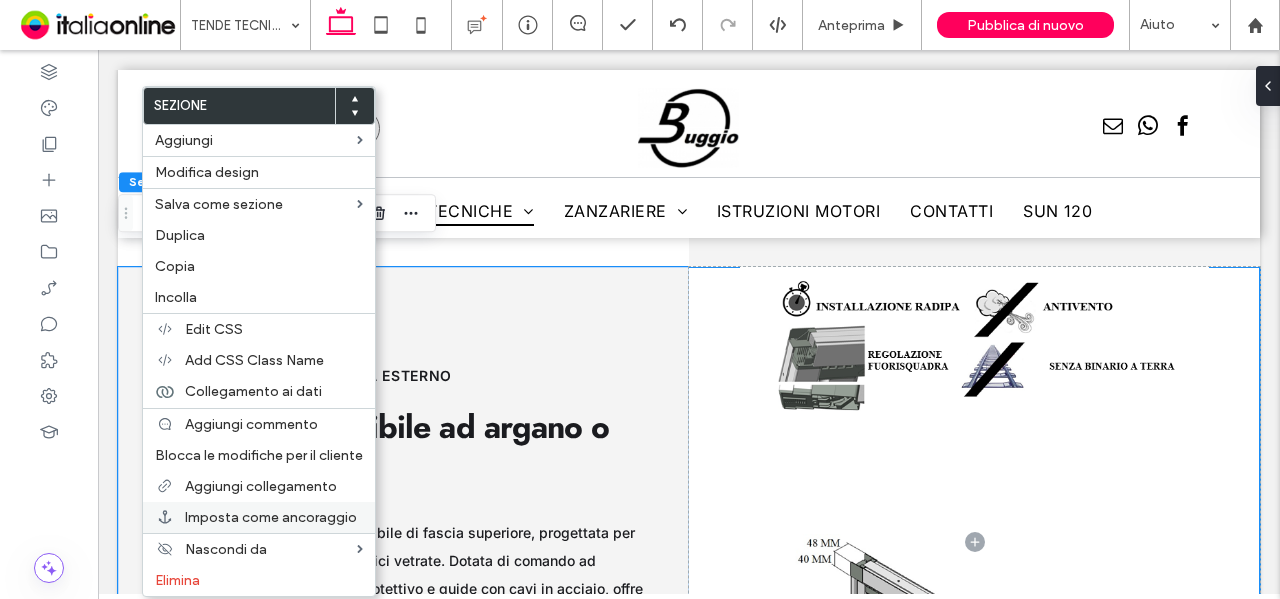 click on "Imposta come ancoraggio" at bounding box center [271, 517] 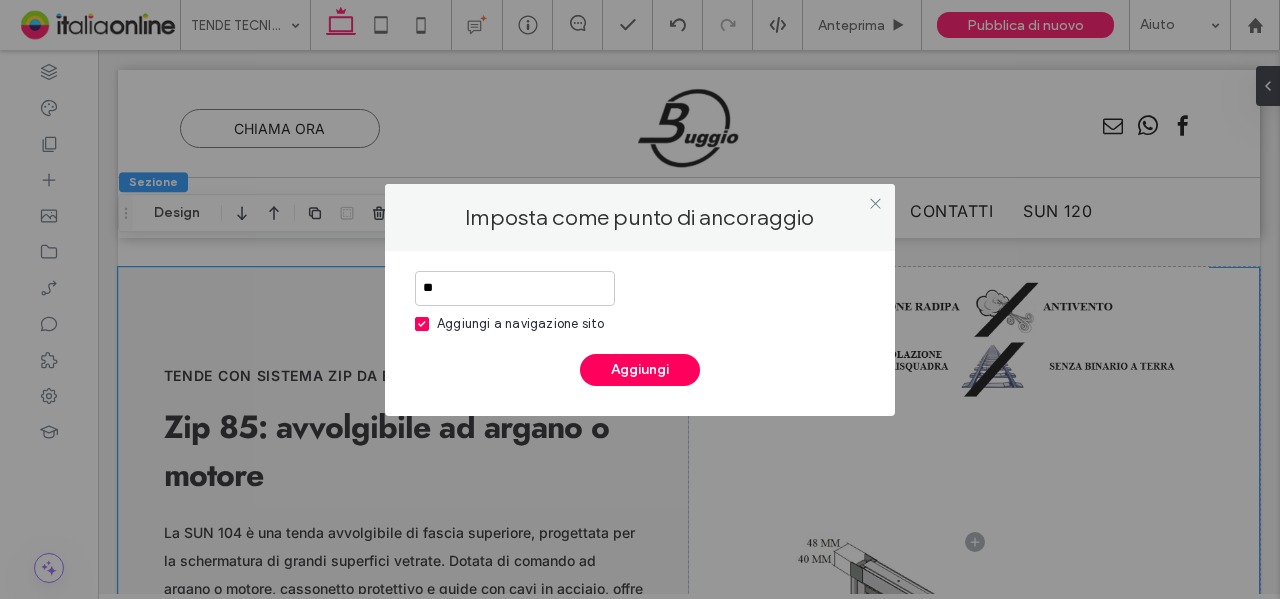 type on "*" 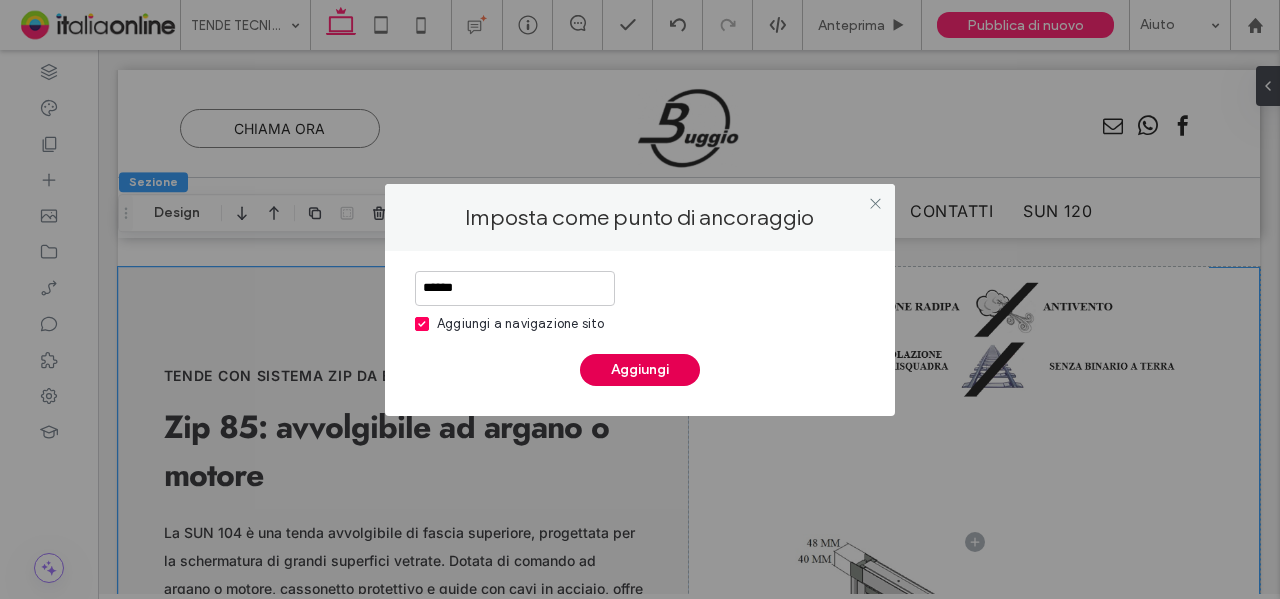 type on "******" 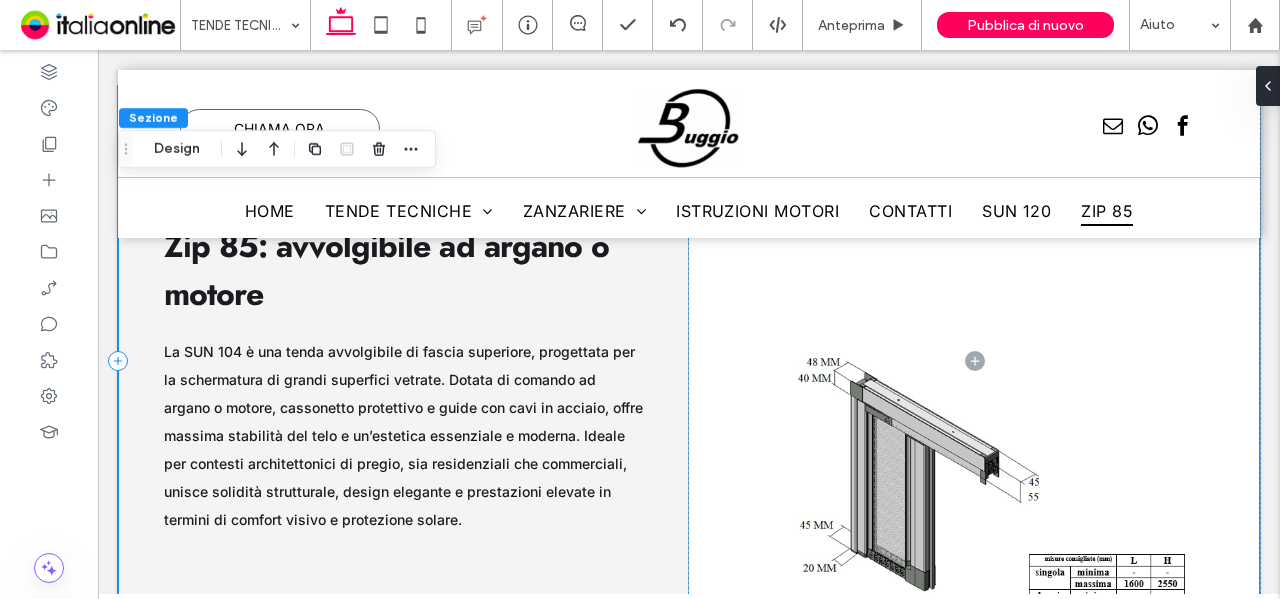scroll, scrollTop: 12245, scrollLeft: 0, axis: vertical 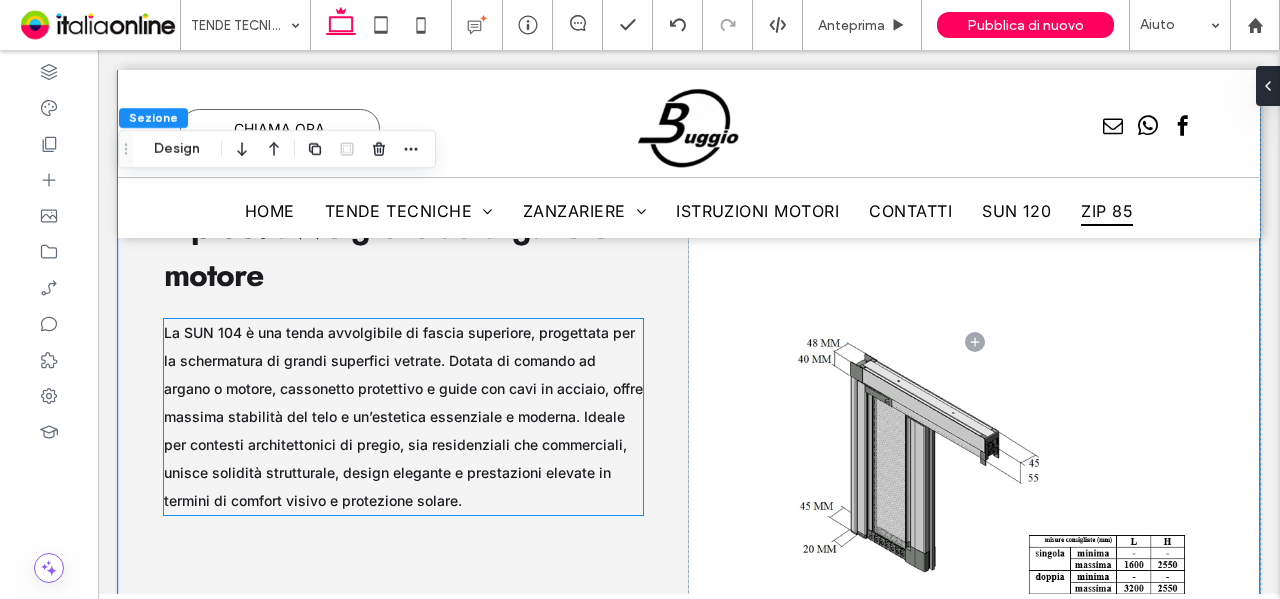 click on "La SUN 104 è una tenda avvolgibile di fascia superiore, progettata per la schermatura di grandi superfici vetrate. Dotata di comando ad argano o motore, cassonetto protettivo e guide con cavi in acciaio, offre massima stabilità del telo e un’estetica essenziale e moderna. Ideale per contesti architettonici di pregio, sia residenziali che commerciali, unisce solidità strutturale, design elegante e prestazioni elevate in termini di comfort visivo e protezione solare." at bounding box center (404, 417) 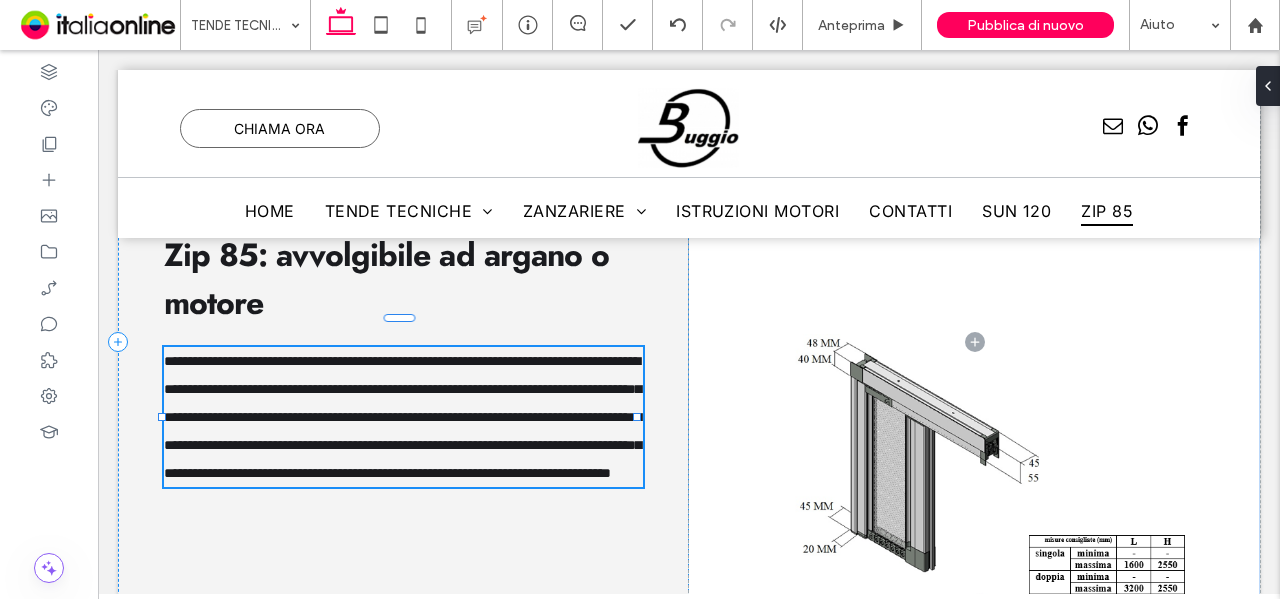 click on "**********" at bounding box center (404, 417) 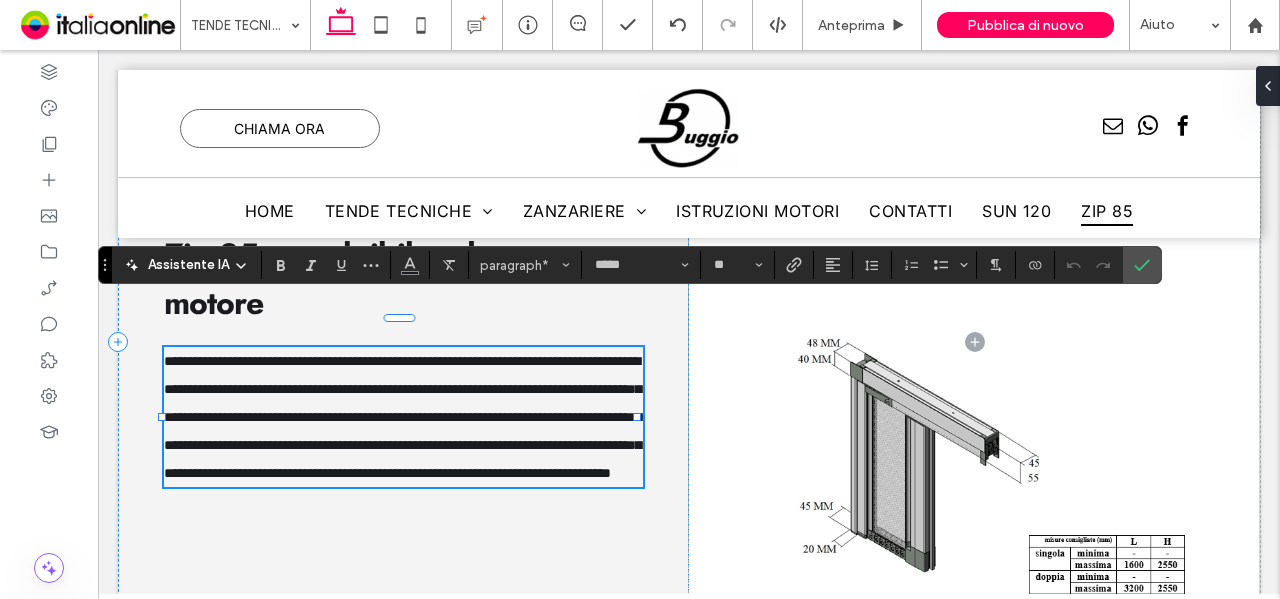 type on "**" 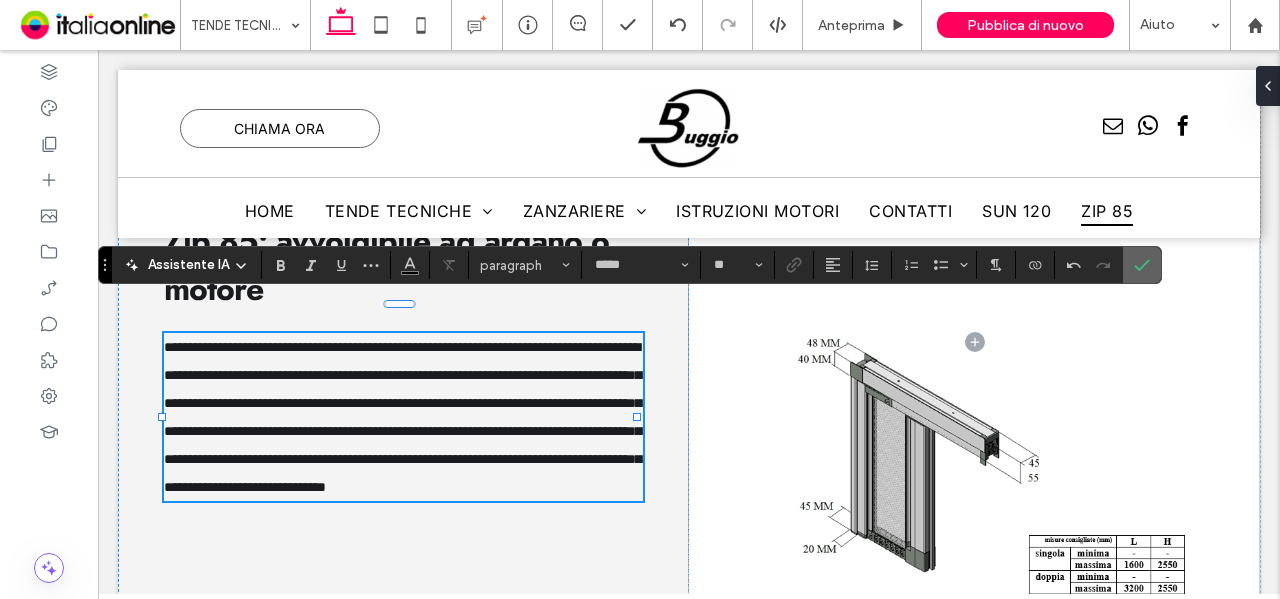 click at bounding box center [1142, 265] 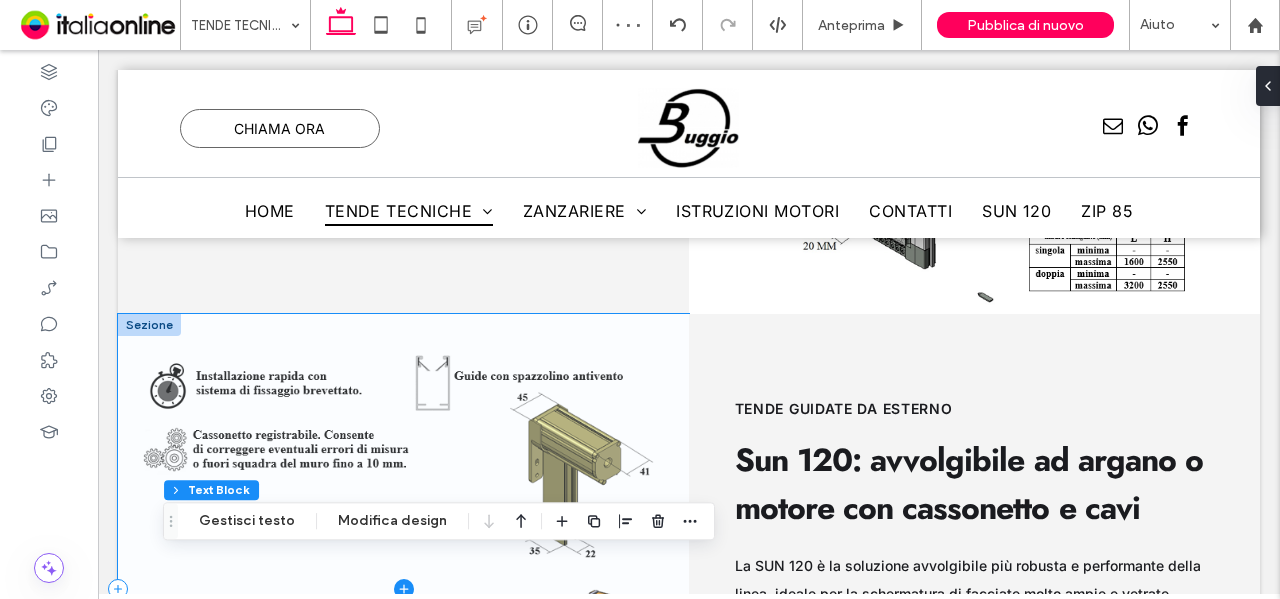 scroll, scrollTop: 11445, scrollLeft: 0, axis: vertical 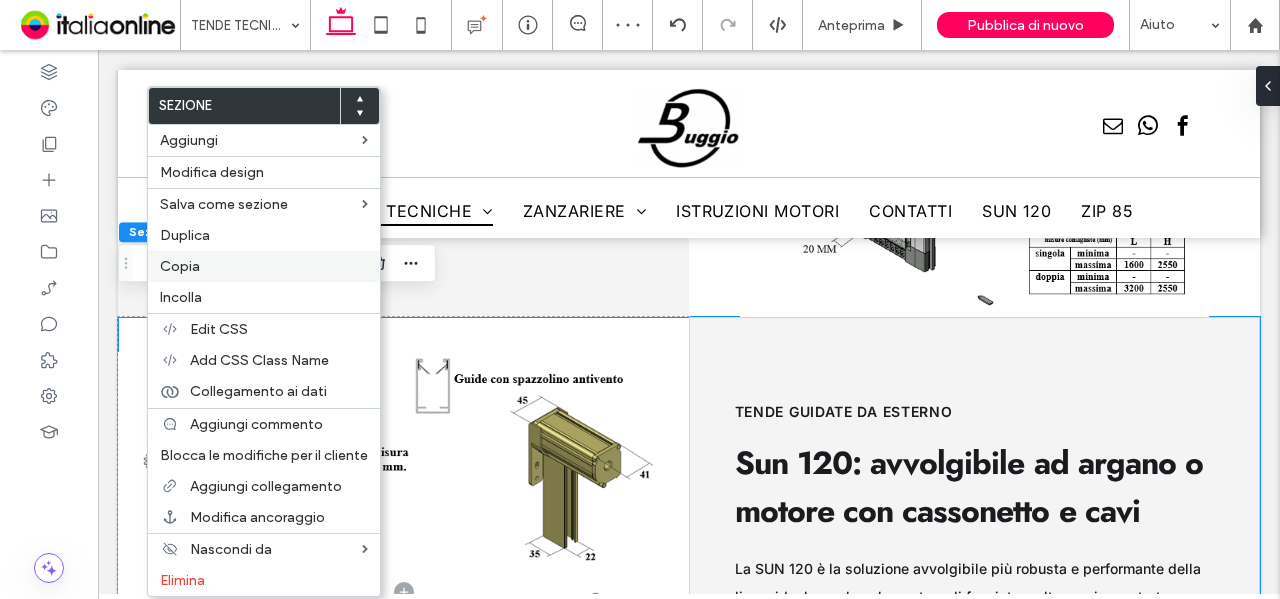 click on "Copia" at bounding box center [180, 266] 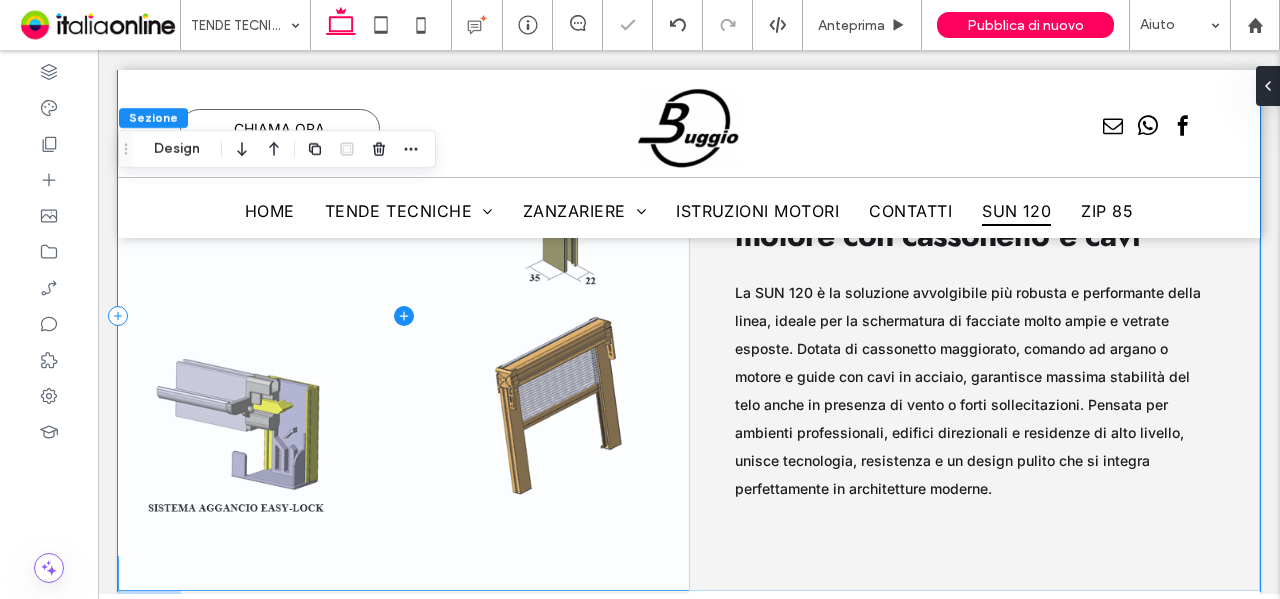 scroll, scrollTop: 12045, scrollLeft: 0, axis: vertical 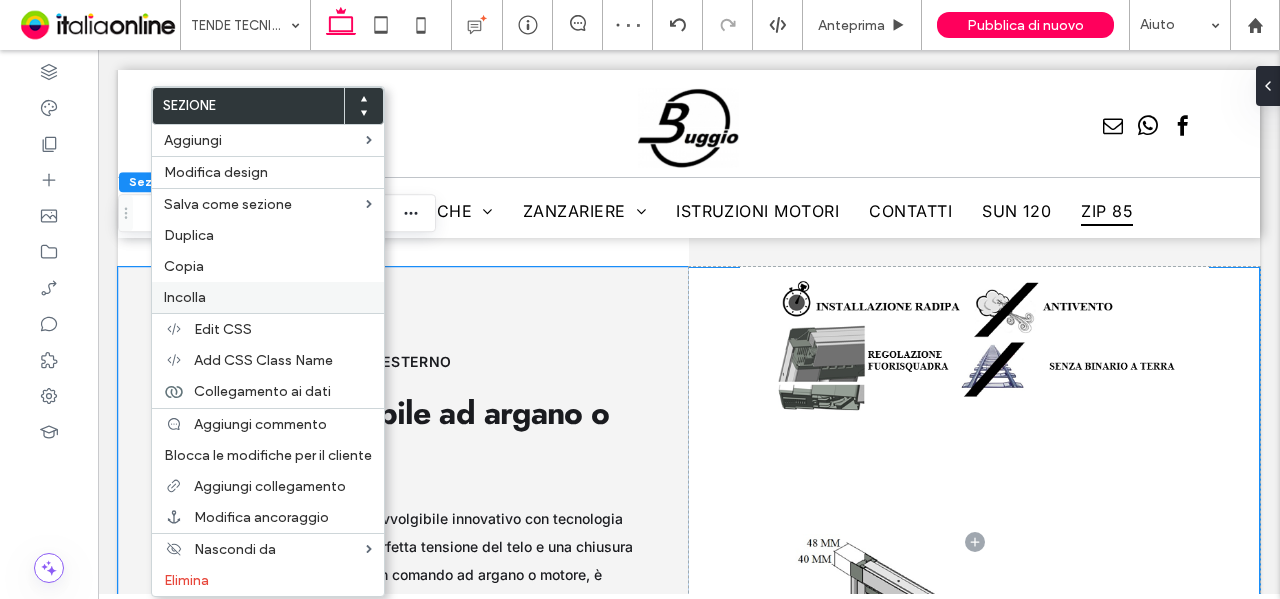 click on "Incolla" at bounding box center (268, 297) 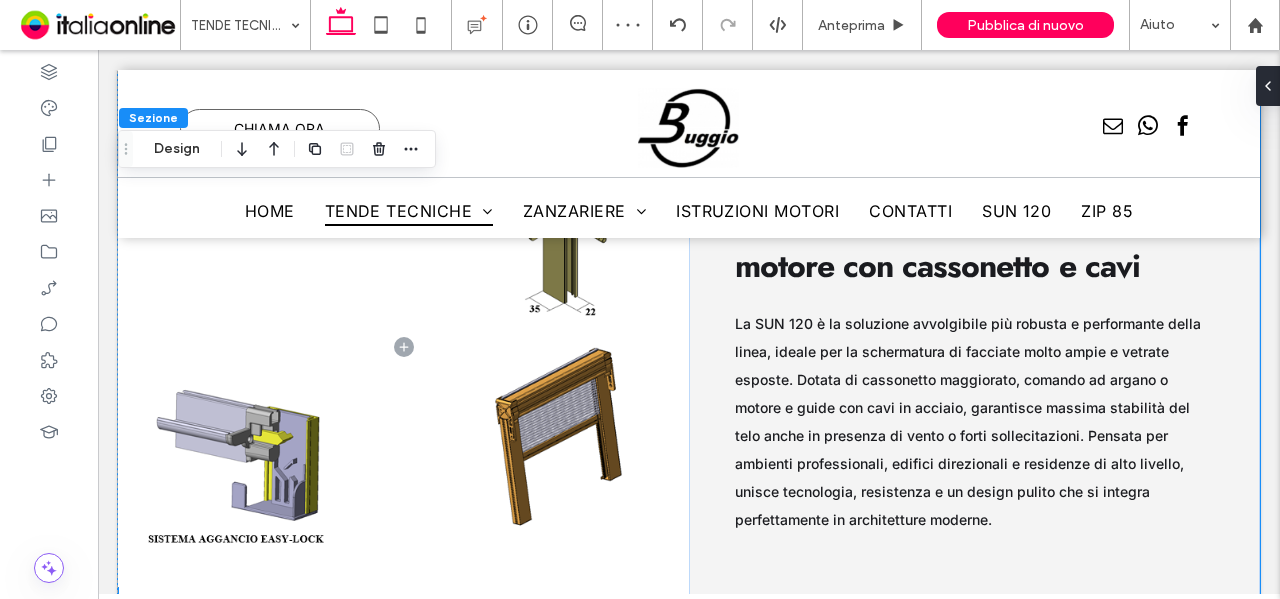 scroll, scrollTop: 12795, scrollLeft: 0, axis: vertical 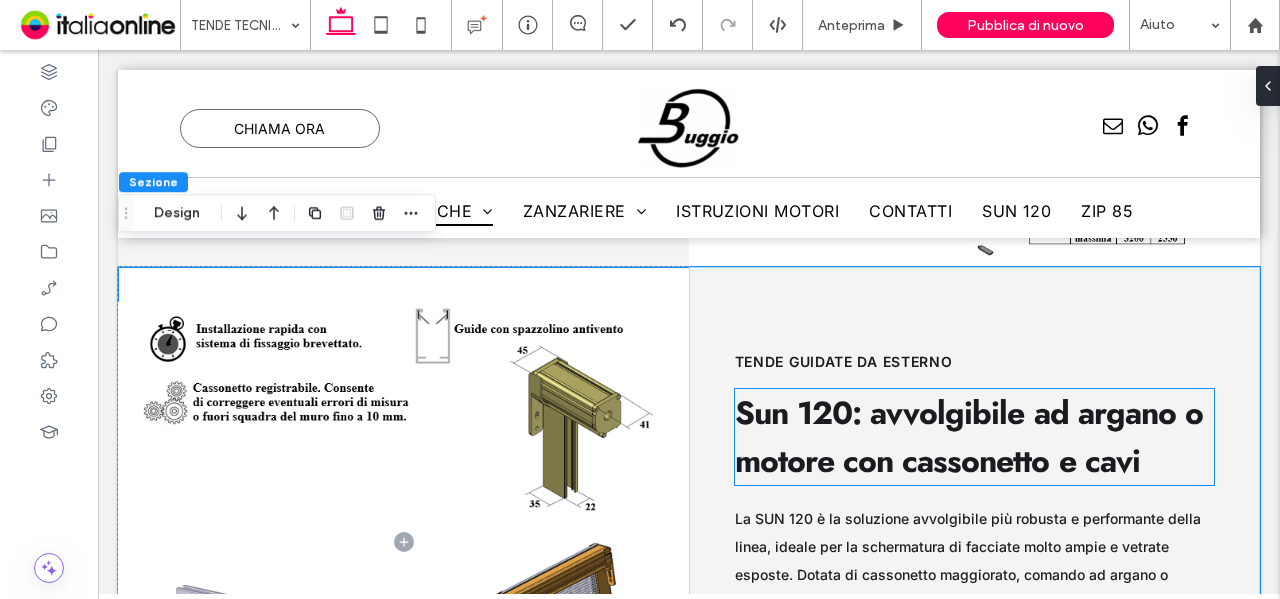 click on "Sun 120: avvolgibile ad argano o motore con cassonetto e cavi" at bounding box center (969, 437) 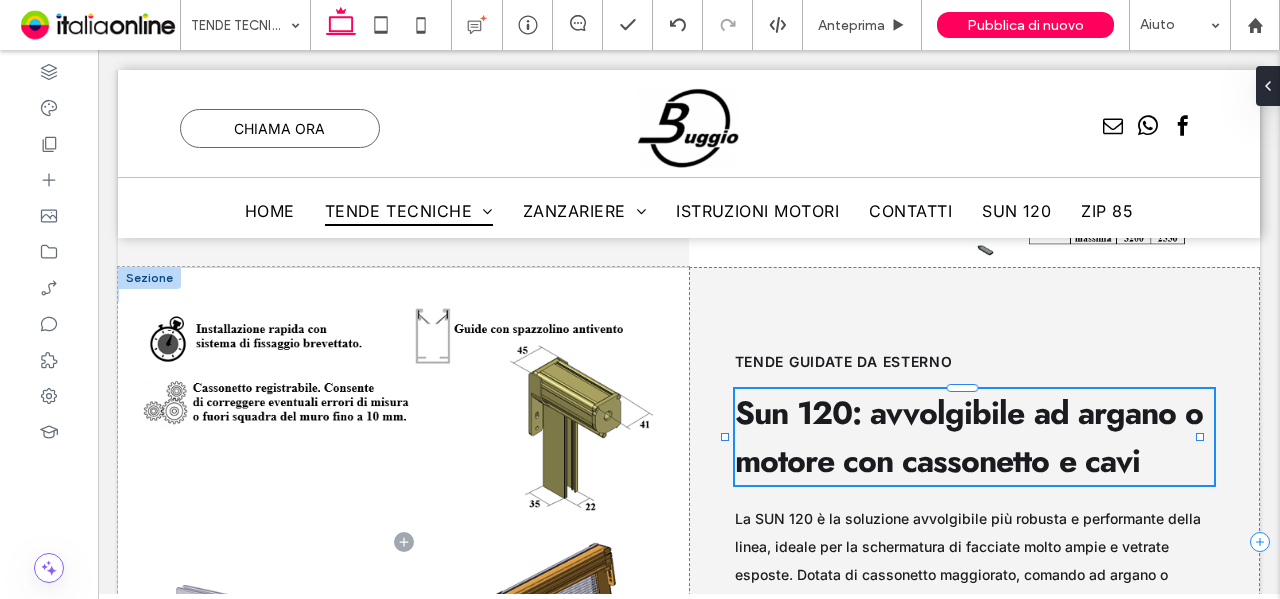 click on "Sun 120: avvolgibile ad argano o motore con cassonetto e cavi" at bounding box center [975, 437] 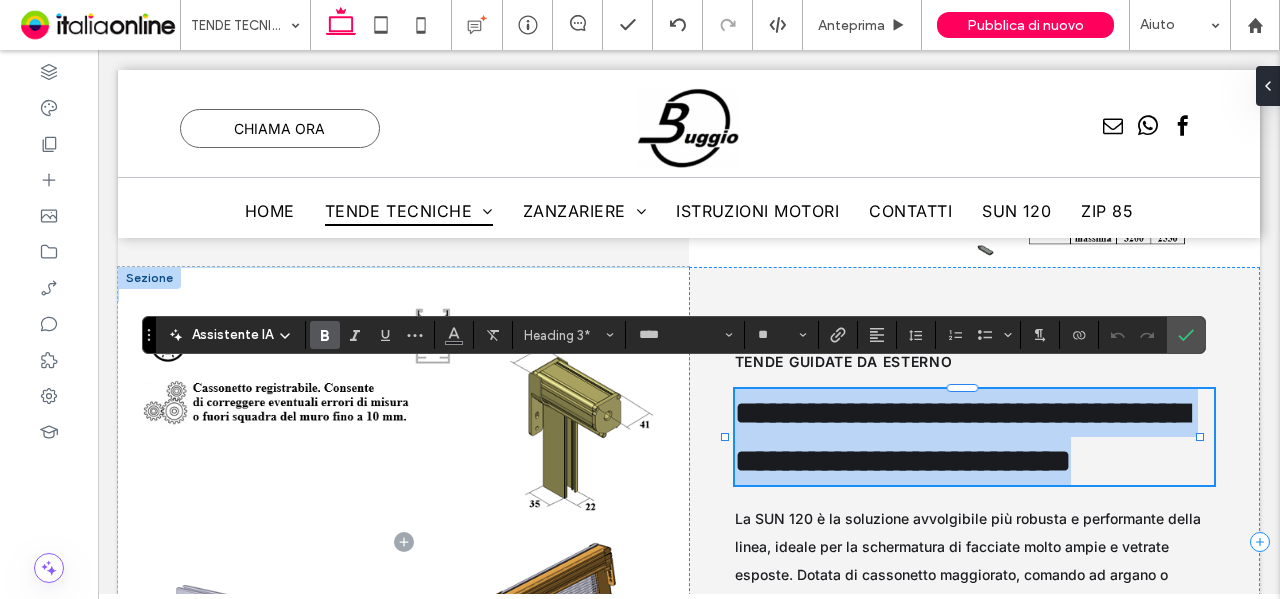 type on "*****" 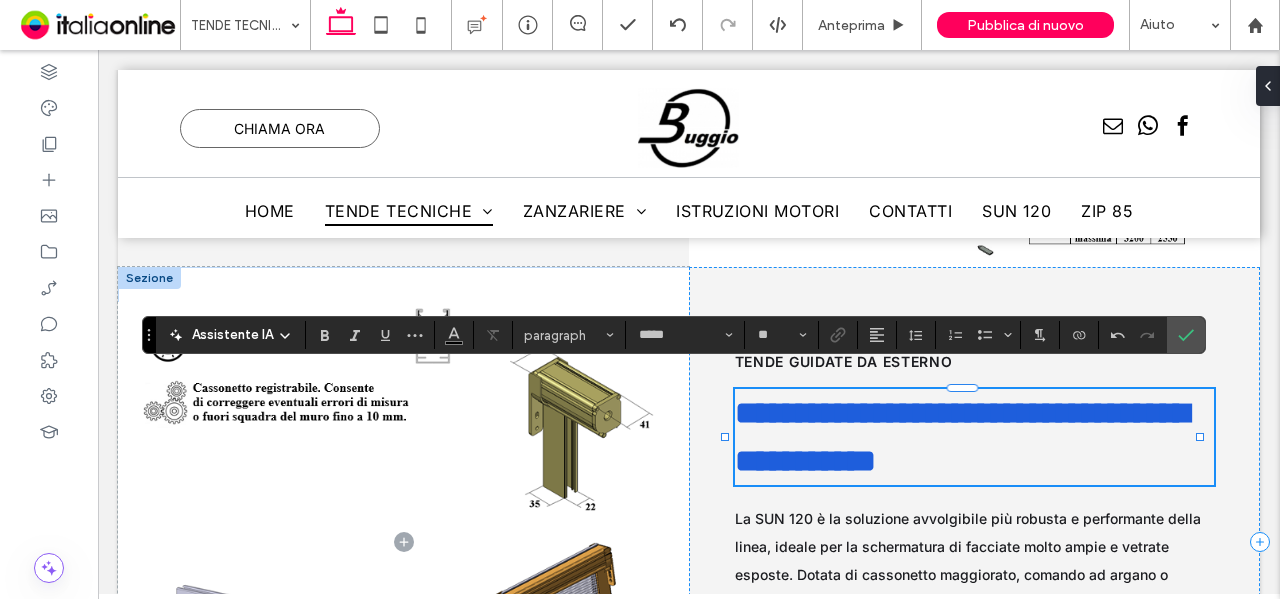 type on "****" 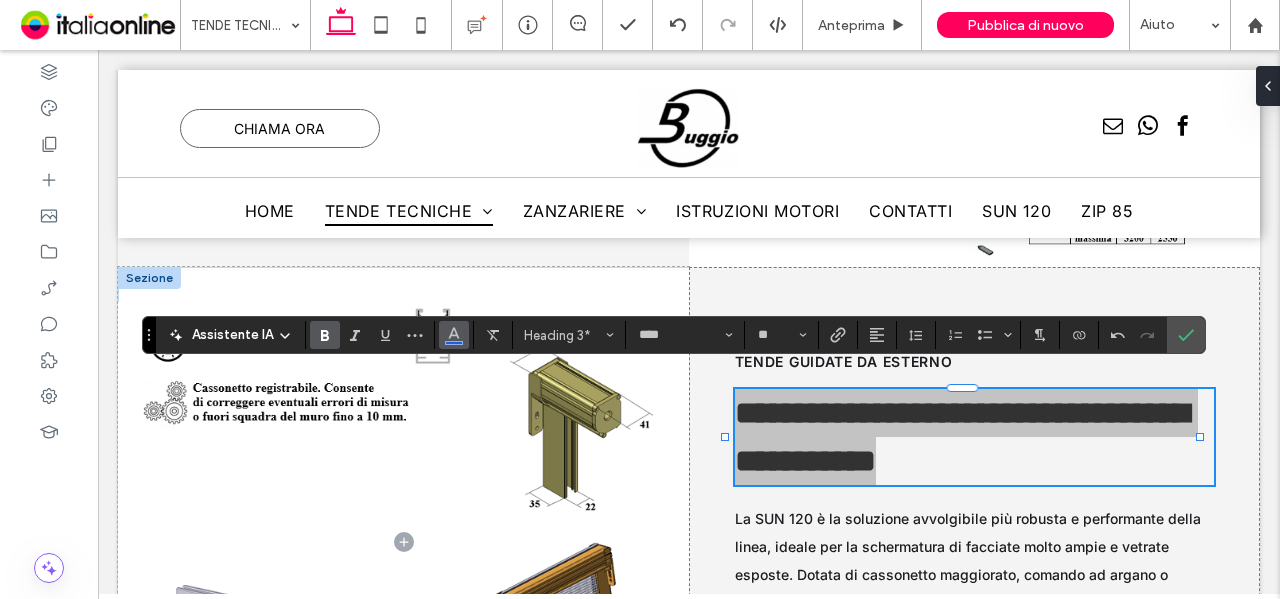 click 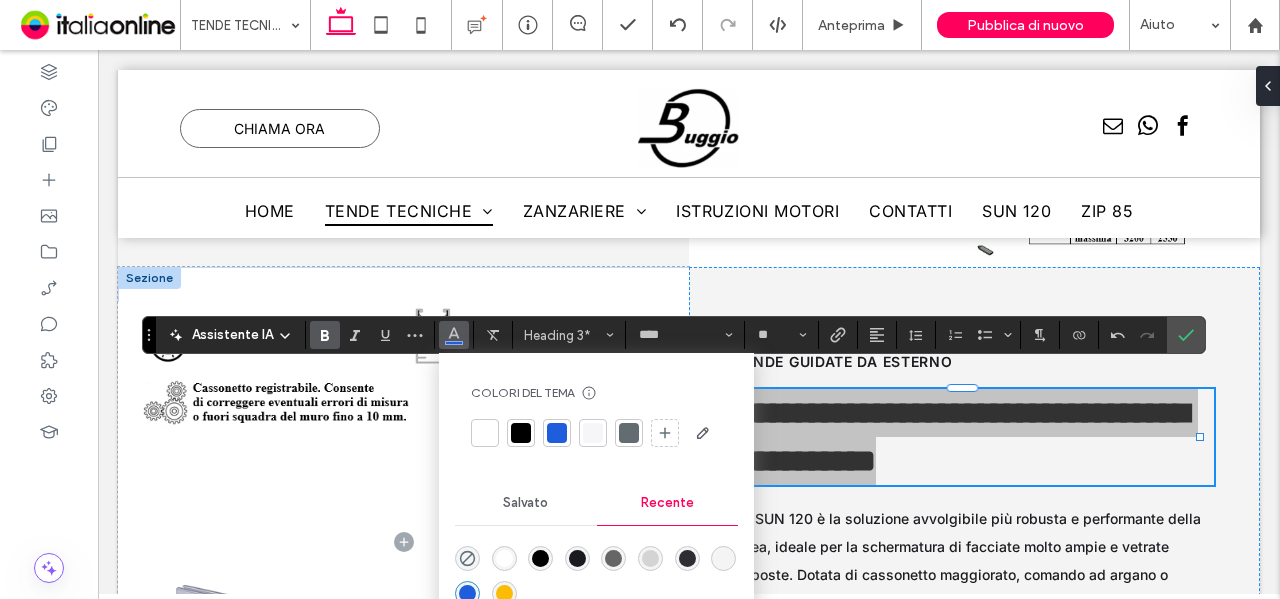 click at bounding box center [577, 558] 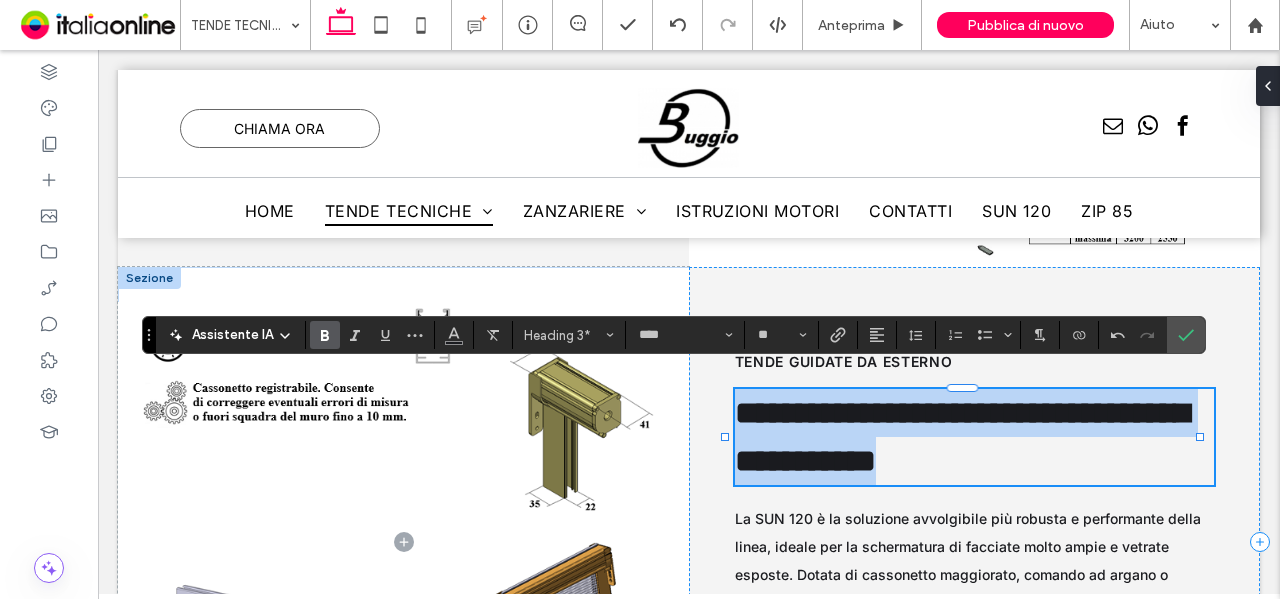 click on "**********" at bounding box center (962, 437) 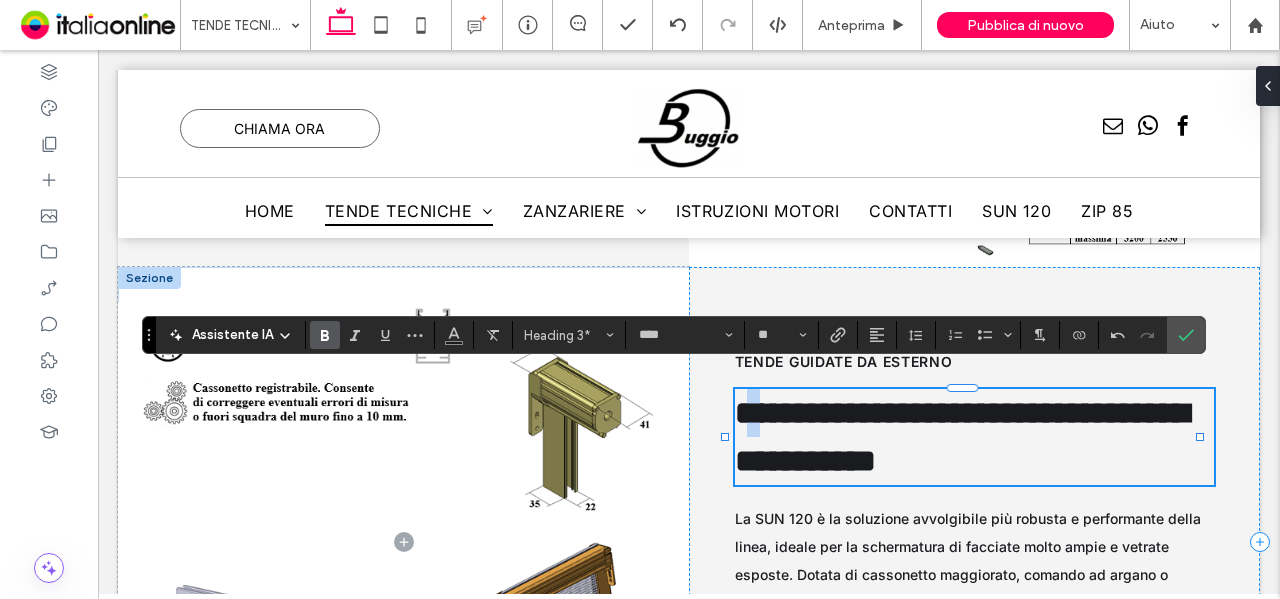 click on "**********" at bounding box center [962, 437] 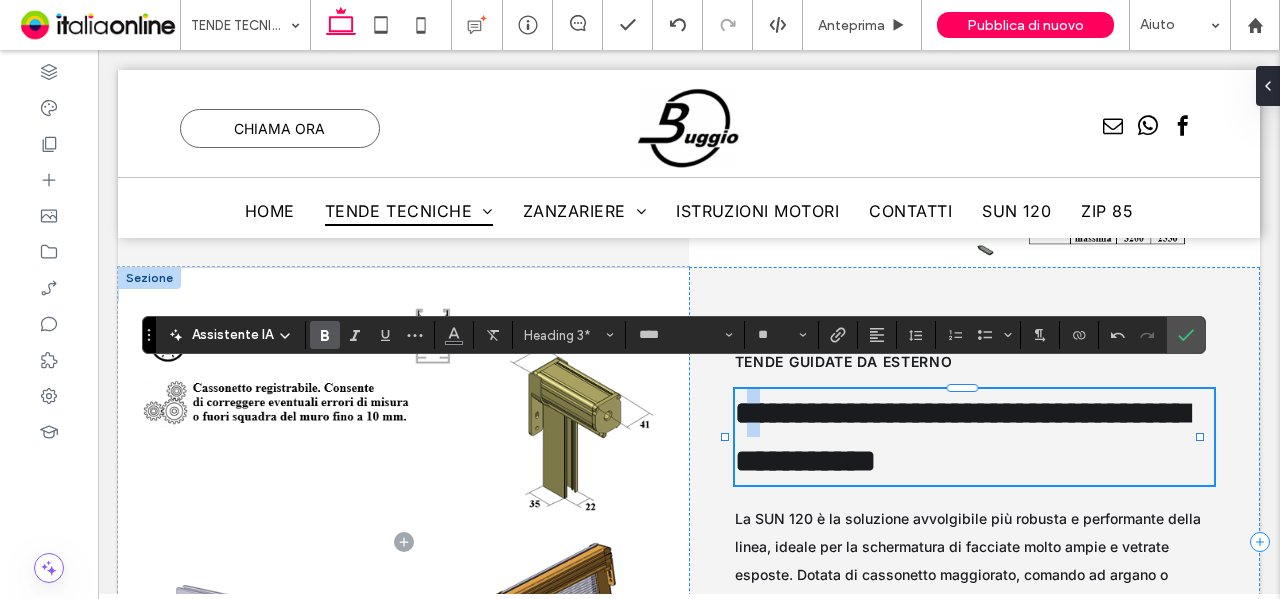 type 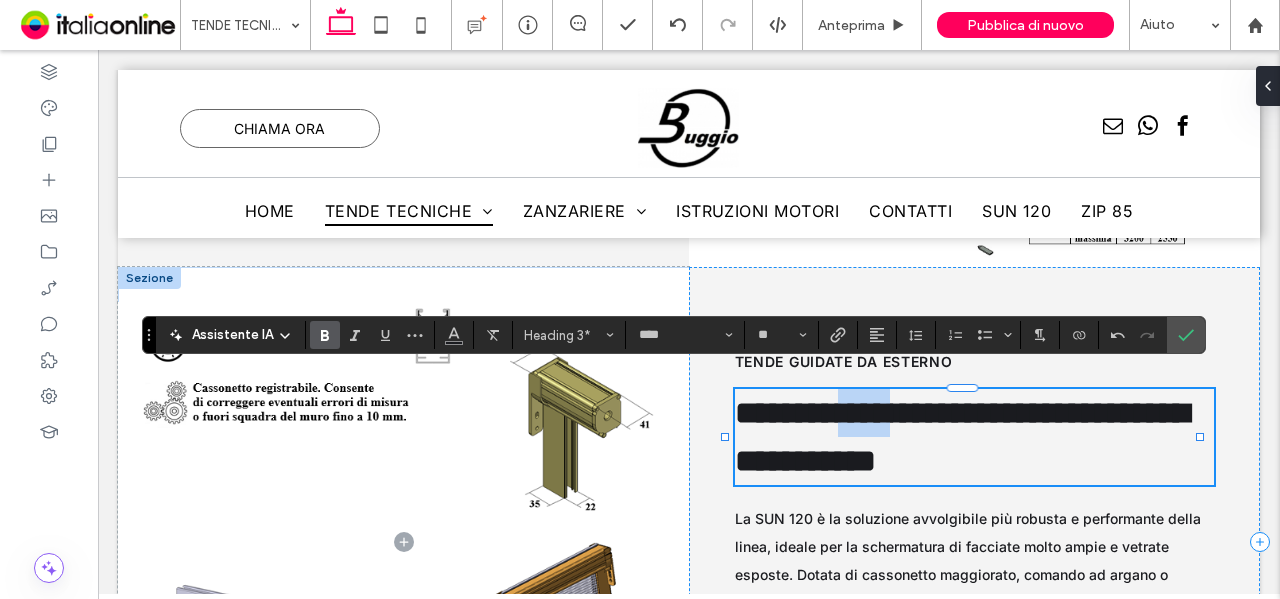 drag, startPoint x: 859, startPoint y: 393, endPoint x: 931, endPoint y: 392, distance: 72.00694 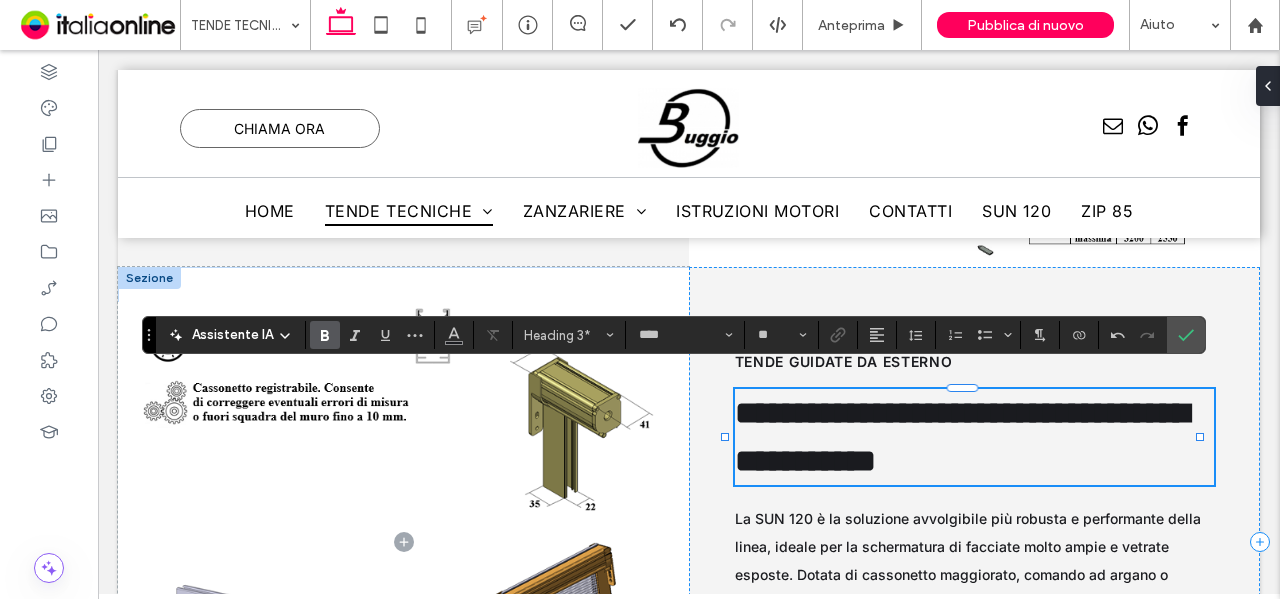 click on "**********" at bounding box center (962, 437) 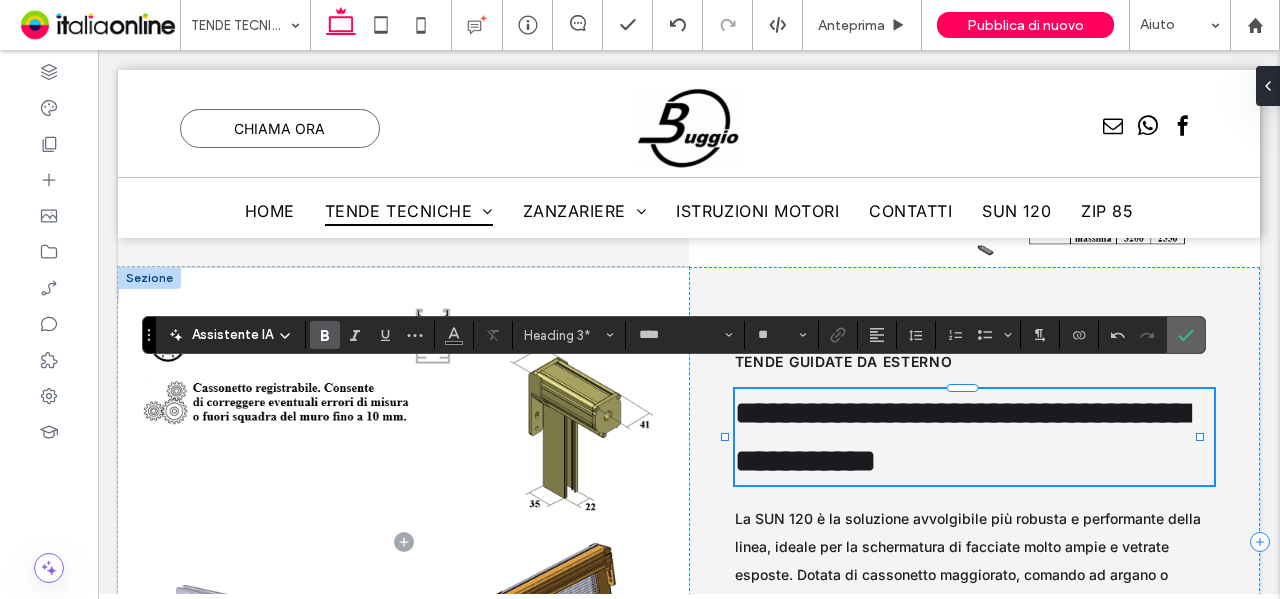 click at bounding box center [1186, 335] 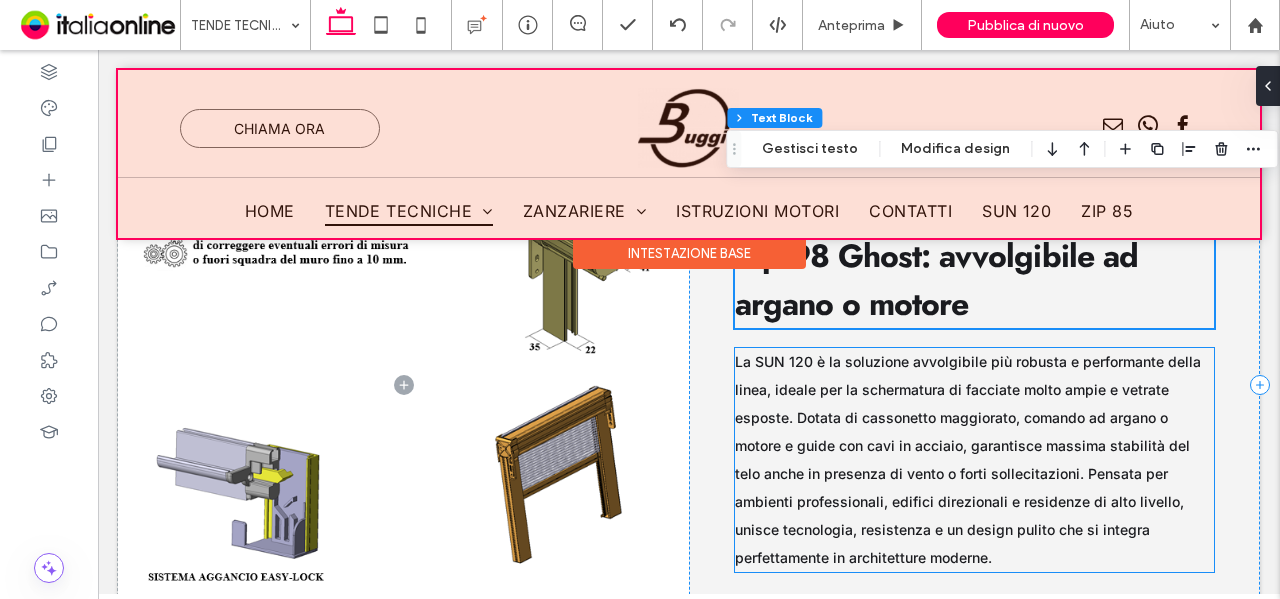 scroll, scrollTop: 12695, scrollLeft: 0, axis: vertical 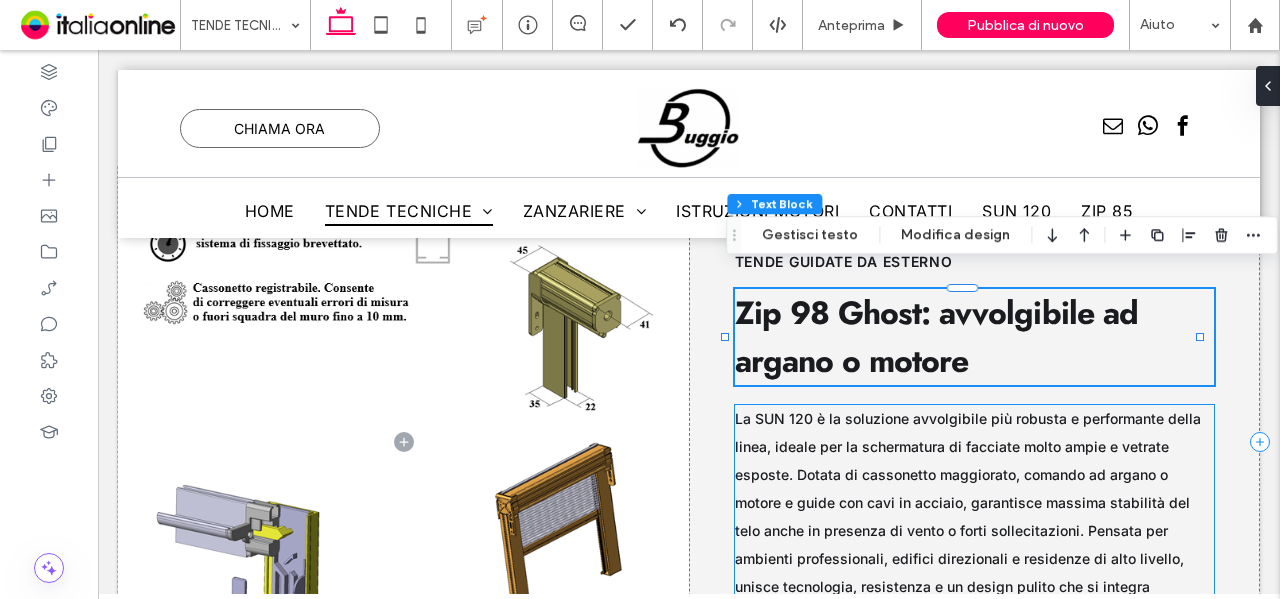 click on "La SUN 120 è la soluzione avvolgibile più robusta e performante della linea, ideale per la schermatura di facciate molto ampie e vetrate esposte. Dotata di cassonetto maggiorato, comando ad argano o motore e guide con cavi in acciaio, garantisce massima stabilità del telo anche in presenza di vento o forti sollecitazioni. Pensata per ambienti professionali, edifici direzionali e residenze di alto livello, unisce tecnologia, resistenza e un design pulito che si integra perfettamente in architetture moderne." at bounding box center (968, 516) 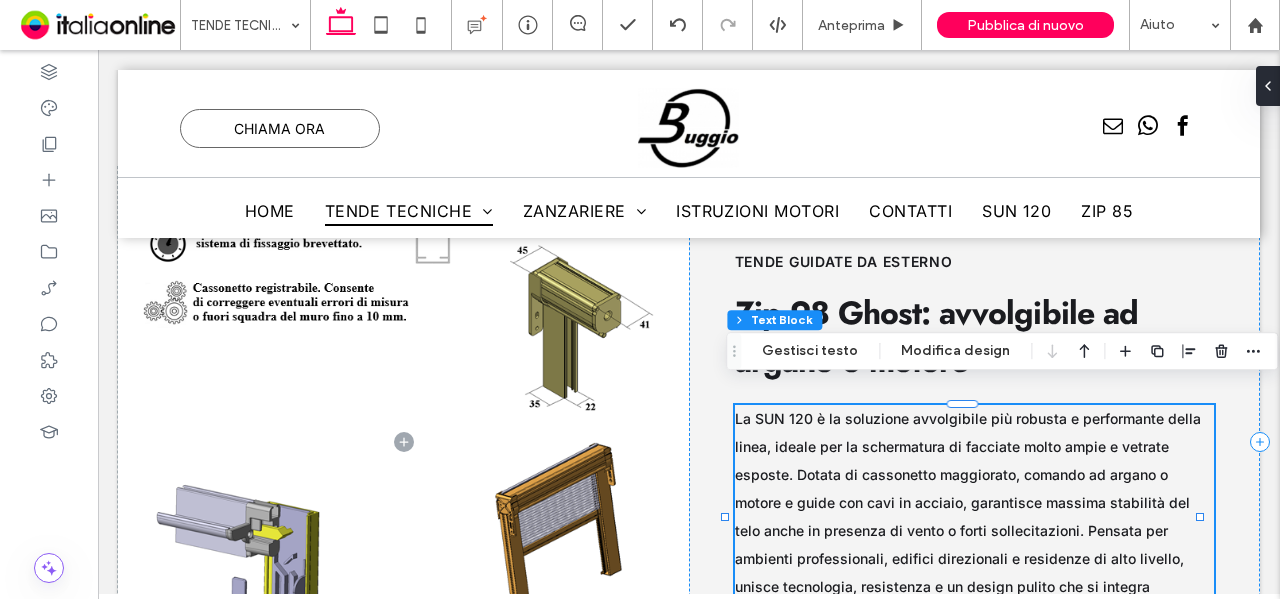 click on "La SUN 120 è la soluzione avvolgibile più robusta e performante della linea, ideale per la schermatura di facciate molto ampie e vetrate esposte. Dotata di cassonetto maggiorato, comando ad argano o motore e guide con cavi in acciaio, garantisce massima stabilità del telo anche in presenza di vento o forti sollecitazioni. Pensata per ambienti professionali, edifici direzionali e residenze di alto livello, unisce tecnologia, resistenza e un design pulito che si integra perfettamente in architetture moderne." at bounding box center (975, 517) 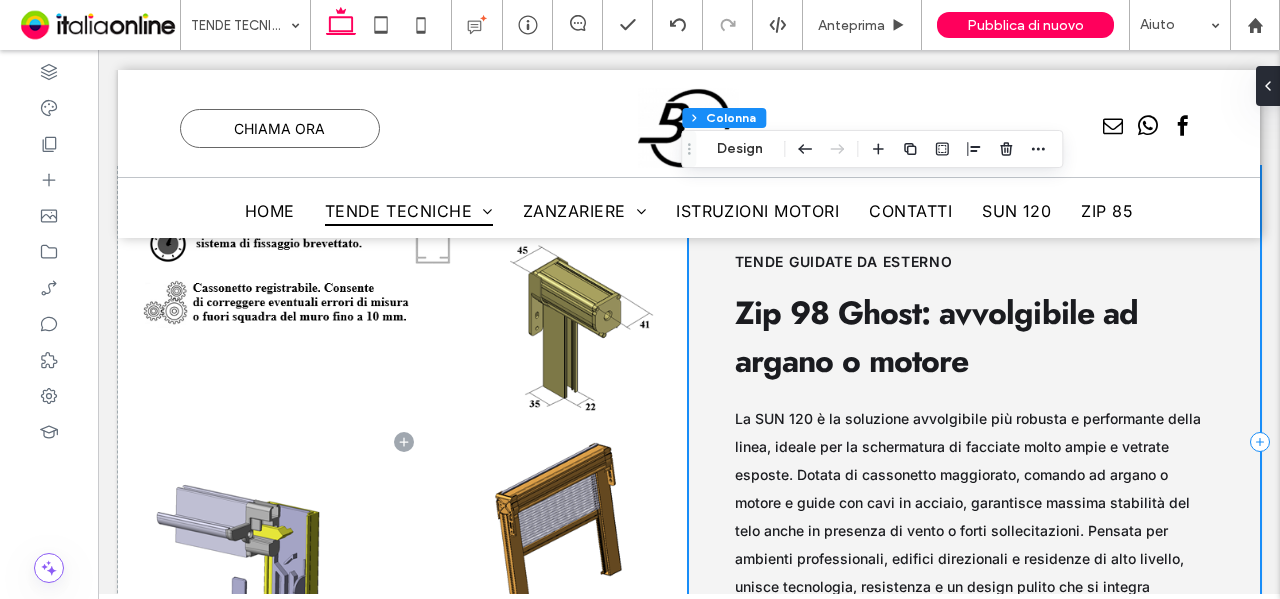 scroll, scrollTop: 12870, scrollLeft: 0, axis: vertical 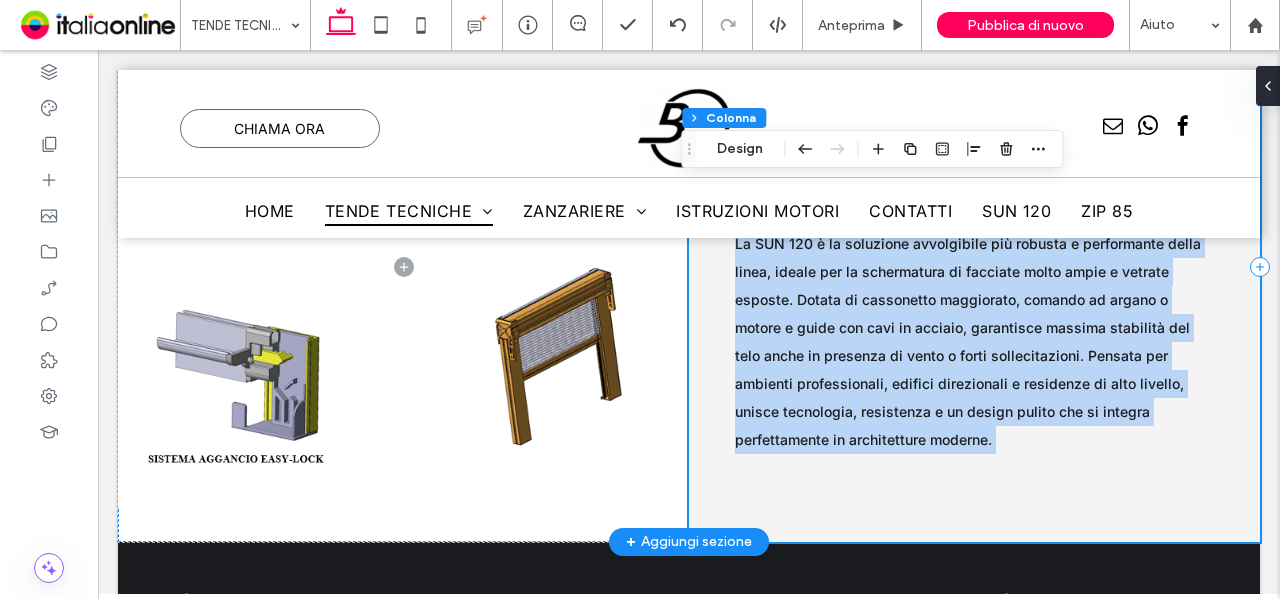 click on "tende guidate da esterno
Zip 98 Ghost: avvolgibile ad argano o motore
La SUN 120 è la soluzione avvolgibile più robusta e performante della linea, ideale per la schermatura di facciate molto ampie e vetrate esposte. Dotata di cassonetto maggiorato, comando ad argano o motore e guide con cavi in acciaio, garantisce massima stabilità del telo anche in presenza di vento o forti sollecitazioni. Pensata per ambienti professionali, edifici direzionali e residenze di alto livello, unisce tecnologia, resistenza e un design pulito che si integra perfettamente in architetture moderne." at bounding box center [974, 267] 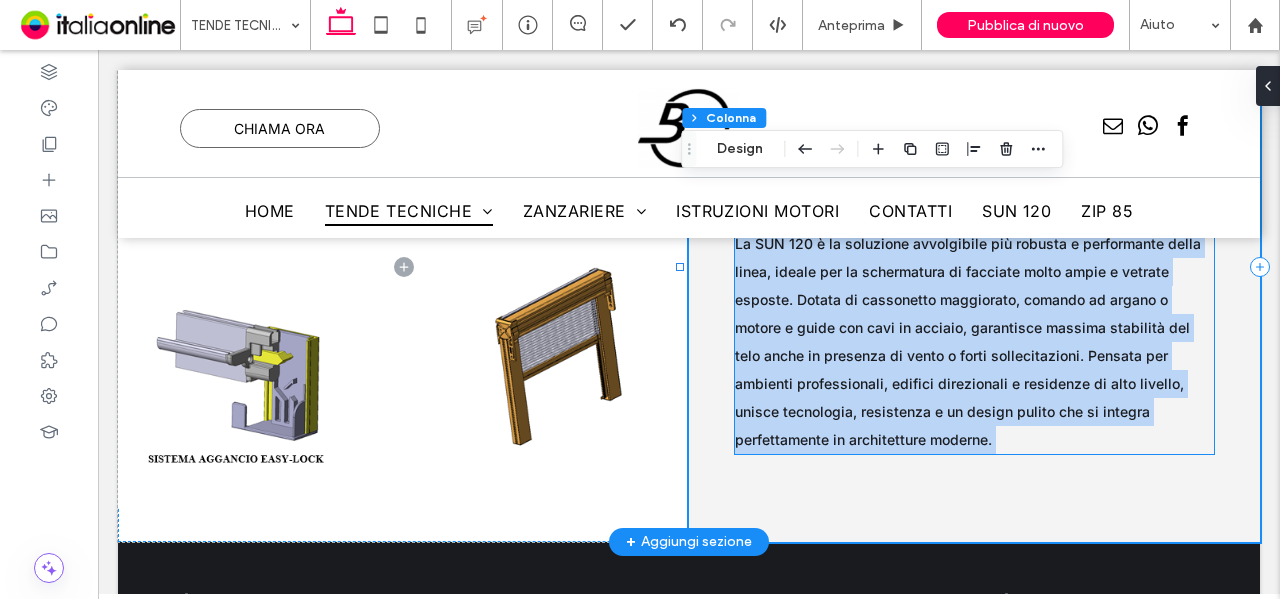 click on "La SUN 120 è la soluzione avvolgibile più robusta e performante della linea, ideale per la schermatura di facciate molto ampie e vetrate esposte. Dotata di cassonetto maggiorato, comando ad argano o motore e guide con cavi in acciaio, garantisce massima stabilità del telo anche in presenza di vento o forti sollecitazioni. Pensata per ambienti professionali, edifici direzionali e residenze di alto livello, unisce tecnologia, resistenza e un design pulito che si integra perfettamente in architetture moderne." at bounding box center [975, 342] 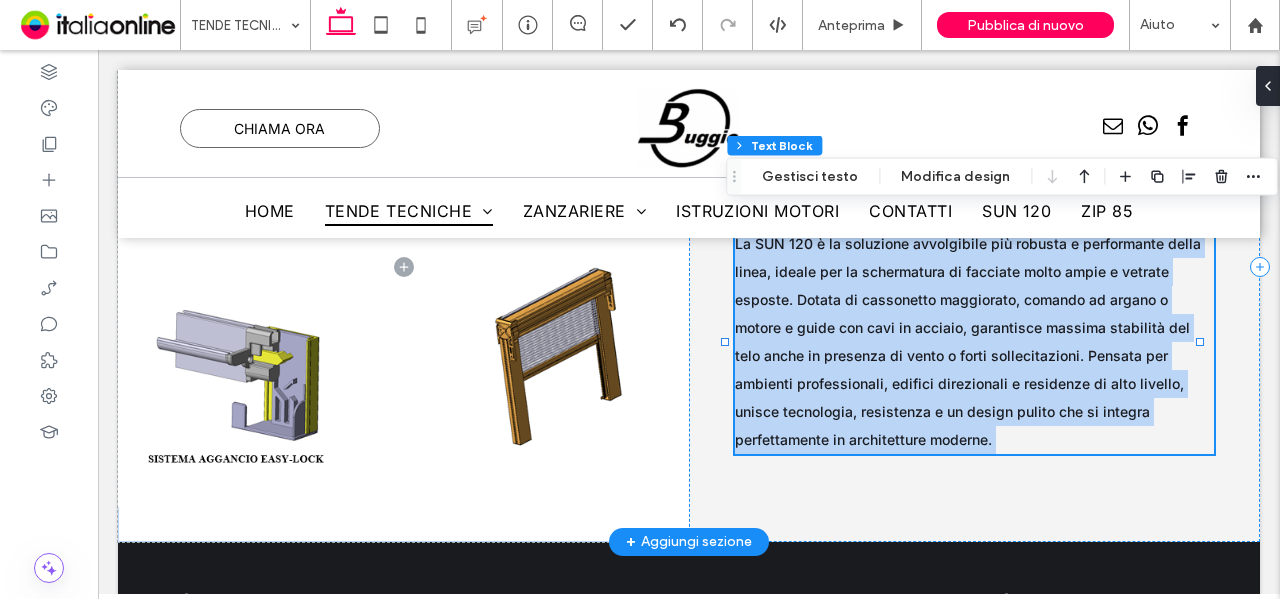 click on "La SUN 120 è la soluzione avvolgibile più robusta e performante della linea, ideale per la schermatura di facciate molto ampie e vetrate esposte. Dotata di cassonetto maggiorato, comando ad argano o motore e guide con cavi in acciaio, garantisce massima stabilità del telo anche in presenza di vento o forti sollecitazioni. Pensata per ambienti professionali, edifici direzionali e residenze di alto livello, unisce tecnologia, resistenza e un design pulito che si integra perfettamente in architetture moderne." at bounding box center (975, 342) 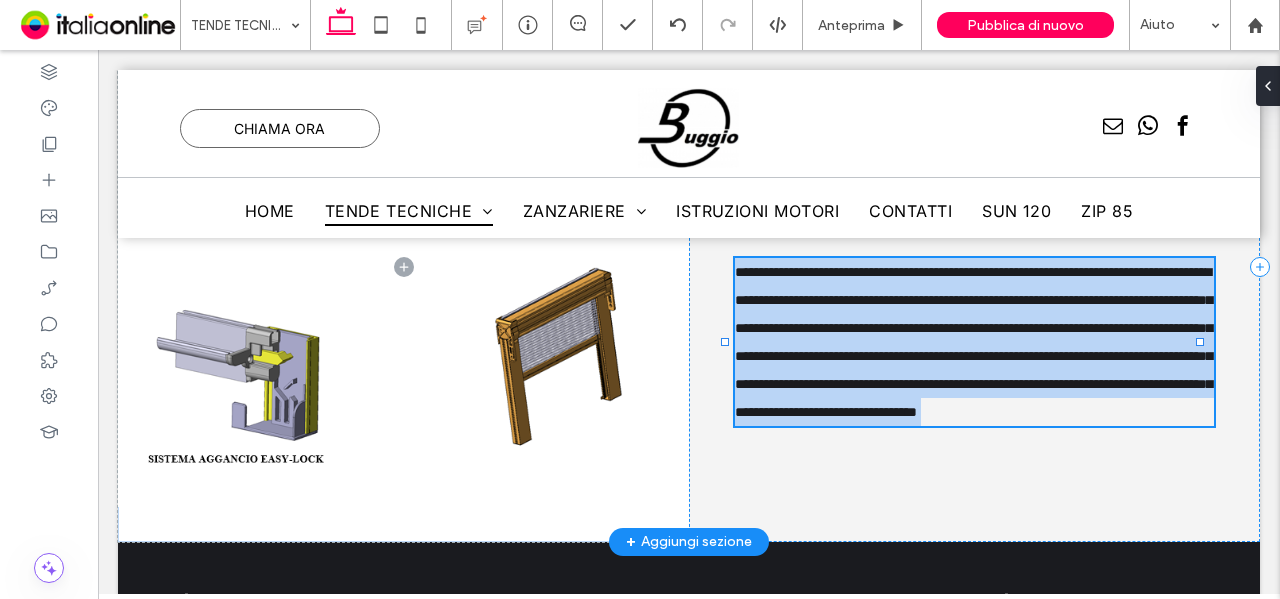 click on "**********" at bounding box center (975, 342) 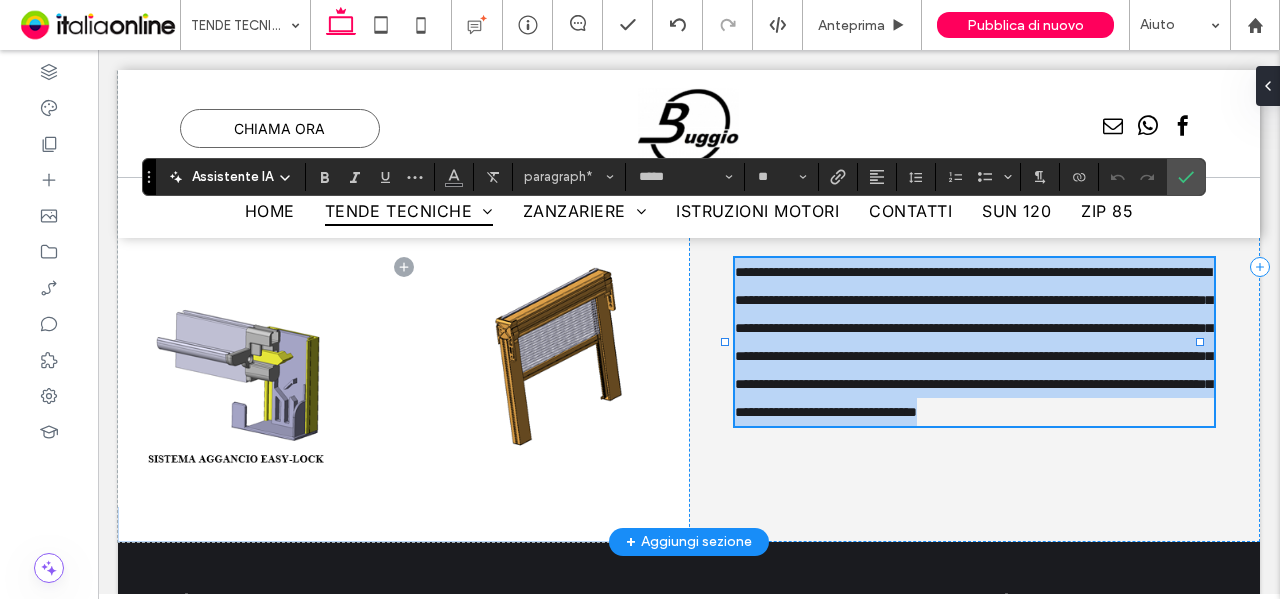 click on "**********" at bounding box center (975, 342) 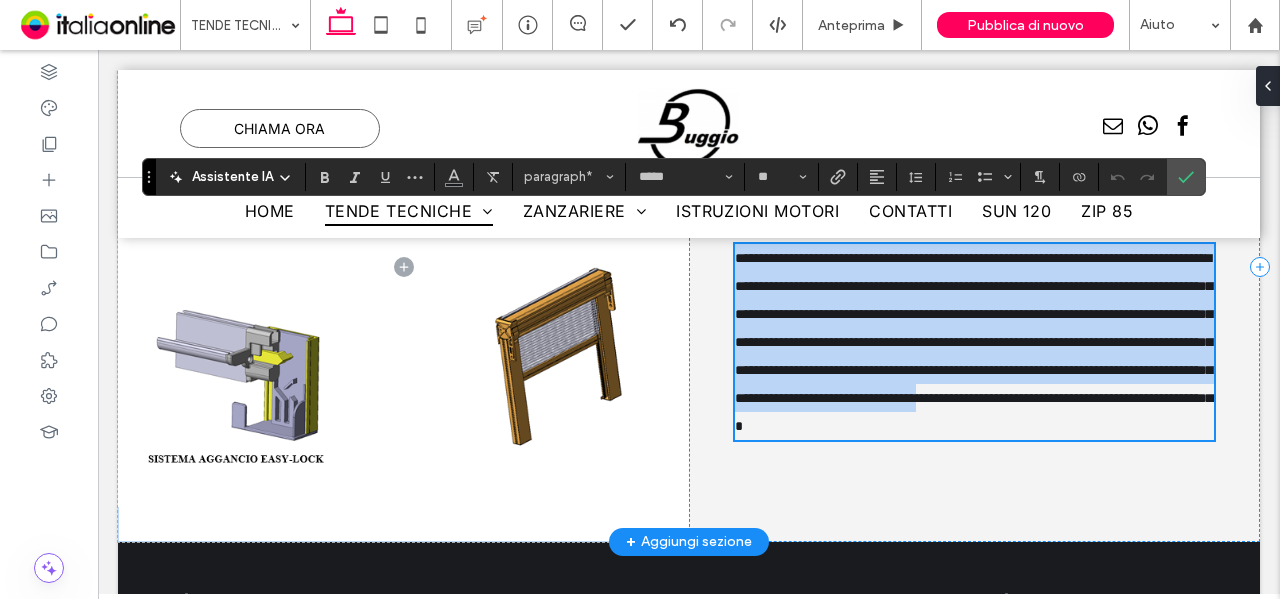 type on "**" 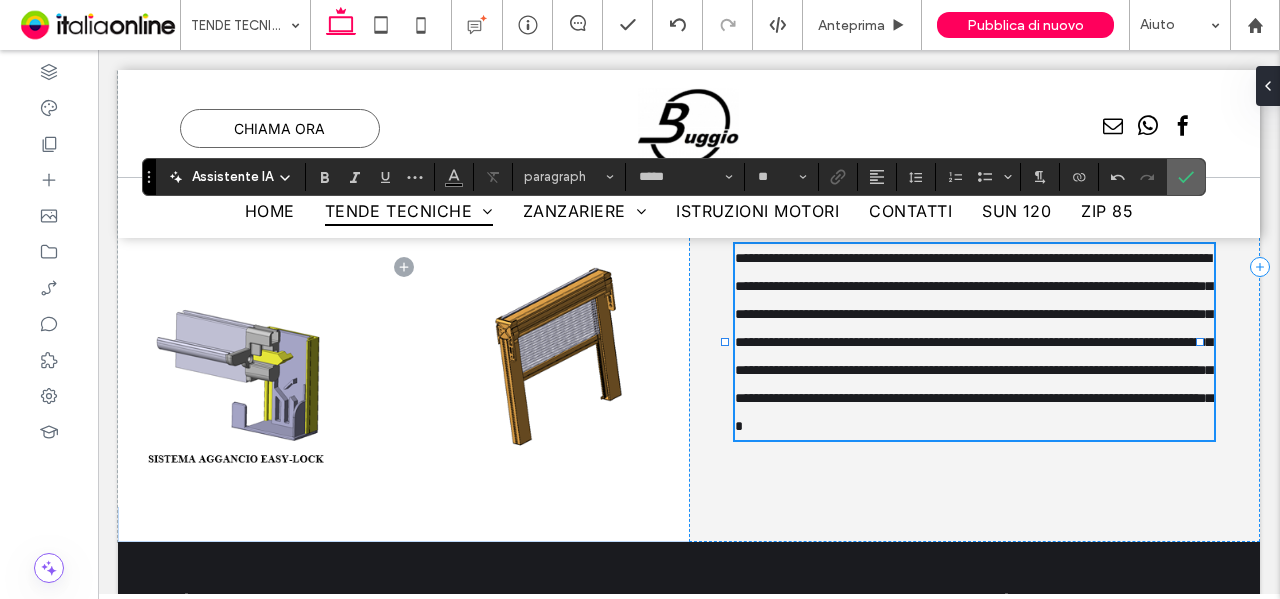 click 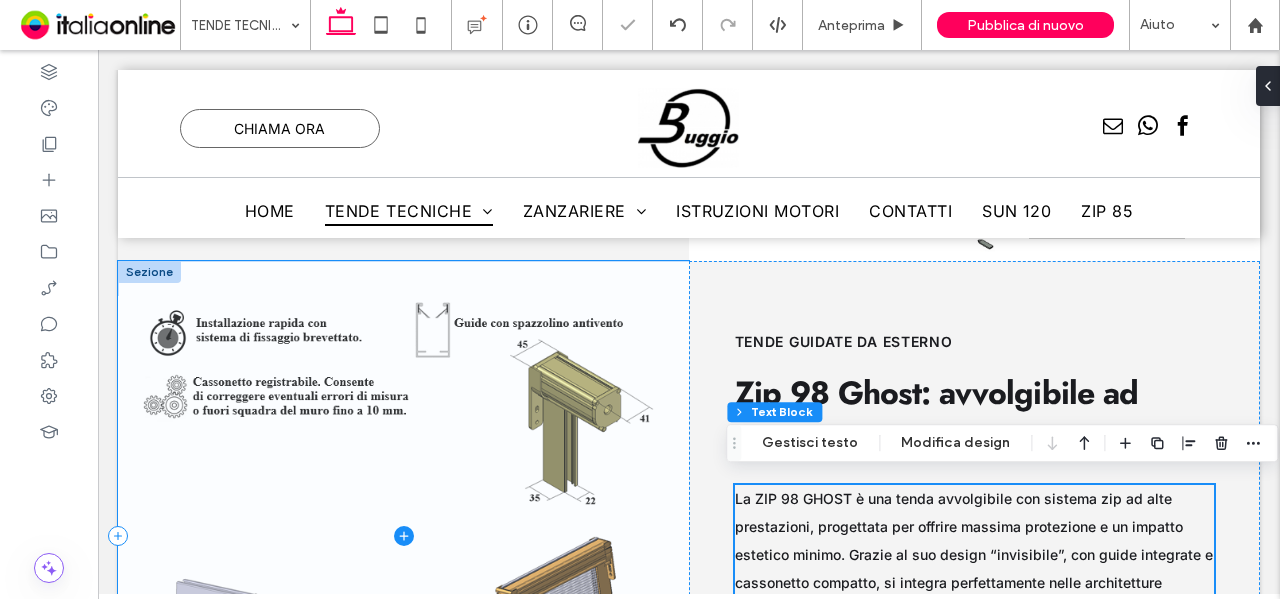 scroll, scrollTop: 12570, scrollLeft: 0, axis: vertical 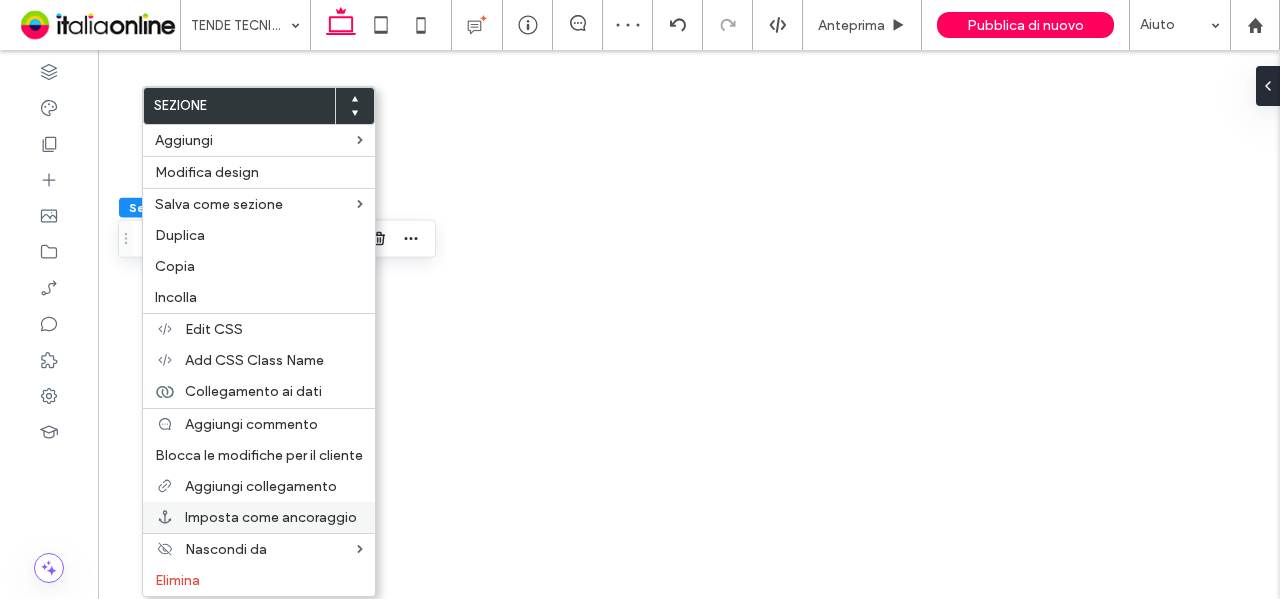 click on "Imposta come ancoraggio" at bounding box center (271, 517) 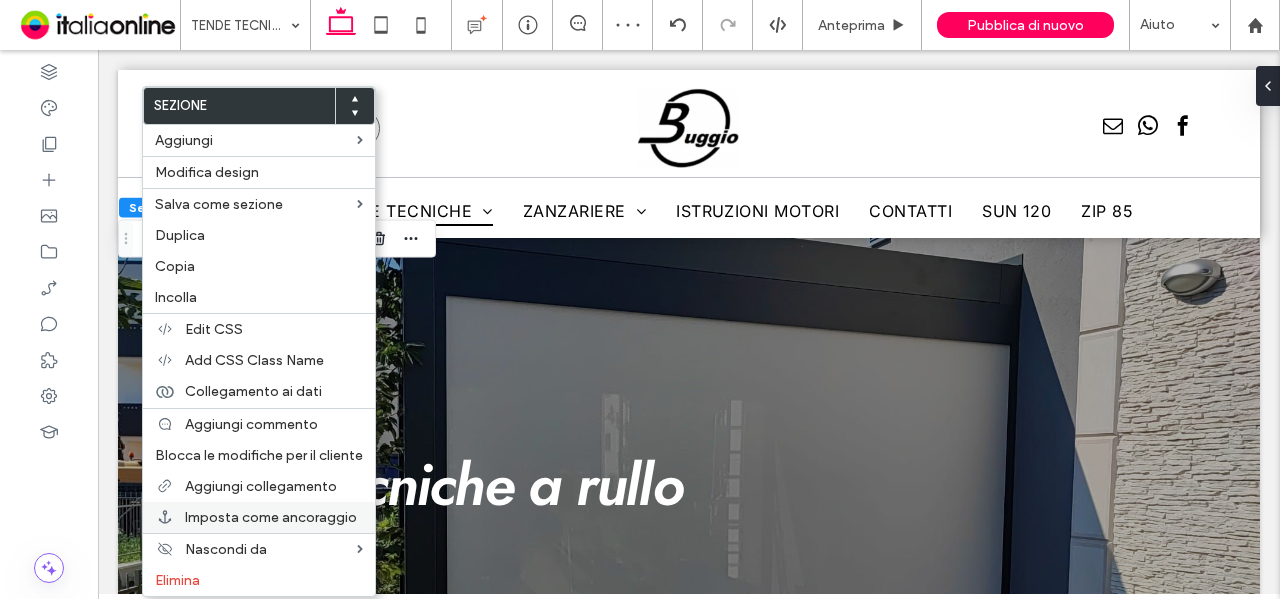 scroll, scrollTop: 12570, scrollLeft: 0, axis: vertical 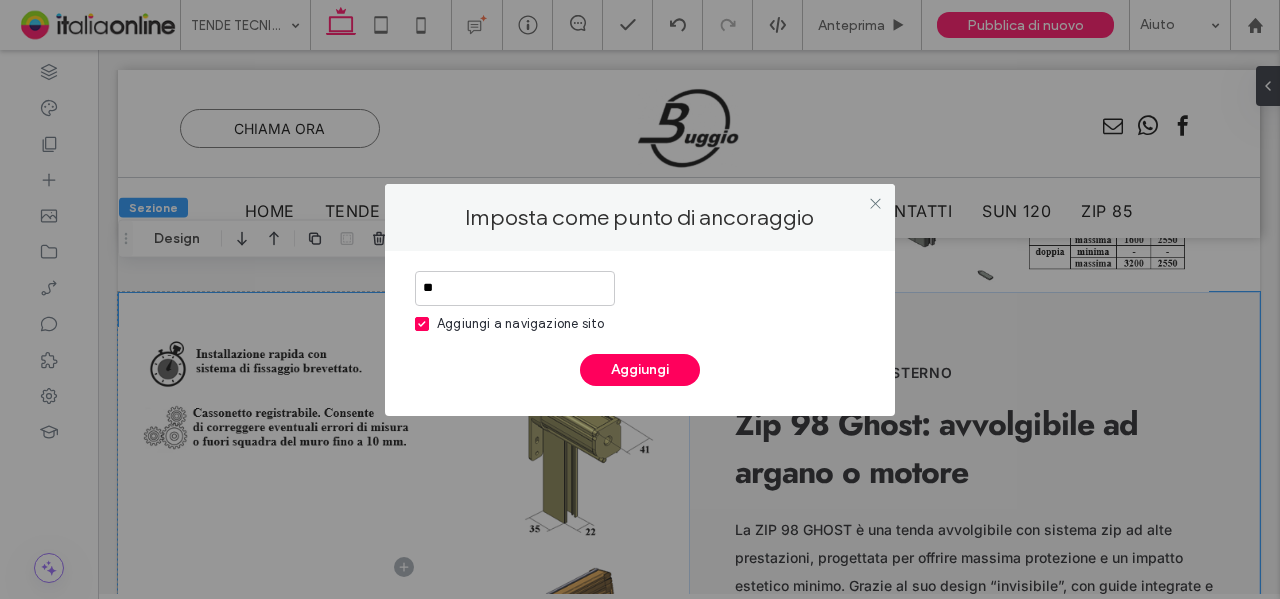 type on "*" 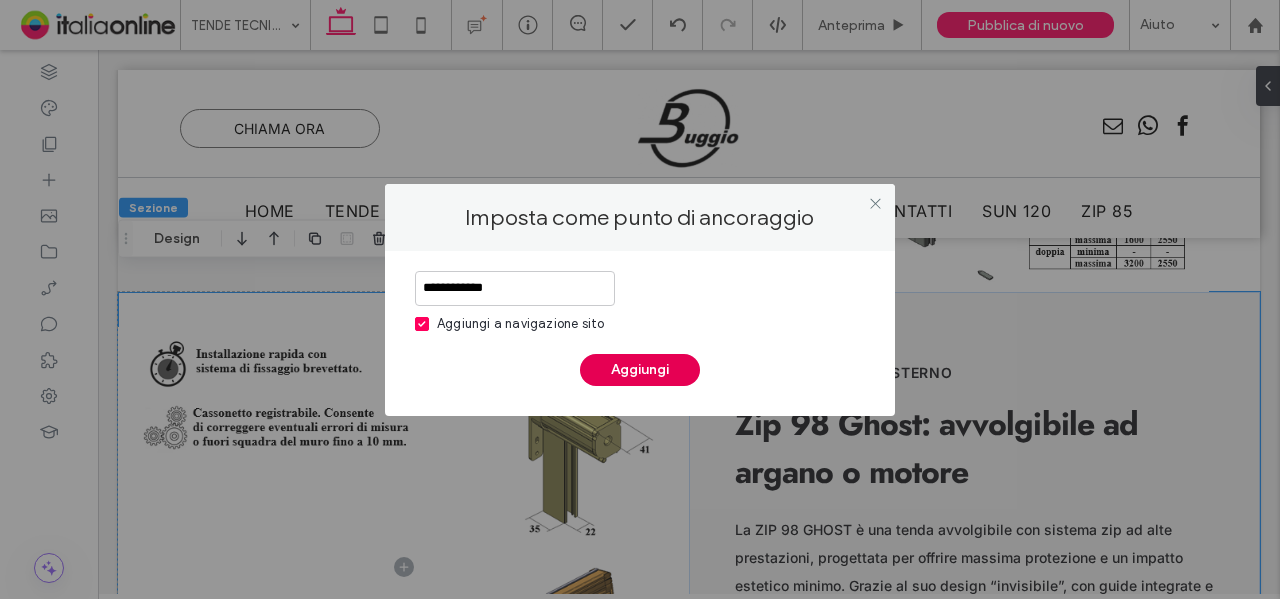 type on "**********" 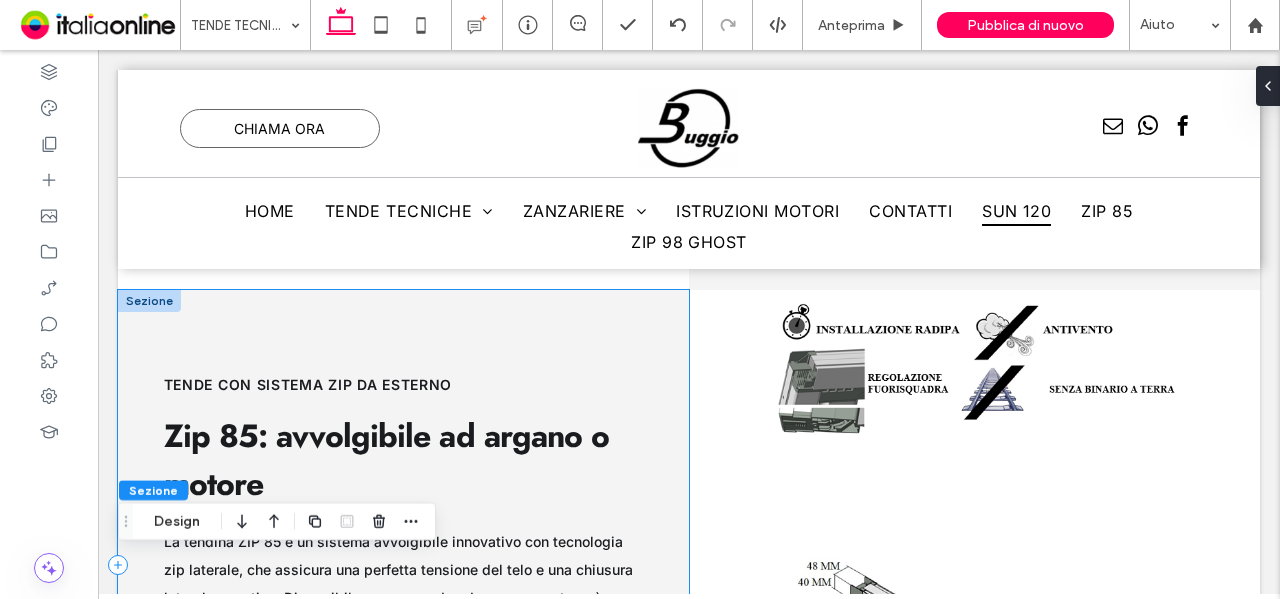 scroll, scrollTop: 11999, scrollLeft: 0, axis: vertical 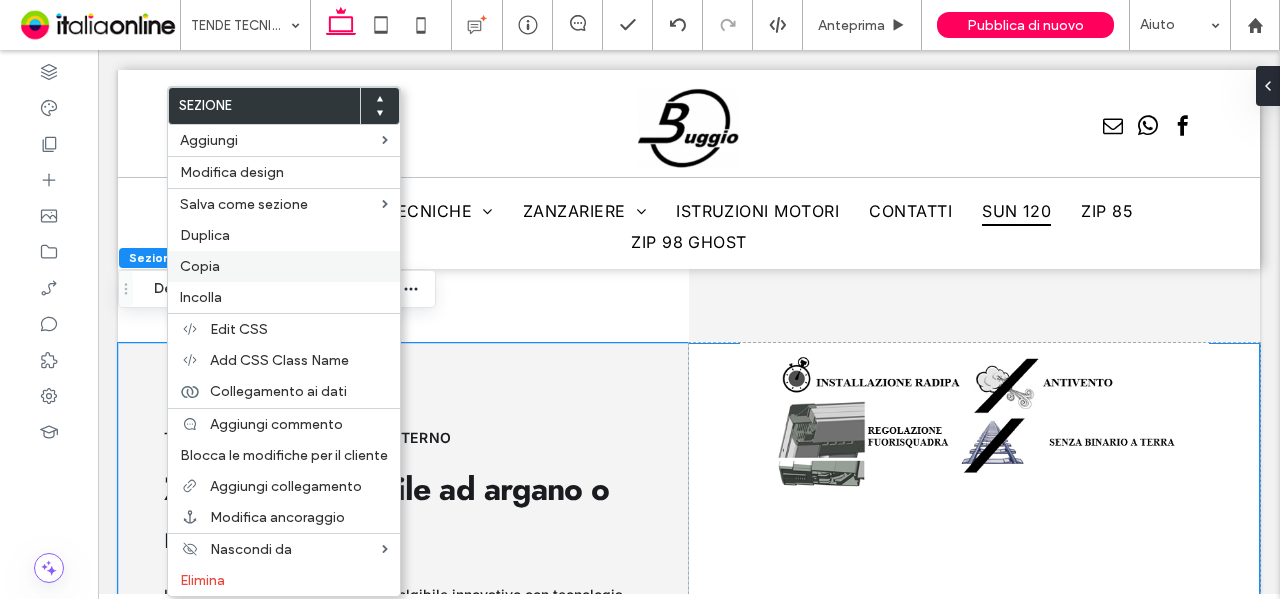 click on "Copia" at bounding box center (284, 266) 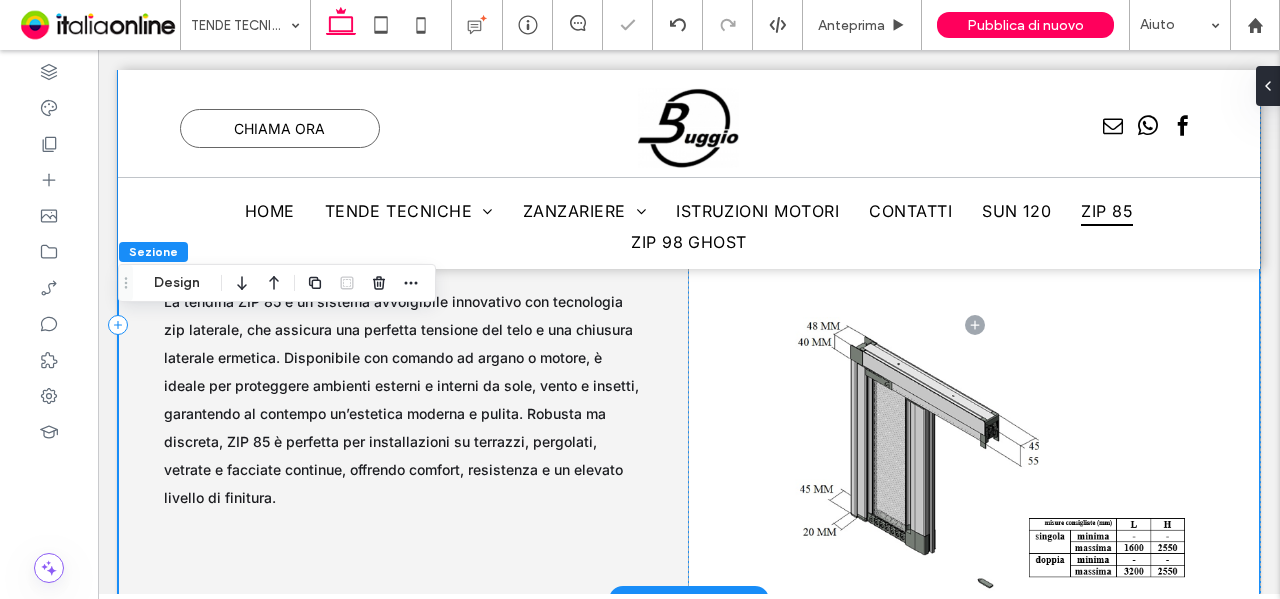 scroll, scrollTop: 12499, scrollLeft: 0, axis: vertical 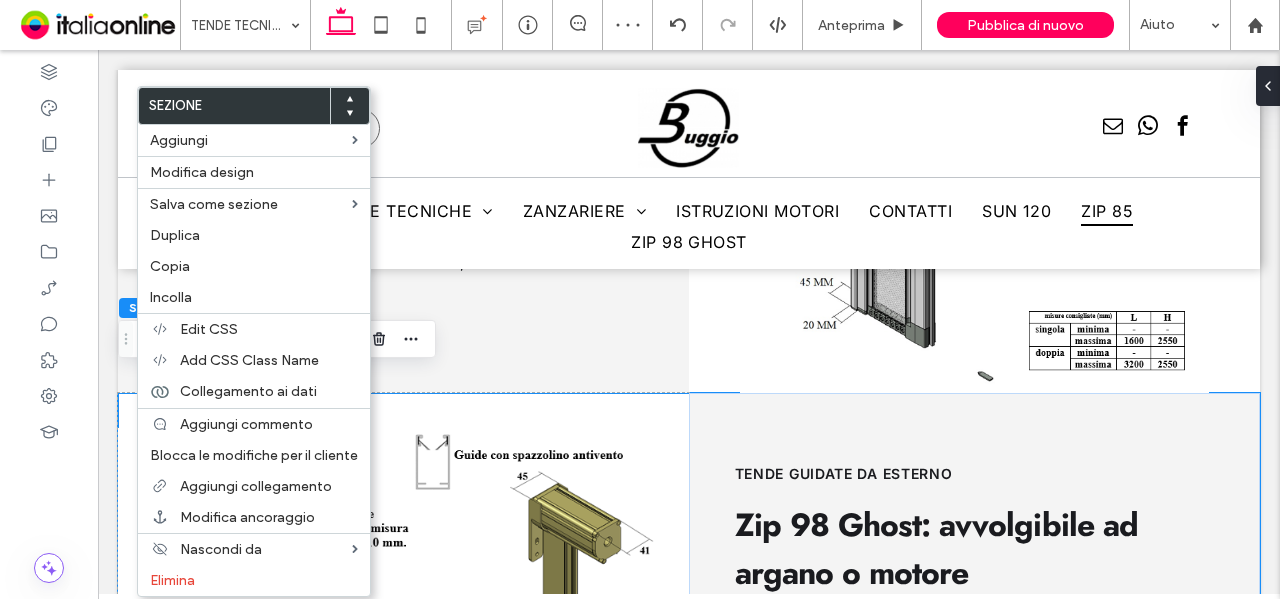 drag, startPoint x: 196, startPoint y: 284, endPoint x: 638, endPoint y: 347, distance: 446.46725 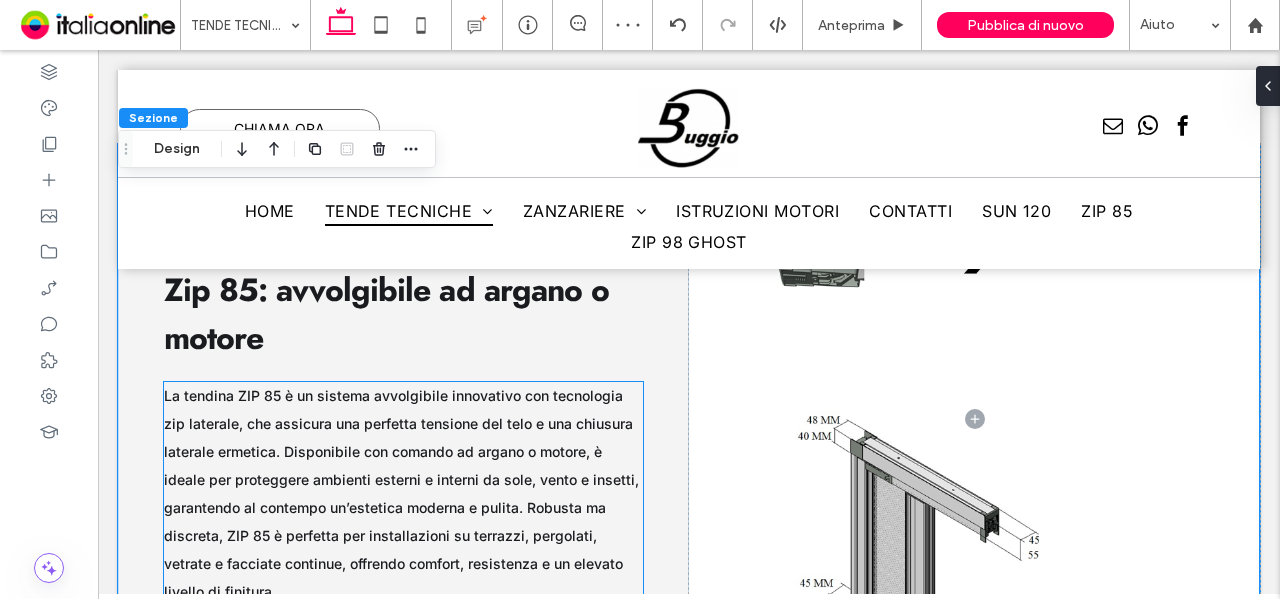 scroll, scrollTop: 13174, scrollLeft: 0, axis: vertical 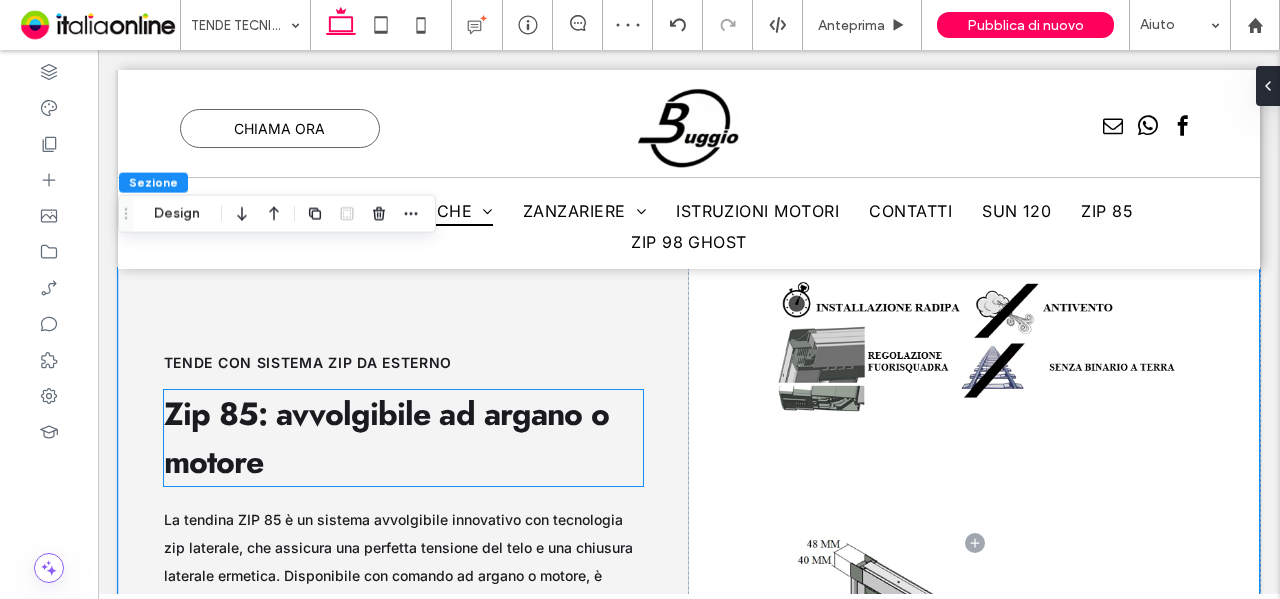 click on "Zip 85: avvolgibile ad argano o motore" at bounding box center [404, 438] 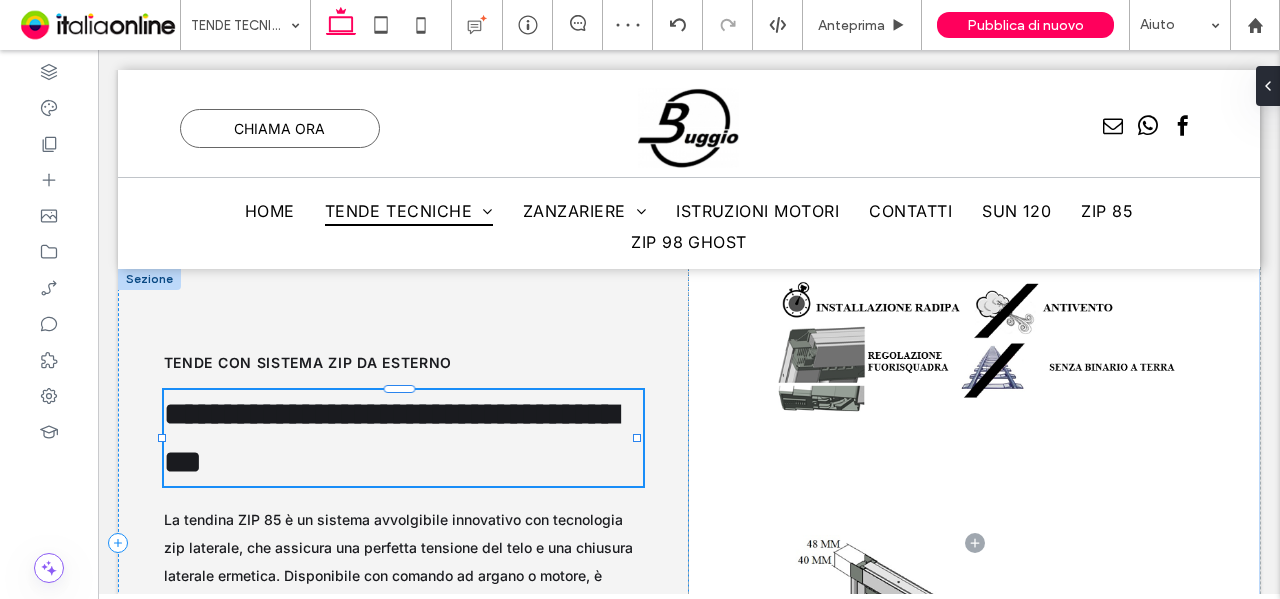 click on "**********" at bounding box center [404, 438] 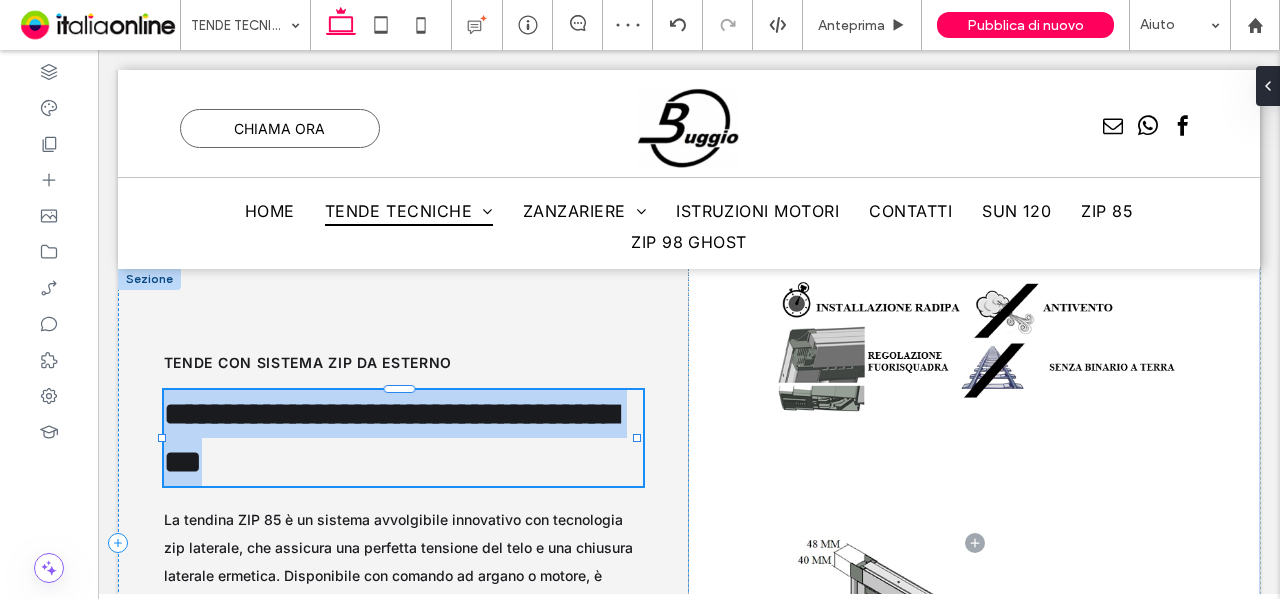 click on "**********" at bounding box center [404, 438] 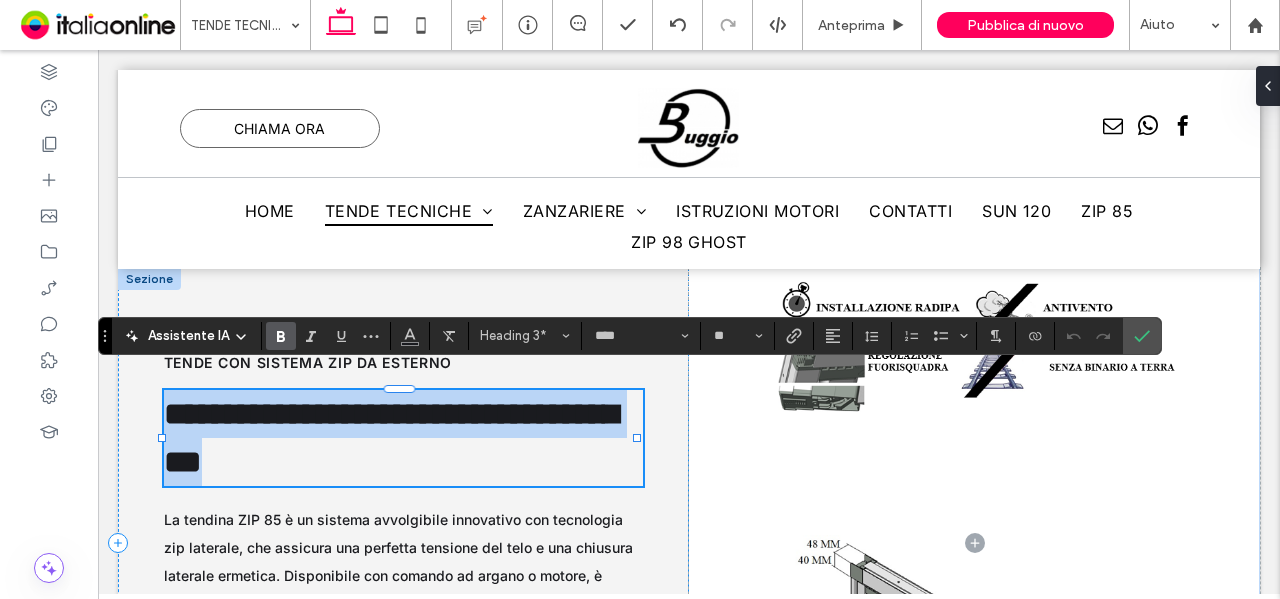 type on "*****" 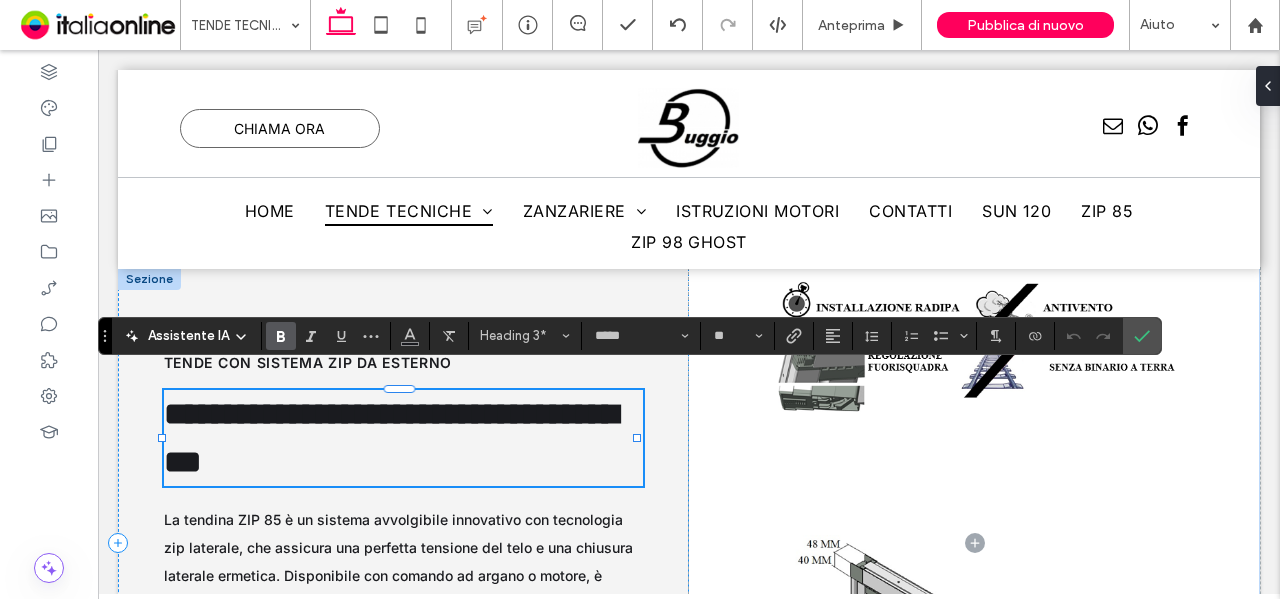 scroll, scrollTop: 0, scrollLeft: 0, axis: both 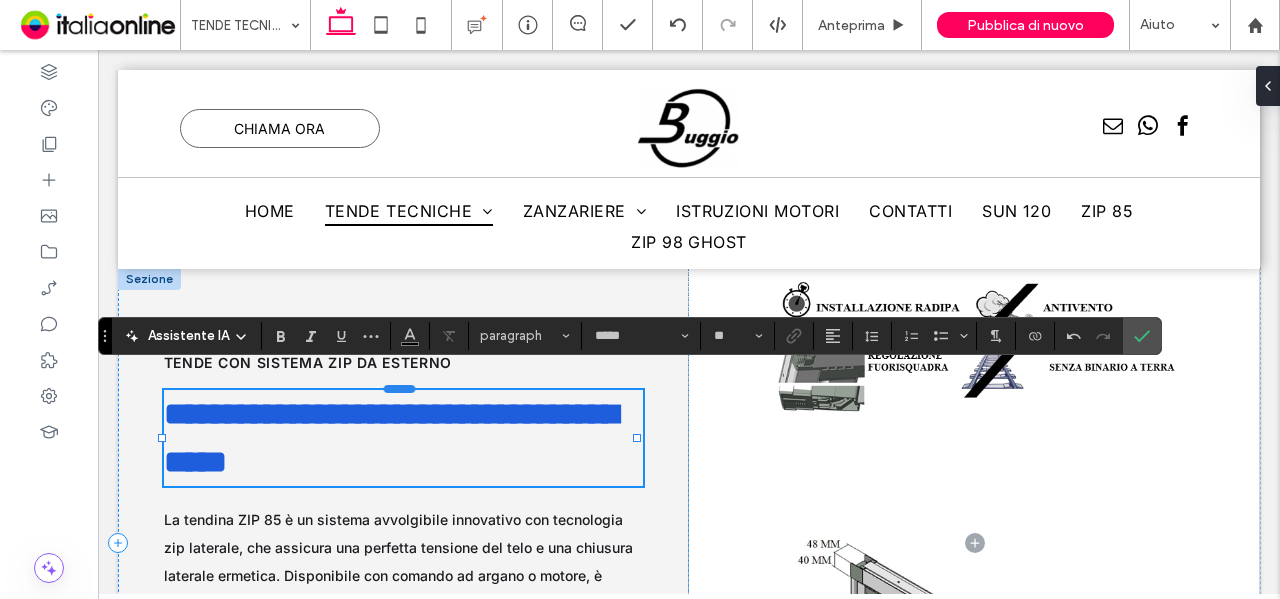 type on "****" 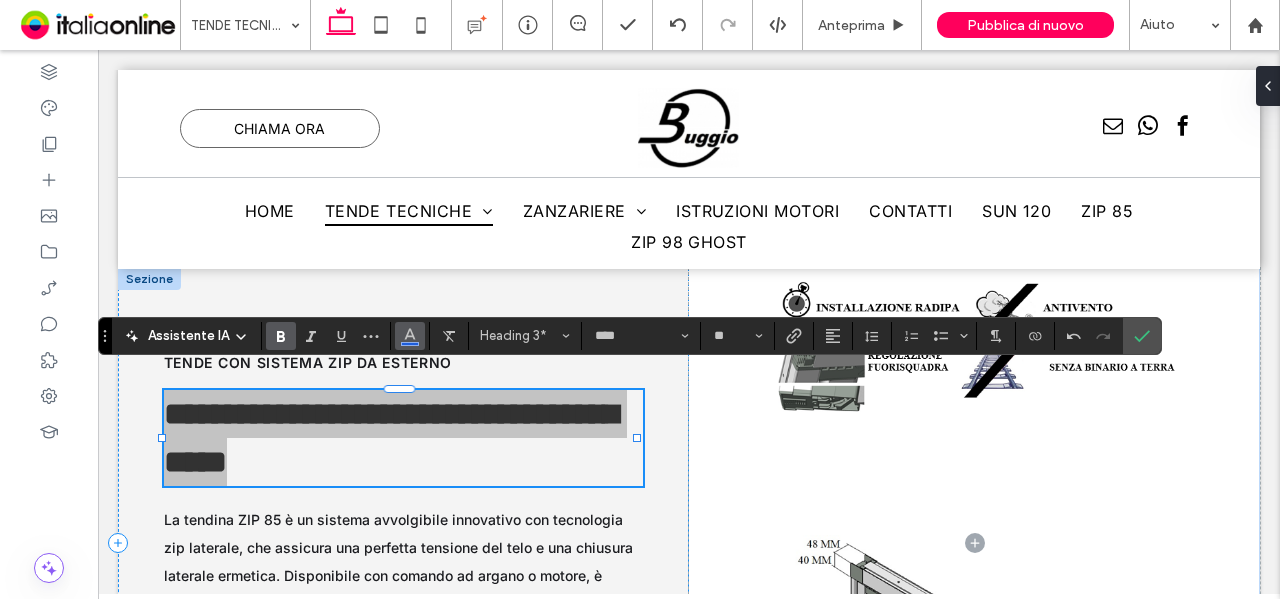 click 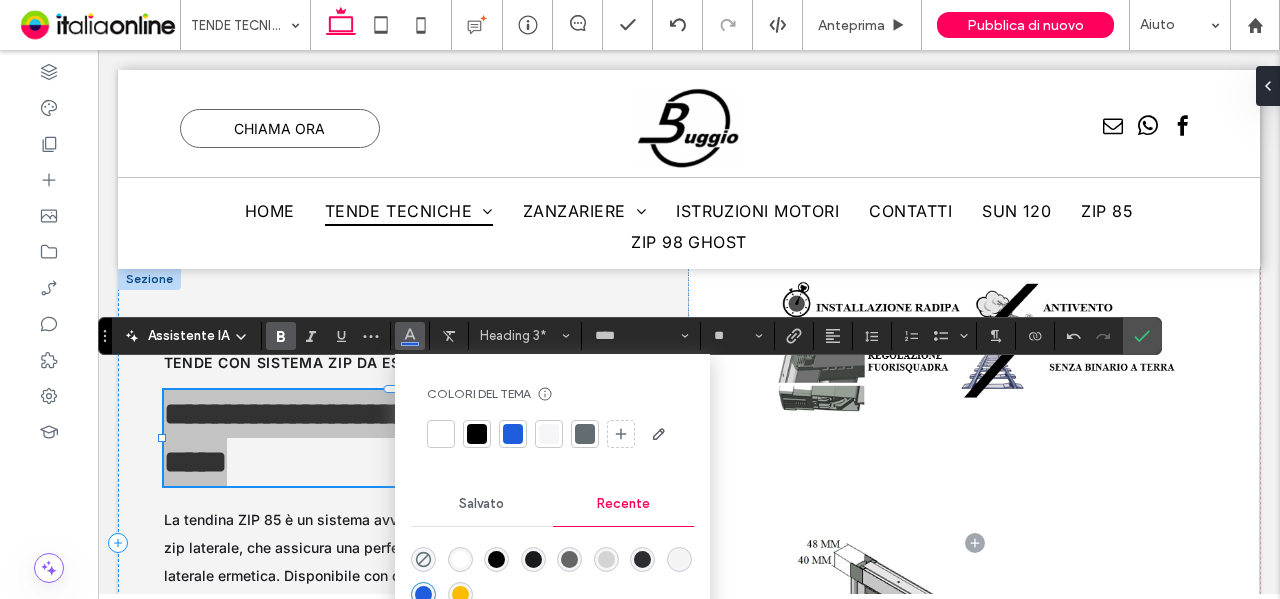 click at bounding box center (533, 559) 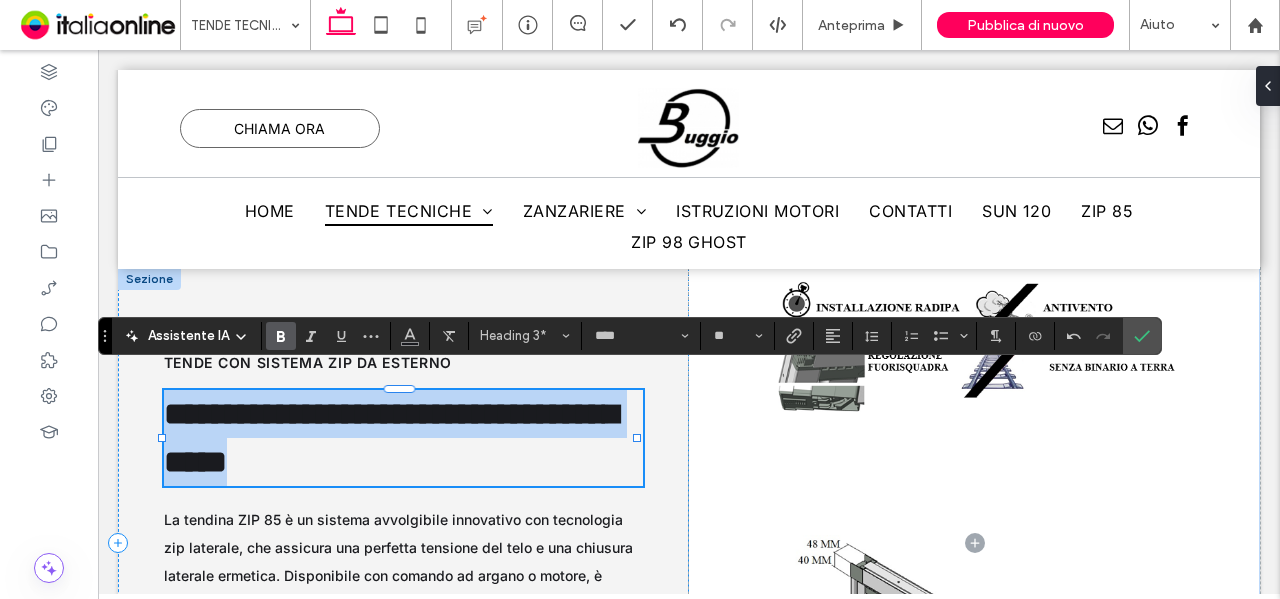 click on "**********" at bounding box center [391, 438] 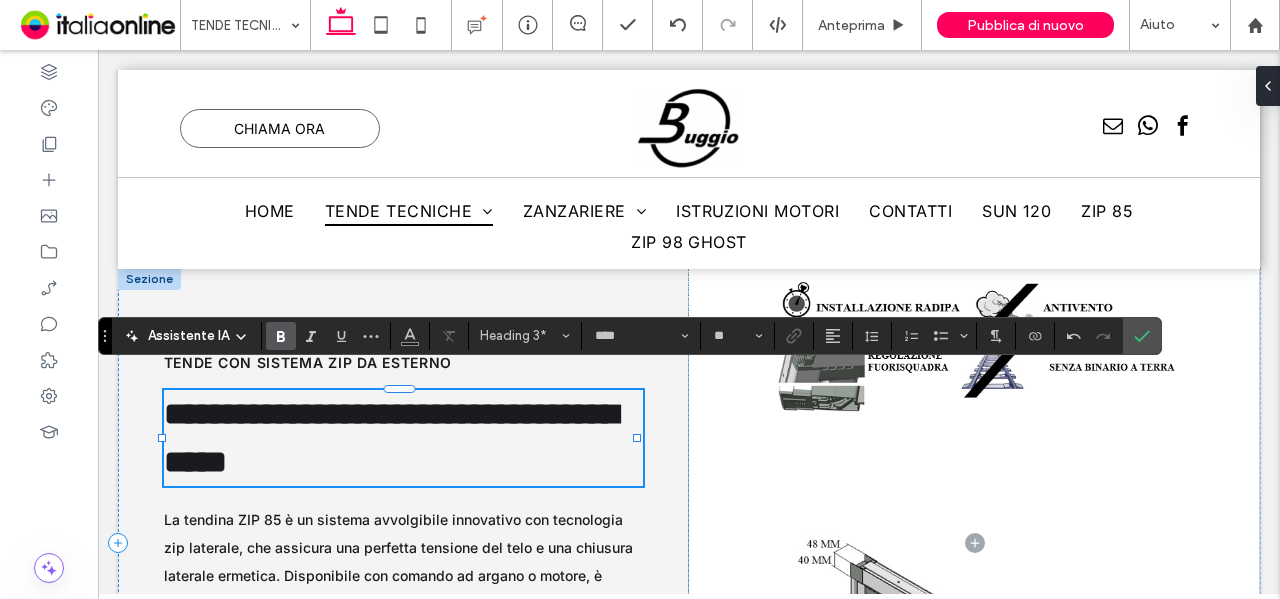 type 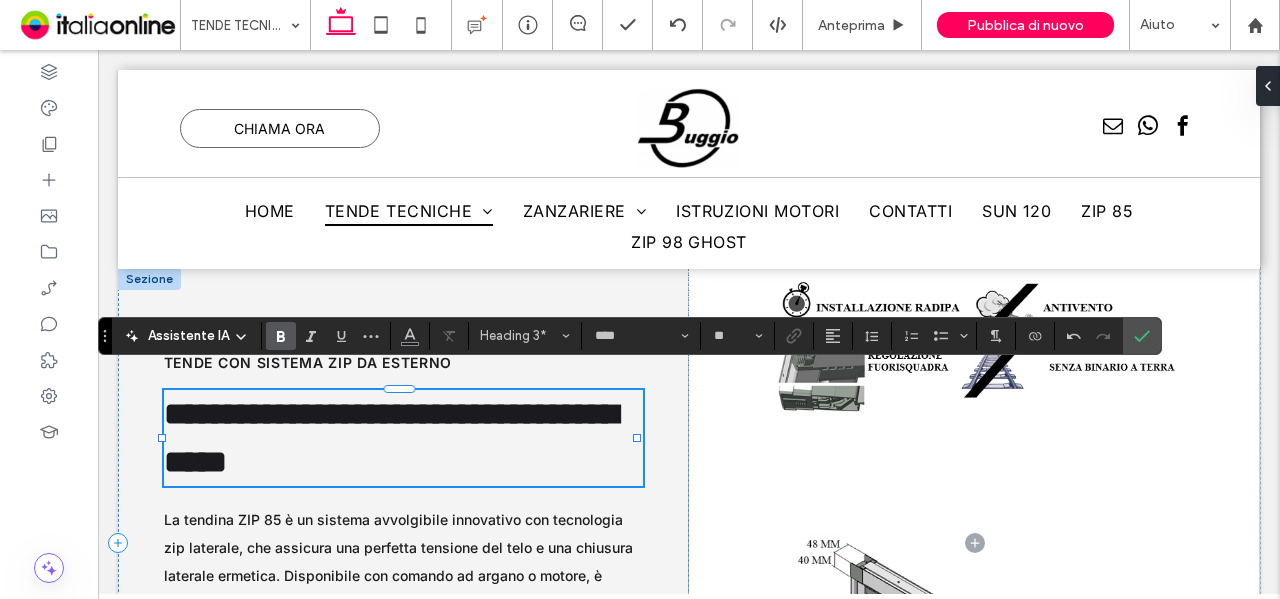 click on "**********" at bounding box center [391, 438] 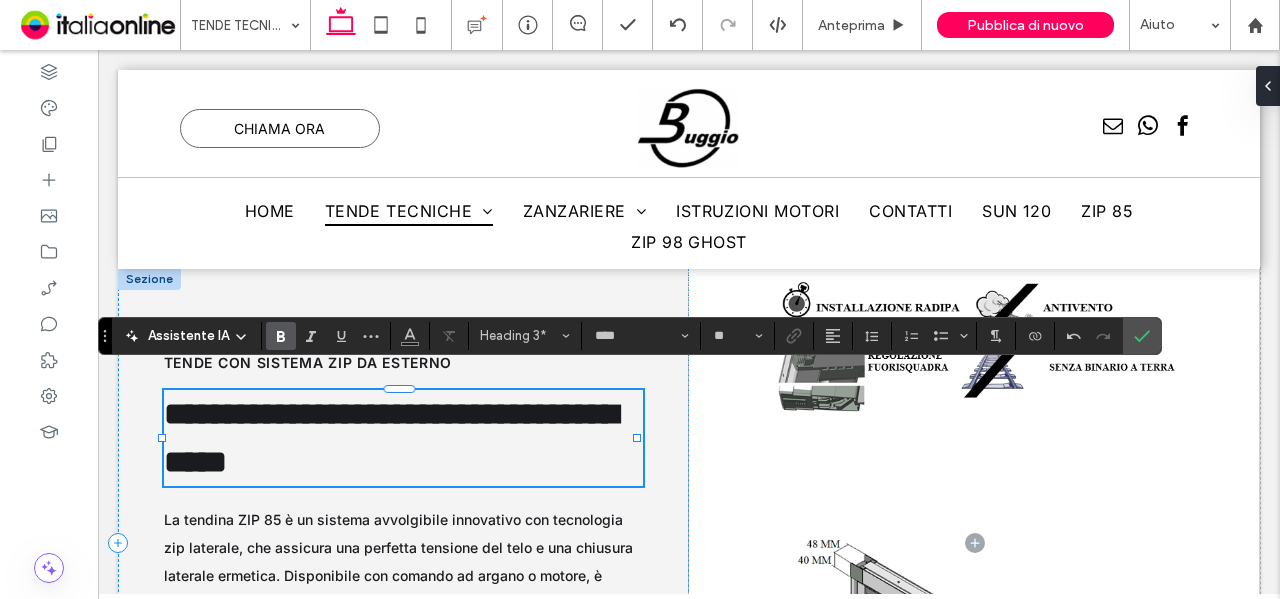 click on "**********" at bounding box center [404, 438] 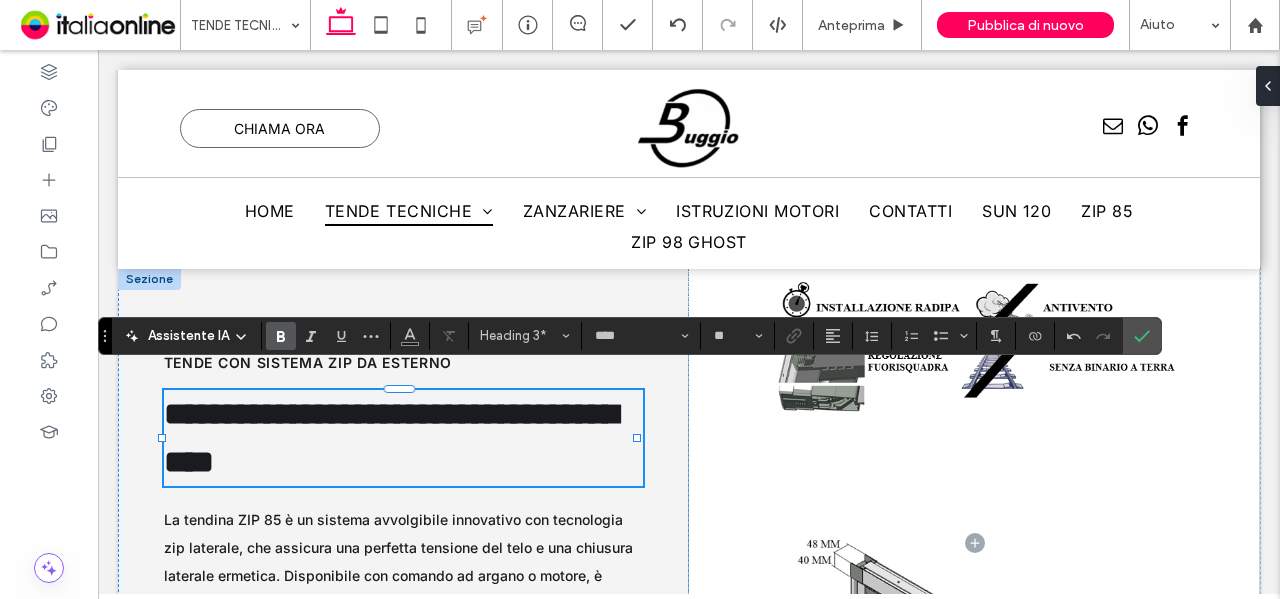 click 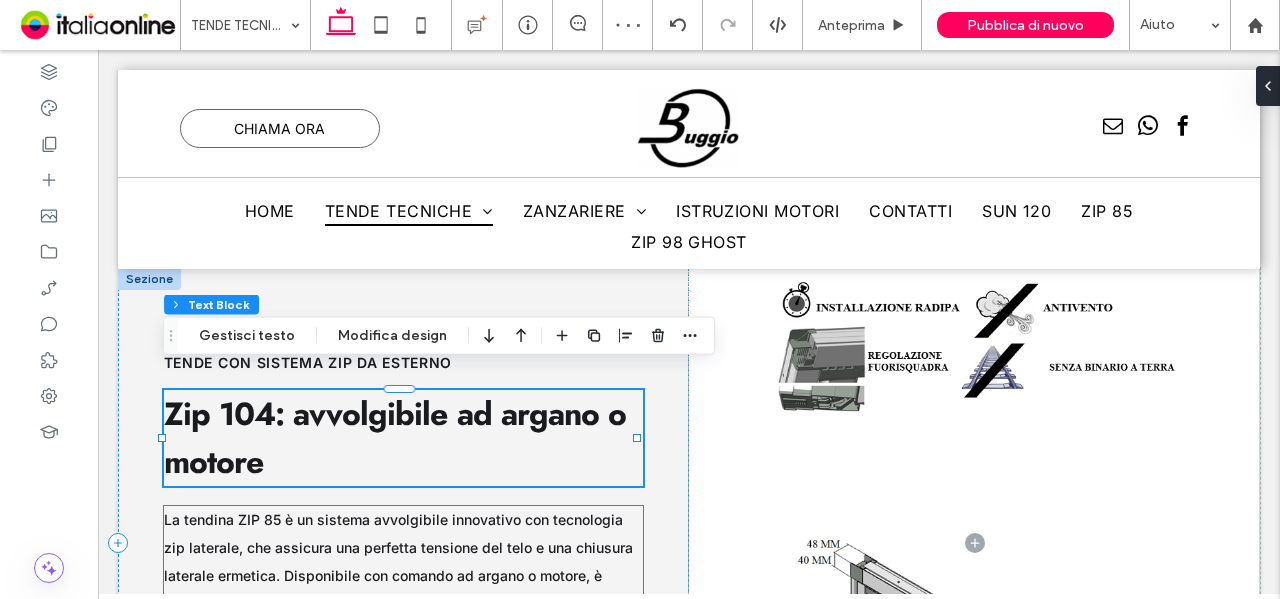 click on "La tendina ZIP 85 è un sistema avvolgibile innovativo con tecnologia zip laterale, che assicura una perfetta tensione del telo e una chiusura laterale ermetica. Disponibile con comando ad argano o motore, è ideale per proteggere ambienti esterni e interni da sole, vento e insetti, garantendo al contempo un’estetica moderna e pulita. Robusta ma discreta, ZIP 85 è perfetta per installazioni su terrazzi, pergolati, vetrate e facciate continue, offrendo comfort, resistenza e un elevato livello di finitura." at bounding box center [404, 618] 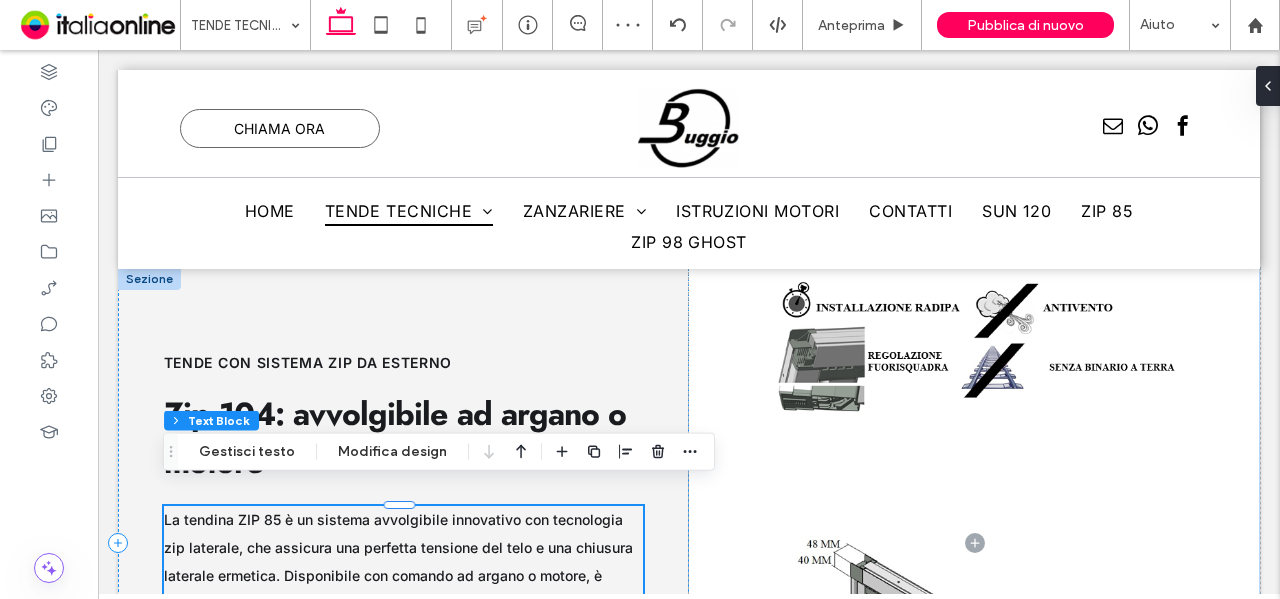 click on "La tendina ZIP 85 è un sistema avvolgibile innovativo con tecnologia zip laterale, che assicura una perfetta tensione del telo e una chiusura laterale ermetica. Disponibile con comando ad argano o motore, è ideale per proteggere ambienti esterni e interni da sole, vento e insetti, garantendo al contempo un’estetica moderna e pulita. Robusta ma discreta, ZIP 85 è perfetta per installazioni su terrazzi, pergolati, vetrate e facciate continue, offrendo comfort, resistenza e un elevato livello di finitura." at bounding box center [404, 618] 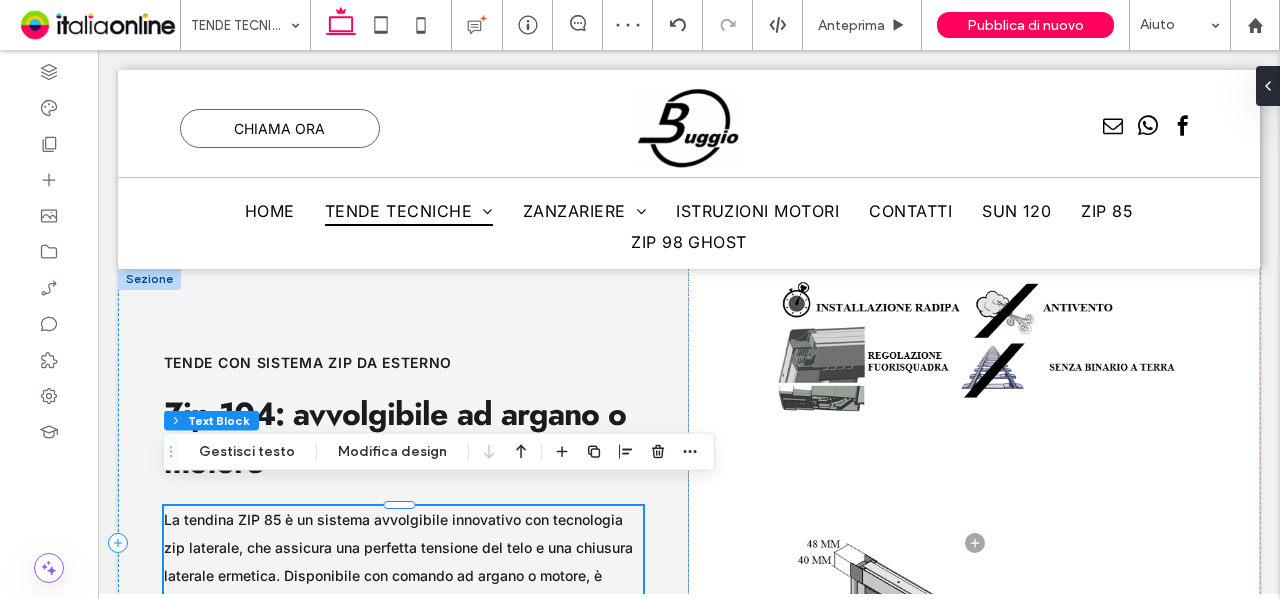 click on "Sede
Via Johannes Kepler, 39 35028 Tognana - Piove di sacco (PD)
Recapiti
+39 0499 703814 buggioluca@gmail.com
Orari di apertura
Lun - Ven
08:00
-  11:30
14:00
-  18:00
Sab - Dom
Chiuso" at bounding box center [689, 918] 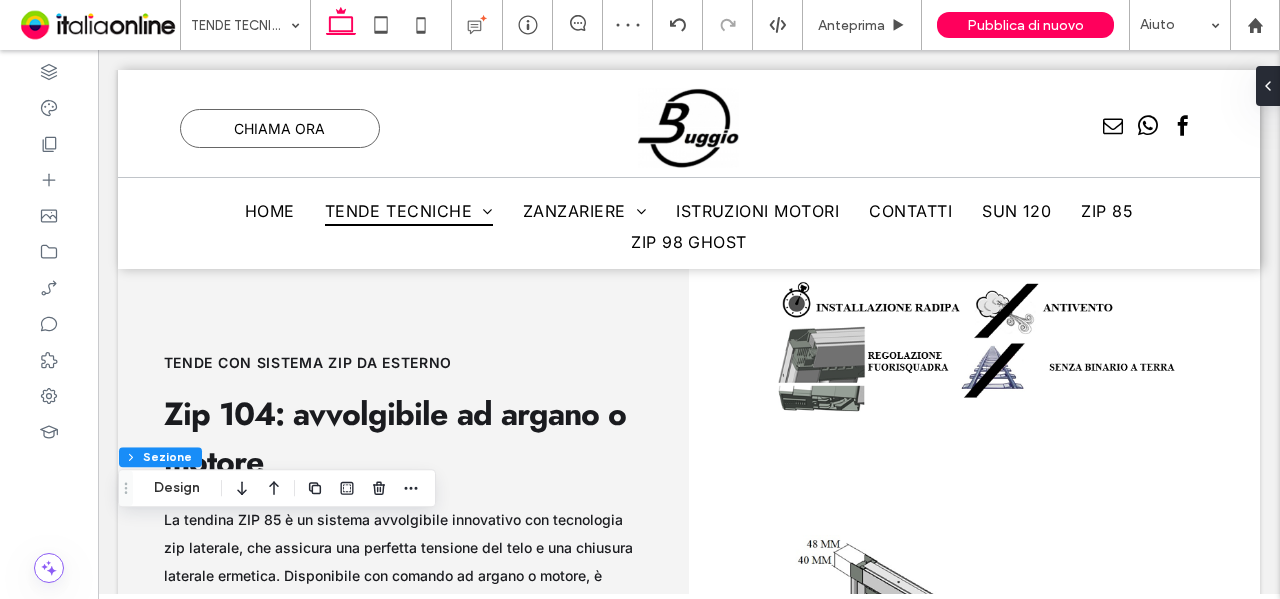scroll, scrollTop: 13450, scrollLeft: 0, axis: vertical 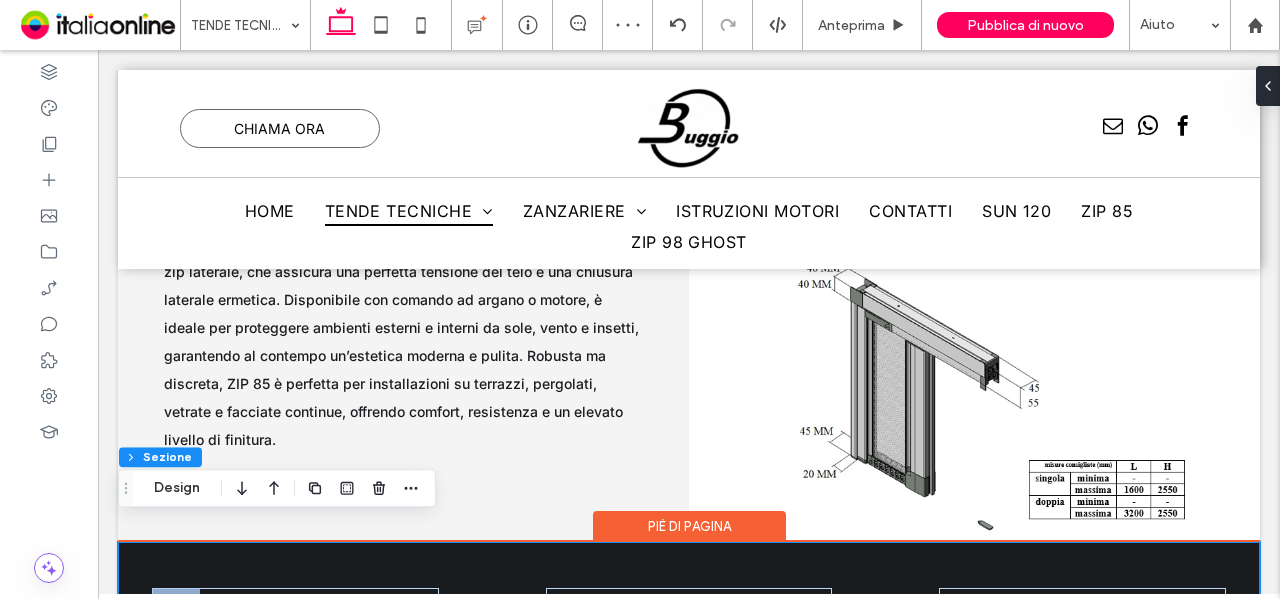 click on "Sede
Via Johannes Kepler, 39 35028 Tognana - Piove di sacco (PD)
Recapiti
+39 0499 703814 buggioluca@gmail.com
Orari di apertura
Lun - Ven
08:00
-  11:30
14:00
-  18:00
Sab - Dom
Chiuso" at bounding box center (689, 642) 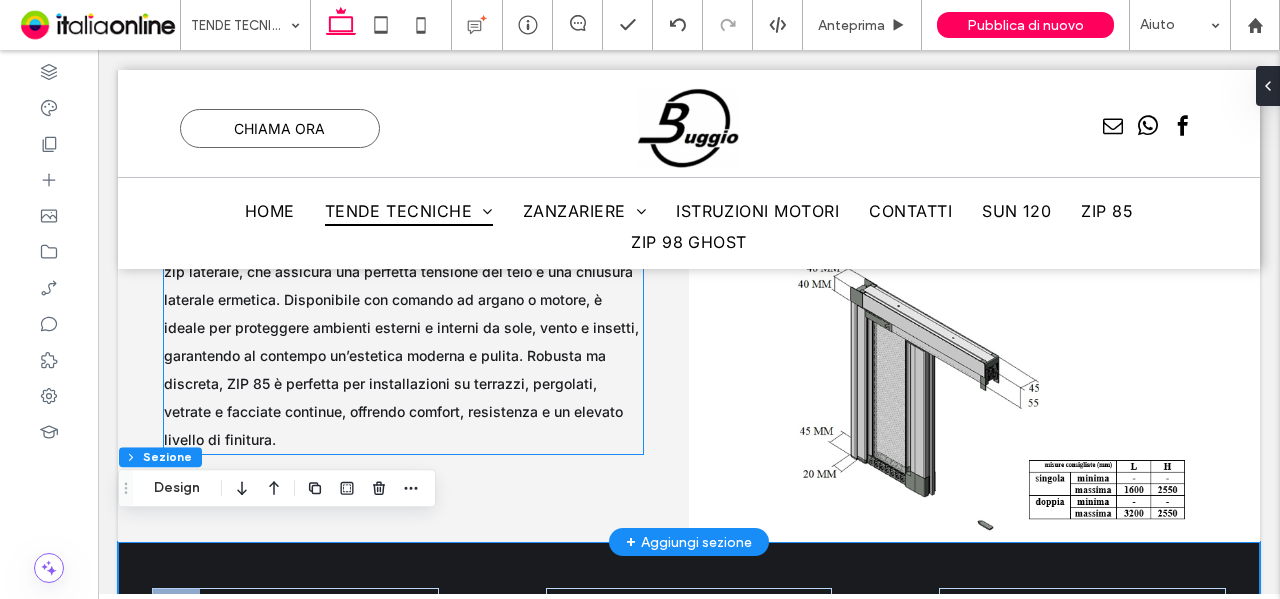 drag, startPoint x: 480, startPoint y: 539, endPoint x: 391, endPoint y: 370, distance: 191.00262 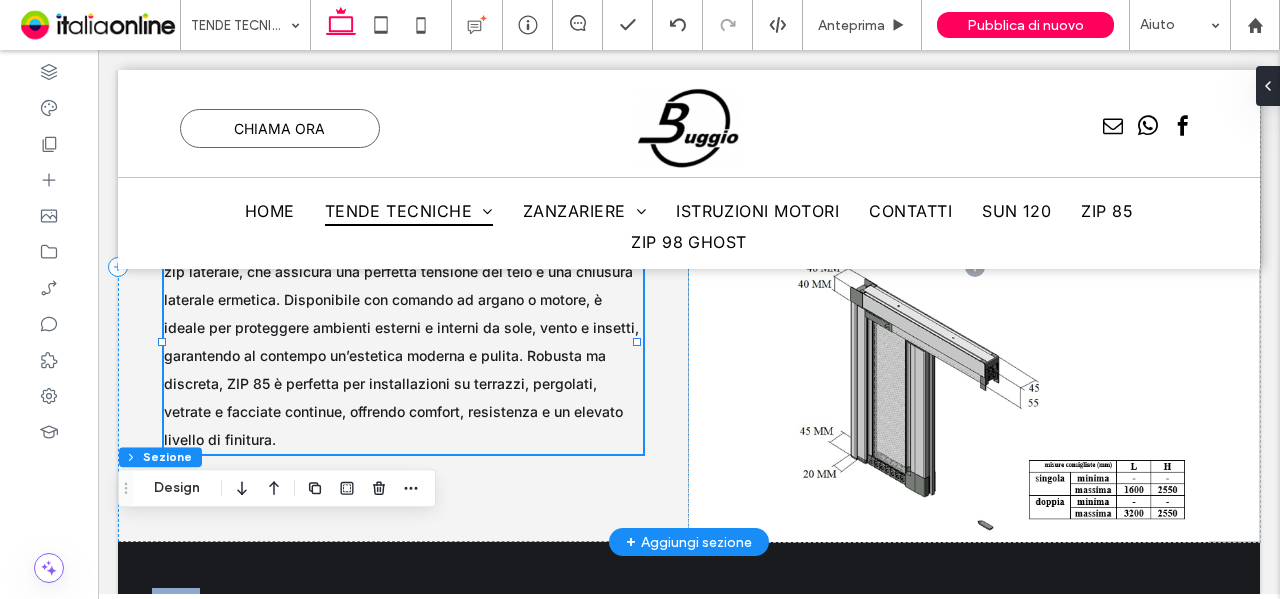 click on "La tendina ZIP 85 è un sistema avvolgibile innovativo con tecnologia zip laterale, che assicura una perfetta tensione del telo e una chiusura laterale ermetica. Disponibile con comando ad argano o motore, è ideale per proteggere ambienti esterni e interni da sole, vento e insetti, garantendo al contempo un’estetica moderna e pulita. Robusta ma discreta, ZIP 85 è perfetta per installazioni su terrazzi, pergolati, vetrate e facciate continue, offrendo comfort, resistenza e un elevato livello di finitura." at bounding box center (401, 341) 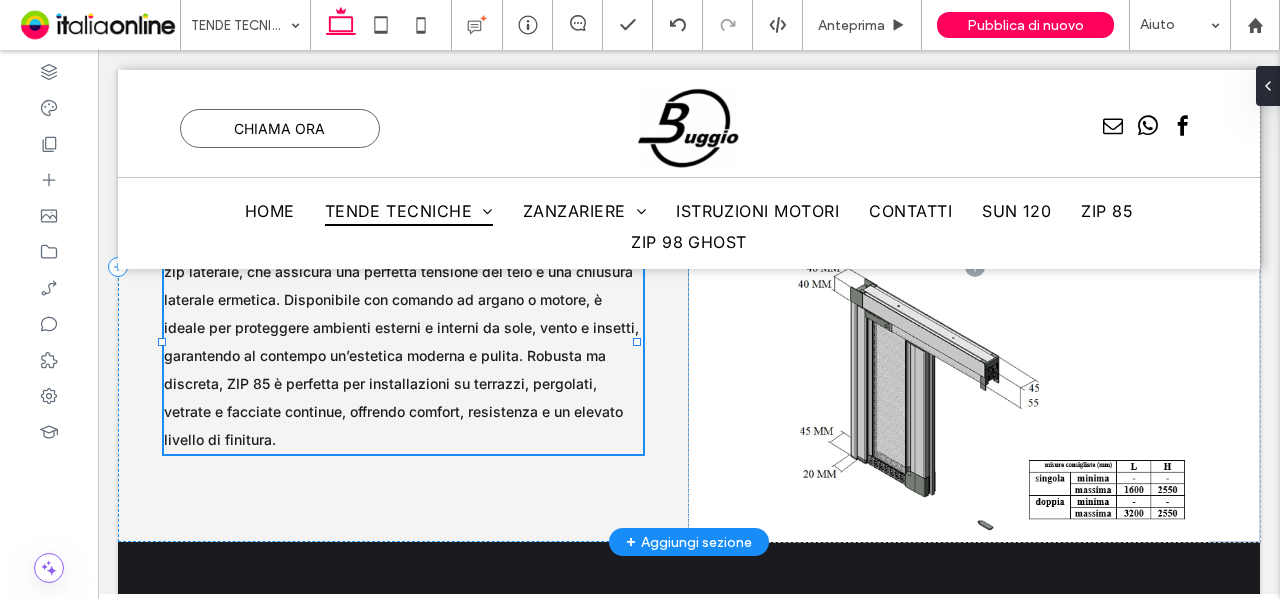 type on "*****" 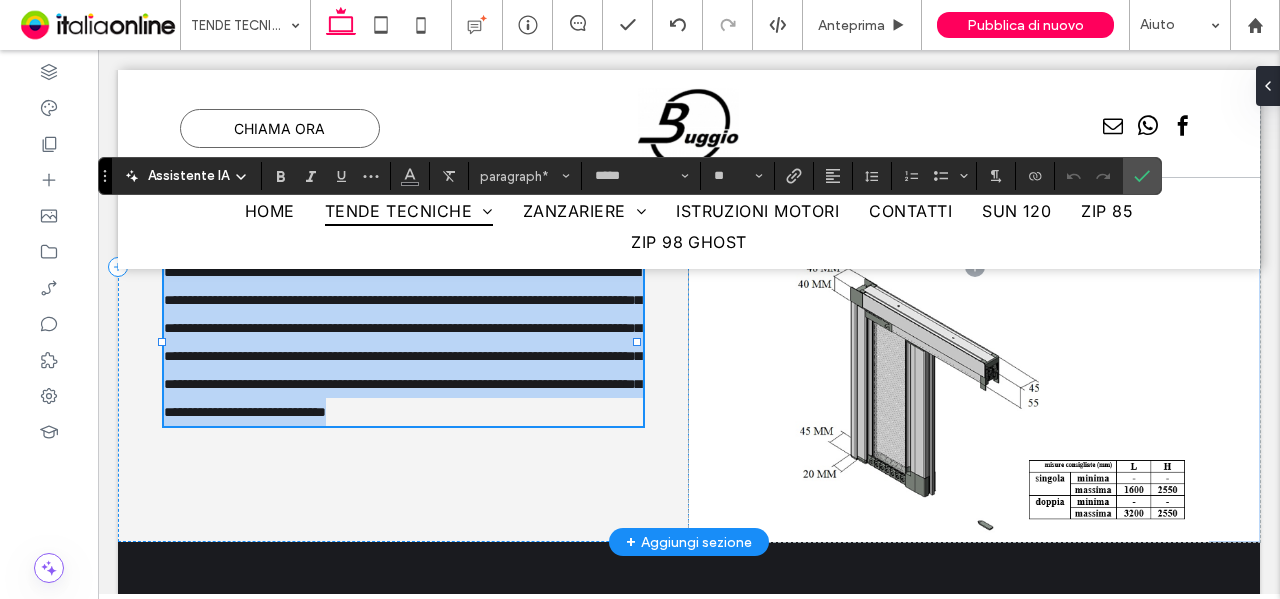 type on "**" 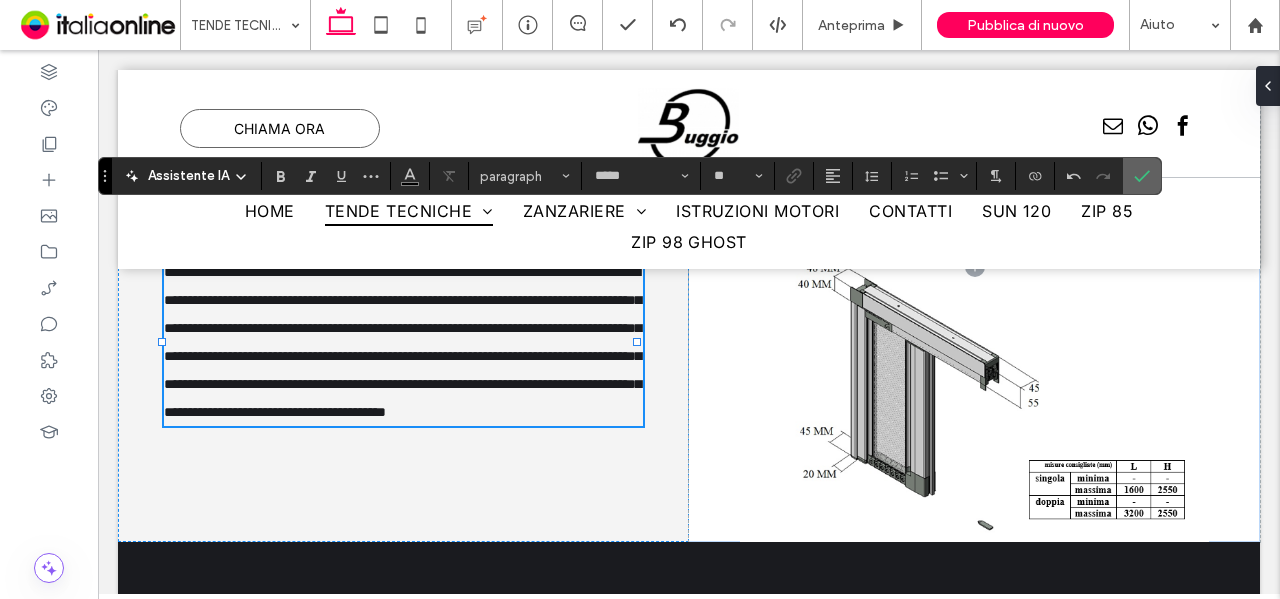 click 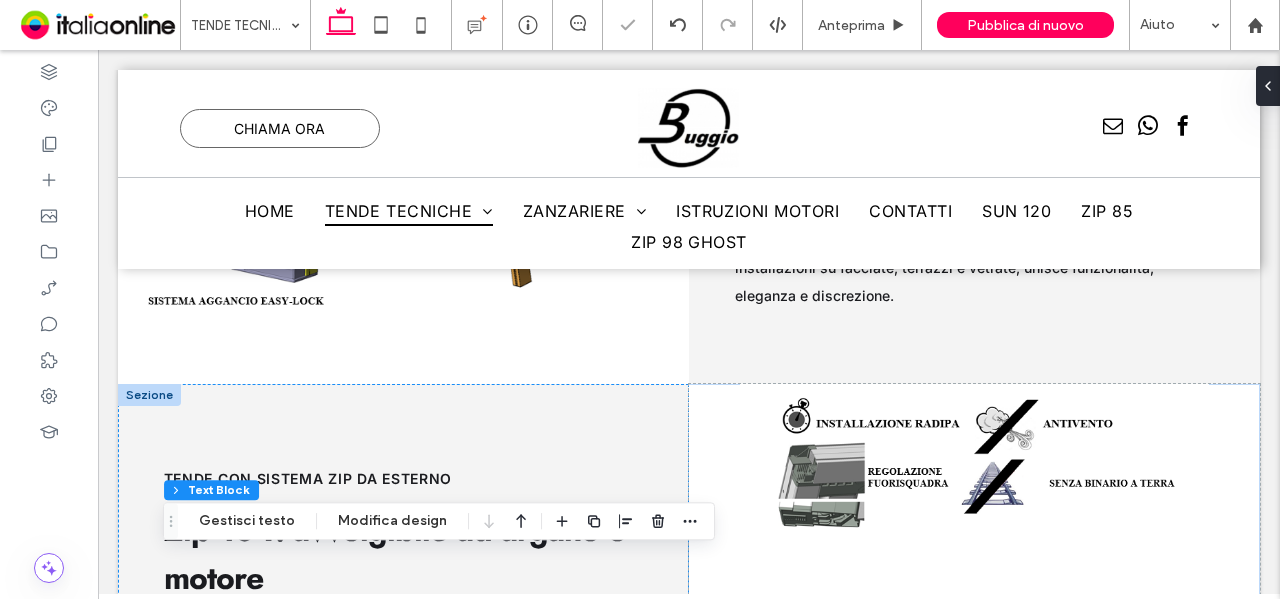 scroll, scrollTop: 13050, scrollLeft: 0, axis: vertical 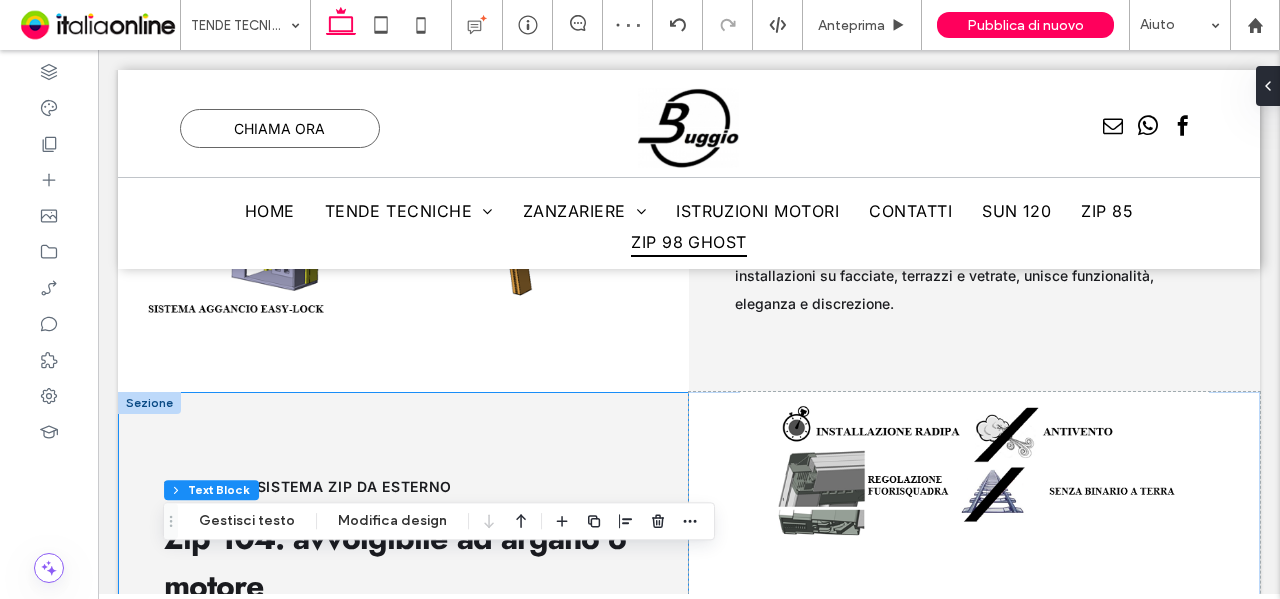 click on "tende con sistema zip da esterno
Zip 104: avvolgibile ad argano o motore
La tendina ZIP 104 è un sistema avvolgibile di nuova generazione, dotato di tecnologia zip laterale che garantisce una perfetta aderenza del telo alle guide, offrendo protezione efficace contro sole, vento e insetti. Disponibile con comando ad argano o motore, è ideale per schermare grandi superfici vetrate in contesti residenziali o commerciali. Robusta, elegante e funzionale, la ZIP 104 si distingue per l’affidabilità nel tempo e per il design pulito, perfettamente integrabile in progetti architettonici moderni." at bounding box center (403, 667) 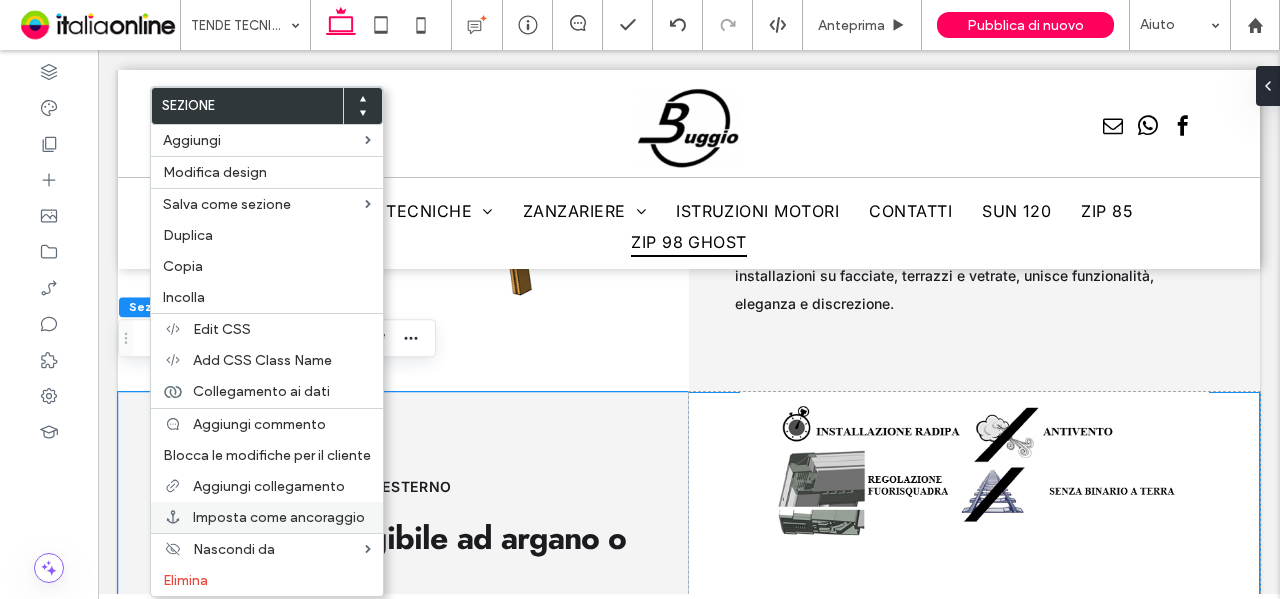 click on "Imposta come ancoraggio" at bounding box center [279, 517] 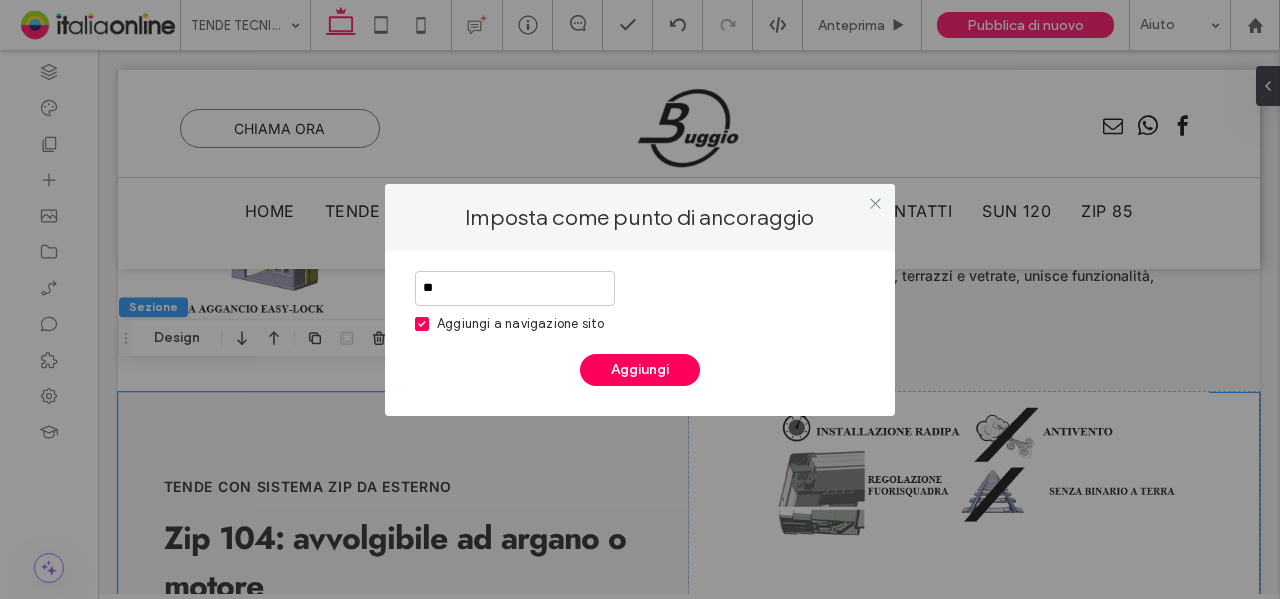 type on "*" 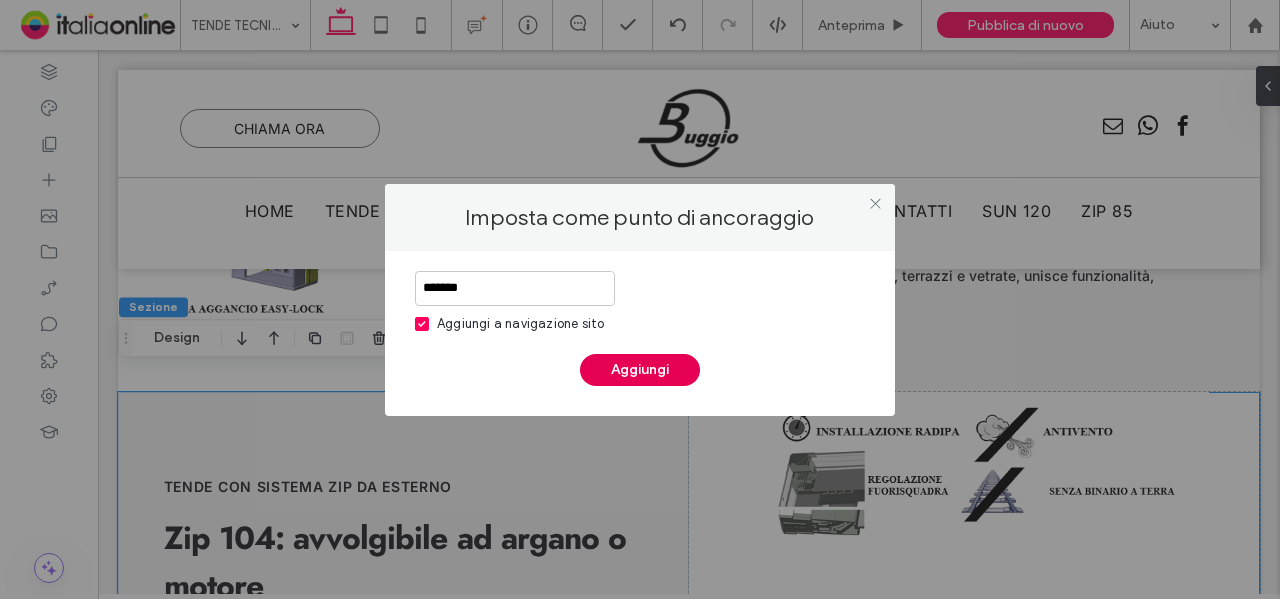 type on "*******" 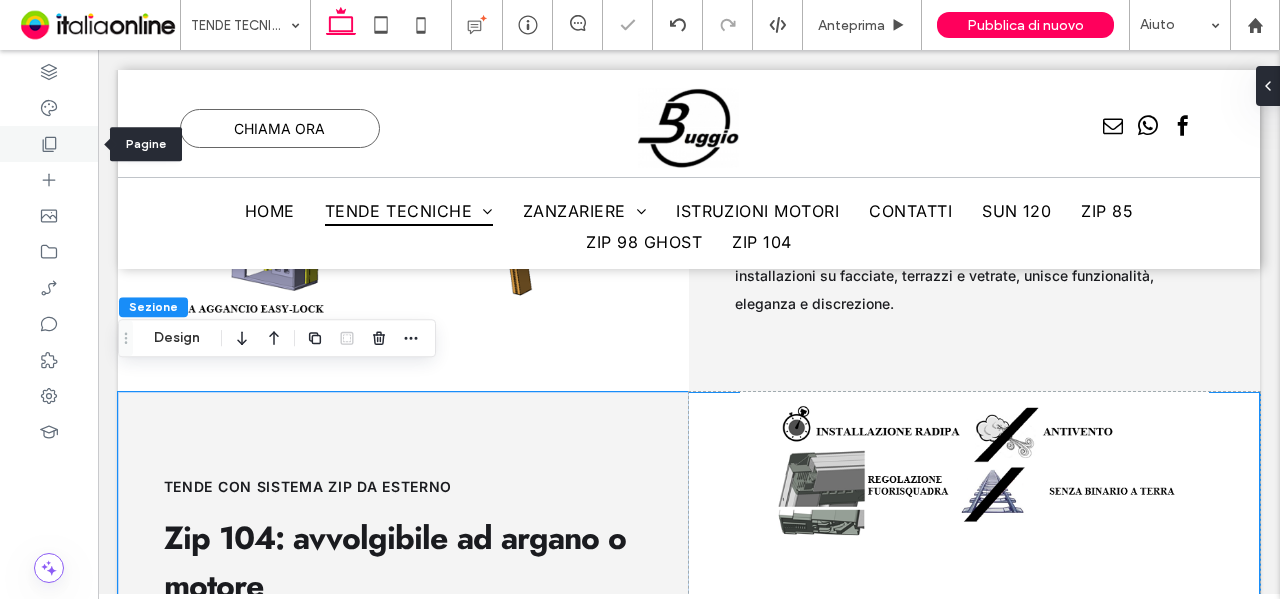 click at bounding box center (49, 144) 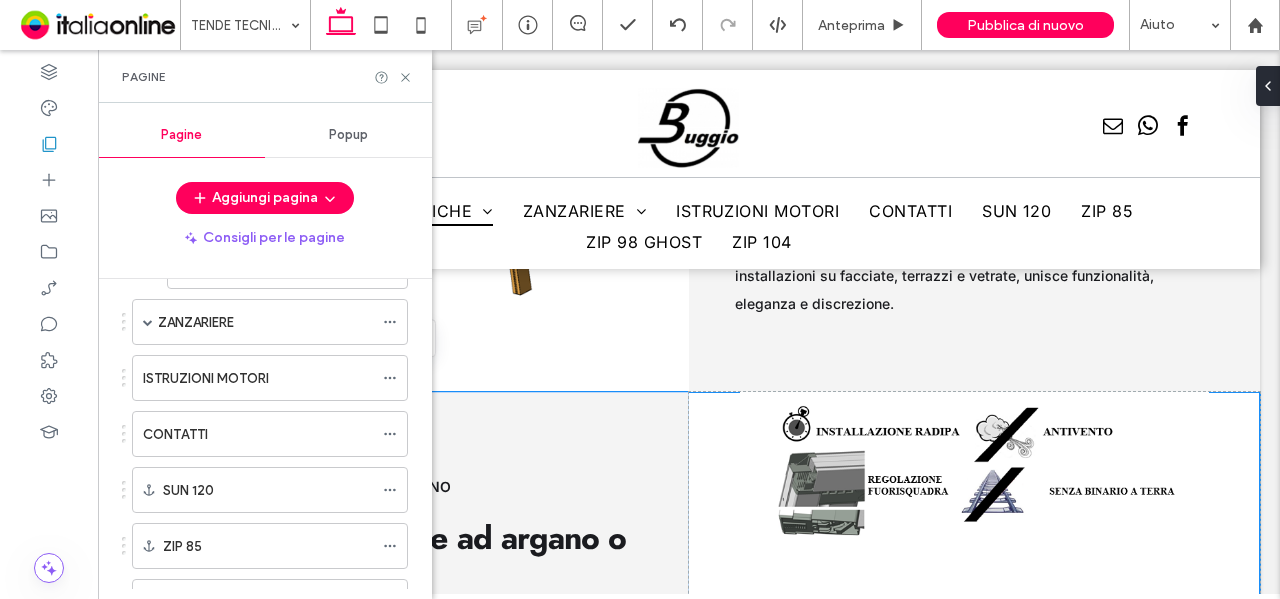 scroll, scrollTop: 900, scrollLeft: 0, axis: vertical 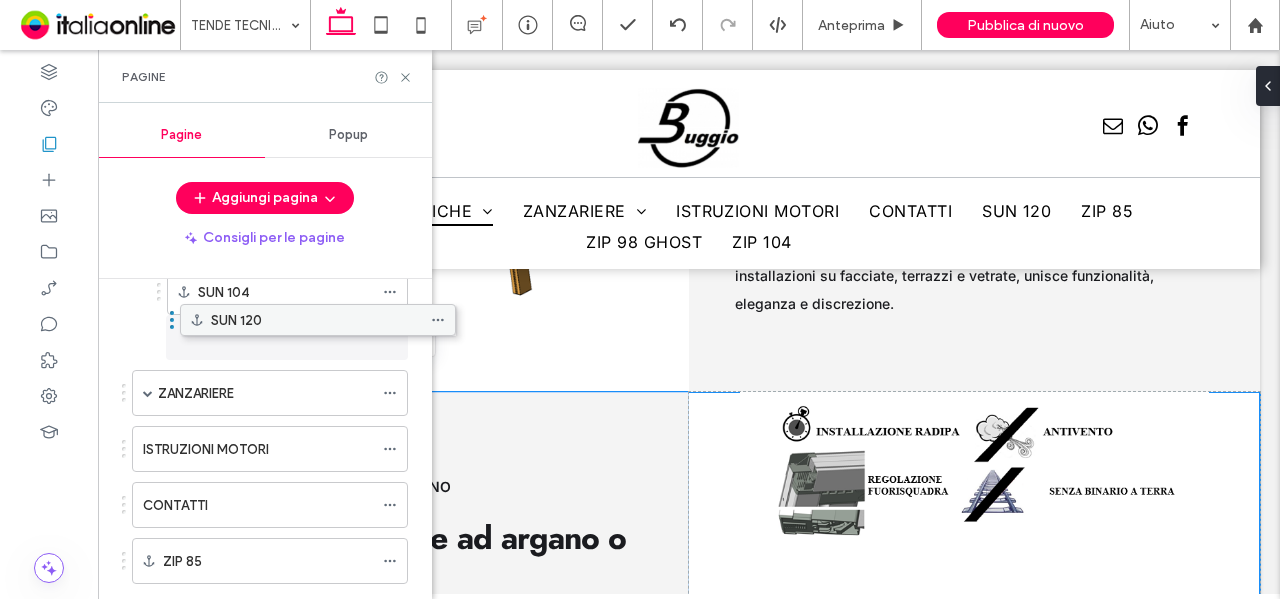 drag, startPoint x: 260, startPoint y: 492, endPoint x: 308, endPoint y: 318, distance: 180.49931 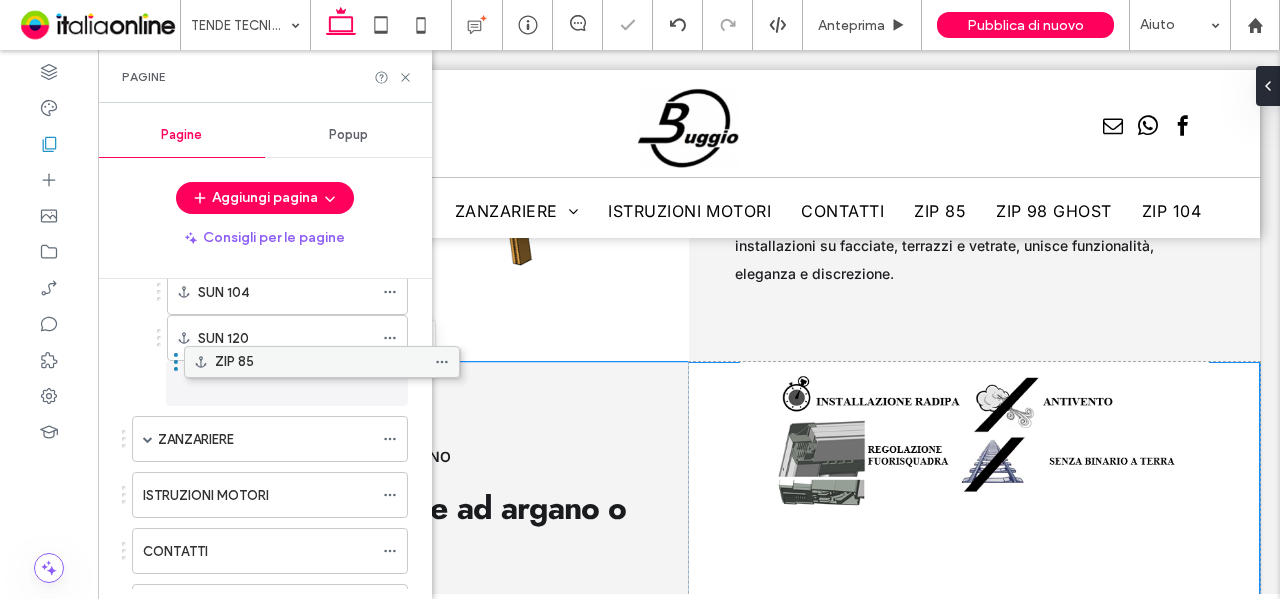 drag, startPoint x: 238, startPoint y: 543, endPoint x: 290, endPoint y: 365, distance: 185.44002 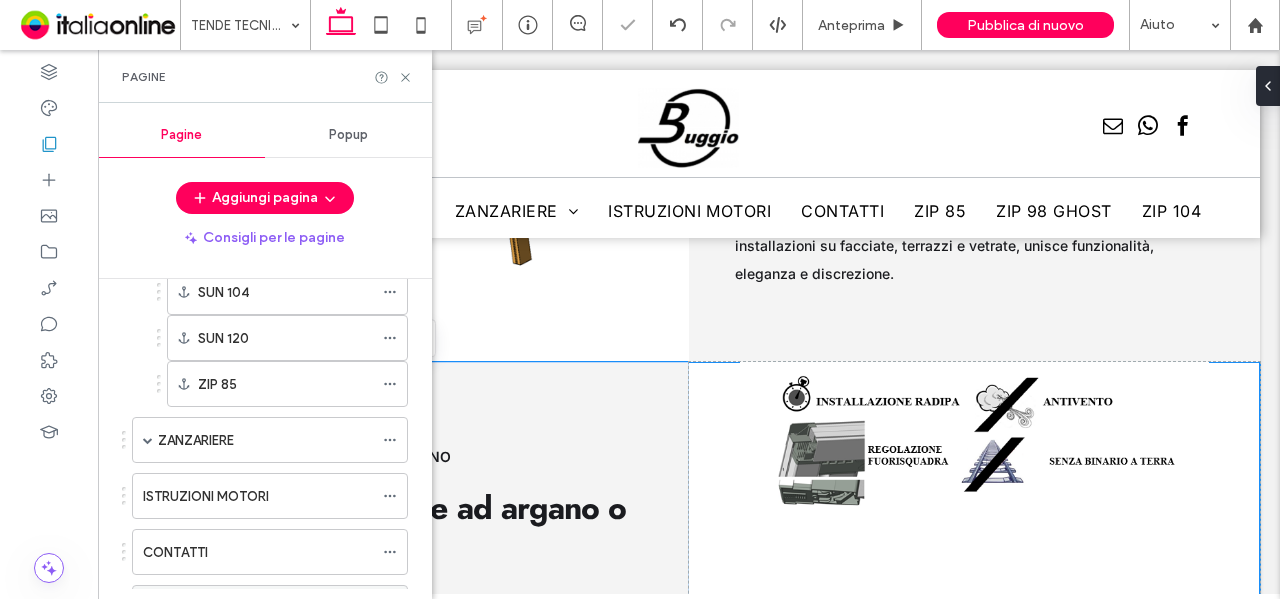 scroll, scrollTop: 13020, scrollLeft: 0, axis: vertical 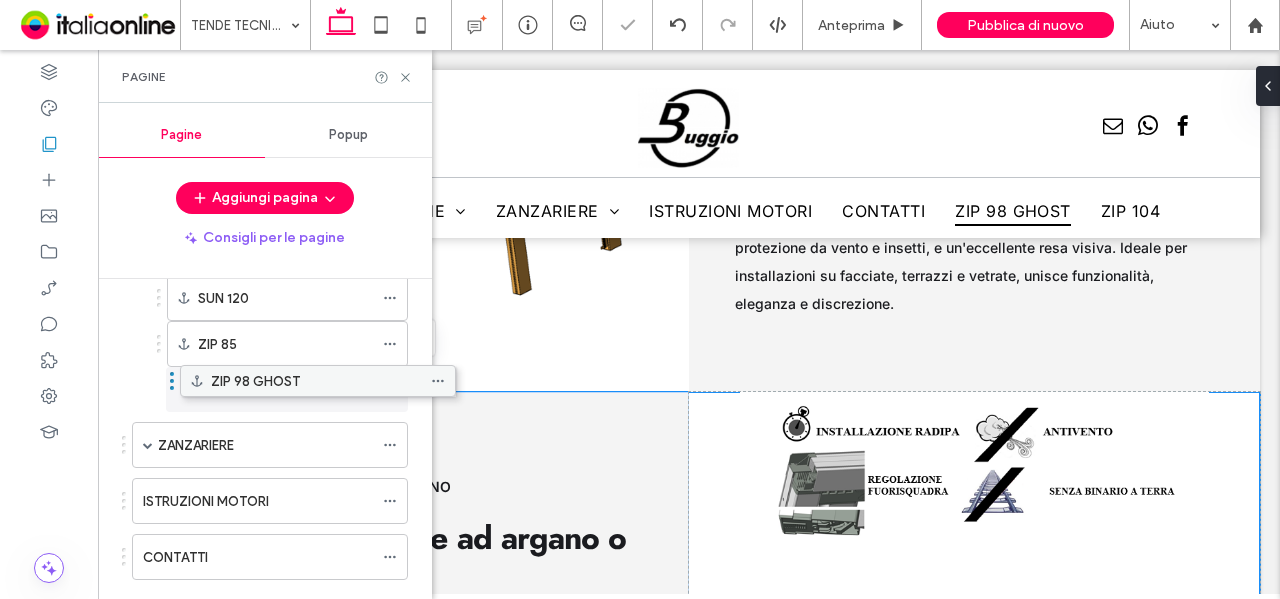 drag, startPoint x: 236, startPoint y: 583, endPoint x: 283, endPoint y: 378, distance: 210.3188 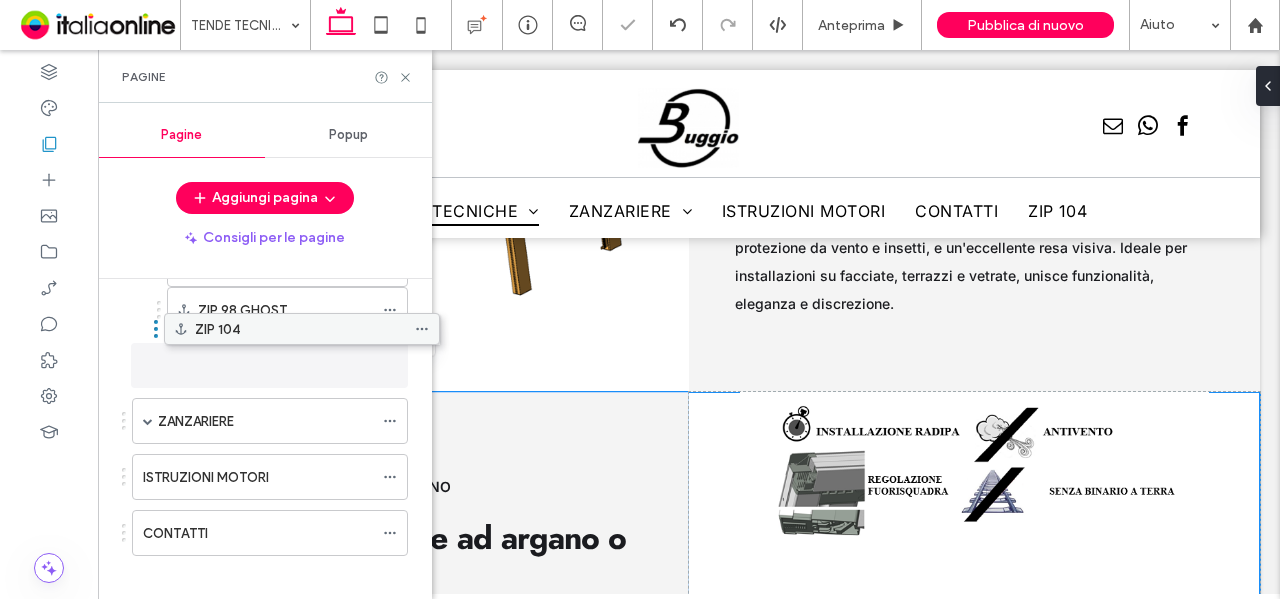 scroll, scrollTop: 1010, scrollLeft: 0, axis: vertical 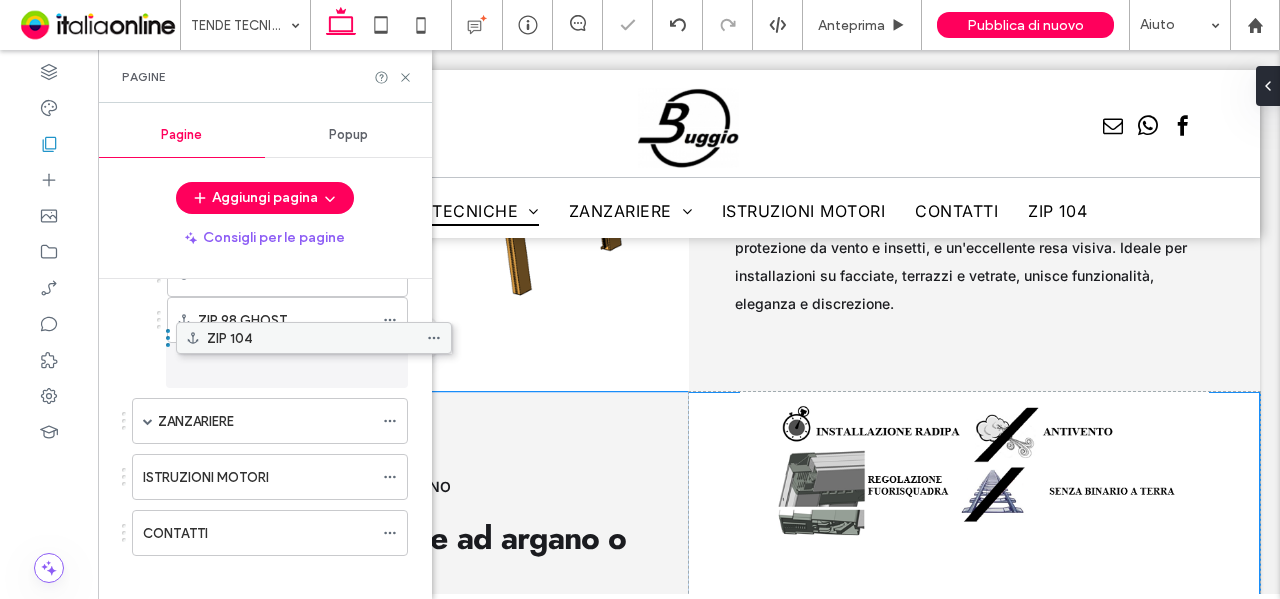 drag, startPoint x: 274, startPoint y: 513, endPoint x: 318, endPoint y: 341, distance: 177.53873 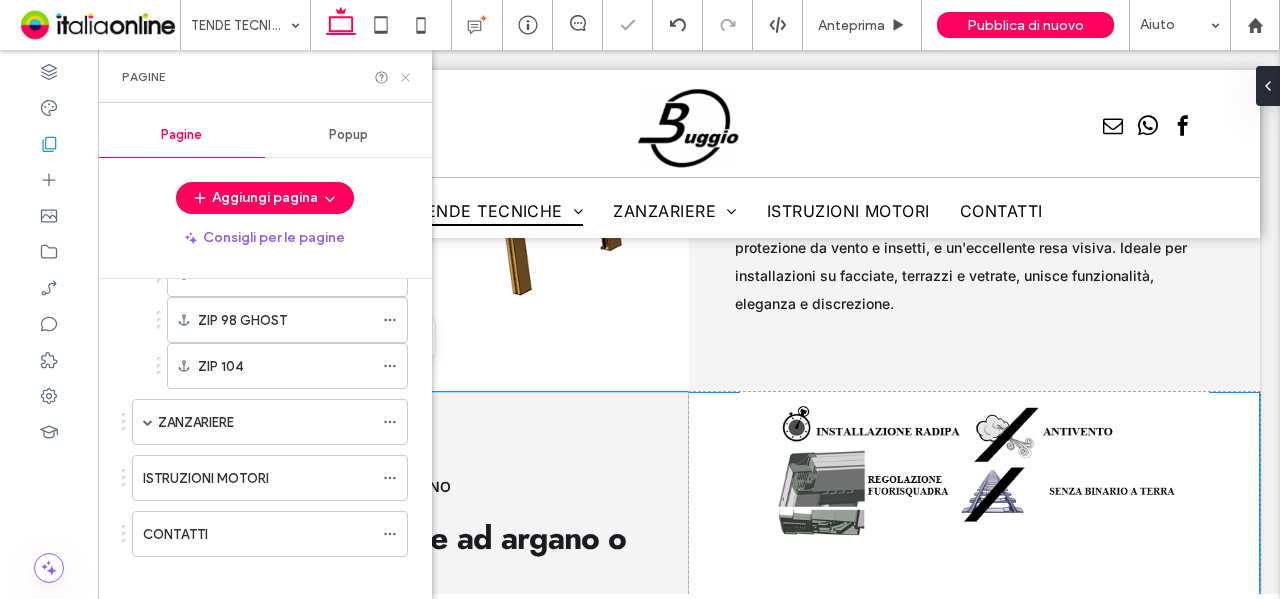 drag, startPoint x: 404, startPoint y: 76, endPoint x: 844, endPoint y: 23, distance: 443.18054 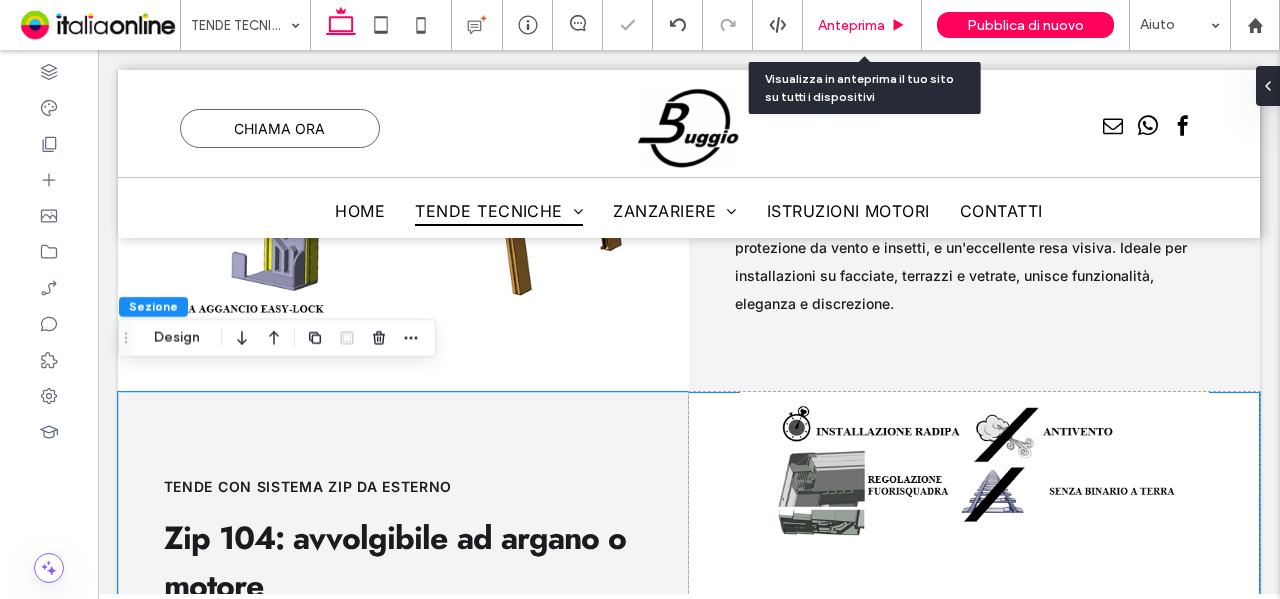 click on "Anteprima" at bounding box center (851, 25) 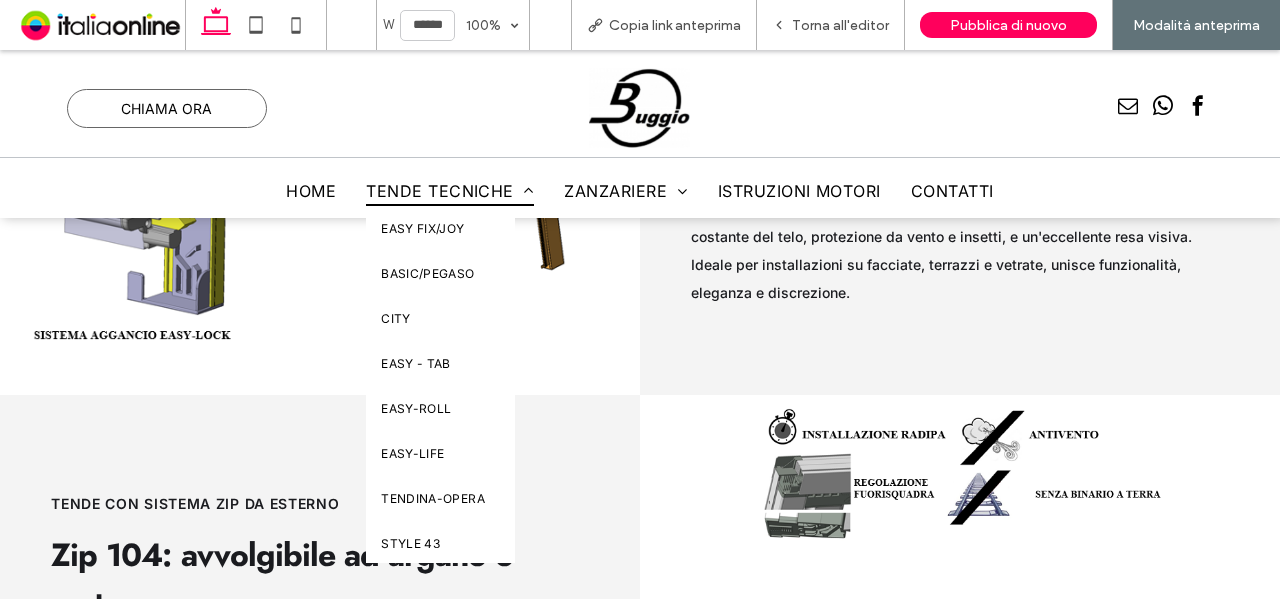 scroll, scrollTop: 13057, scrollLeft: 0, axis: vertical 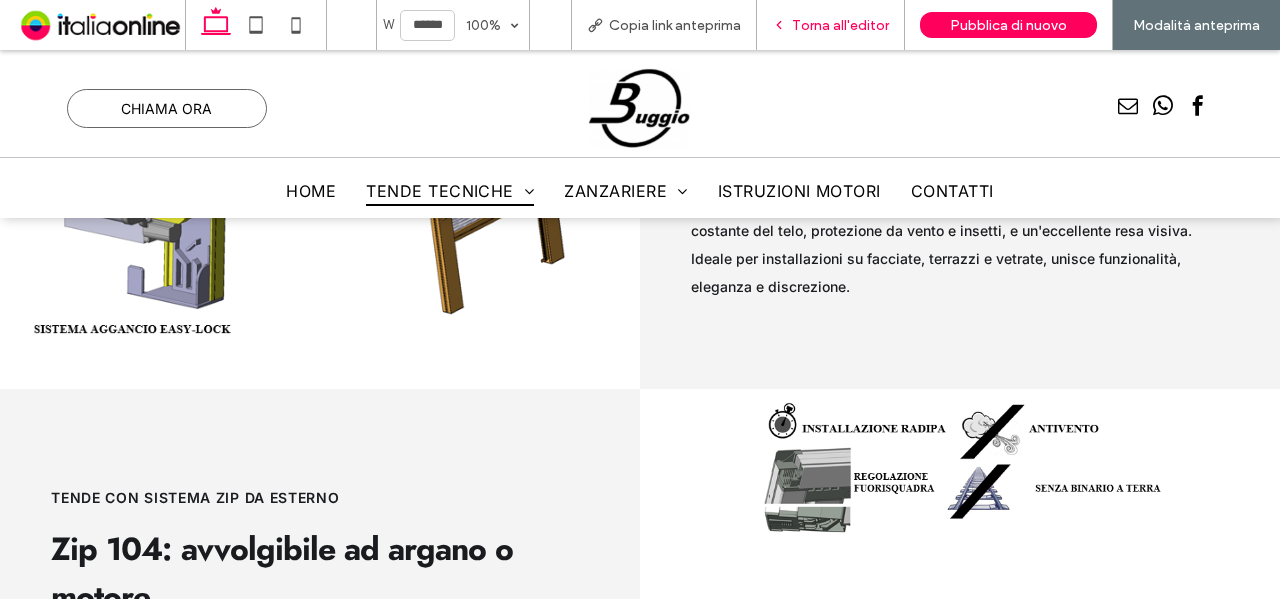 click on "Torna all'editor" at bounding box center (840, 25) 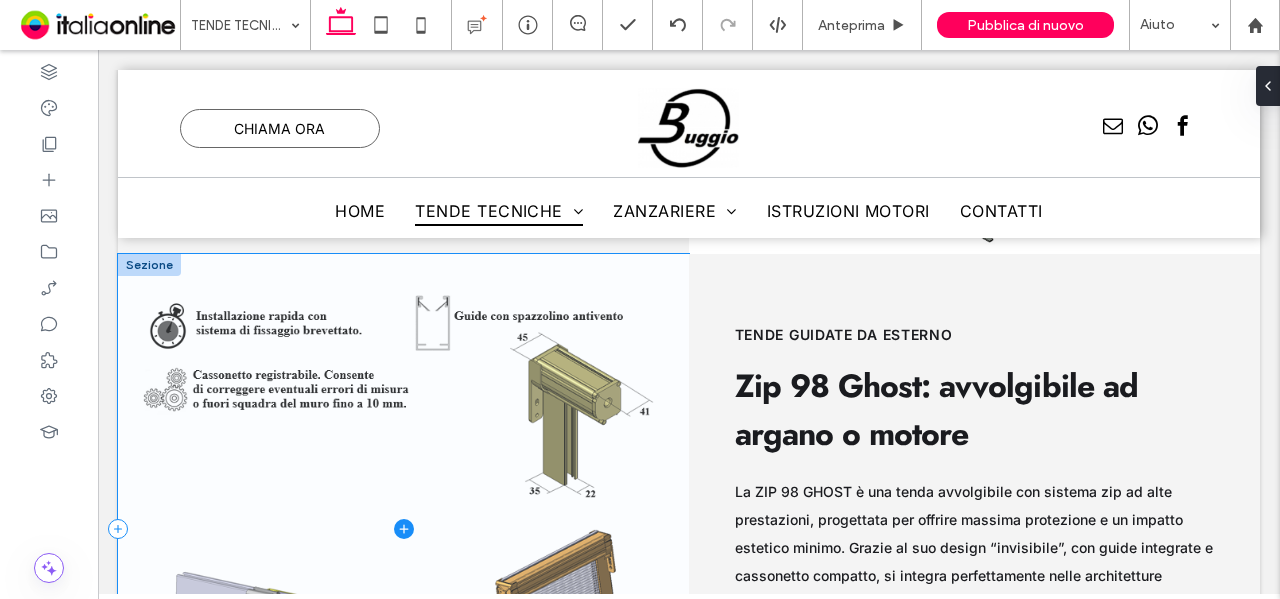scroll, scrollTop: 12580, scrollLeft: 0, axis: vertical 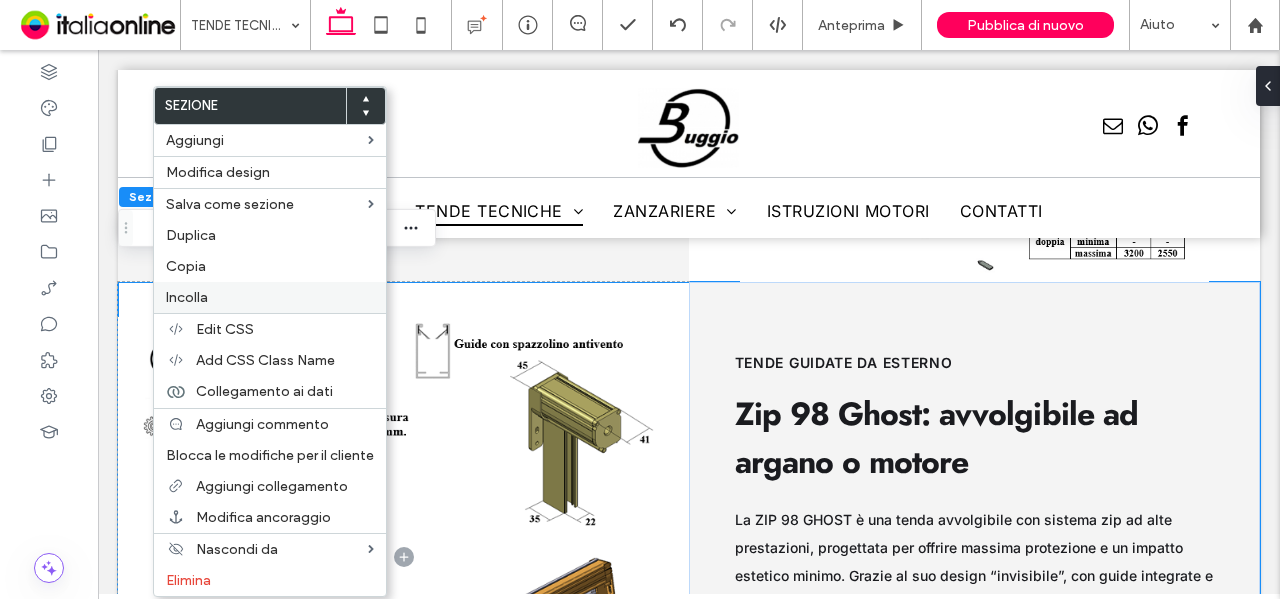 drag, startPoint x: 219, startPoint y: 263, endPoint x: 218, endPoint y: 284, distance: 21.023796 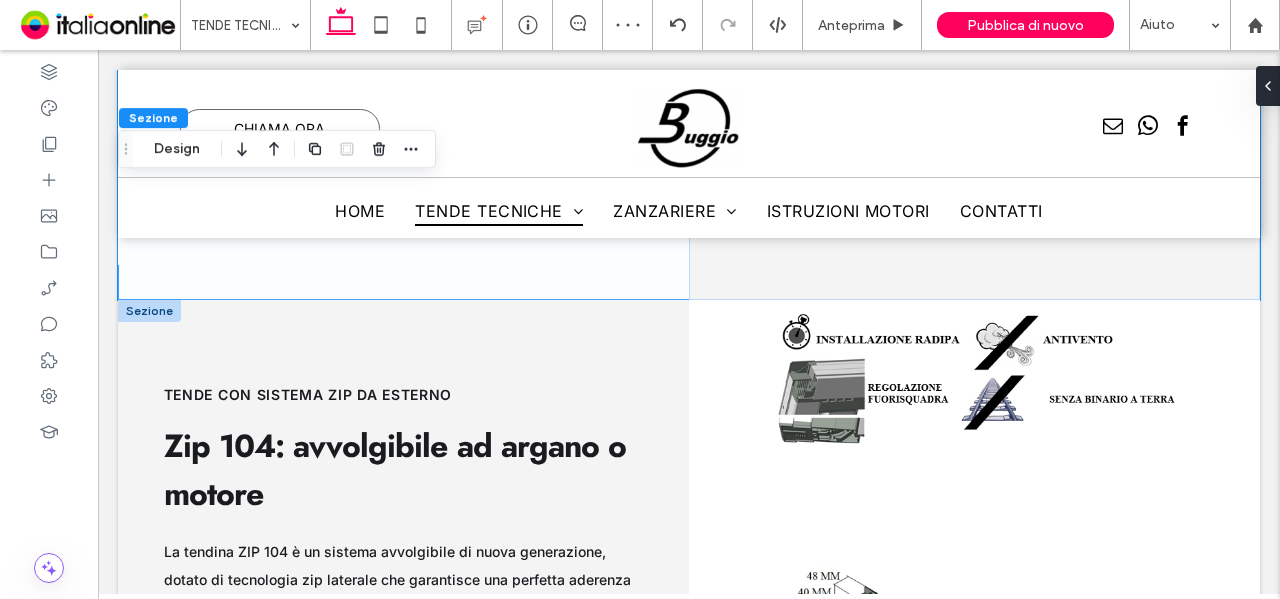 scroll, scrollTop: 13080, scrollLeft: 0, axis: vertical 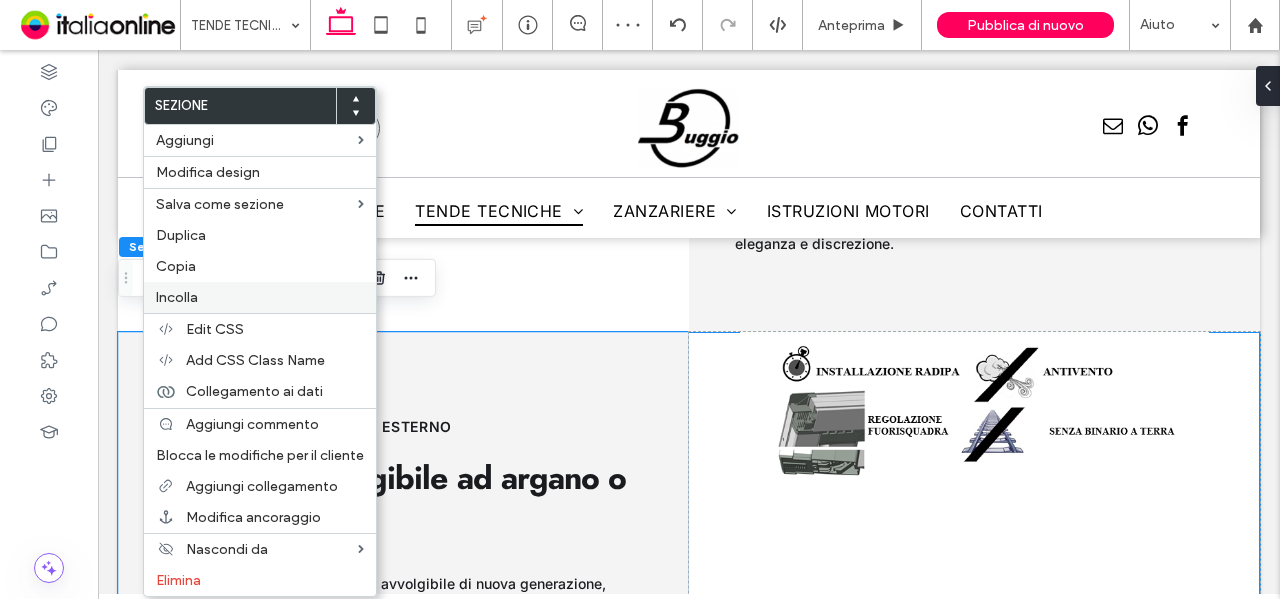 click on "Incolla" at bounding box center (260, 297) 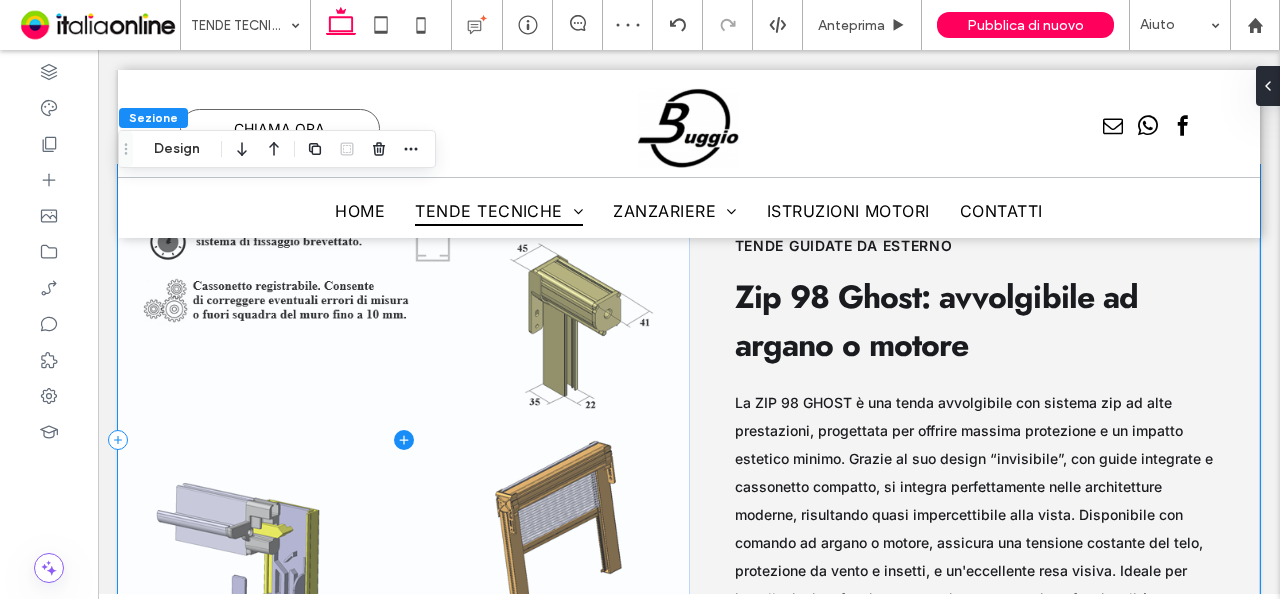 scroll, scrollTop: 13822, scrollLeft: 0, axis: vertical 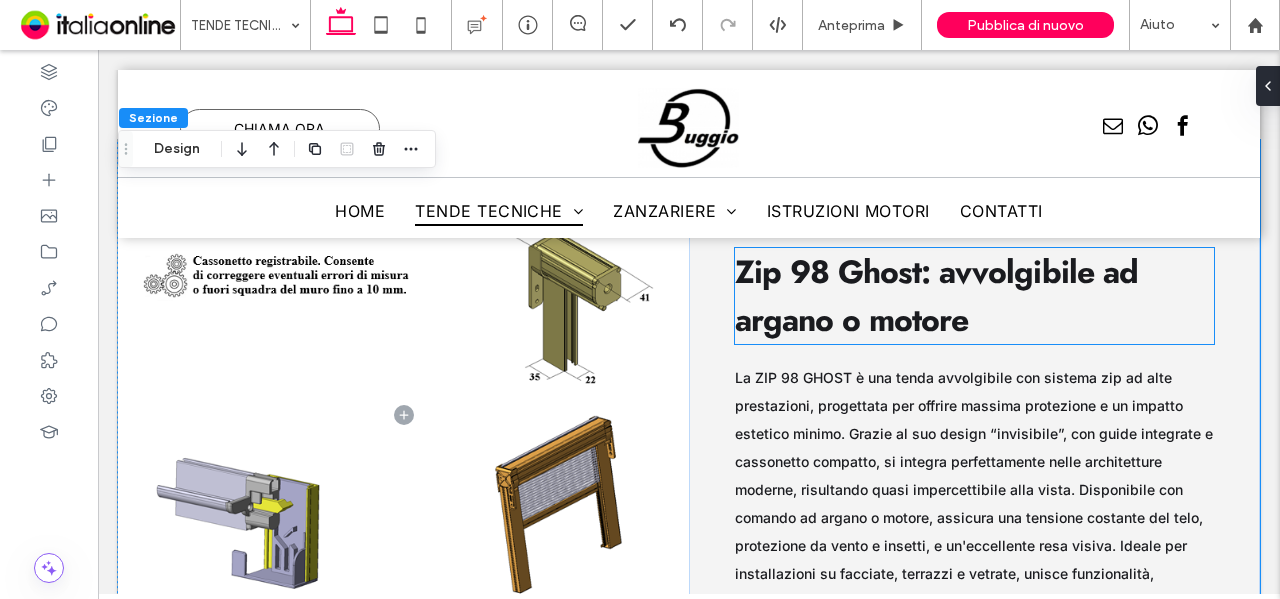 click on "Zip 98 Ghost: avvolgibile ad argano o motore" at bounding box center [936, 296] 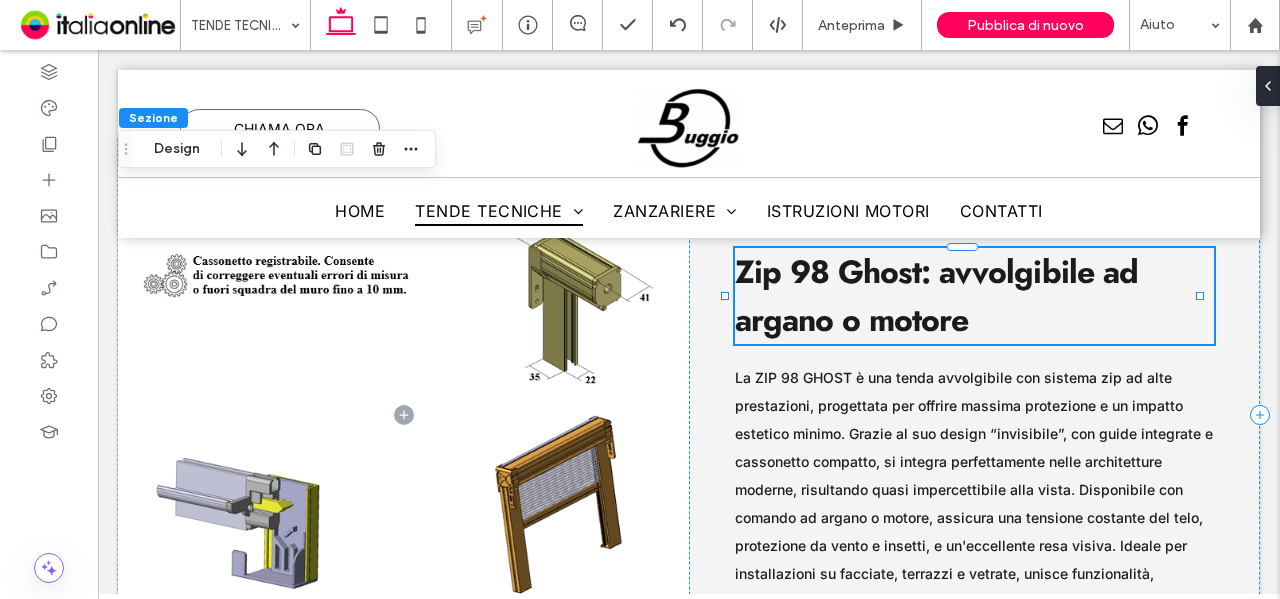 click on "Zip 98 Ghost: avvolgibile ad argano o motore" at bounding box center [975, 296] 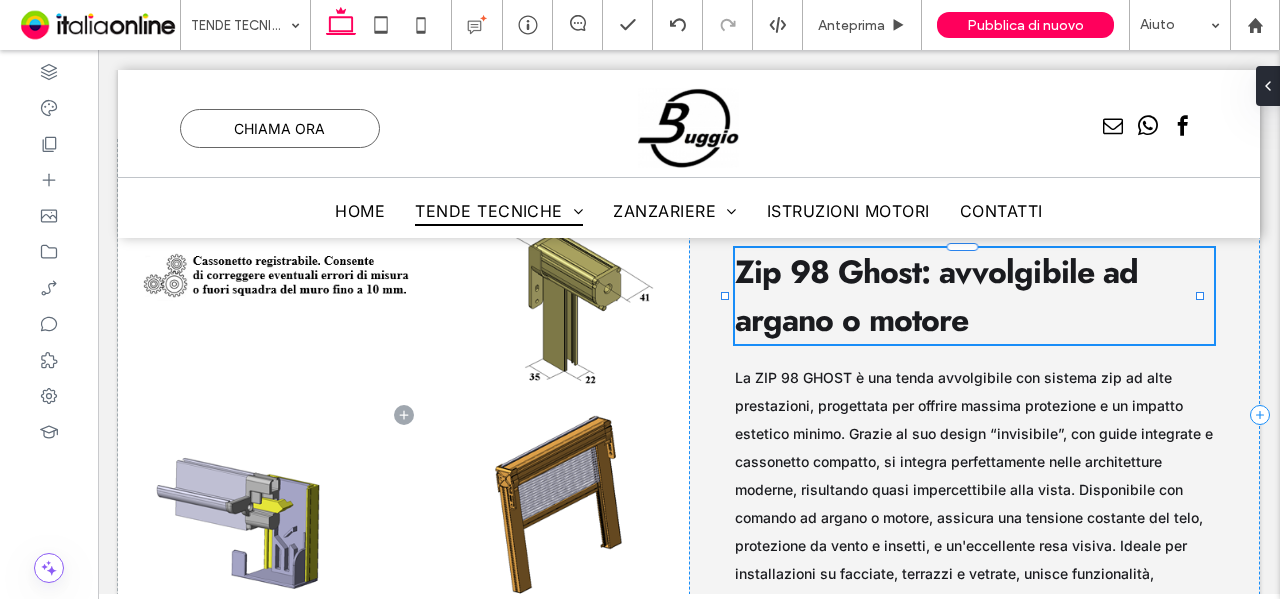 type on "****" 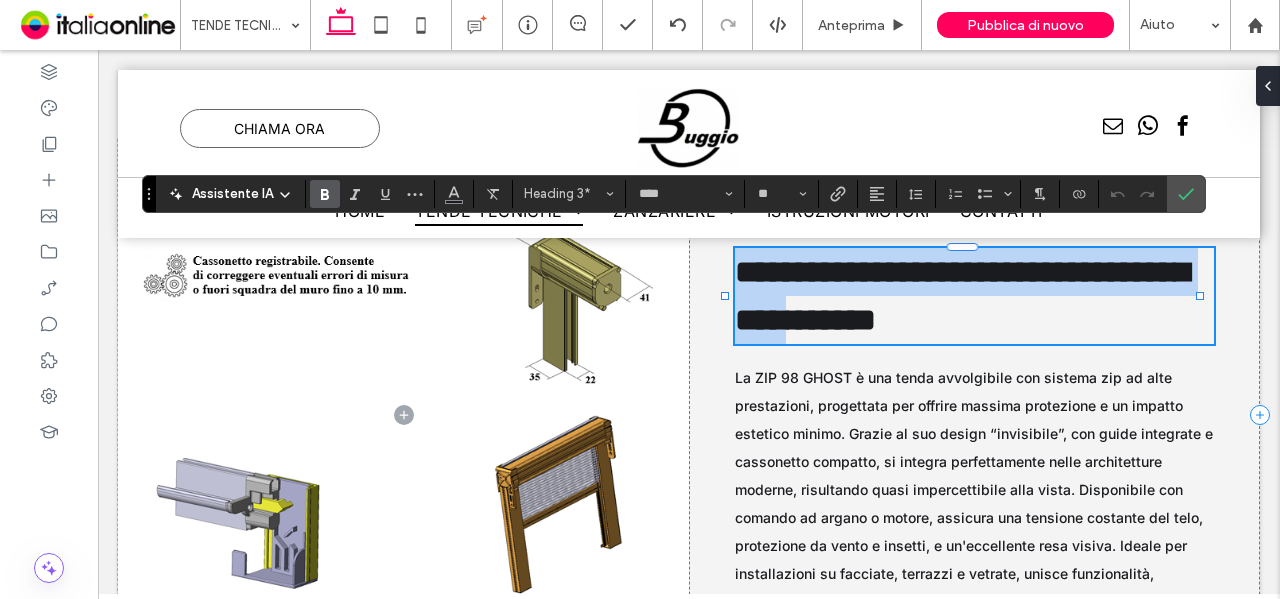 paste 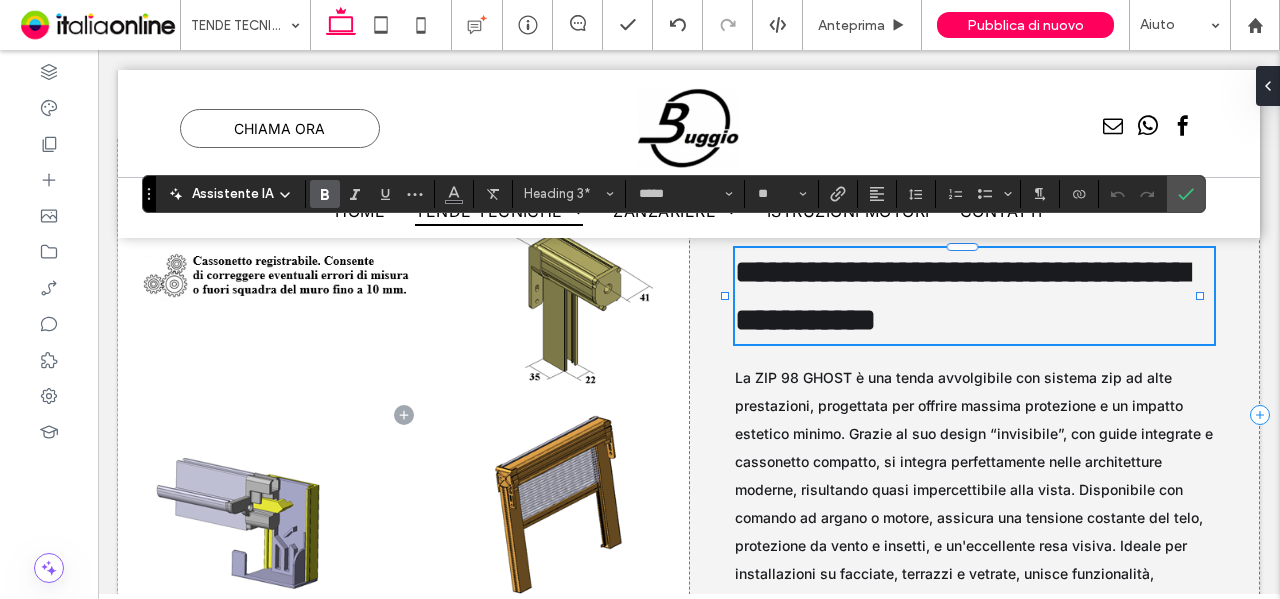 type on "****" 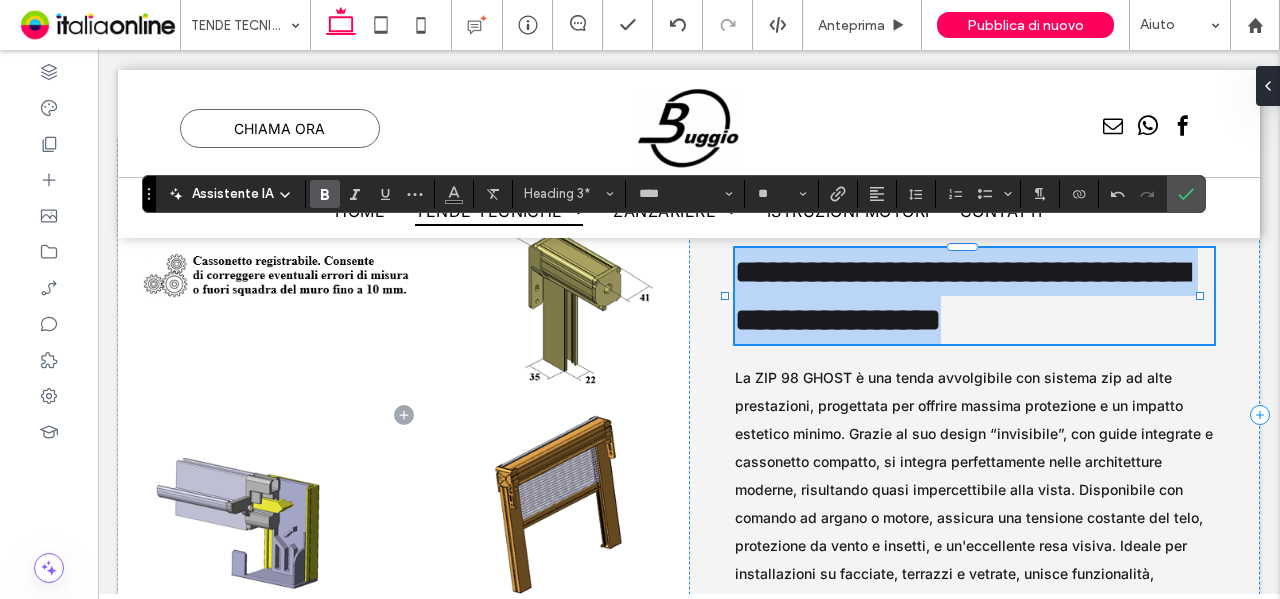 type on "*****" 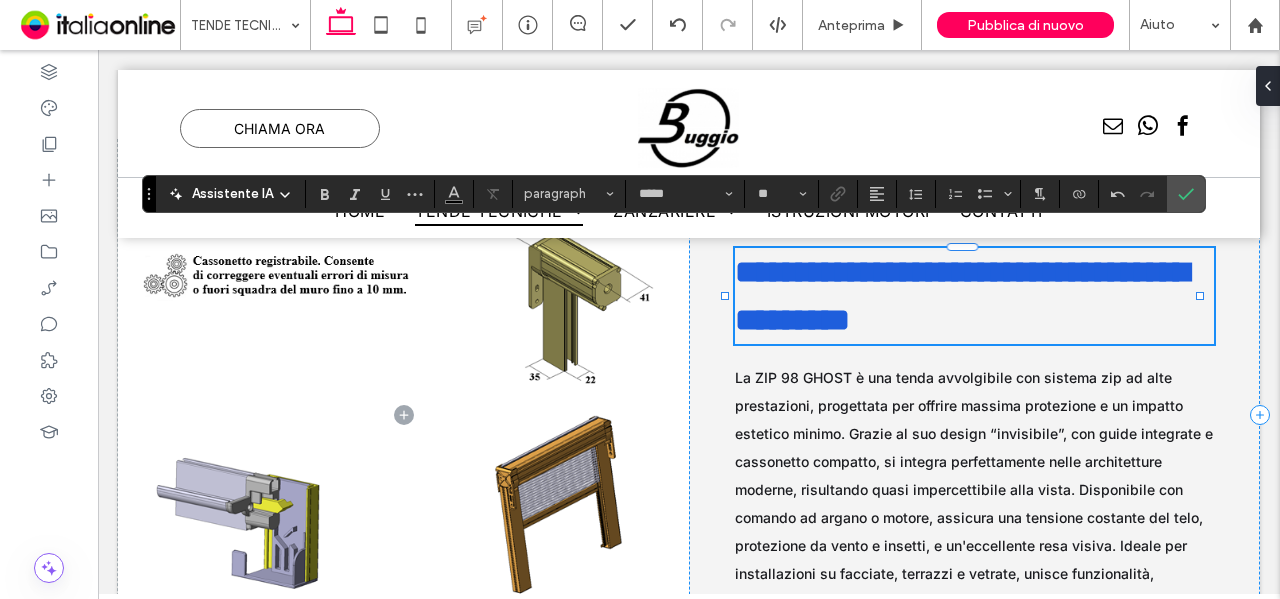 scroll, scrollTop: 0, scrollLeft: 0, axis: both 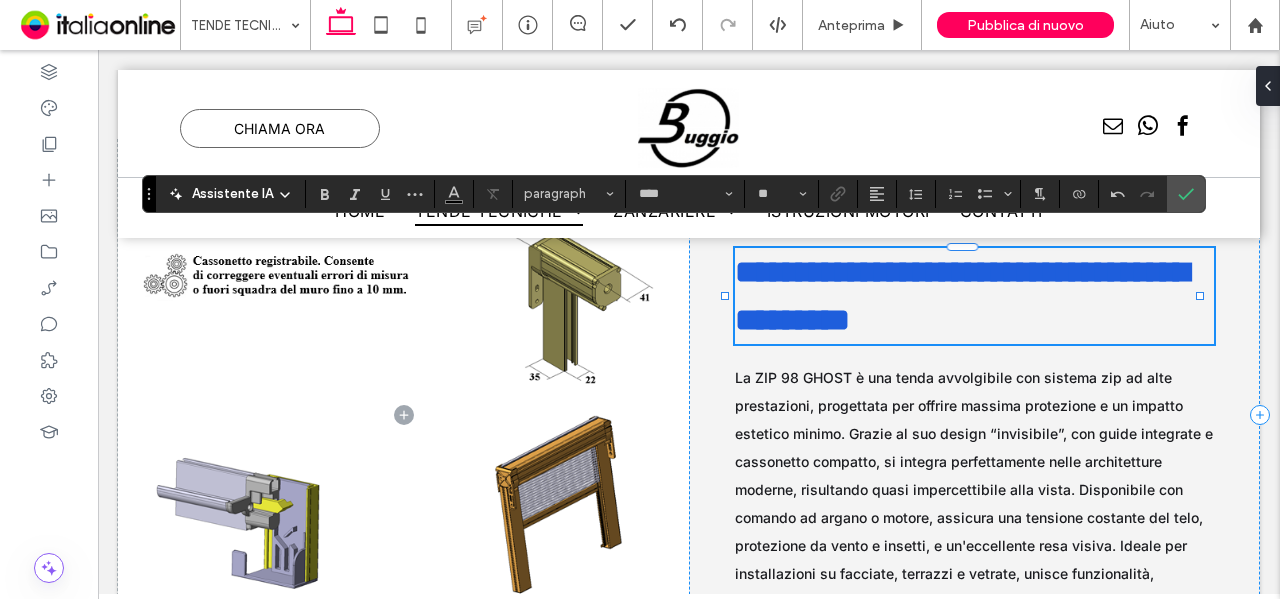 click on "**********" at bounding box center [962, 296] 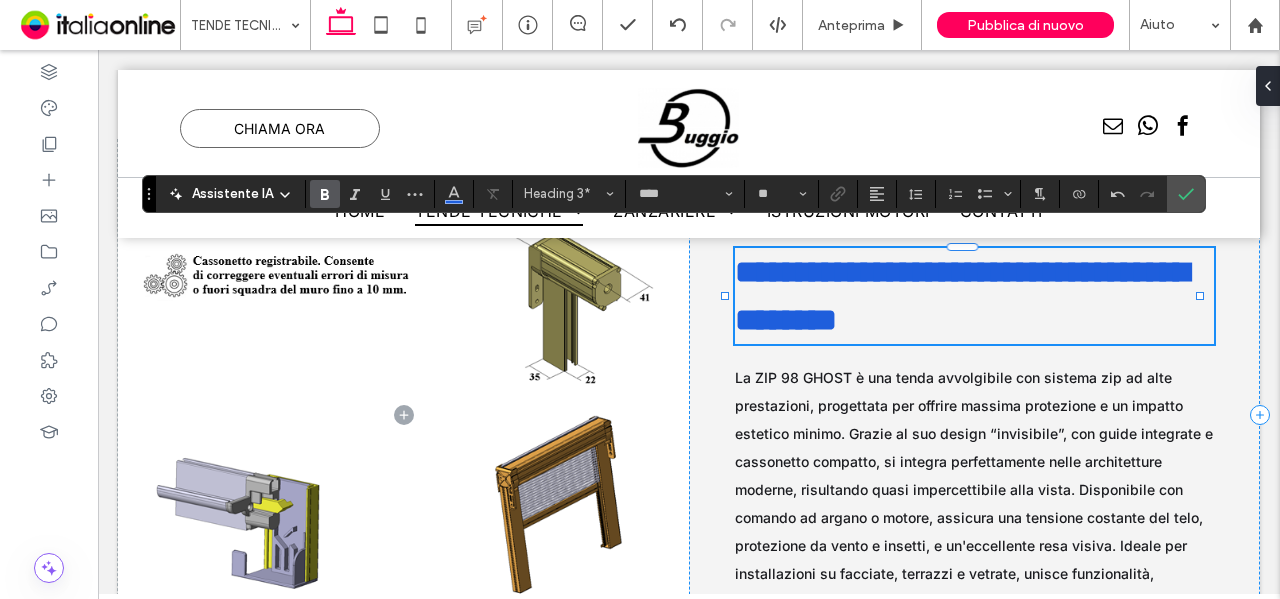 type 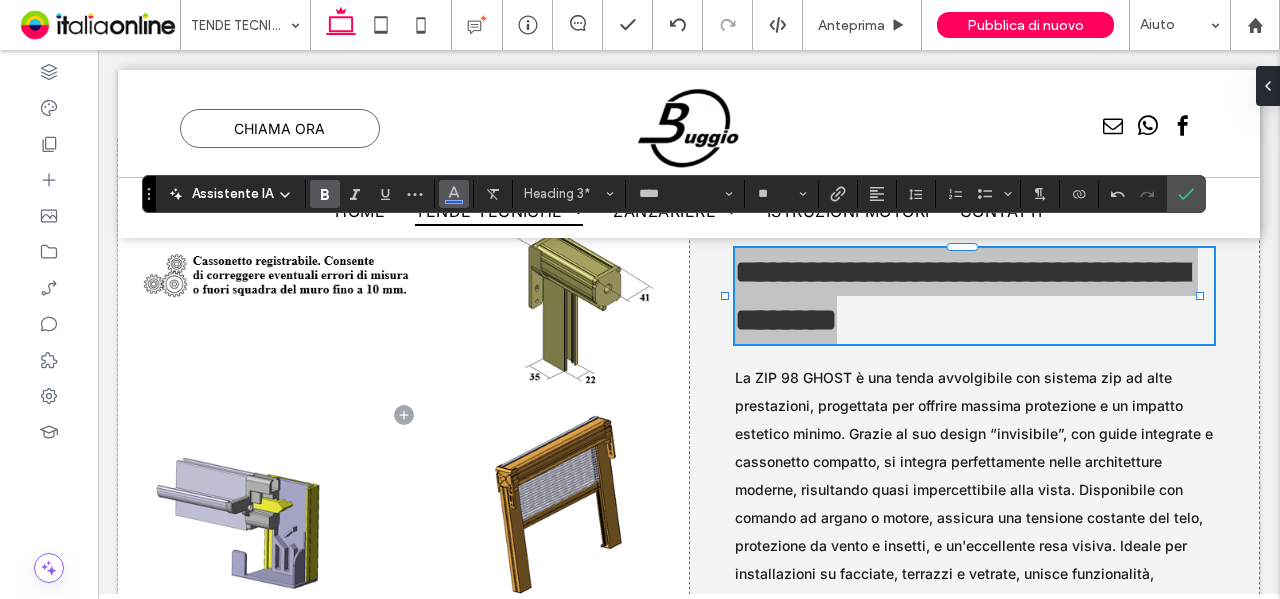 click at bounding box center (454, 194) 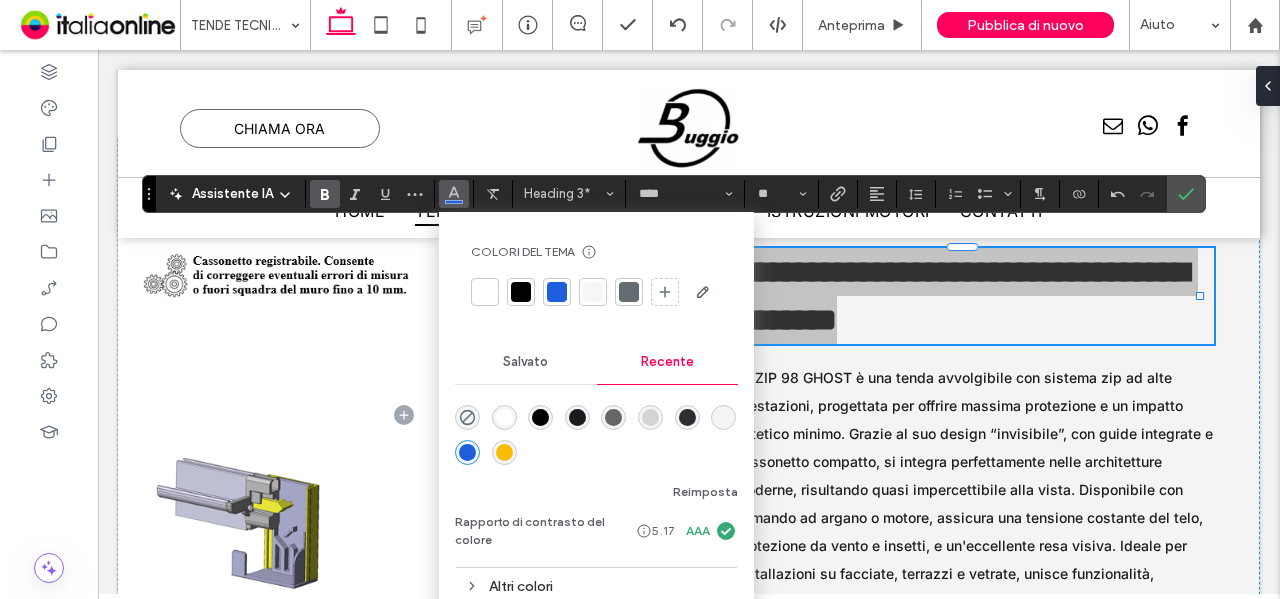 click at bounding box center [577, 417] 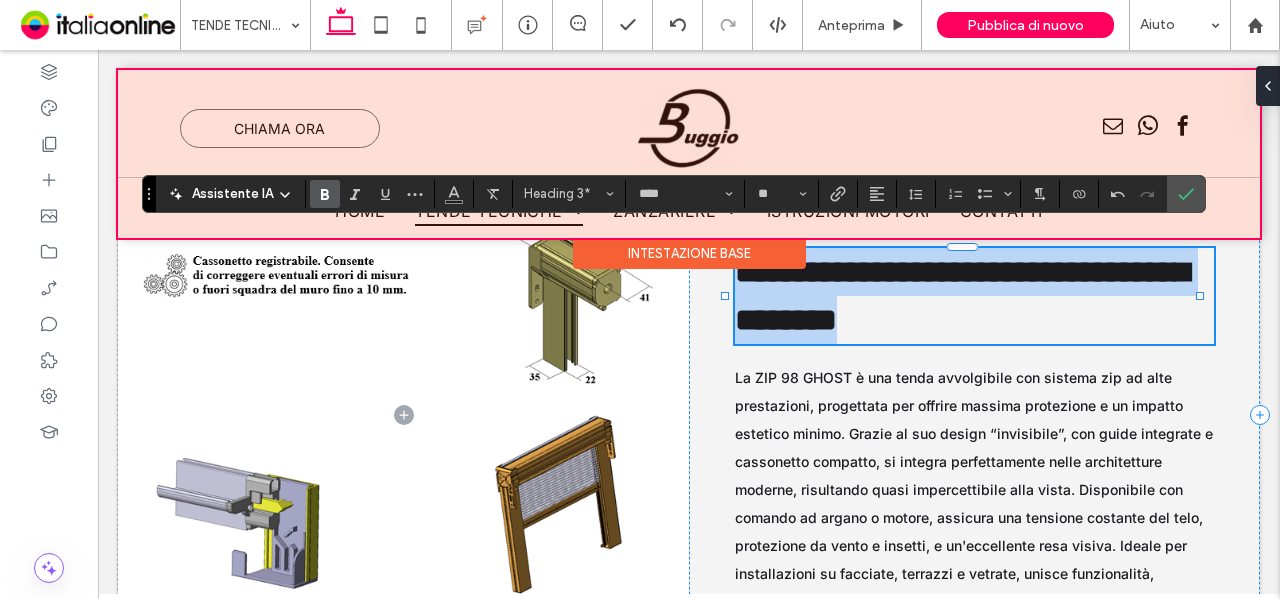 drag, startPoint x: 752, startPoint y: 271, endPoint x: 749, endPoint y: 251, distance: 20.22375 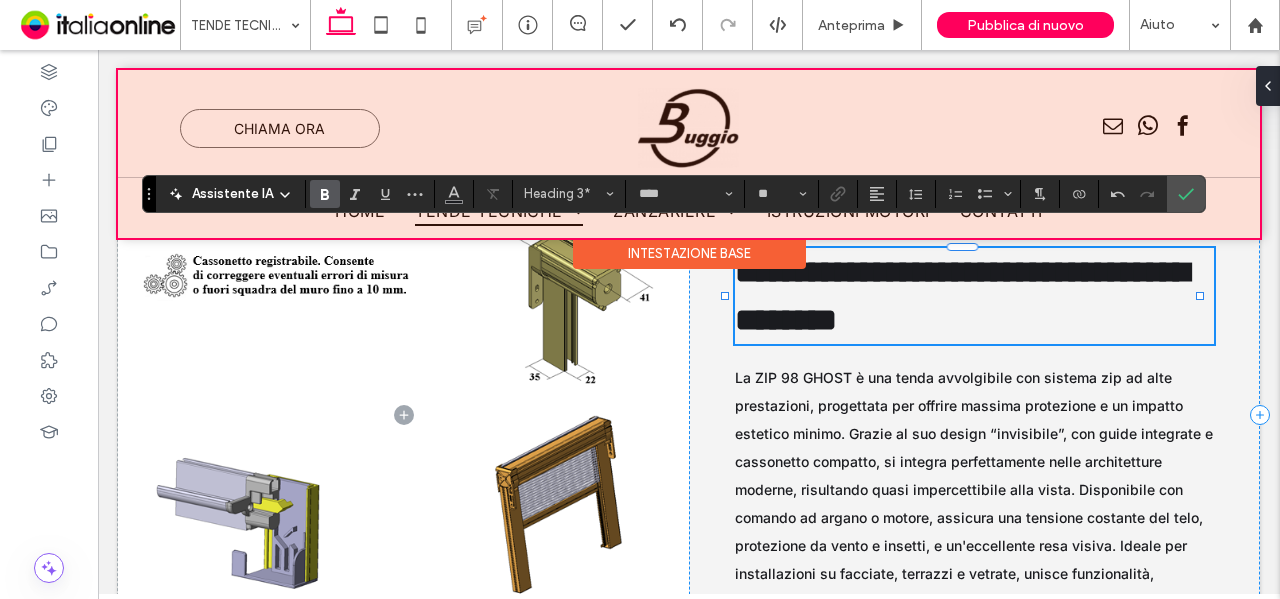 click on "Intestazione base" at bounding box center (689, 253) 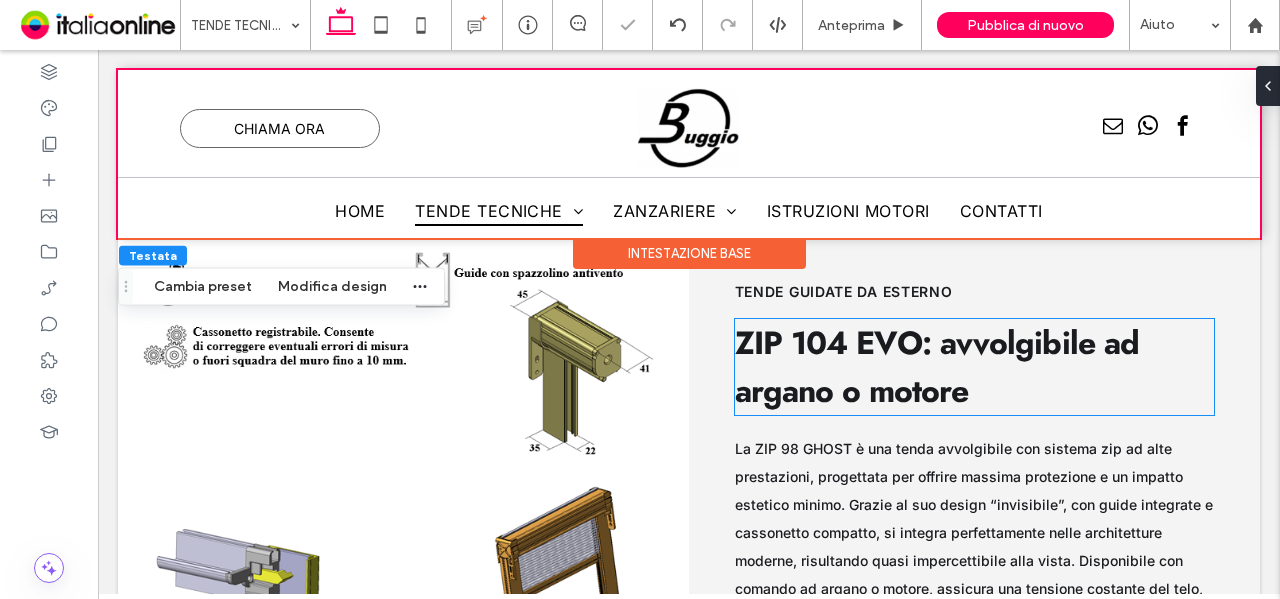 scroll, scrollTop: 13722, scrollLeft: 0, axis: vertical 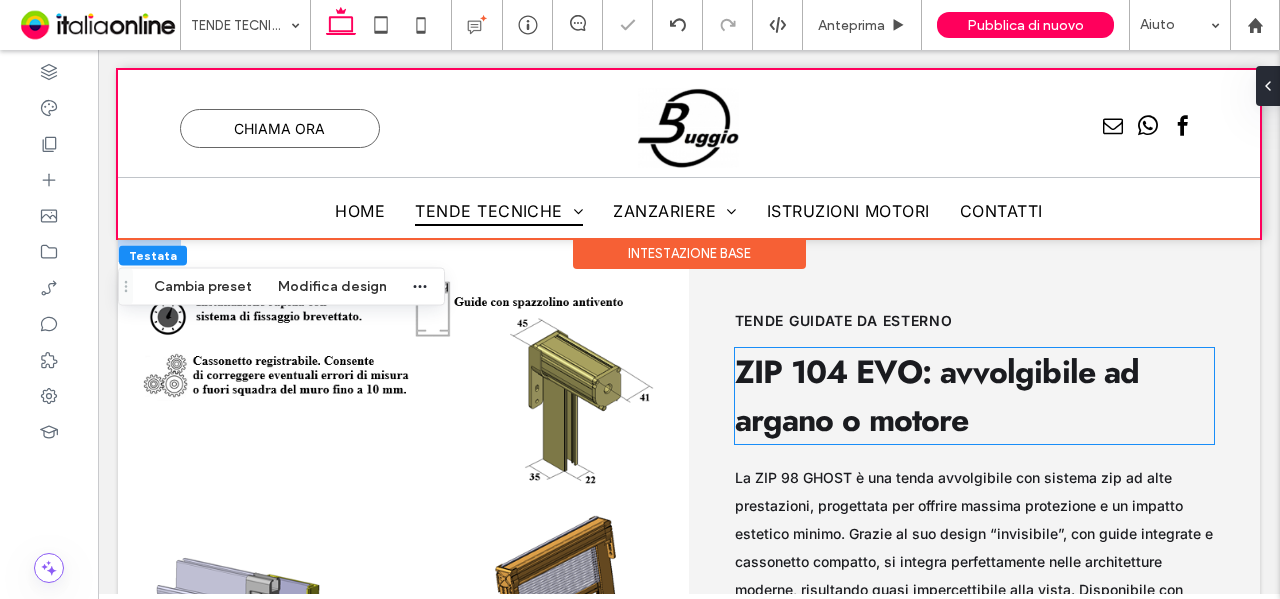 click on "ZIP 104 EVO: avvolgibile ad argano o motore" at bounding box center (937, 396) 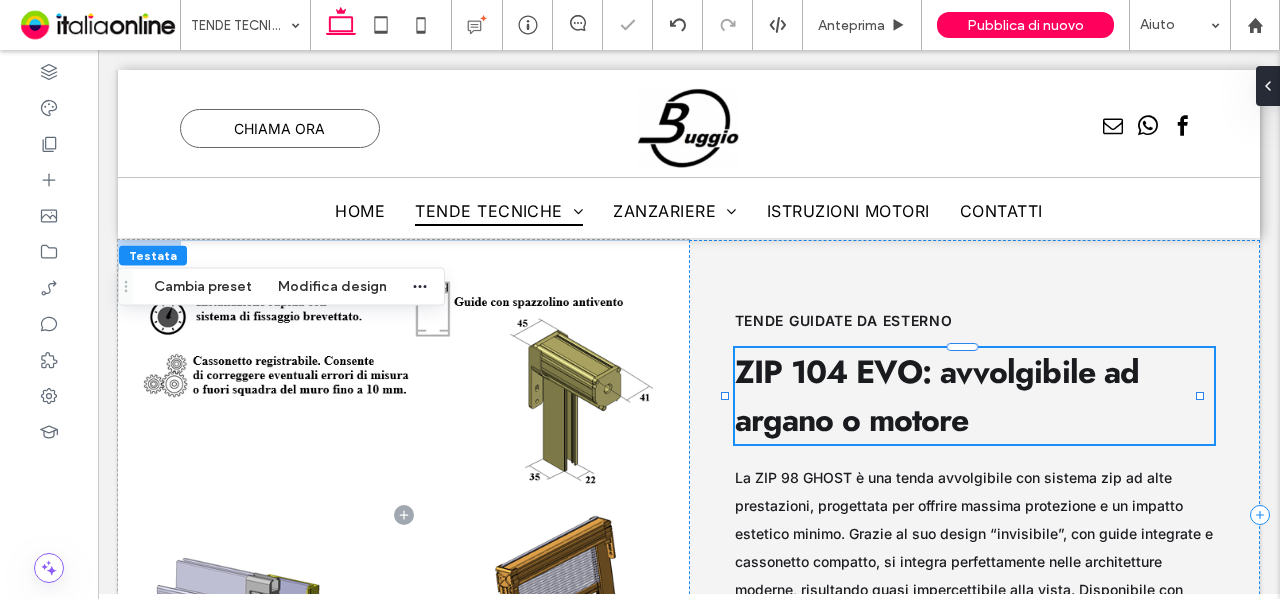 click on "ZIP 104 EVO: avvolgibile ad argano o motore" at bounding box center (975, 396) 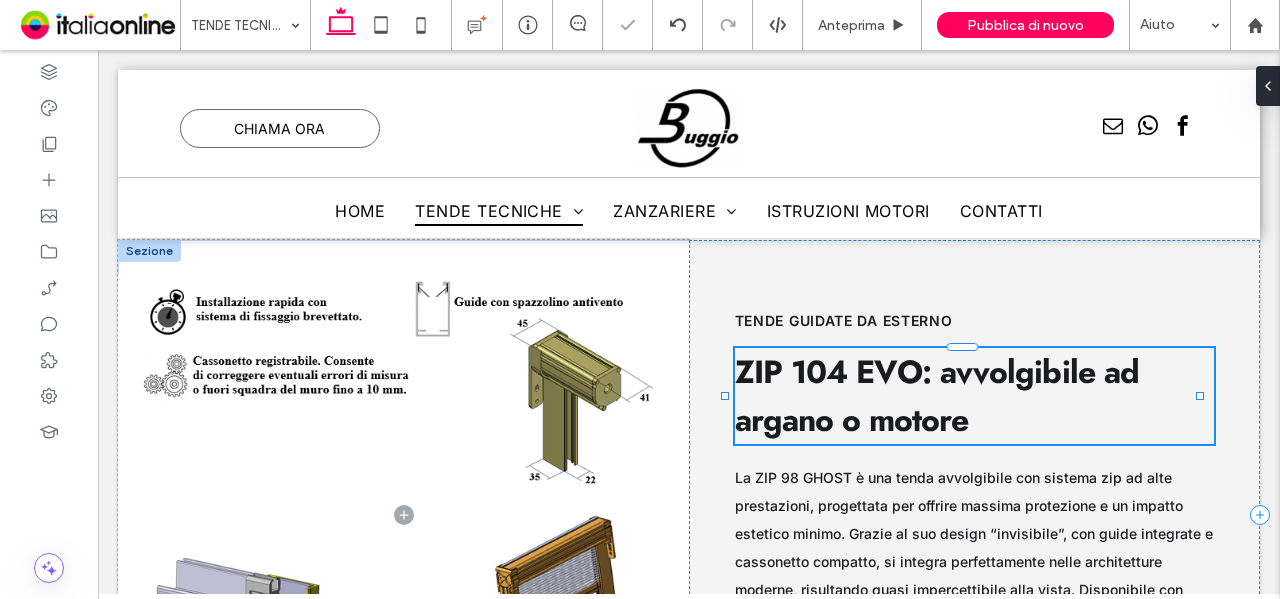 type on "****" 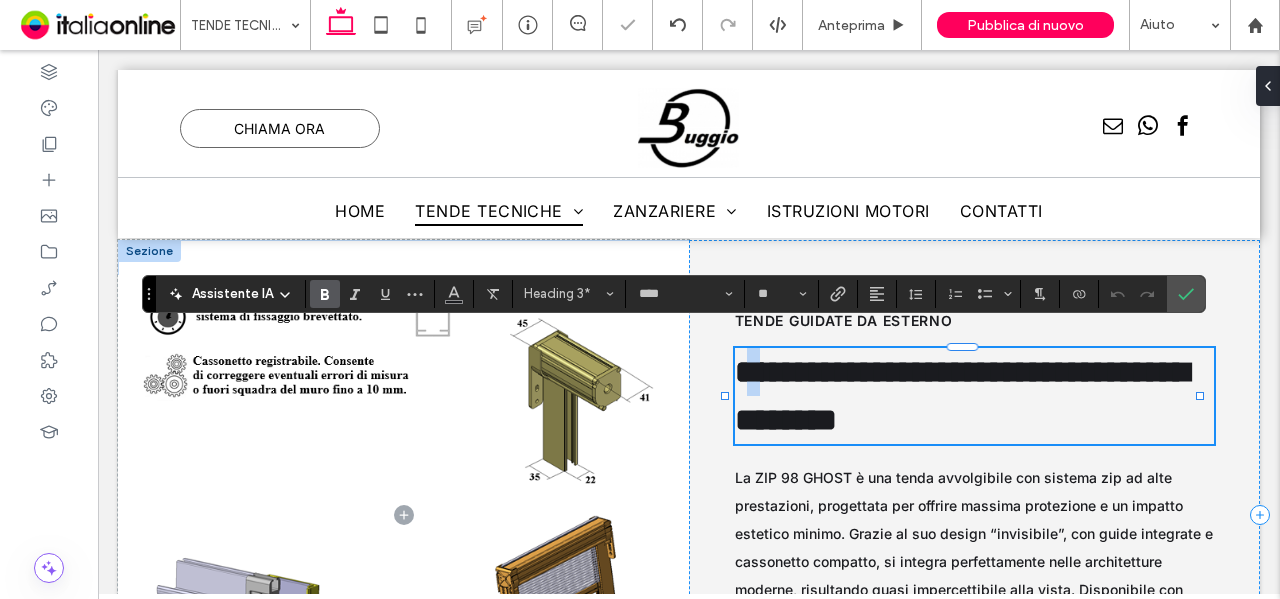 drag, startPoint x: 742, startPoint y: 348, endPoint x: 782, endPoint y: 351, distance: 40.112343 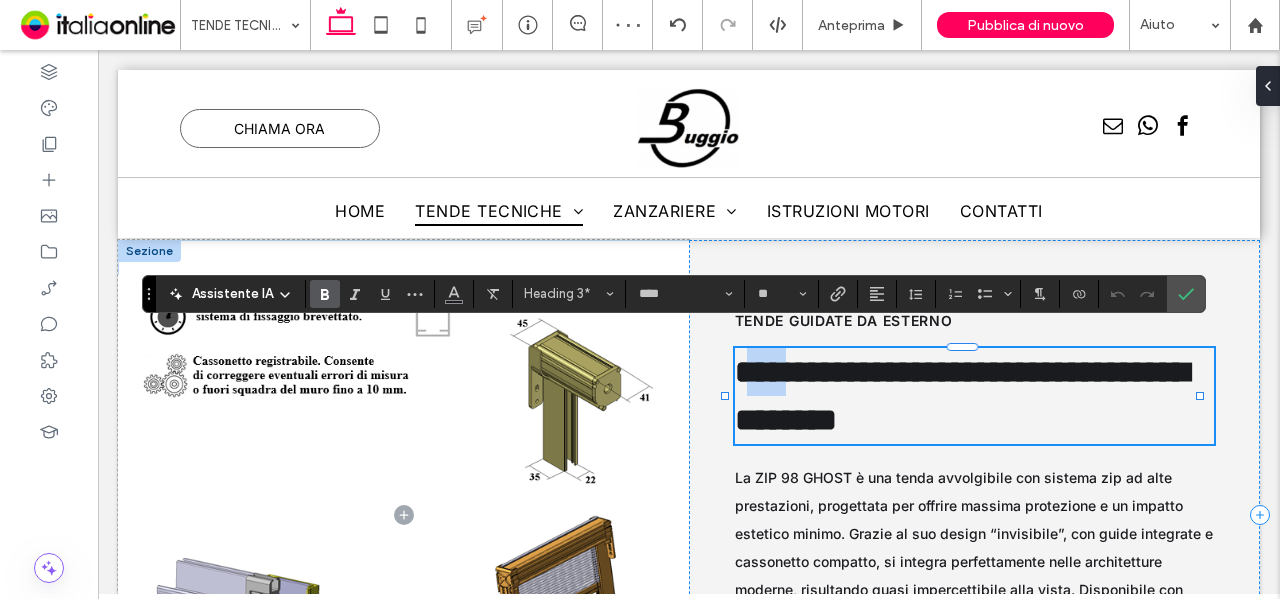 type 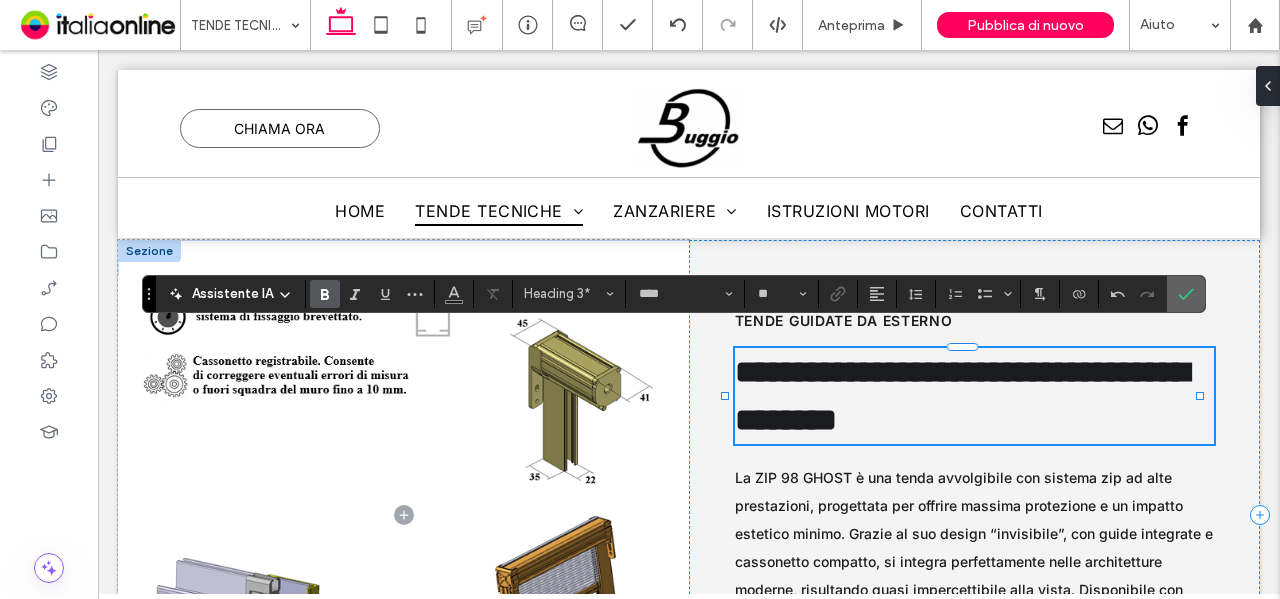 click 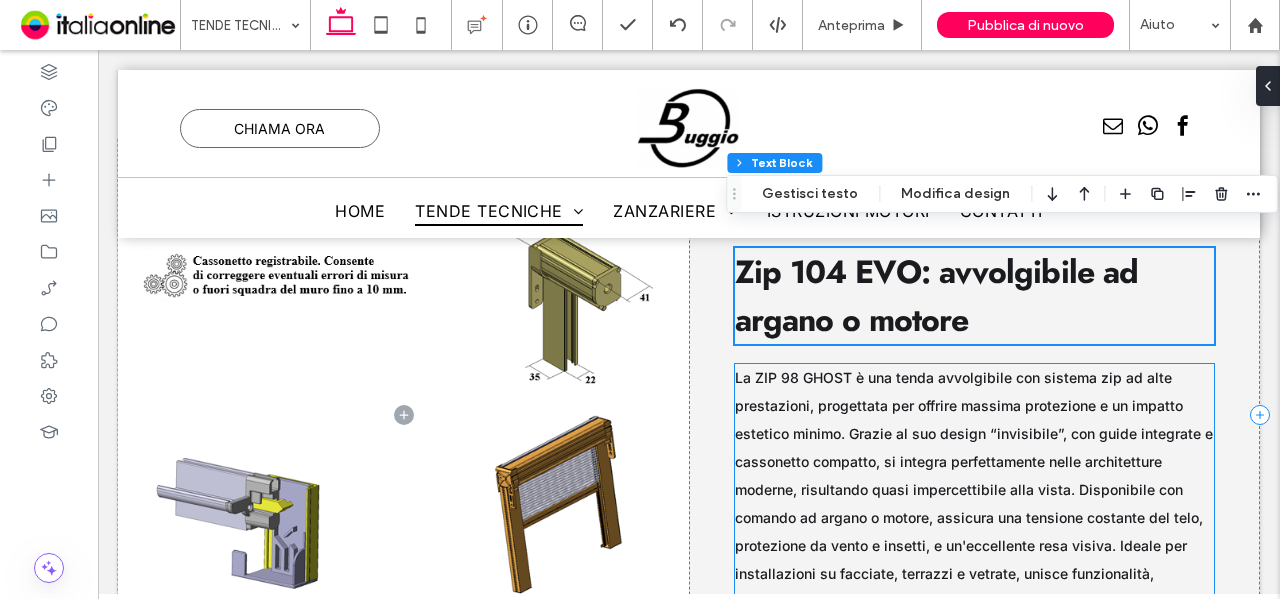 click on "La ZIP 98 GHOST è una tenda avvolgibile con sistema zip ad alte prestazioni, progettata per offrire massima protezione e un impatto estetico minimo. Grazie al suo design “invisibile”, con guide integrate e cassonetto compatto, si integra perfettamente nelle architetture moderne, risultando quasi impercettibile alla vista. Disponibile con comando ad argano o motore, assicura una tensione costante del telo, protezione da vento e insetti, e un'eccellente resa visiva. Ideale per installazioni su facciate, terrazzi e vetrate, unisce funzionalità, eleganza e discrezione." at bounding box center [974, 489] 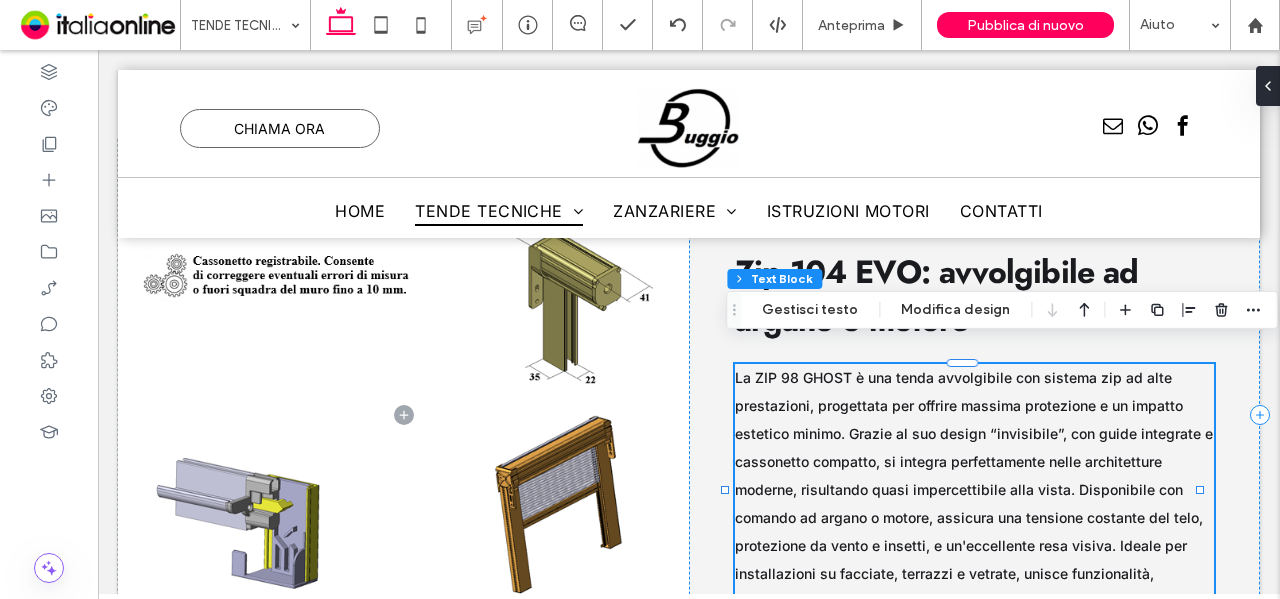 click on "La ZIP 98 GHOST è una tenda avvolgibile con sistema zip ad alte prestazioni, progettata per offrire massima protezione e un impatto estetico minimo. Grazie al suo design “invisibile”, con guide integrate e cassonetto compatto, si integra perfettamente nelle architetture moderne, risultando quasi impercettibile alla vista. Disponibile con comando ad argano o motore, assicura una tensione costante del telo, protezione da vento e insetti, e un'eccellente resa visiva. Ideale per installazioni su facciate, terrazzi e vetrate, unisce funzionalità, eleganza e discrezione." at bounding box center (975, 490) 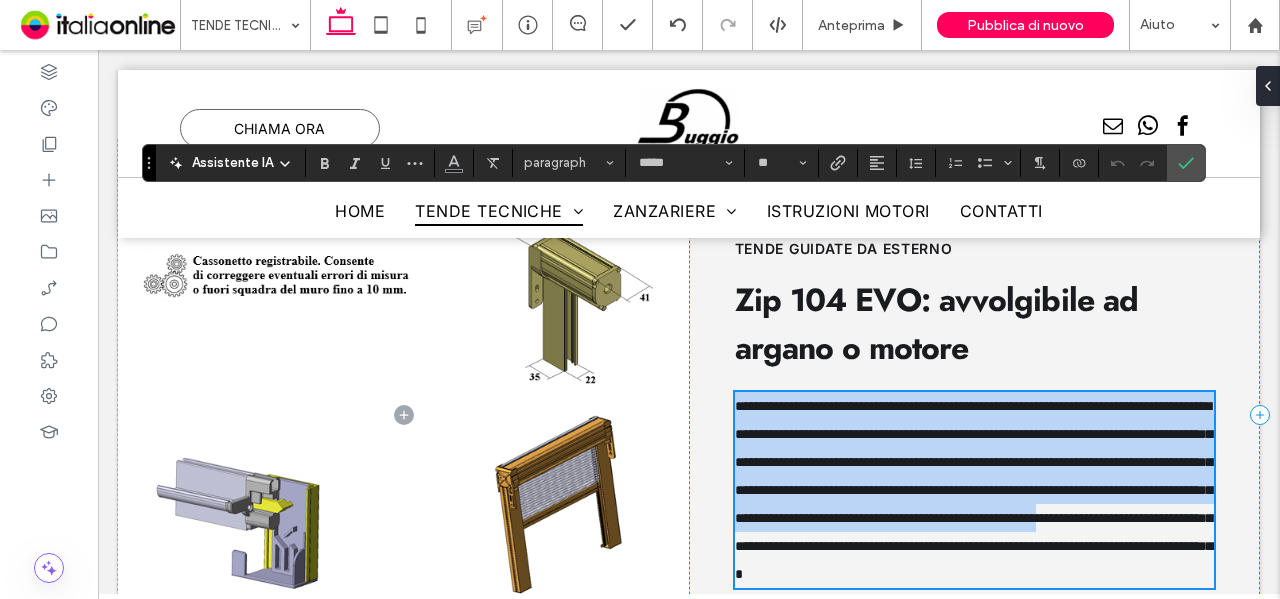 scroll, scrollTop: 13970, scrollLeft: 0, axis: vertical 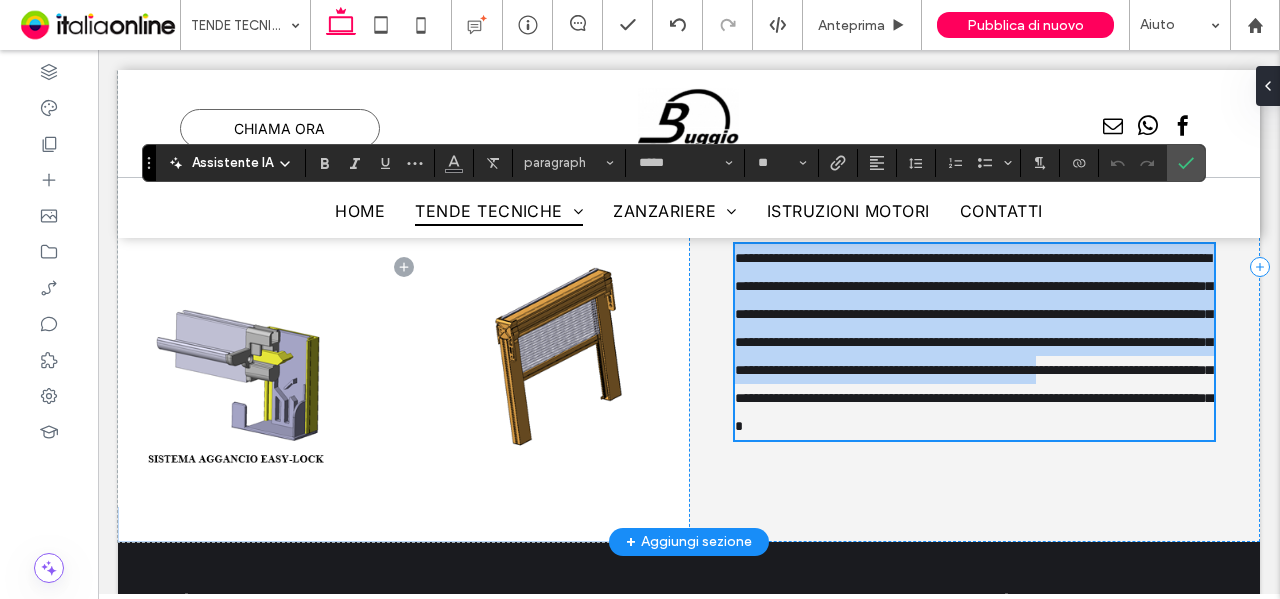 click on "**********" at bounding box center (976, 342) 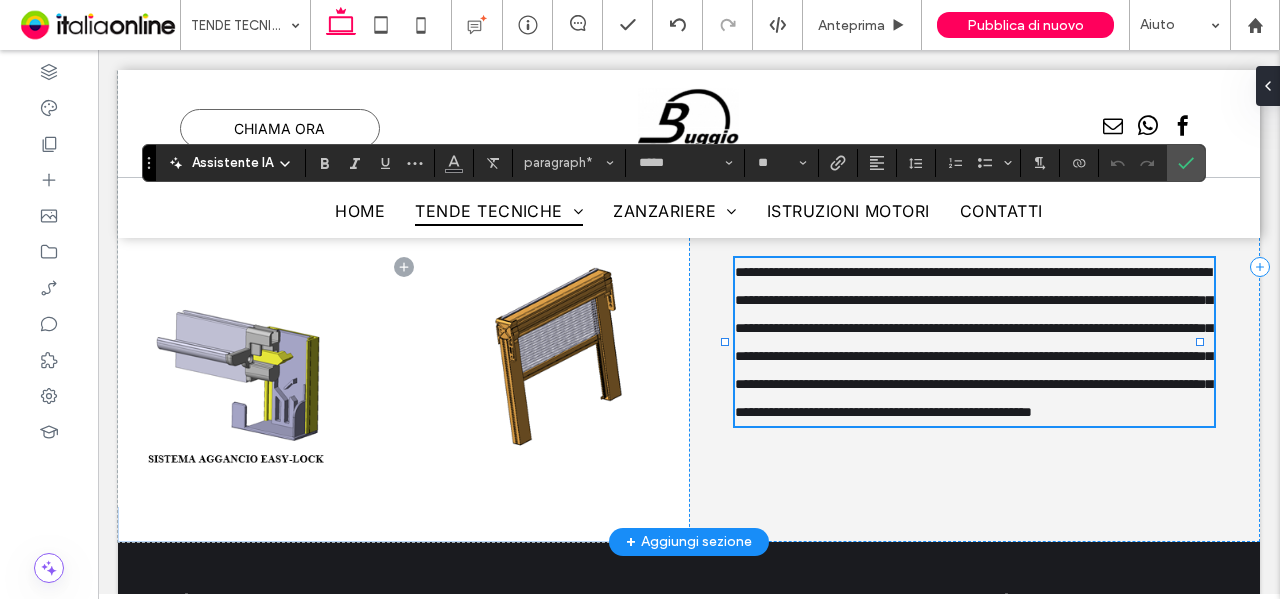 type on "**" 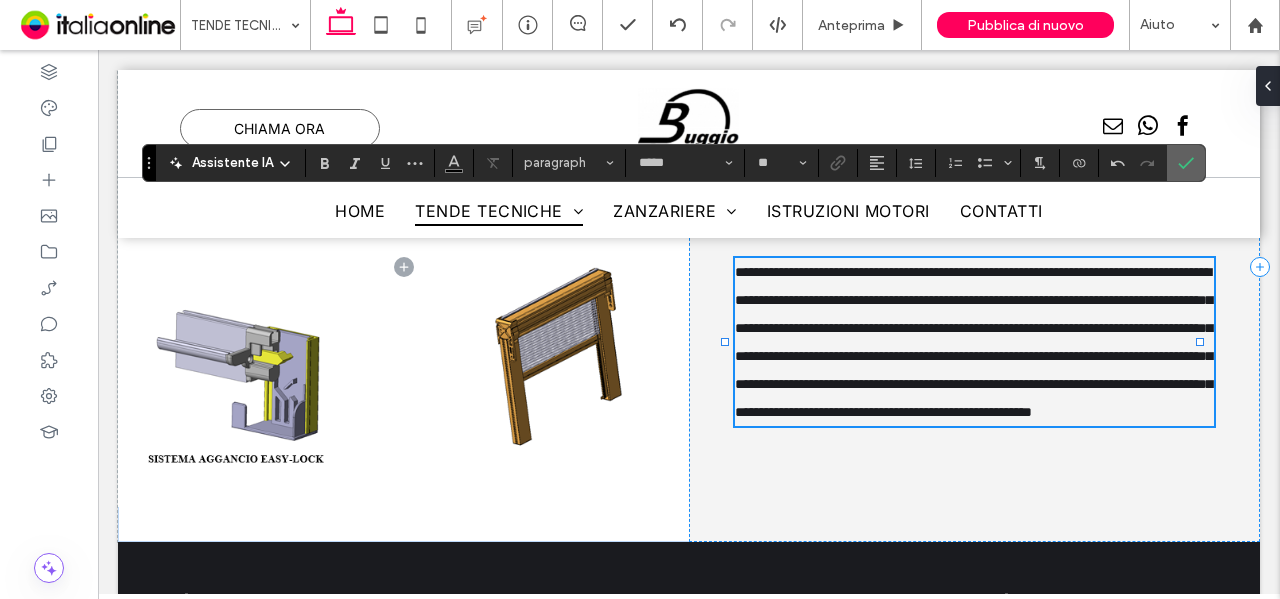drag, startPoint x: 1184, startPoint y: 163, endPoint x: 570, endPoint y: 356, distance: 643.61865 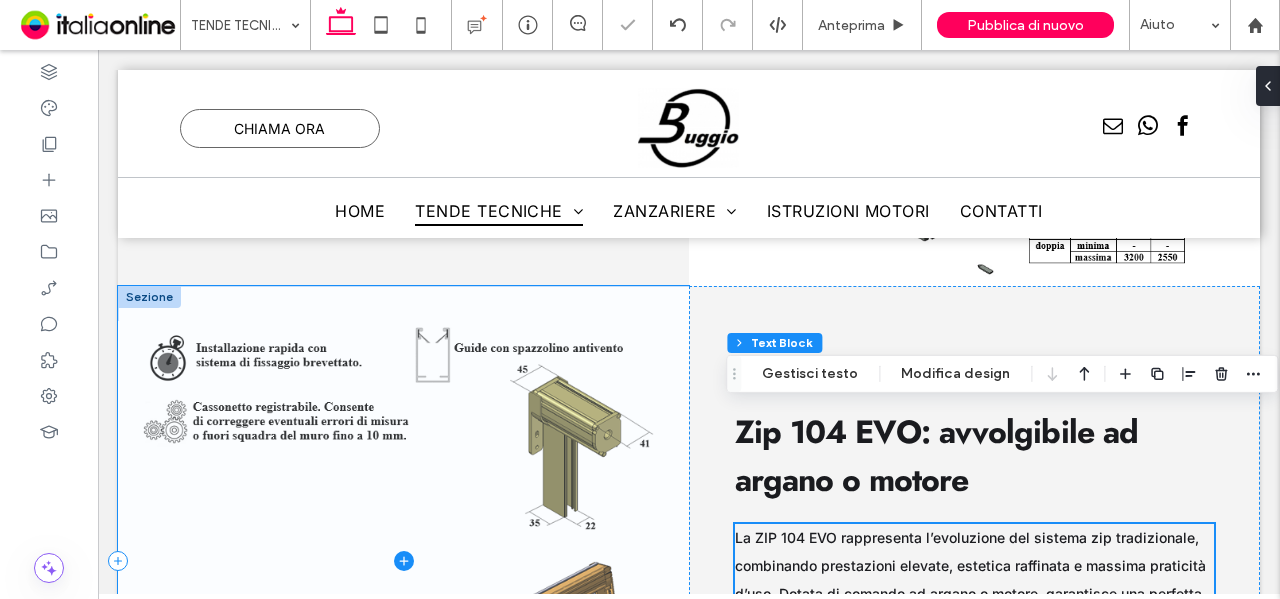 scroll, scrollTop: 13670, scrollLeft: 0, axis: vertical 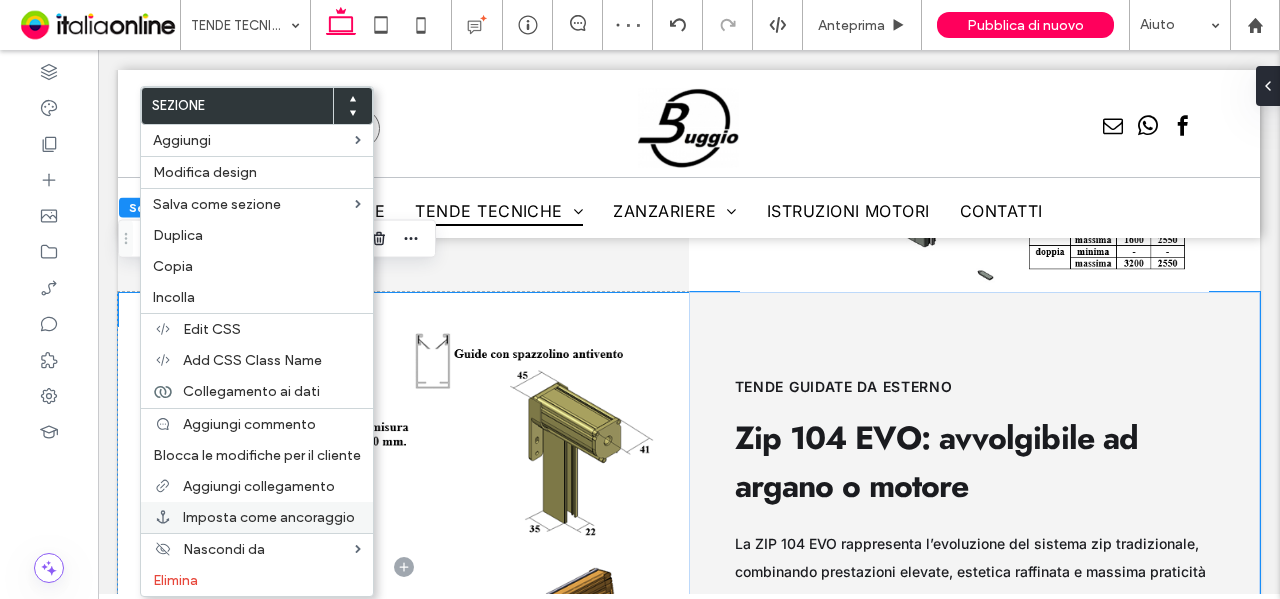 click on "Imposta come ancoraggio" at bounding box center [269, 517] 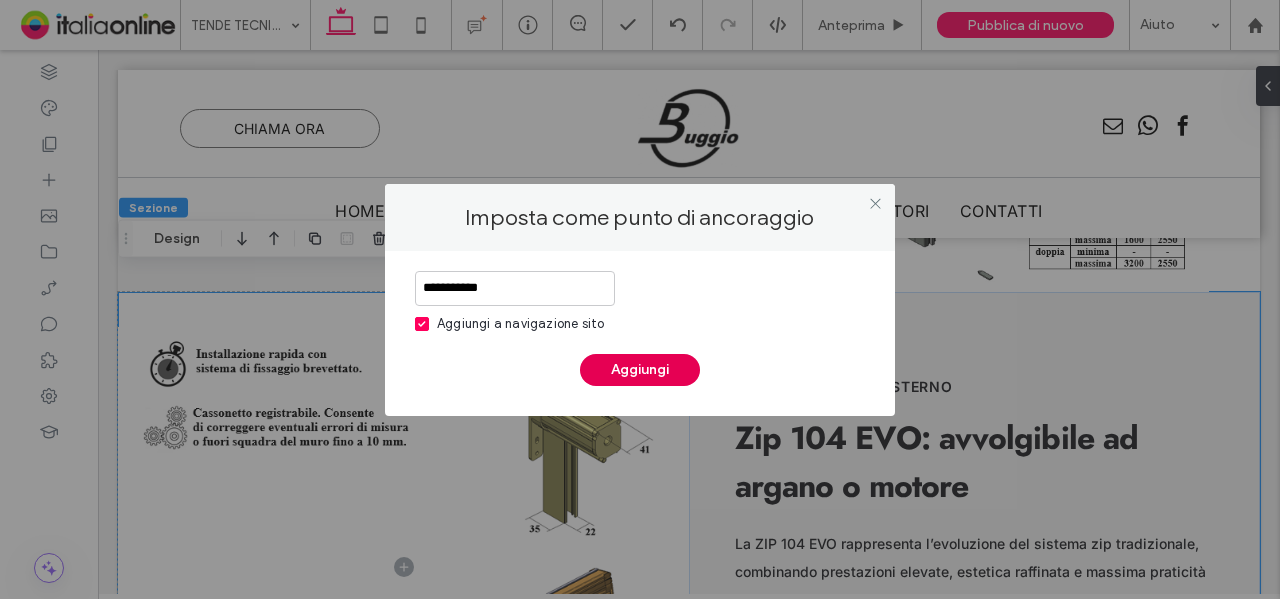 type on "**********" 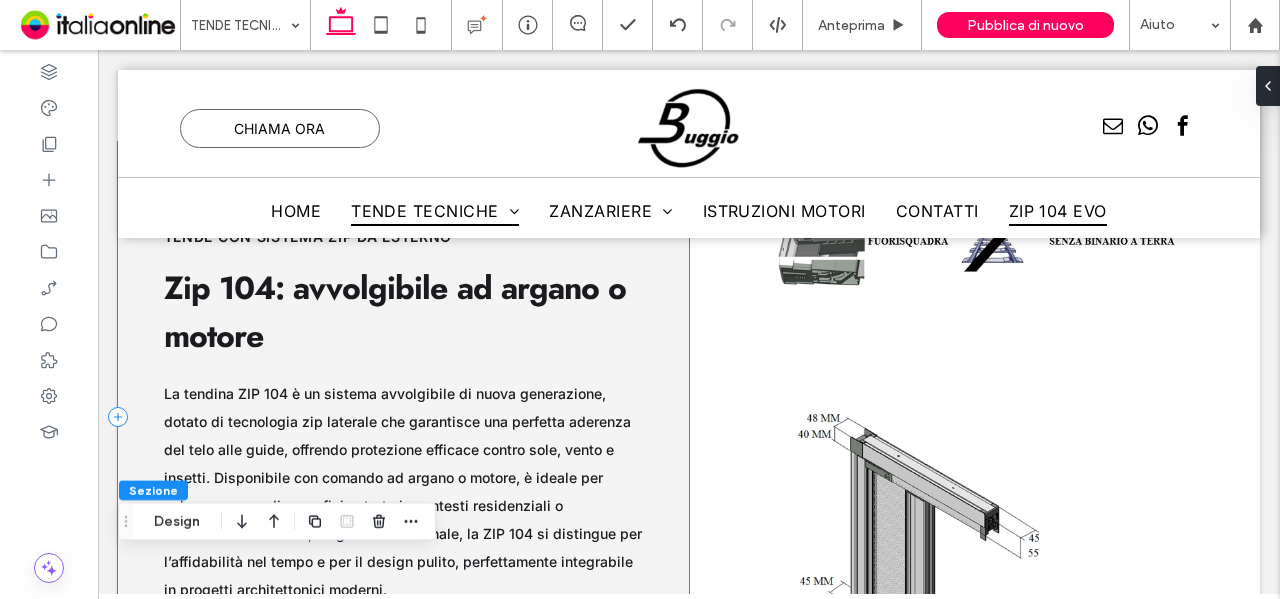 scroll, scrollTop: 13070, scrollLeft: 0, axis: vertical 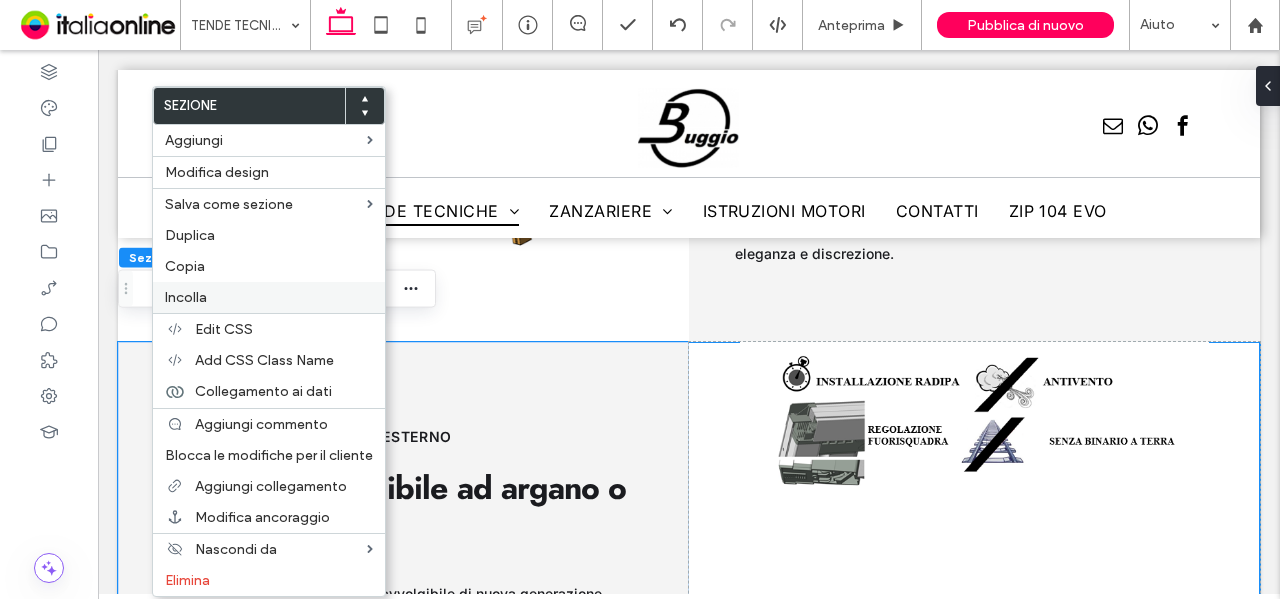 drag, startPoint x: 216, startPoint y: 256, endPoint x: 216, endPoint y: 299, distance: 43 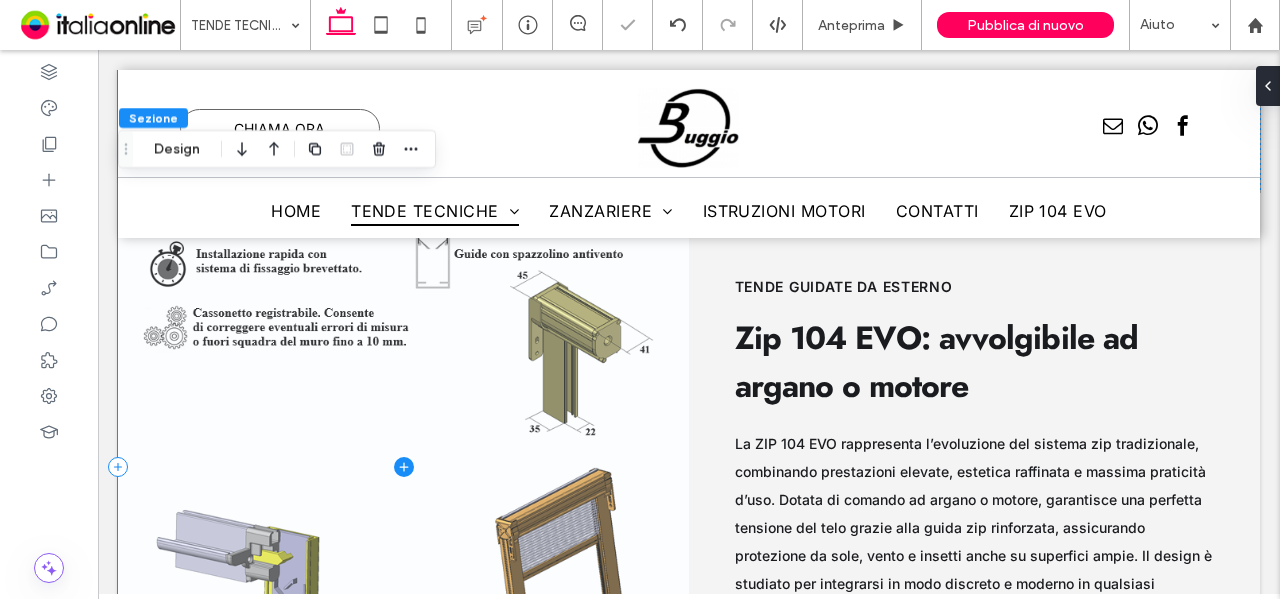 scroll, scrollTop: 13570, scrollLeft: 0, axis: vertical 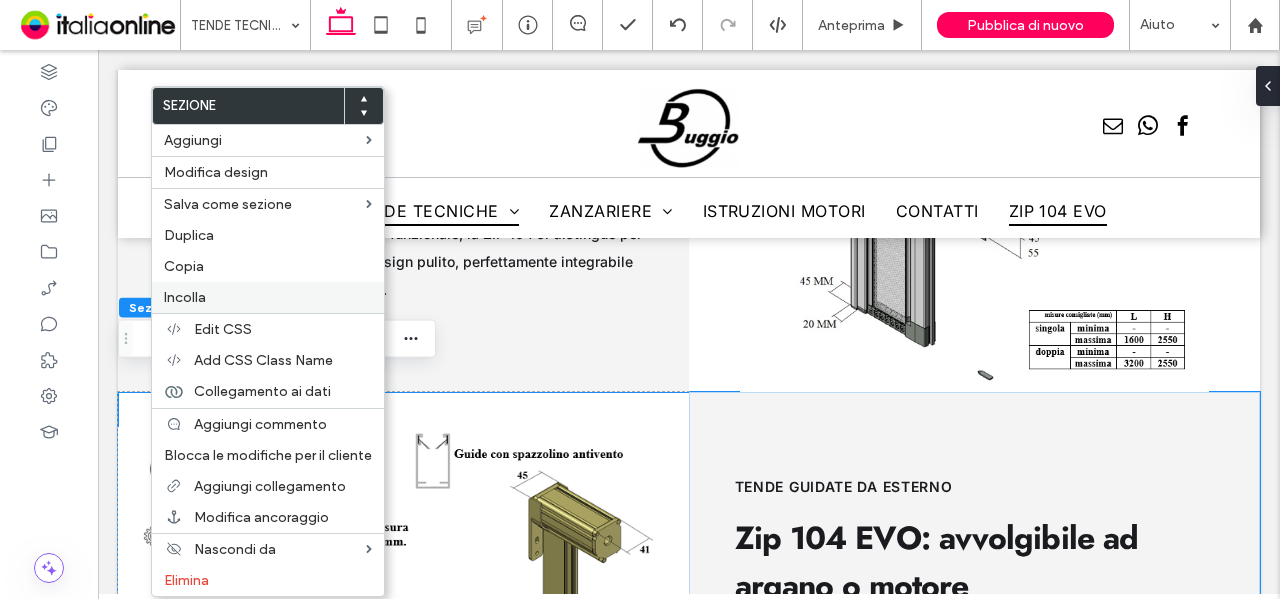 click on "Incolla" at bounding box center [268, 297] 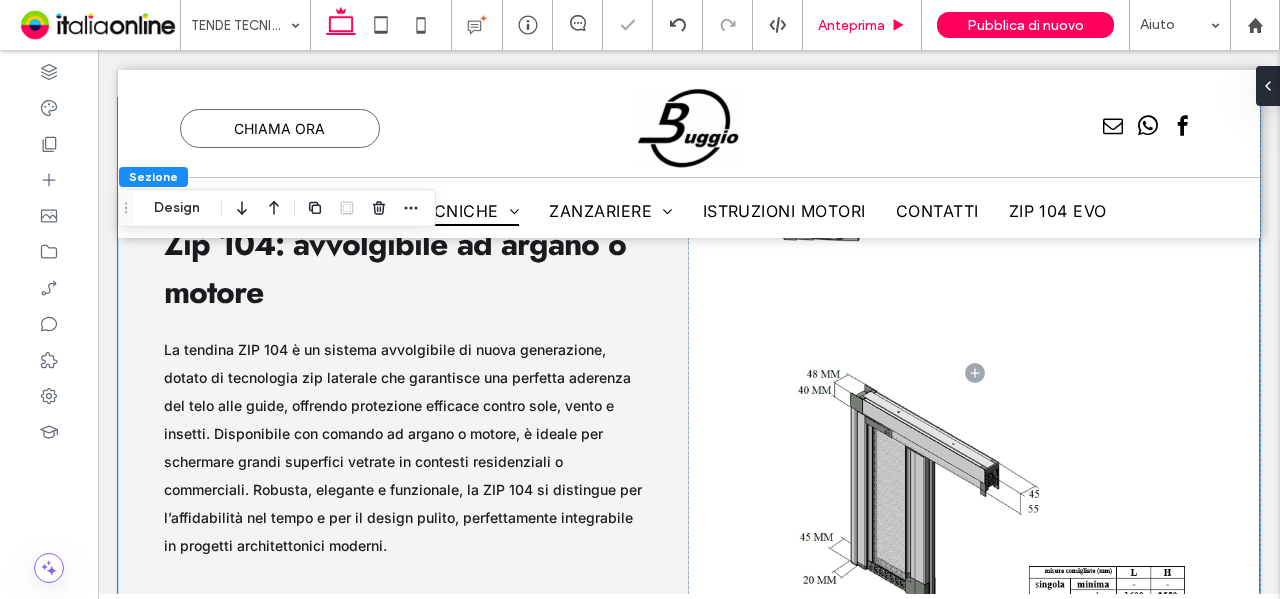 scroll, scrollTop: 14445, scrollLeft: 0, axis: vertical 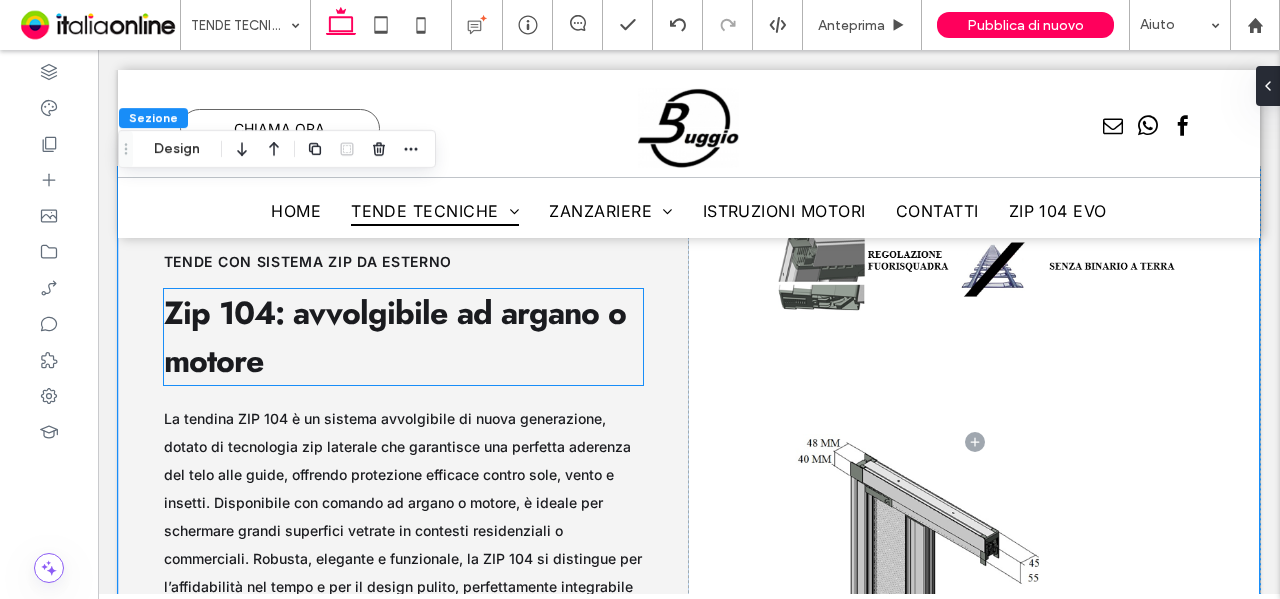 click on "Zip 104: avvolgibile ad argano o motore" at bounding box center (404, 337) 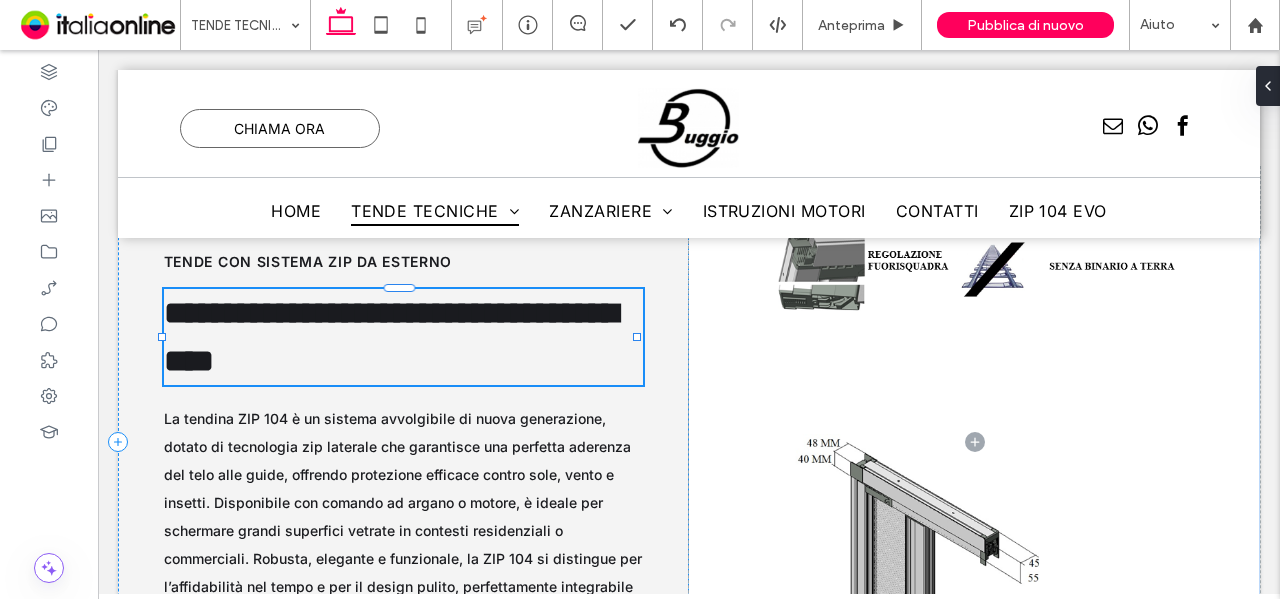 click on "**********" at bounding box center [404, 337] 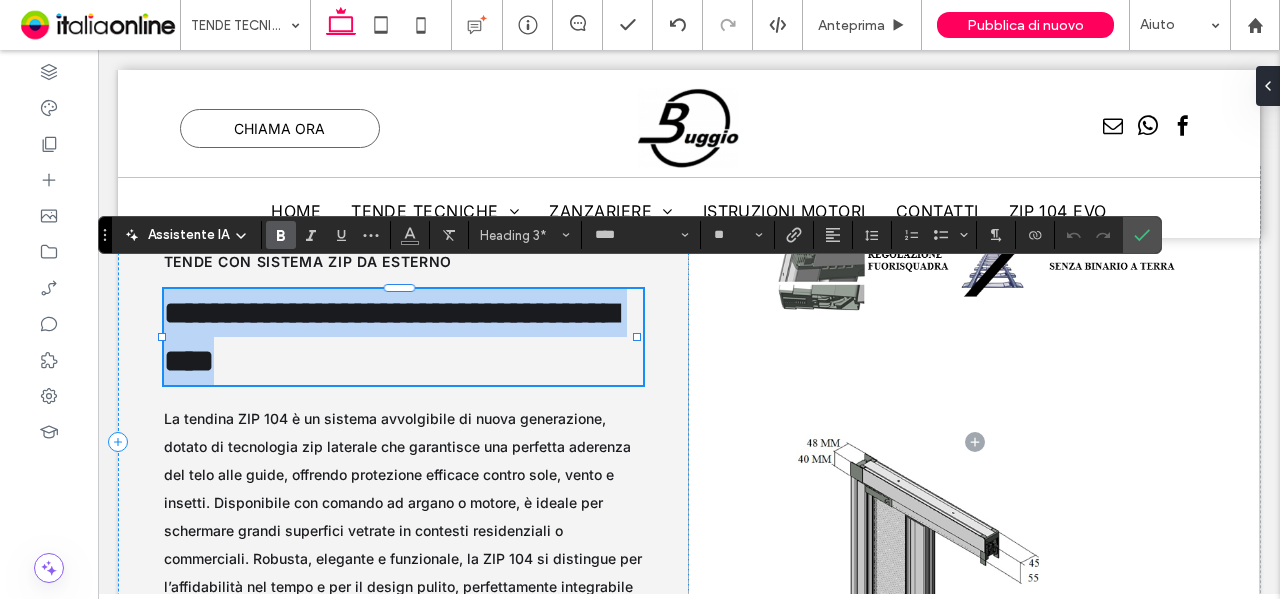 type on "*****" 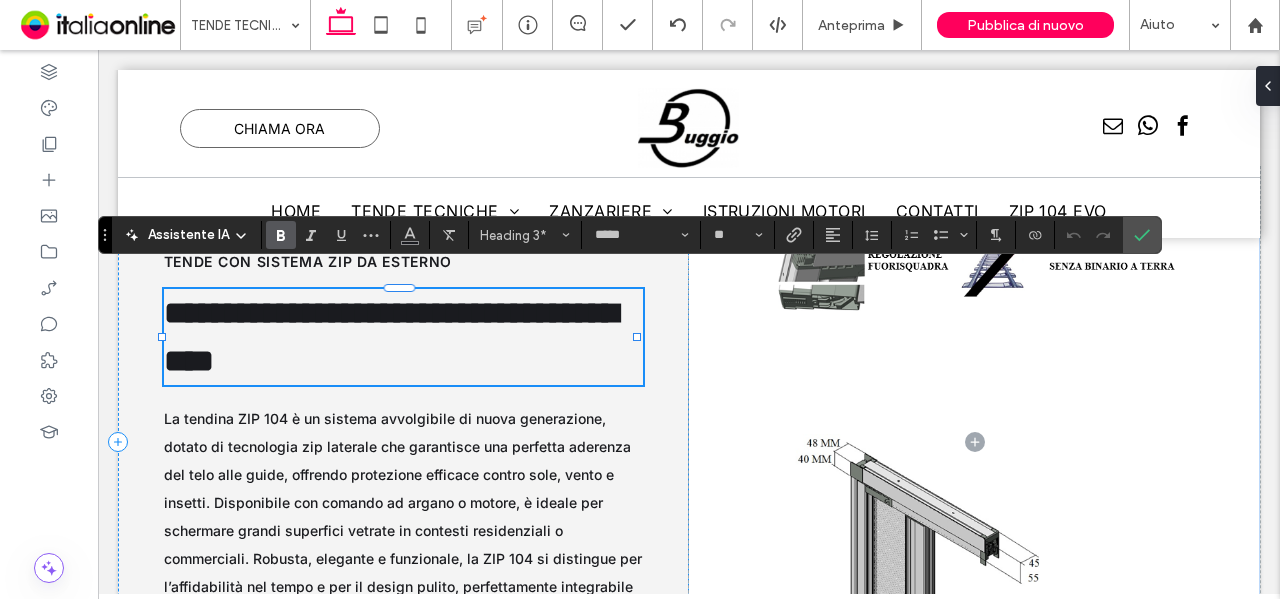 scroll, scrollTop: 0, scrollLeft: 0, axis: both 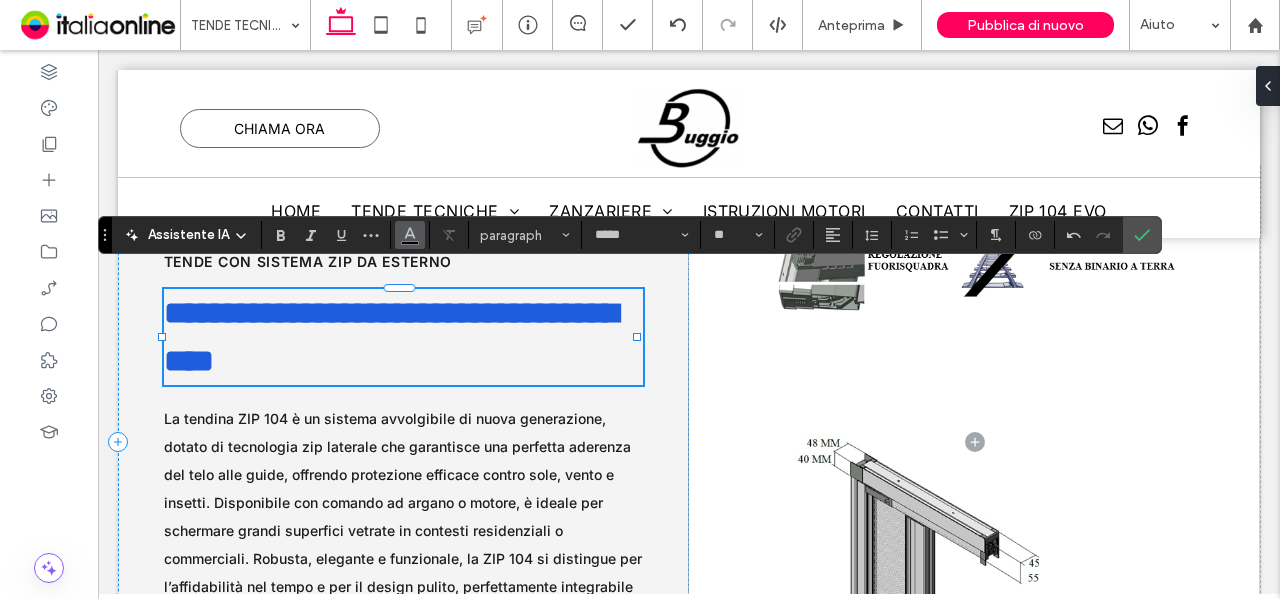 type on "****" 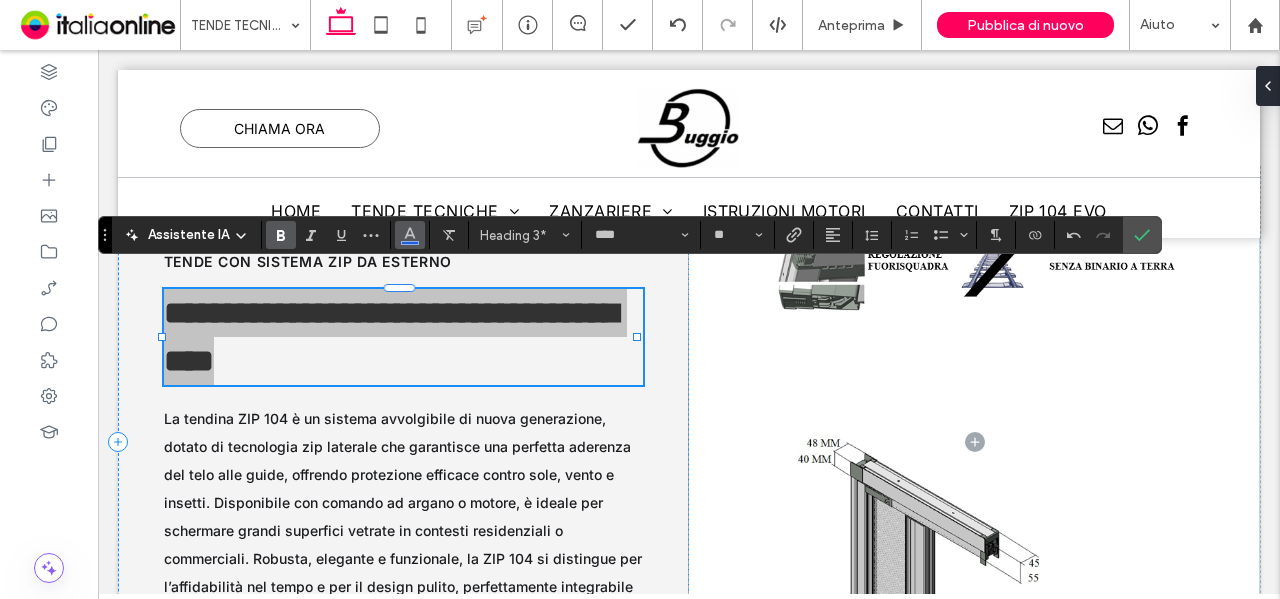 click 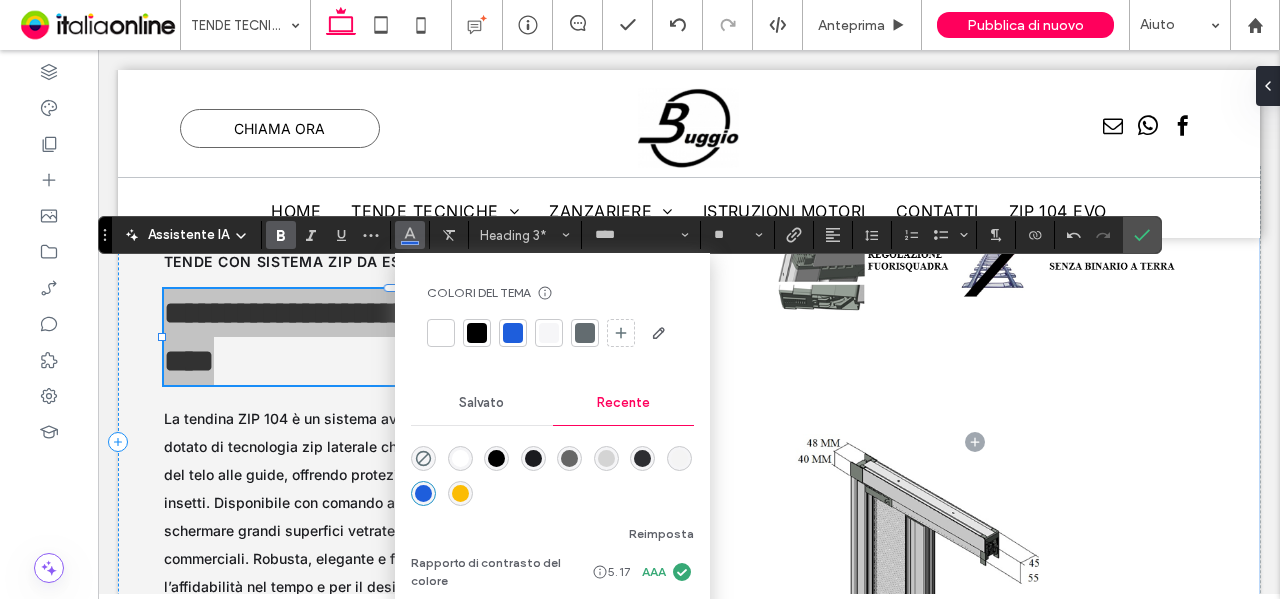 click at bounding box center [533, 458] 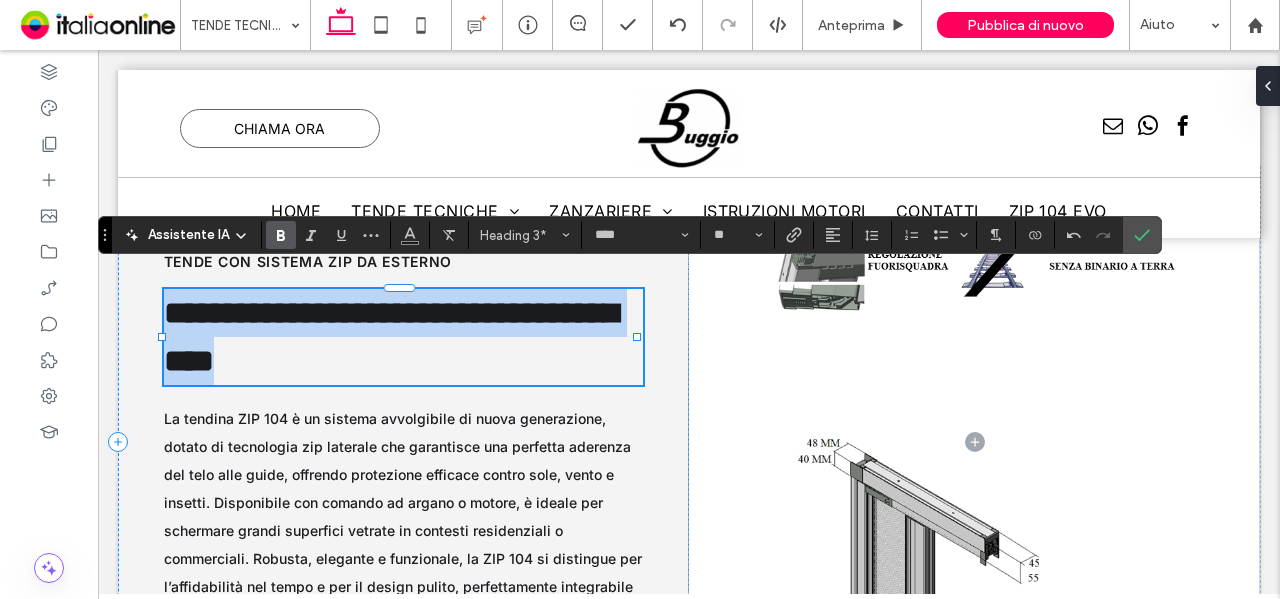 click on "**********" at bounding box center [391, 337] 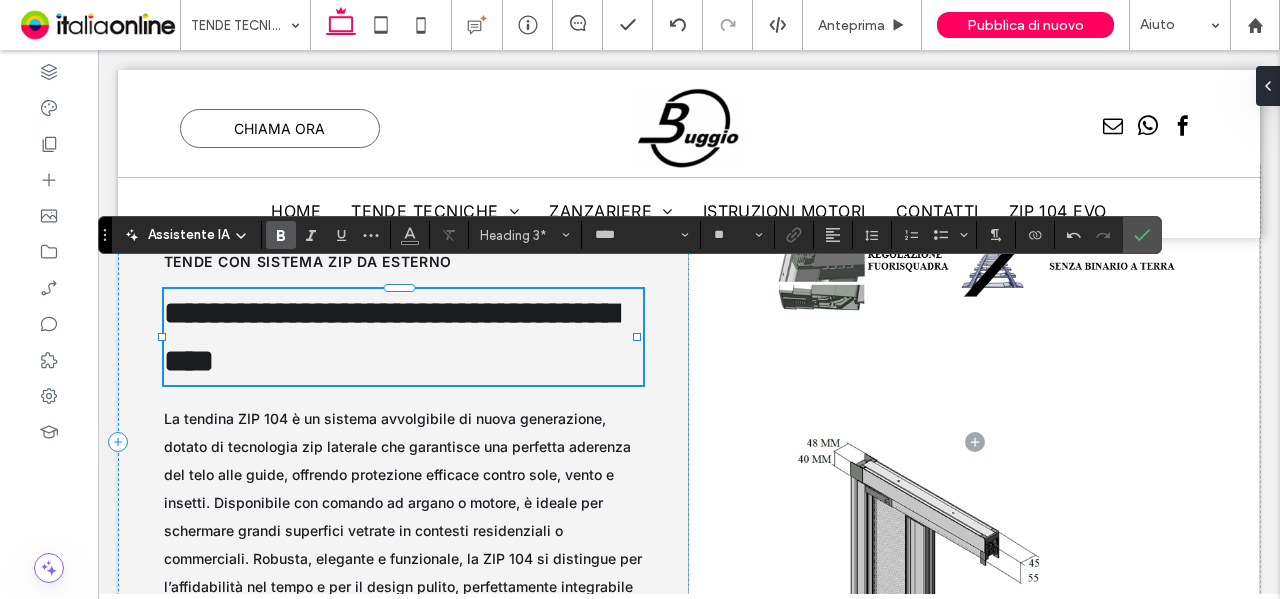 type 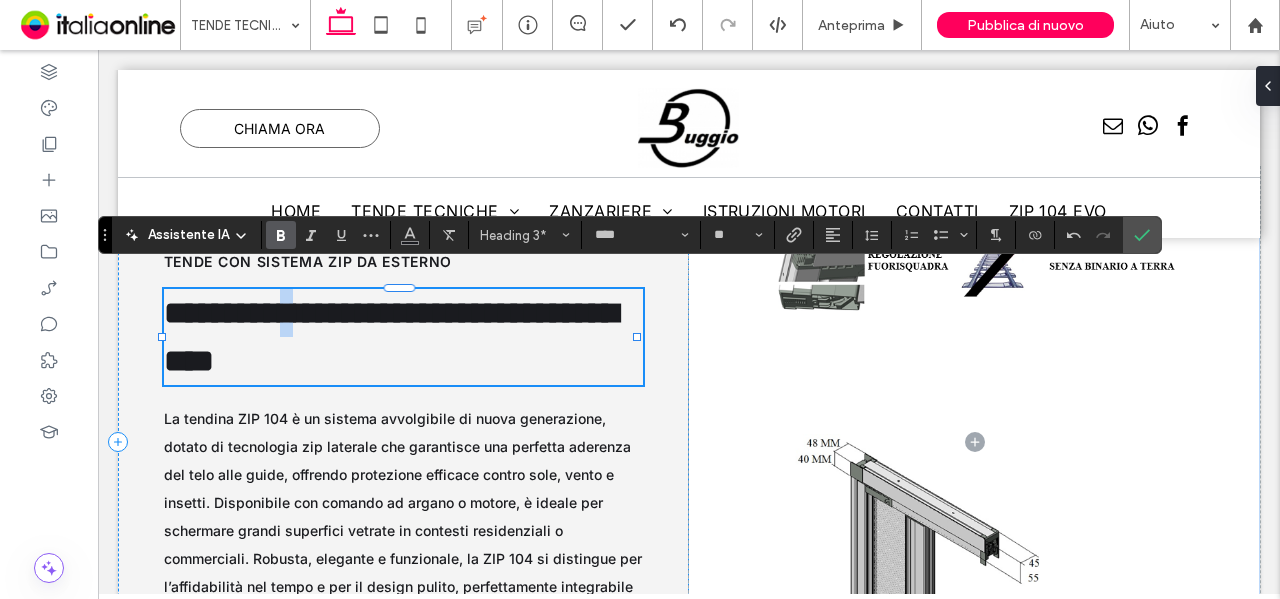 drag, startPoint x: 302, startPoint y: 295, endPoint x: 318, endPoint y: 296, distance: 16.03122 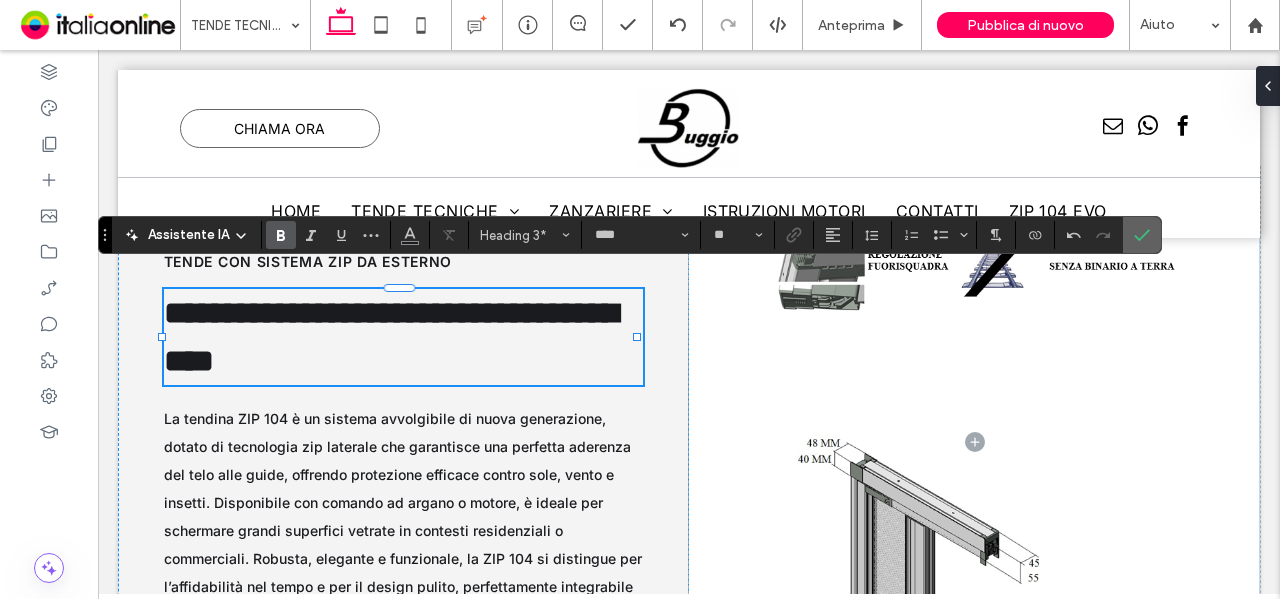 click 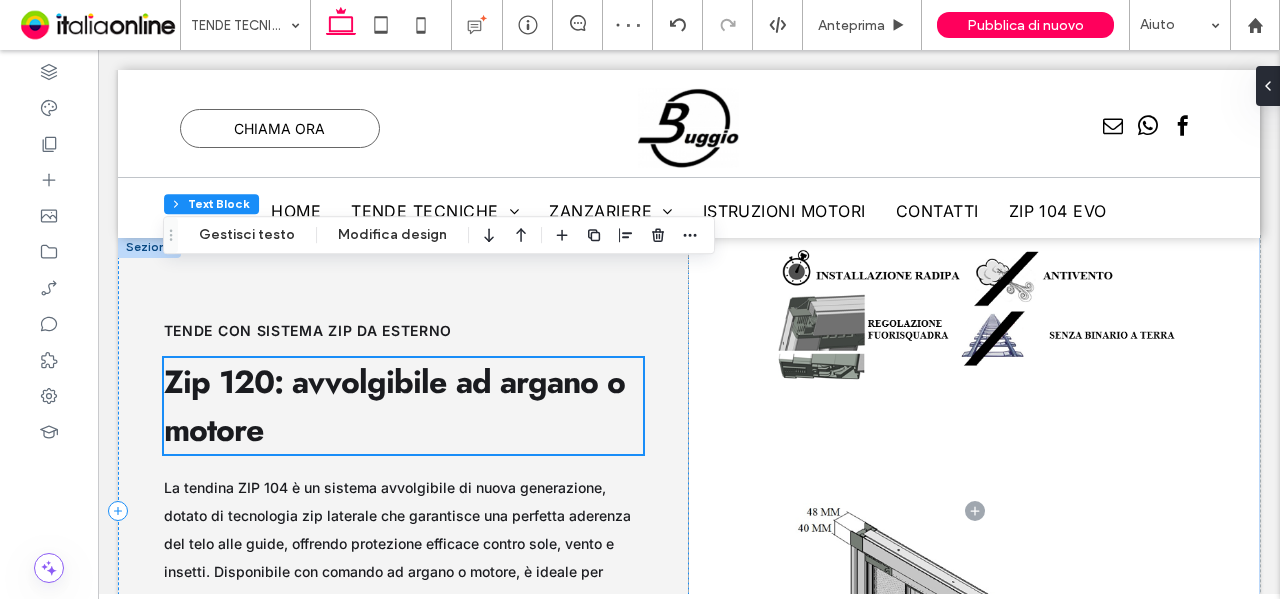 scroll, scrollTop: 14245, scrollLeft: 0, axis: vertical 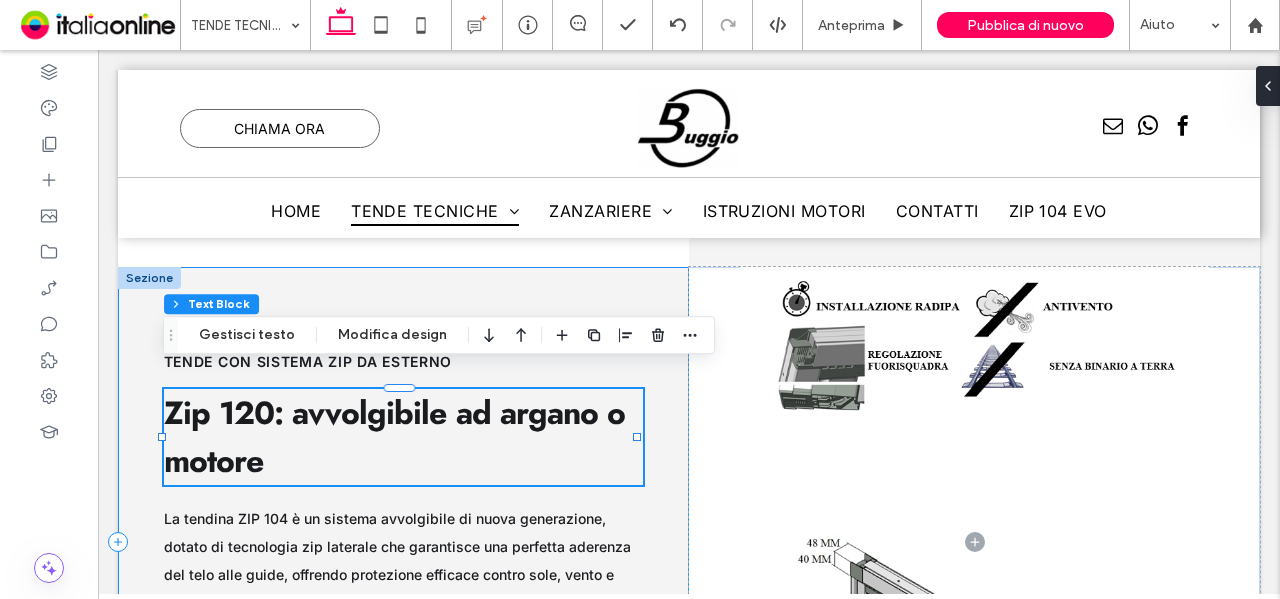 click on "tende con sistema zip da esterno
Zip 120: avvolgibile ad argano o motore
La tendina ZIP 104 è un sistema avvolgibile di nuova generazione, dotato di tecnologia zip laterale che garantisce una perfetta aderenza del telo alle guide, offrendo protezione efficace contro sole, vento e insetti. Disponibile con comando ad argano o motore, è ideale per schermare grandi superfici vetrate in contesti residenziali o commerciali. Robusta, elegante e funzionale, la ZIP 104 si distingue per l’affidabilità nel tempo e per il design pulito, perfettamente integrabile in progetti architettonici moderni." at bounding box center [403, 542] 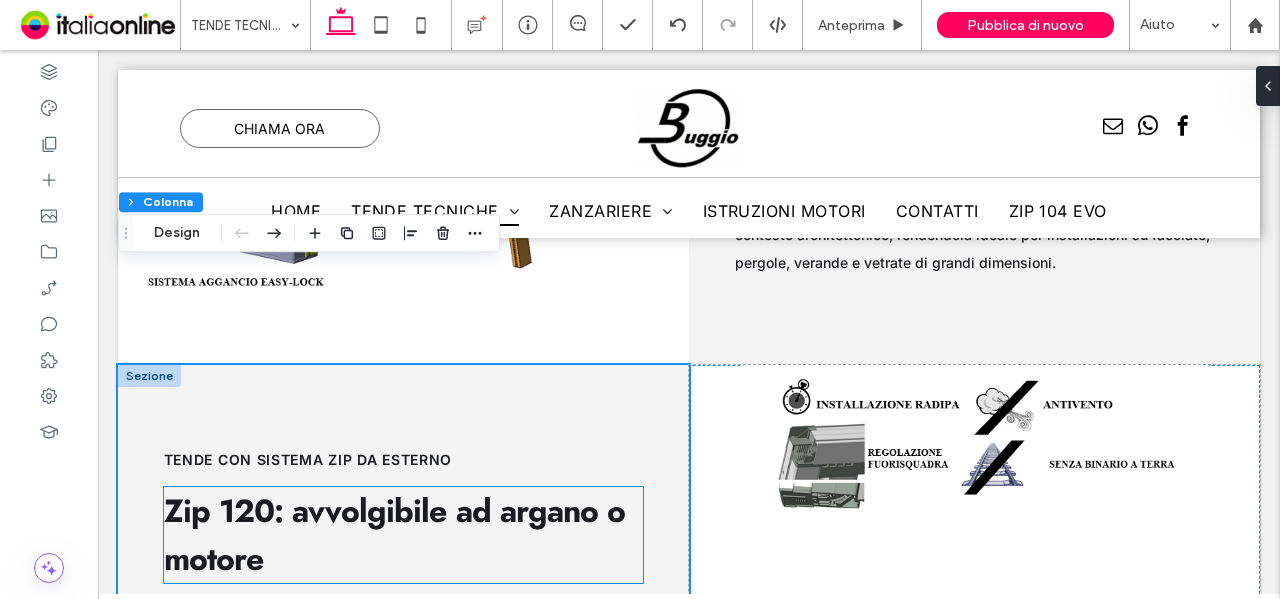 scroll, scrollTop: 14145, scrollLeft: 0, axis: vertical 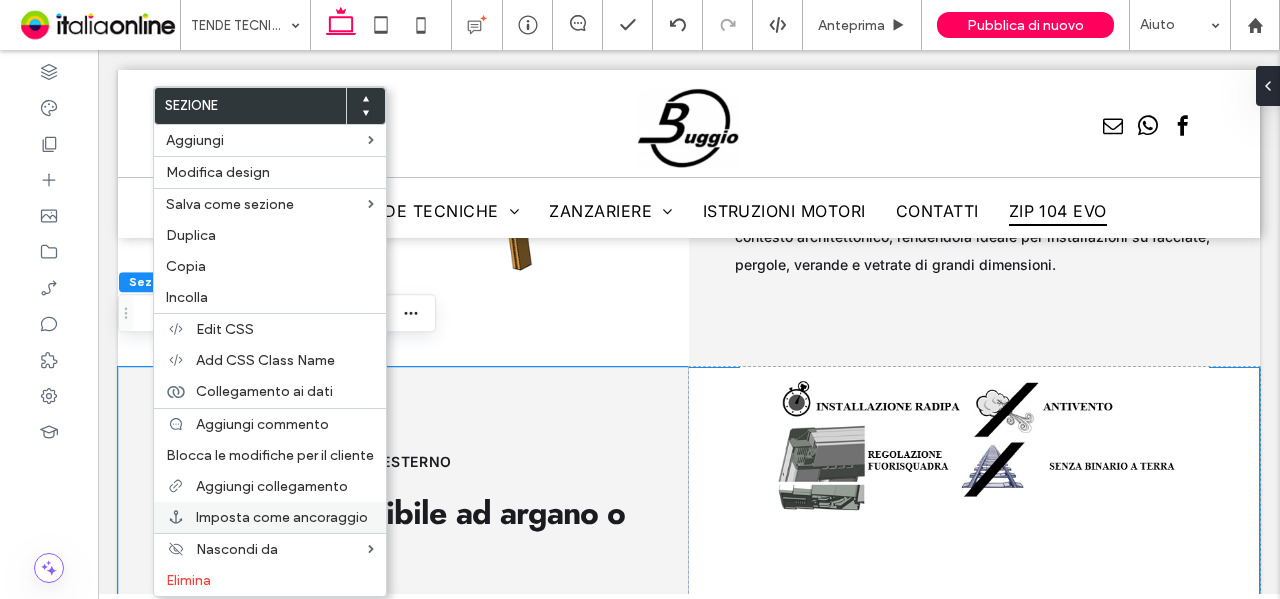 click on "Imposta come ancoraggio" at bounding box center (282, 517) 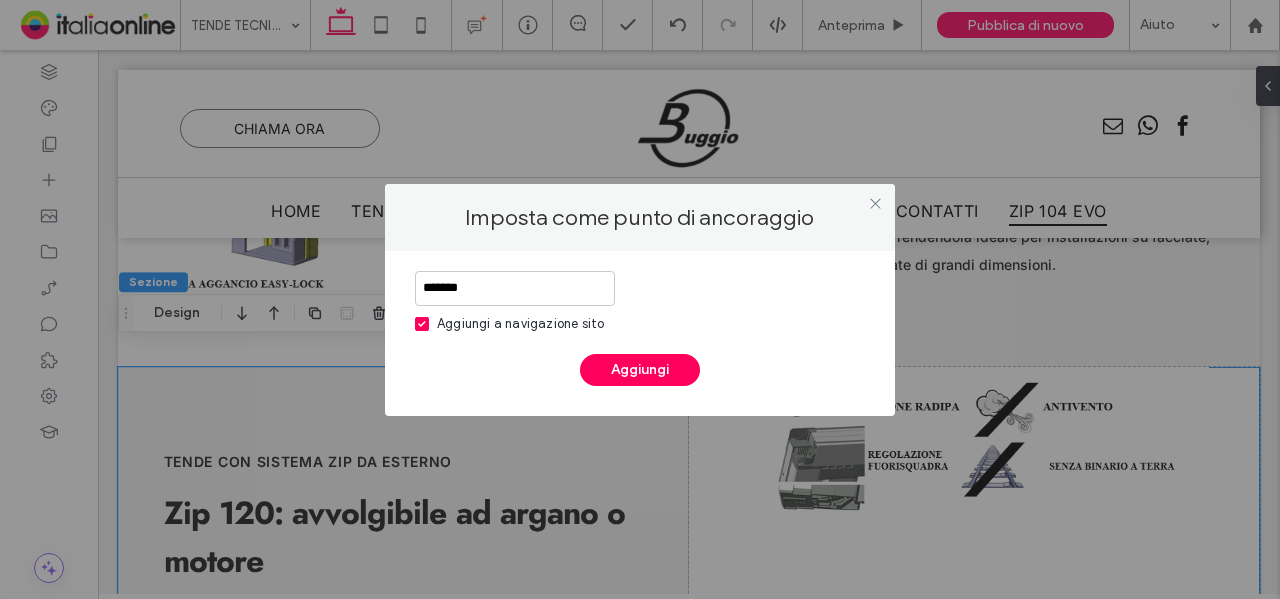 type on "*******" 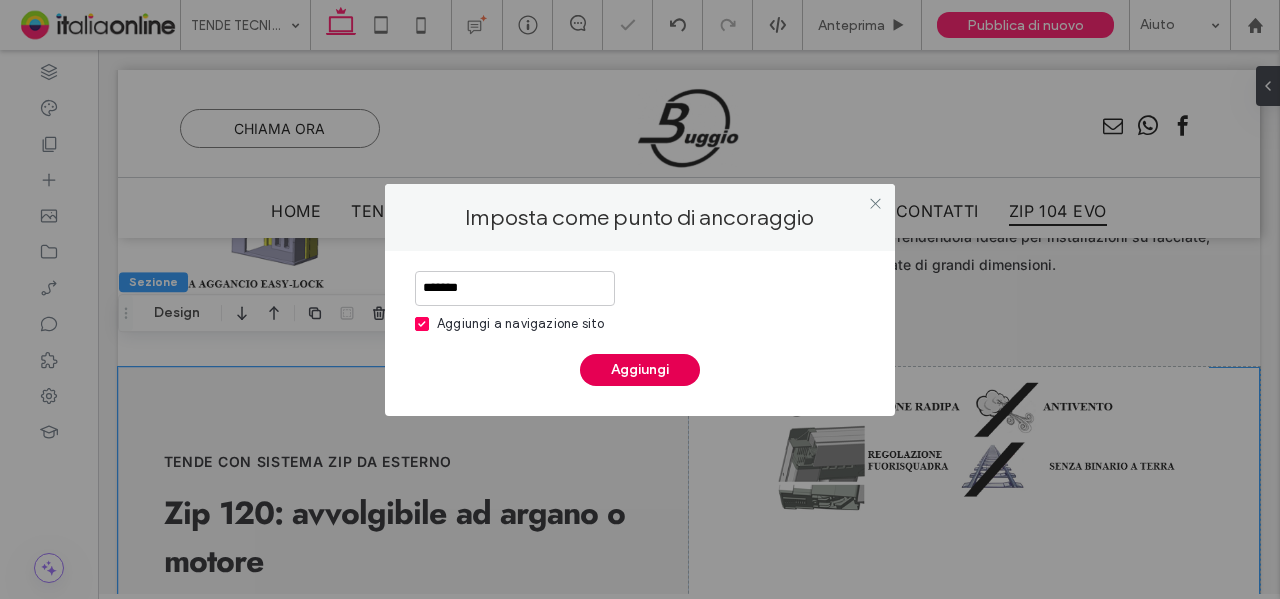 click on "Aggiungi" at bounding box center (640, 370) 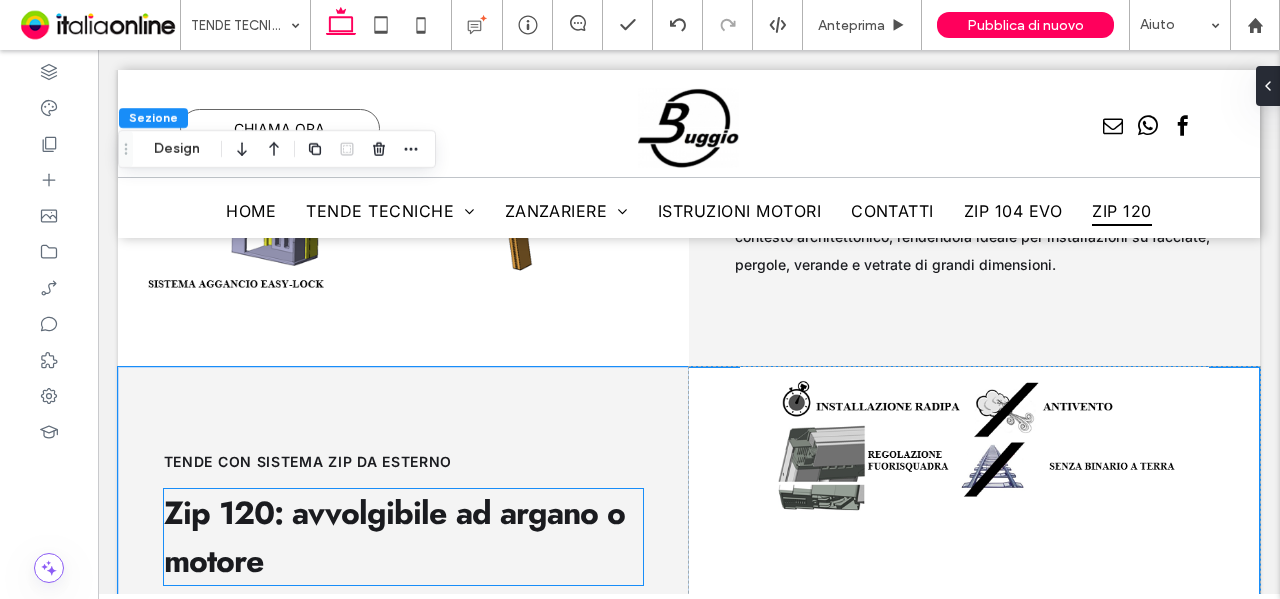 scroll, scrollTop: 14445, scrollLeft: 0, axis: vertical 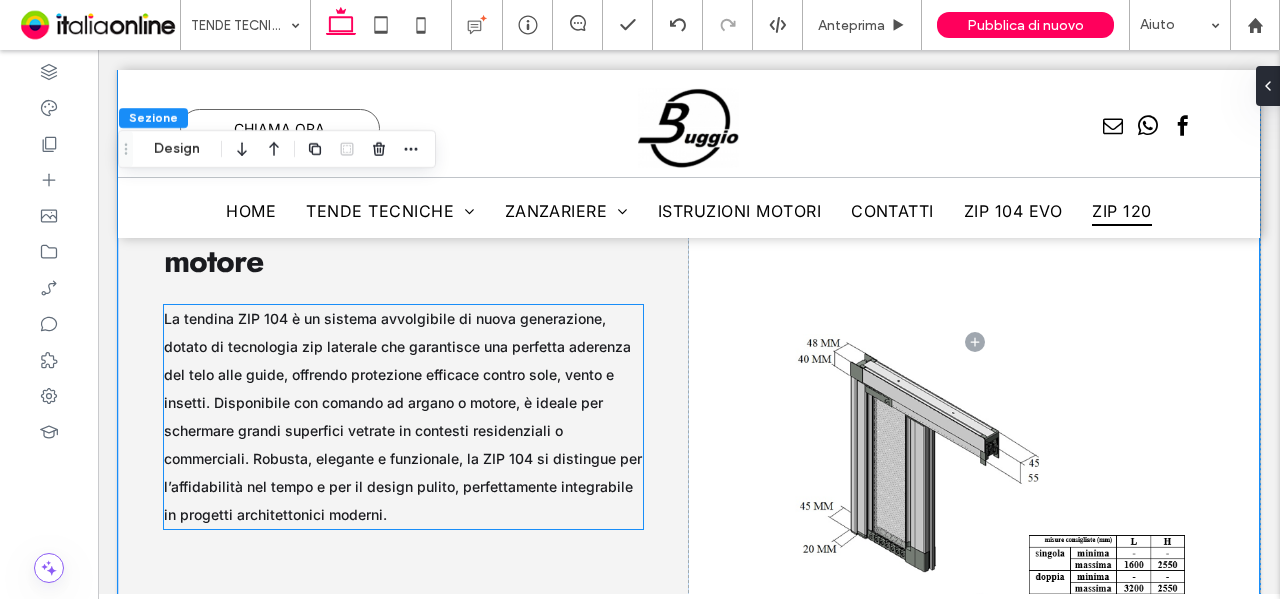 click on "La tendina ZIP 104 è un sistema avvolgibile di nuova generazione, dotato di tecnologia zip laterale che garantisce una perfetta aderenza del telo alle guide, offrendo protezione efficace contro sole, vento e insetti. Disponibile con comando ad argano o motore, è ideale per schermare grandi superfici vetrate in contesti residenziali o commerciali. Robusta, elegante e funzionale, la ZIP 104 si distingue per l’affidabilità nel tempo e per il design pulito, perfettamente integrabile in progetti architettonici moderni." at bounding box center [403, 416] 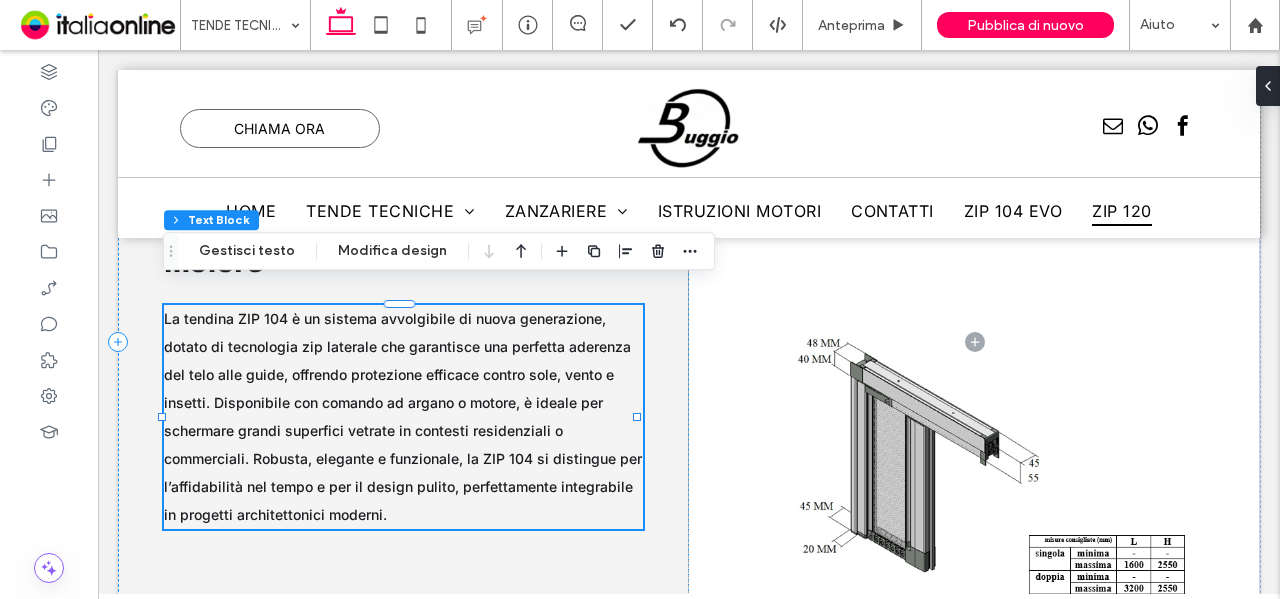 click on "La tendina ZIP 104 è un sistema avvolgibile di nuova generazione, dotato di tecnologia zip laterale che garantisce una perfetta aderenza del telo alle guide, offrendo protezione efficace contro sole, vento e insetti. Disponibile con comando ad argano o motore, è ideale per schermare grandi superfici vetrate in contesti residenziali o commerciali. Robusta, elegante e funzionale, la ZIP 104 si distingue per l’affidabilità nel tempo e per il design pulito, perfettamente integrabile in progetti architettonici moderni." at bounding box center [404, 417] 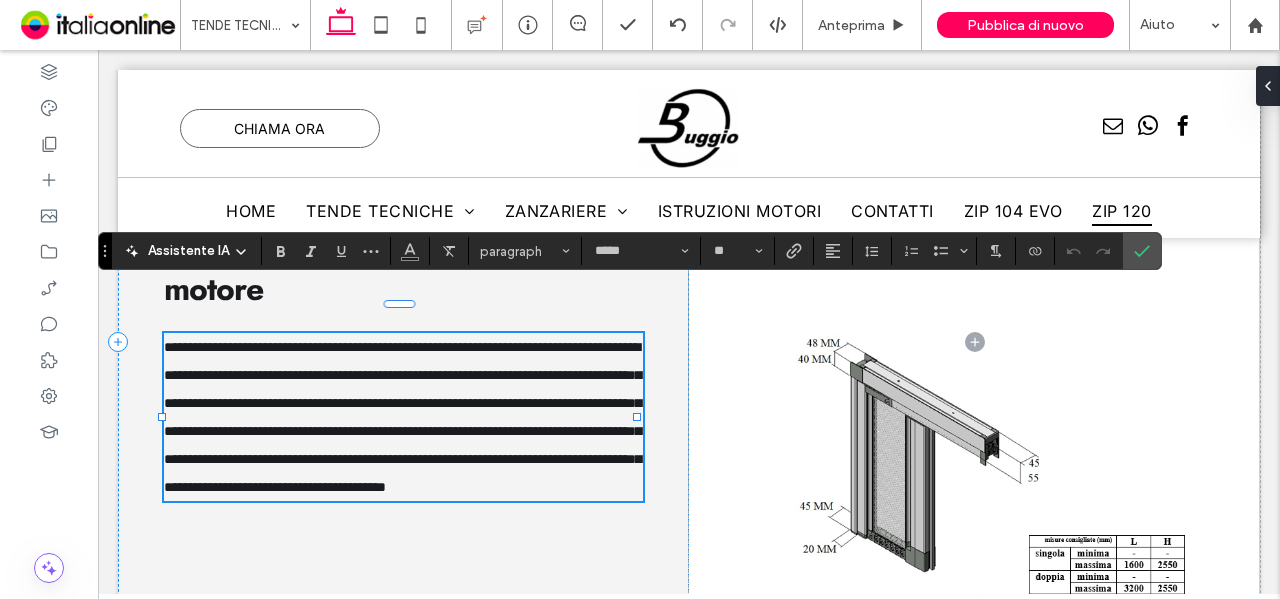 click on "**********" at bounding box center (402, 417) 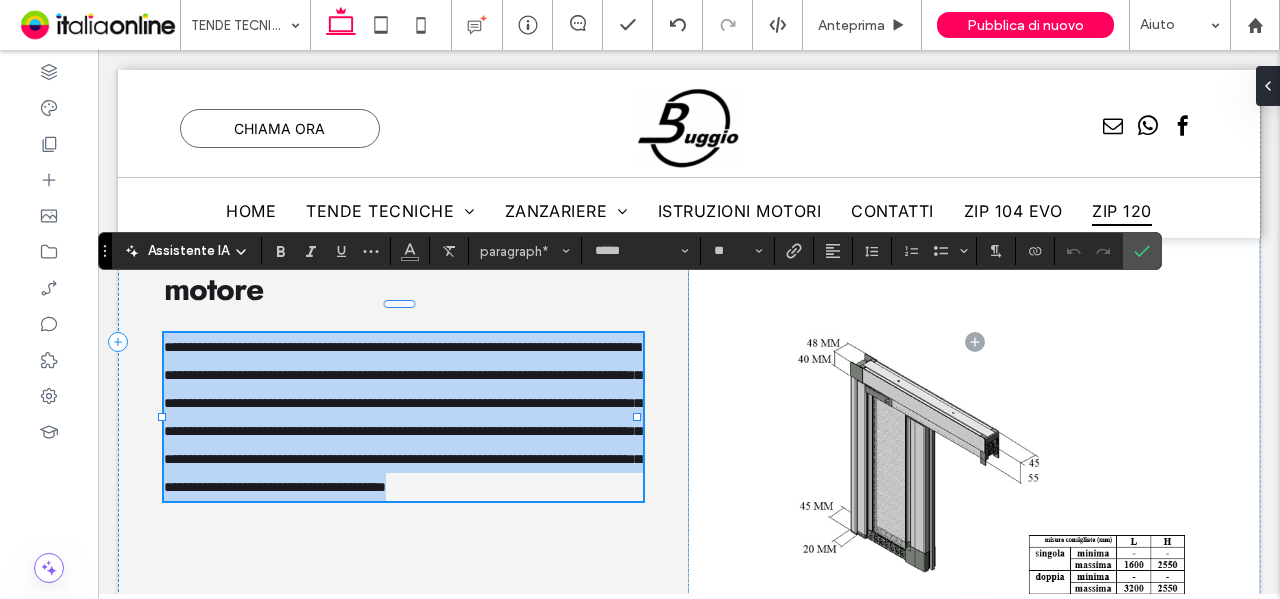 type on "**" 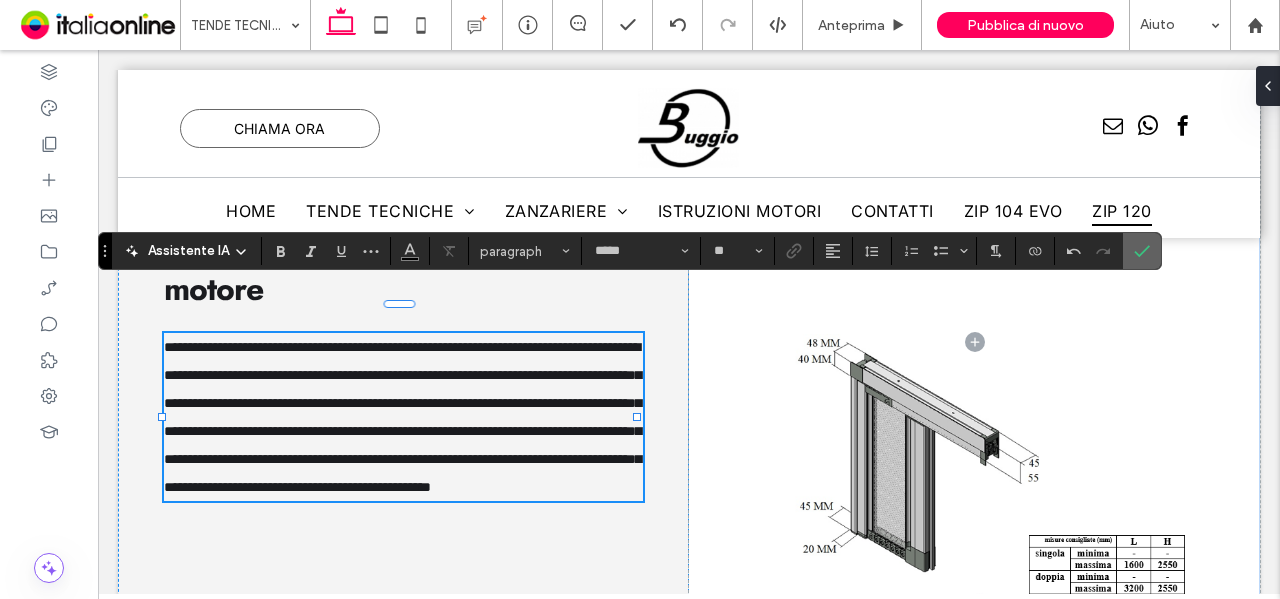 click 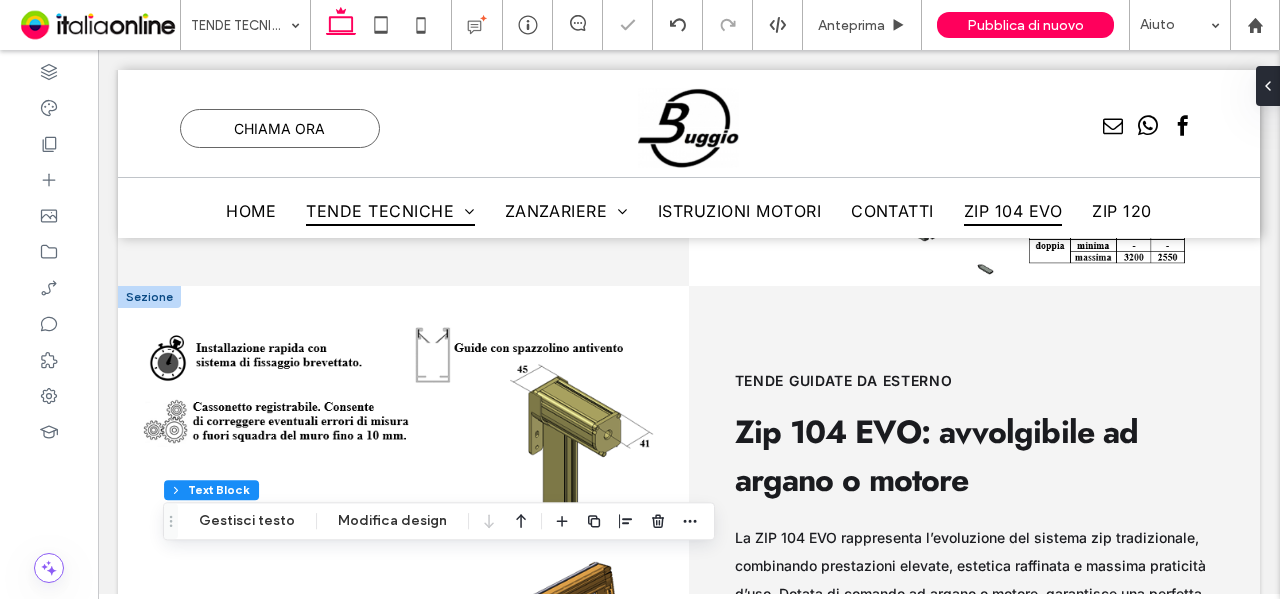 scroll, scrollTop: 13645, scrollLeft: 0, axis: vertical 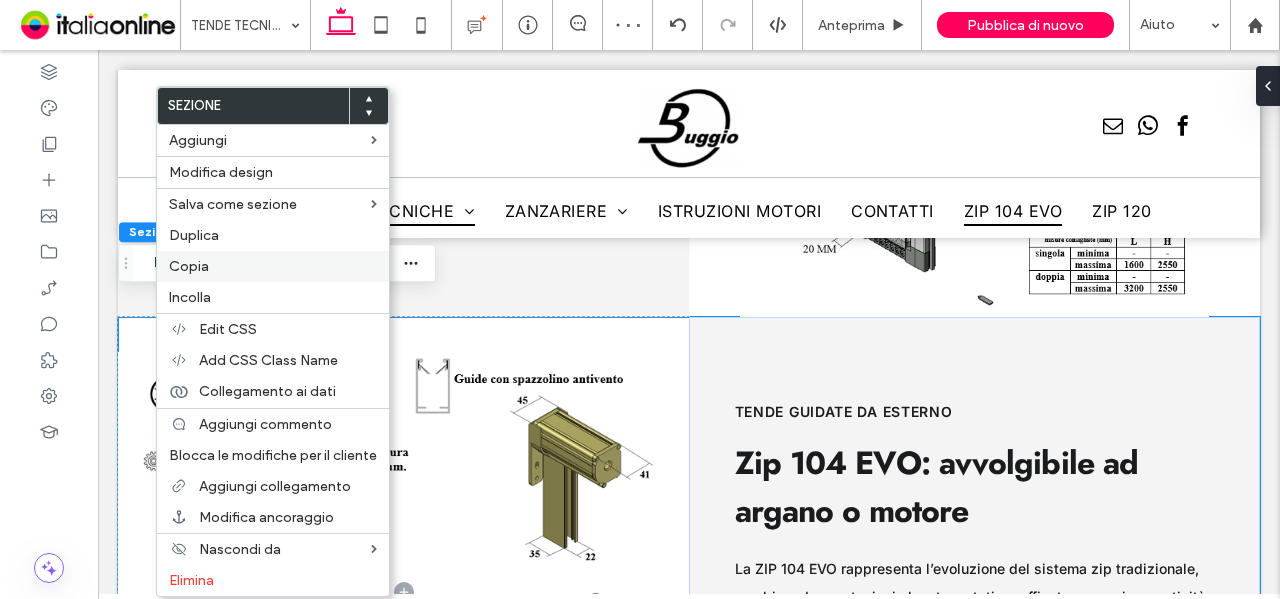 click on "Copia" at bounding box center [189, 266] 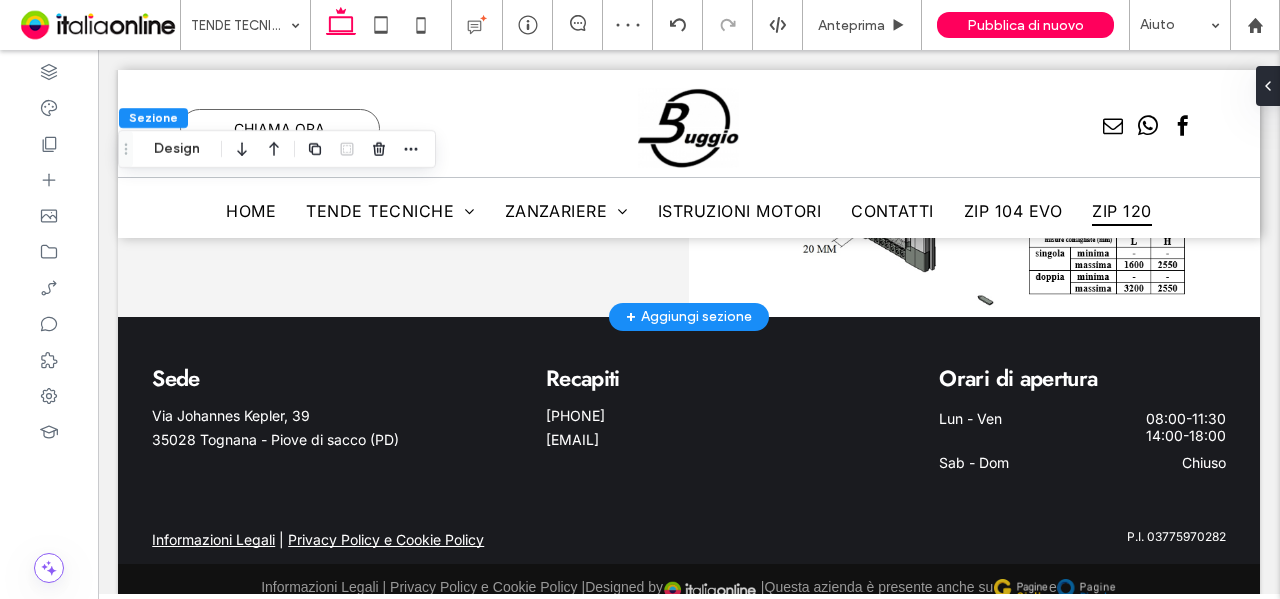 scroll, scrollTop: 14245, scrollLeft: 0, axis: vertical 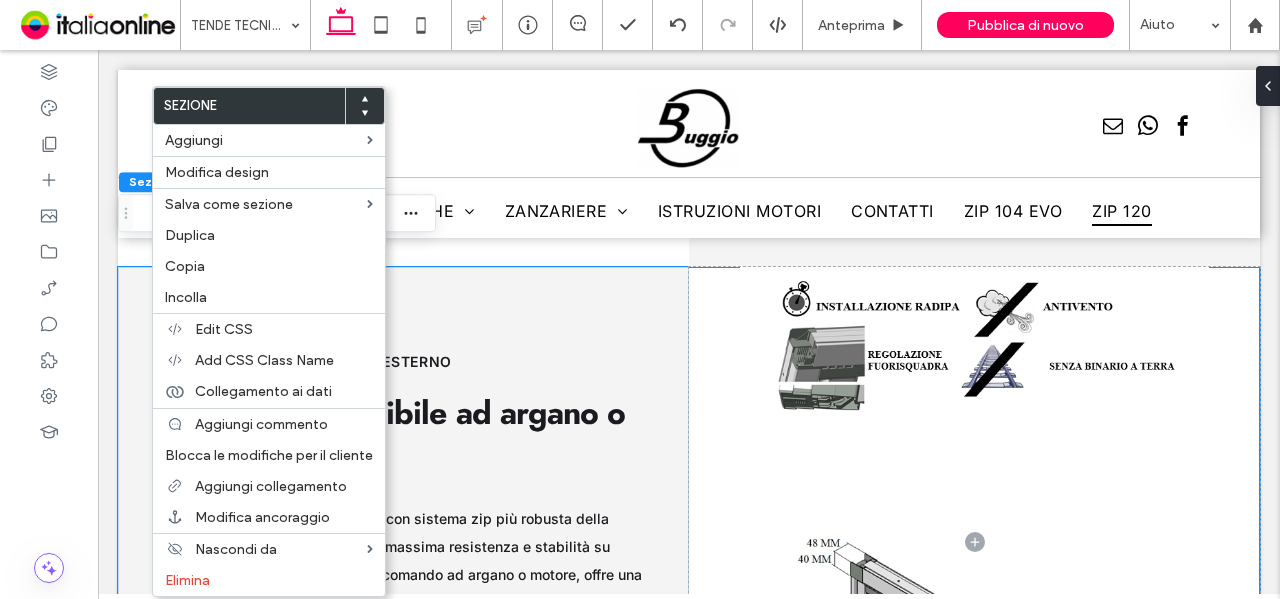 drag, startPoint x: 212, startPoint y: 291, endPoint x: 814, endPoint y: 463, distance: 626.0895 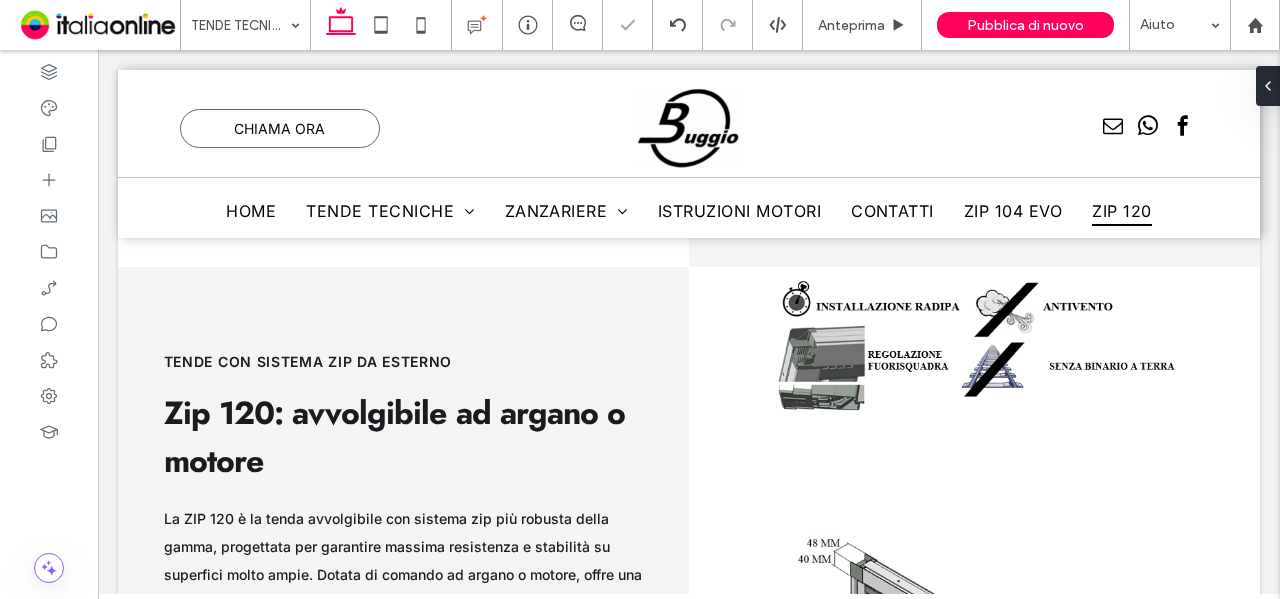 scroll, scrollTop: 14470, scrollLeft: 0, axis: vertical 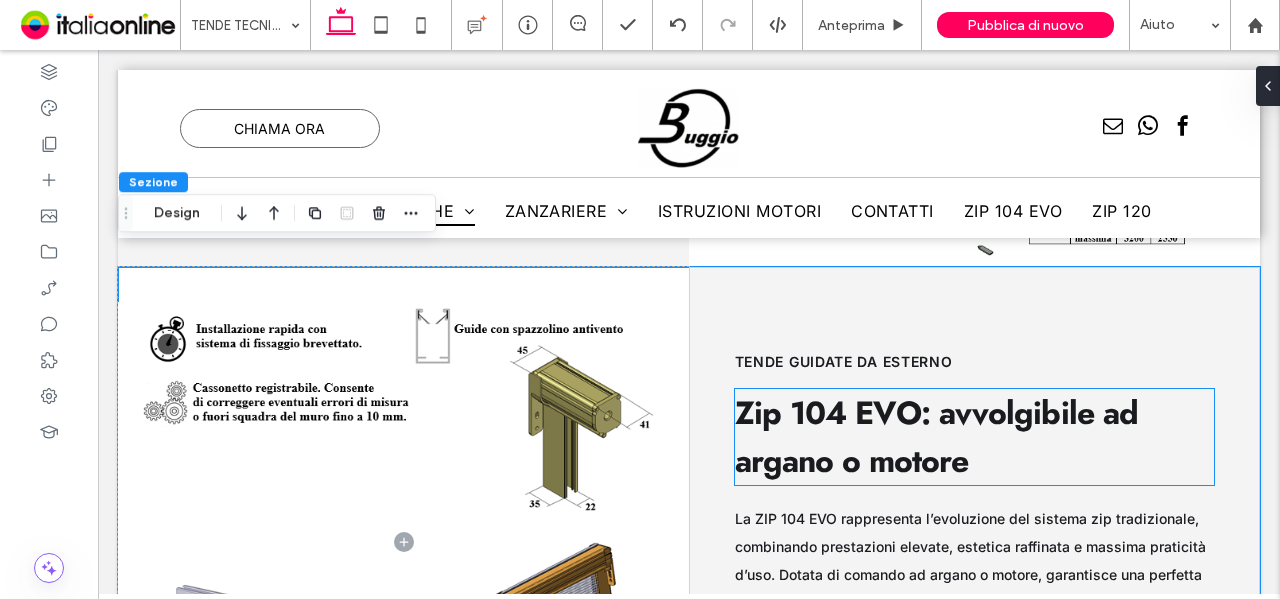 click on "Zip 104 EVO: avvolgibile ad argano o motore" at bounding box center [936, 437] 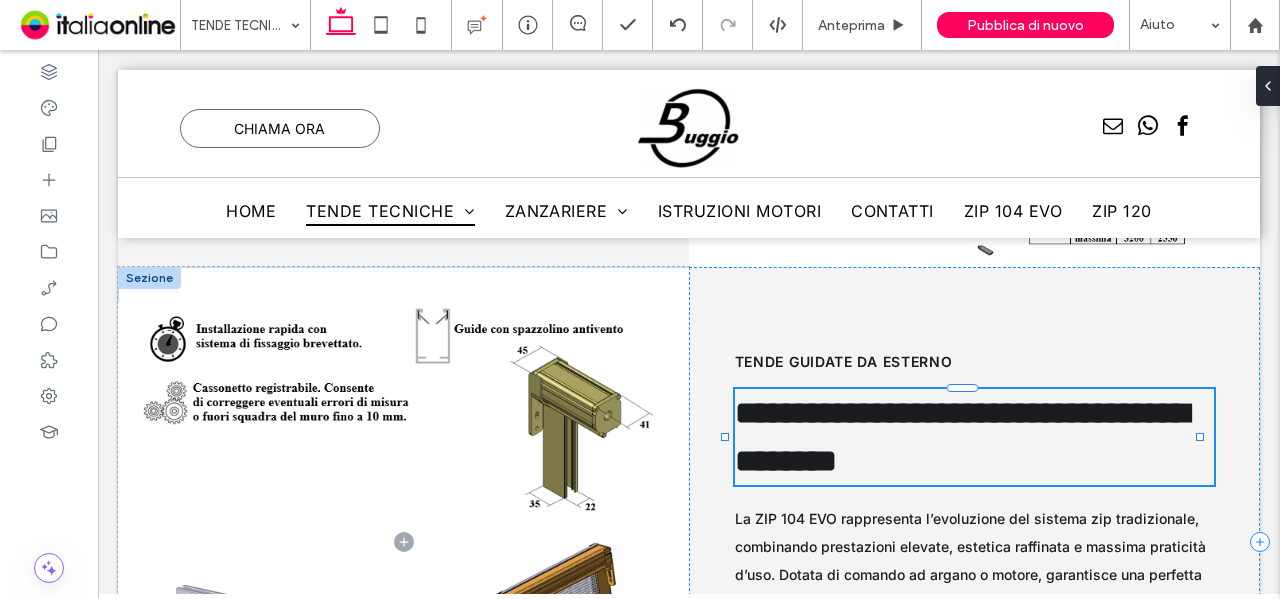 click on "**********" at bounding box center (962, 437) 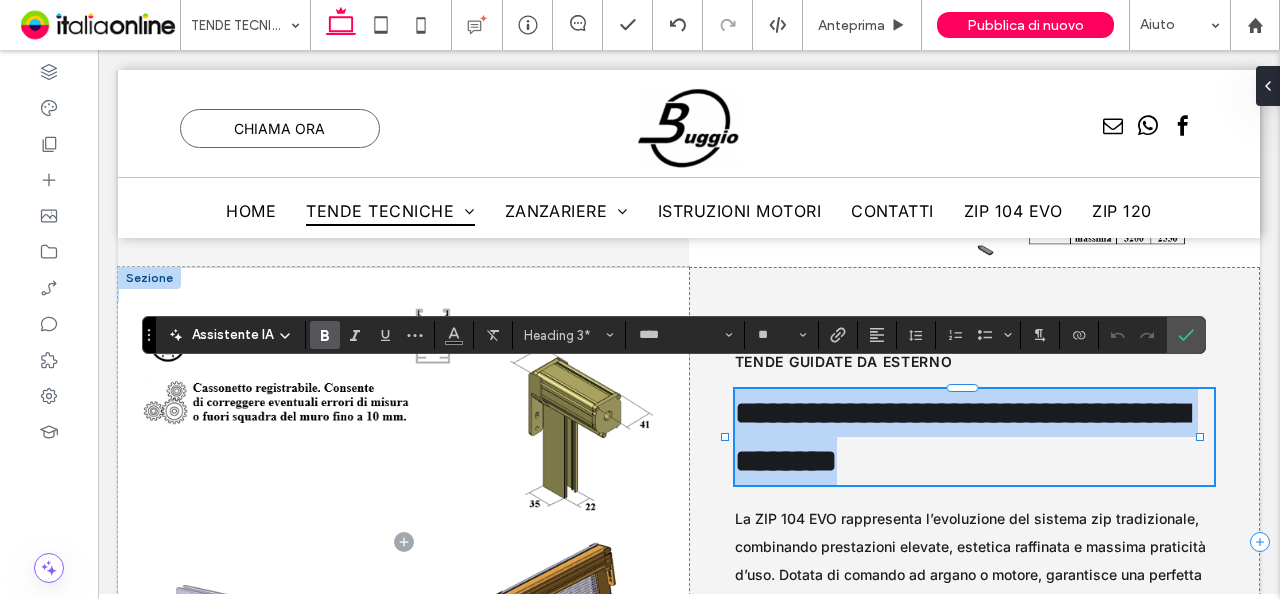 click on "**********" at bounding box center (962, 437) 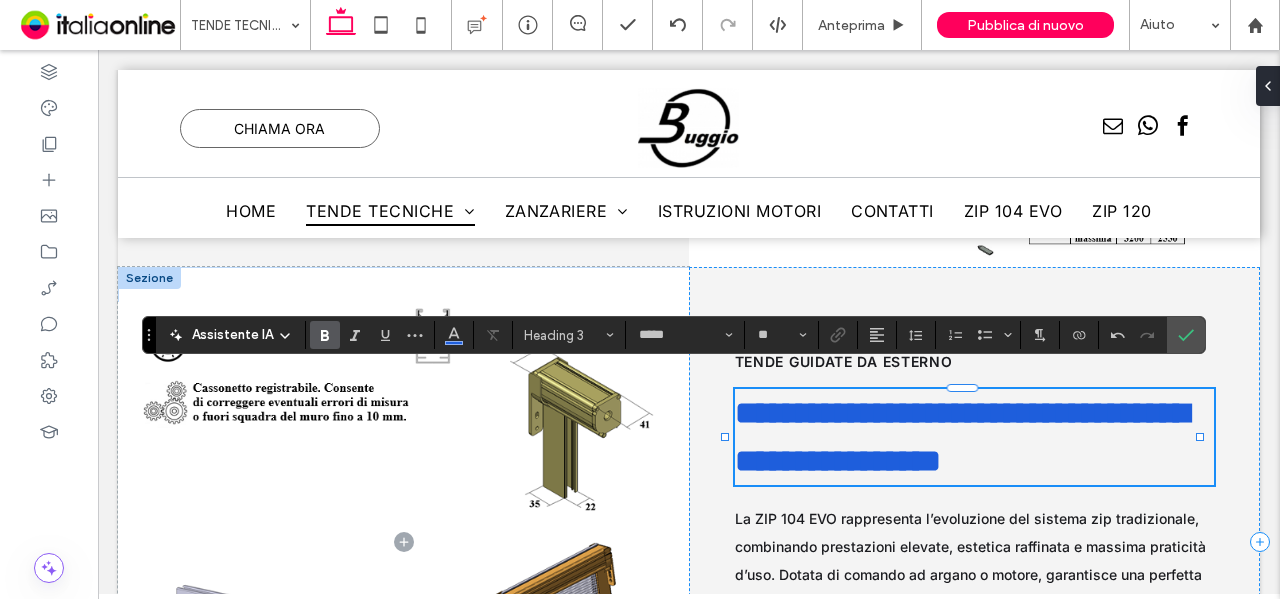 type on "****" 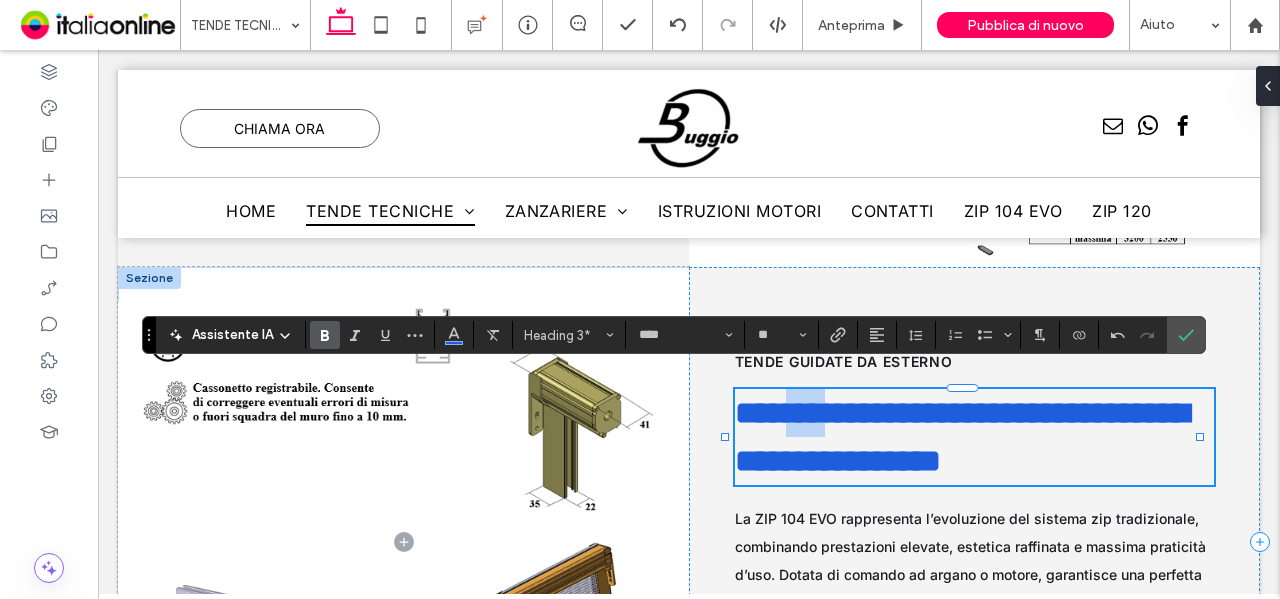 drag, startPoint x: 779, startPoint y: 383, endPoint x: 821, endPoint y: 387, distance: 42.190044 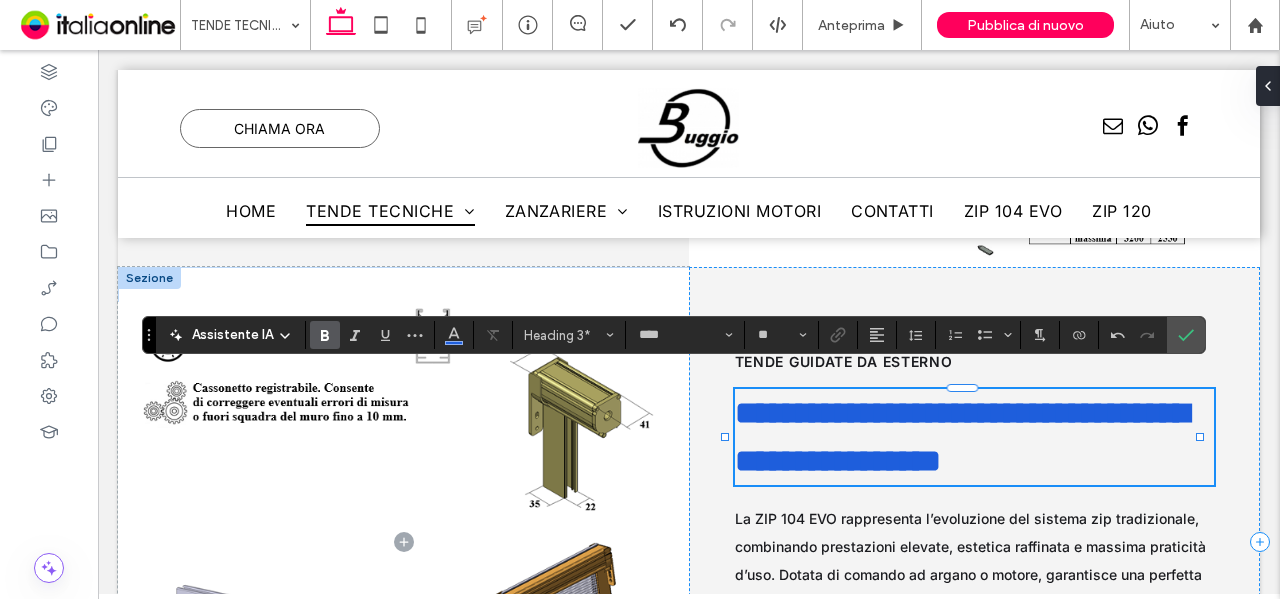 type 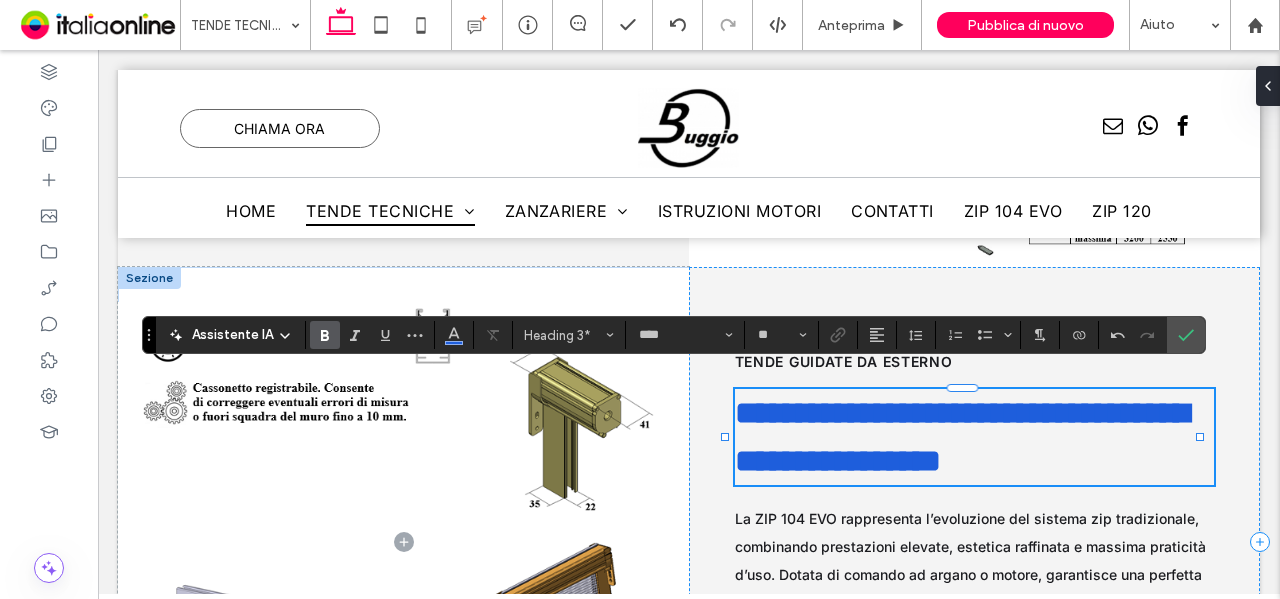 click on "**********" at bounding box center [962, 437] 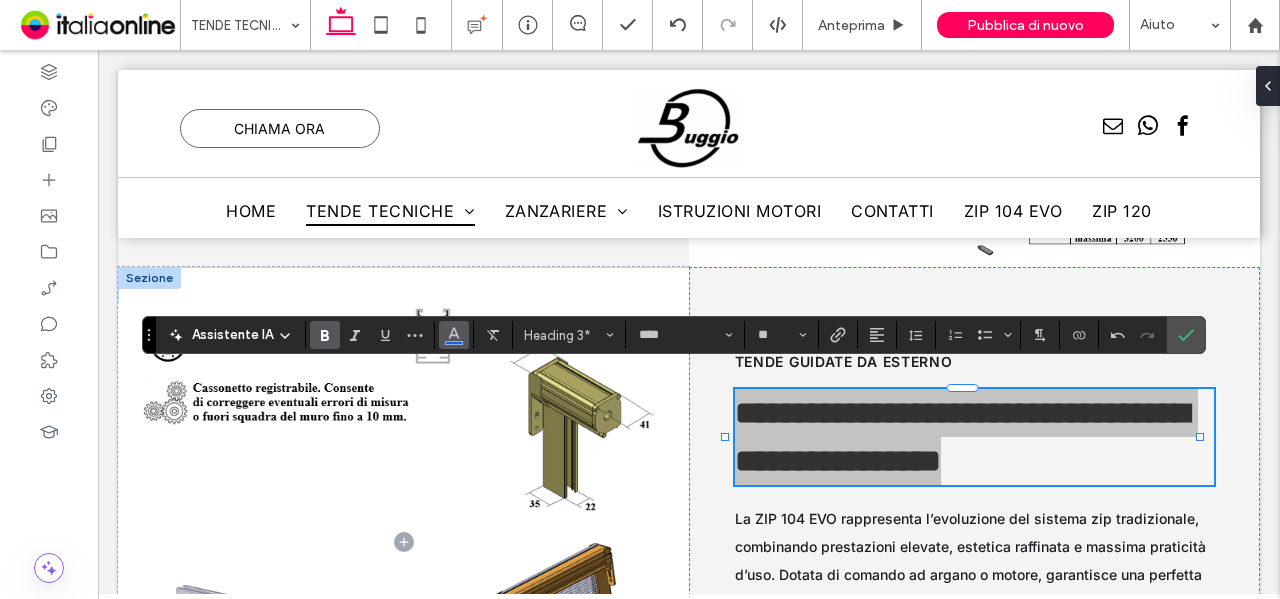 click 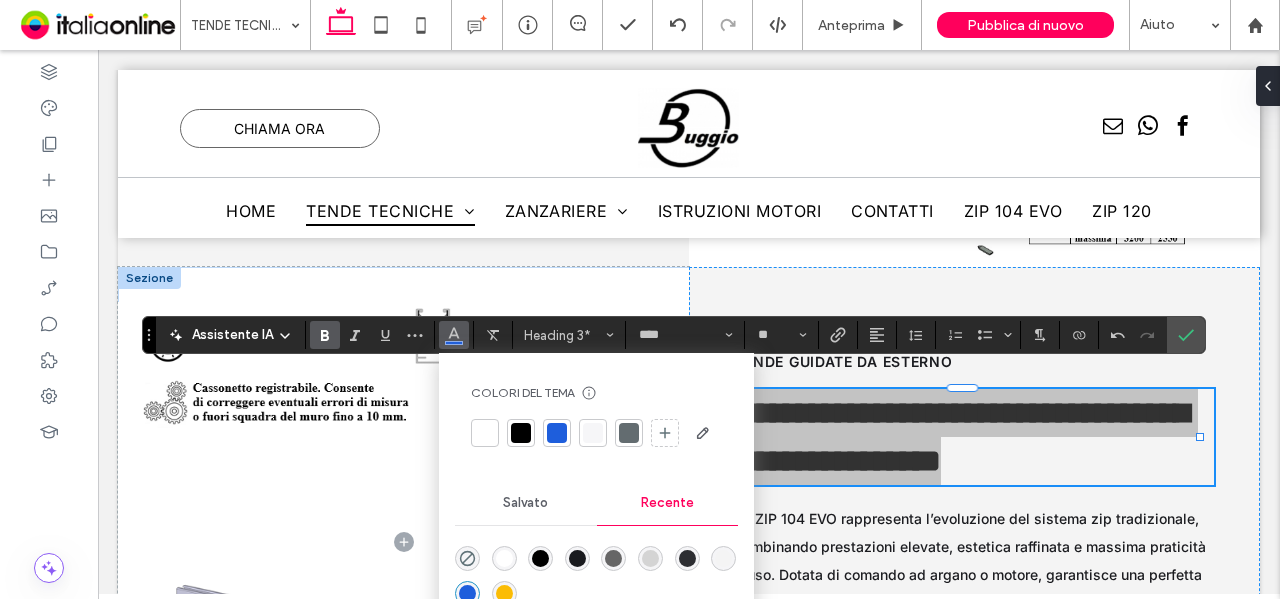 drag, startPoint x: 522, startPoint y: 497, endPoint x: 579, endPoint y: 551, distance: 78.51752 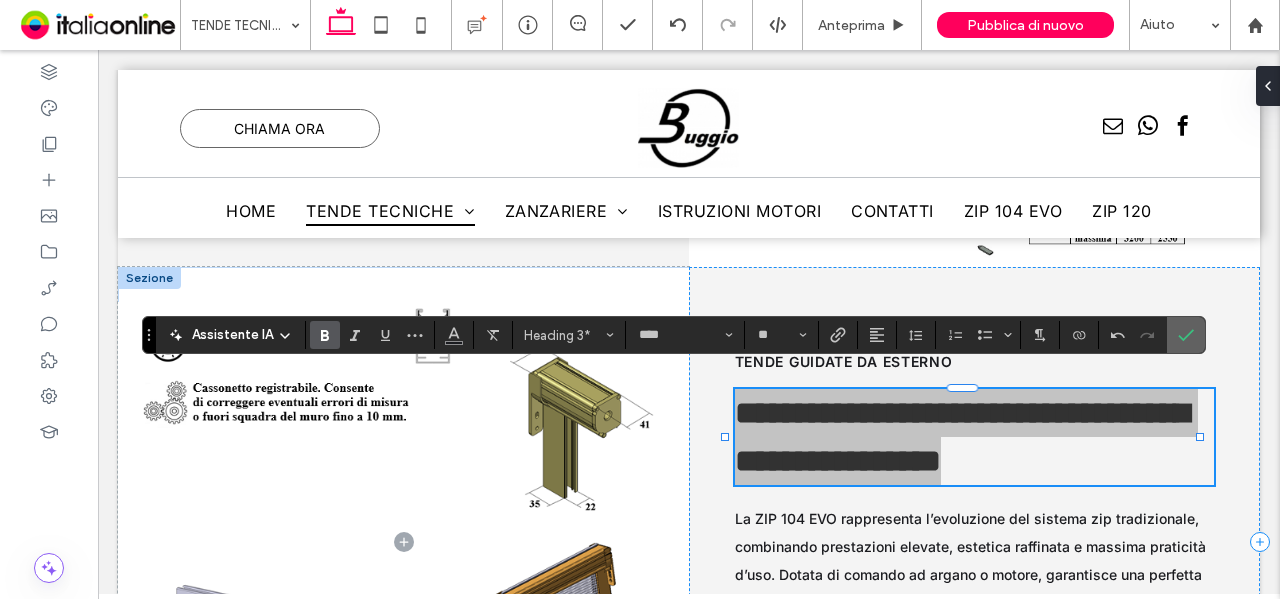 click at bounding box center [1182, 335] 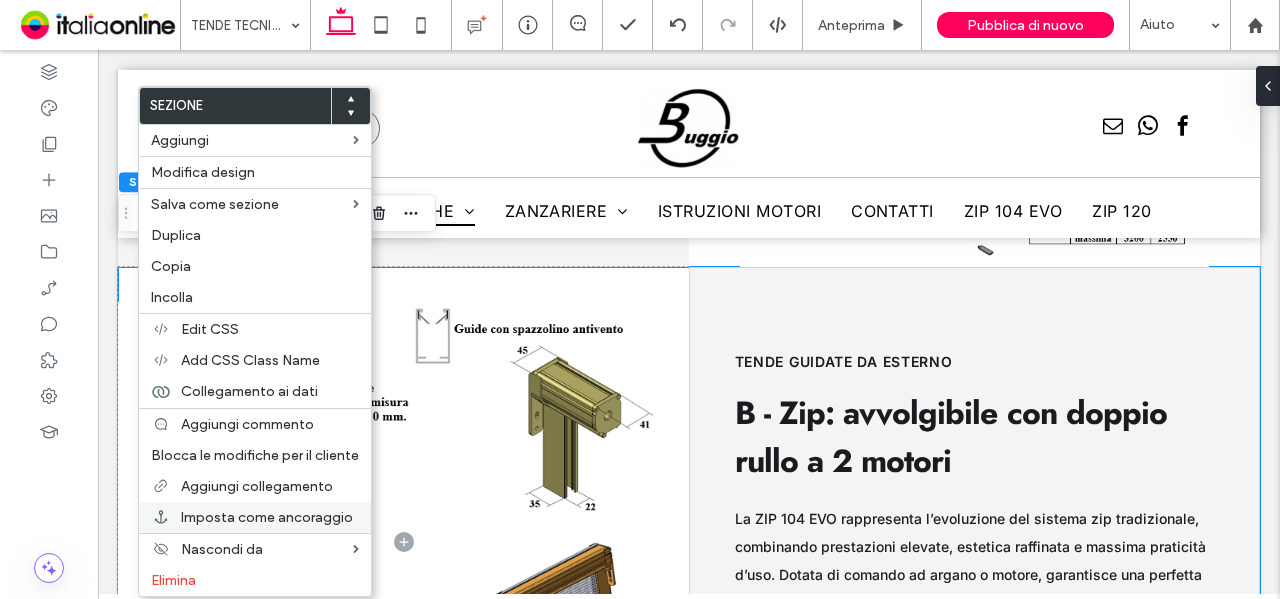 click on "Imposta come ancoraggio" at bounding box center [267, 517] 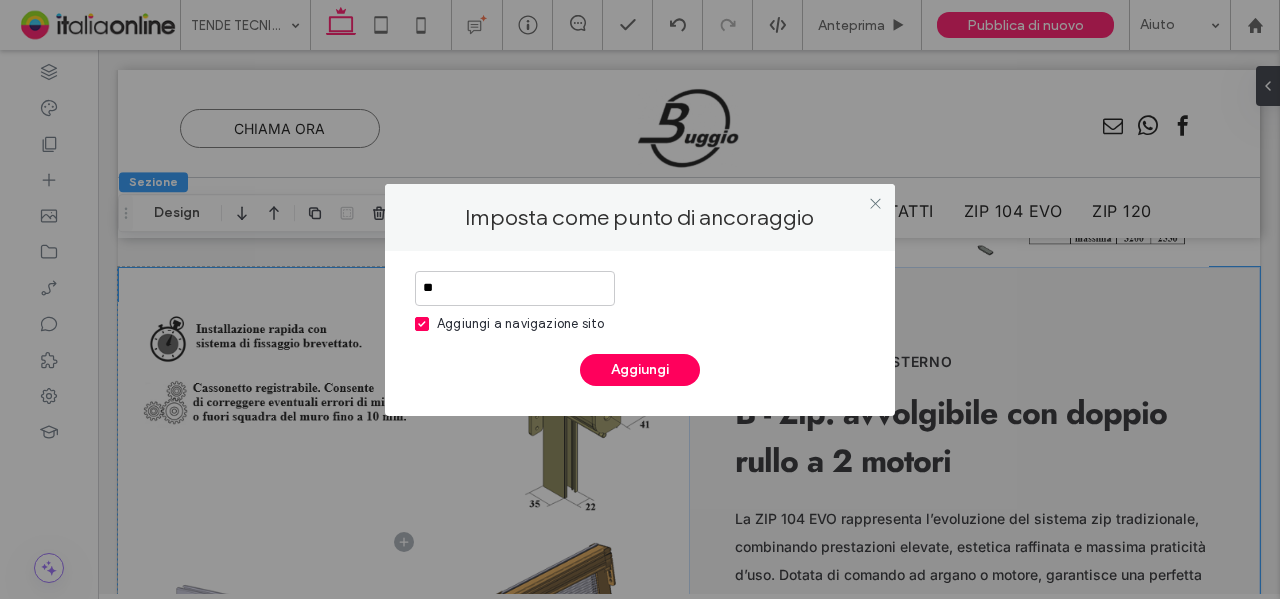 type on "*" 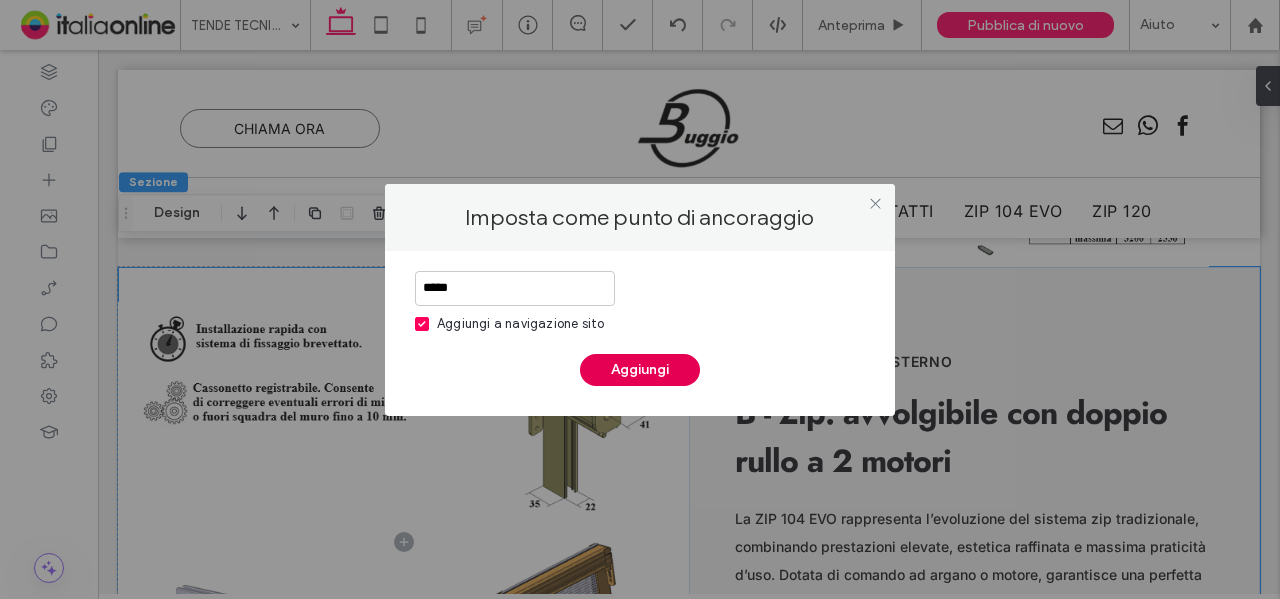 type on "*****" 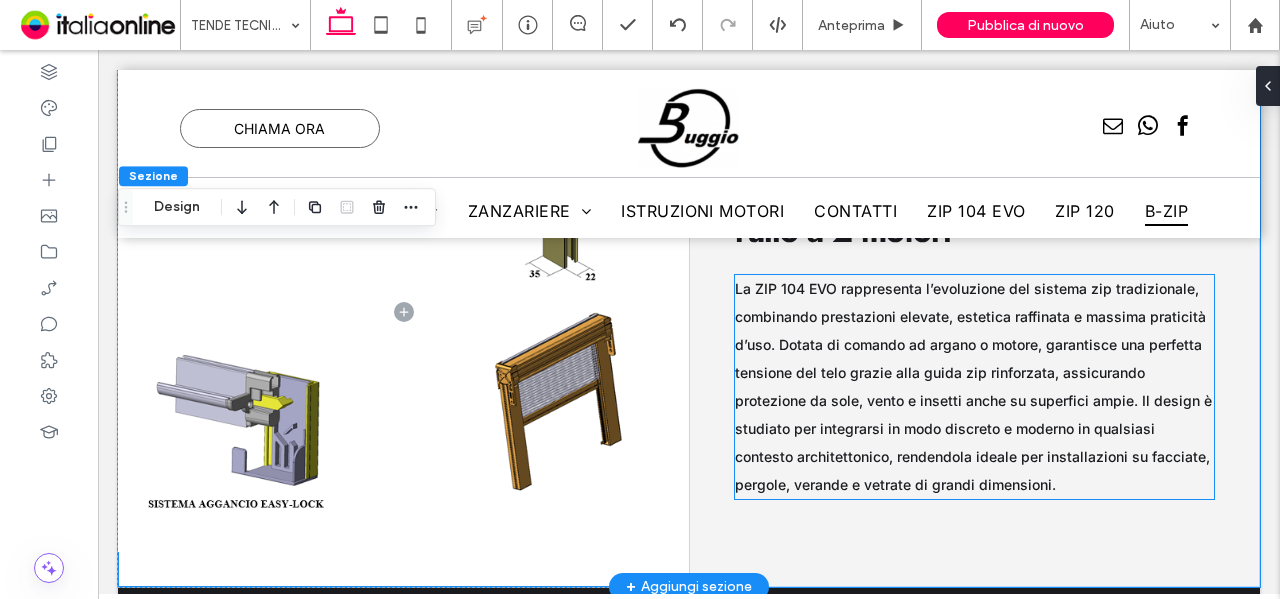 scroll, scrollTop: 15095, scrollLeft: 0, axis: vertical 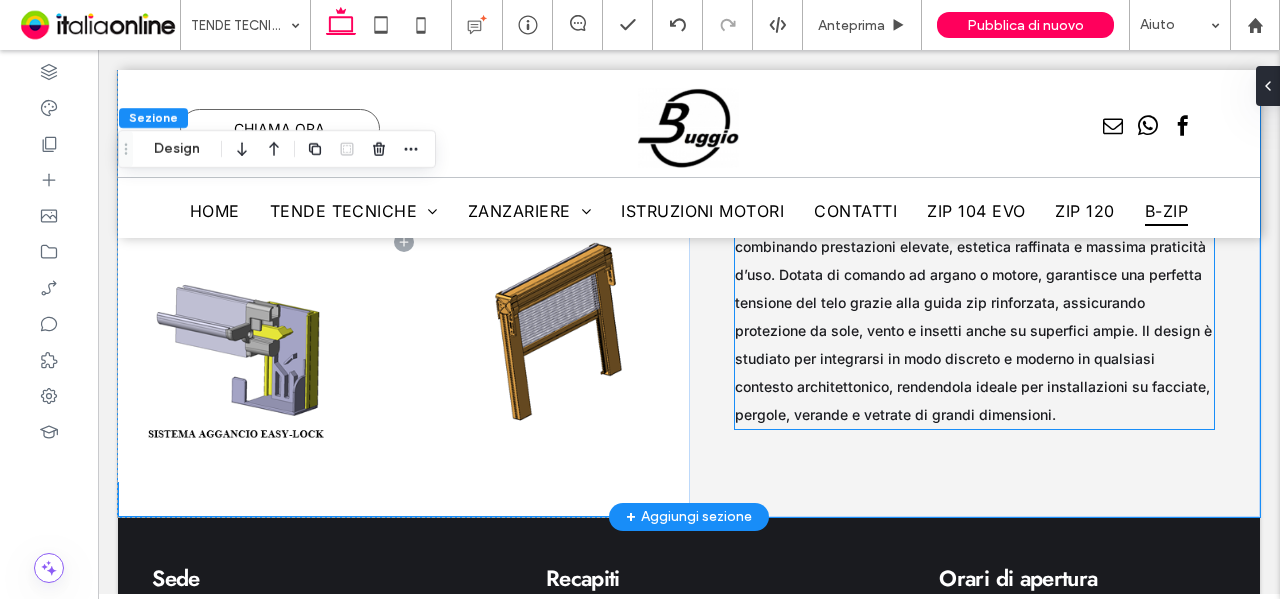 click on "La ZIP 104 EVO rappresenta l’evoluzione del sistema zip tradizionale, combinando prestazioni elevate, estetica raffinata e massima praticità d’uso. Dotata di comando ad argano o motore, garantisce una perfetta tensione del telo grazie alla guida zip rinforzata, assicurando protezione da sole, vento e insetti anche su superfici ampie. Il design è studiato per integrarsi in modo discreto e moderno in qualsiasi contesto architettonico, rendendola ideale per installazioni su facciate, pergole, verande e vetrate di grandi dimensioni." at bounding box center [975, 317] 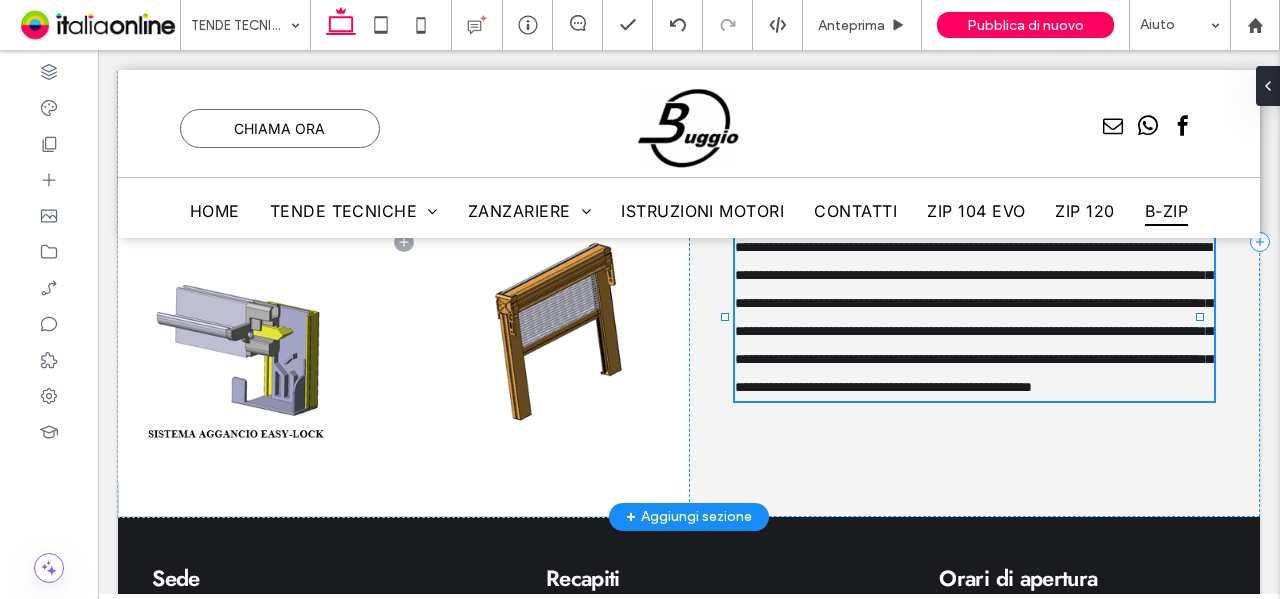 type on "*****" 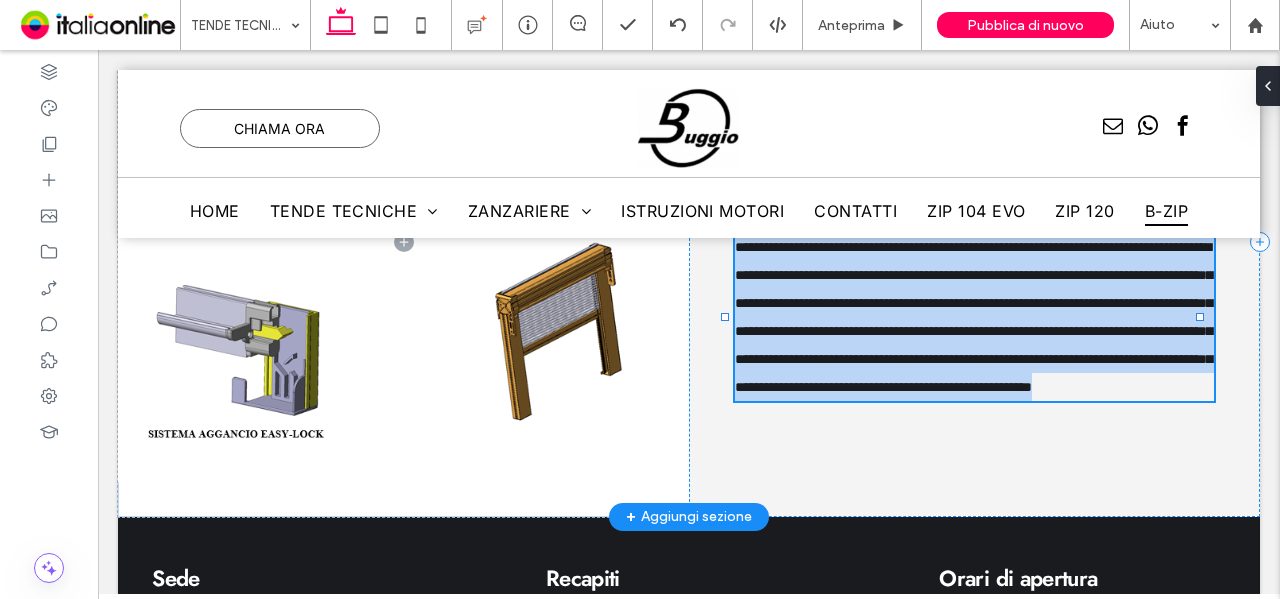 click on "**********" at bounding box center (975, 317) 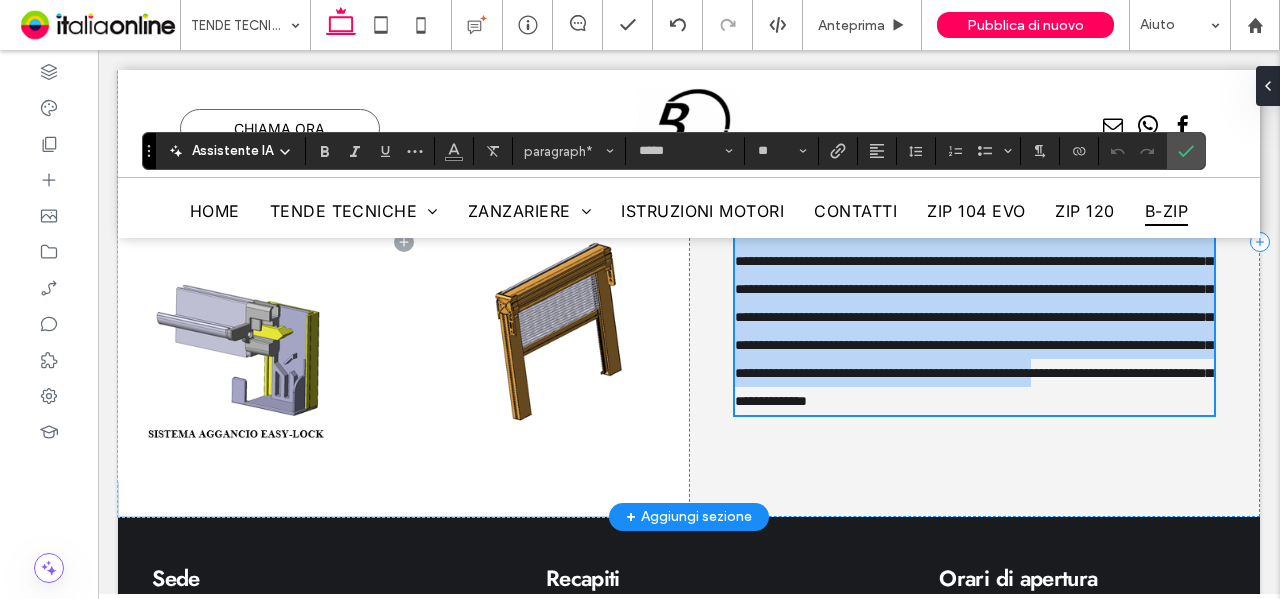 type on "**" 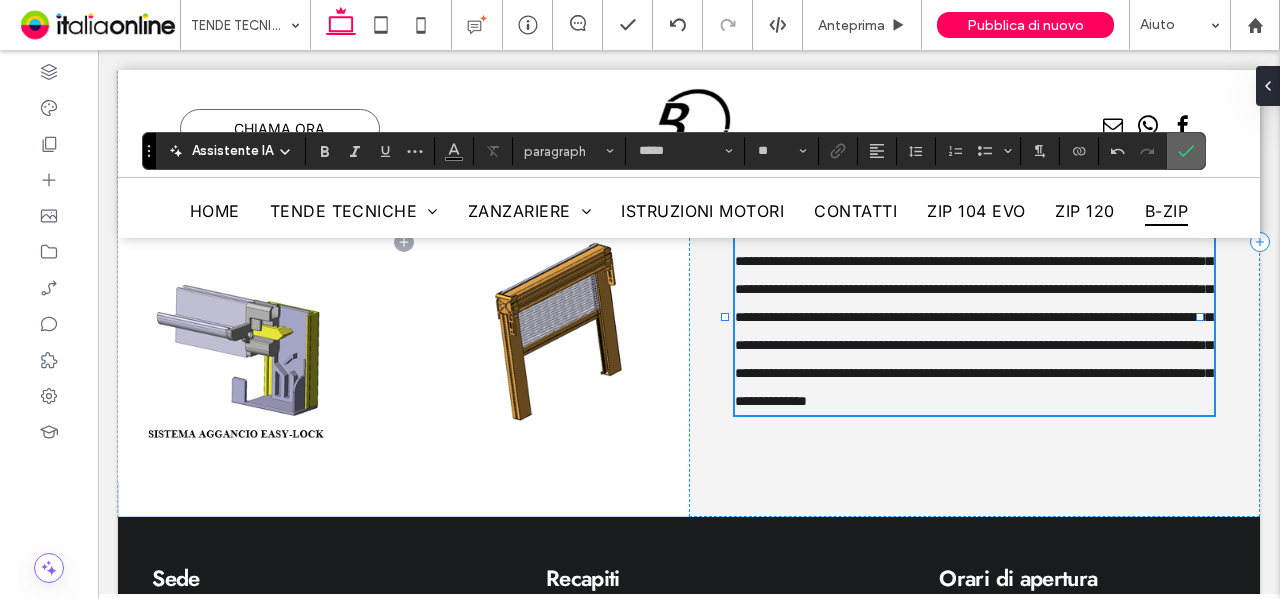 click 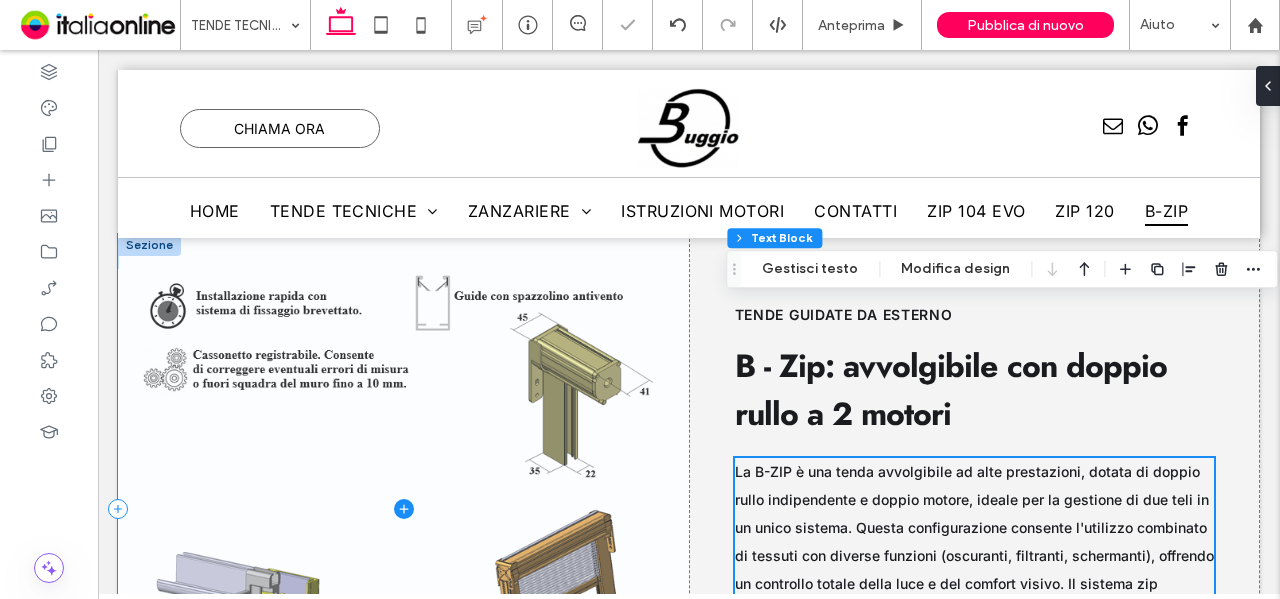 scroll, scrollTop: 14795, scrollLeft: 0, axis: vertical 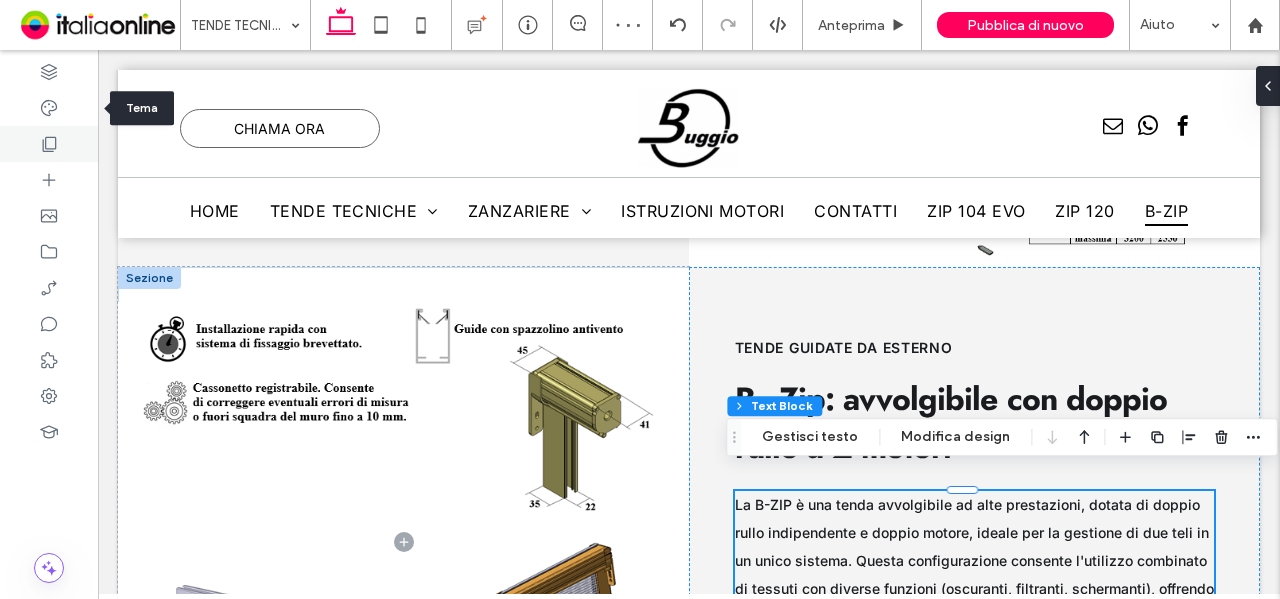 click 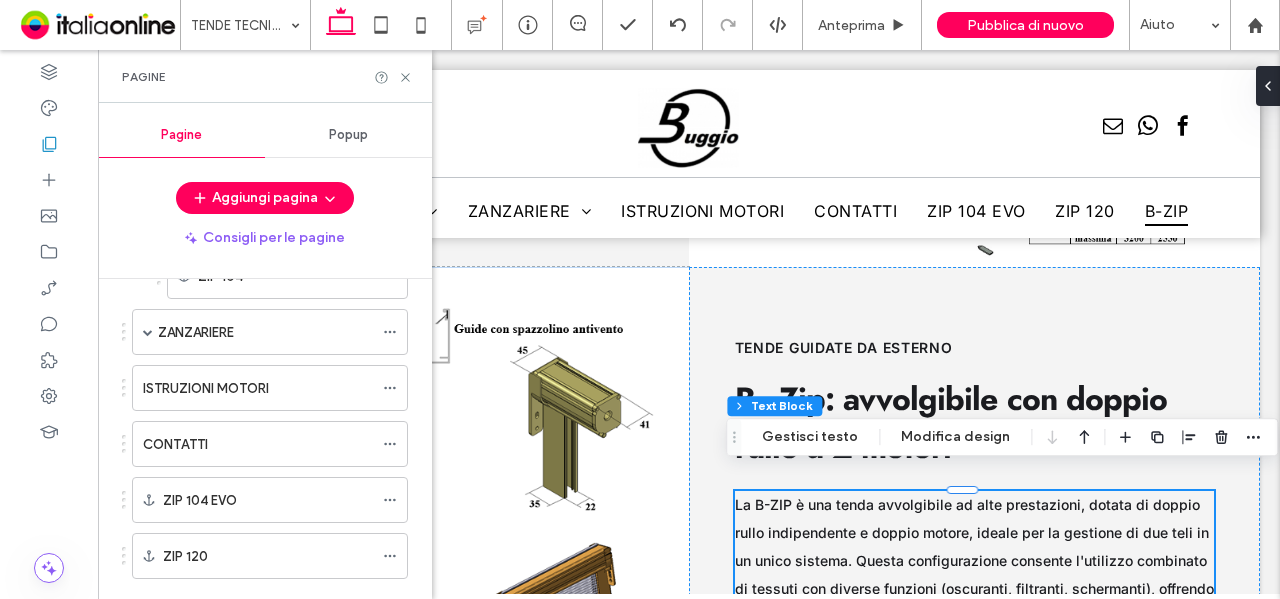 scroll, scrollTop: 1000, scrollLeft: 0, axis: vertical 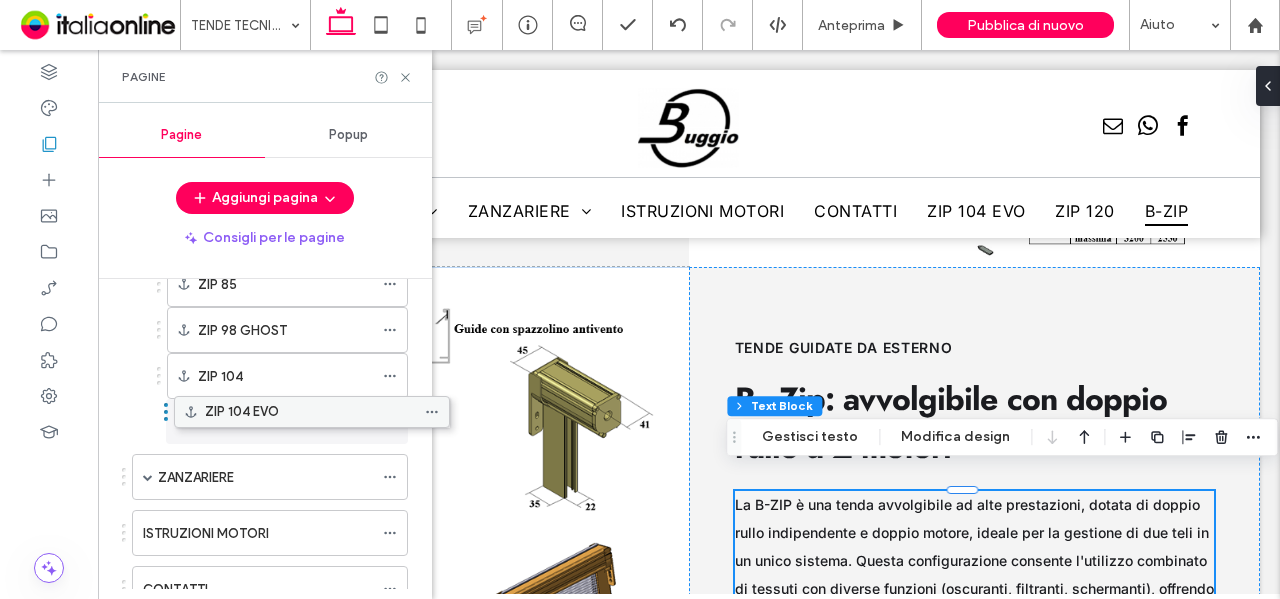 drag, startPoint x: 289, startPoint y: 438, endPoint x: 303, endPoint y: 403, distance: 37.696156 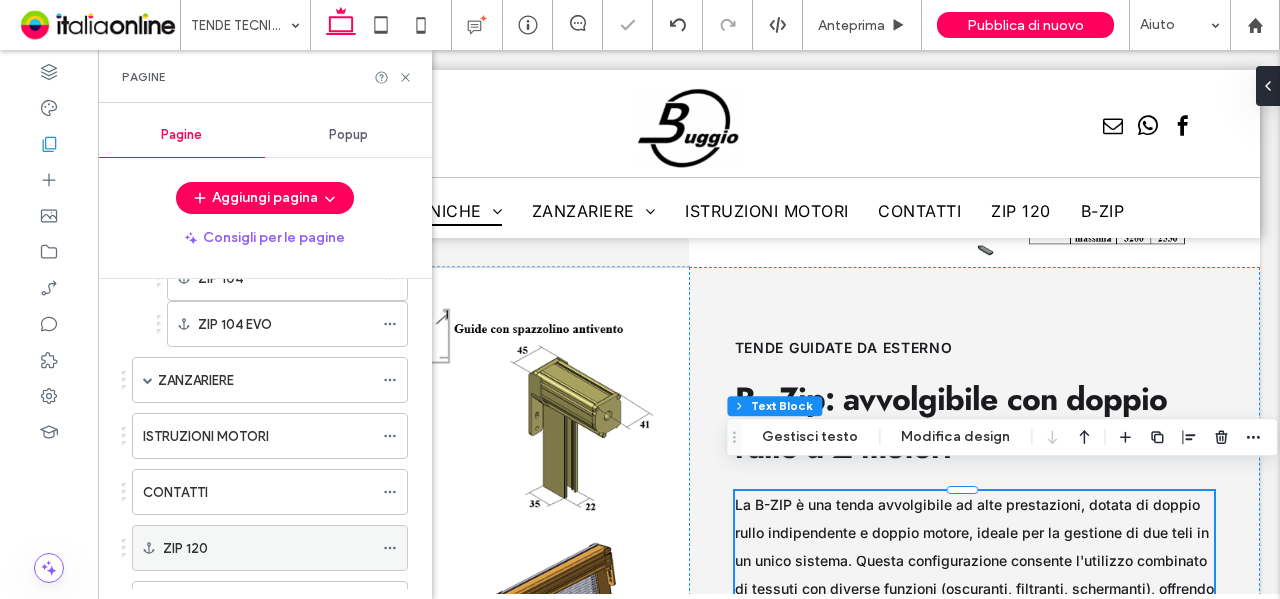 scroll, scrollTop: 1100, scrollLeft: 0, axis: vertical 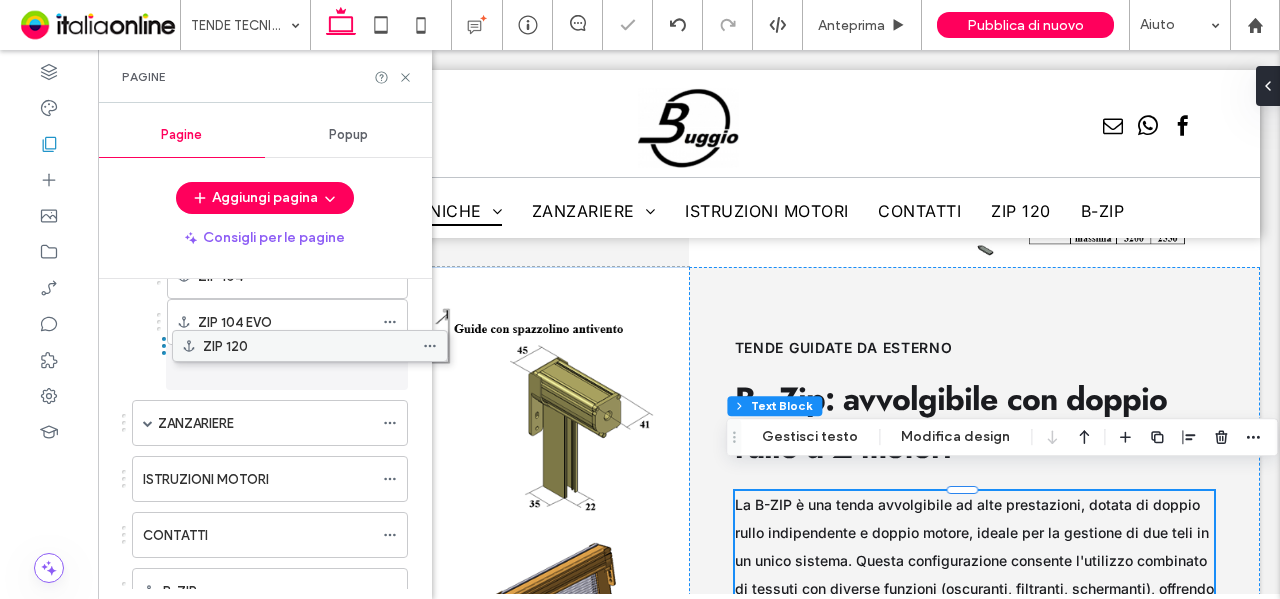 drag, startPoint x: 238, startPoint y: 529, endPoint x: 274, endPoint y: 355, distance: 177.68512 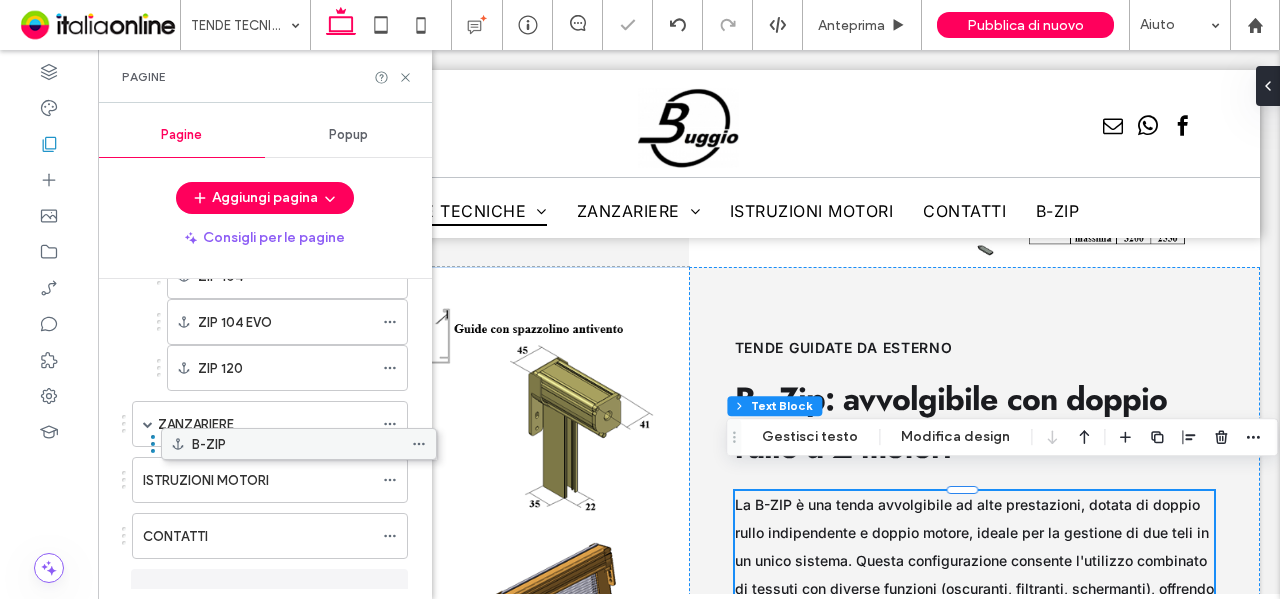 scroll, scrollTop: 1120, scrollLeft: 0, axis: vertical 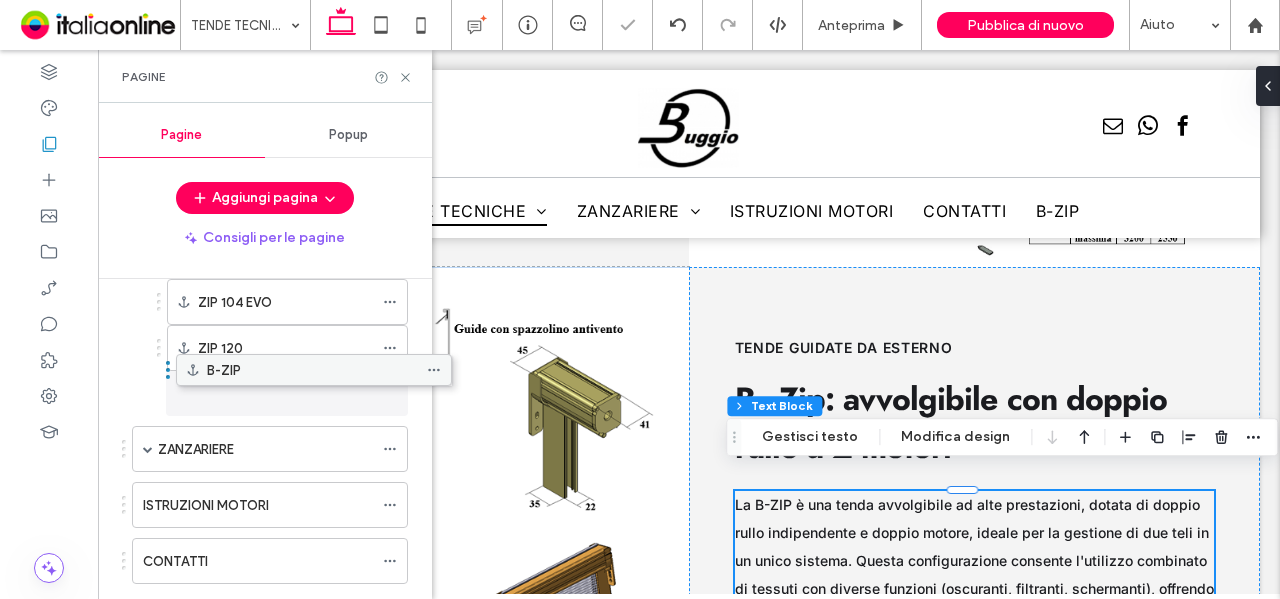 drag, startPoint x: 216, startPoint y: 577, endPoint x: 260, endPoint y: 385, distance: 196.97716 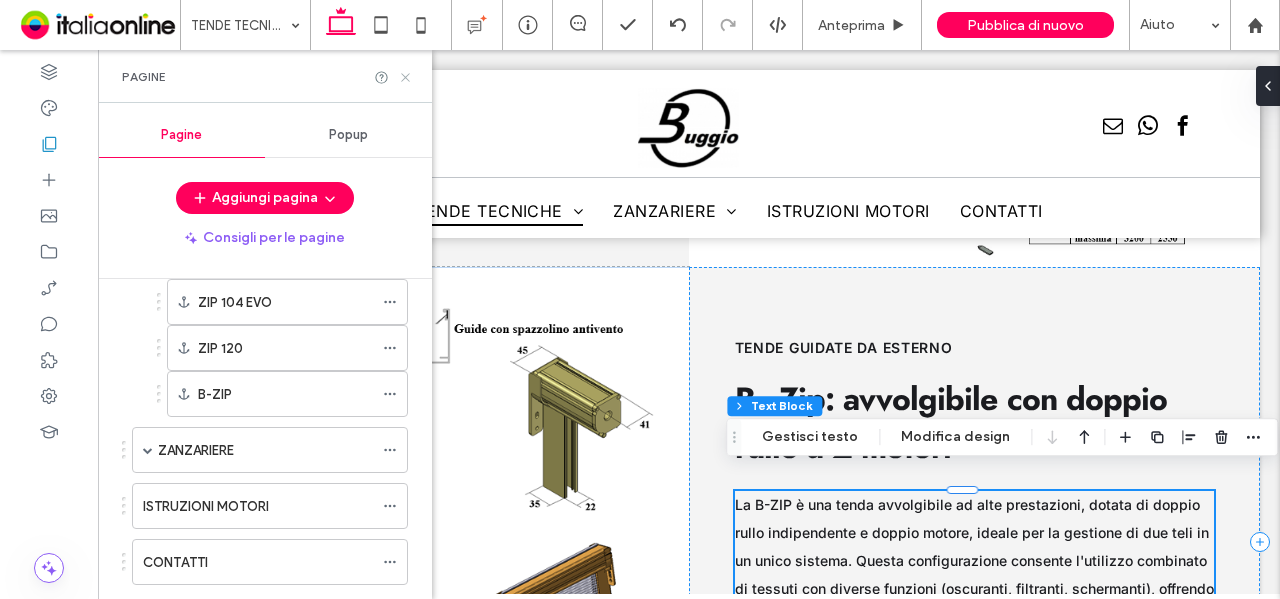 click 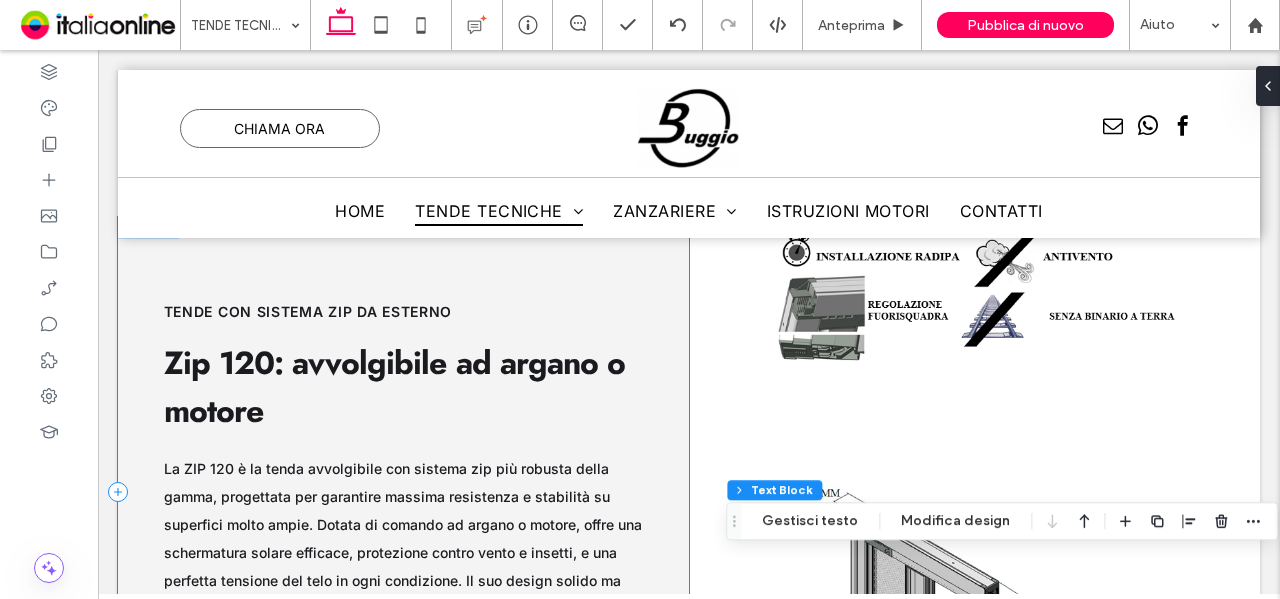 scroll, scrollTop: 14195, scrollLeft: 0, axis: vertical 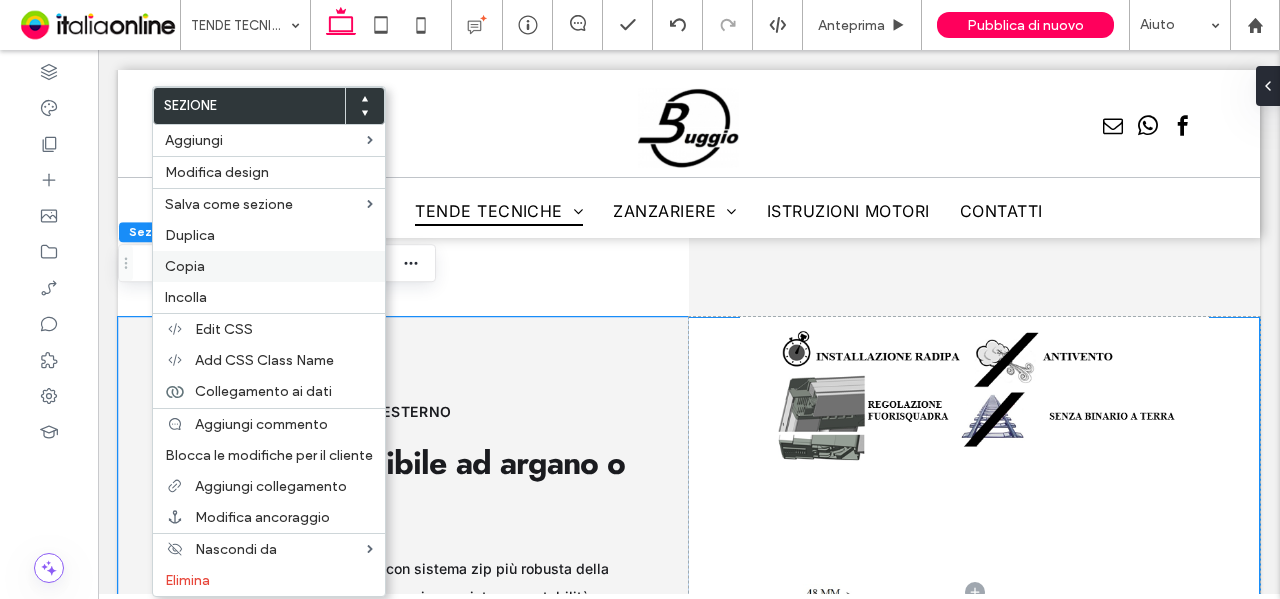 click on "Copia" at bounding box center (185, 266) 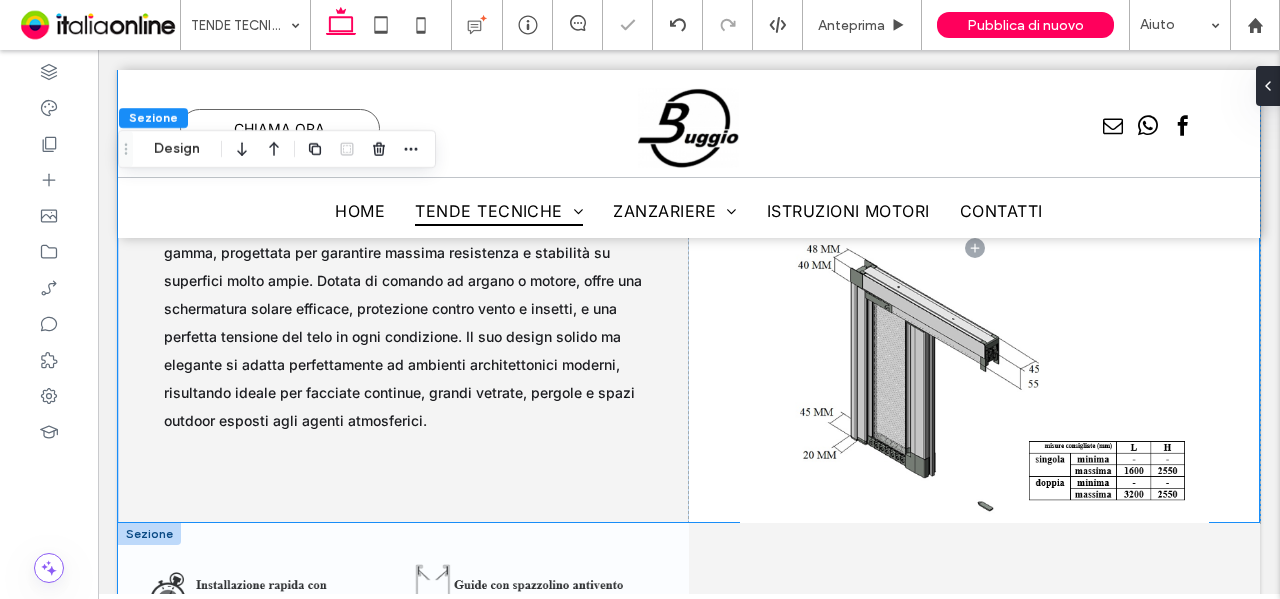 scroll, scrollTop: 14695, scrollLeft: 0, axis: vertical 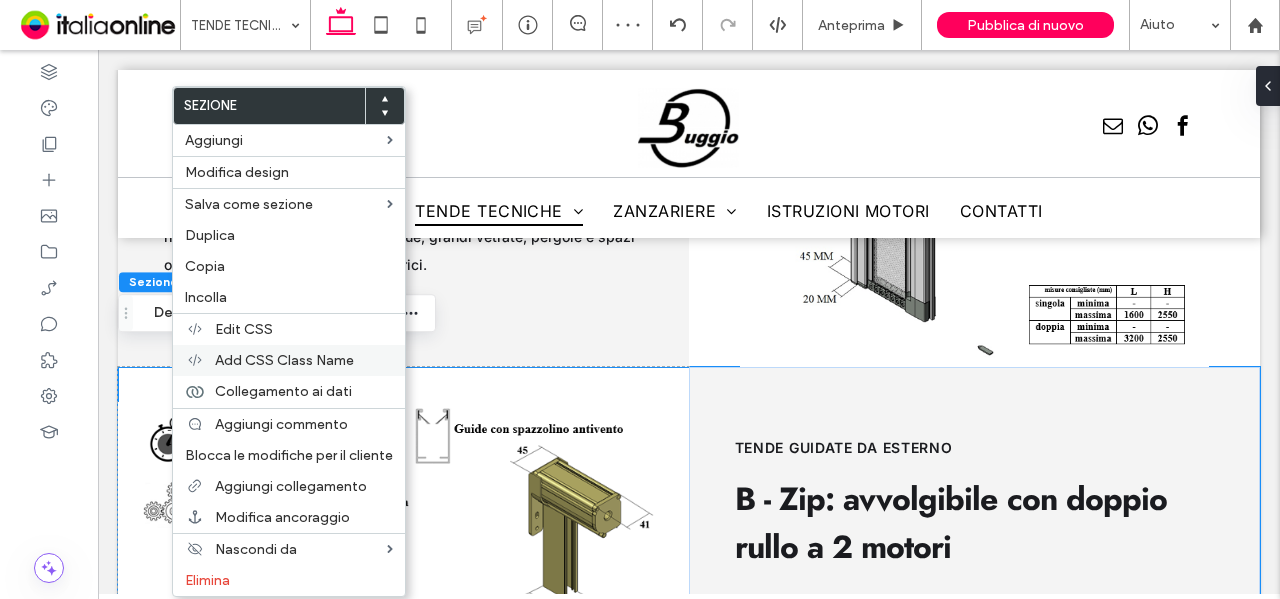 drag, startPoint x: 232, startPoint y: 299, endPoint x: 389, endPoint y: 366, distance: 170.69856 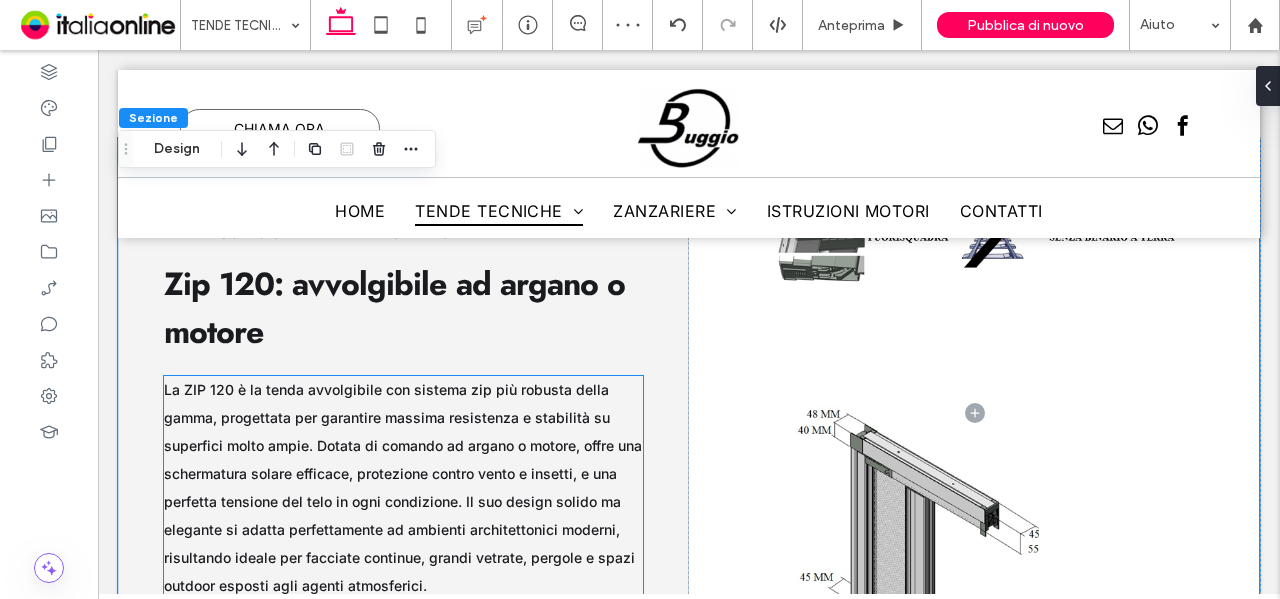 scroll, scrollTop: 15445, scrollLeft: 0, axis: vertical 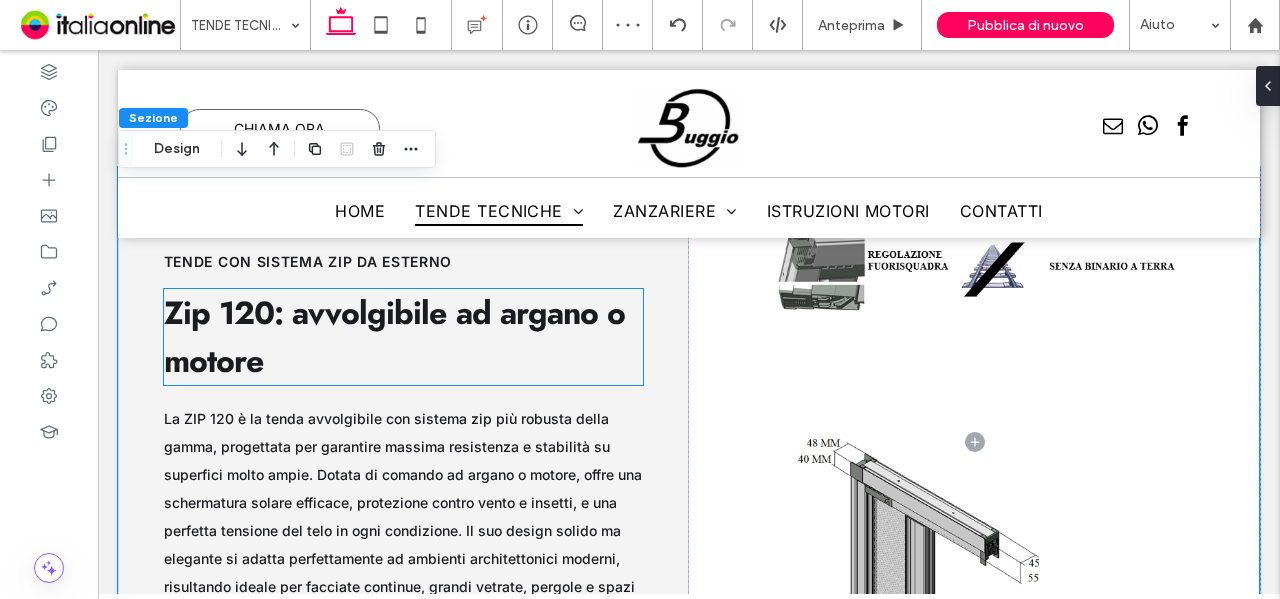 click on "Zip 120: avvolgibile ad argano o motore" at bounding box center [404, 337] 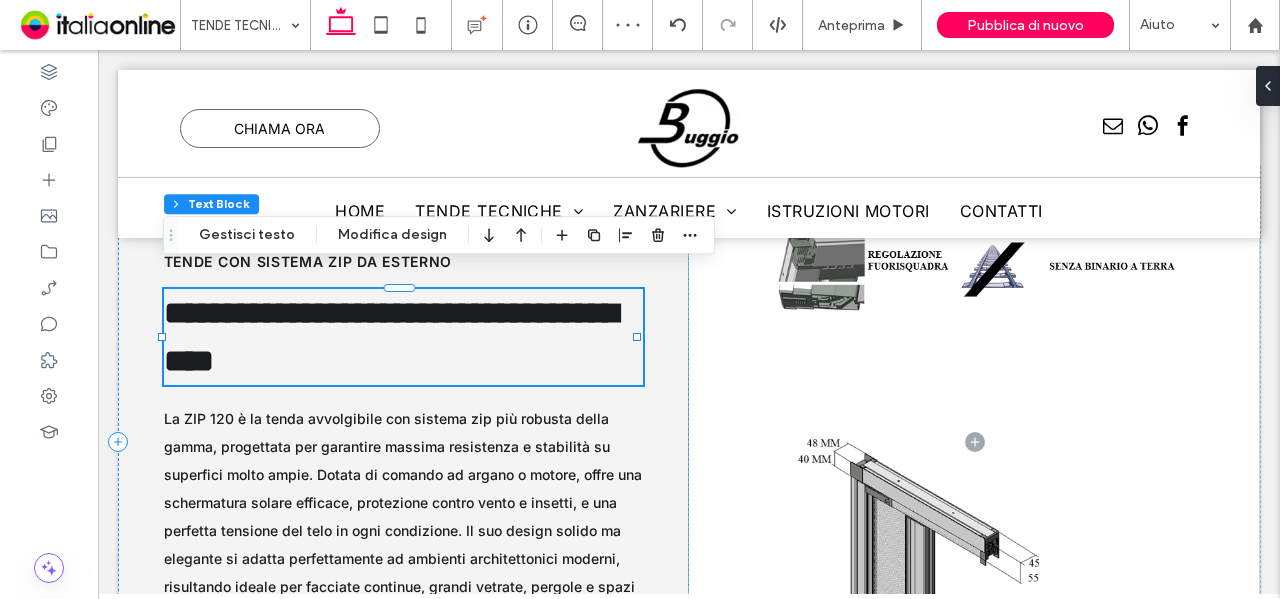 click on "**********" at bounding box center (404, 337) 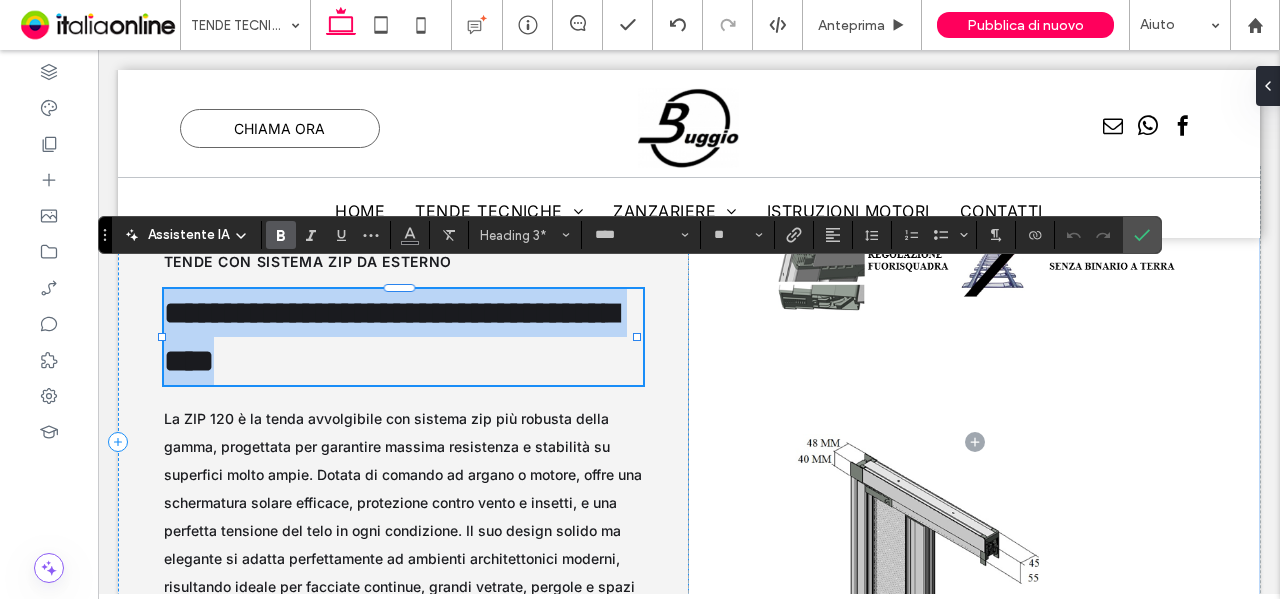 type on "*****" 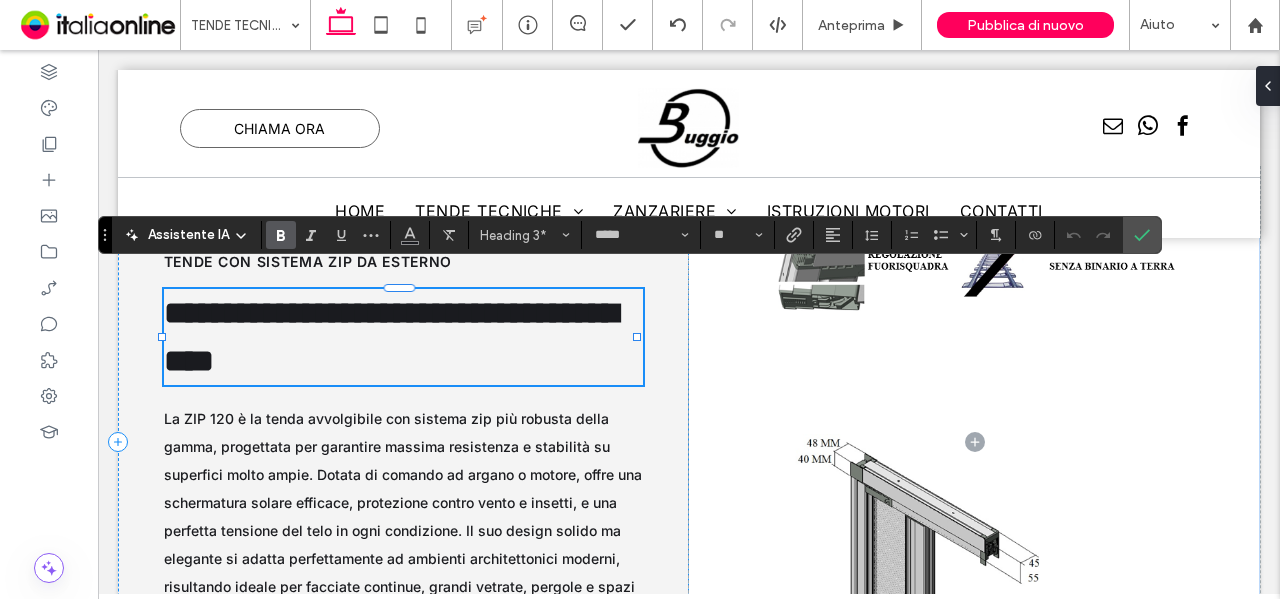 scroll, scrollTop: 0, scrollLeft: 0, axis: both 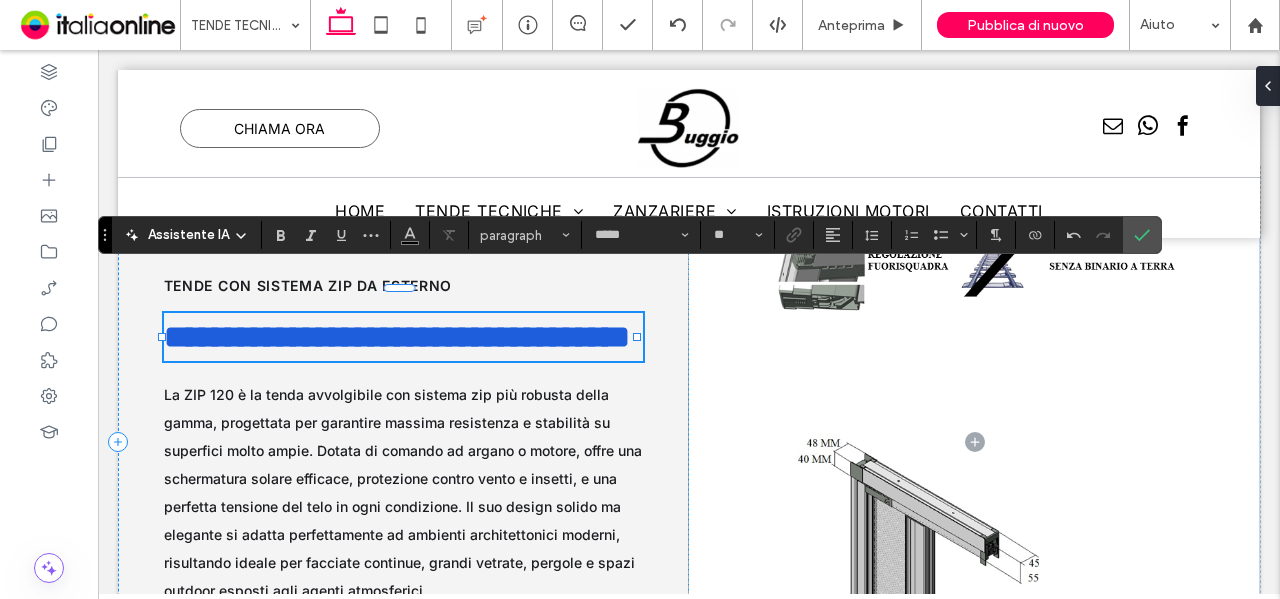type on "****" 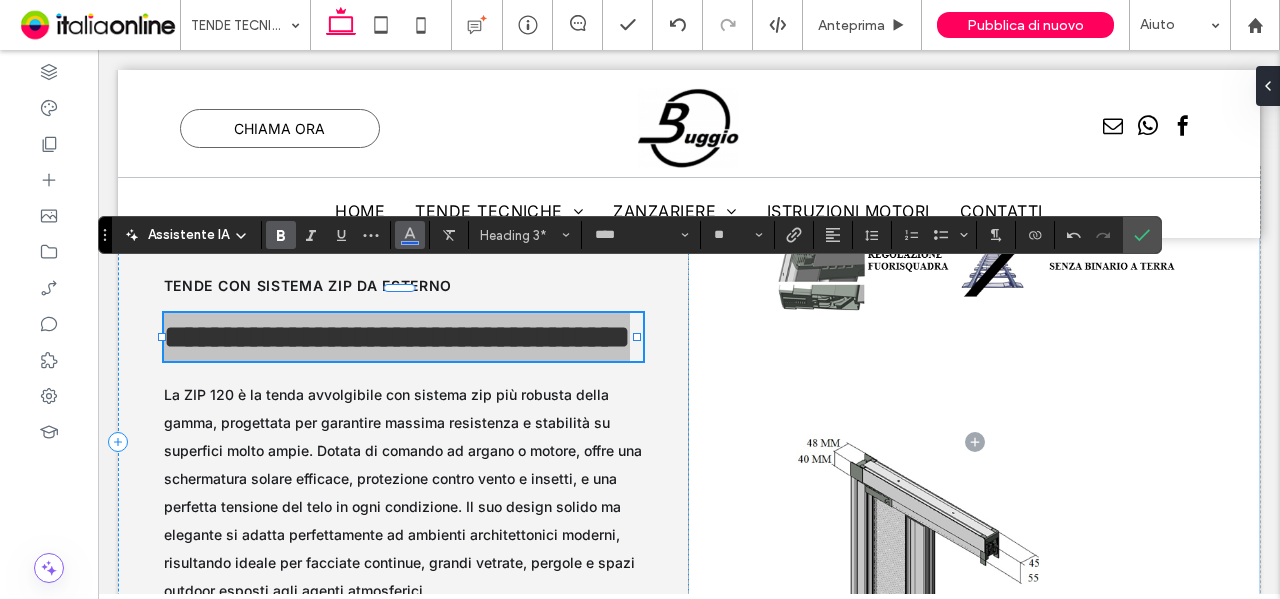 click 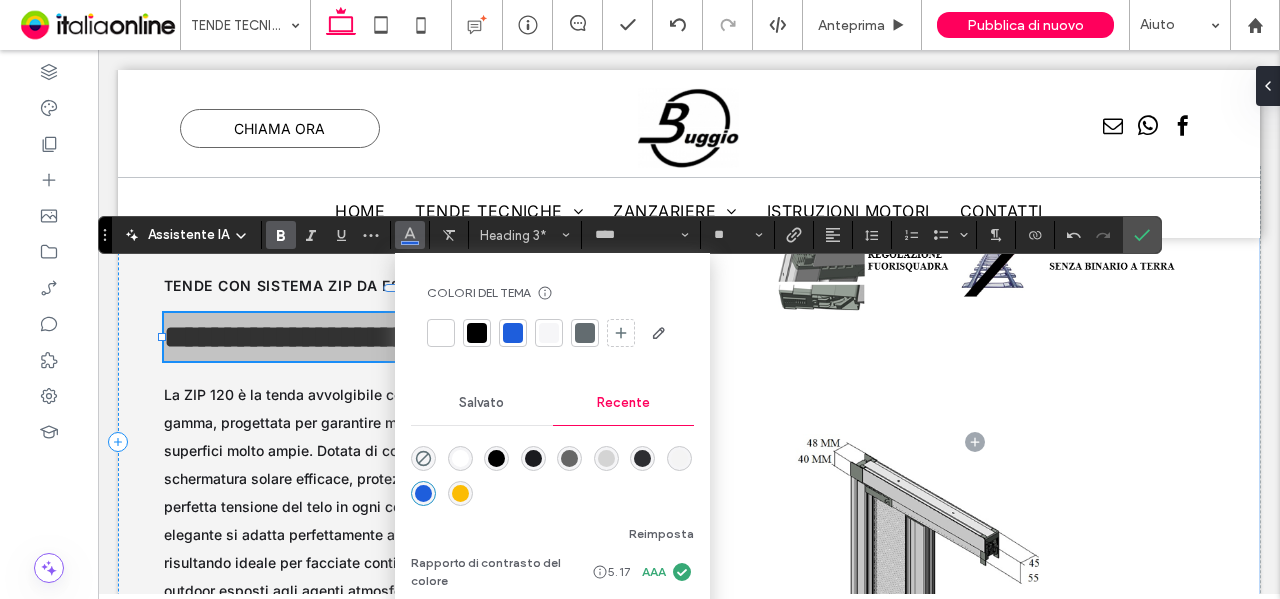 click at bounding box center (533, 458) 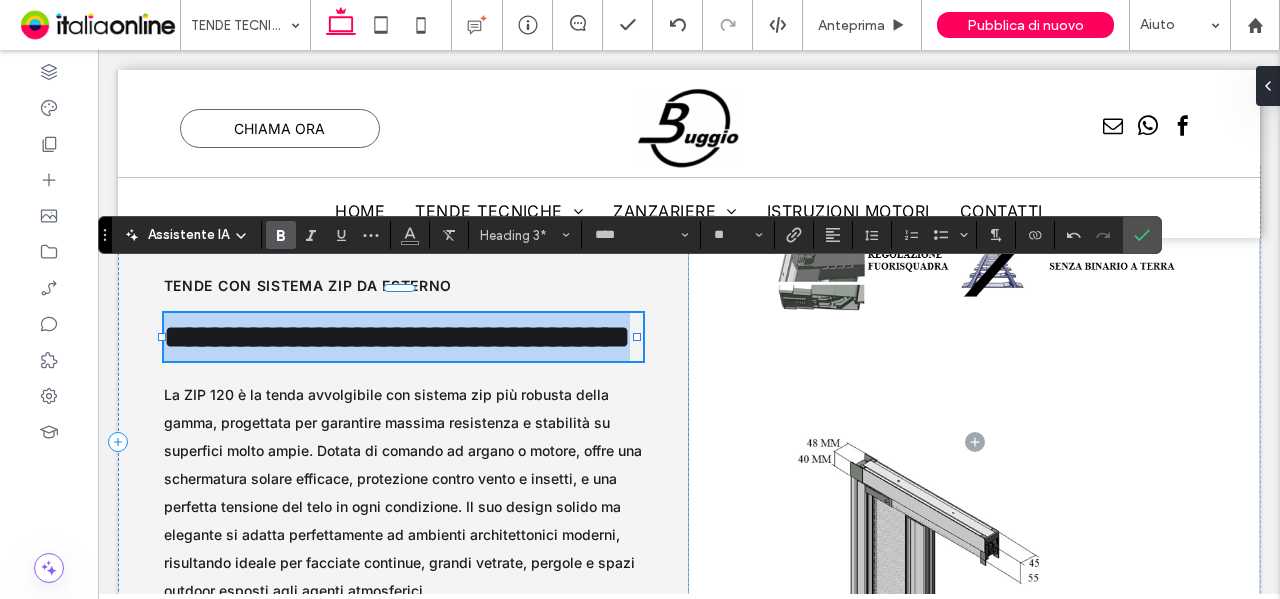 click on "**********" at bounding box center [397, 337] 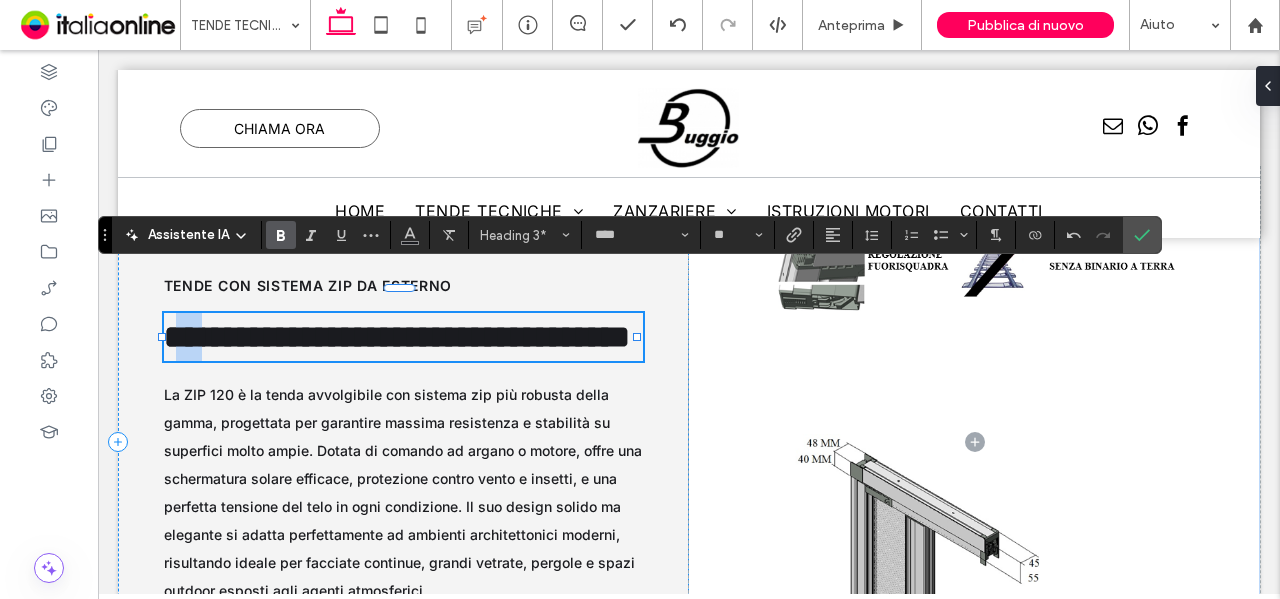 drag, startPoint x: 185, startPoint y: 281, endPoint x: 212, endPoint y: 285, distance: 27.294687 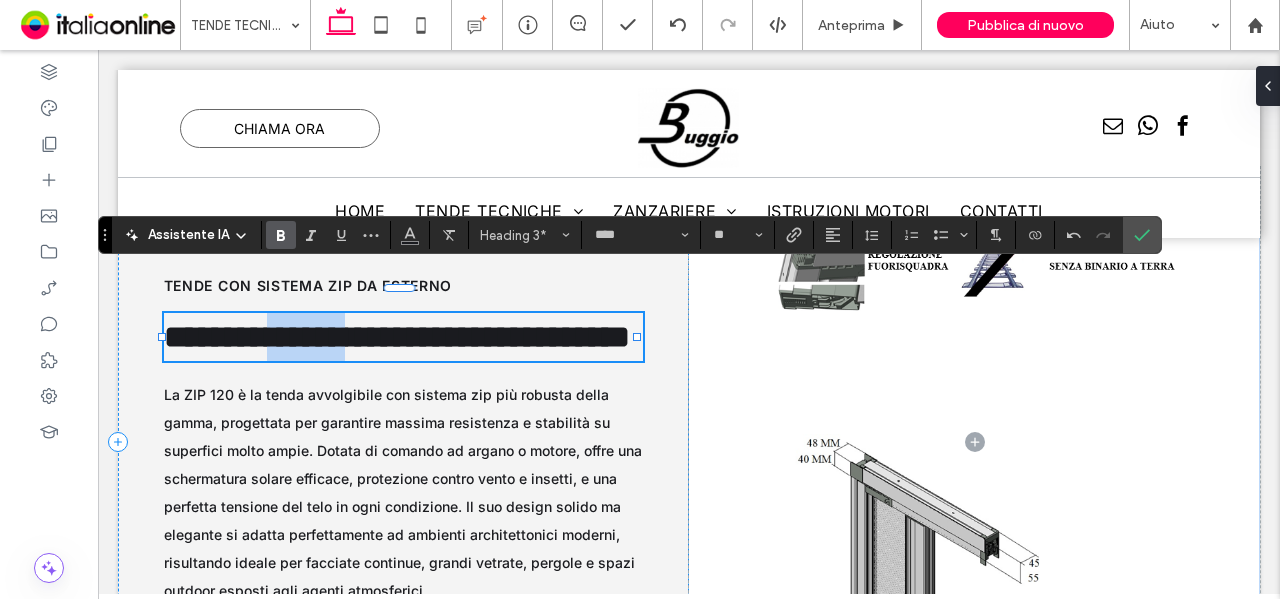 drag, startPoint x: 273, startPoint y: 290, endPoint x: 400, endPoint y: 294, distance: 127.06297 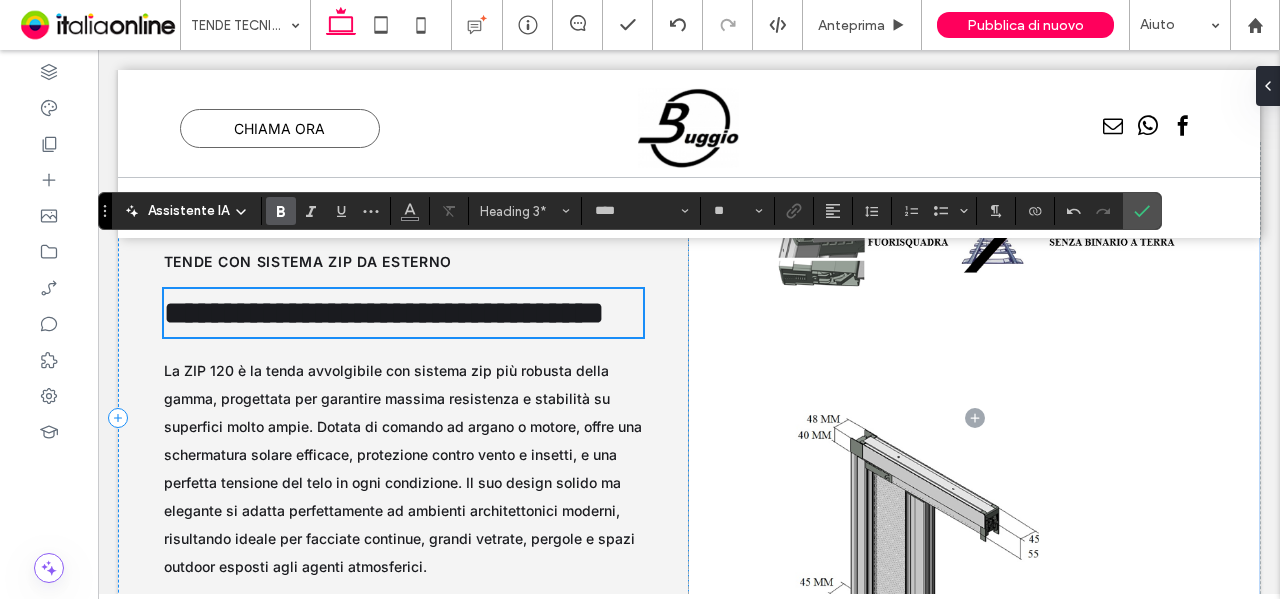 scroll, scrollTop: 15445, scrollLeft: 0, axis: vertical 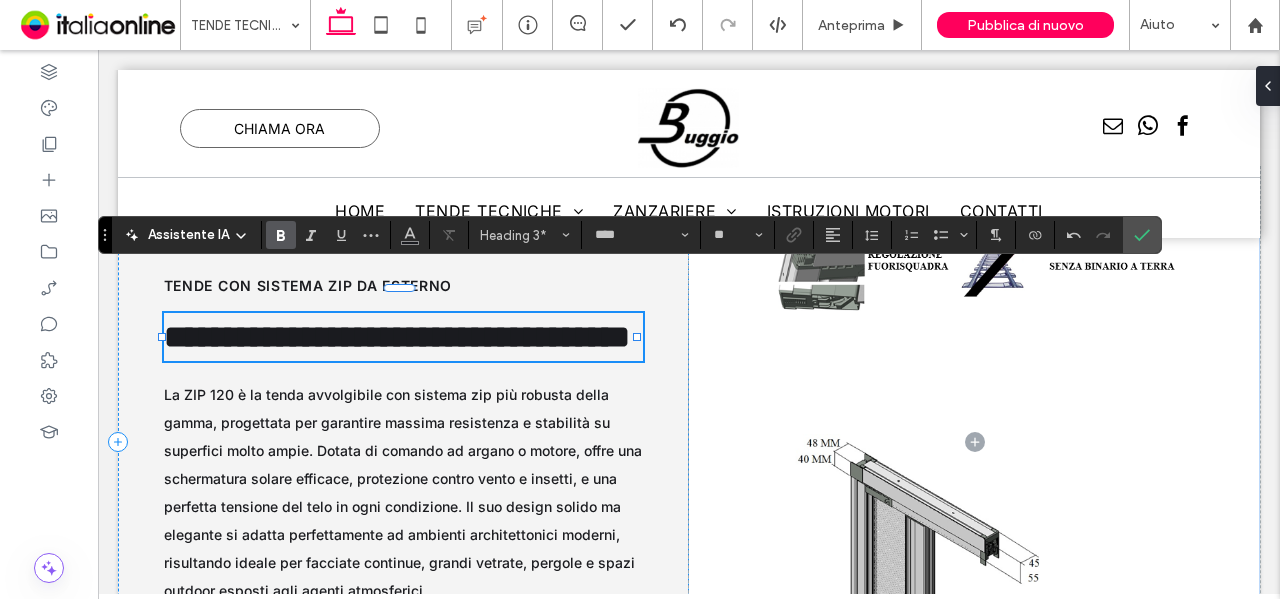 click on "**********" at bounding box center (397, 337) 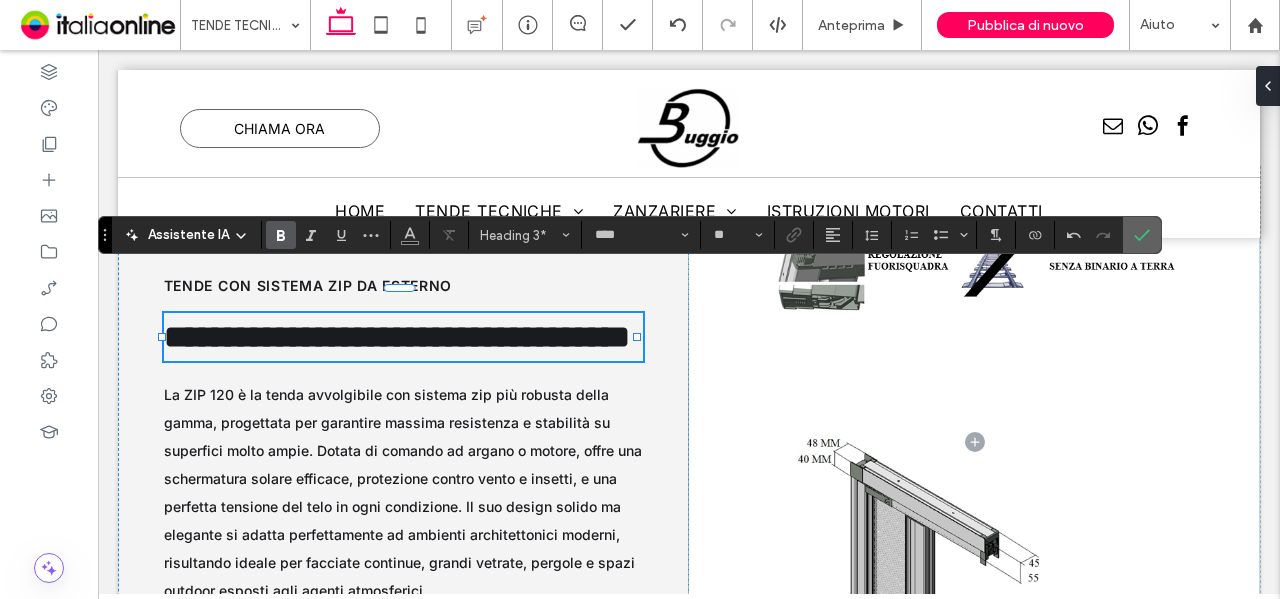 drag, startPoint x: 999, startPoint y: 217, endPoint x: 1132, endPoint y: 245, distance: 135.91542 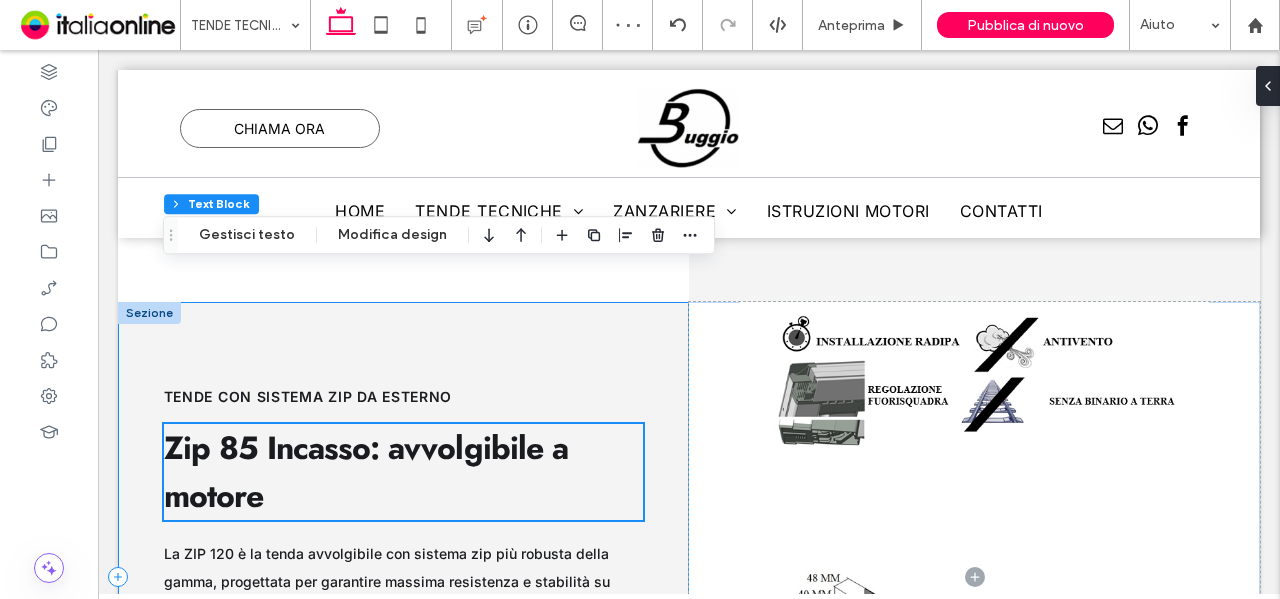 scroll, scrollTop: 15245, scrollLeft: 0, axis: vertical 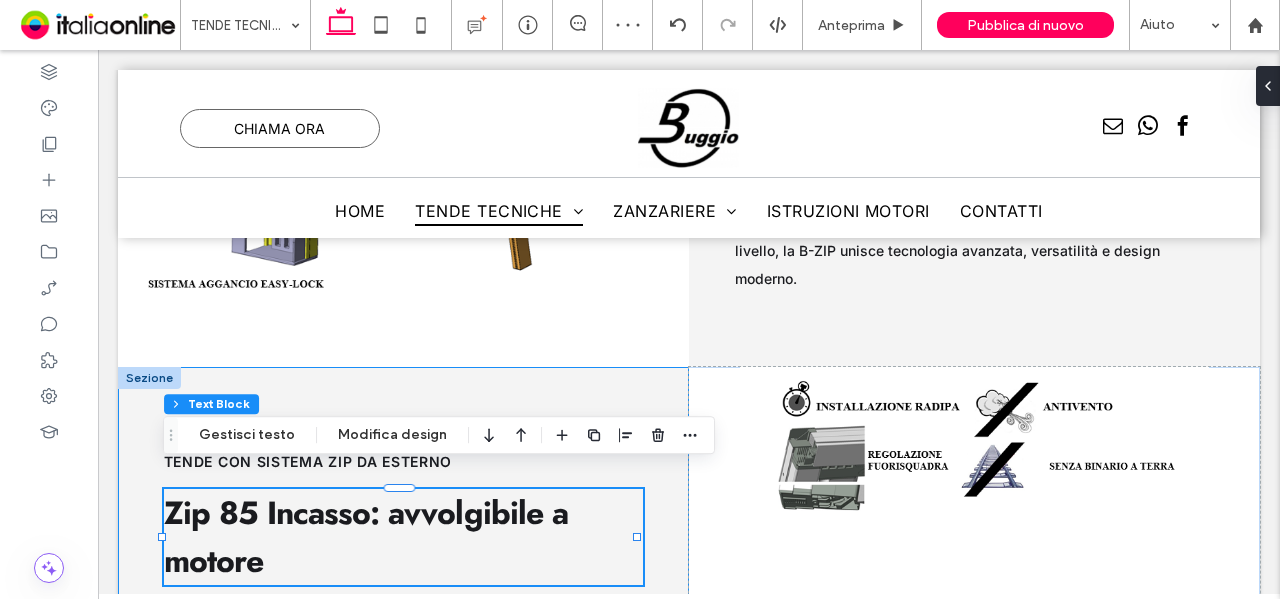 drag, startPoint x: 496, startPoint y: 352, endPoint x: 448, endPoint y: 398, distance: 66.48308 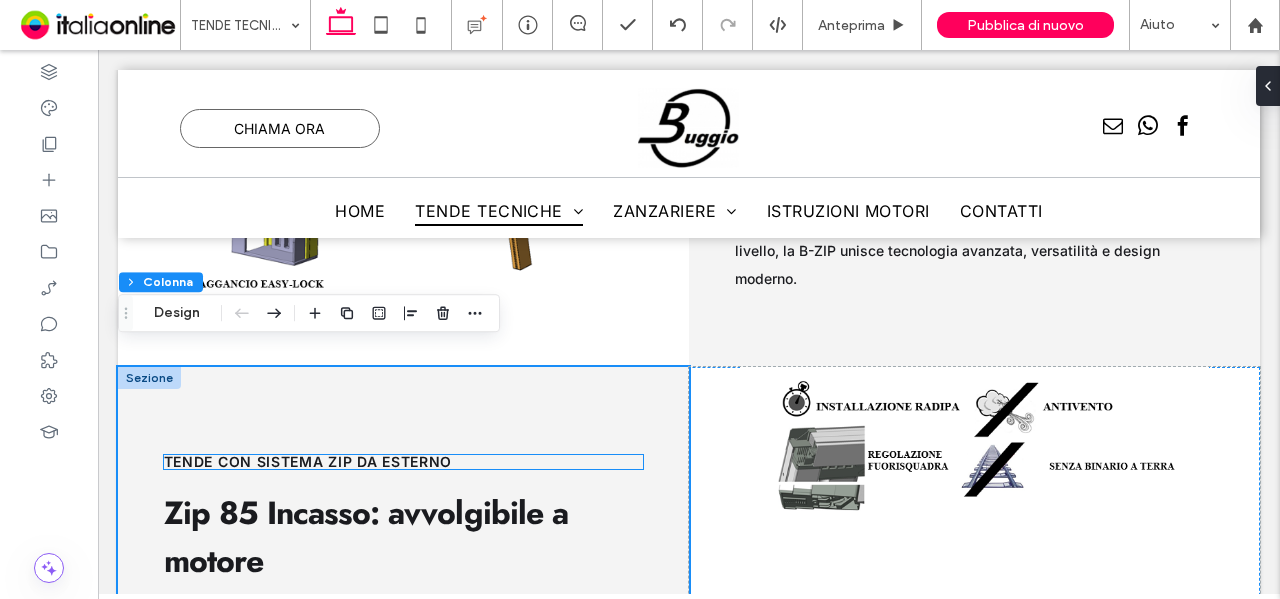 click on "tende con sistema zip da esterno" at bounding box center [308, 461] 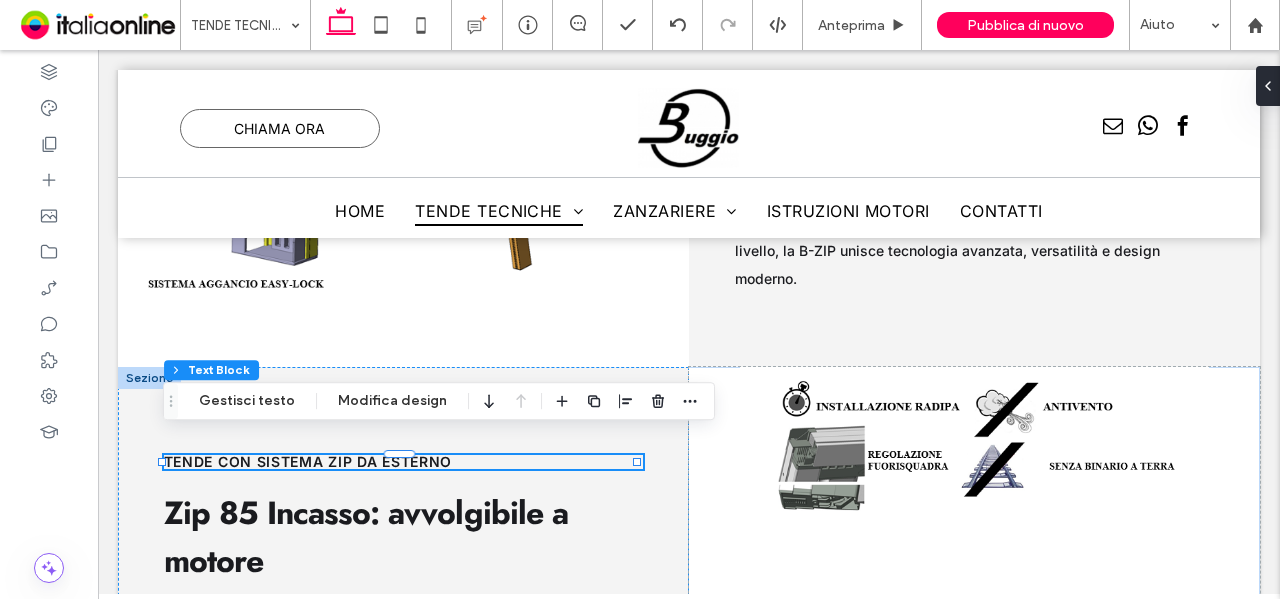 click on "tende con sistema zip da esterno" at bounding box center (308, 461) 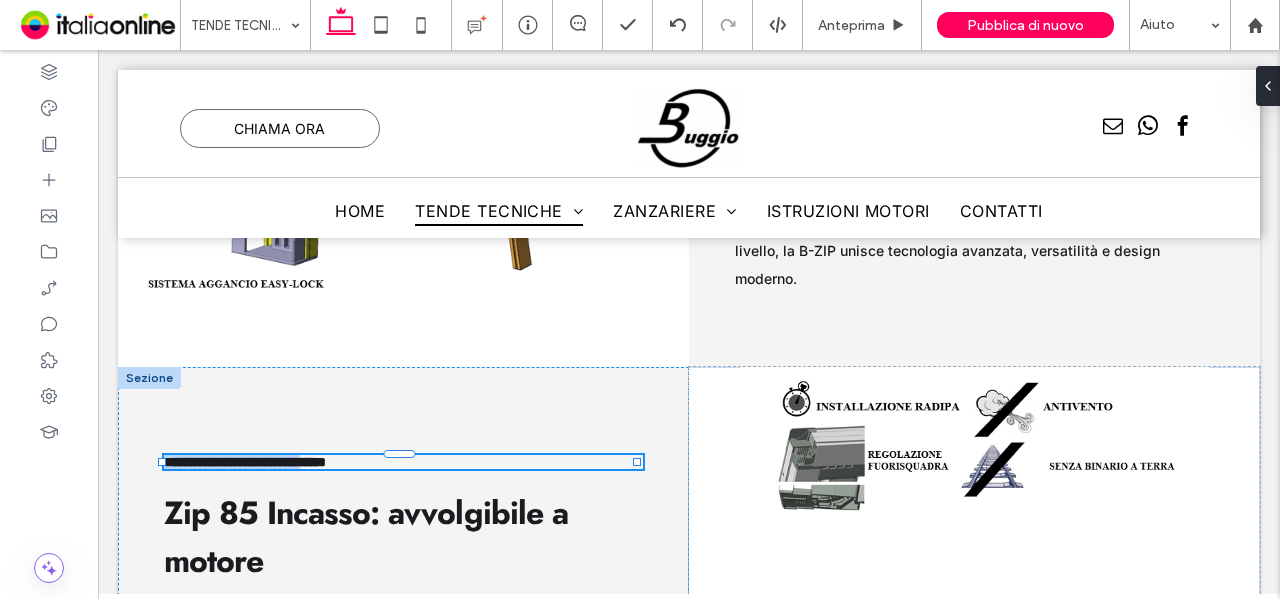 click on "**********" at bounding box center [245, 462] 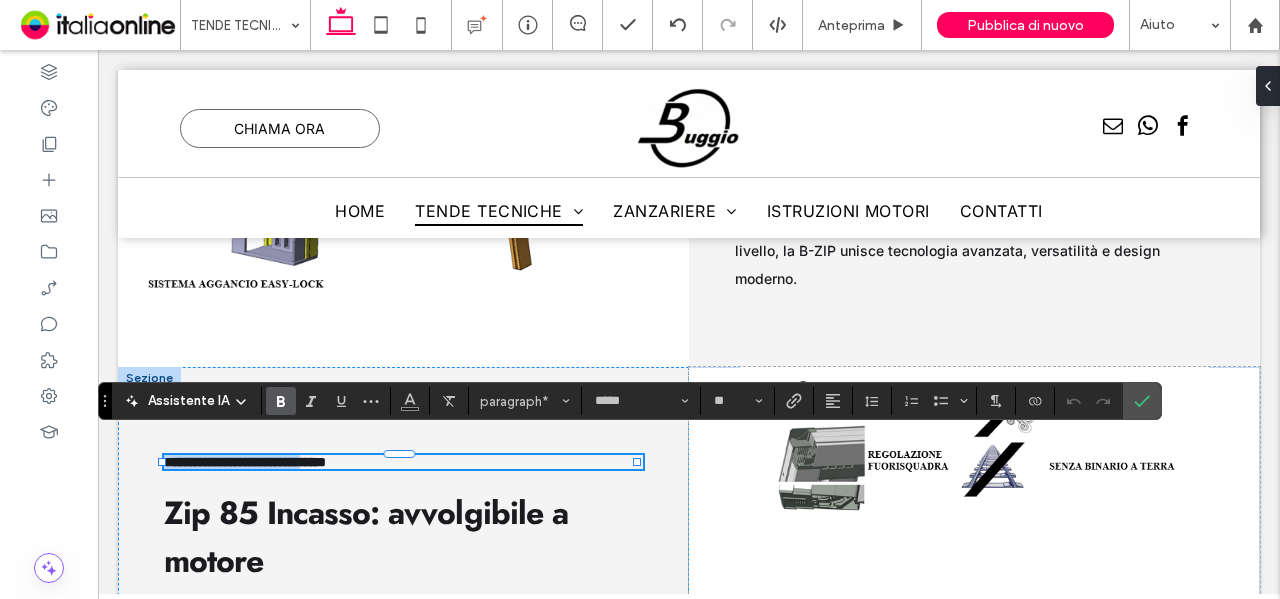 click on "**********" at bounding box center [245, 462] 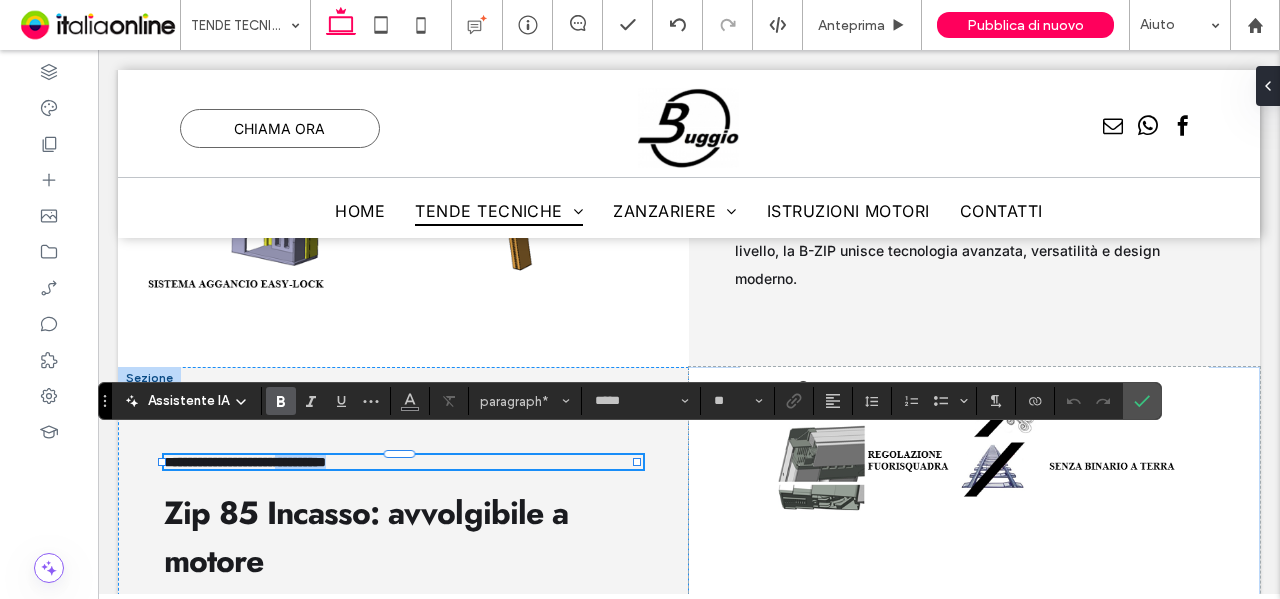 drag, startPoint x: 356, startPoint y: 443, endPoint x: 518, endPoint y: 445, distance: 162.01234 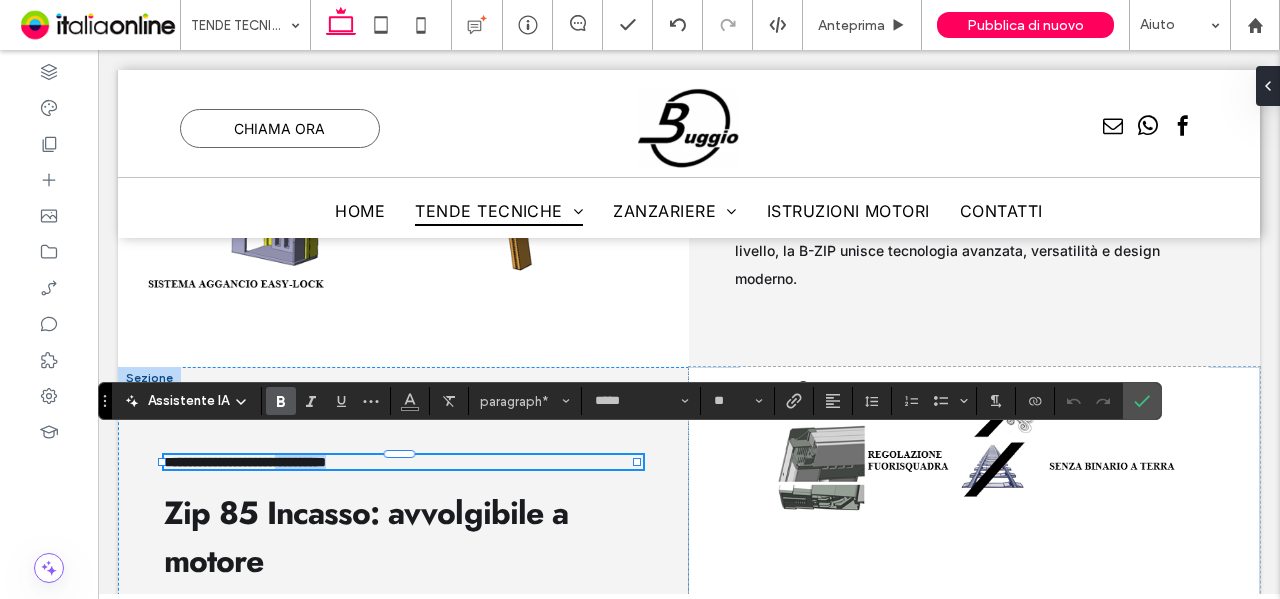 type 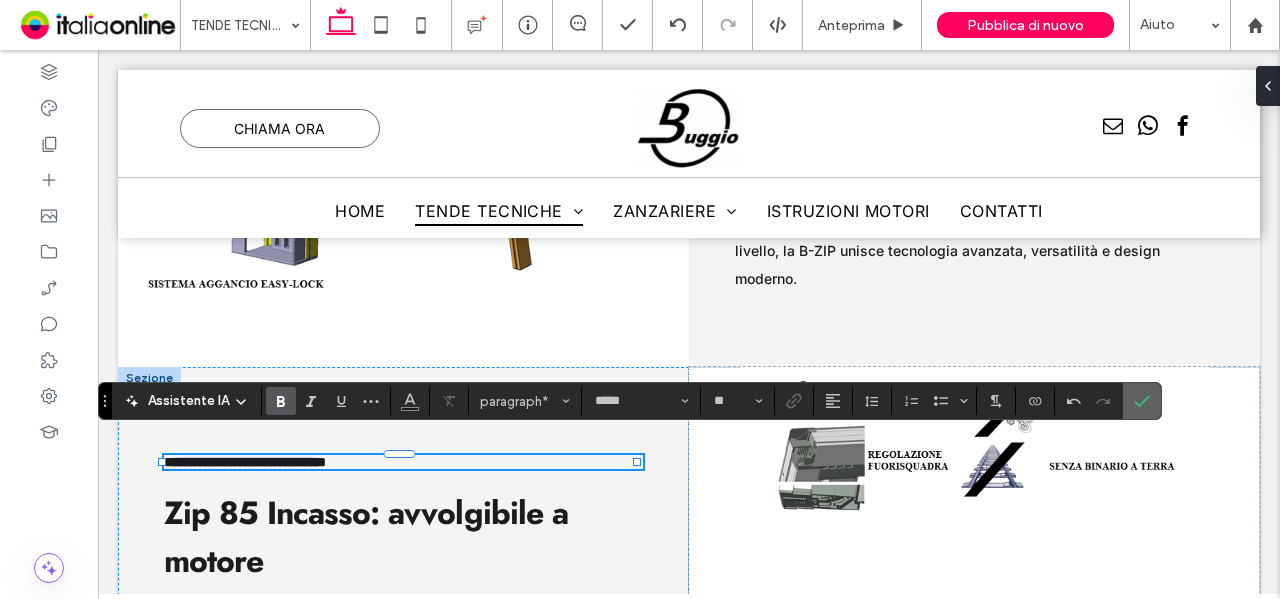 click 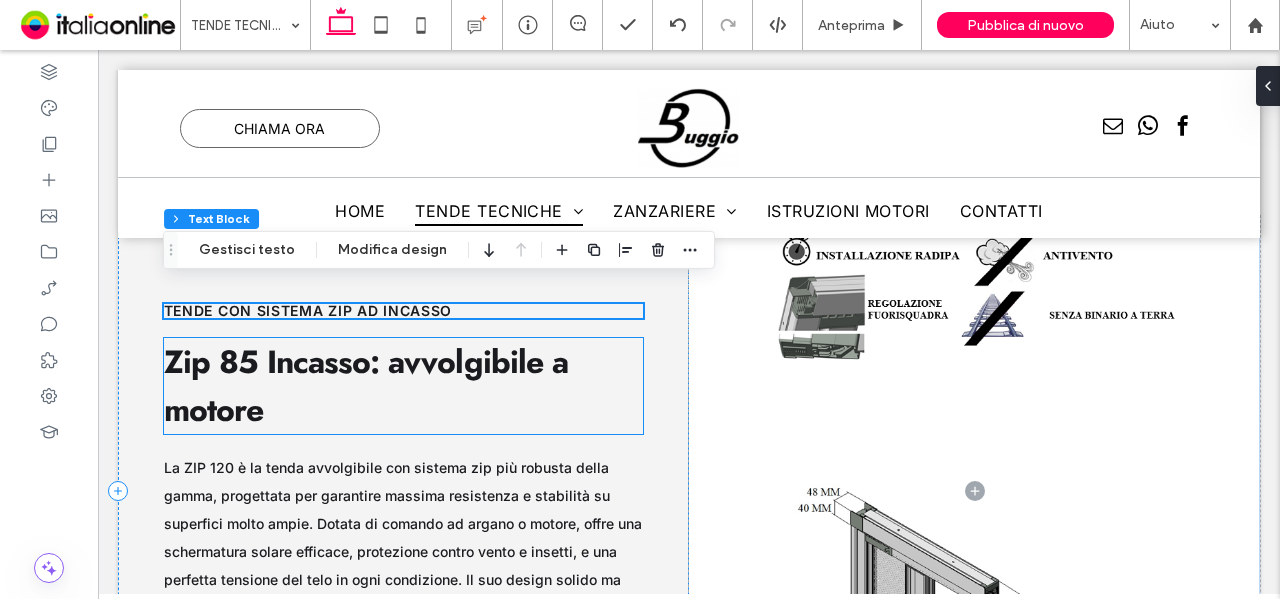 scroll, scrollTop: 15345, scrollLeft: 0, axis: vertical 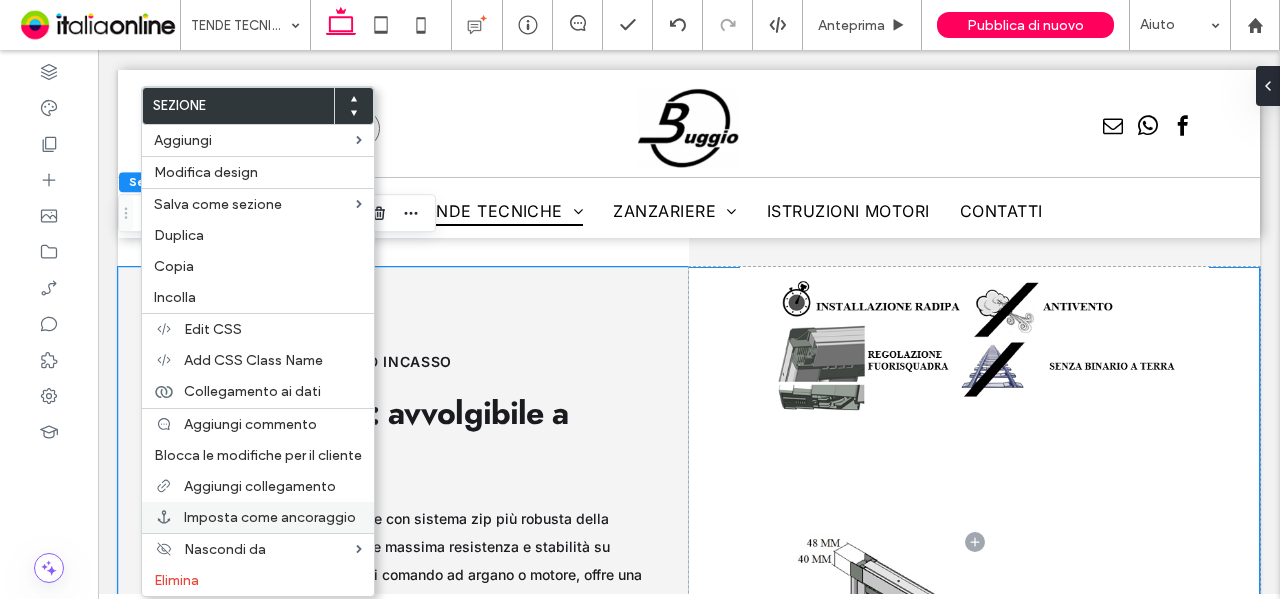 click on "Imposta come ancoraggio" at bounding box center [270, 517] 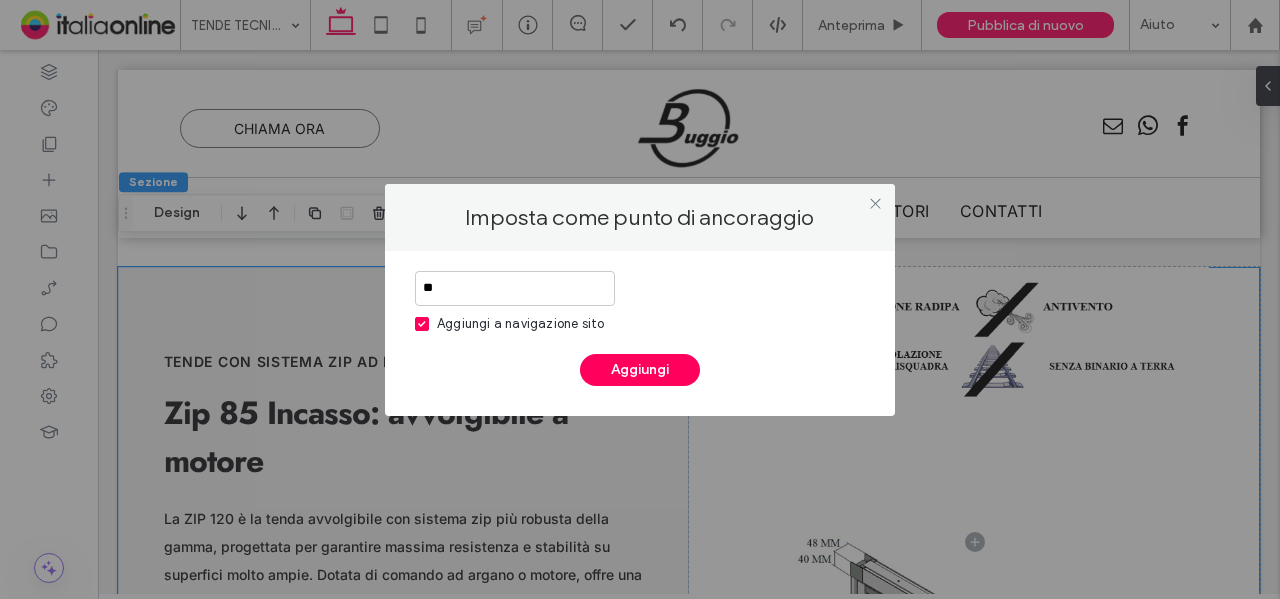 type on "*" 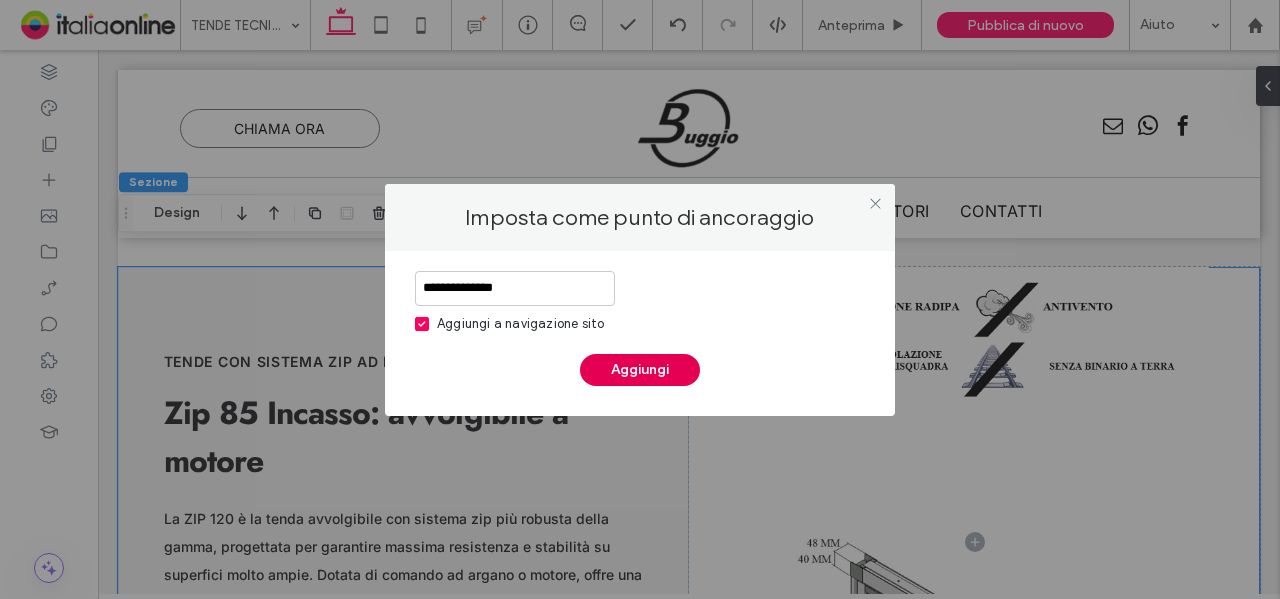 type on "**********" 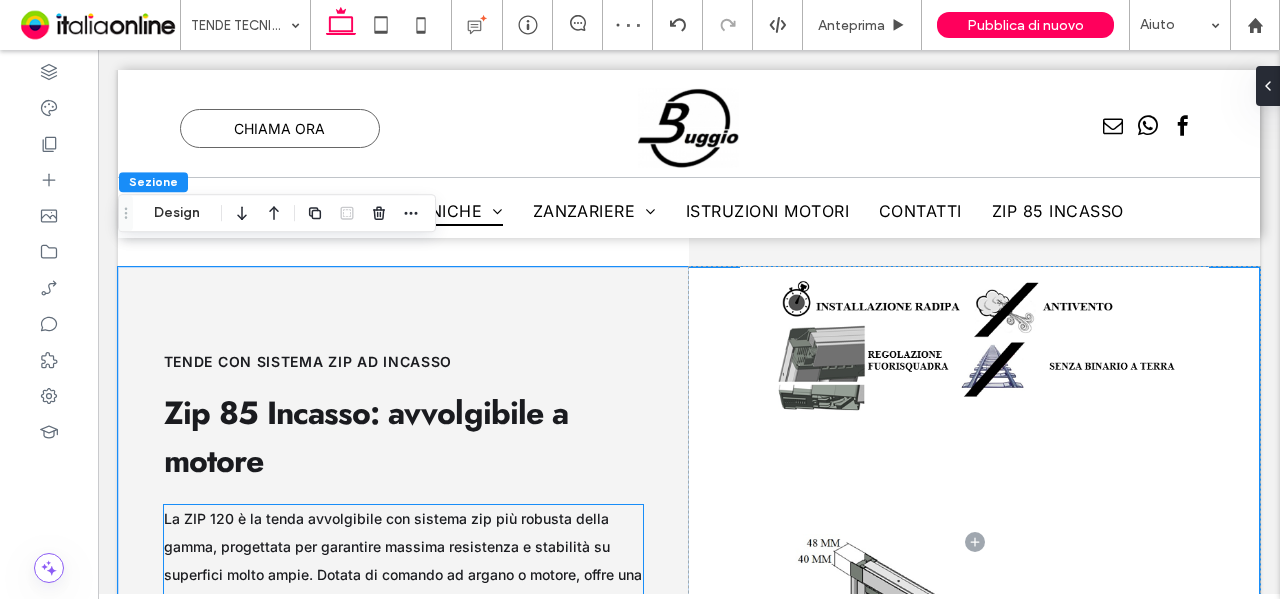 click on "La ZIP 120 è la tenda avvolgibile con sistema zip più robusta della gamma, progettata per garantire massima resistenza e stabilità su superfici molto ampie. Dotata di comando ad argano o motore, offre una schermatura solare efficace, protezione contro vento e insetti, e una perfetta tensione del telo in ogni condizione. Il suo design solido ma elegante si adatta perfettamente ad ambienti architettonici moderni, risultando ideale per facciate continue, grandi vetrate, pergole e spazi outdoor esposti agli agenti atmosferici." at bounding box center (404, 617) 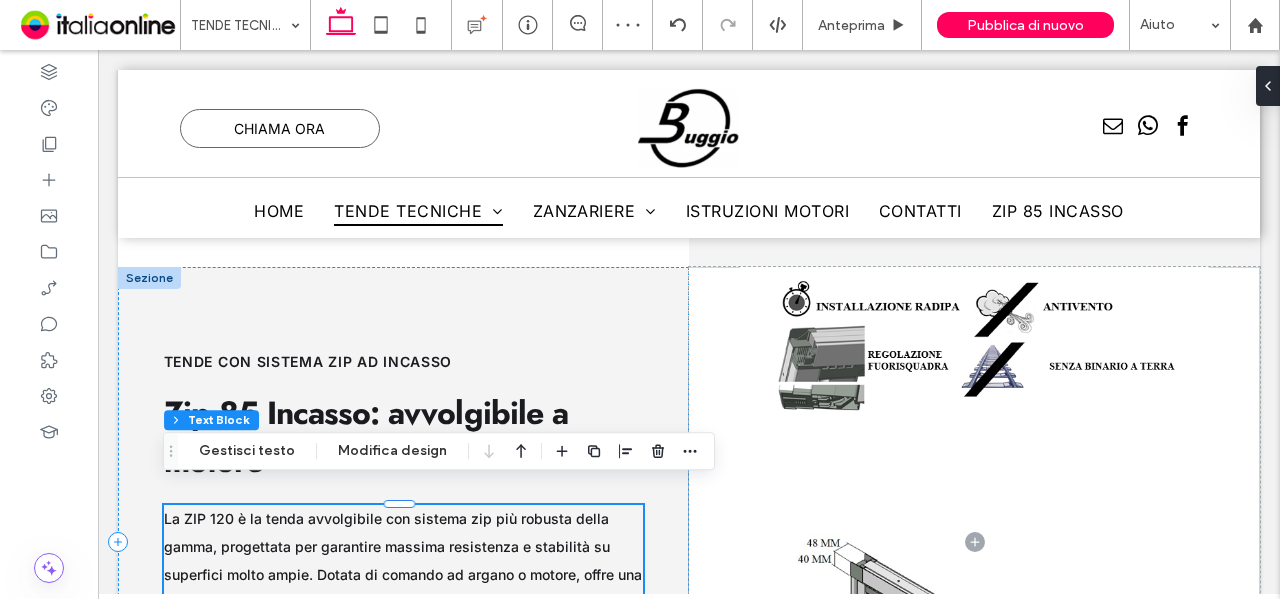 click on "La ZIP 120 è la tenda avvolgibile con sistema zip più robusta della gamma, progettata per garantire massima resistenza e stabilità su superfici molto ampie. Dotata di comando ad argano o motore, offre una schermatura solare efficace, protezione contro vento e insetti, e una perfetta tensione del telo in ogni condizione. Il suo design solido ma elegante si adatta perfettamente ad ambienti architettonici moderni, risultando ideale per facciate continue, grandi vetrate, pergole e spazi outdoor esposti agli agenti atmosferici." at bounding box center [404, 617] 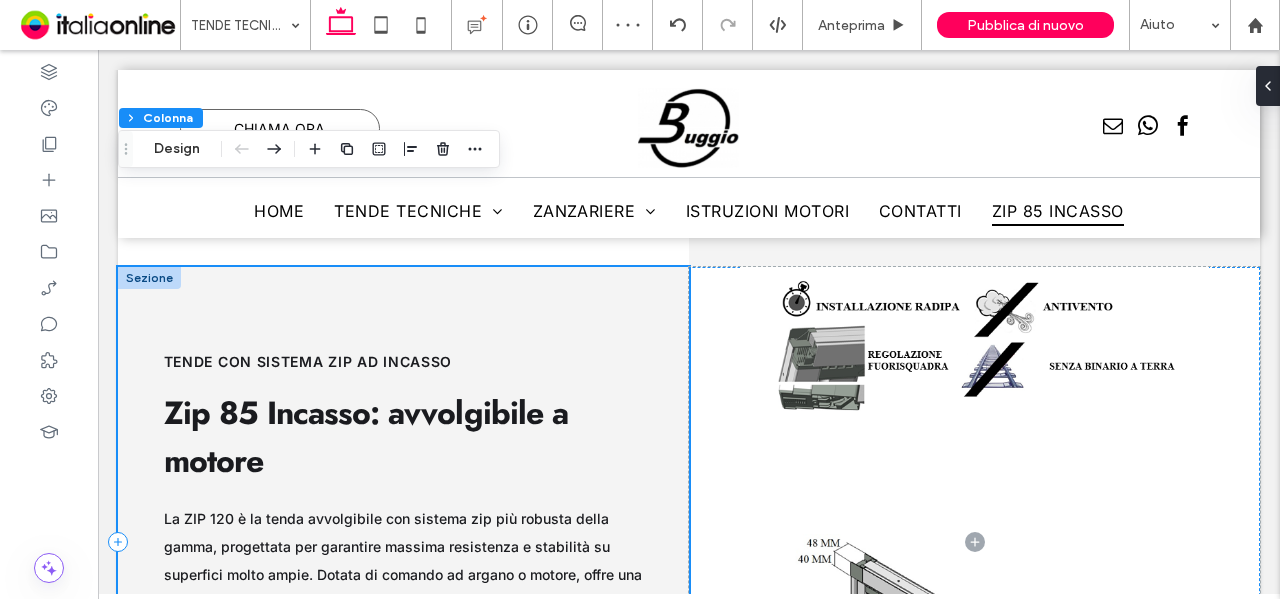 scroll, scrollTop: 15620, scrollLeft: 0, axis: vertical 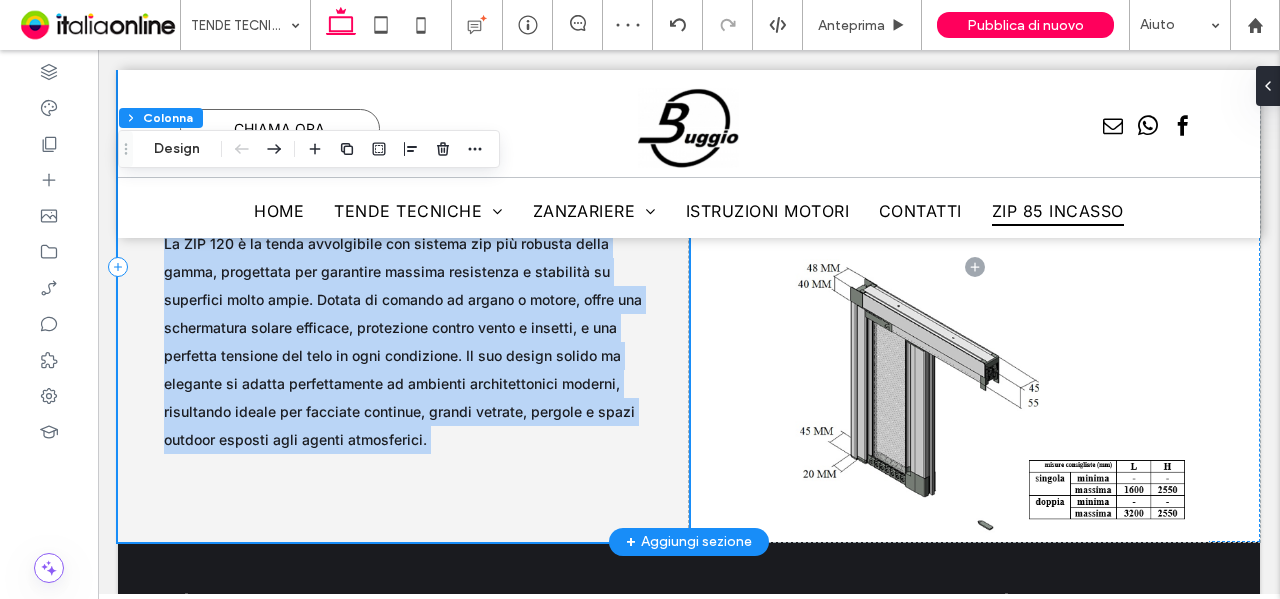 click on "tende con sistema zip ad incasso
Zip 85 Incasso: avvolgibile a motore
La ZIP 120 è la tenda avvolgibile con sistema zip più robusta della gamma, progettata per garantire massima resistenza e stabilità su superfici molto ampie. Dotata di comando ad argano o motore, offre una schermatura solare efficace, protezione contro vento e insetti, e una perfetta tensione del telo in ogni condizione. Il suo design solido ma elegante si adatta perfettamente ad ambienti architettonici moderni, risultando ideale per facciate continue, grandi vetrate, pergole e spazi outdoor esposti agli agenti atmosferici." at bounding box center [403, 267] 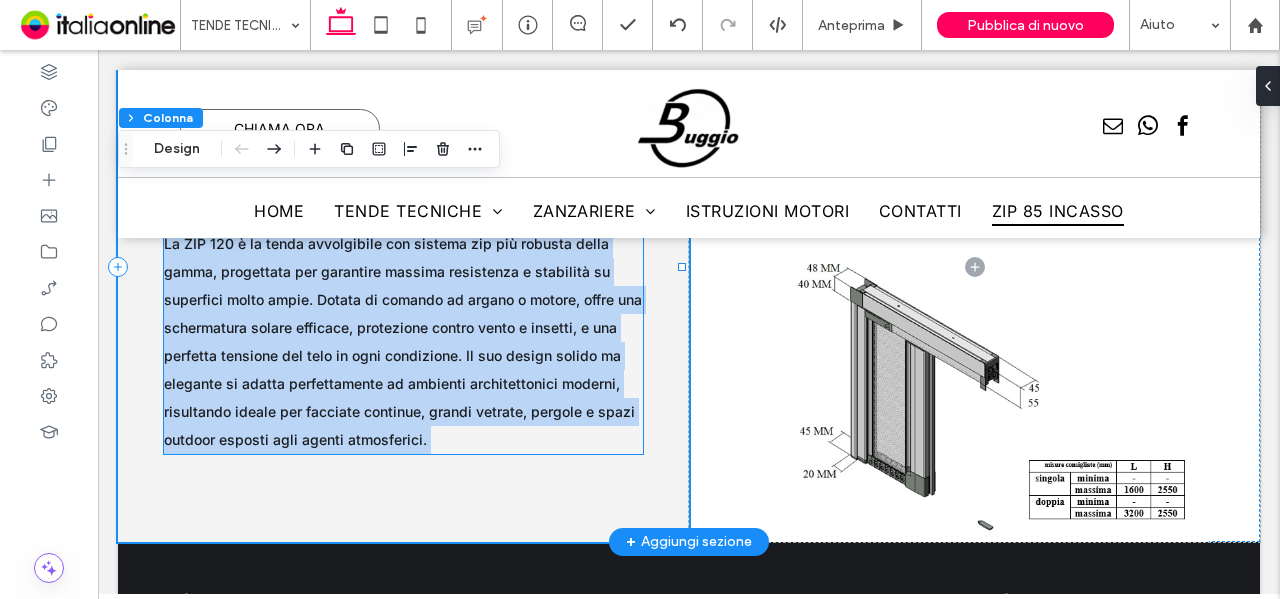 click on "La ZIP 120 è la tenda avvolgibile con sistema zip più robusta della gamma, progettata per garantire massima resistenza e stabilità su superfici molto ampie. Dotata di comando ad argano o motore, offre una schermatura solare efficace, protezione contro vento e insetti, e una perfetta tensione del telo in ogni condizione. Il suo design solido ma elegante si adatta perfettamente ad ambienti architettonici moderni, risultando ideale per facciate continue, grandi vetrate, pergole e spazi outdoor esposti agli agenti atmosferici." at bounding box center (404, 342) 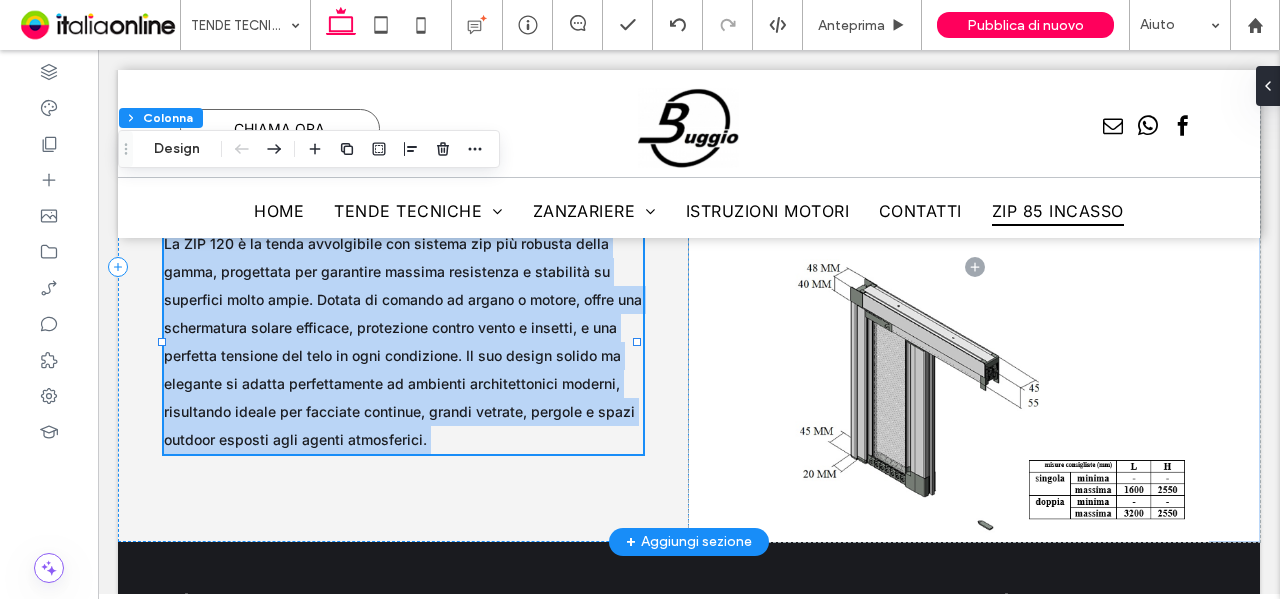 click on "La ZIP 120 è la tenda avvolgibile con sistema zip più robusta della gamma, progettata per garantire massima resistenza e stabilità su superfici molto ampie. Dotata di comando ad argano o motore, offre una schermatura solare efficace, protezione contro vento e insetti, e una perfetta tensione del telo in ogni condizione. Il suo design solido ma elegante si adatta perfettamente ad ambienti architettonici moderni, risultando ideale per facciate continue, grandi vetrate, pergole e spazi outdoor esposti agli agenti atmosferici." at bounding box center [404, 342] 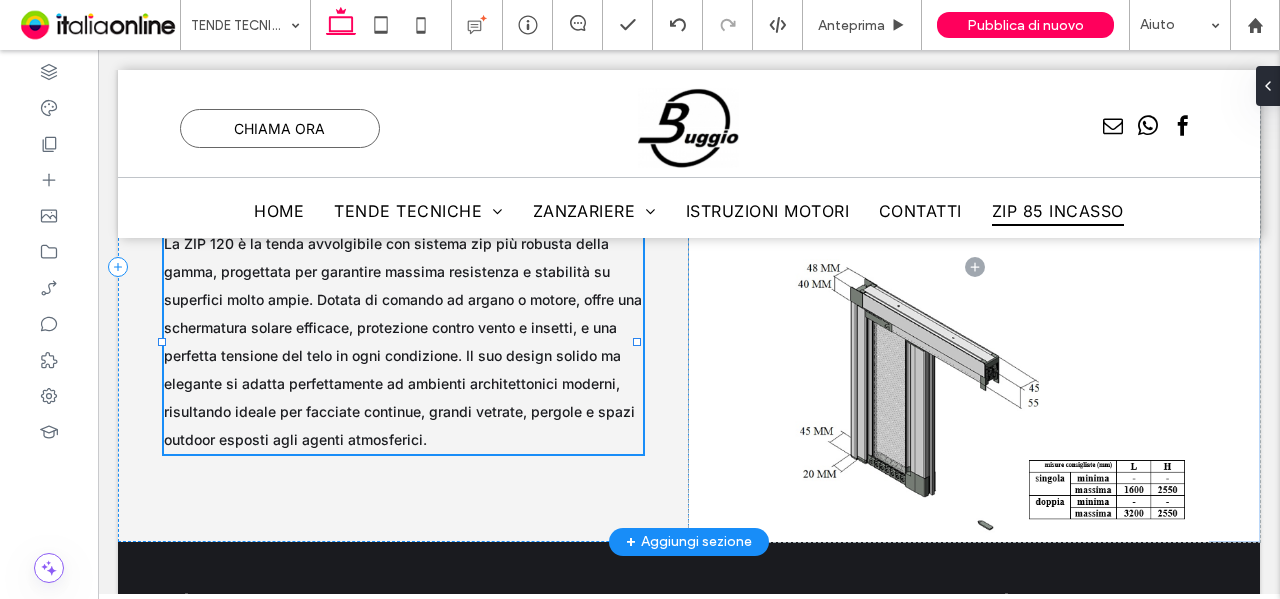 type on "*****" 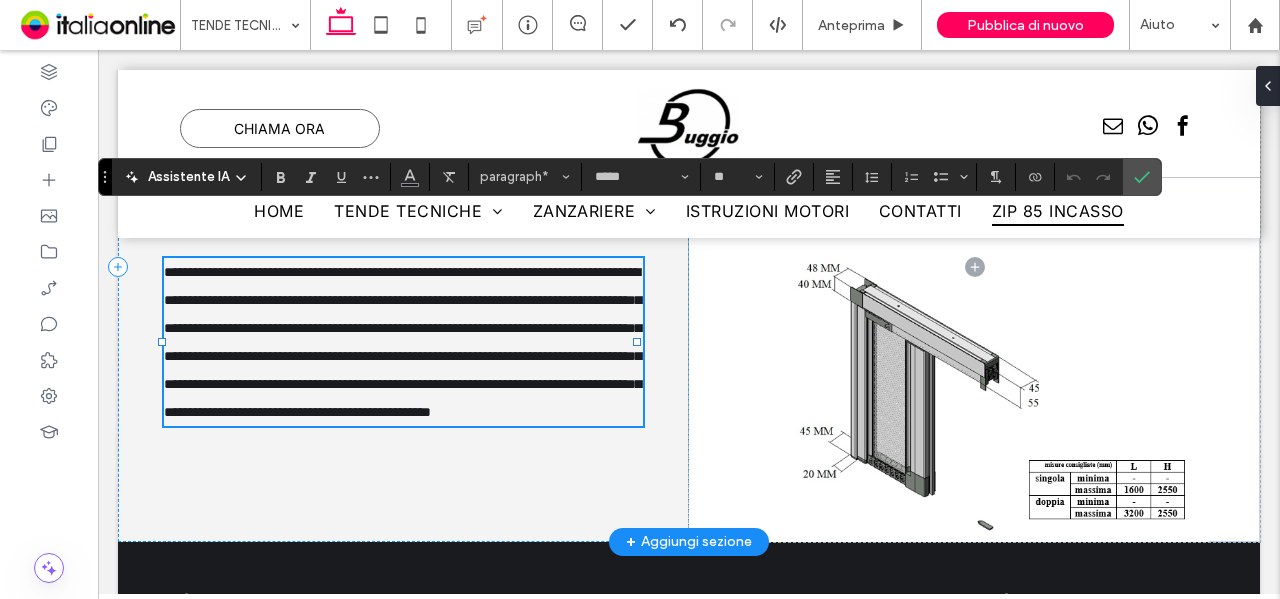click on "**********" at bounding box center [404, 342] 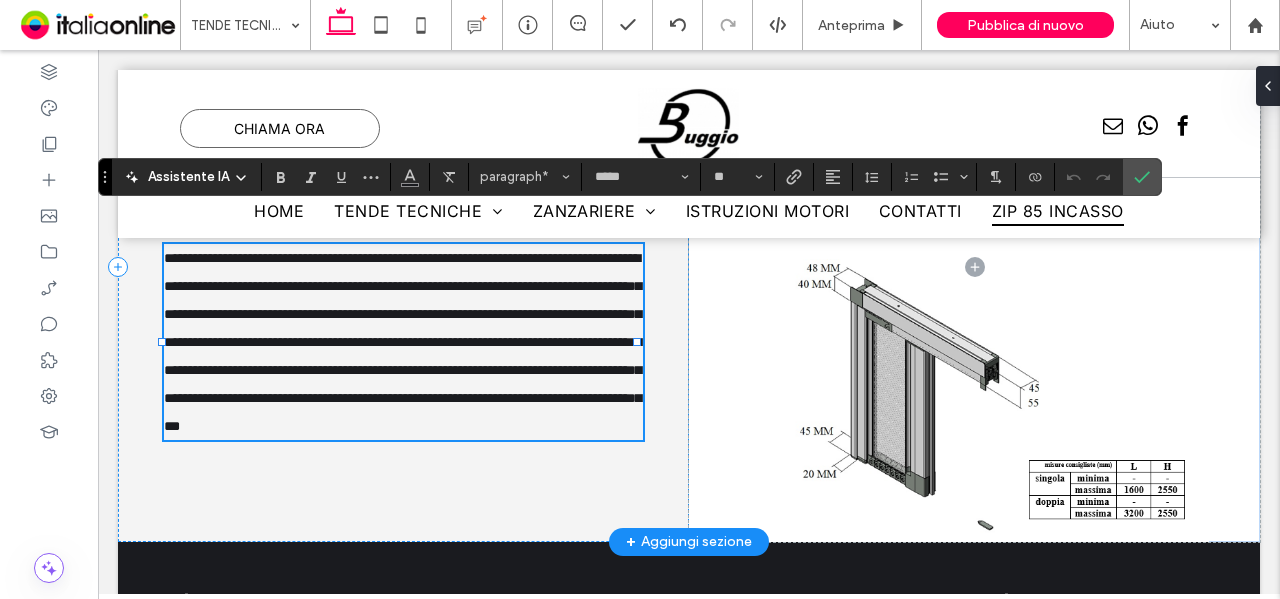 type on "**" 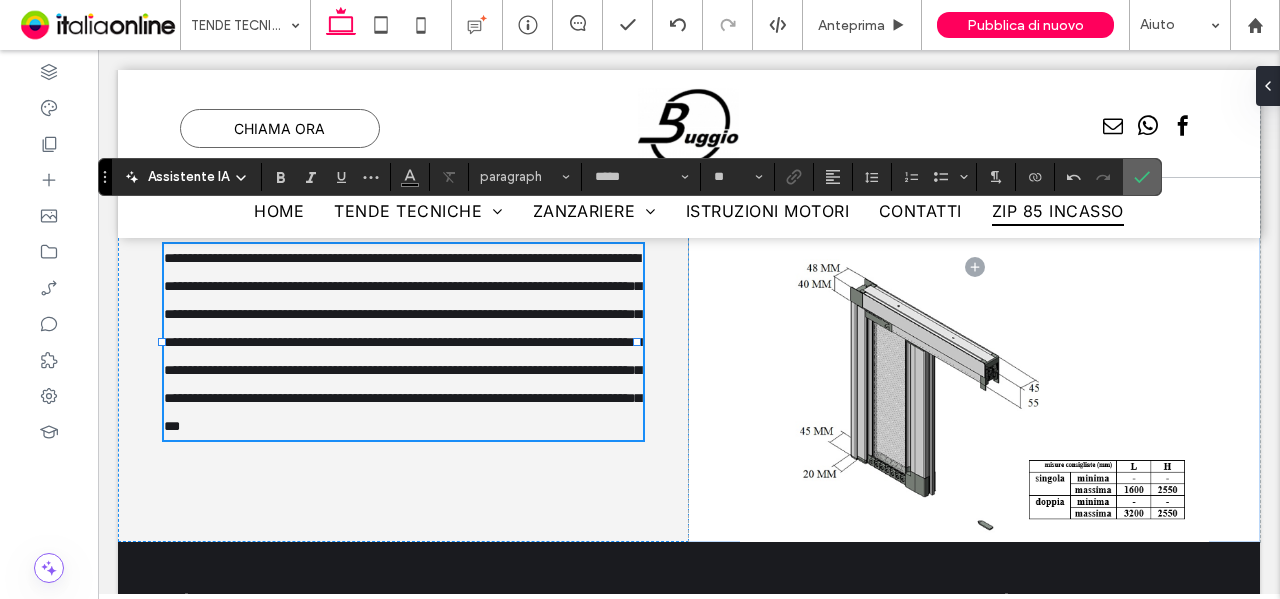 click at bounding box center [1142, 177] 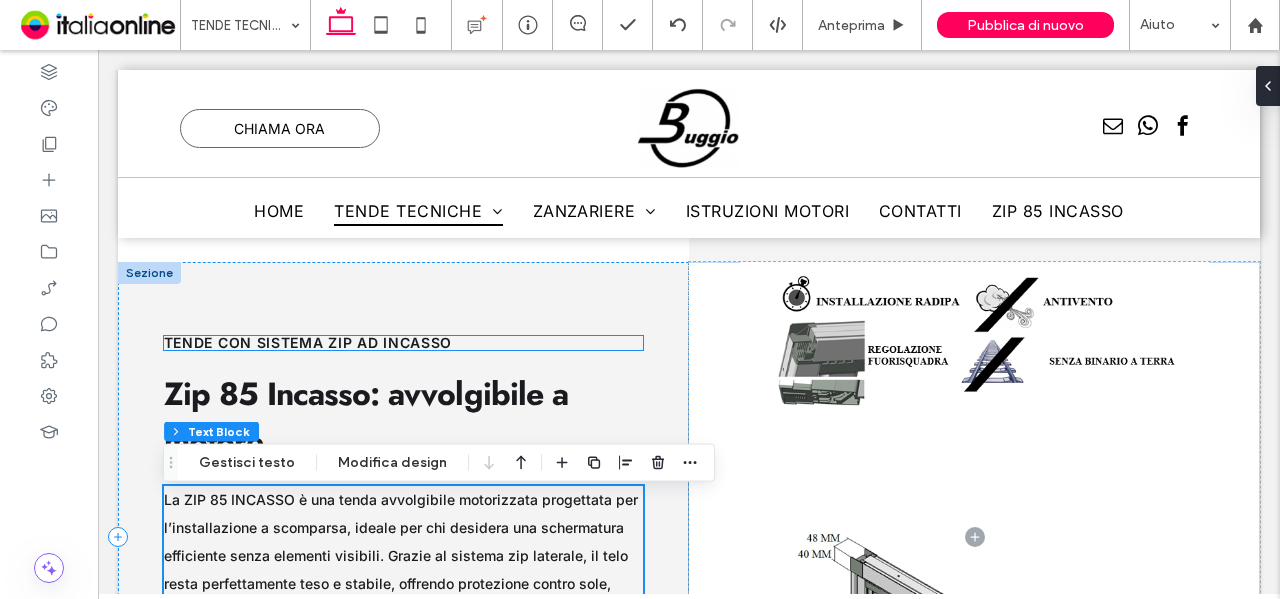 scroll, scrollTop: 15320, scrollLeft: 0, axis: vertical 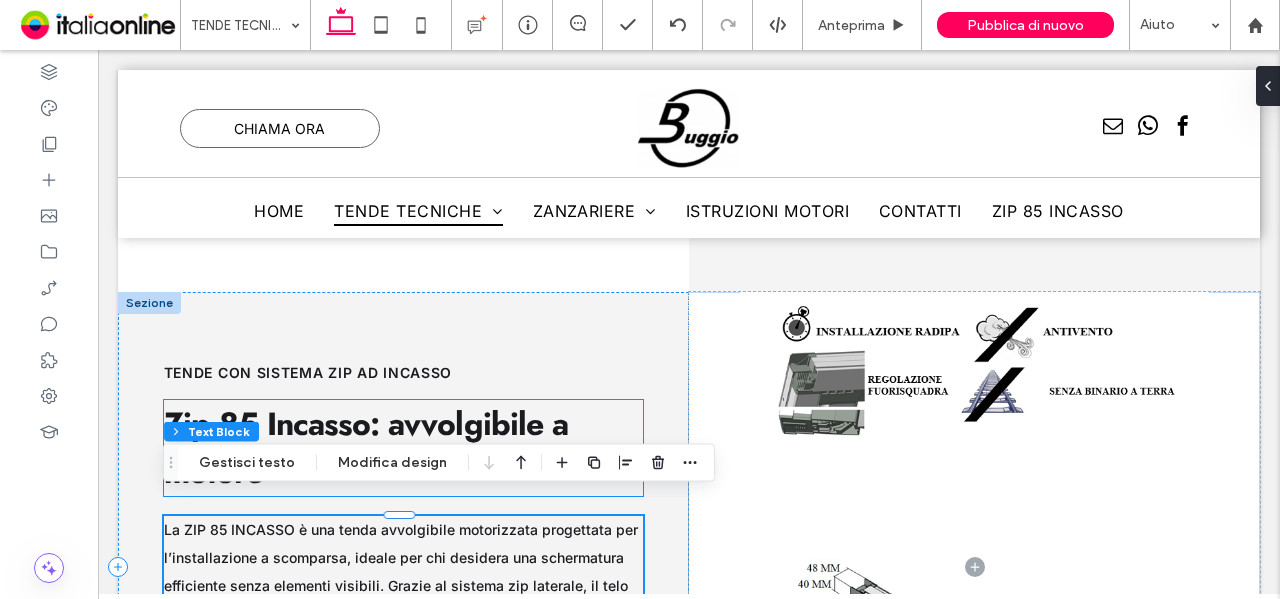 click on "Zip 85 Incasso: avvolgibile a motore" at bounding box center [366, 448] 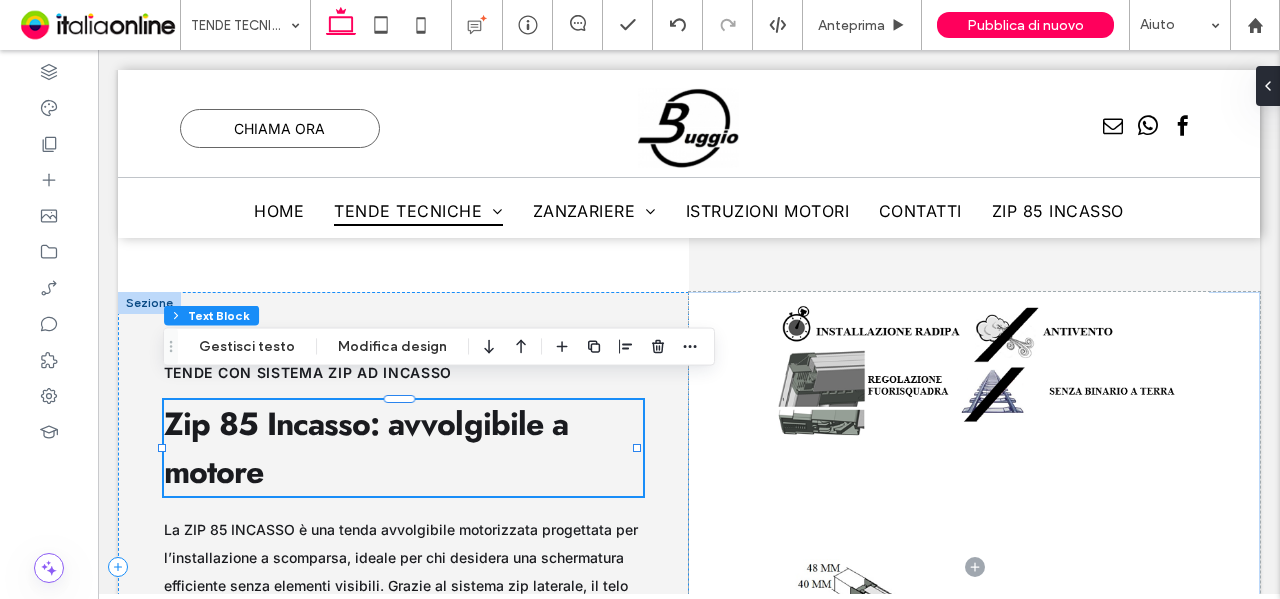 click on "Zip 85 Incasso: avvolgibile a motore" at bounding box center [404, 448] 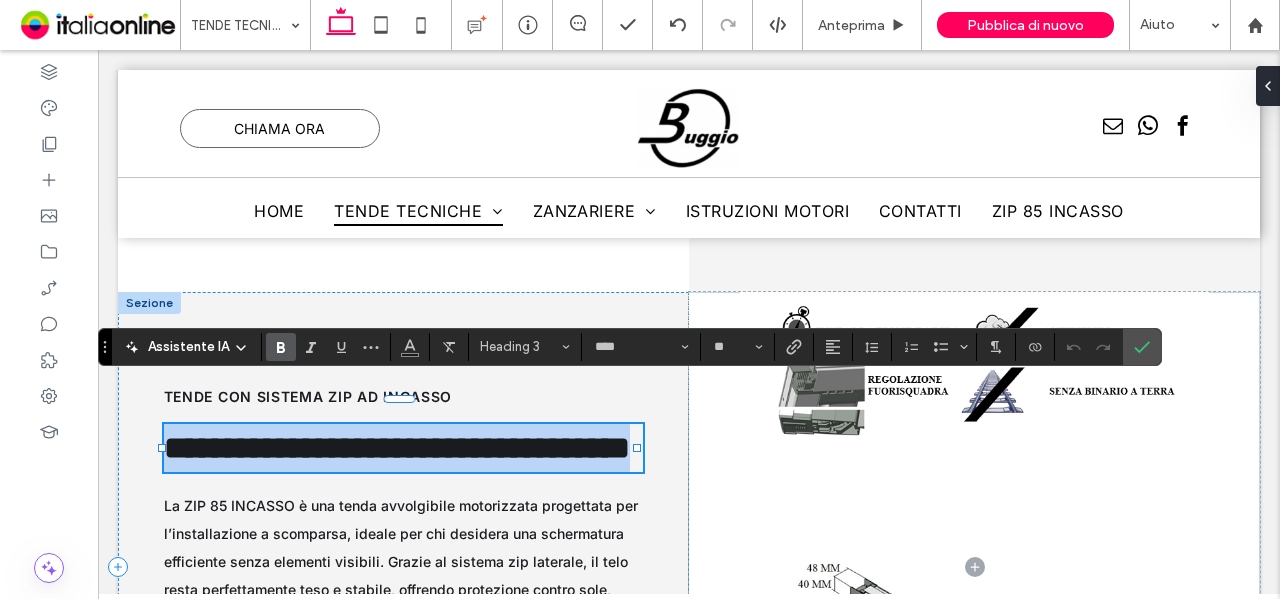 click on "**********" at bounding box center (397, 448) 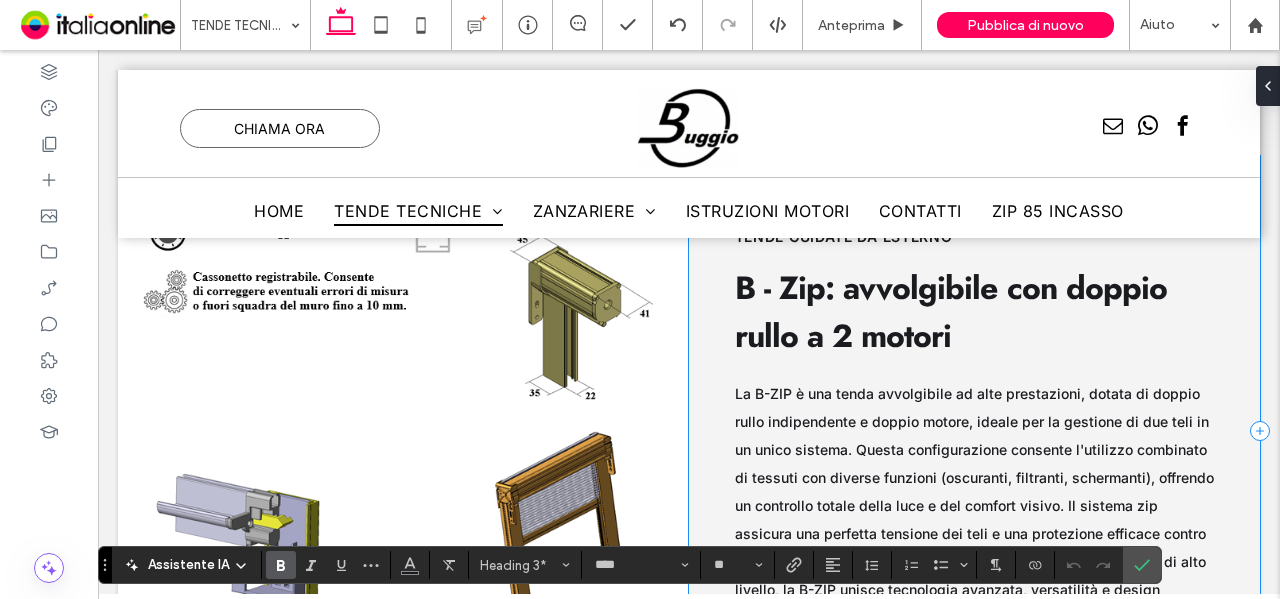 scroll, scrollTop: 15120, scrollLeft: 0, axis: vertical 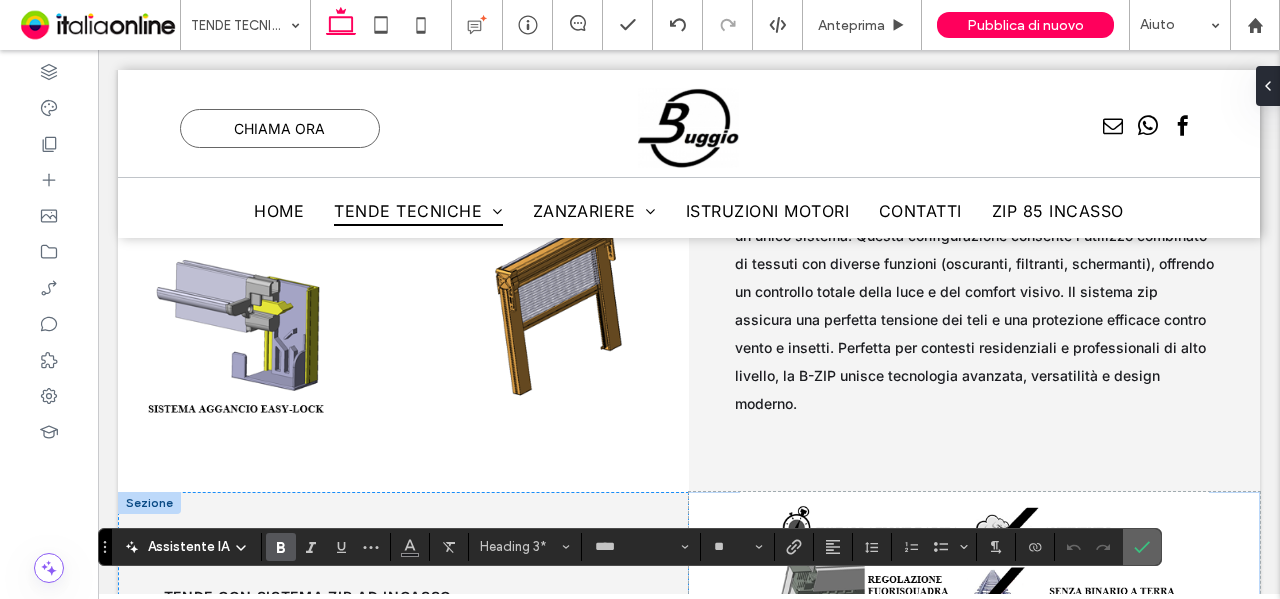 click 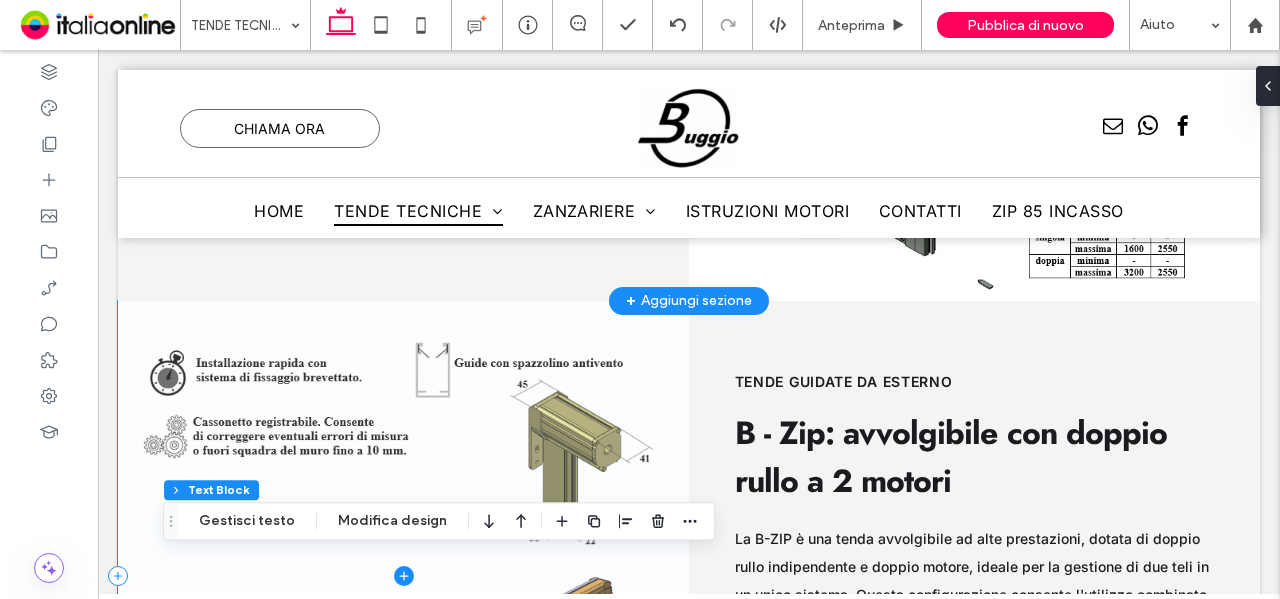 scroll, scrollTop: 14720, scrollLeft: 0, axis: vertical 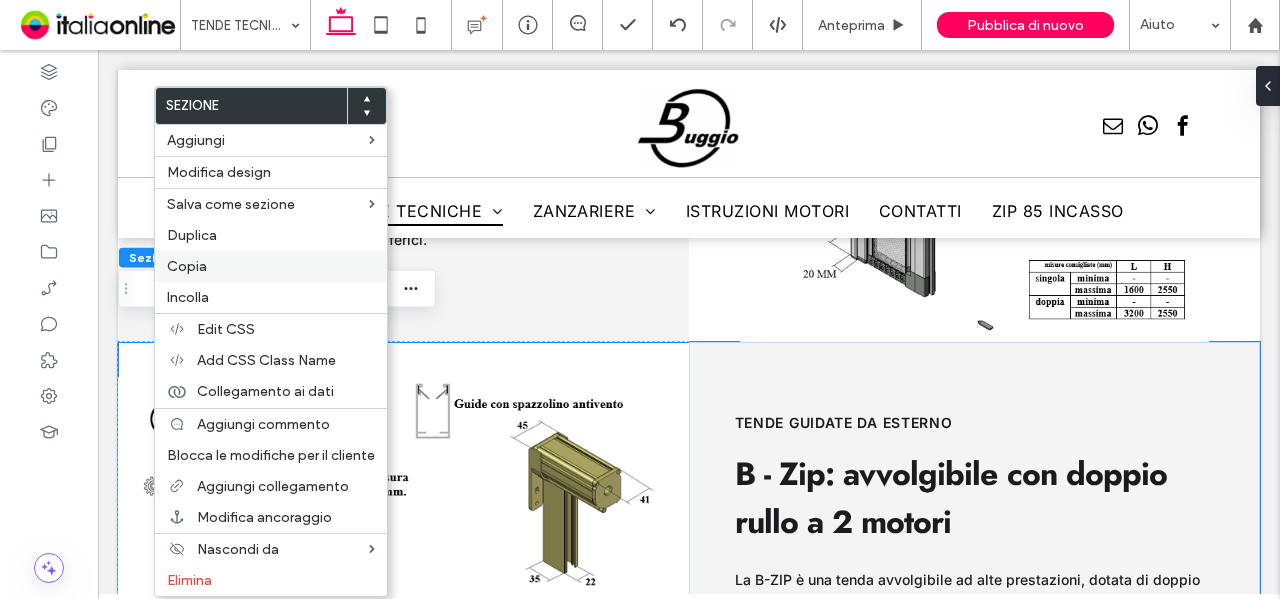 click on "Copia" at bounding box center (187, 266) 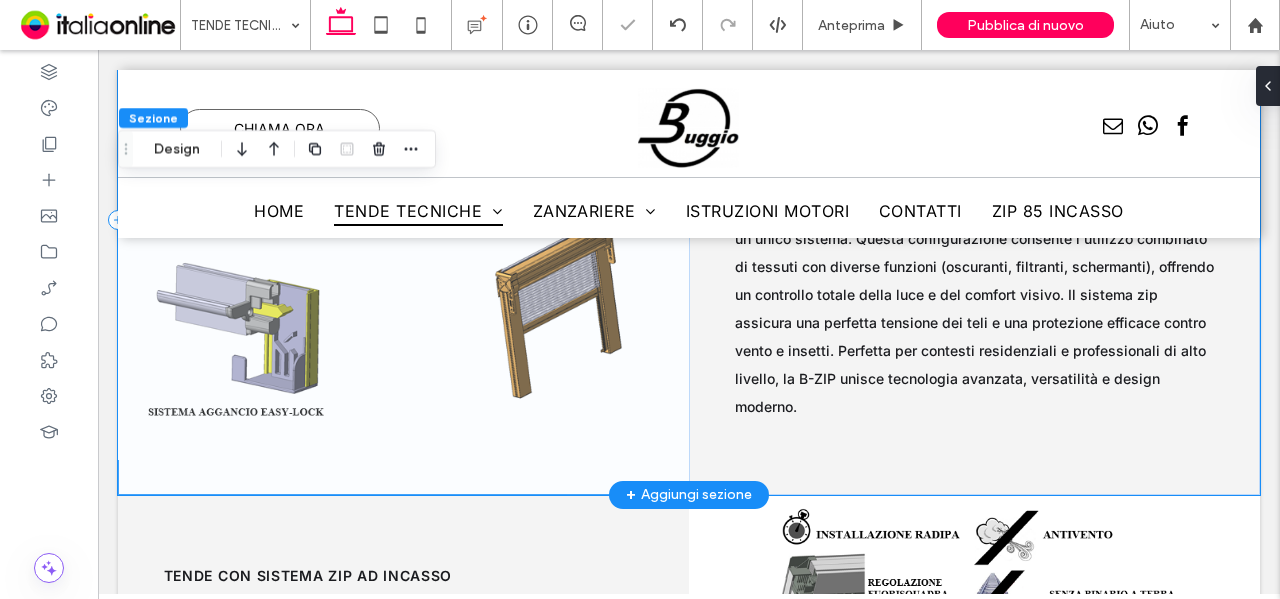 scroll, scrollTop: 15120, scrollLeft: 0, axis: vertical 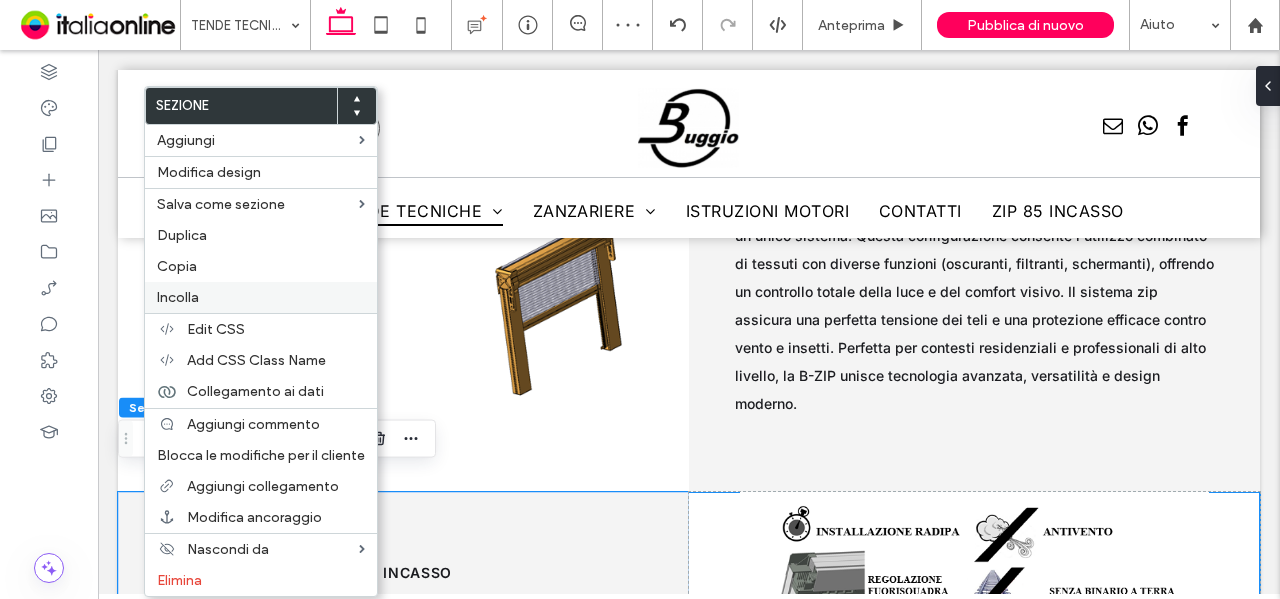 click on "Incolla" at bounding box center (261, 297) 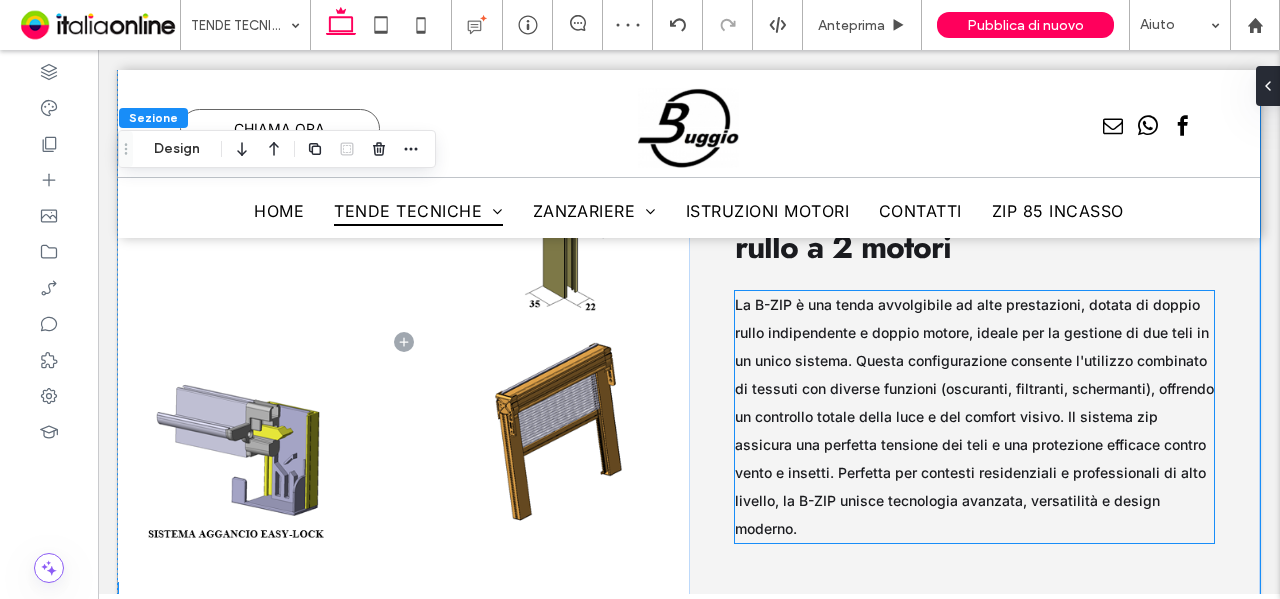 scroll, scrollTop: 15895, scrollLeft: 0, axis: vertical 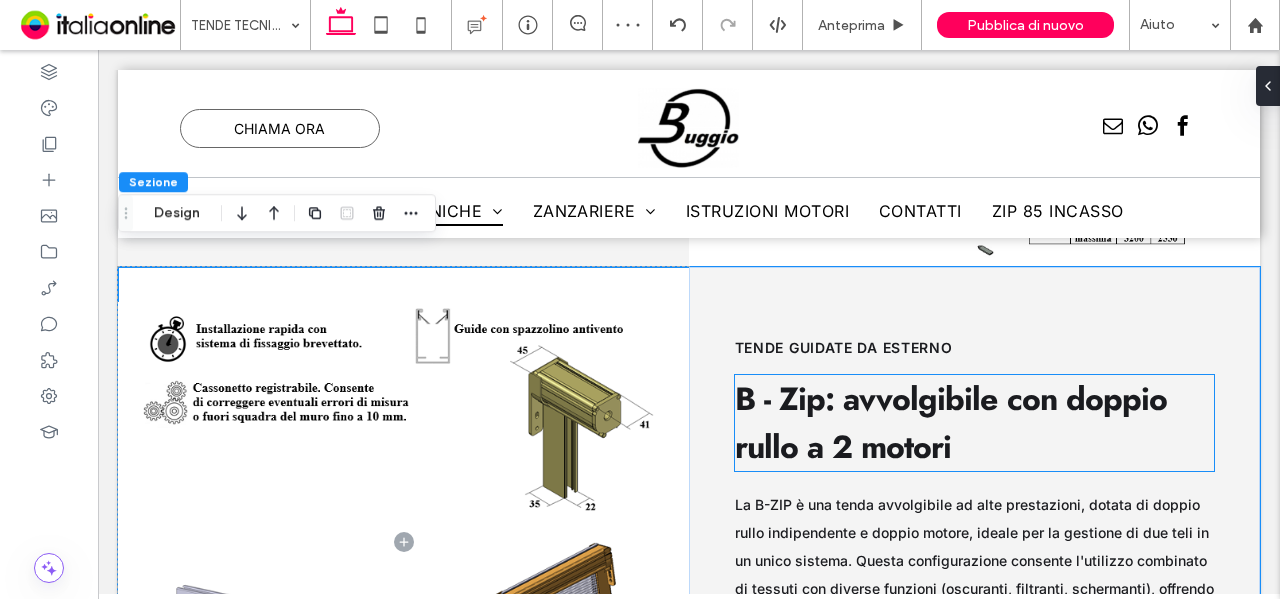 click on "B - Zip: avvolgibile con doppio rullo a 2 motori" at bounding box center (951, 423) 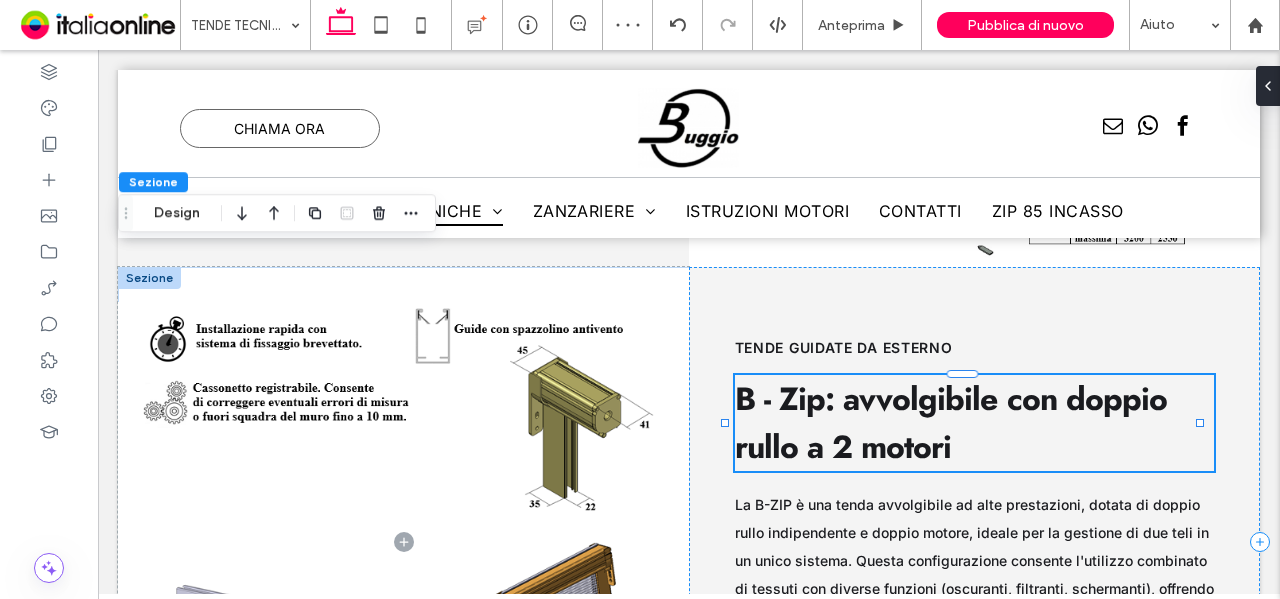 click on "B - Zip: avvolgibile con doppio rullo a 2 motori" at bounding box center (951, 423) 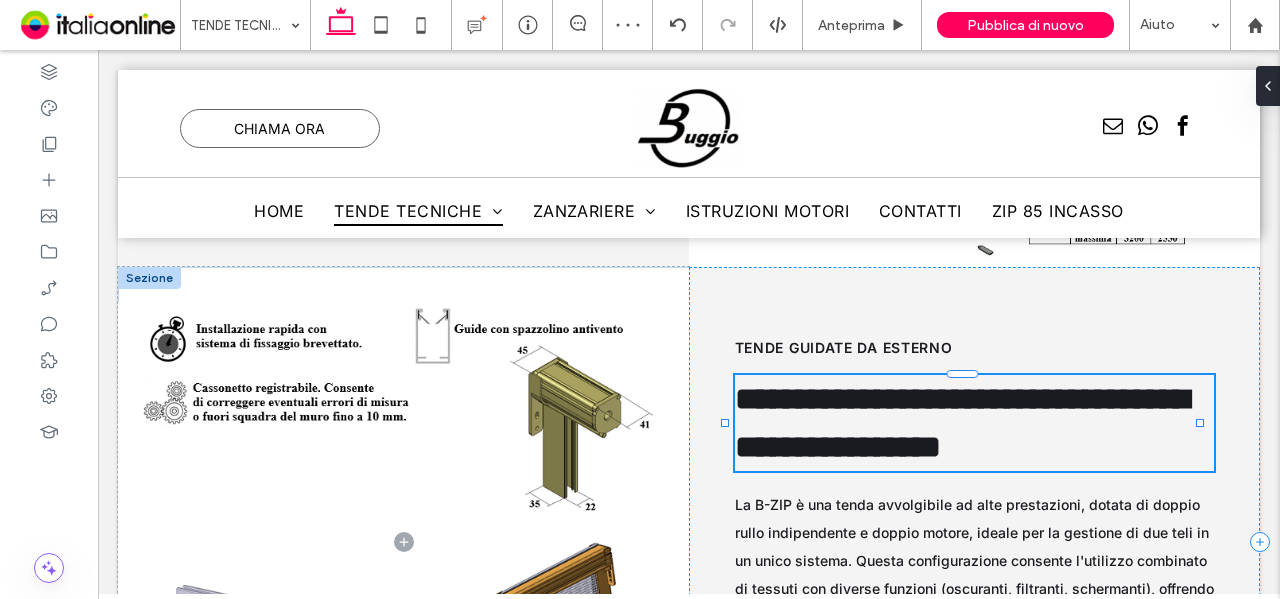click on "**********" at bounding box center (962, 423) 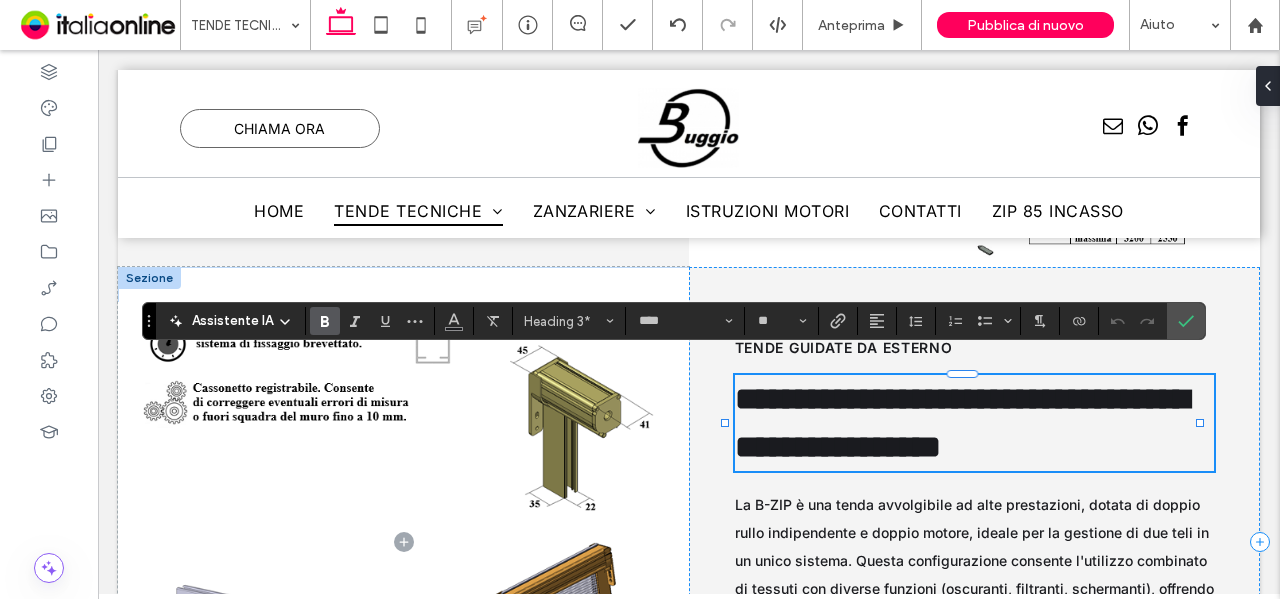 type on "*****" 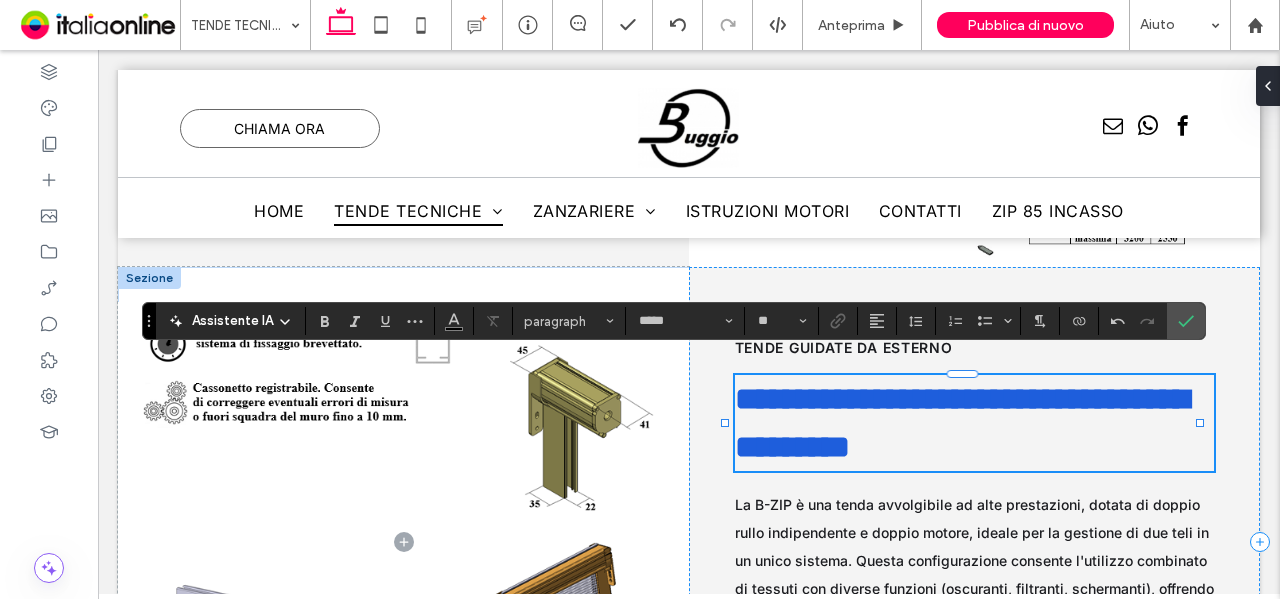 type on "****" 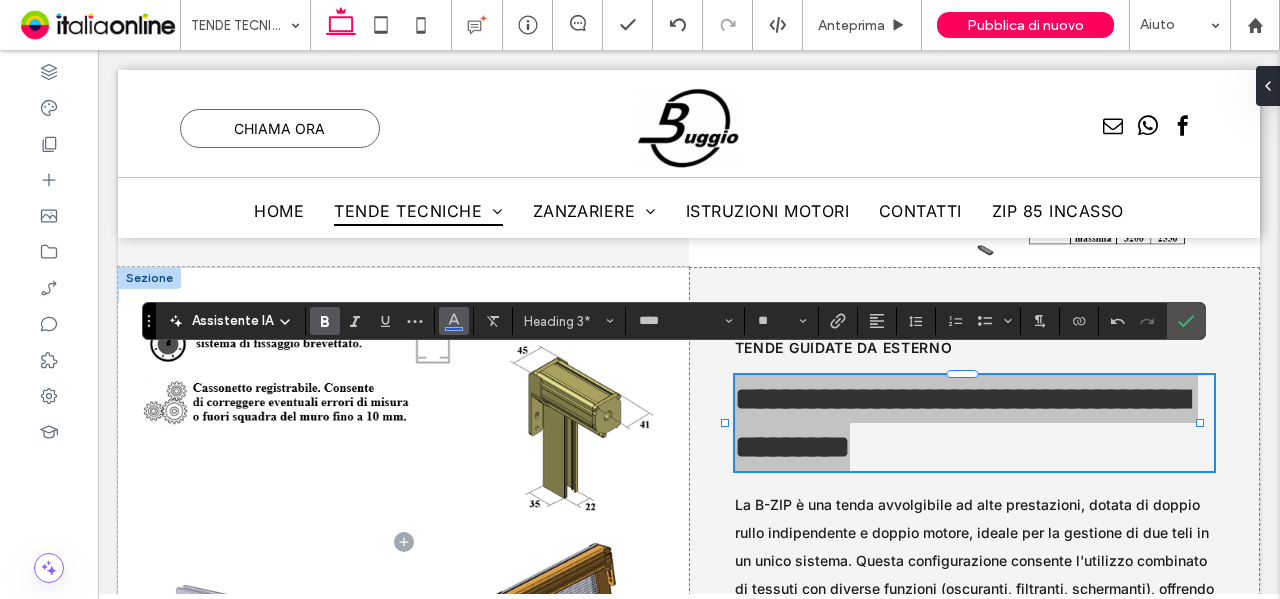 click 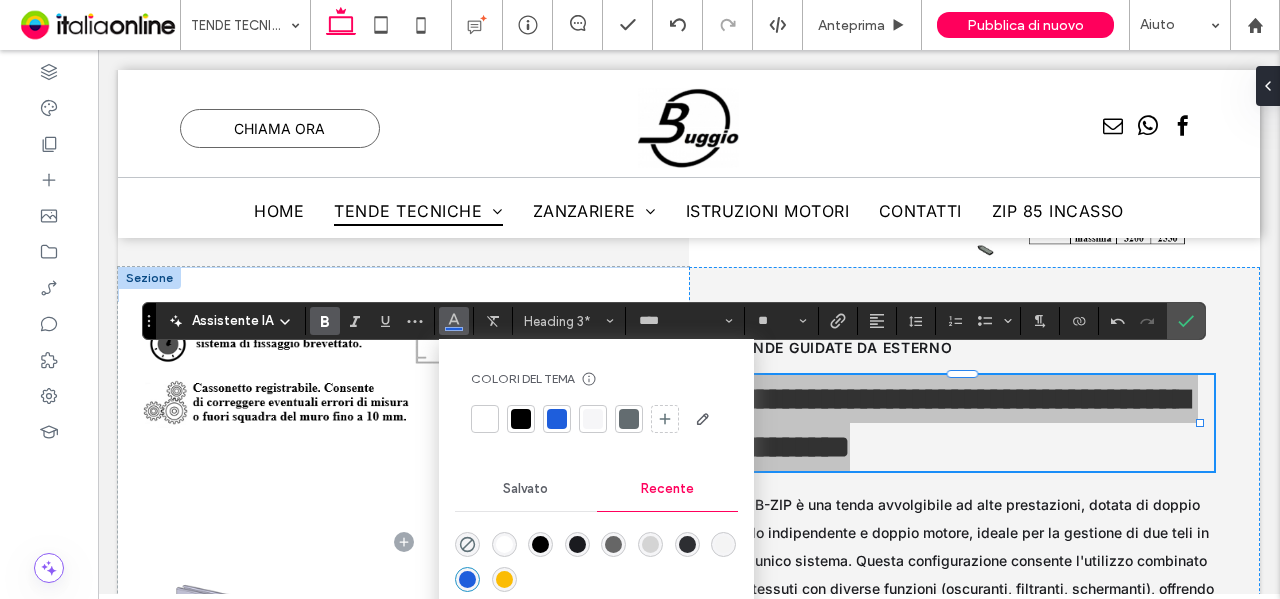 click at bounding box center [577, 544] 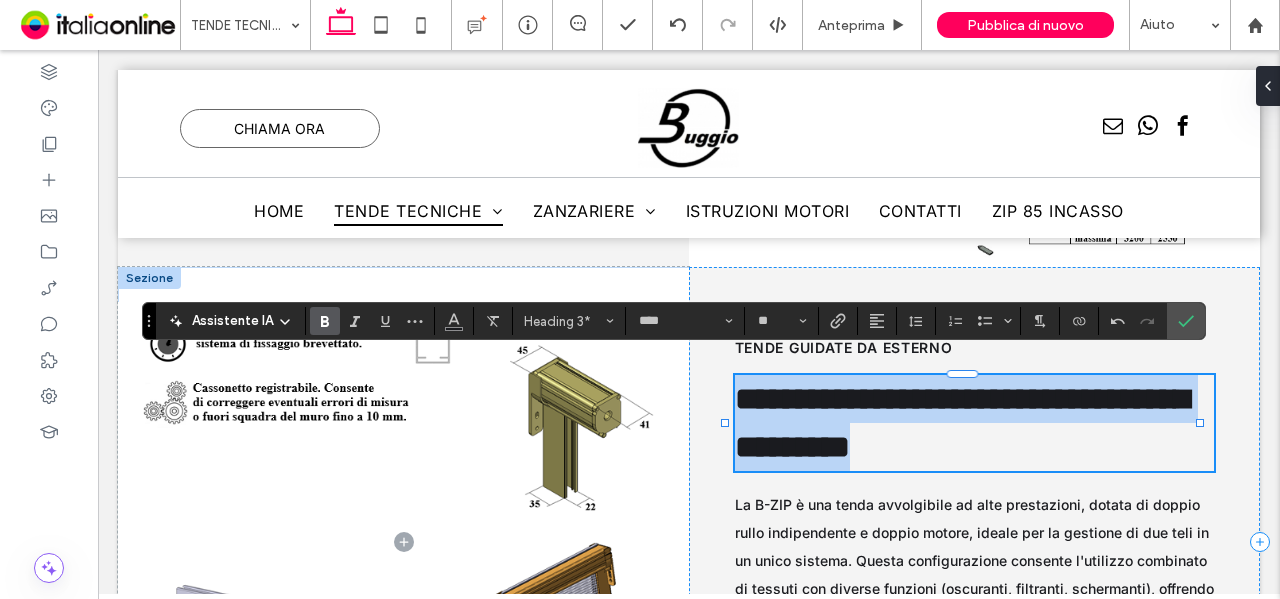 drag, startPoint x: 786, startPoint y: 395, endPoint x: 761, endPoint y: 374, distance: 32.649654 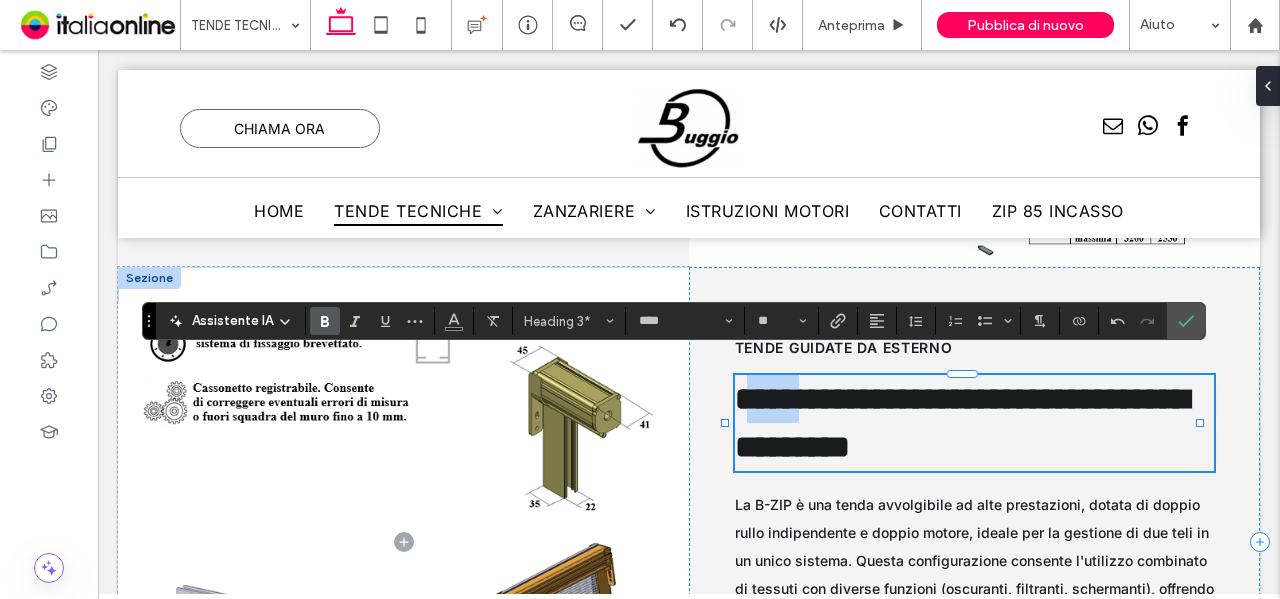 drag, startPoint x: 746, startPoint y: 370, endPoint x: 799, endPoint y: 383, distance: 54.571056 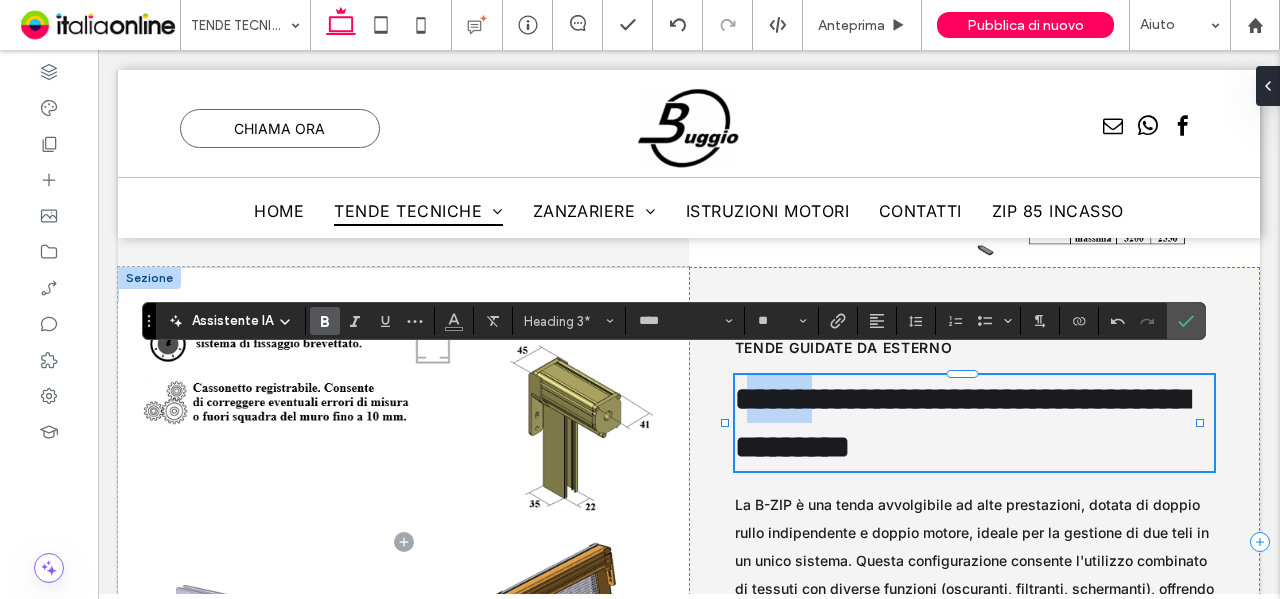 click on "**********" at bounding box center (962, 423) 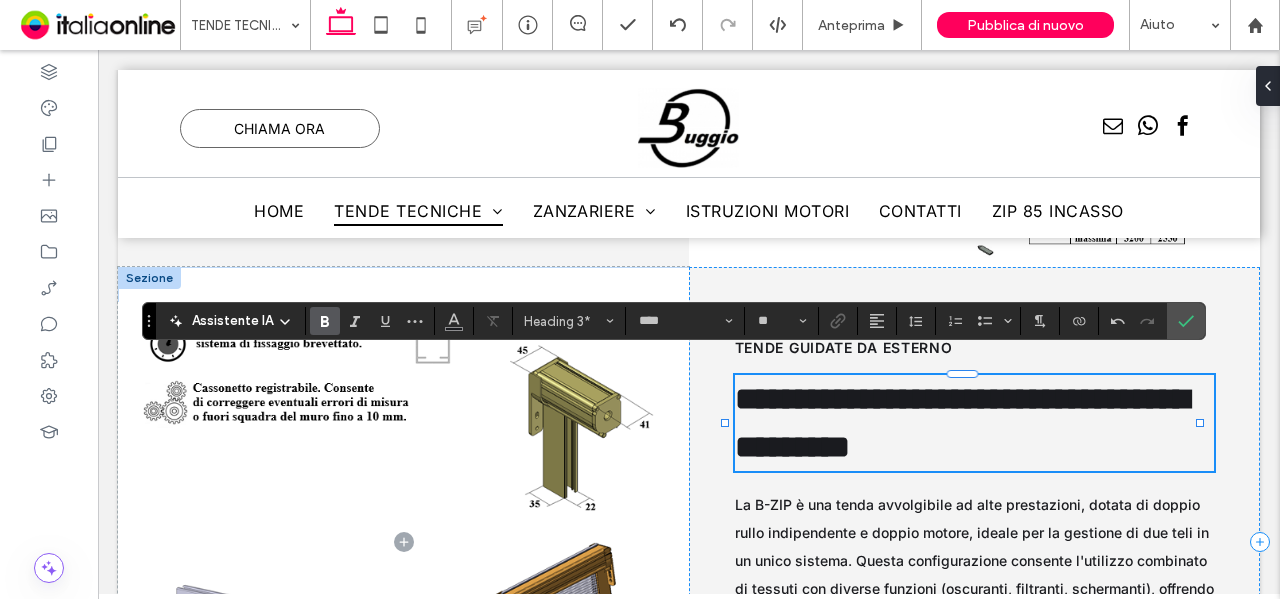 type 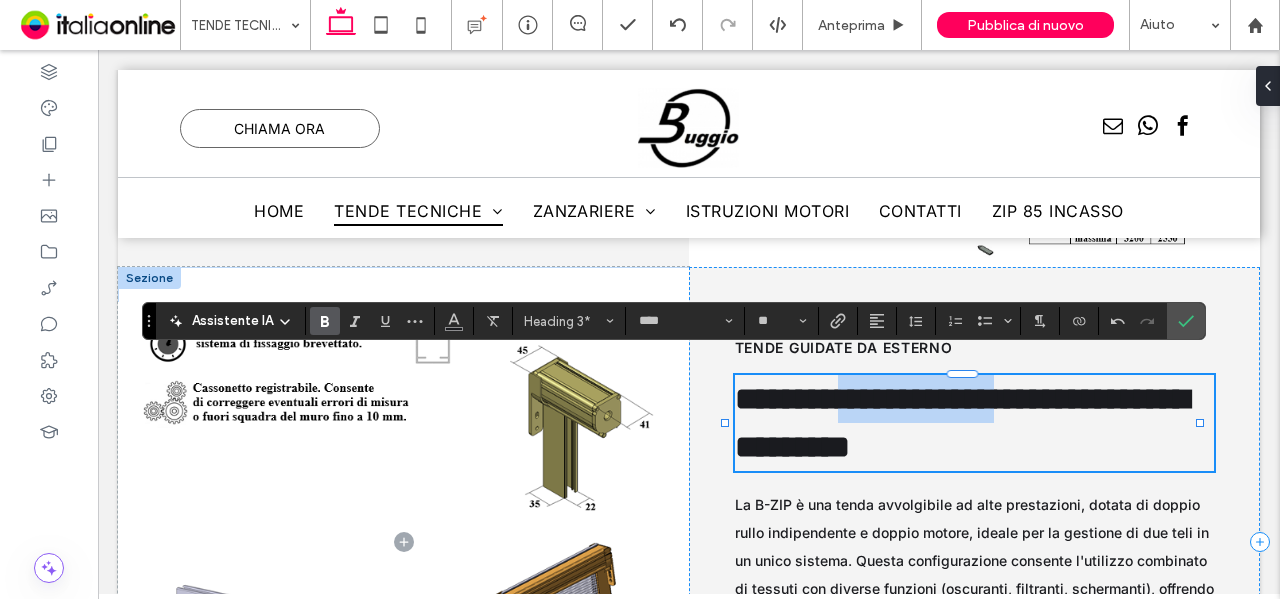 drag, startPoint x: 856, startPoint y: 376, endPoint x: 1089, endPoint y: 387, distance: 233.2595 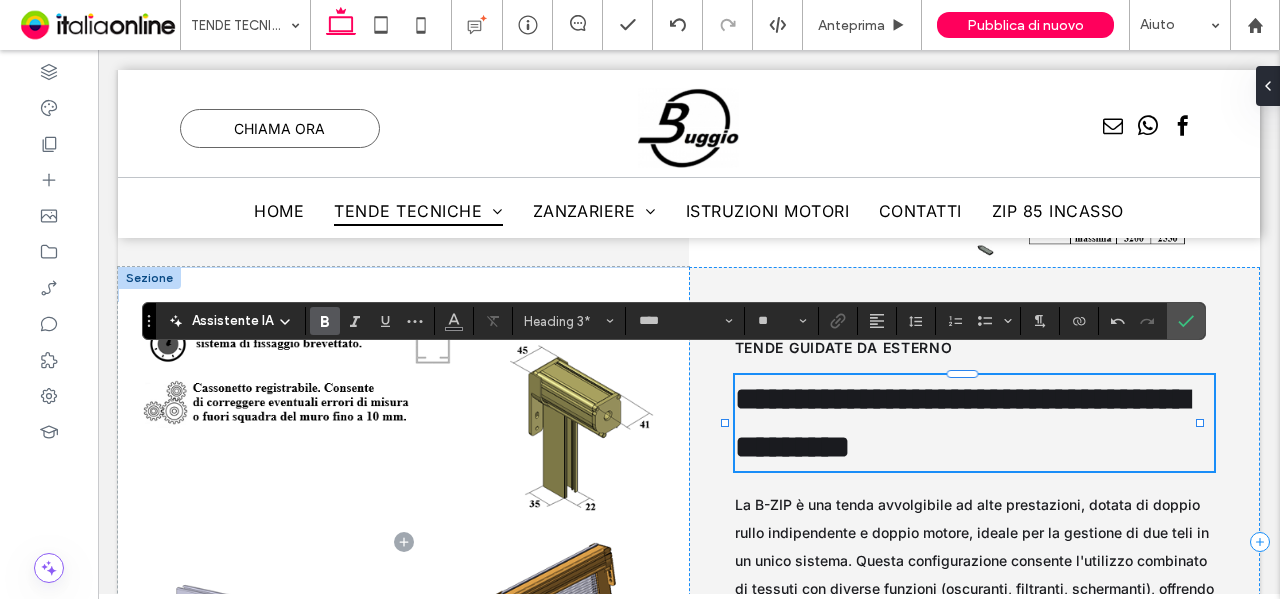 click on "**********" at bounding box center [962, 423] 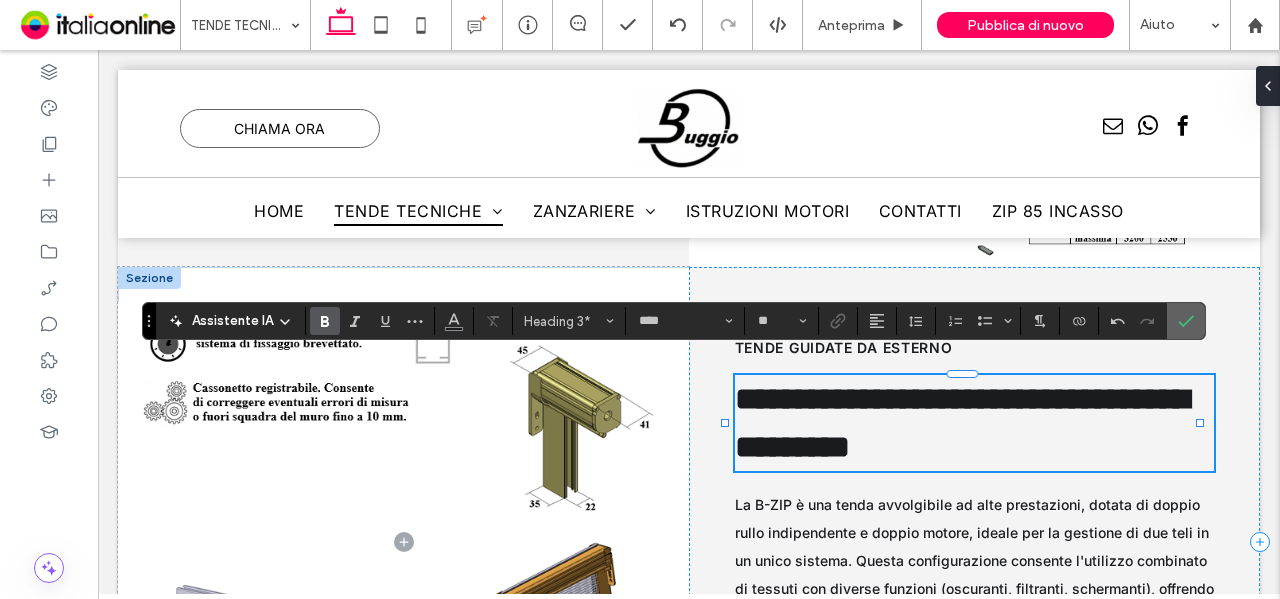 click at bounding box center (1182, 321) 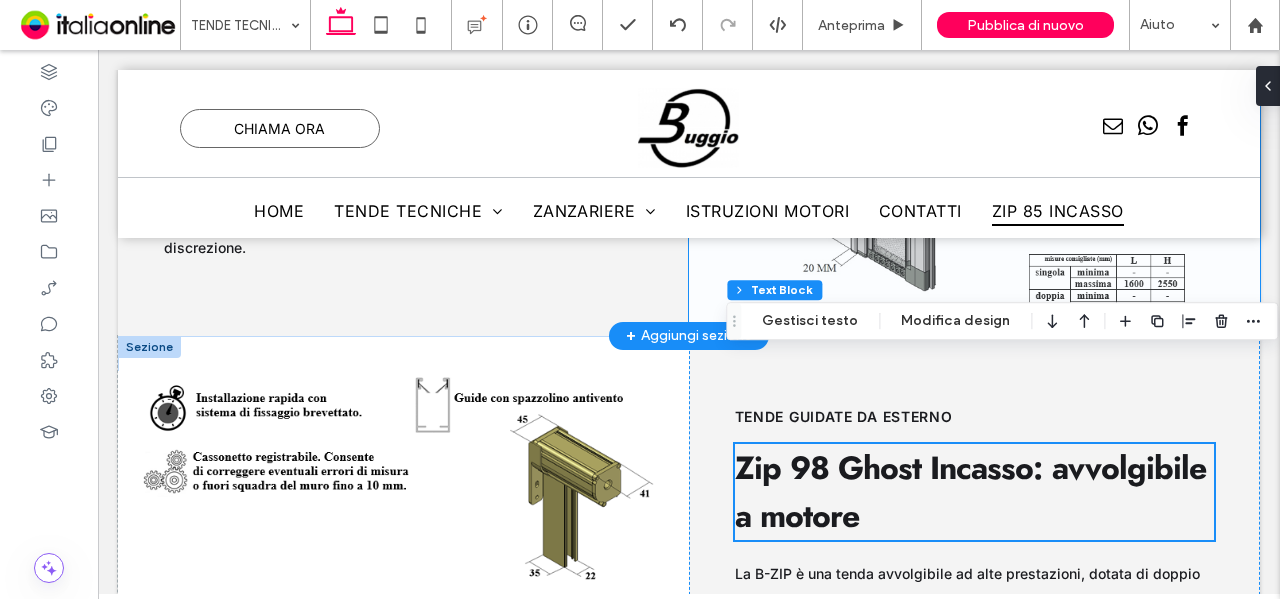 scroll, scrollTop: 15795, scrollLeft: 0, axis: vertical 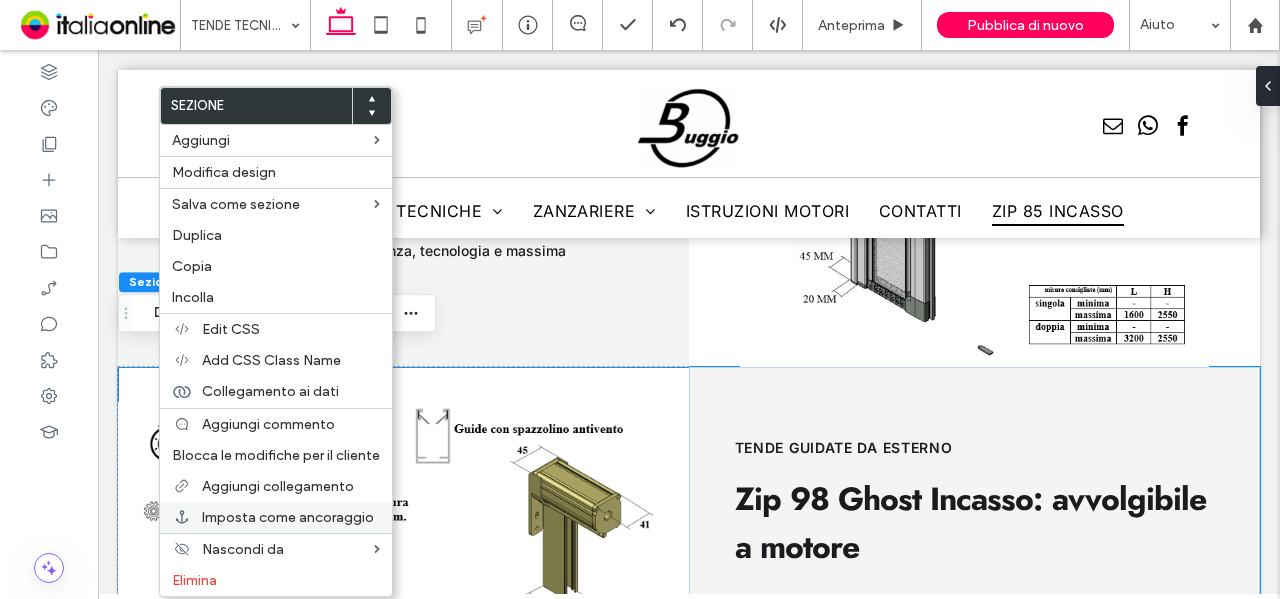 click on "Imposta come ancoraggio" at bounding box center [288, 517] 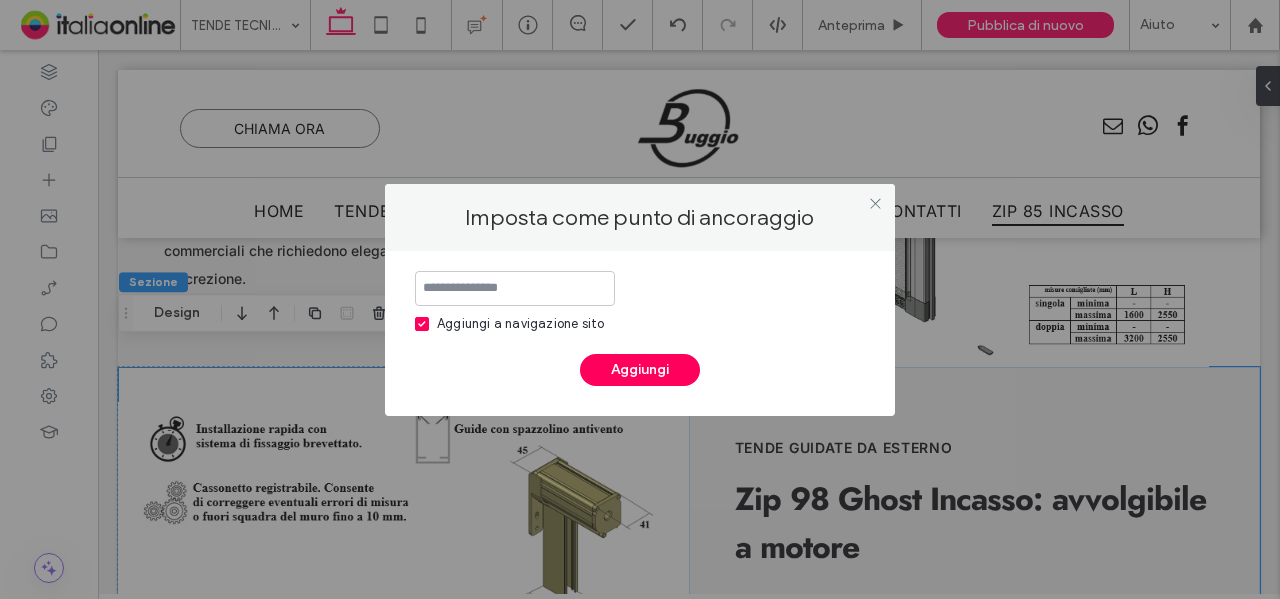 type on "*" 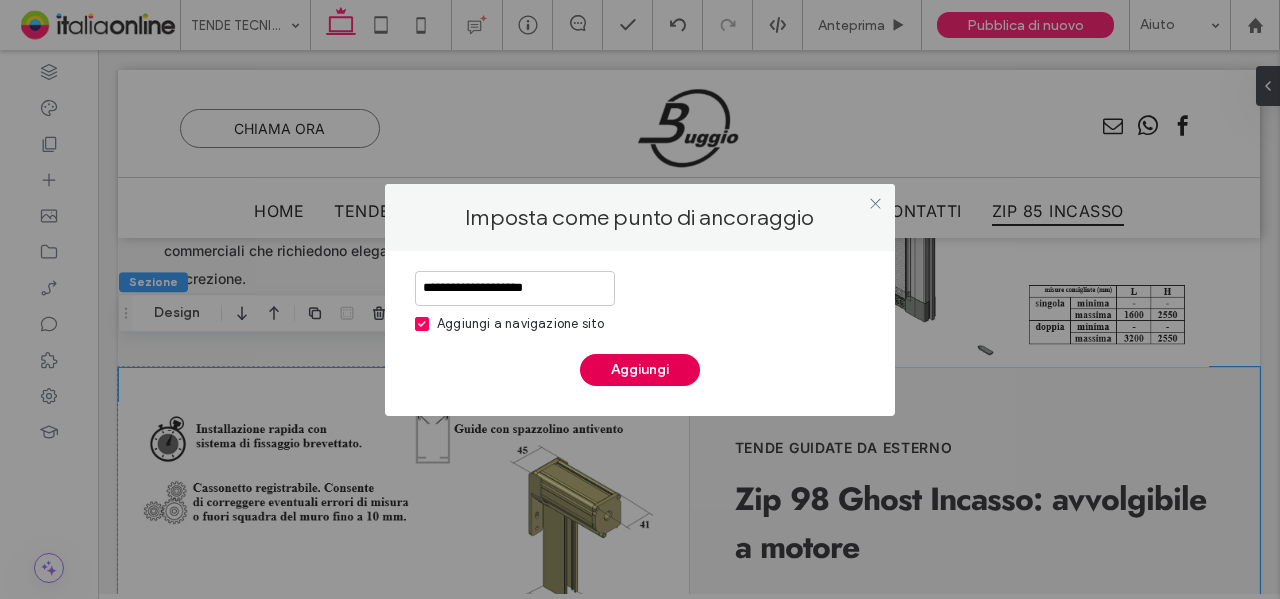 type on "**********" 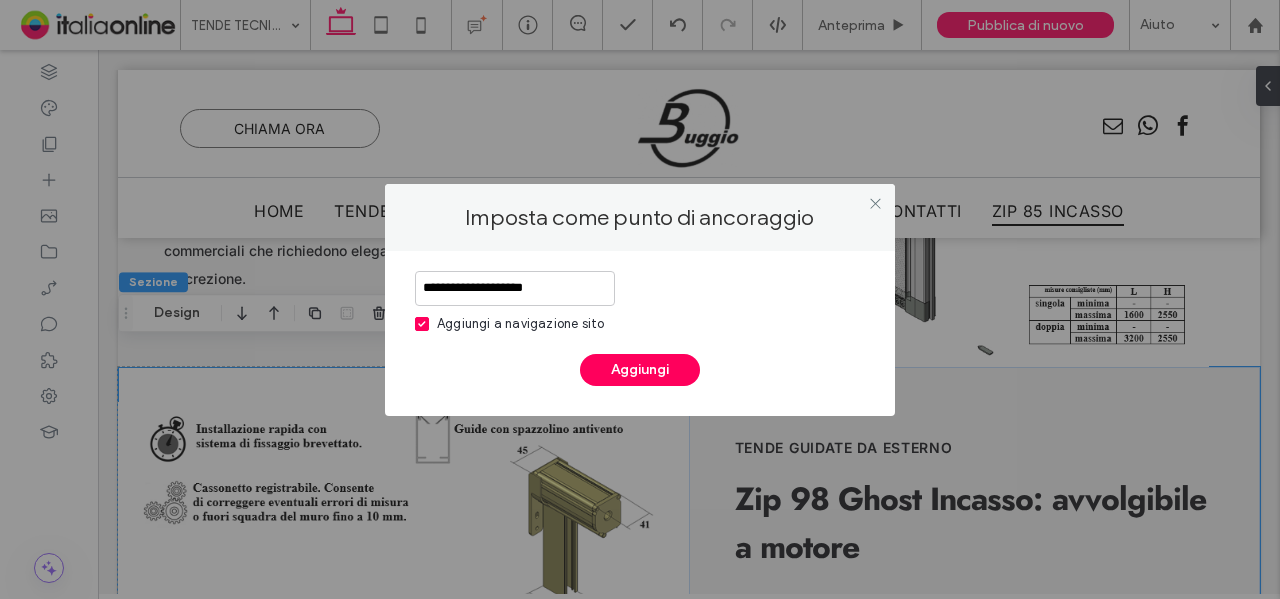 click on "Aggiungi" at bounding box center [640, 370] 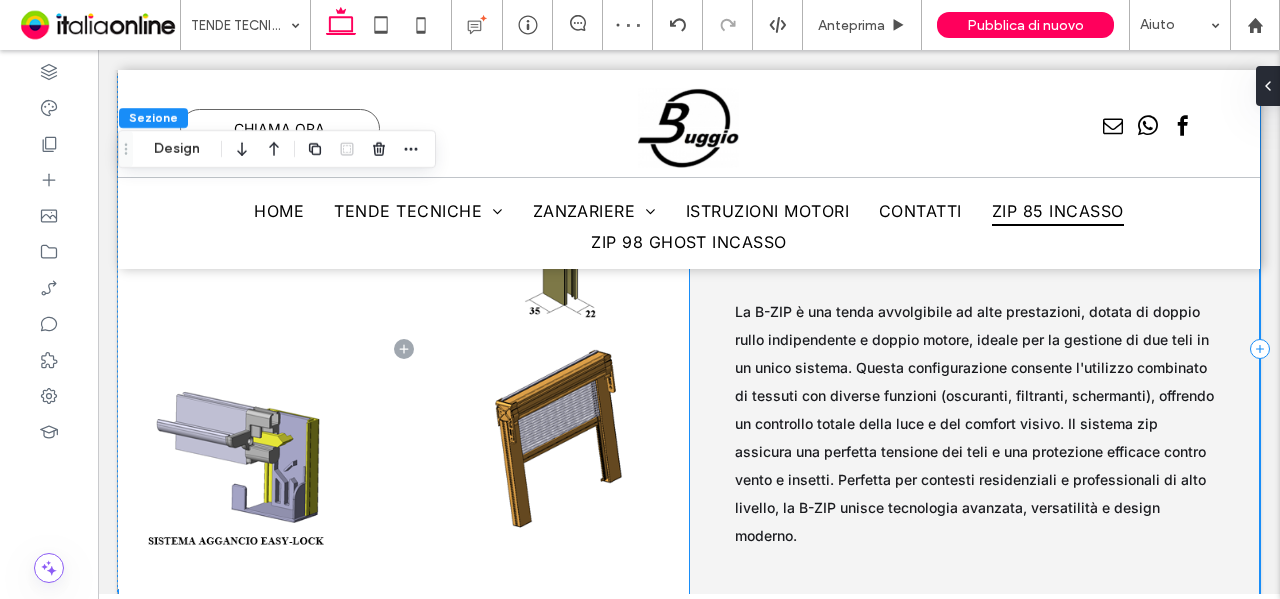 scroll, scrollTop: 16124, scrollLeft: 0, axis: vertical 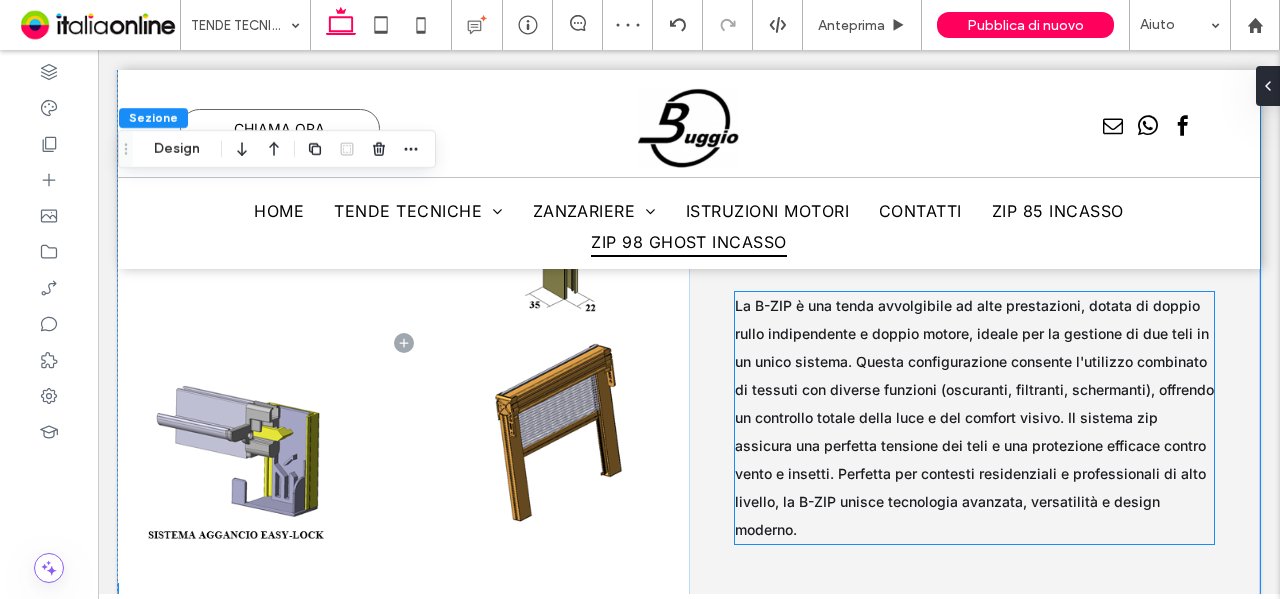 click on "La B-ZIP è una tenda avvolgibile ad alte prestazioni, dotata di doppio rullo indipendente e doppio motore, ideale per la gestione di due teli in un unico sistema. Questa configurazione consente l'utilizzo combinato di tessuti con diverse funzioni (oscuranti, filtranti, schermanti), offrendo un controllo totale della luce e del comfort visivo. Il sistema zip assicura una perfetta tensione dei teli e una protezione efficace contro vento e insetti. Perfetta per contesti residenziali e professionali di alto livello, la B-ZIP unisce tecnologia avanzata, versatilità e design moderno." at bounding box center [974, 417] 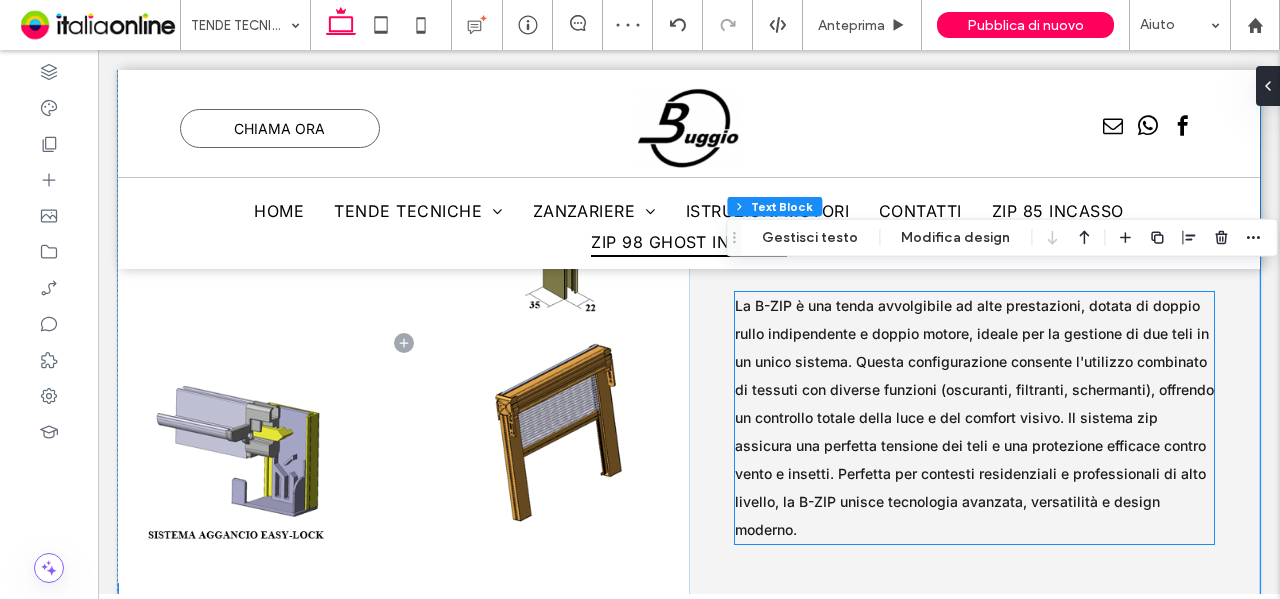 click on "La B-ZIP è una tenda avvolgibile ad alte prestazioni, dotata di doppio rullo indipendente e doppio motore, ideale per la gestione di due teli in un unico sistema. Questa configurazione consente l'utilizzo combinato di tessuti con diverse funzioni (oscuranti, filtranti, schermanti), offrendo un controllo totale della luce e del comfort visivo. Il sistema zip assicura una perfetta tensione dei teli e una protezione efficace contro vento e insetti. Perfetta per contesti residenziali e professionali di alto livello, la B-ZIP unisce tecnologia avanzata, versatilità e design moderno." at bounding box center (975, 418) 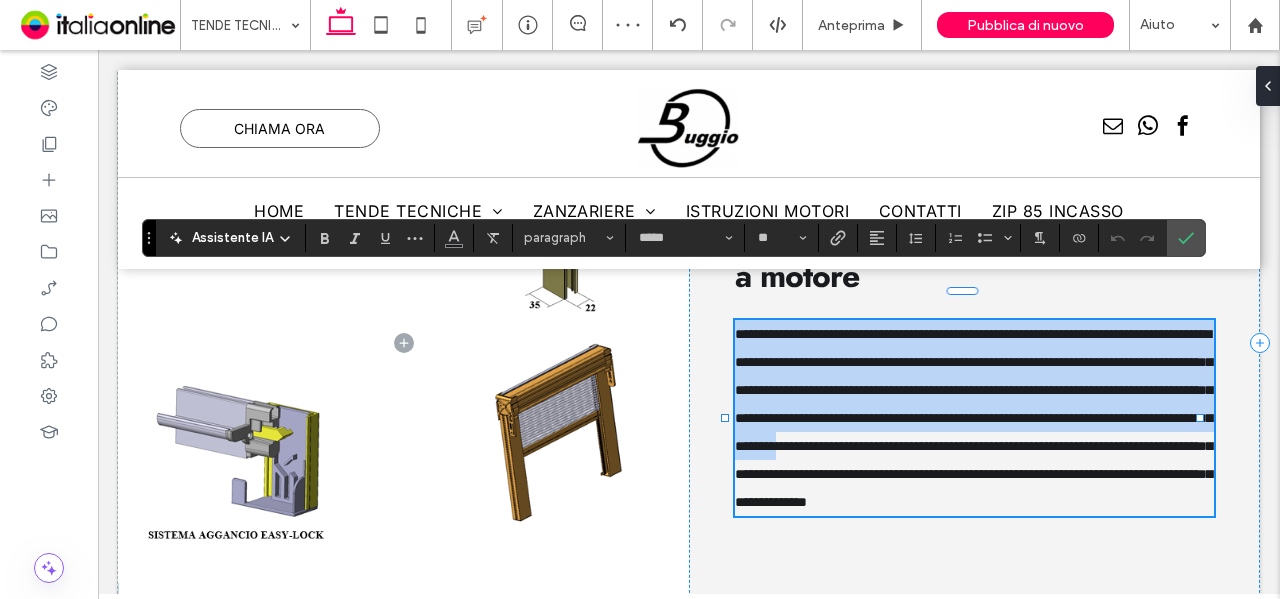click on "**********" at bounding box center [973, 418] 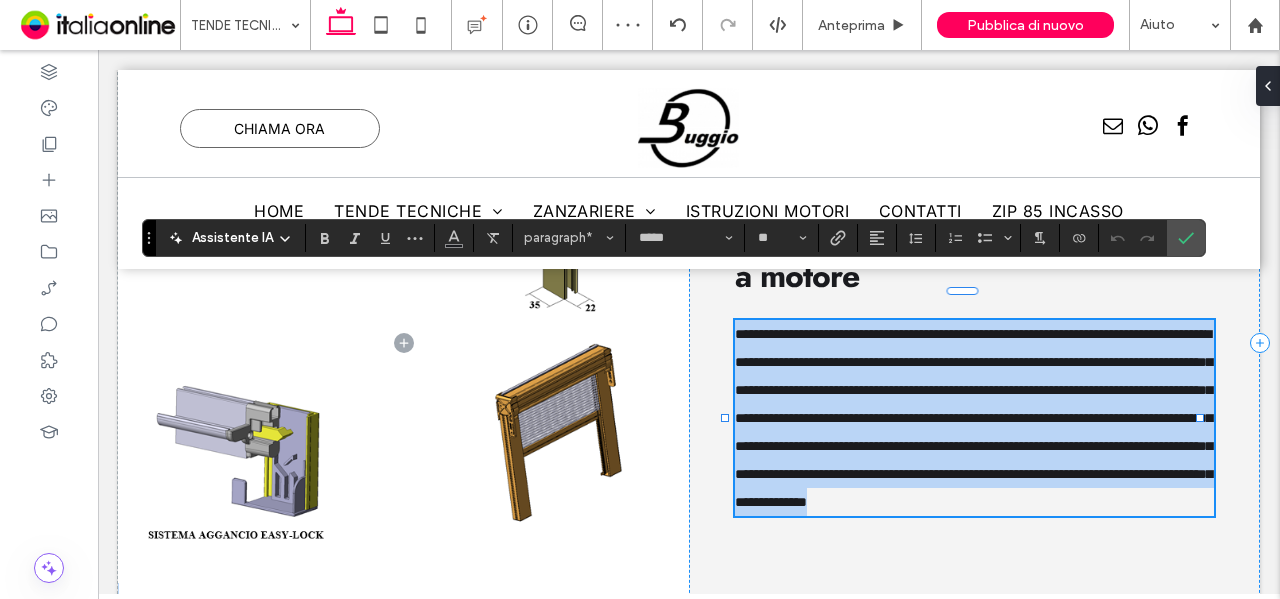 click on "**********" at bounding box center [973, 418] 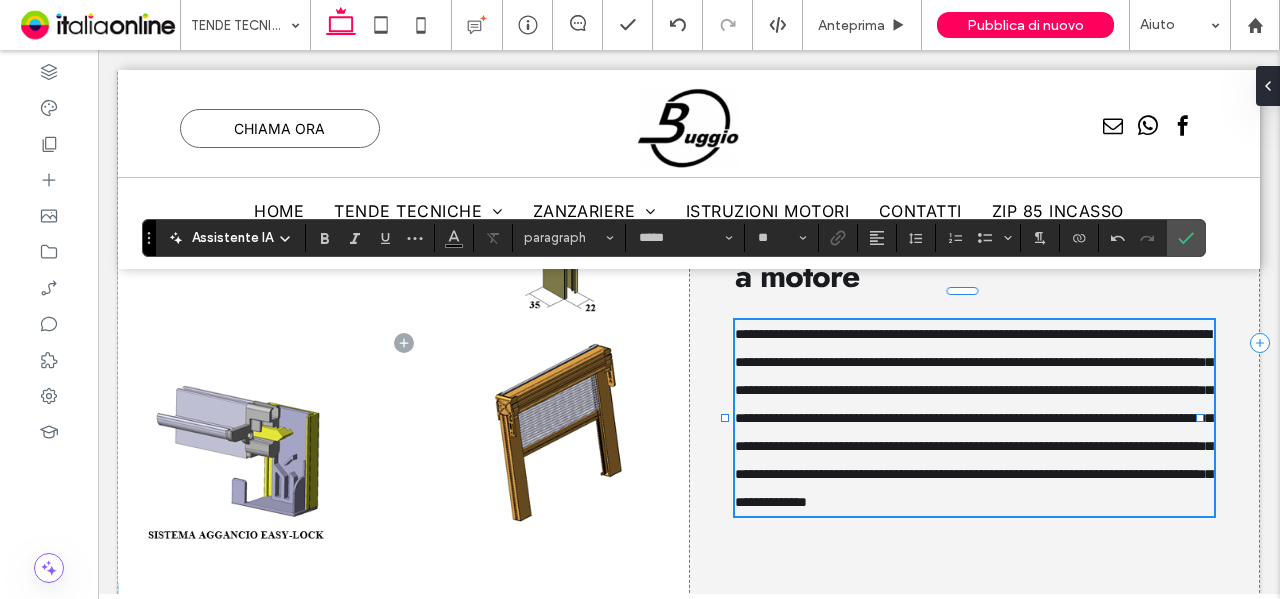 scroll, scrollTop: 0, scrollLeft: 0, axis: both 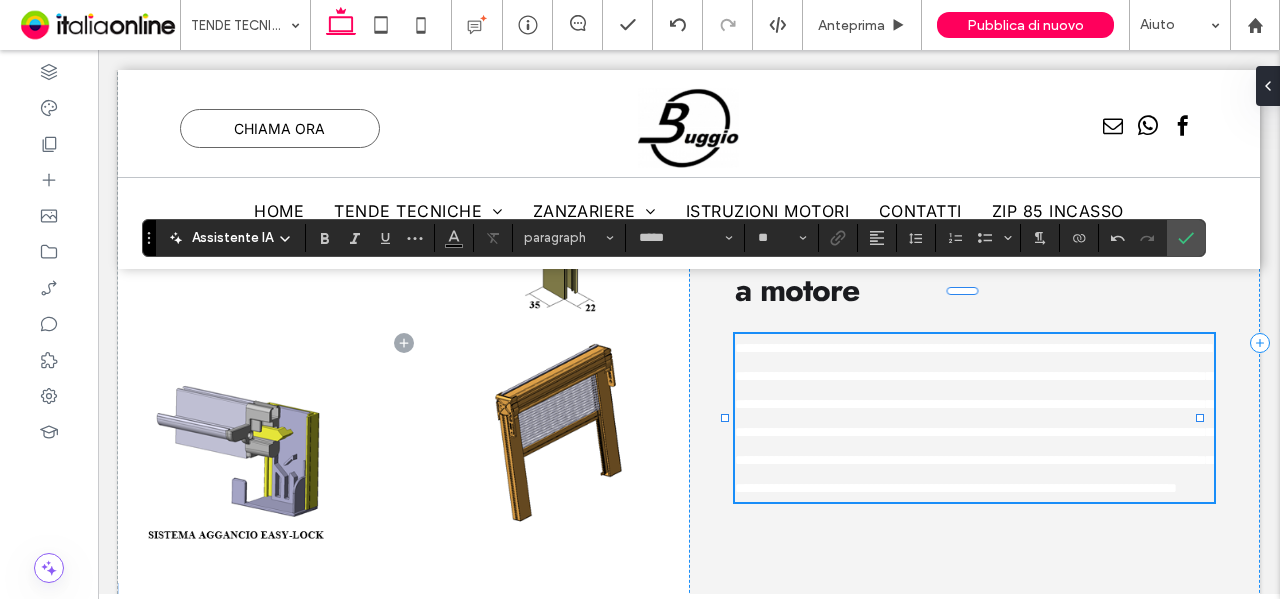 type on "**" 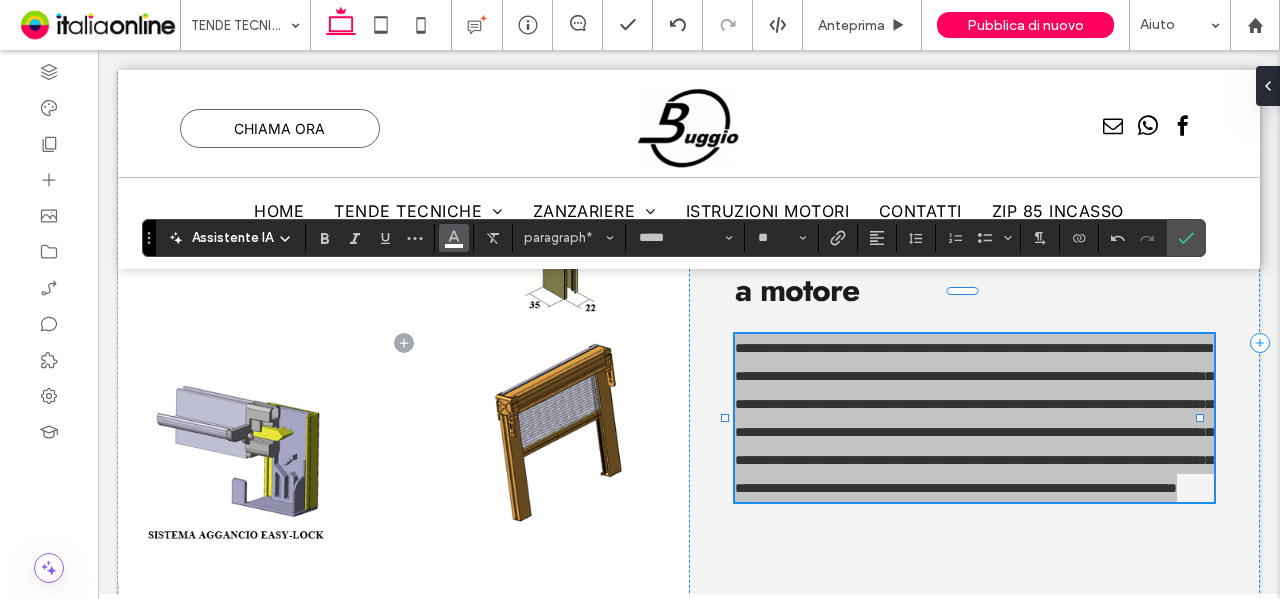 click 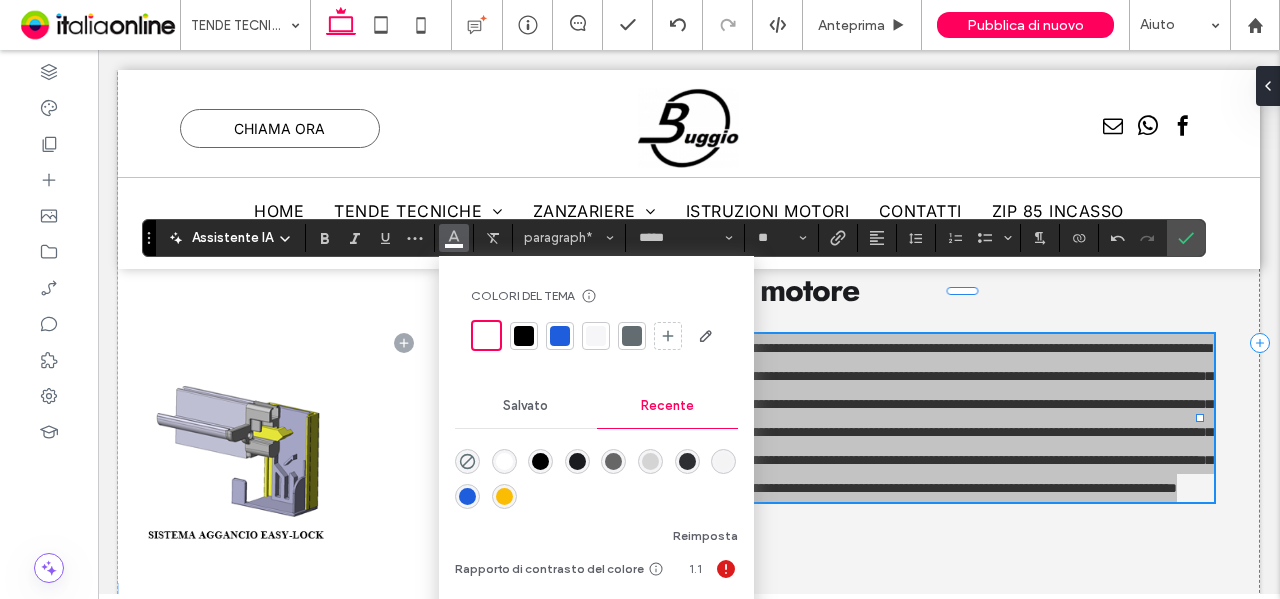 click at bounding box center (577, 461) 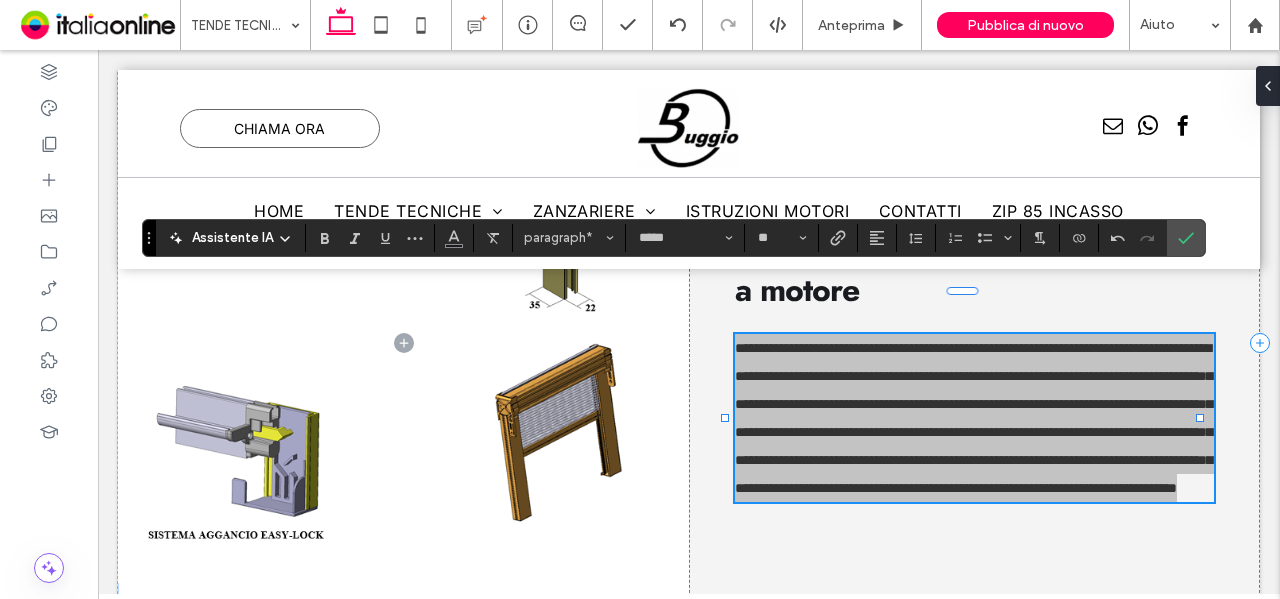 drag, startPoint x: 976, startPoint y: 53, endPoint x: 974, endPoint y: 20, distance: 33.06055 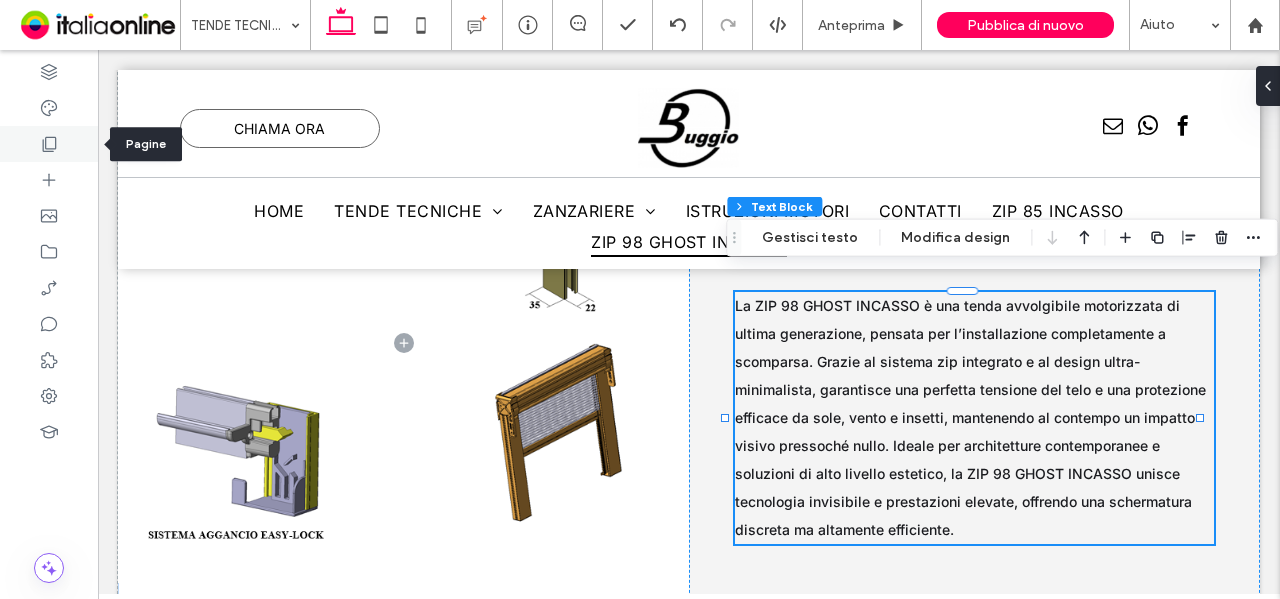 click 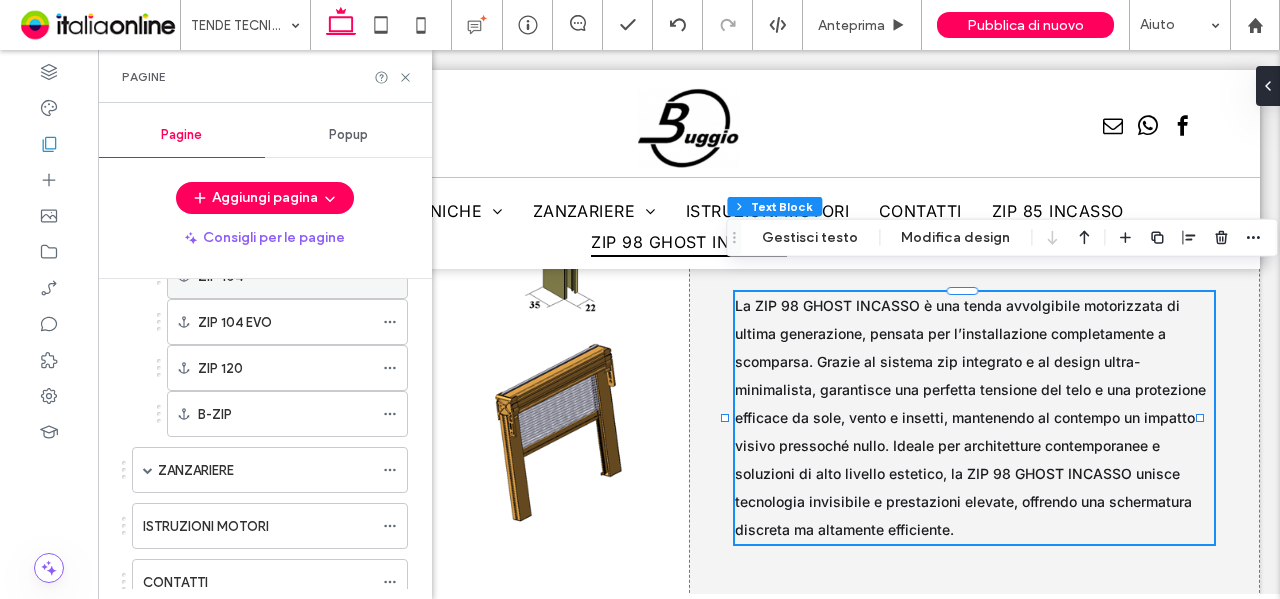 scroll, scrollTop: 1200, scrollLeft: 0, axis: vertical 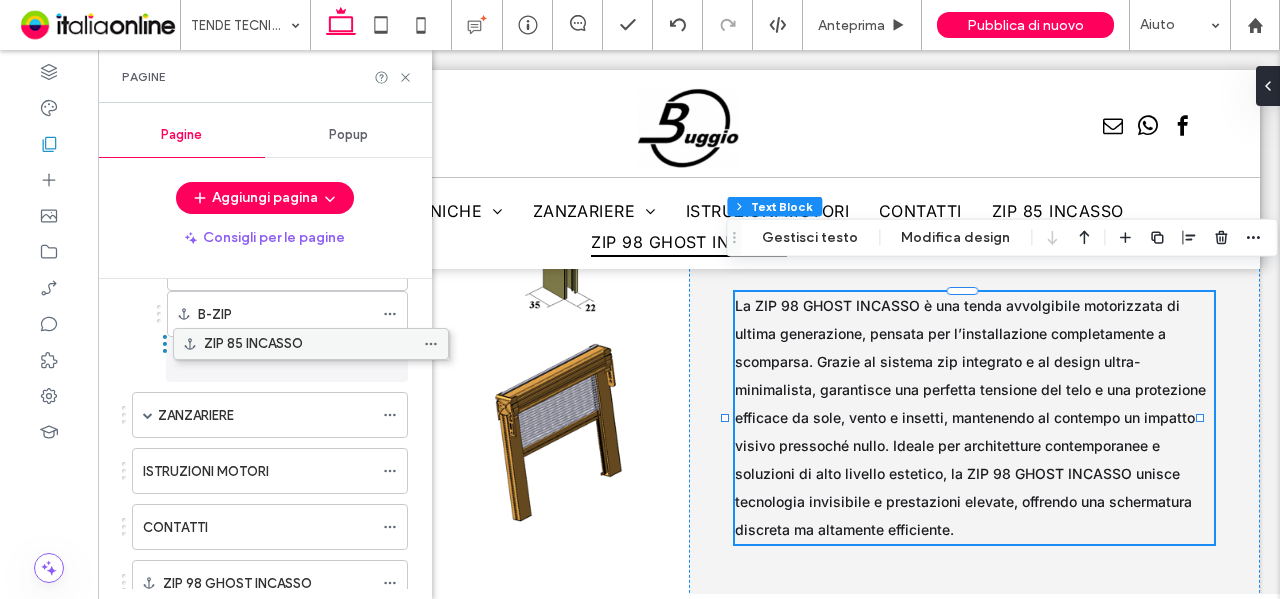 drag, startPoint x: 286, startPoint y: 523, endPoint x: 327, endPoint y: 355, distance: 172.93062 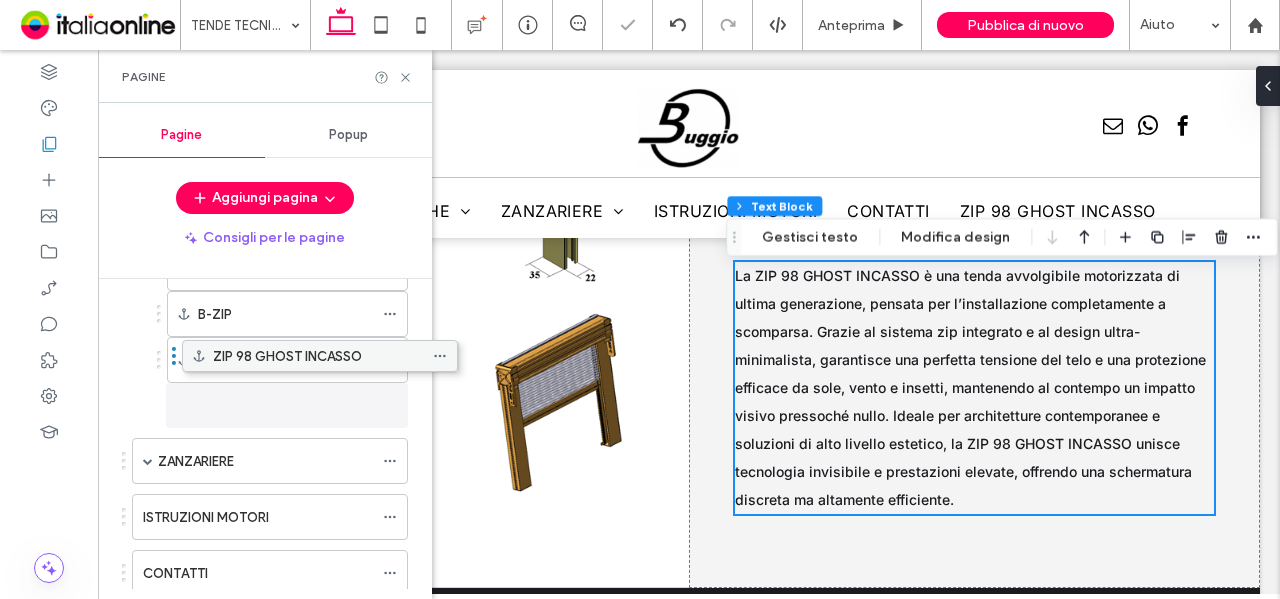 scroll, scrollTop: 16095, scrollLeft: 0, axis: vertical 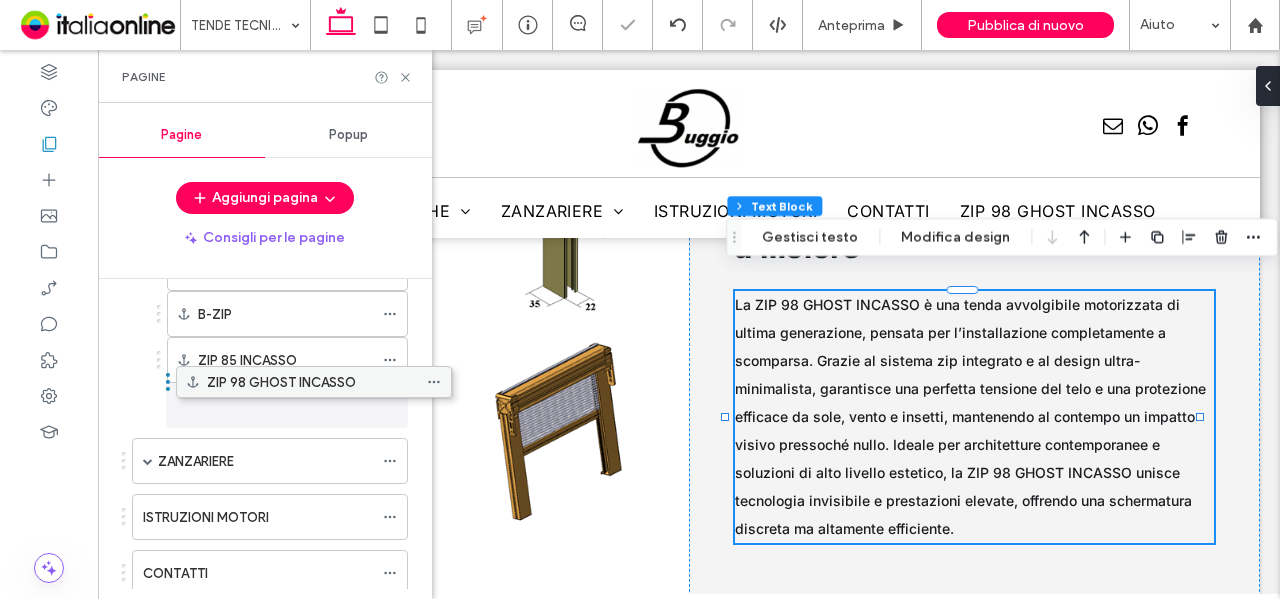 drag, startPoint x: 272, startPoint y: 568, endPoint x: 316, endPoint y: 393, distance: 180.44667 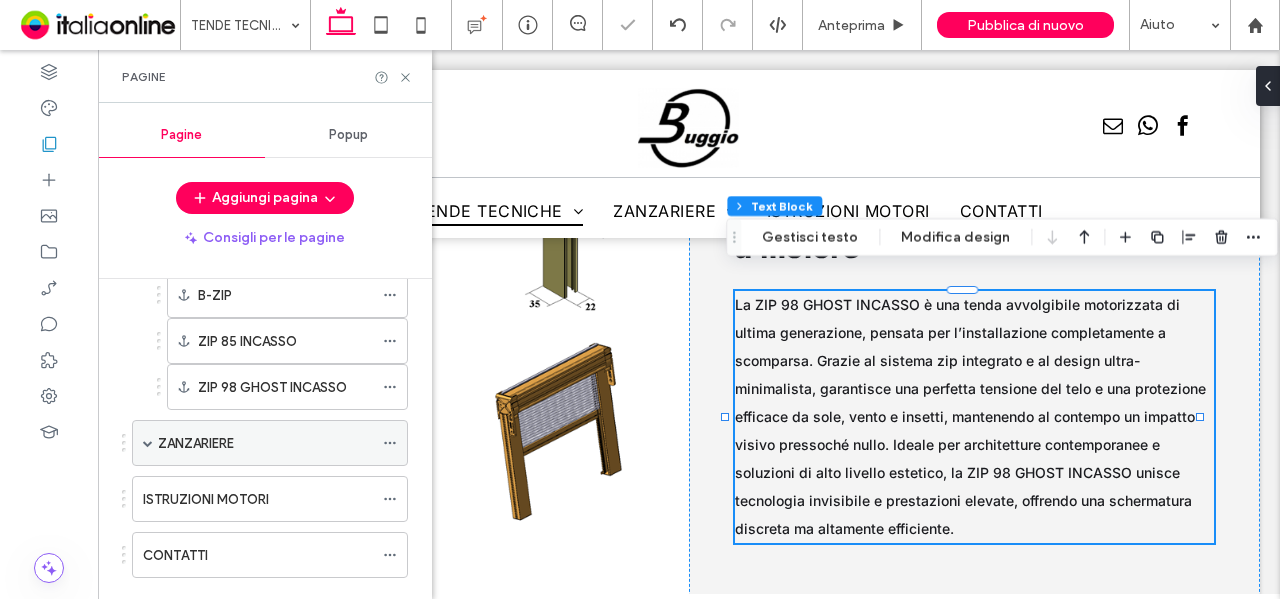 scroll, scrollTop: 1236, scrollLeft: 0, axis: vertical 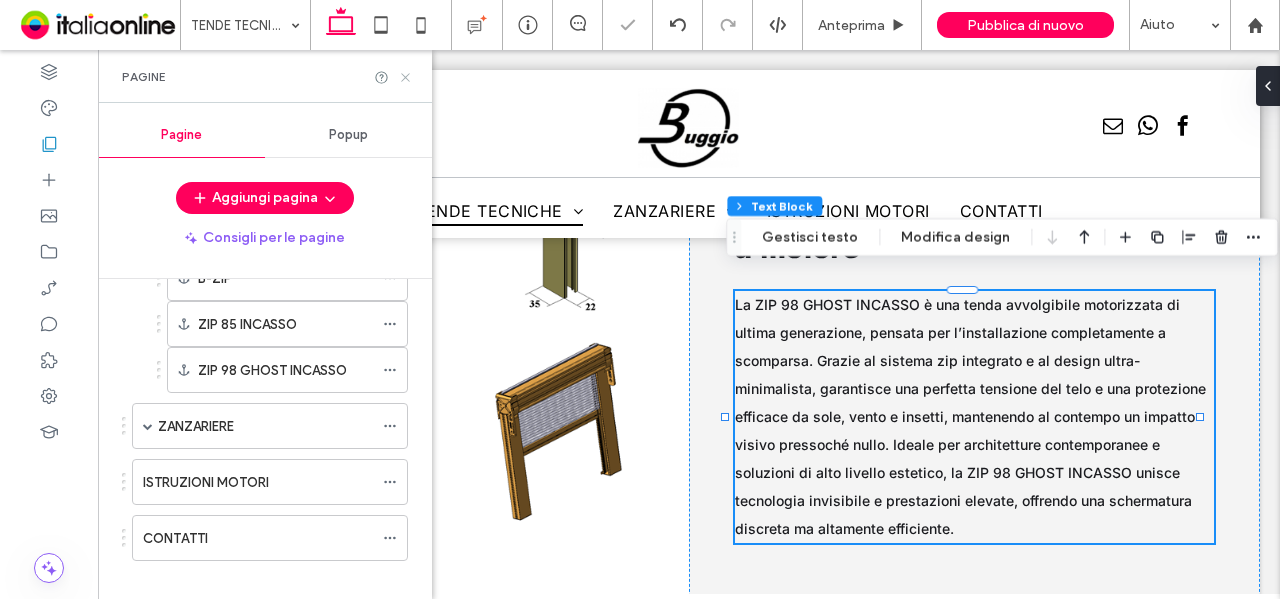 click 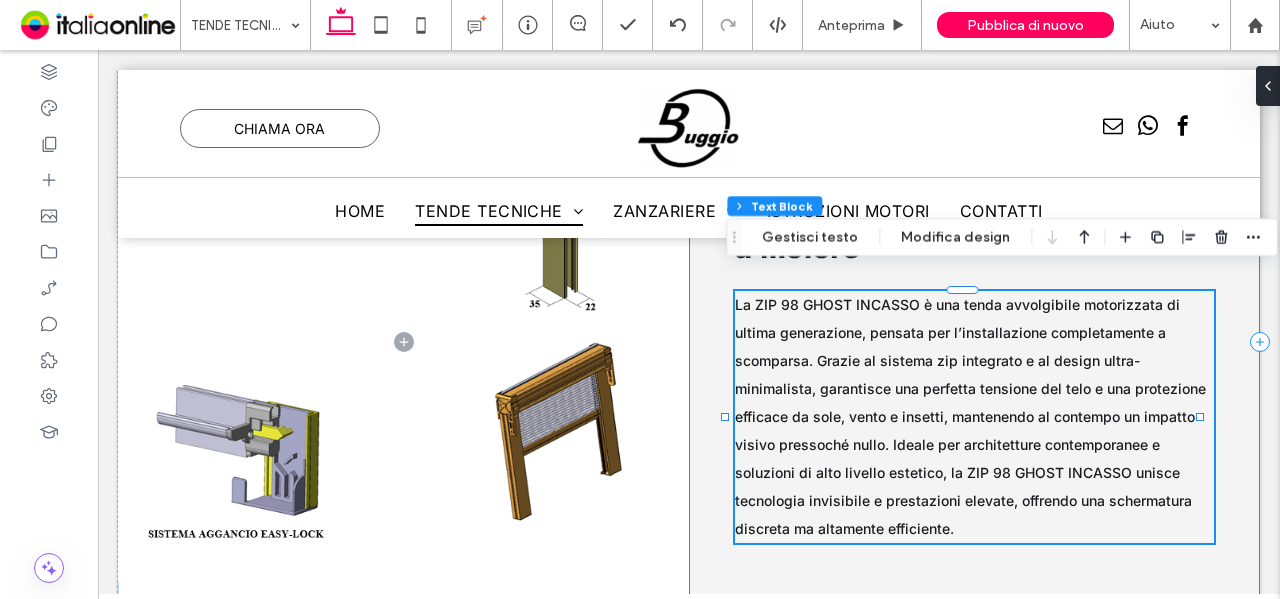 click on "tende guidate da esterno
Zip 98 Ghost Incasso: avvolgibile a motore
La ZIP 98 GHOST INCASSO è una tenda avvolgibile motorizzata di ultima generazione, pensata per l’installazione completamente a scomparsa. Grazie al sistema zip integrato e al design ultra-minimalista, garantisce una perfetta tensione del telo e una protezione efficace da sole, vento e insetti, mantenendo al contempo un impatto visivo pressoché nullo. Ideale per architetture contemporanee e soluzioni di alto livello estetico, la ZIP 98 GHOST INCASSO unisce tecnologia invisibile e prestazioni elevate, offrendo una schermatura discreta ma altamente efficiente." at bounding box center [974, 342] 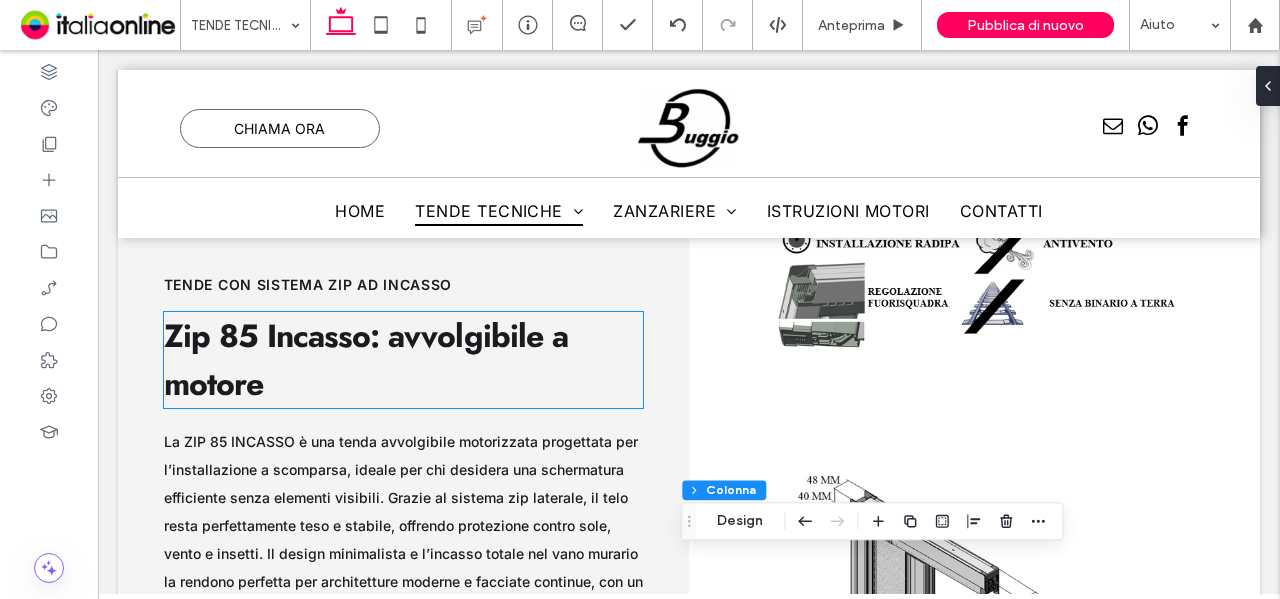 scroll, scrollTop: 15295, scrollLeft: 0, axis: vertical 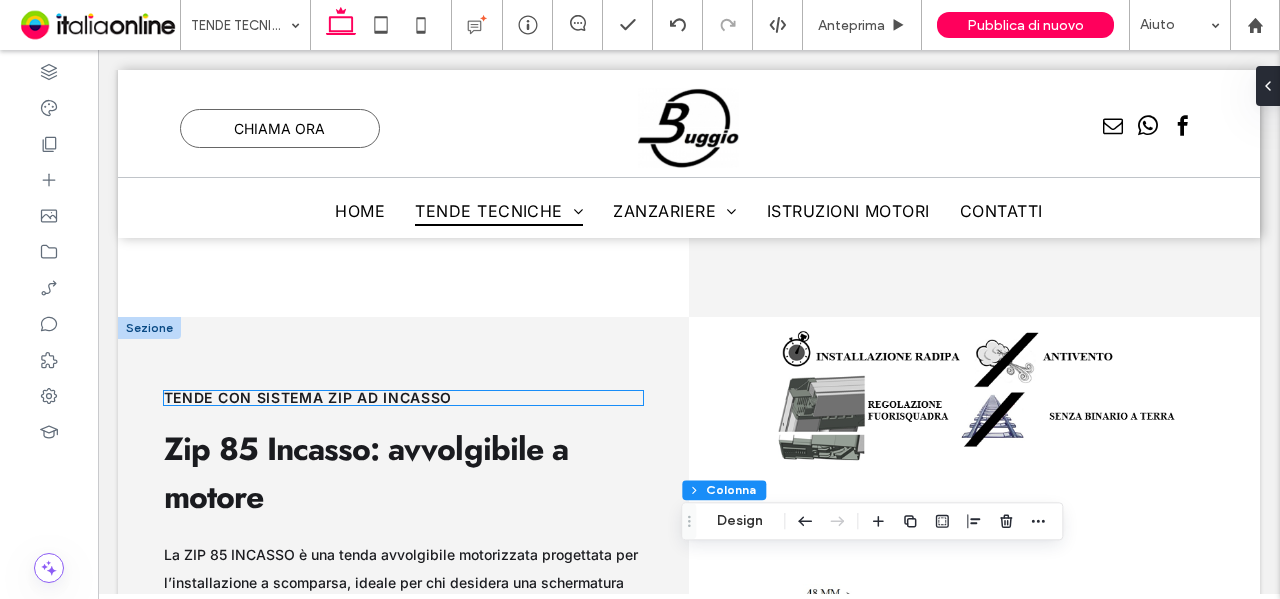 click on "tende con sistema zip ad incasso" at bounding box center (308, 397) 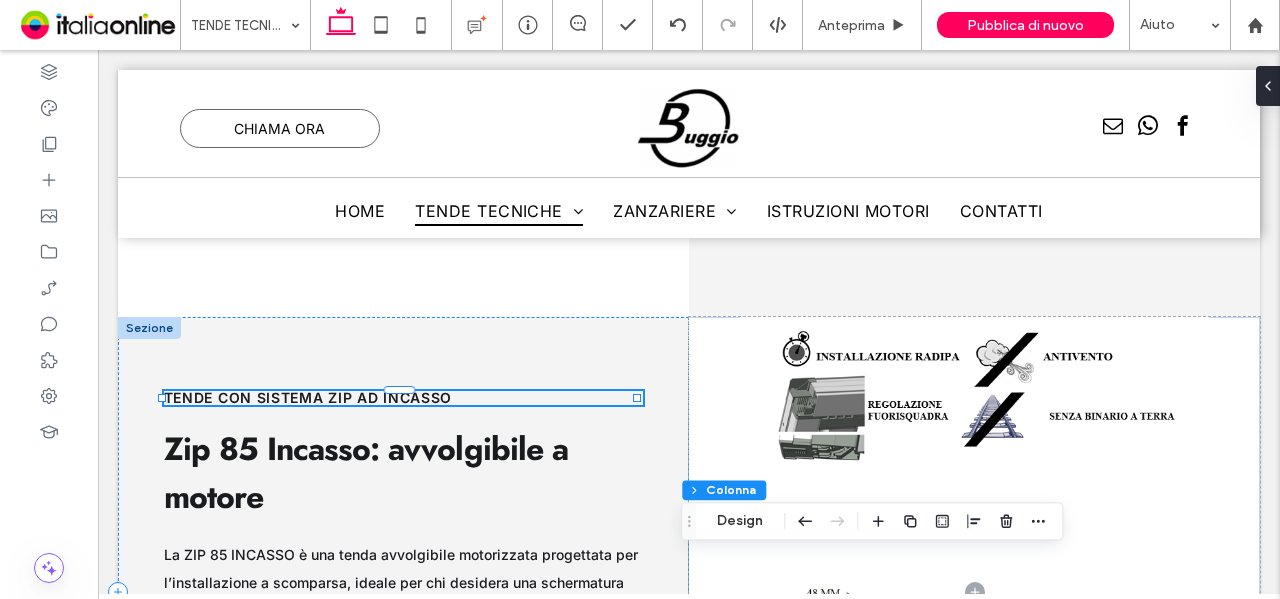 click on "tende con sistema zip ad incasso" at bounding box center [404, 398] 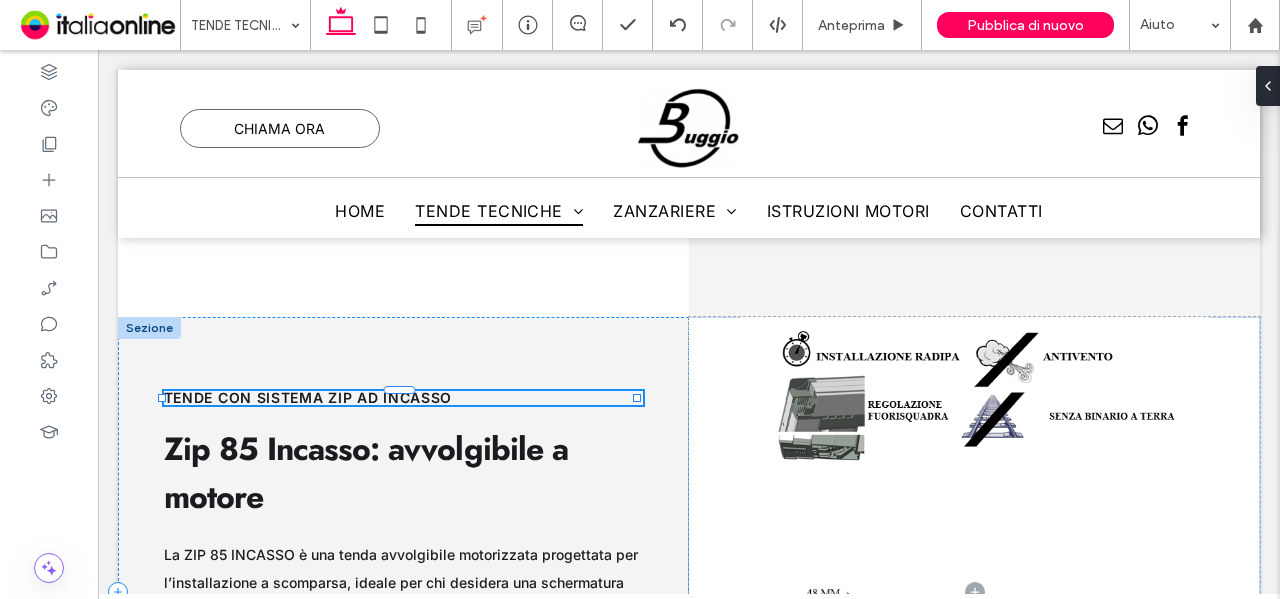 type on "*****" 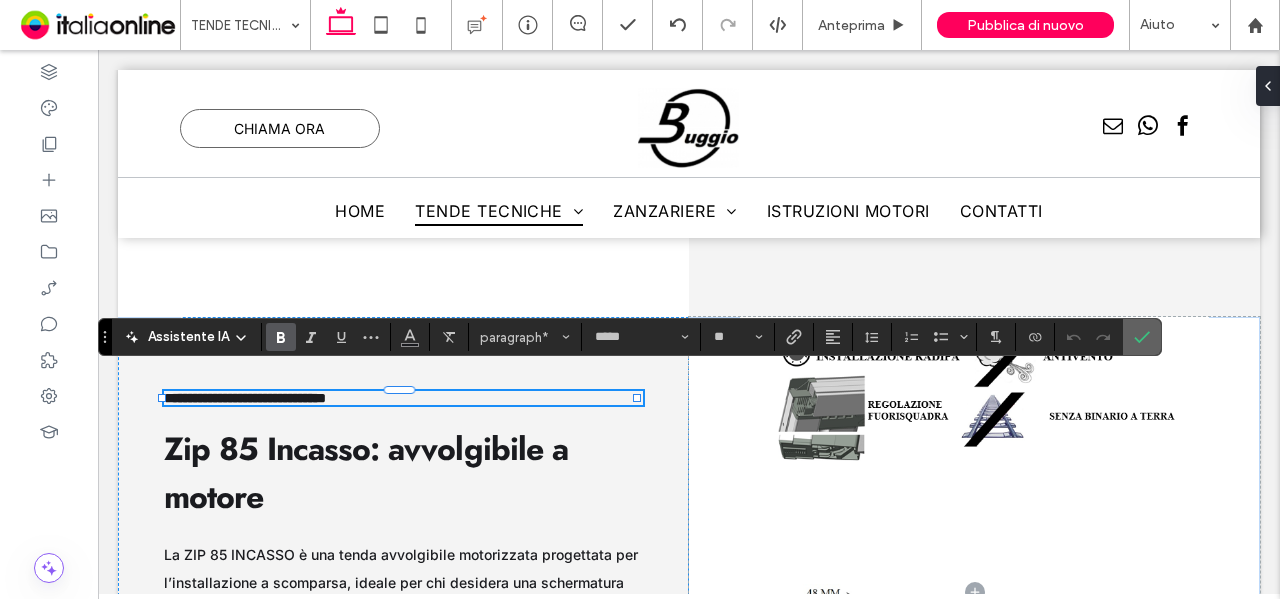 click at bounding box center [1142, 337] 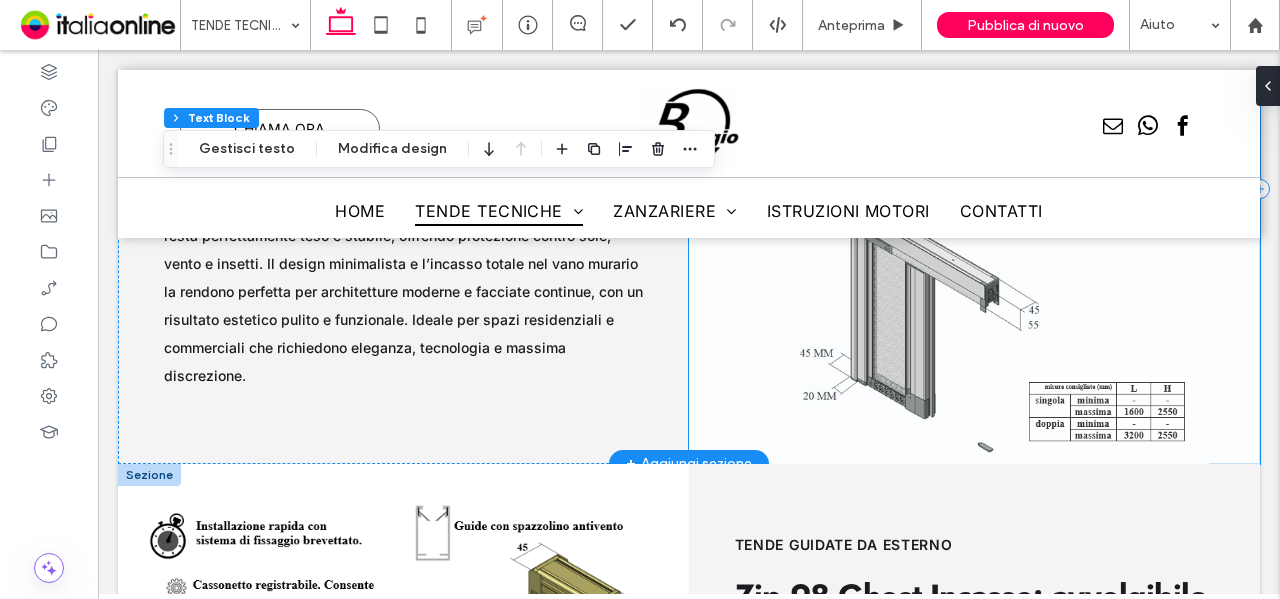 scroll, scrollTop: 15795, scrollLeft: 0, axis: vertical 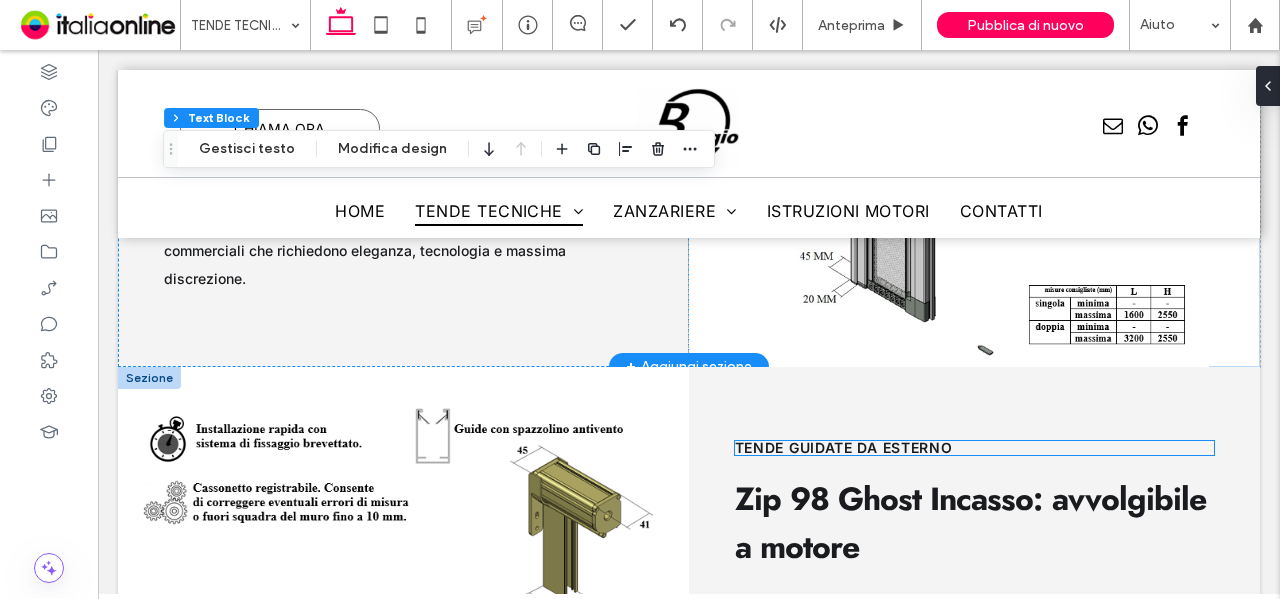 click on "tende guidate da esterno" at bounding box center [975, 448] 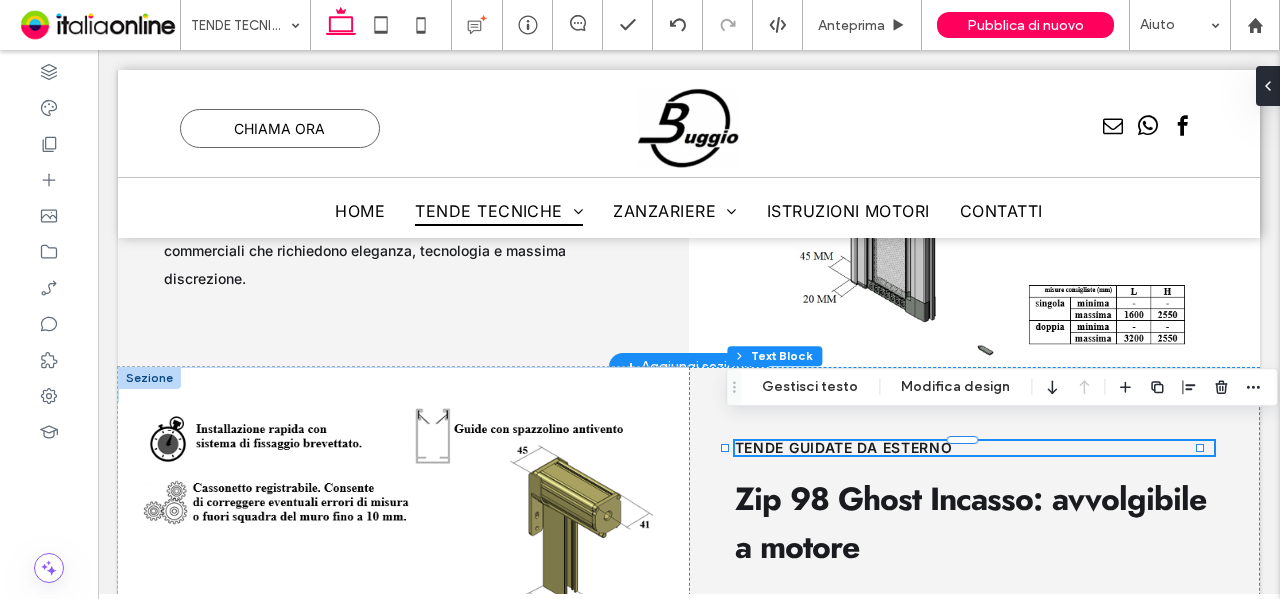 click on "tende guidate da esterno" at bounding box center (975, 448) 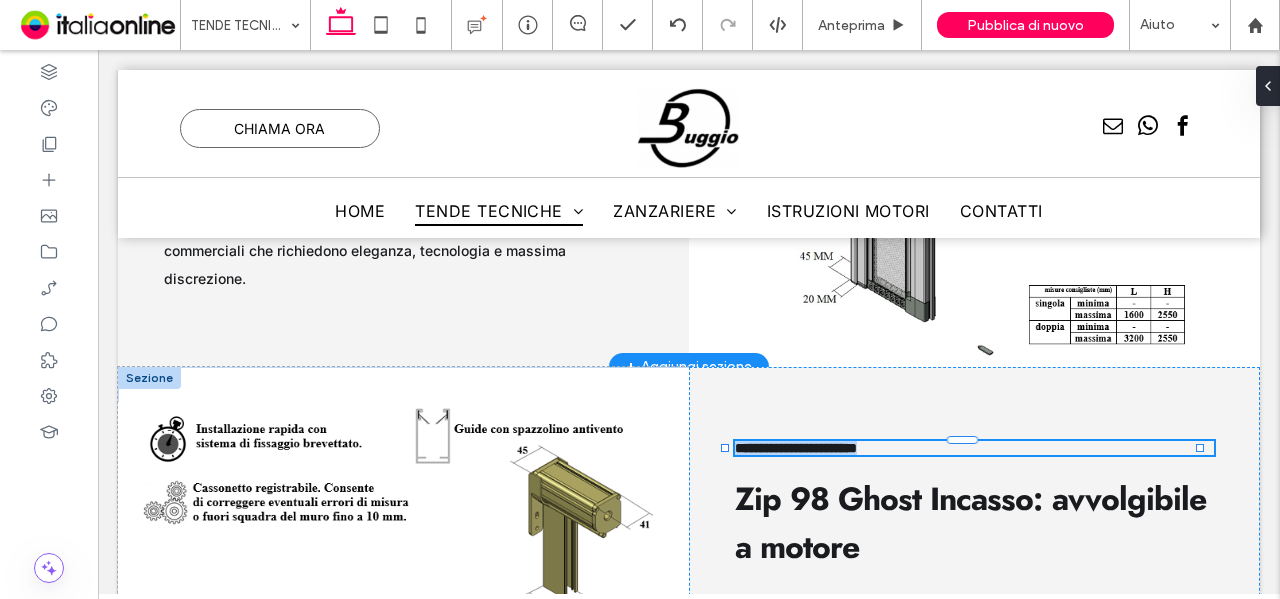 type on "*****" 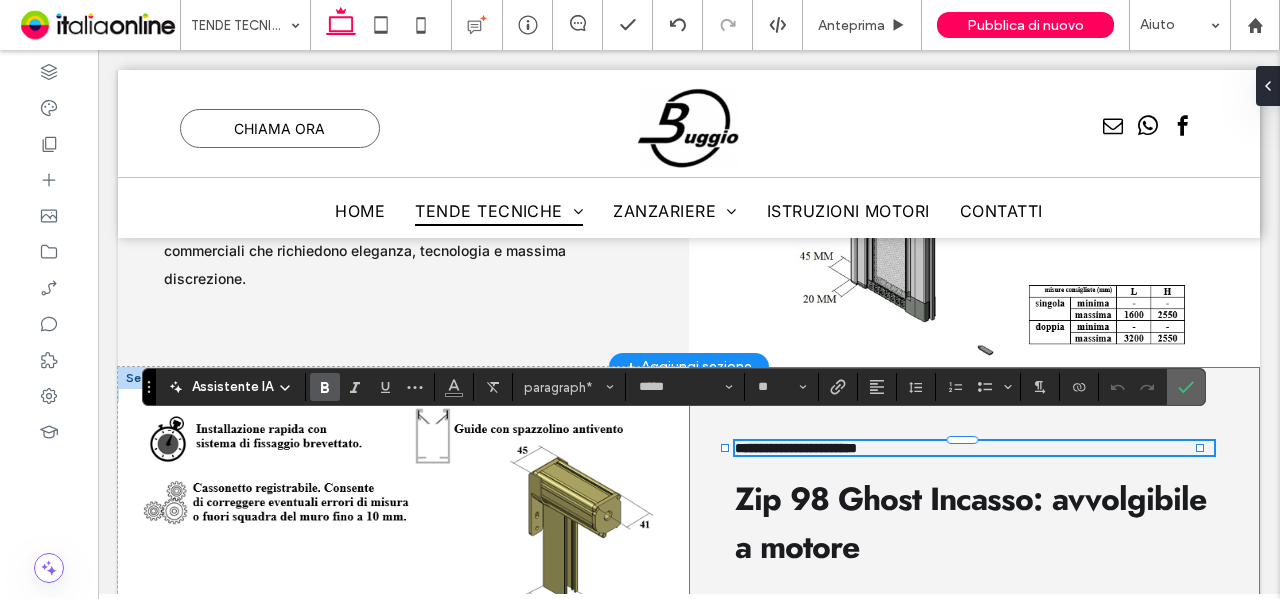 scroll, scrollTop: 0, scrollLeft: 0, axis: both 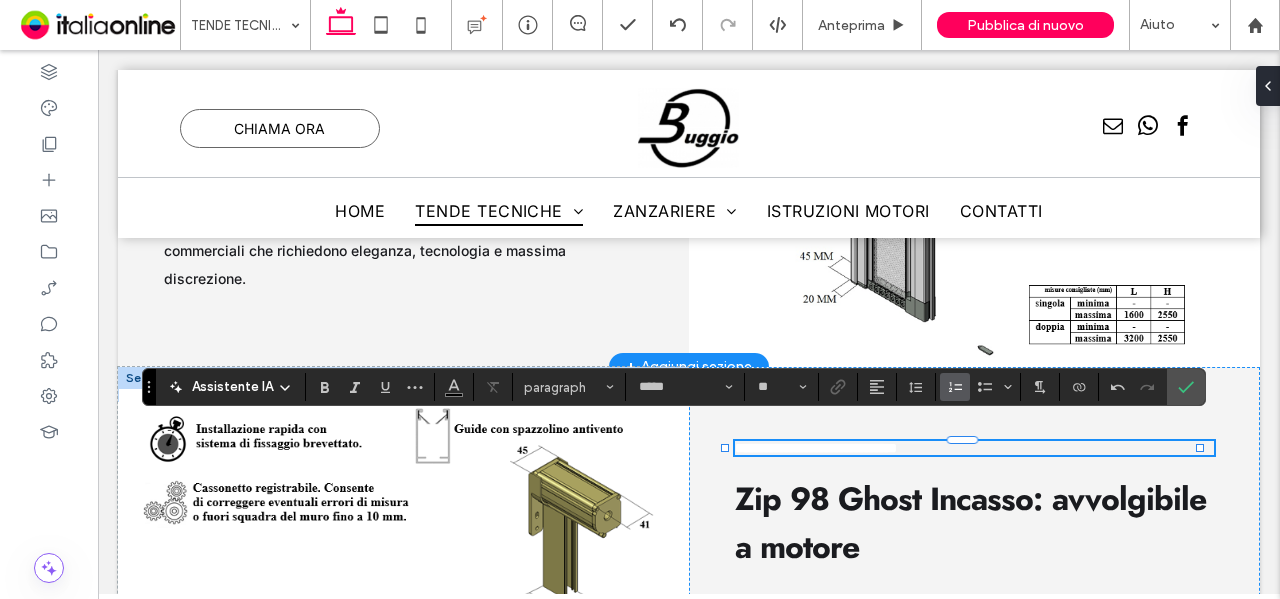 type on "**" 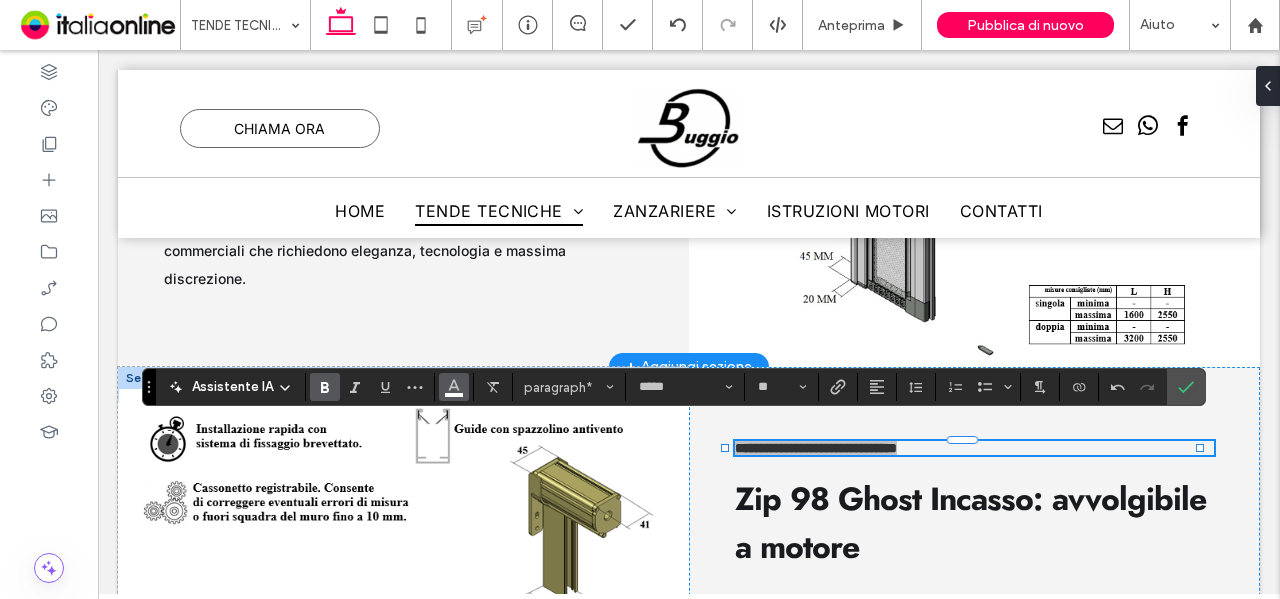 click at bounding box center [454, 387] 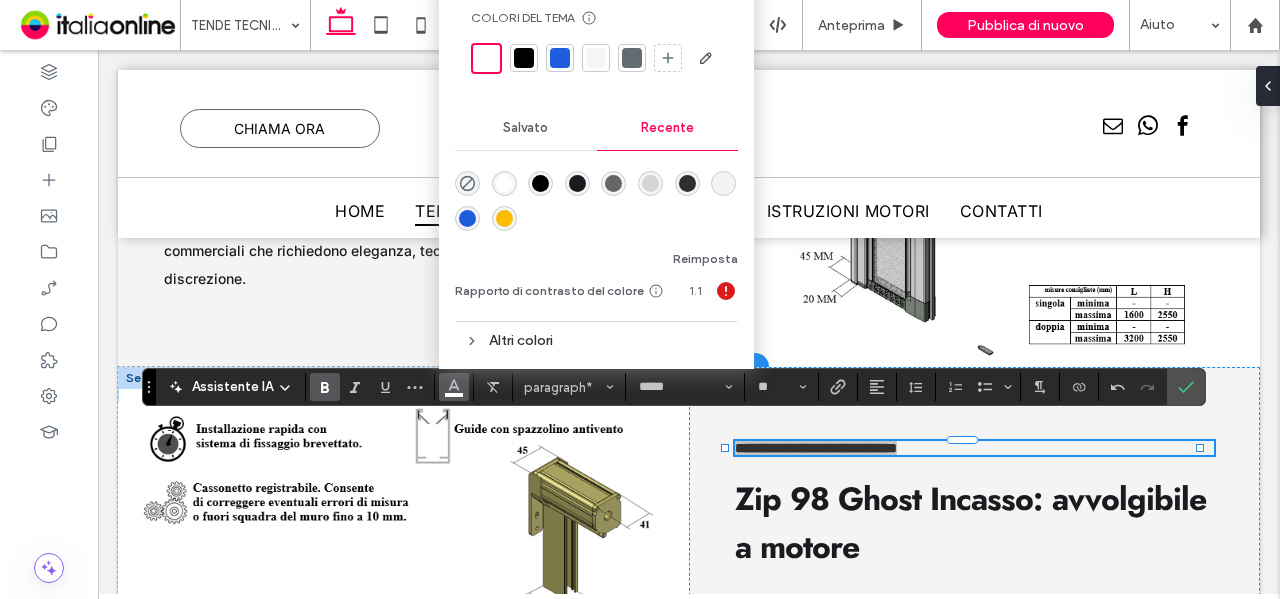 click at bounding box center (577, 183) 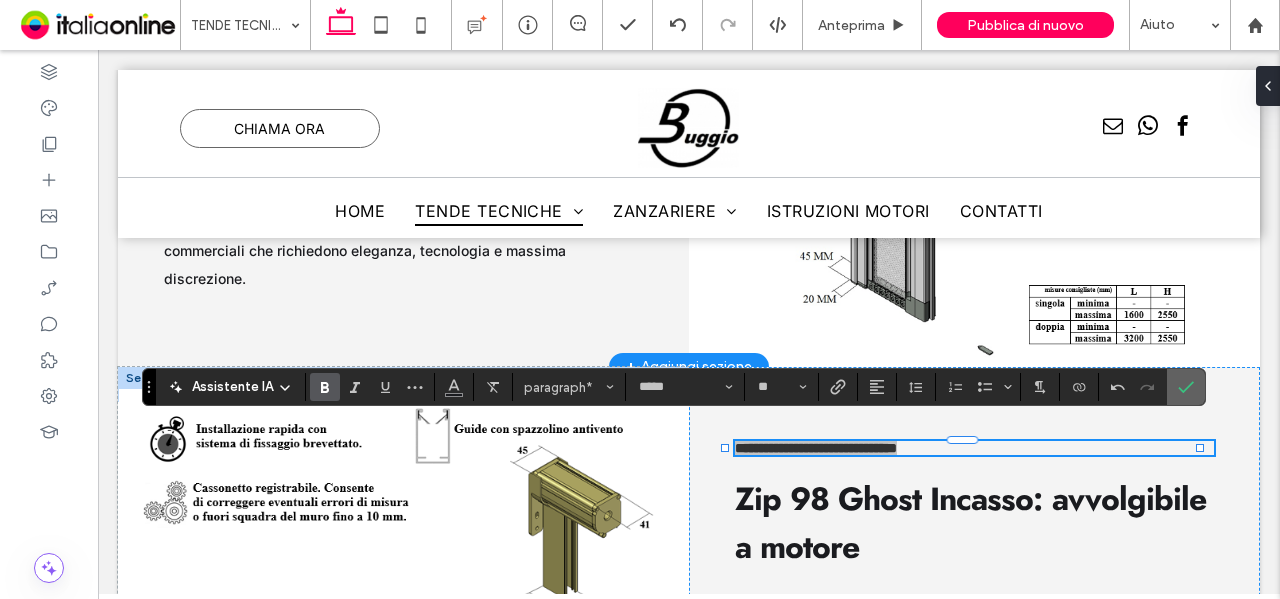 click at bounding box center (1186, 387) 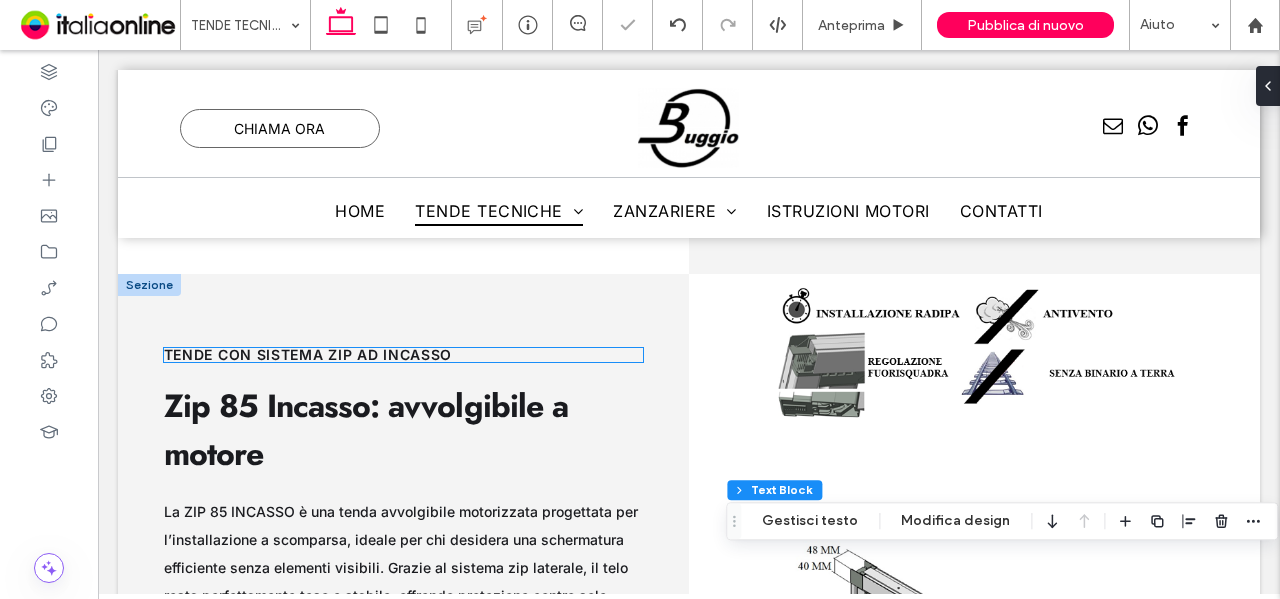 scroll, scrollTop: 15295, scrollLeft: 0, axis: vertical 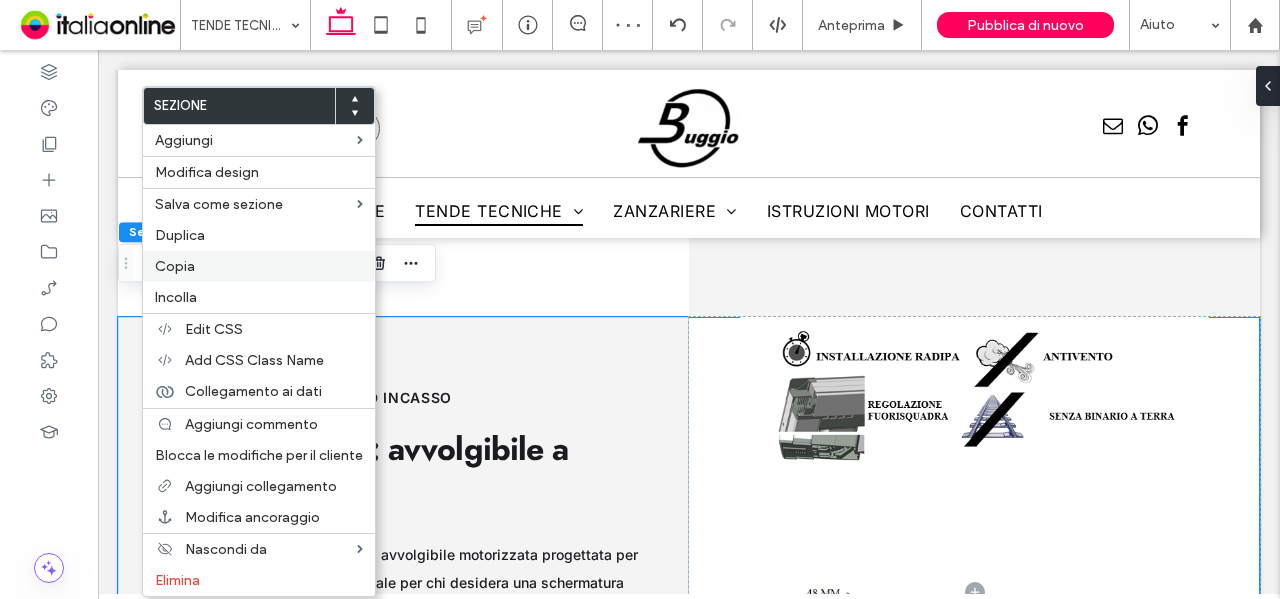 click on "Copia" at bounding box center (175, 266) 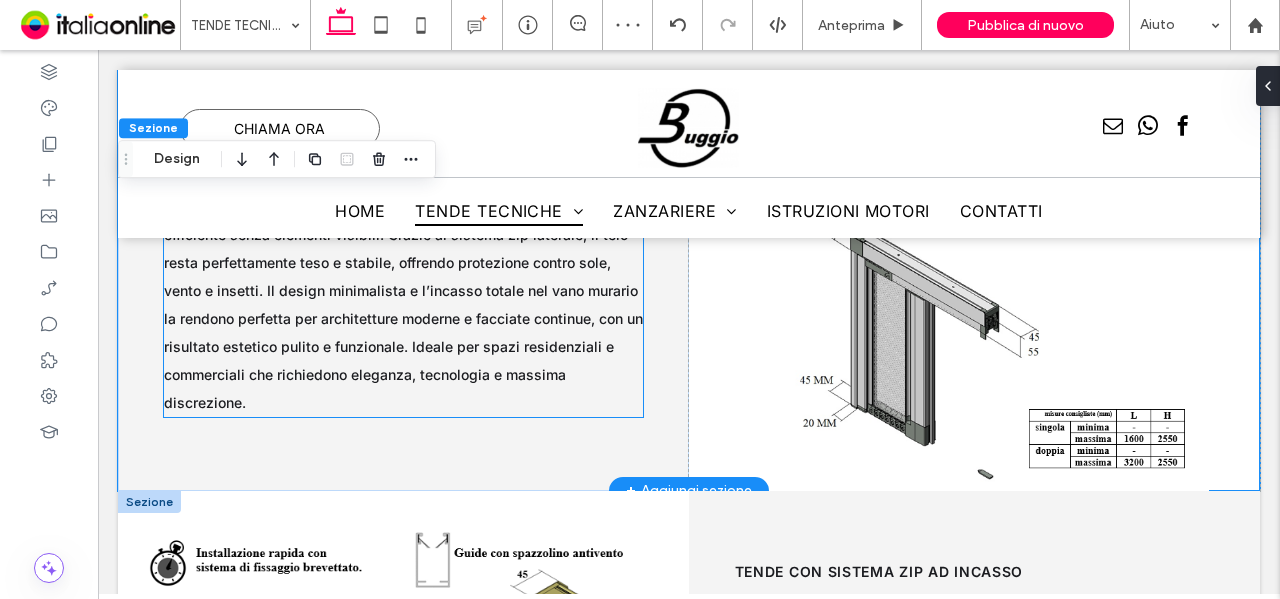 scroll, scrollTop: 15895, scrollLeft: 0, axis: vertical 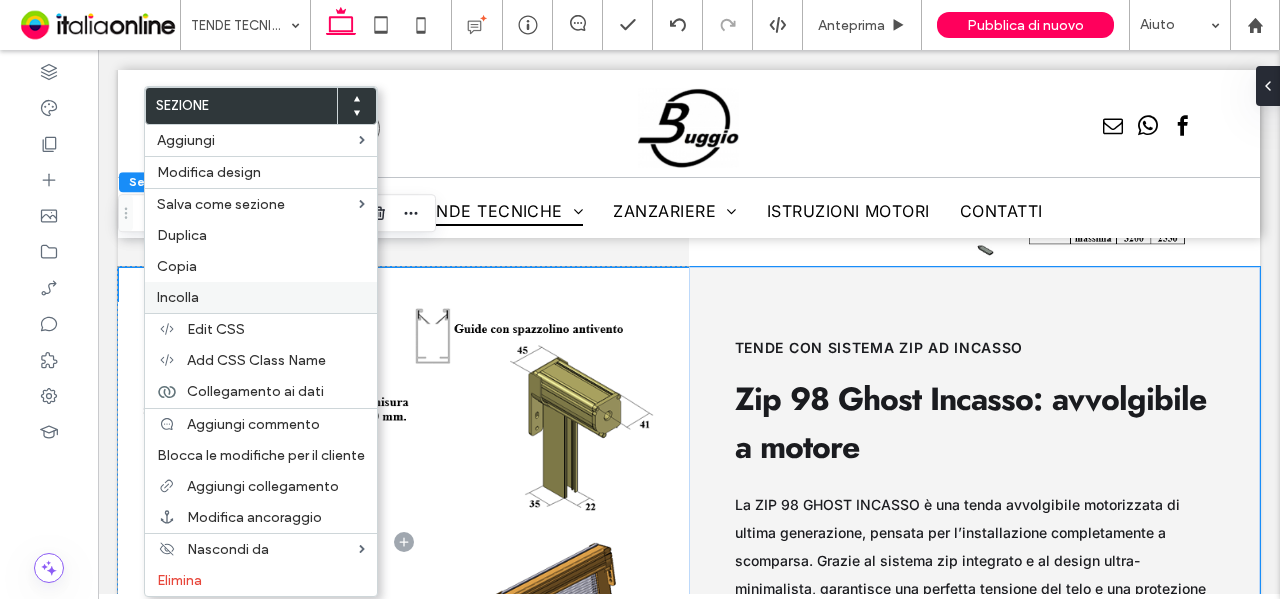 click on "Incolla" at bounding box center [261, 297] 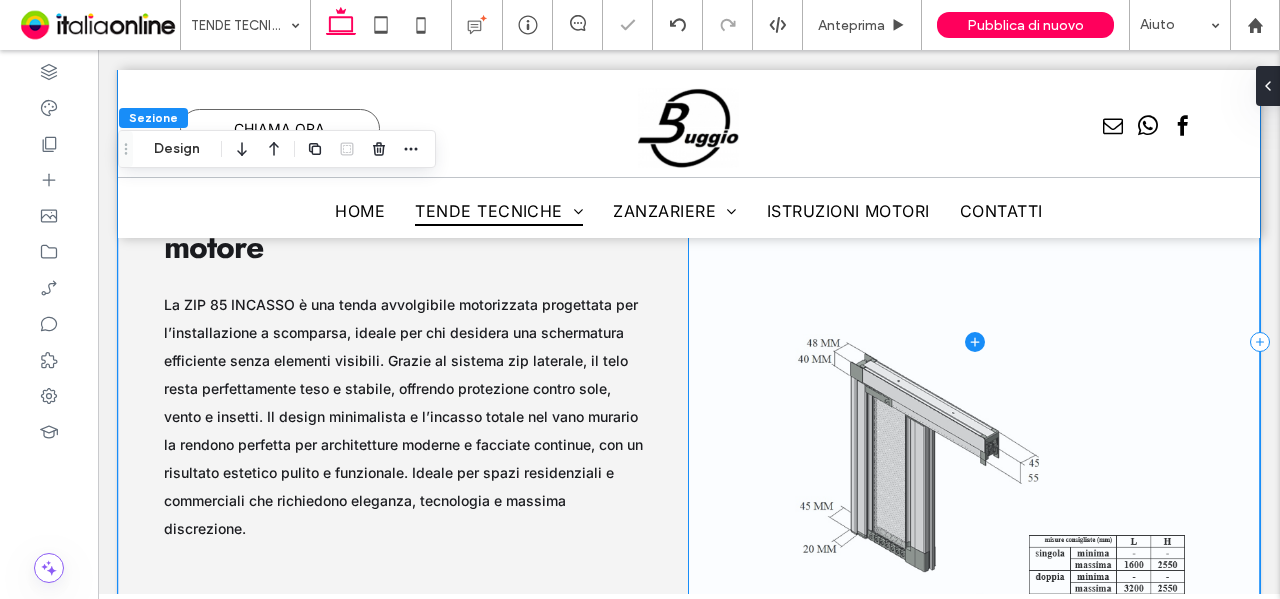 scroll, scrollTop: 16545, scrollLeft: 0, axis: vertical 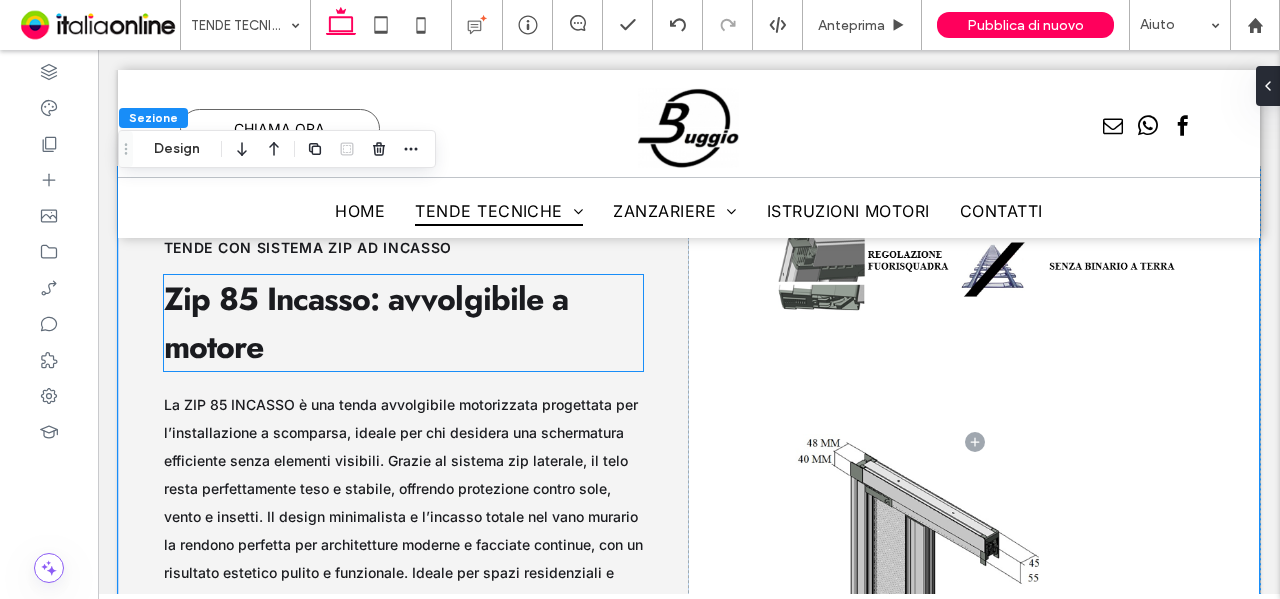 click on "Zip 85 Incasso: avvolgibile a motore" at bounding box center (366, 323) 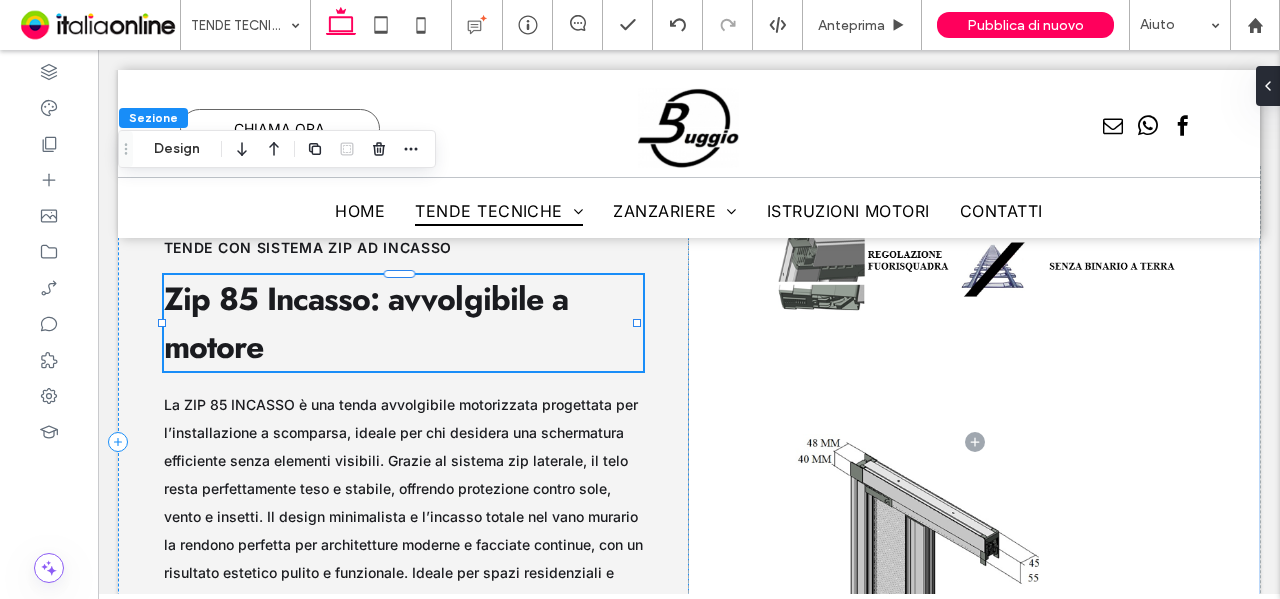 click on "Zip 85 Incasso: avvolgibile a motore" at bounding box center (404, 323) 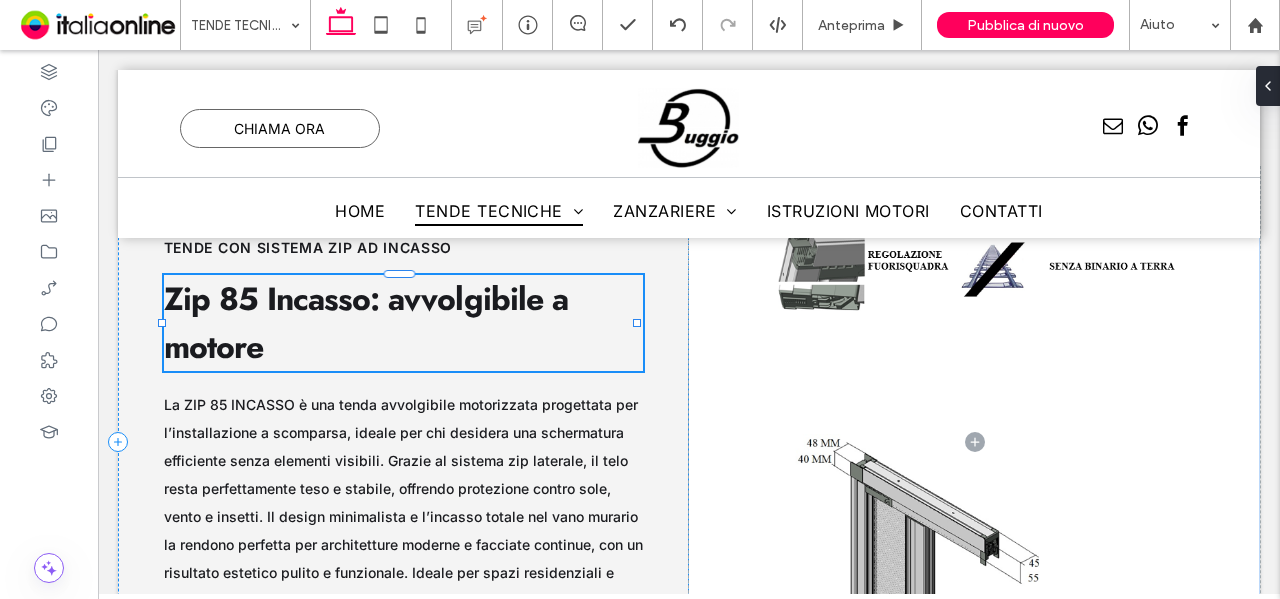 type on "****" 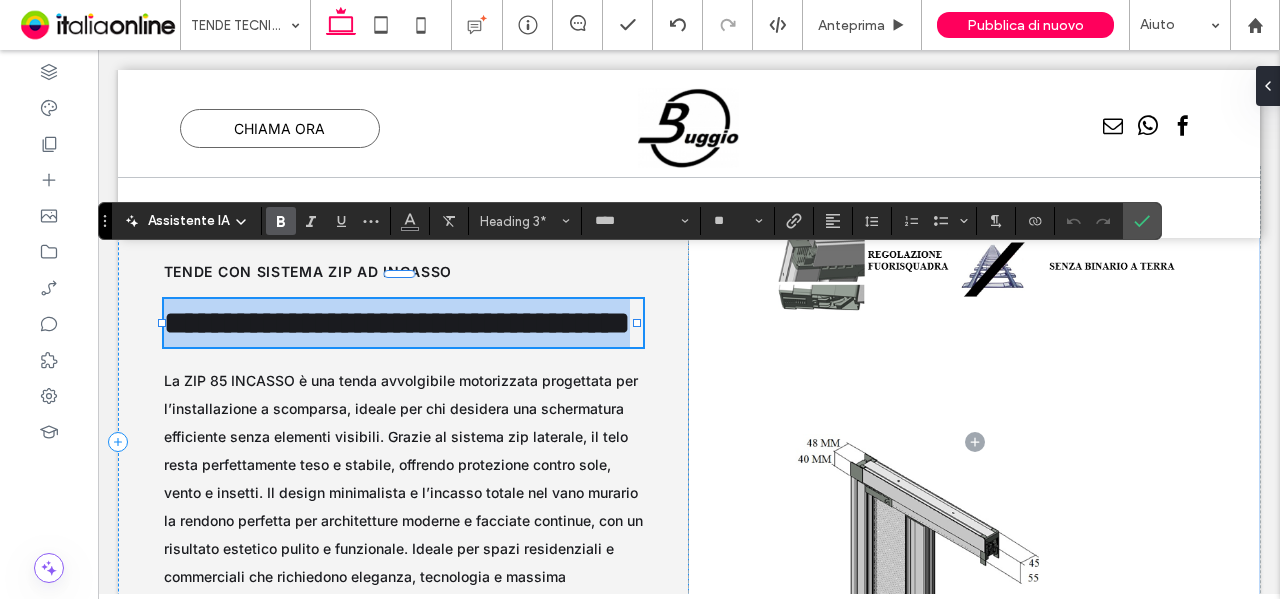 click on "**********" at bounding box center [397, 323] 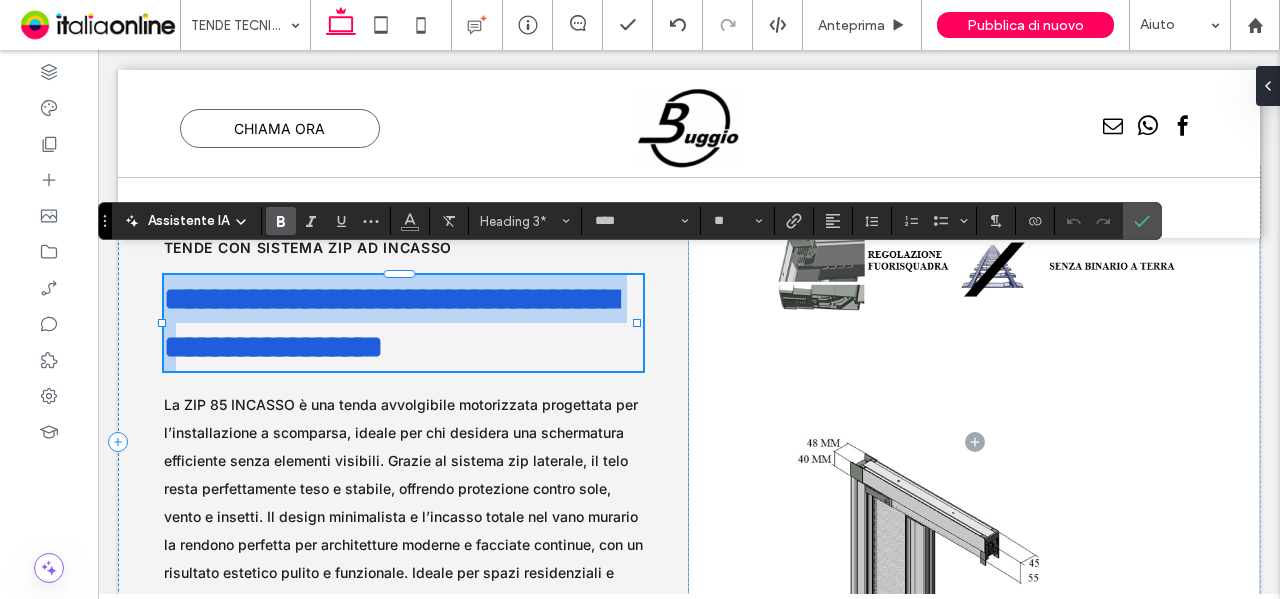 type on "*****" 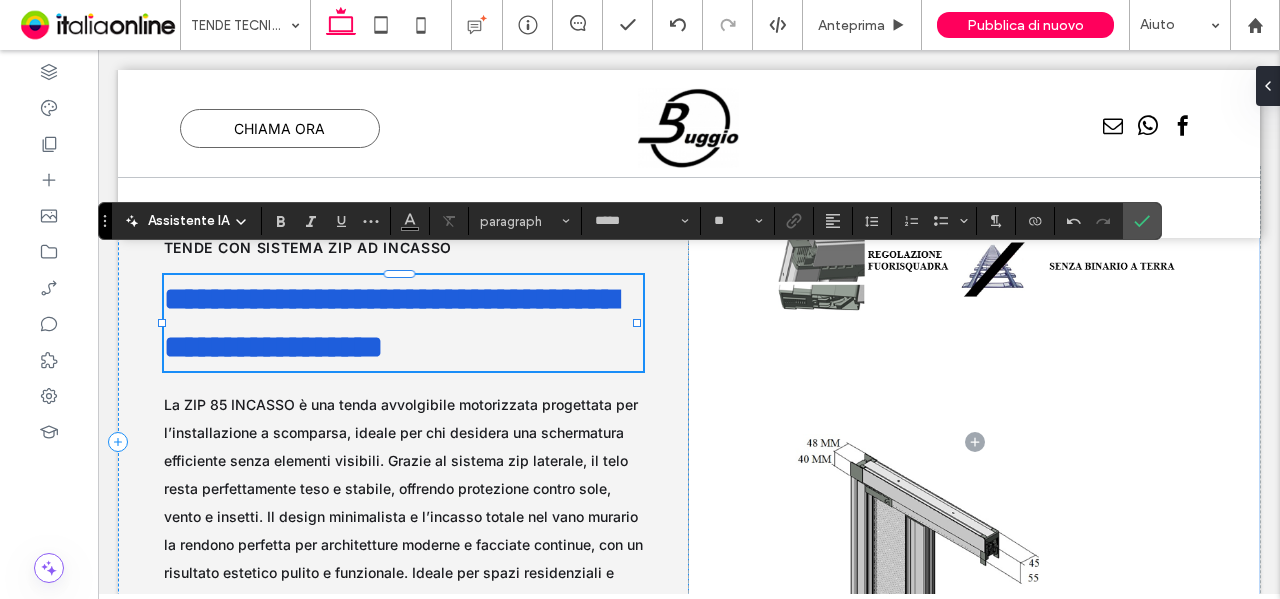 type on "****" 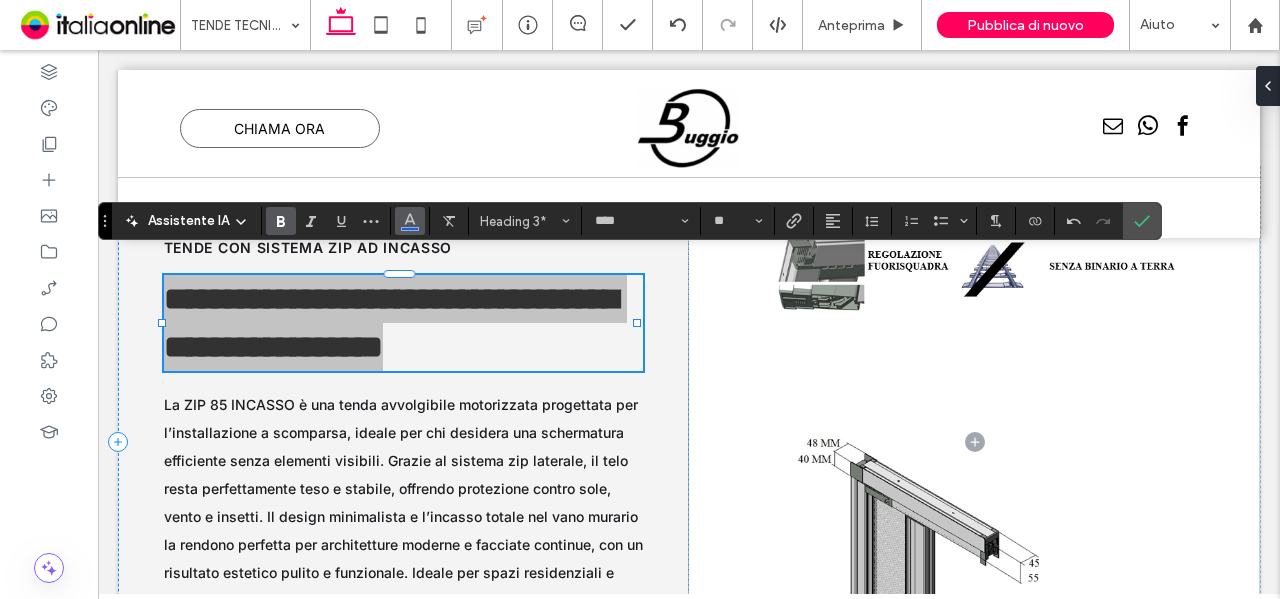 click 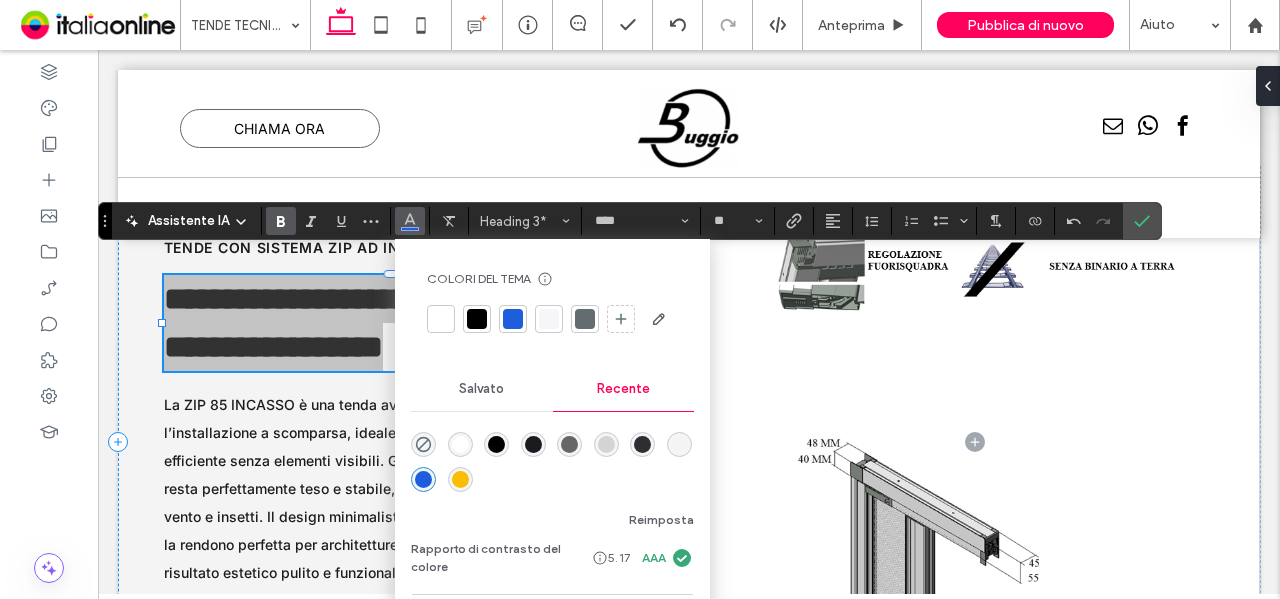 click at bounding box center [533, 444] 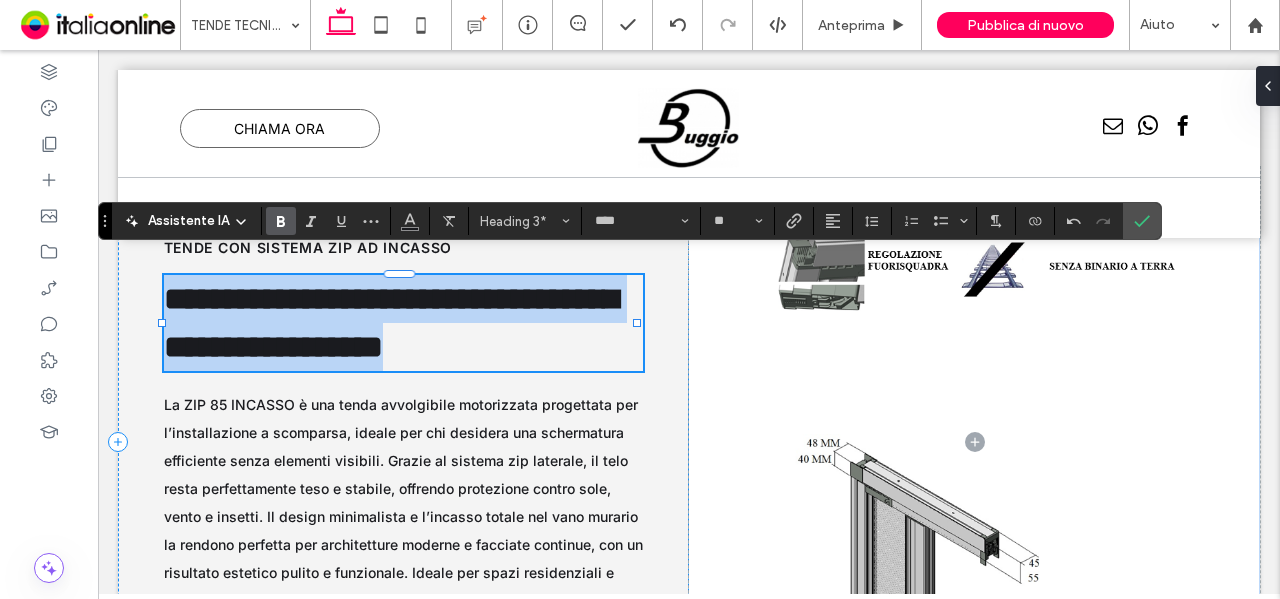 click on "**********" at bounding box center [391, 323] 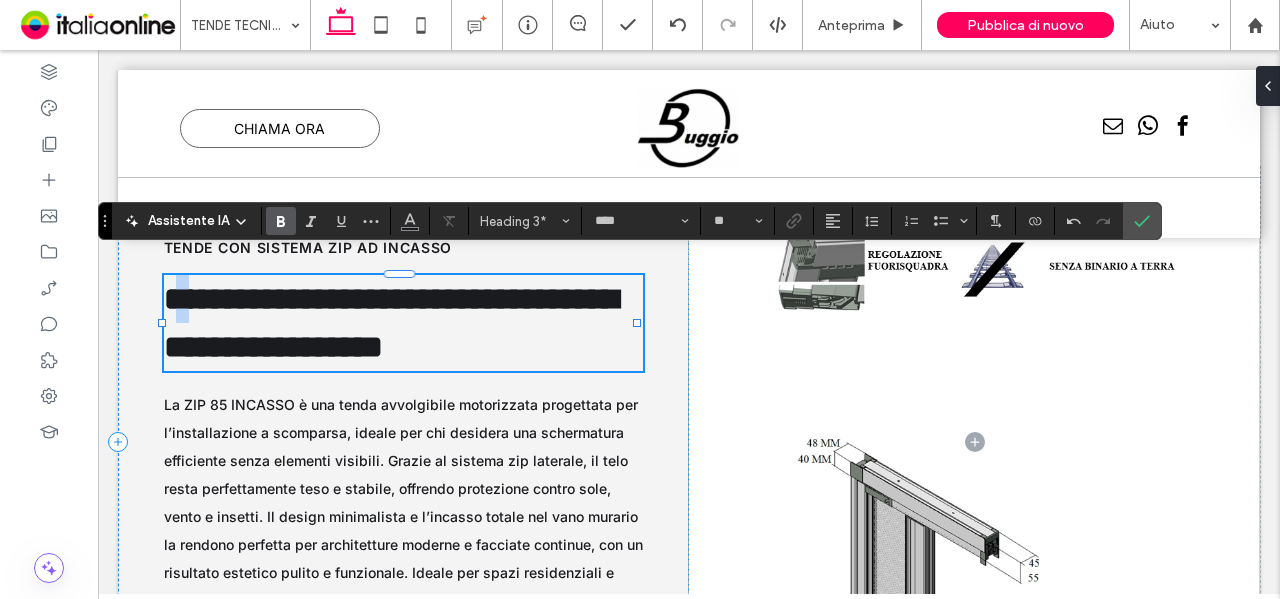 click on "**********" at bounding box center [391, 323] 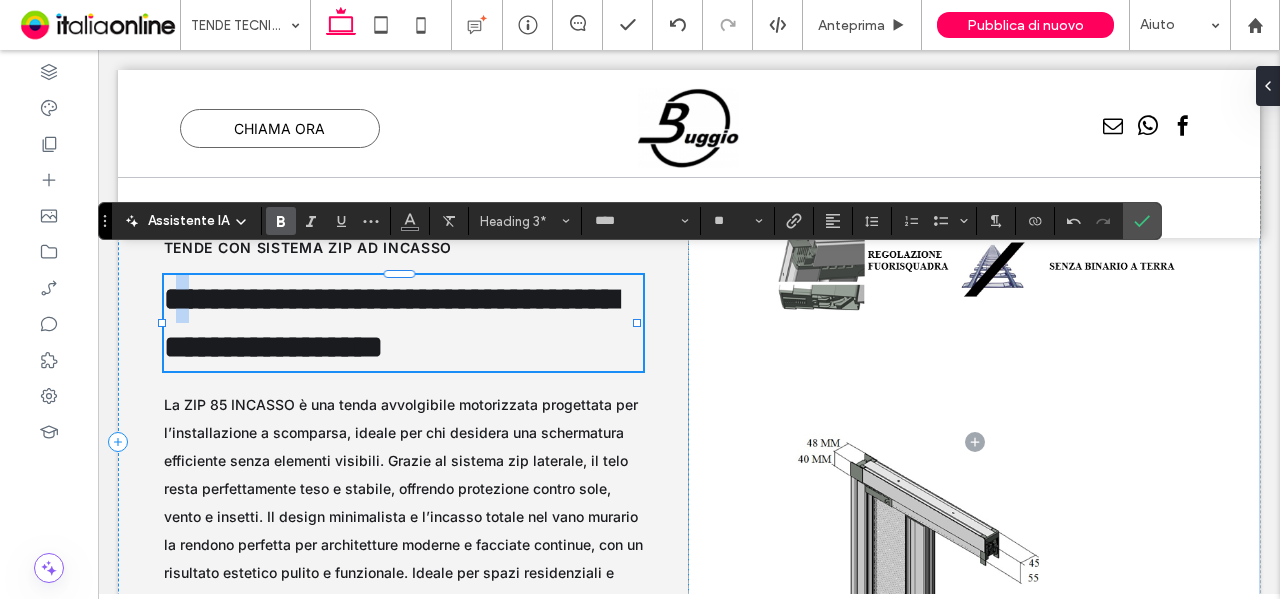 type 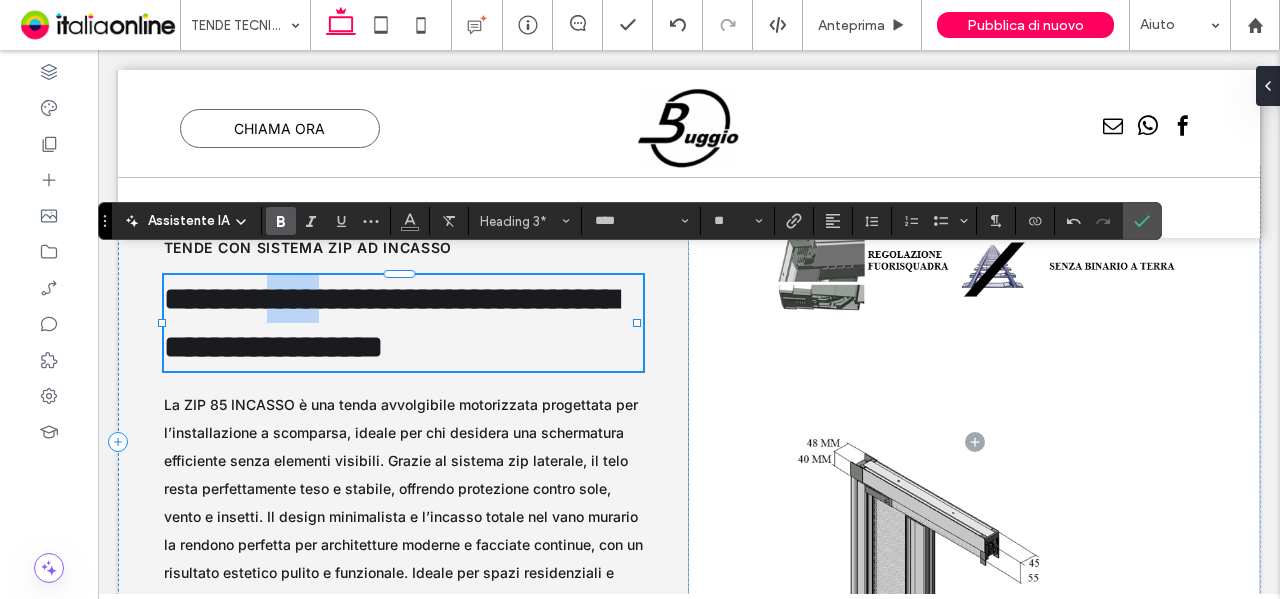 drag, startPoint x: 292, startPoint y: 279, endPoint x: 384, endPoint y: 273, distance: 92.19544 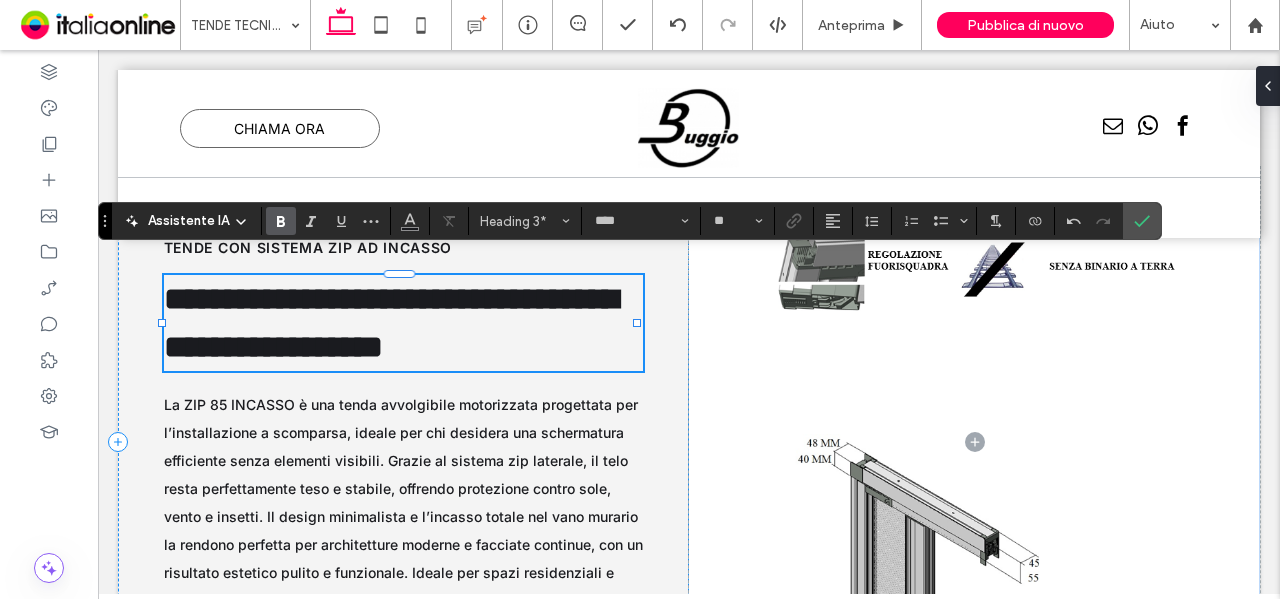 click on "**********" at bounding box center (391, 323) 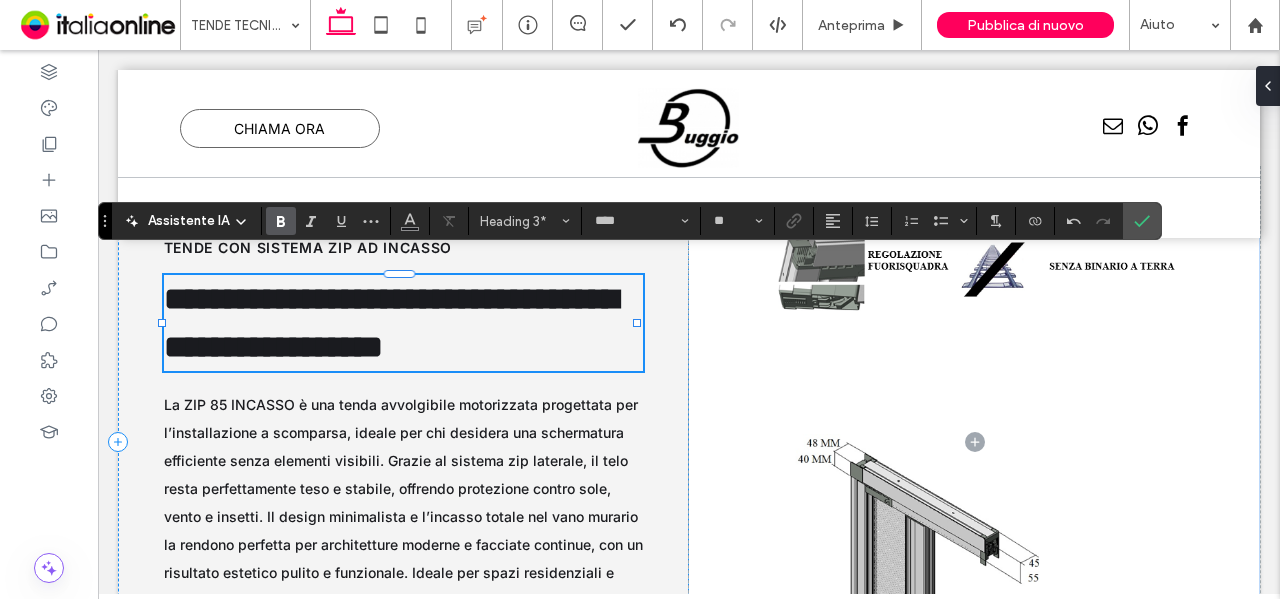 drag, startPoint x: 1145, startPoint y: 221, endPoint x: 1086, endPoint y: 13, distance: 216.20592 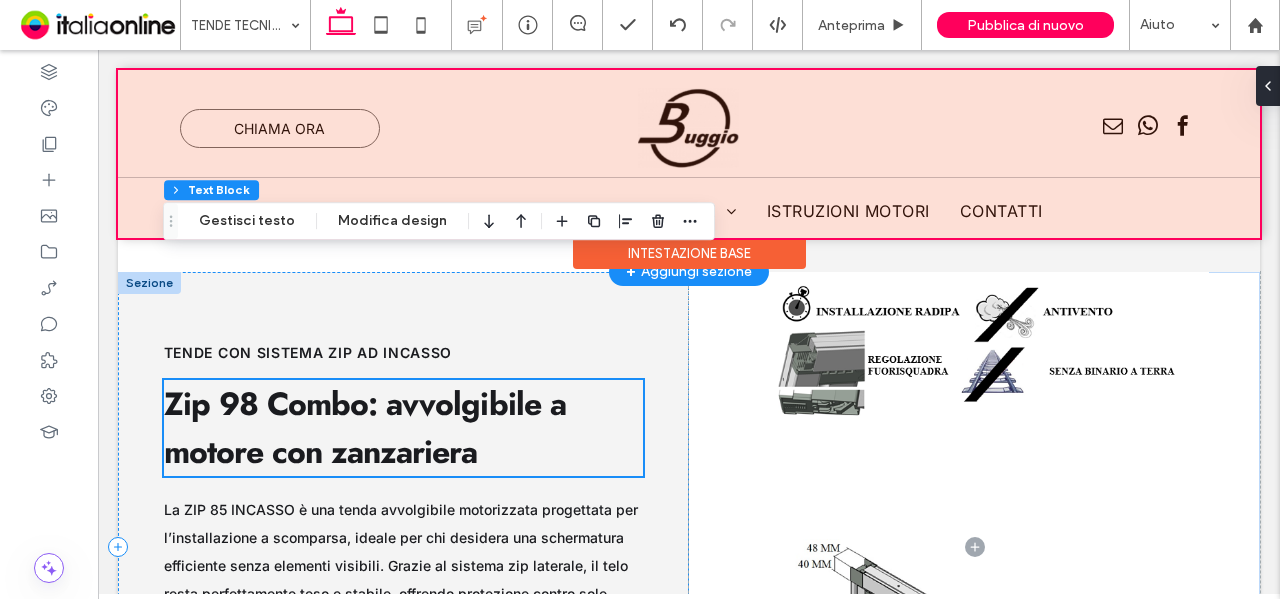 scroll, scrollTop: 16345, scrollLeft: 0, axis: vertical 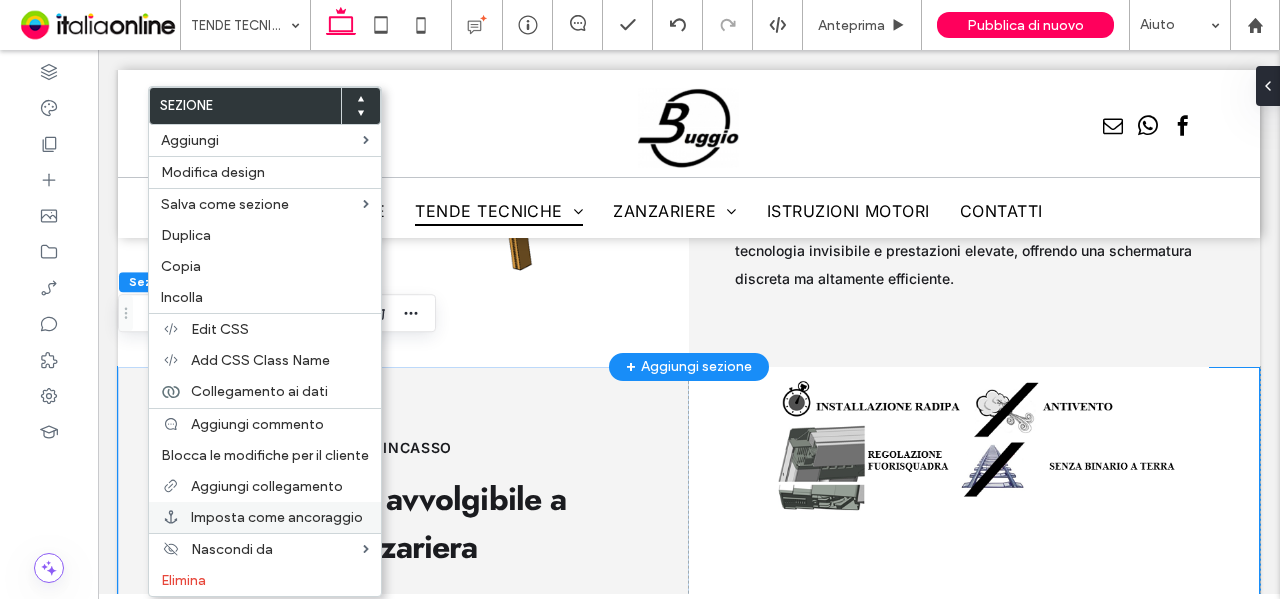 click on "Imposta come ancoraggio" at bounding box center (277, 517) 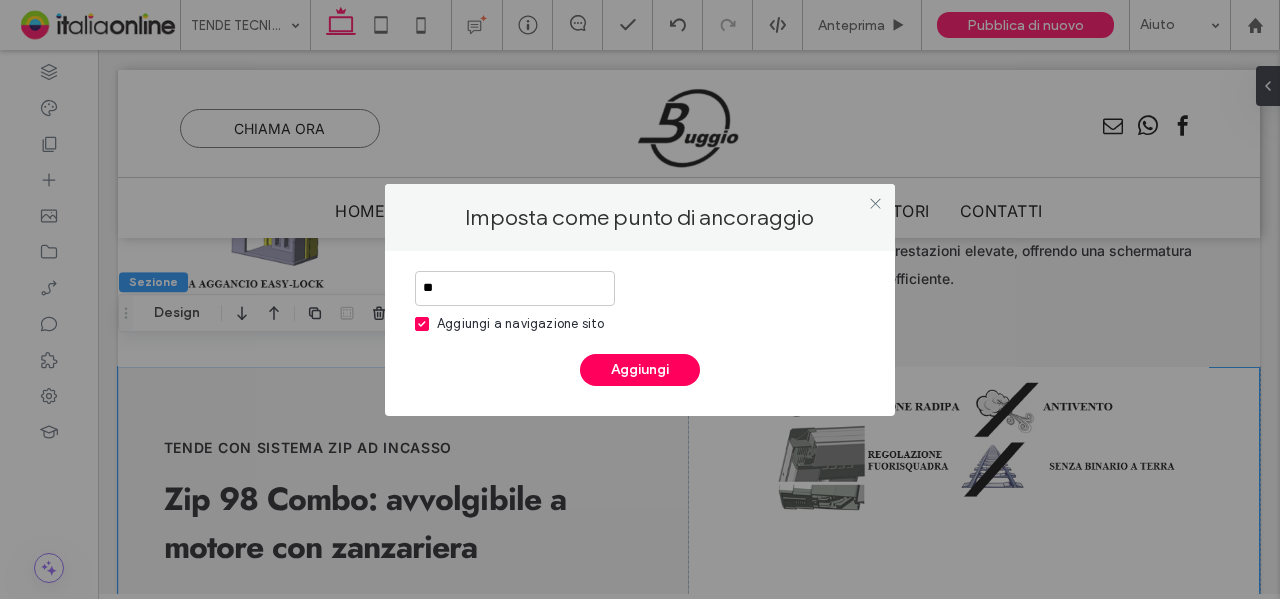 type on "*" 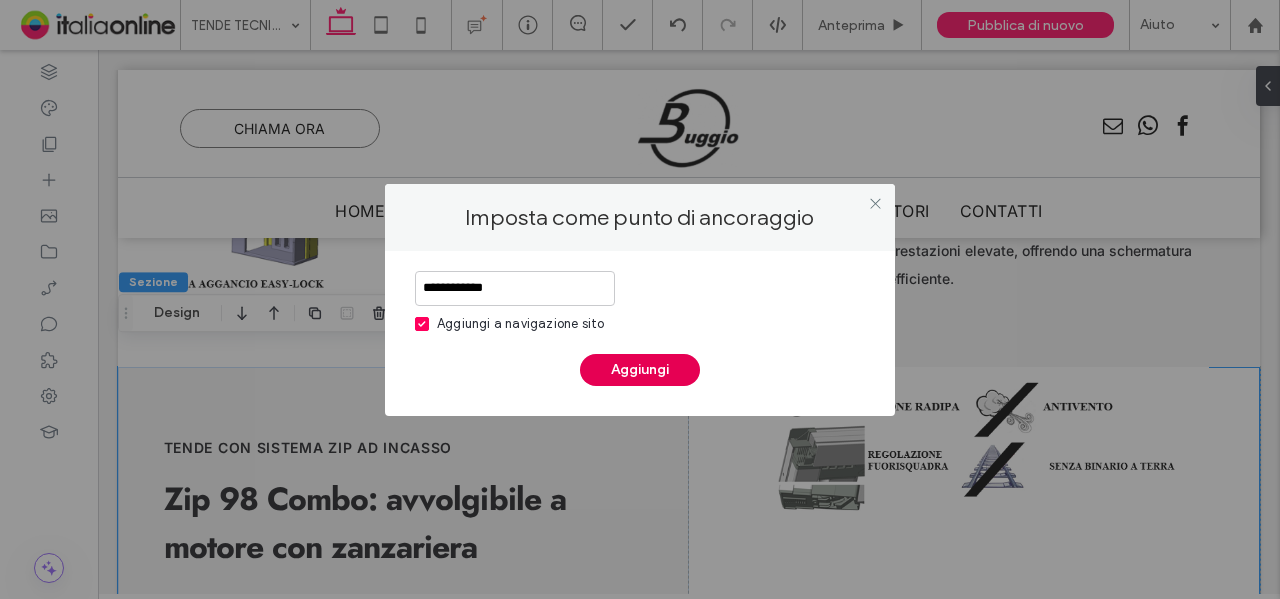 type on "**********" 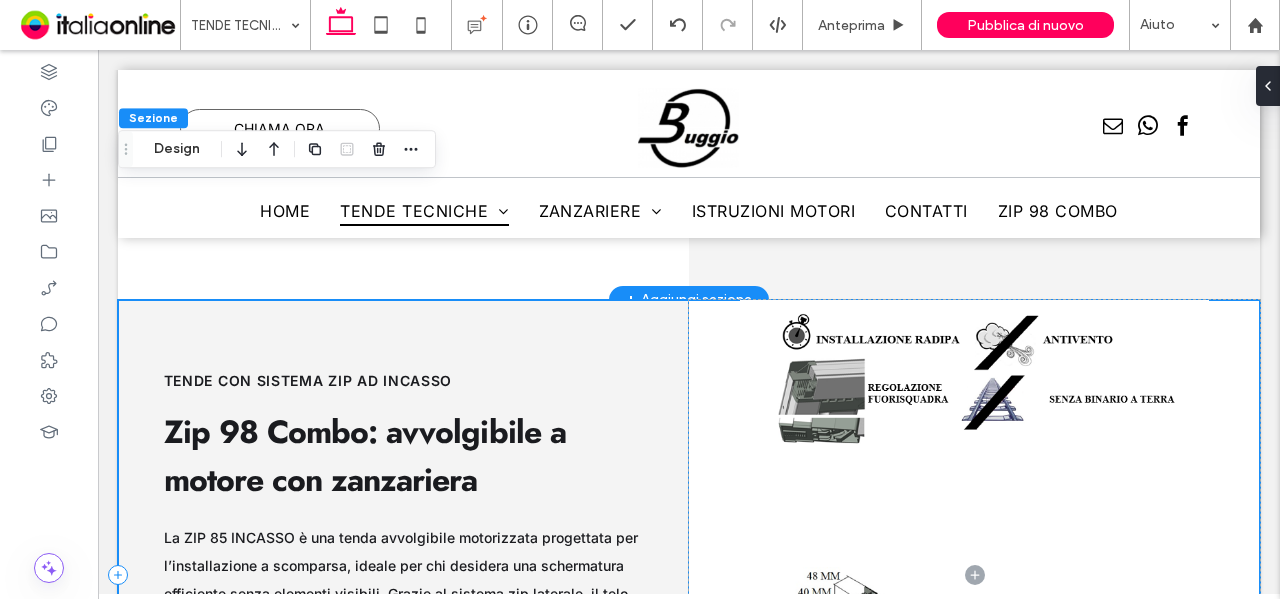 scroll, scrollTop: 16645, scrollLeft: 0, axis: vertical 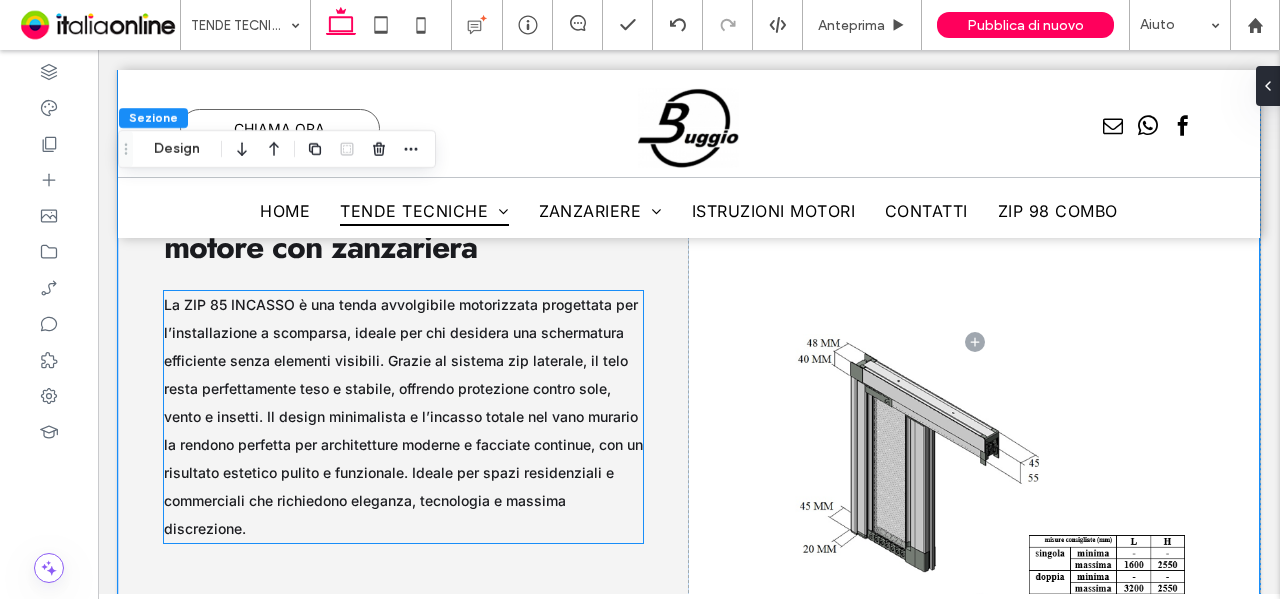 click on "La ZIP 85 INCASSO è una tenda avvolgibile motorizzata progettata per l’installazione a scomparsa, ideale per chi desidera una schermatura efficiente senza elementi visibili. Grazie al sistema zip laterale, il telo resta perfettamente teso e stabile, offrendo protezione contro sole, vento e insetti. Il design minimalista e l’incasso totale nel vano murario la rendono perfetta per architetture moderne e facciate continue, con un risultato estetico pulito e funzionale. Ideale per spazi residenziali e commerciali che richiedono eleganza, tecnologia e massima discrezione." at bounding box center [404, 417] 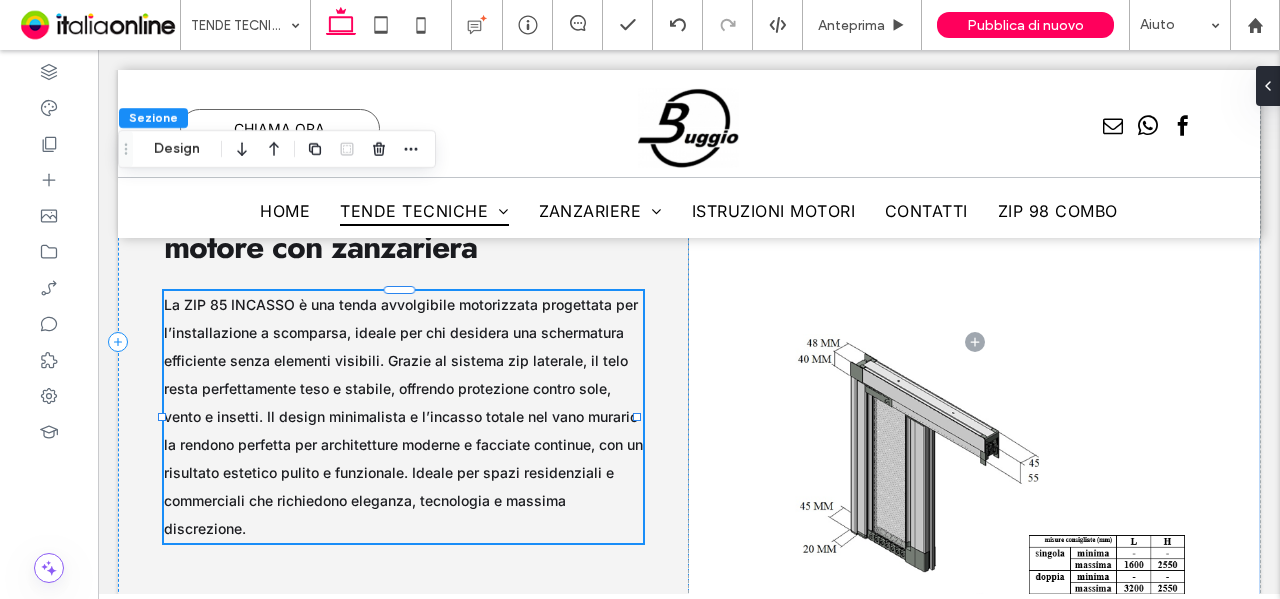 click on "La ZIP 85 INCASSO è una tenda avvolgibile motorizzata progettata per l’installazione a scomparsa, ideale per chi desidera una schermatura efficiente senza elementi visibili. Grazie al sistema zip laterale, il telo resta perfettamente teso e stabile, offrendo protezione contro sole, vento e insetti. Il design minimalista e l’incasso totale nel vano murario la rendono perfetta per architetture moderne e facciate continue, con un risultato estetico pulito e funzionale. Ideale per spazi residenziali e commerciali che richiedono eleganza, tecnologia e massima discrezione." at bounding box center (404, 417) 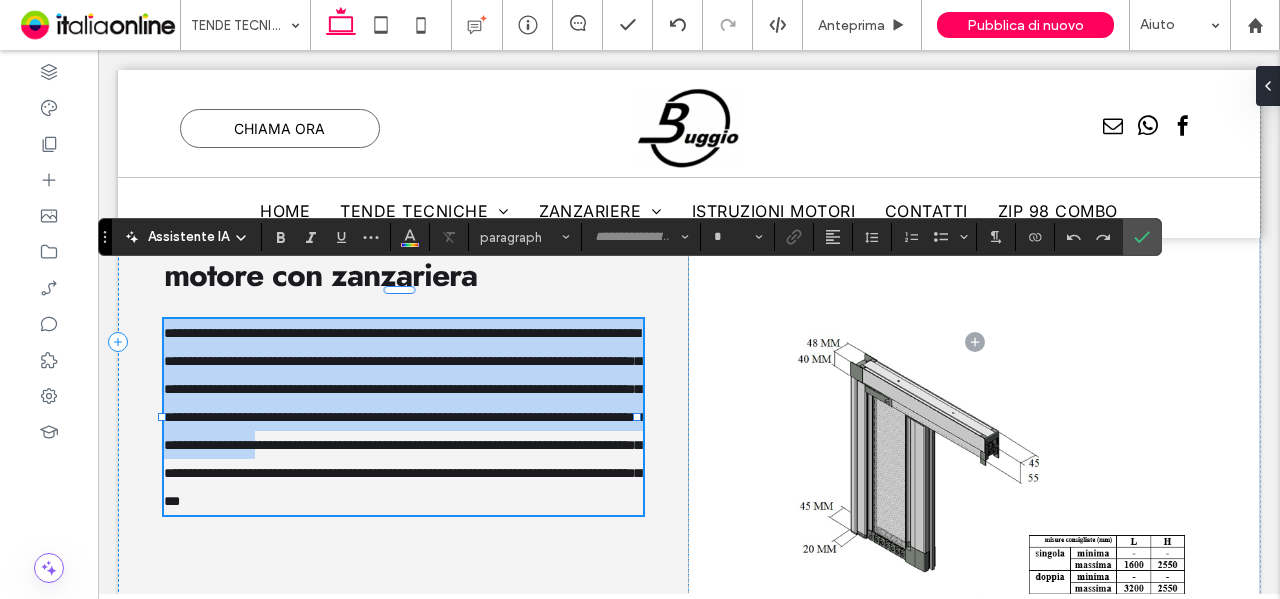 click on "**********" at bounding box center [404, 417] 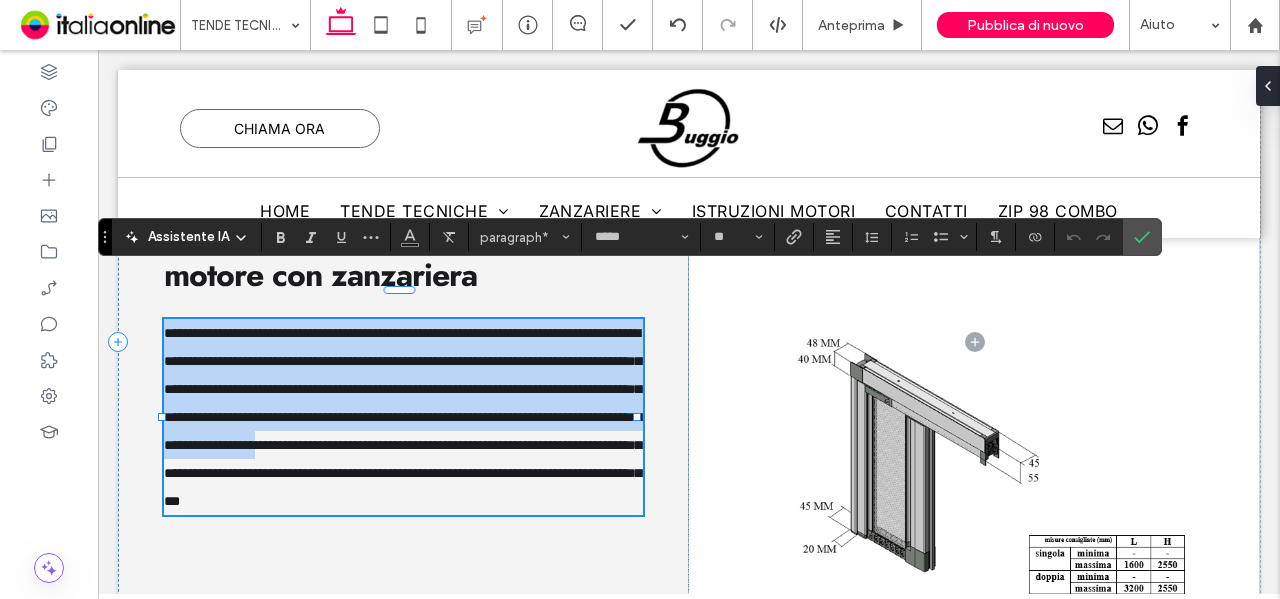 click on "**********" at bounding box center (402, 417) 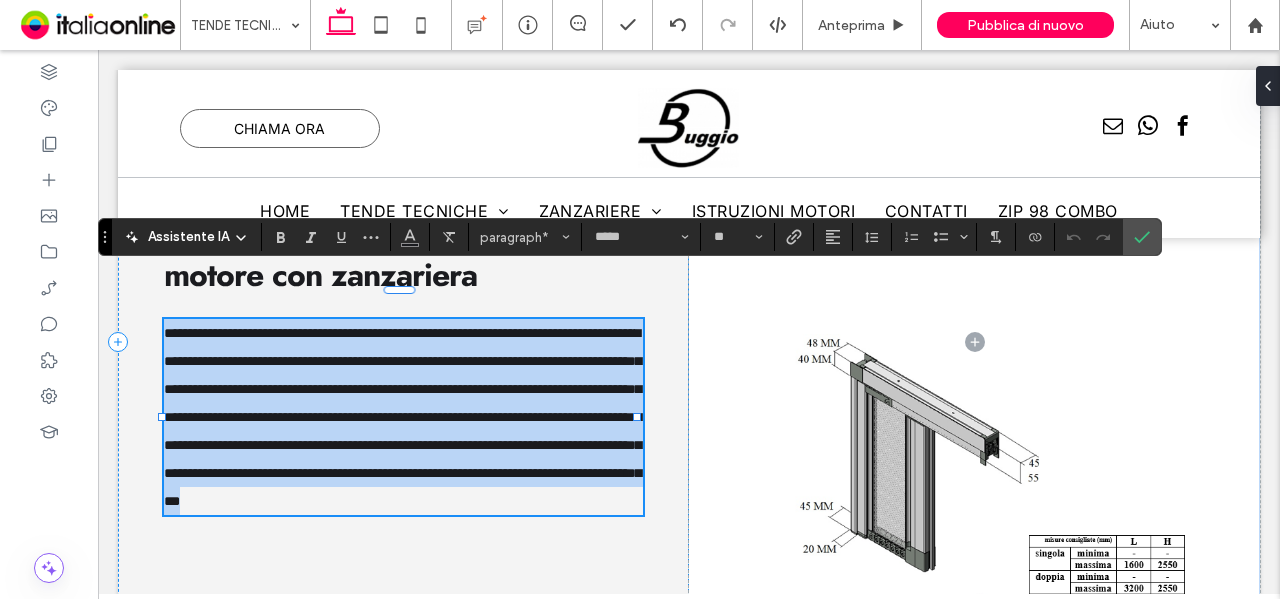 type on "**" 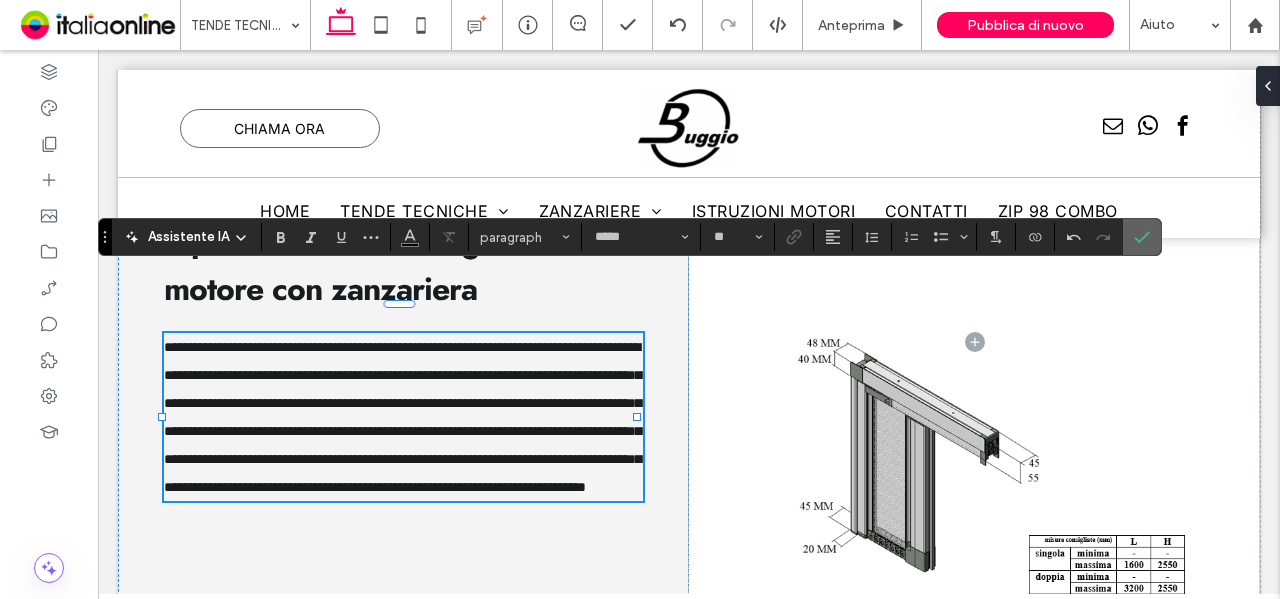 click 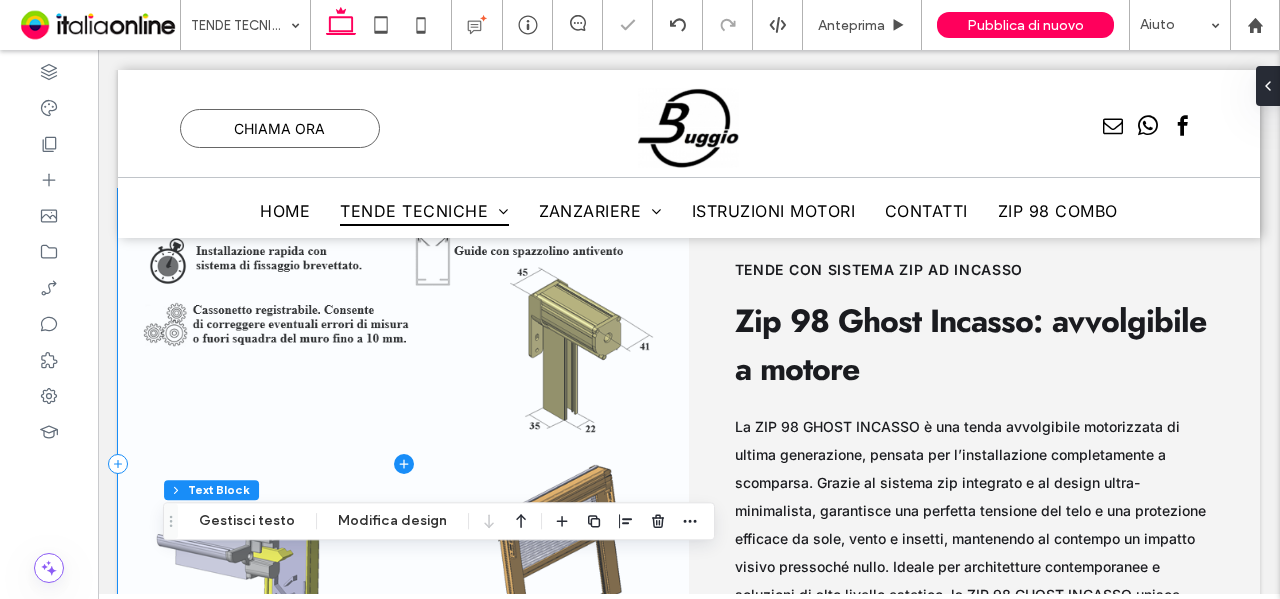 scroll, scrollTop: 15845, scrollLeft: 0, axis: vertical 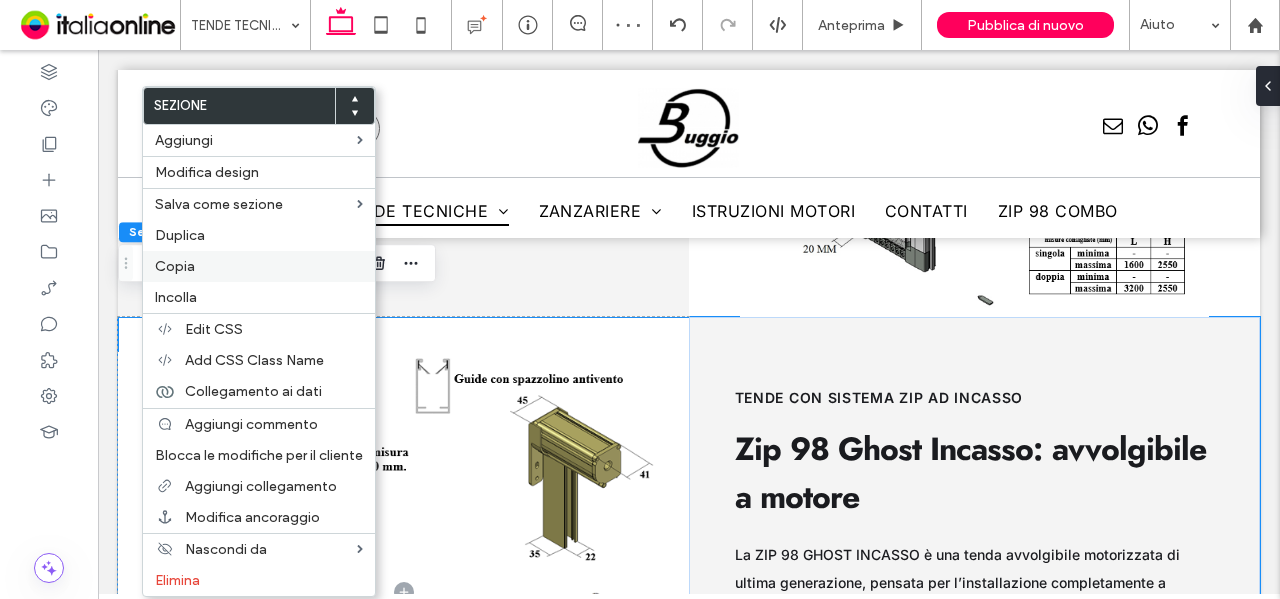click on "Copia" at bounding box center (259, 266) 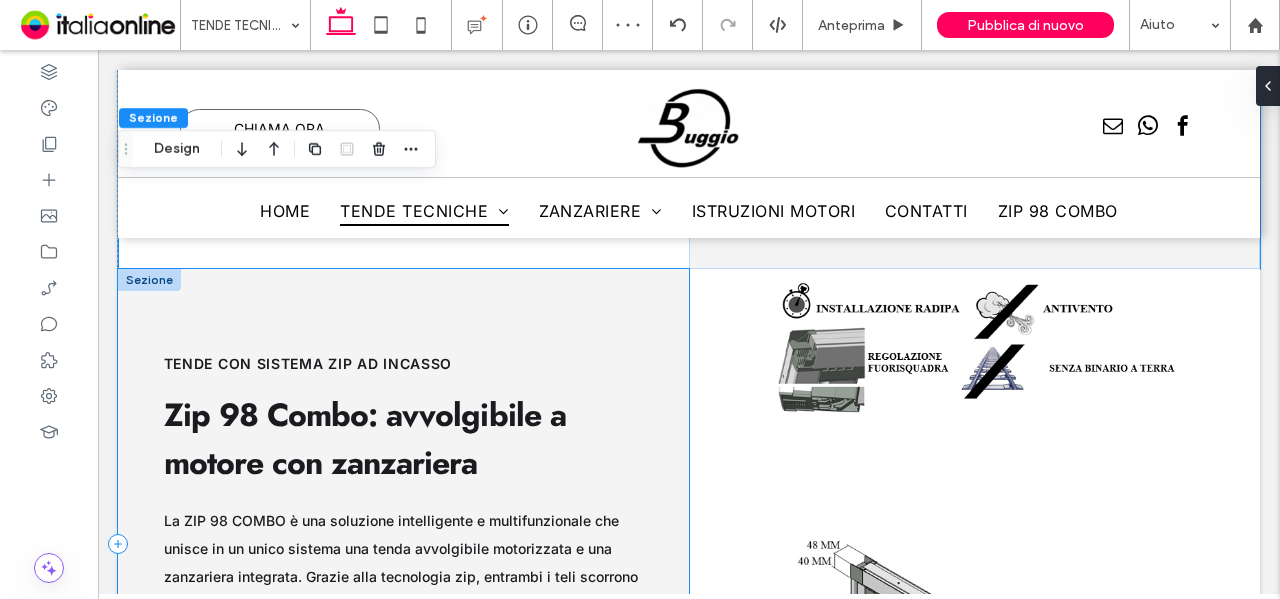 scroll, scrollTop: 16445, scrollLeft: 0, axis: vertical 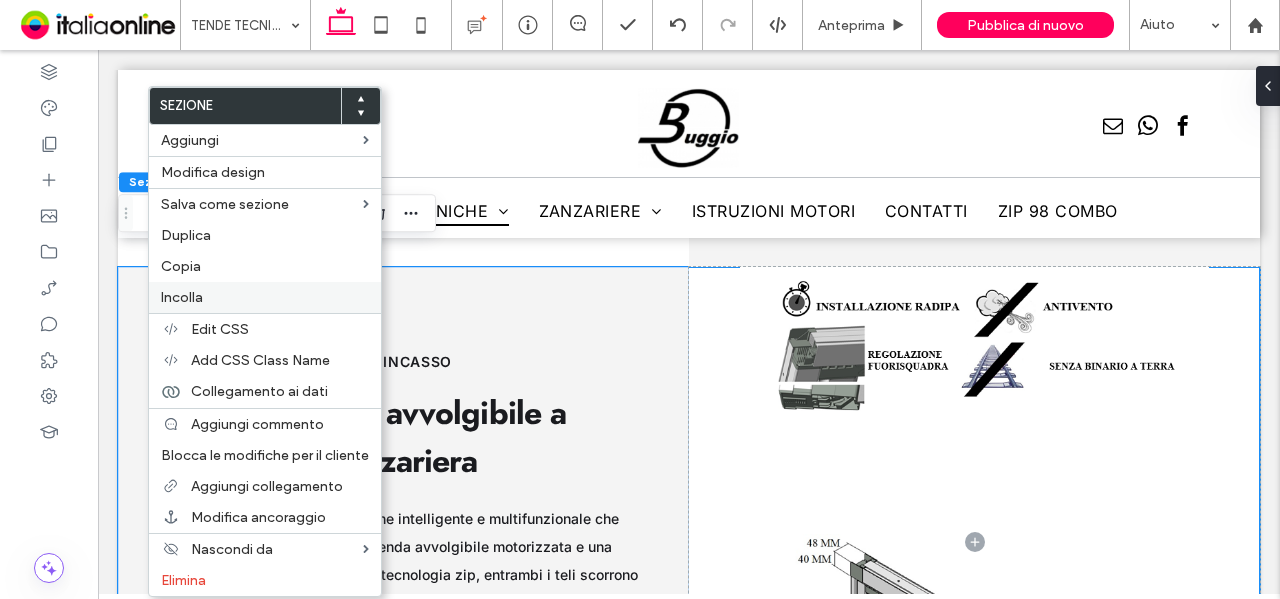 click on "Incolla" at bounding box center (182, 297) 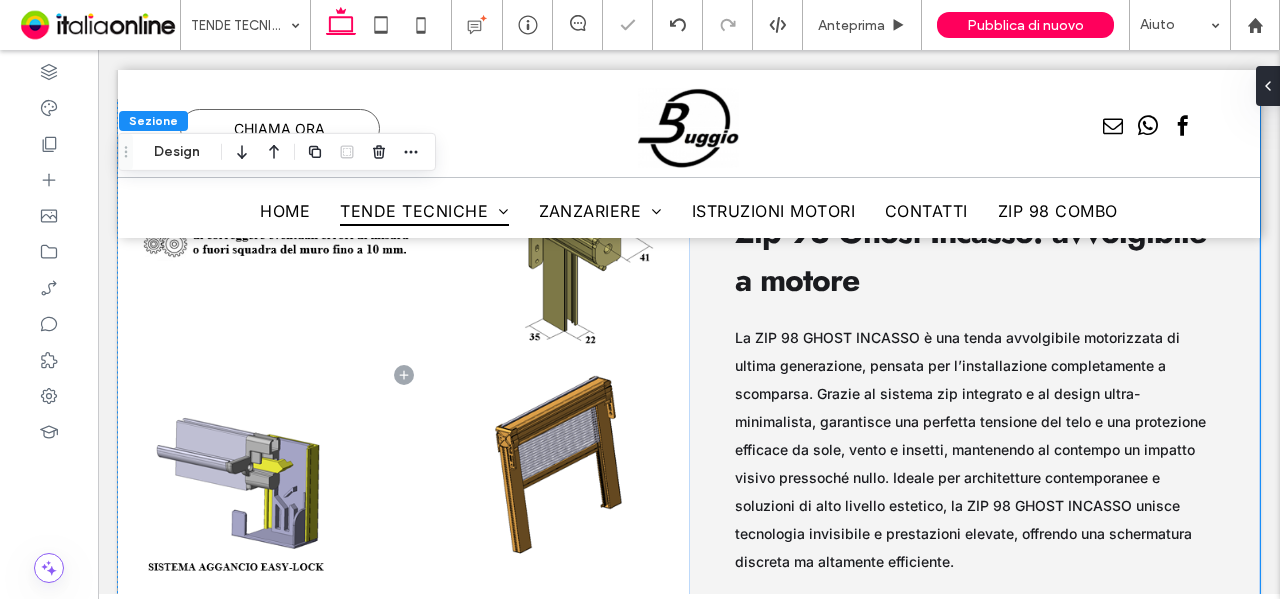 scroll, scrollTop: 17195, scrollLeft: 0, axis: vertical 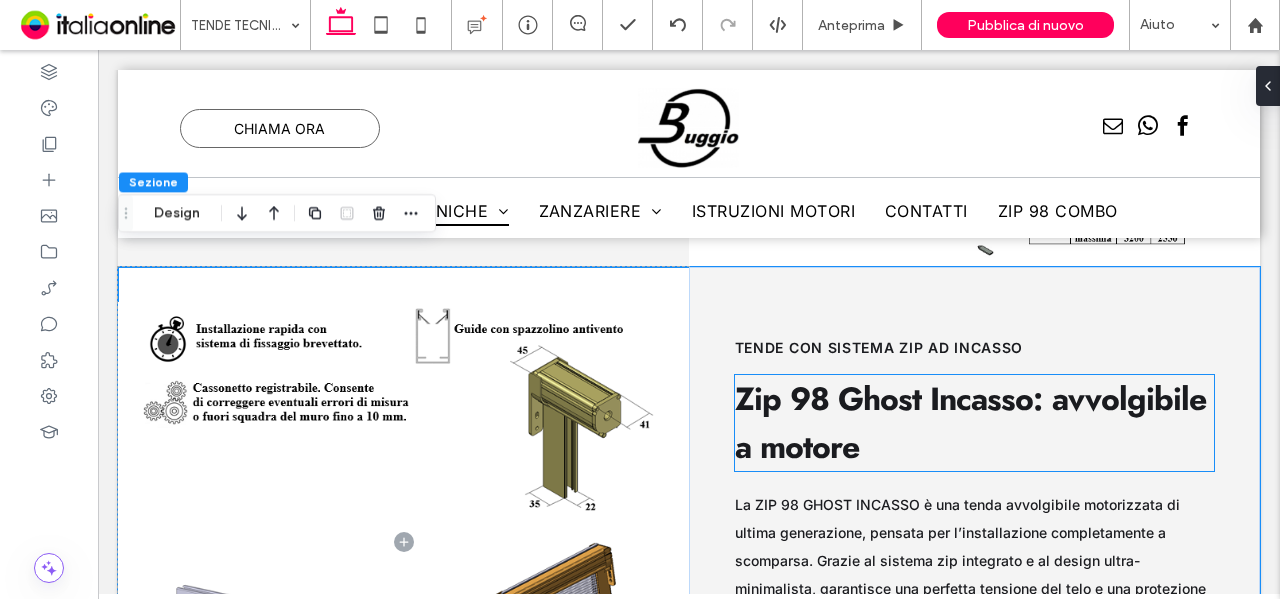 click on "Zip 98 Ghost Incasso: avvolgibile a motore" at bounding box center [975, 423] 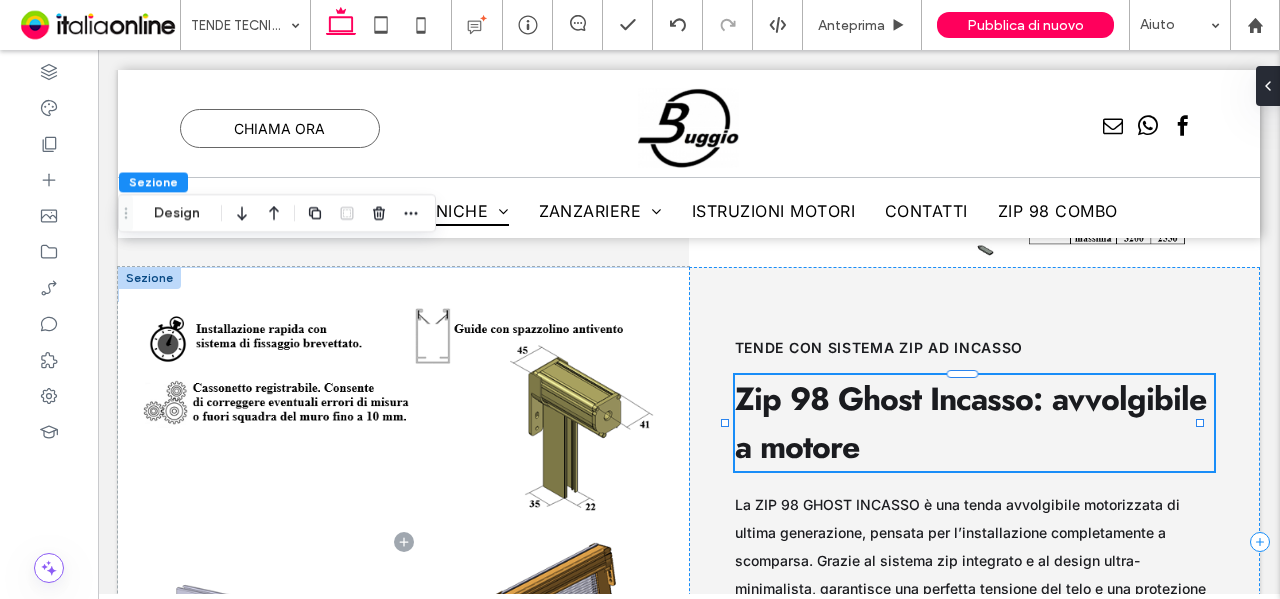 click on "Zip 98 Ghost Incasso: avvolgibile a motore" at bounding box center (975, 423) 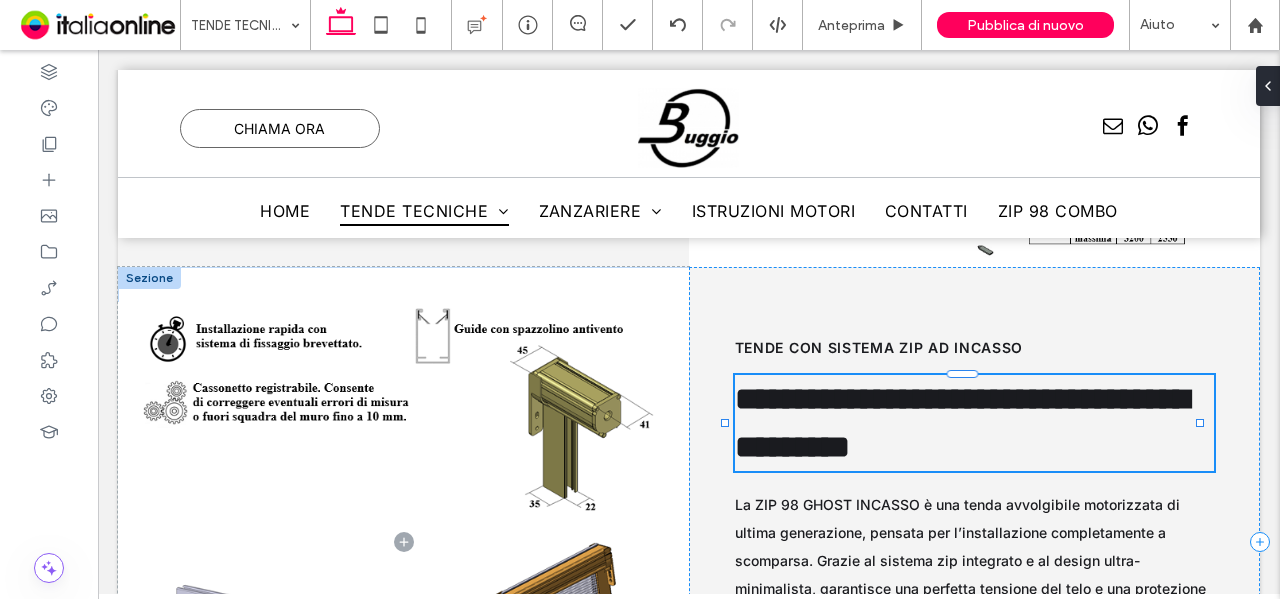 click on "**********" at bounding box center (975, 423) 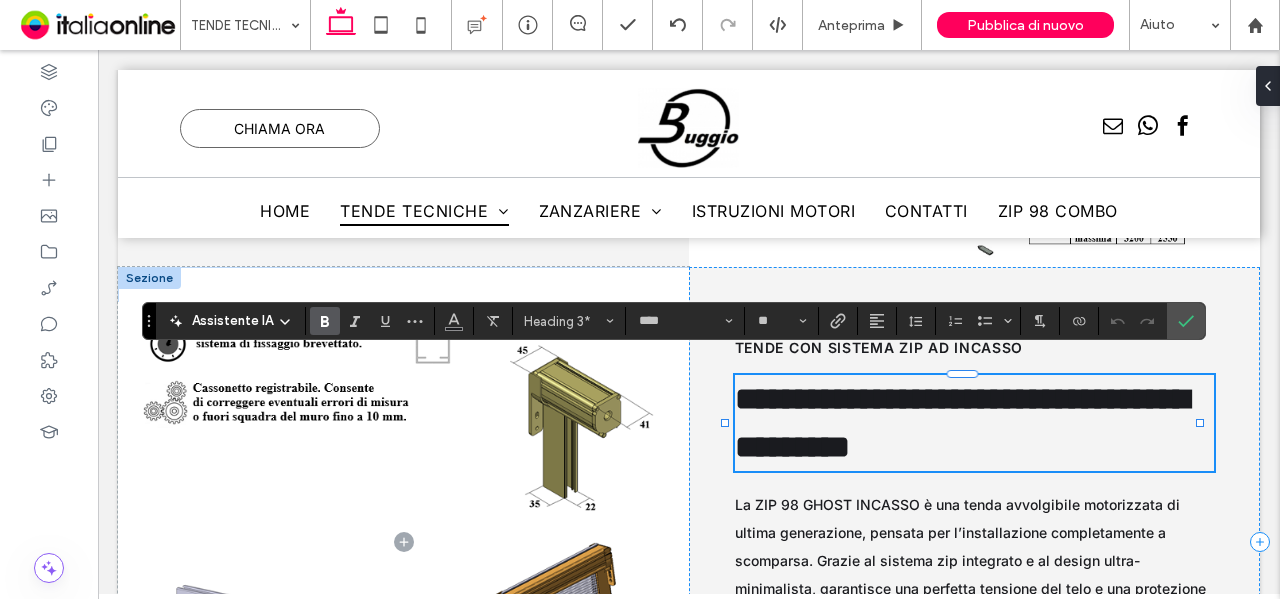 type on "*****" 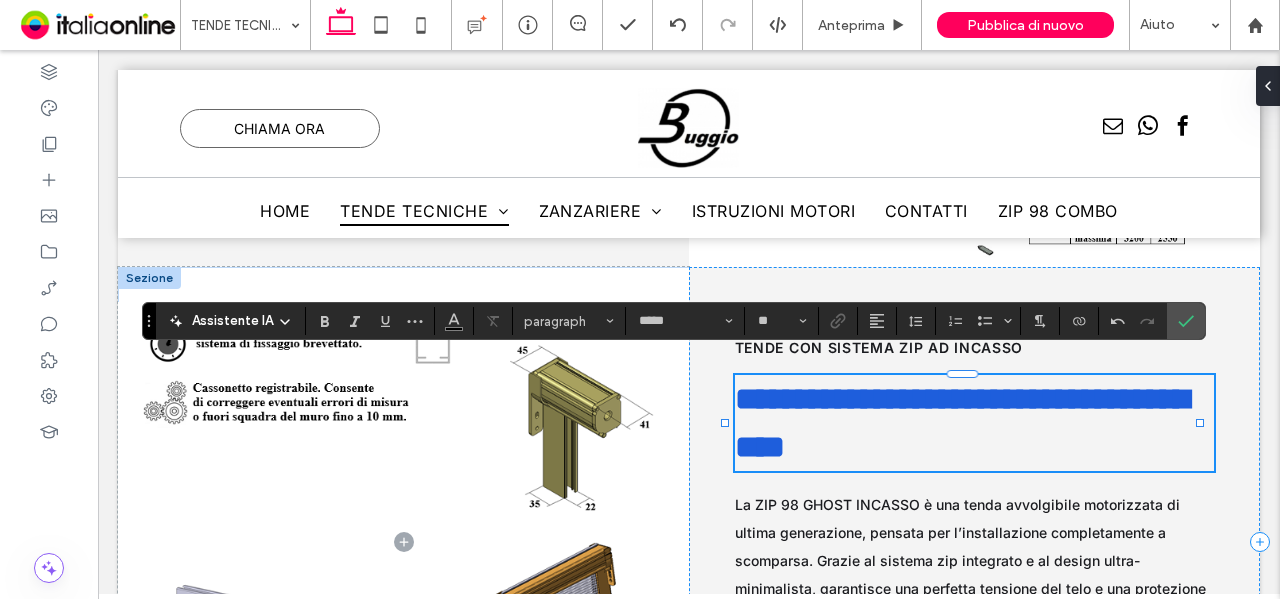type on "****" 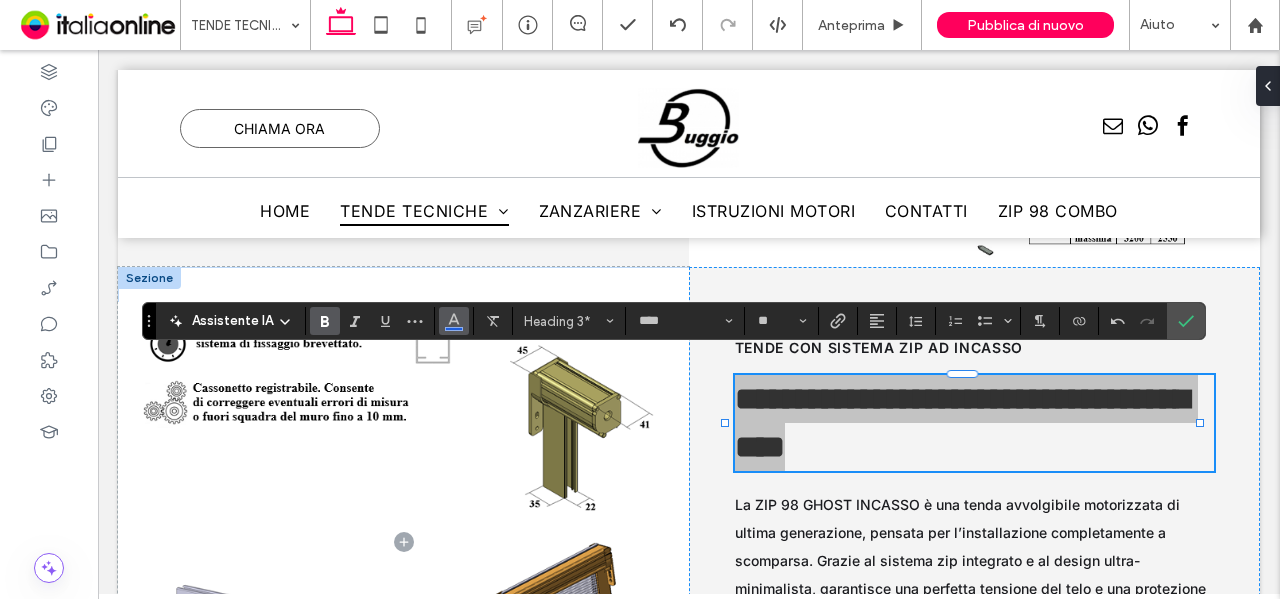 click at bounding box center (454, 321) 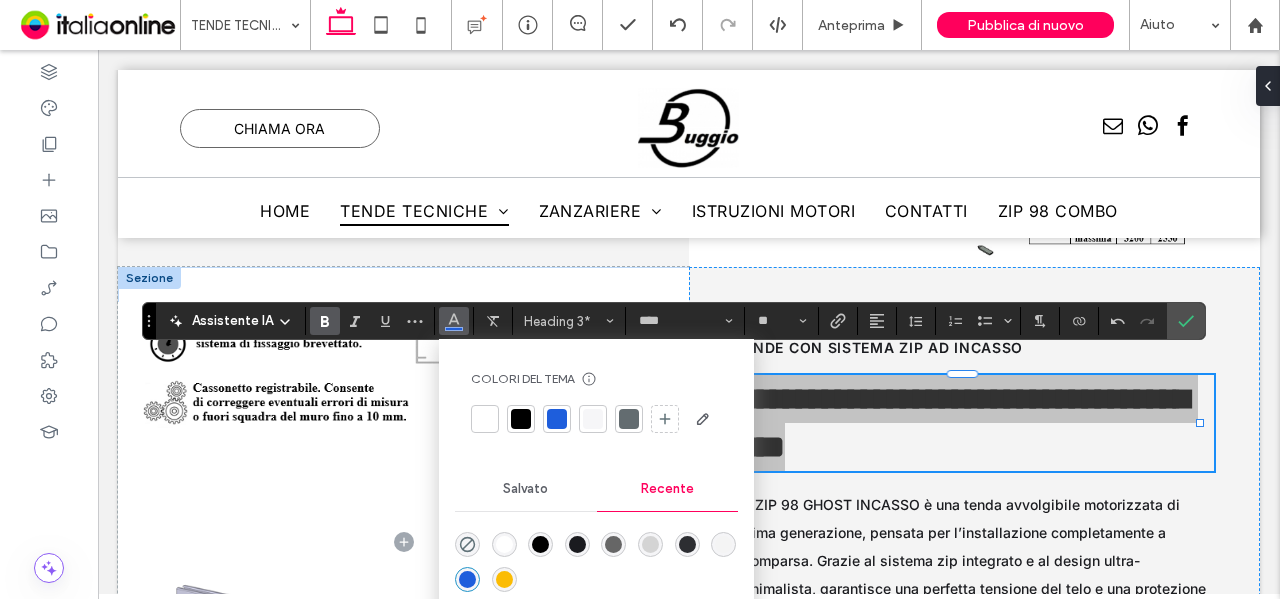 click at bounding box center [577, 544] 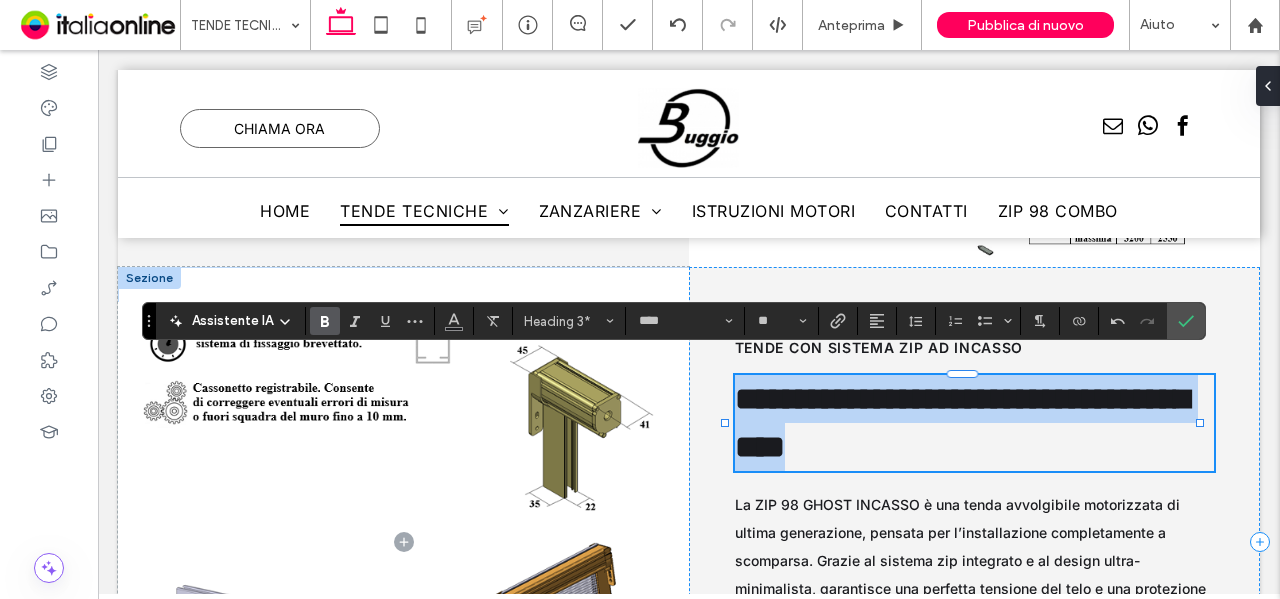 click on "**********" at bounding box center [962, 423] 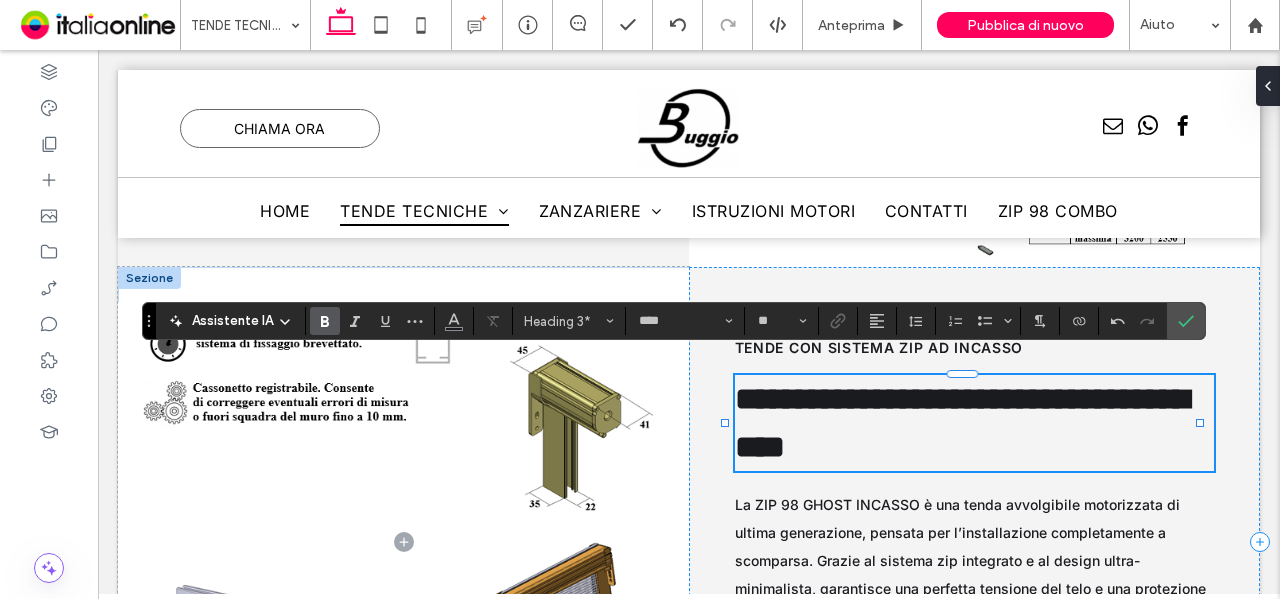 type 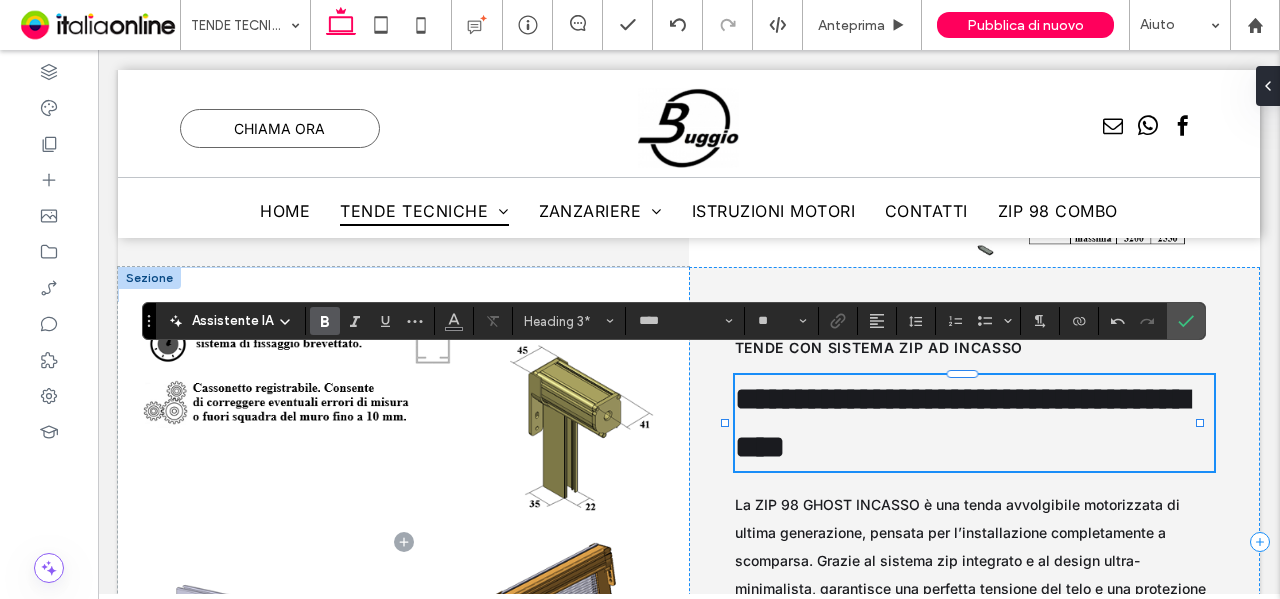 click on "**********" at bounding box center [975, 423] 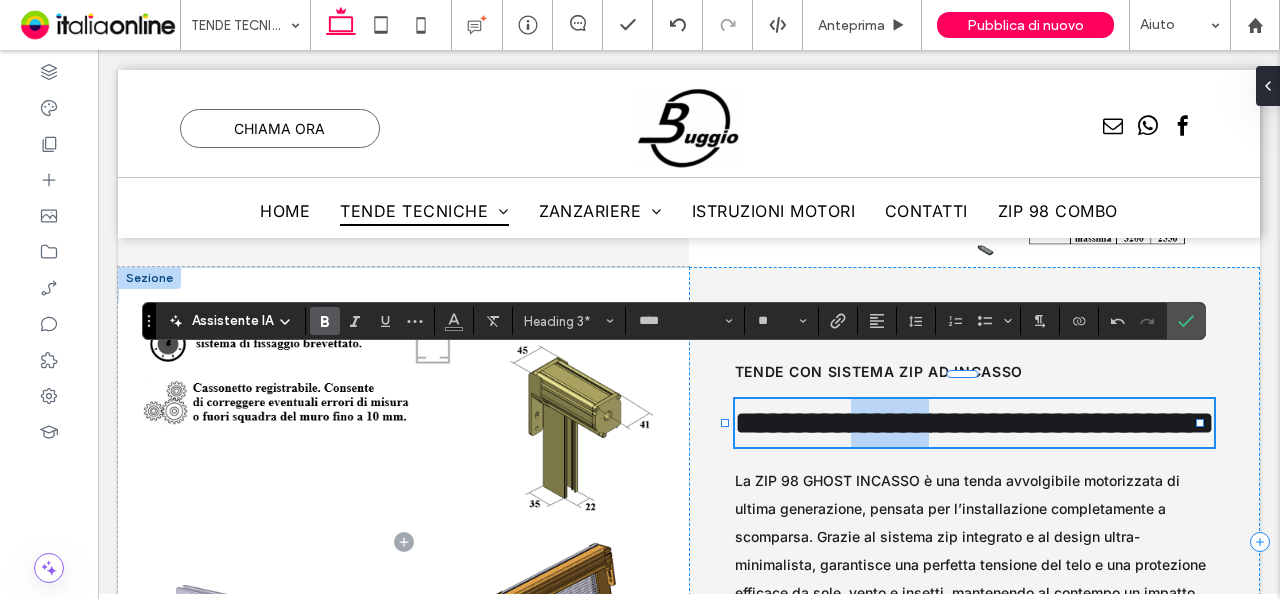 drag, startPoint x: 996, startPoint y: 384, endPoint x: 986, endPoint y: 387, distance: 10.440307 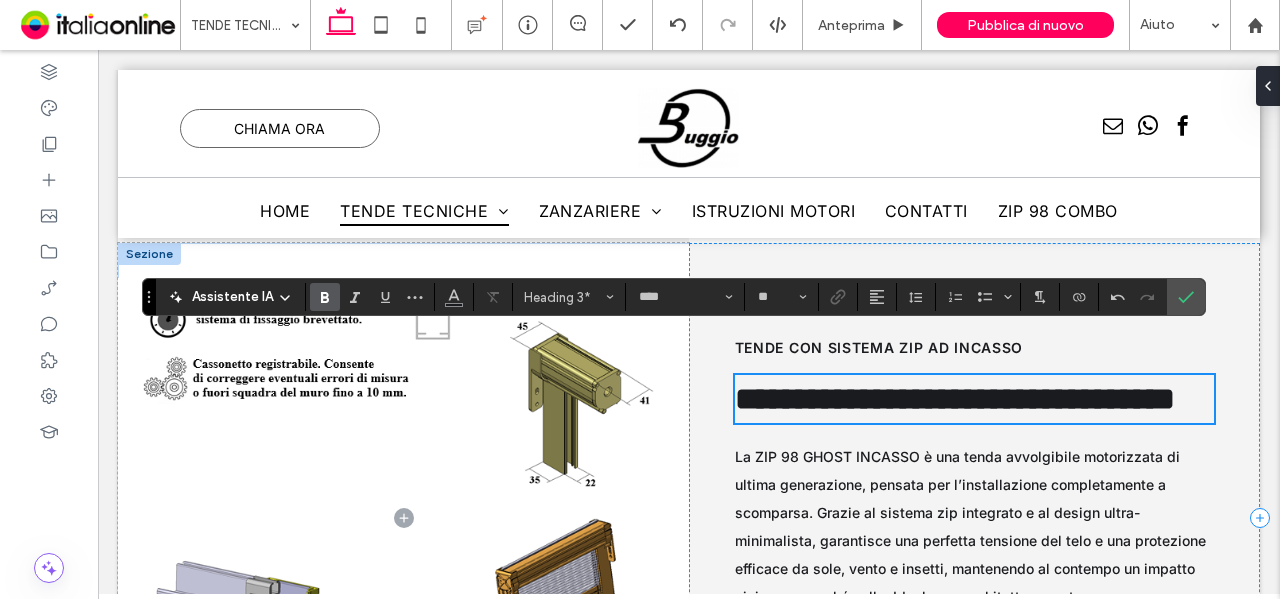 scroll, scrollTop: 16995, scrollLeft: 0, axis: vertical 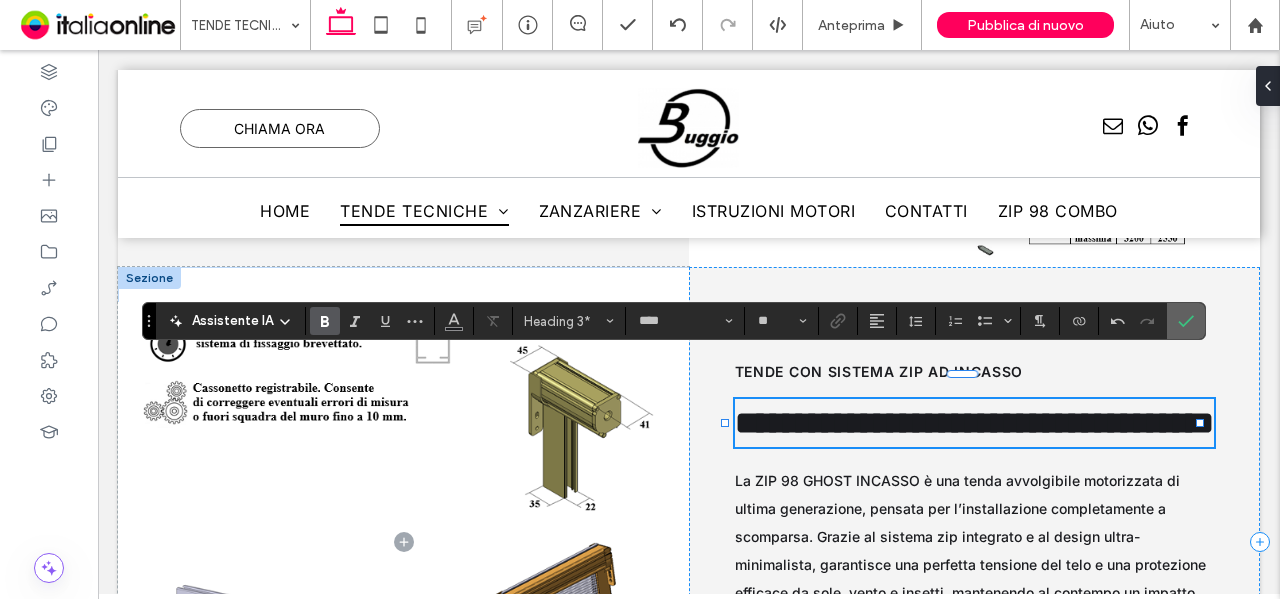 drag, startPoint x: 1171, startPoint y: 323, endPoint x: 946, endPoint y: 35, distance: 365.47092 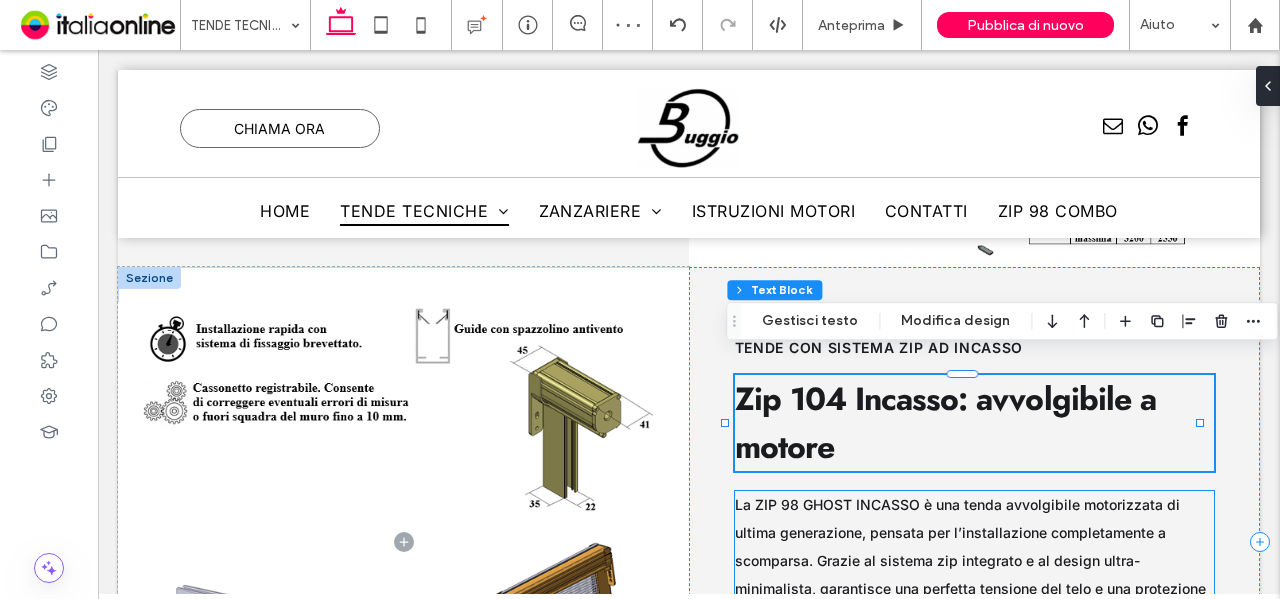 click on "La ZIP 98 GHOST INCASSO è una tenda avvolgibile motorizzata di ultima generazione, pensata per l’installazione completamente a scomparsa. Grazie al sistema zip integrato e al design ultra-minimalista, garantisce una perfetta tensione del telo e una protezione efficace da sole, vento e insetti, mantenendo al contempo un impatto visivo pressoché nullo. Ideale per architetture contemporanee e soluzioni di alto livello estetico, la ZIP 98 GHOST INCASSO unisce tecnologia invisibile e prestazioni elevate, offrendo una schermatura discreta ma altamente efficiente." at bounding box center [975, 617] 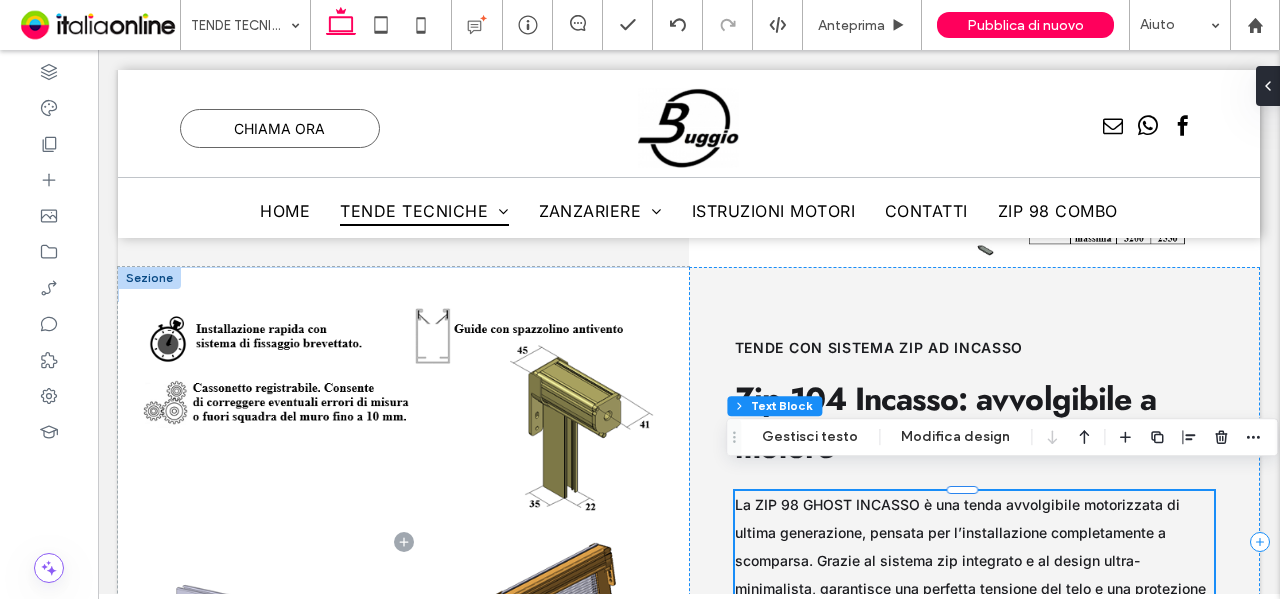click on "La ZIP 98 GHOST INCASSO è una tenda avvolgibile motorizzata di ultima generazione, pensata per l’installazione completamente a scomparsa. Grazie al sistema zip integrato e al design ultra-minimalista, garantisce una perfetta tensione del telo e una protezione efficace da sole, vento e insetti, mantenendo al contempo un impatto visivo pressoché nullo. Ideale per architetture contemporanee e soluzioni di alto livello estetico, la ZIP 98 GHOST INCASSO unisce tecnologia invisibile e prestazioni elevate, offrendo una schermatura discreta ma altamente efficiente." at bounding box center (975, 617) 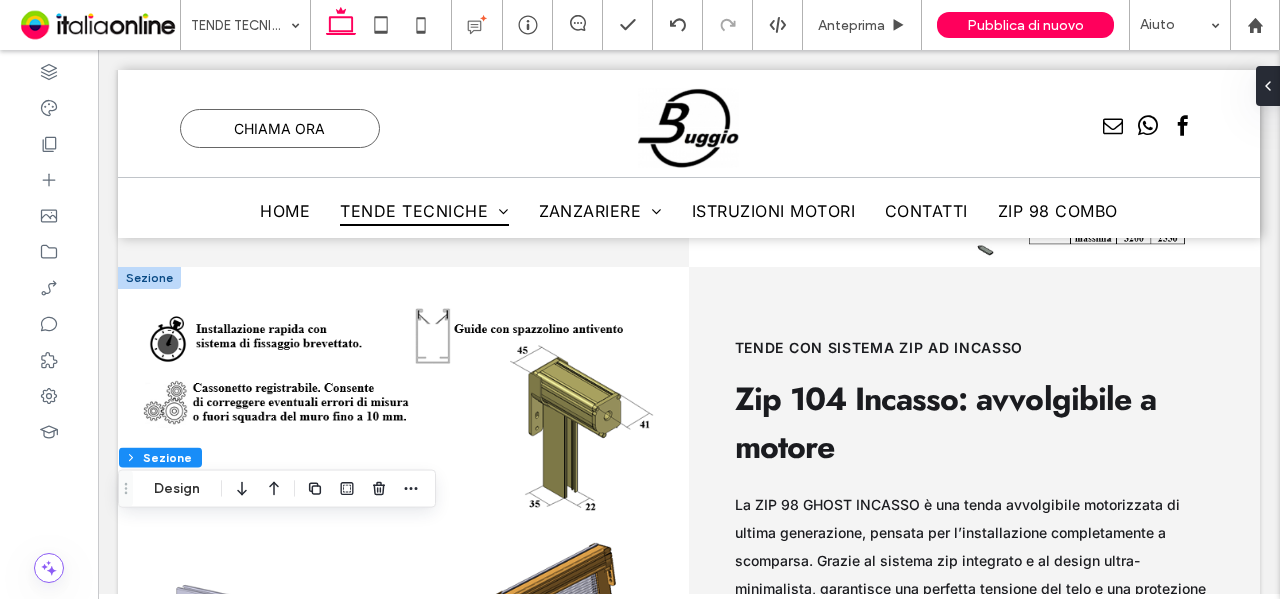 scroll, scrollTop: 17270, scrollLeft: 0, axis: vertical 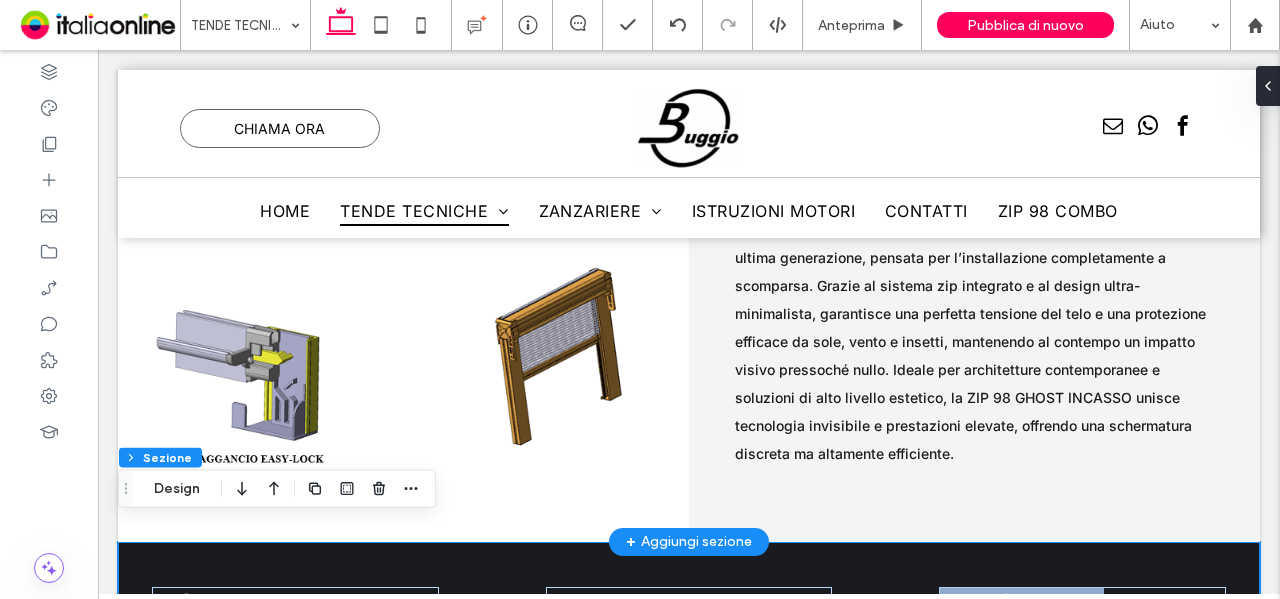 click on "Sede
Via Johannes Kepler, 39 35028 Tognana - Piove di sacco (PD)
Recapiti
+39 0499 703814 buggioluca@gmail.com
Orari di apertura
Lun - Ven
08:00
-  11:30
14:00
-  18:00
Sab - Dom
Chiuso" at bounding box center (689, 642) 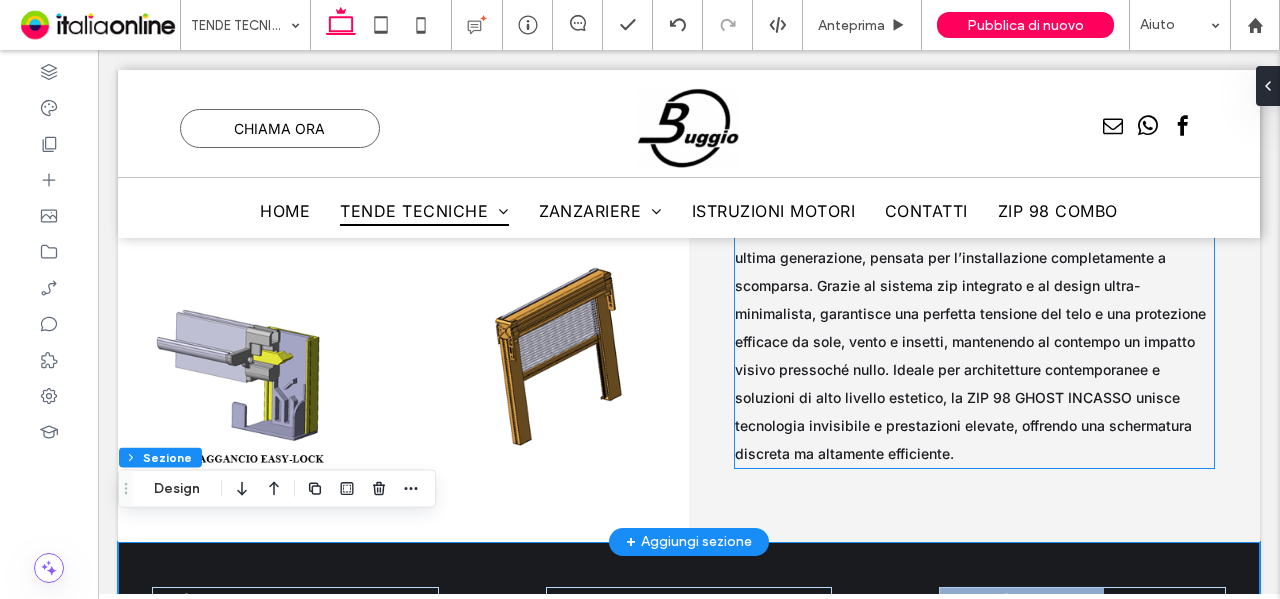 click on "La ZIP 98 GHOST INCASSO è una tenda avvolgibile motorizzata di ultima generazione, pensata per l’installazione completamente a scomparsa. Grazie al sistema zip integrato e al design ultra-minimalista, garantisce una perfetta tensione del telo e una protezione efficace da sole, vento e insetti, mantenendo al contempo un impatto visivo pressoché nullo. Ideale per architetture contemporanee e soluzioni di alto livello estetico, la ZIP 98 GHOST INCASSO unisce tecnologia invisibile e prestazioni elevate, offrendo una schermatura discreta ma altamente efficiente." at bounding box center [975, 342] 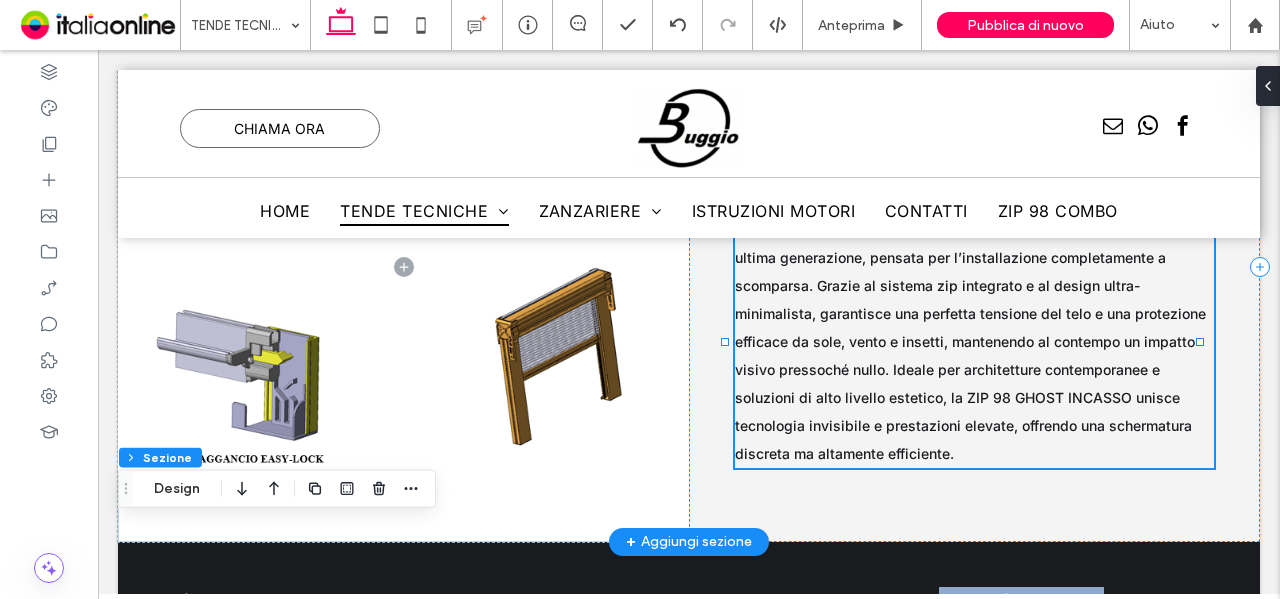 click on "La ZIP 98 GHOST INCASSO è una tenda avvolgibile motorizzata di ultima generazione, pensata per l’installazione completamente a scomparsa. Grazie al sistema zip integrato e al design ultra-minimalista, garantisce una perfetta tensione del telo e una protezione efficace da sole, vento e insetti, mantenendo al contempo un impatto visivo pressoché nullo. Ideale per architetture contemporanee e soluzioni di alto livello estetico, la ZIP 98 GHOST INCASSO unisce tecnologia invisibile e prestazioni elevate, offrendo una schermatura discreta ma altamente efficiente." at bounding box center (975, 342) 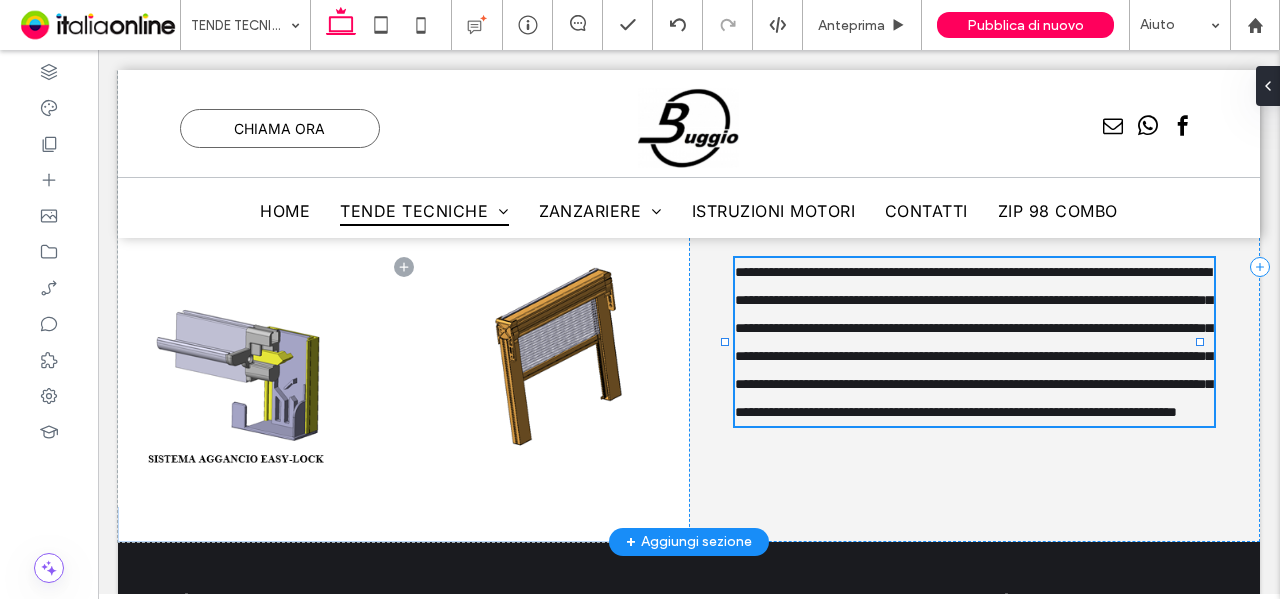 type on "*****" 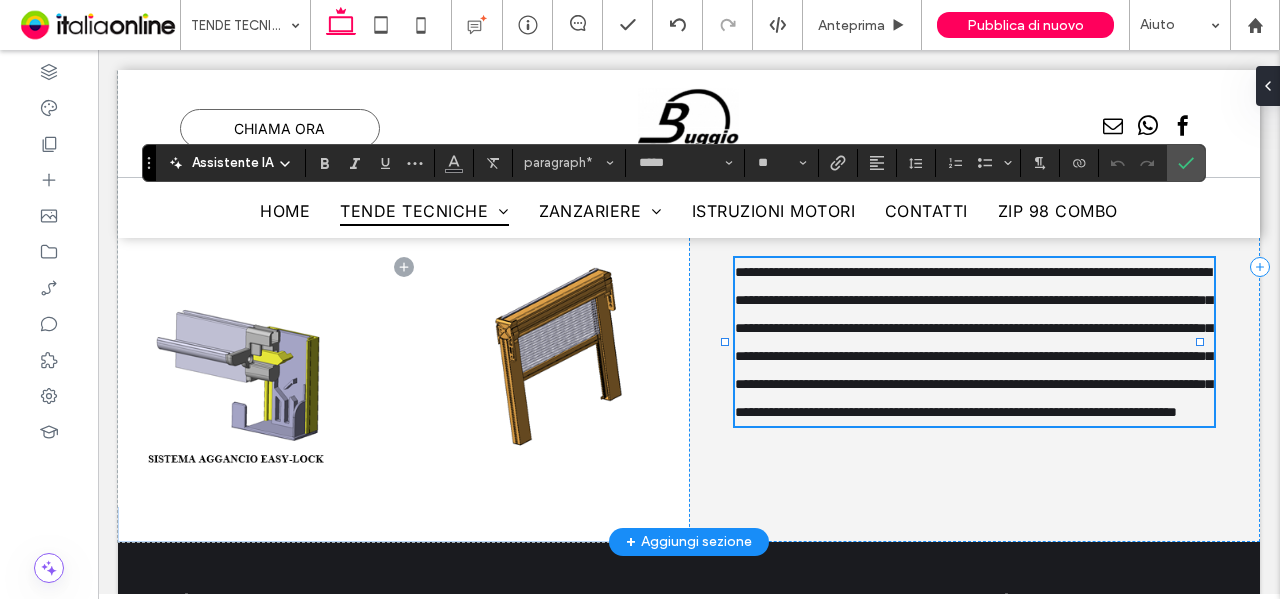 type on "**" 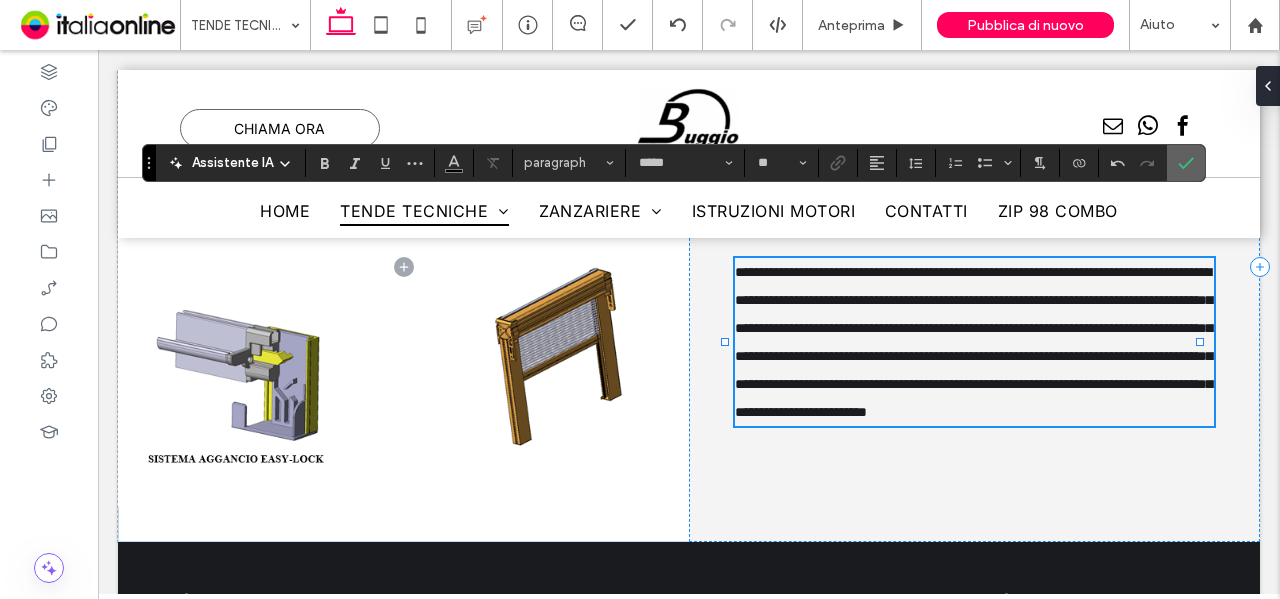 click 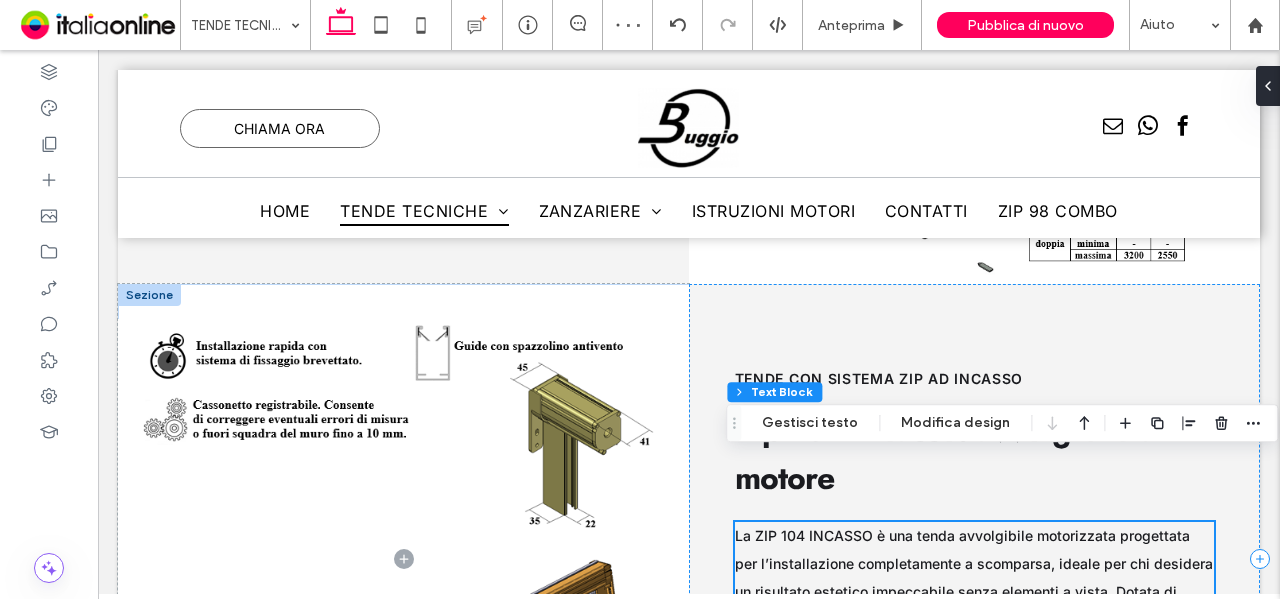 scroll, scrollTop: 16970, scrollLeft: 0, axis: vertical 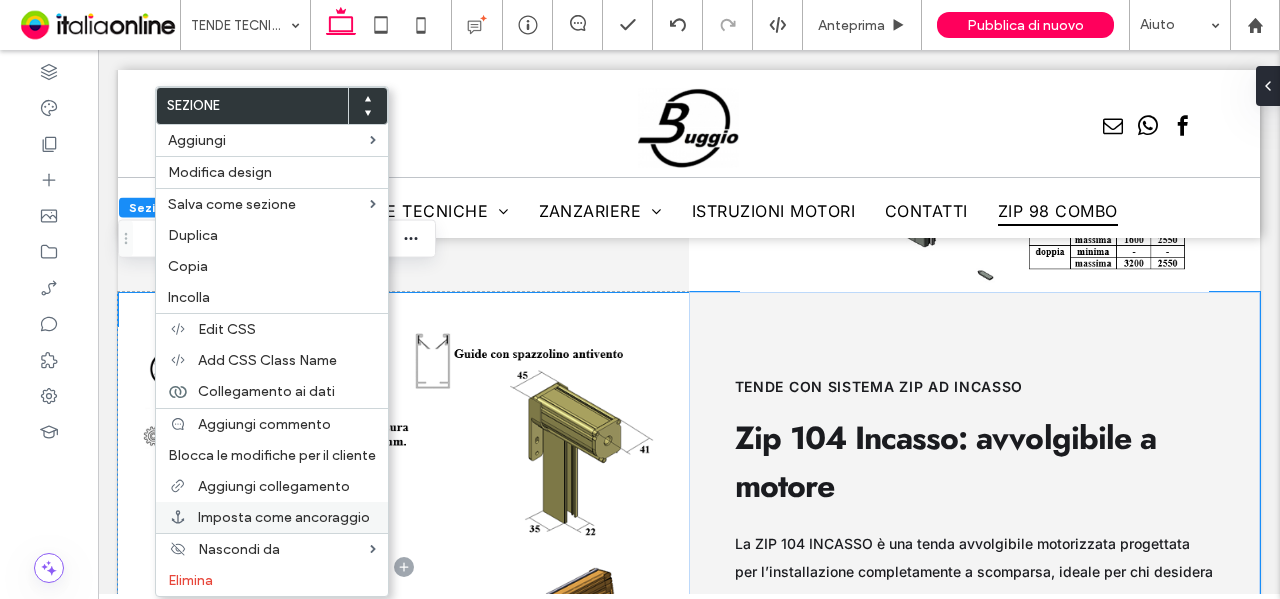 click on "Imposta come ancoraggio" at bounding box center (284, 517) 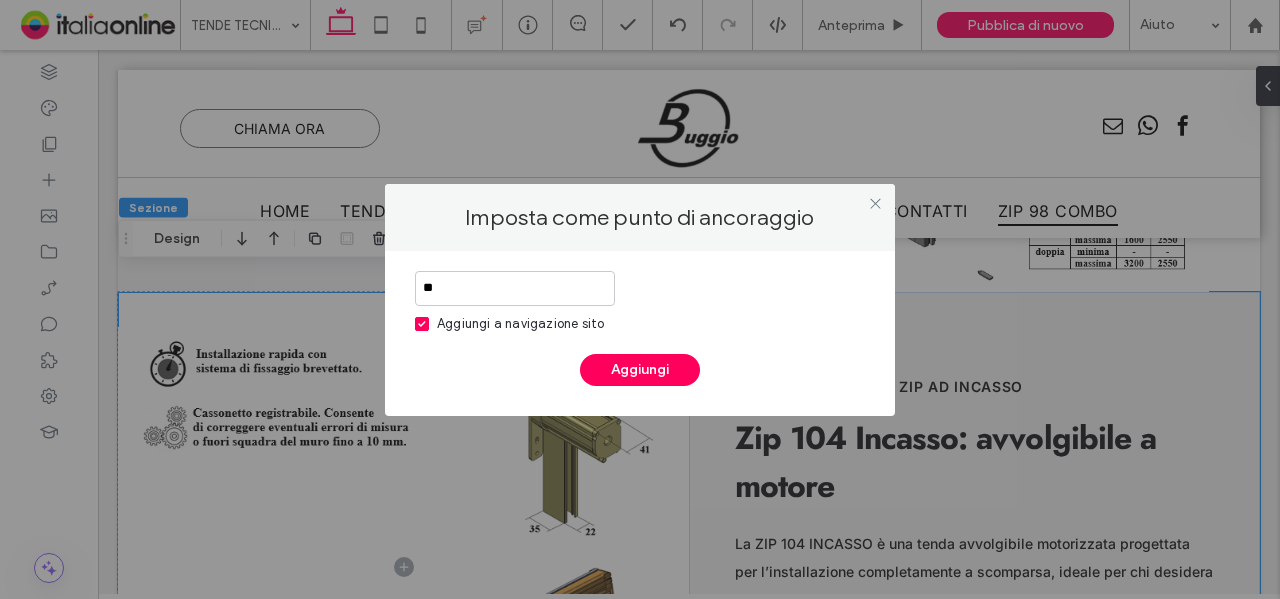 type on "*" 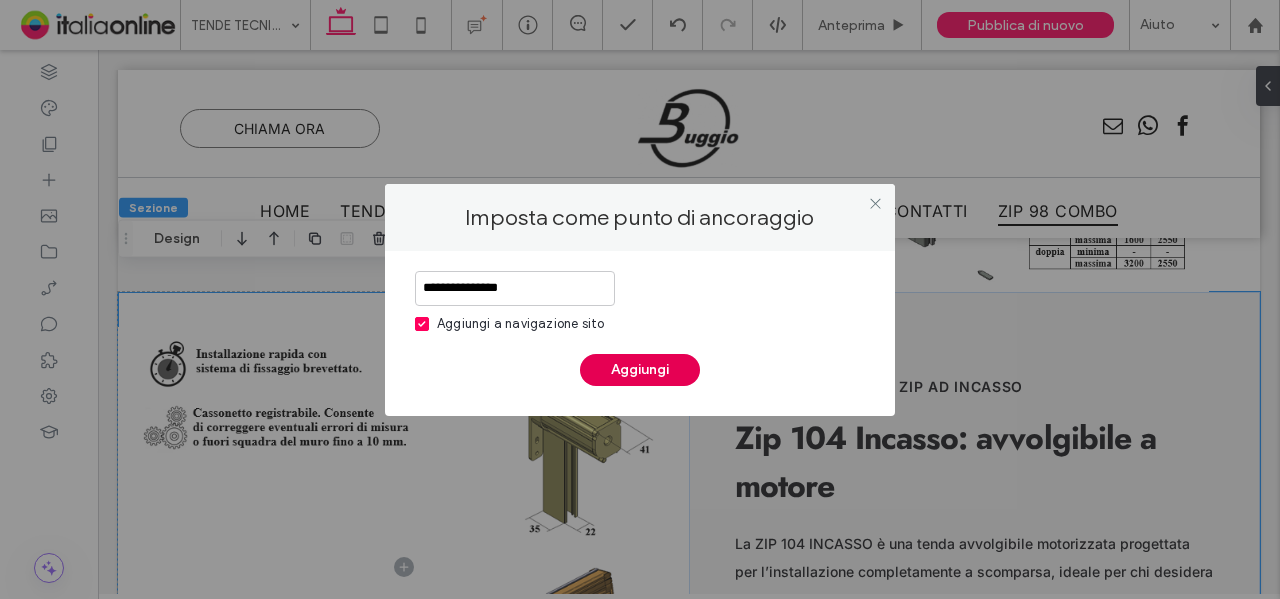 type on "**********" 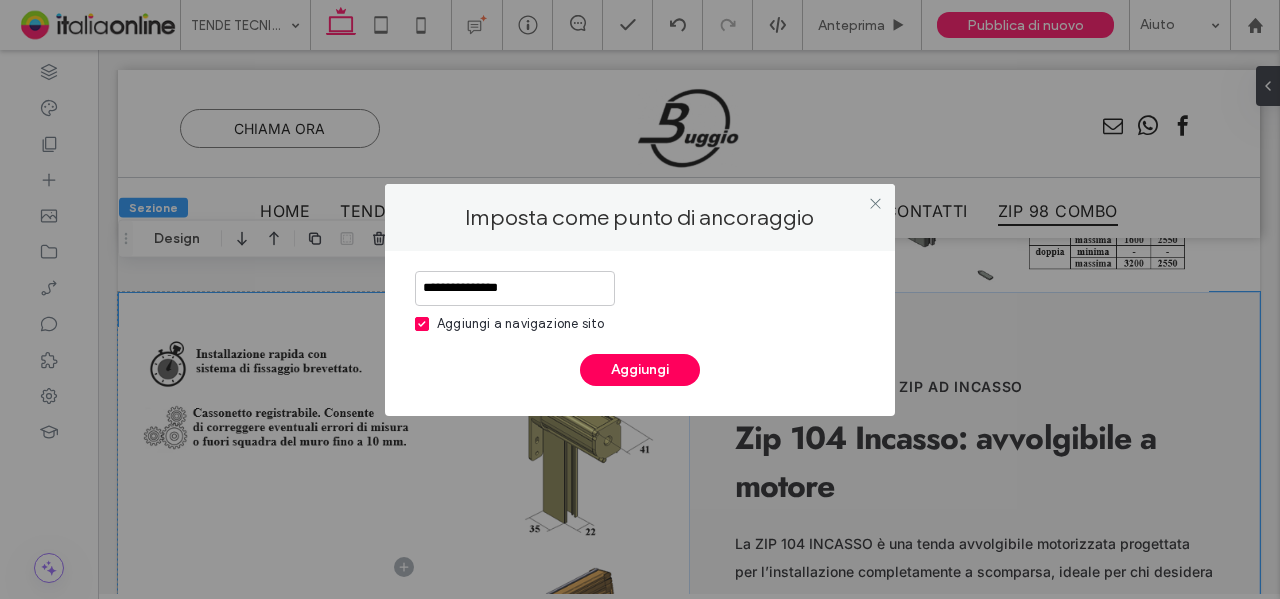 drag, startPoint x: 658, startPoint y: 369, endPoint x: 924, endPoint y: 529, distance: 310.41263 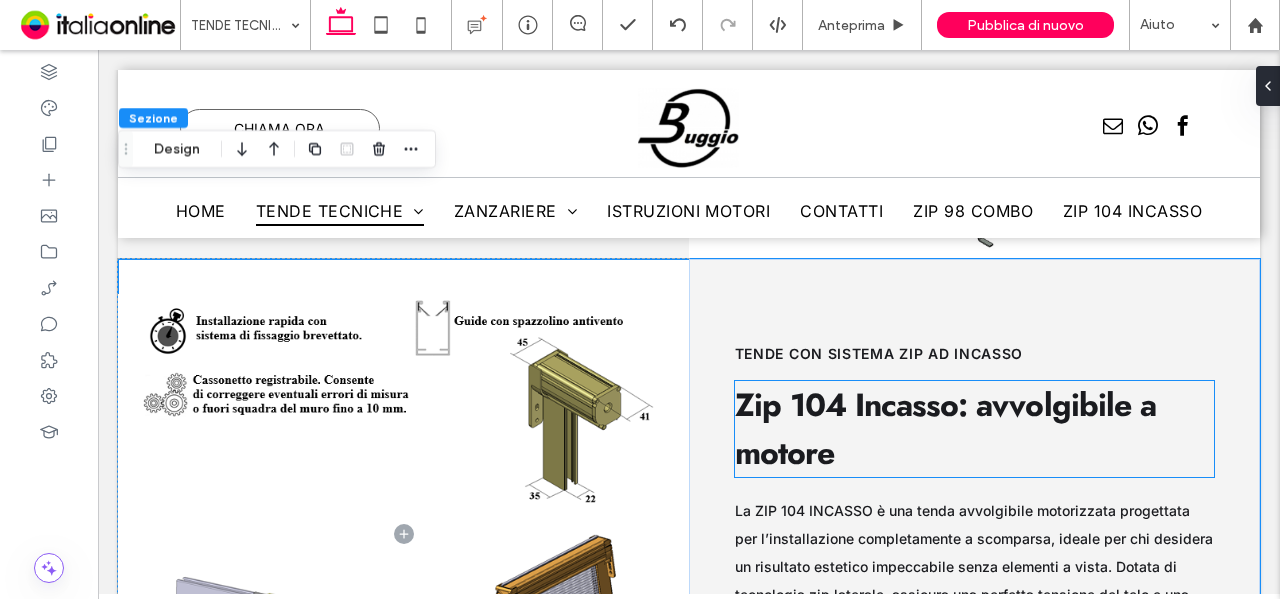 scroll, scrollTop: 16999, scrollLeft: 0, axis: vertical 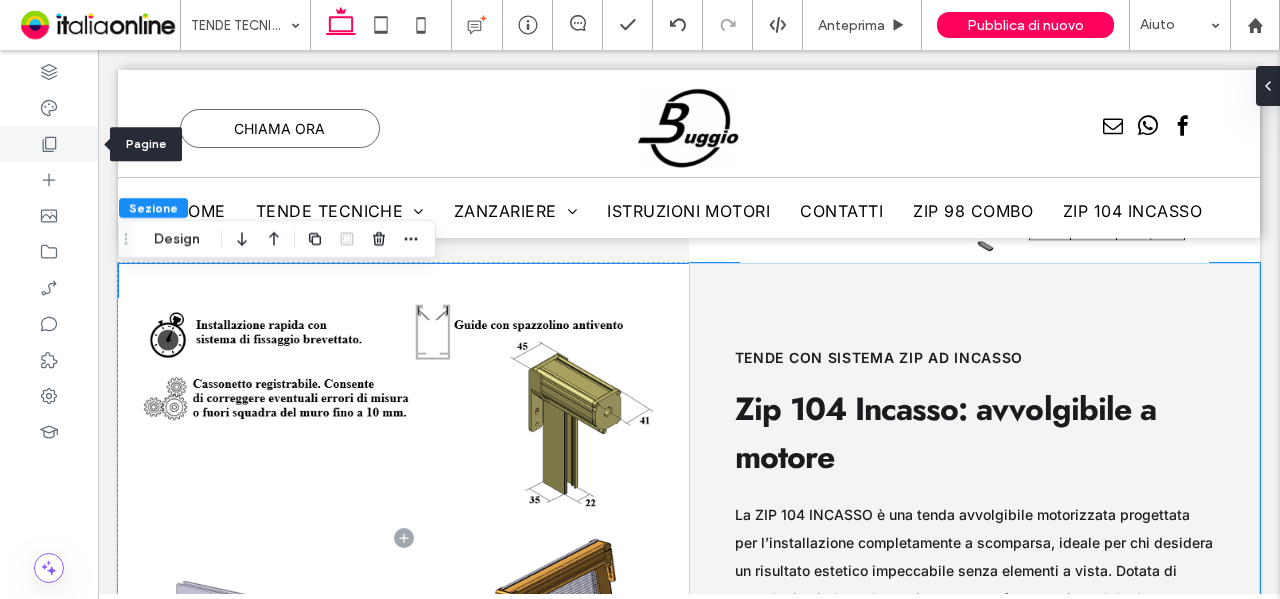 click at bounding box center (49, 144) 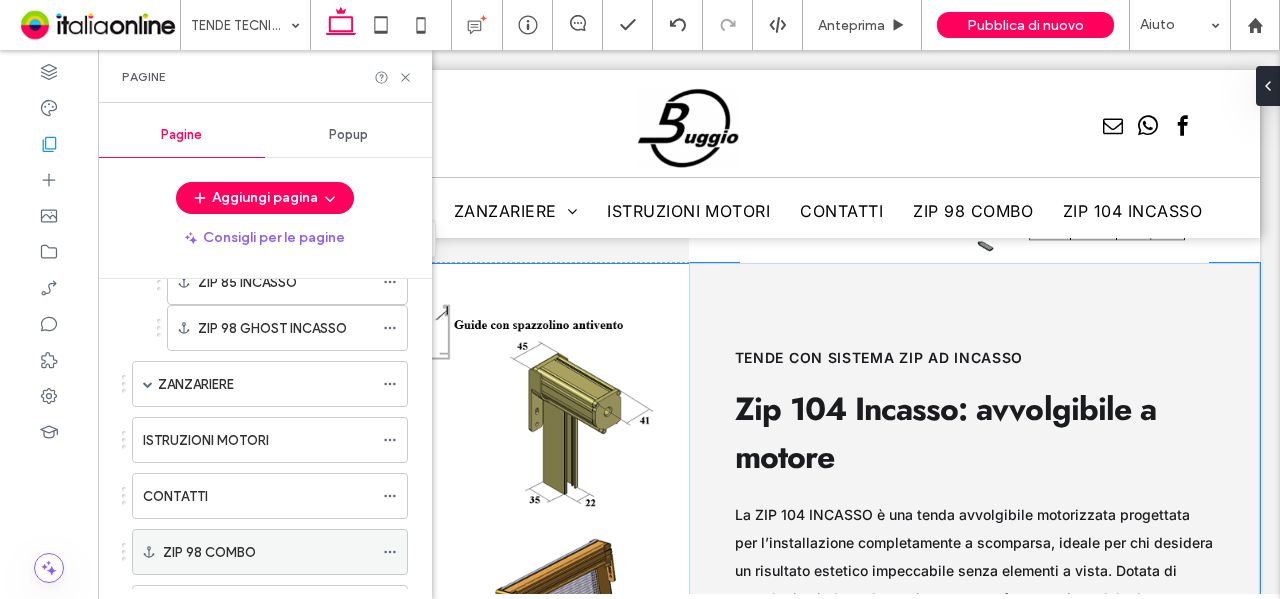 scroll, scrollTop: 1247, scrollLeft: 0, axis: vertical 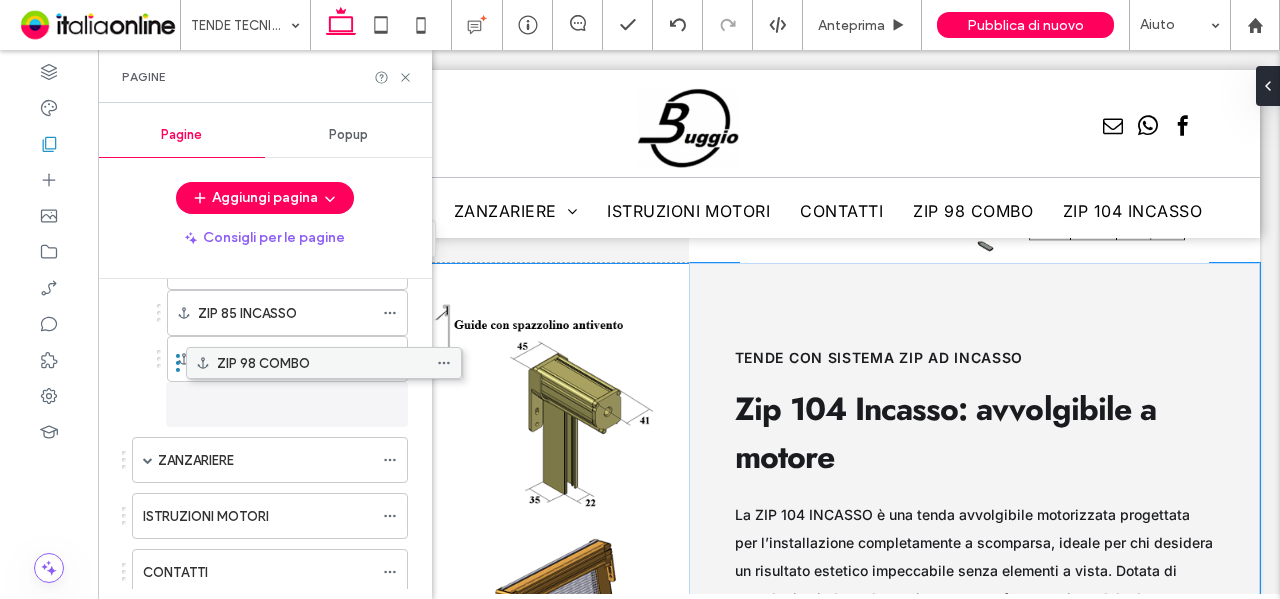 drag, startPoint x: 266, startPoint y: 563, endPoint x: 320, endPoint y: 385, distance: 186.01076 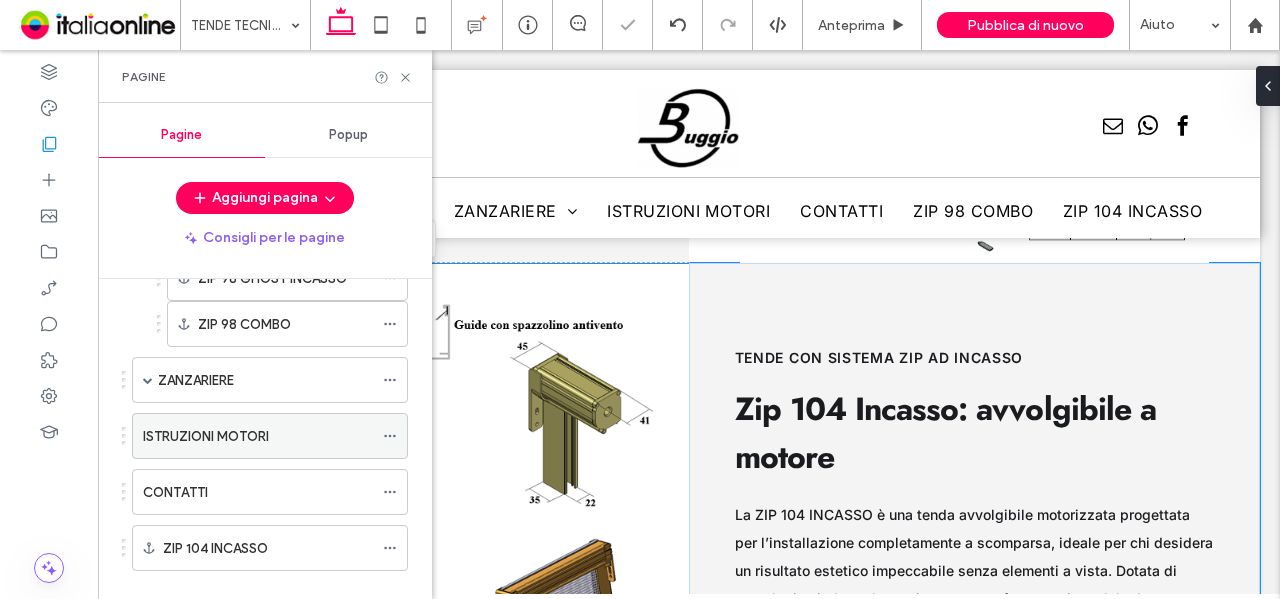 scroll, scrollTop: 16970, scrollLeft: 0, axis: vertical 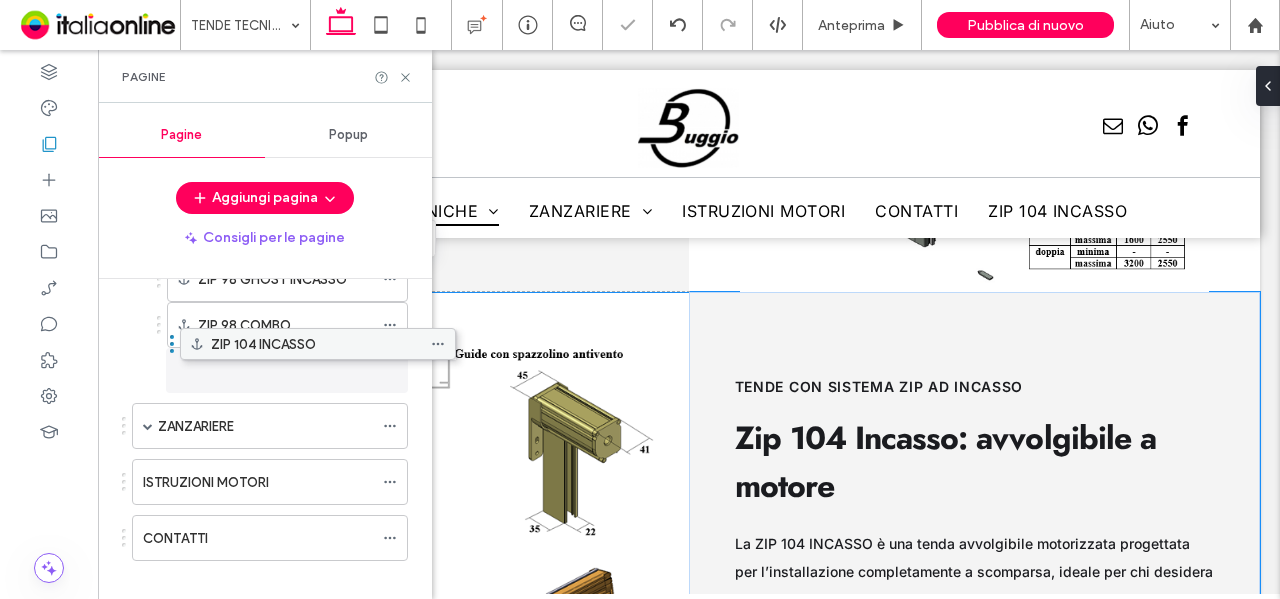 drag, startPoint x: 258, startPoint y: 517, endPoint x: 306, endPoint y: 351, distance: 172.80046 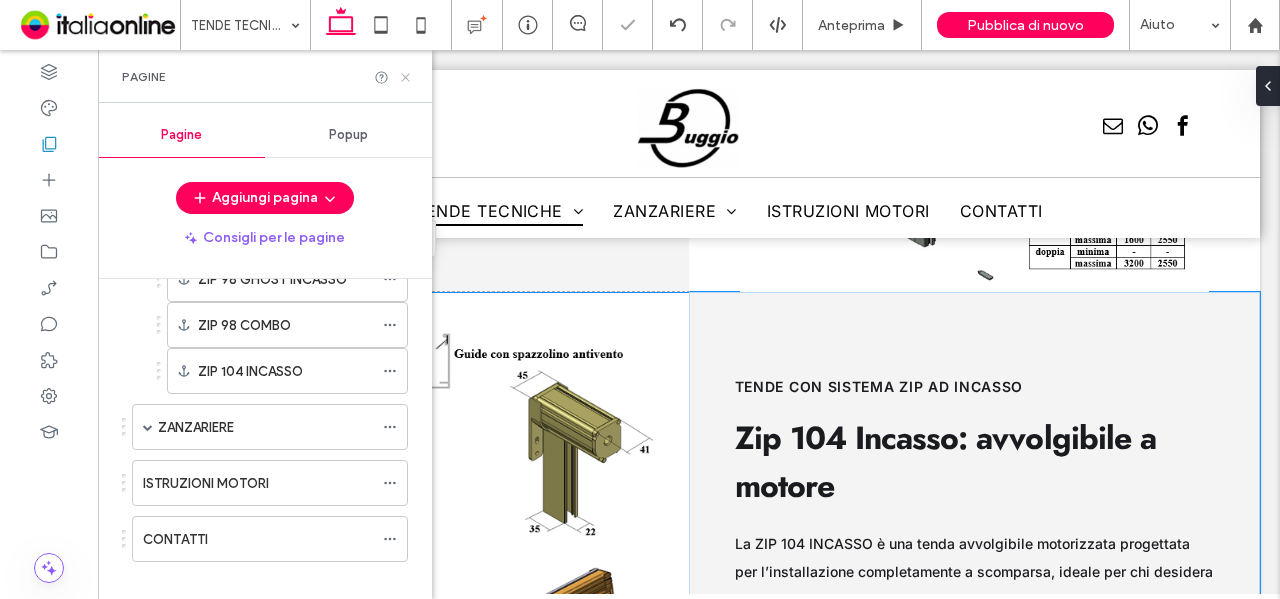 click 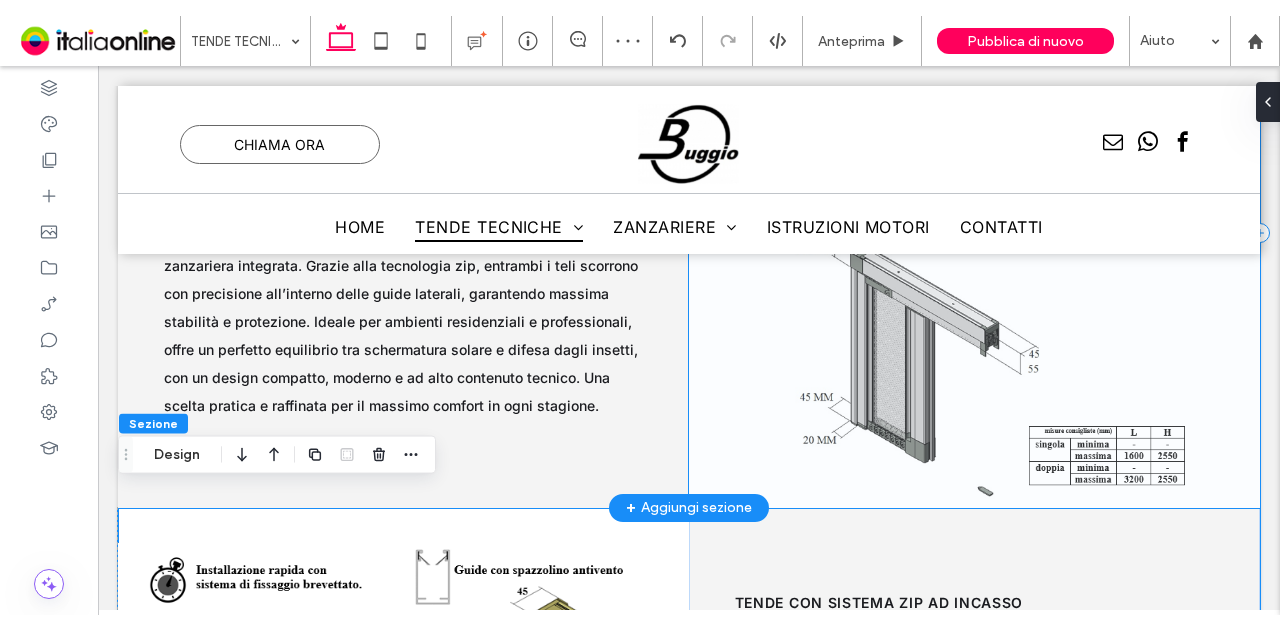 scroll, scrollTop: 16270, scrollLeft: 0, axis: vertical 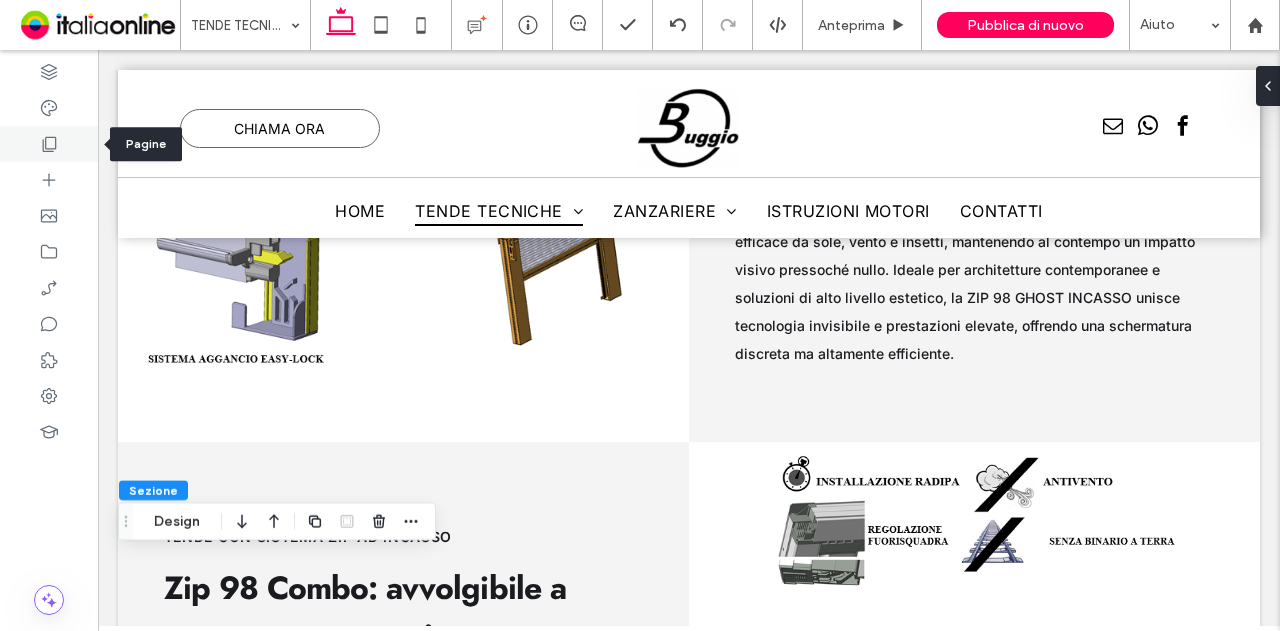 click 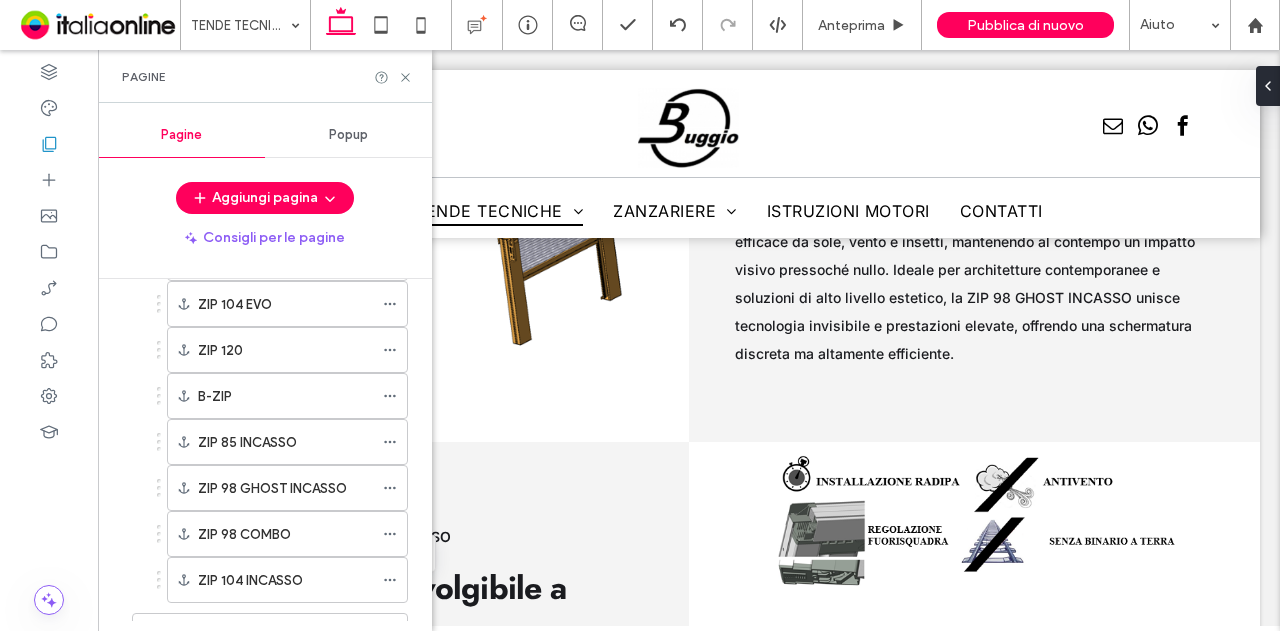 scroll, scrollTop: 1295, scrollLeft: 0, axis: vertical 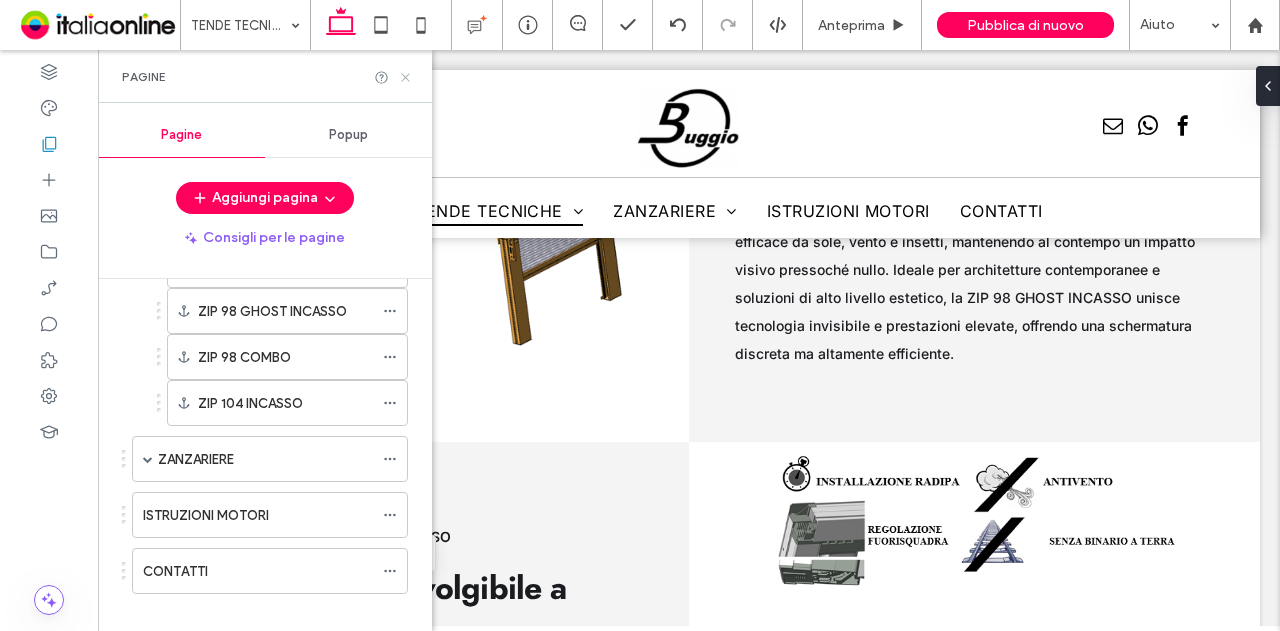 click 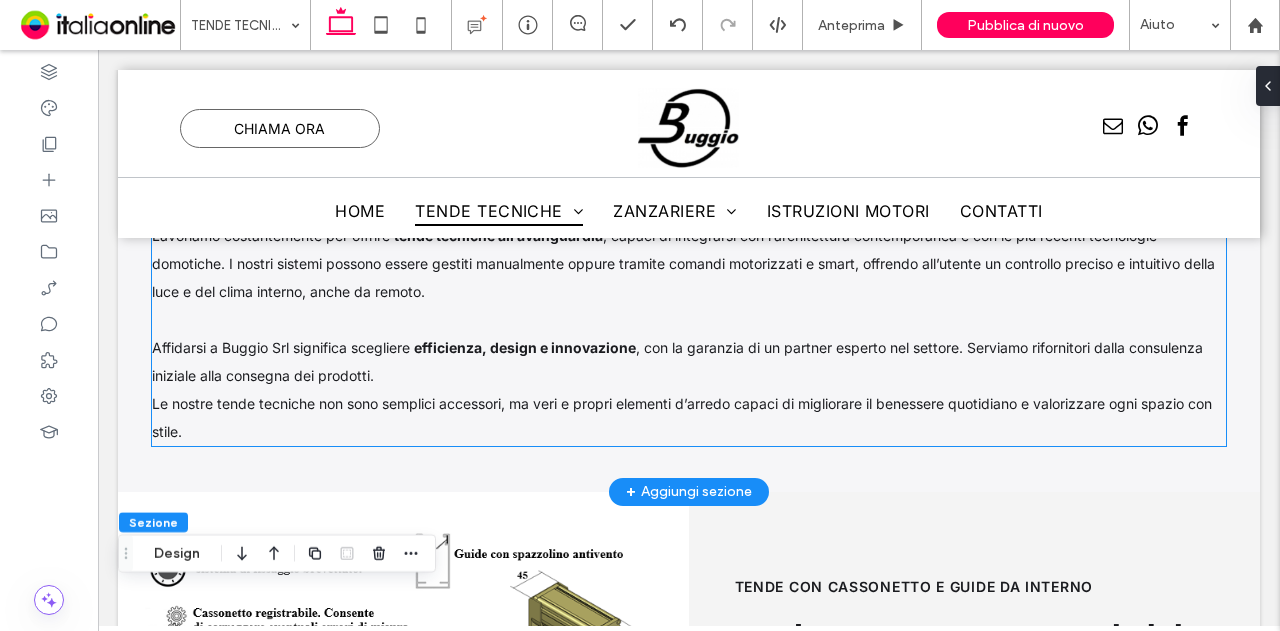 scroll, scrollTop: 2870, scrollLeft: 0, axis: vertical 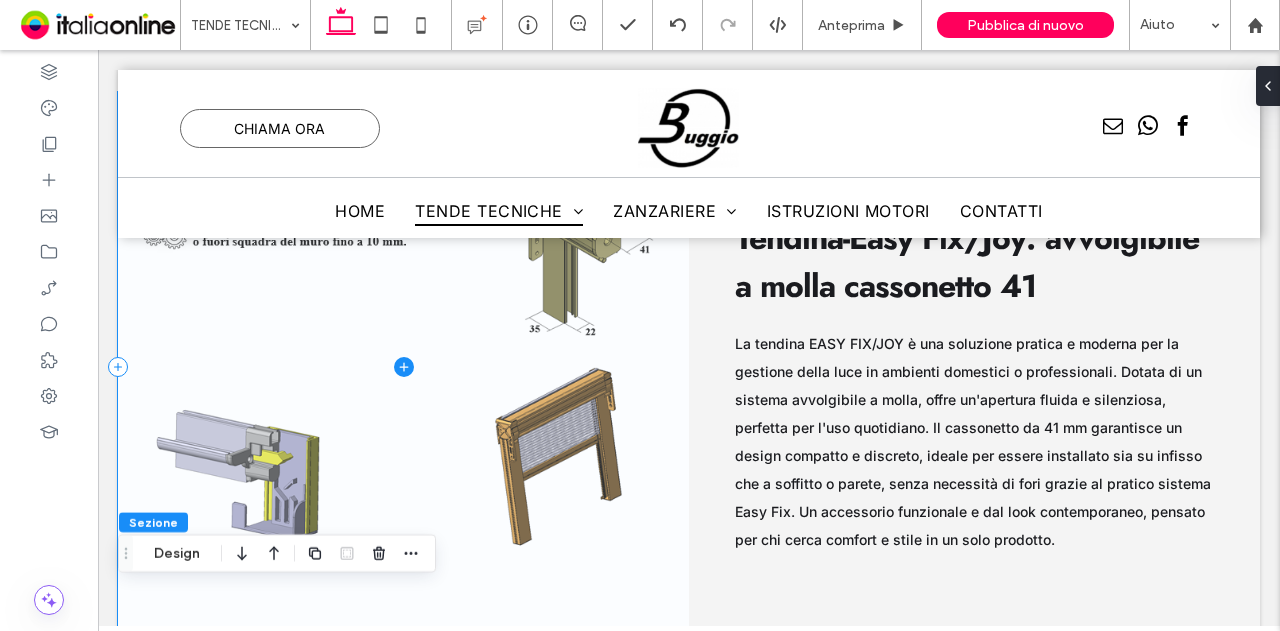 click at bounding box center [403, 367] 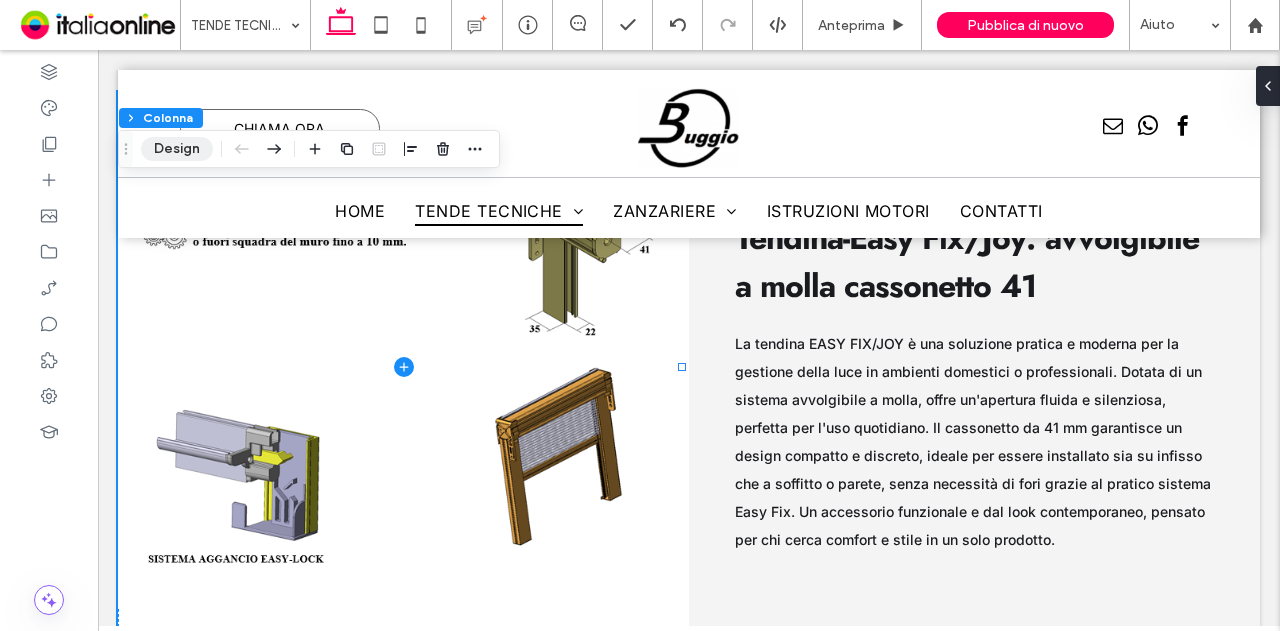 click on "Design" at bounding box center (177, 149) 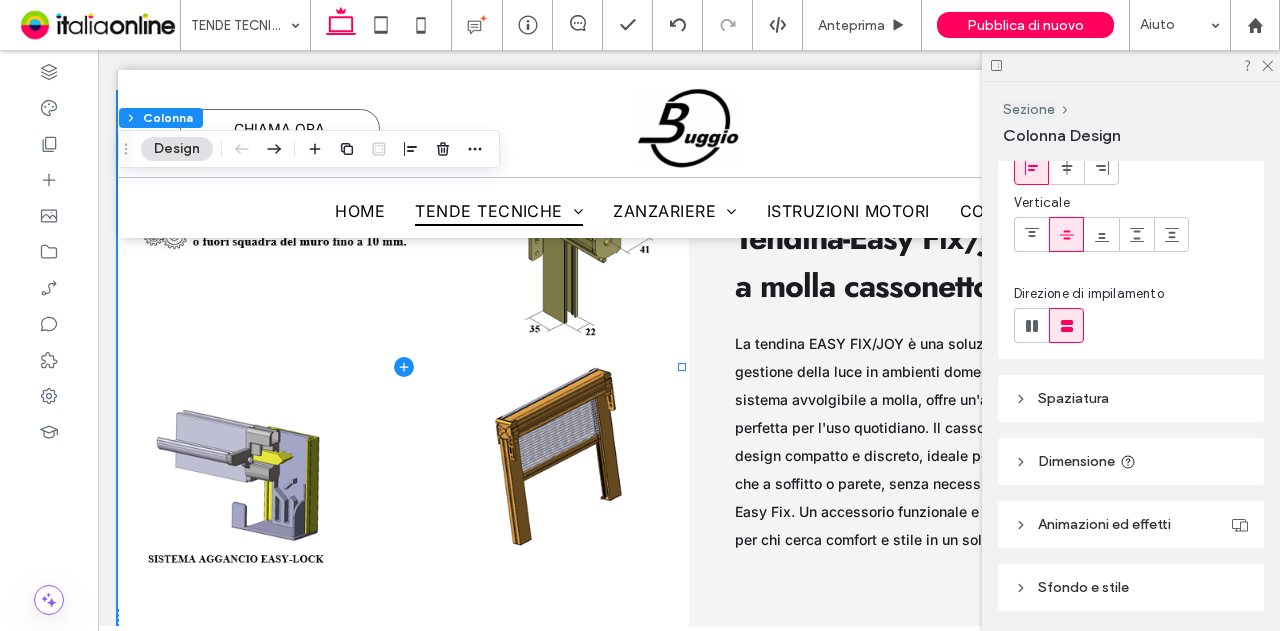 scroll, scrollTop: 184, scrollLeft: 0, axis: vertical 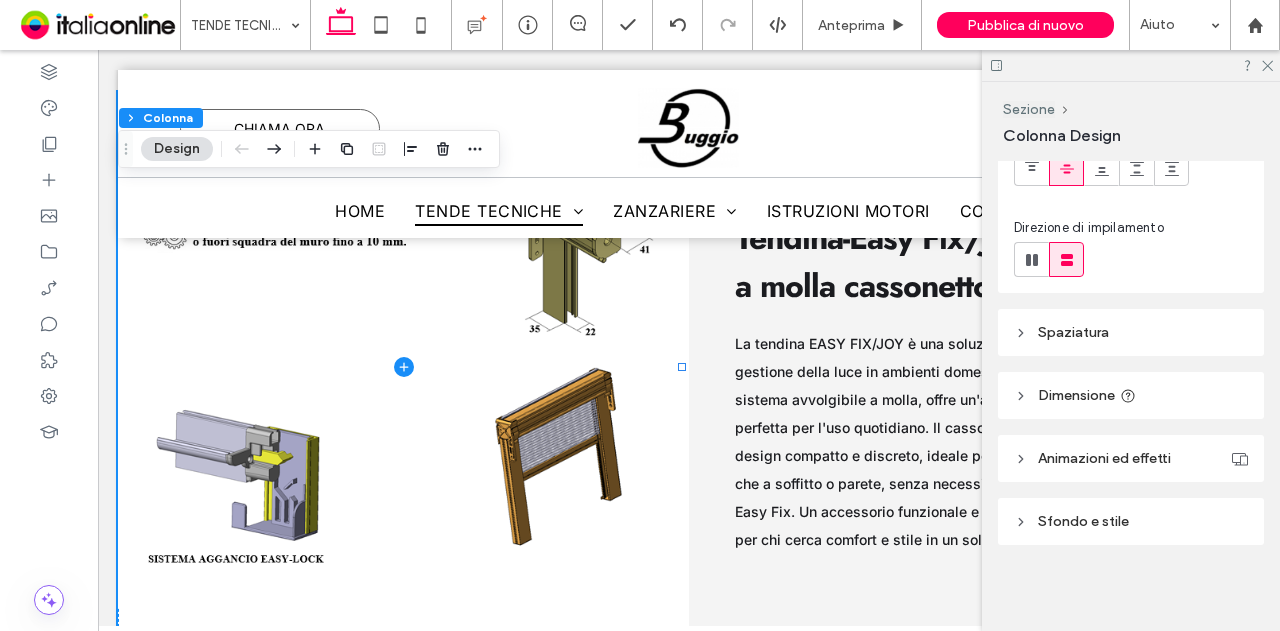 click on "Sfondo e stile" at bounding box center [1131, 521] 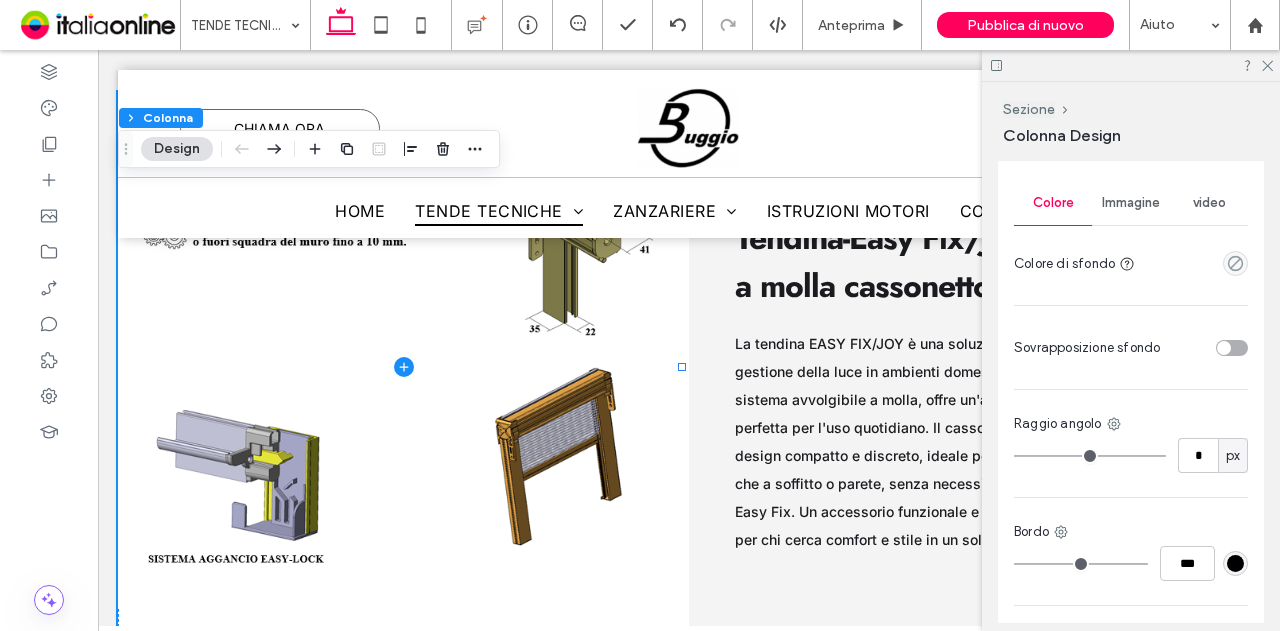 scroll, scrollTop: 484, scrollLeft: 0, axis: vertical 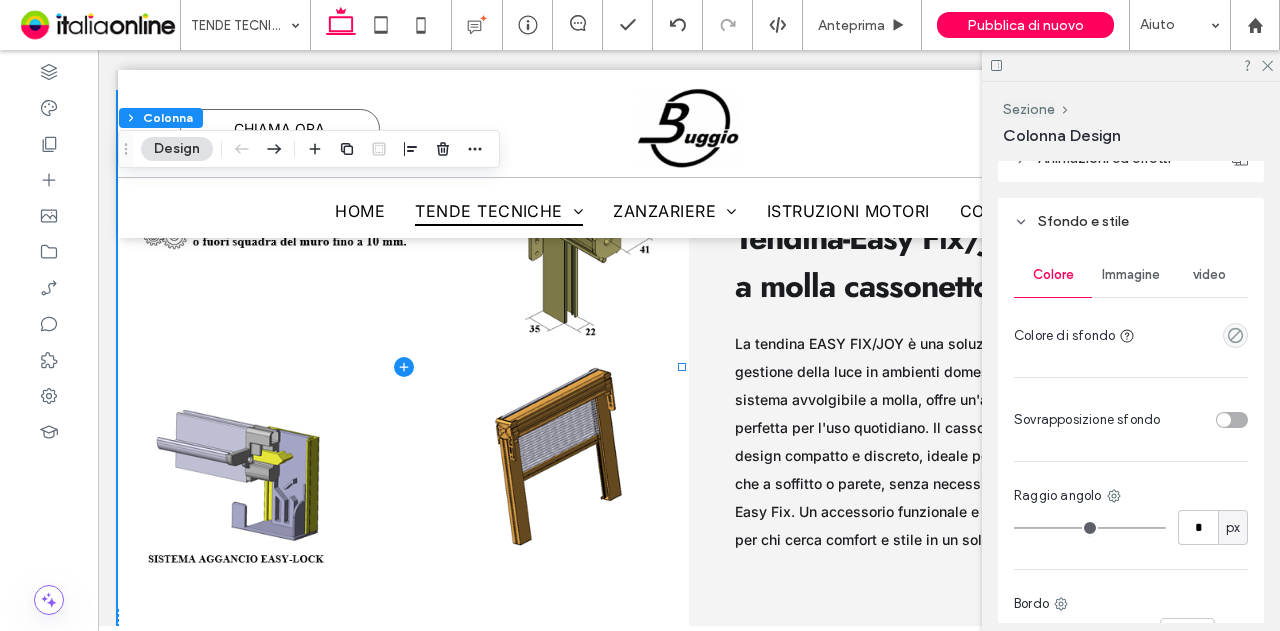 click on "Immagine" at bounding box center (1131, 275) 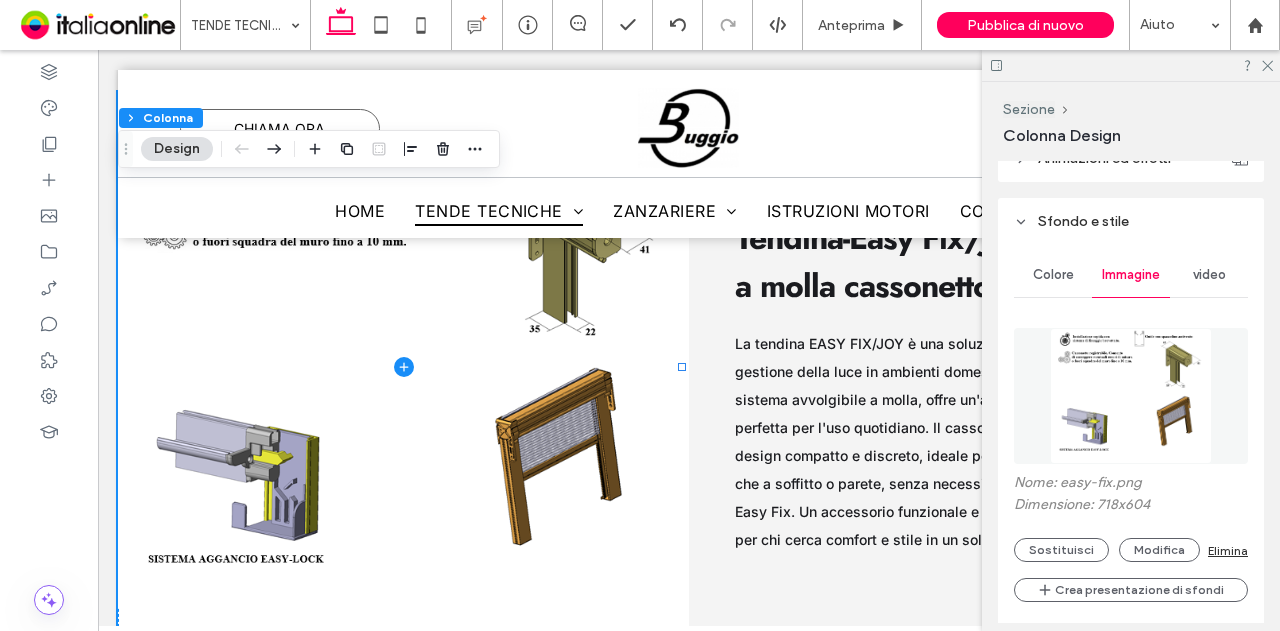 click on "Elimina" at bounding box center [1228, 550] 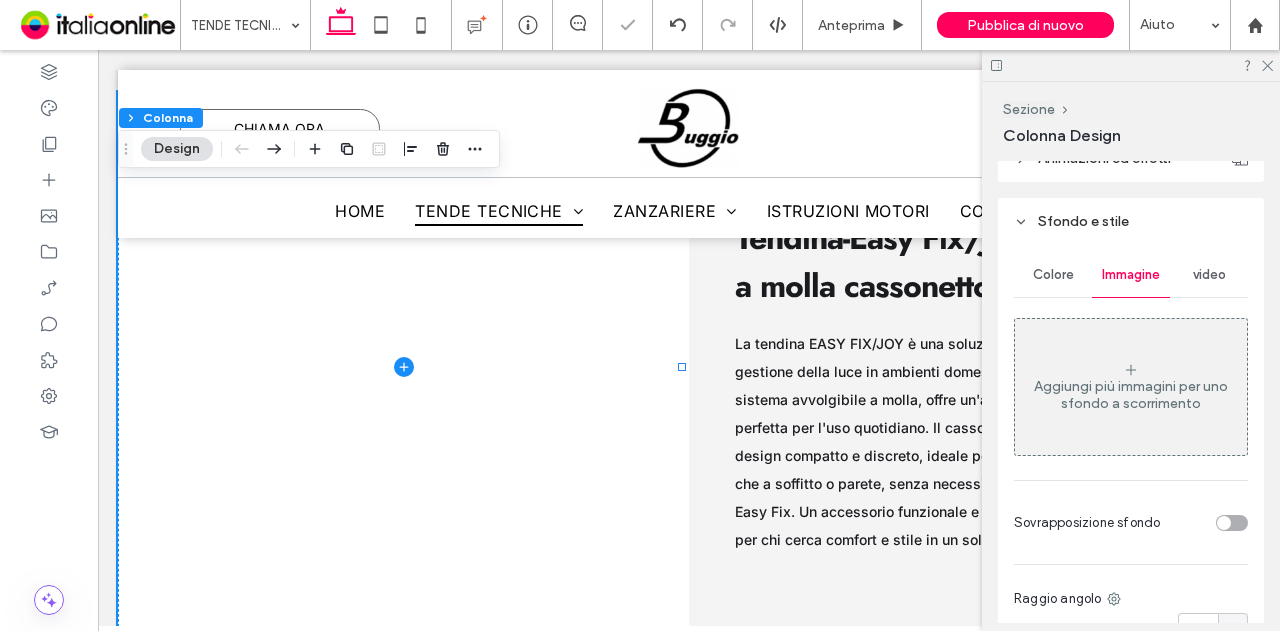 click on "Aggiungi più immagini per uno sfondo a scorrimento" at bounding box center [1131, 387] 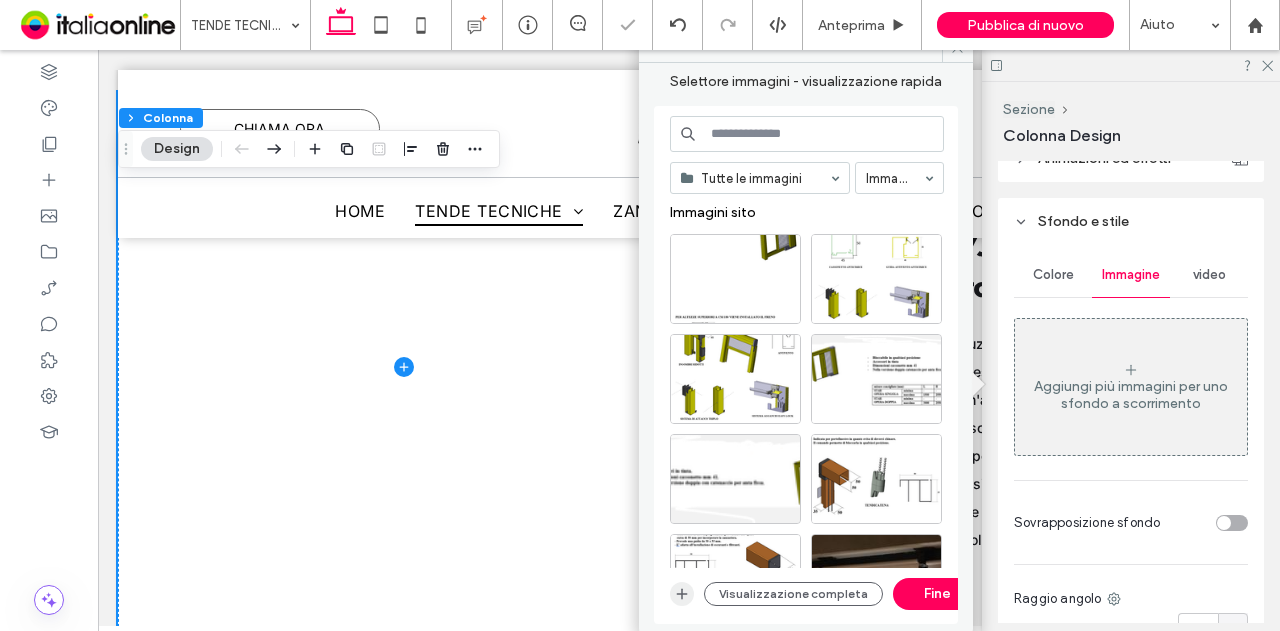 click 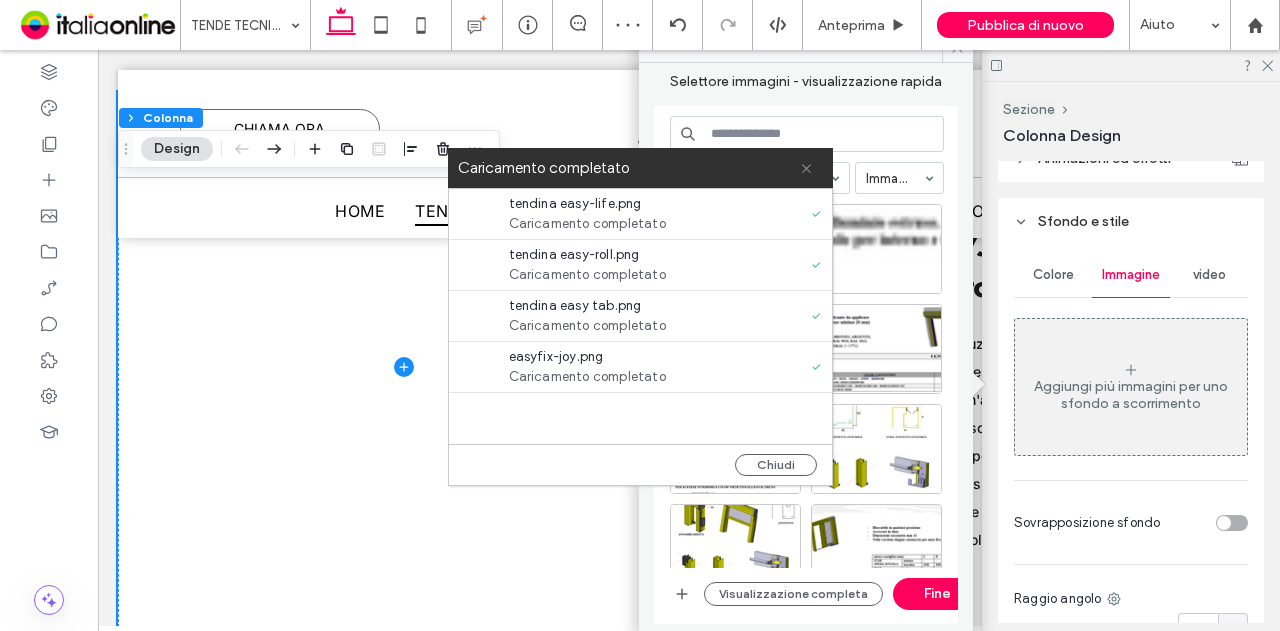 click 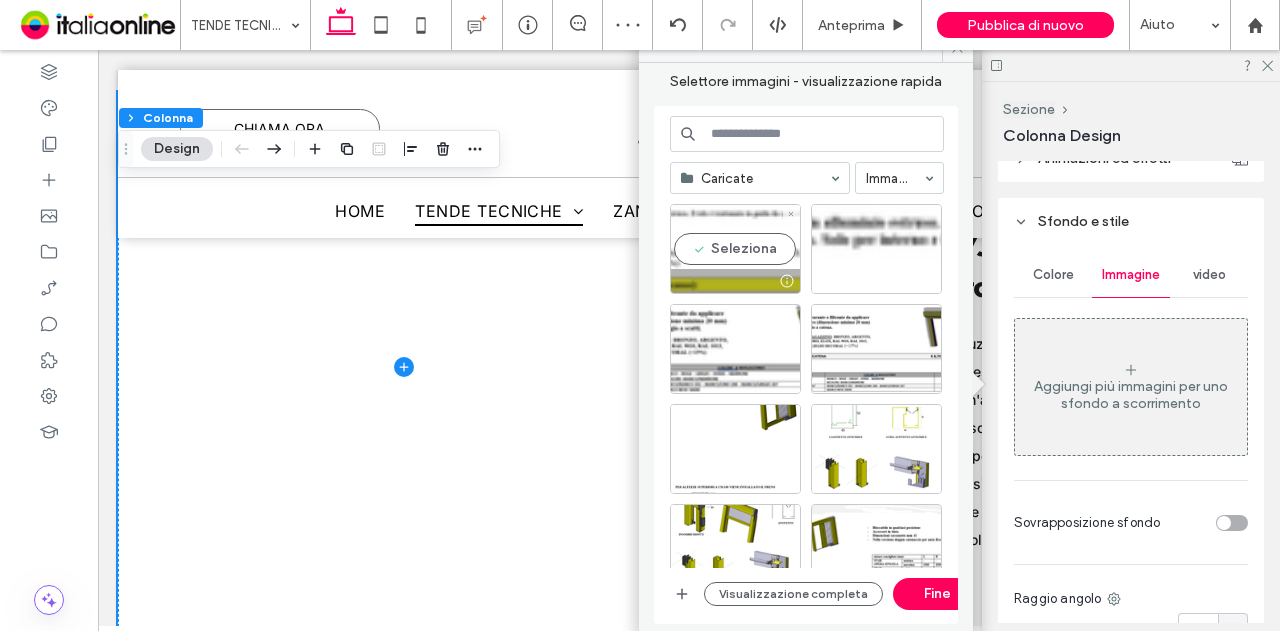 click on "Seleziona" at bounding box center (735, 249) 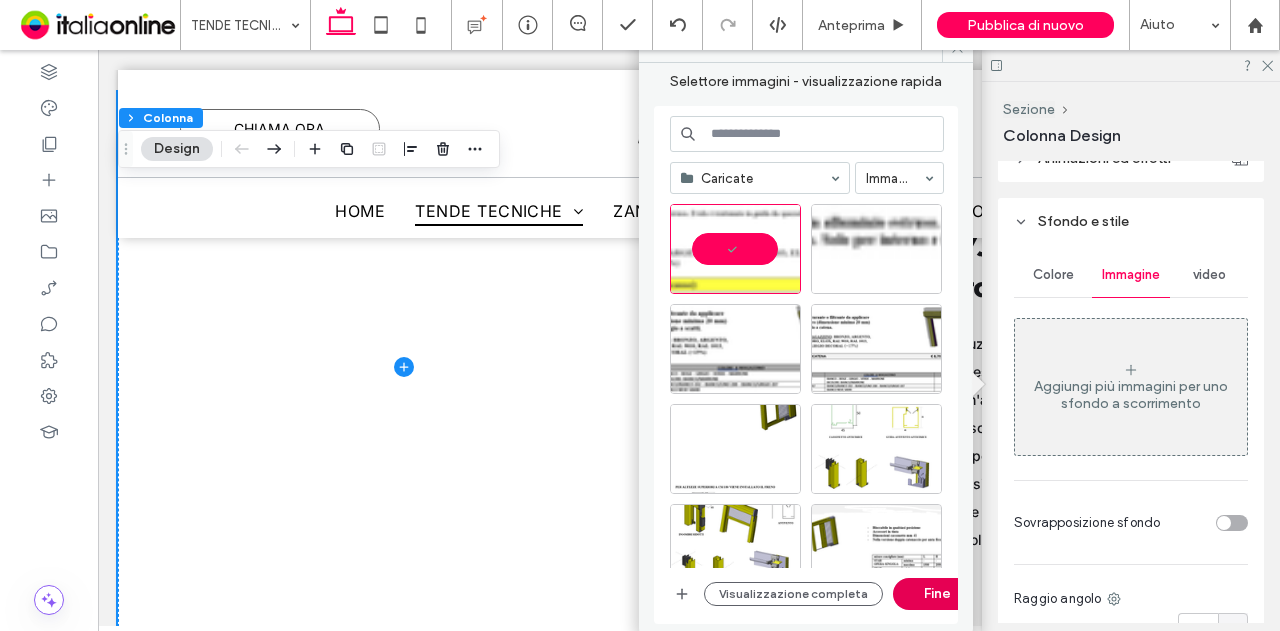drag, startPoint x: 924, startPoint y: 589, endPoint x: 825, endPoint y: 537, distance: 111.82576 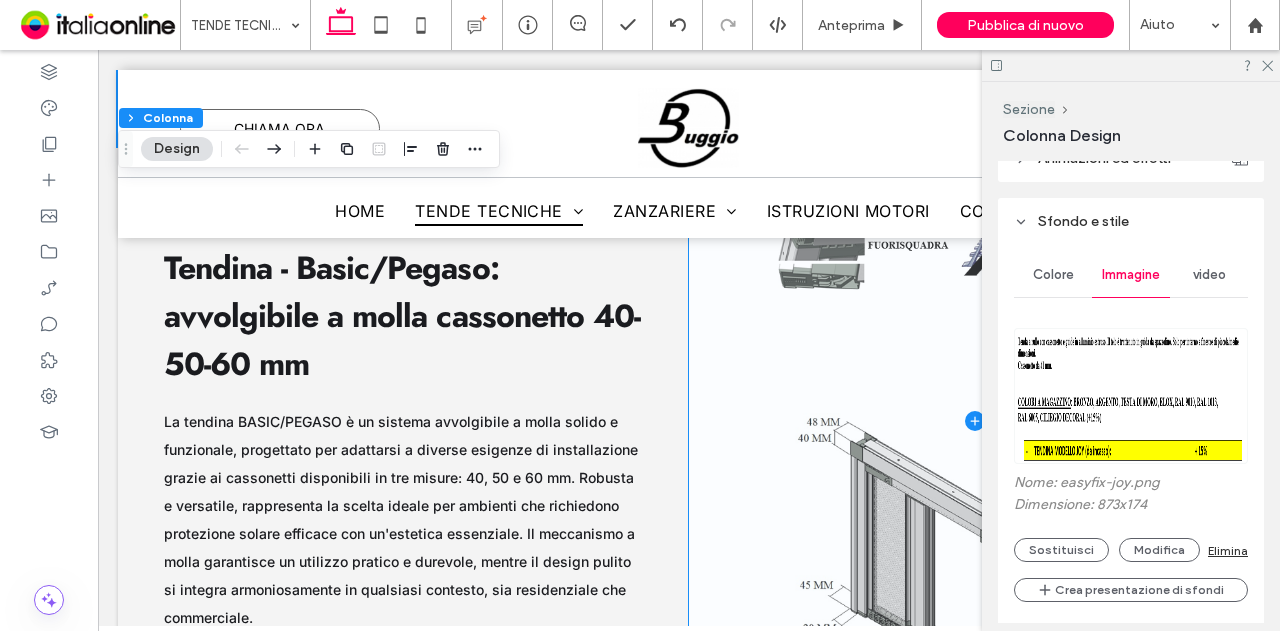 scroll, scrollTop: 3370, scrollLeft: 0, axis: vertical 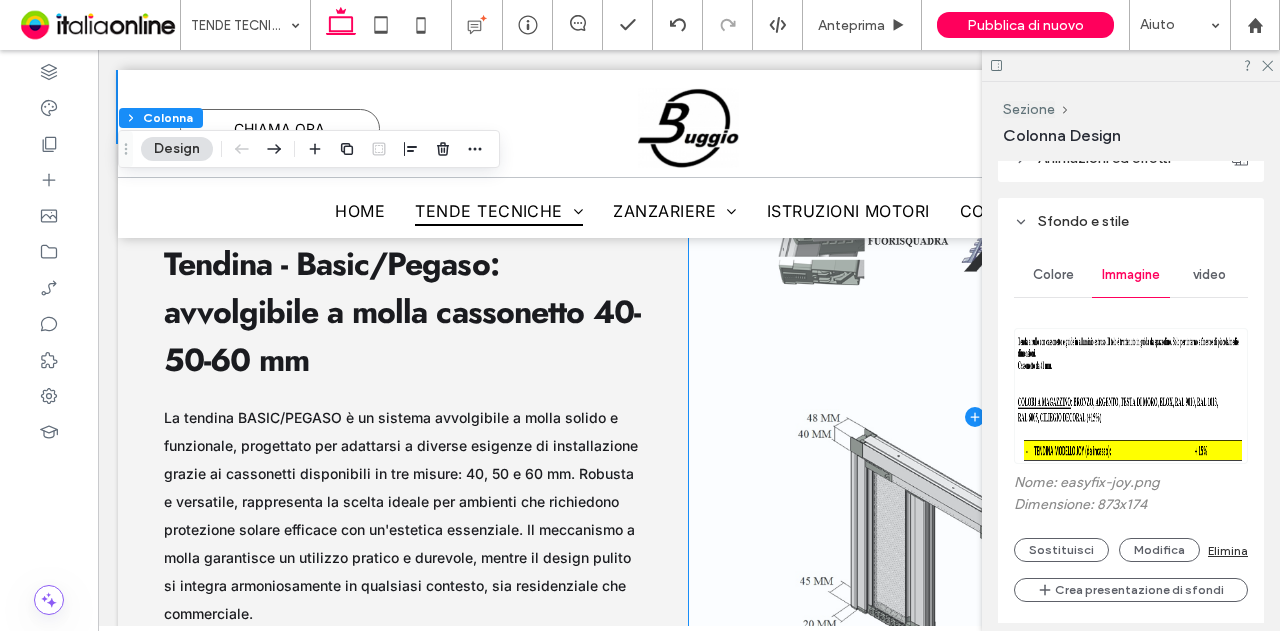 click at bounding box center (974, 417) 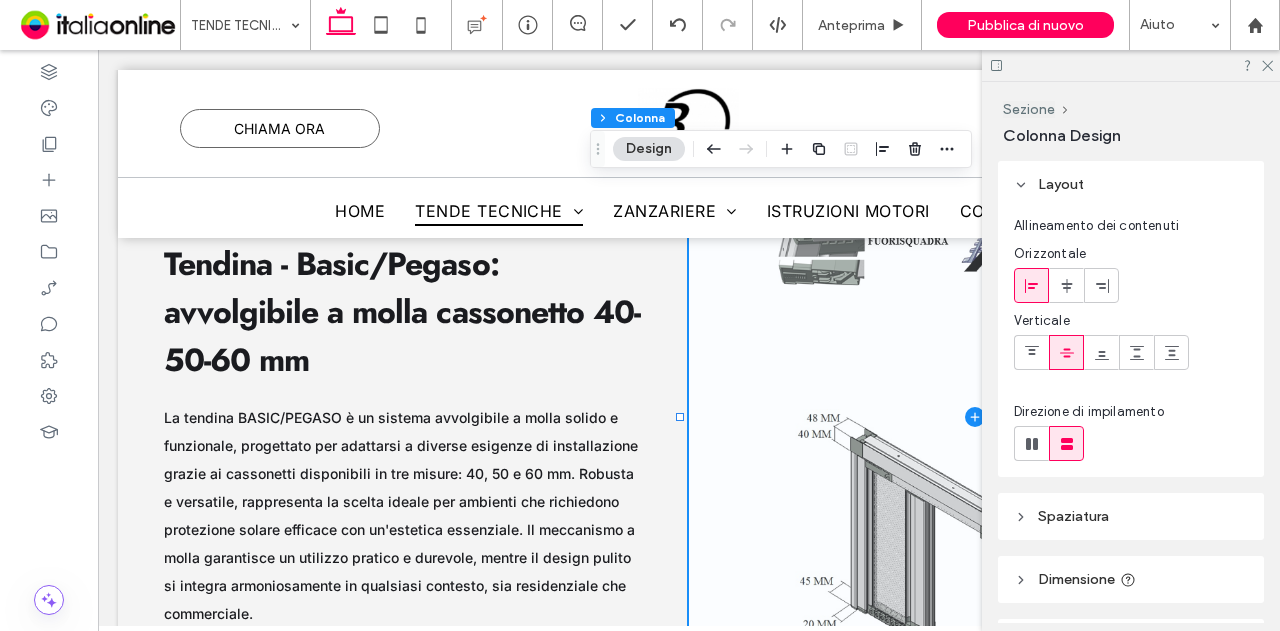 click at bounding box center (974, 417) 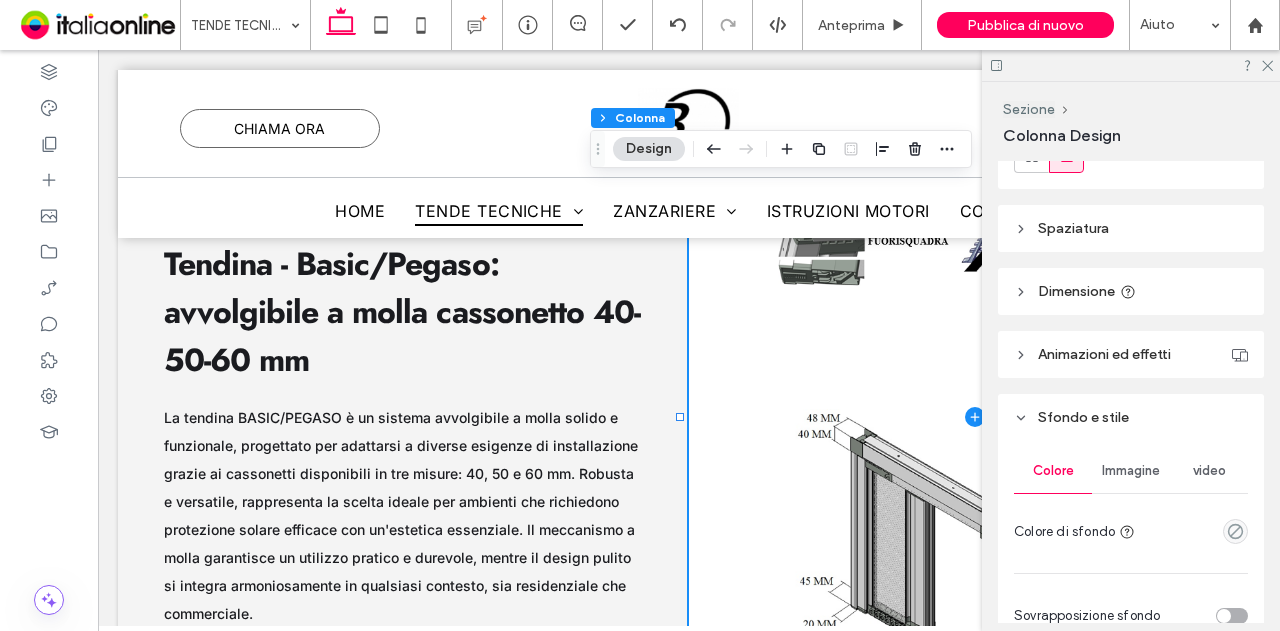scroll, scrollTop: 90, scrollLeft: 0, axis: vertical 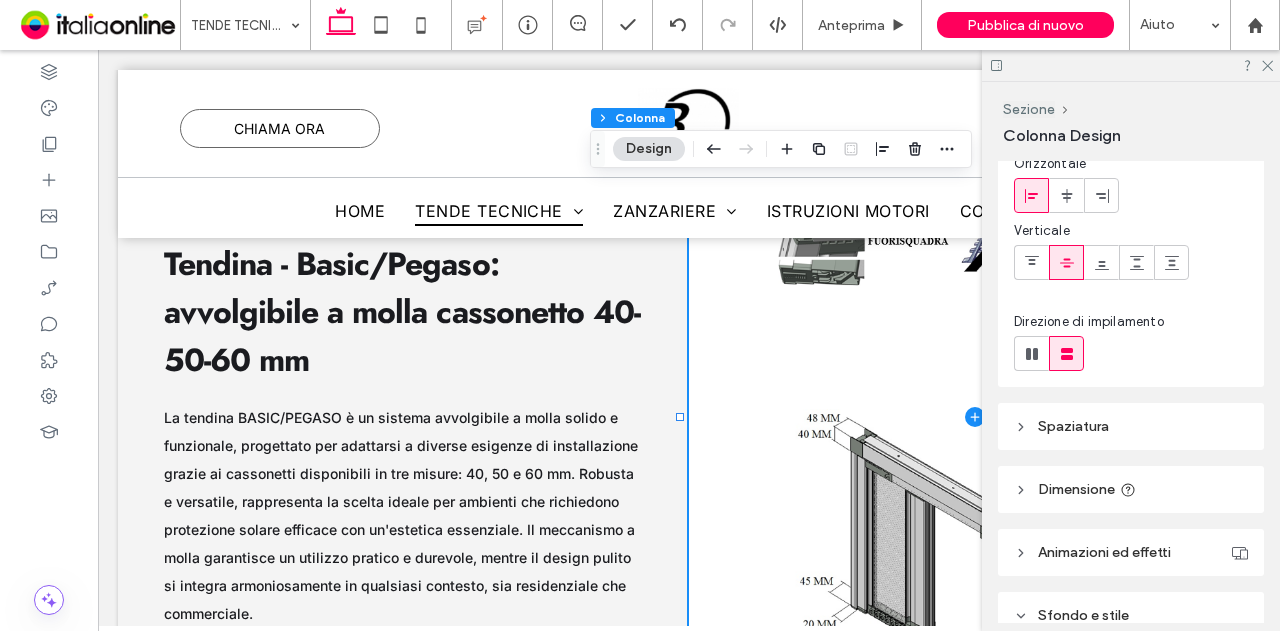 click on "Design" at bounding box center (649, 149) 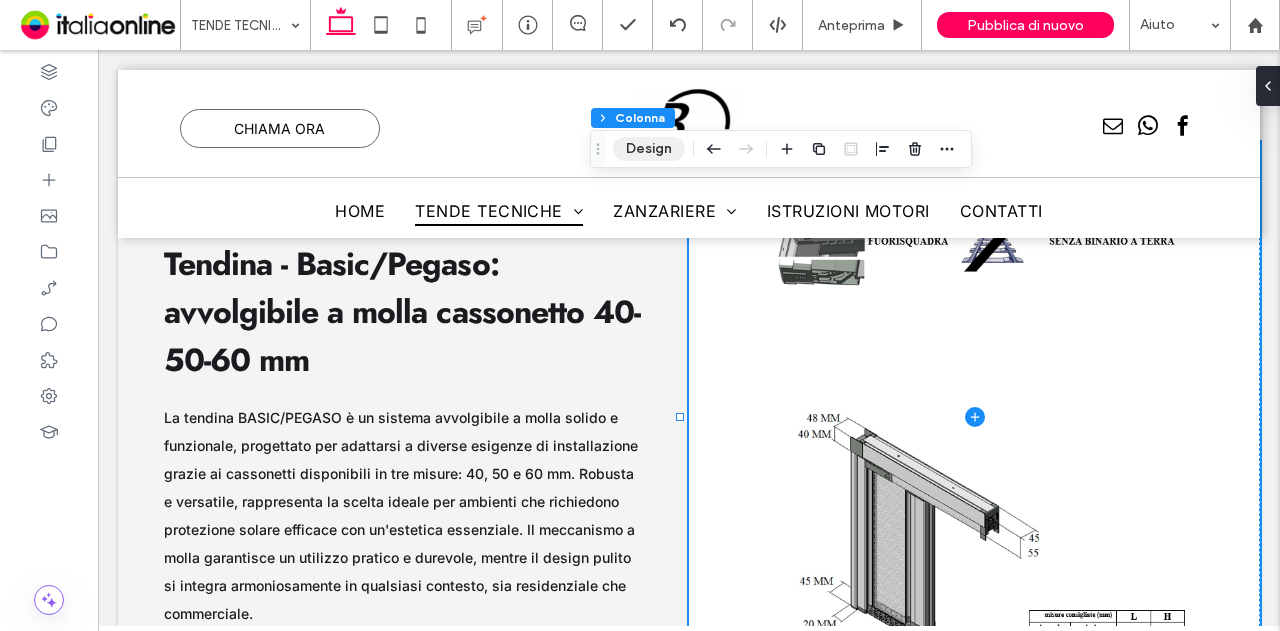 click on "Design" at bounding box center [649, 149] 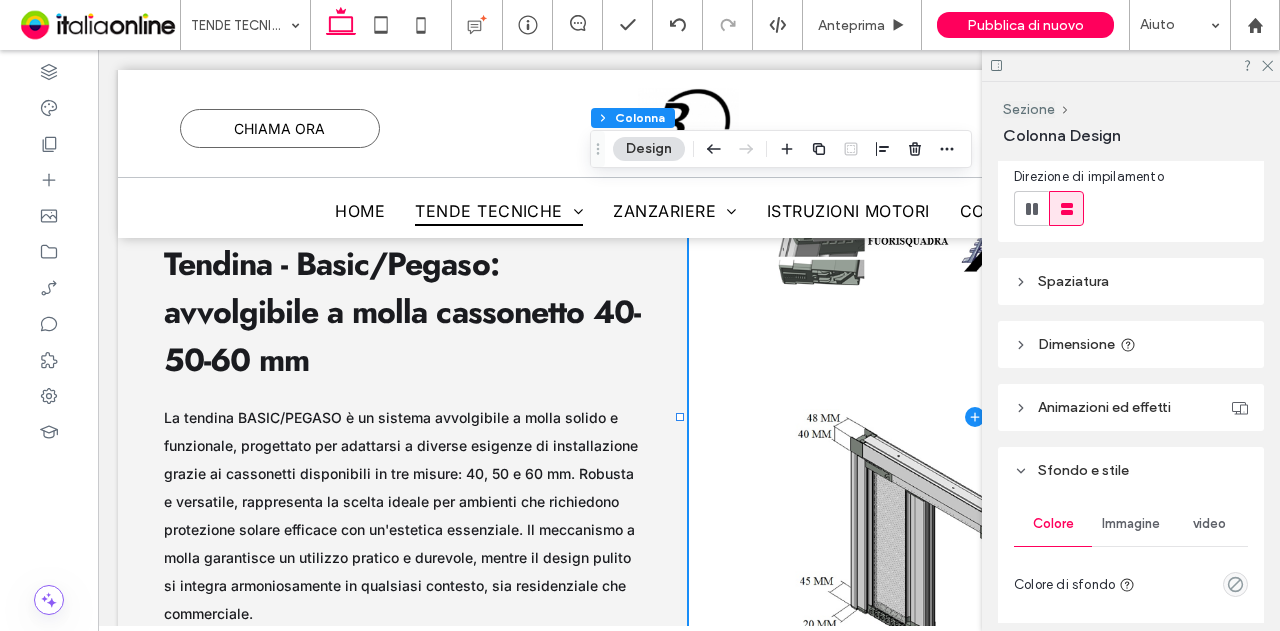 scroll, scrollTop: 390, scrollLeft: 0, axis: vertical 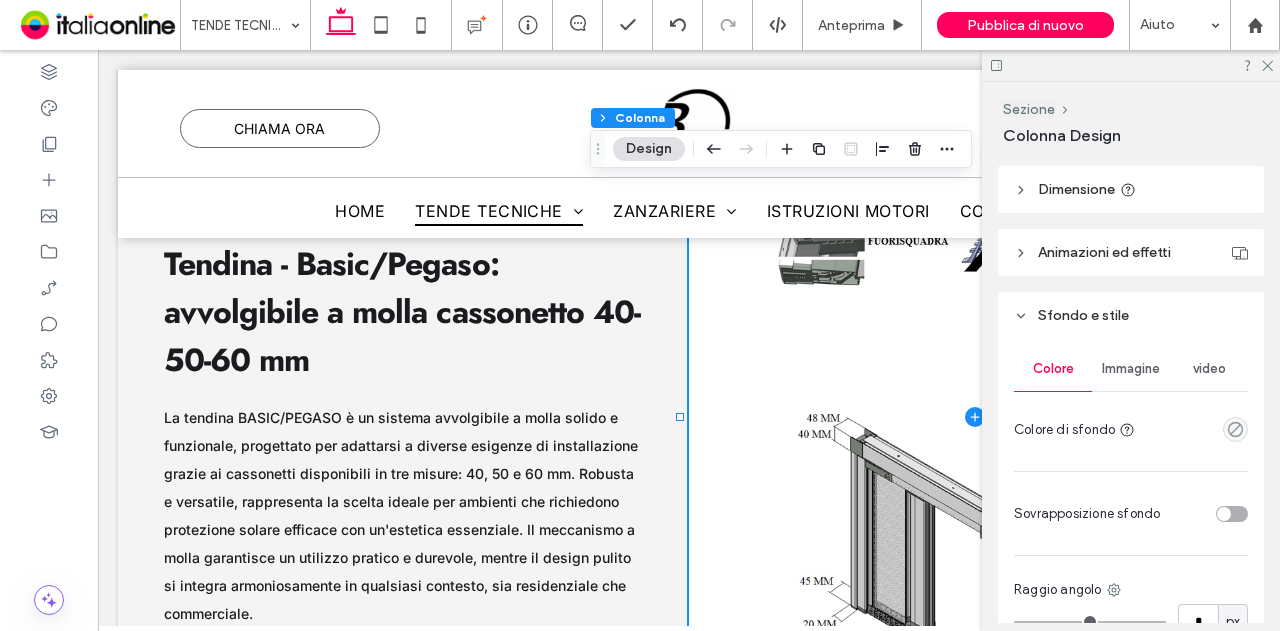click on "Immagine" at bounding box center (1131, 369) 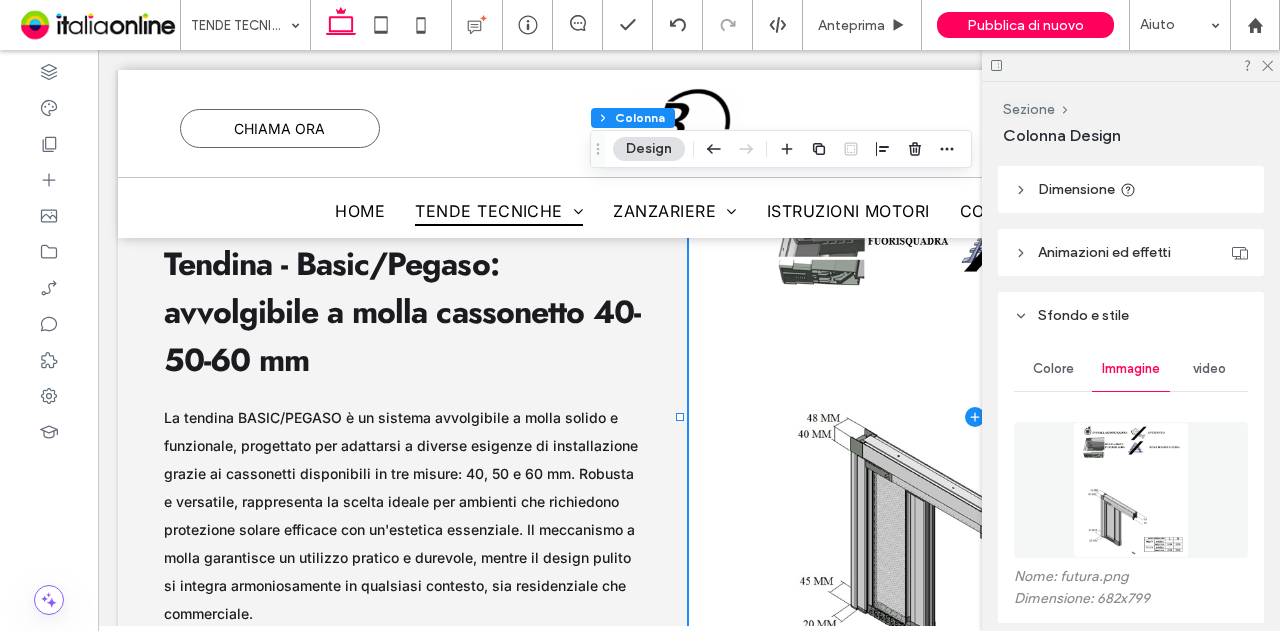 scroll, scrollTop: 590, scrollLeft: 0, axis: vertical 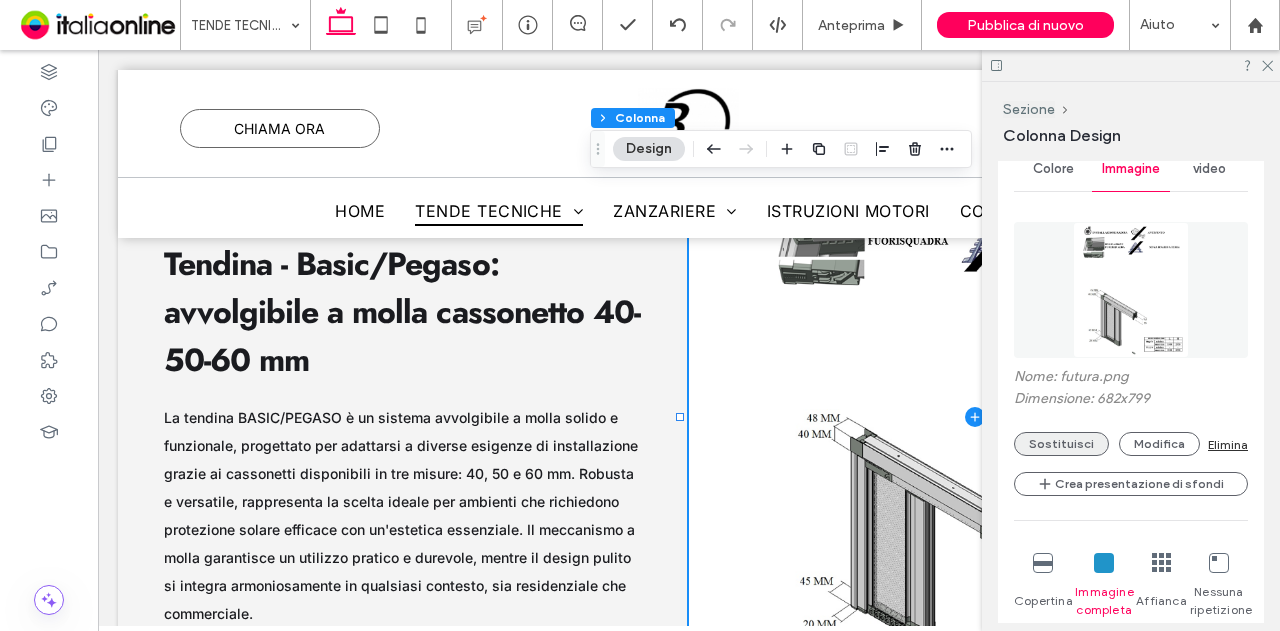 click on "Sostituisci" at bounding box center [1061, 444] 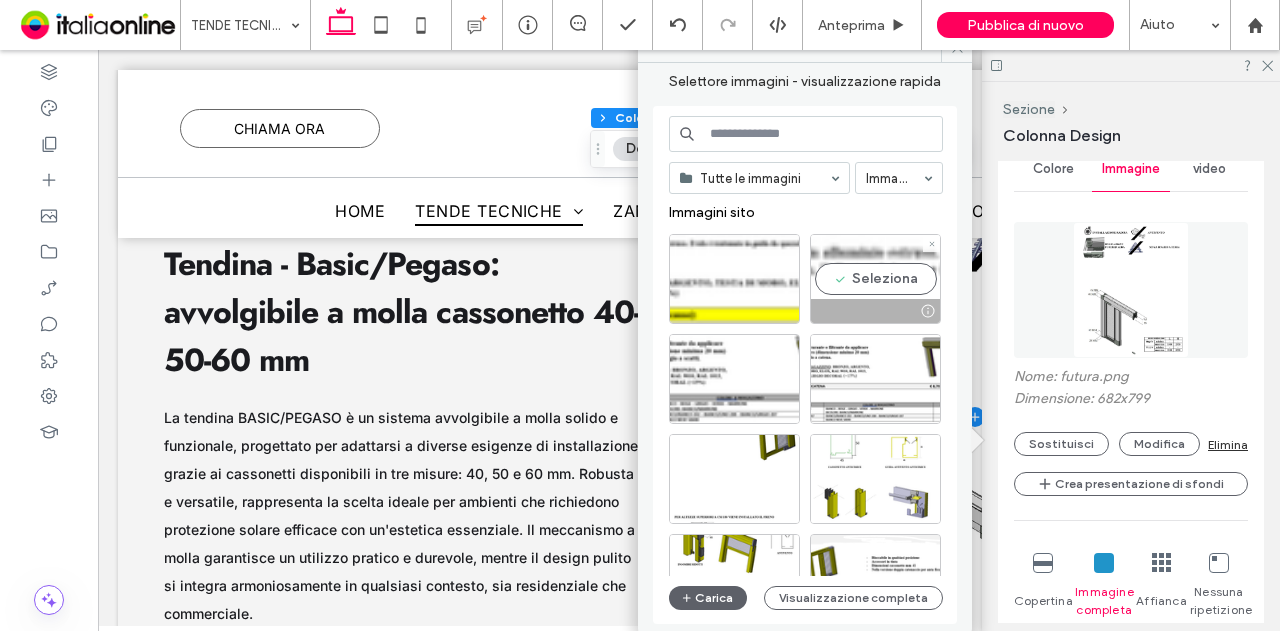 click on "Seleziona" at bounding box center (875, 279) 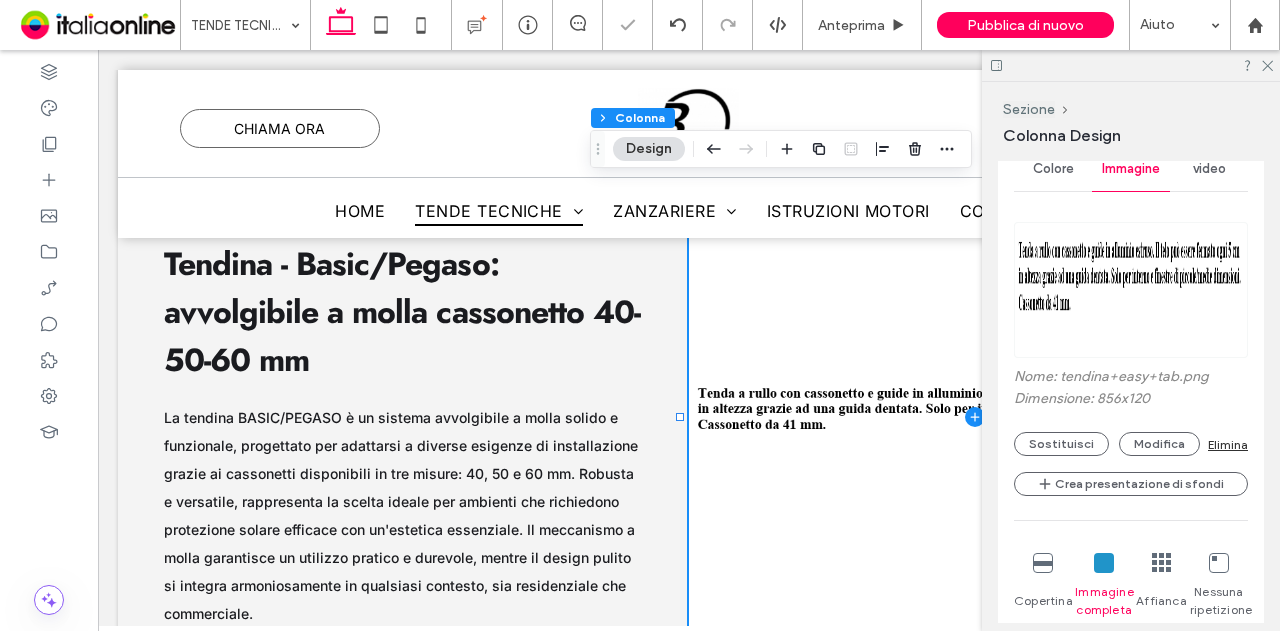 click on "Nome: tendina+easy+tab.png Dimensione: 856x120 Sostituisci Modifica Elimina" at bounding box center [1131, 412] 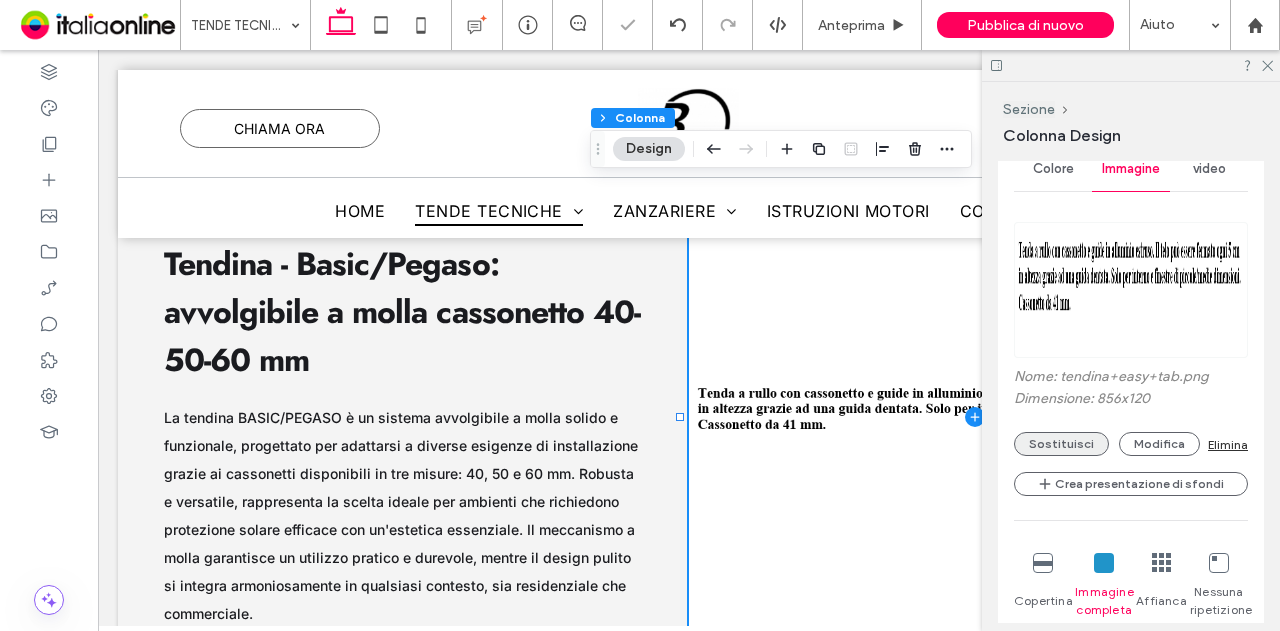 drag, startPoint x: 1060, startPoint y: 441, endPoint x: 1019, endPoint y: 441, distance: 41 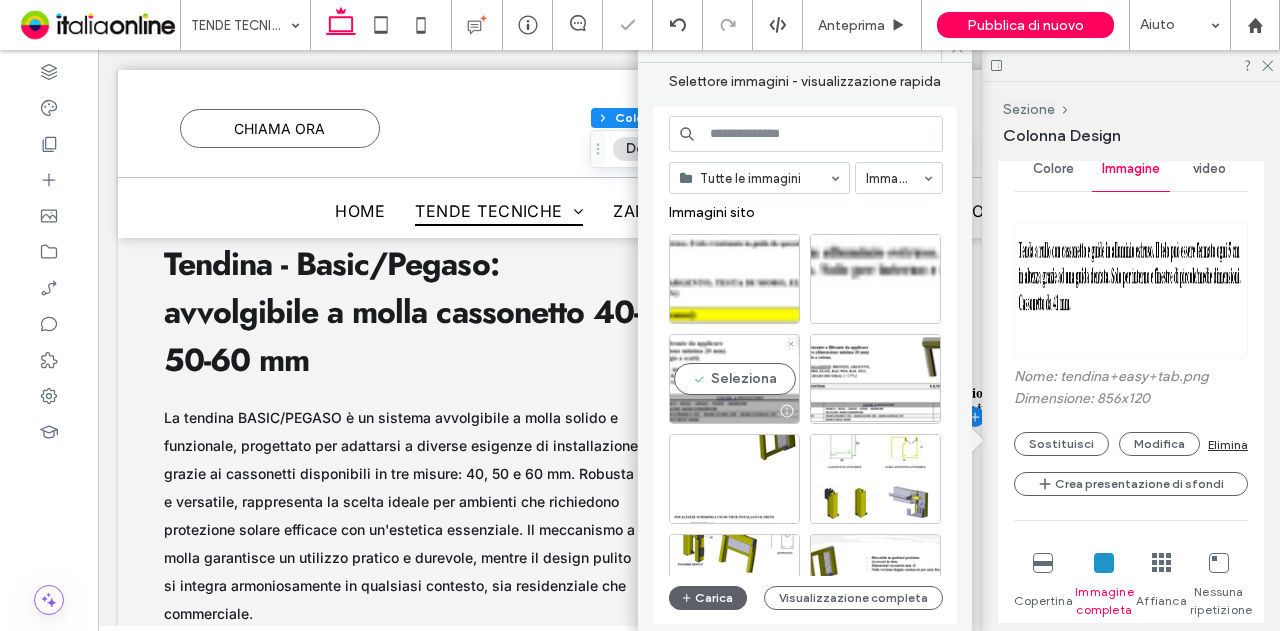 click on "Seleziona" at bounding box center (734, 379) 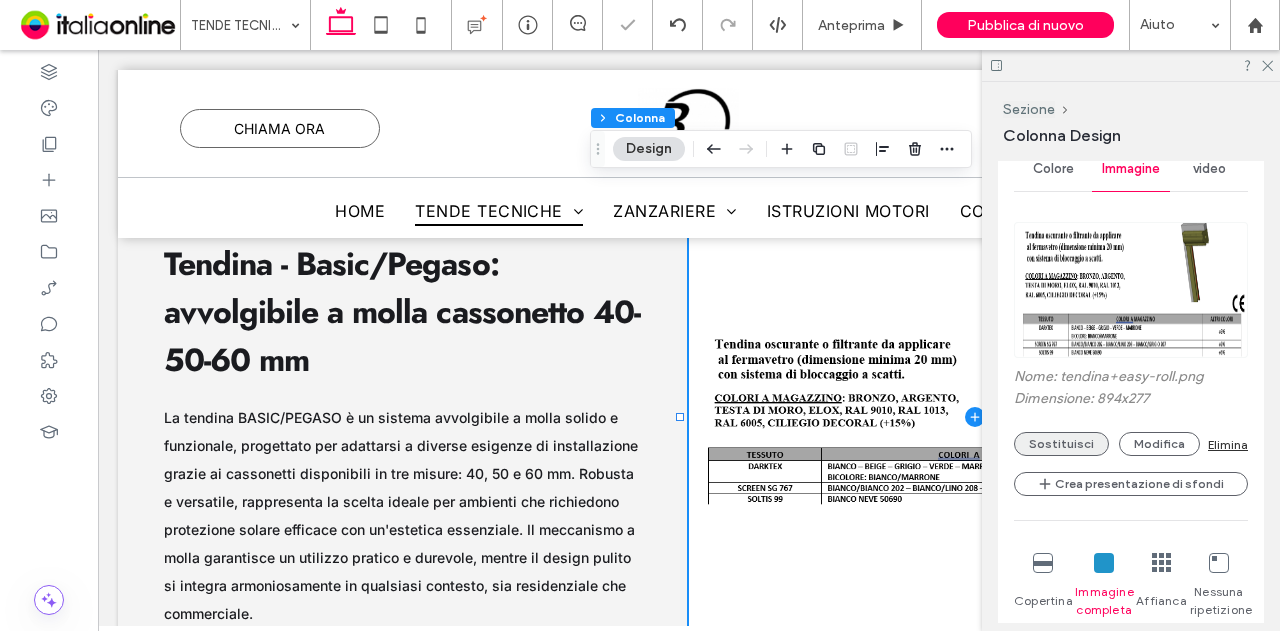 click on "Sostituisci" at bounding box center [1061, 444] 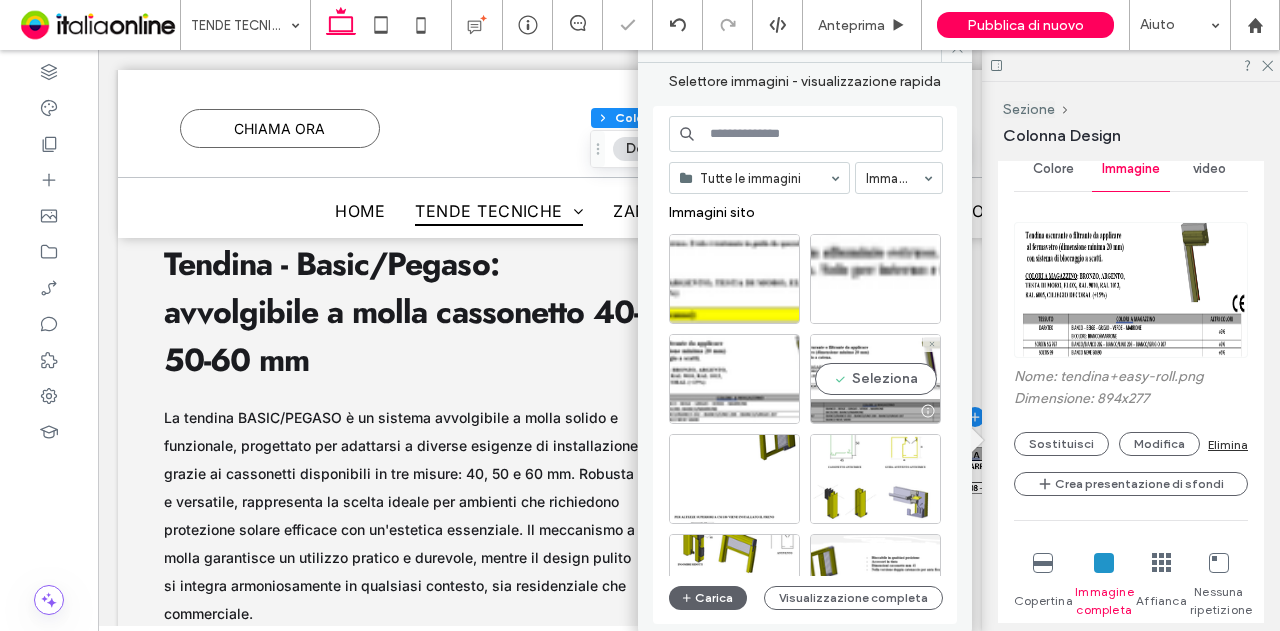 click on "Seleziona" at bounding box center (875, 379) 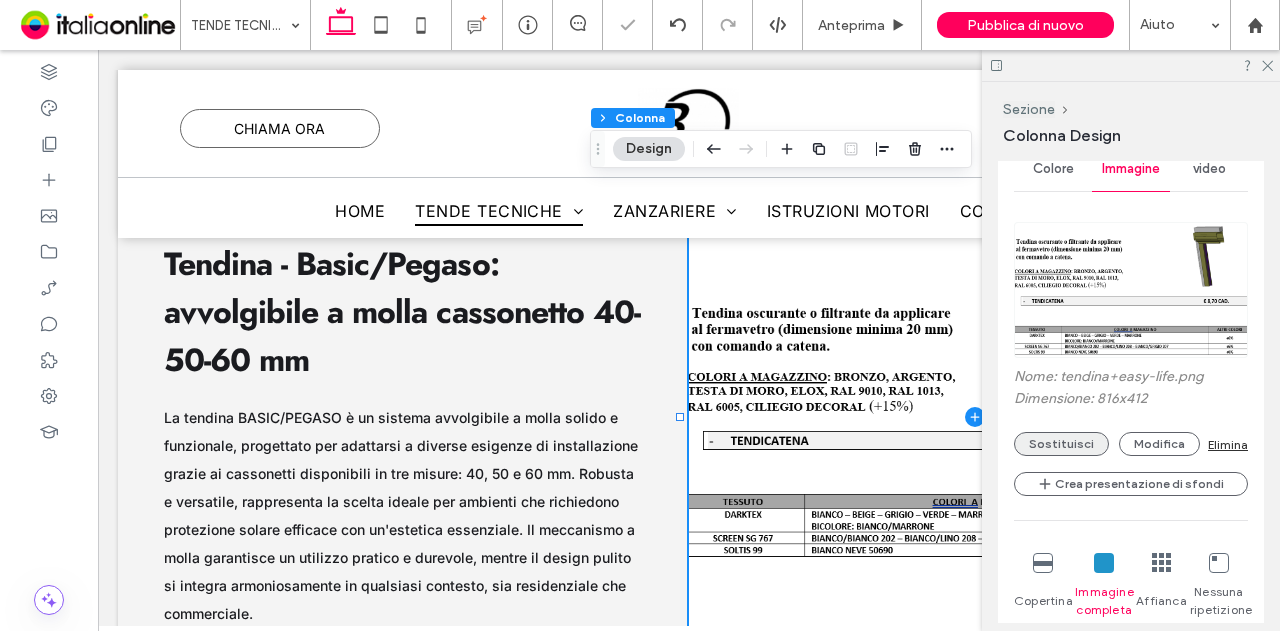 click on "Sostituisci" at bounding box center [1061, 444] 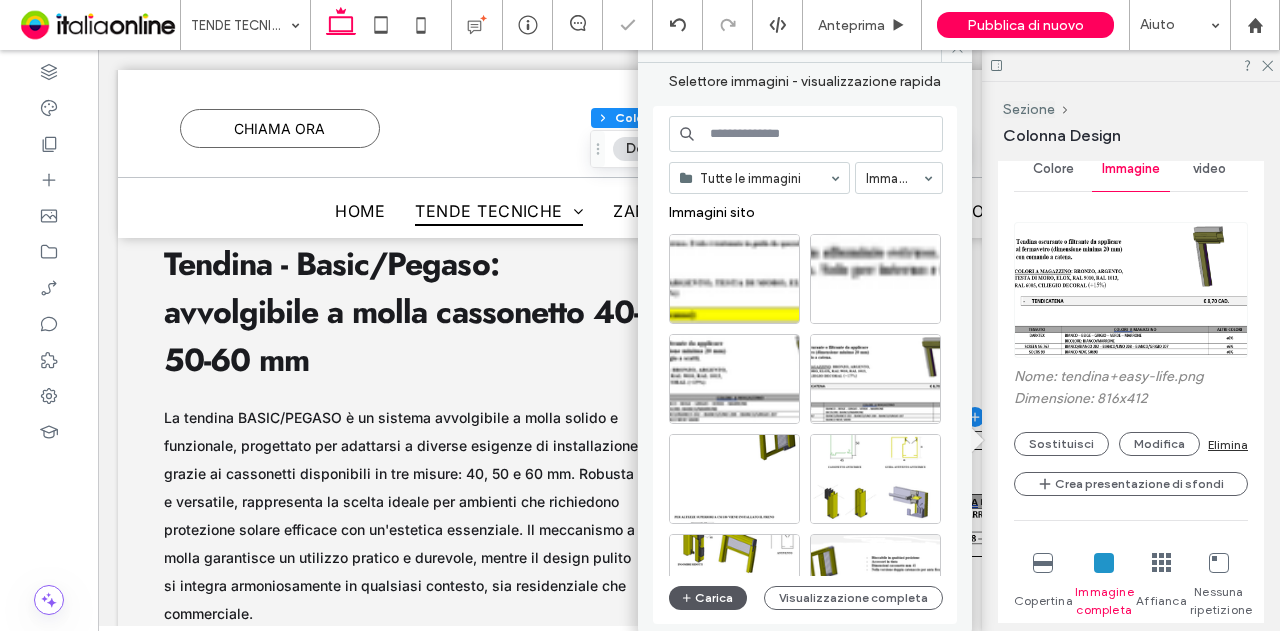 click on "Carica" at bounding box center [708, 598] 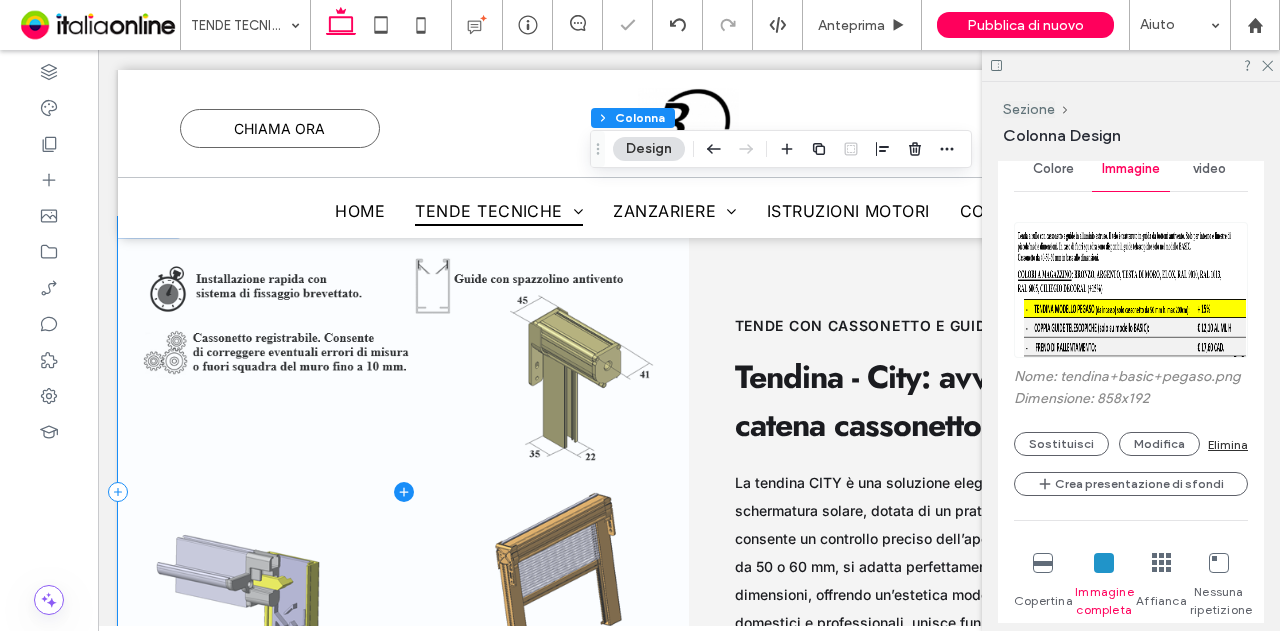 scroll, scrollTop: 3870, scrollLeft: 0, axis: vertical 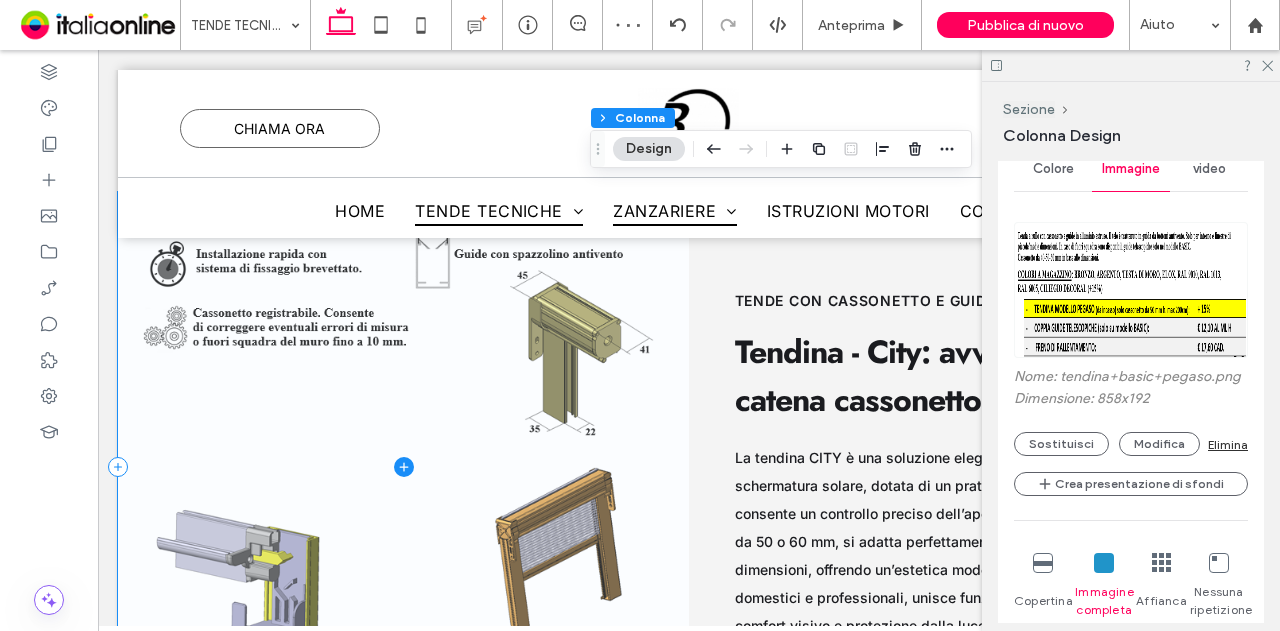click at bounding box center [403, 467] 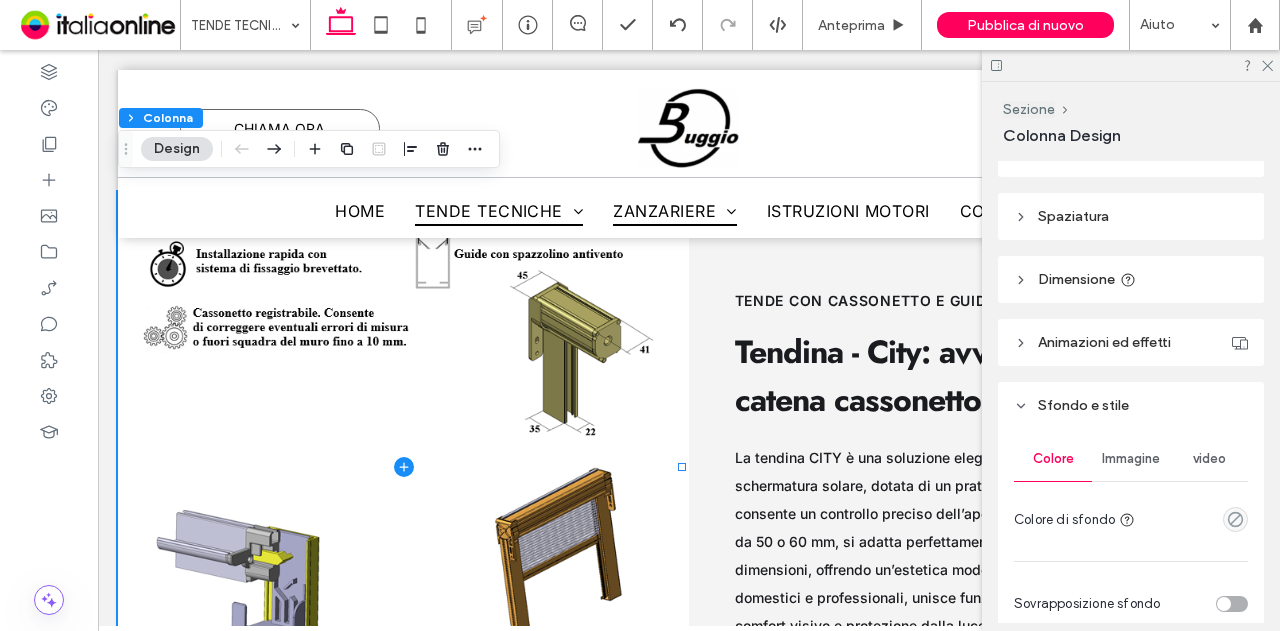 click on "Immagine" at bounding box center [1131, 459] 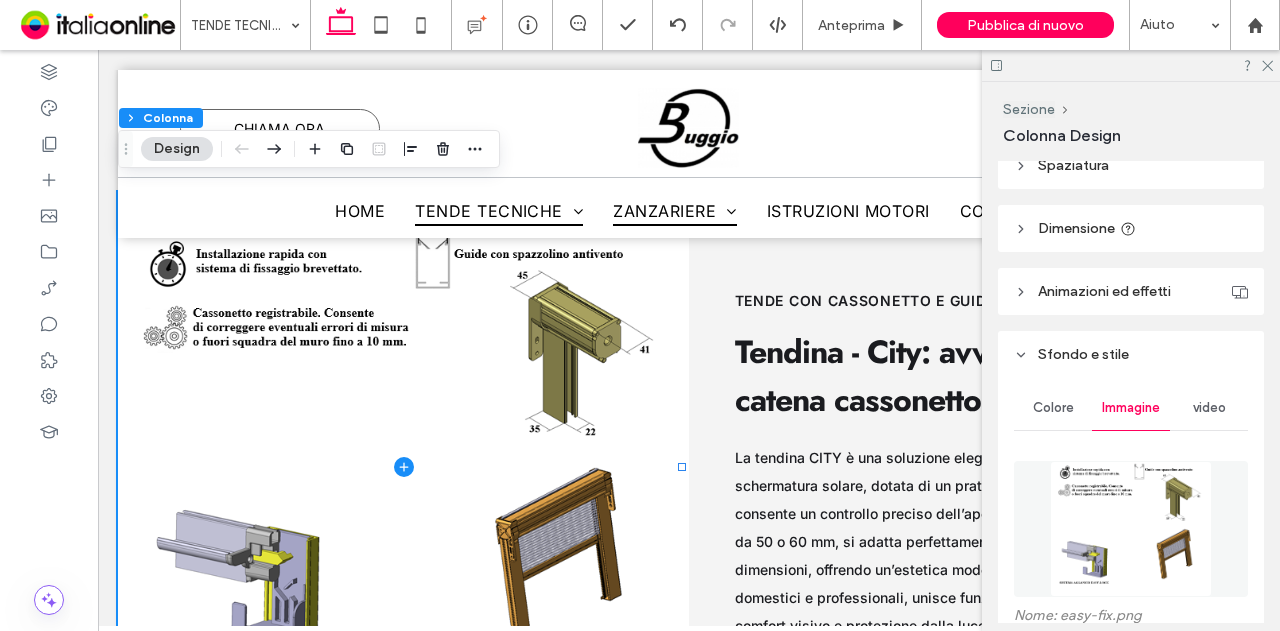 scroll, scrollTop: 500, scrollLeft: 0, axis: vertical 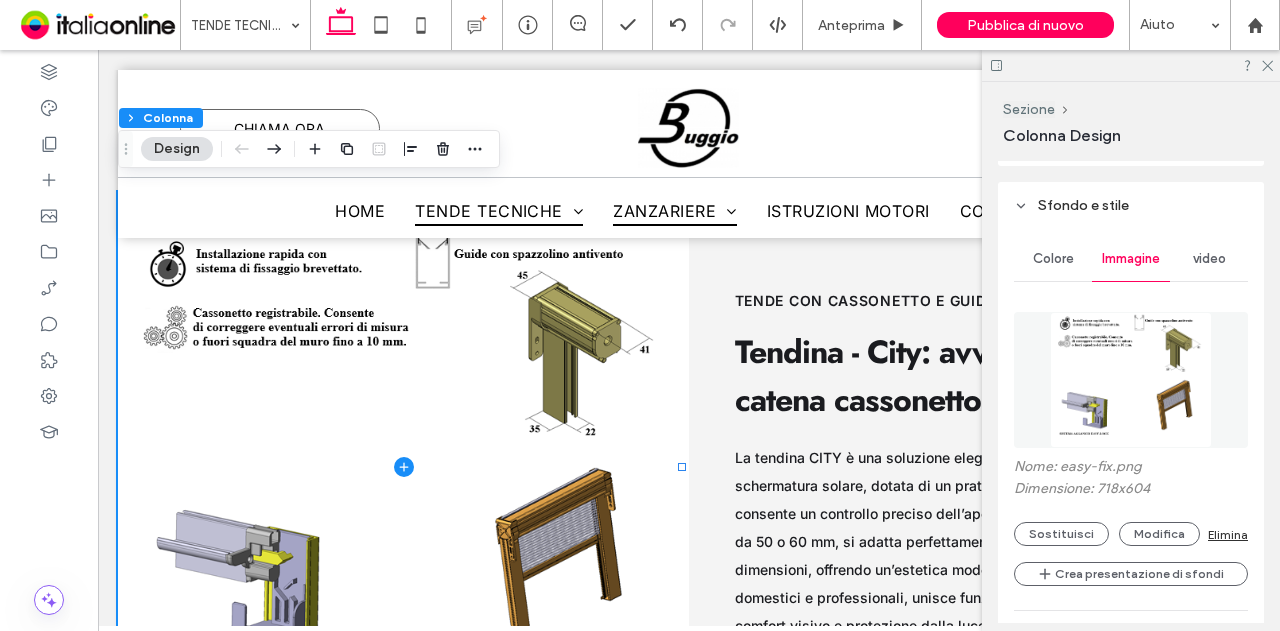 click on "Nome: easy-fix.png Dimensione: 718x604 Sostituisci Modifica Elimina" at bounding box center (1131, 502) 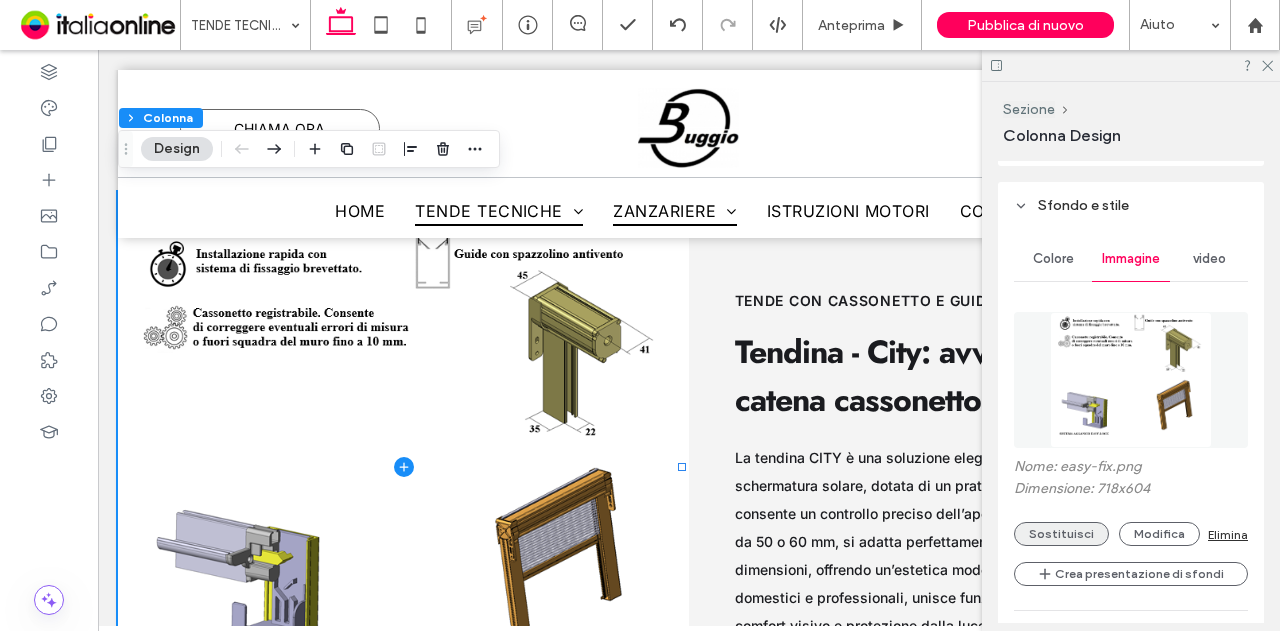 click on "Sostituisci" at bounding box center [1061, 534] 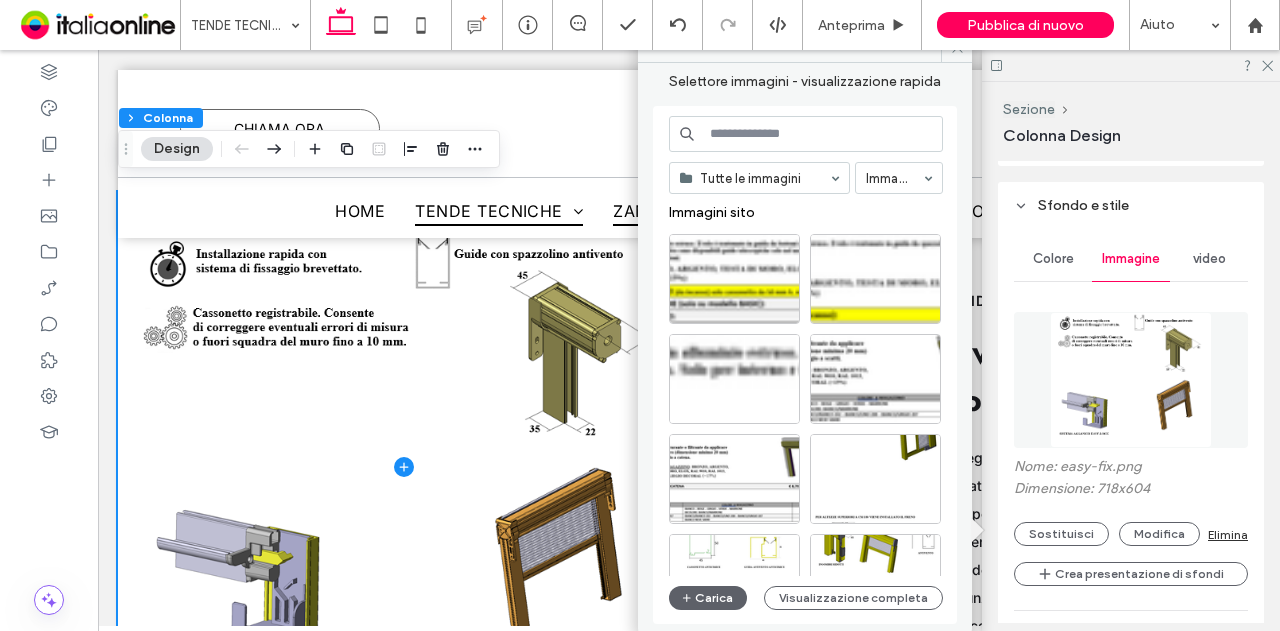 click at bounding box center (806, 134) 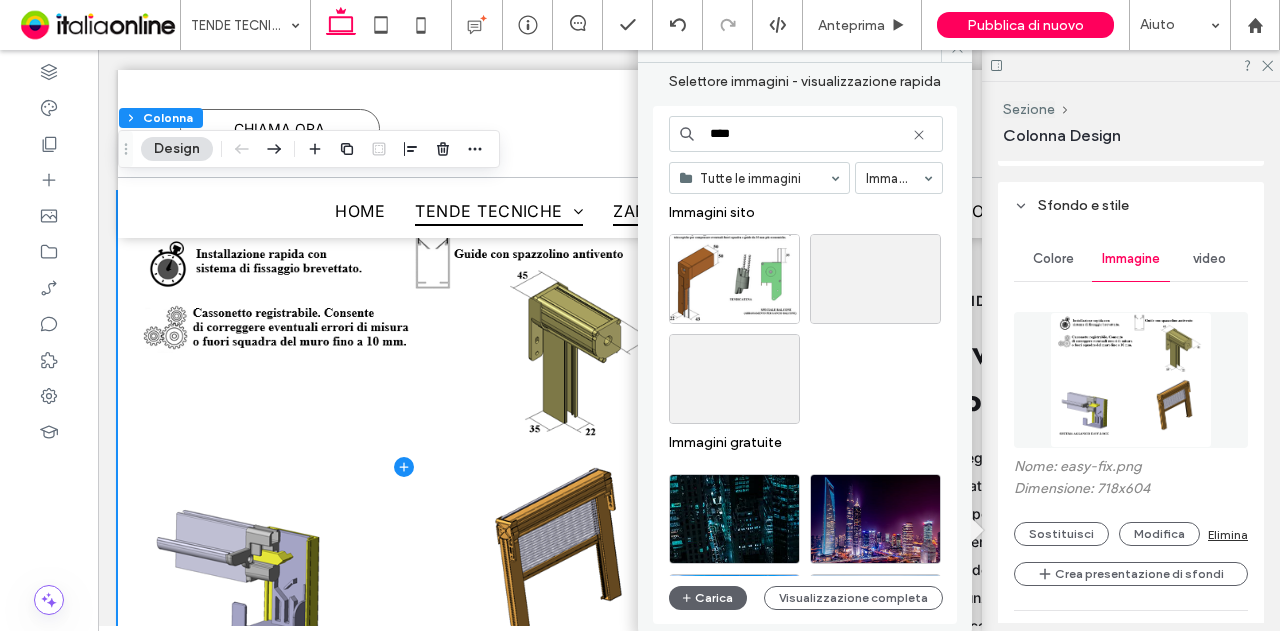 type on "****" 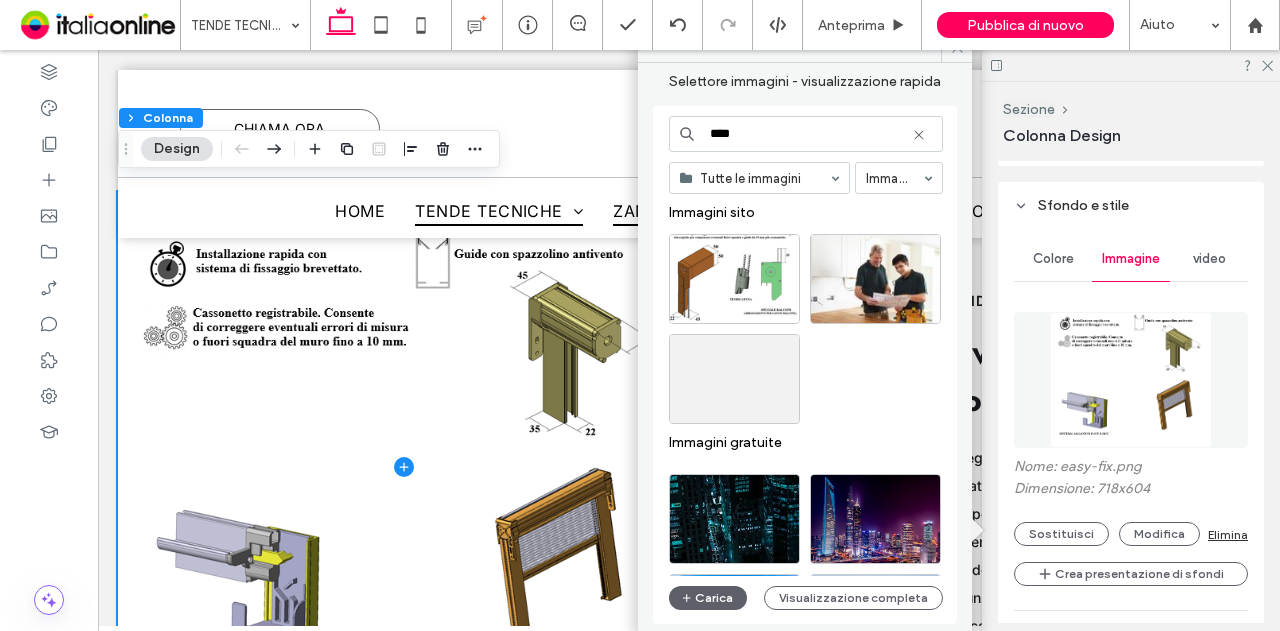 drag, startPoint x: 924, startPoint y: 135, endPoint x: 900, endPoint y: 182, distance: 52.773098 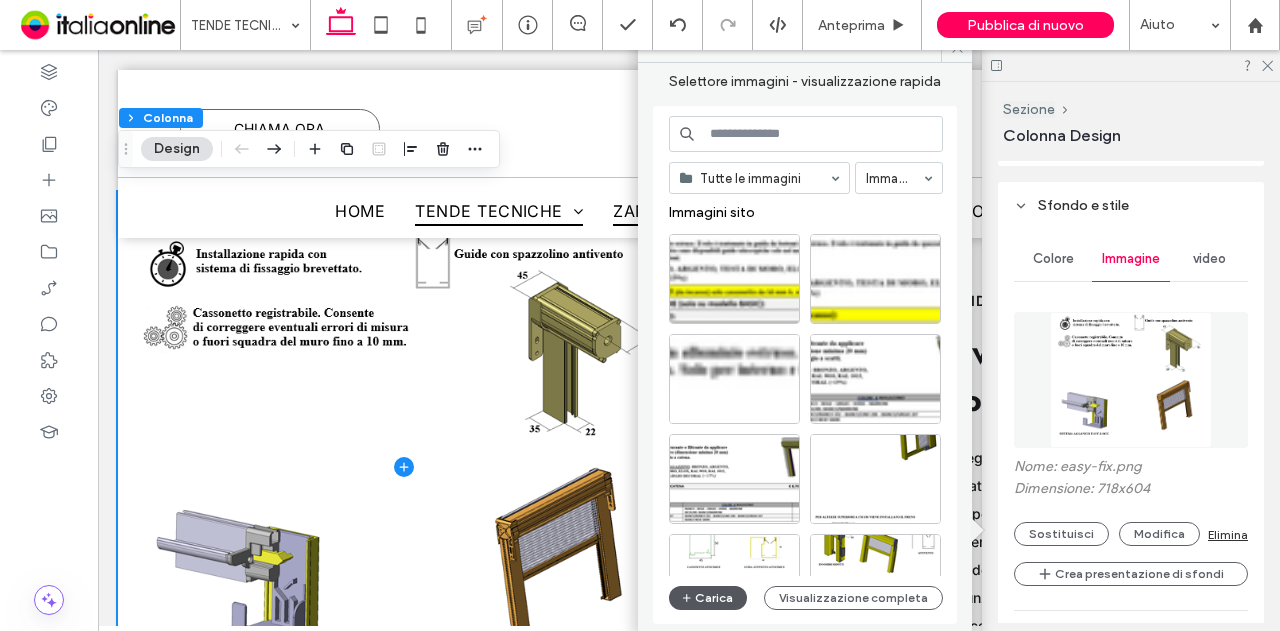 click on "Carica" at bounding box center (708, 598) 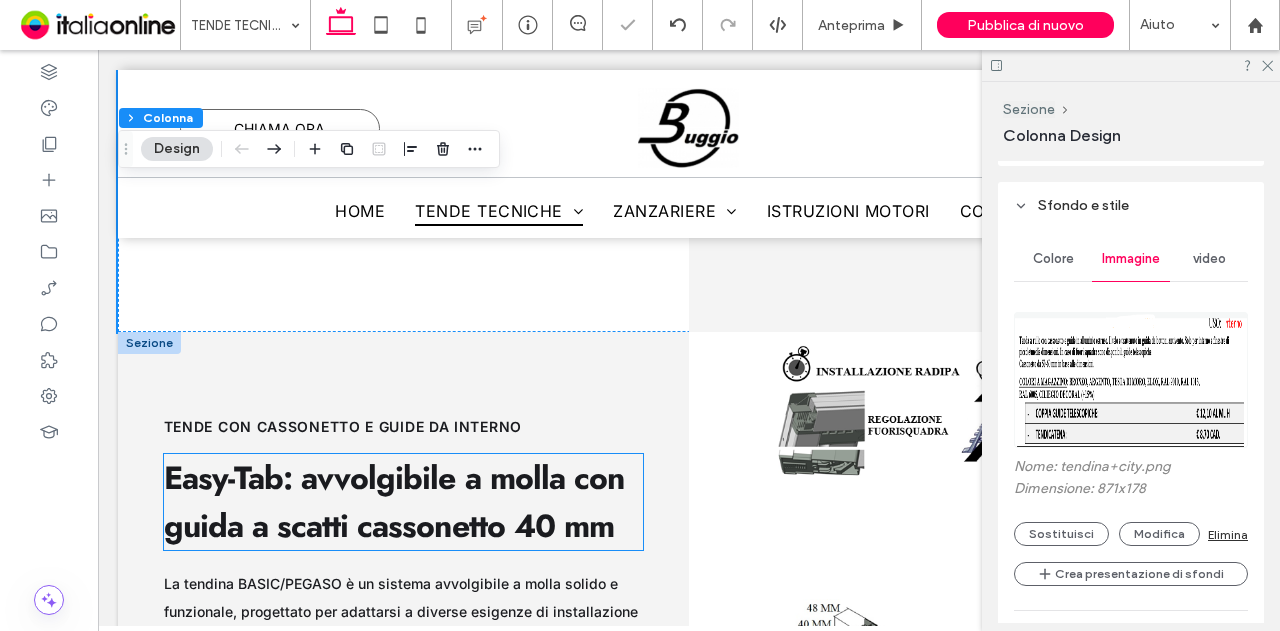 scroll, scrollTop: 4370, scrollLeft: 0, axis: vertical 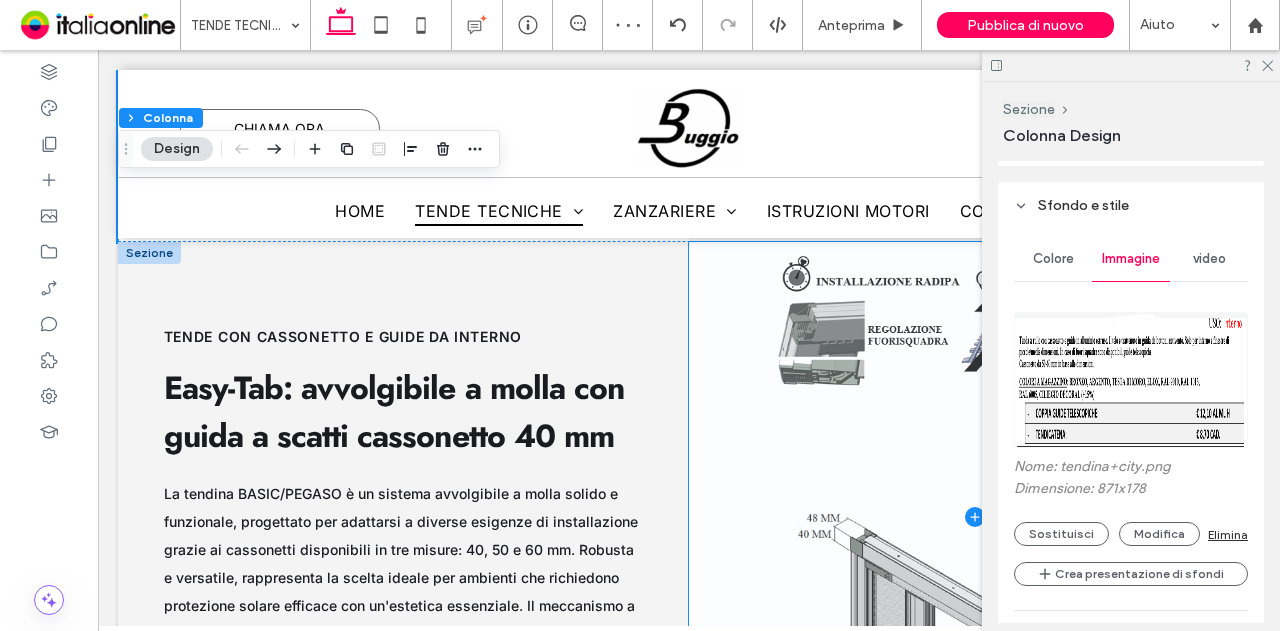 click at bounding box center [974, 517] 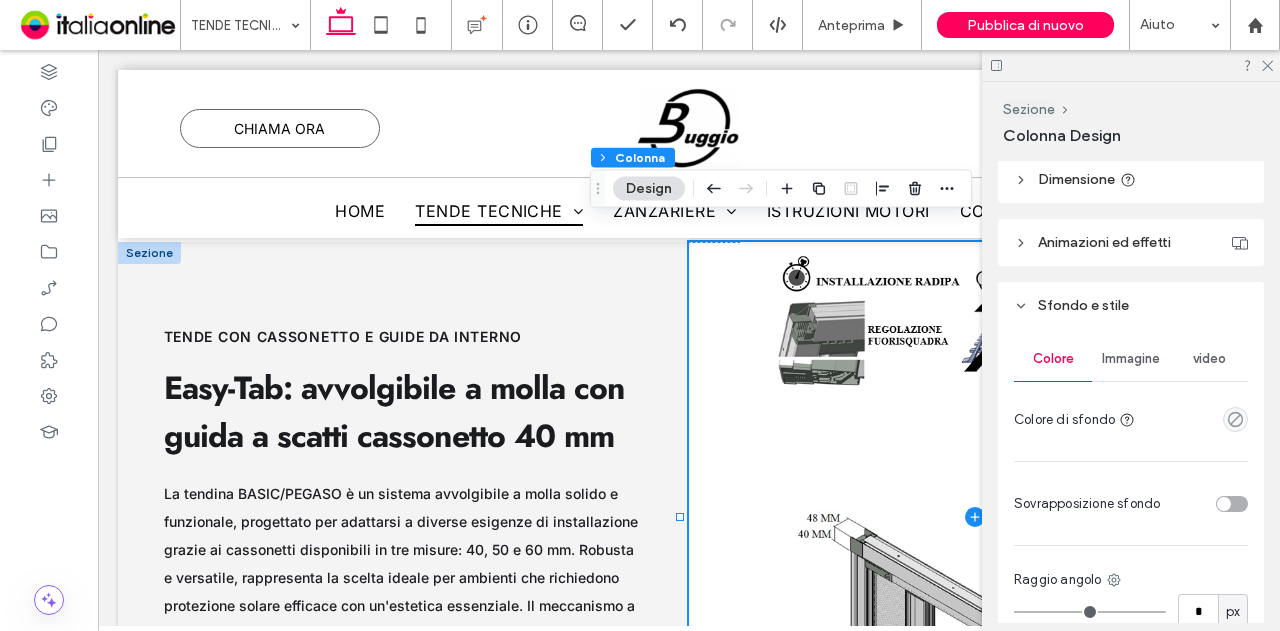 scroll, scrollTop: 500, scrollLeft: 0, axis: vertical 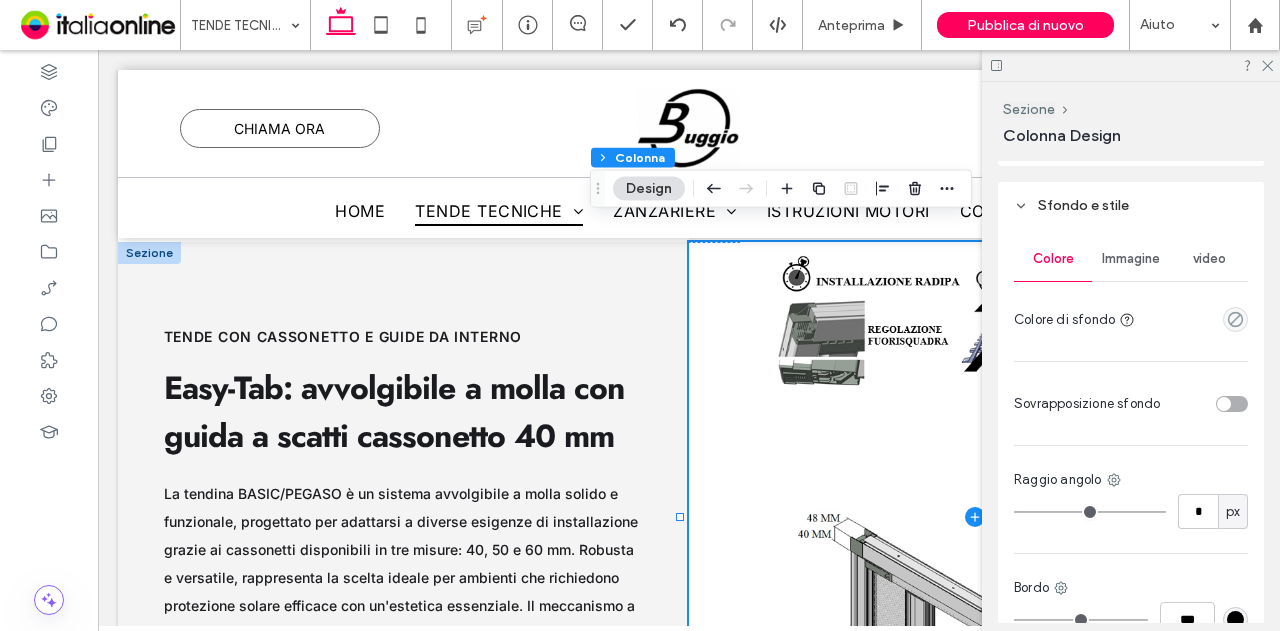 click on "Immagine" at bounding box center (1131, 259) 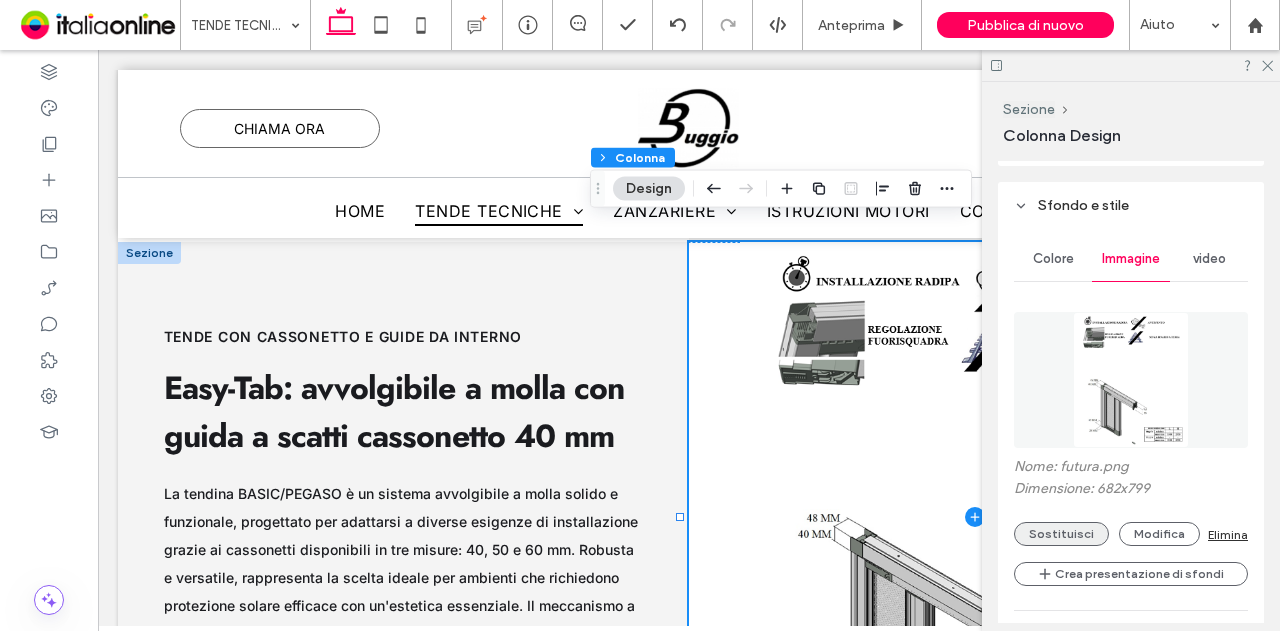 click on "Sostituisci" at bounding box center [1061, 534] 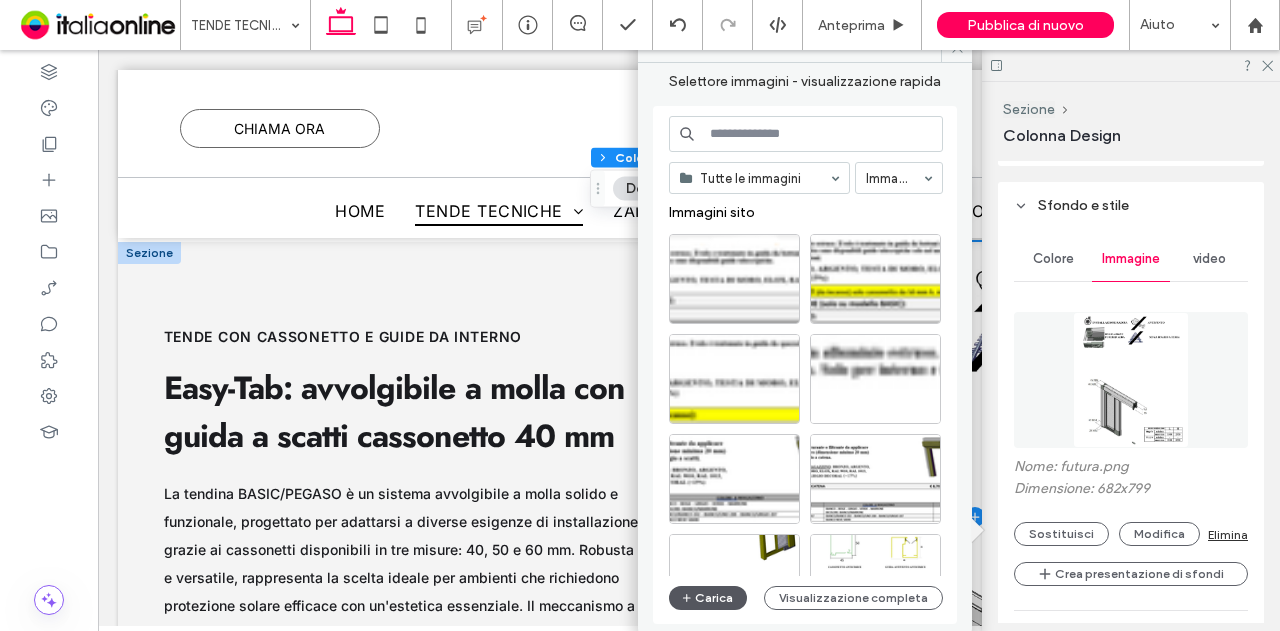 click on "Carica" at bounding box center (708, 598) 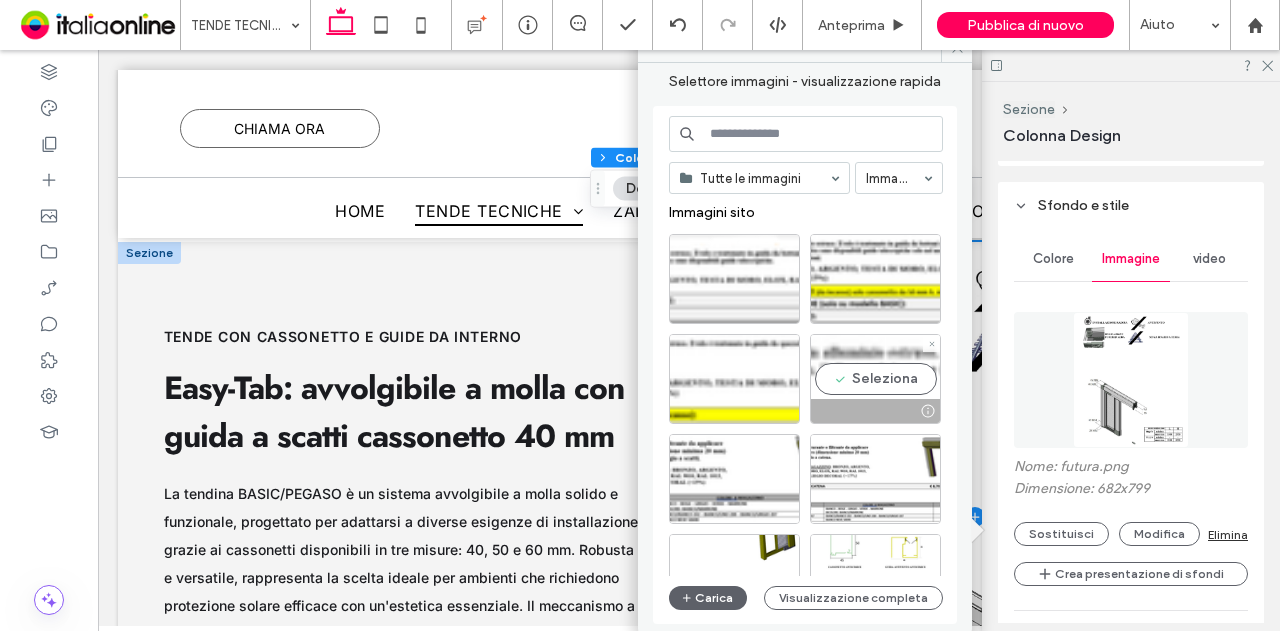 click on "Seleziona" at bounding box center [875, 379] 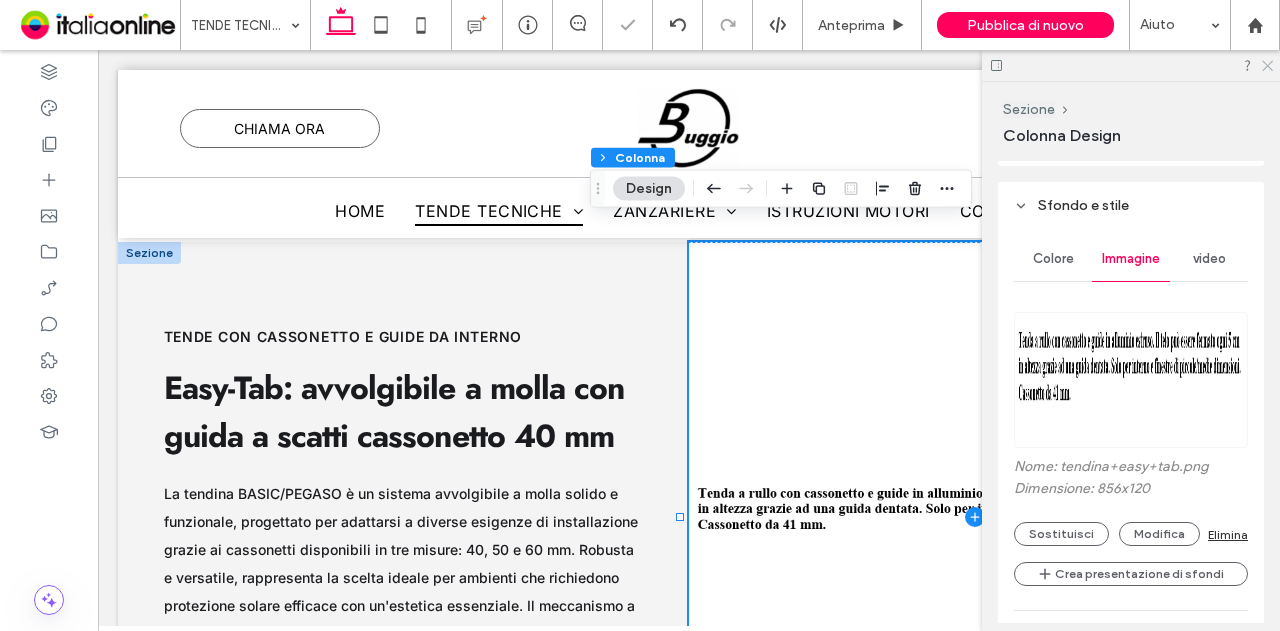 click 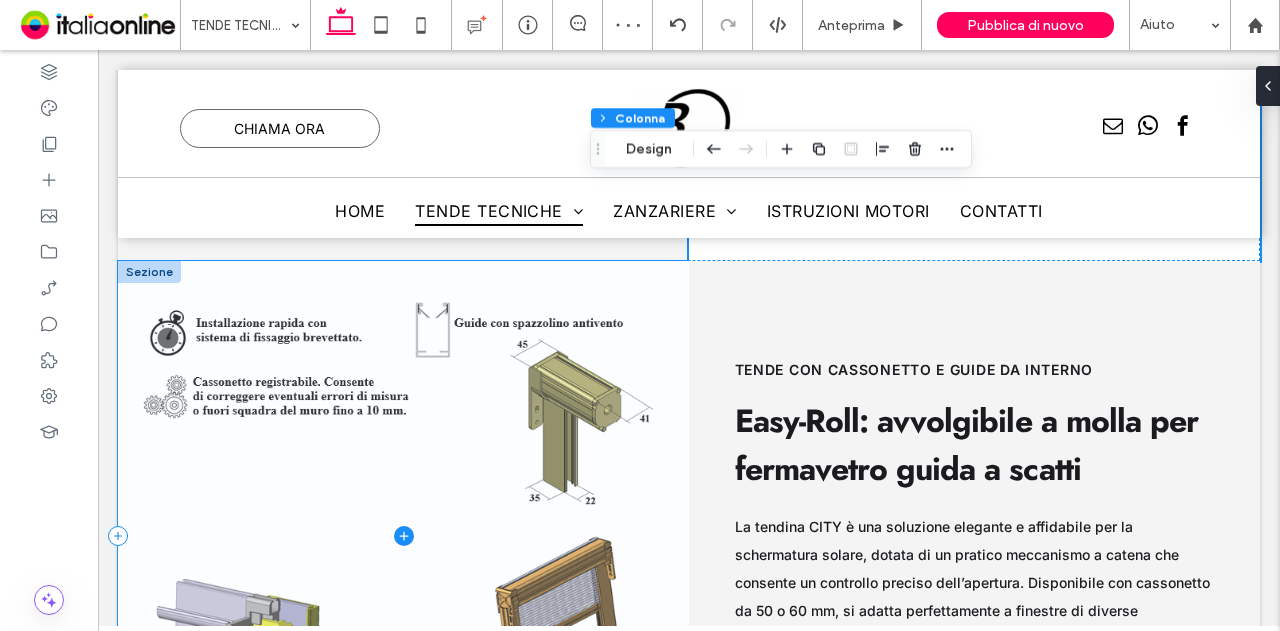 scroll, scrollTop: 4870, scrollLeft: 0, axis: vertical 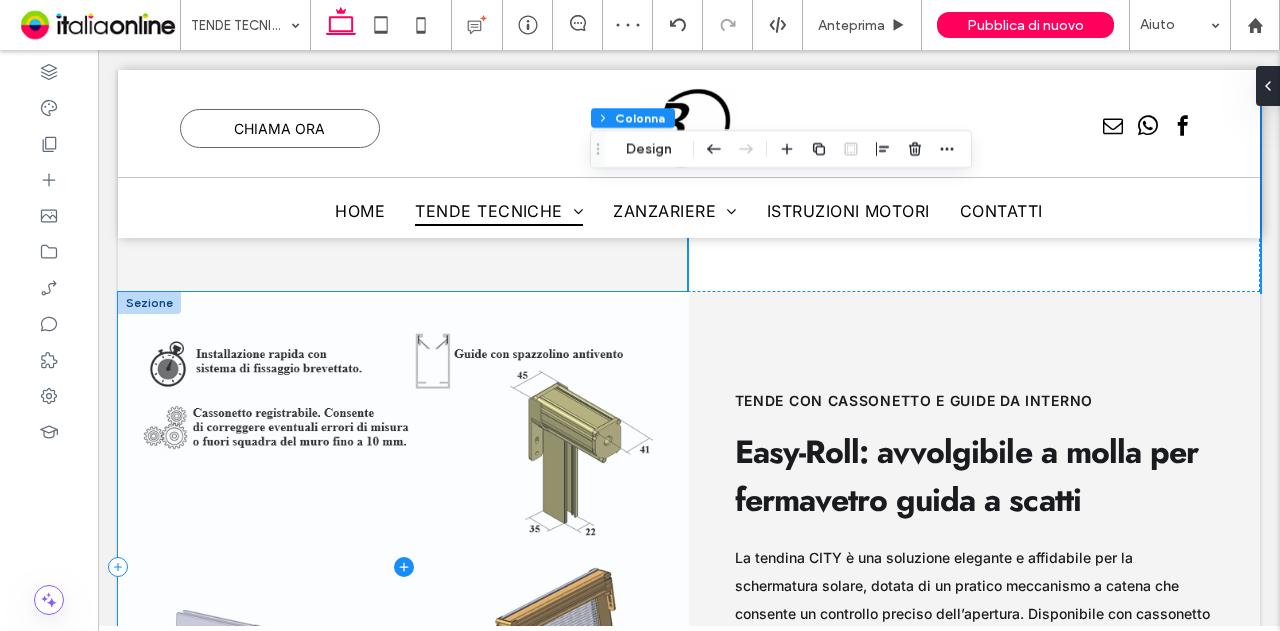click at bounding box center (403, 567) 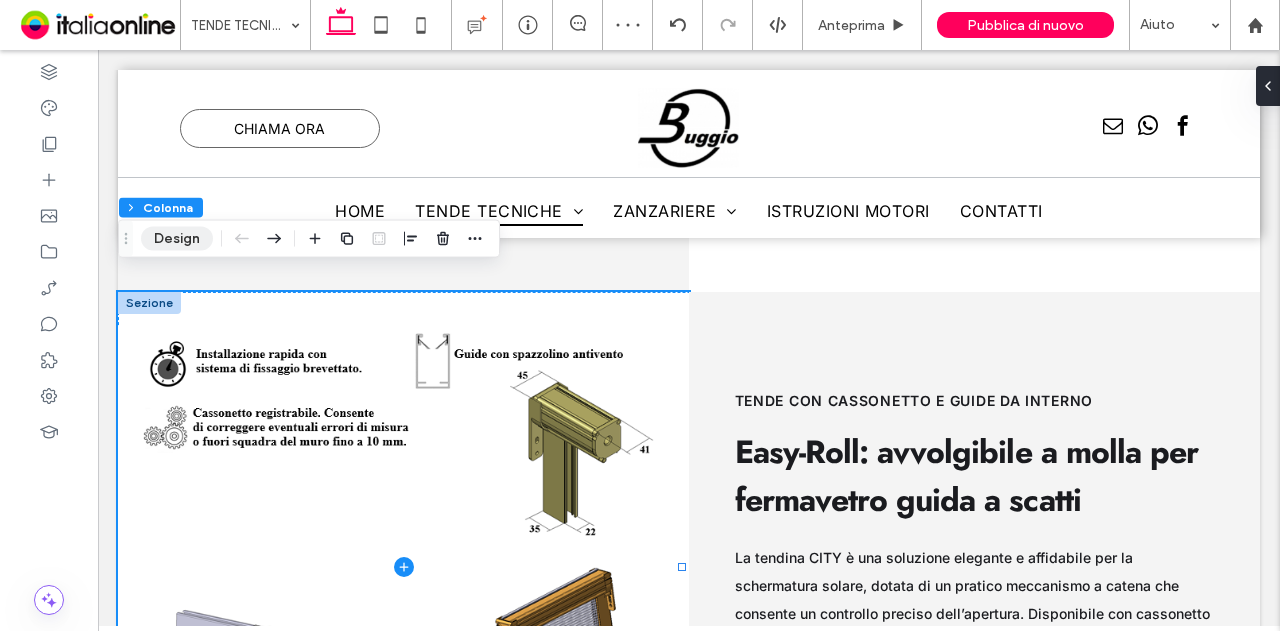 drag, startPoint x: 181, startPoint y: 237, endPoint x: 526, endPoint y: 250, distance: 345.24484 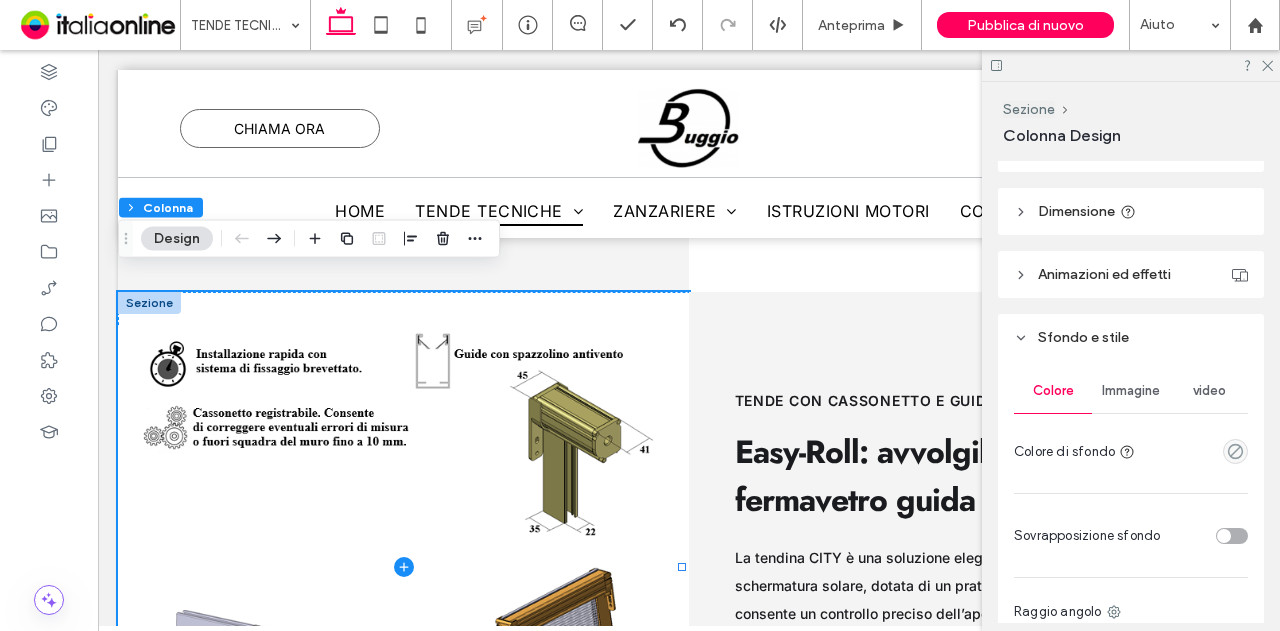 scroll, scrollTop: 500, scrollLeft: 0, axis: vertical 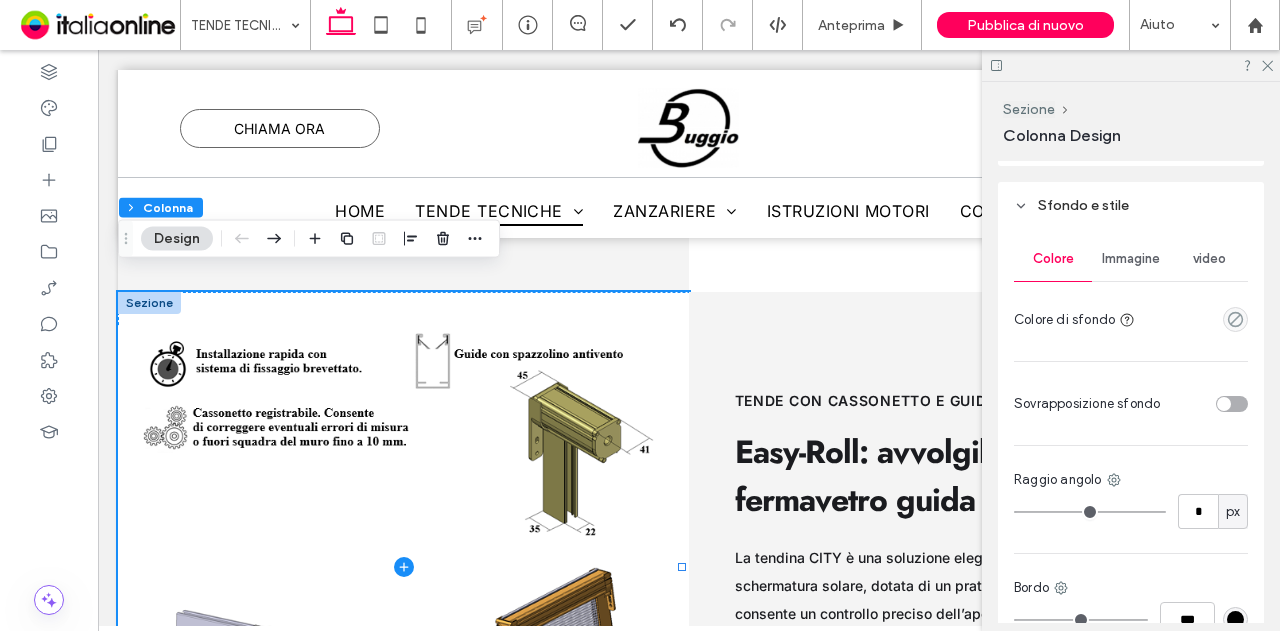 click on "Immagine" at bounding box center [1131, 259] 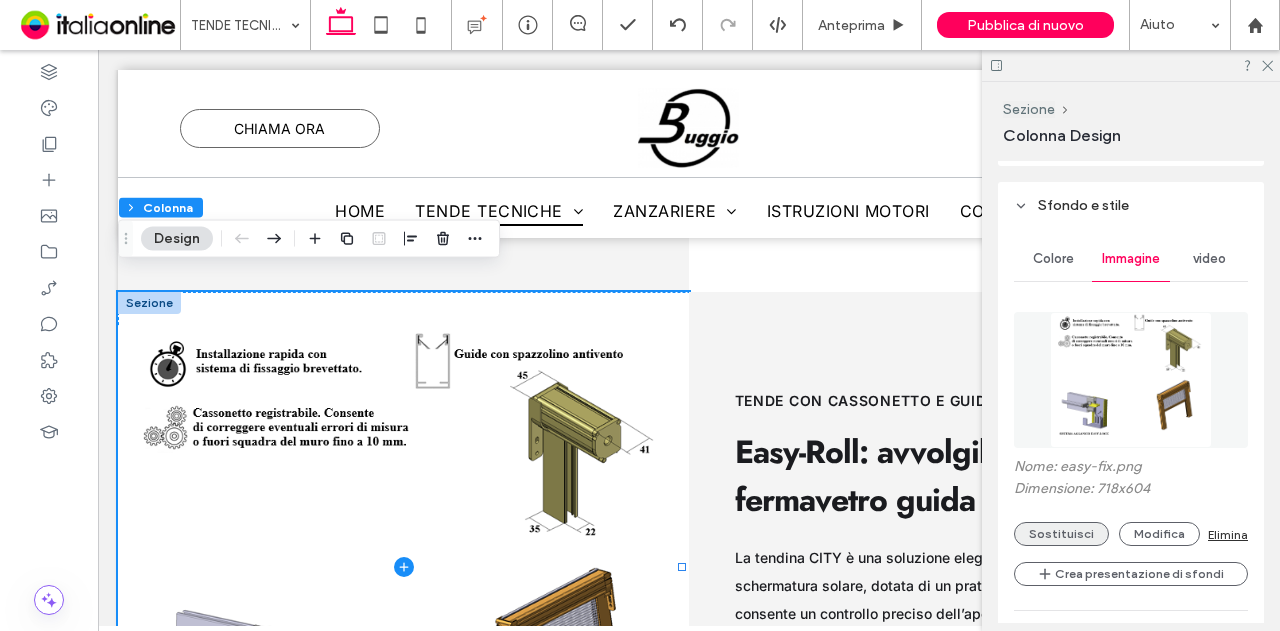 click on "Sostituisci" at bounding box center (1061, 534) 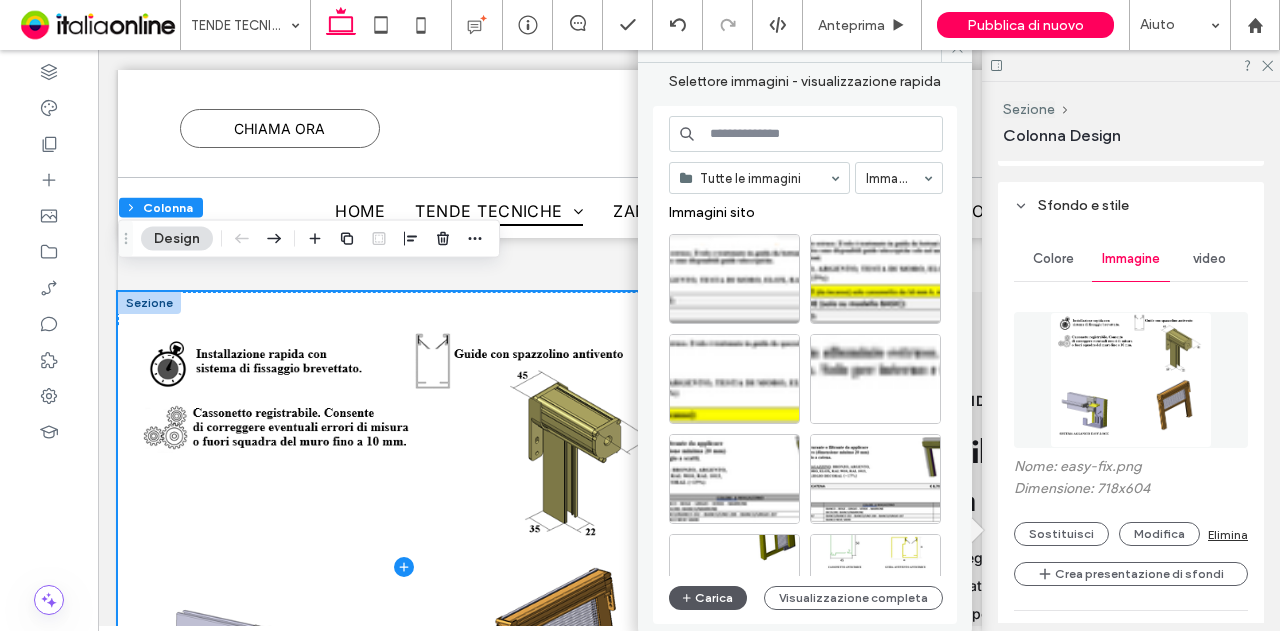 click on "Carica" at bounding box center [708, 598] 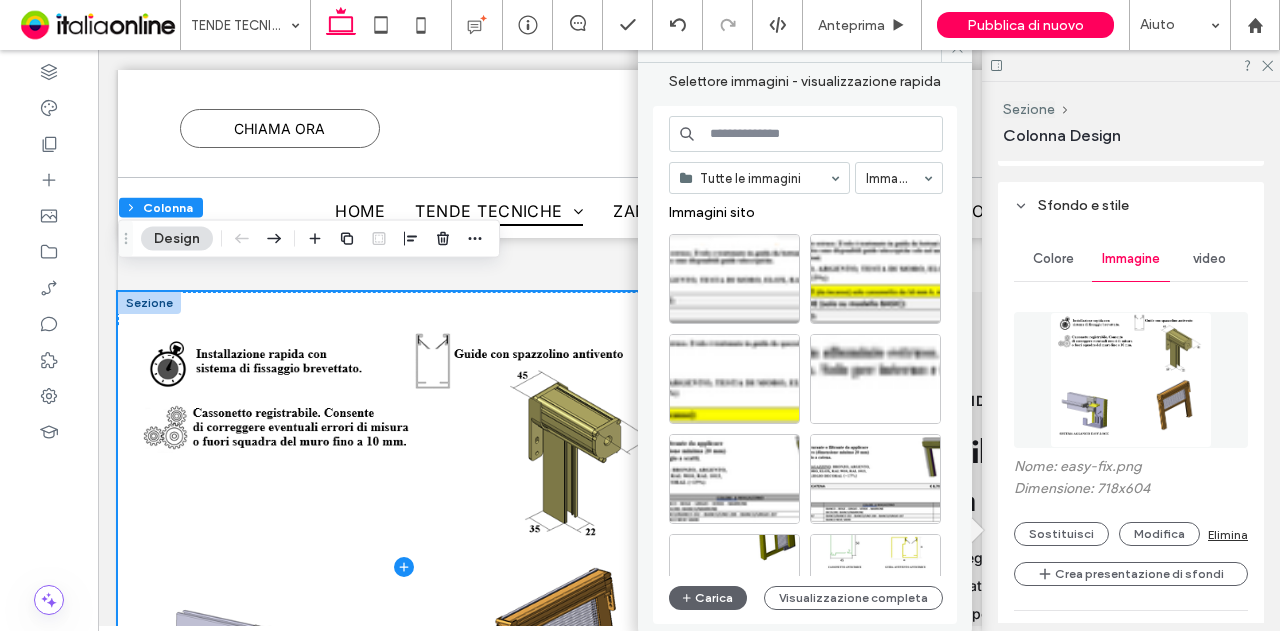 click at bounding box center (806, 134) 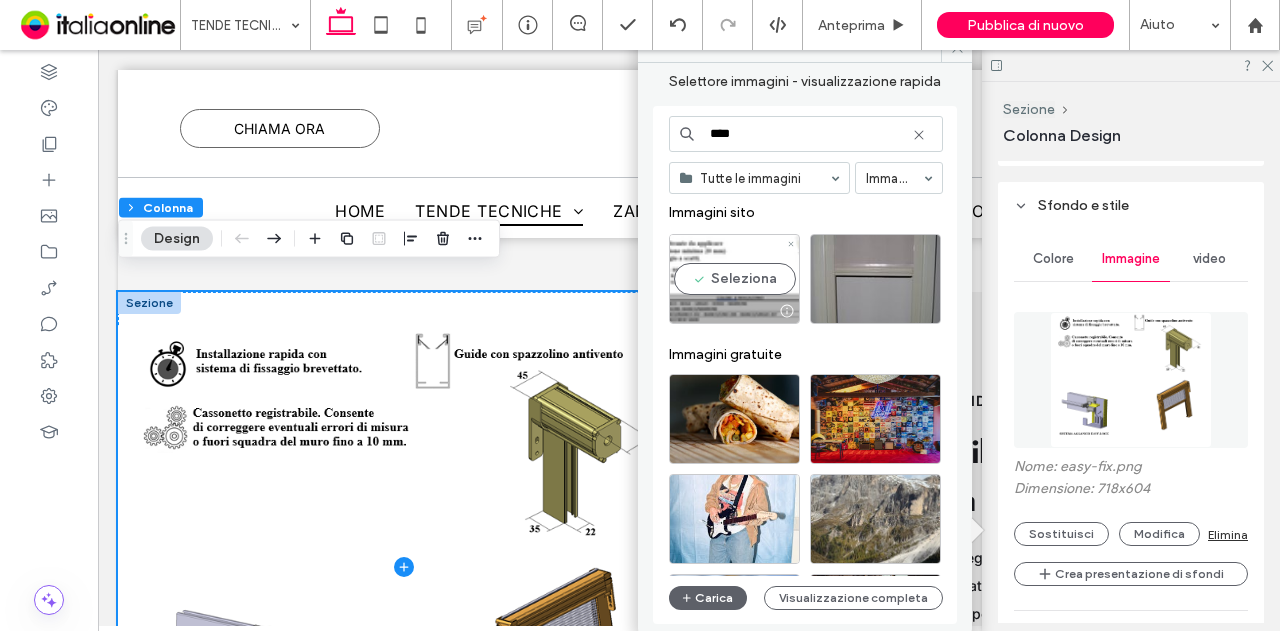 type on "****" 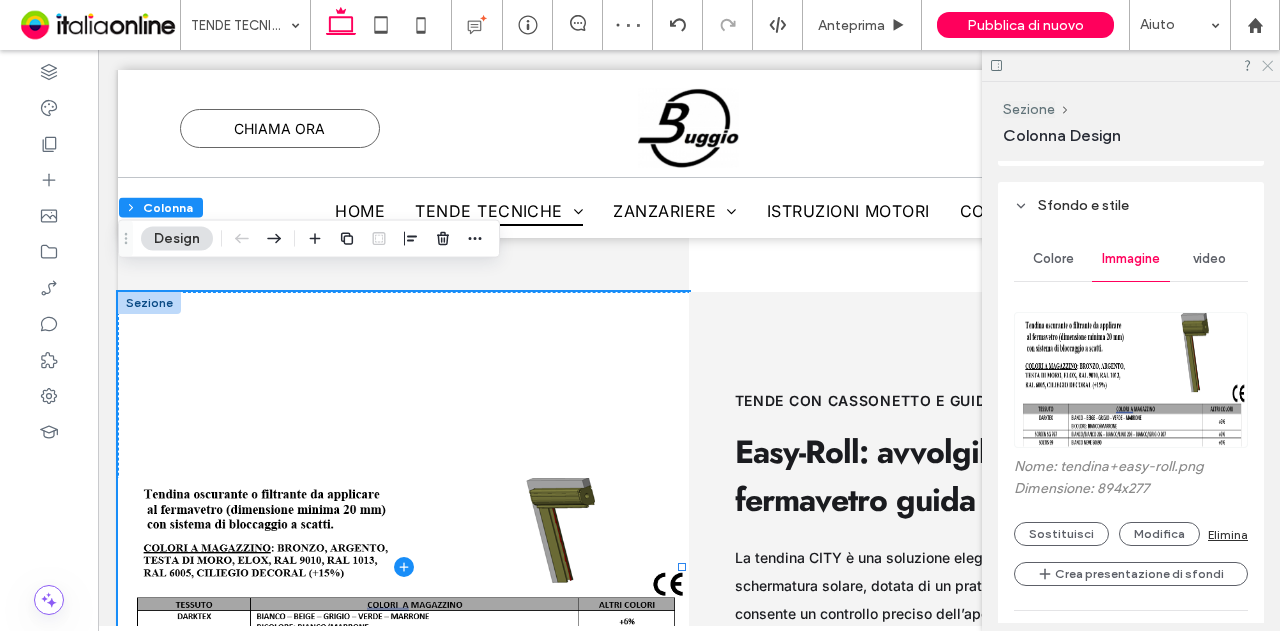 click 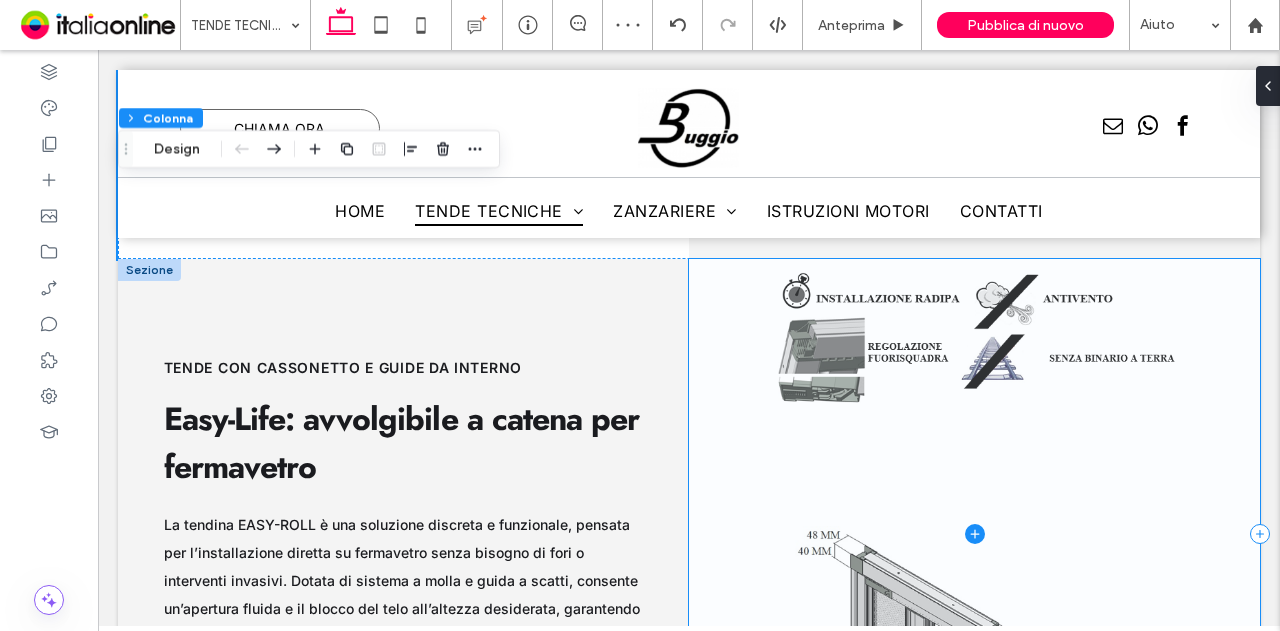 scroll, scrollTop: 5570, scrollLeft: 0, axis: vertical 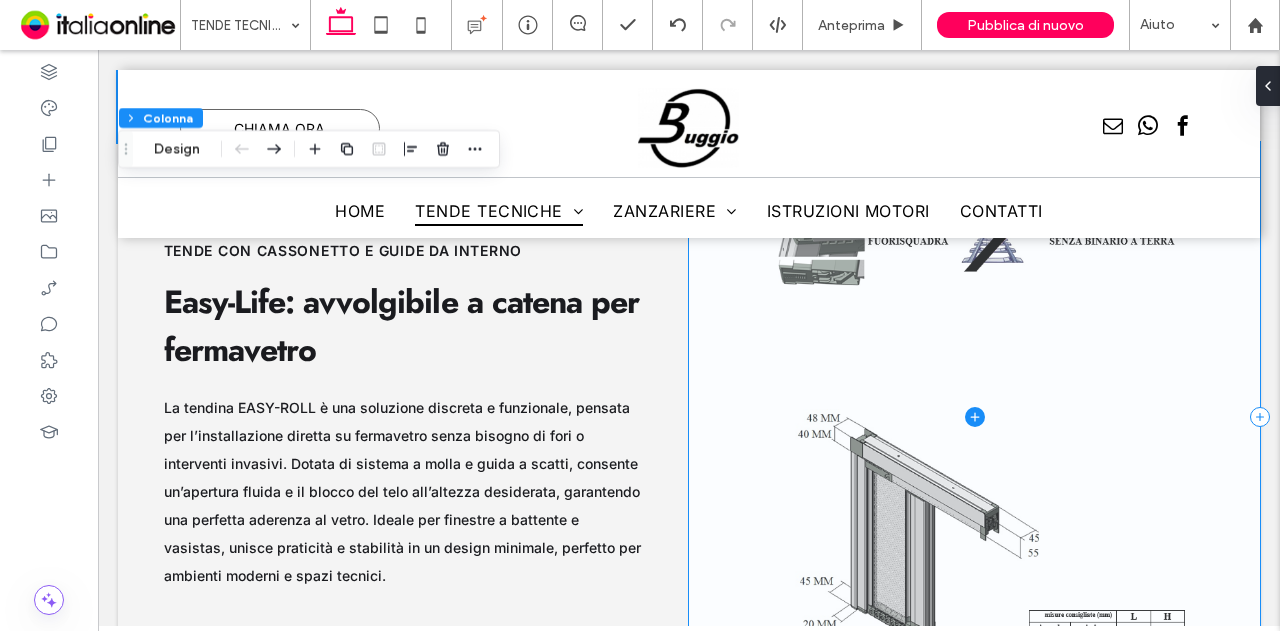 click at bounding box center (974, 417) 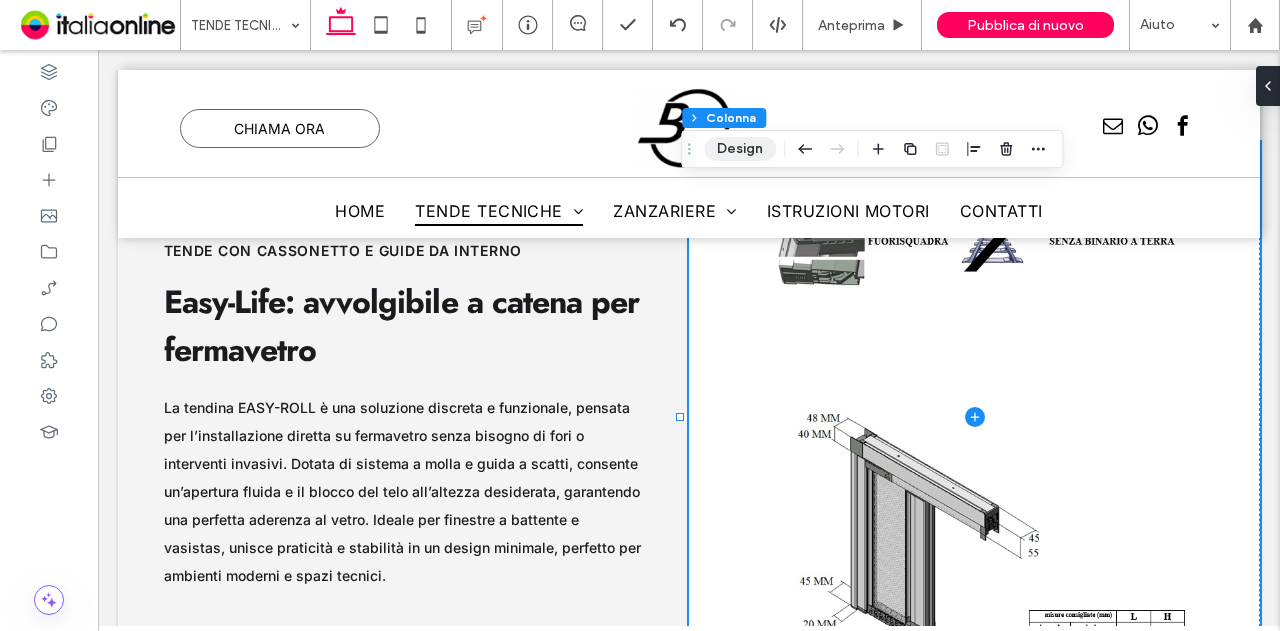 click on "Design" at bounding box center [740, 149] 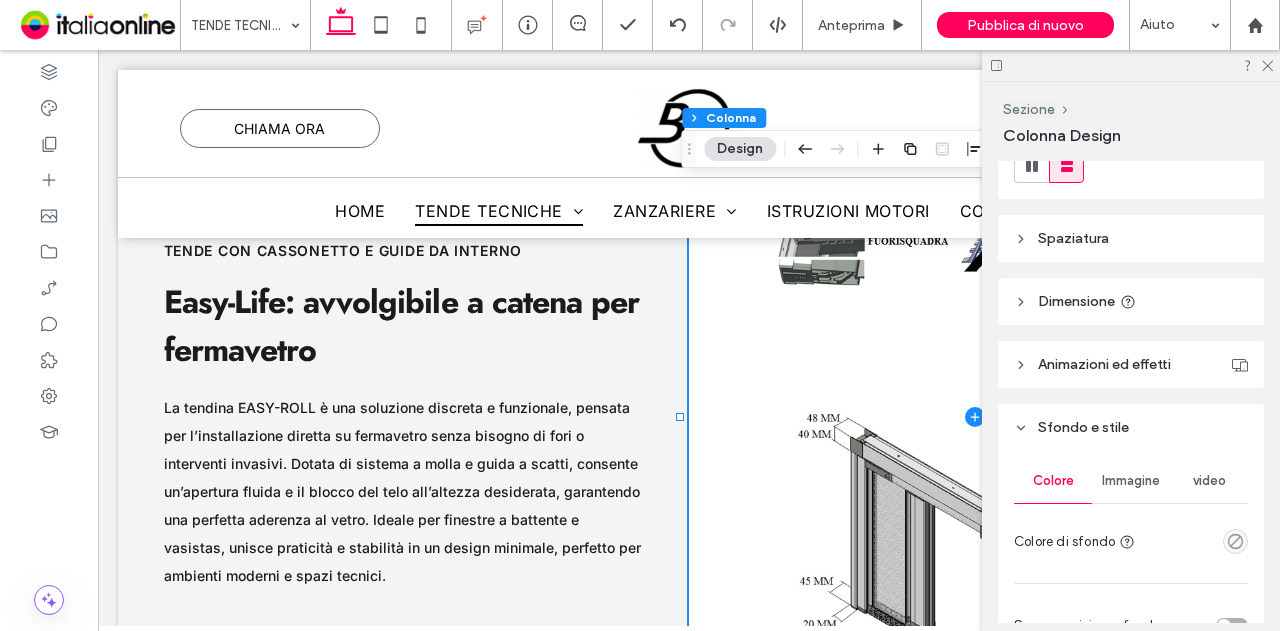 scroll, scrollTop: 400, scrollLeft: 0, axis: vertical 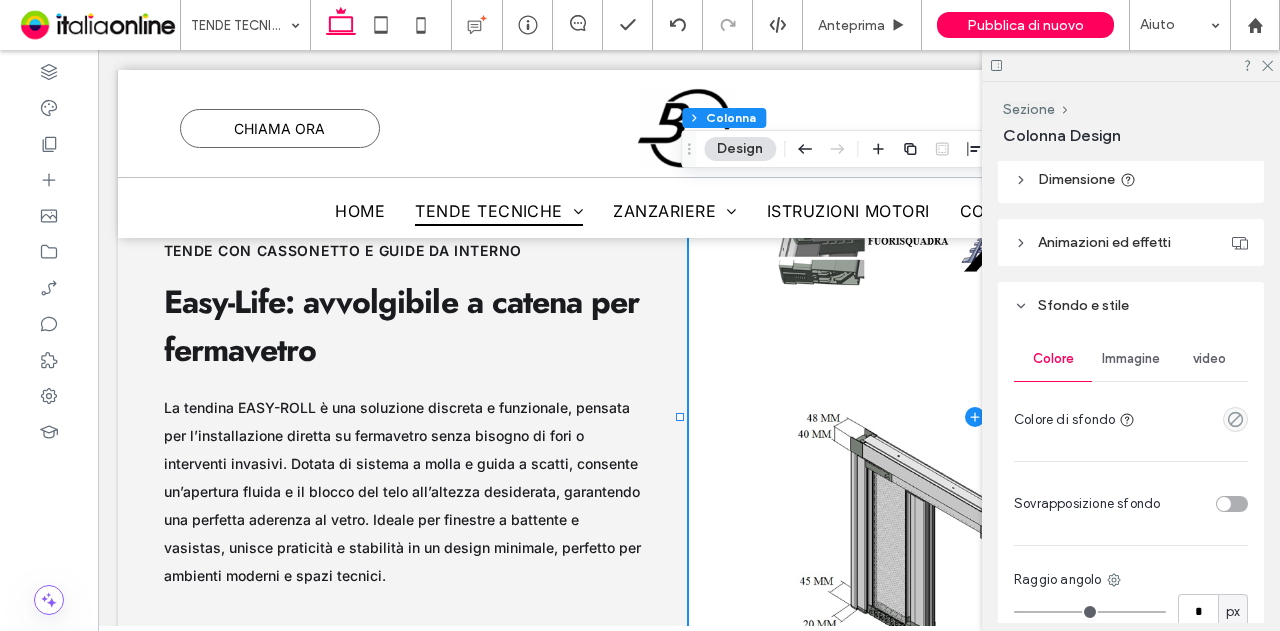 click on "Immagine" at bounding box center [1131, 359] 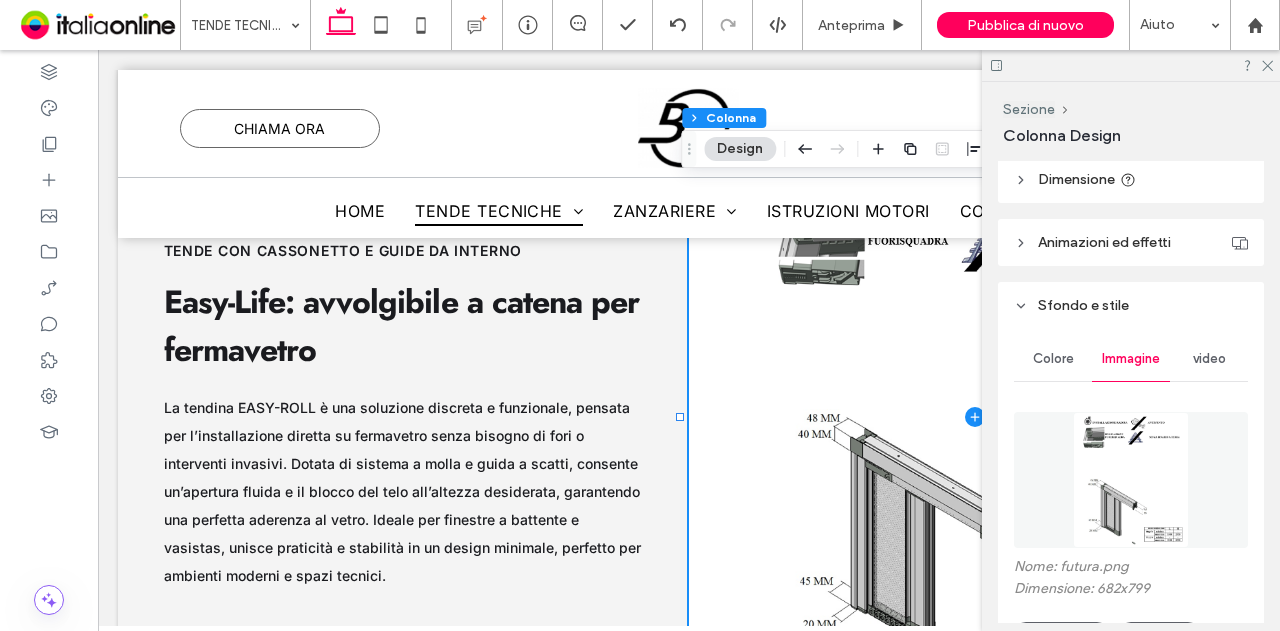 click on "Sostituisci" at bounding box center (1061, 634) 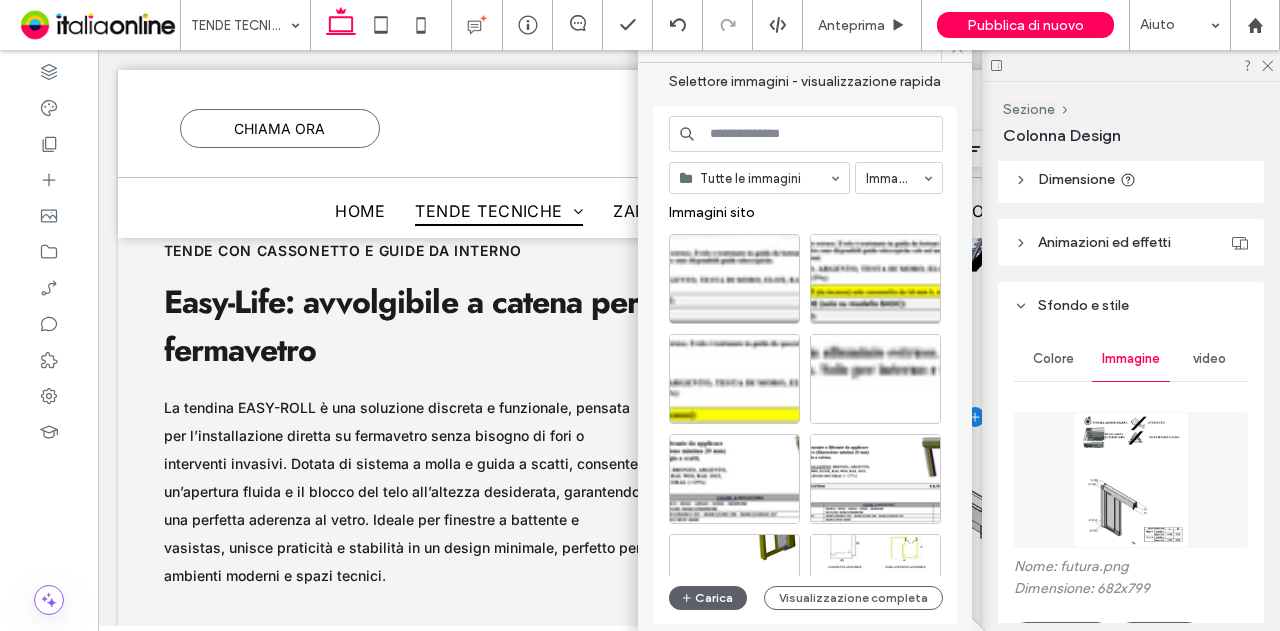 click at bounding box center [806, 134] 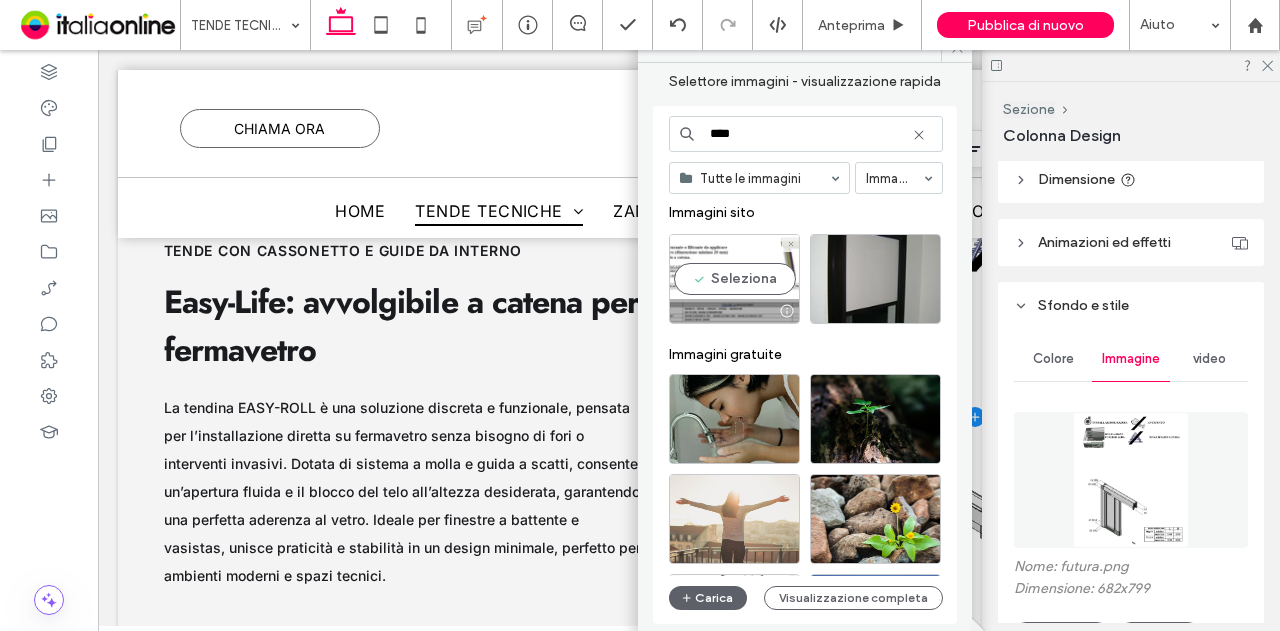 type on "****" 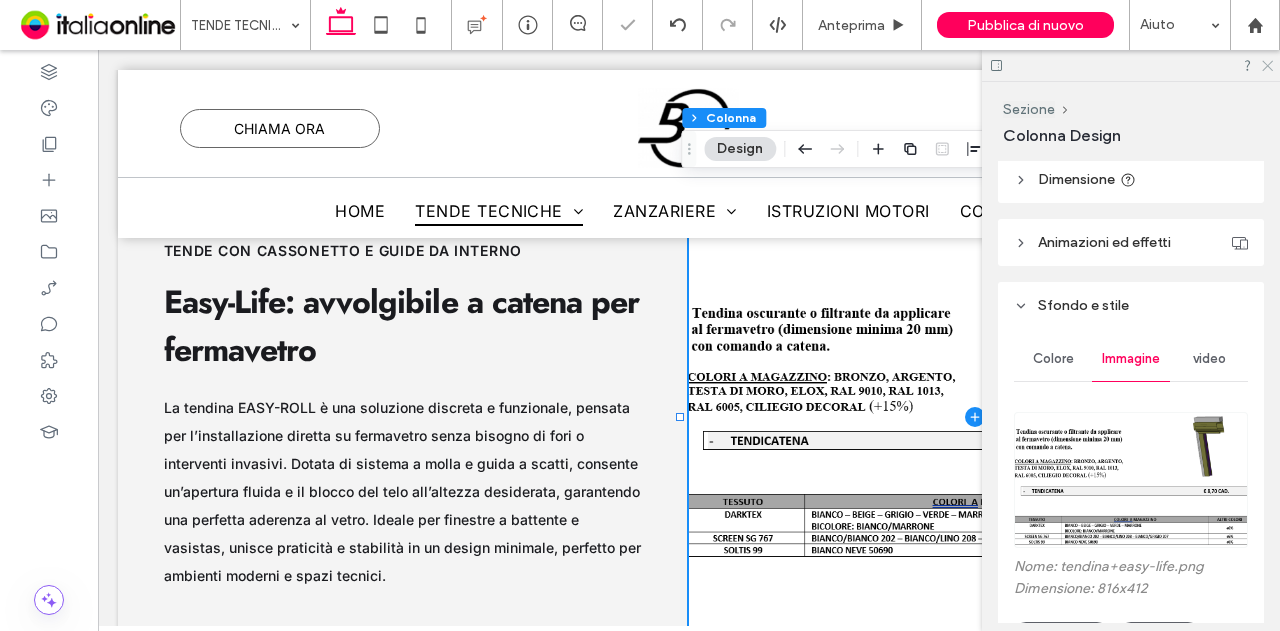 drag, startPoint x: 1270, startPoint y: 65, endPoint x: 390, endPoint y: 304, distance: 911.87775 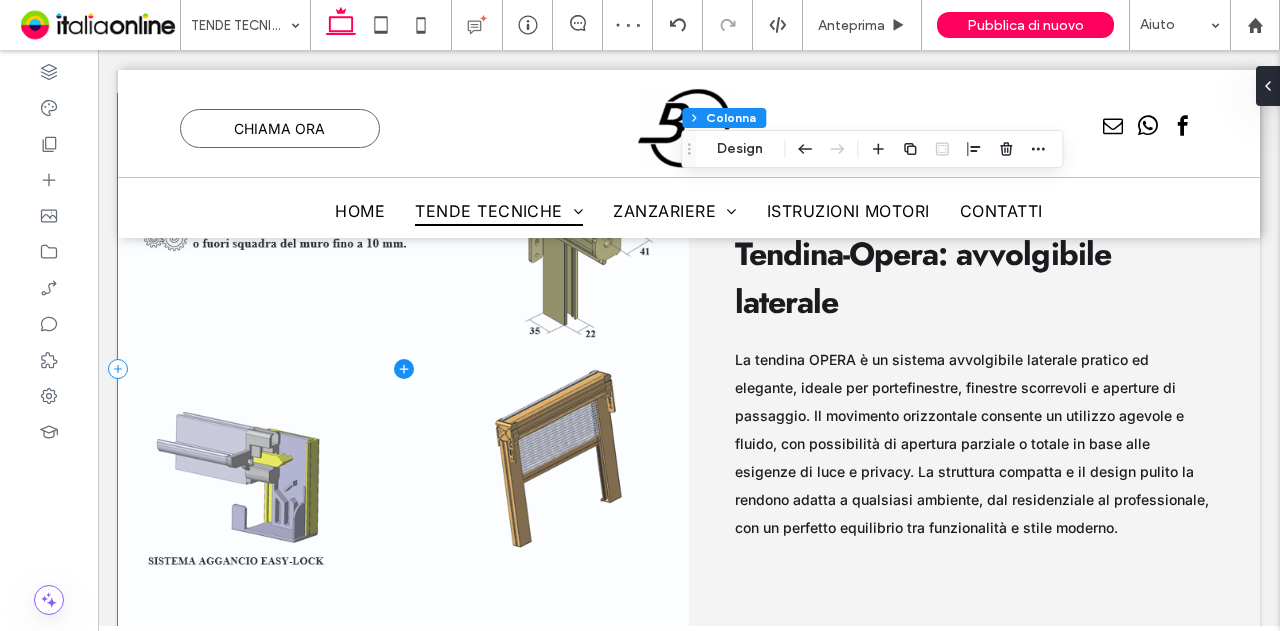 scroll, scrollTop: 6170, scrollLeft: 0, axis: vertical 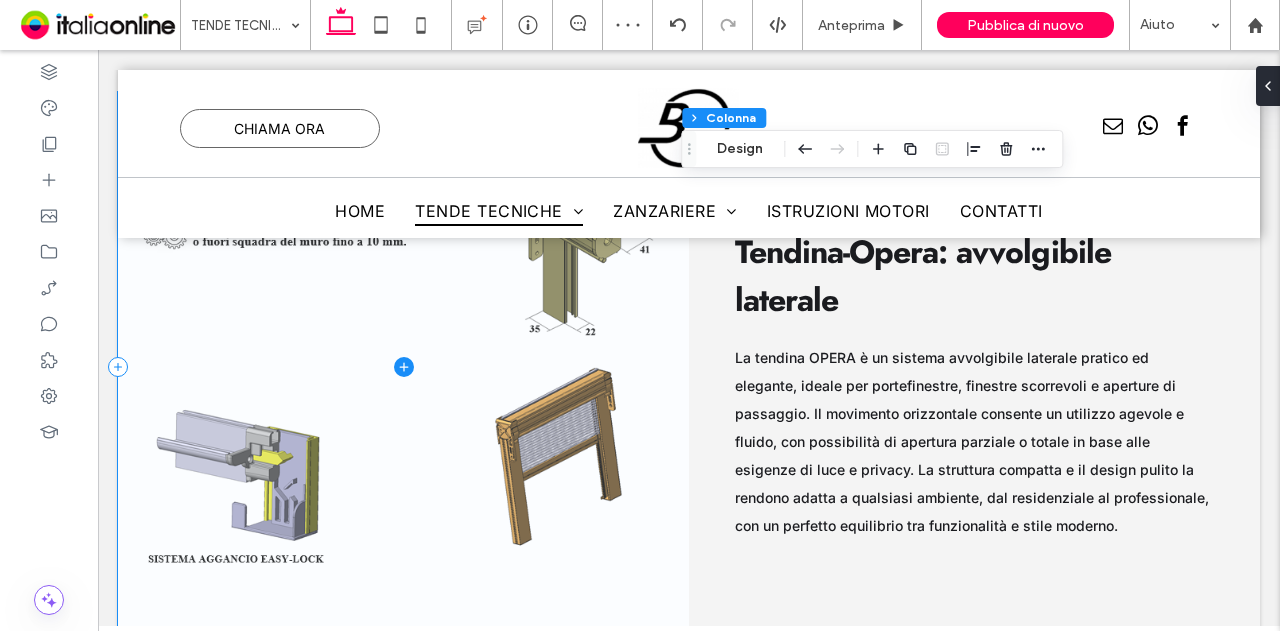 click at bounding box center (403, 367) 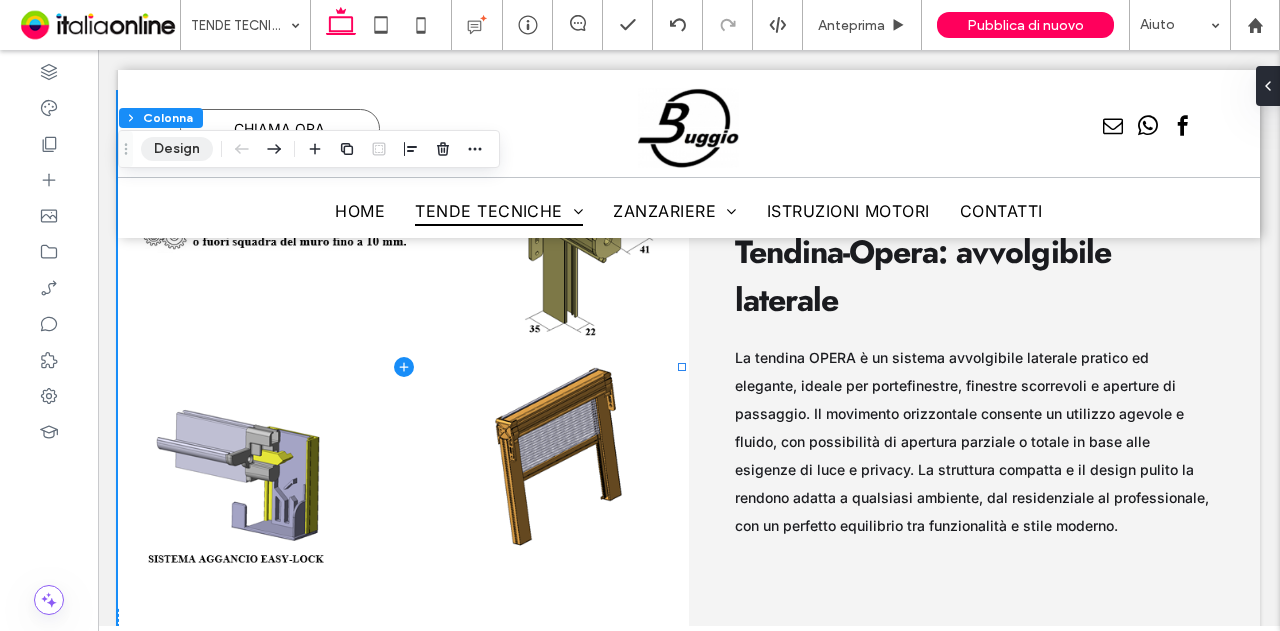 click on "Design" at bounding box center [177, 149] 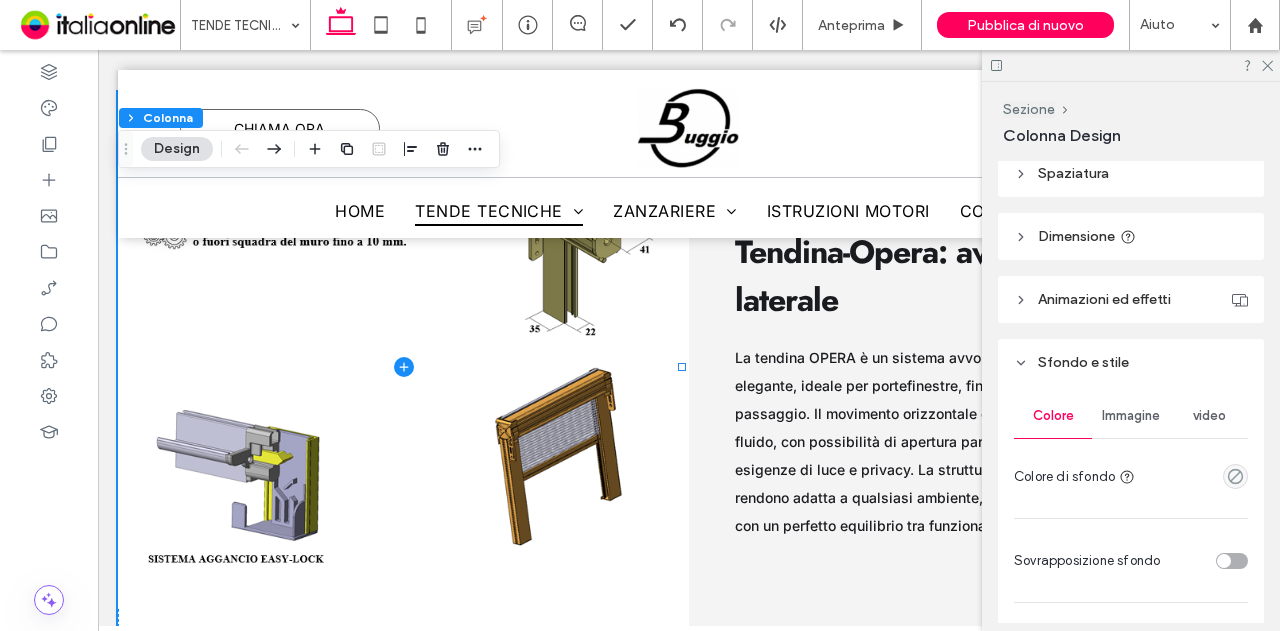 scroll, scrollTop: 500, scrollLeft: 0, axis: vertical 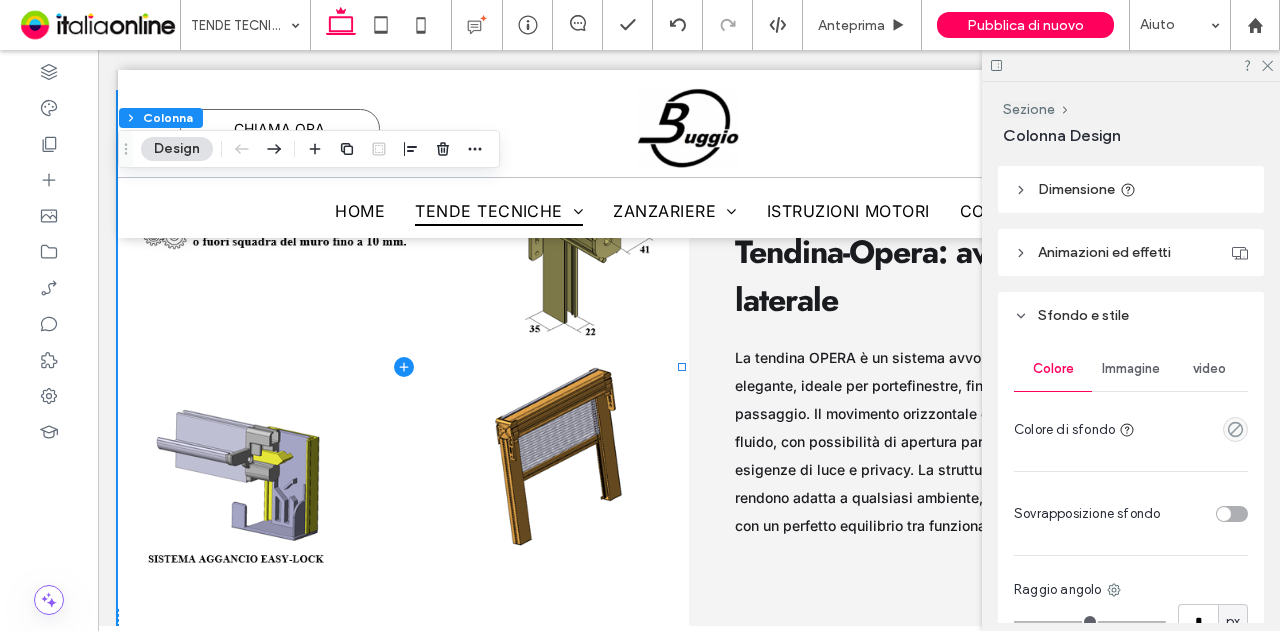 click on "Immagine" at bounding box center [1131, 369] 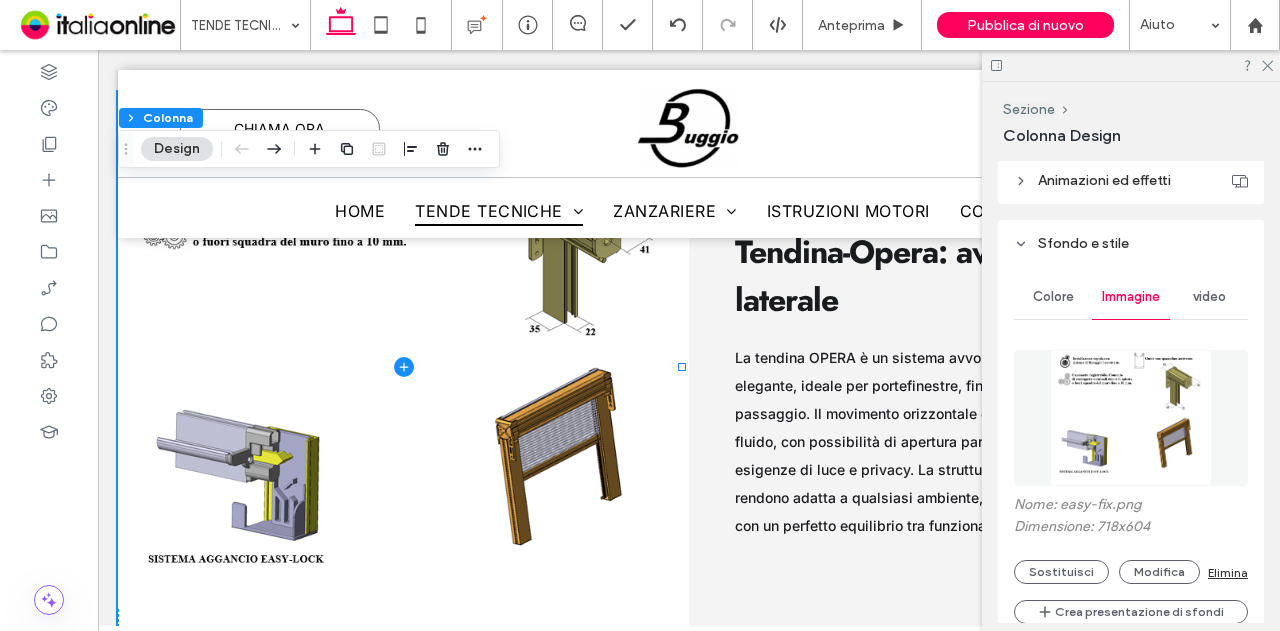 scroll, scrollTop: 490, scrollLeft: 0, axis: vertical 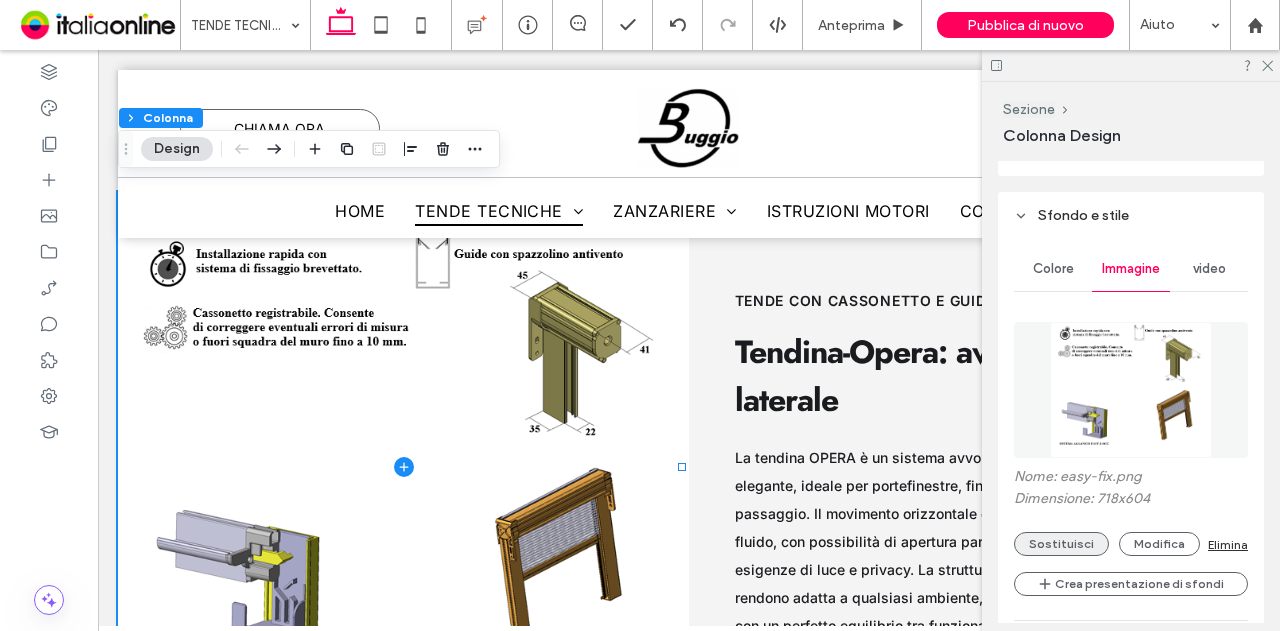 click on "Sostituisci" at bounding box center (1061, 544) 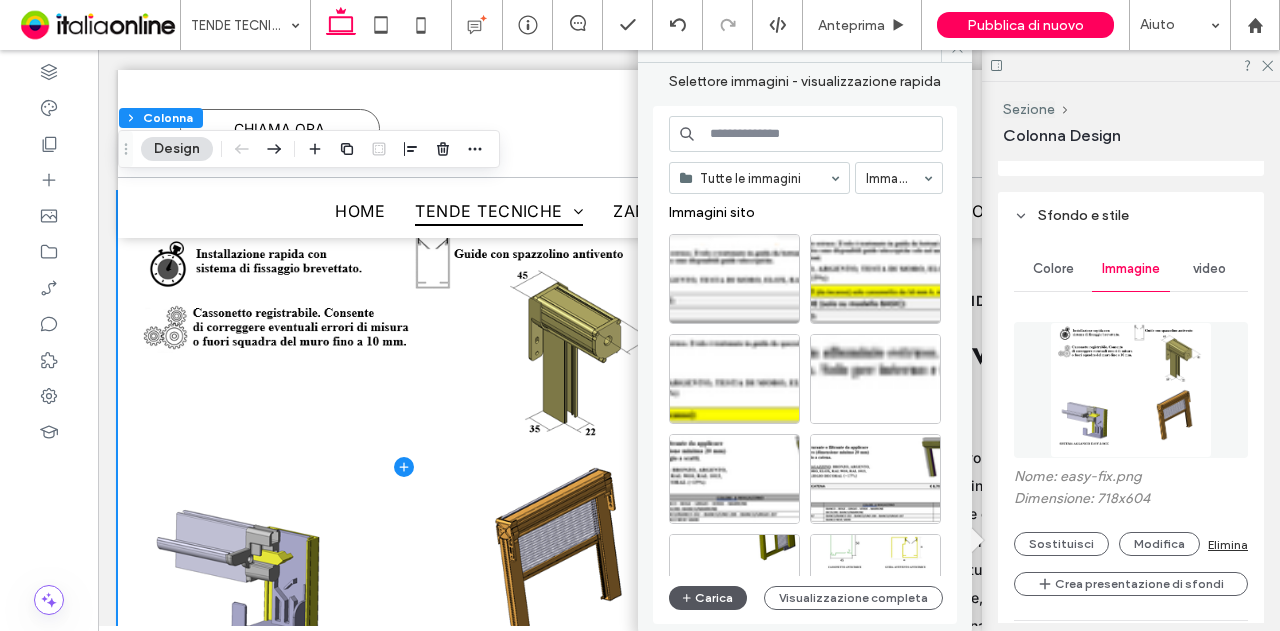click at bounding box center [688, 598] 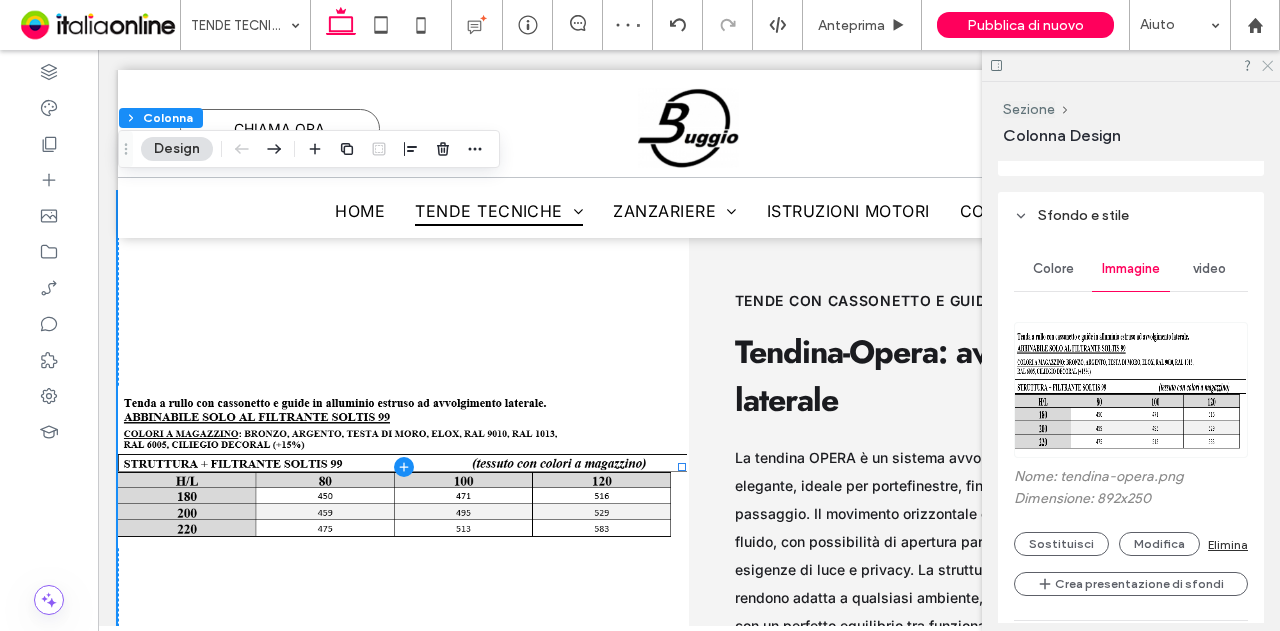 click 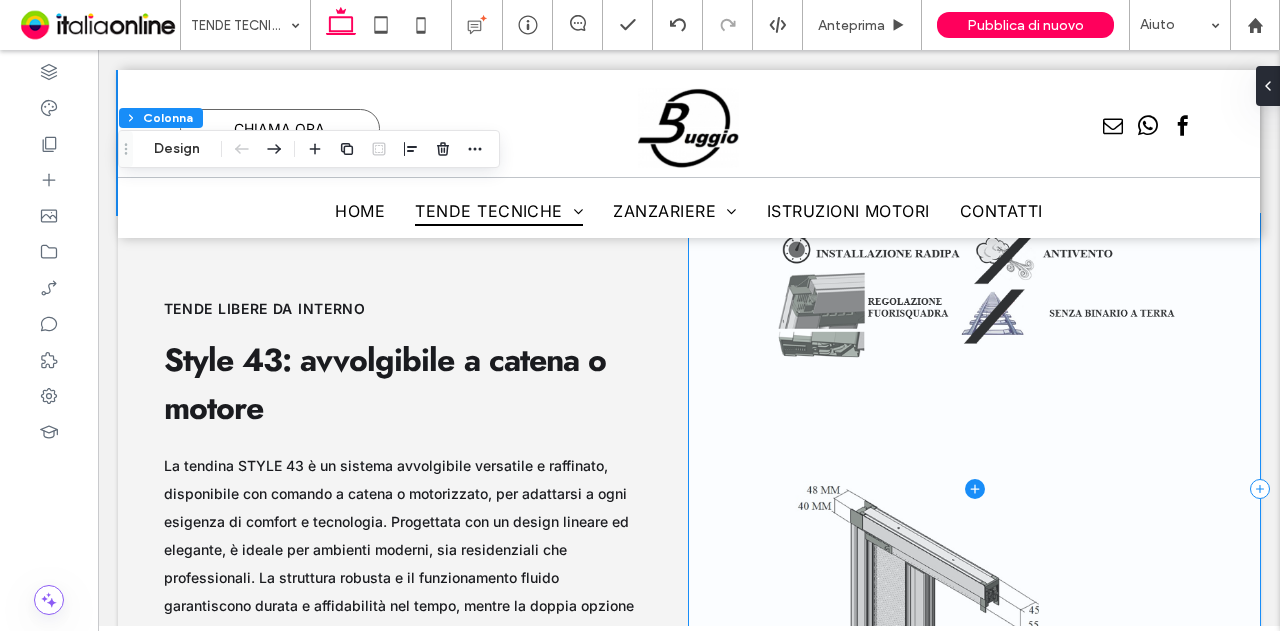 scroll, scrollTop: 6570, scrollLeft: 0, axis: vertical 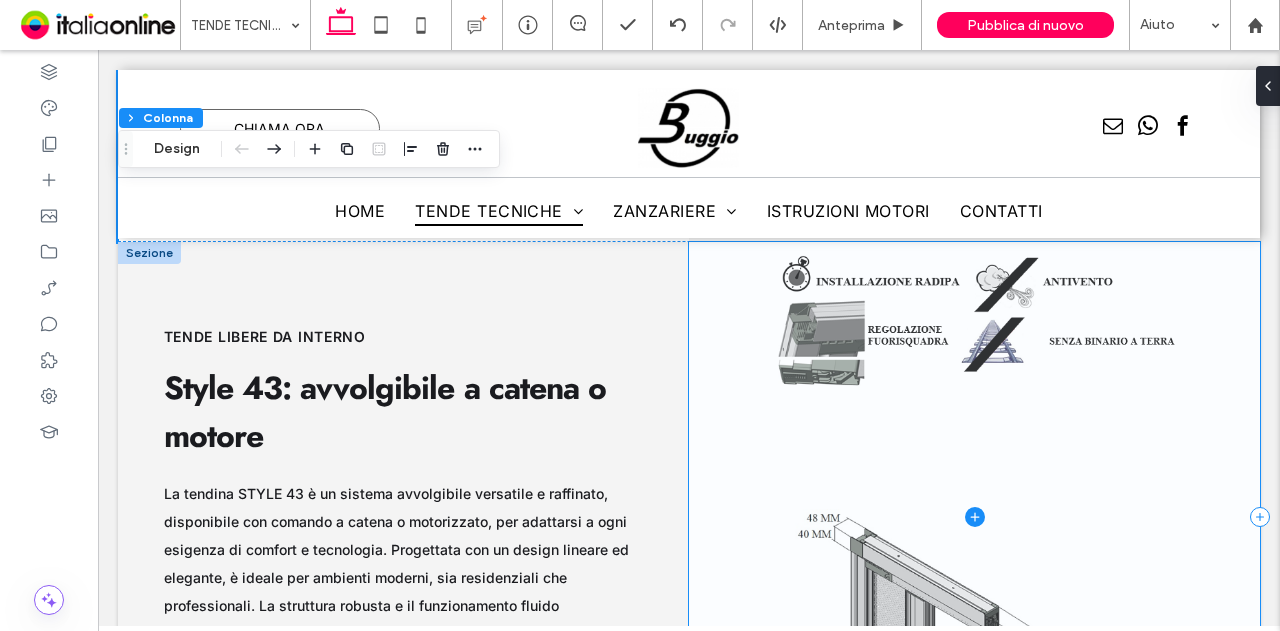 click at bounding box center (974, 517) 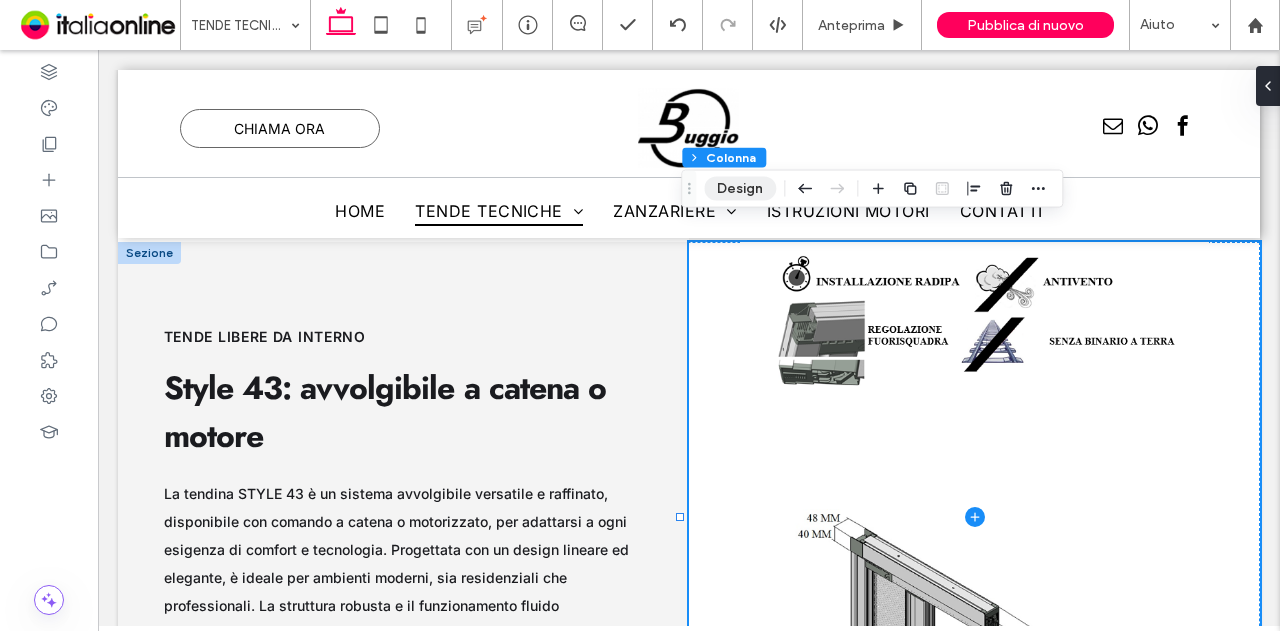 click on "Design" at bounding box center [740, 189] 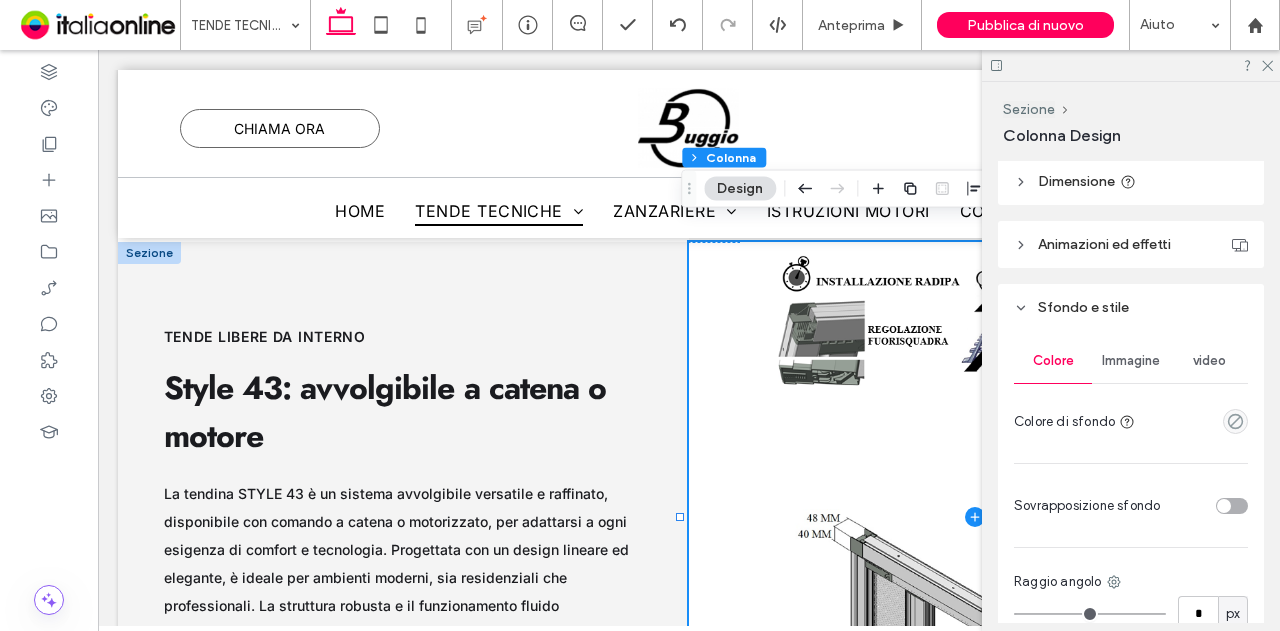 scroll, scrollTop: 400, scrollLeft: 0, axis: vertical 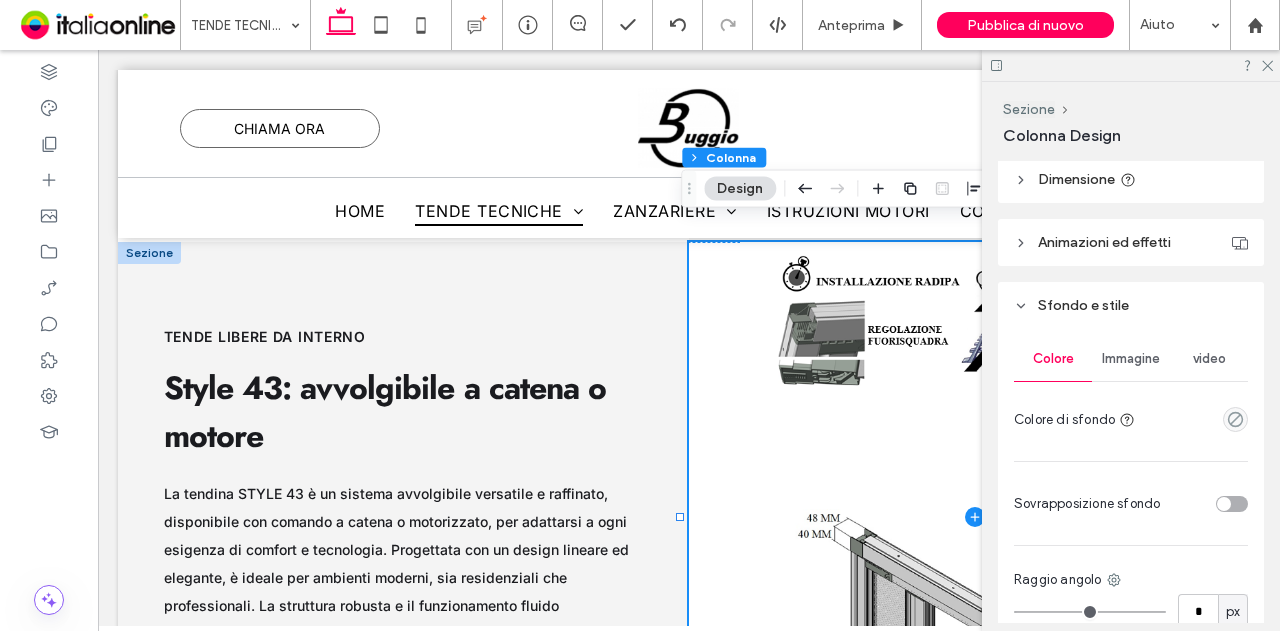 click on "Immagine" at bounding box center [1131, 359] 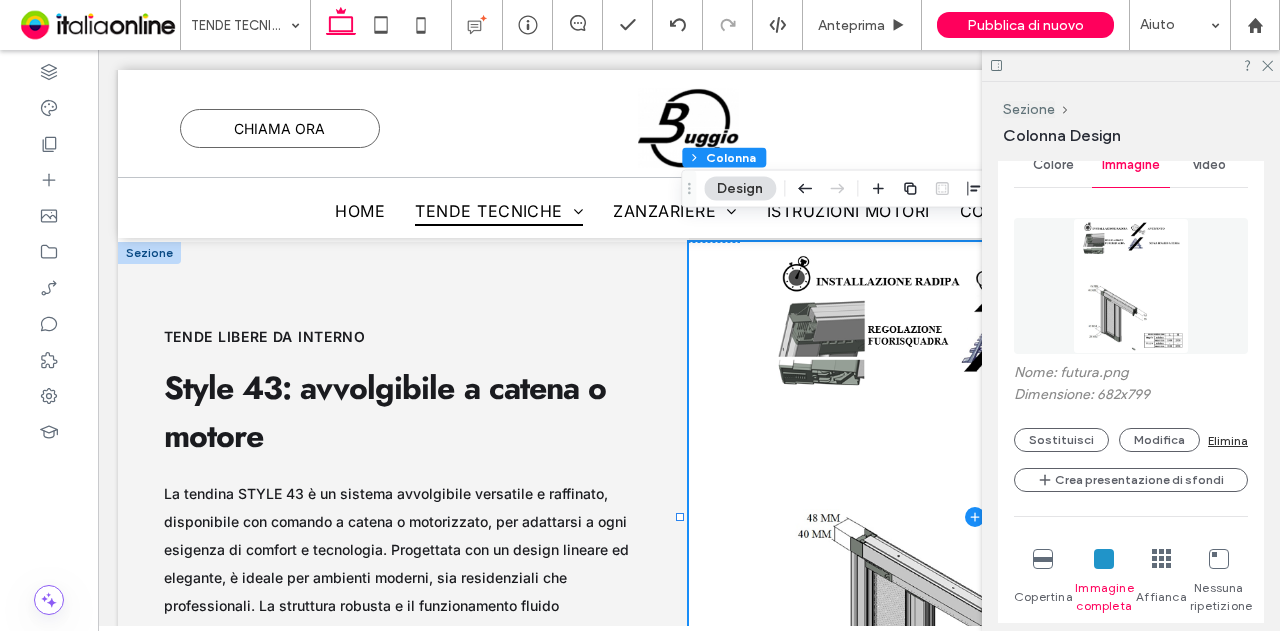 scroll, scrollTop: 600, scrollLeft: 0, axis: vertical 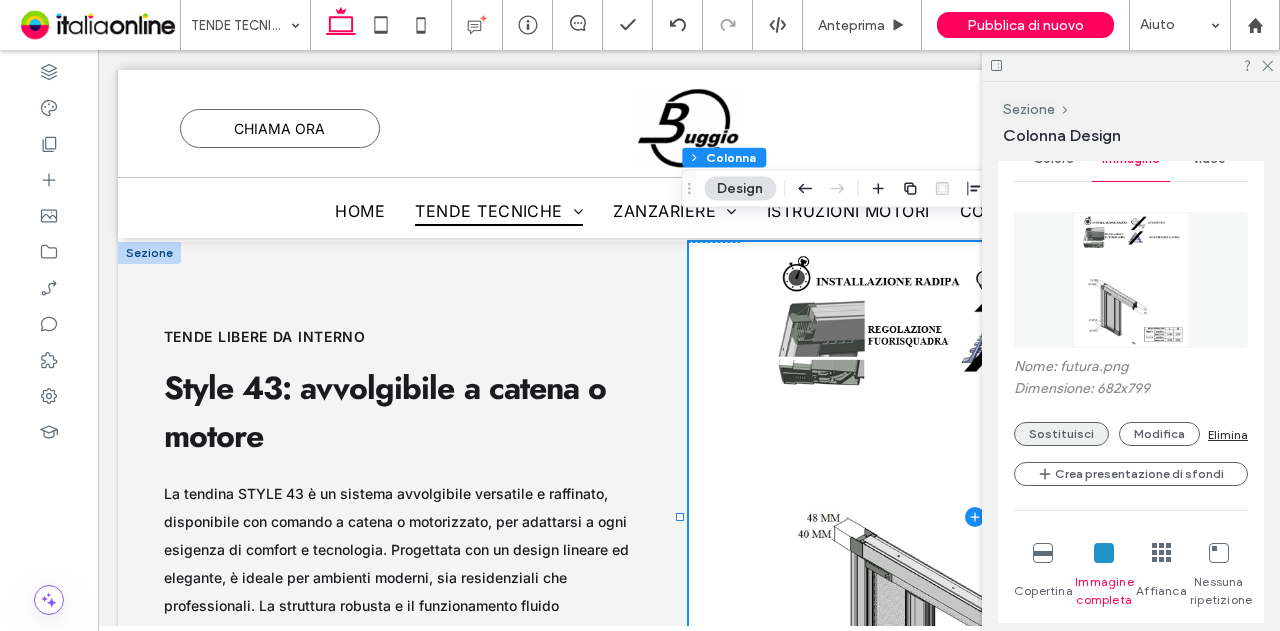click on "Sostituisci" at bounding box center (1061, 434) 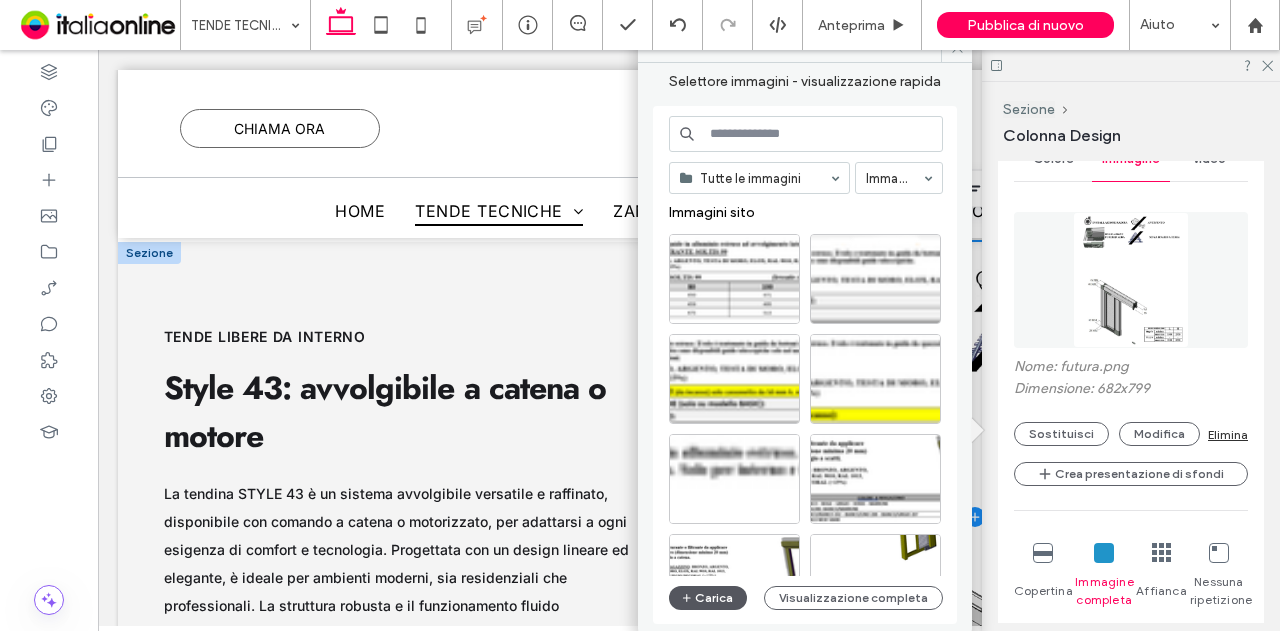 click on "Carica" at bounding box center [708, 598] 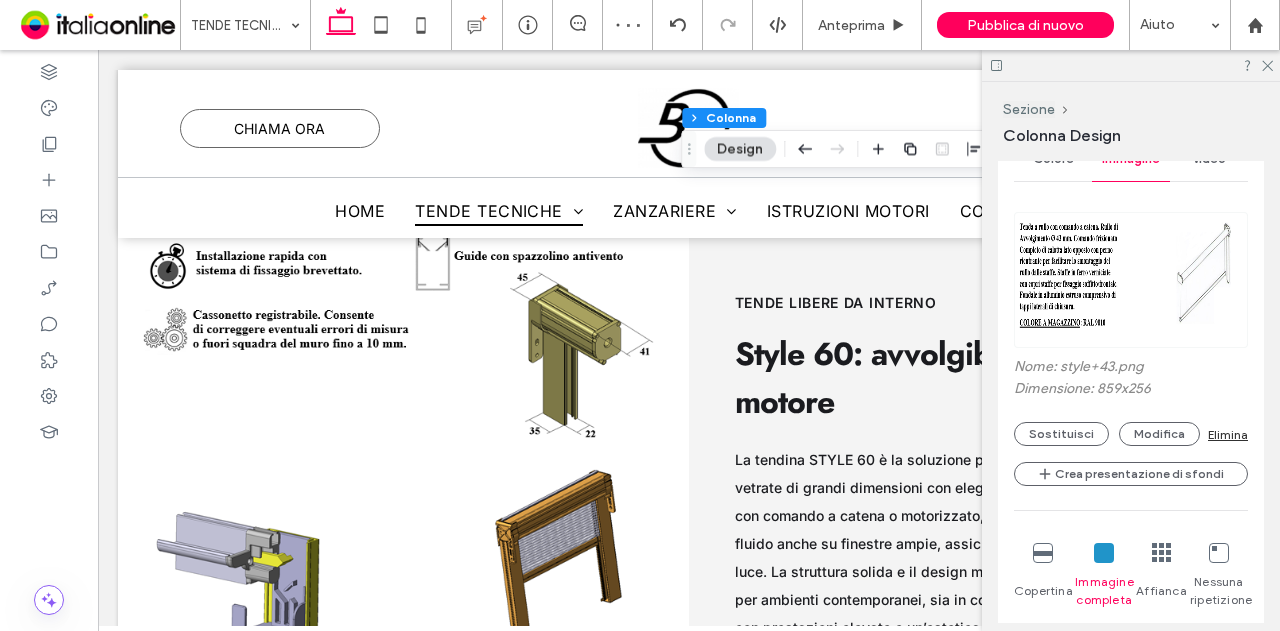 scroll, scrollTop: 7170, scrollLeft: 0, axis: vertical 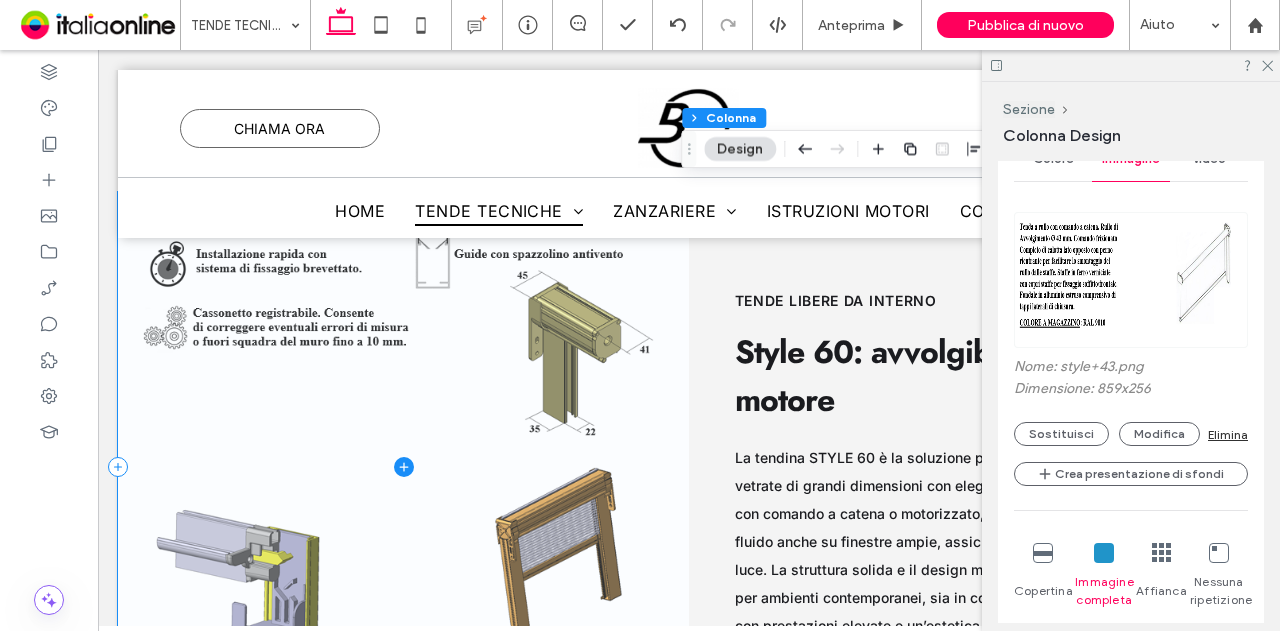 click at bounding box center [403, 467] 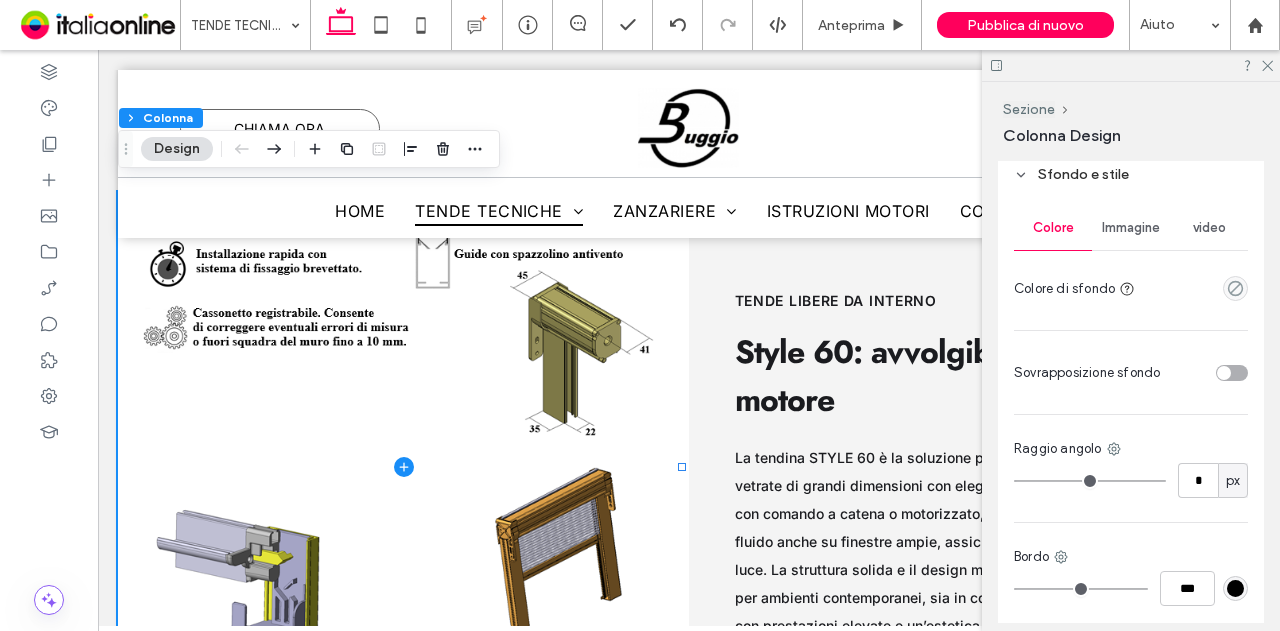 scroll, scrollTop: 500, scrollLeft: 0, axis: vertical 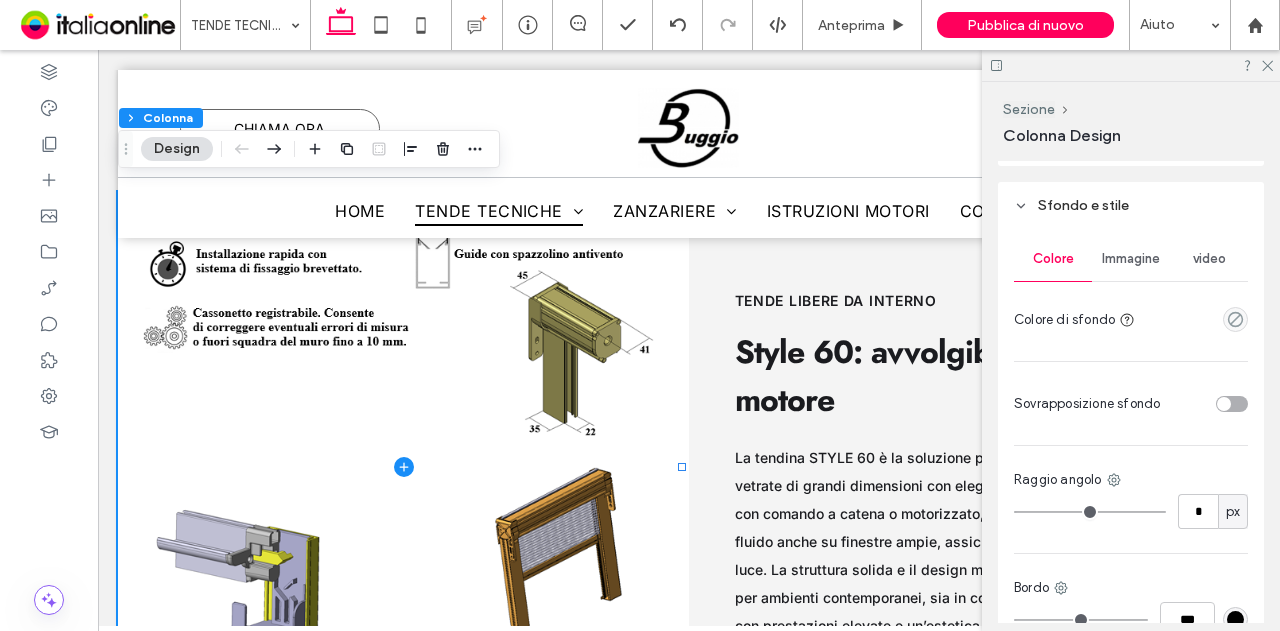 click on "Immagine" at bounding box center (1131, 259) 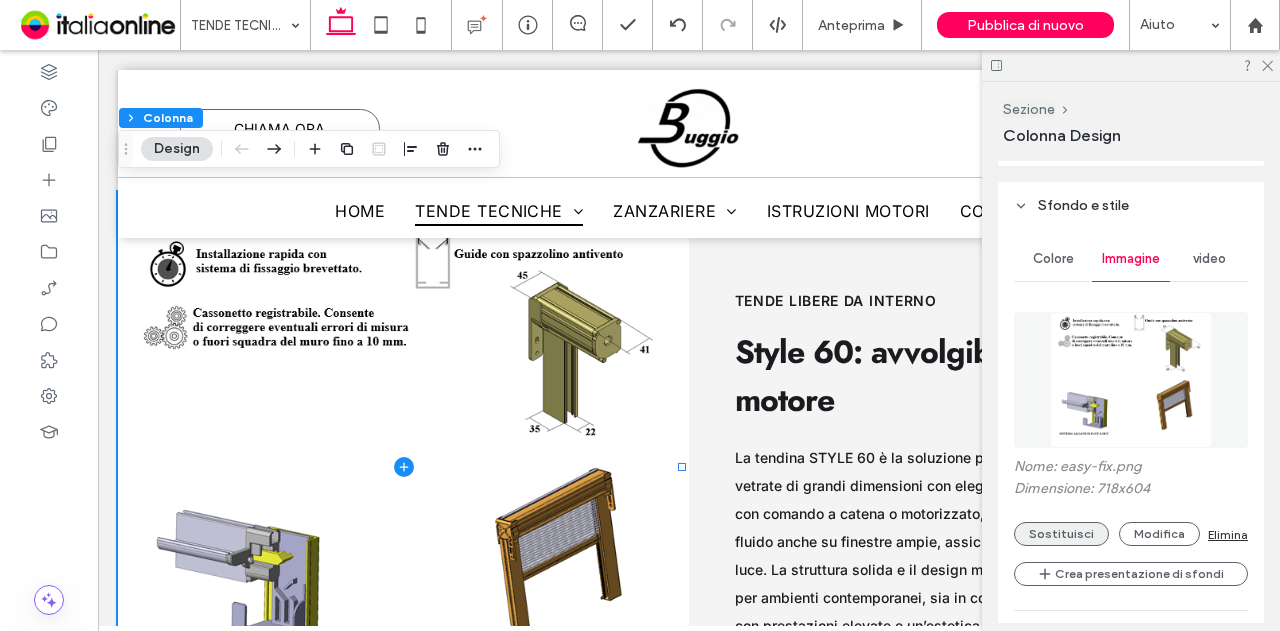click on "Sostituisci" at bounding box center (1061, 534) 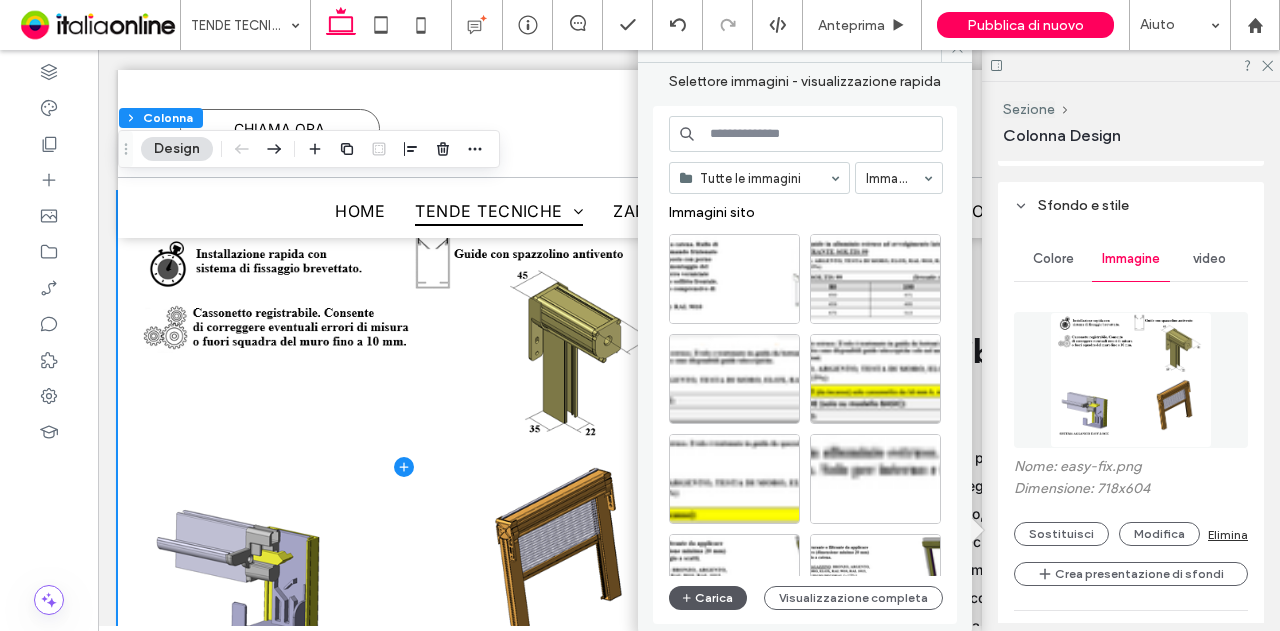 click on "Carica" at bounding box center (708, 598) 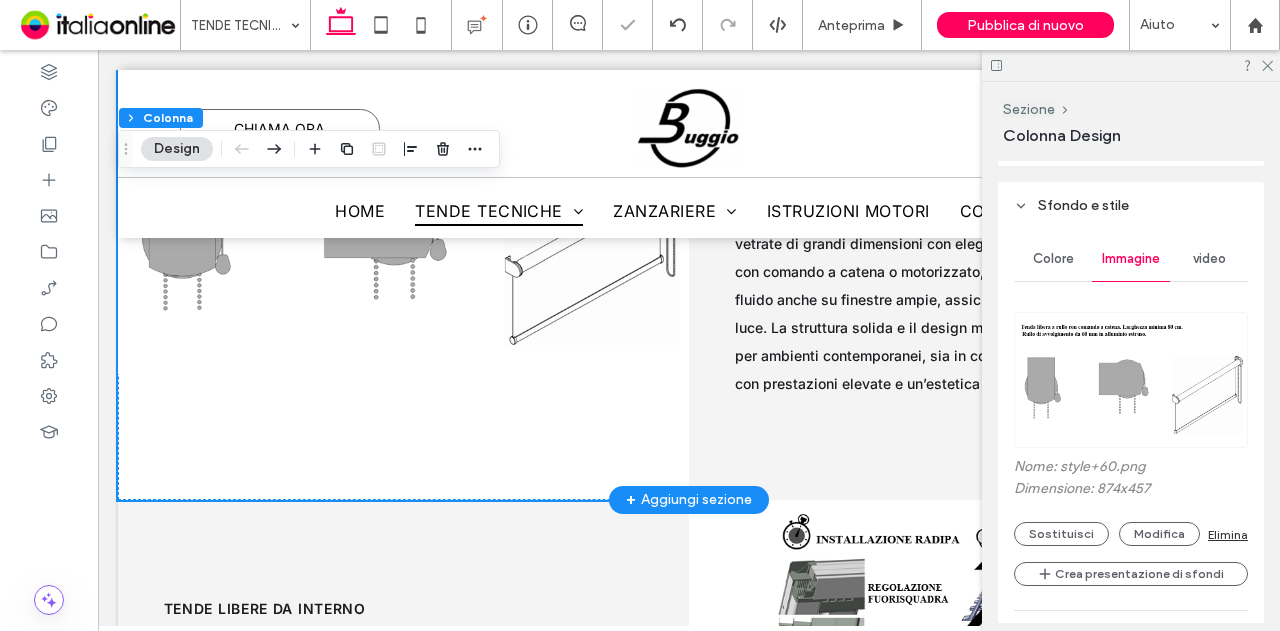 scroll, scrollTop: 7670, scrollLeft: 0, axis: vertical 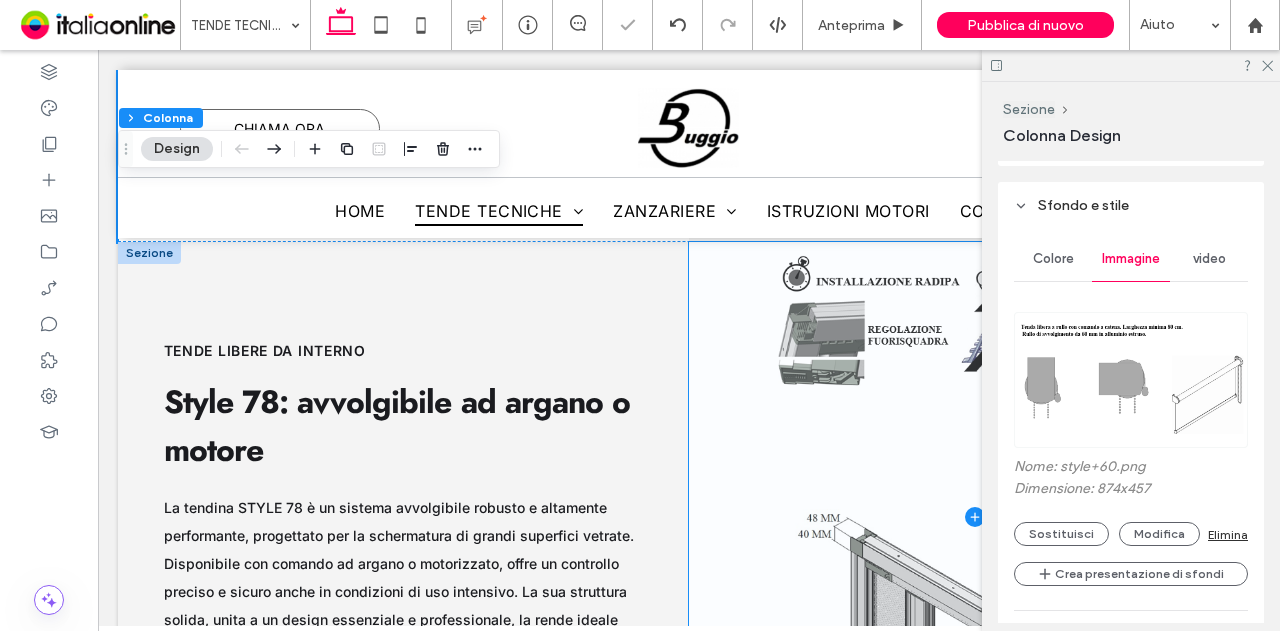 click at bounding box center [974, 517] 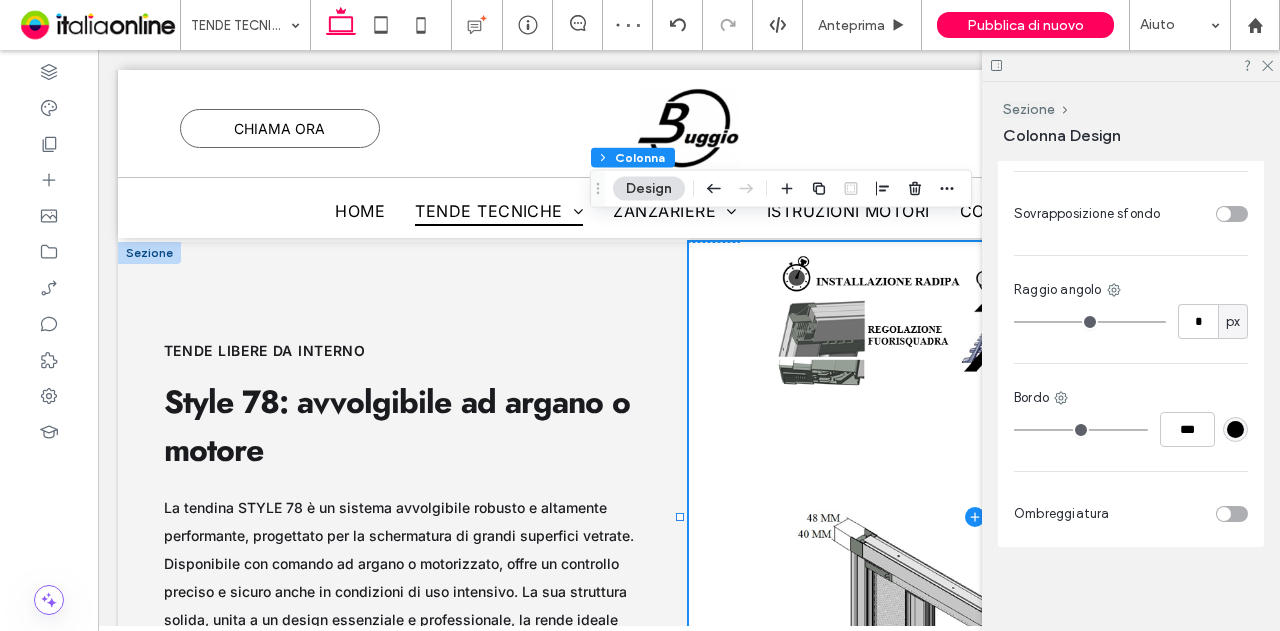 scroll, scrollTop: 590, scrollLeft: 0, axis: vertical 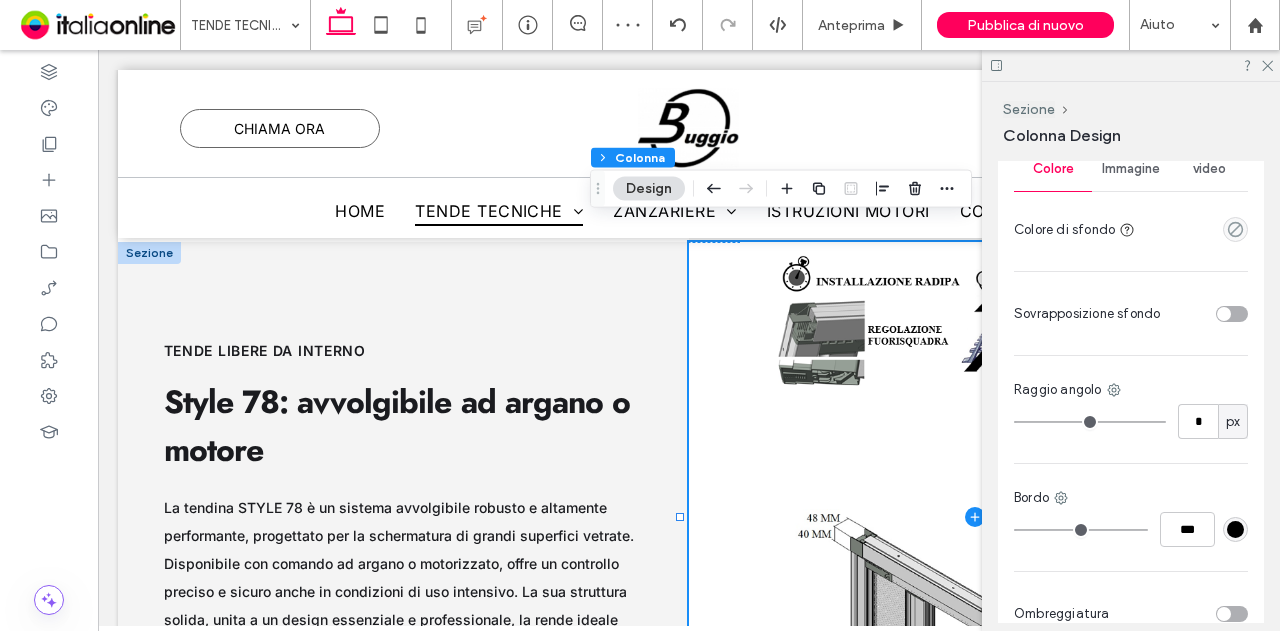 click on "Immagine" at bounding box center (1131, 169) 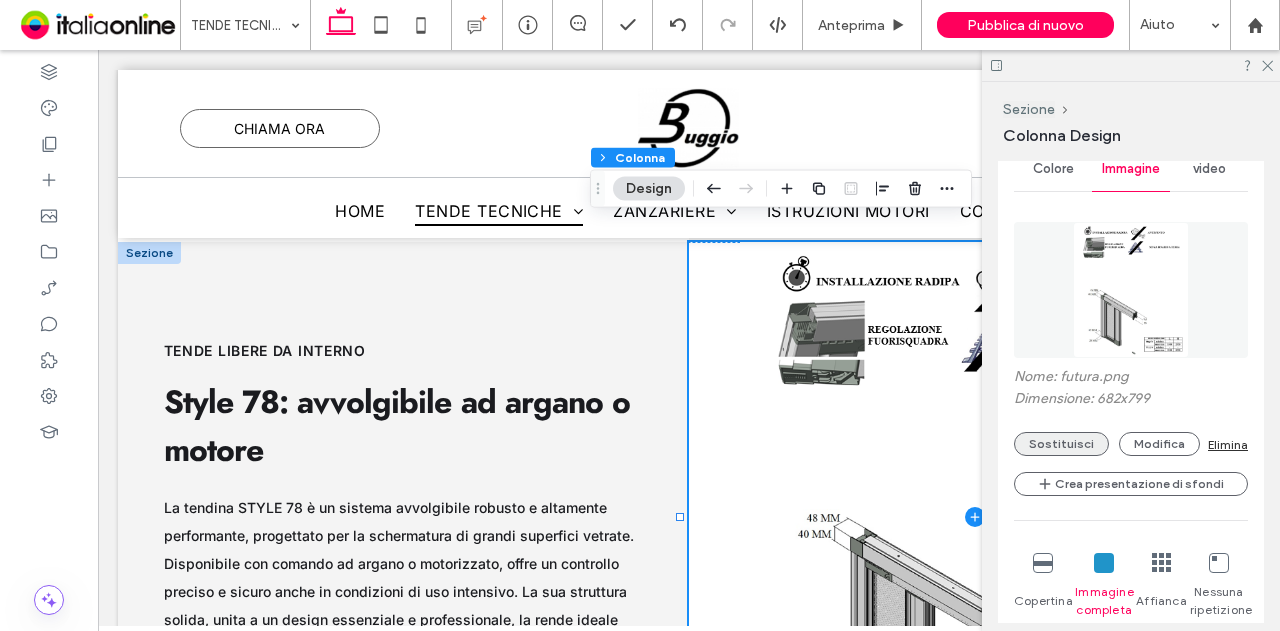 click on "Sostituisci" at bounding box center (1061, 444) 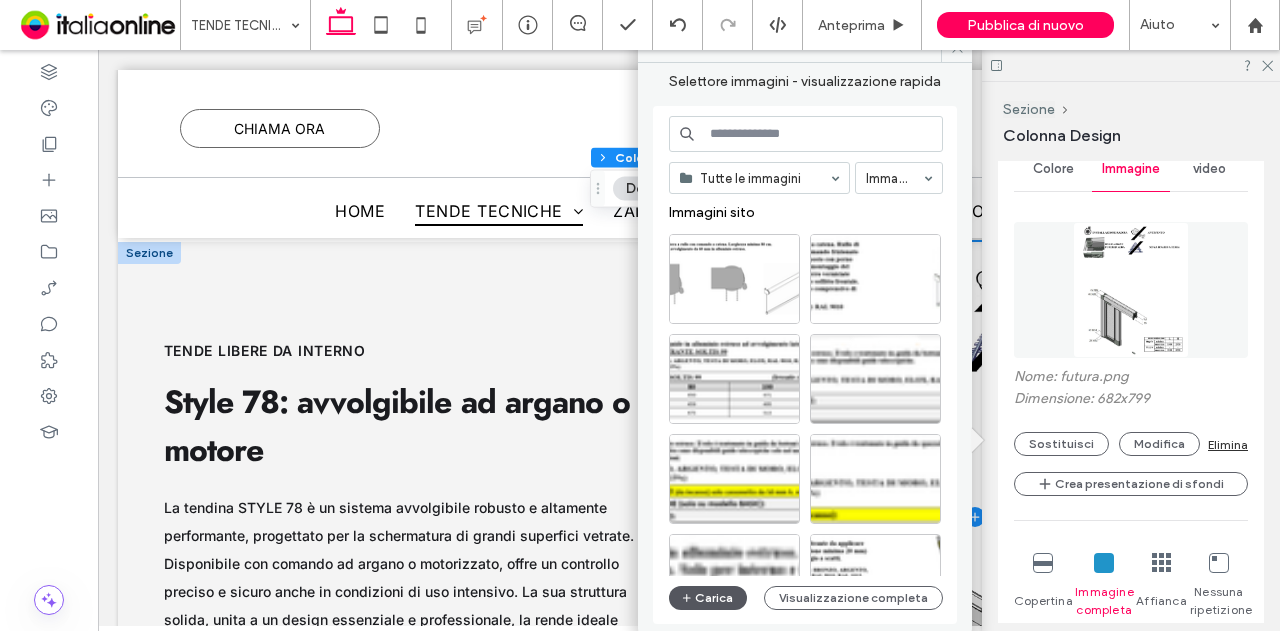 click 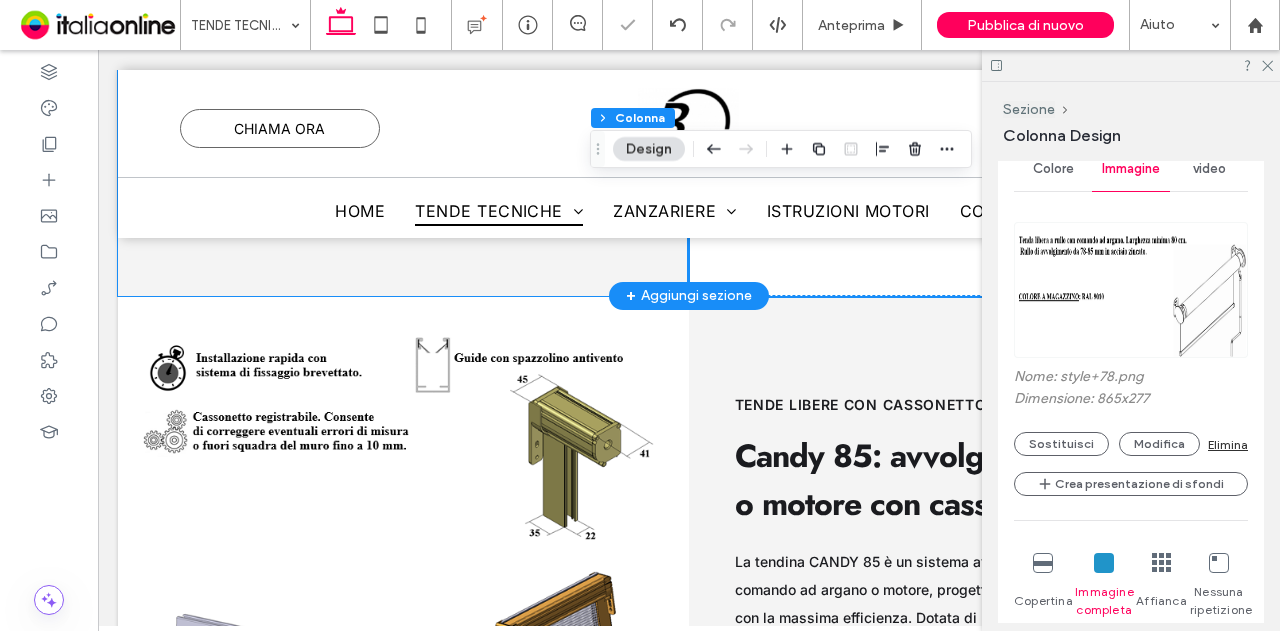 scroll, scrollTop: 8270, scrollLeft: 0, axis: vertical 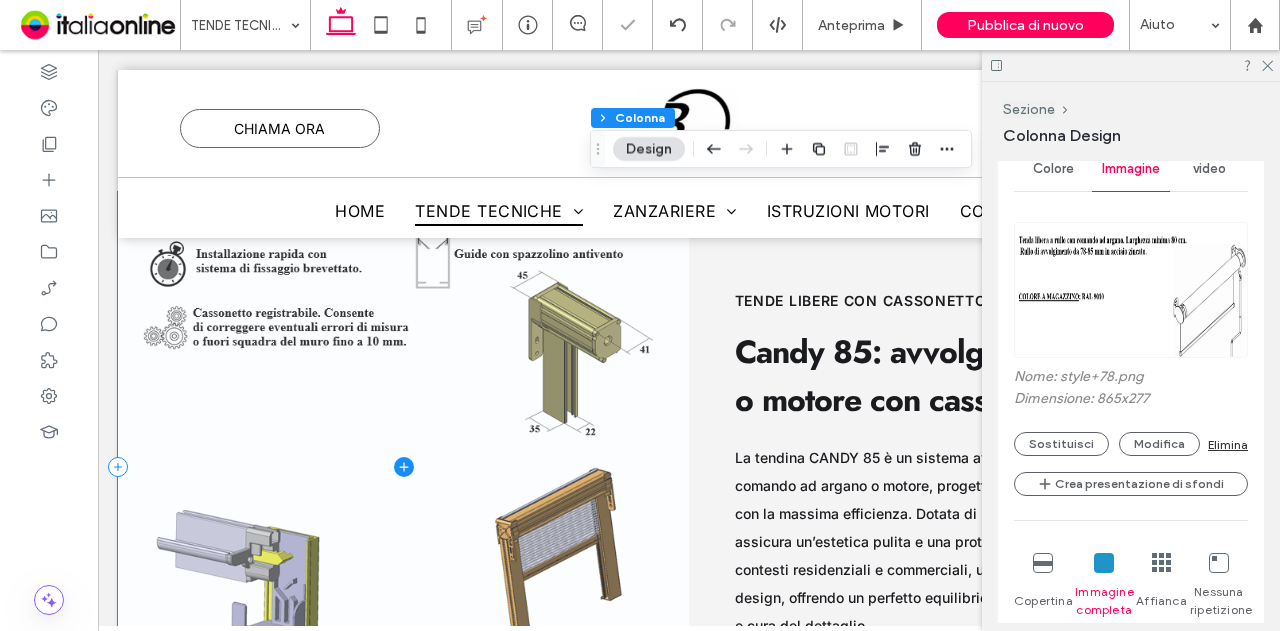 click at bounding box center [403, 467] 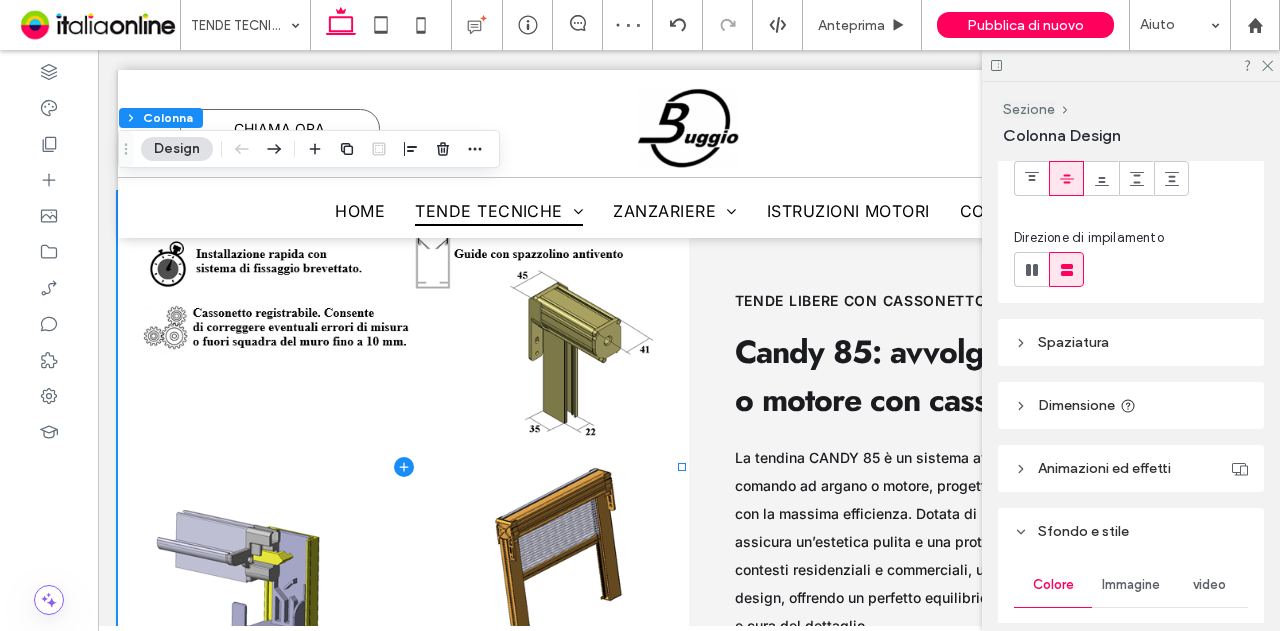 scroll, scrollTop: 200, scrollLeft: 0, axis: vertical 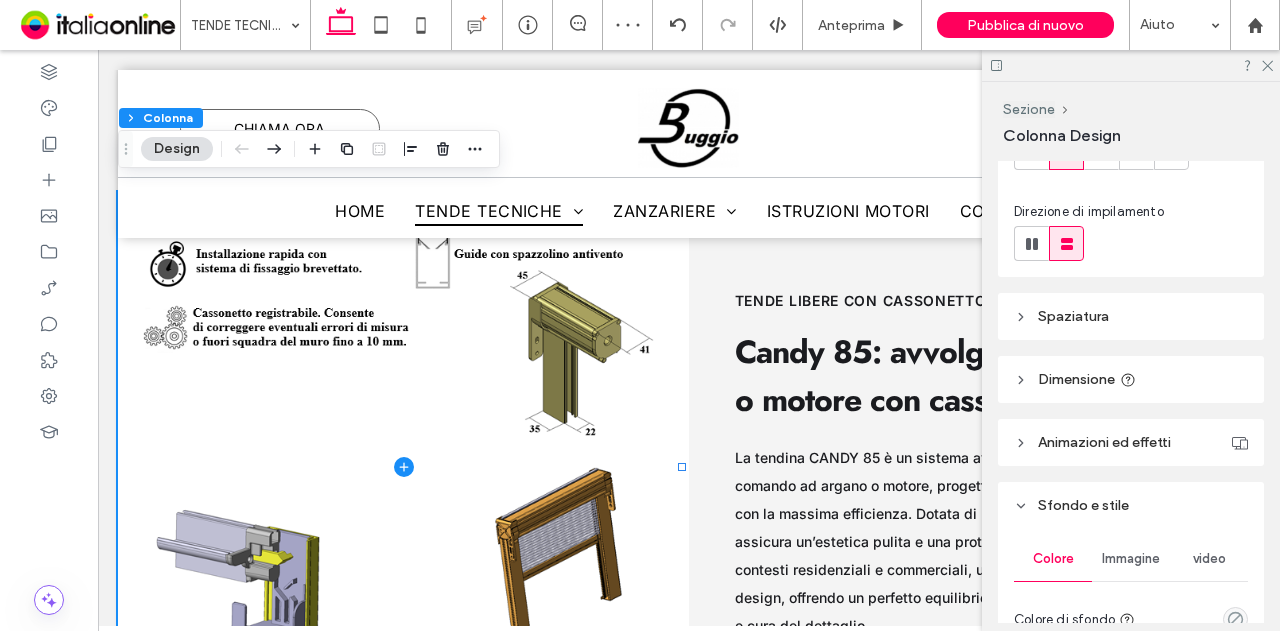 drag, startPoint x: 1128, startPoint y: 555, endPoint x: 1134, endPoint y: 570, distance: 16.155495 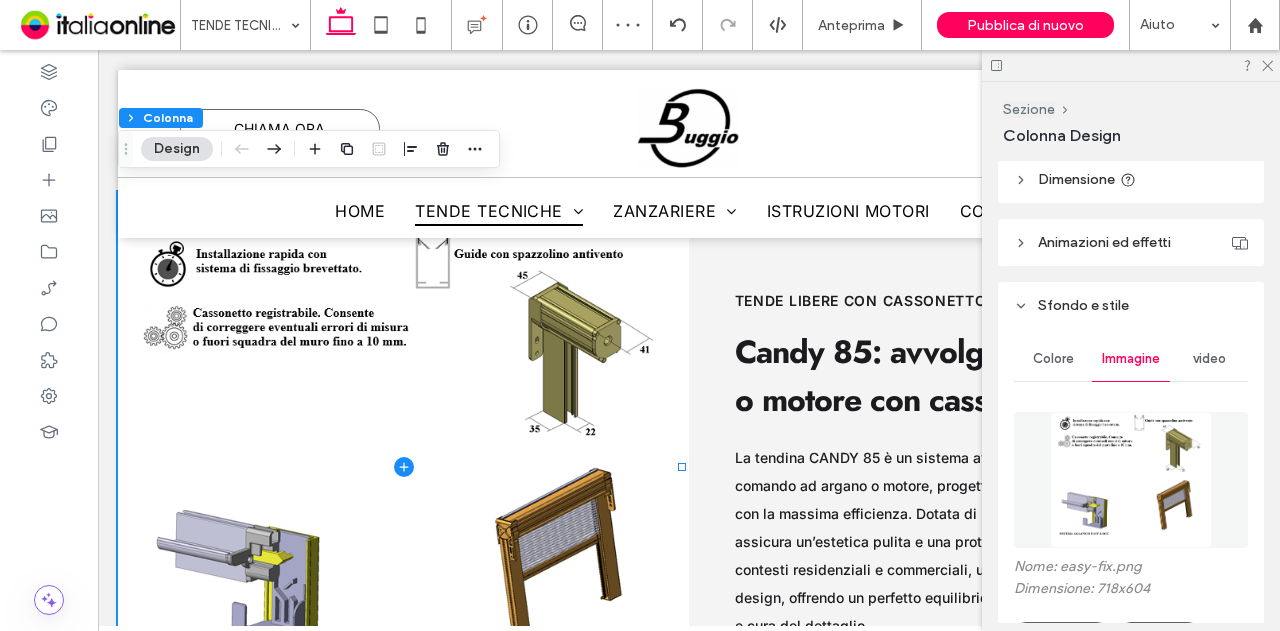scroll, scrollTop: 500, scrollLeft: 0, axis: vertical 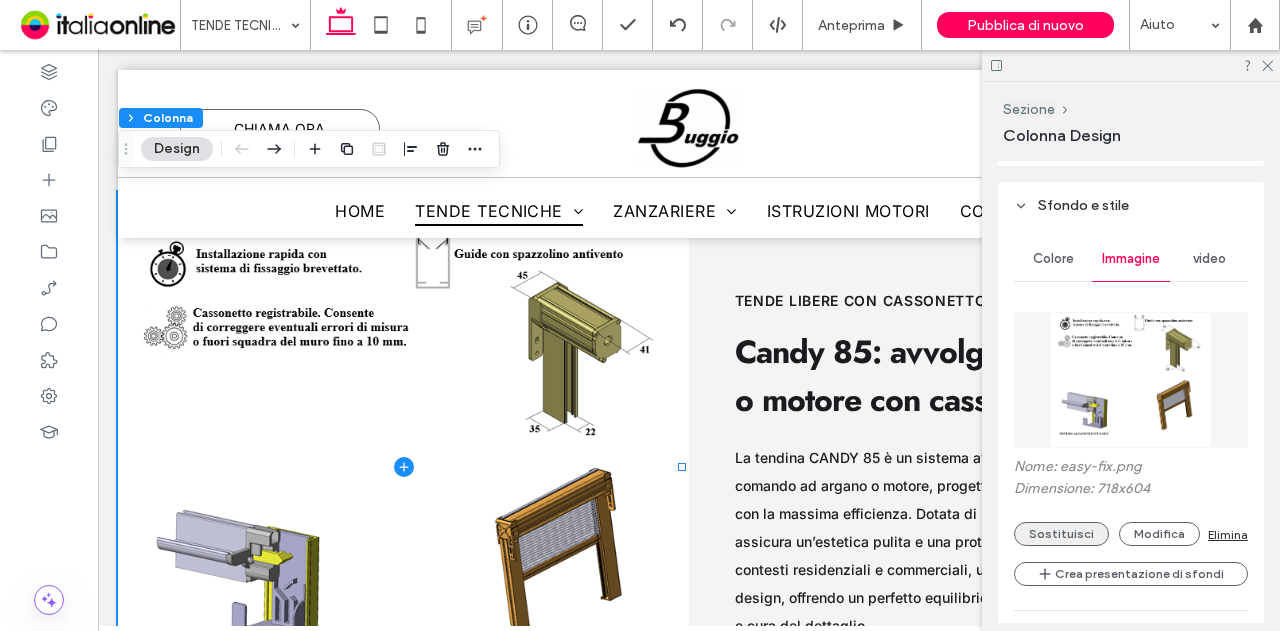 click on "Sostituisci" at bounding box center [1061, 534] 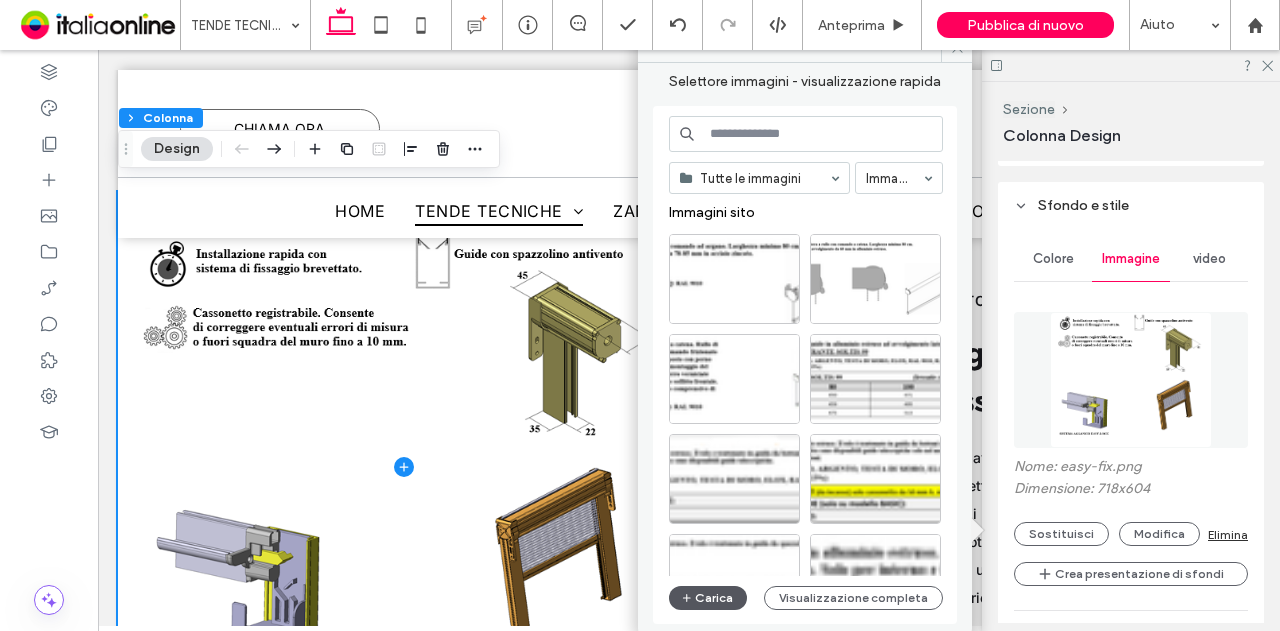 click on "Carica" at bounding box center (708, 598) 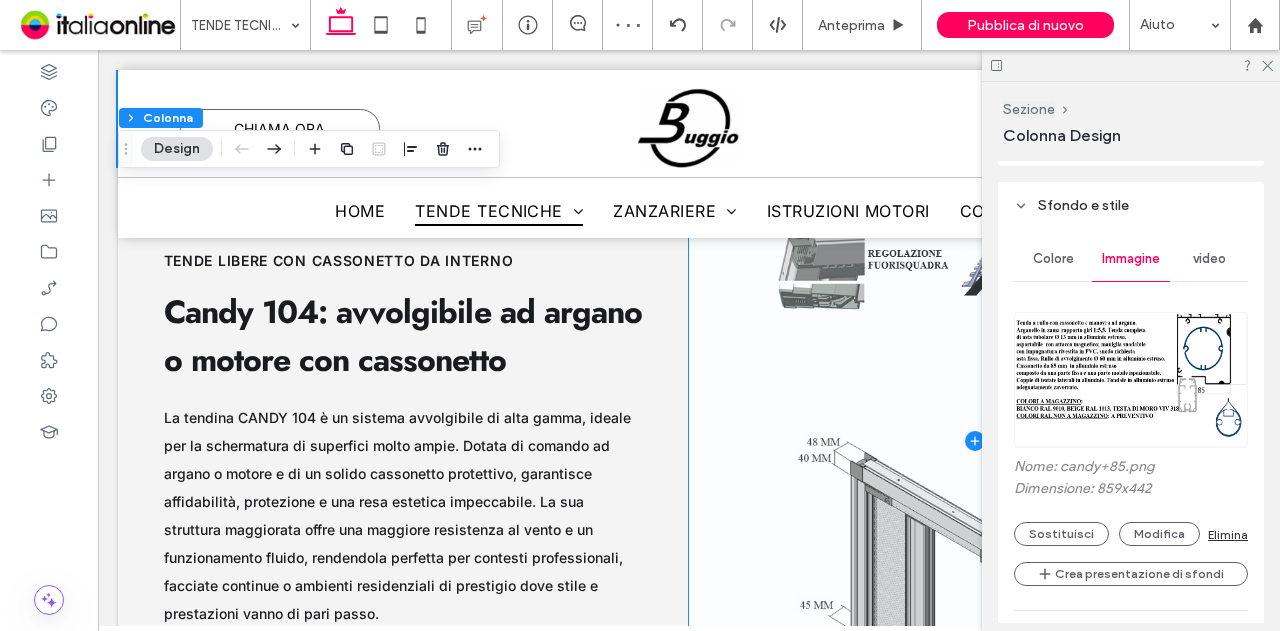 scroll, scrollTop: 8870, scrollLeft: 0, axis: vertical 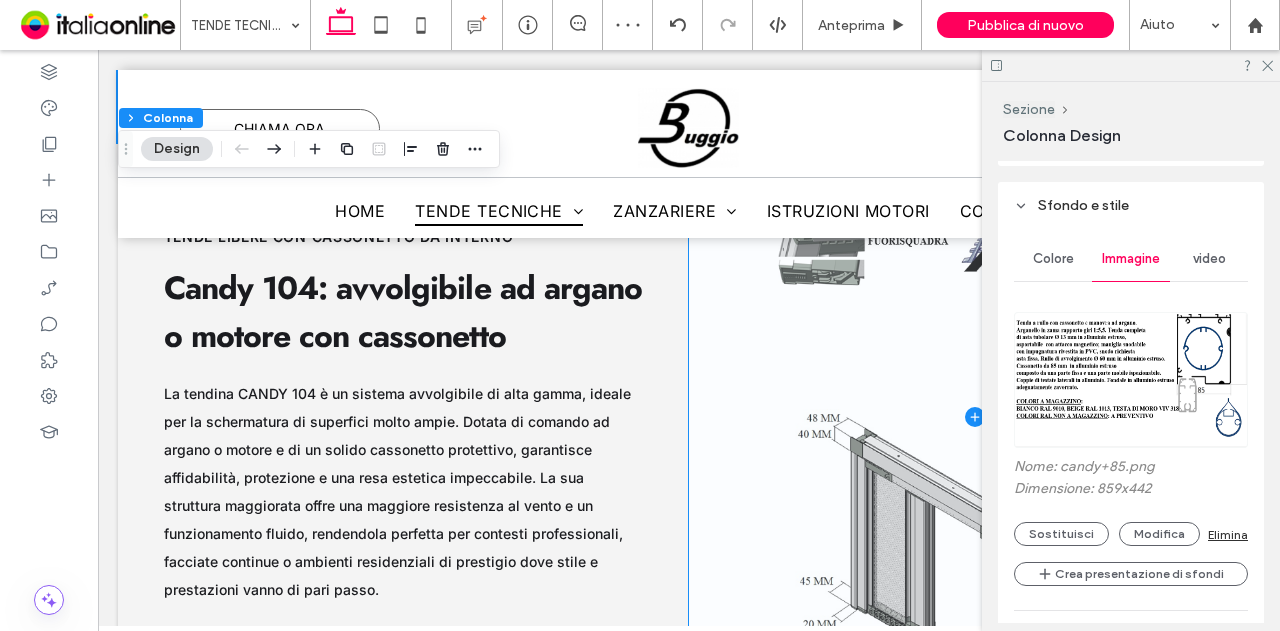 click at bounding box center [974, 417] 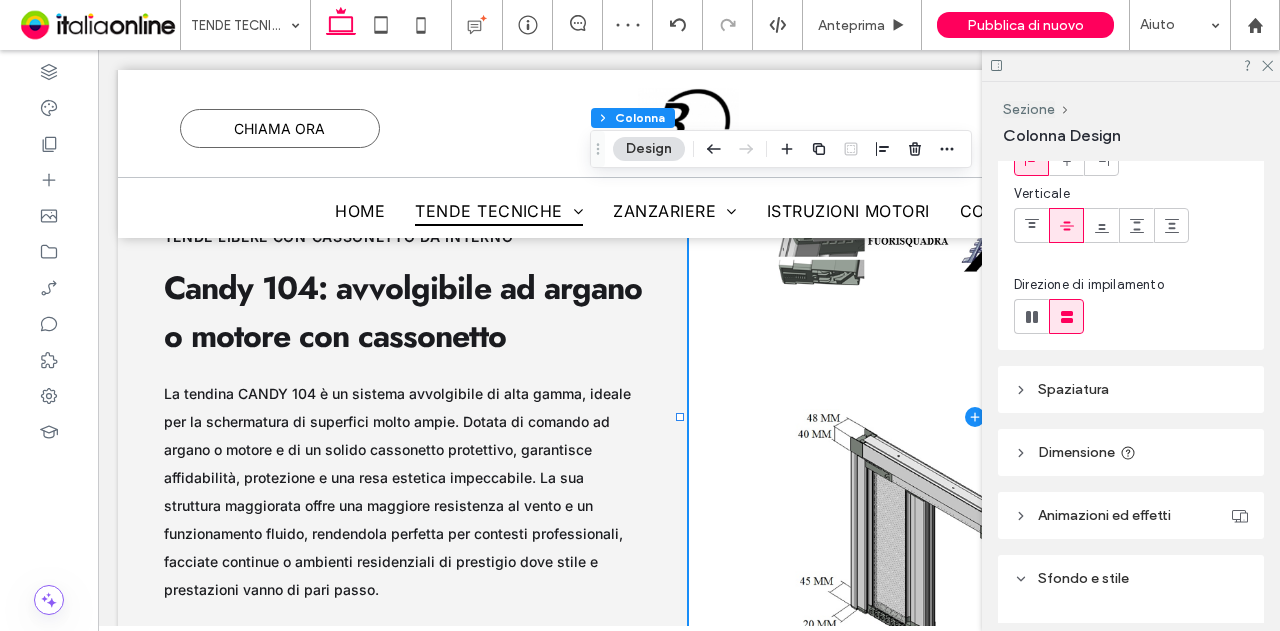 scroll, scrollTop: 200, scrollLeft: 0, axis: vertical 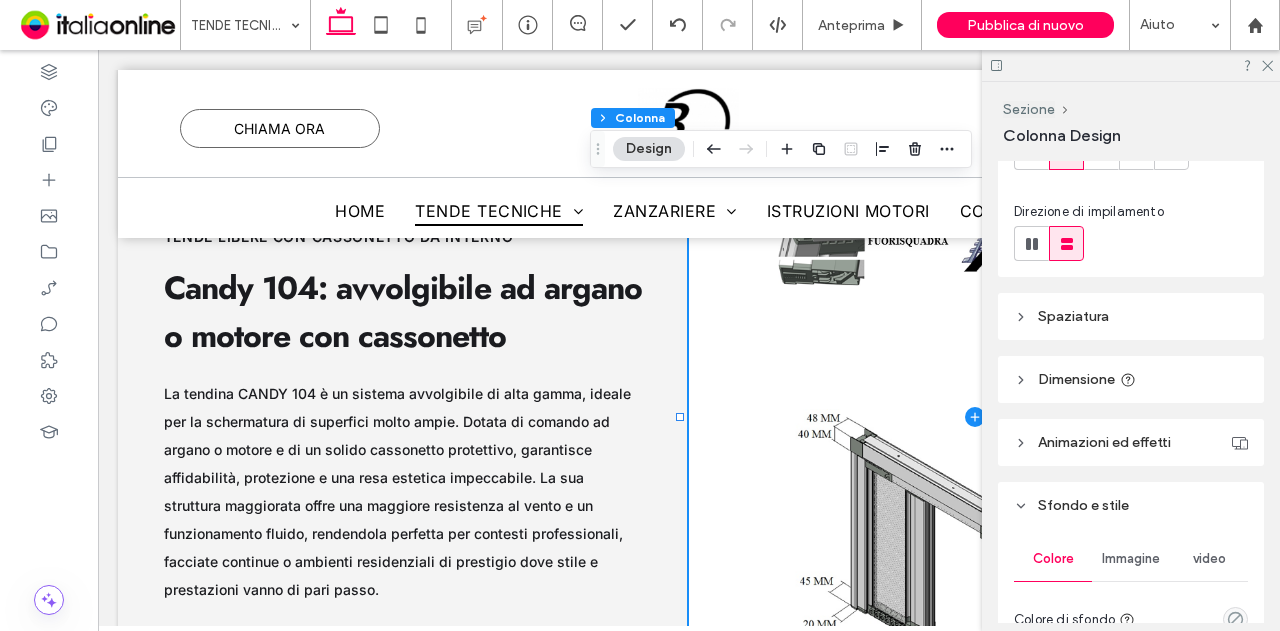 click on "Immagine" at bounding box center (1131, 559) 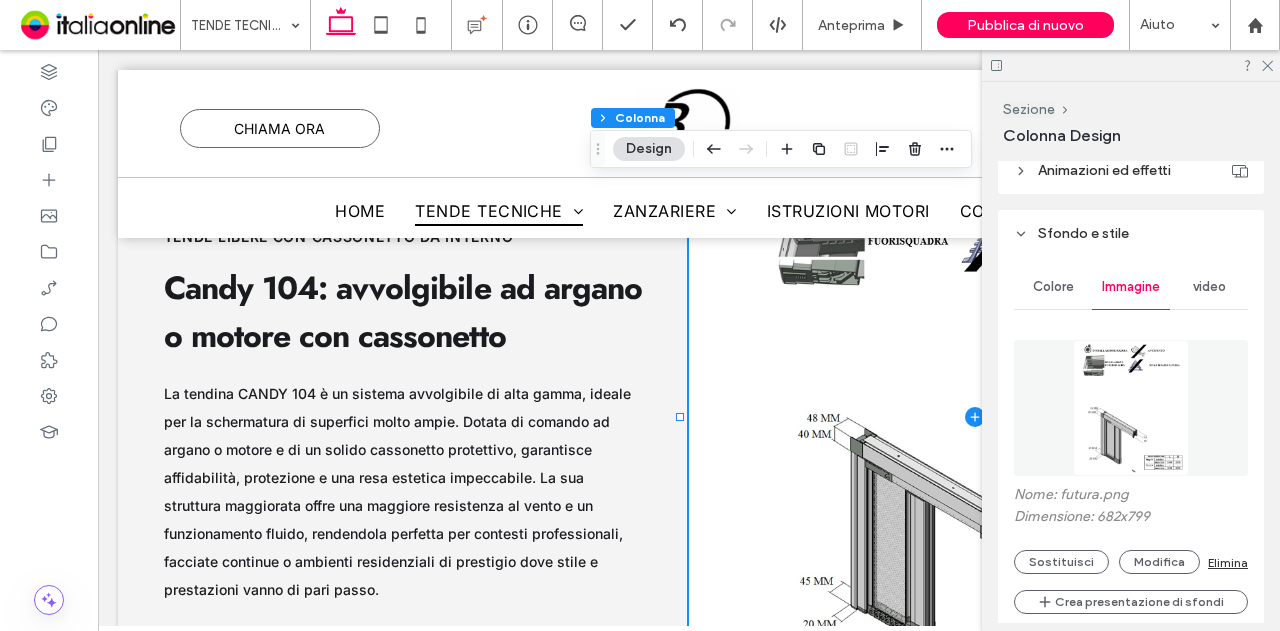 scroll, scrollTop: 500, scrollLeft: 0, axis: vertical 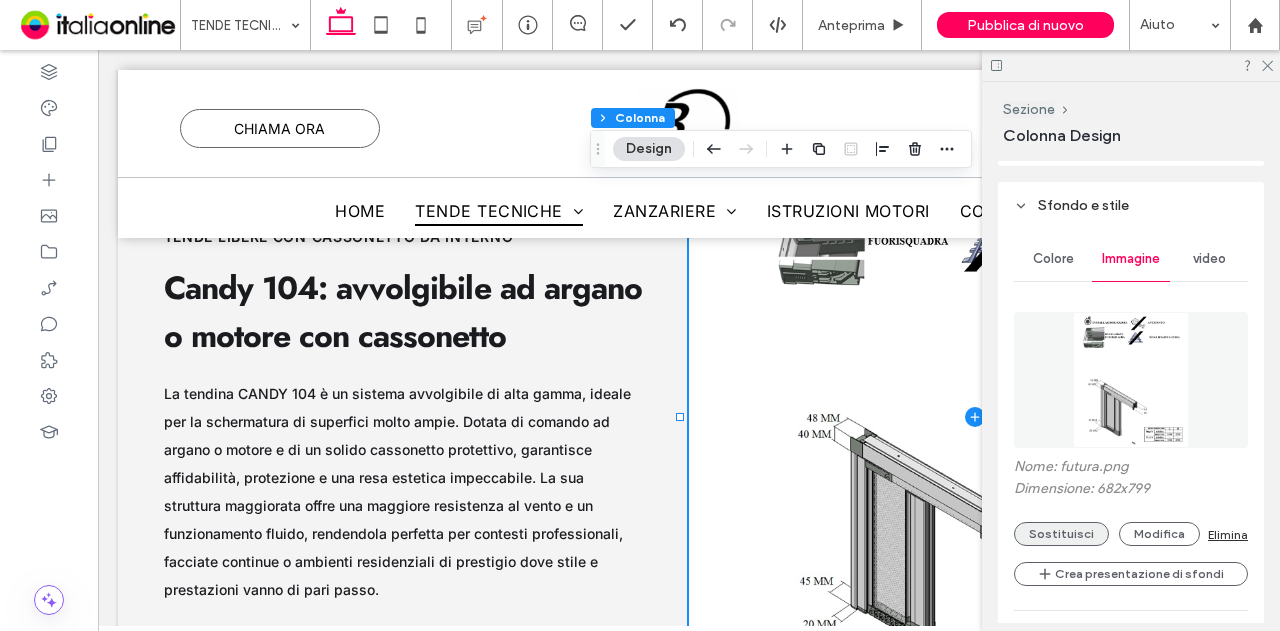 drag, startPoint x: 1072, startPoint y: 521, endPoint x: 875, endPoint y: 337, distance: 269.56445 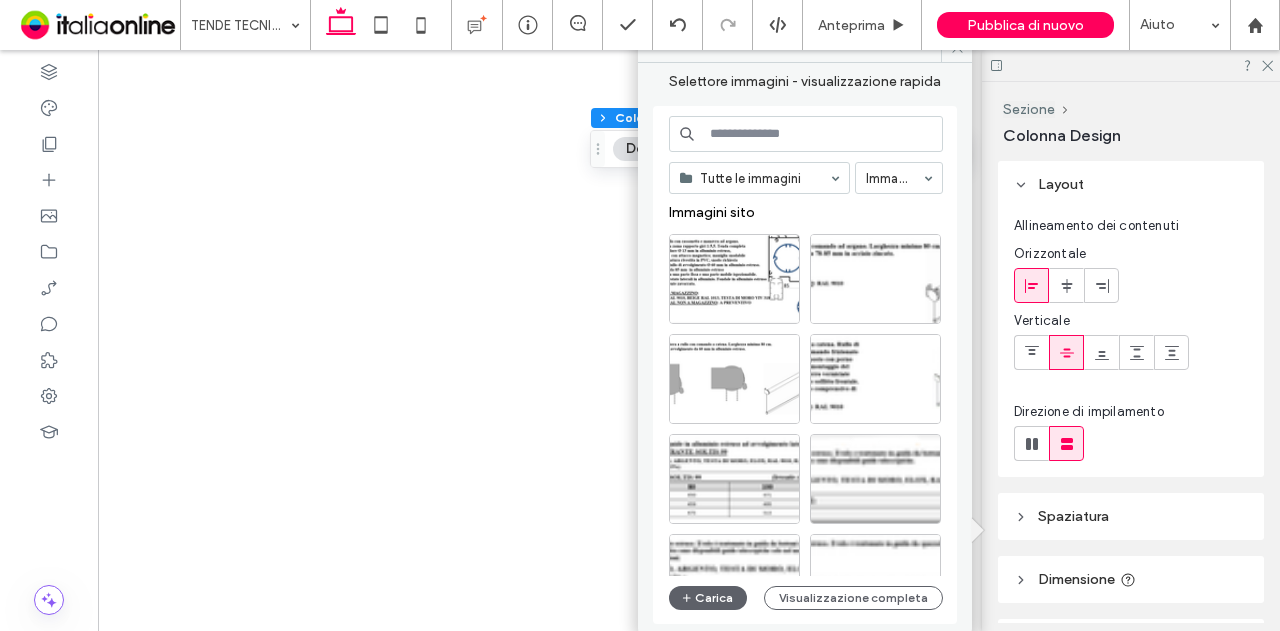 click on "Carica" at bounding box center (708, 598) 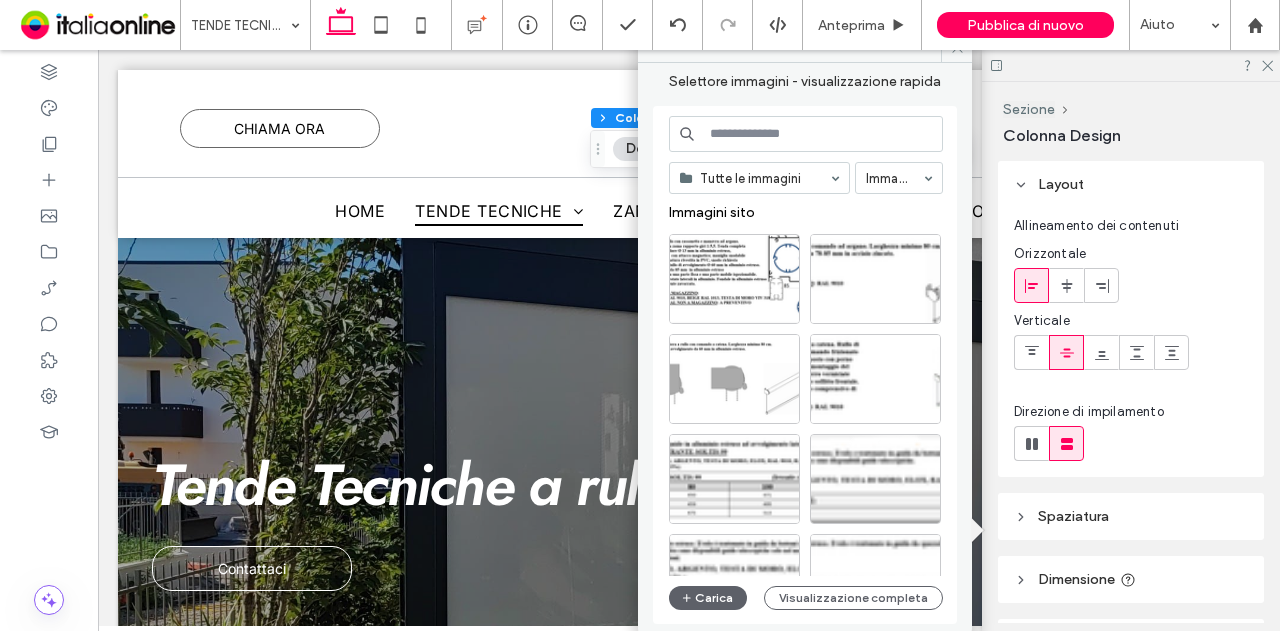scroll, scrollTop: 8870, scrollLeft: 0, axis: vertical 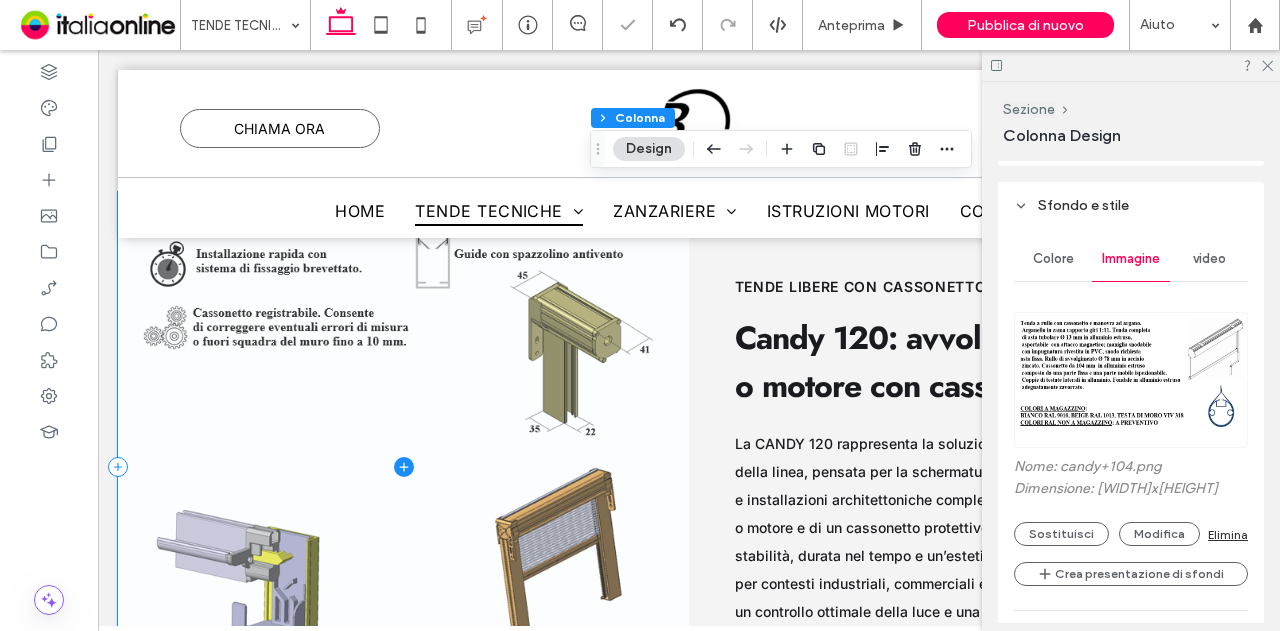click at bounding box center (403, 467) 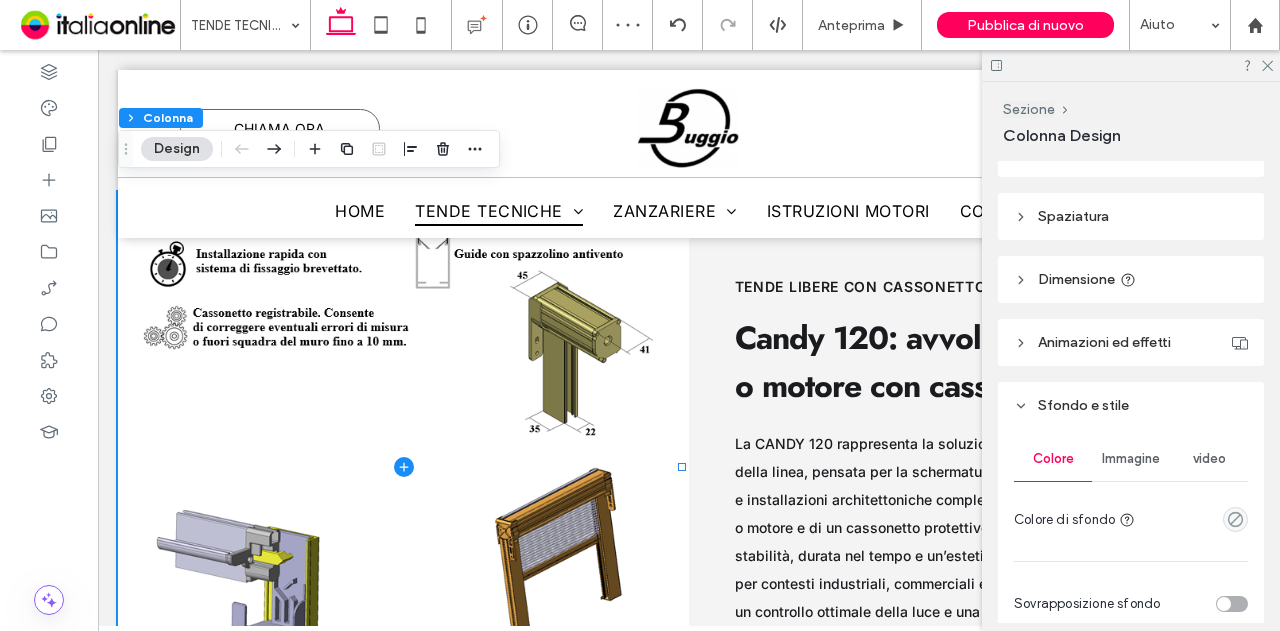 click on "Immagine" at bounding box center [1131, 459] 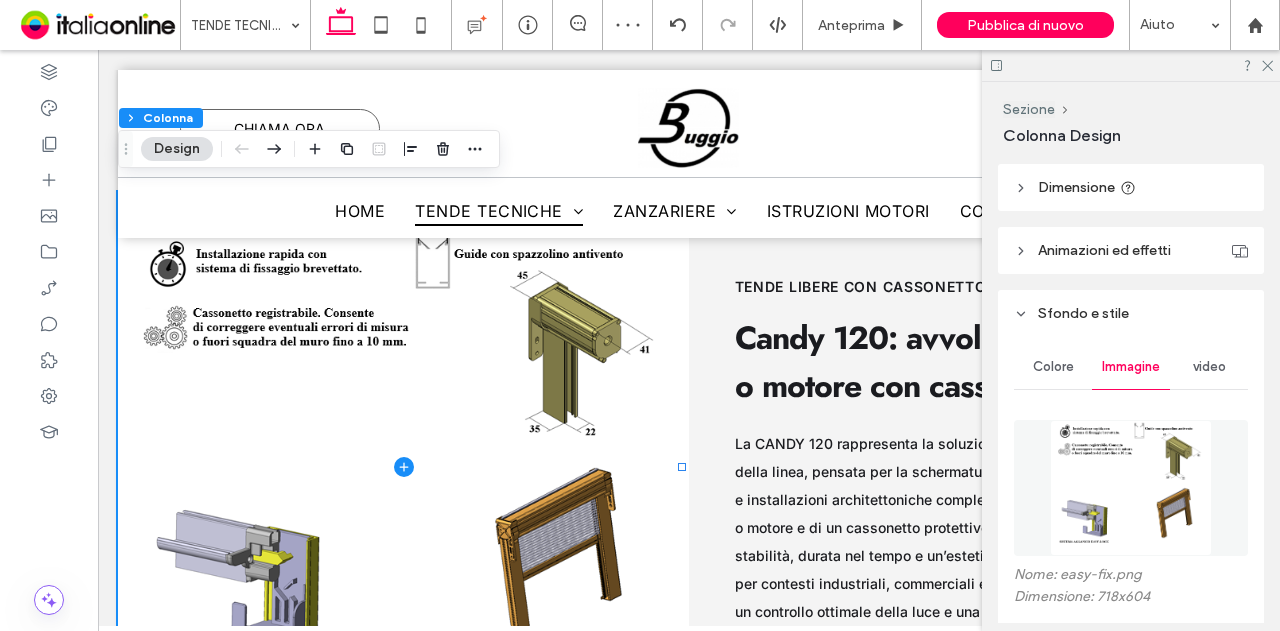 scroll, scrollTop: 600, scrollLeft: 0, axis: vertical 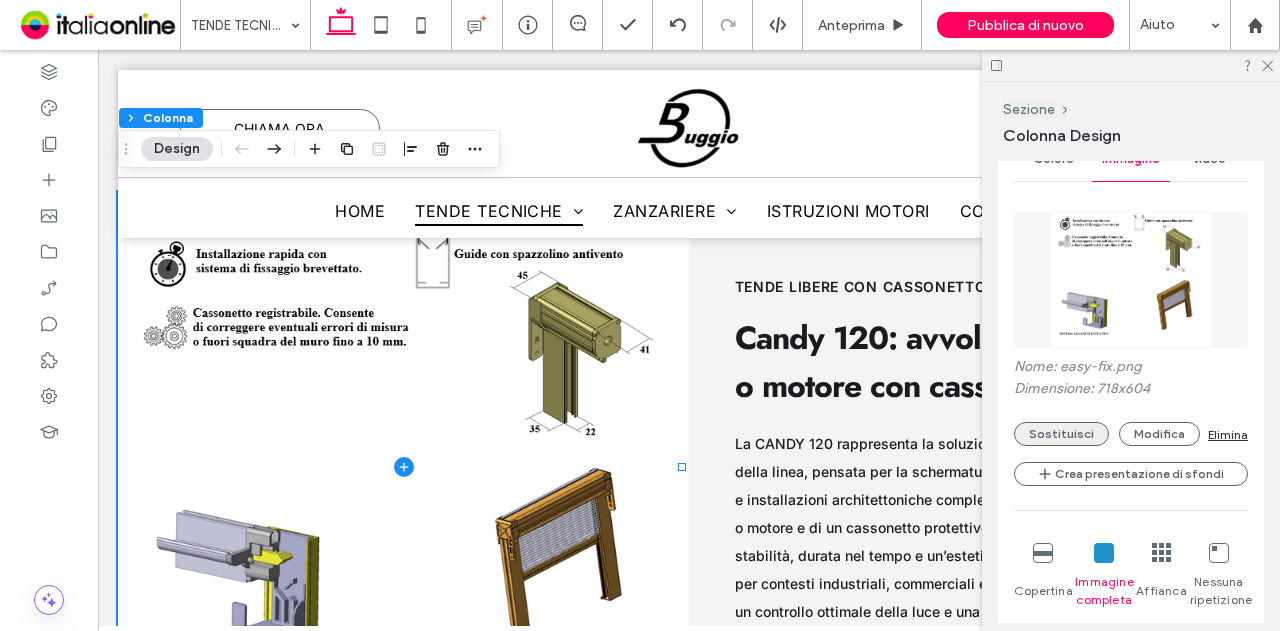 click on "Sostituisci" at bounding box center [1061, 434] 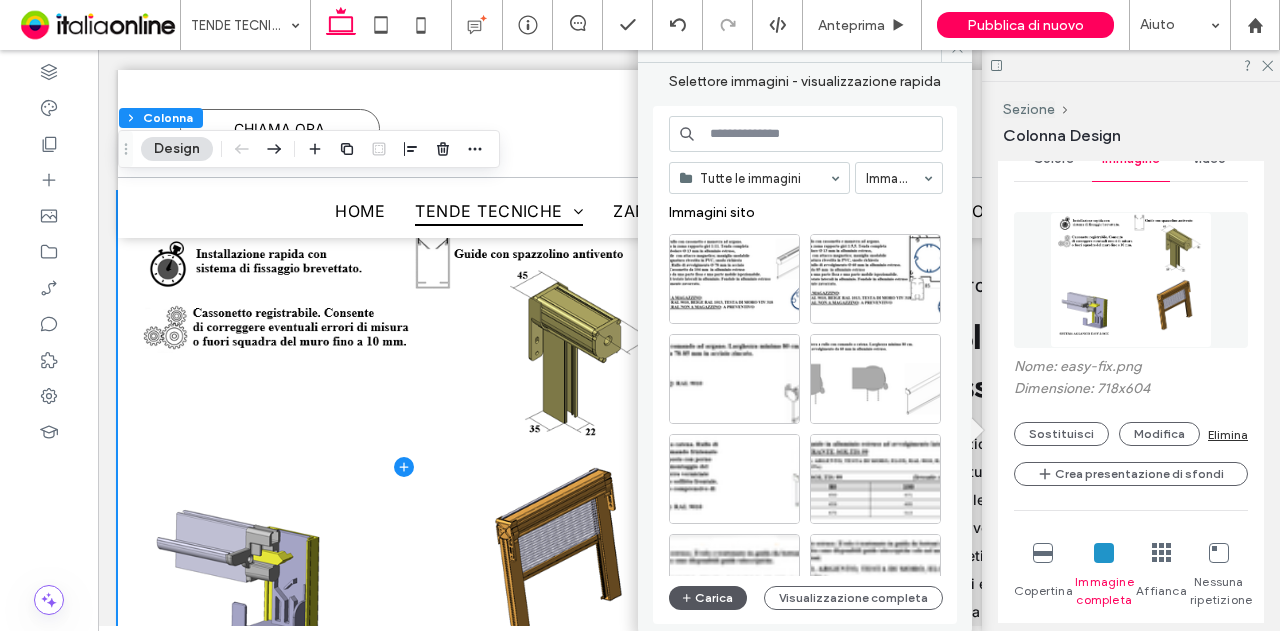 click on "Carica" at bounding box center [708, 598] 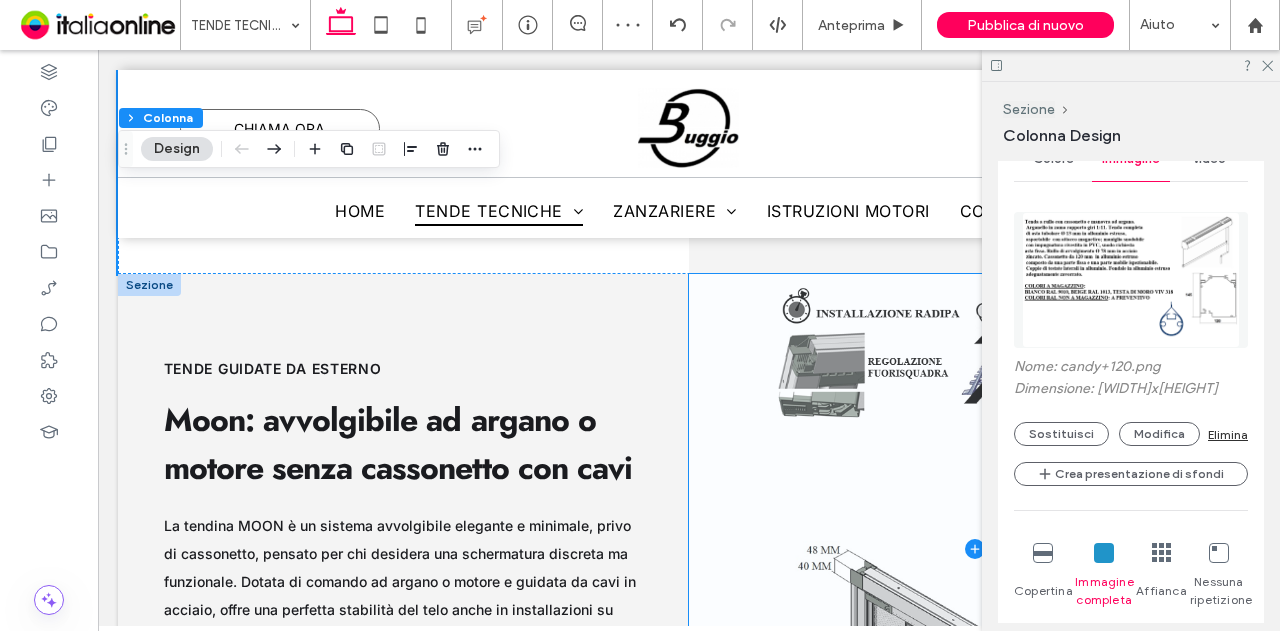 scroll, scrollTop: 9870, scrollLeft: 0, axis: vertical 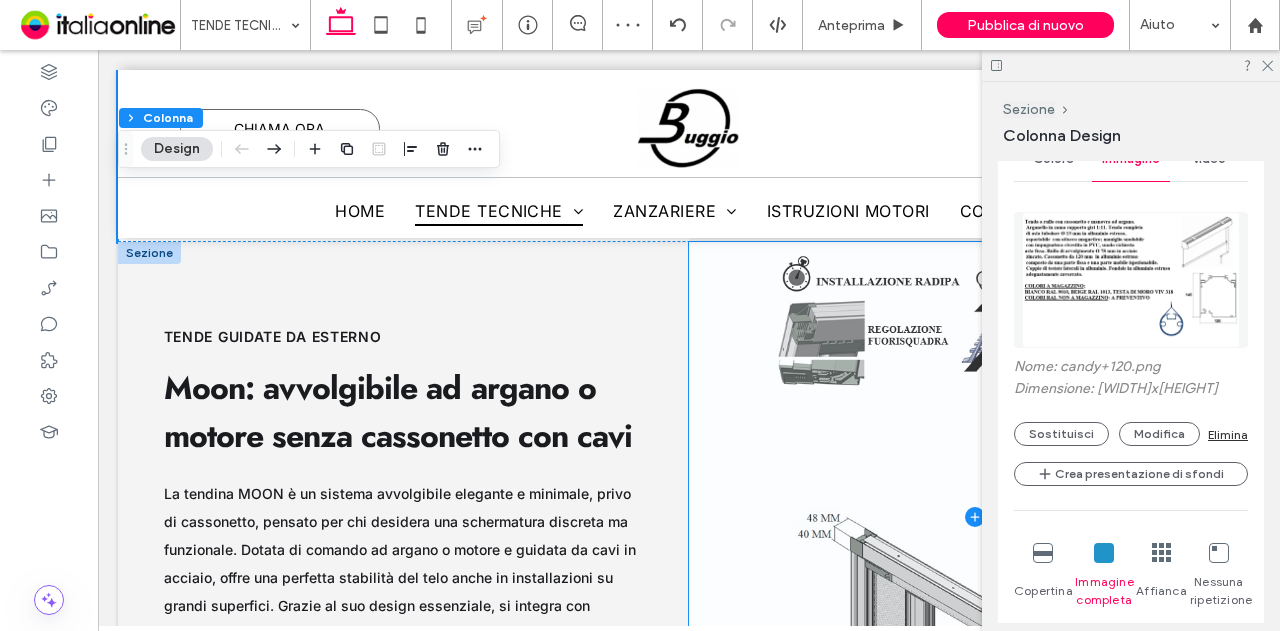 click at bounding box center (974, 517) 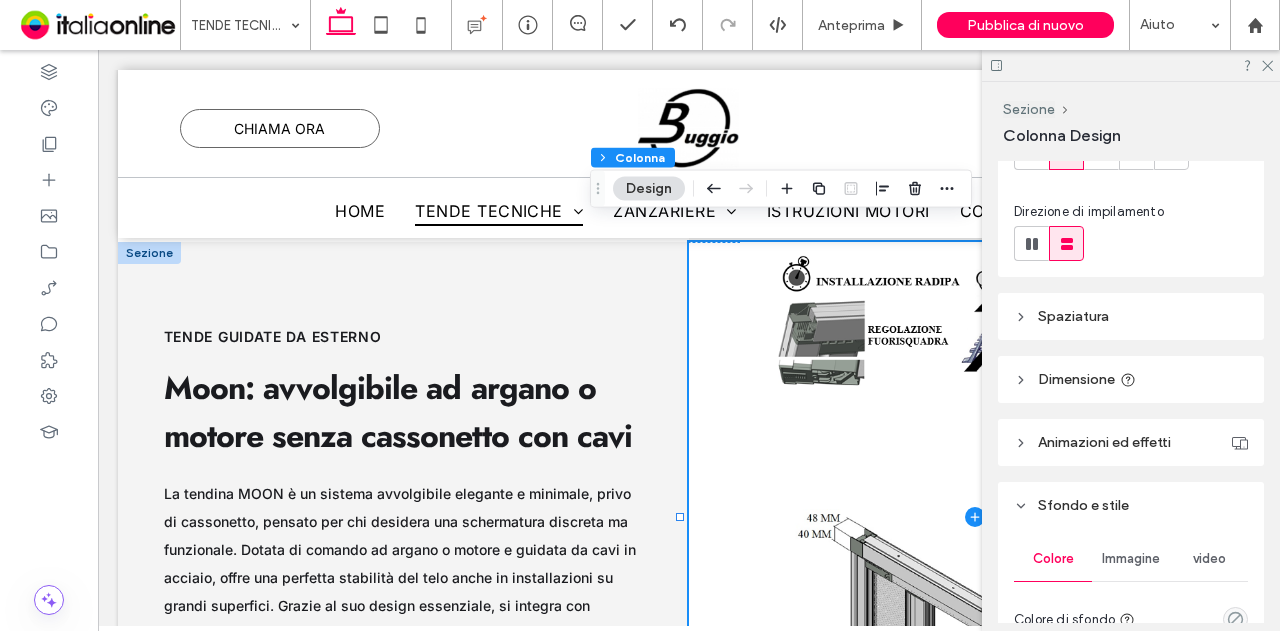 click on "Immagine" at bounding box center [1131, 559] 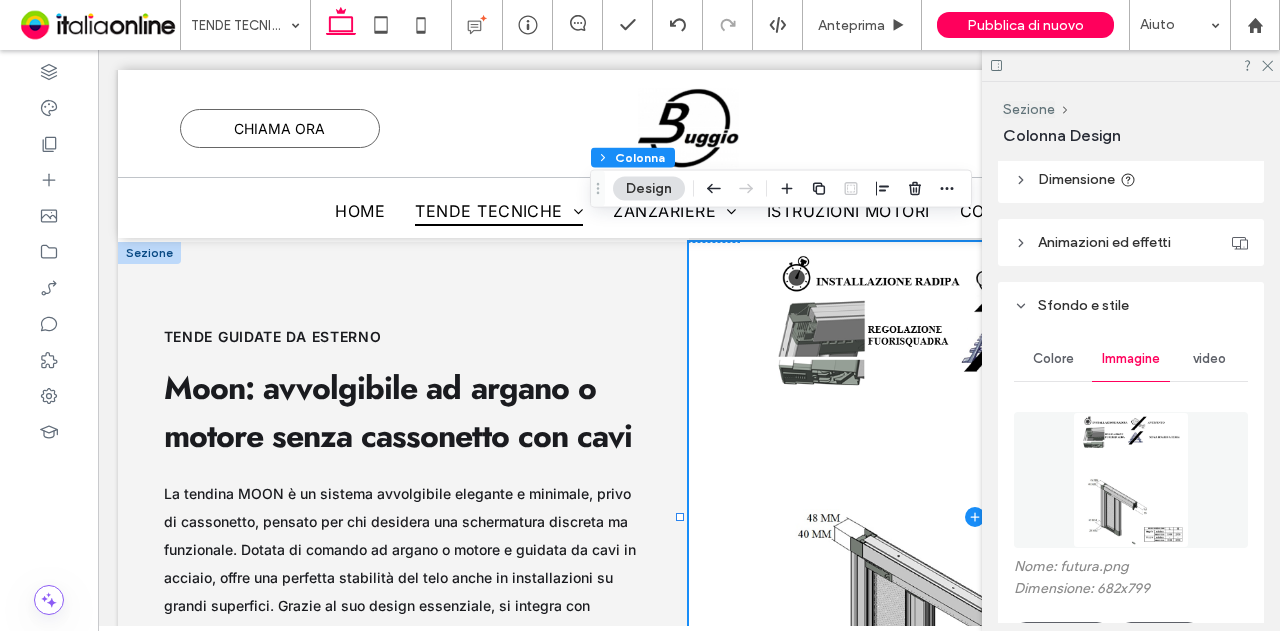 scroll, scrollTop: 500, scrollLeft: 0, axis: vertical 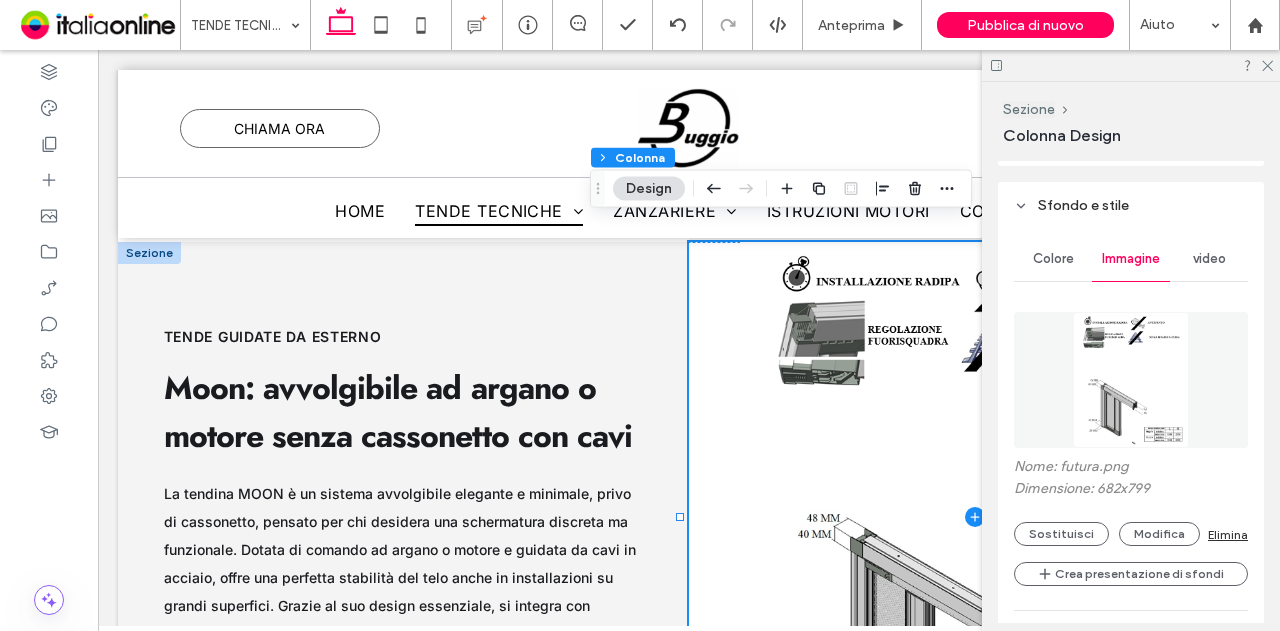 click on "Sostituisci" at bounding box center (1061, 534) 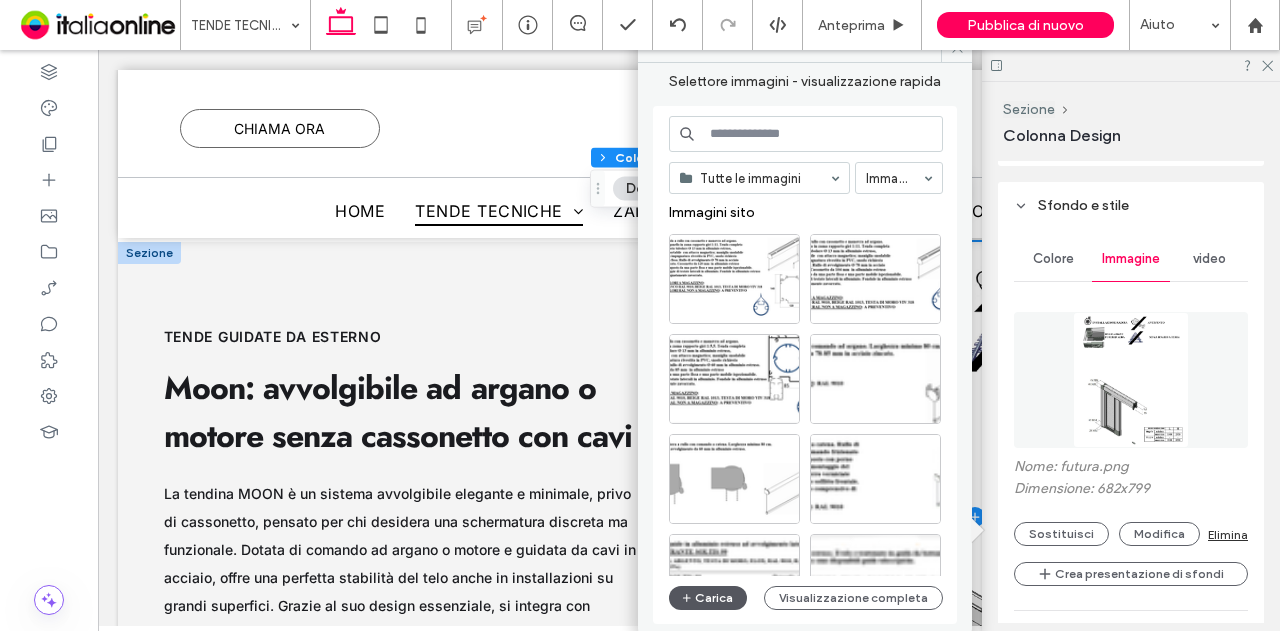 click on "Carica" at bounding box center [708, 598] 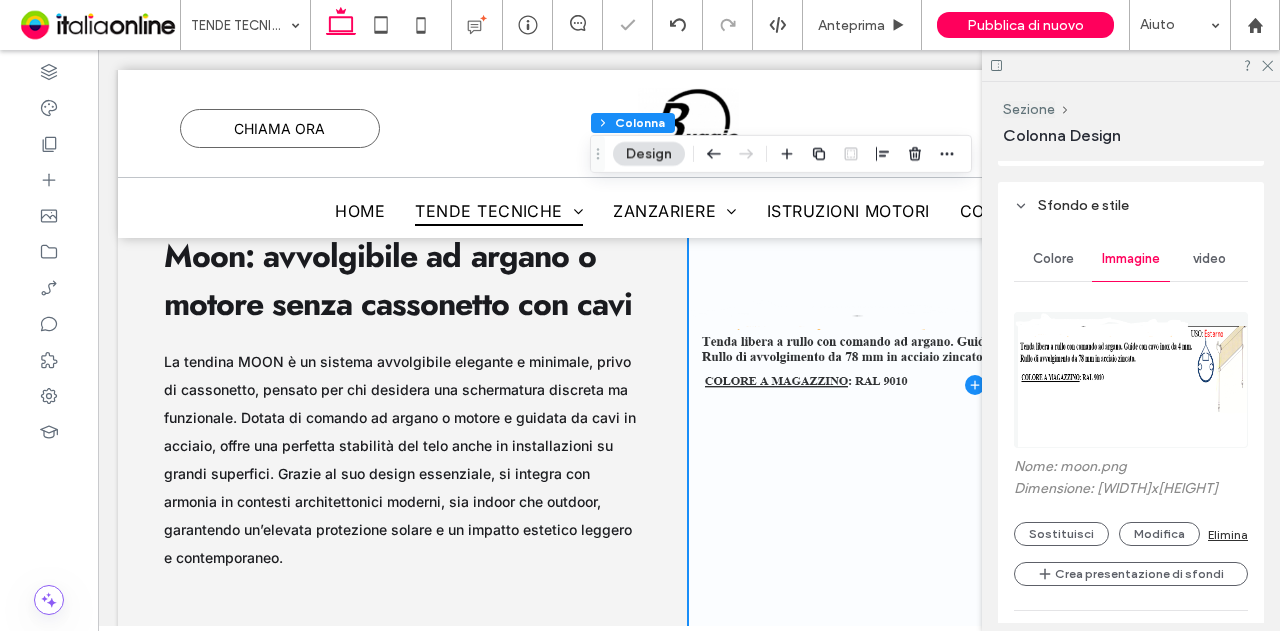 scroll, scrollTop: 10370, scrollLeft: 0, axis: vertical 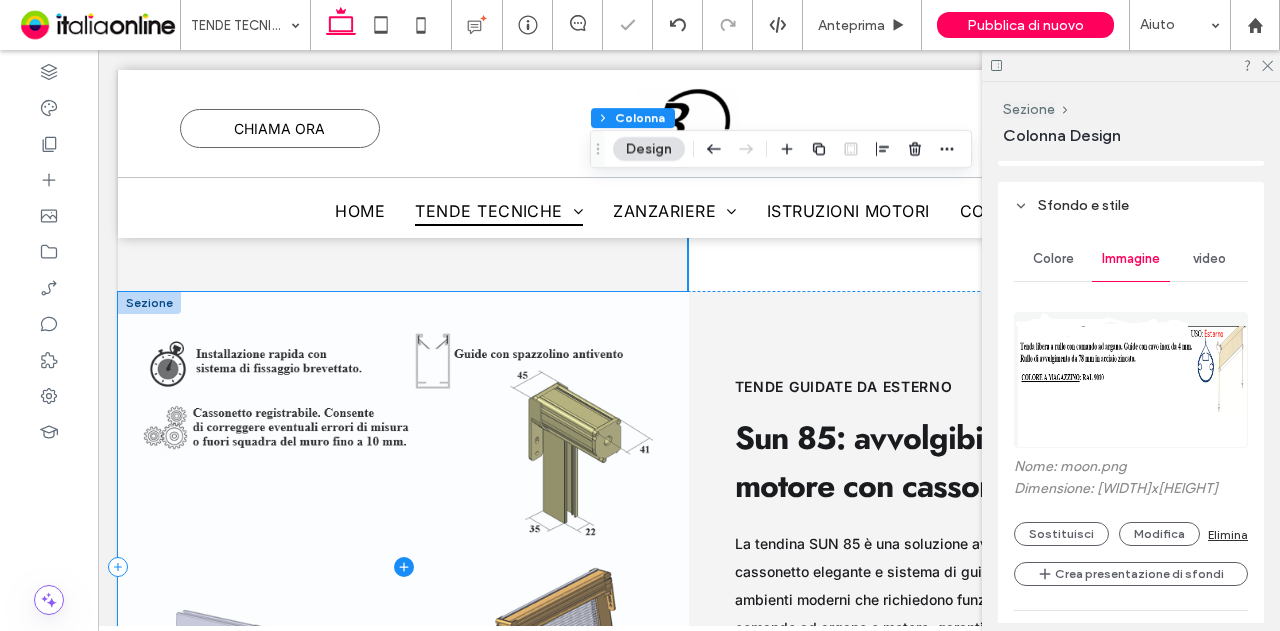 click at bounding box center (403, 567) 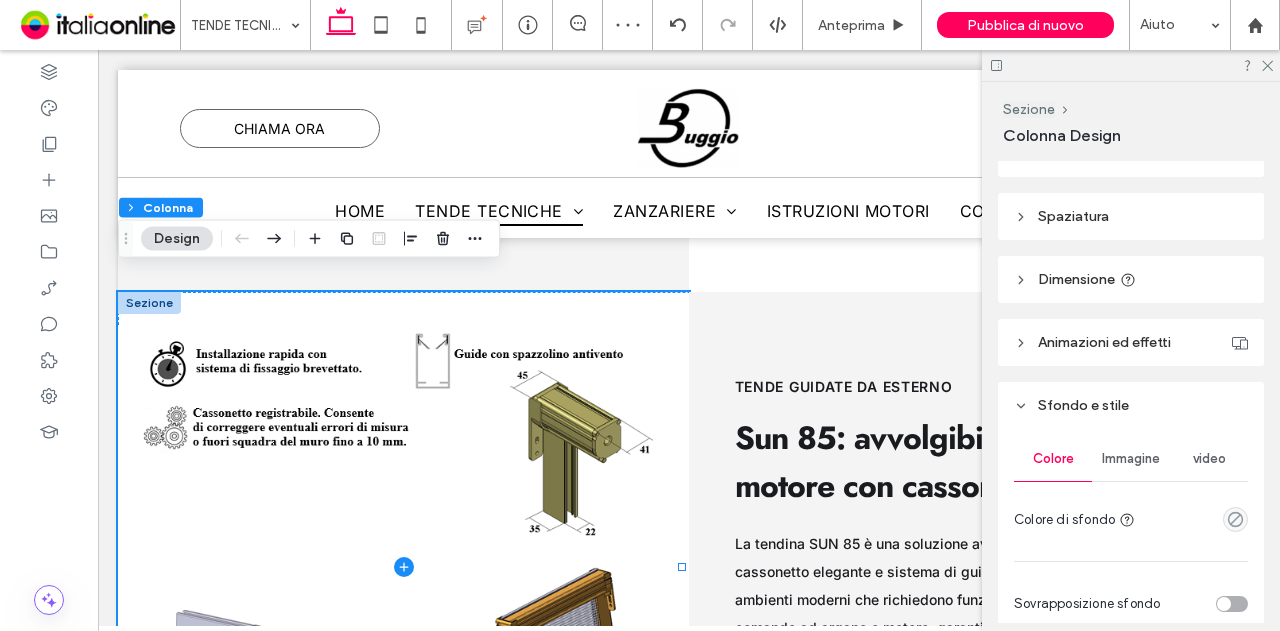 click on "Immagine" at bounding box center (1131, 459) 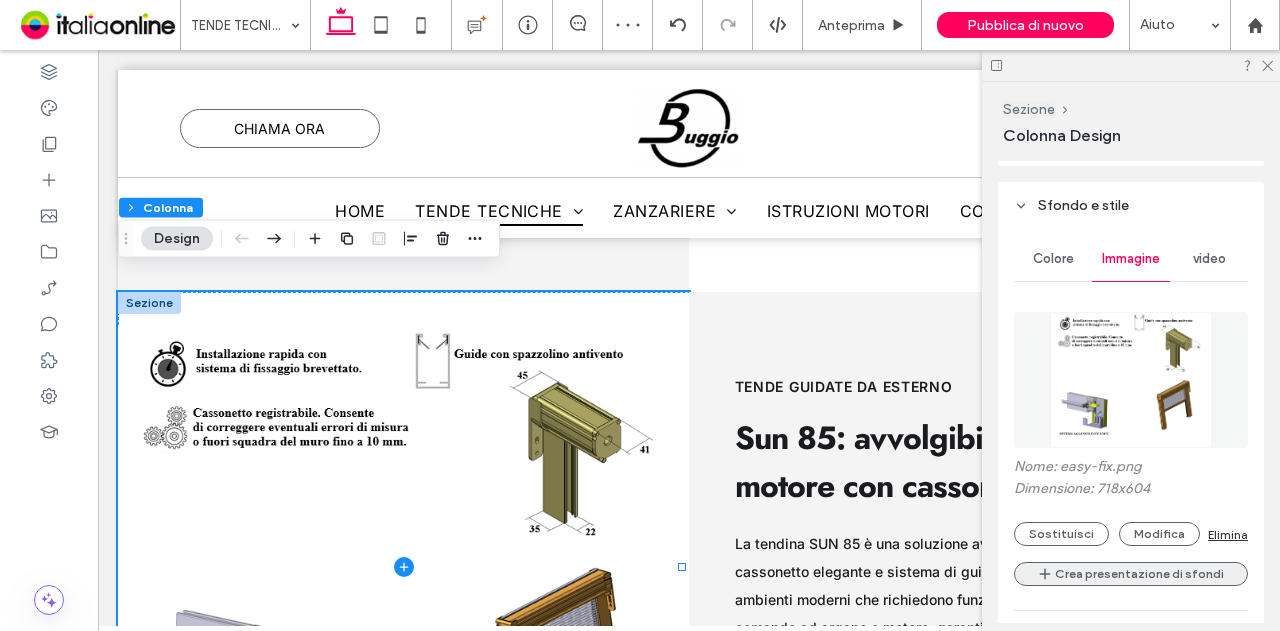 scroll, scrollTop: 600, scrollLeft: 0, axis: vertical 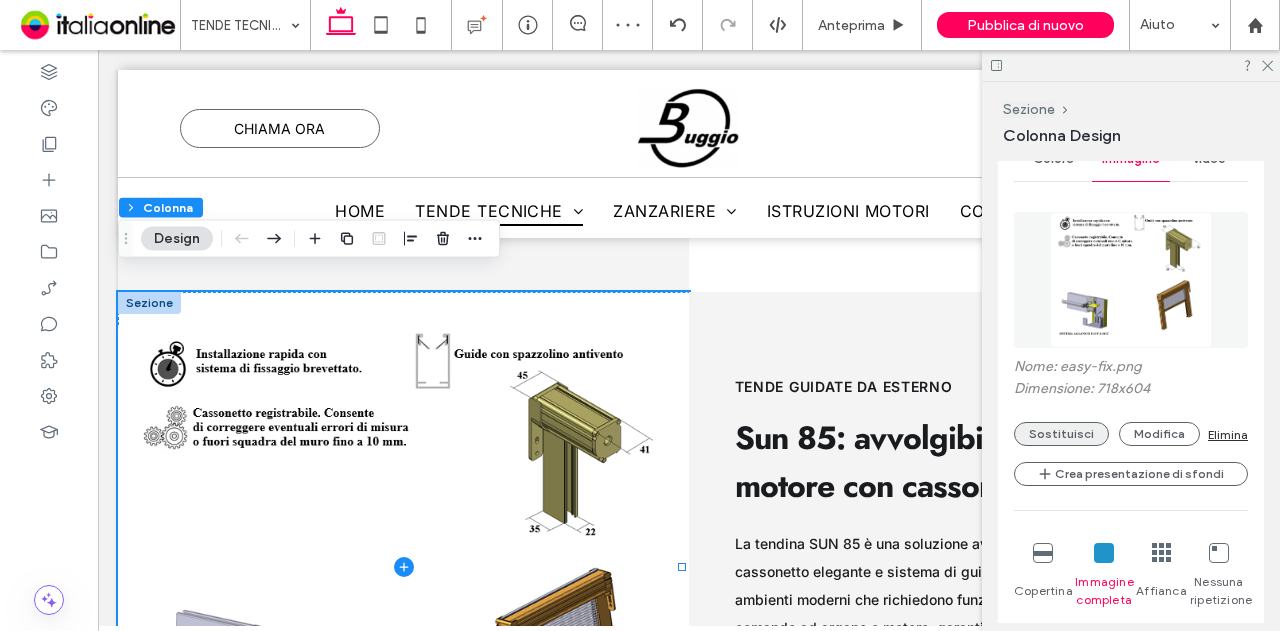 click on "Sostituisci" at bounding box center [1061, 434] 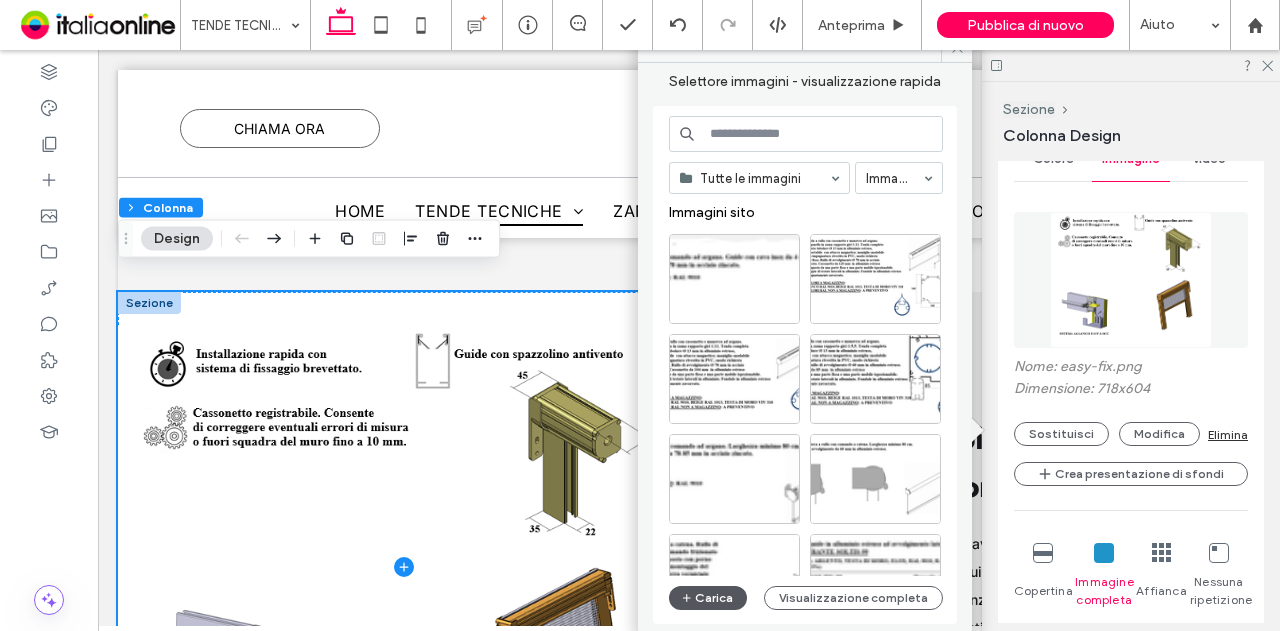 click on "Carica" at bounding box center [708, 598] 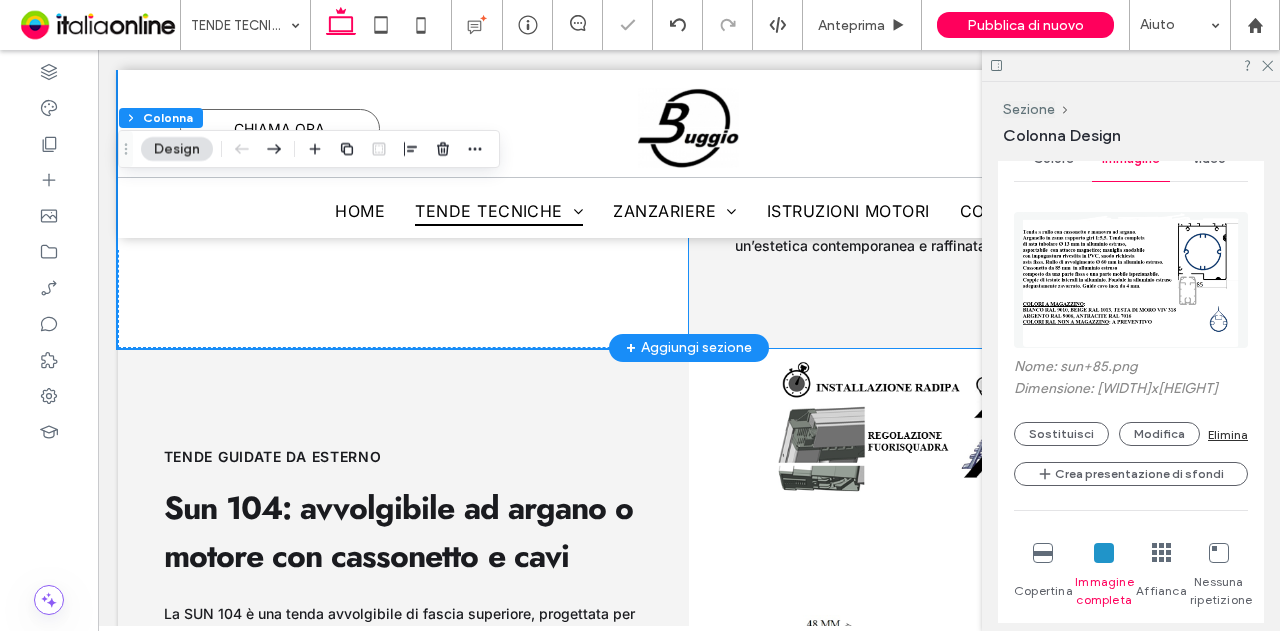 scroll, scrollTop: 11070, scrollLeft: 0, axis: vertical 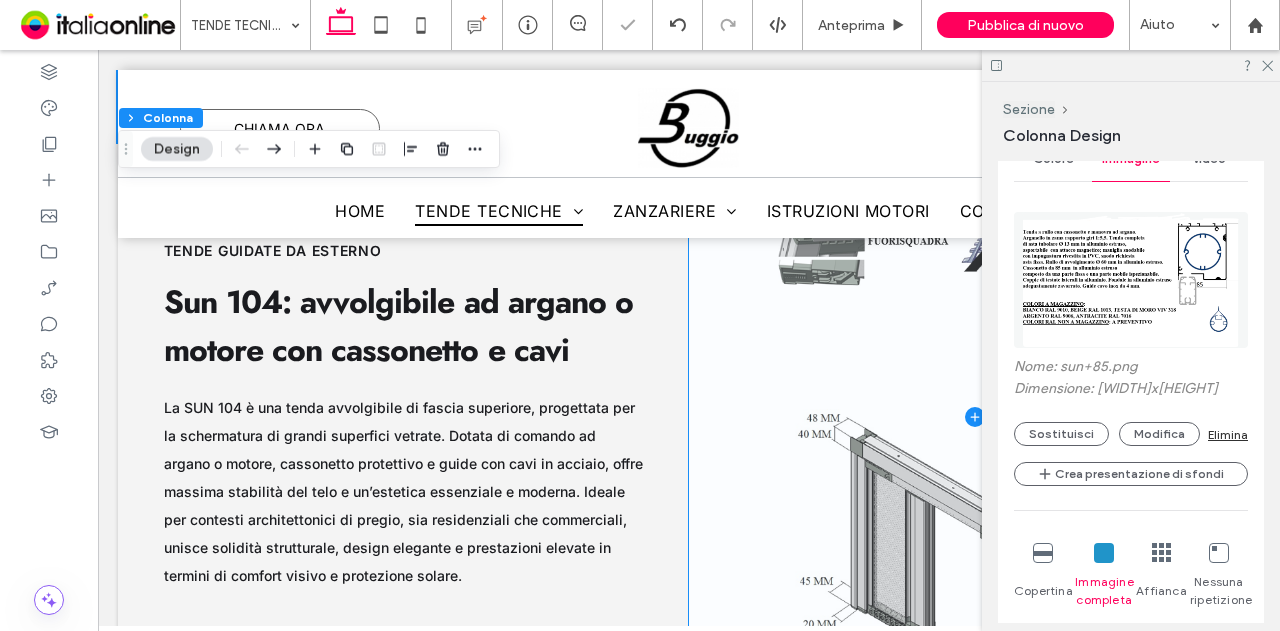 click at bounding box center (974, 417) 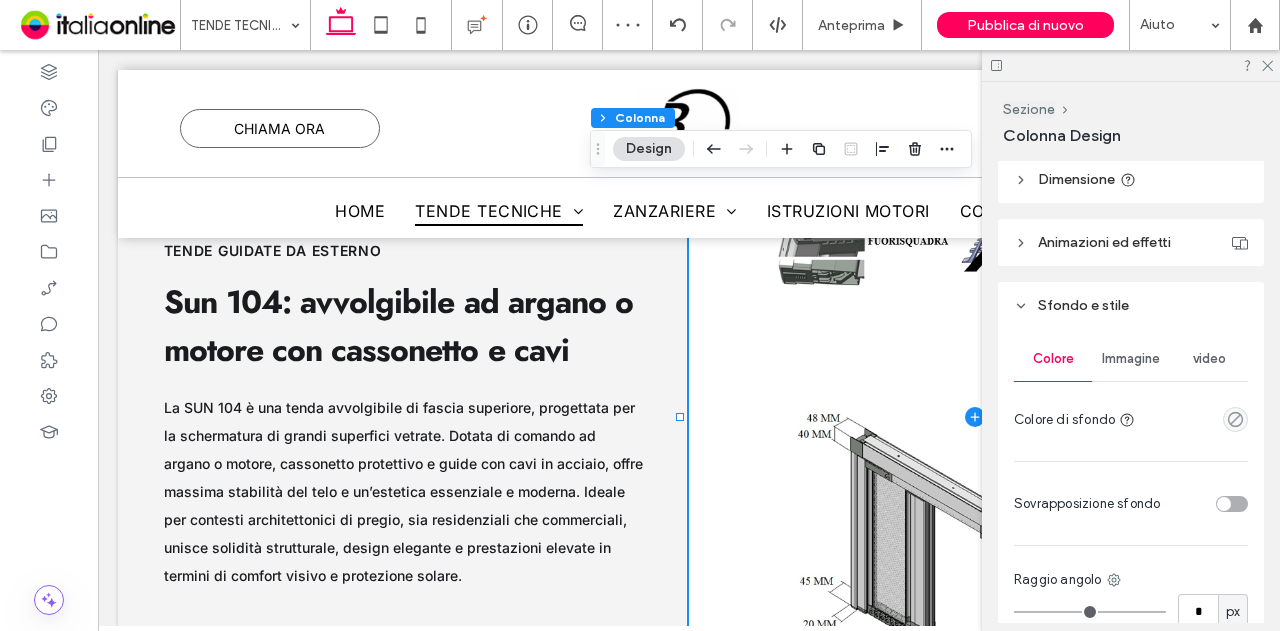 click on "Immagine" at bounding box center [1131, 359] 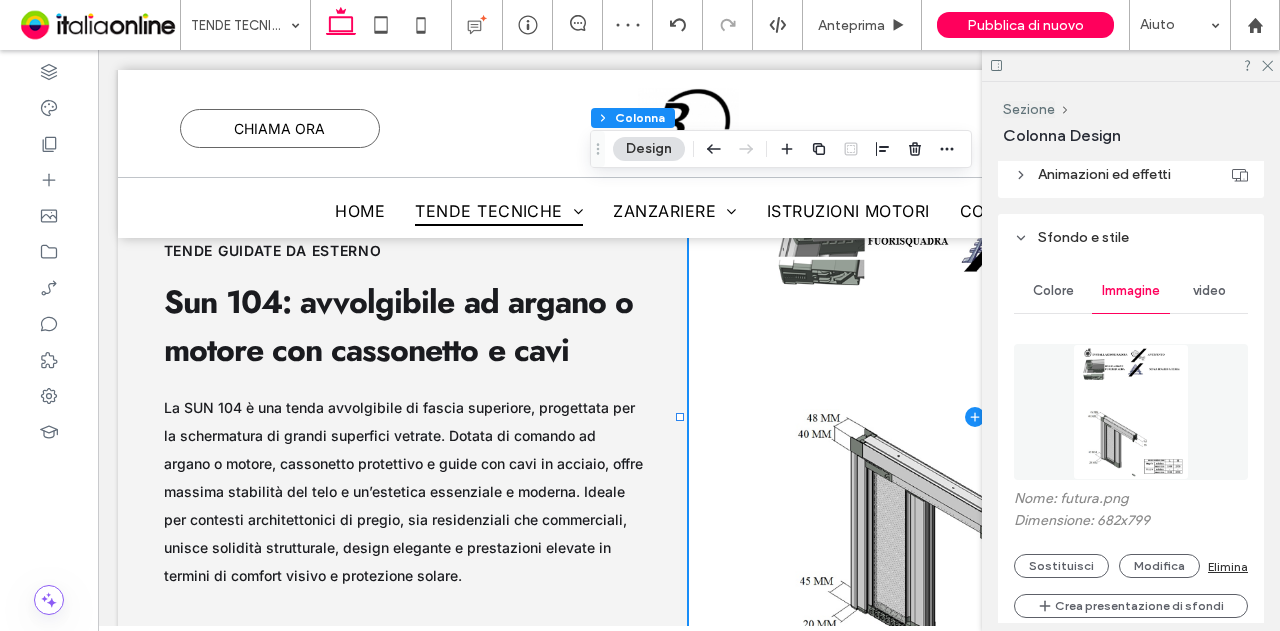 scroll, scrollTop: 500, scrollLeft: 0, axis: vertical 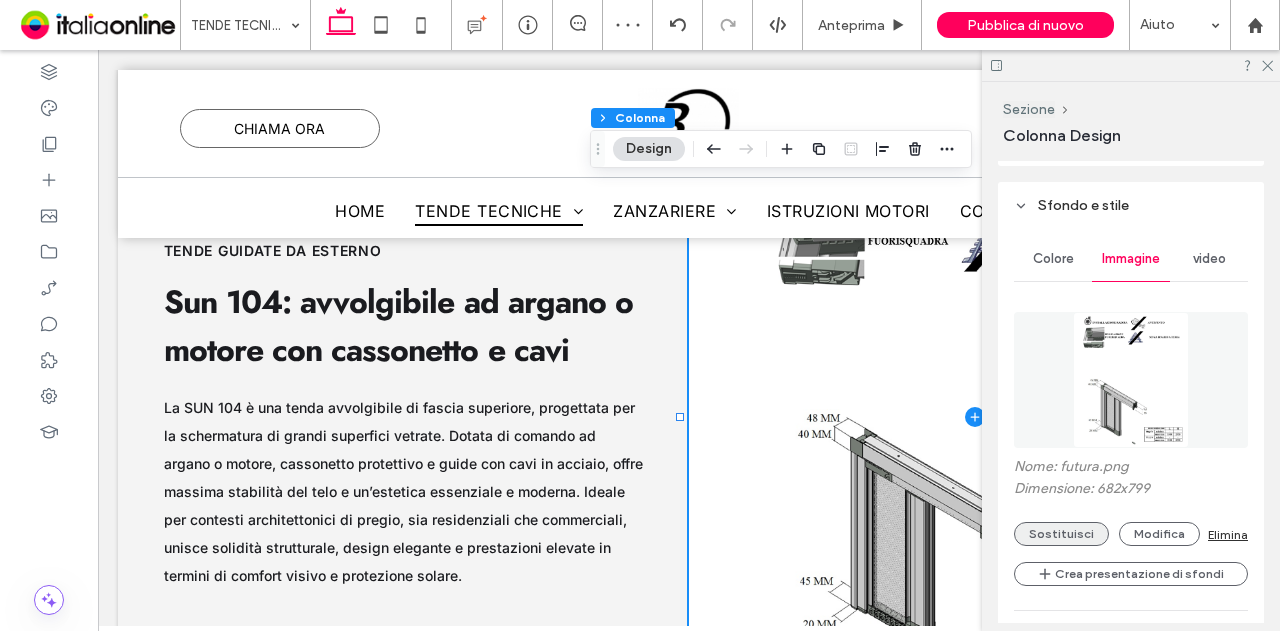 click on "Sostituisci" at bounding box center [1061, 534] 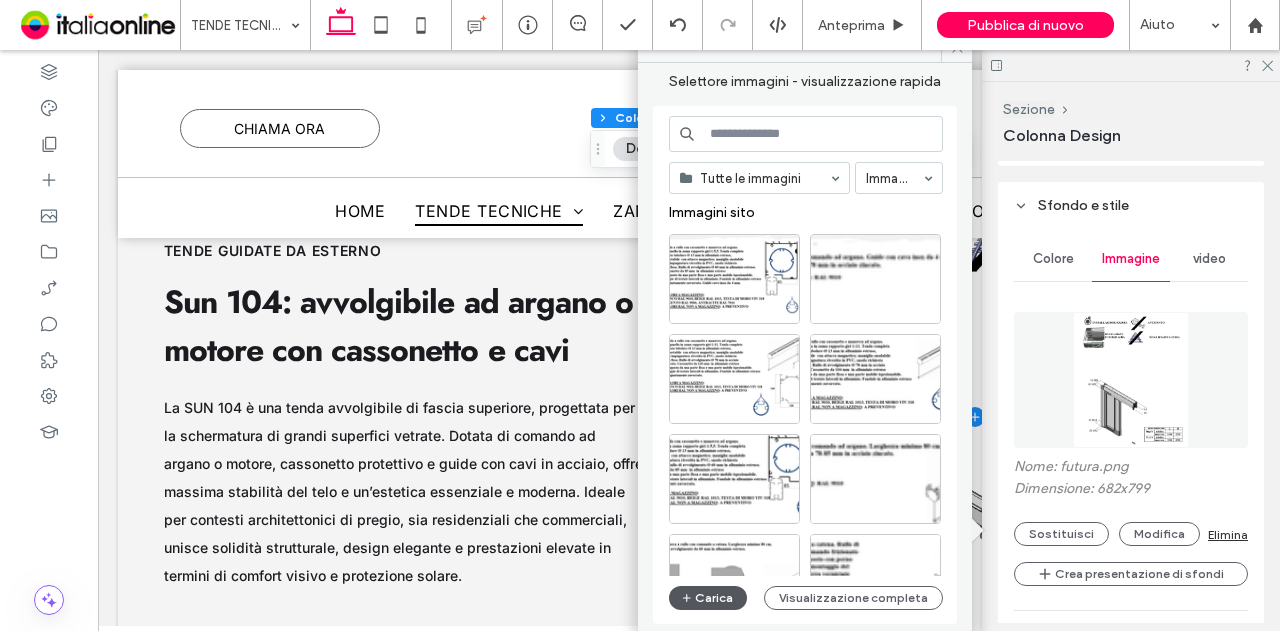 click on "Carica" at bounding box center [708, 598] 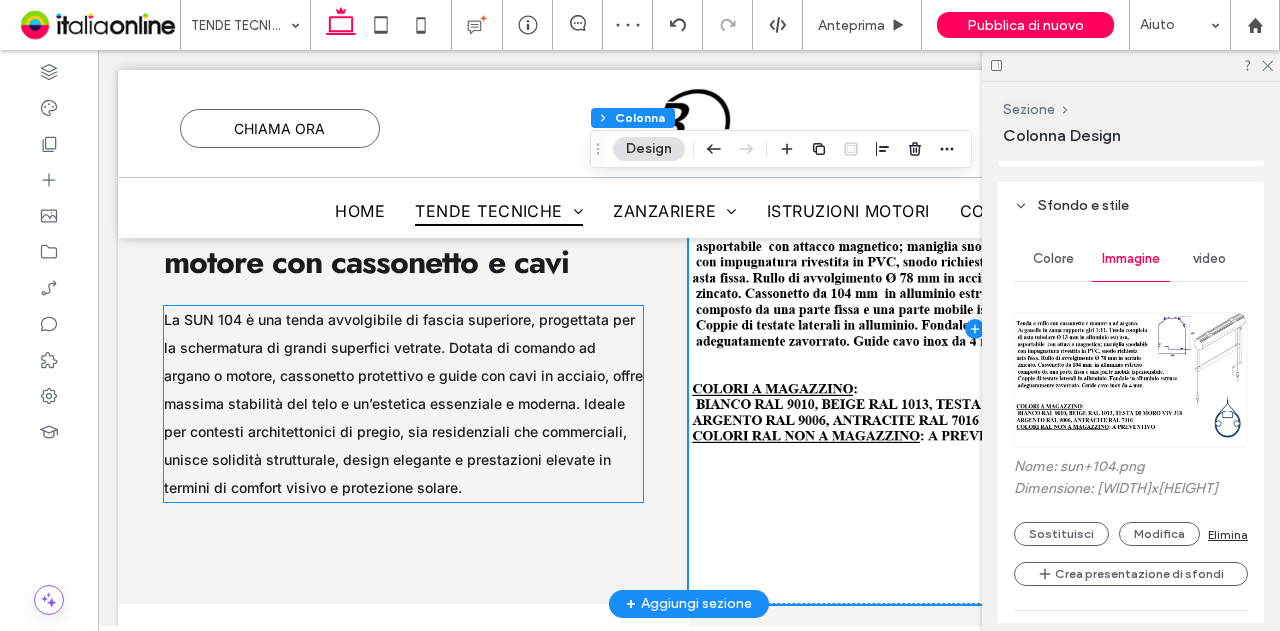 scroll, scrollTop: 11570, scrollLeft: 0, axis: vertical 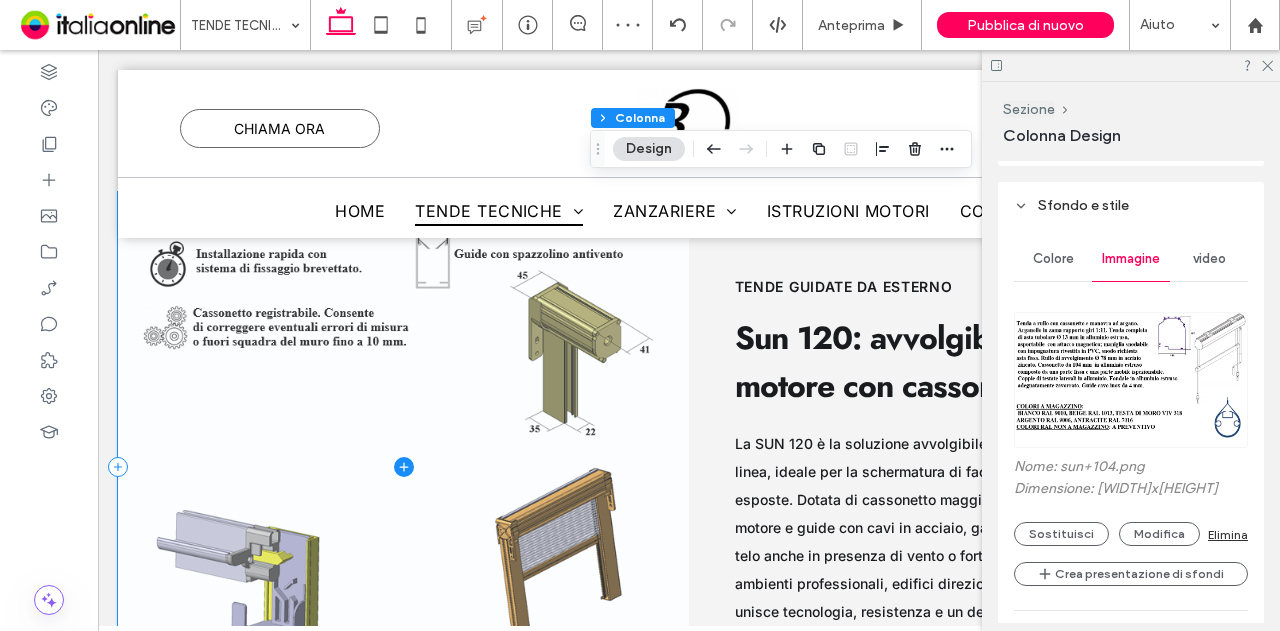 click at bounding box center (403, 467) 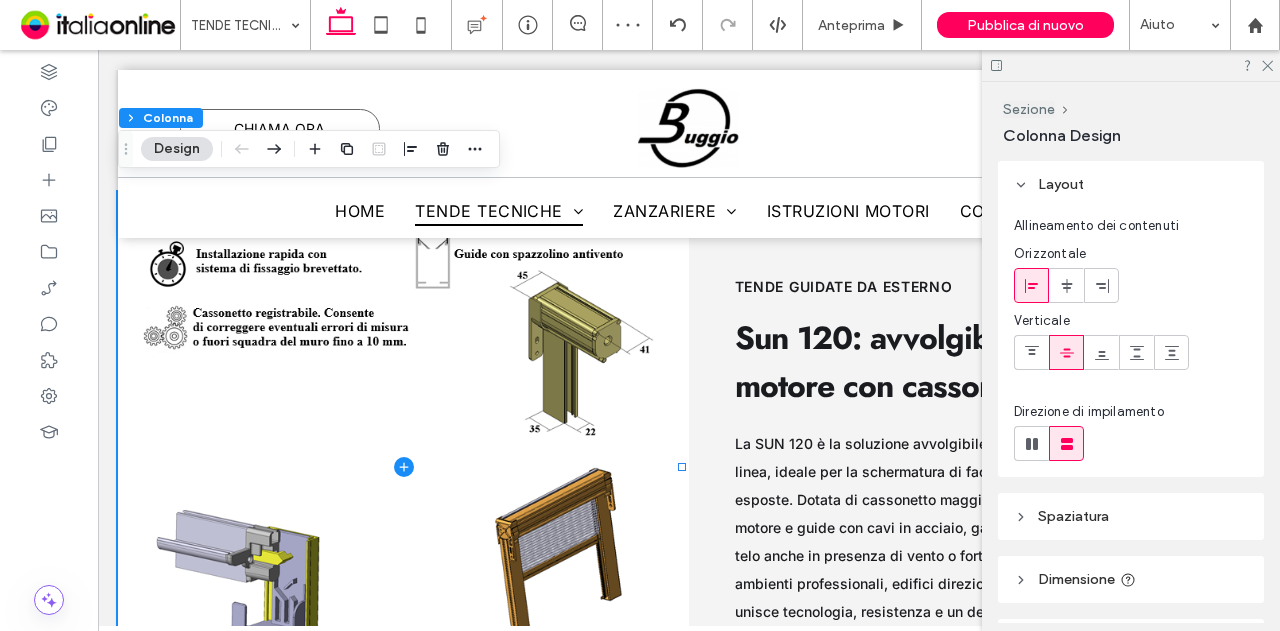 scroll, scrollTop: 300, scrollLeft: 0, axis: vertical 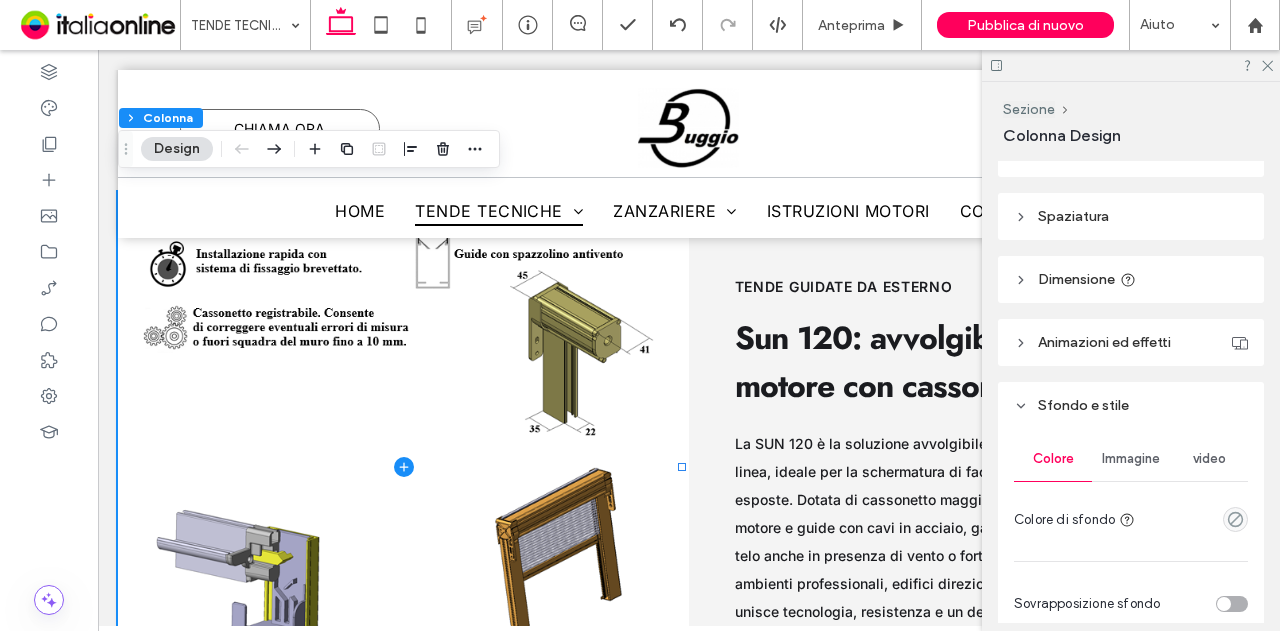 click on "Immagine" at bounding box center (1131, 459) 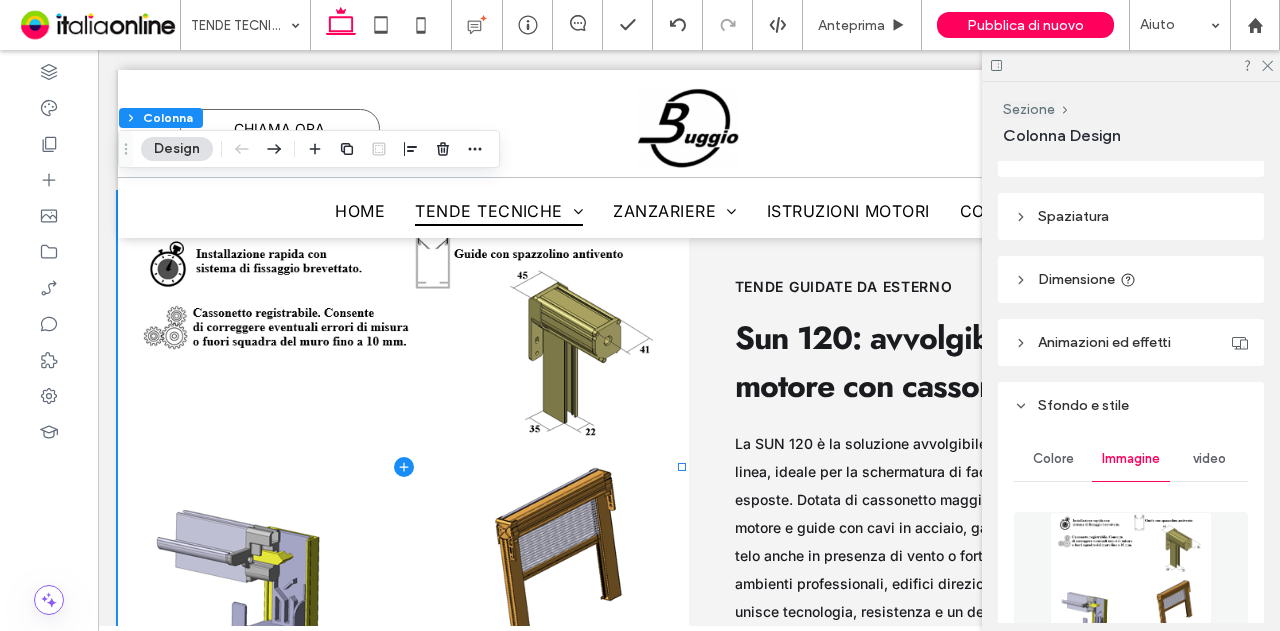 scroll, scrollTop: 500, scrollLeft: 0, axis: vertical 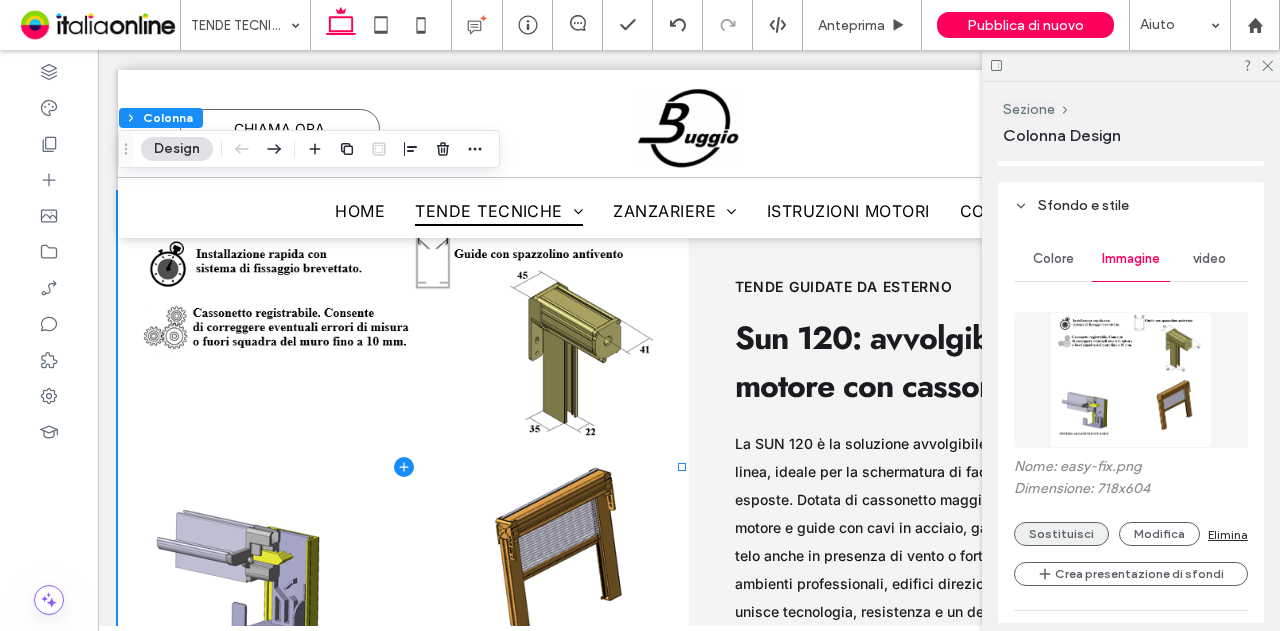 click on "Sostituisci" at bounding box center [1061, 534] 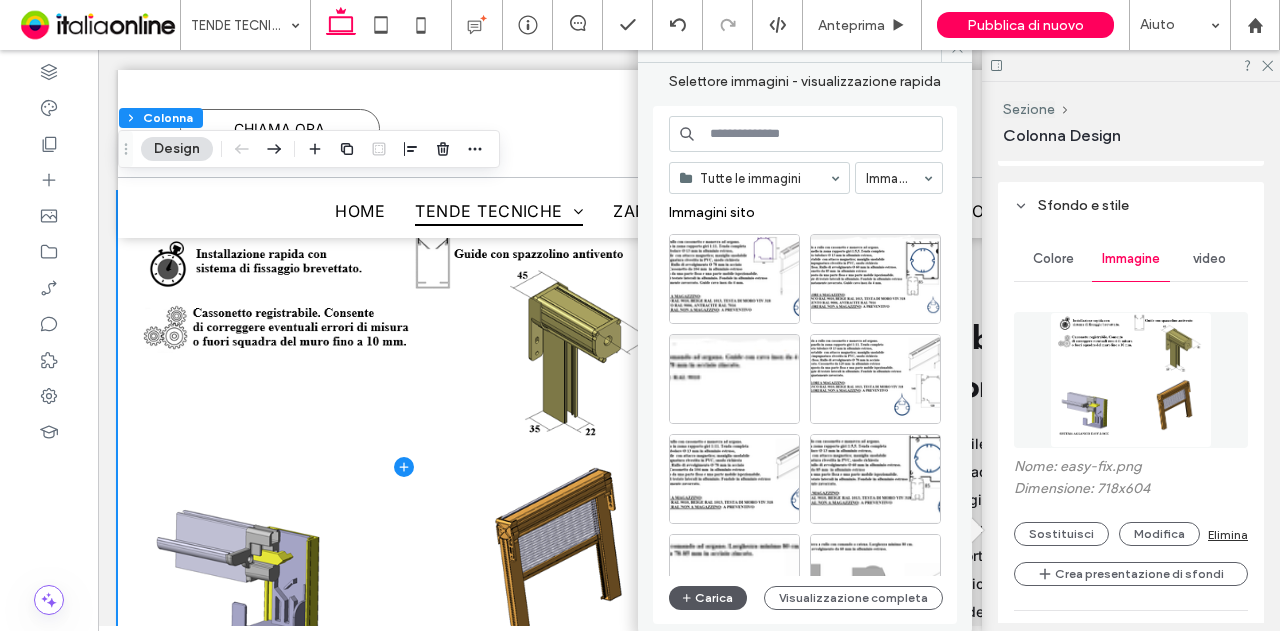 click on "Carica" at bounding box center (708, 598) 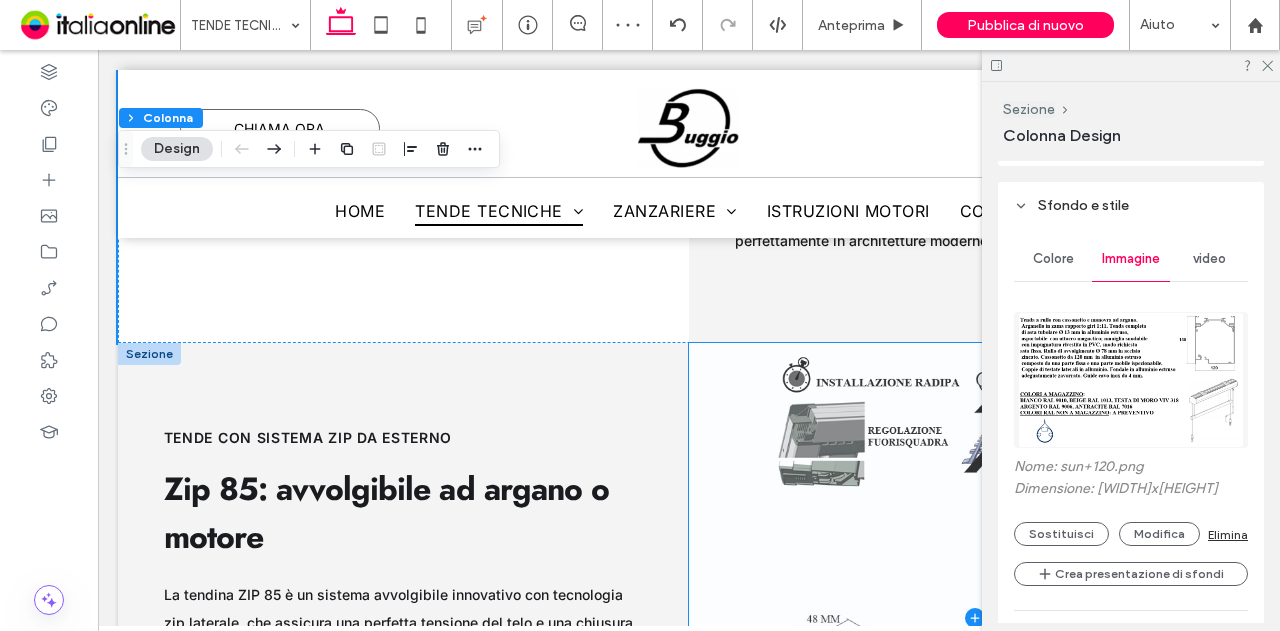 scroll, scrollTop: 11970, scrollLeft: 0, axis: vertical 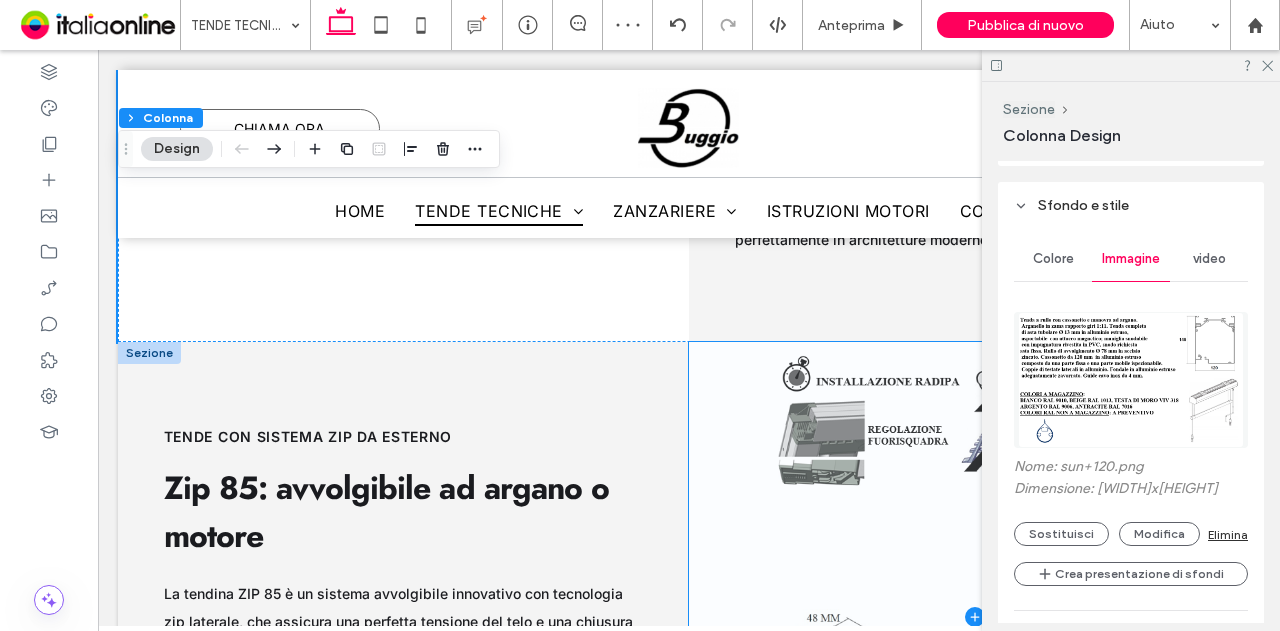click at bounding box center (974, 617) 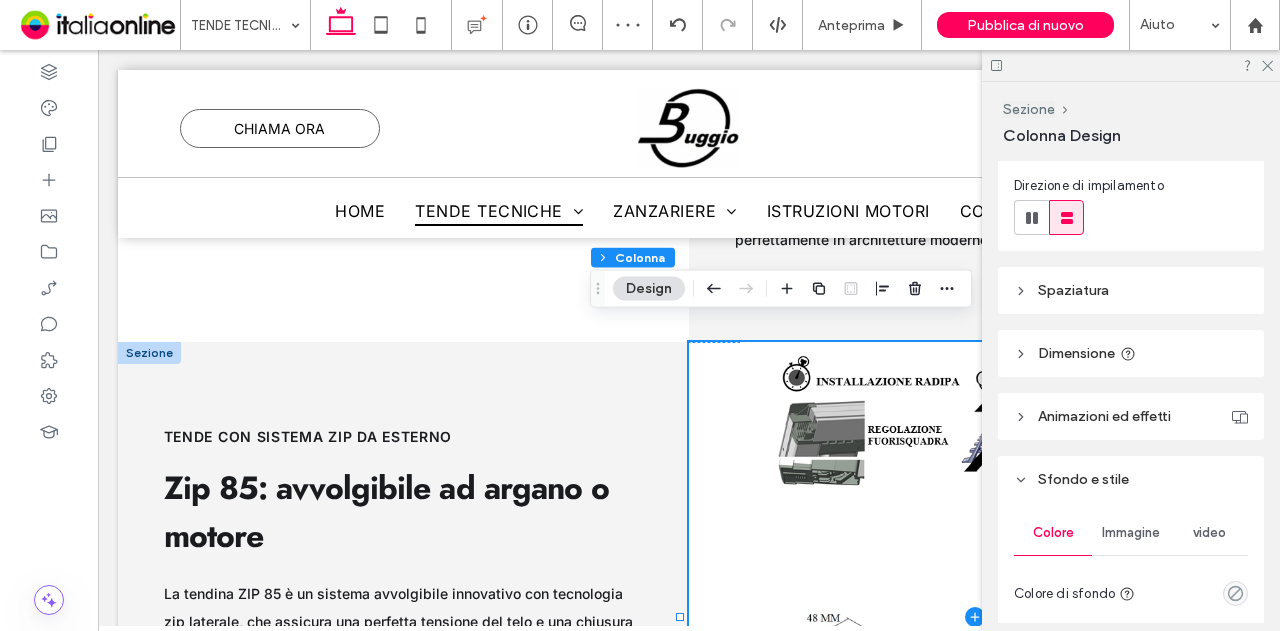 scroll, scrollTop: 300, scrollLeft: 0, axis: vertical 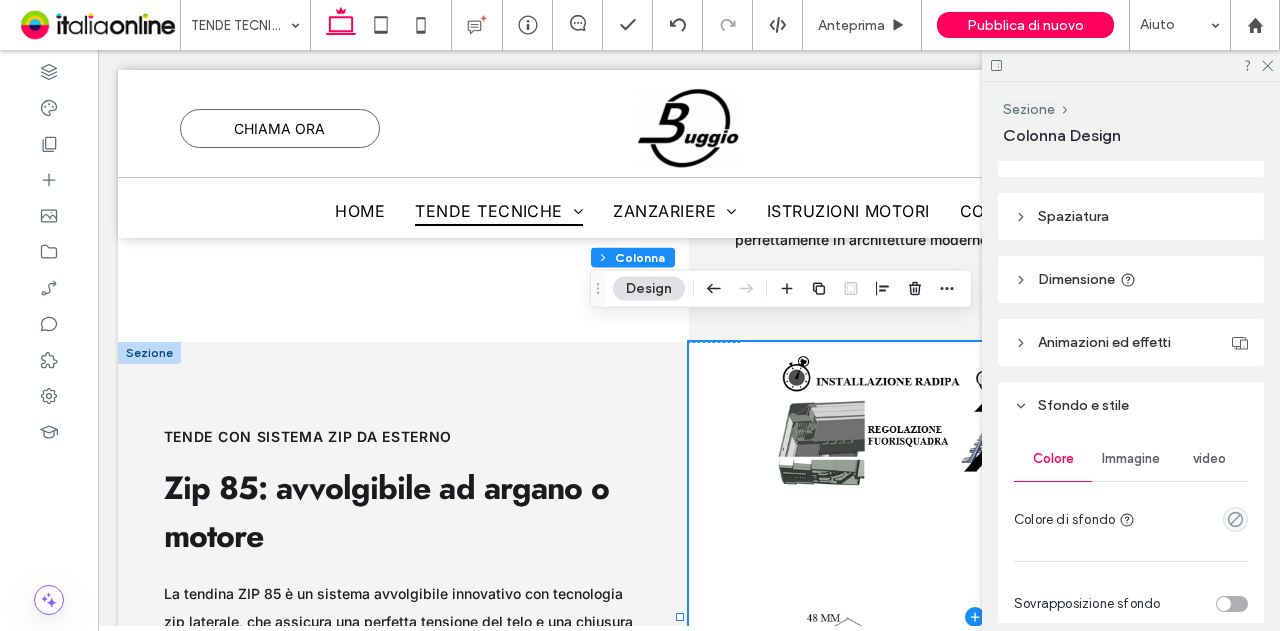 click on "Immagine" at bounding box center [1131, 459] 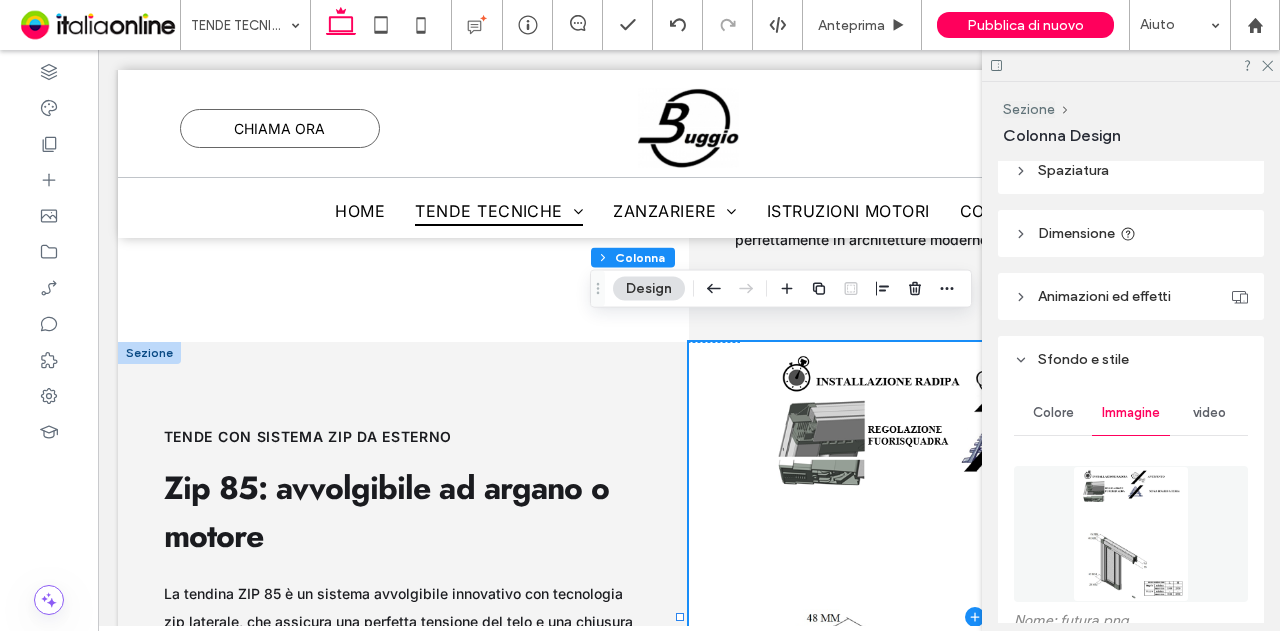 scroll, scrollTop: 500, scrollLeft: 0, axis: vertical 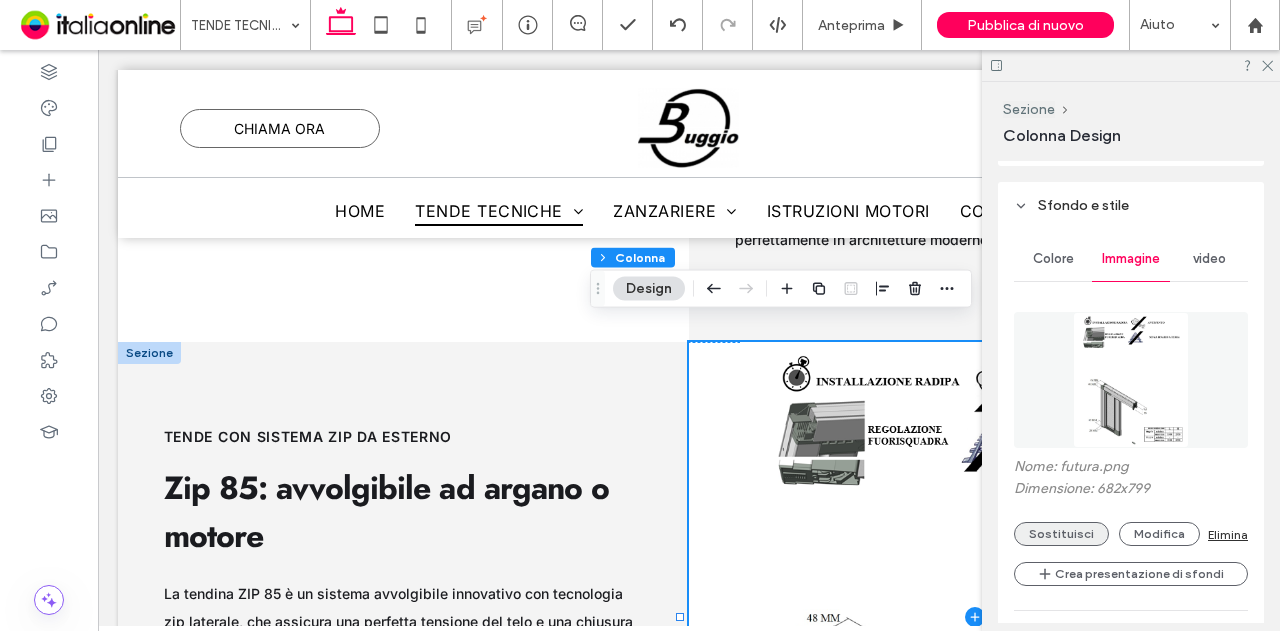click on "Sostituisci" at bounding box center [1061, 534] 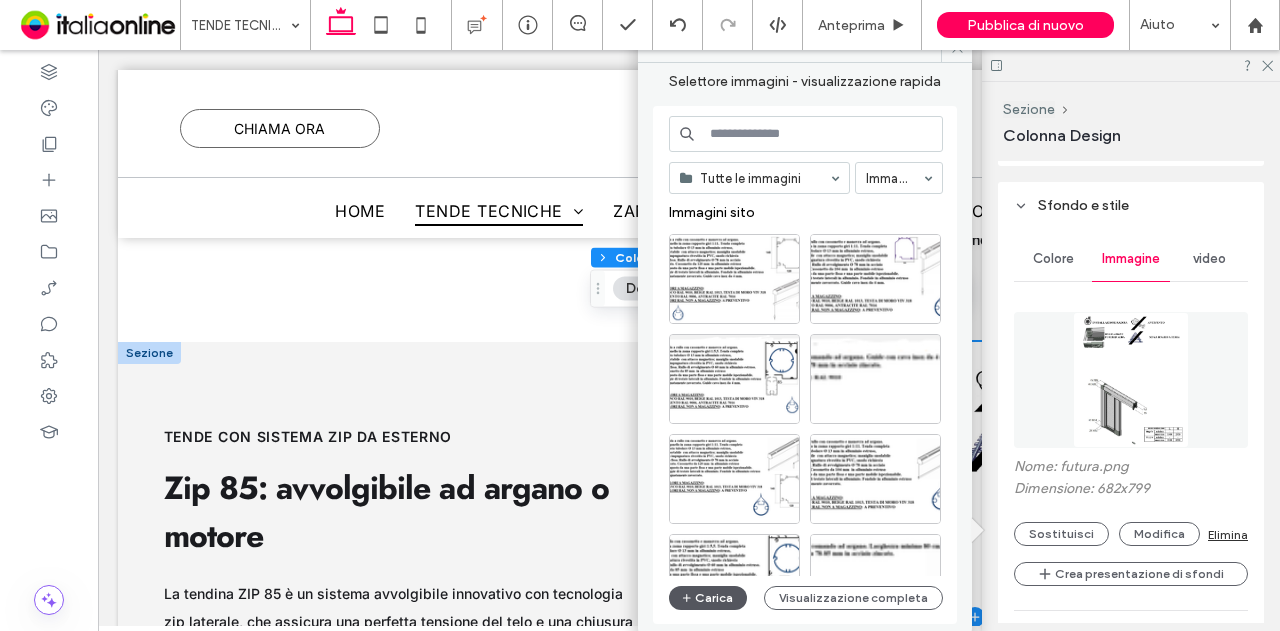 click on "Carica" at bounding box center (708, 598) 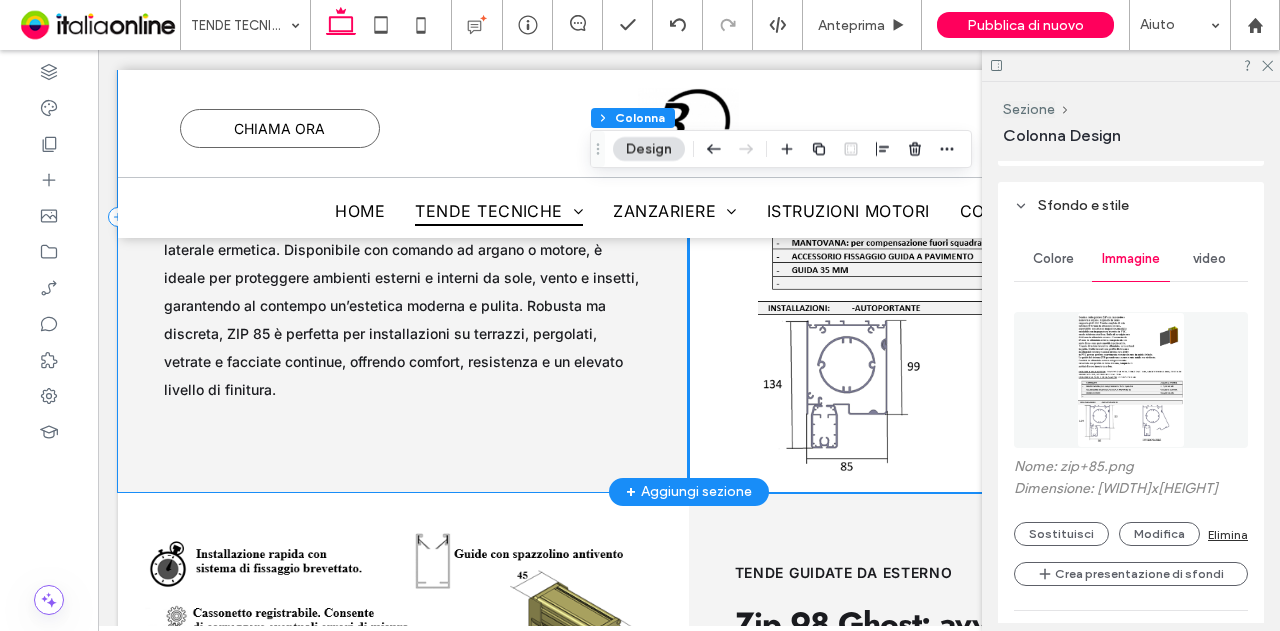 scroll, scrollTop: 12570, scrollLeft: 0, axis: vertical 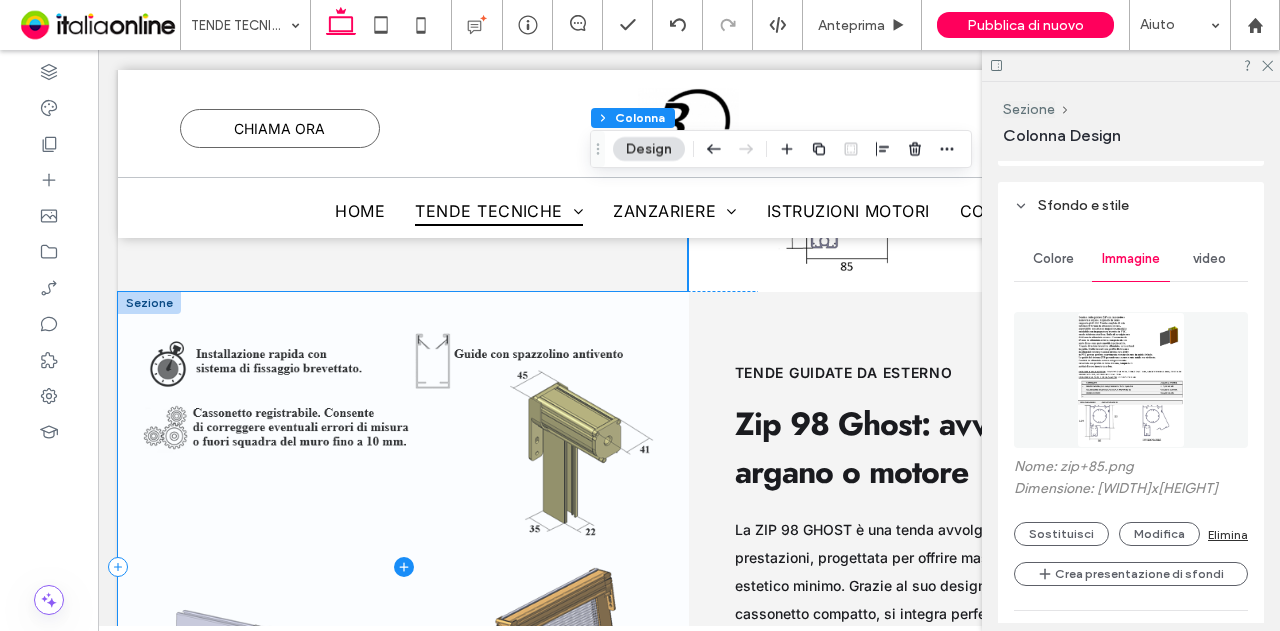 click at bounding box center [403, 567] 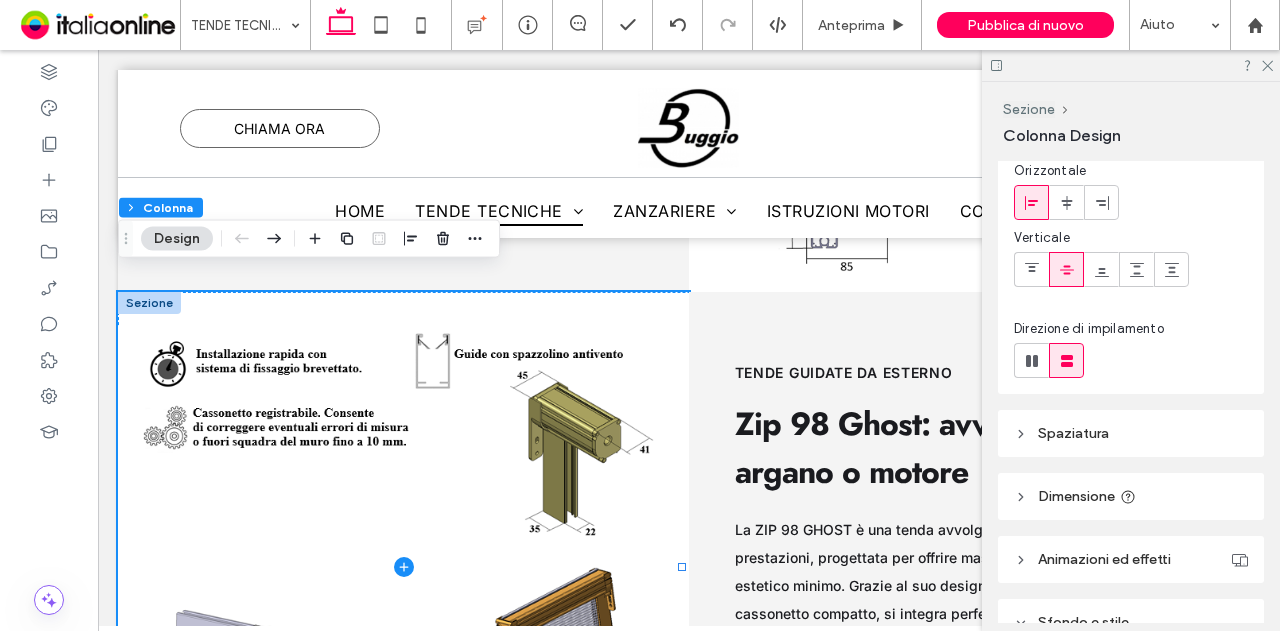 scroll, scrollTop: 200, scrollLeft: 0, axis: vertical 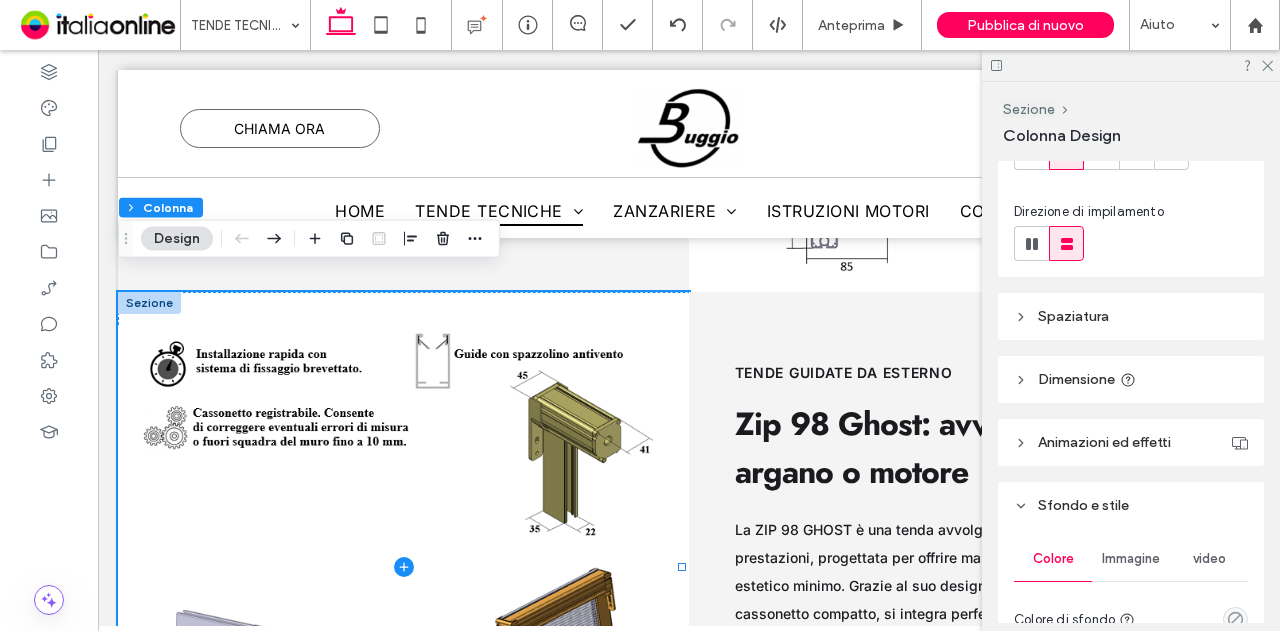click on "Immagine" at bounding box center (1131, 559) 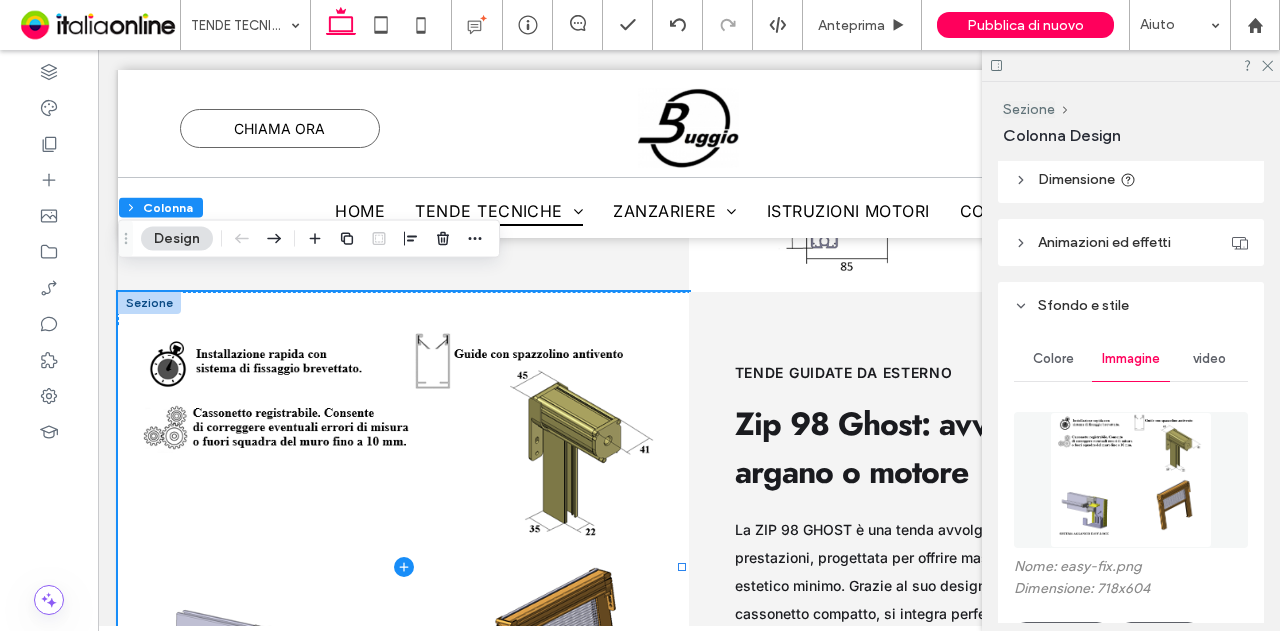 scroll, scrollTop: 500, scrollLeft: 0, axis: vertical 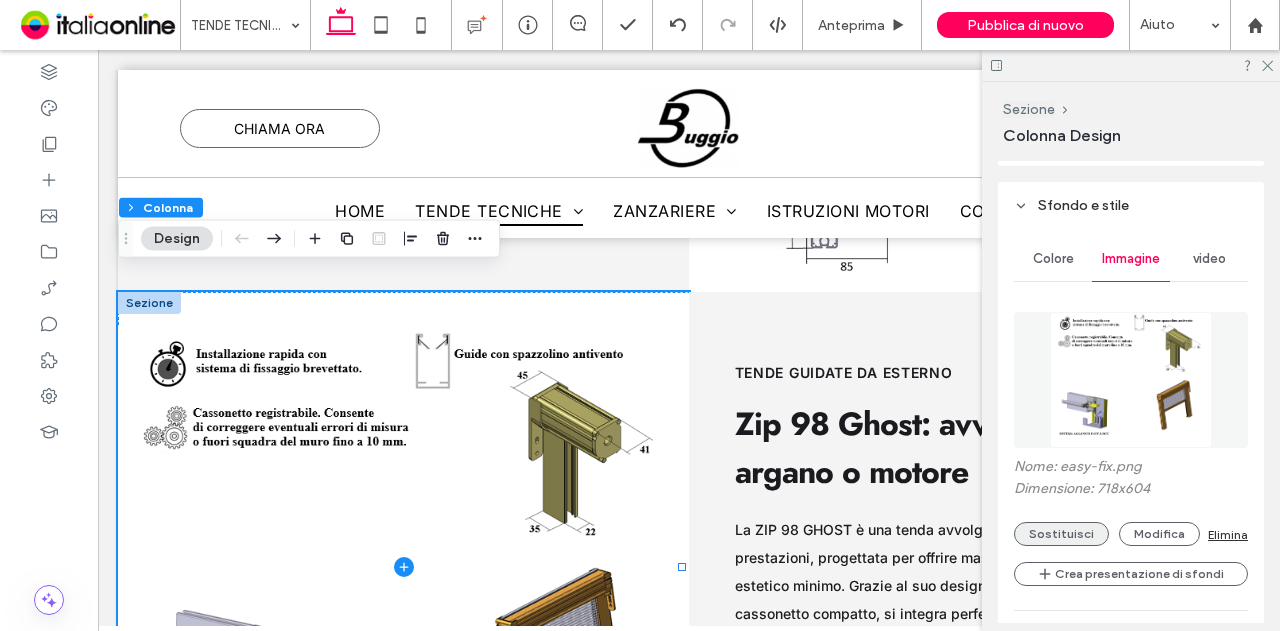 click on "Sostituisci" at bounding box center [1061, 534] 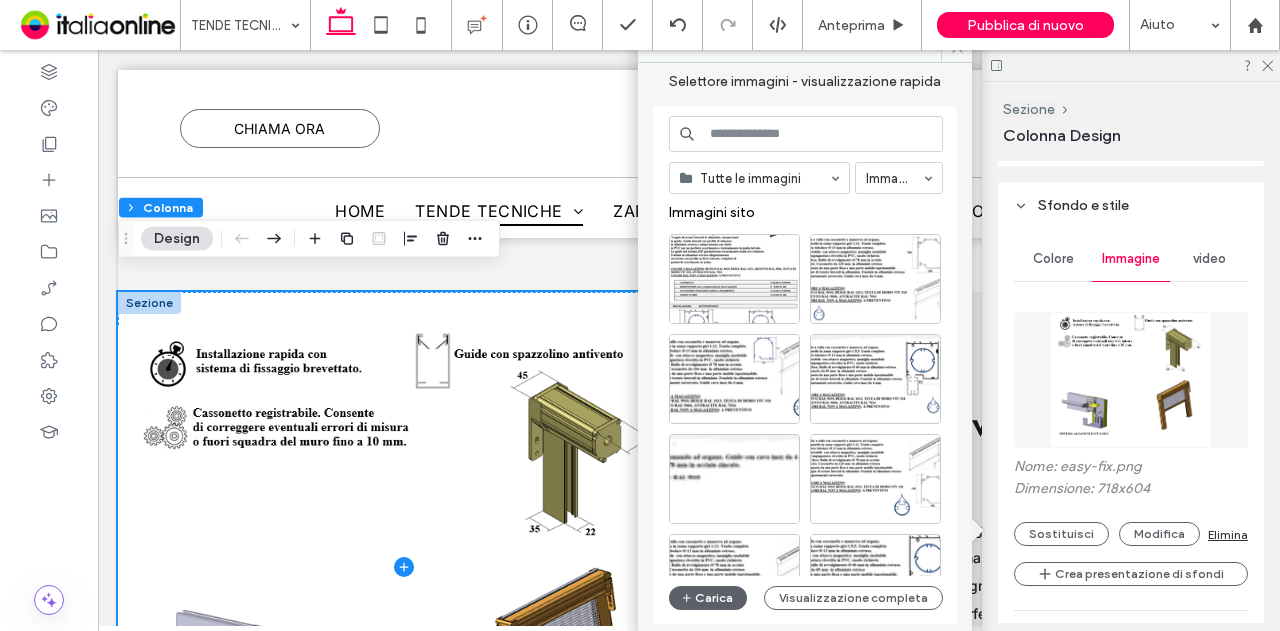 click at bounding box center [806, 134] 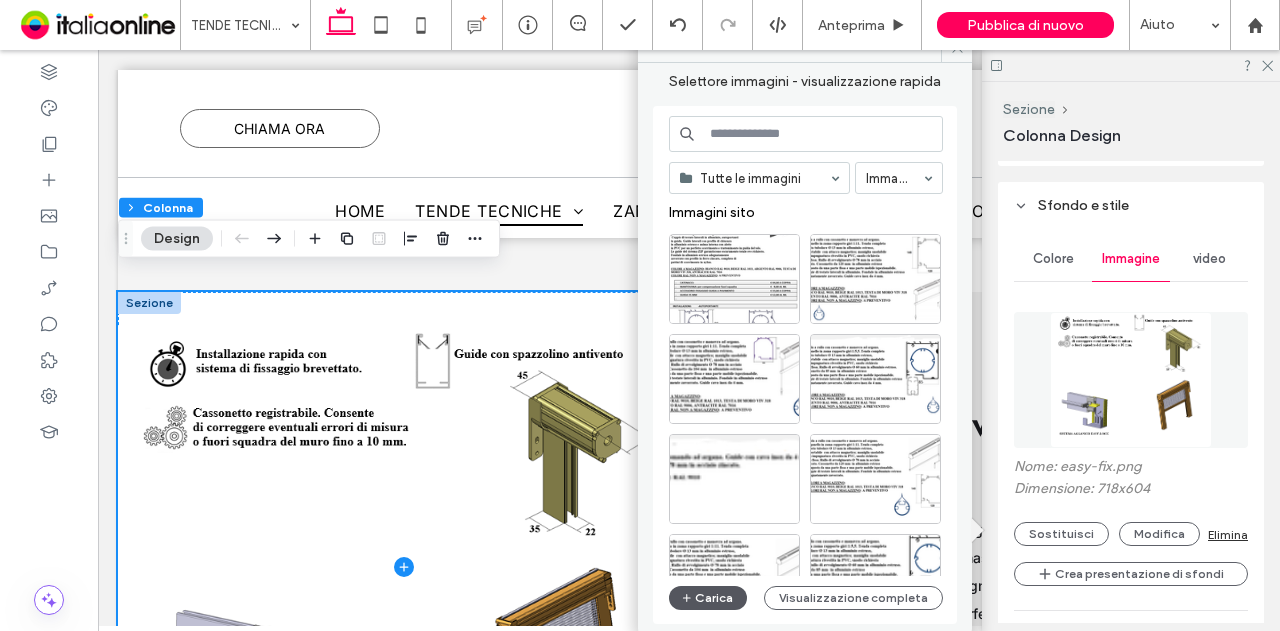 click on "Carica" at bounding box center [708, 598] 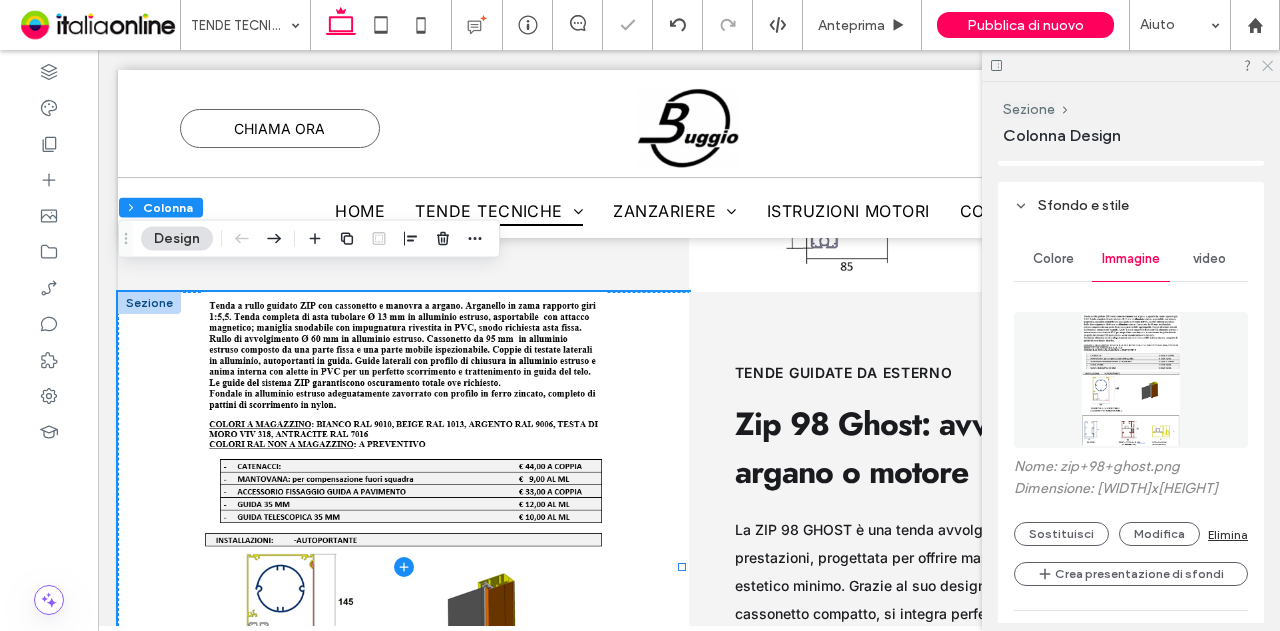 click 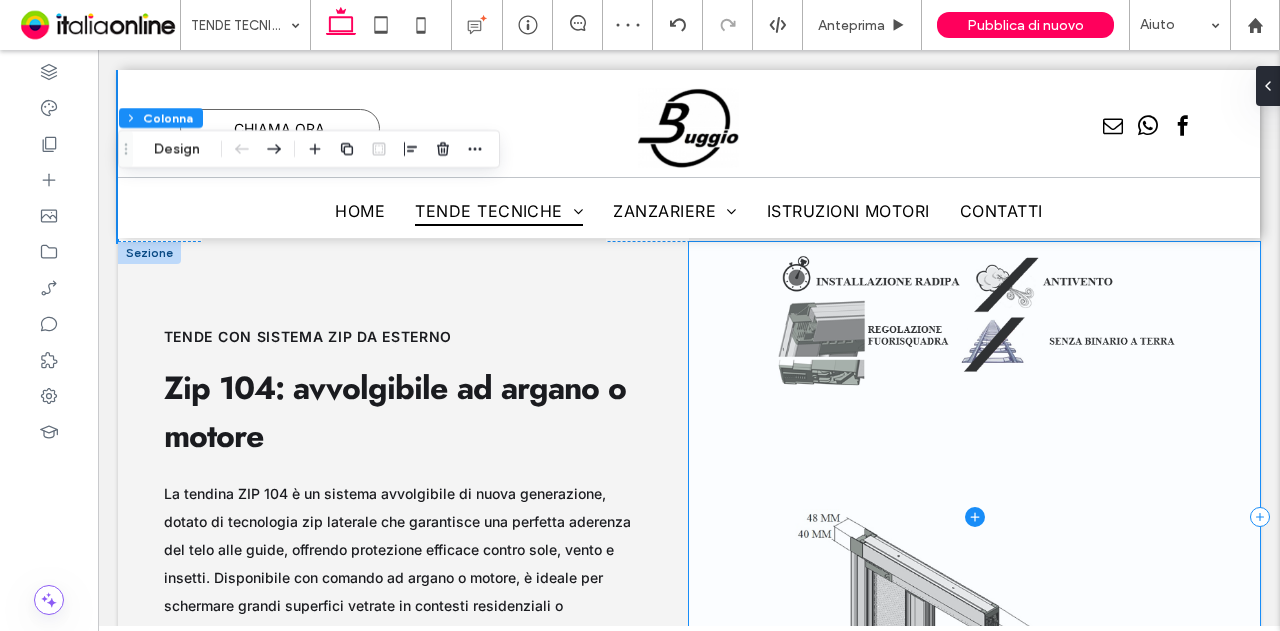 click at bounding box center (974, 517) 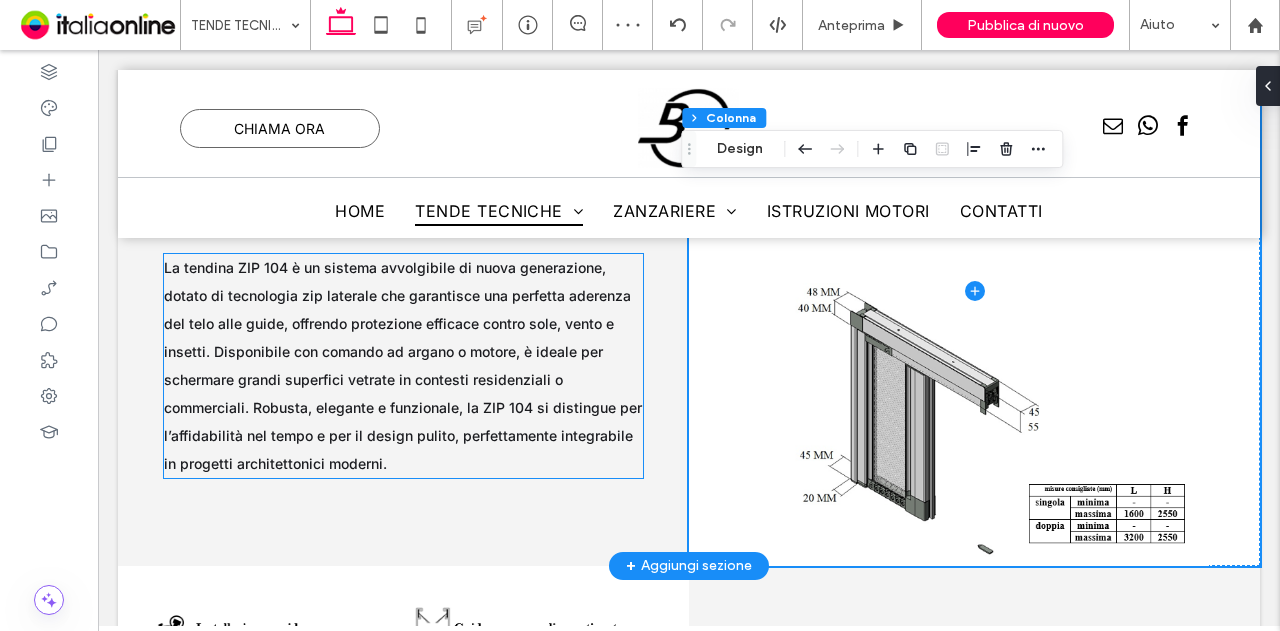 scroll, scrollTop: 13470, scrollLeft: 0, axis: vertical 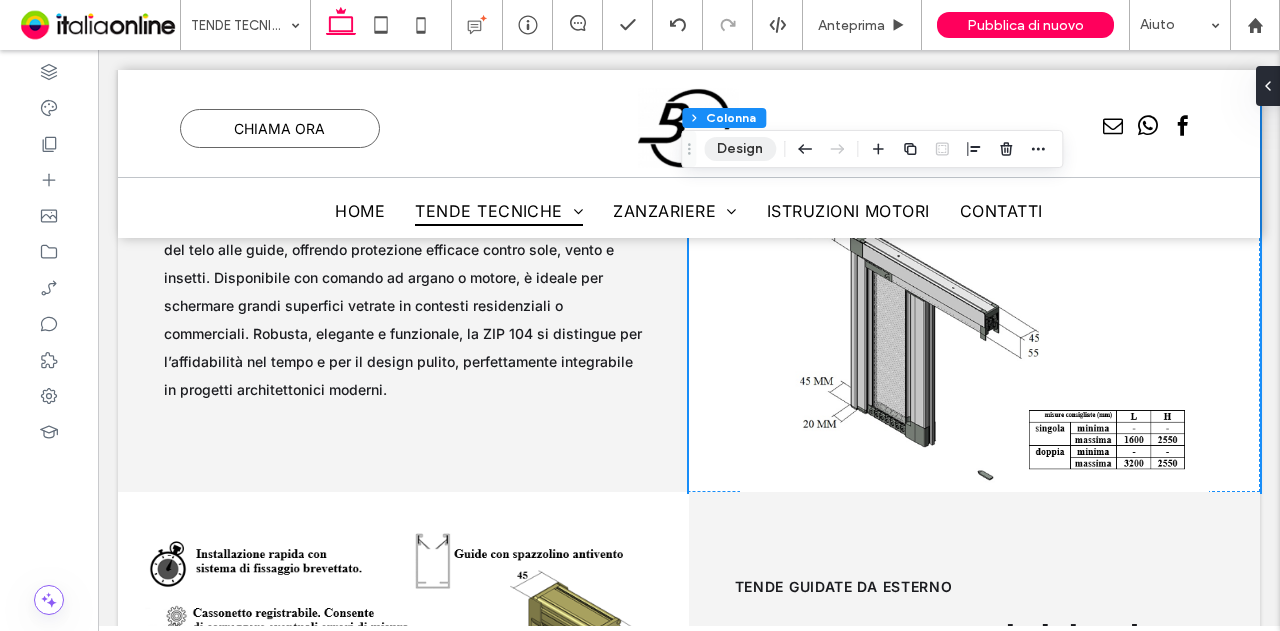 drag, startPoint x: 765, startPoint y: 141, endPoint x: 774, endPoint y: 169, distance: 29.410883 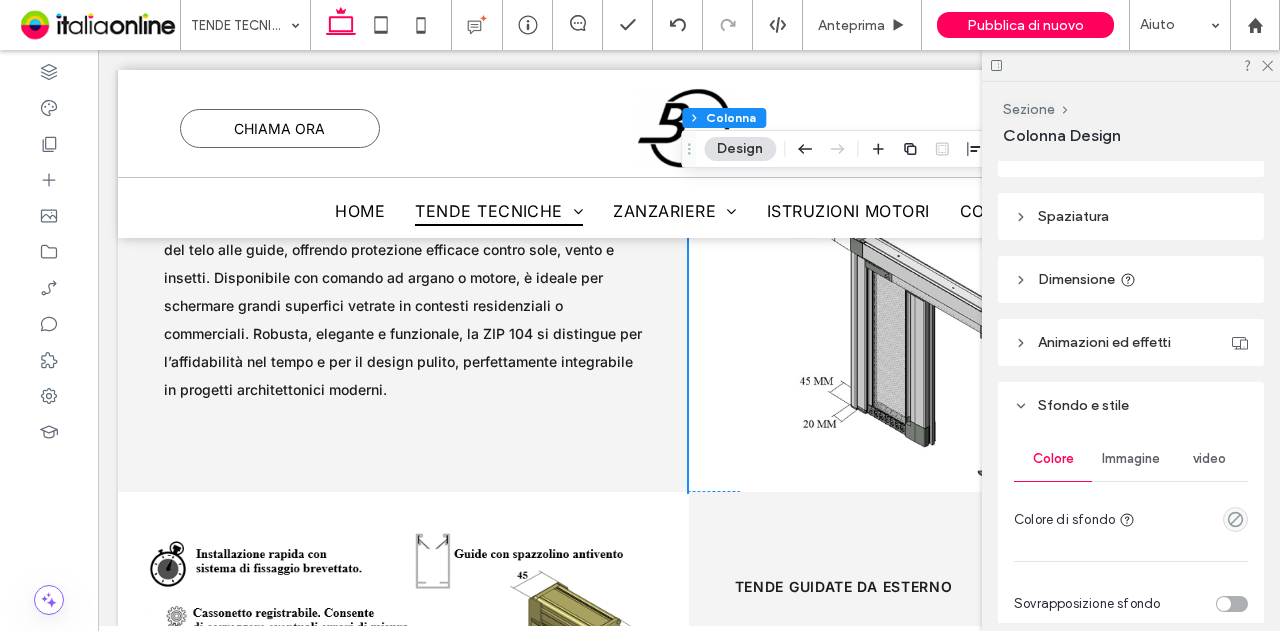 click on "Immagine" at bounding box center (1131, 459) 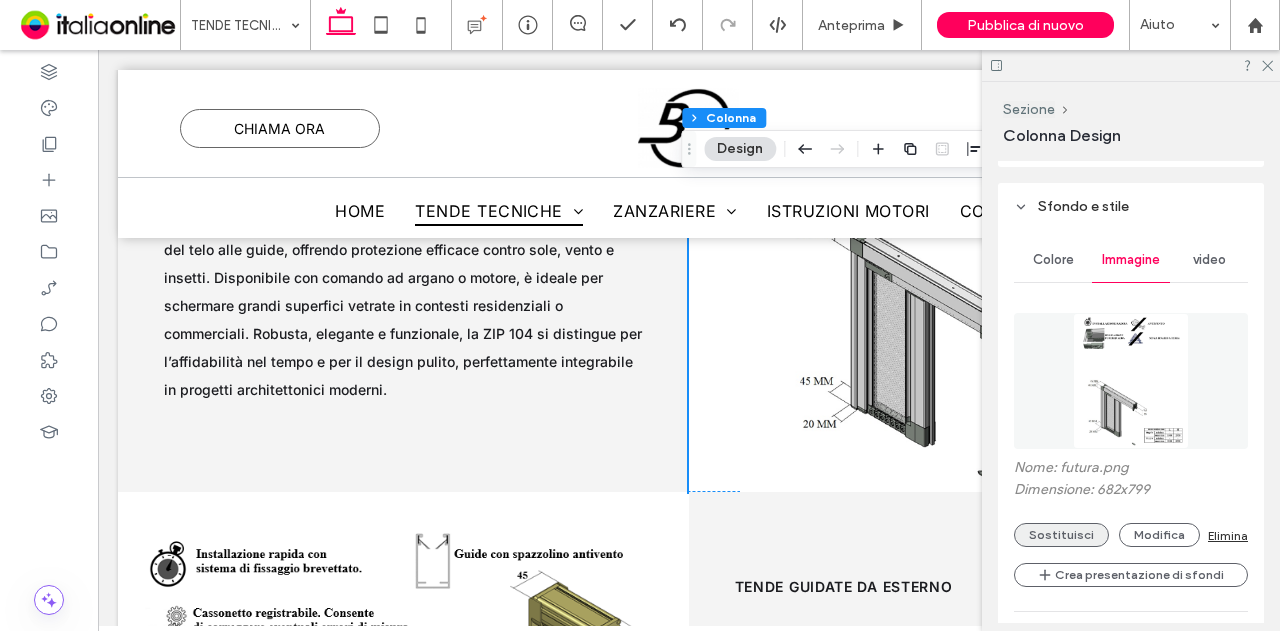 scroll, scrollTop: 500, scrollLeft: 0, axis: vertical 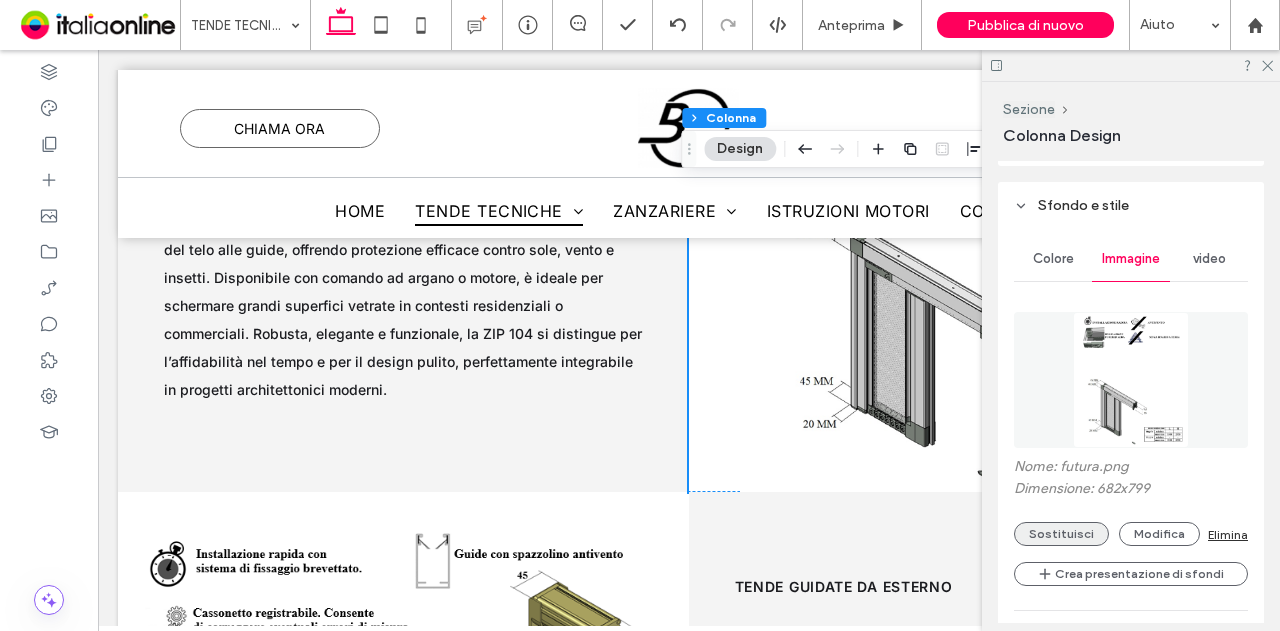 click on "Sostituisci" at bounding box center [1061, 534] 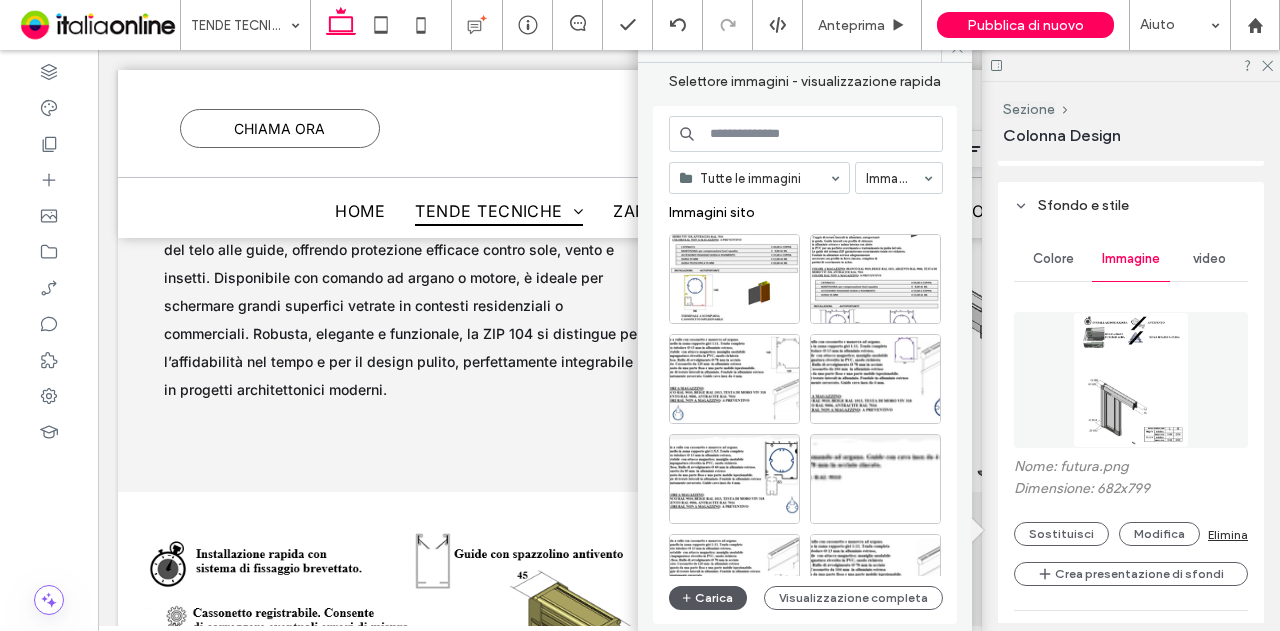 click on "Carica" at bounding box center [708, 598] 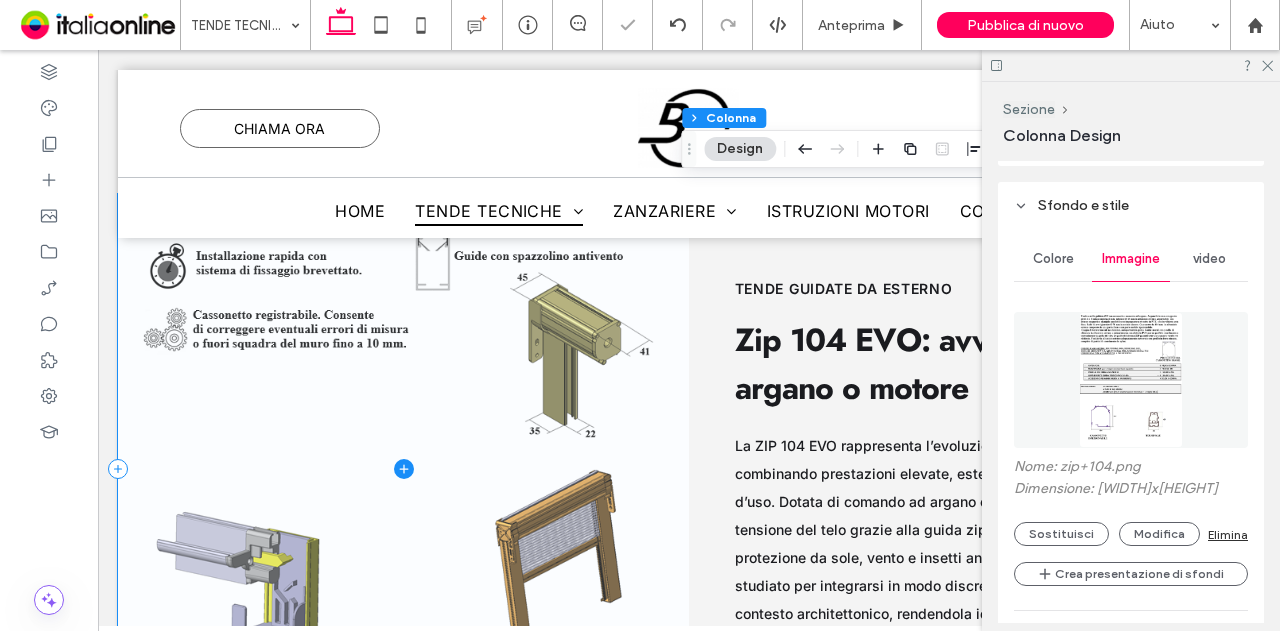 scroll, scrollTop: 13770, scrollLeft: 0, axis: vertical 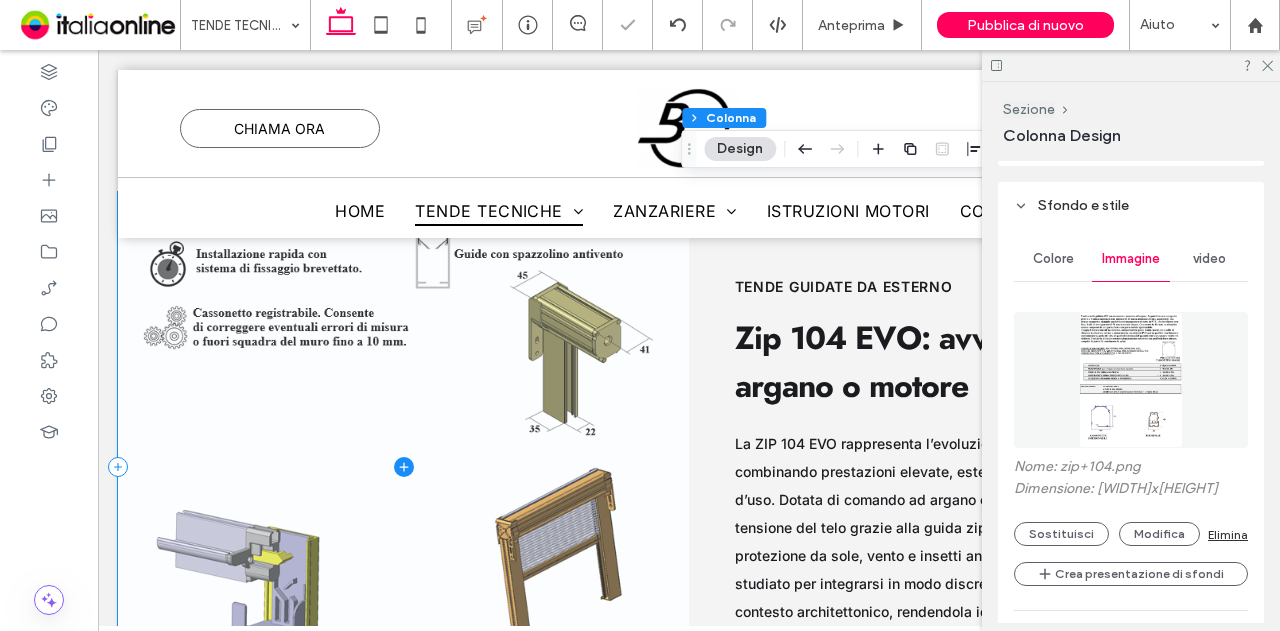 click at bounding box center (403, 467) 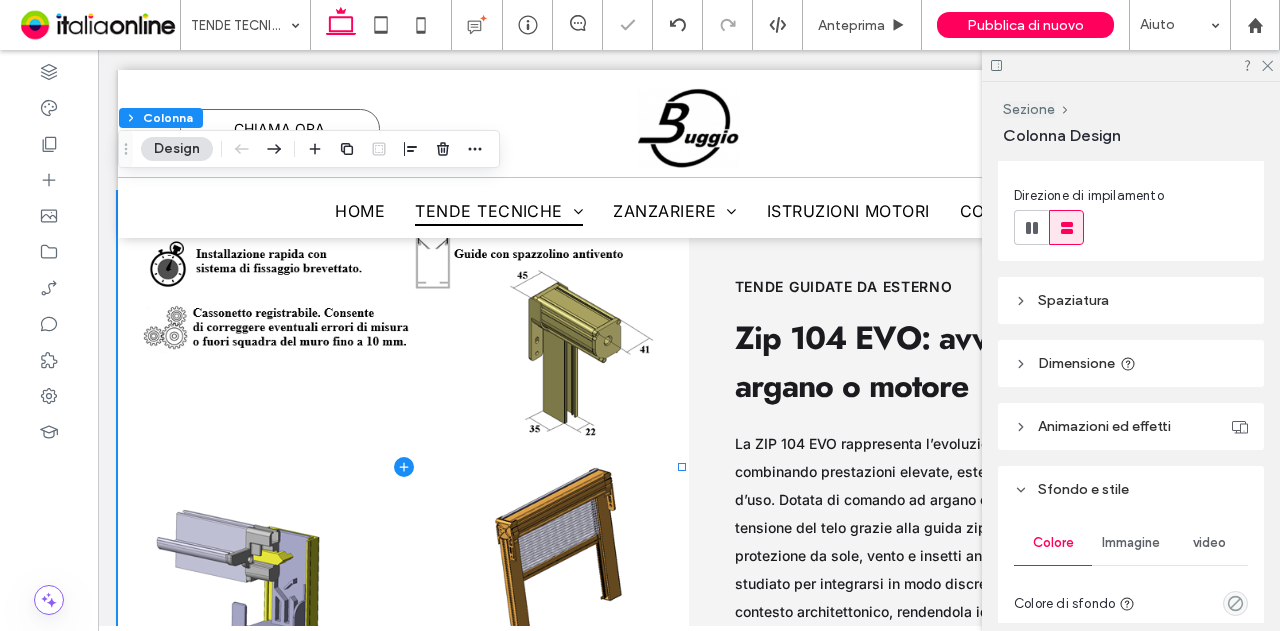 scroll, scrollTop: 300, scrollLeft: 0, axis: vertical 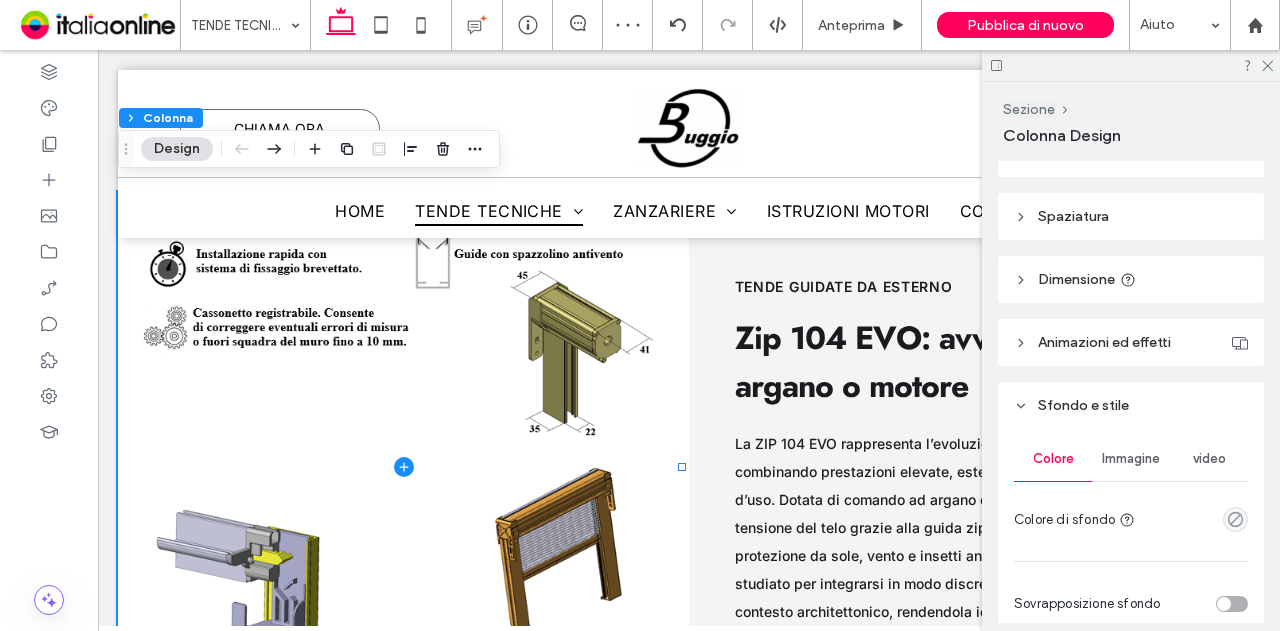 click on "Immagine" at bounding box center [1131, 459] 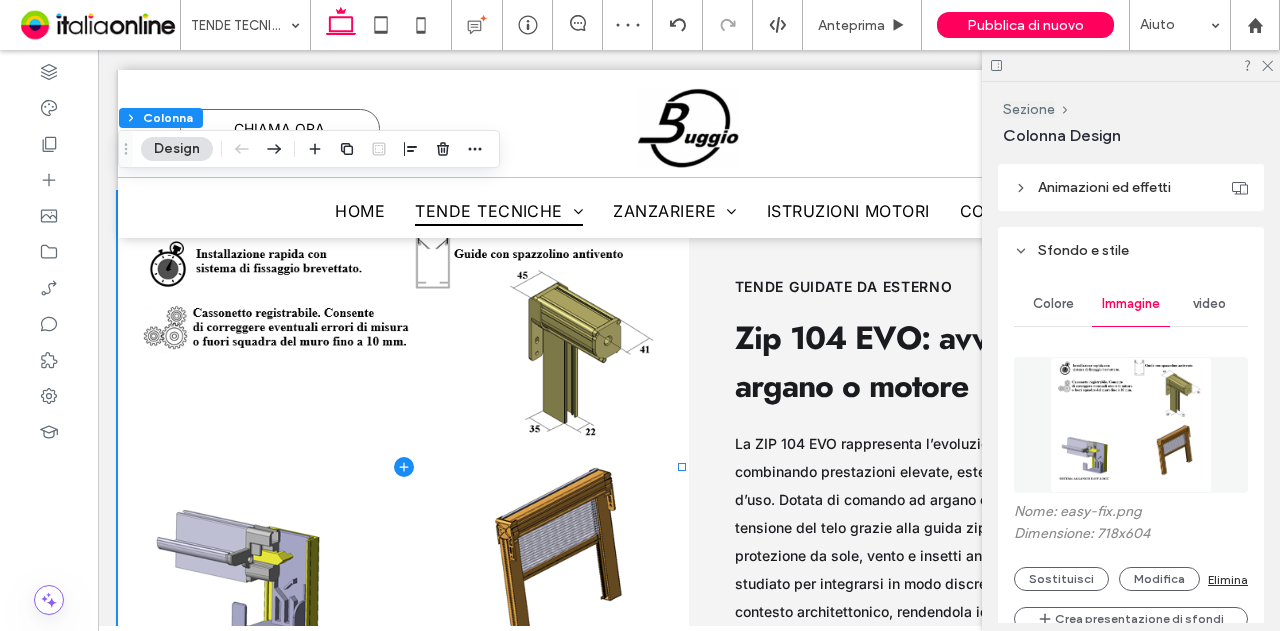 scroll, scrollTop: 500, scrollLeft: 0, axis: vertical 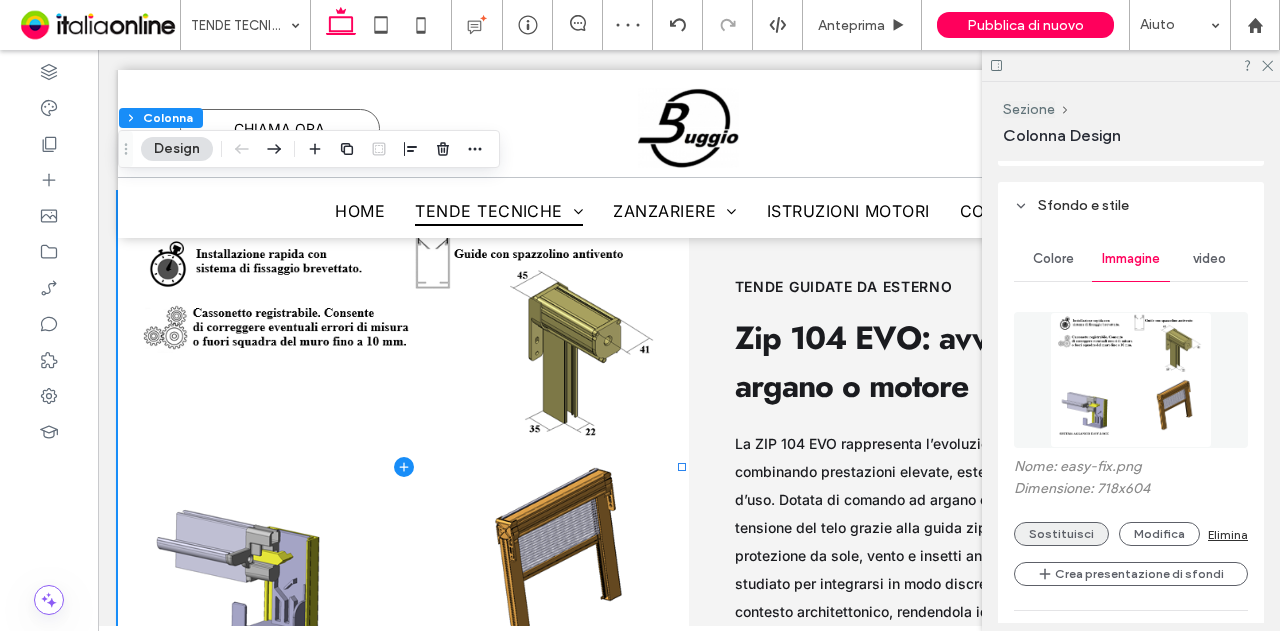 click on "Sostituisci" at bounding box center (1061, 534) 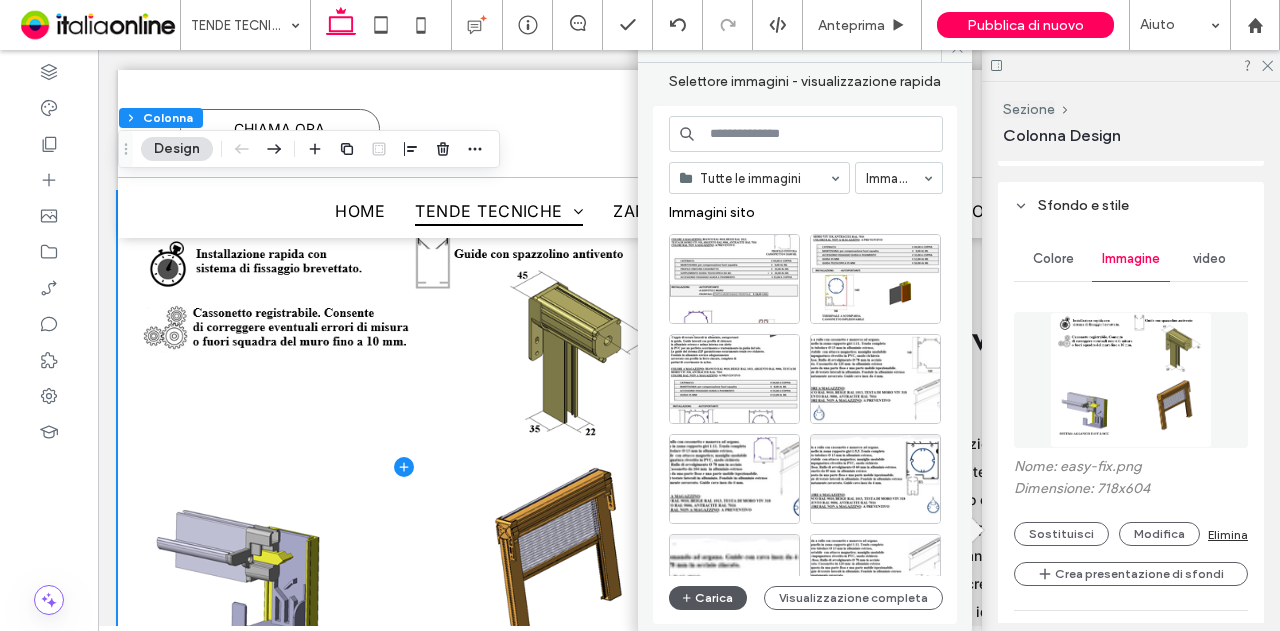 click on "Carica" at bounding box center (708, 598) 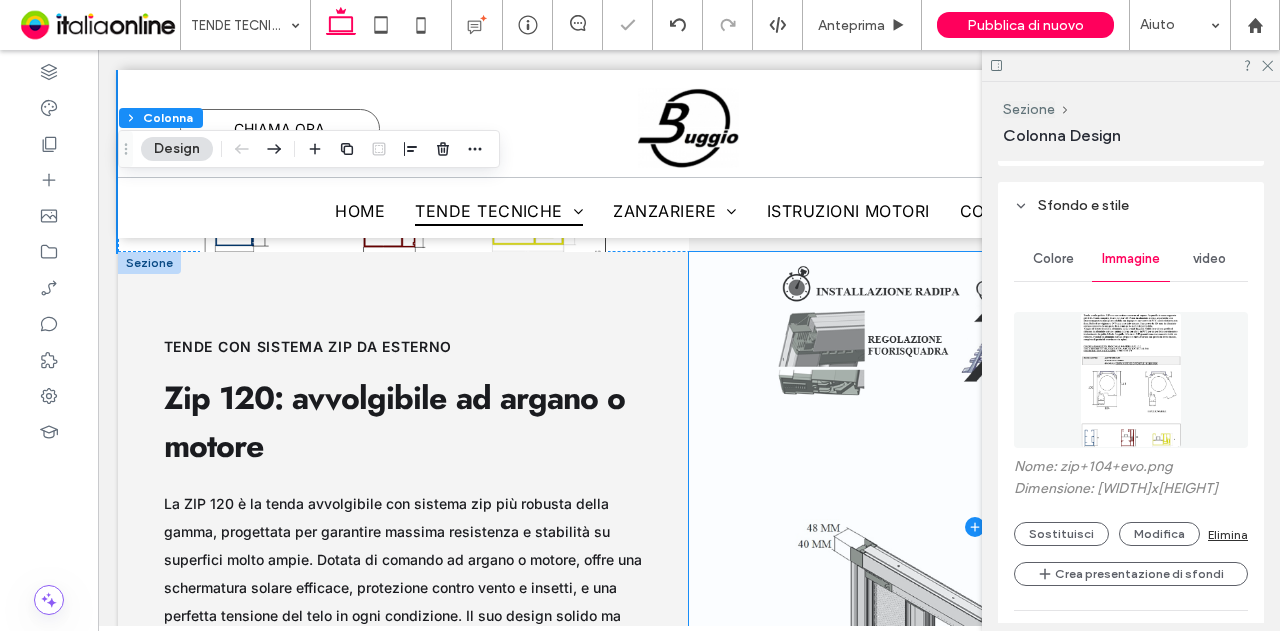 scroll, scrollTop: 14270, scrollLeft: 0, axis: vertical 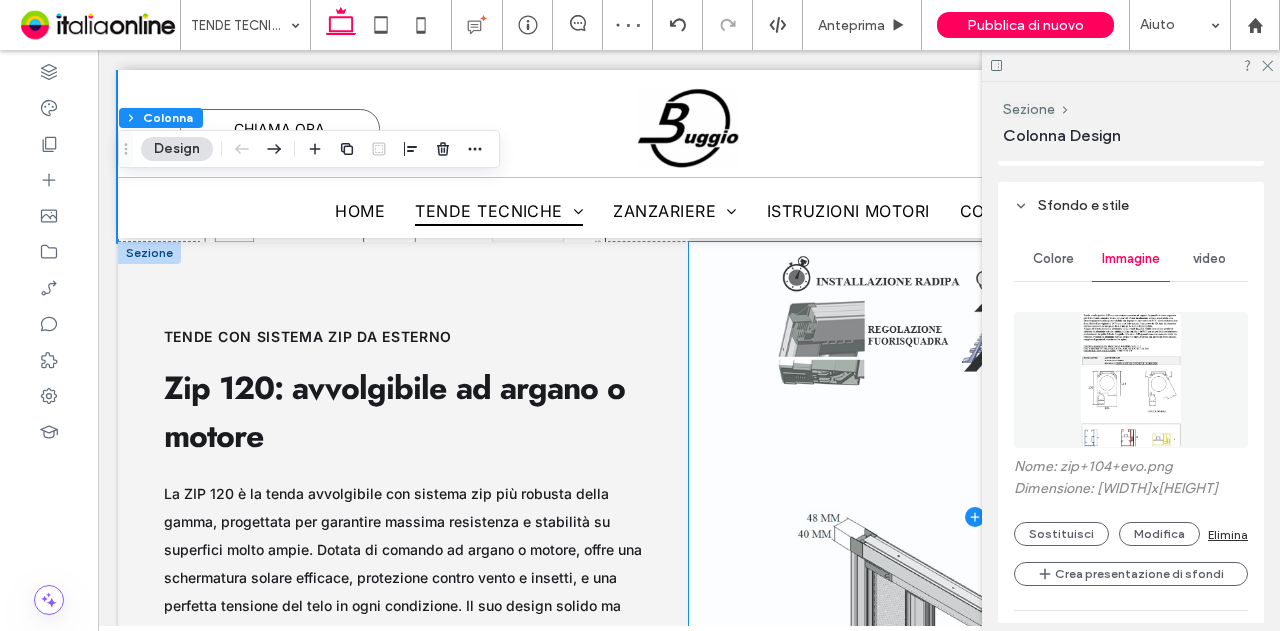 click at bounding box center [974, 517] 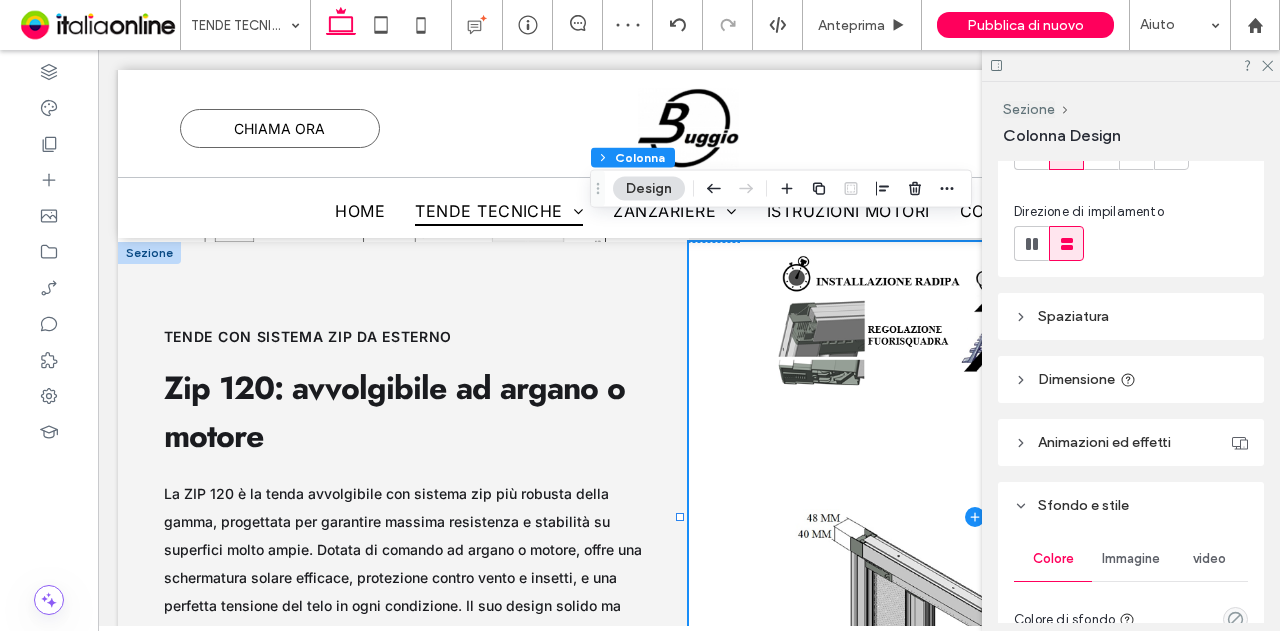 click on "Immagine" at bounding box center (1131, 559) 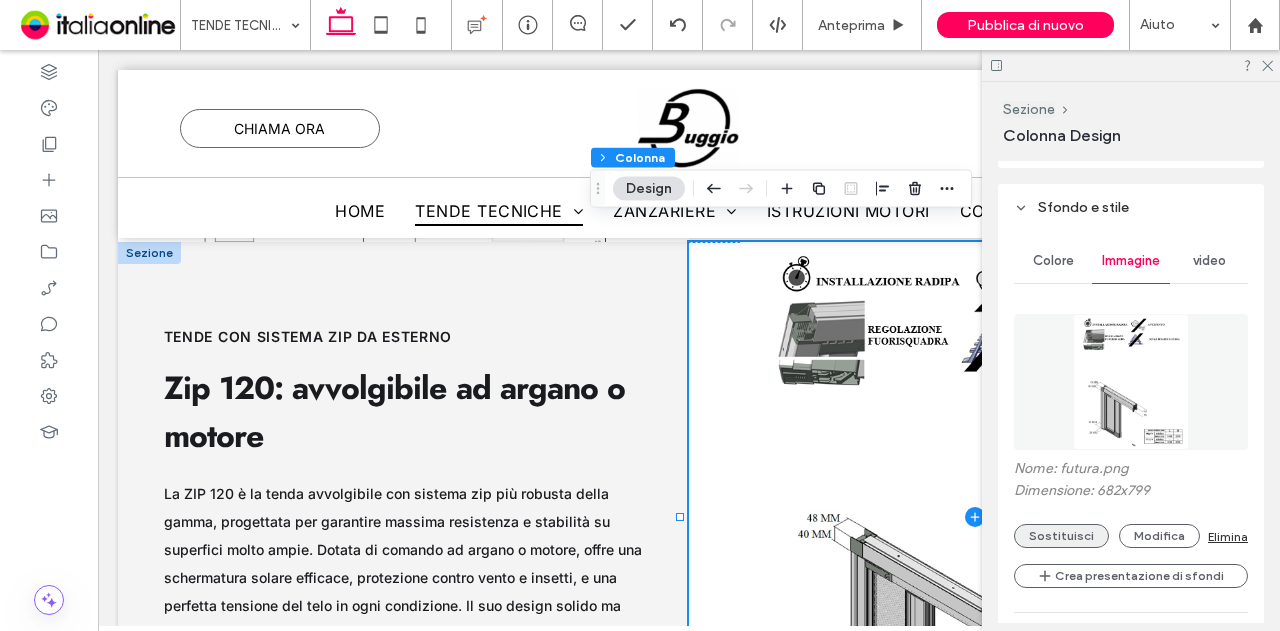 scroll, scrollTop: 500, scrollLeft: 0, axis: vertical 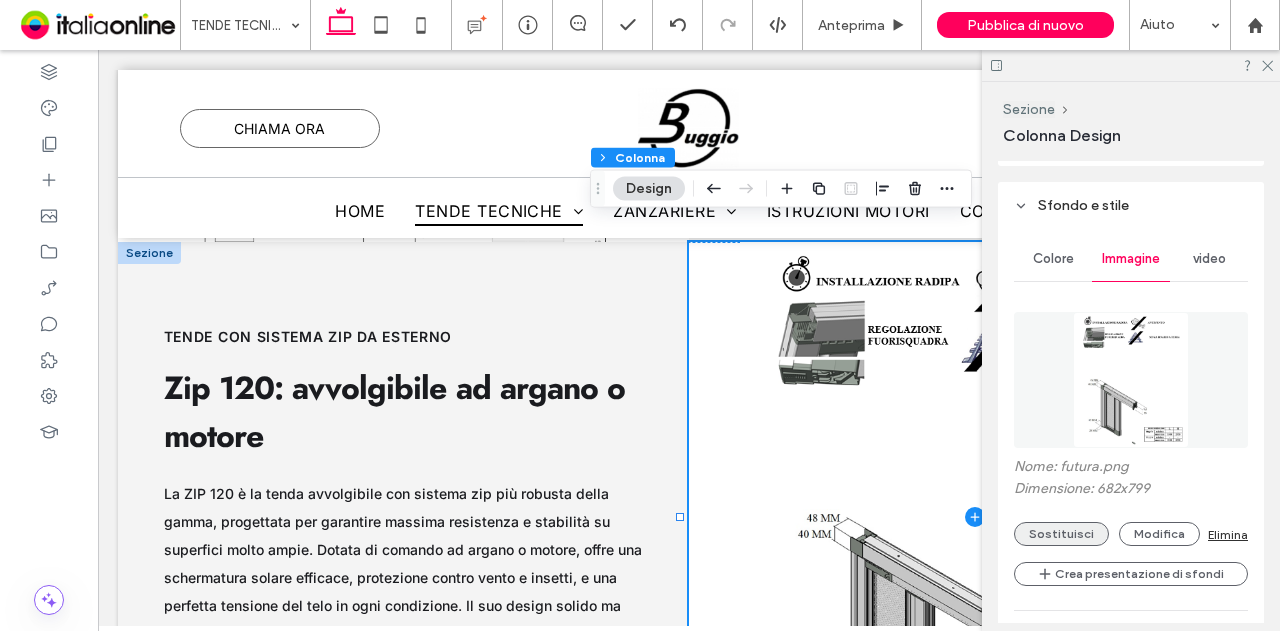 click on "Sostituisci" at bounding box center (1061, 534) 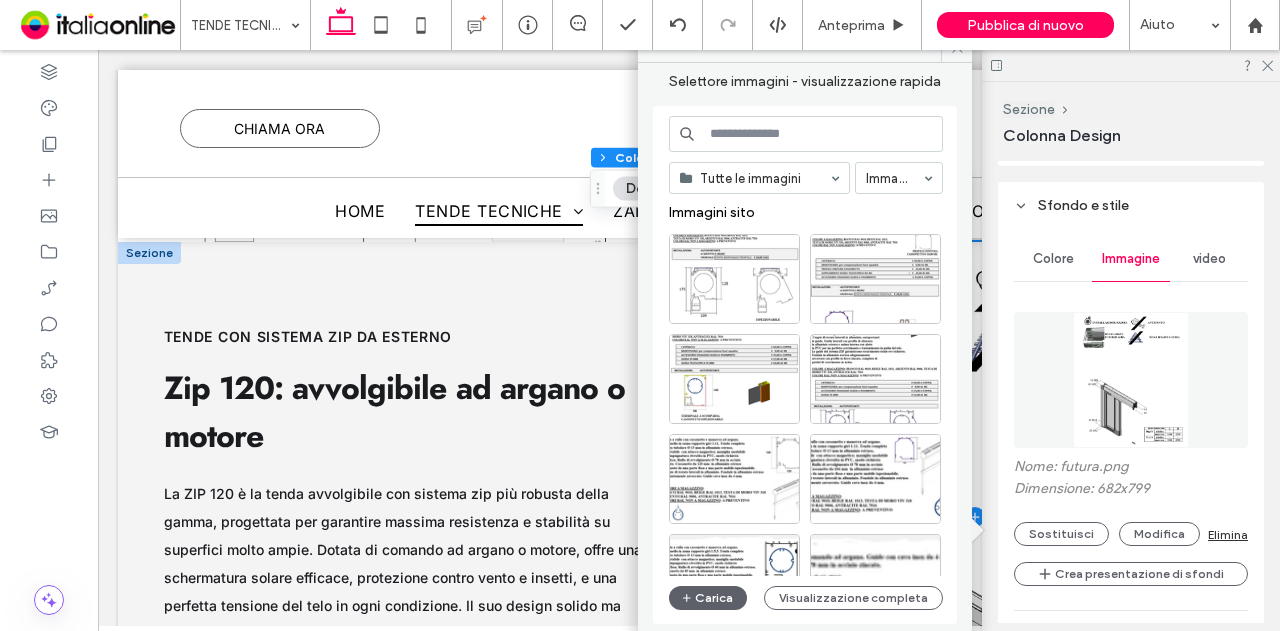 click at bounding box center (806, 134) 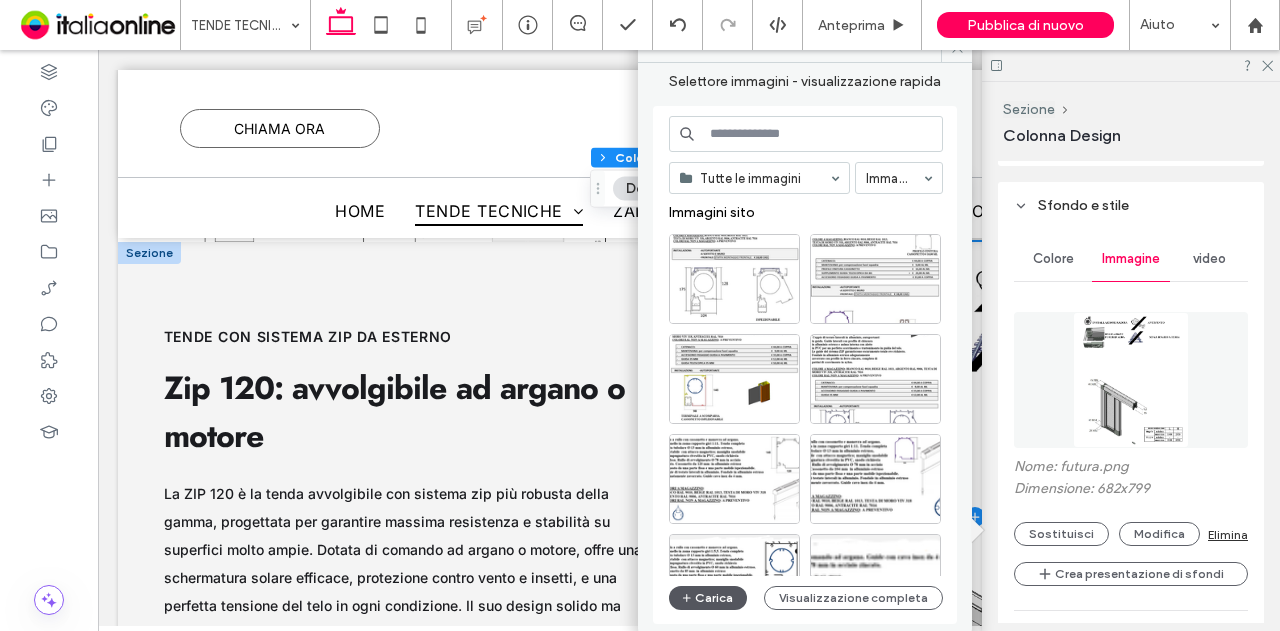 click on "Carica" at bounding box center [708, 598] 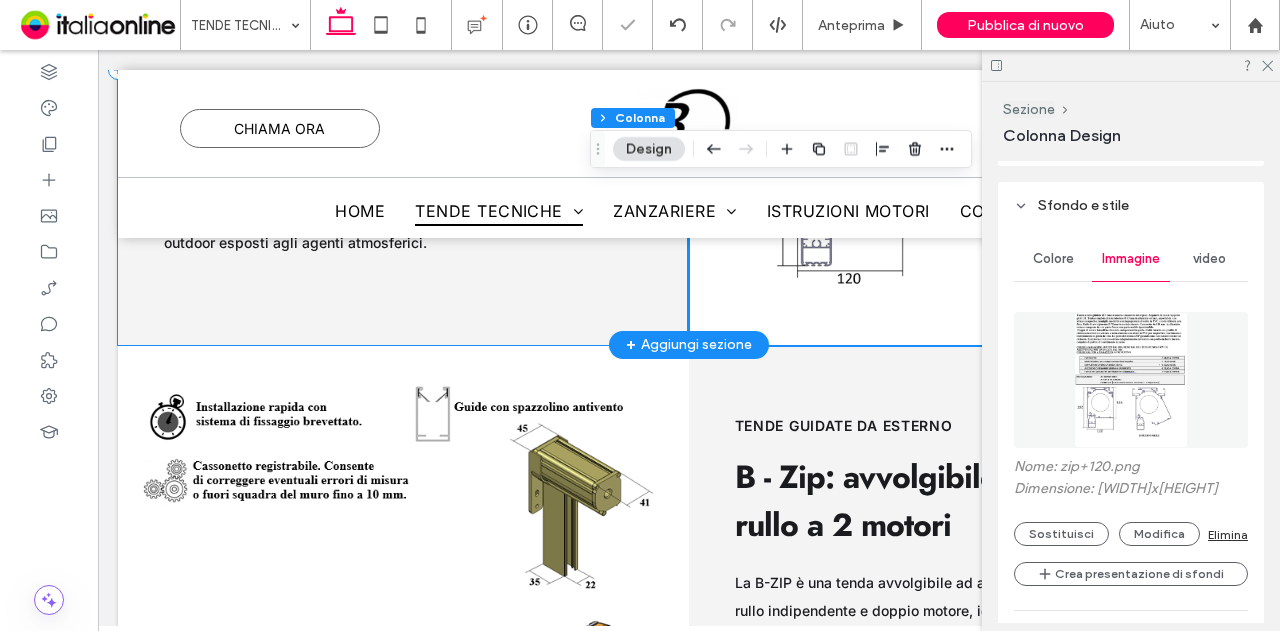 scroll, scrollTop: 14870, scrollLeft: 0, axis: vertical 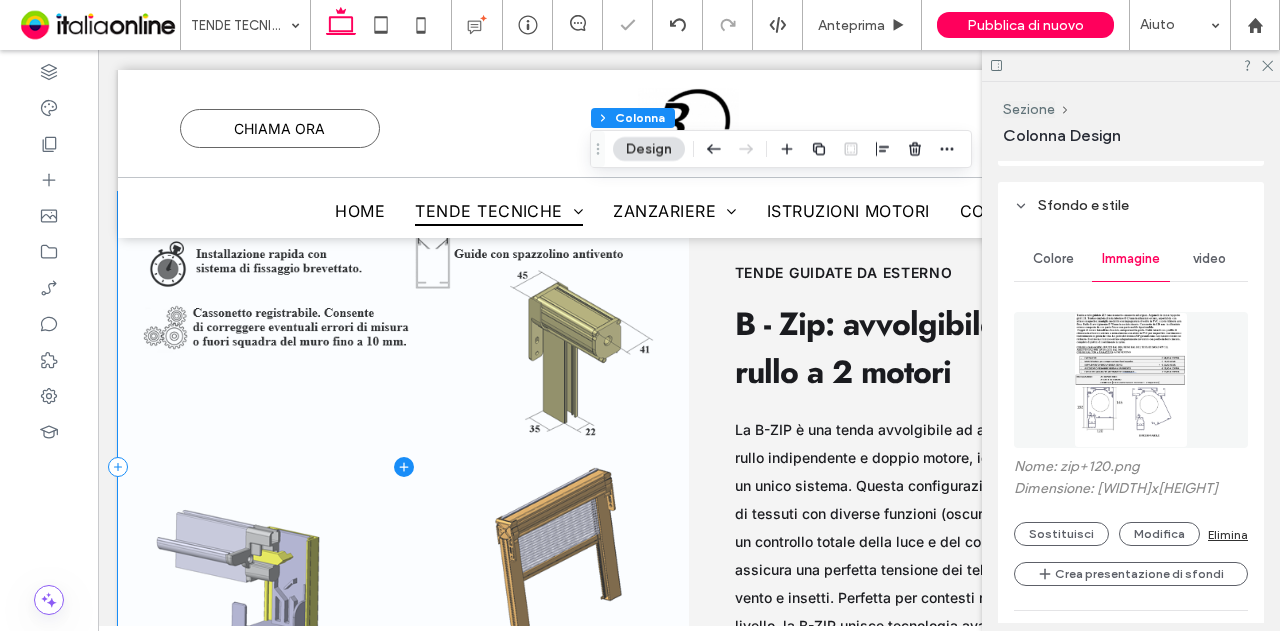 click at bounding box center [403, 467] 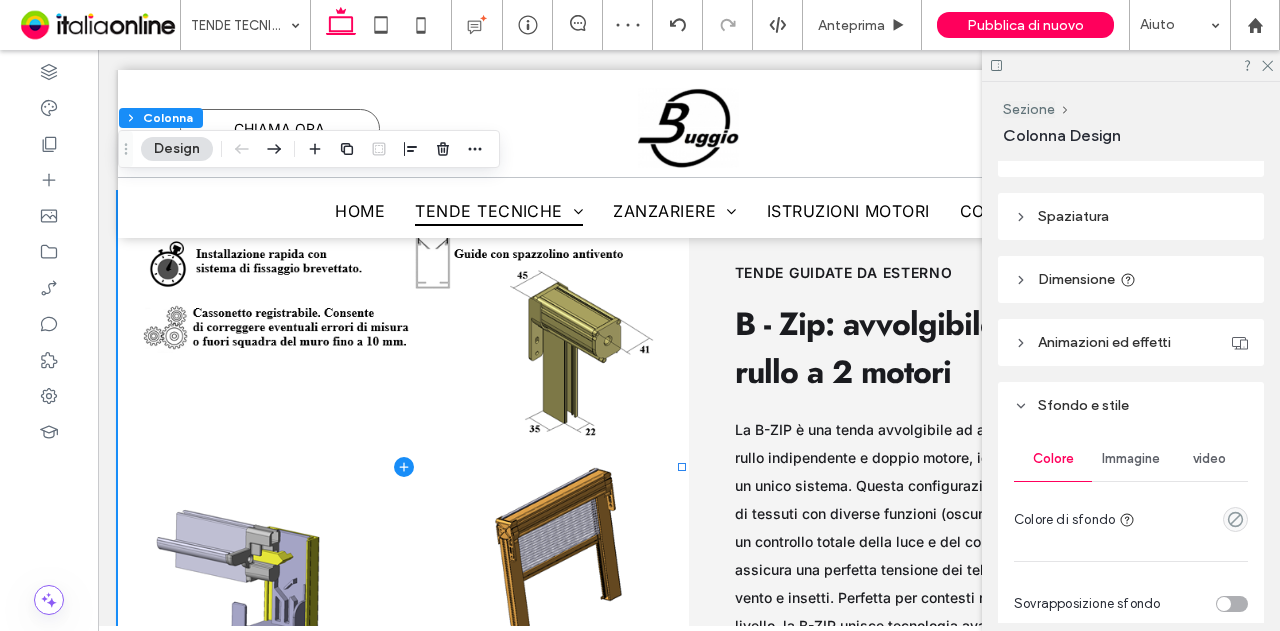 click on "Immagine" at bounding box center [1131, 459] 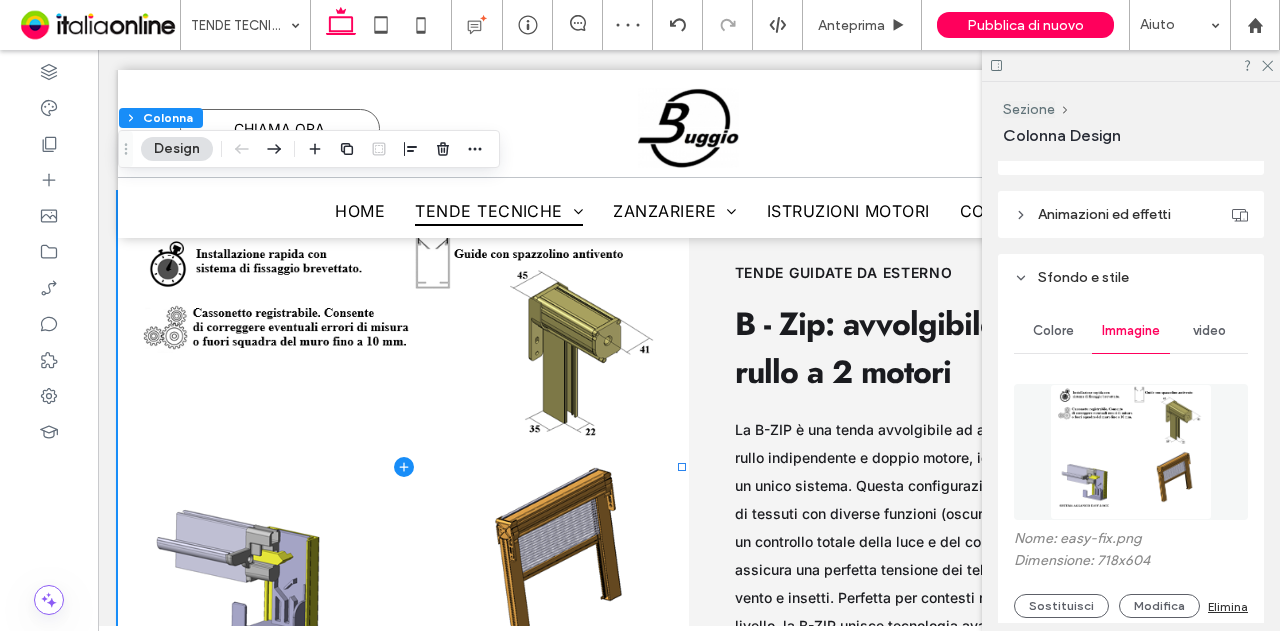 scroll, scrollTop: 500, scrollLeft: 0, axis: vertical 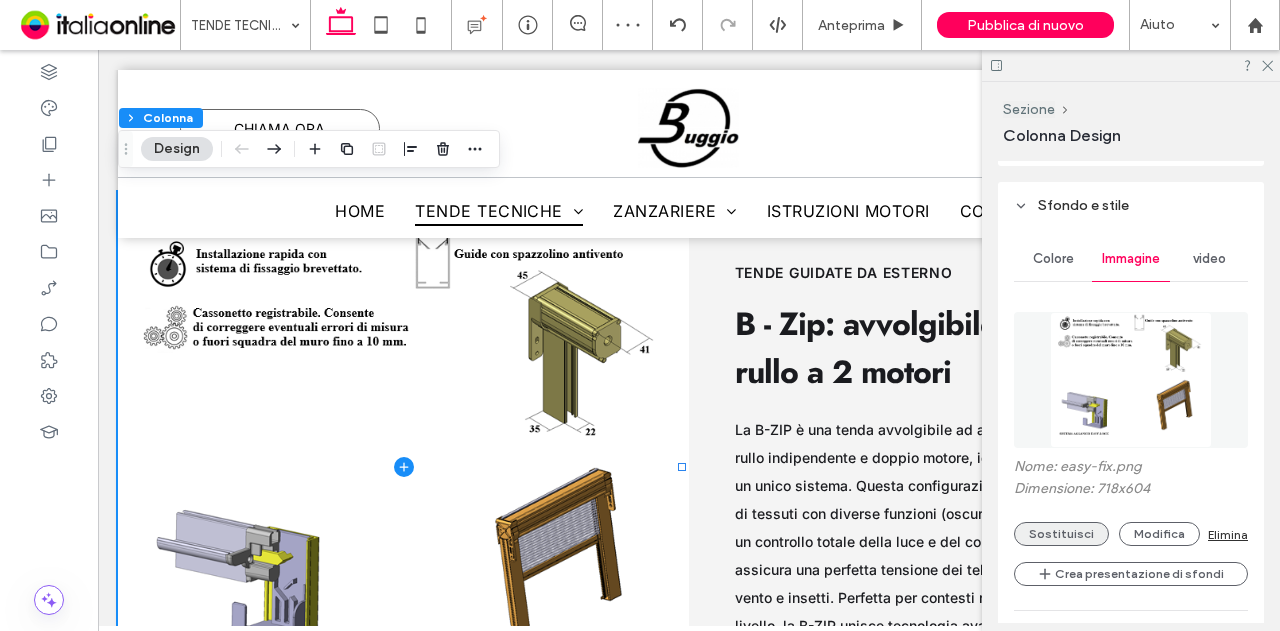 click on "Sostituisci" at bounding box center (1061, 534) 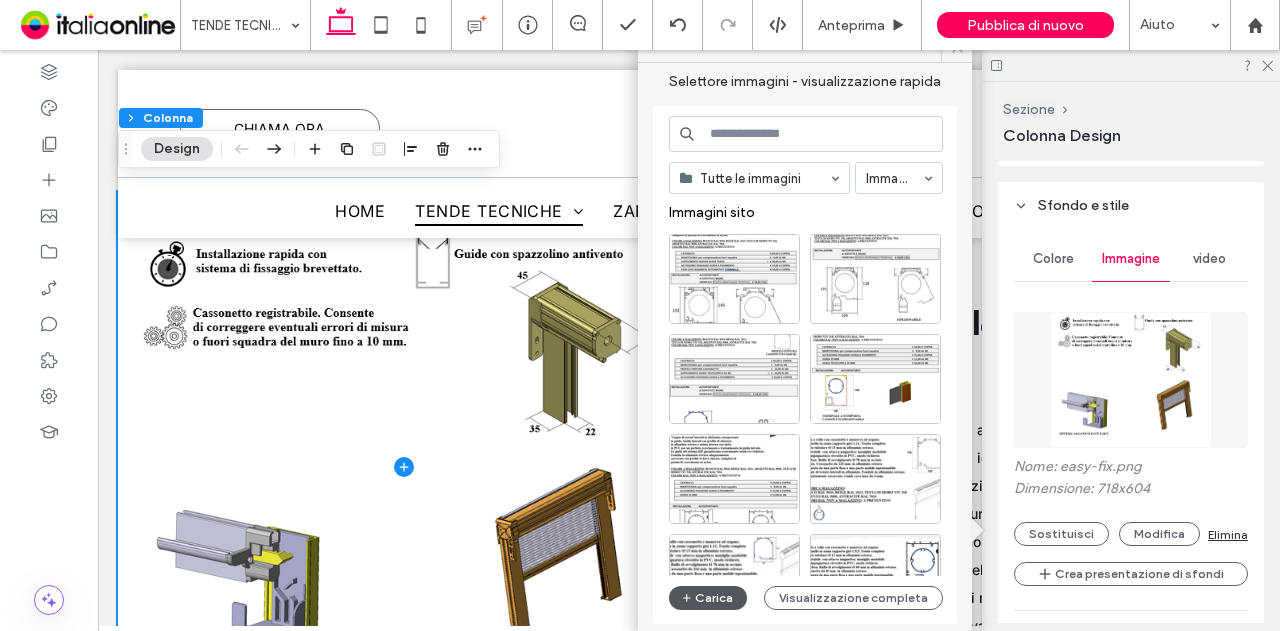 click on "Carica" at bounding box center (708, 598) 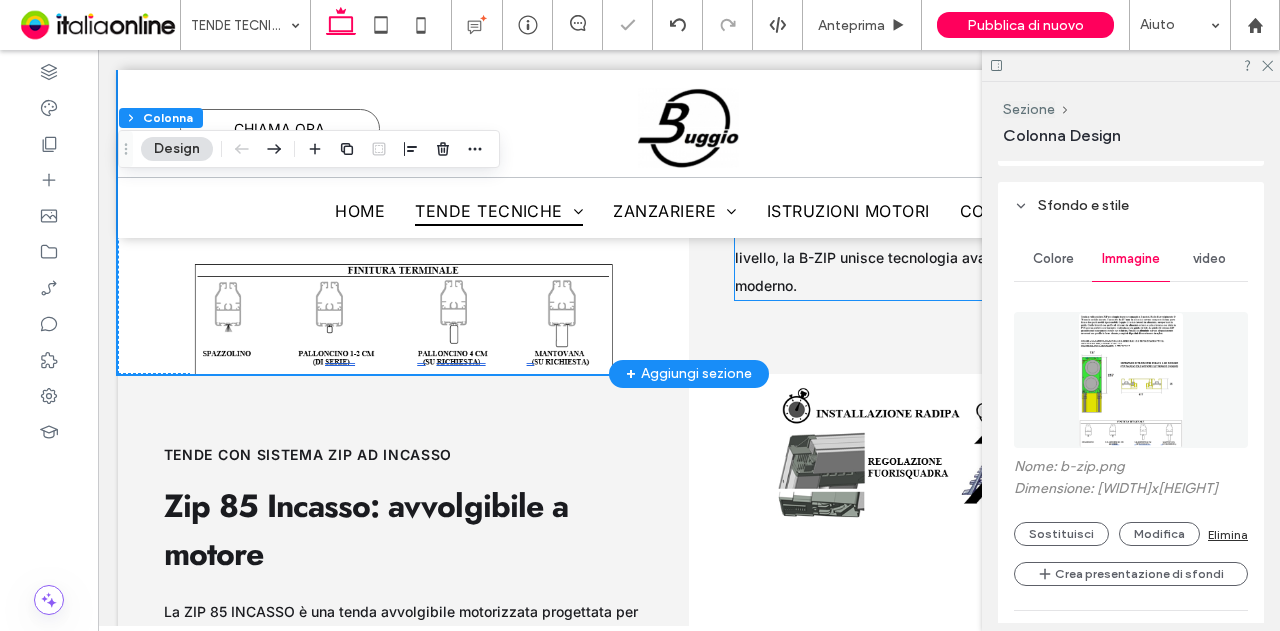 scroll, scrollTop: 15370, scrollLeft: 0, axis: vertical 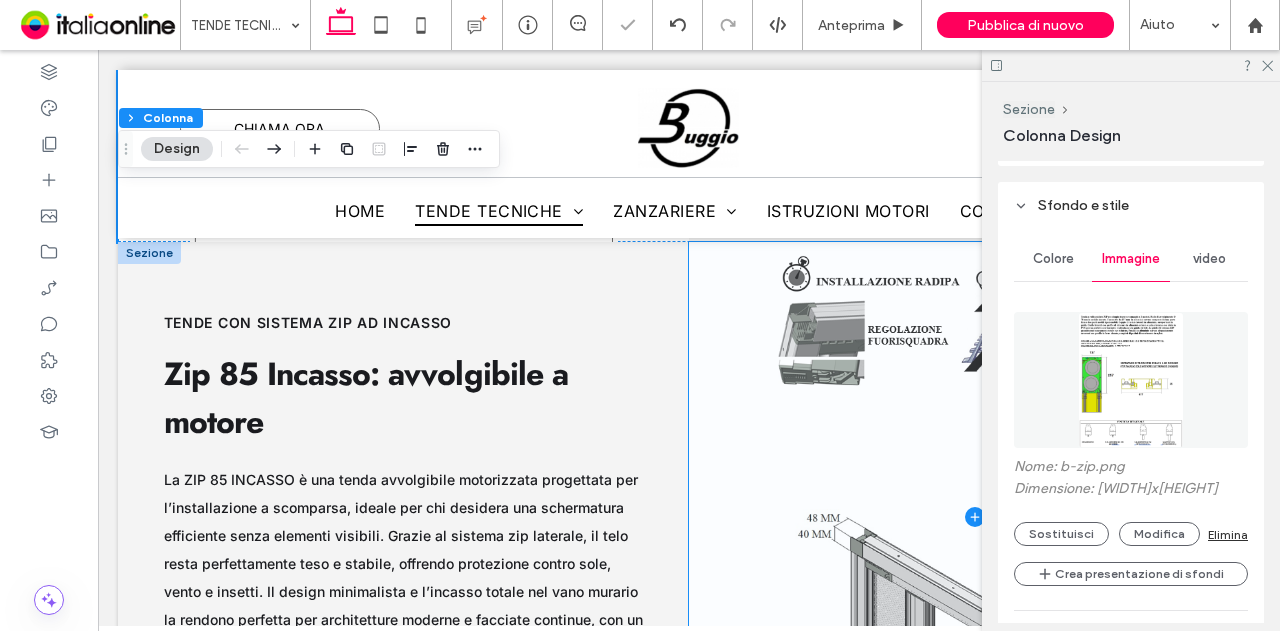 click at bounding box center (974, 517) 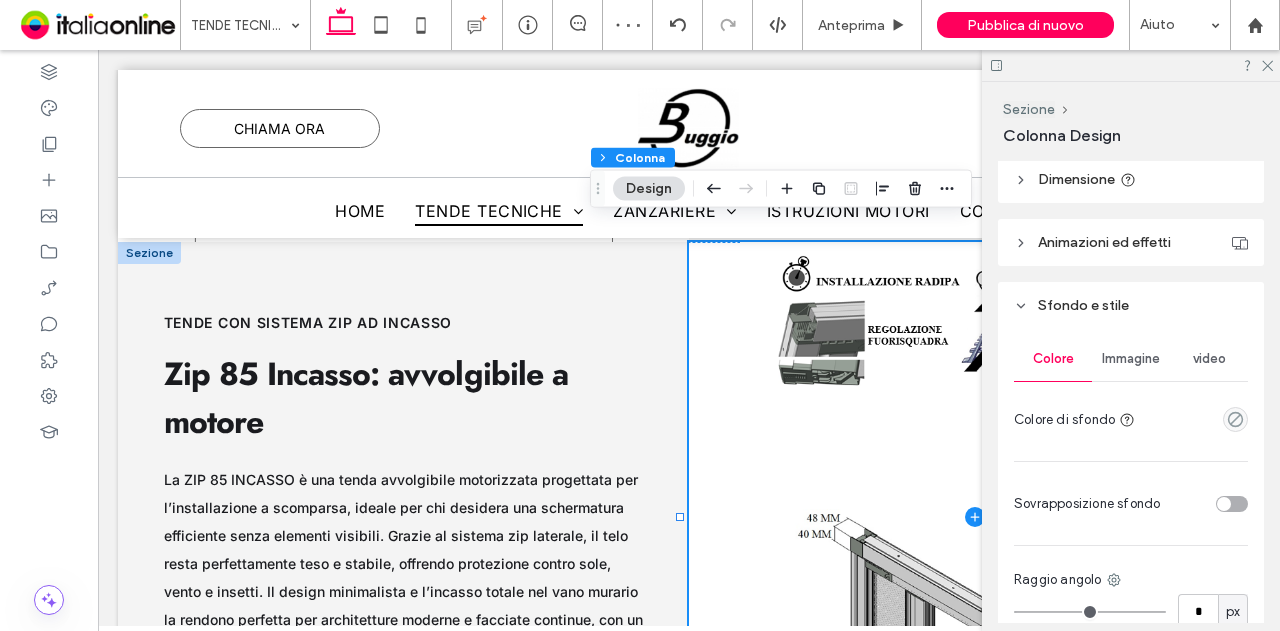 click on "Immagine" at bounding box center (1131, 359) 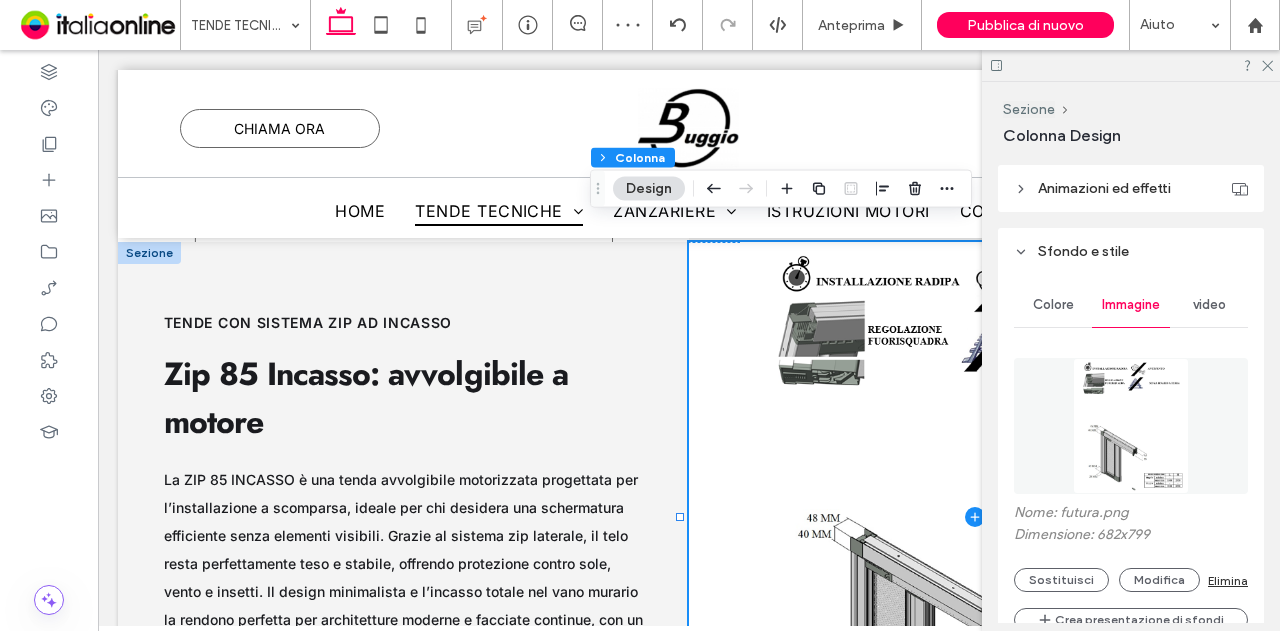 scroll, scrollTop: 500, scrollLeft: 0, axis: vertical 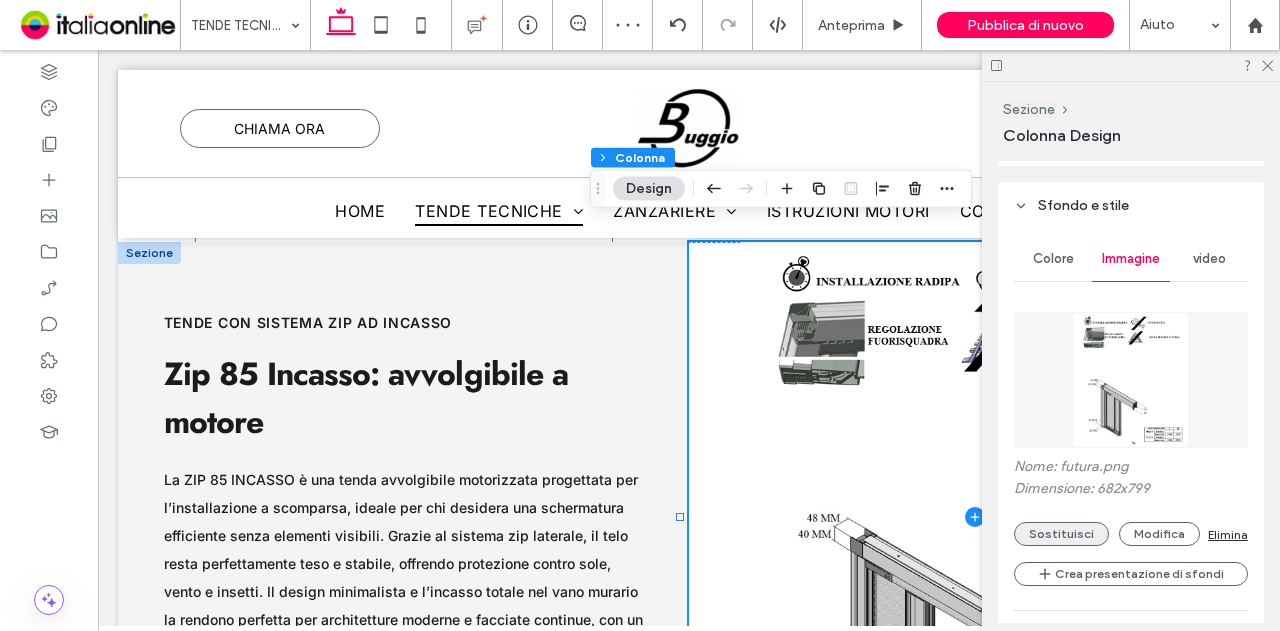 click on "Sostituisci" at bounding box center [1061, 534] 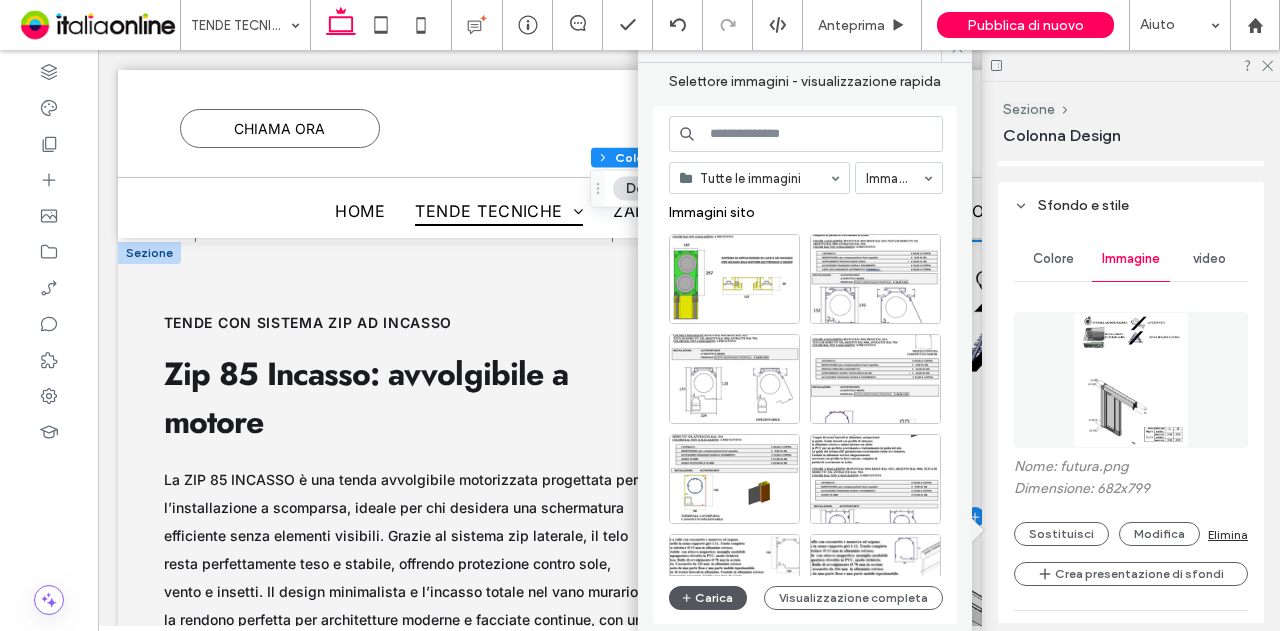 click on "Carica" at bounding box center (708, 598) 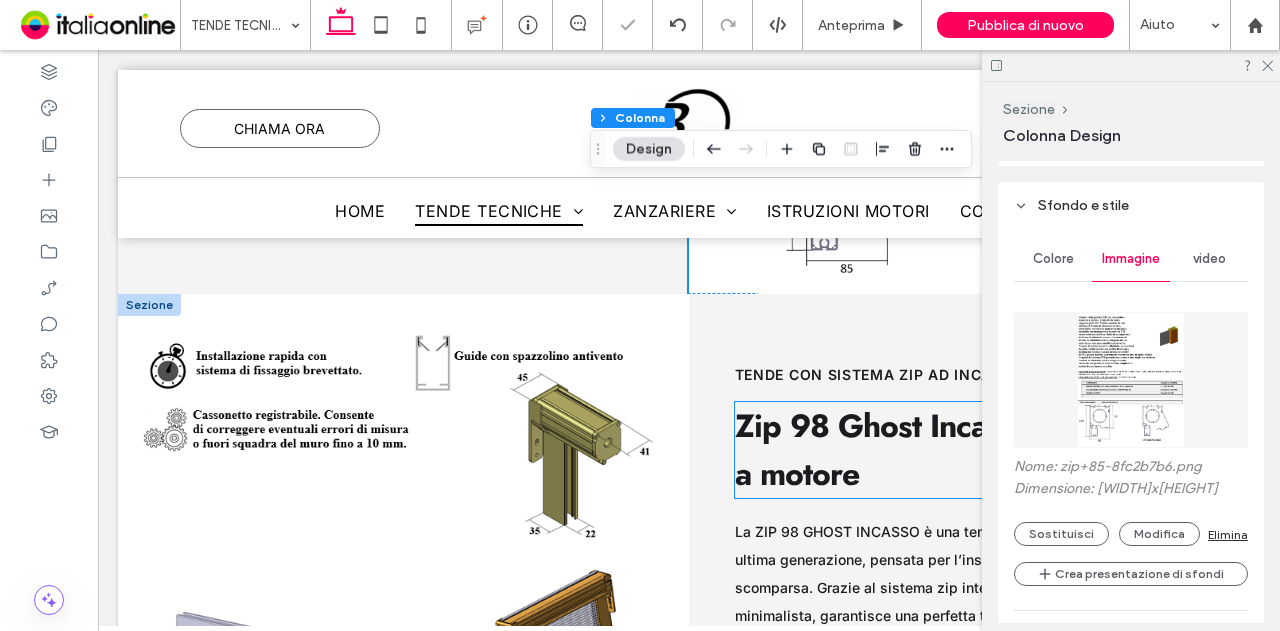 scroll, scrollTop: 16070, scrollLeft: 0, axis: vertical 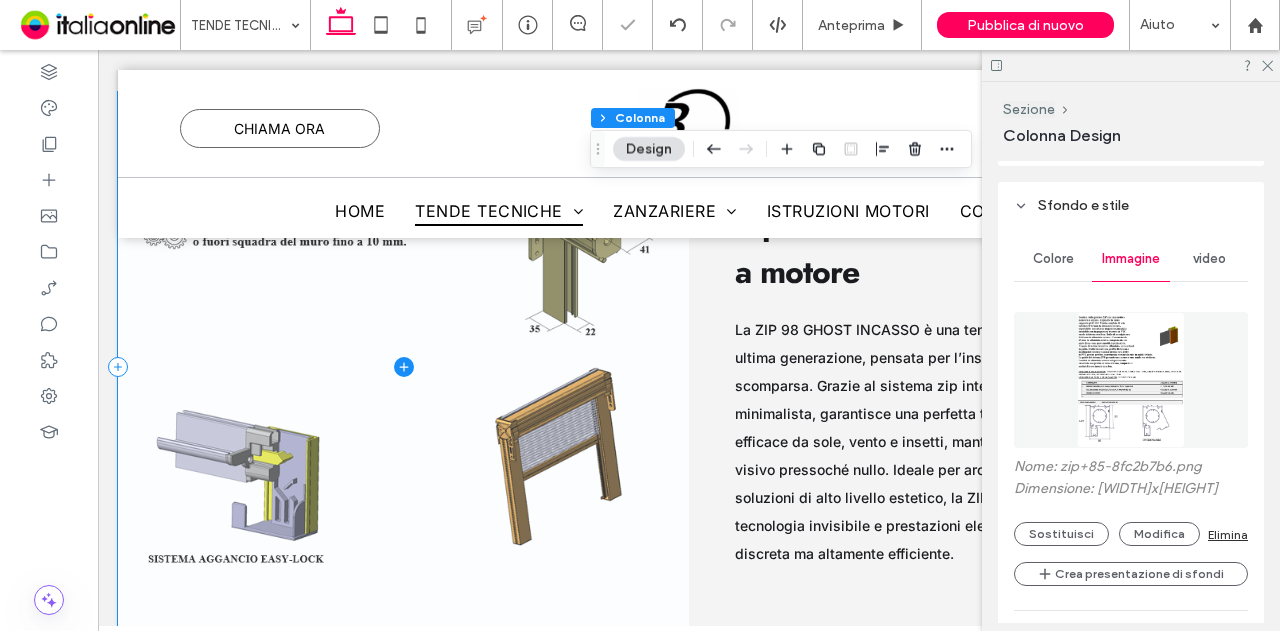 click at bounding box center [403, 367] 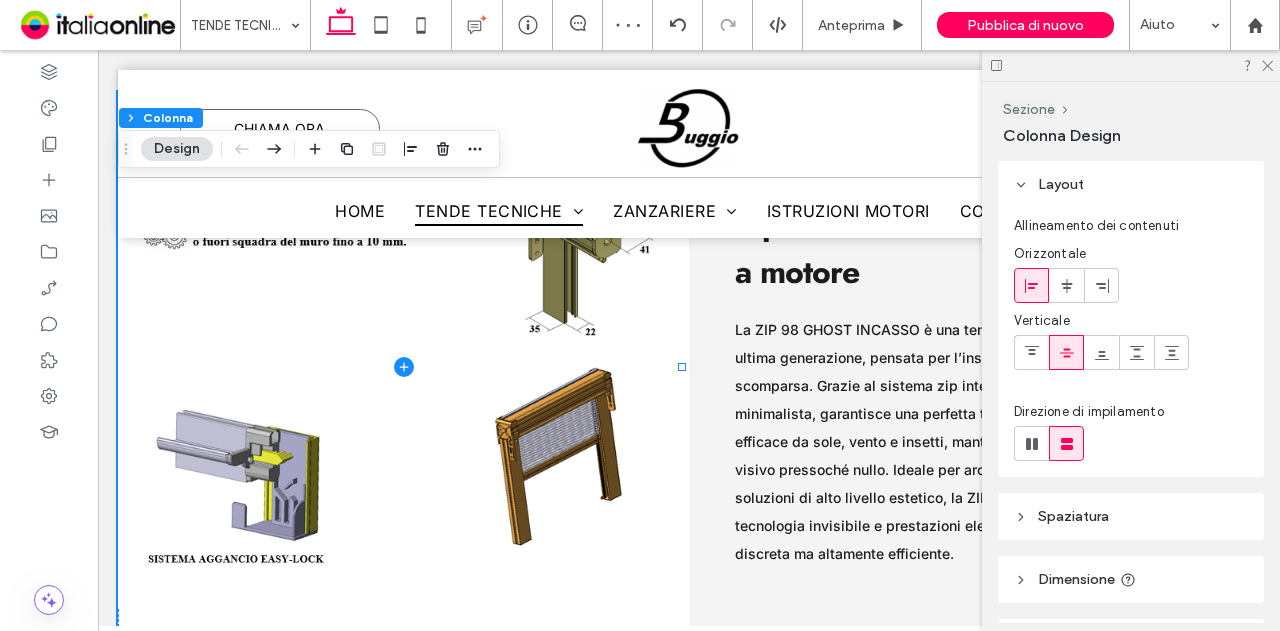 click on "Dimensione" at bounding box center (1131, 579) 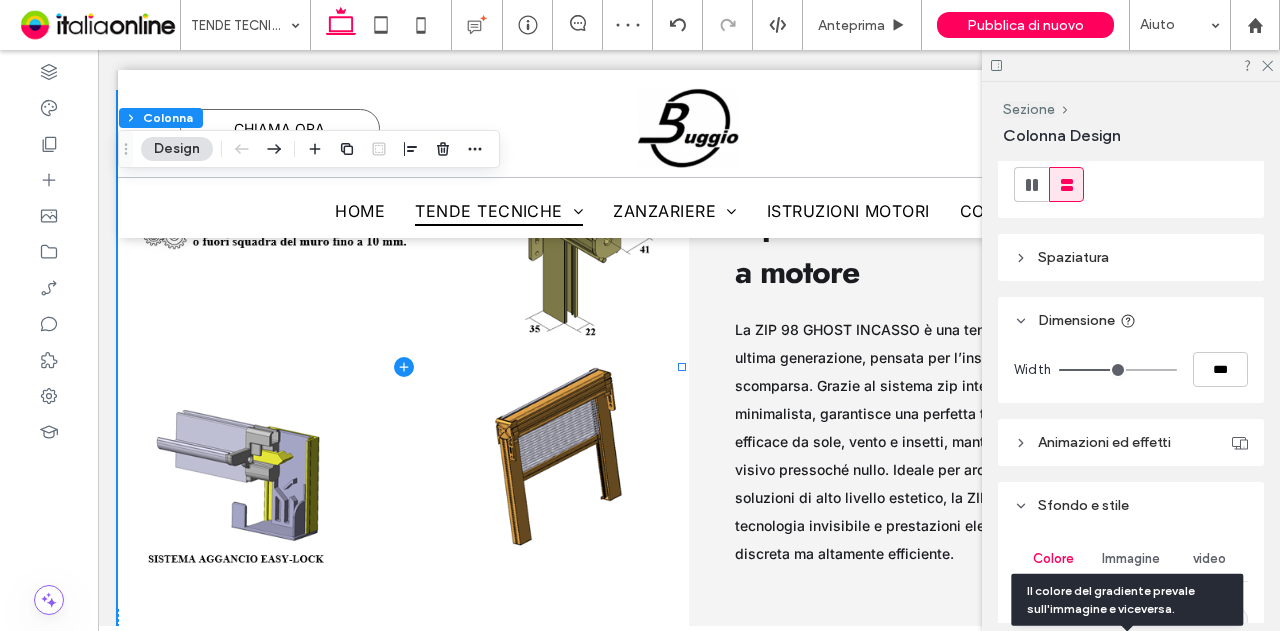 scroll, scrollTop: 200, scrollLeft: 0, axis: vertical 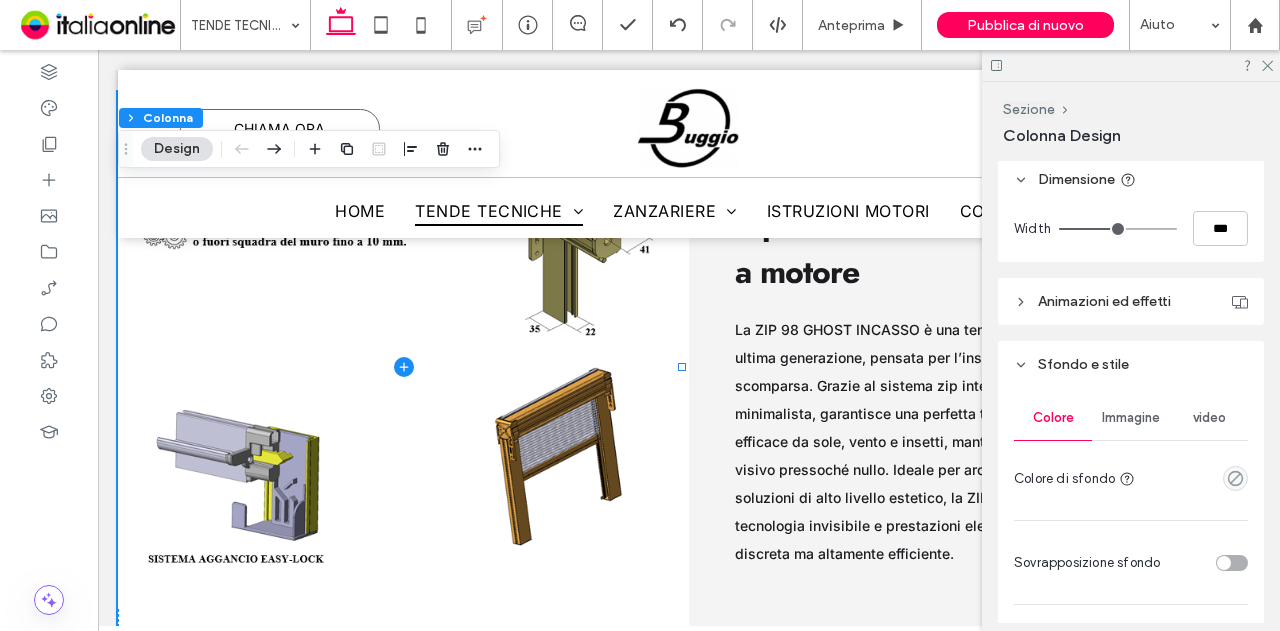 click on "Immagine" at bounding box center (1131, 418) 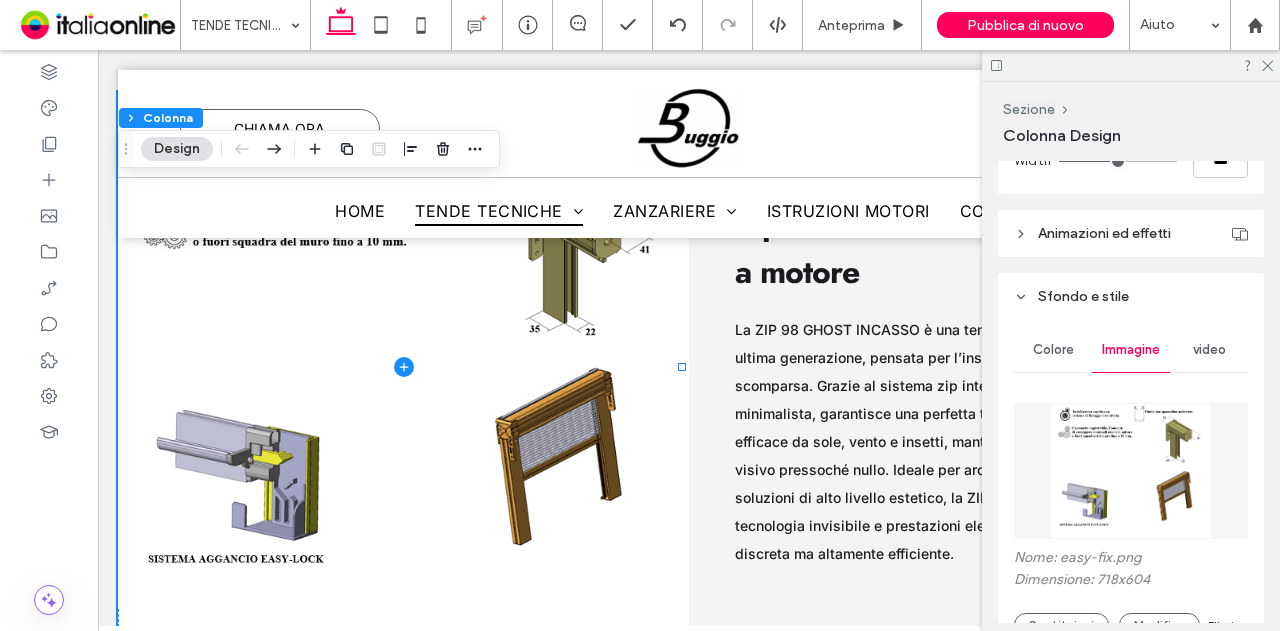 scroll, scrollTop: 500, scrollLeft: 0, axis: vertical 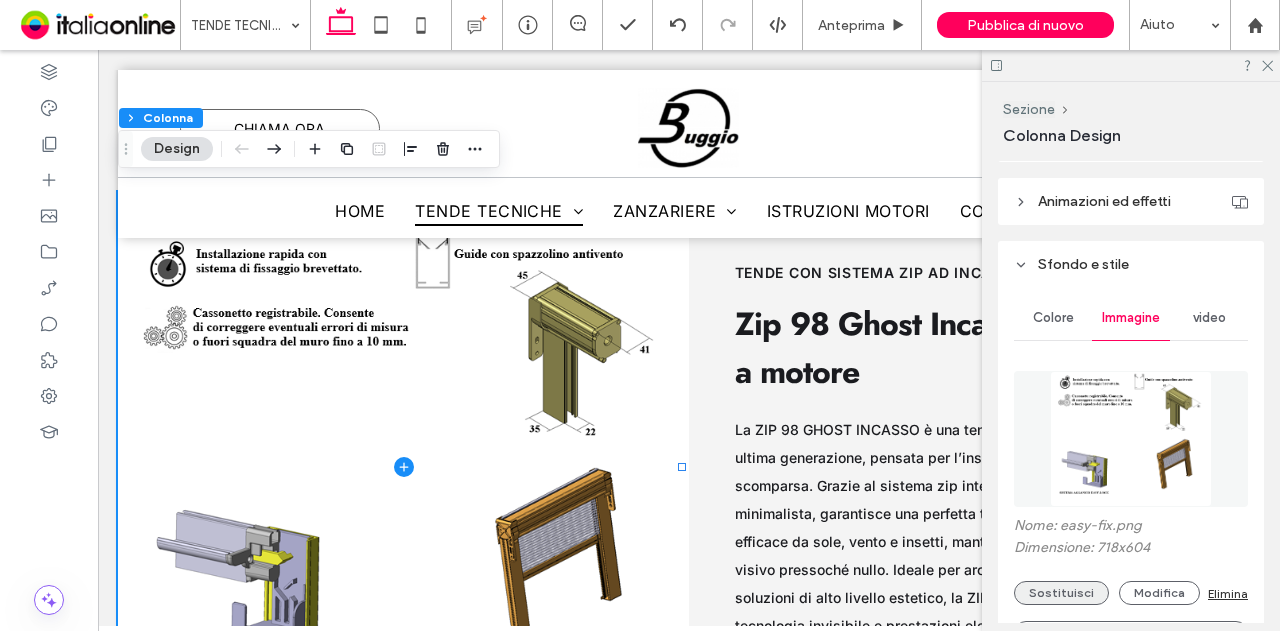 click on "Sostituisci" at bounding box center [1061, 593] 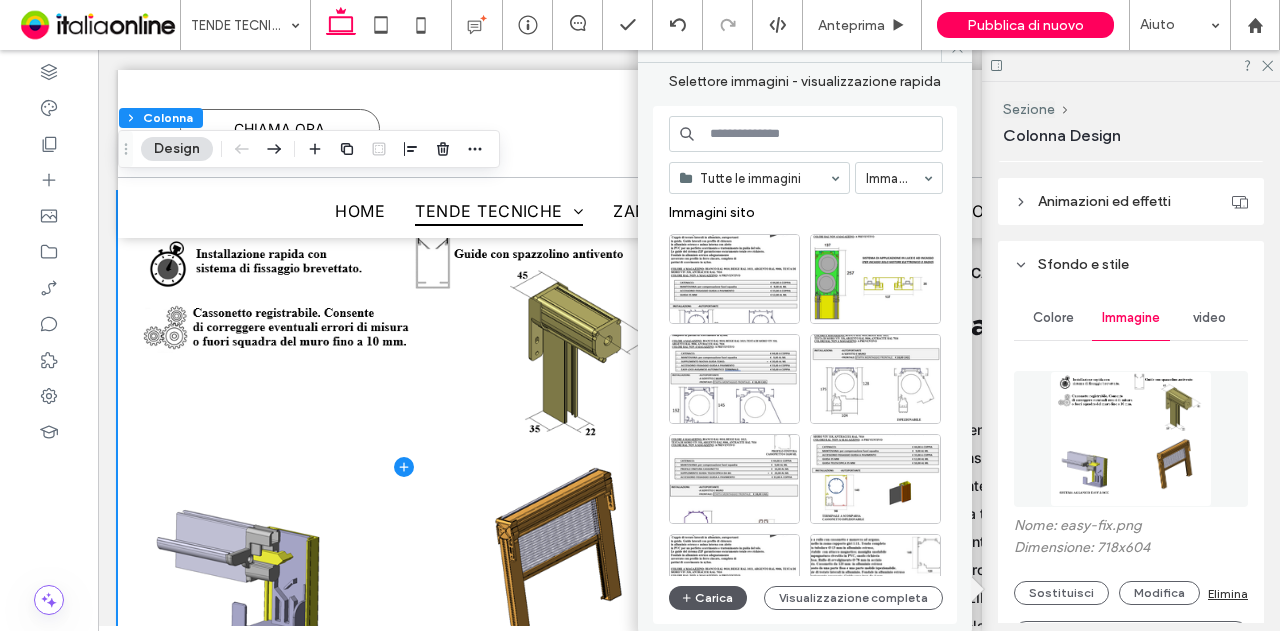 click on "Carica" at bounding box center (708, 598) 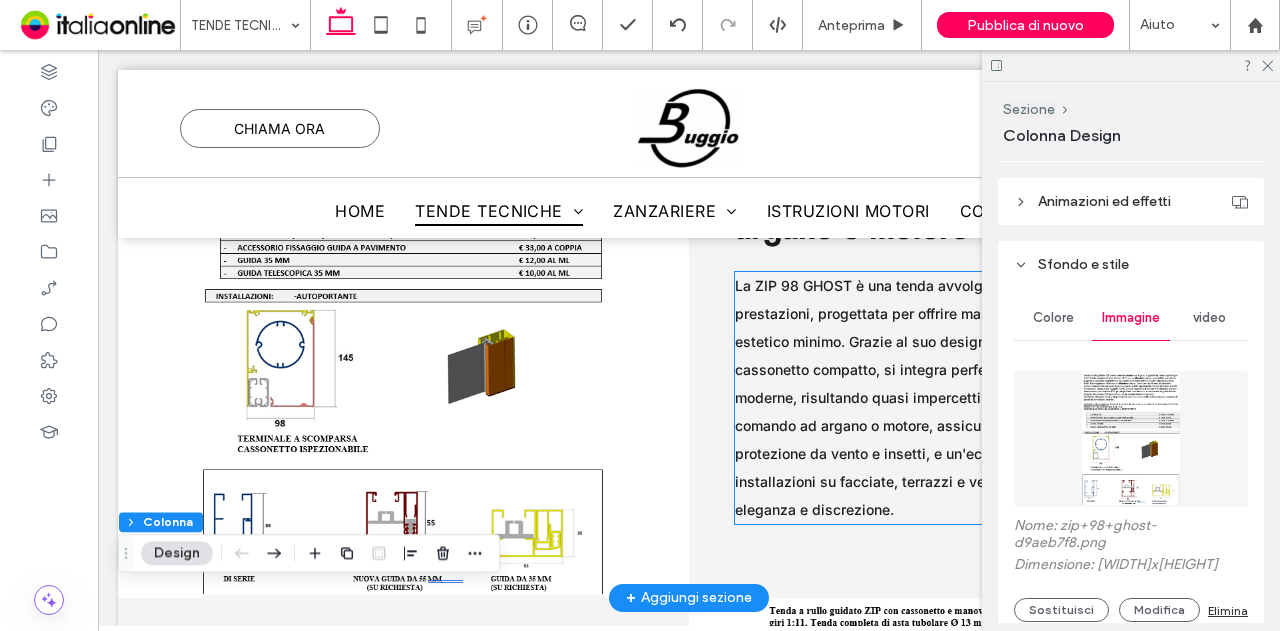 scroll, scrollTop: 12670, scrollLeft: 0, axis: vertical 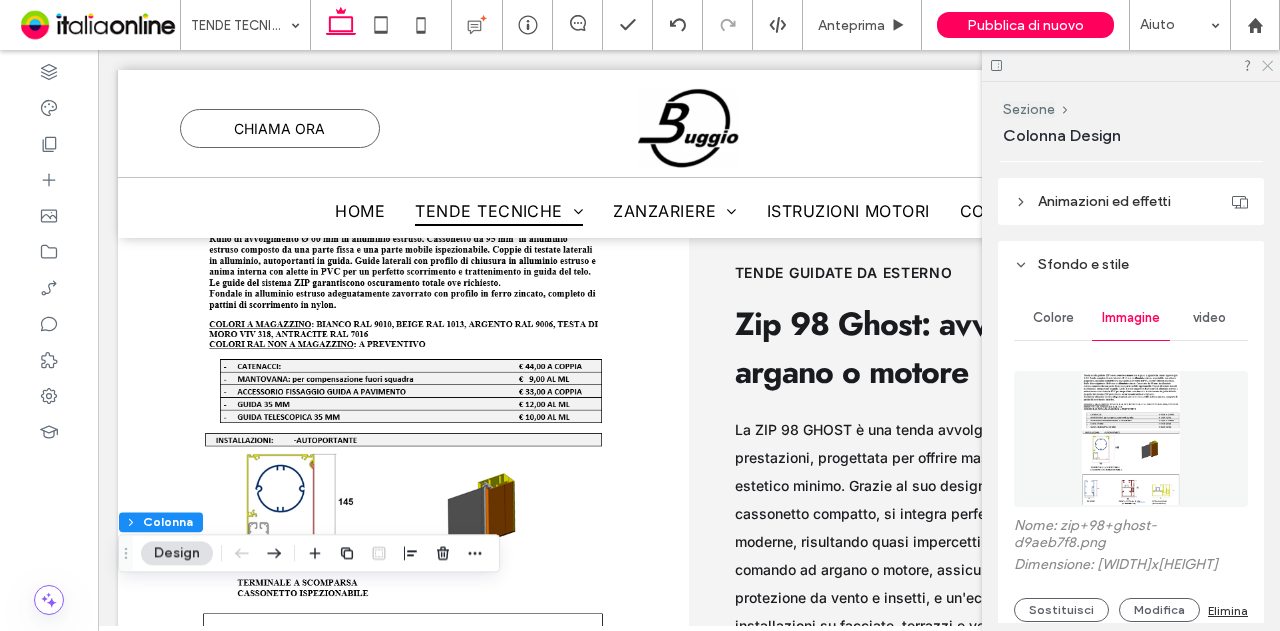 click 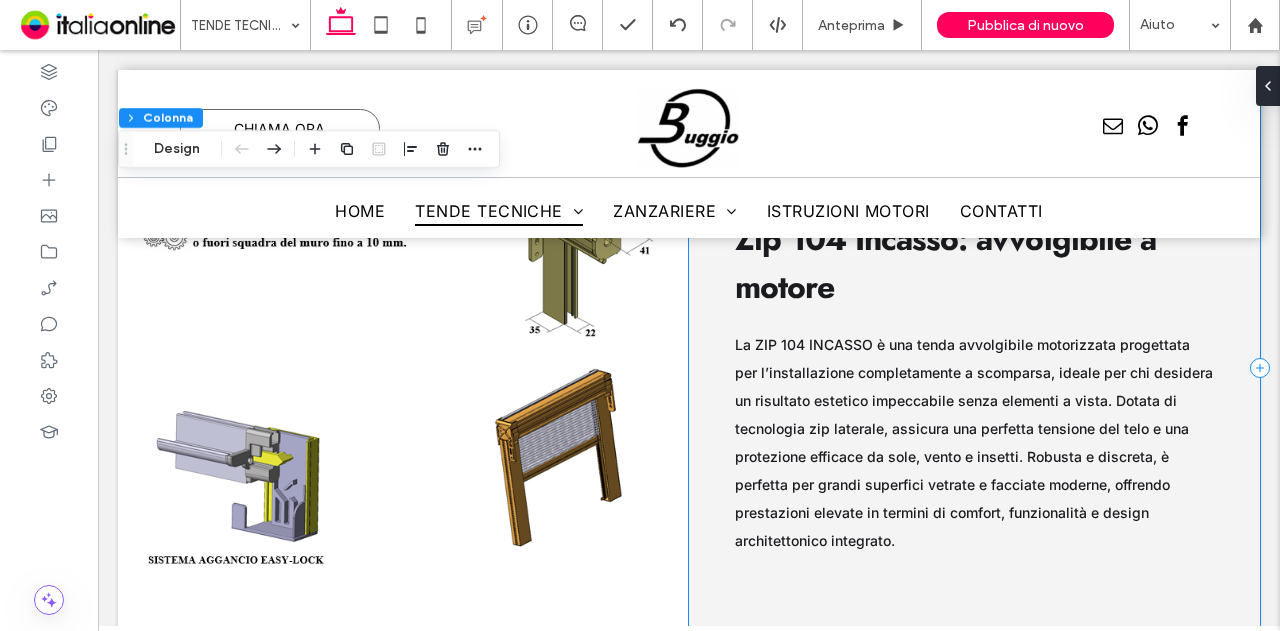 scroll, scrollTop: 17070, scrollLeft: 0, axis: vertical 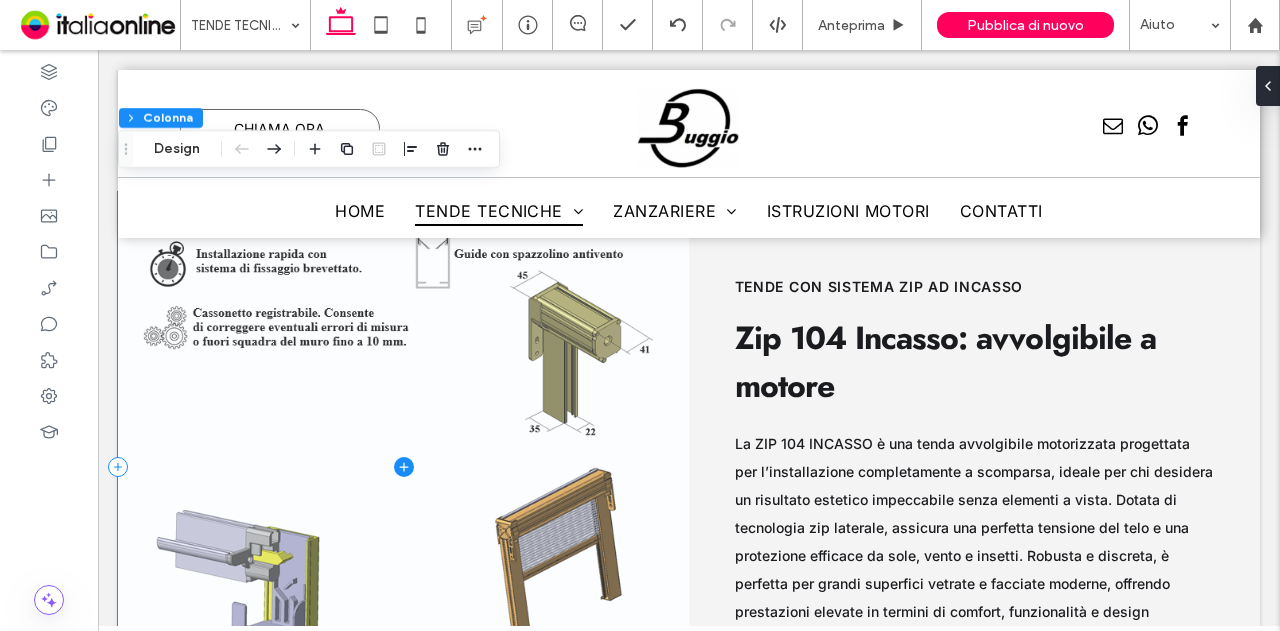 click at bounding box center (403, 467) 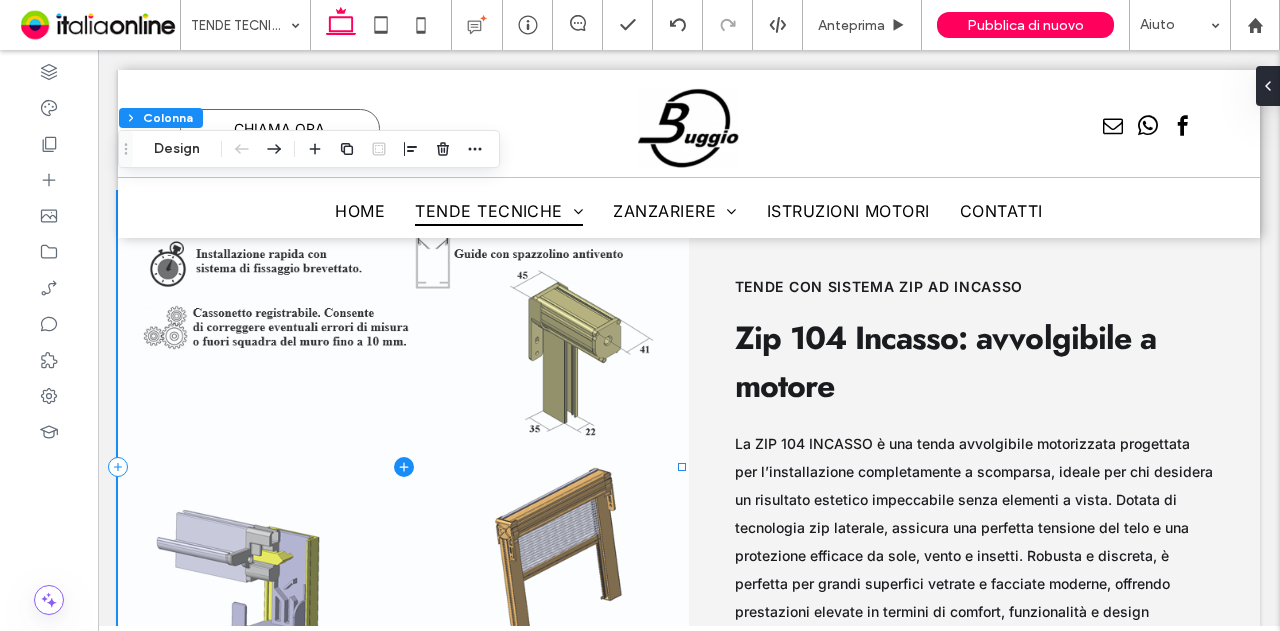 click at bounding box center [403, 467] 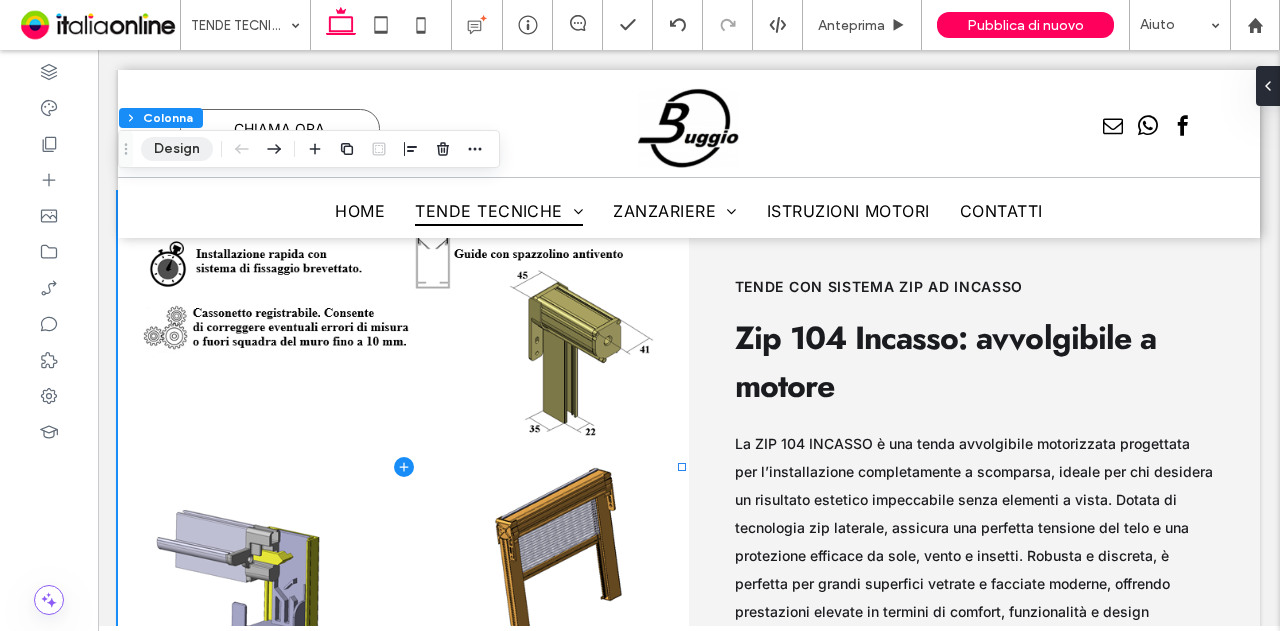 click on "Design" at bounding box center (177, 149) 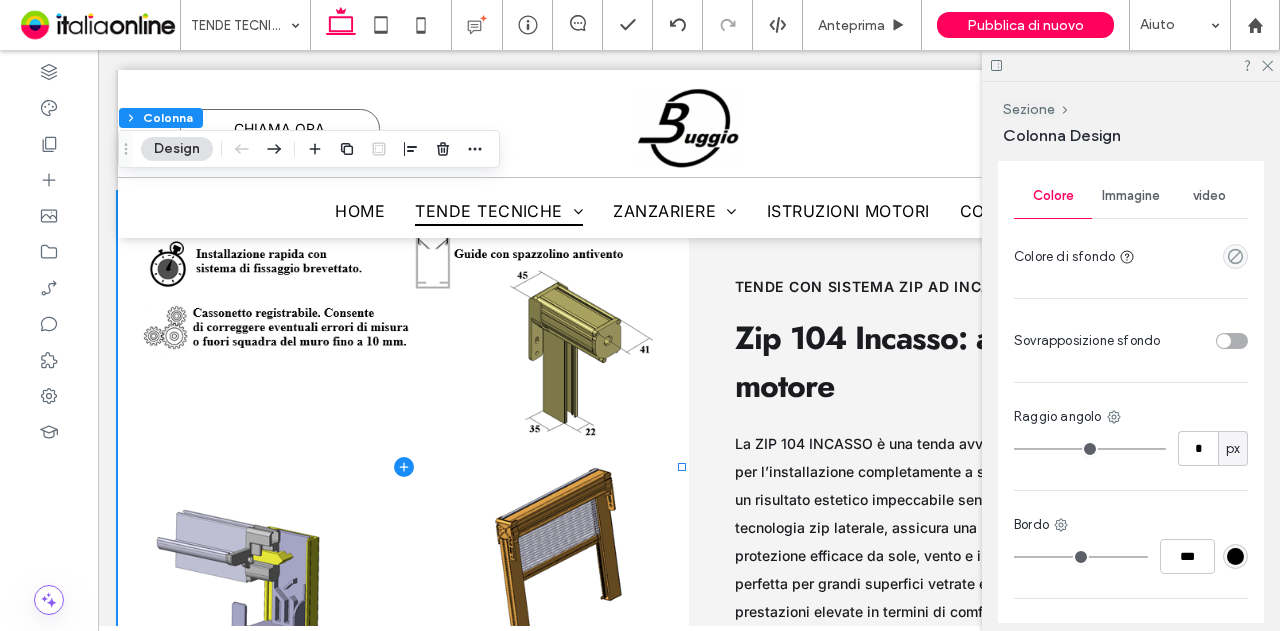 scroll, scrollTop: 549, scrollLeft: 0, axis: vertical 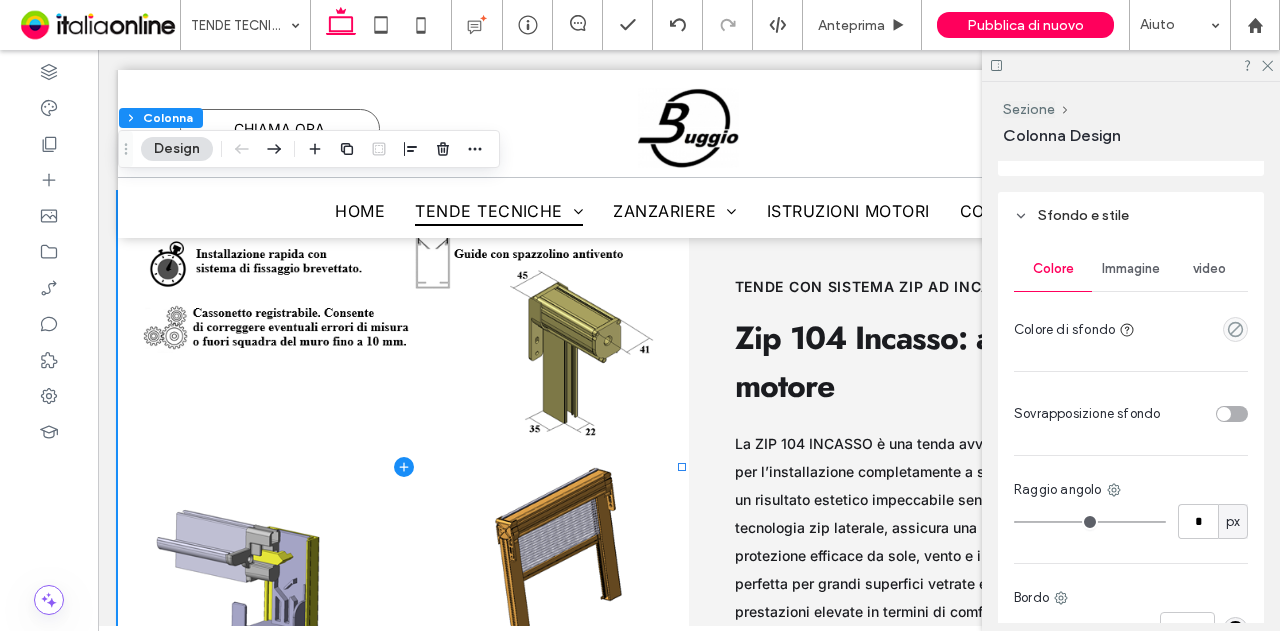 click on "Immagine" at bounding box center [1131, 269] 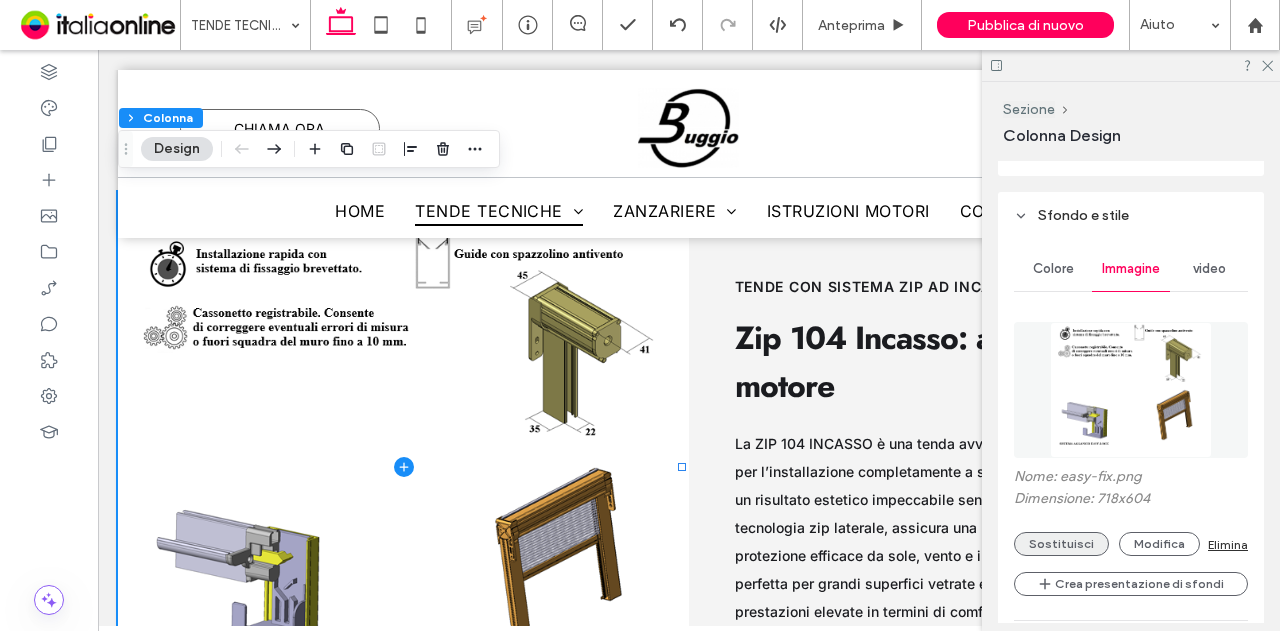 click on "Sostituisci" at bounding box center [1061, 544] 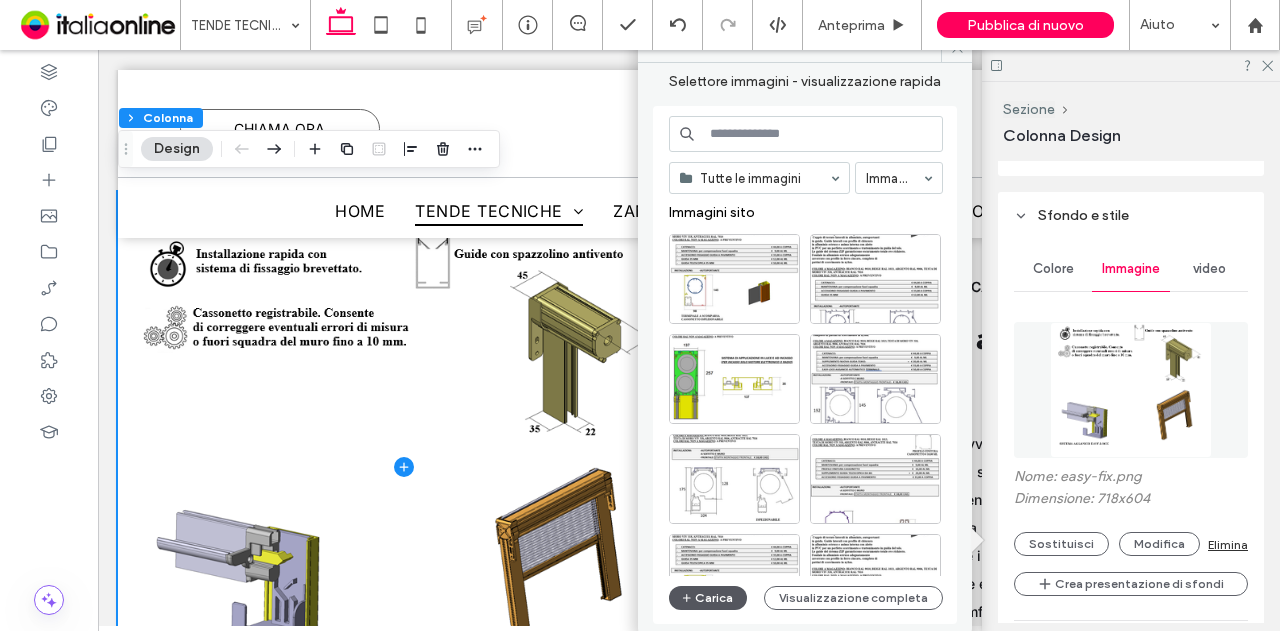 click on "Carica" at bounding box center (708, 598) 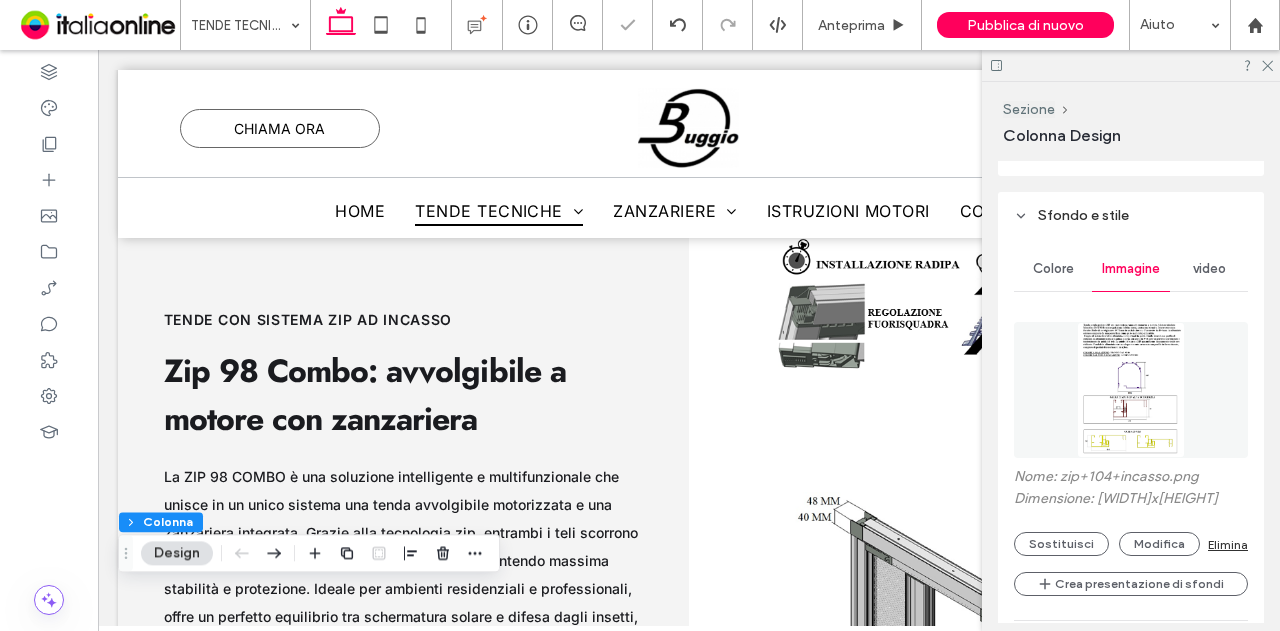 scroll, scrollTop: 16470, scrollLeft: 0, axis: vertical 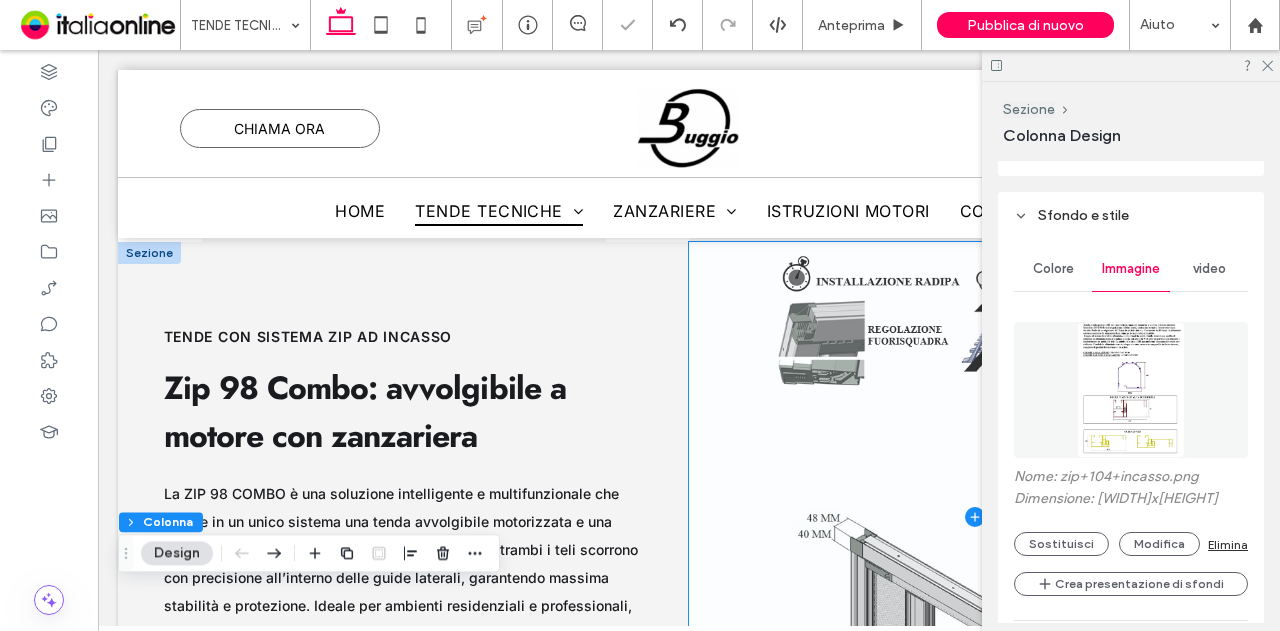 click at bounding box center (974, 517) 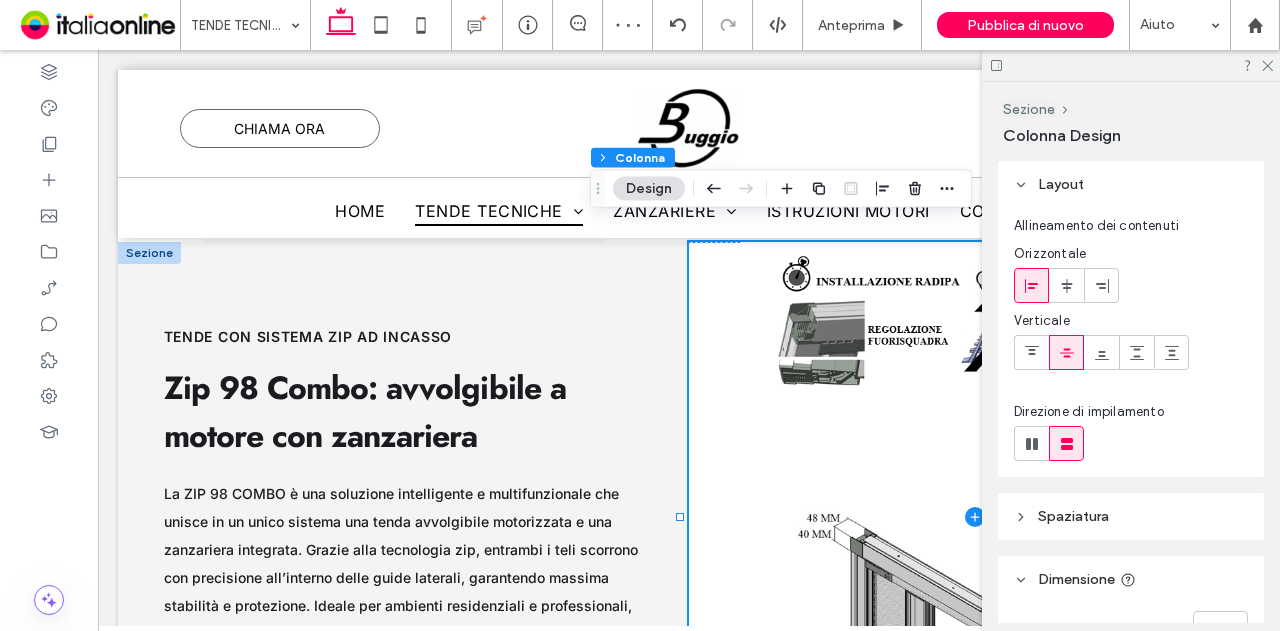 scroll, scrollTop: 300, scrollLeft: 0, axis: vertical 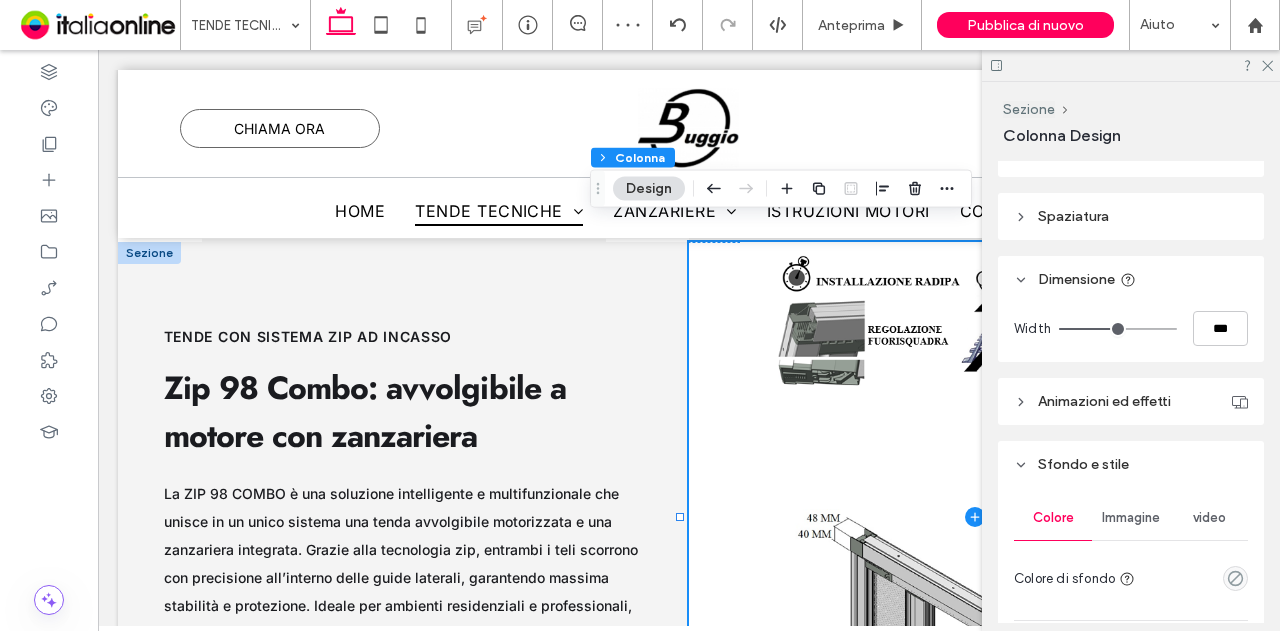 click on "Immagine" at bounding box center [1131, 518] 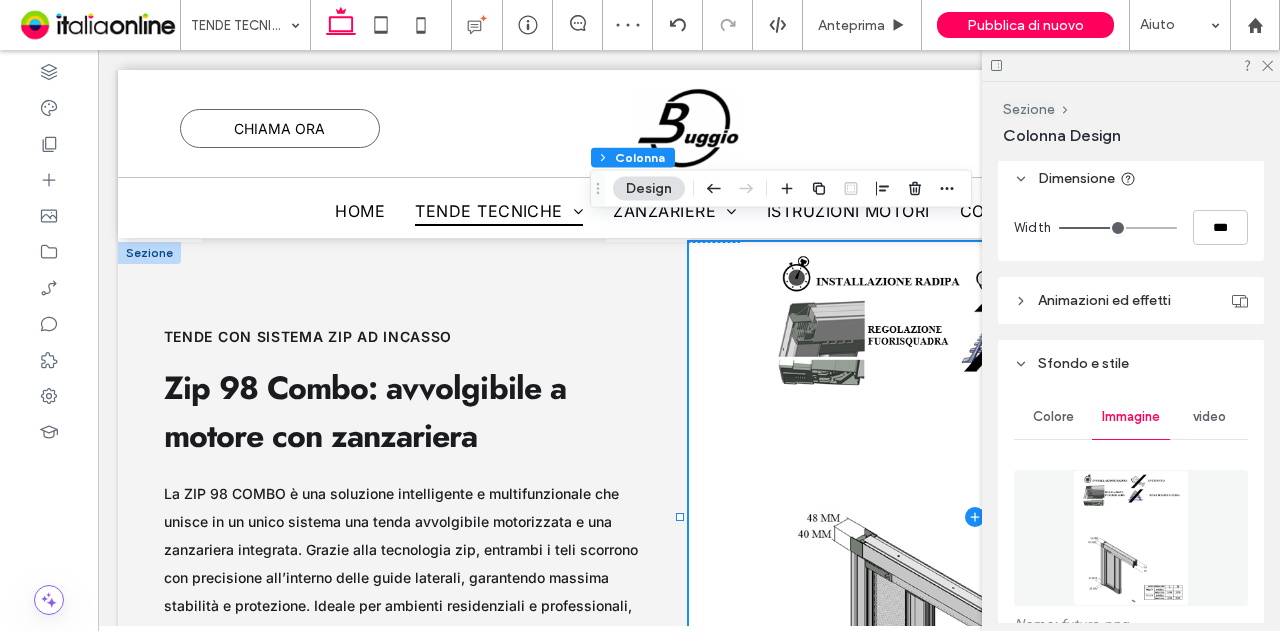 scroll, scrollTop: 500, scrollLeft: 0, axis: vertical 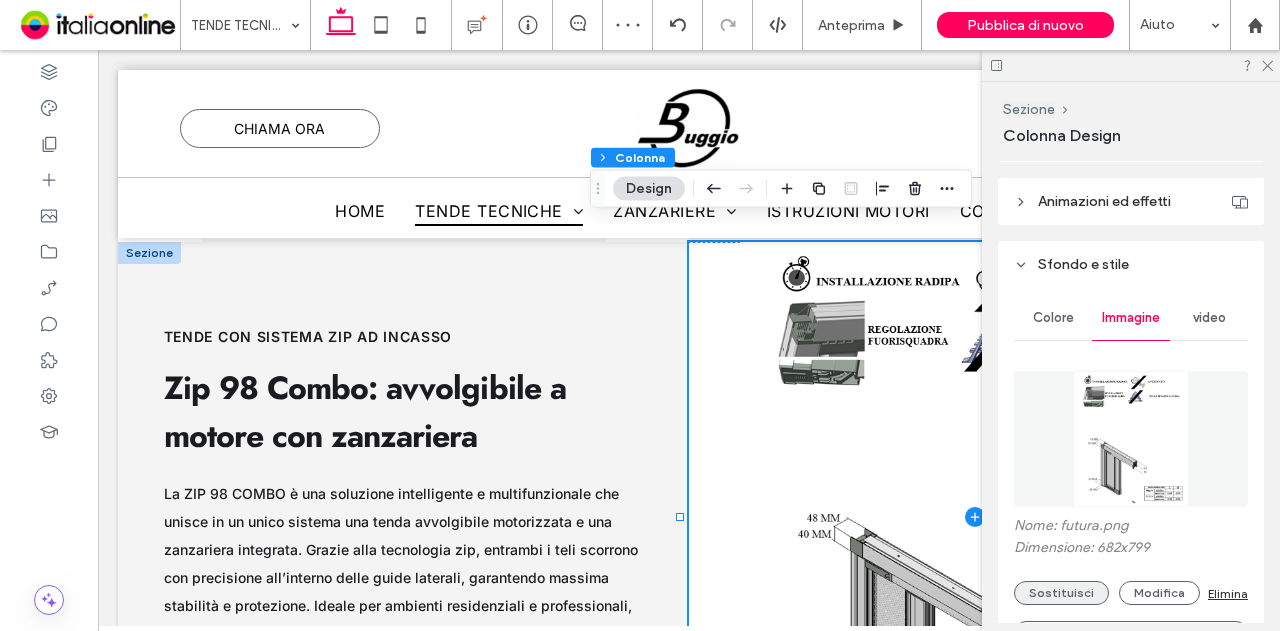 click on "Sostituisci" at bounding box center [1061, 593] 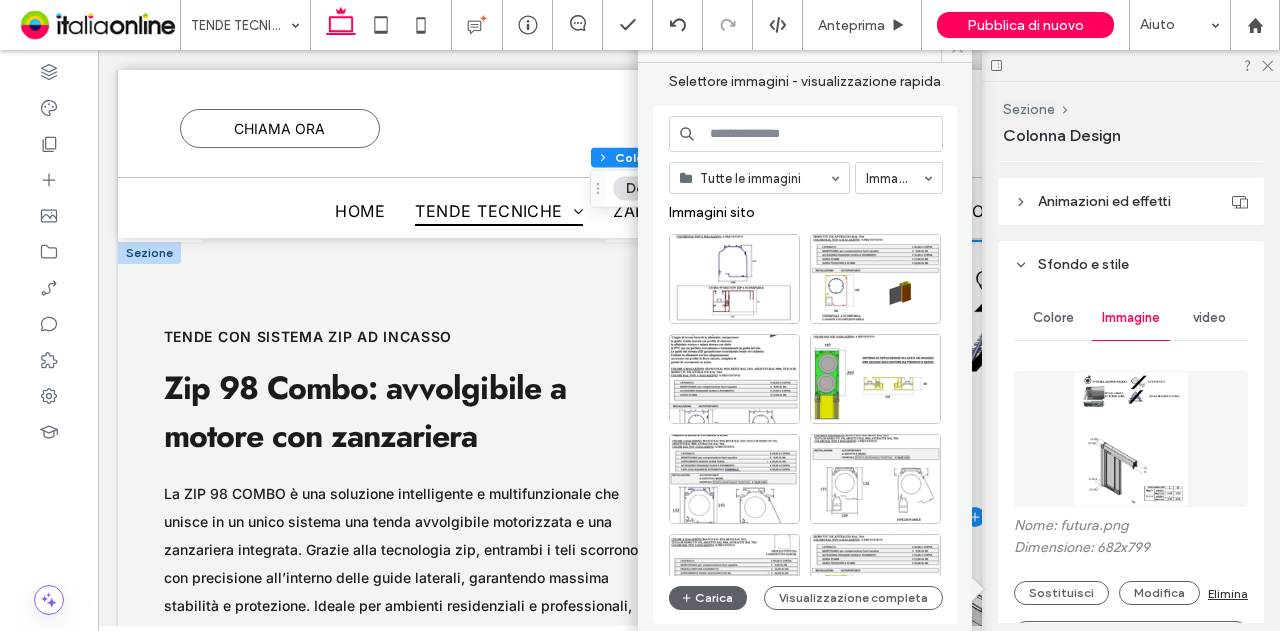 click at bounding box center [806, 134] 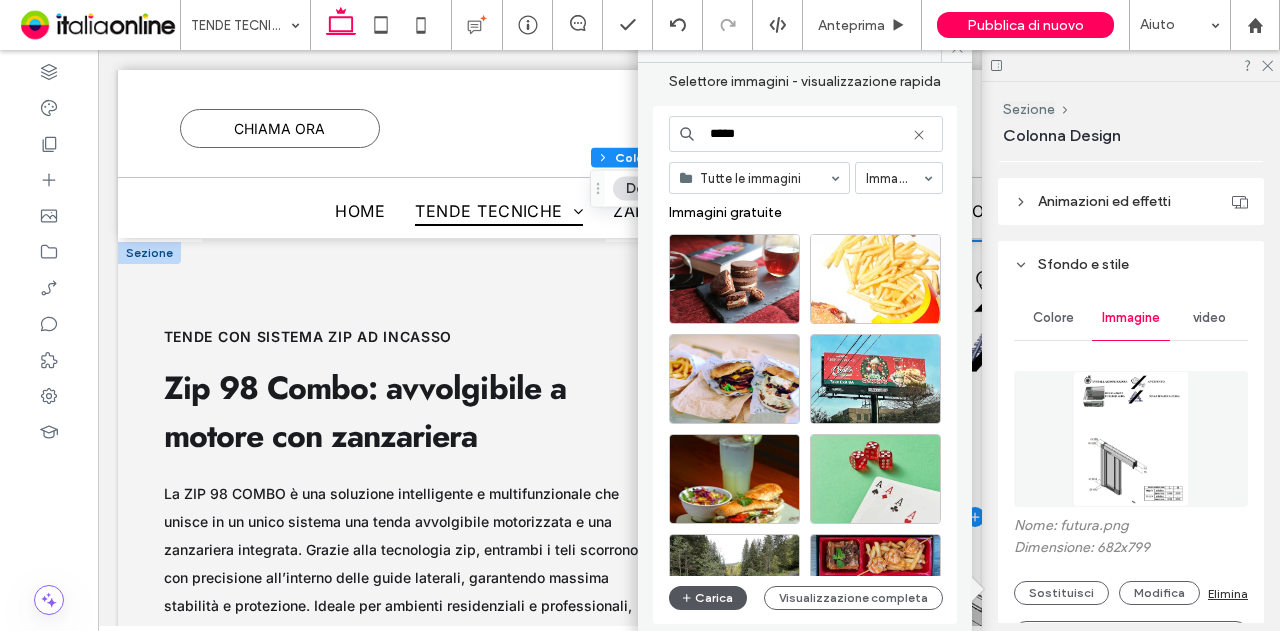 type on "*****" 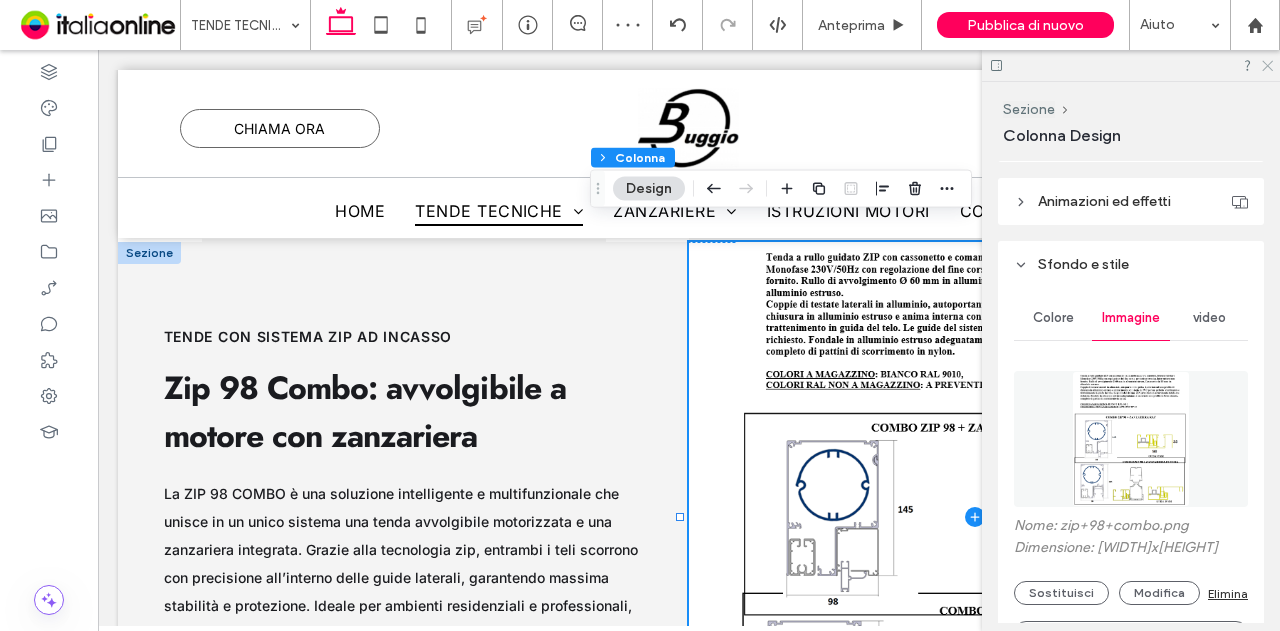 click 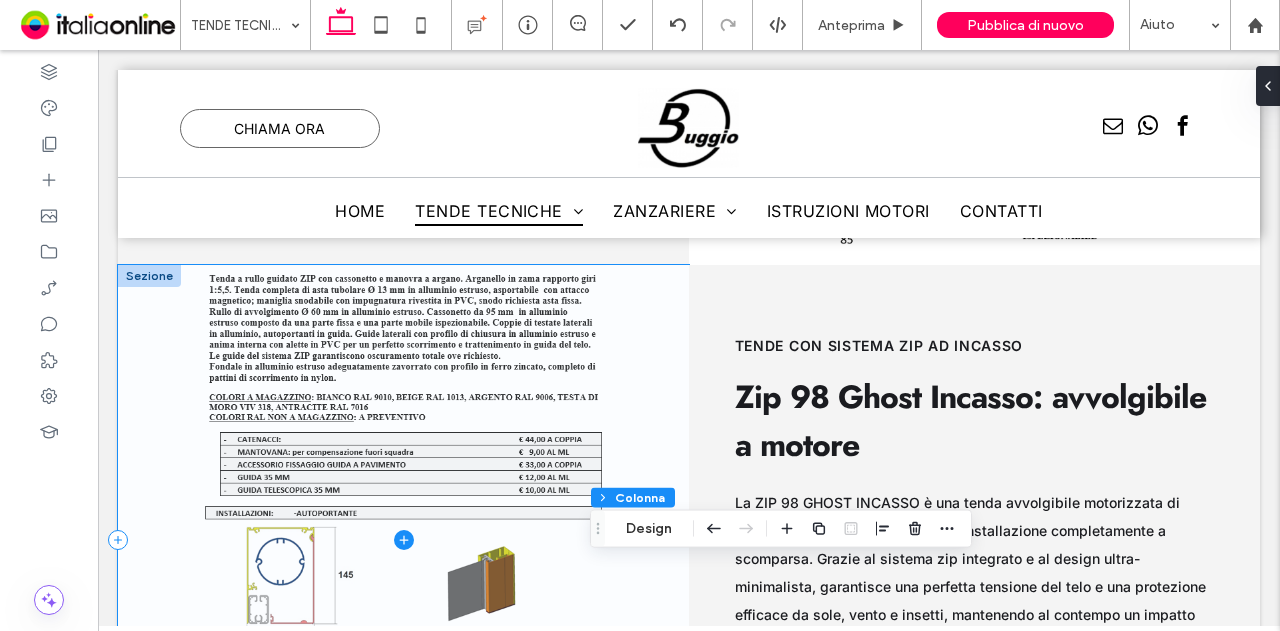 scroll, scrollTop: 15870, scrollLeft: 0, axis: vertical 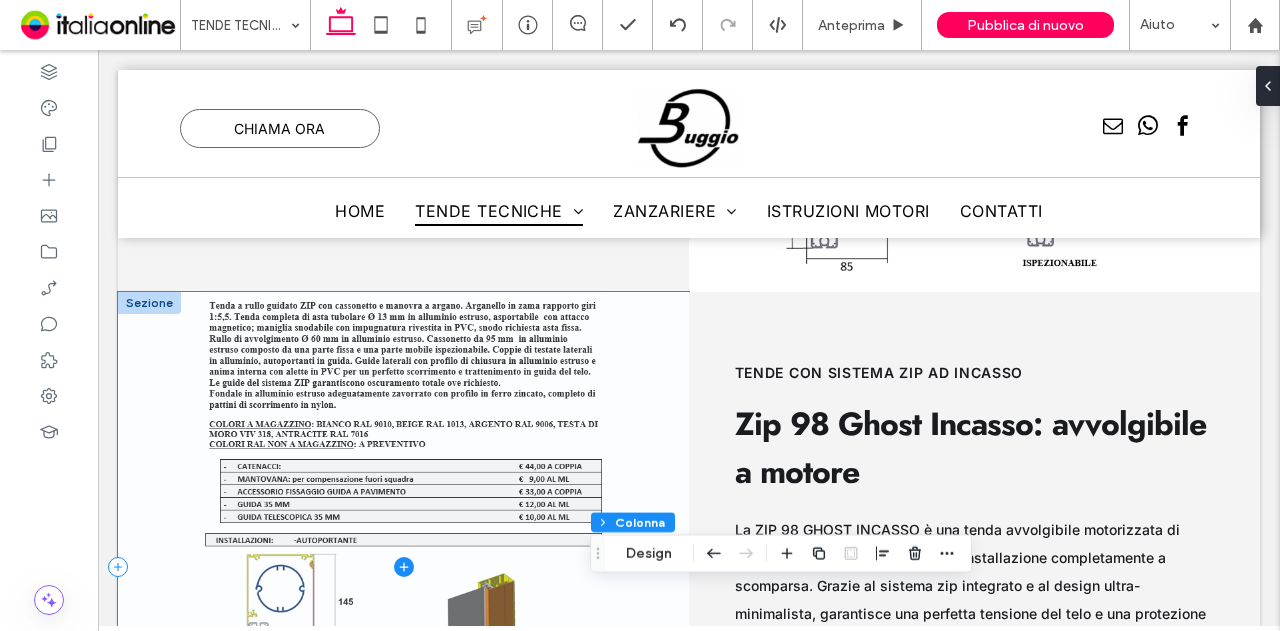 click at bounding box center (403, 567) 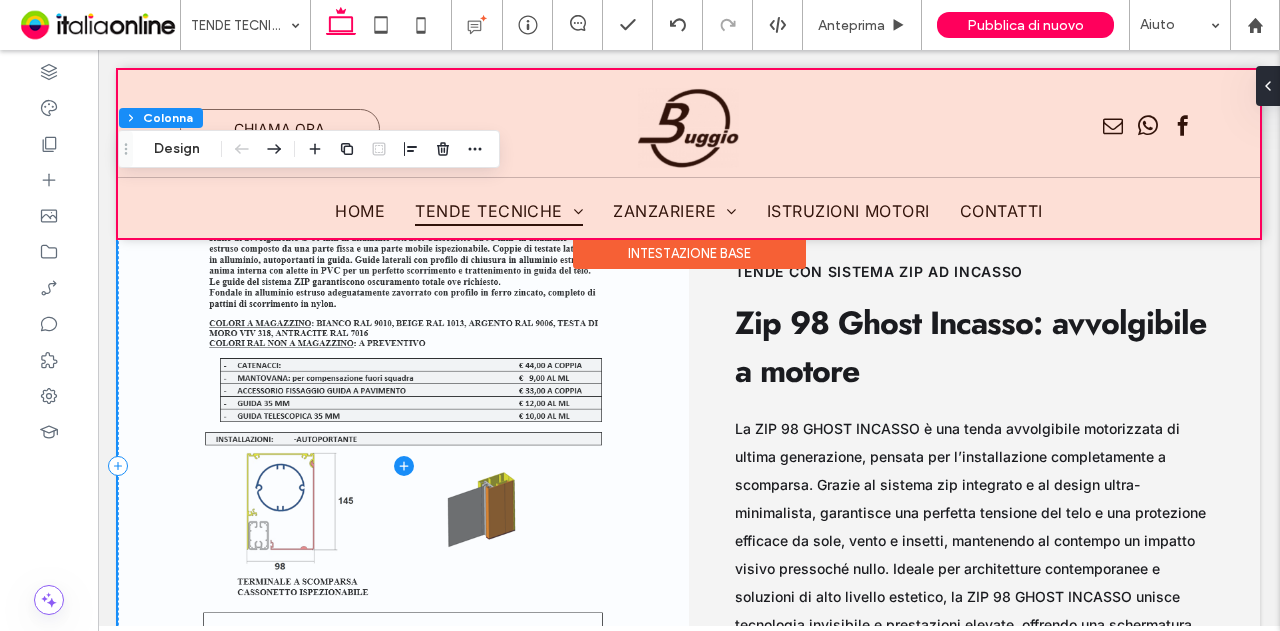 scroll, scrollTop: 15970, scrollLeft: 0, axis: vertical 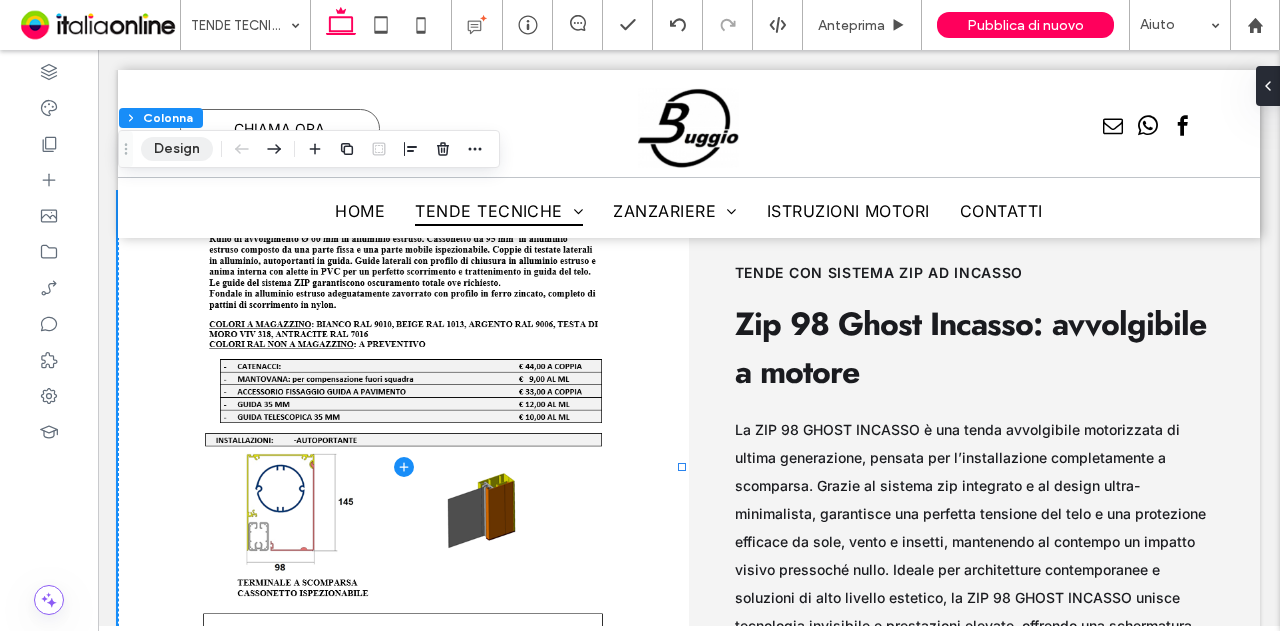 click on "Design" at bounding box center [177, 149] 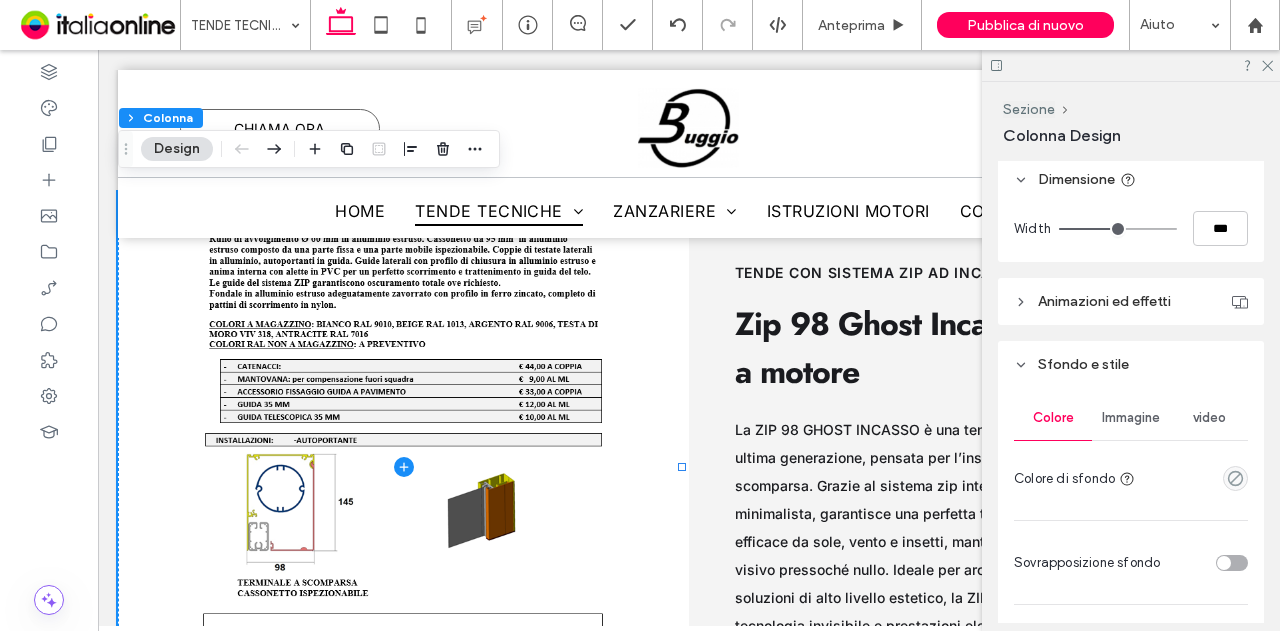 click on "Immagine" at bounding box center (1131, 418) 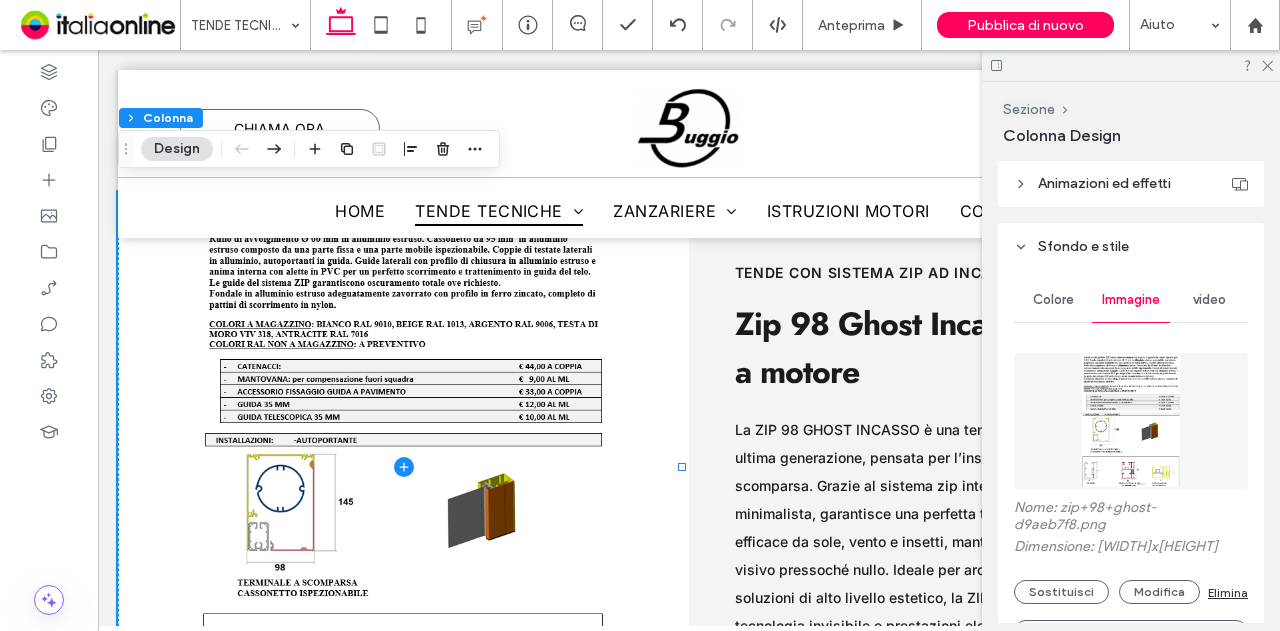 scroll, scrollTop: 600, scrollLeft: 0, axis: vertical 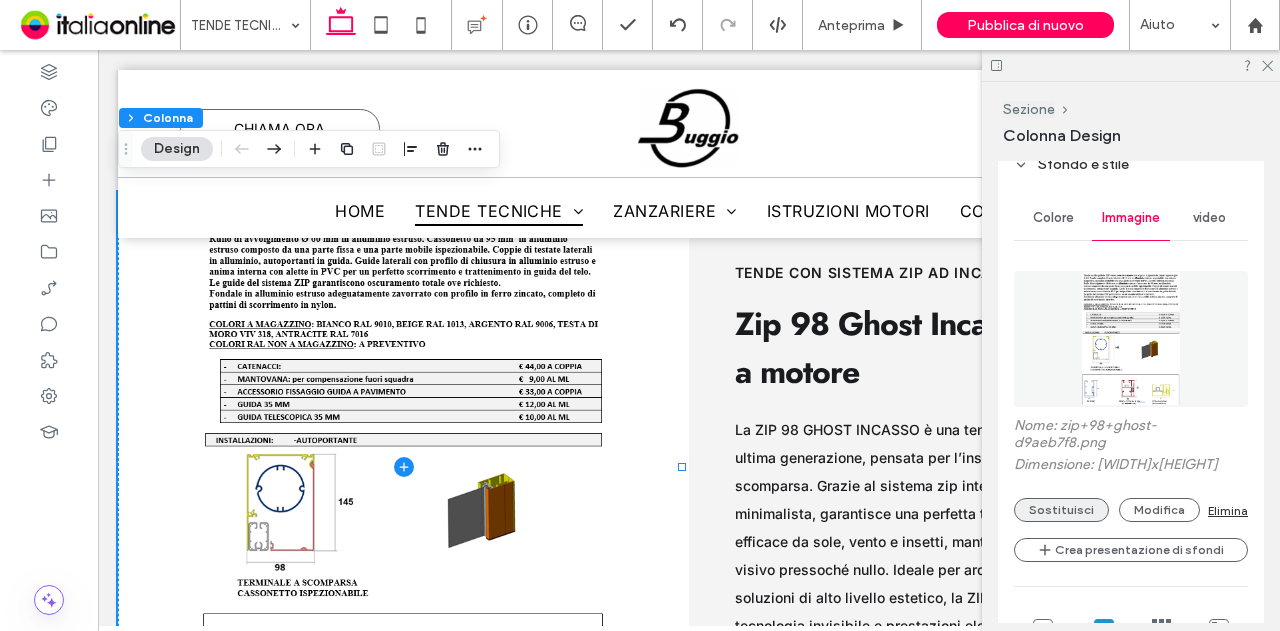 click on "Sostituisci" at bounding box center (1061, 510) 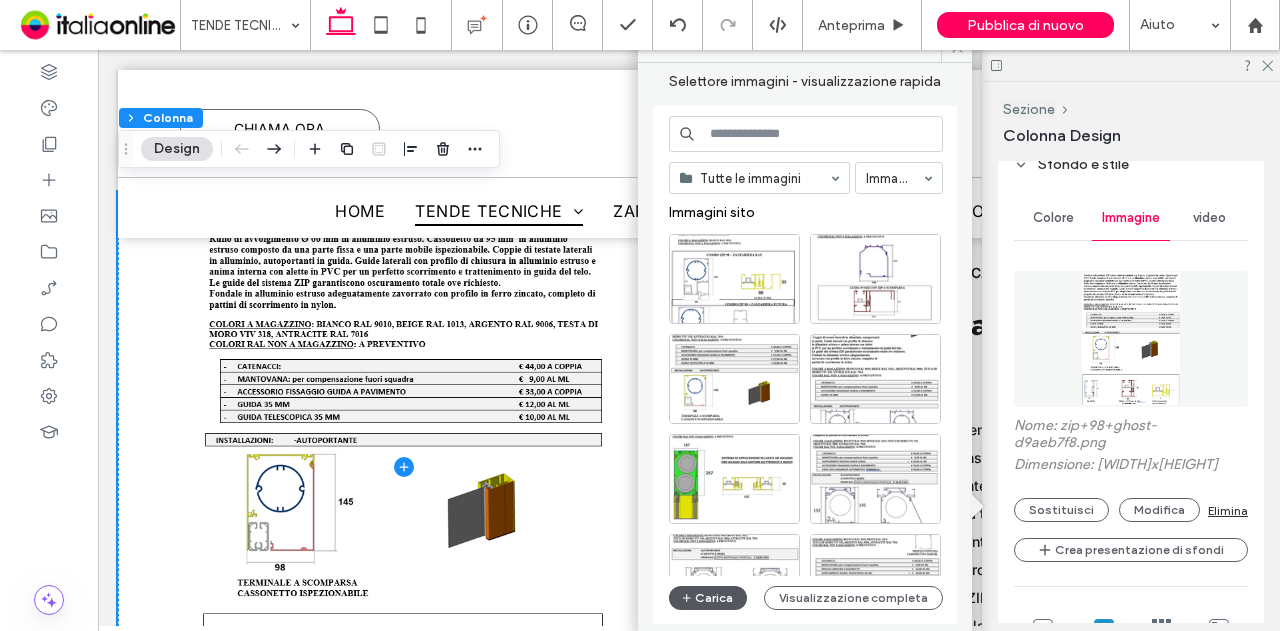 click on "Carica" at bounding box center [708, 598] 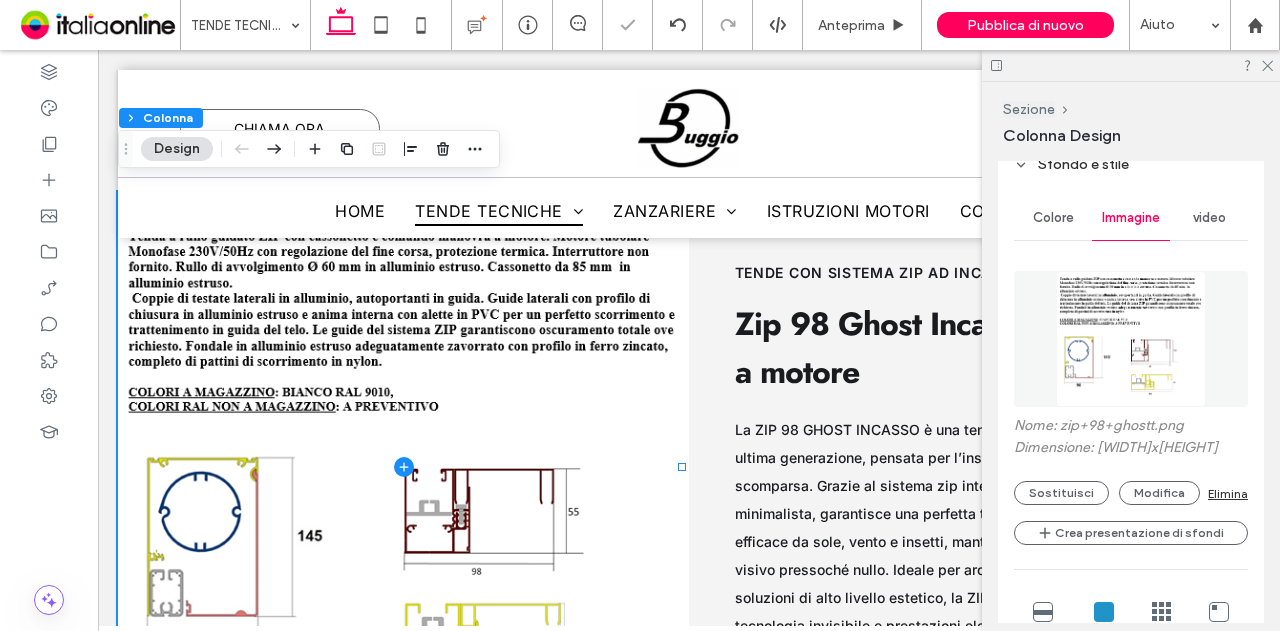 click at bounding box center (1131, 65) 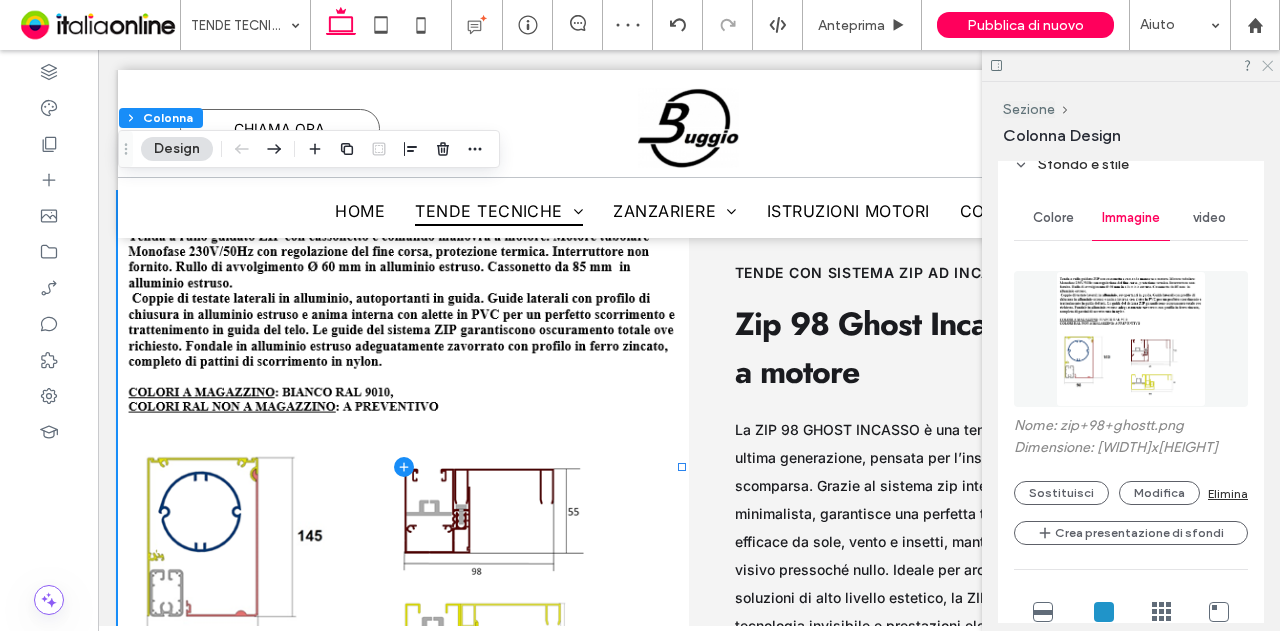 click 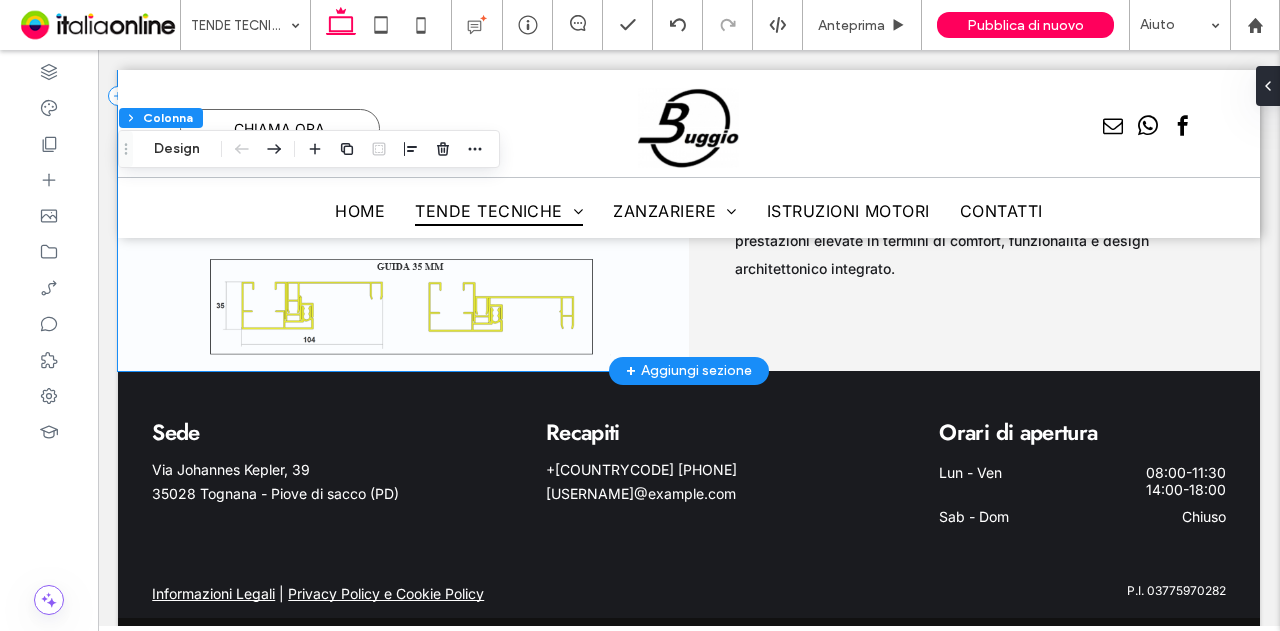 scroll, scrollTop: 17469, scrollLeft: 0, axis: vertical 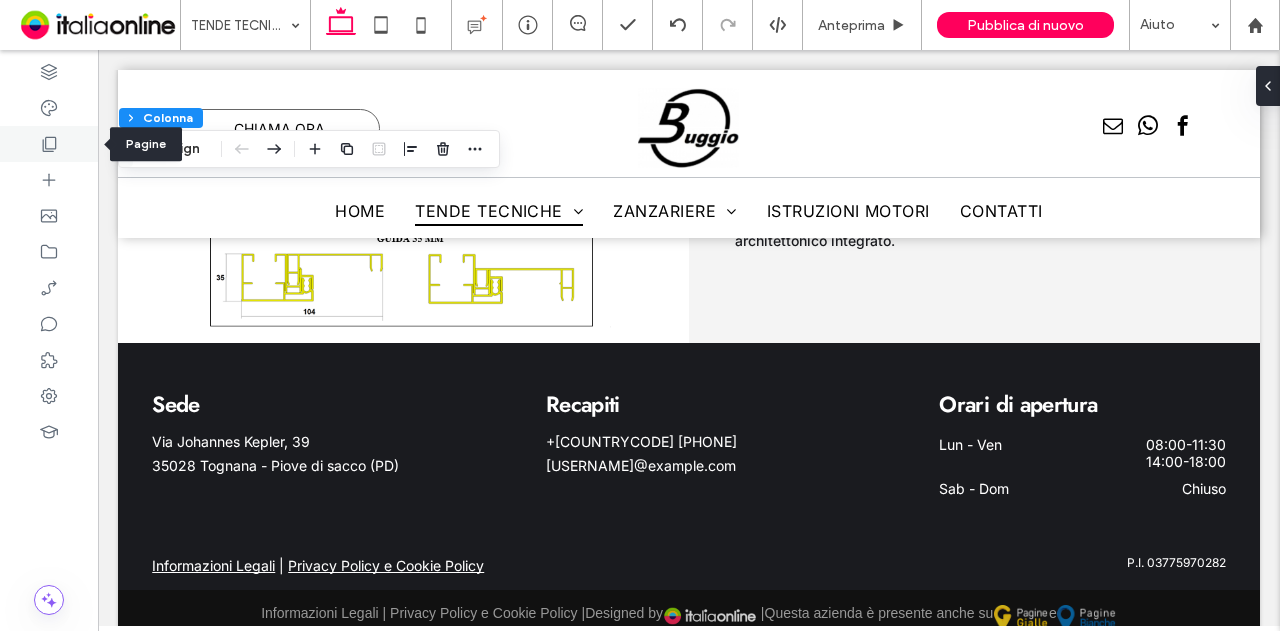 click 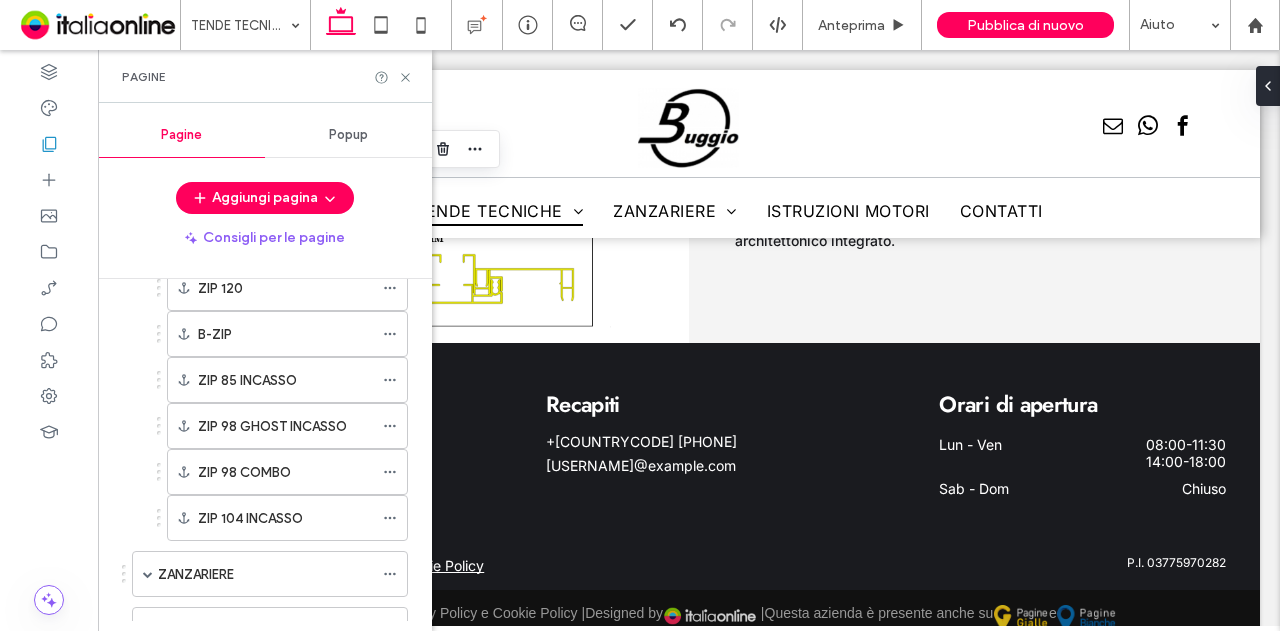 scroll, scrollTop: 1200, scrollLeft: 0, axis: vertical 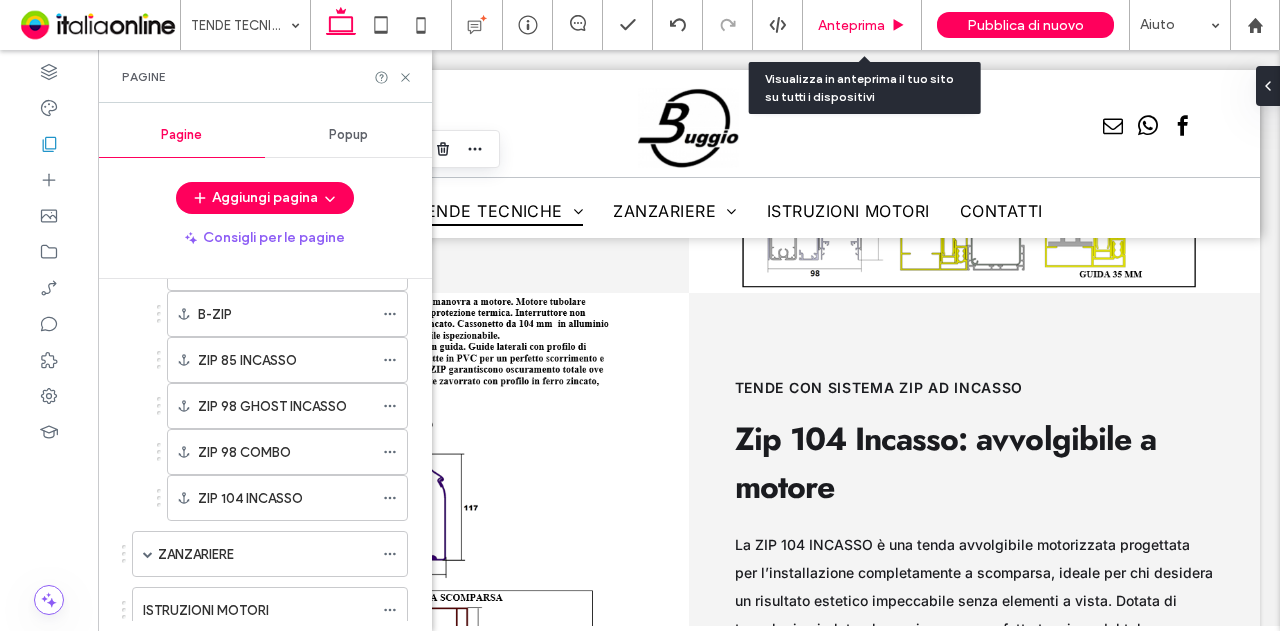 click on "Anteprima" at bounding box center (851, 25) 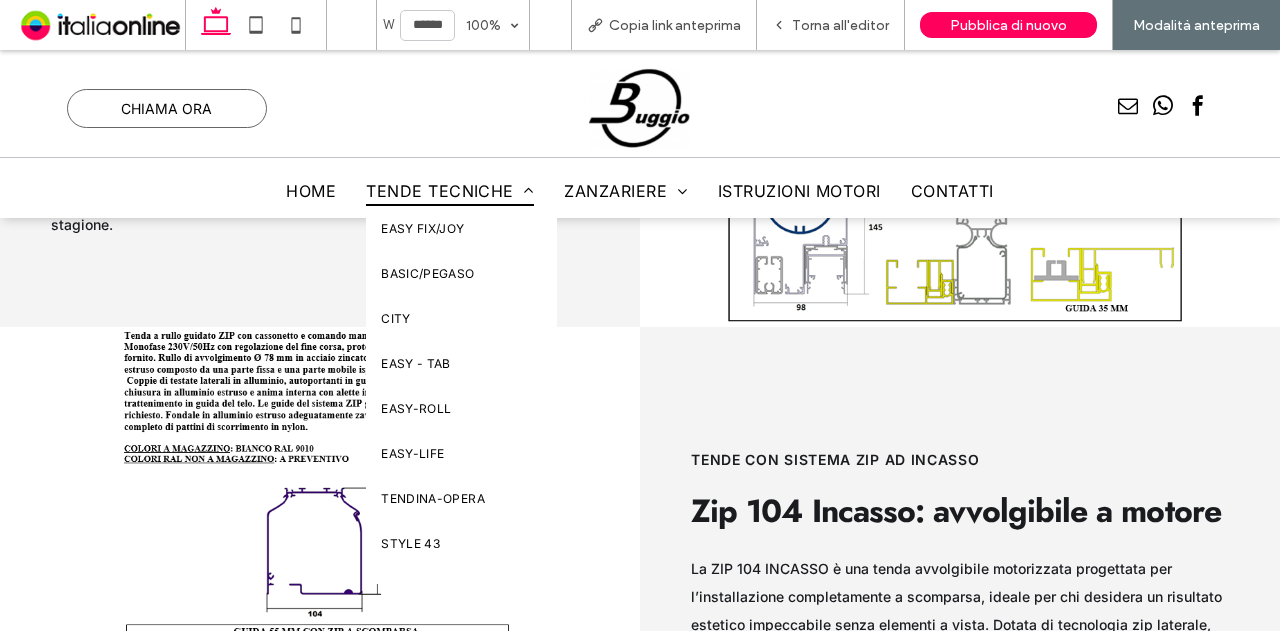 scroll, scrollTop: 16992, scrollLeft: 0, axis: vertical 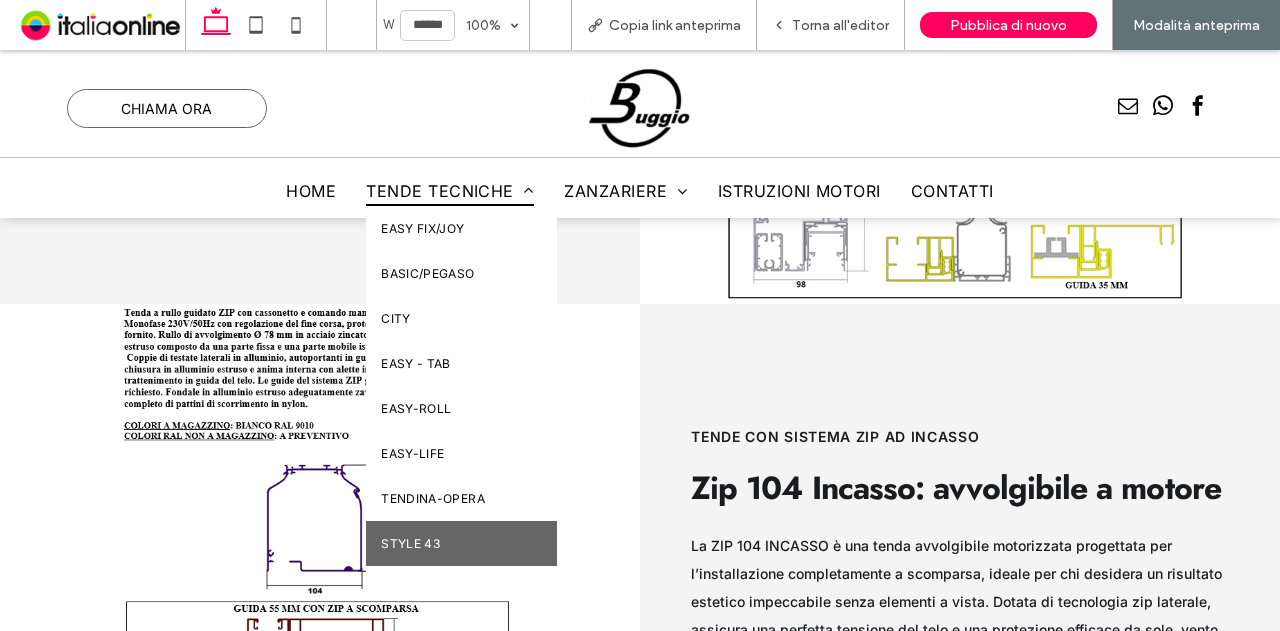 click on "STYLE 43" at bounding box center (461, 543) 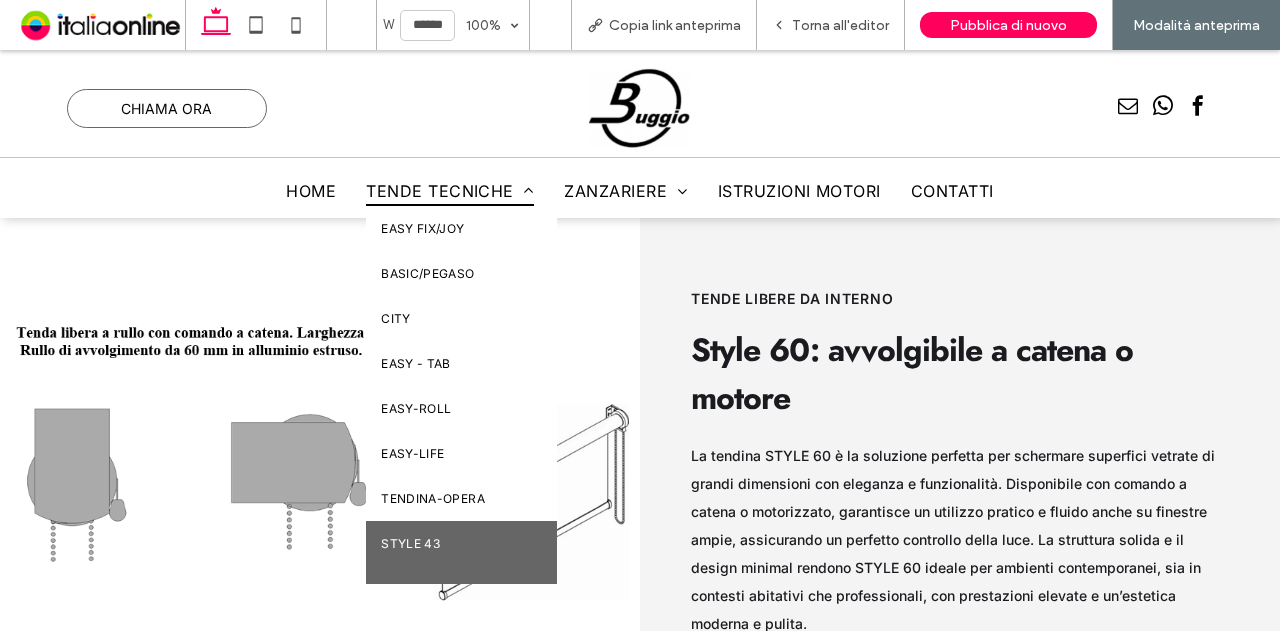 scroll, scrollTop: 6810, scrollLeft: 0, axis: vertical 